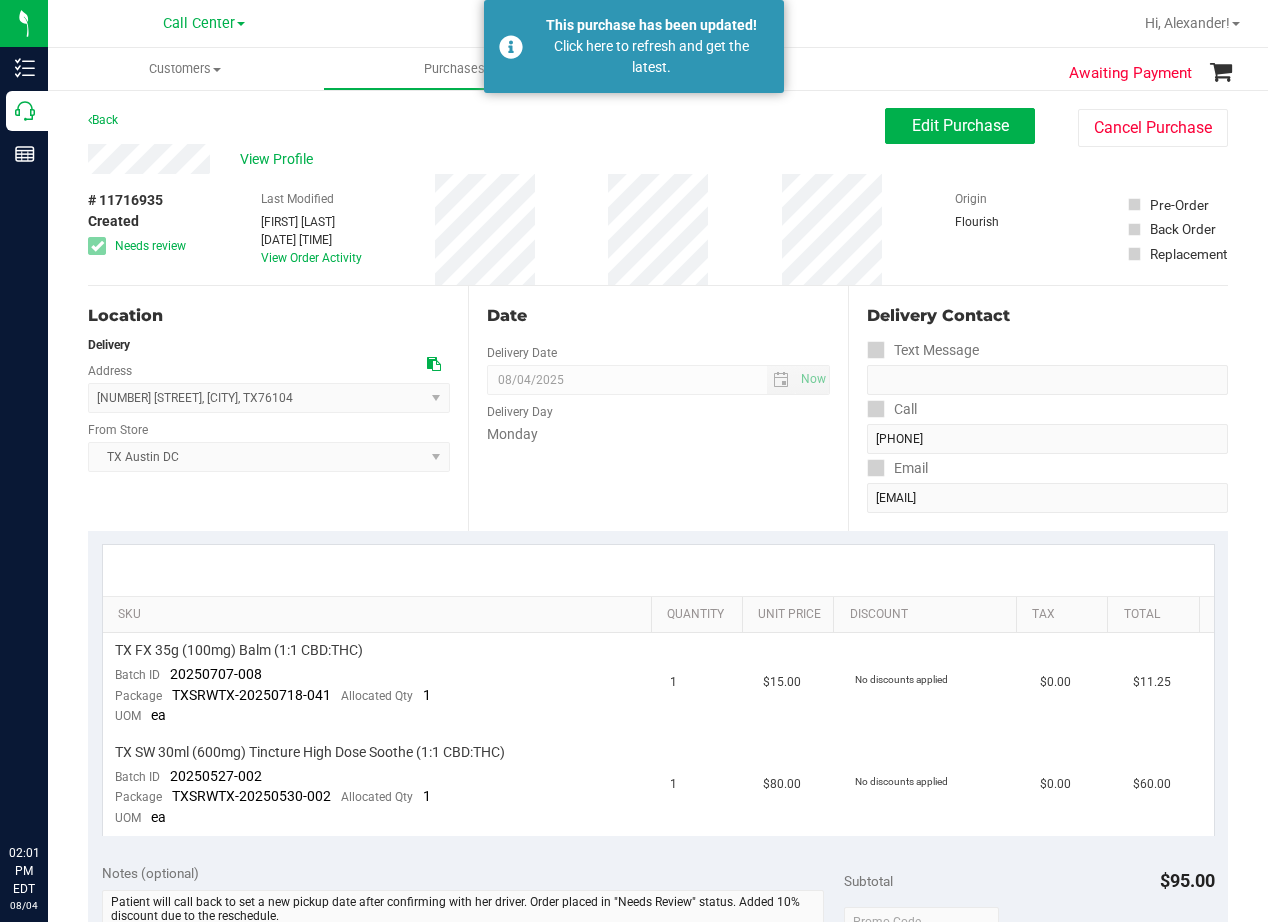 scroll, scrollTop: 0, scrollLeft: 0, axis: both 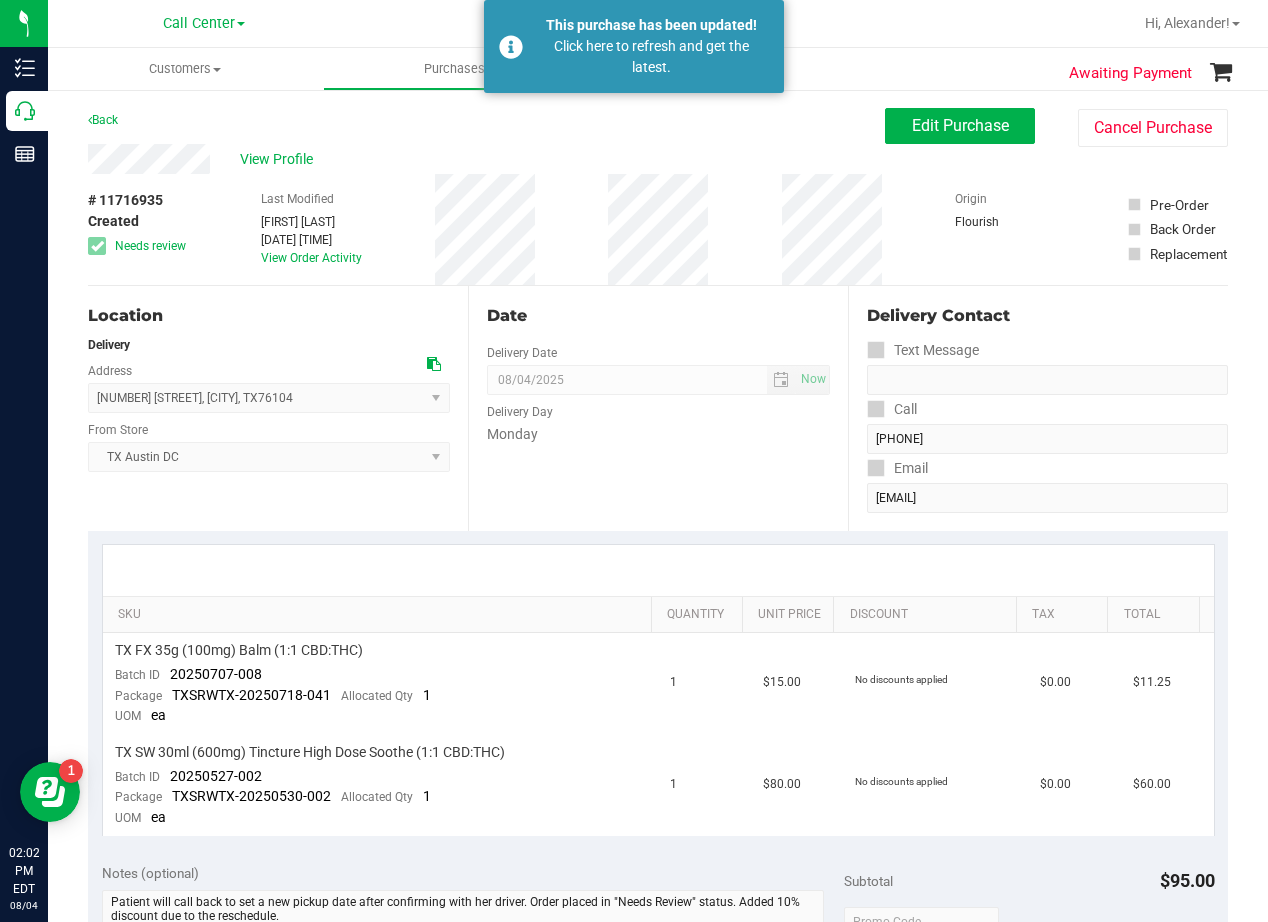 drag, startPoint x: 693, startPoint y: 128, endPoint x: 655, endPoint y: 126, distance: 38.052597 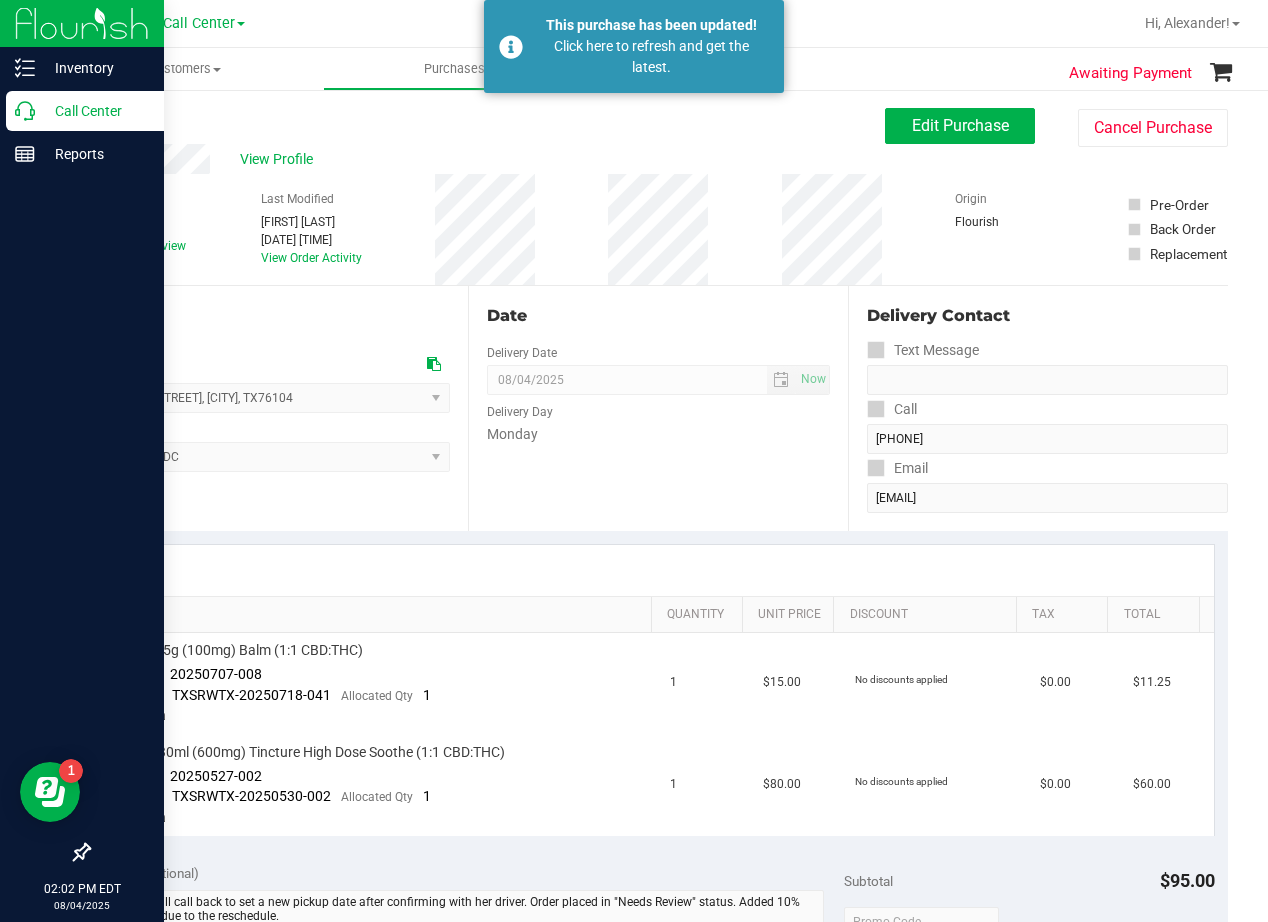 click on "Call Center" at bounding box center [95, 111] 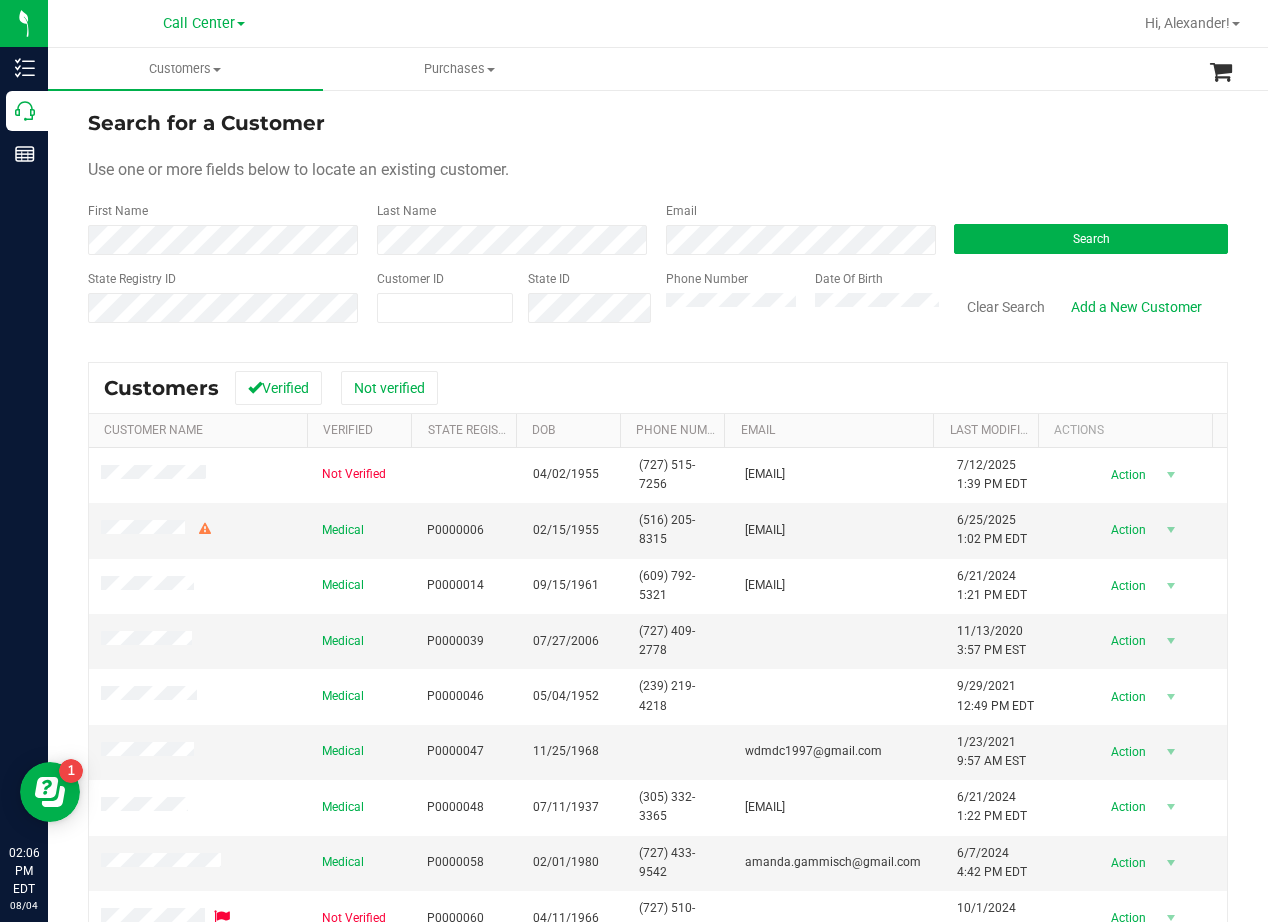 click on "Search for a Customer" at bounding box center [658, 123] 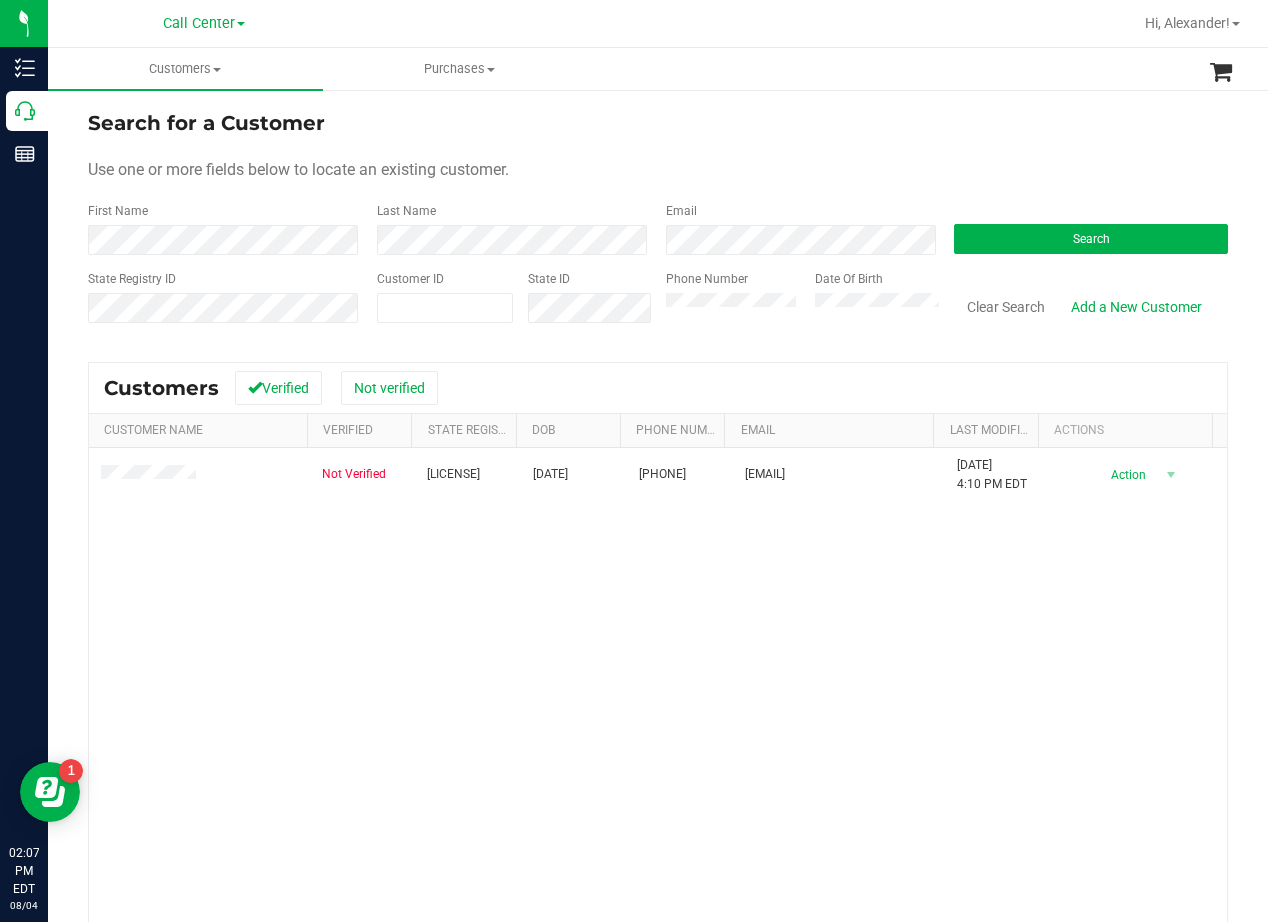 click on "Use one or more fields below to locate an existing customer." at bounding box center (658, 170) 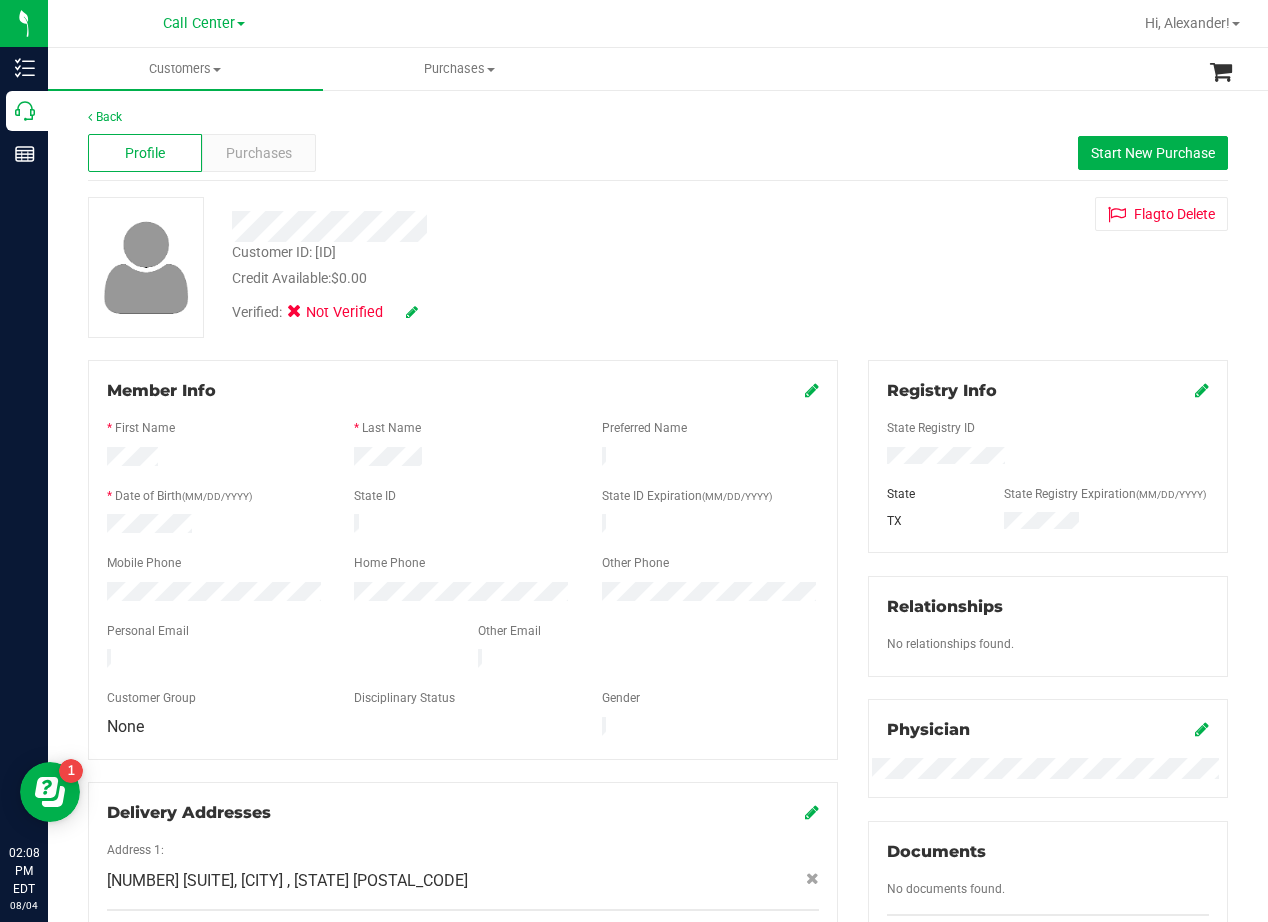 click on "Customer ID: 596739
Credit Available:
$0.00
Verified:
Not Verified
Flag  to Delete" at bounding box center [658, 267] 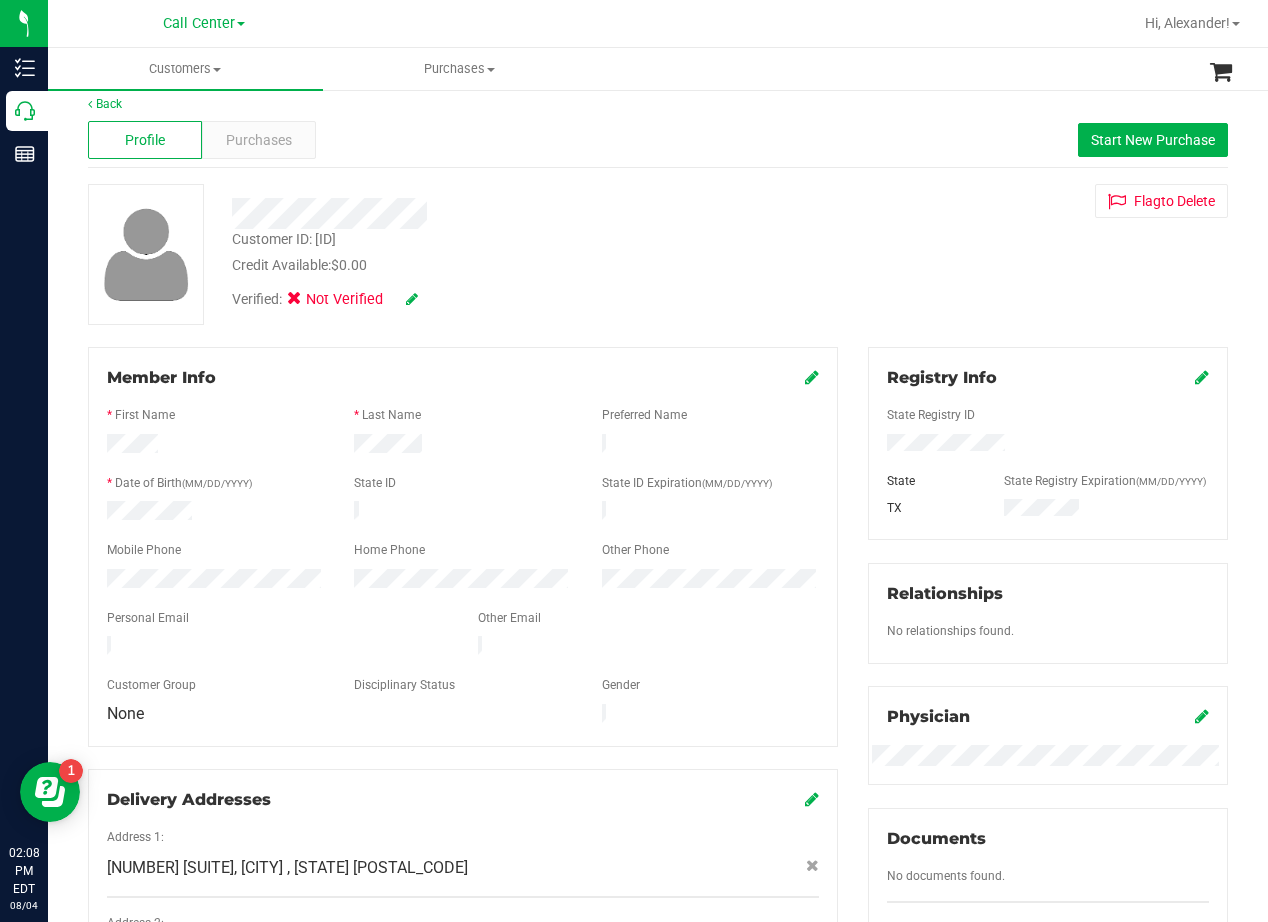 scroll, scrollTop: 0, scrollLeft: 0, axis: both 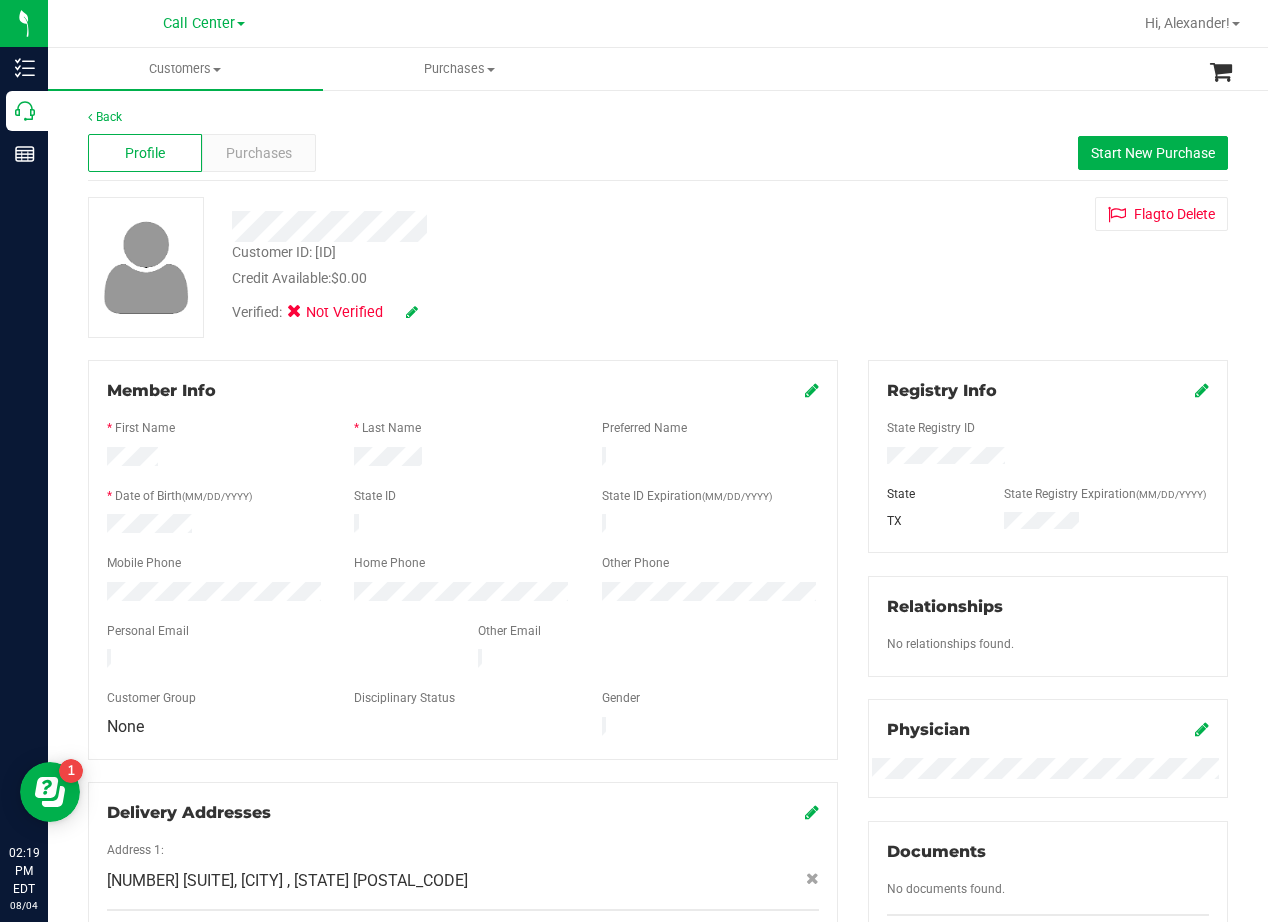 click on "Customer ID: 596739
Credit Available:
$0.00" at bounding box center [509, 265] 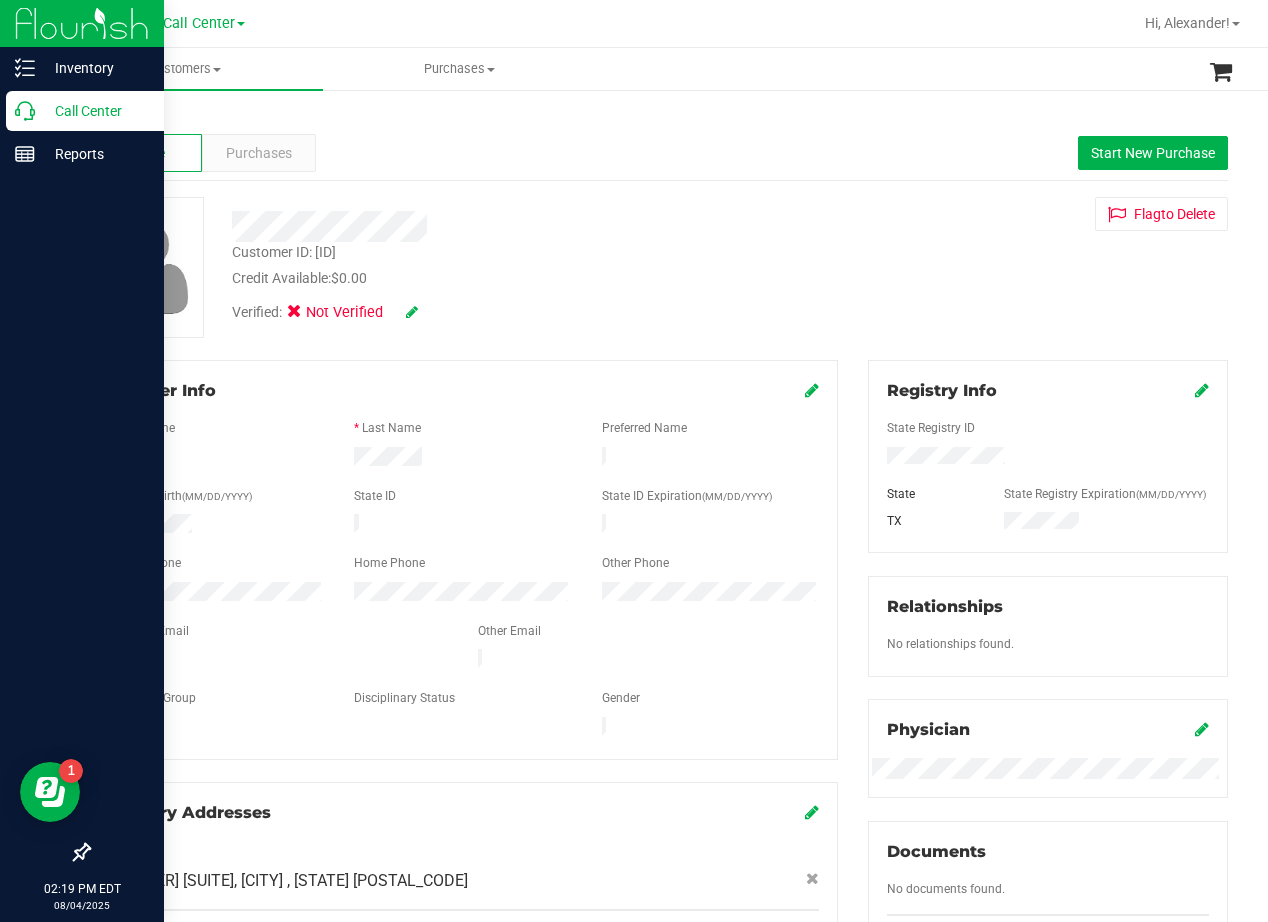 click on "Call Center" at bounding box center (95, 111) 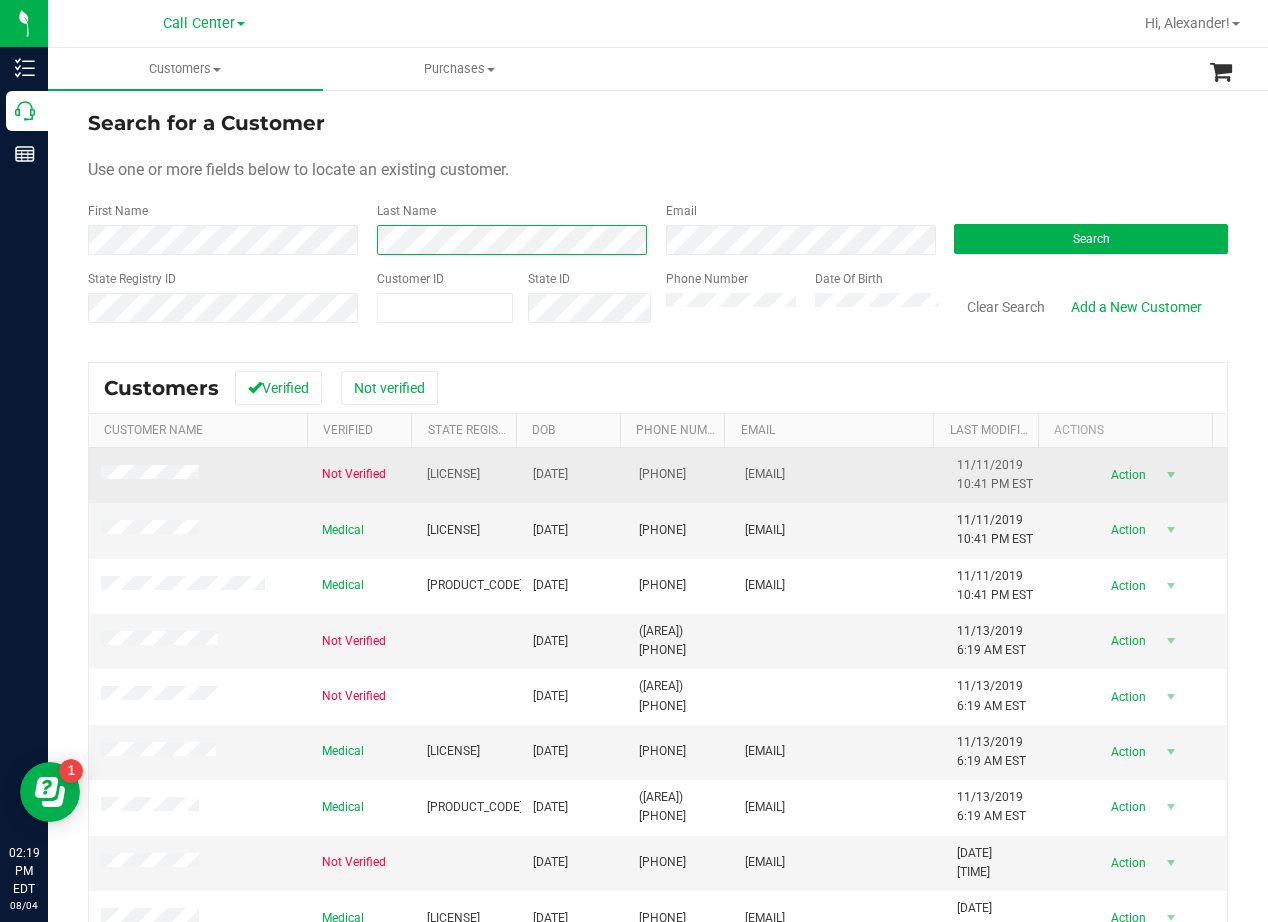 scroll, scrollTop: 526, scrollLeft: 0, axis: vertical 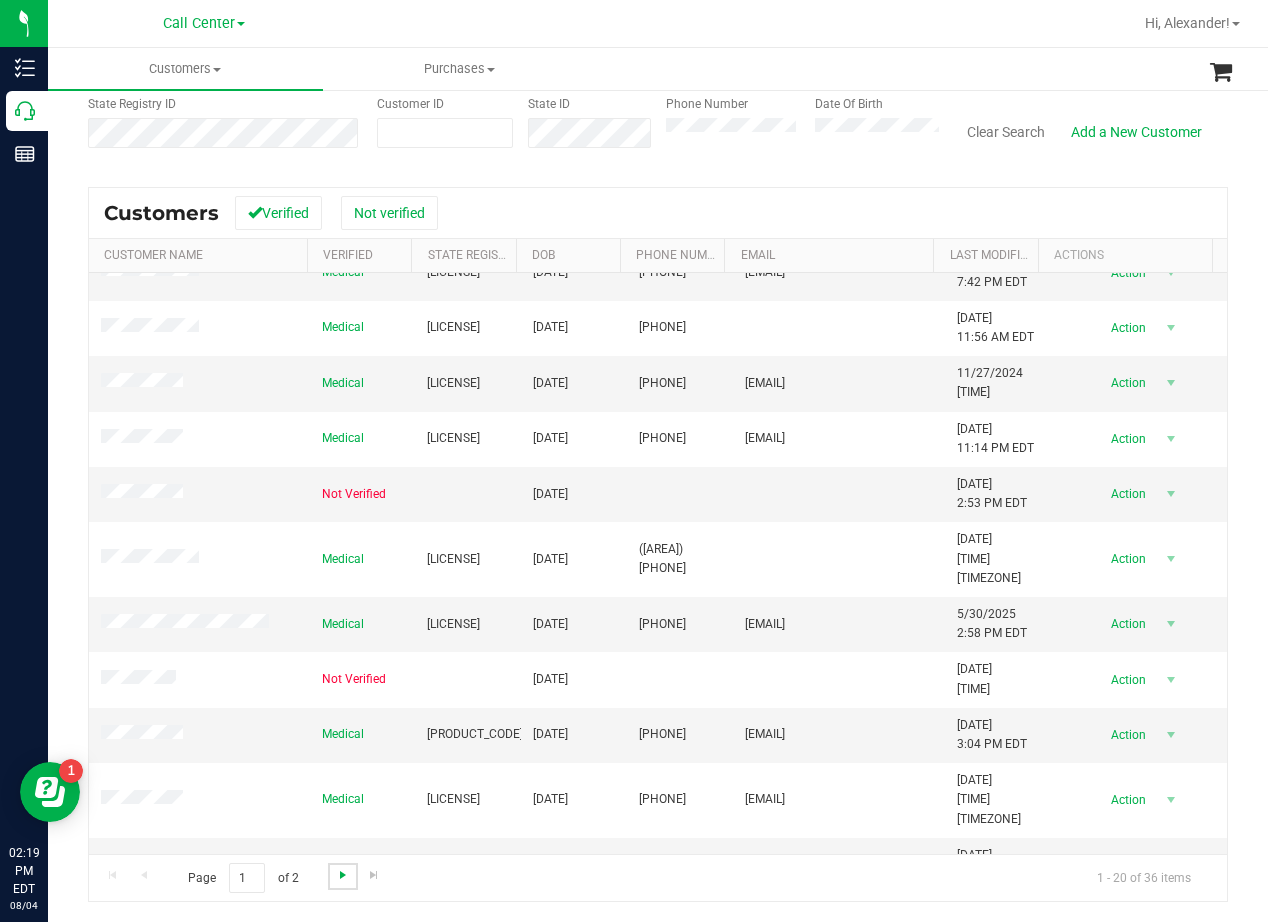 click at bounding box center [343, 875] 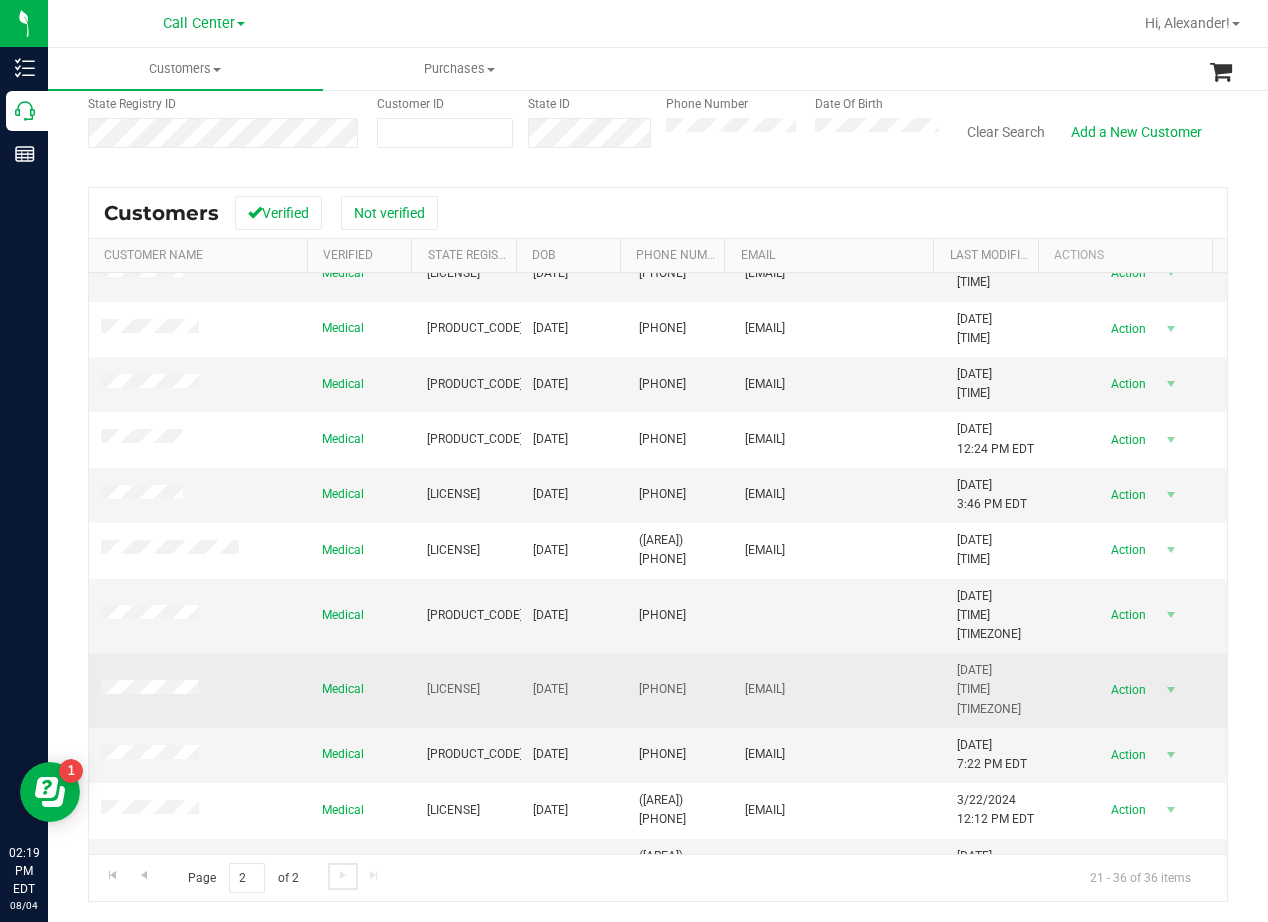 scroll, scrollTop: 304, scrollLeft: 0, axis: vertical 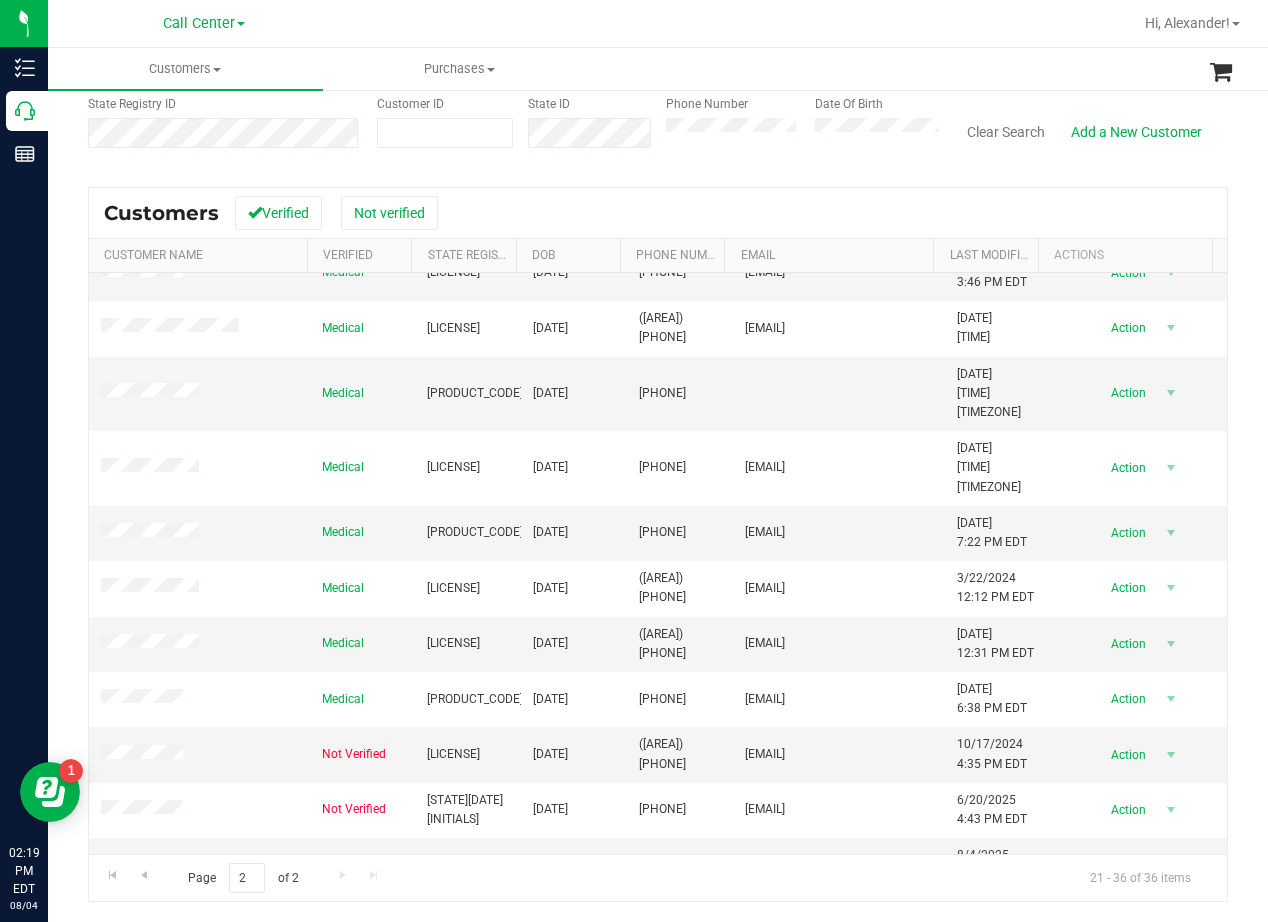 click on "Customers
Verified
Not verified" at bounding box center (658, 213) 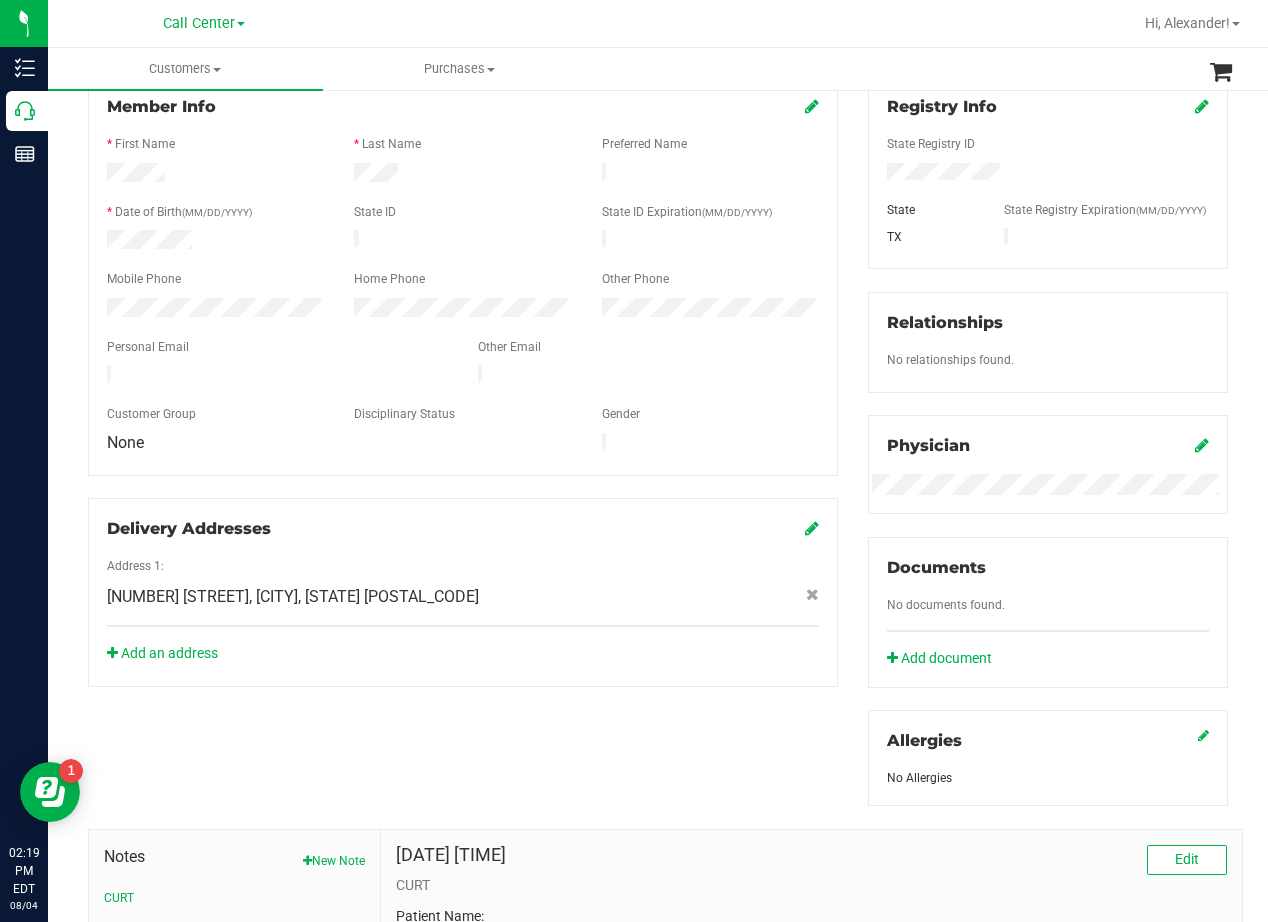 scroll, scrollTop: 0, scrollLeft: 0, axis: both 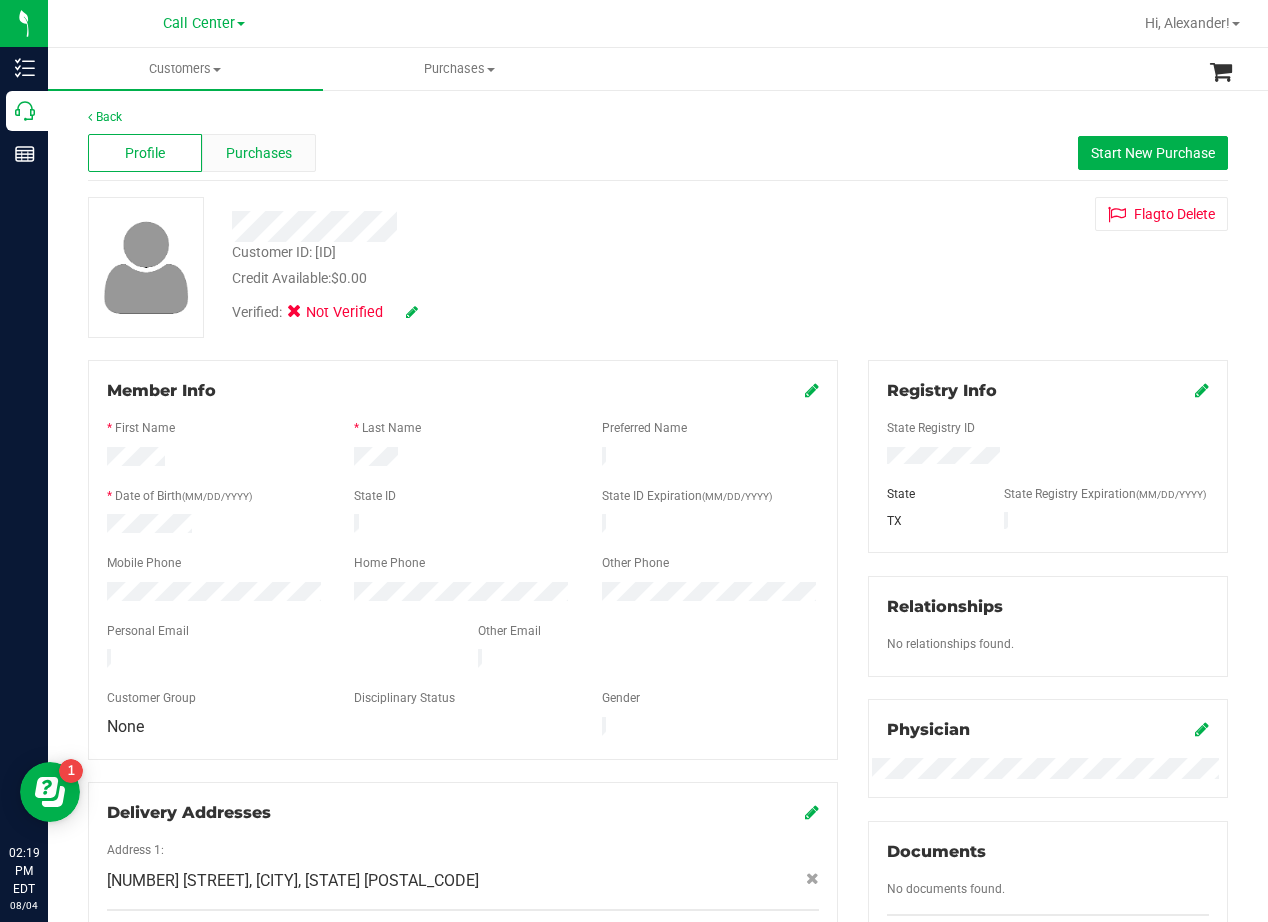 click on "Purchases" at bounding box center (259, 153) 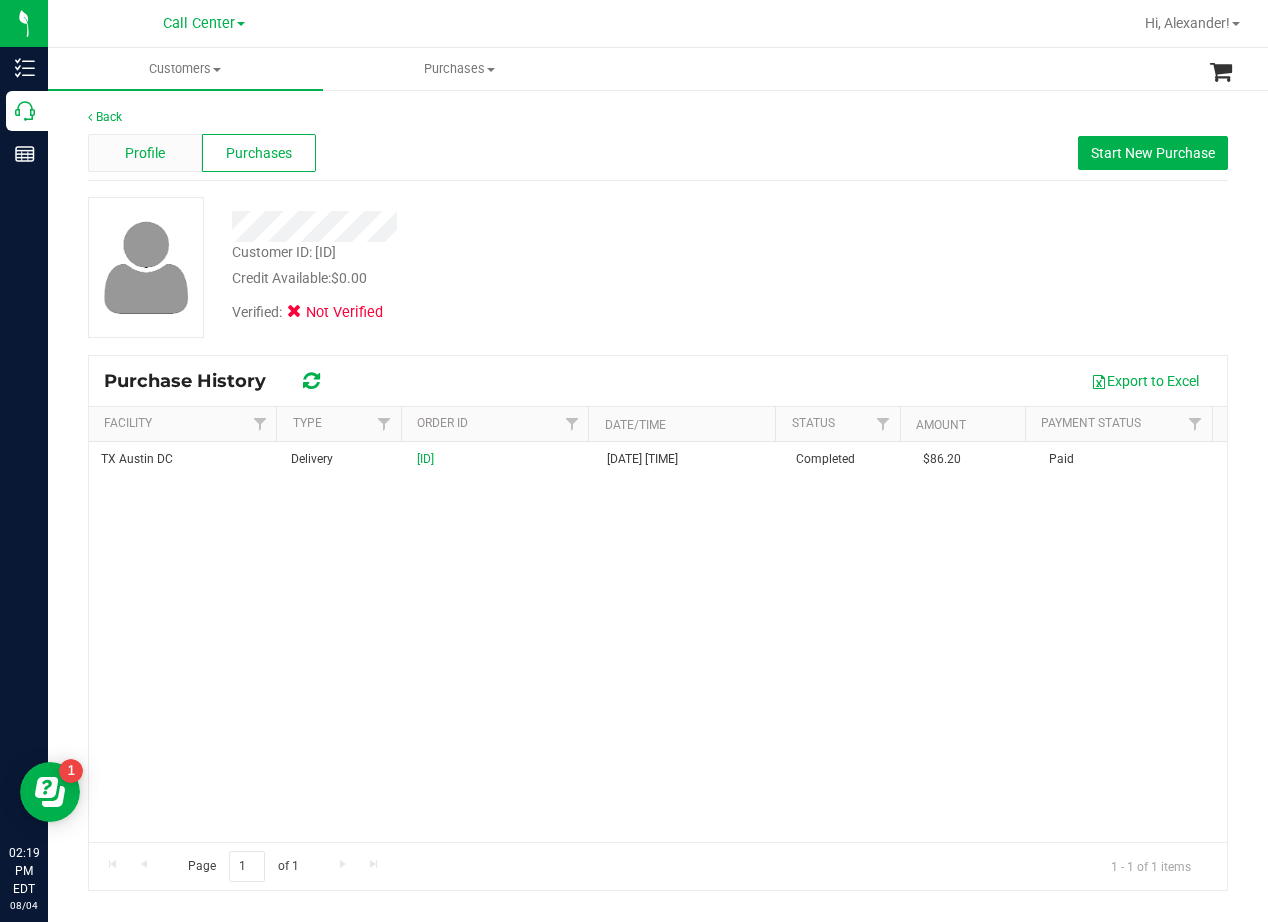 click on "Profile" at bounding box center [145, 153] 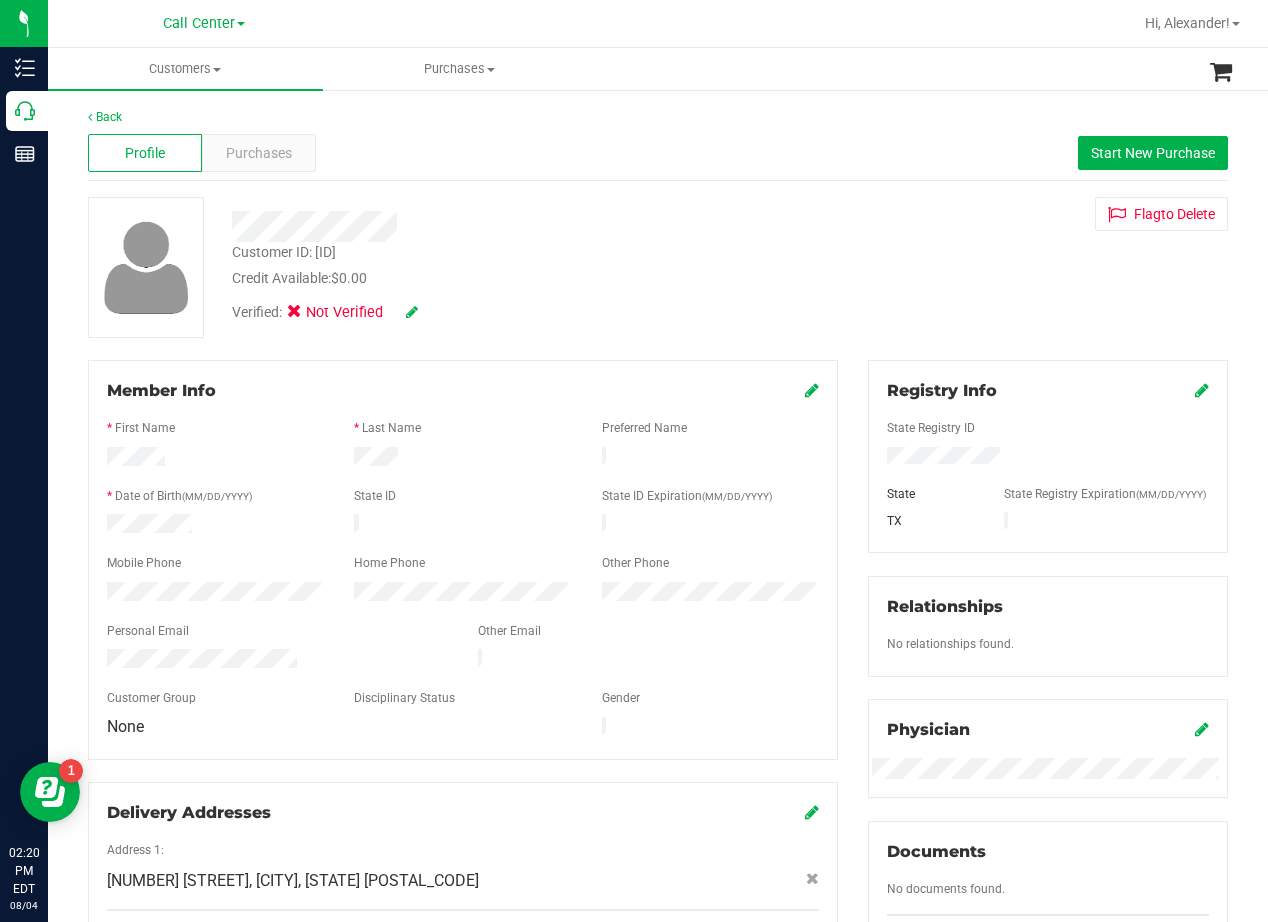 click on "Customer ID: 1562001
Credit Available:
$0.00" at bounding box center (509, 265) 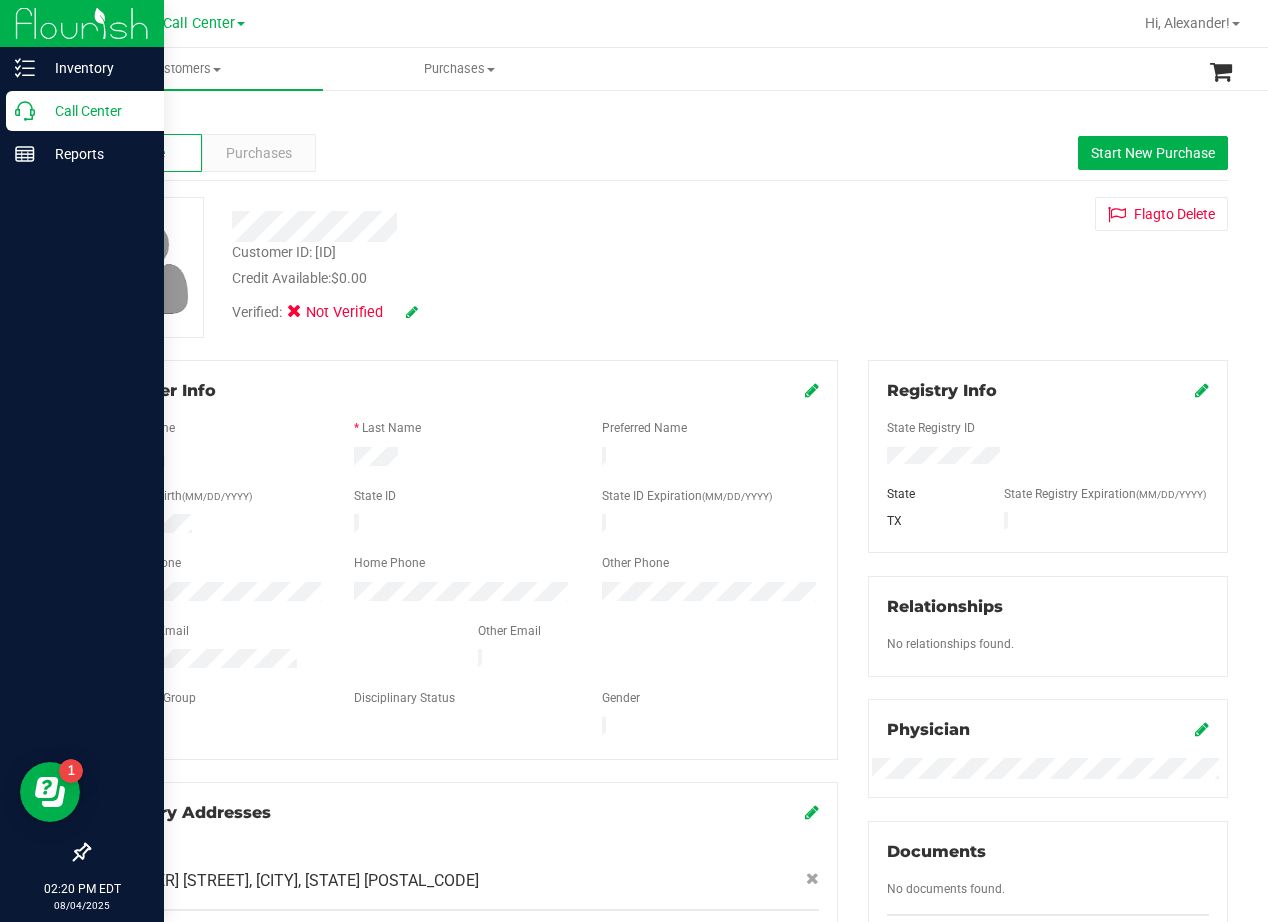 click 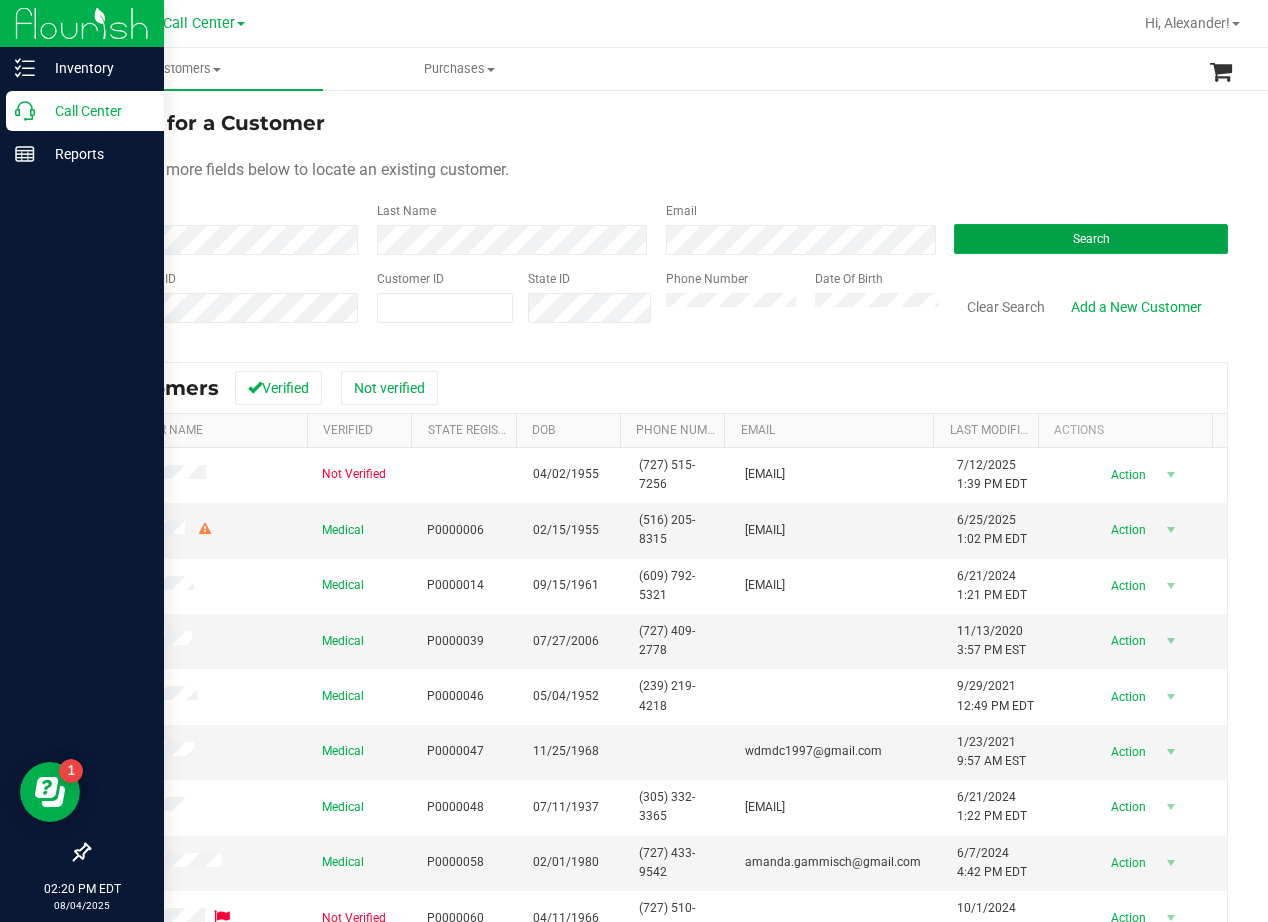 type 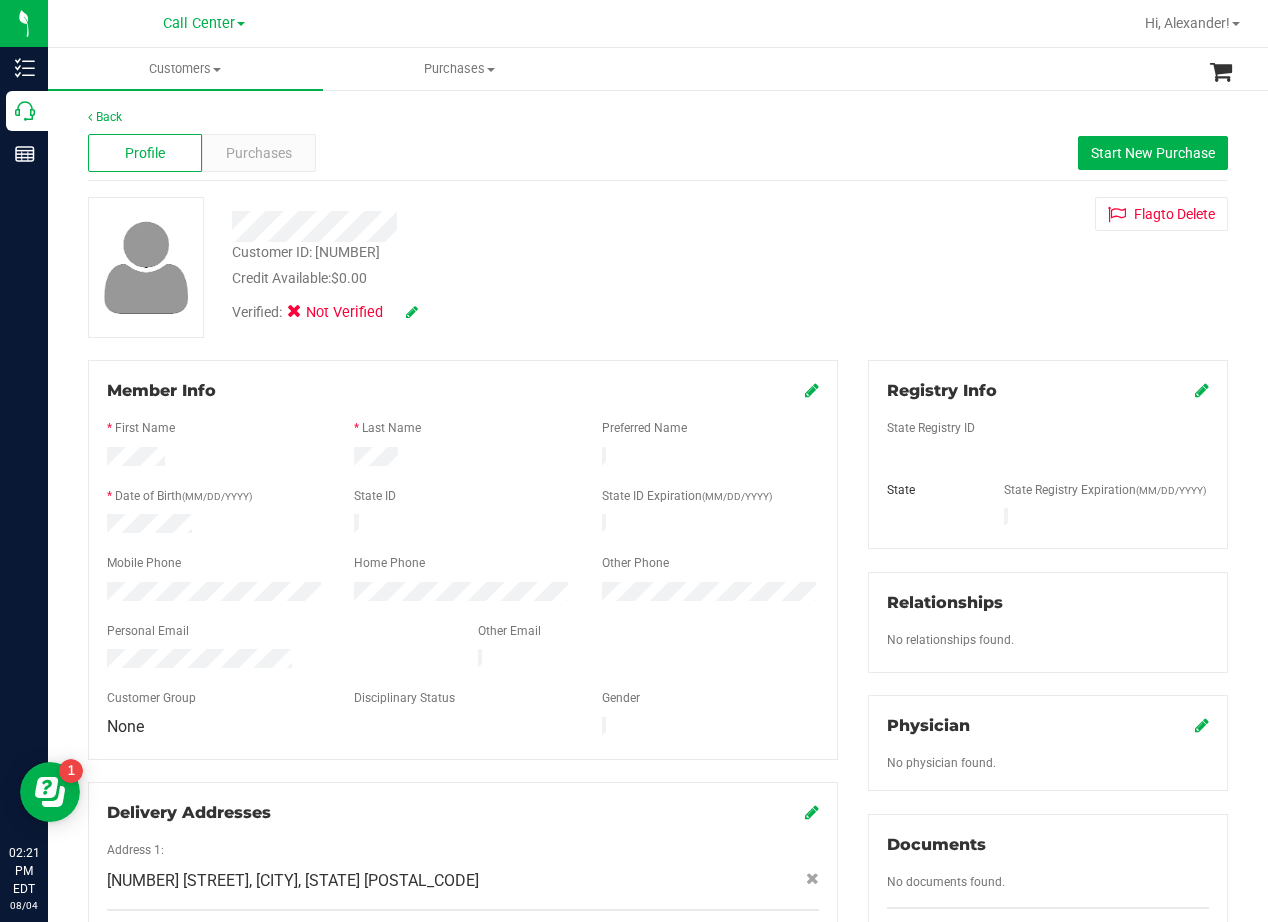 drag, startPoint x: 736, startPoint y: 300, endPoint x: 707, endPoint y: 293, distance: 29.832869 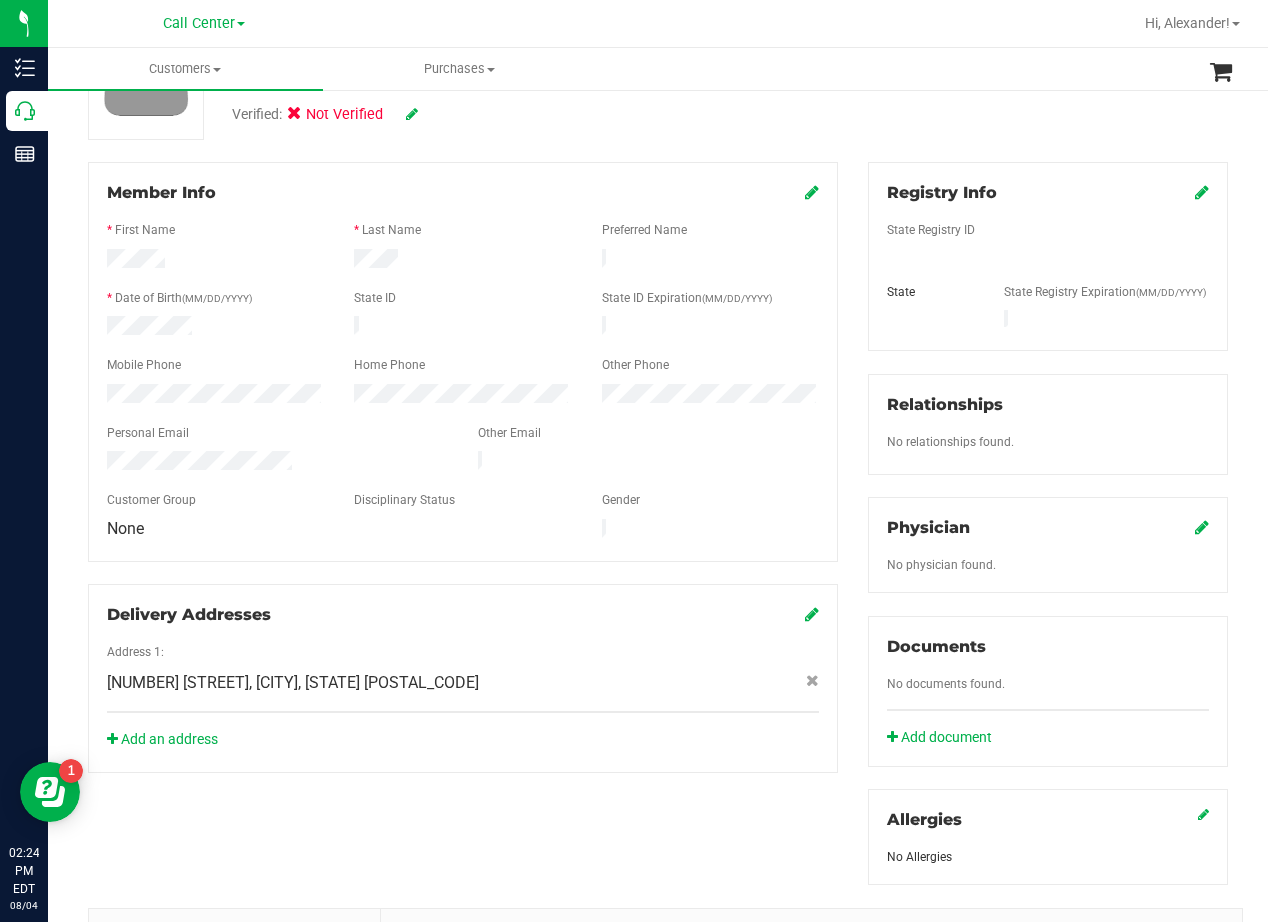 scroll, scrollTop: 200, scrollLeft: 0, axis: vertical 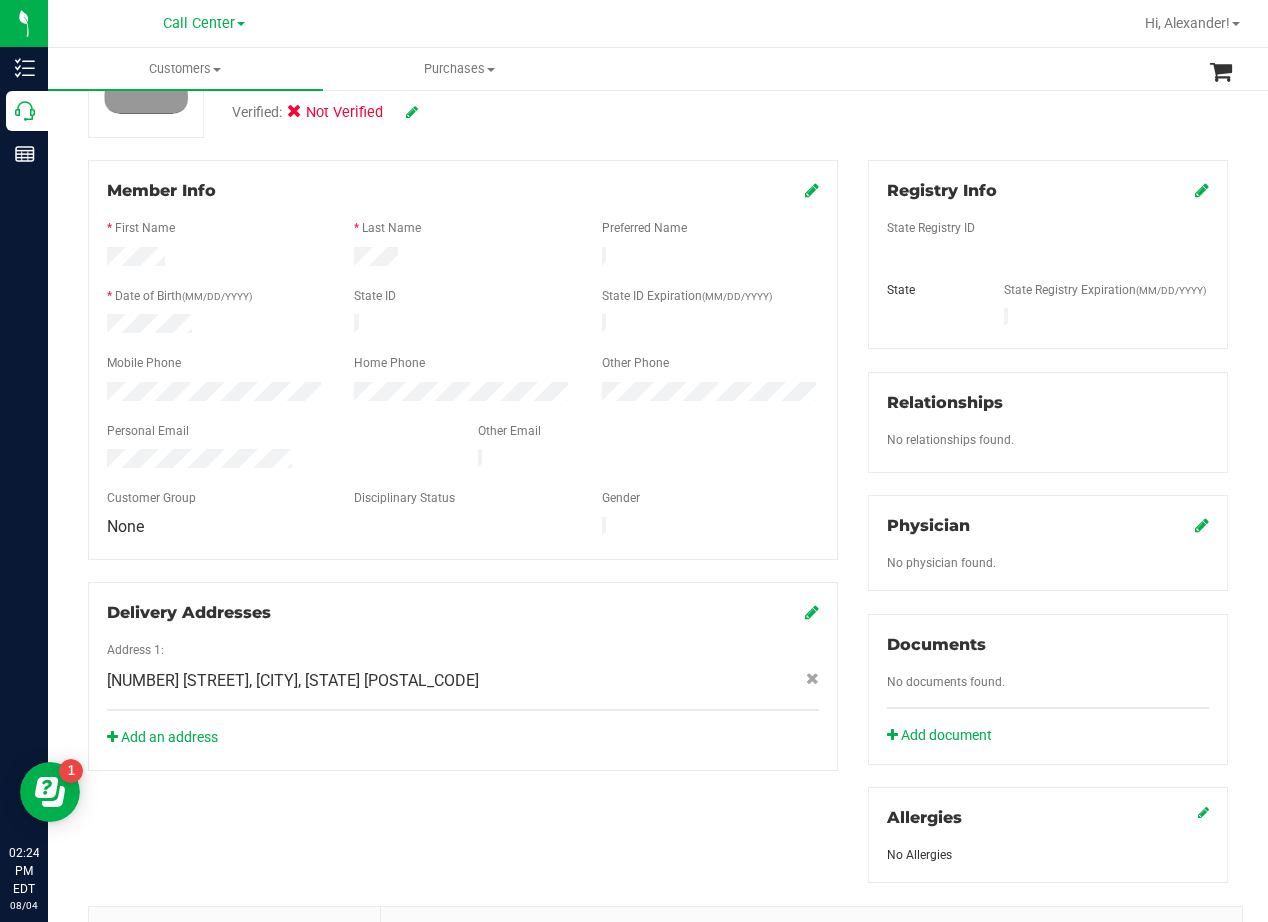 click on "Verified:
Not Verified" at bounding box center [509, 111] 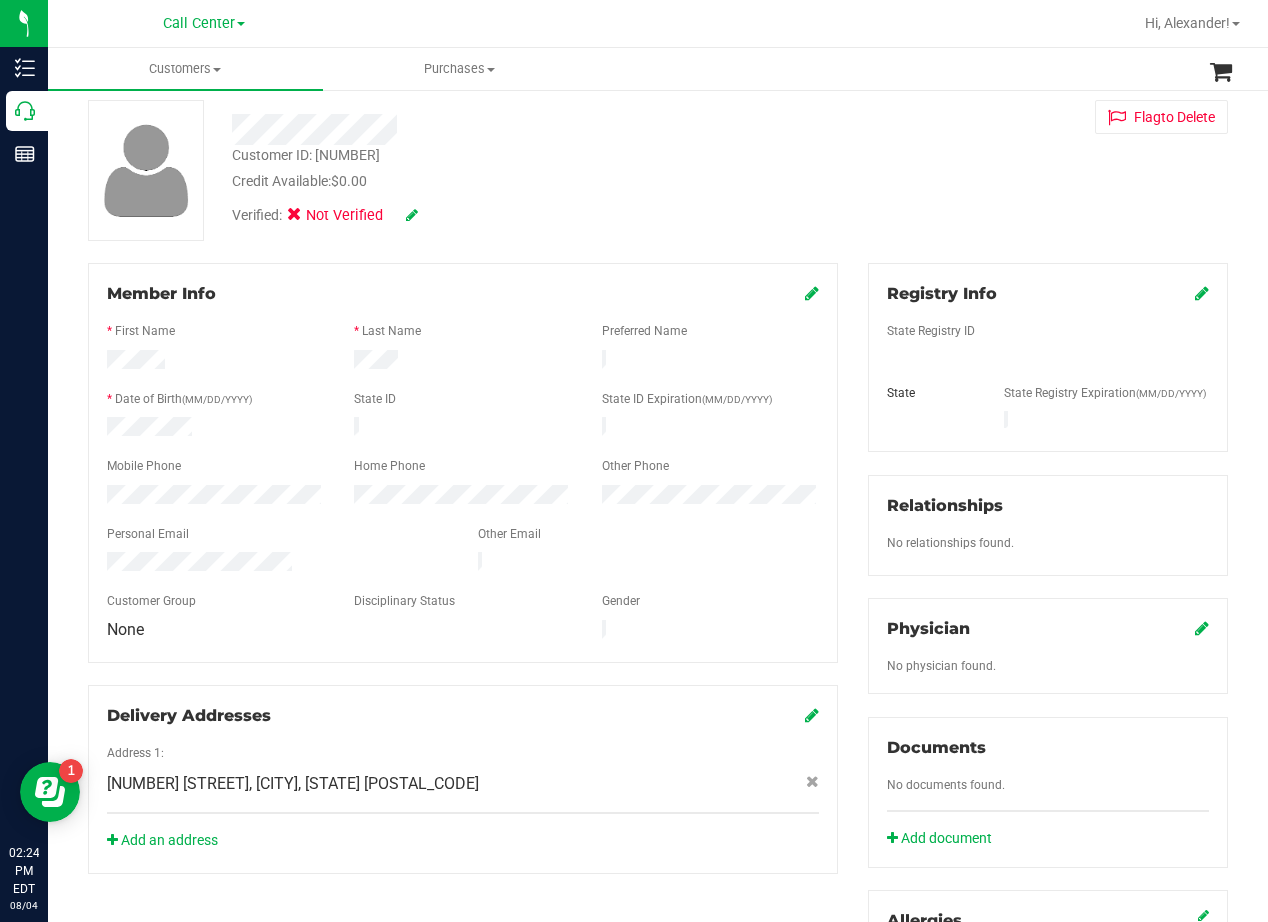scroll, scrollTop: 0, scrollLeft: 0, axis: both 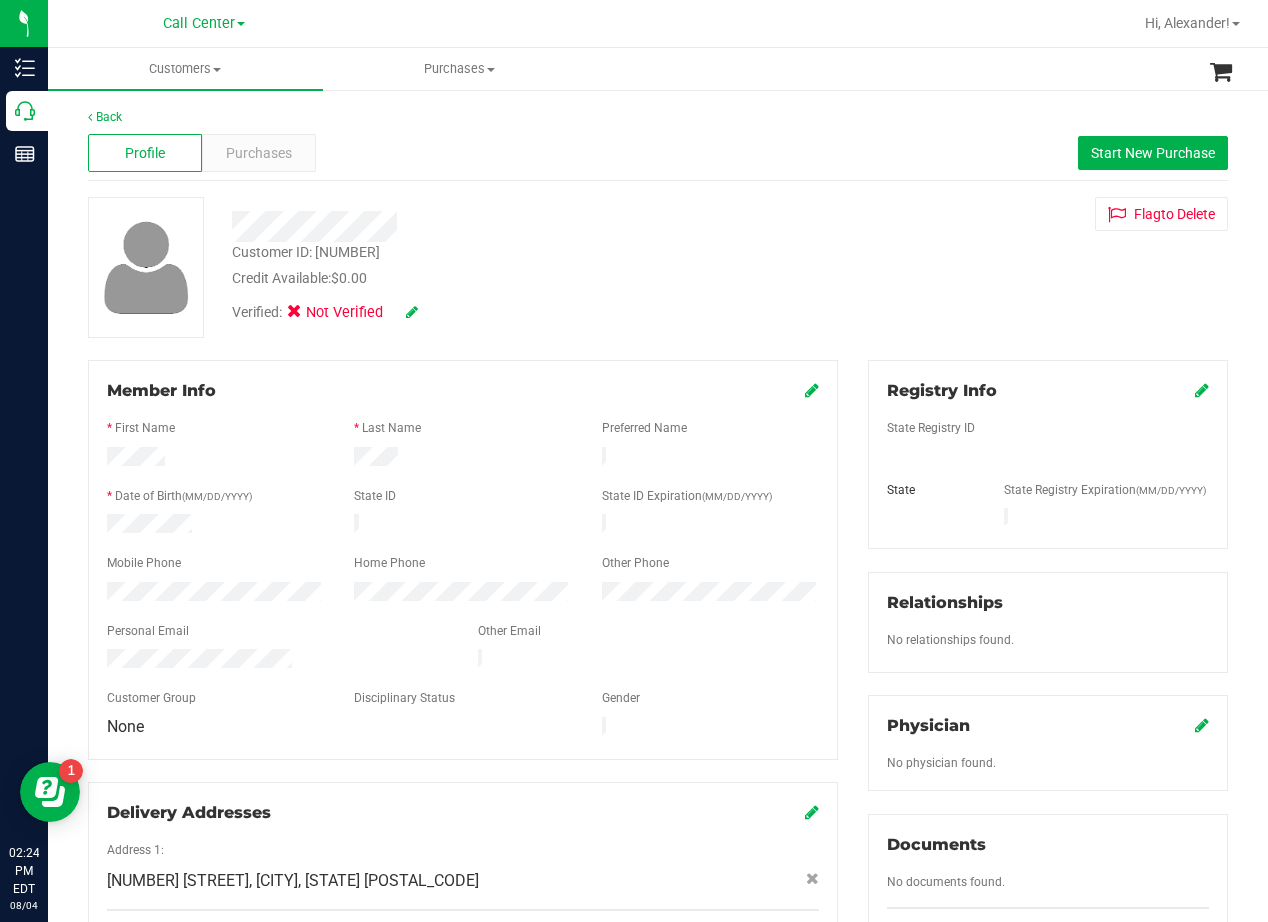click on "Customer ID: 1615582
Credit Available:
$0.00
Verified:
Not Verified
Flag  to Delete" at bounding box center [658, 267] 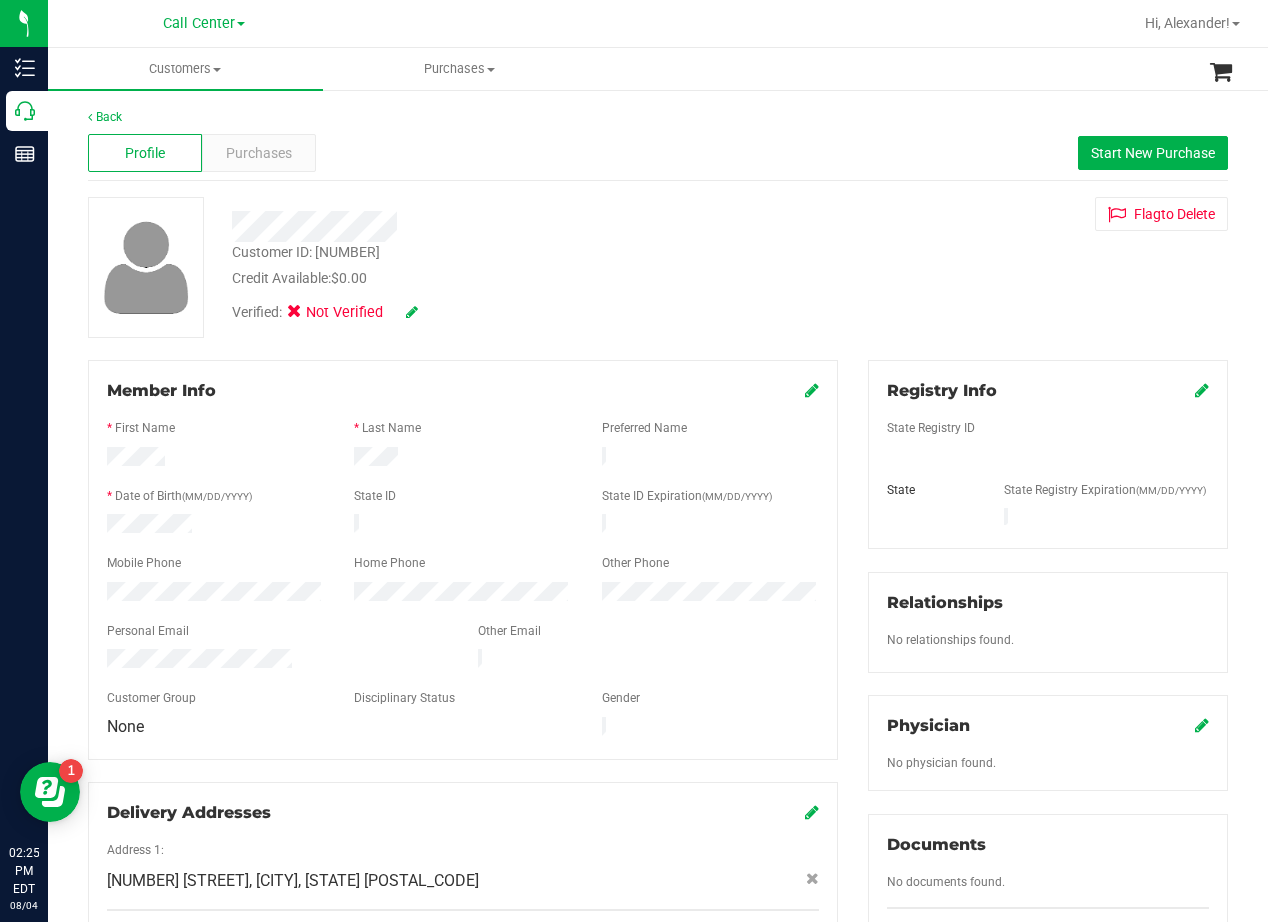 click on "Flag  to Delete" at bounding box center (1048, 214) 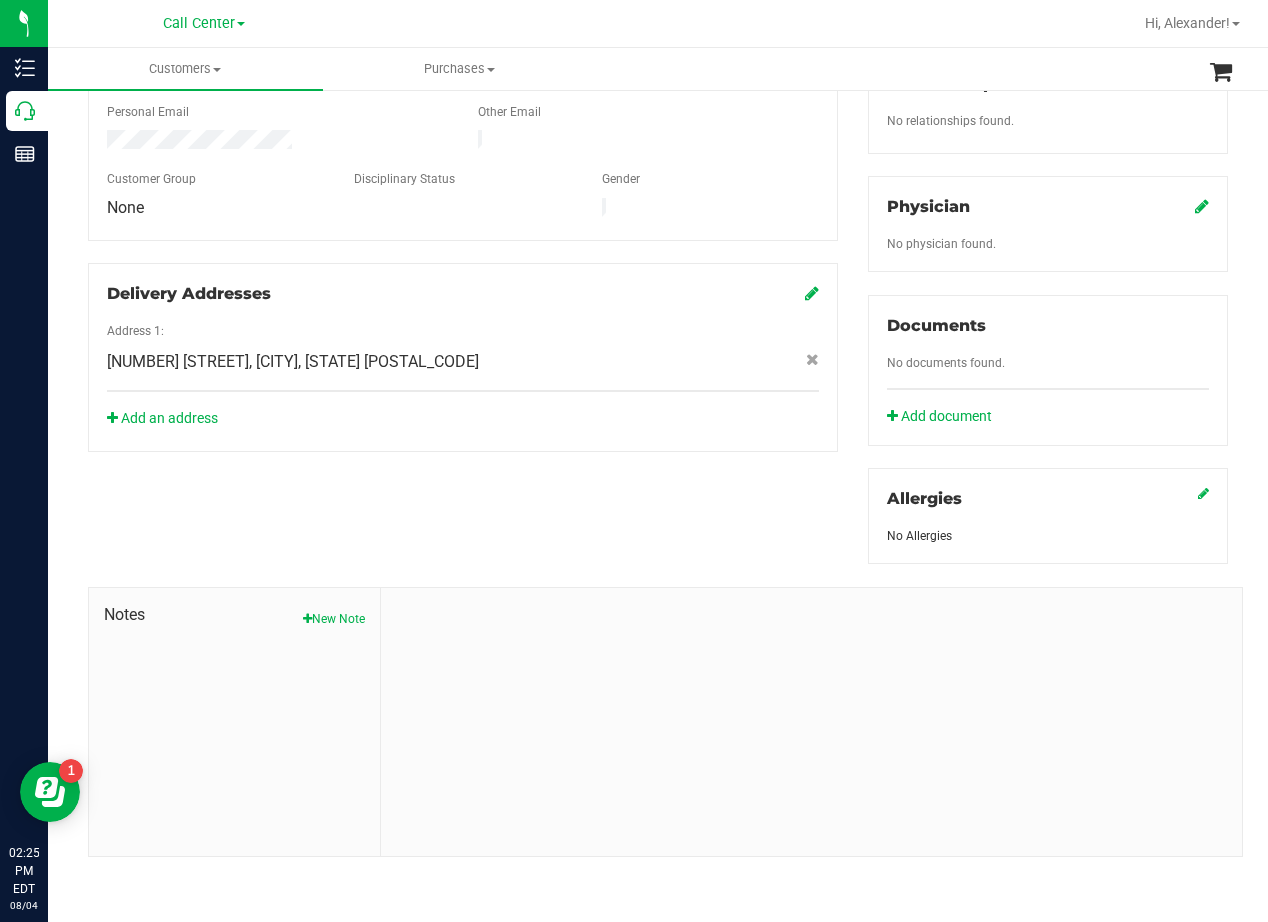 click on "New Note" at bounding box center (334, 619) 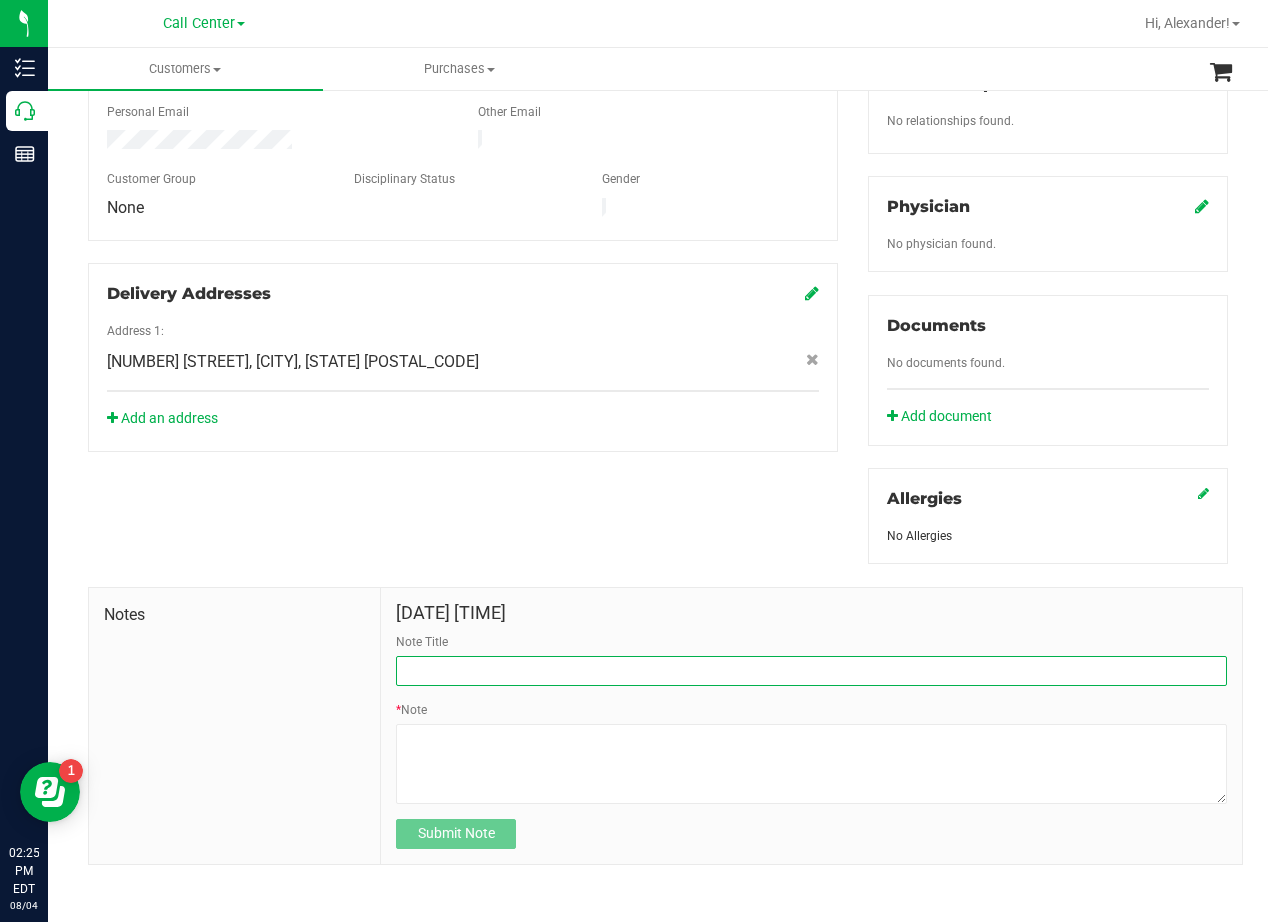 drag, startPoint x: 560, startPoint y: 656, endPoint x: 574, endPoint y: 673, distance: 22.022715 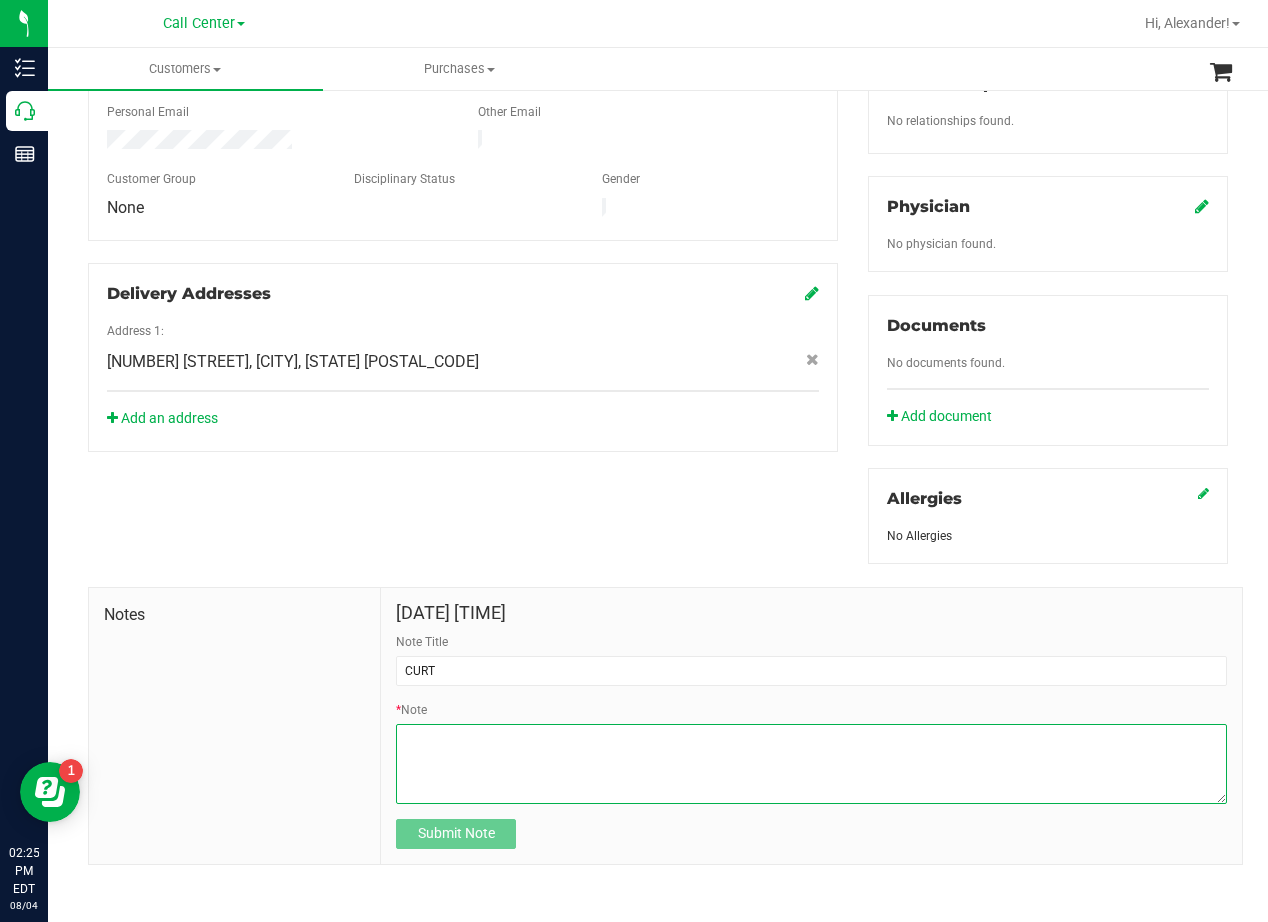 click on "*
Note" at bounding box center [811, 764] 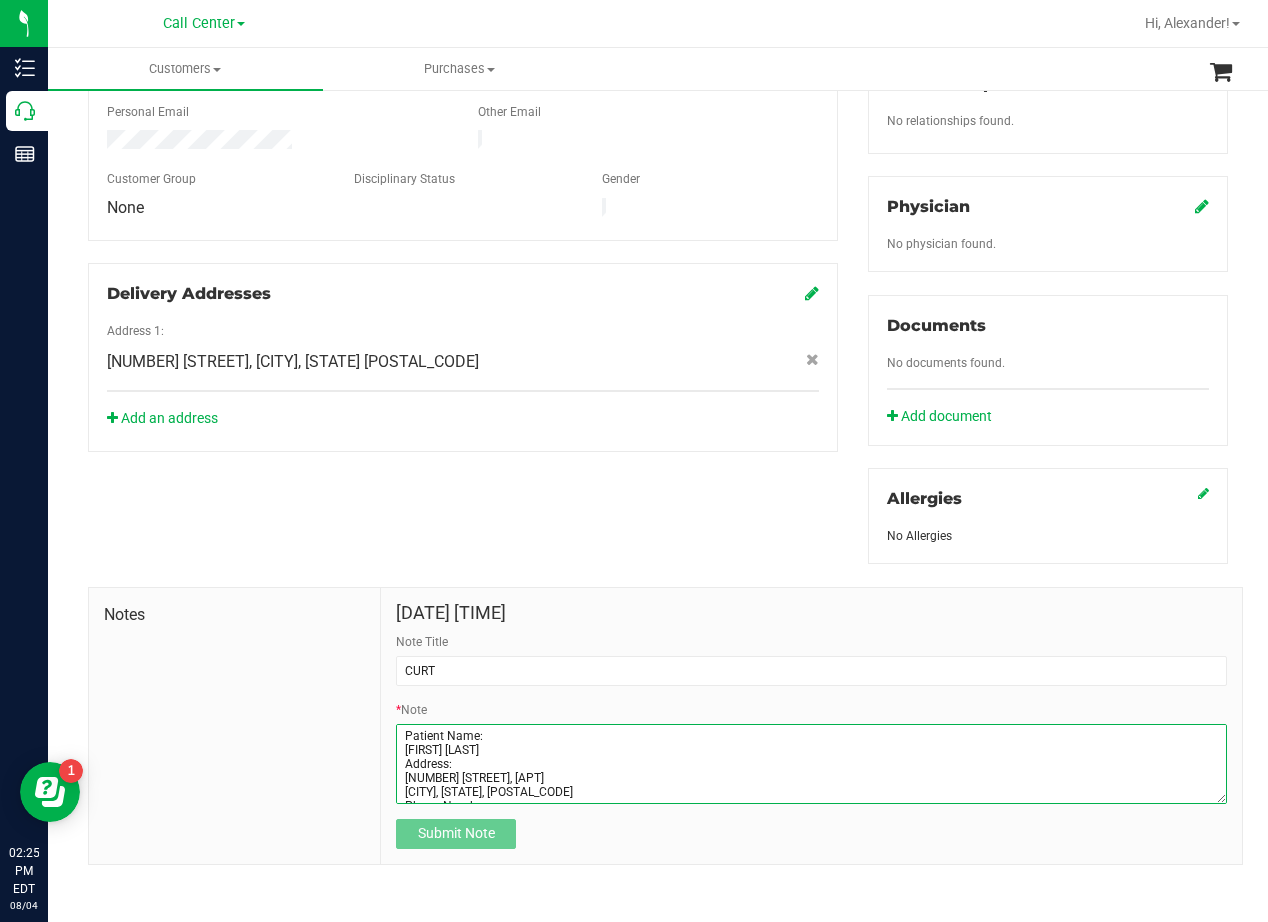 scroll, scrollTop: 80, scrollLeft: 0, axis: vertical 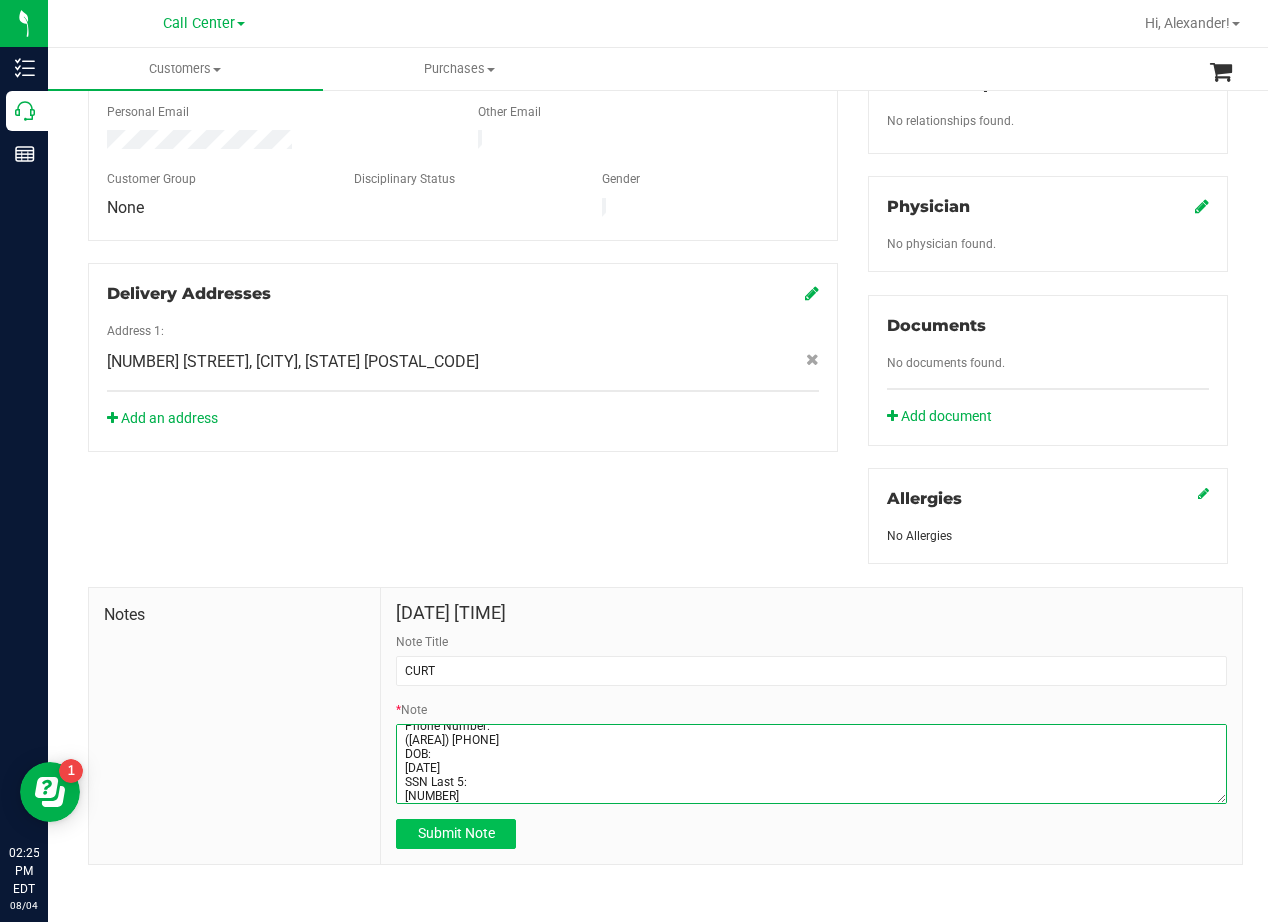 type on "Patient Name:
Jennifer L Jones
Address:
8110 Ranch Road 2222, Apt 83
Austin, TX, 78730
Phone Number:
(312) 813-7217
DOB:
11/28/1964
SSN Last 5:
93103" 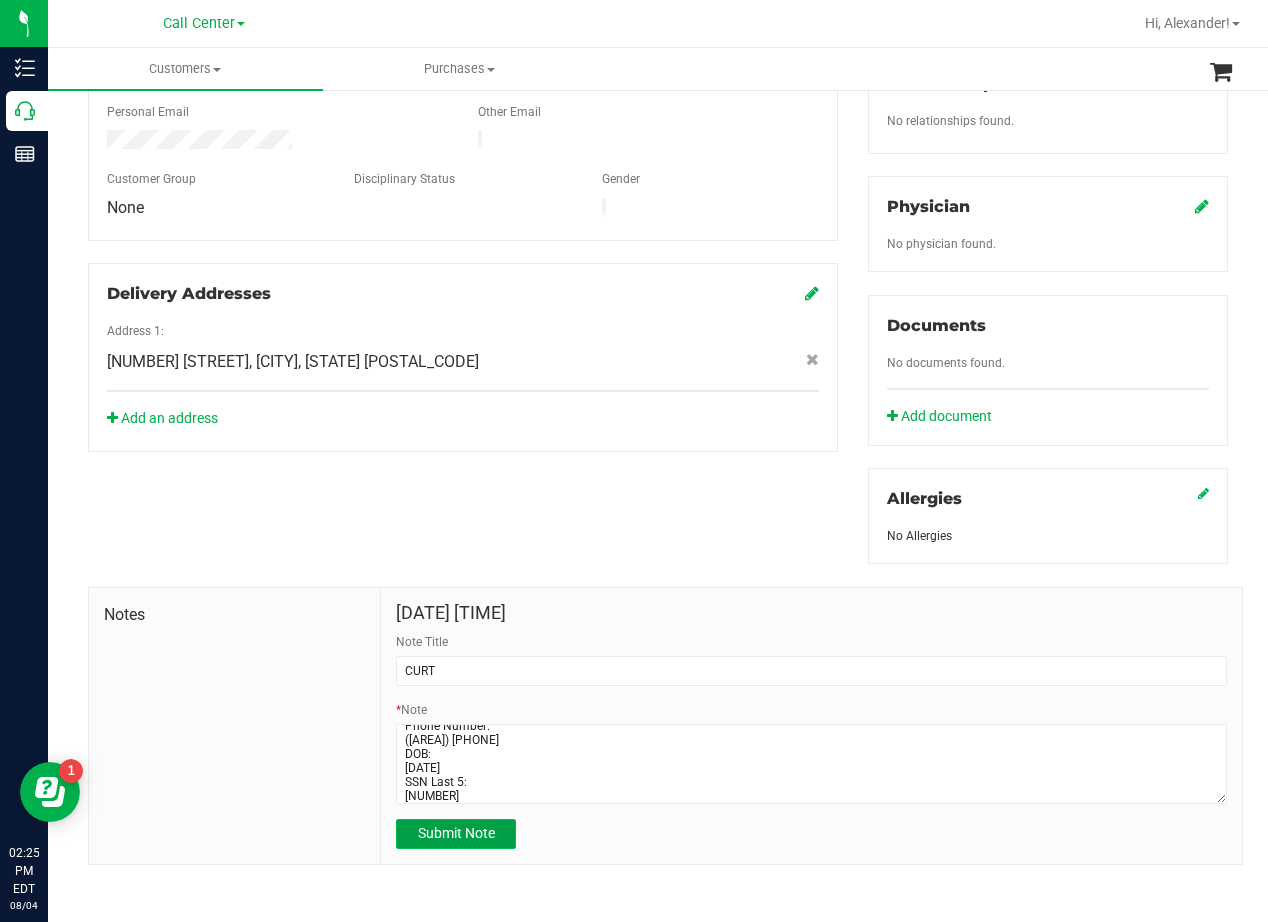 click on "Submit Note" at bounding box center [456, 833] 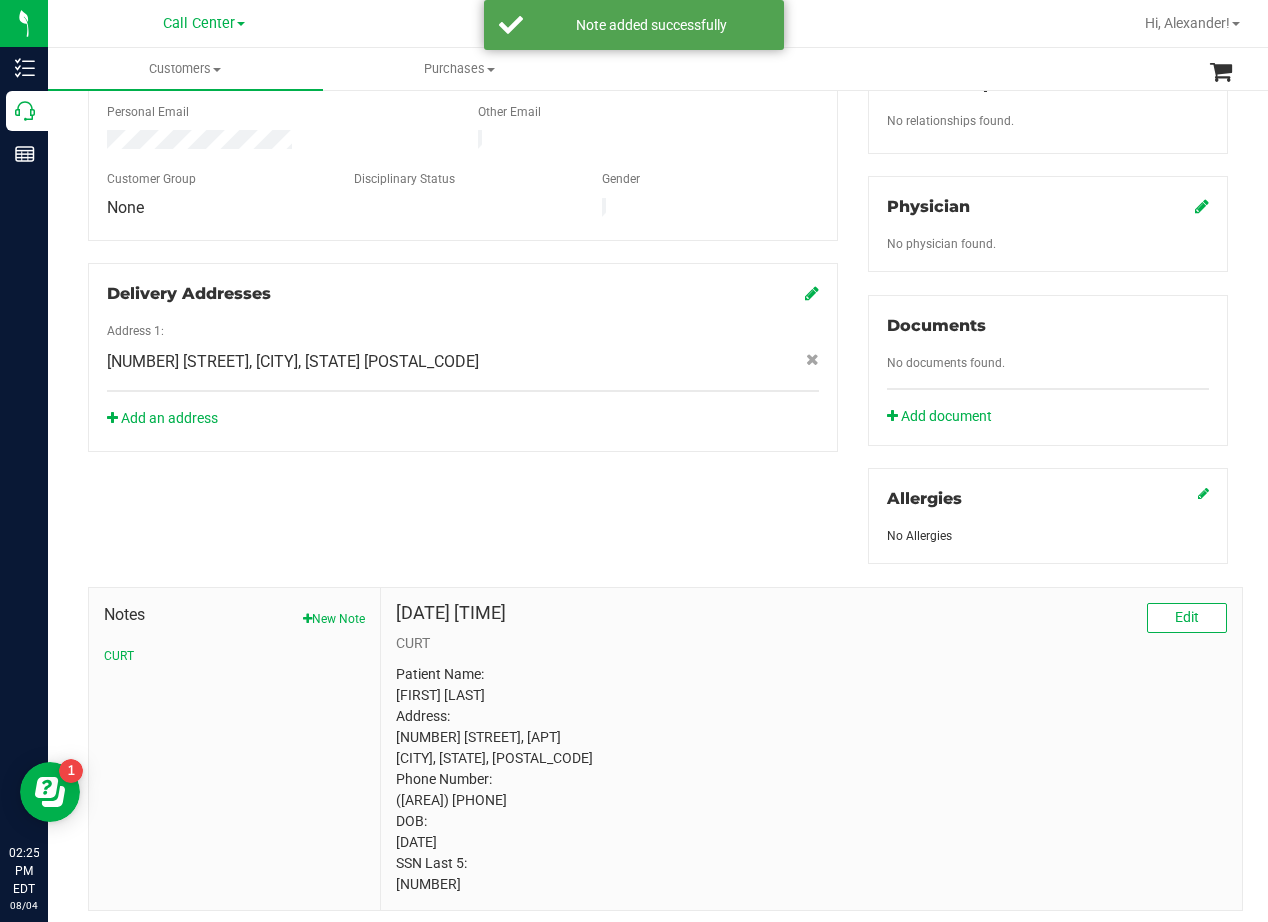 click on "Member Info
*
First Name
*
Last Name
Preferred Name
*
Date of Birth
(MM/DD/YYYY)
State ID
State ID Expiration
(MM/DD/YYYY)" at bounding box center (658, 376) 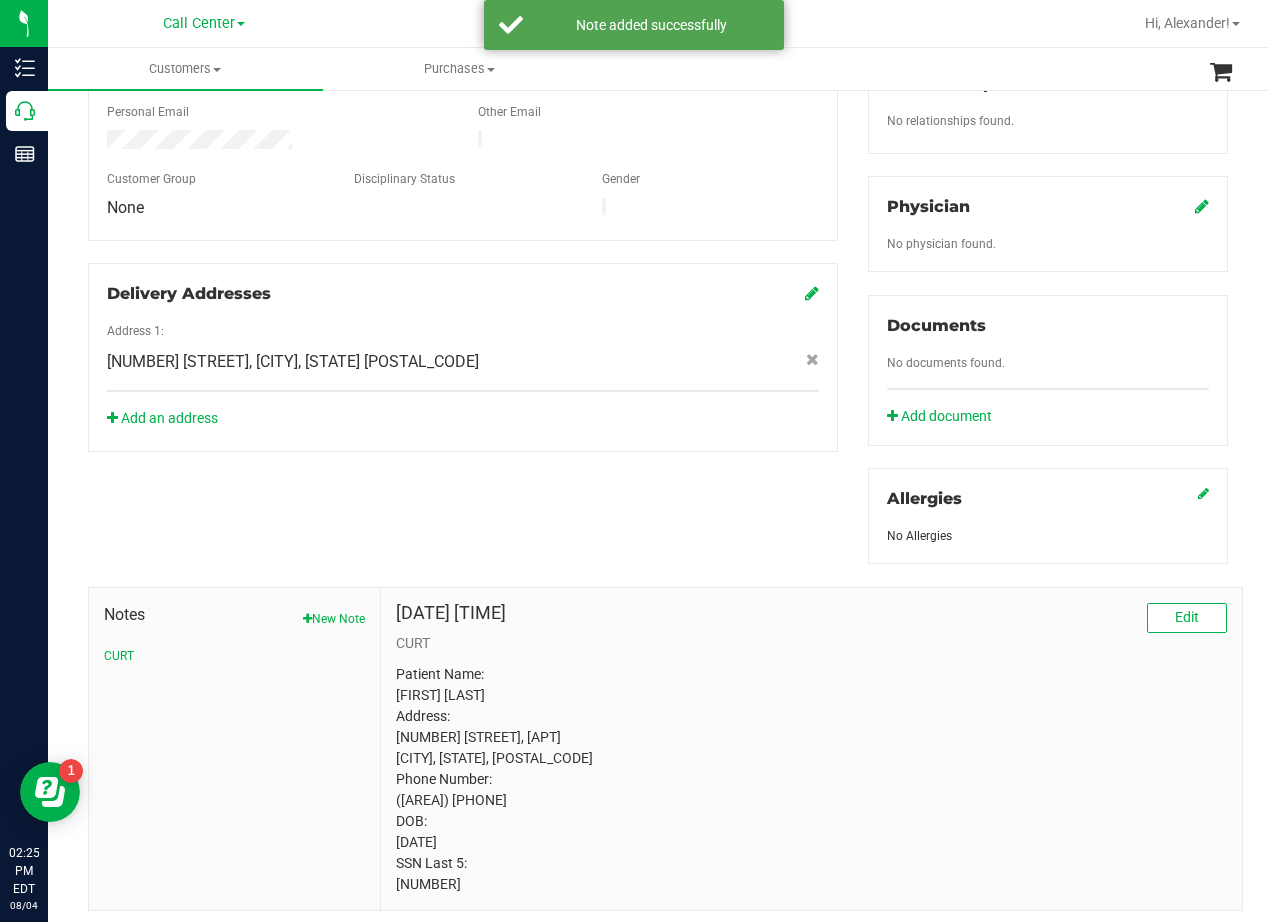 scroll, scrollTop: 0, scrollLeft: 0, axis: both 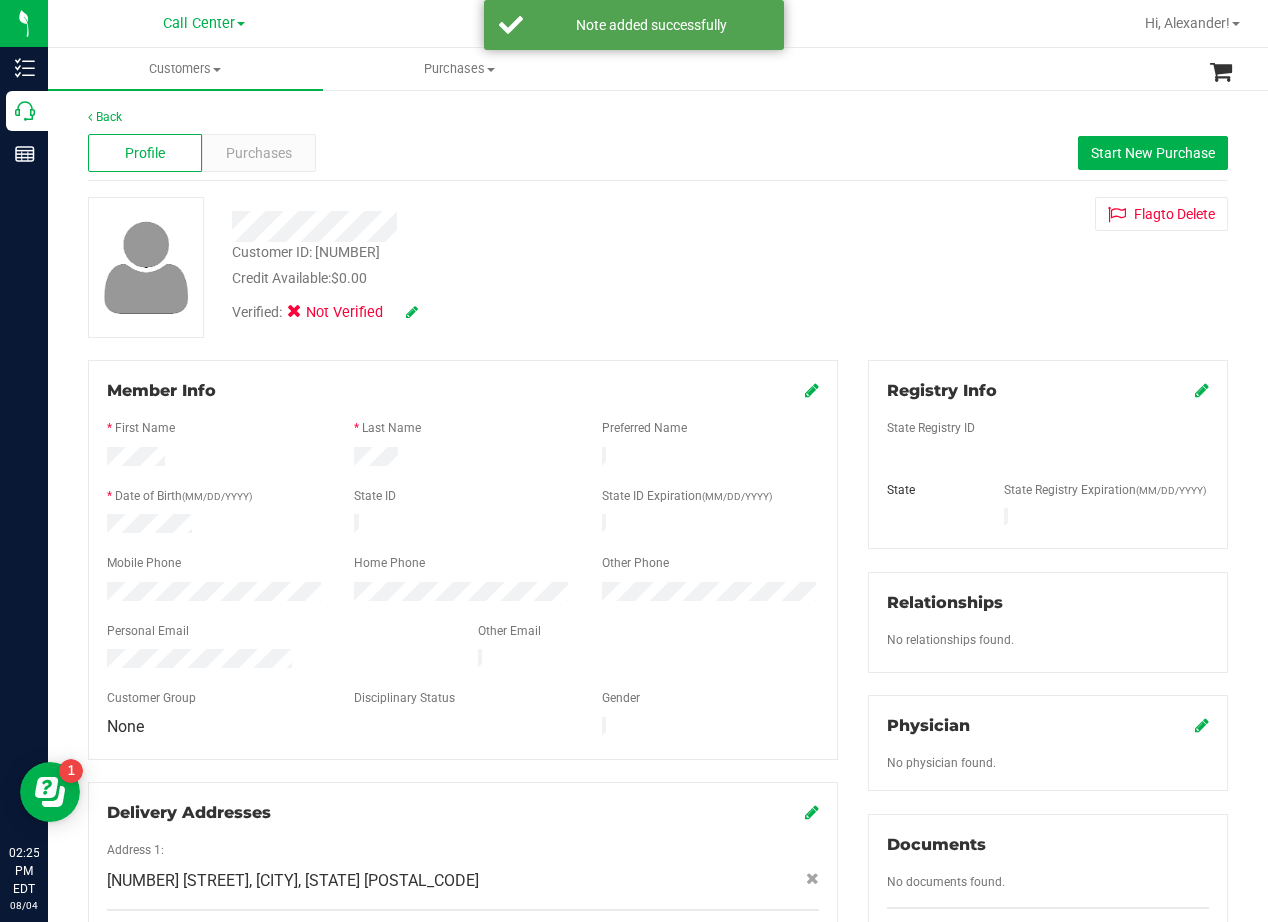 click at bounding box center [1202, 390] 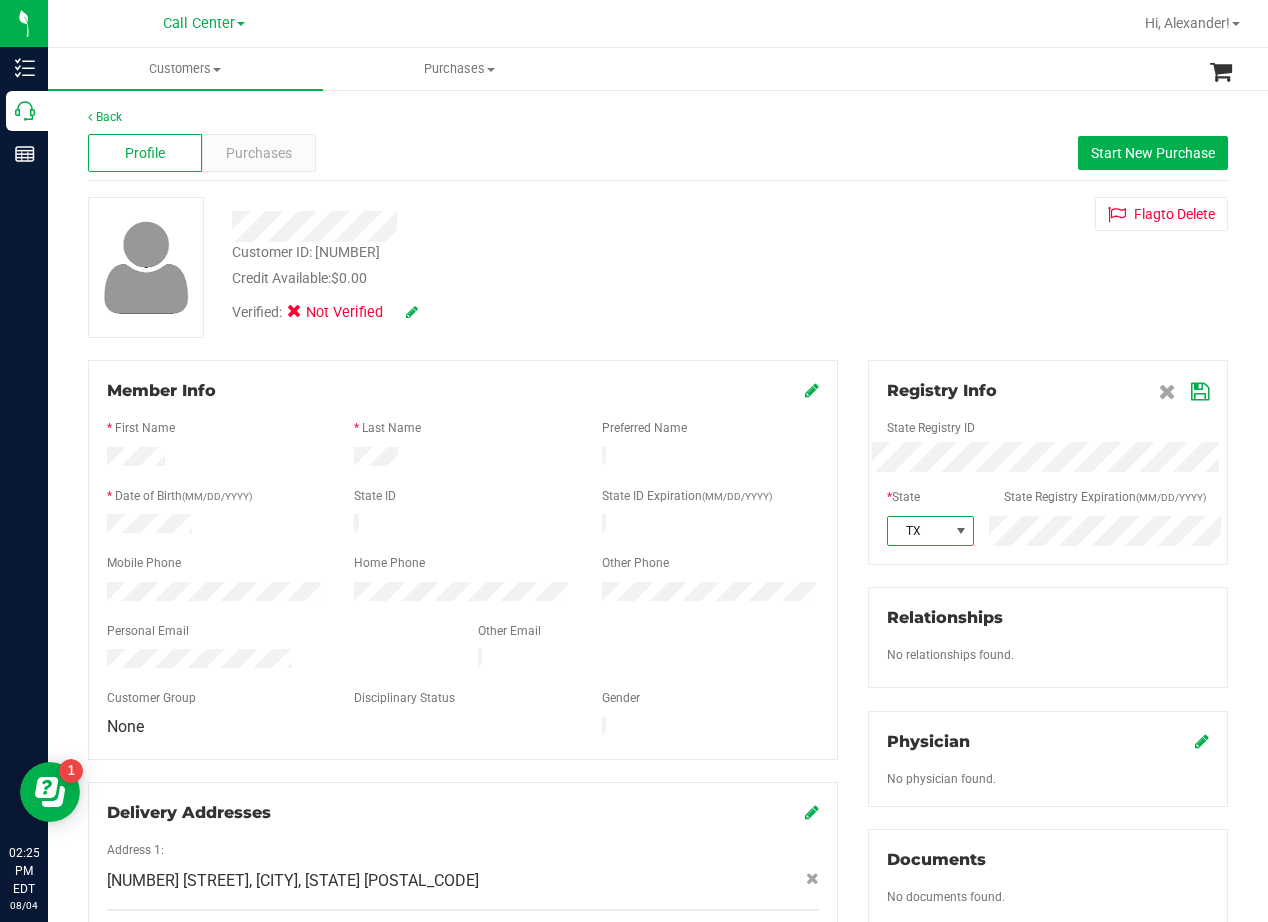 click at bounding box center (1200, 392) 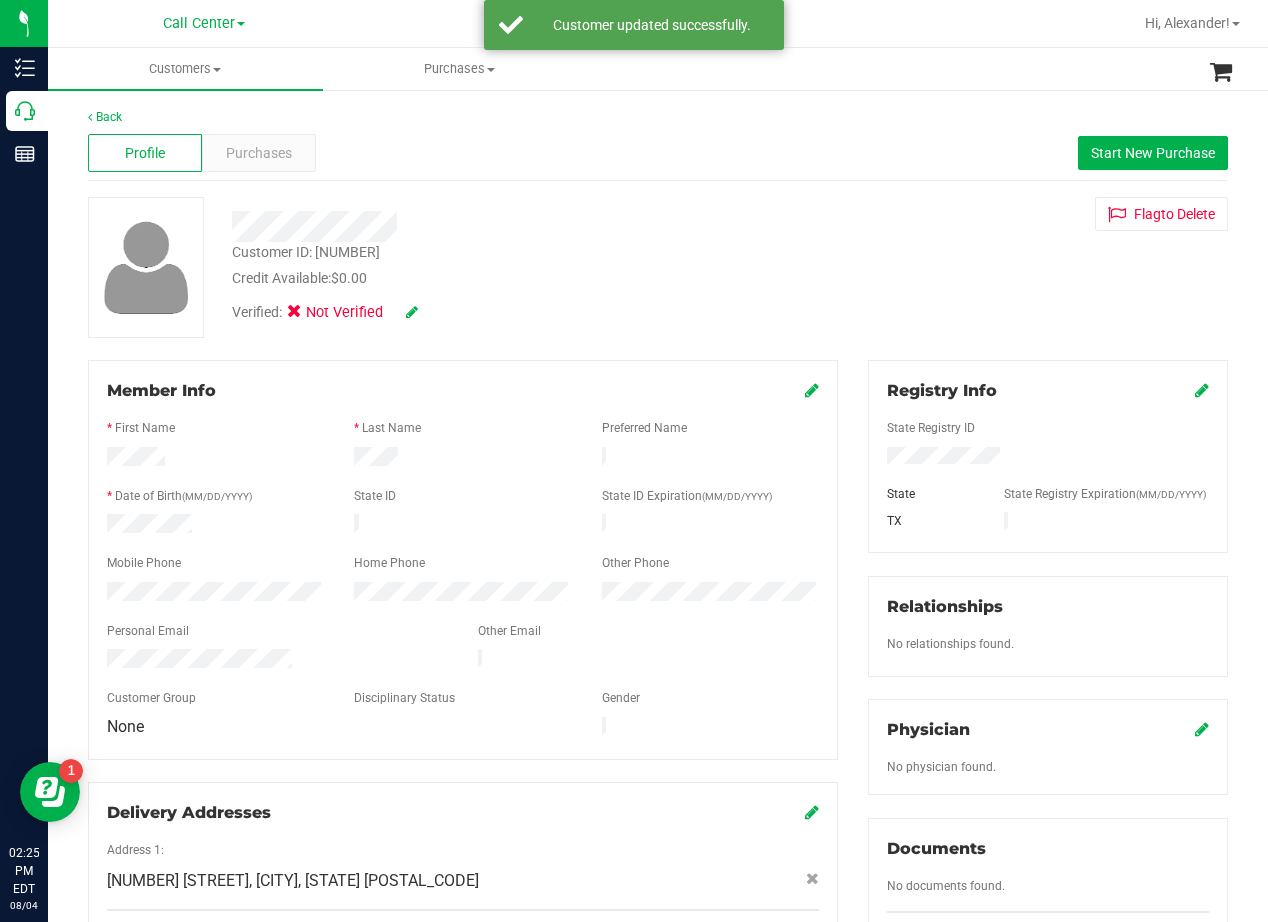 click on "Customer ID: 1615582
Credit Available:
$0.00
Verified:
Not Verified
Flag  to Delete" at bounding box center [658, 267] 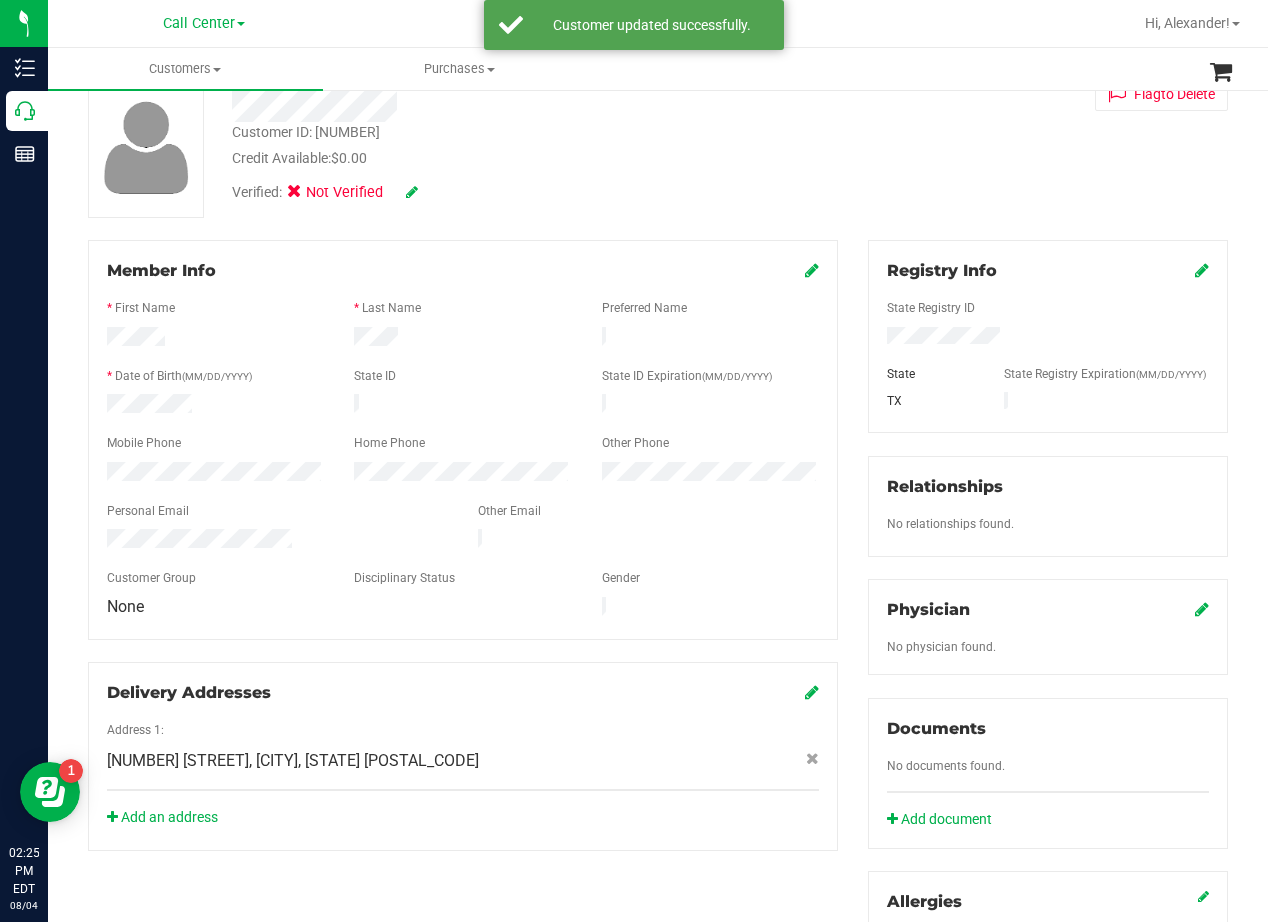 scroll, scrollTop: 300, scrollLeft: 0, axis: vertical 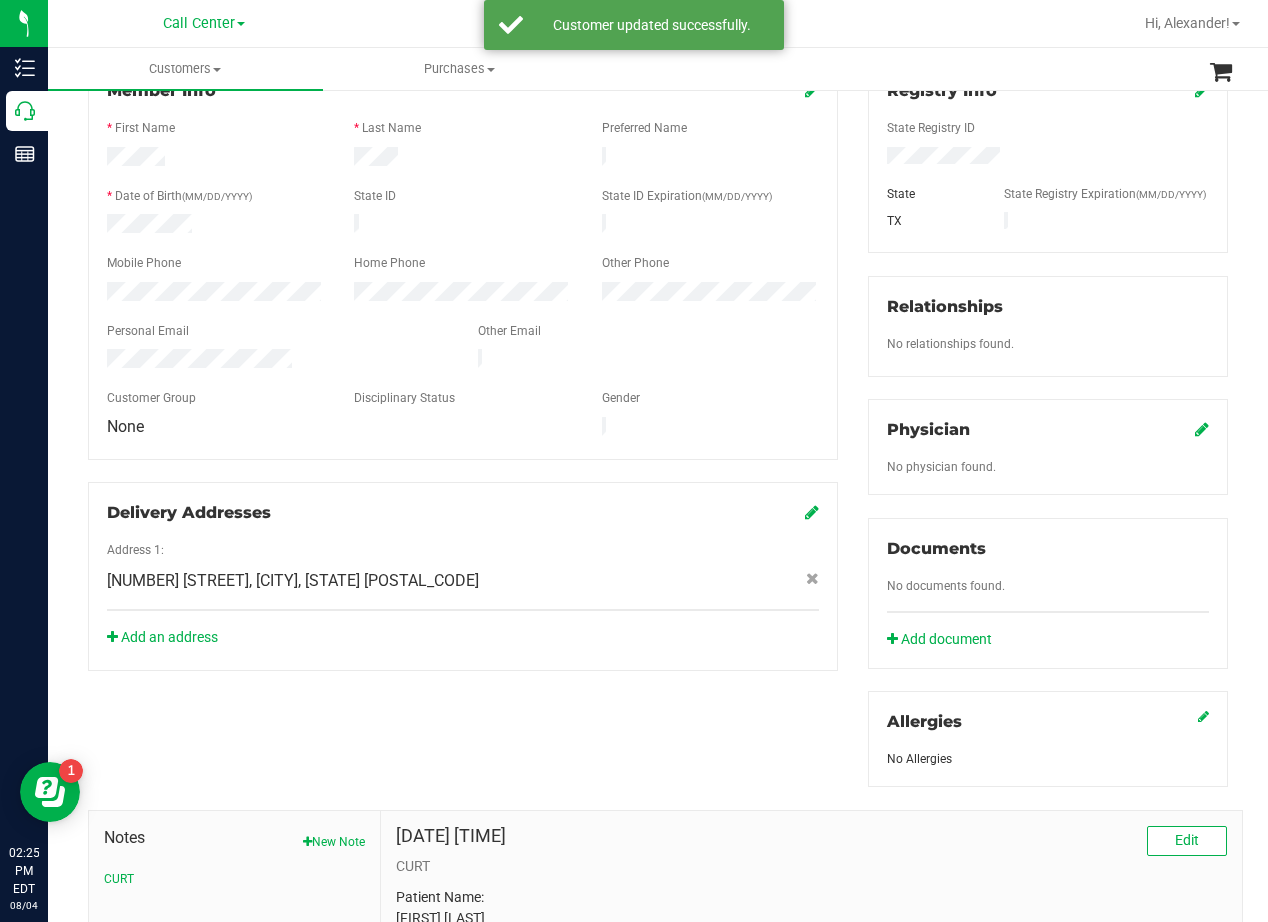 click on "Physician
No physician found." 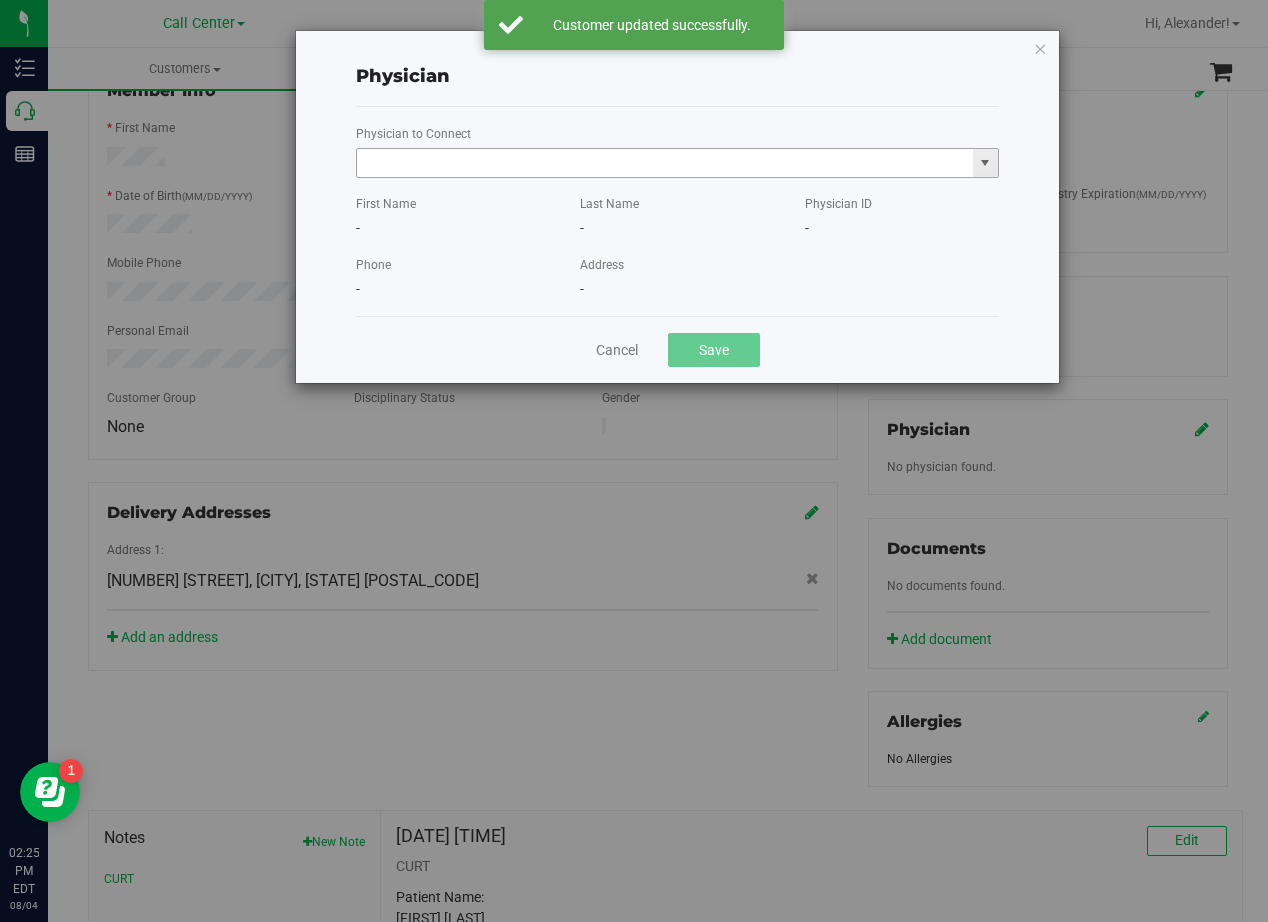 click at bounding box center (665, 163) 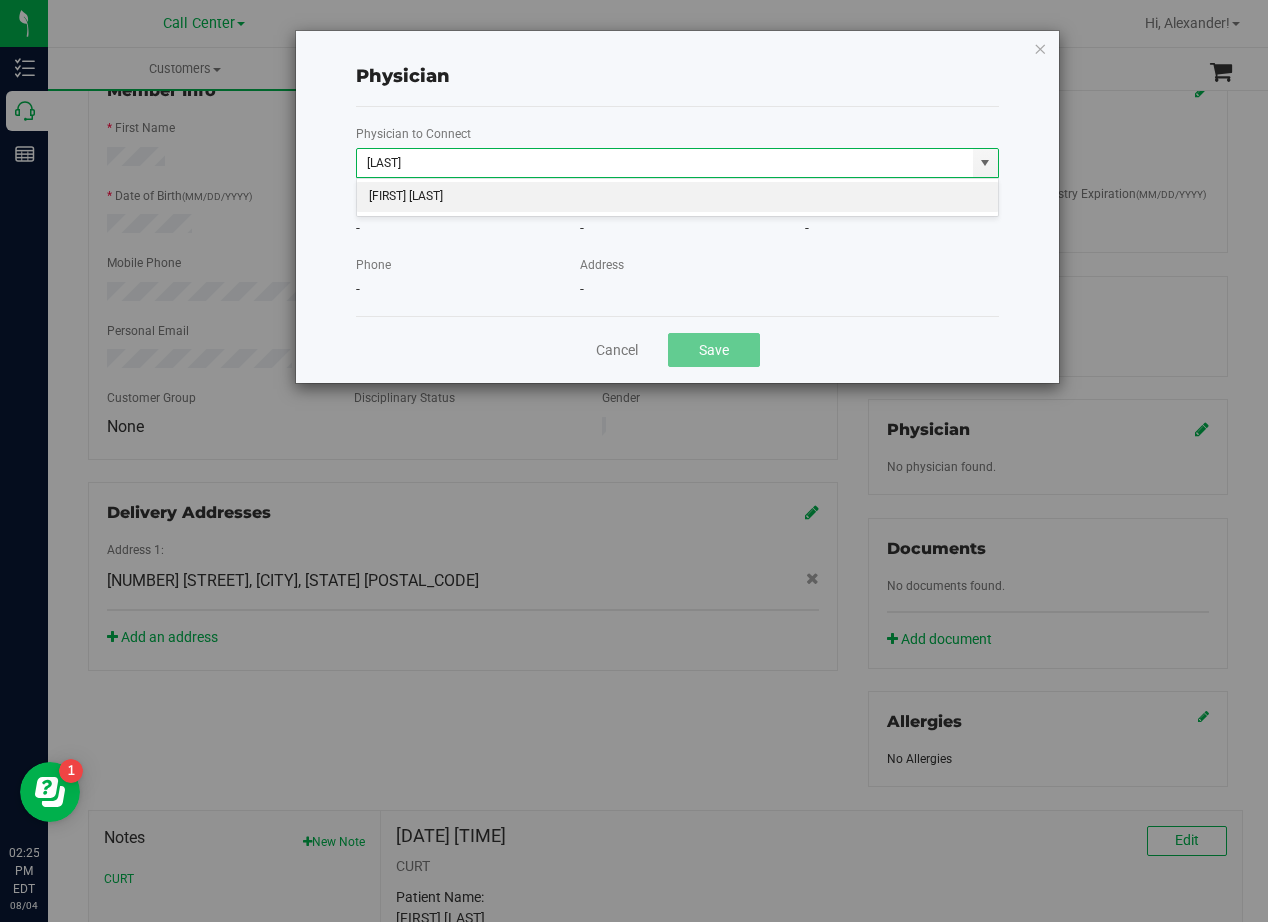click on "JOSE FRANQUIZ" at bounding box center [677, 197] 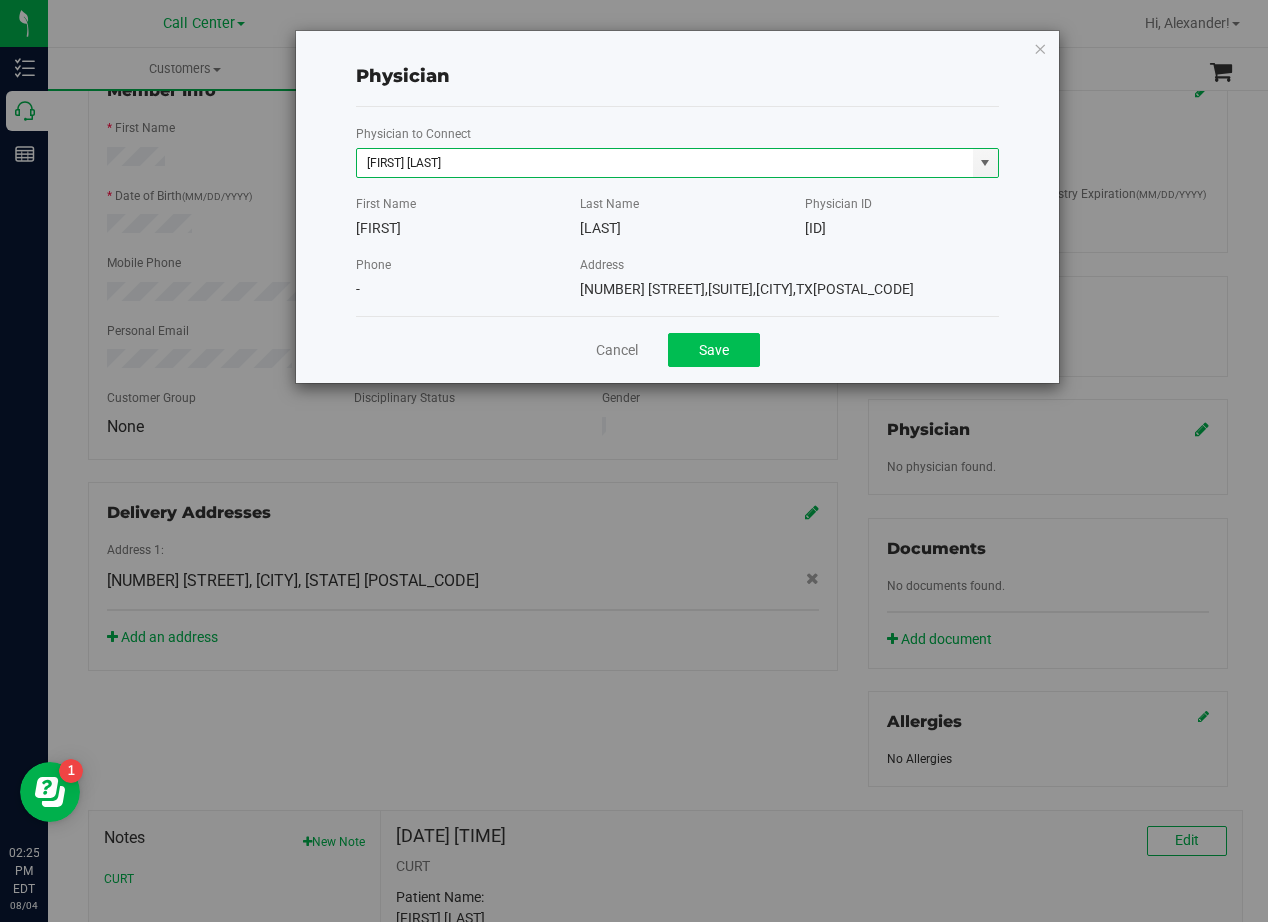 type on "JOSE FRANQUIZ" 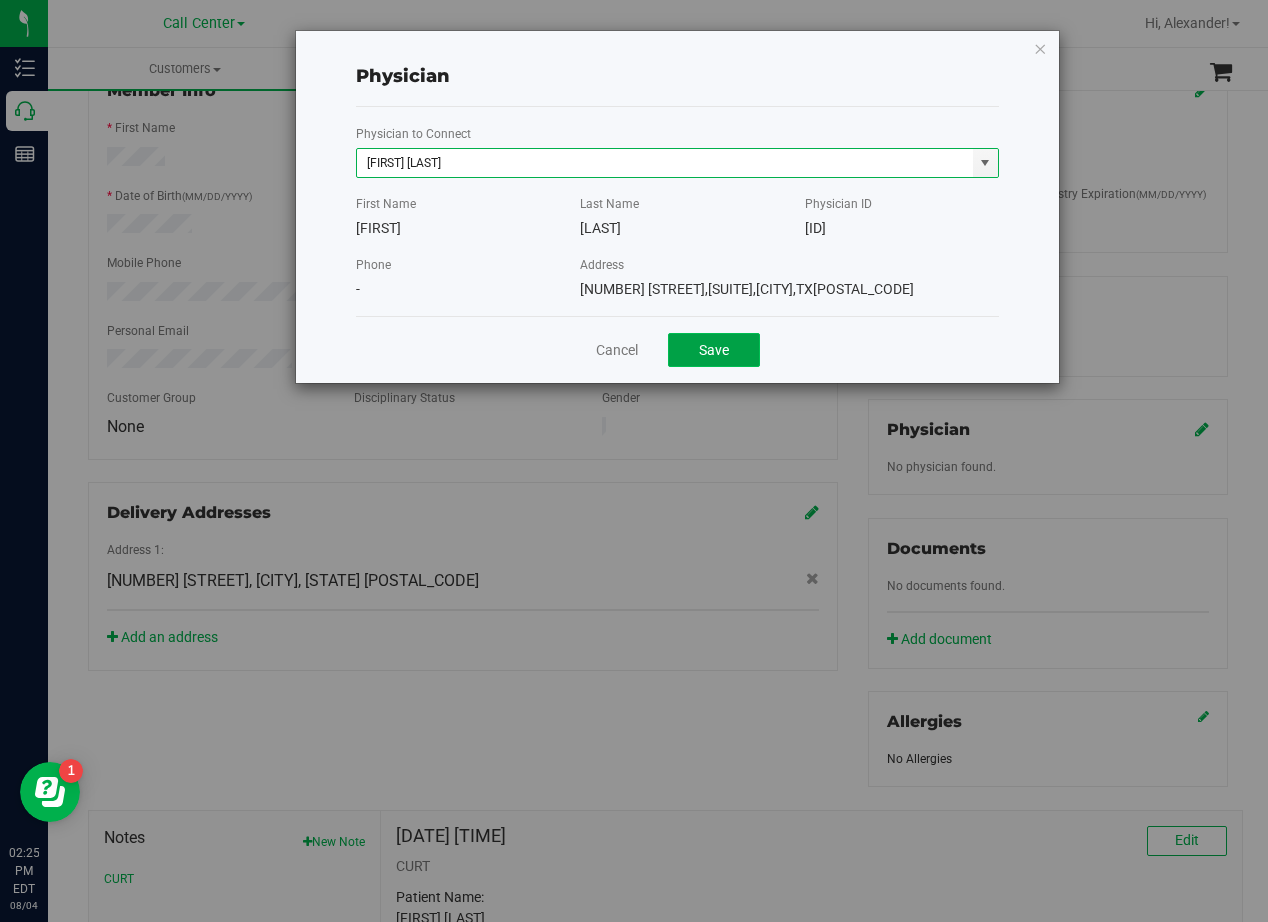 click on "Save" at bounding box center [714, 350] 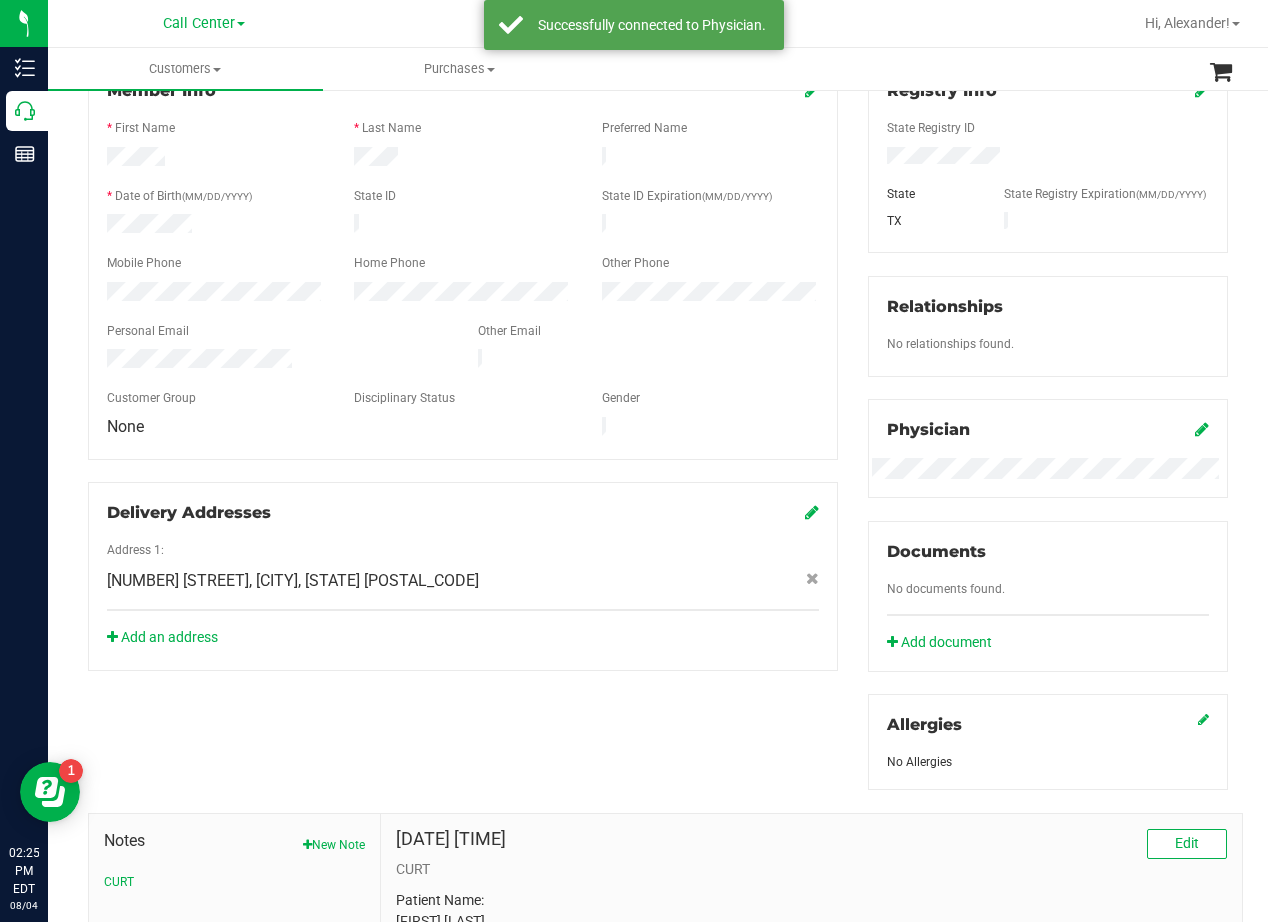 drag, startPoint x: 737, startPoint y: 410, endPoint x: 707, endPoint y: 390, distance: 36.05551 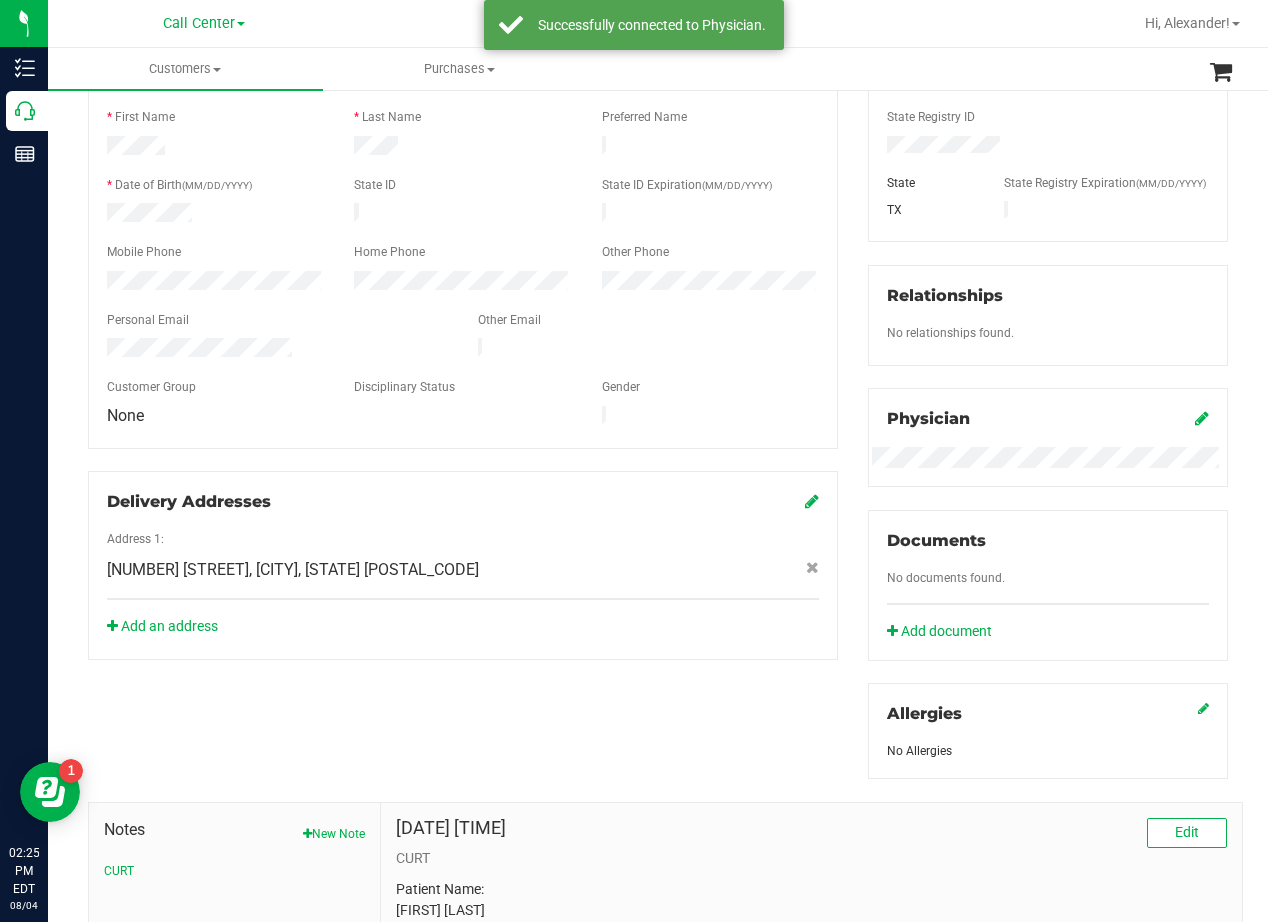 scroll, scrollTop: 0, scrollLeft: 0, axis: both 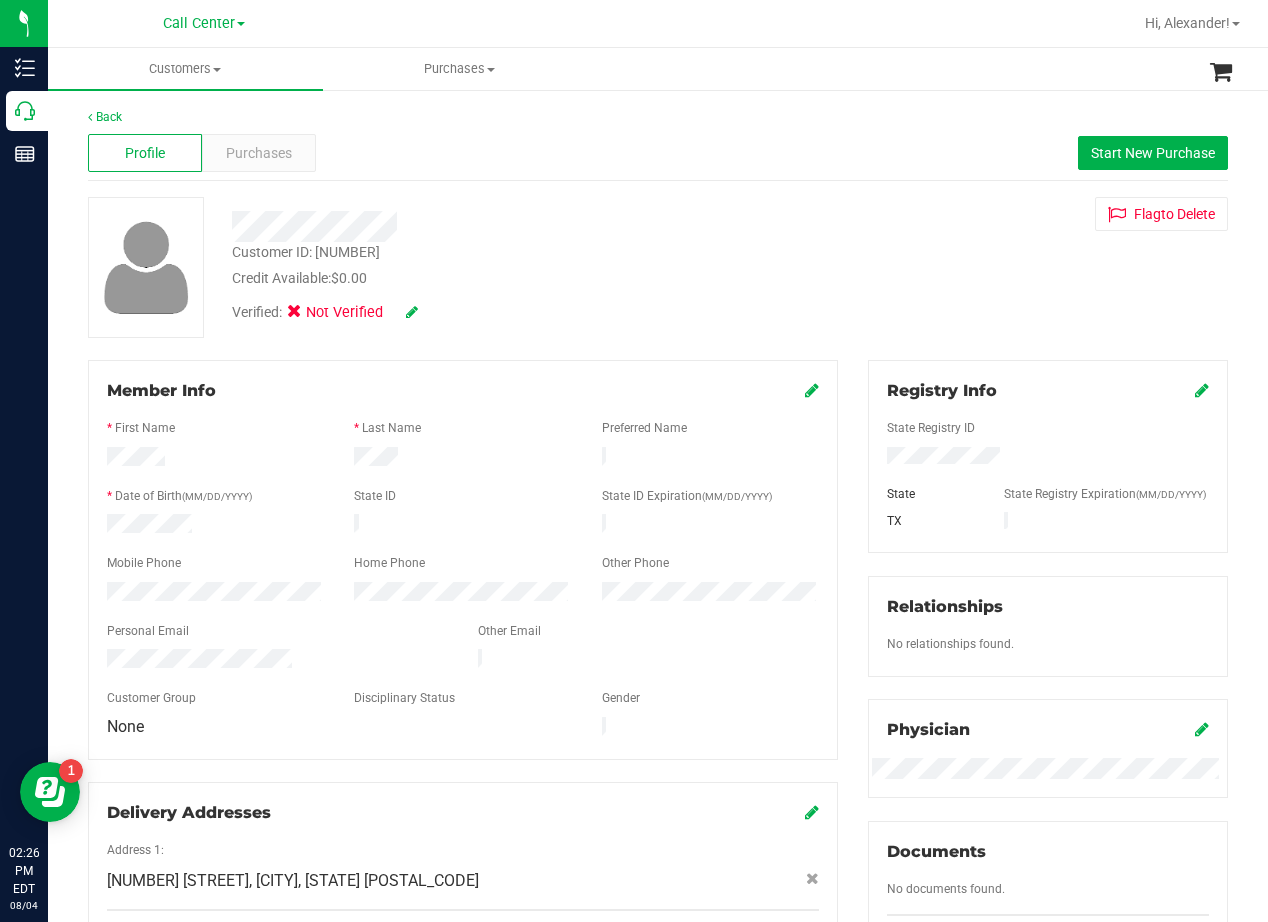 click at bounding box center [509, 219] 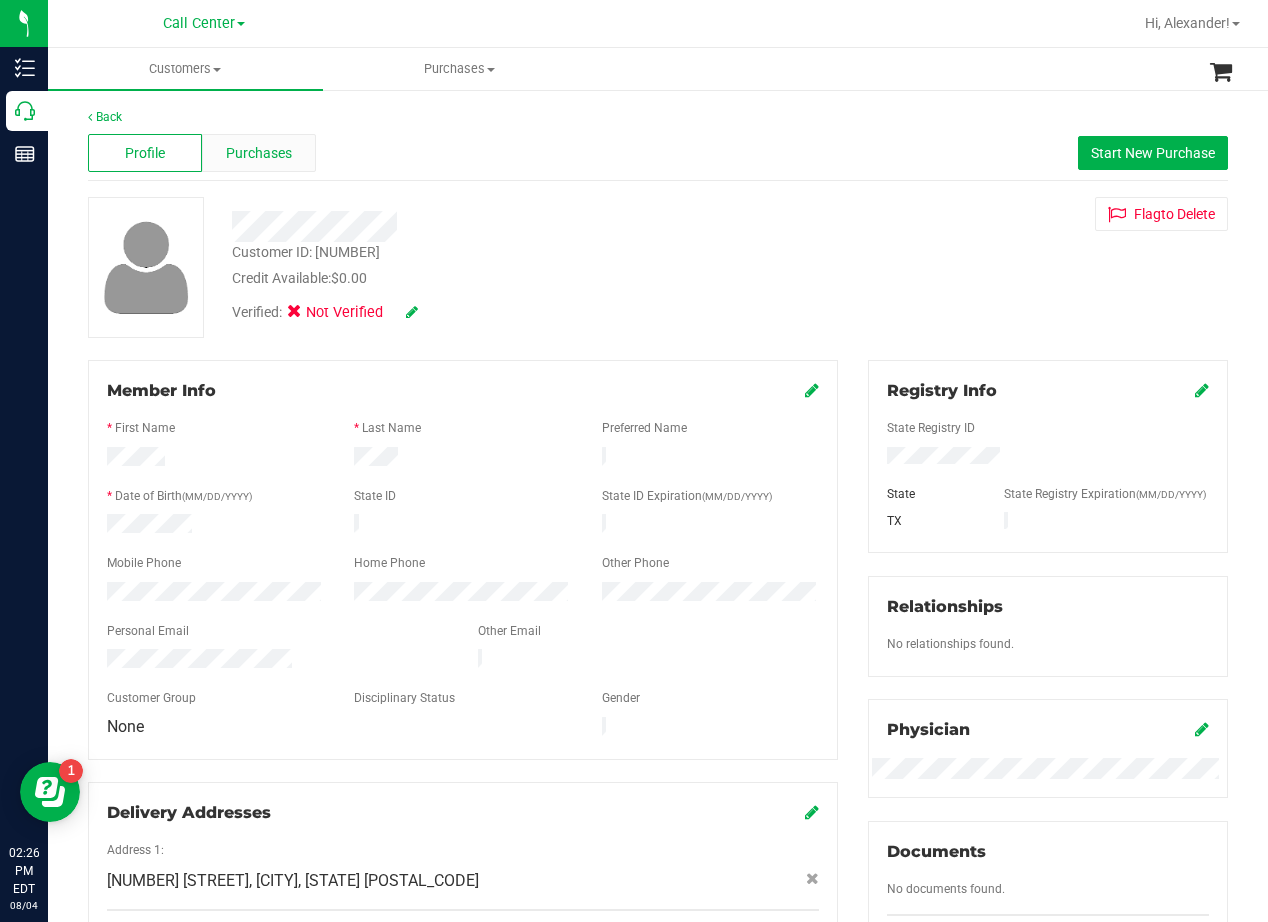 click on "Purchases" at bounding box center (259, 153) 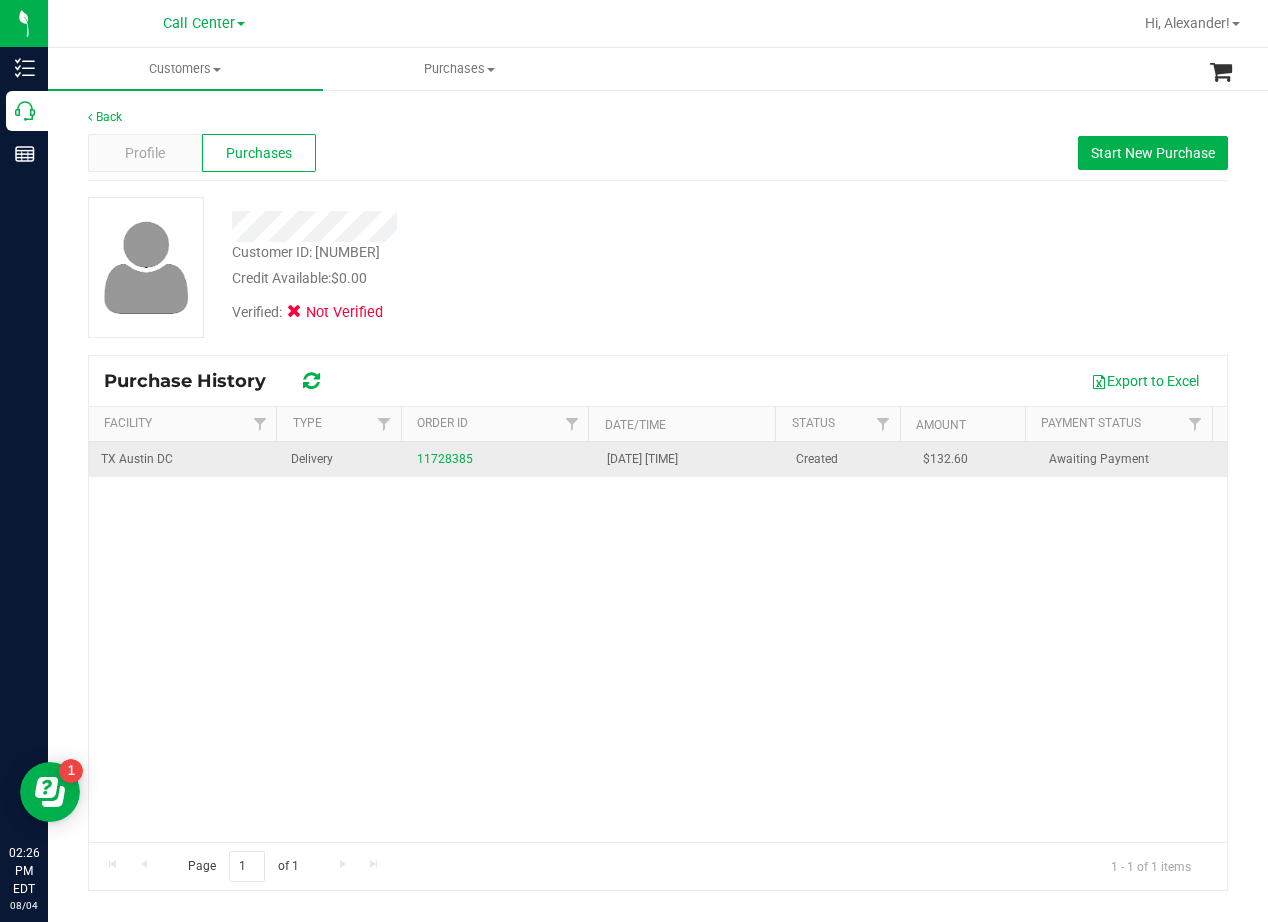 click on "11728385" at bounding box center [500, 459] 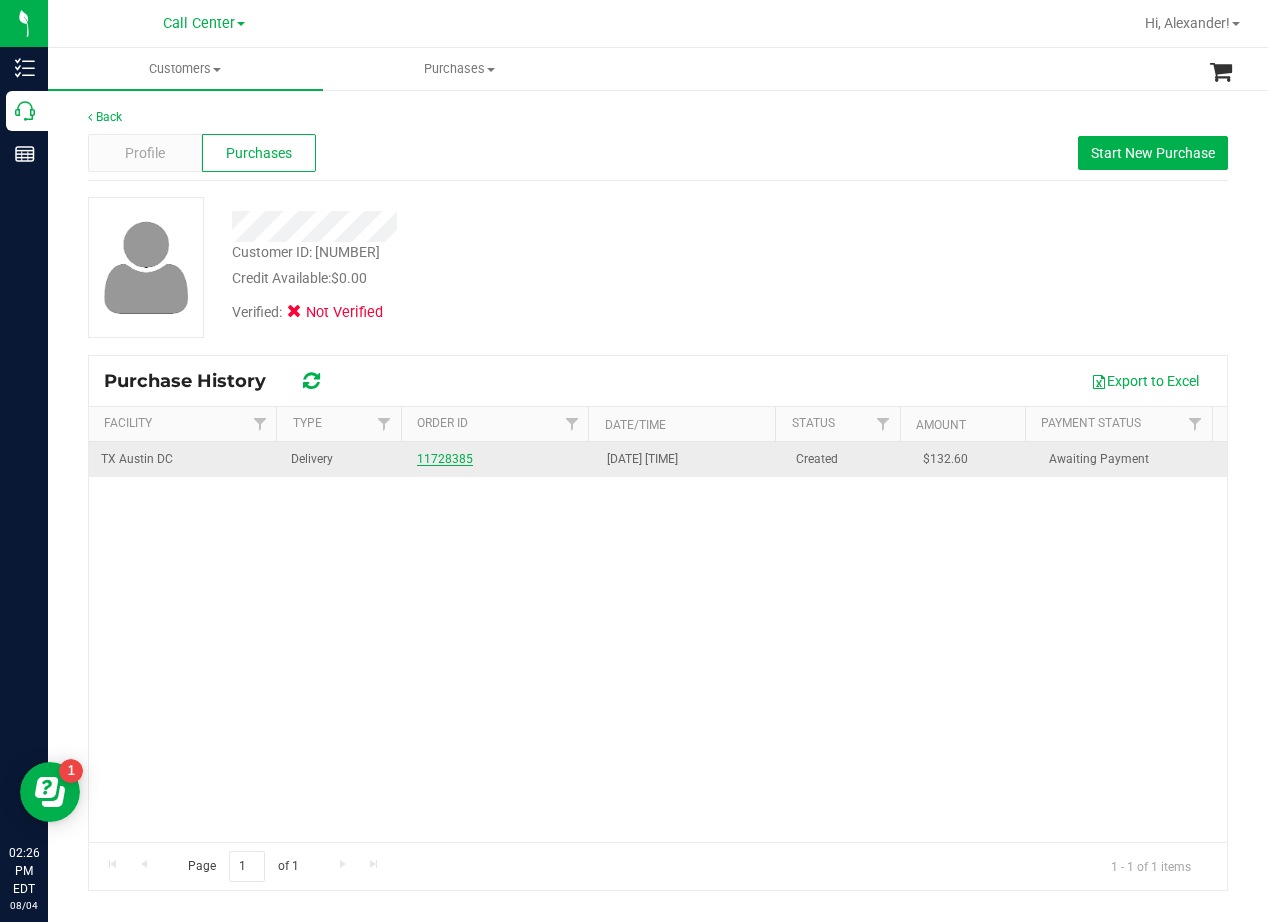click on "11728385" at bounding box center [445, 459] 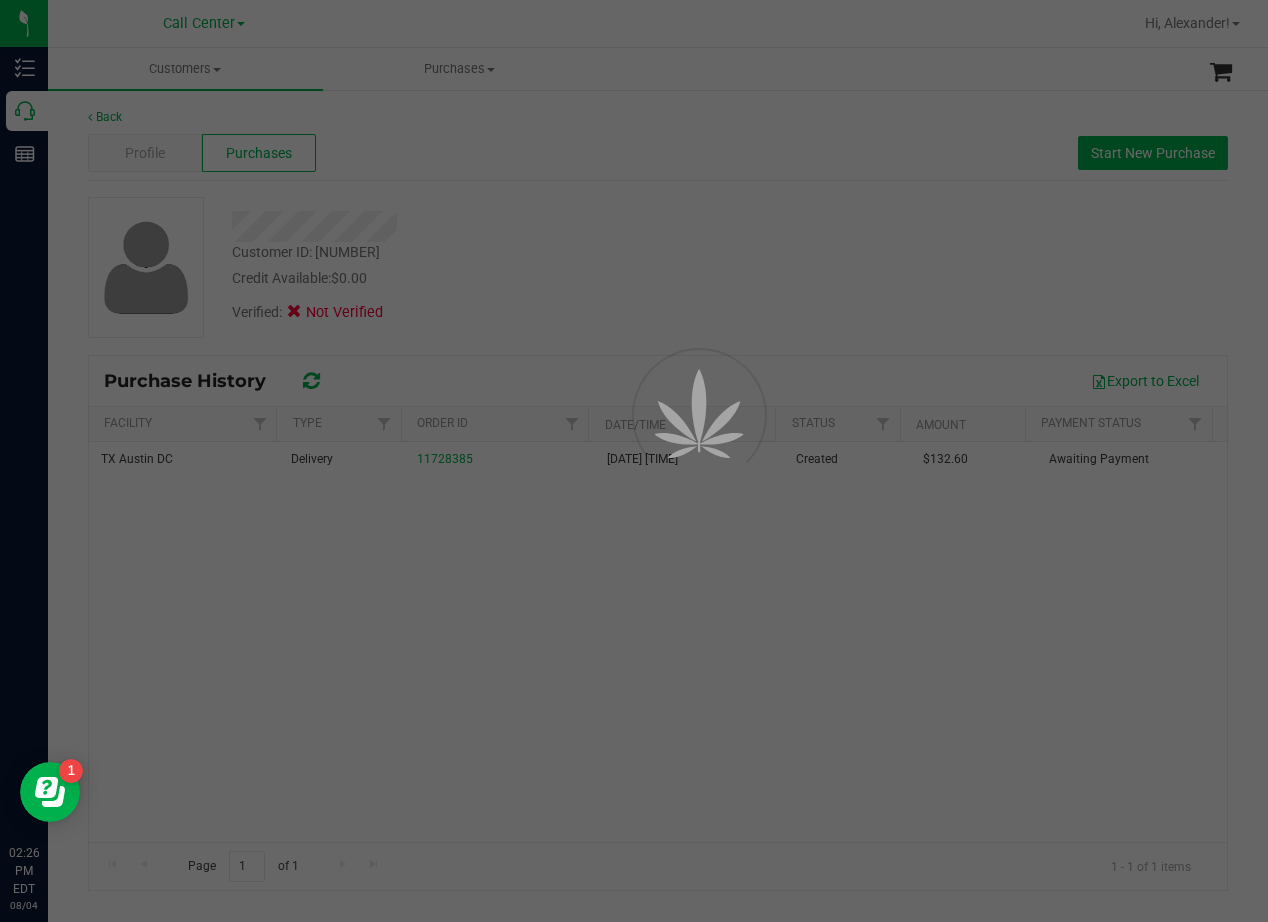 click at bounding box center [634, 461] 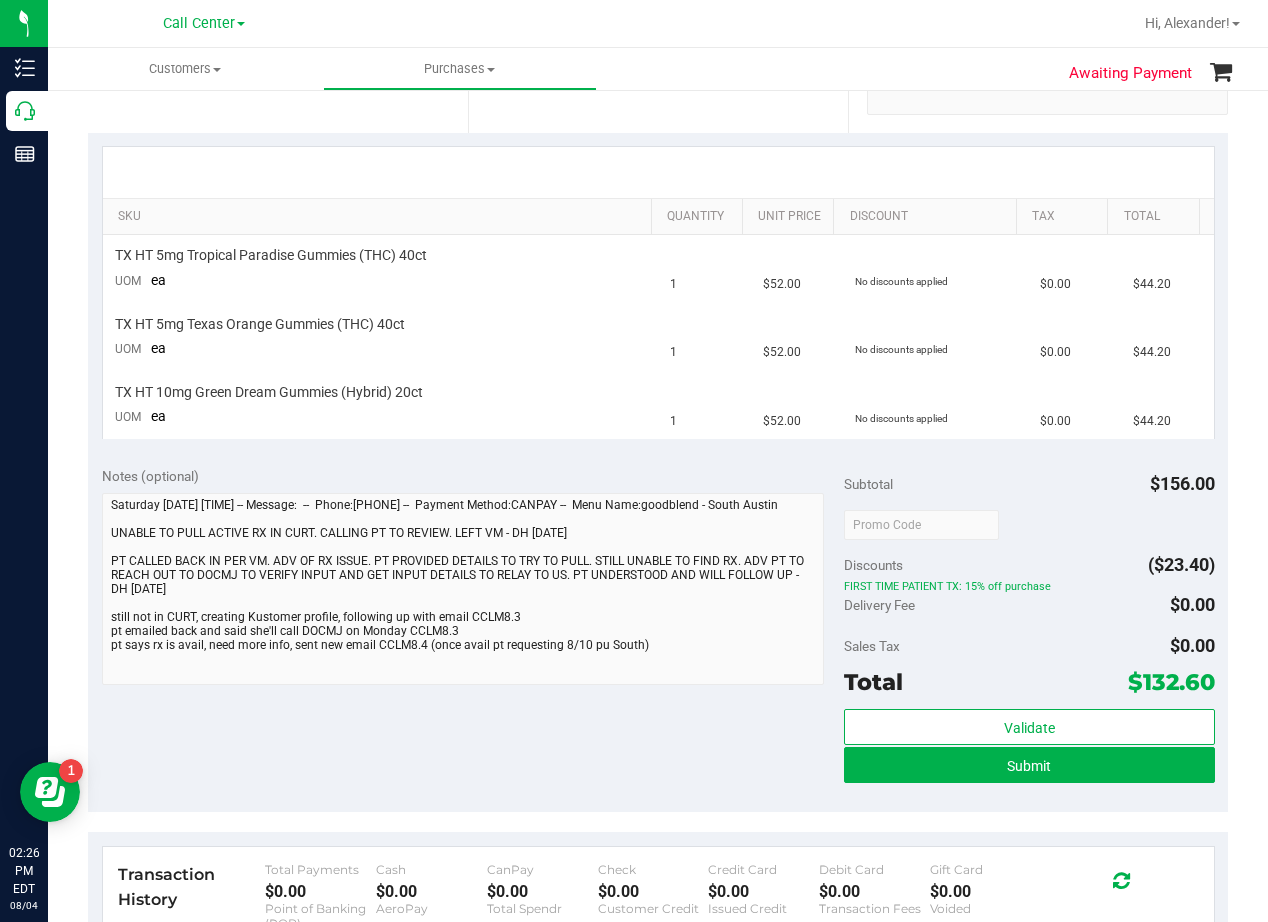 scroll, scrollTop: 400, scrollLeft: 0, axis: vertical 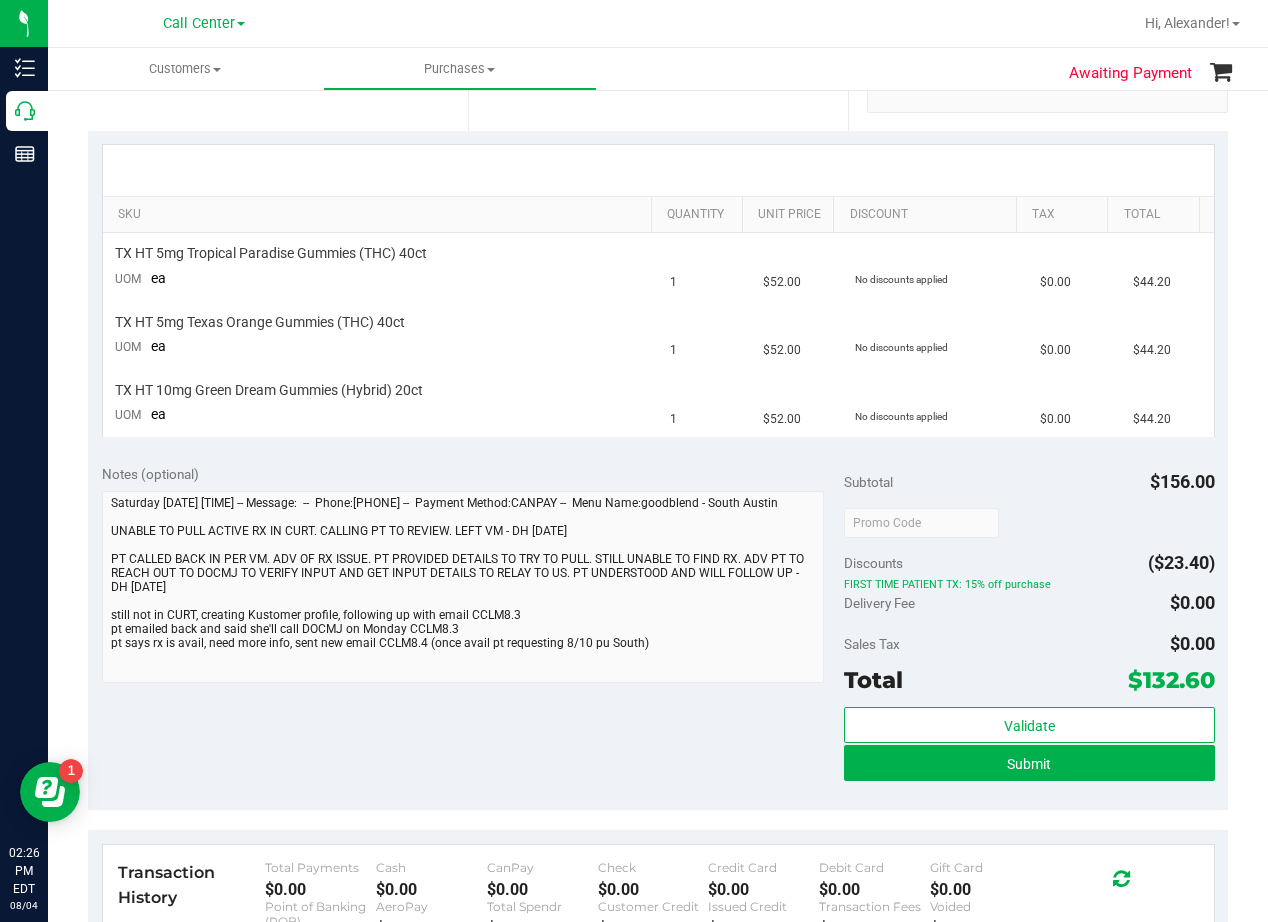 click on "Notes (optional)" at bounding box center (473, 474) 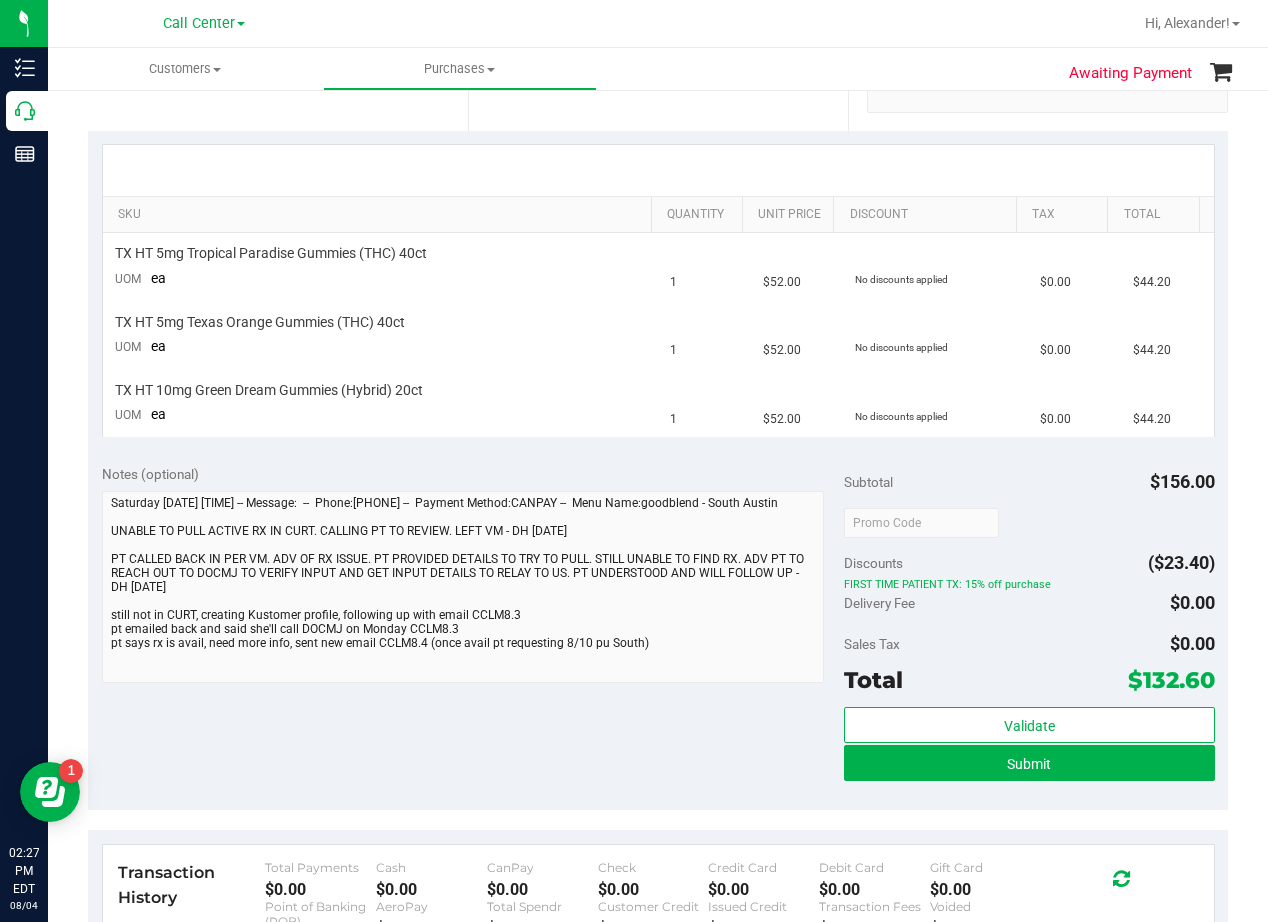 click on "Notes (optional)" at bounding box center (473, 474) 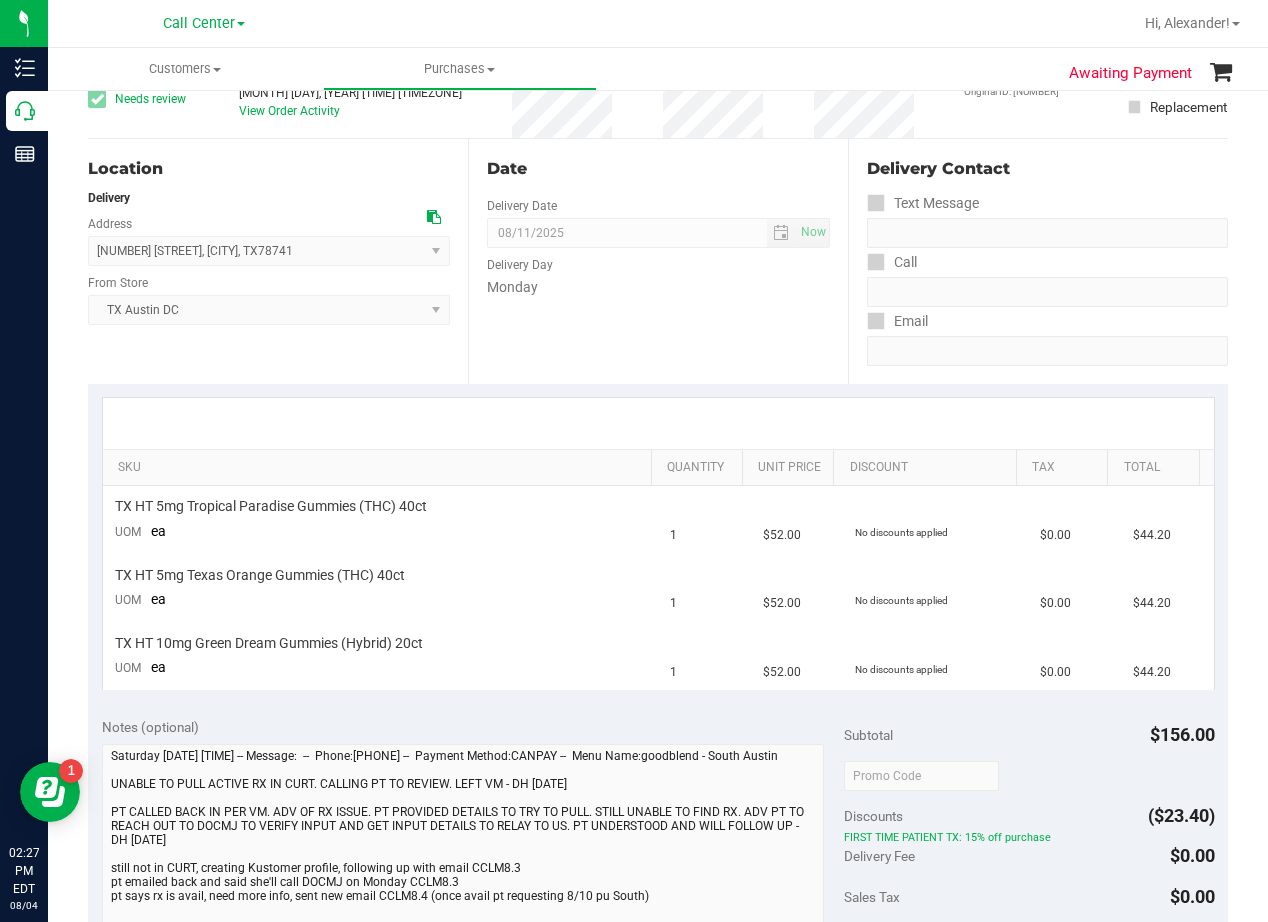 scroll, scrollTop: 0, scrollLeft: 0, axis: both 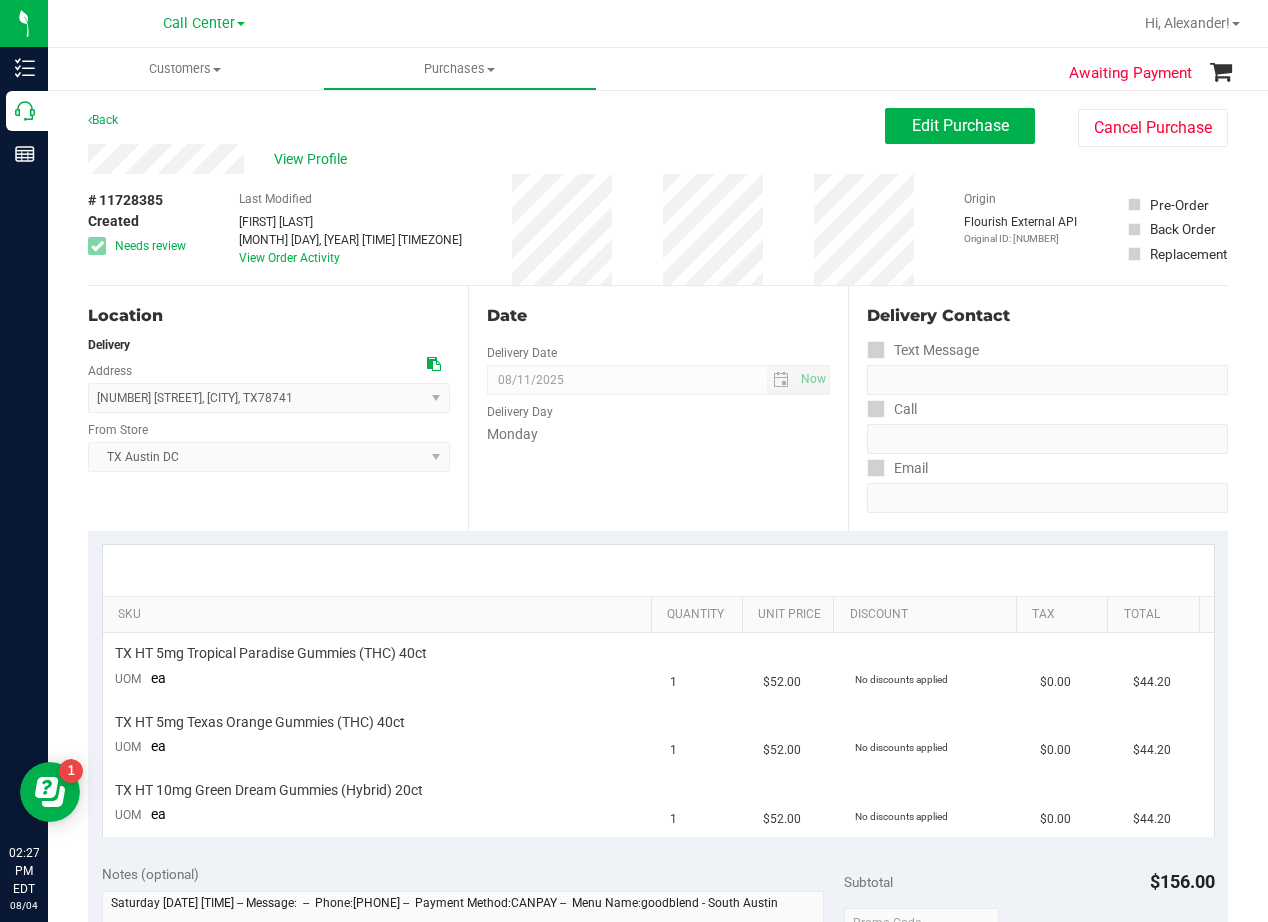 drag, startPoint x: 725, startPoint y: 295, endPoint x: 658, endPoint y: 312, distance: 69.12308 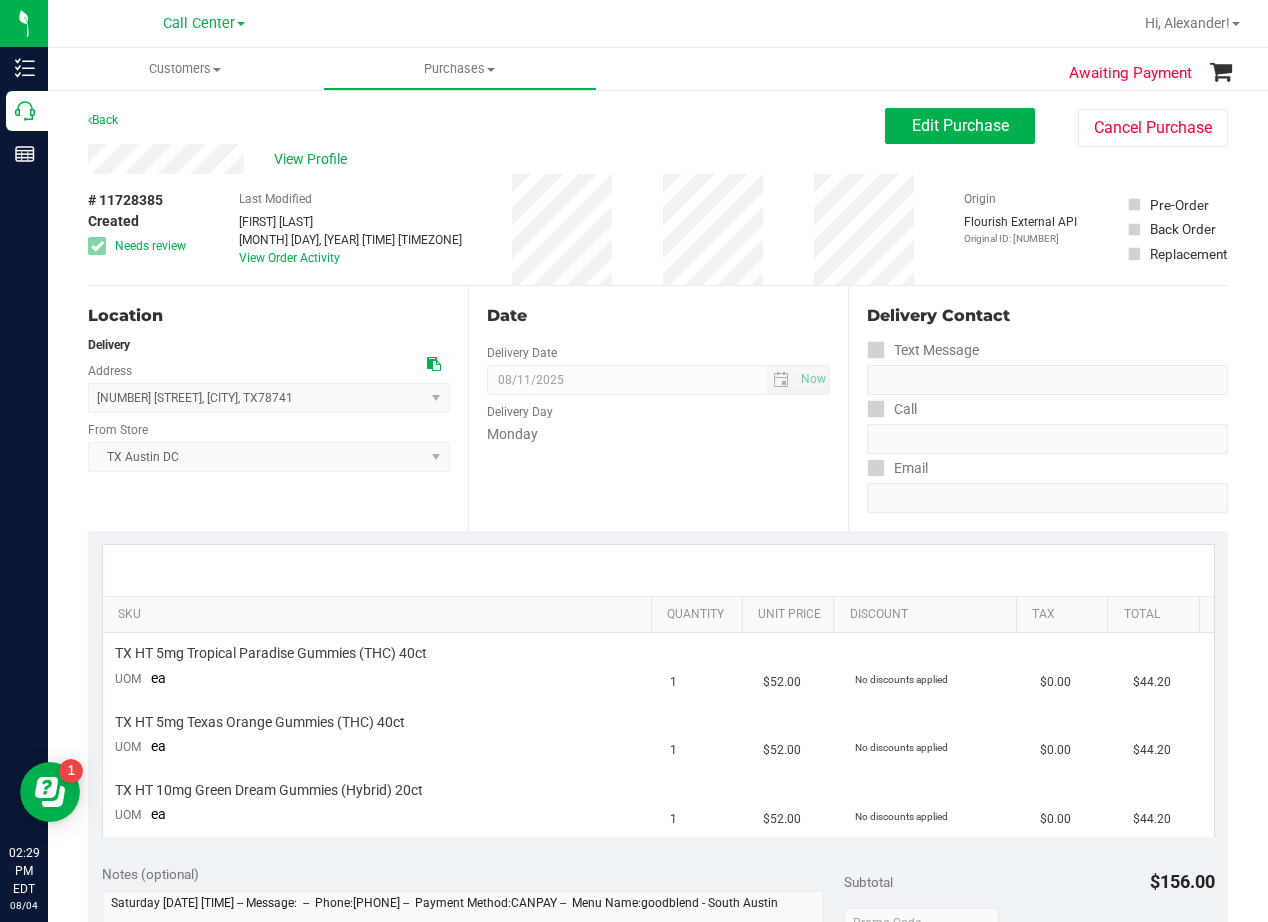 click on "Date
Delivery Date
08/11/2025
Now
08/11/2025 08:00 AM
Now
Delivery Day
Monday" at bounding box center (658, 408) 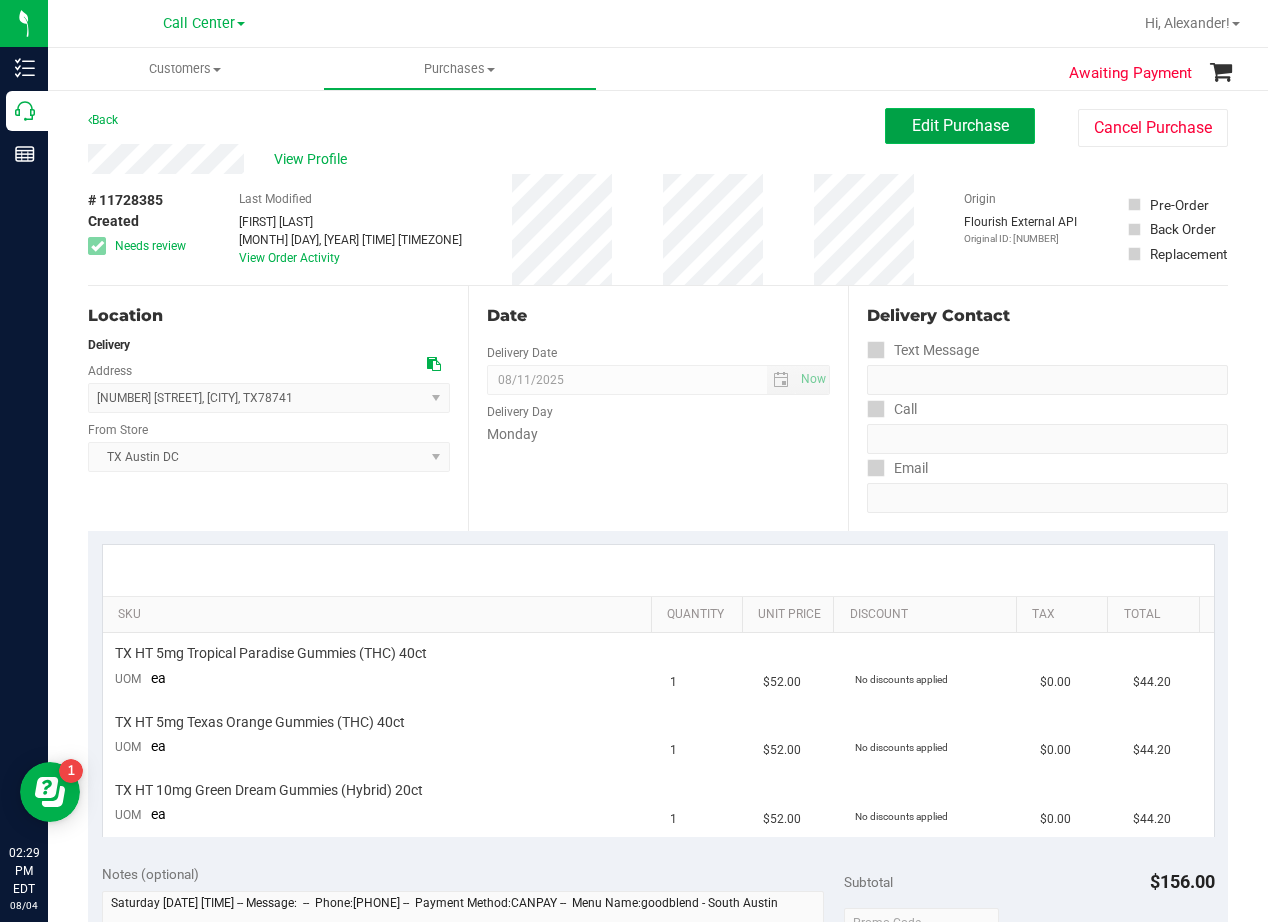 click on "Edit Purchase" at bounding box center [960, 126] 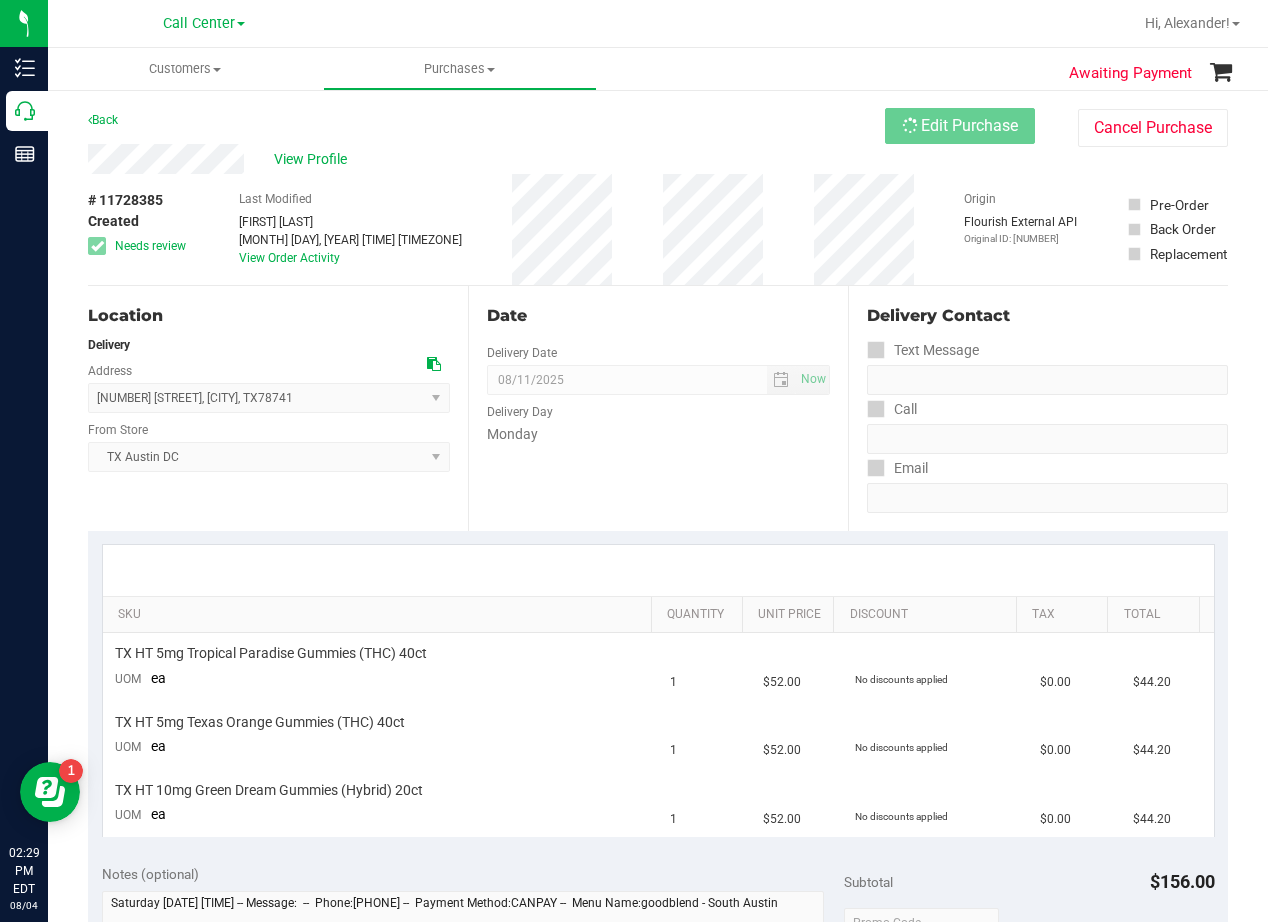 click on "Back
Edit Purchase
Cancel Purchase" at bounding box center (658, 126) 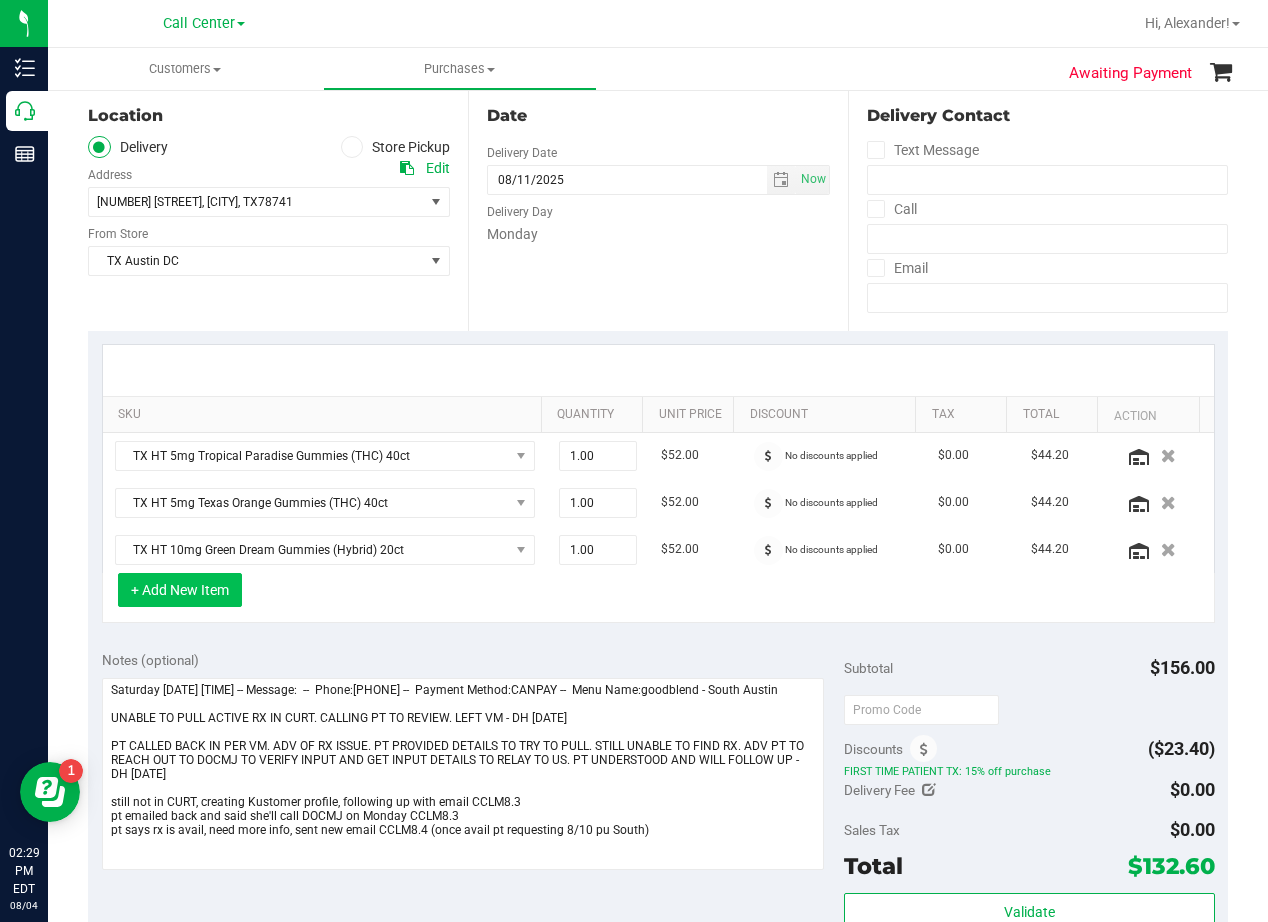 click on "+ Add New Item" at bounding box center [180, 590] 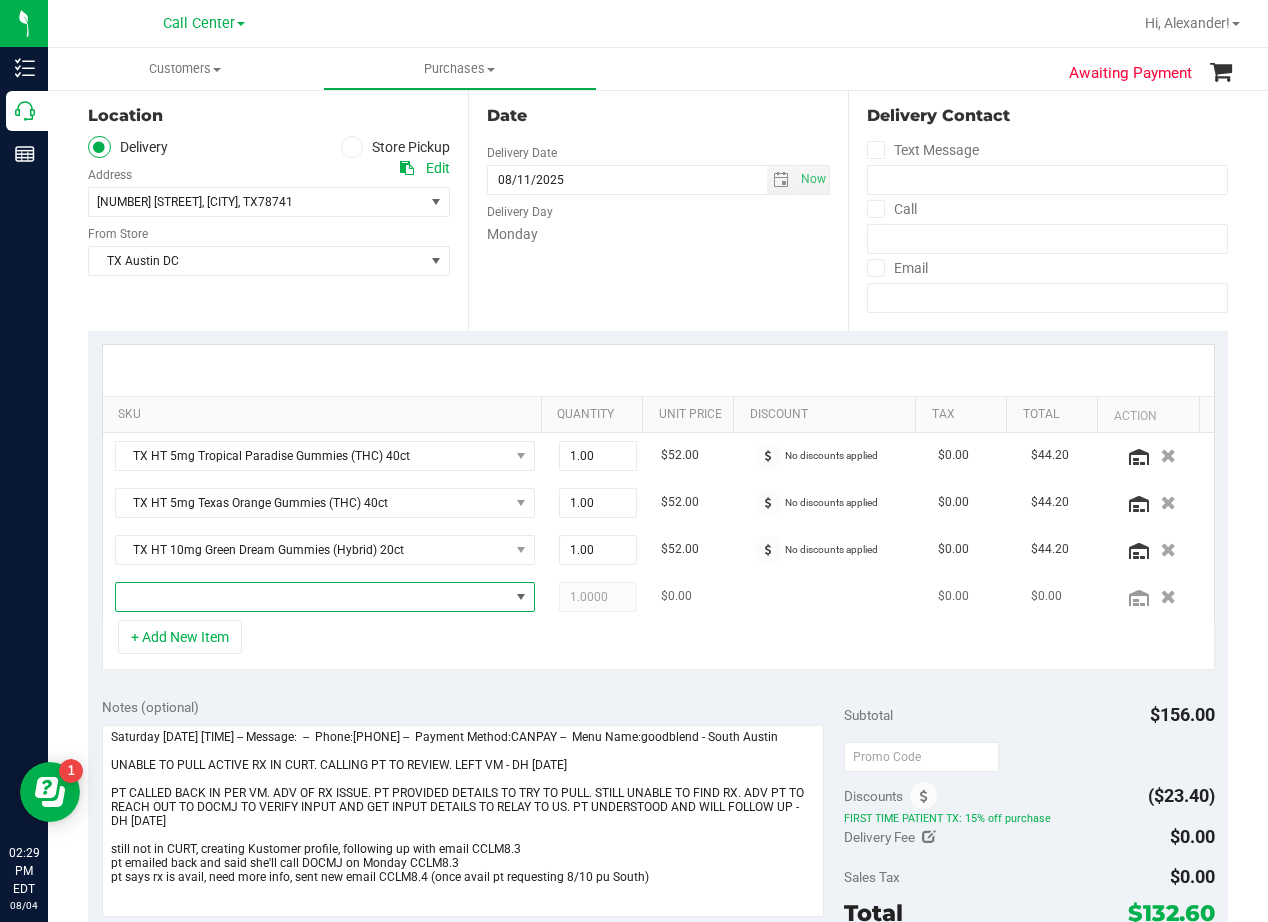 click at bounding box center (312, 597) 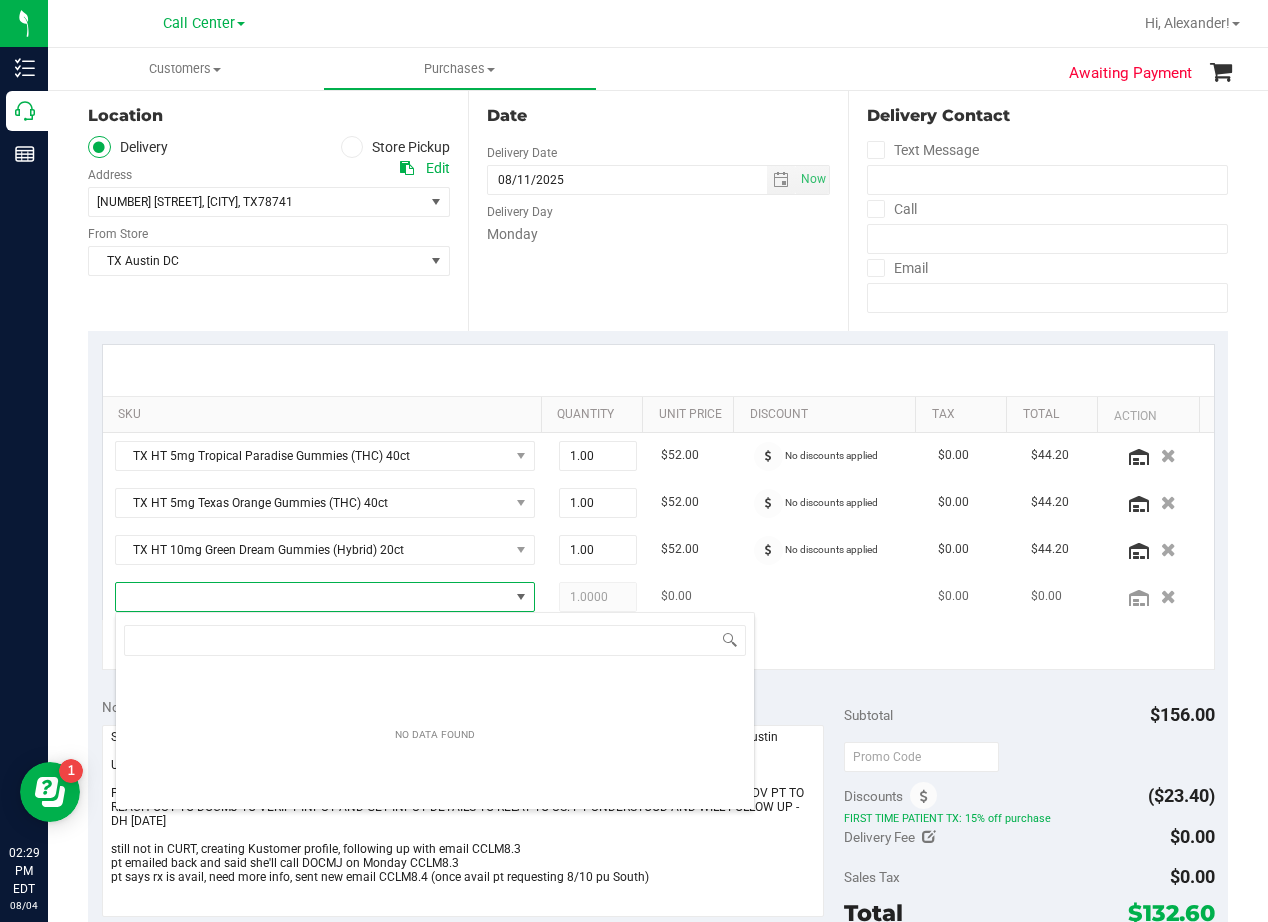 scroll, scrollTop: 99970, scrollLeft: 99593, axis: both 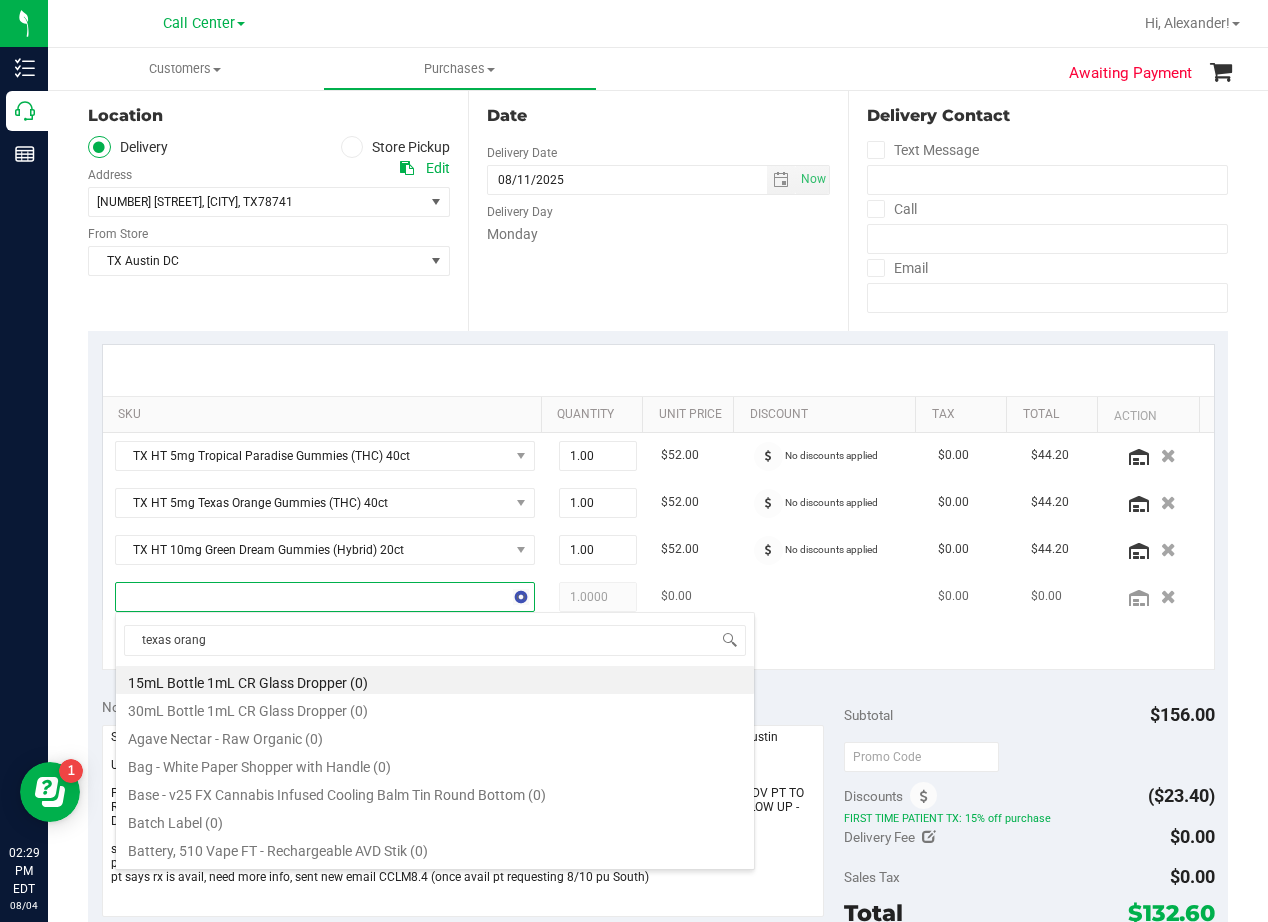 type on "texas orange" 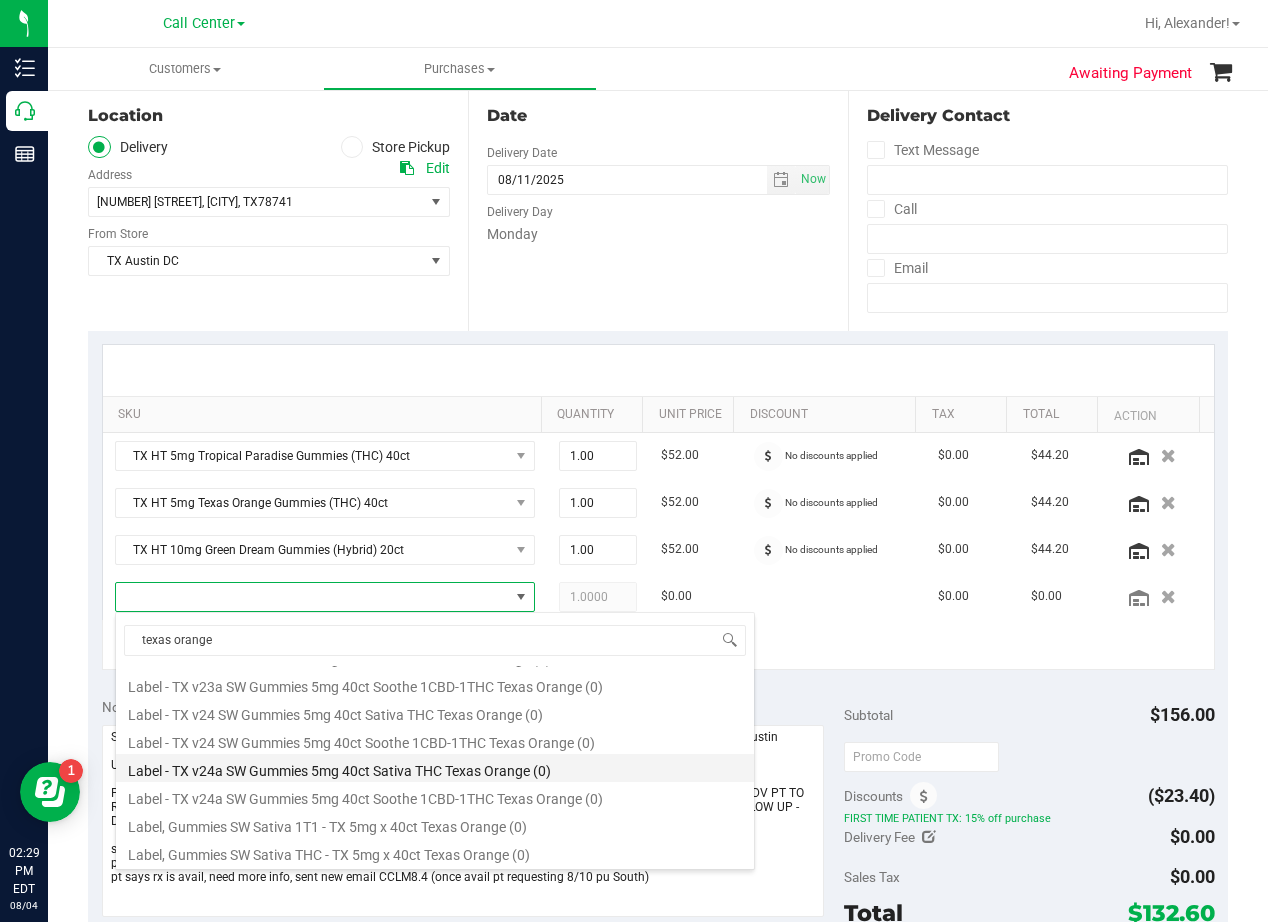 scroll, scrollTop: 0, scrollLeft: 0, axis: both 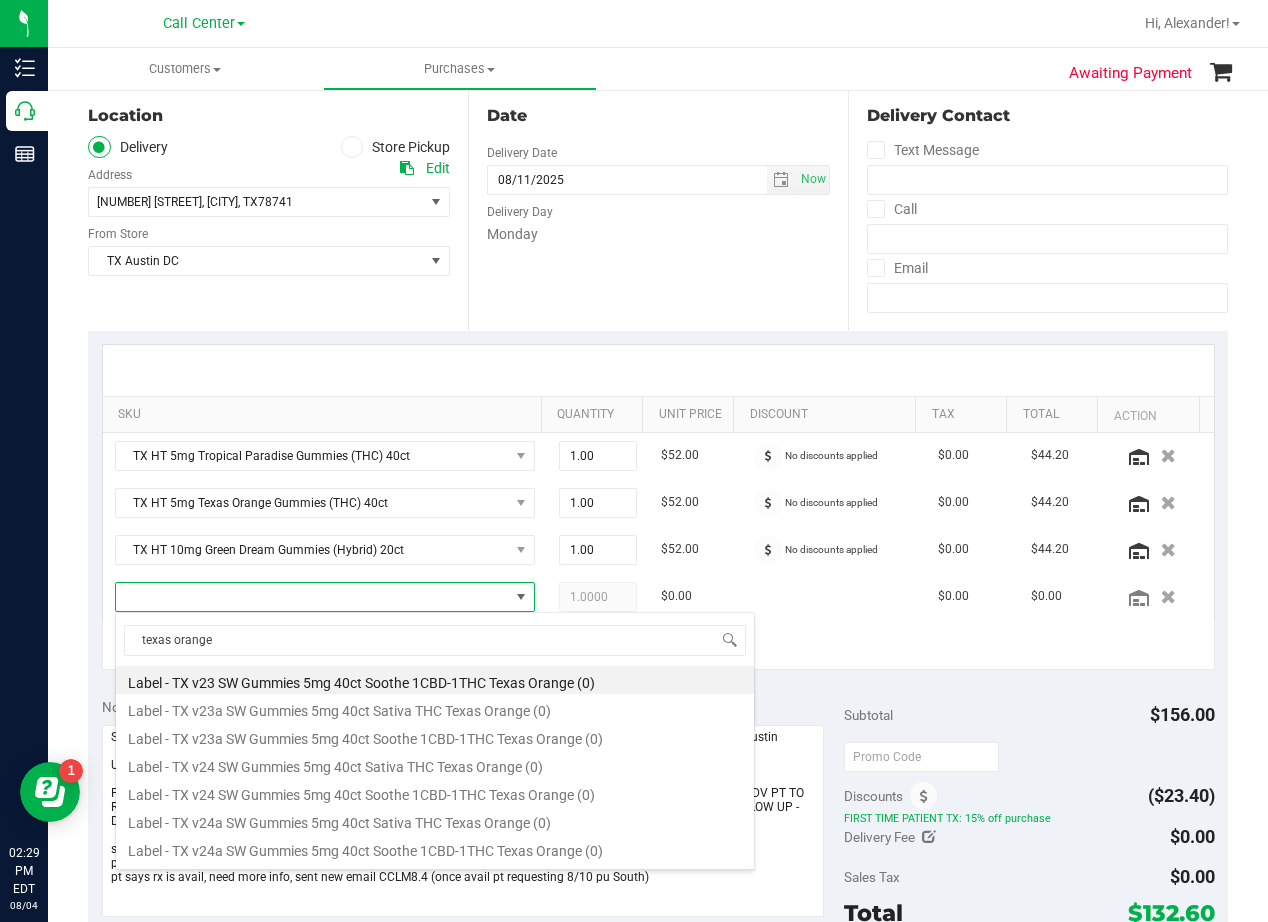 click on "Date
Delivery Date
08/11/2025
Now
08/11/2025 08:00 AM
Now
Delivery Day
Monday" at bounding box center (658, 208) 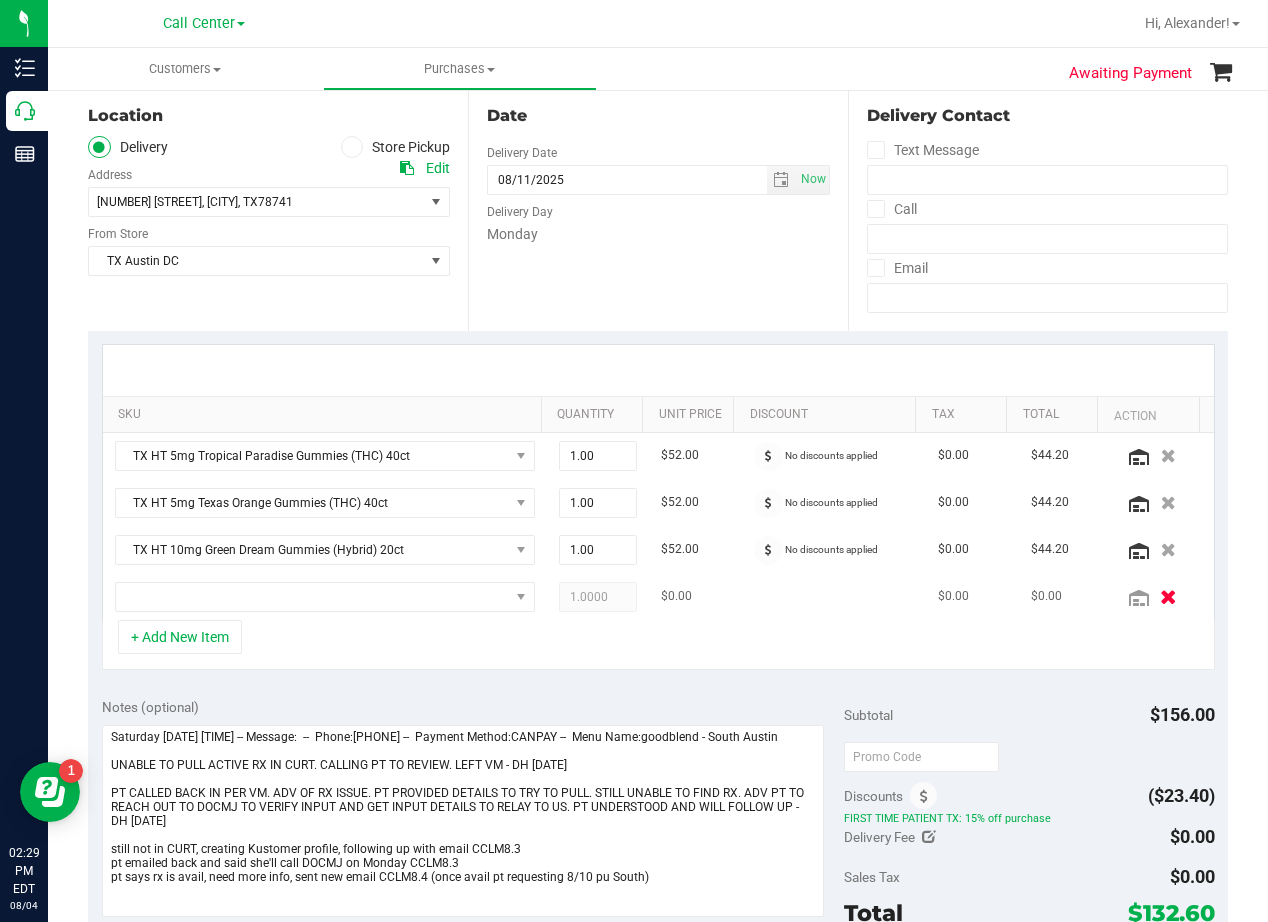 click at bounding box center (1168, 596) 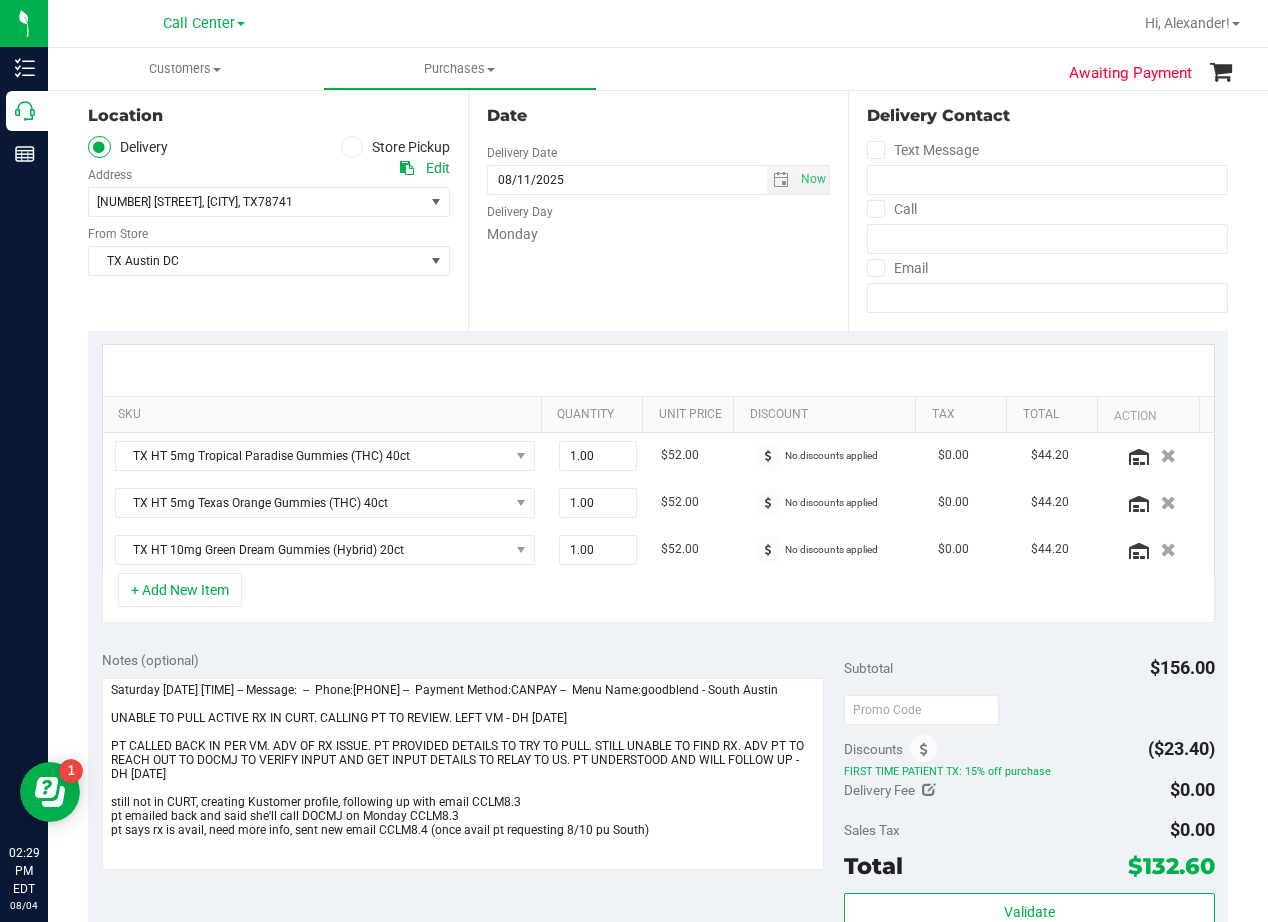 click on "Date
Delivery Date
08/11/2025
Now
08/11/2025 08:00 AM
Now
Delivery Day
Monday" at bounding box center [658, 208] 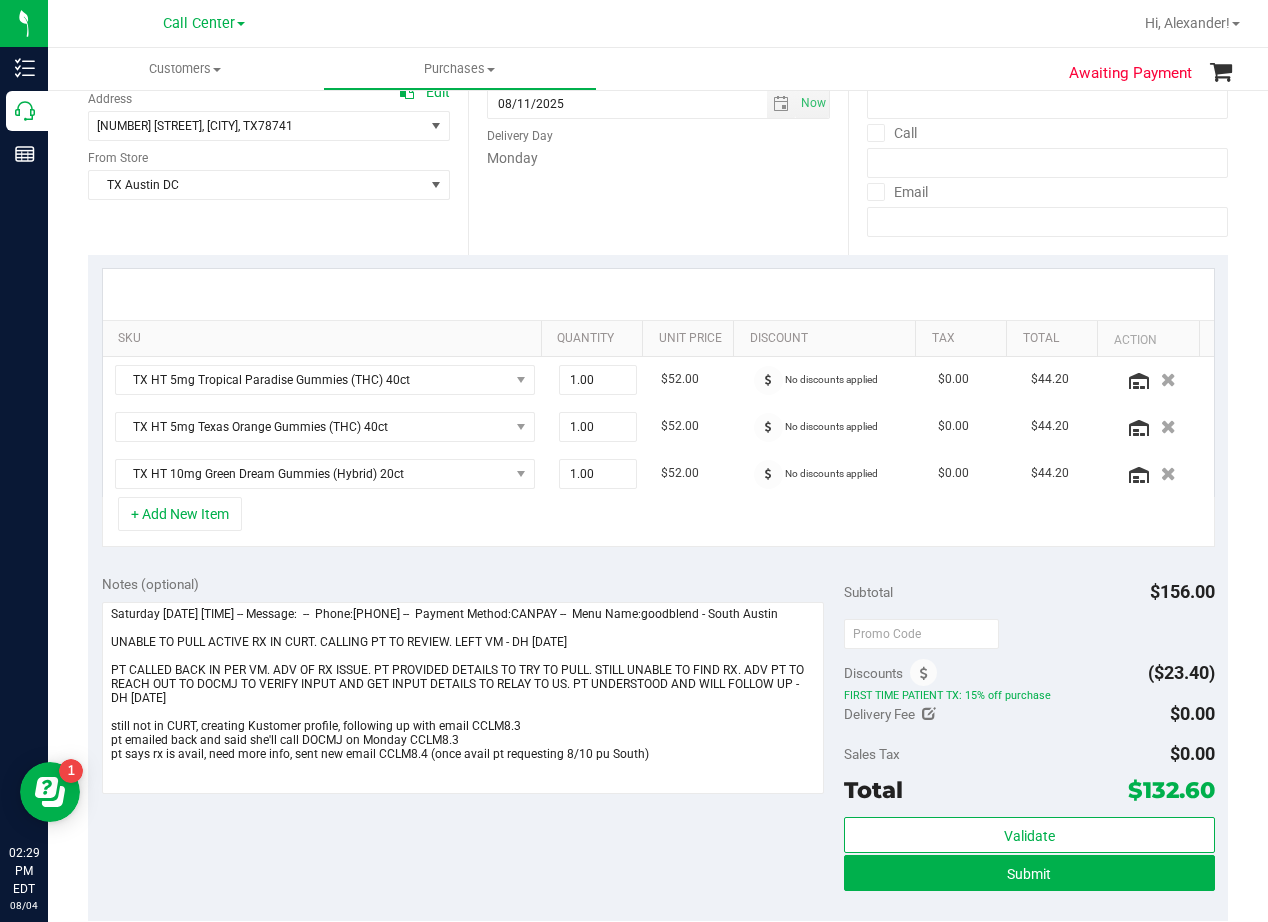 scroll, scrollTop: 300, scrollLeft: 0, axis: vertical 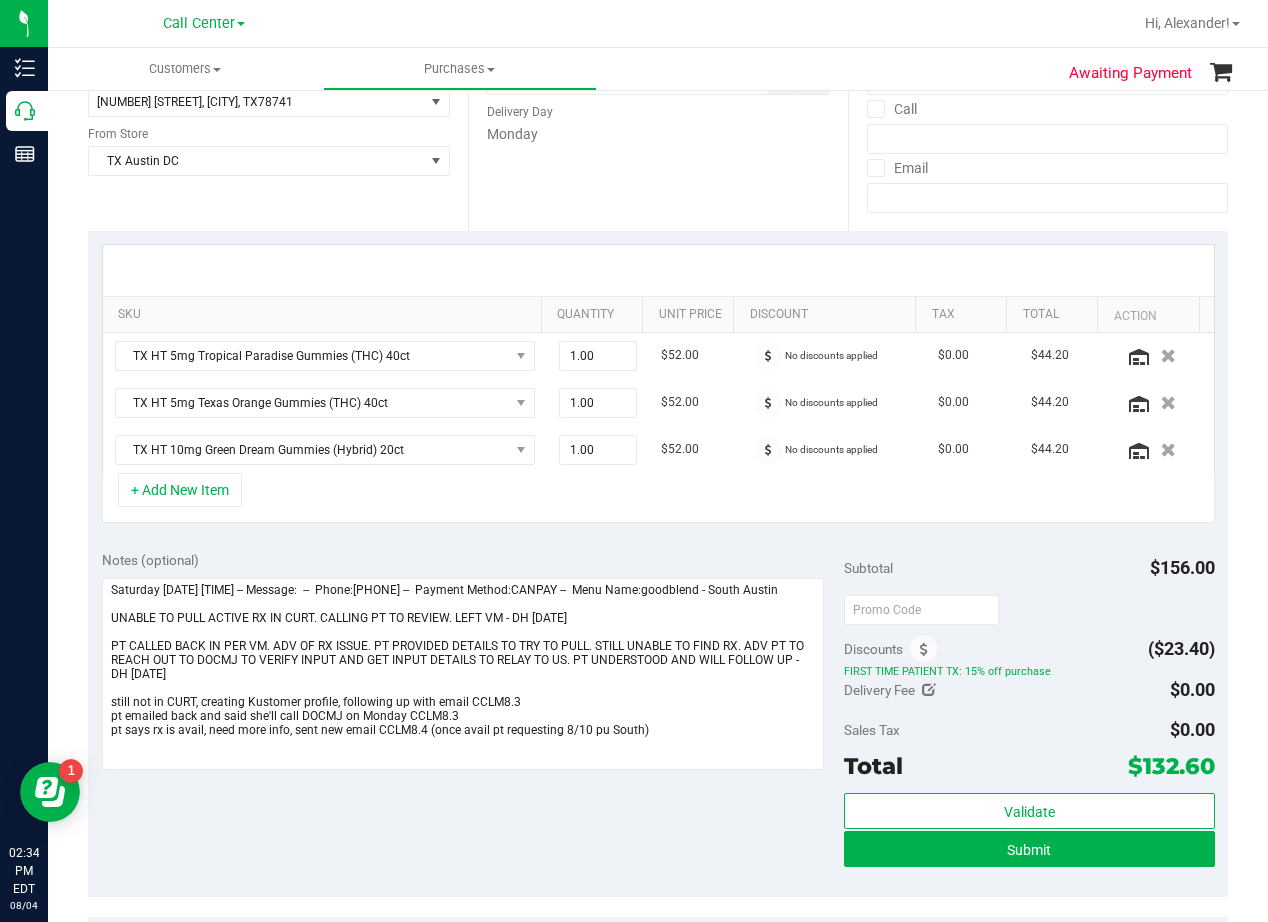 click on "Notes (optional)
Subtotal
$156.00
Discounts
($23.40)
FIRST TIME PATIENT TX:
15%
off
purchase
Delivery Fee
$0.00
Sales Tax
$0.00" at bounding box center (658, 717) 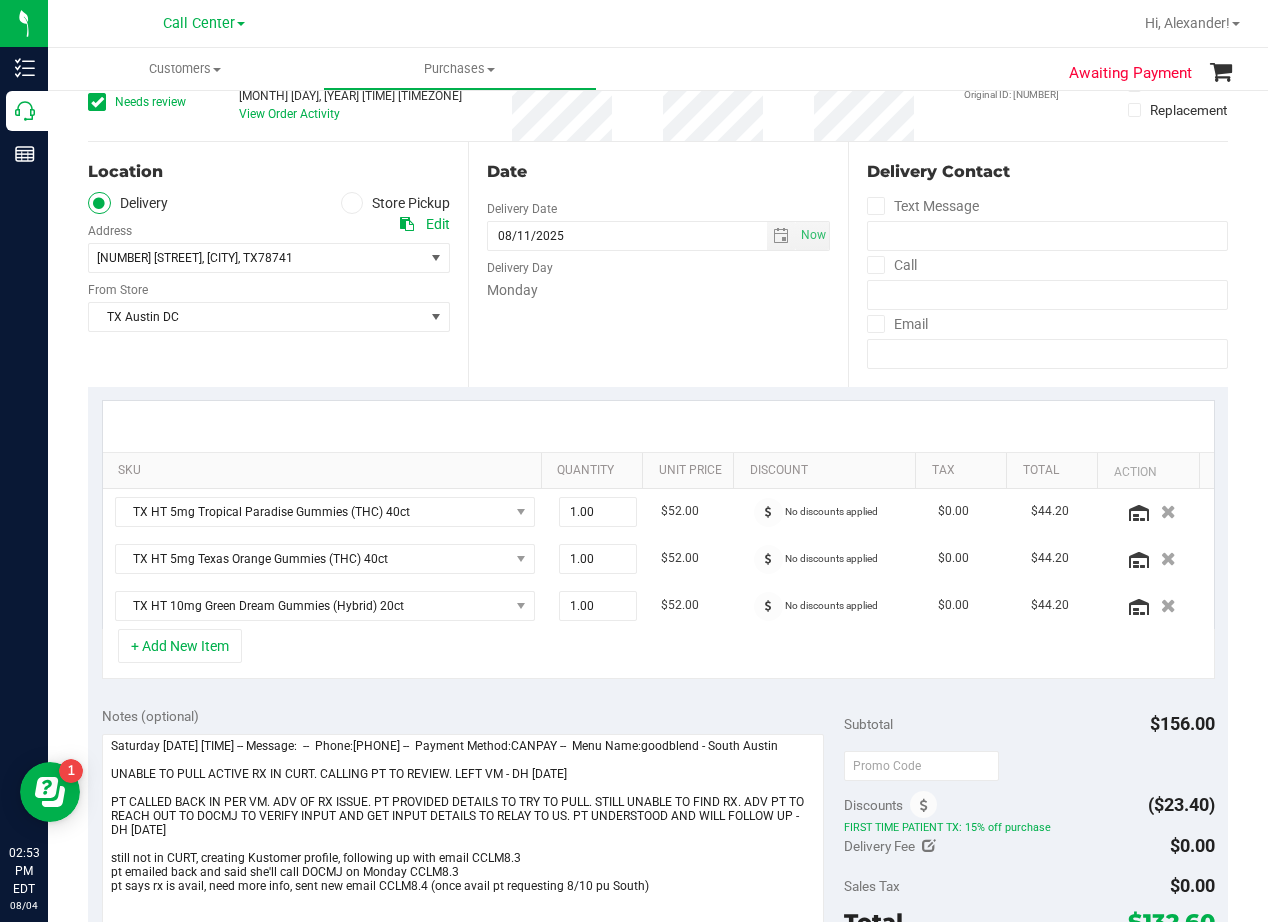 scroll, scrollTop: 200, scrollLeft: 0, axis: vertical 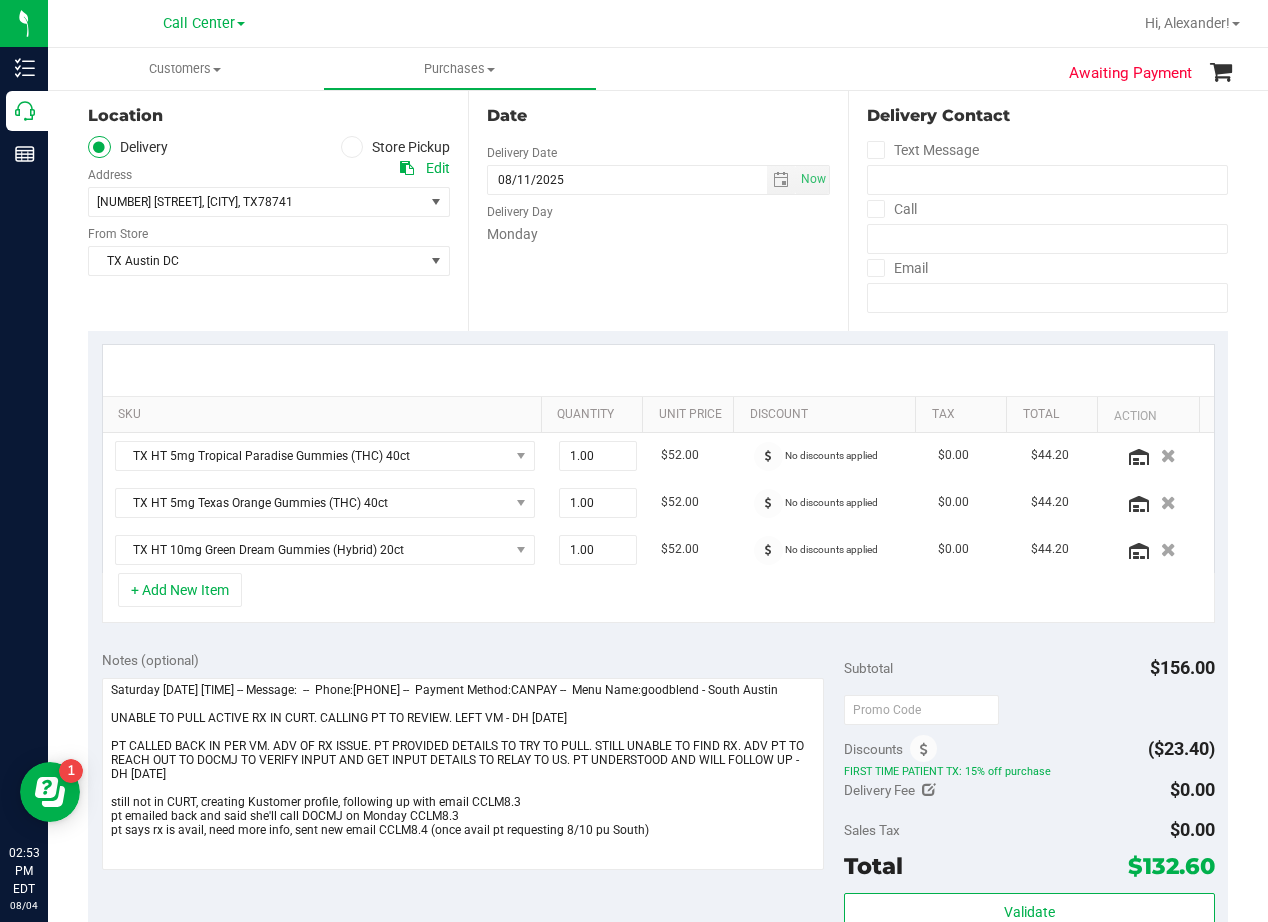 click on "Date
Delivery Date
08/11/2025
Now
08/11/2025 08:00 AM
Now
Delivery Day
Monday" at bounding box center [658, 208] 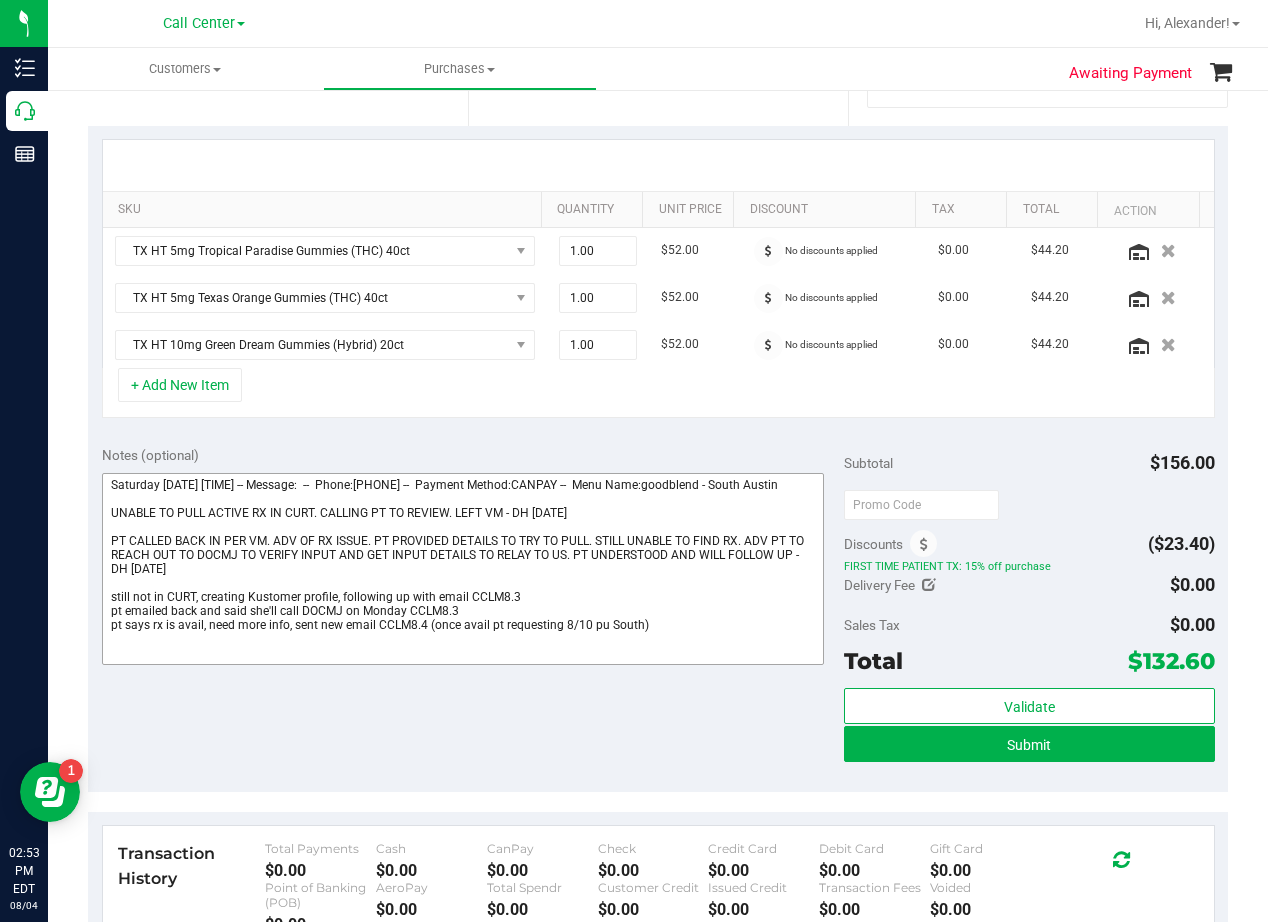 scroll, scrollTop: 600, scrollLeft: 0, axis: vertical 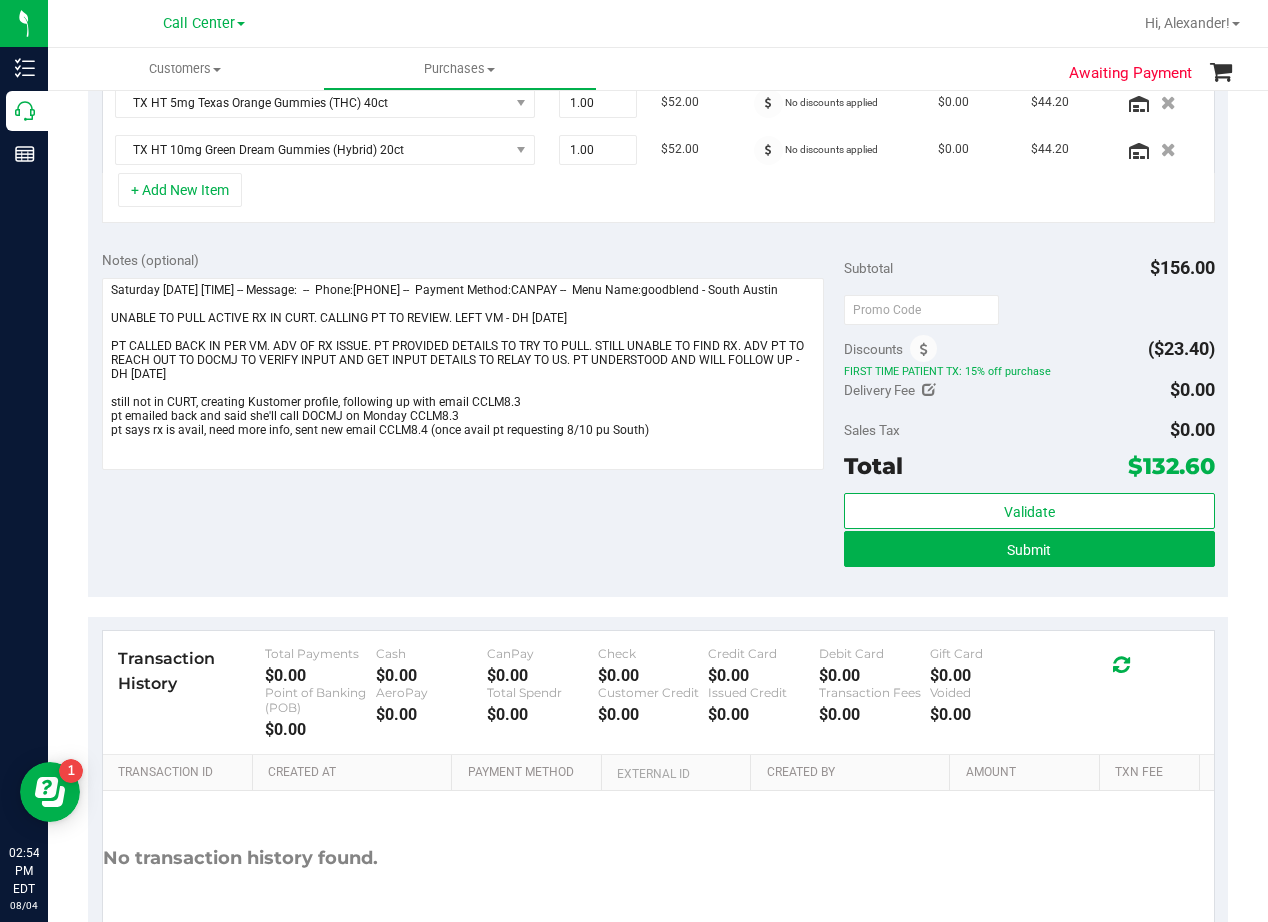 click on "Notes (optional)
Subtotal
$156.00
Discounts
($23.40)
FIRST TIME PATIENT TX:
15%
off
purchase
Delivery Fee
$0.00
Sales Tax
$0.00" at bounding box center [658, 417] 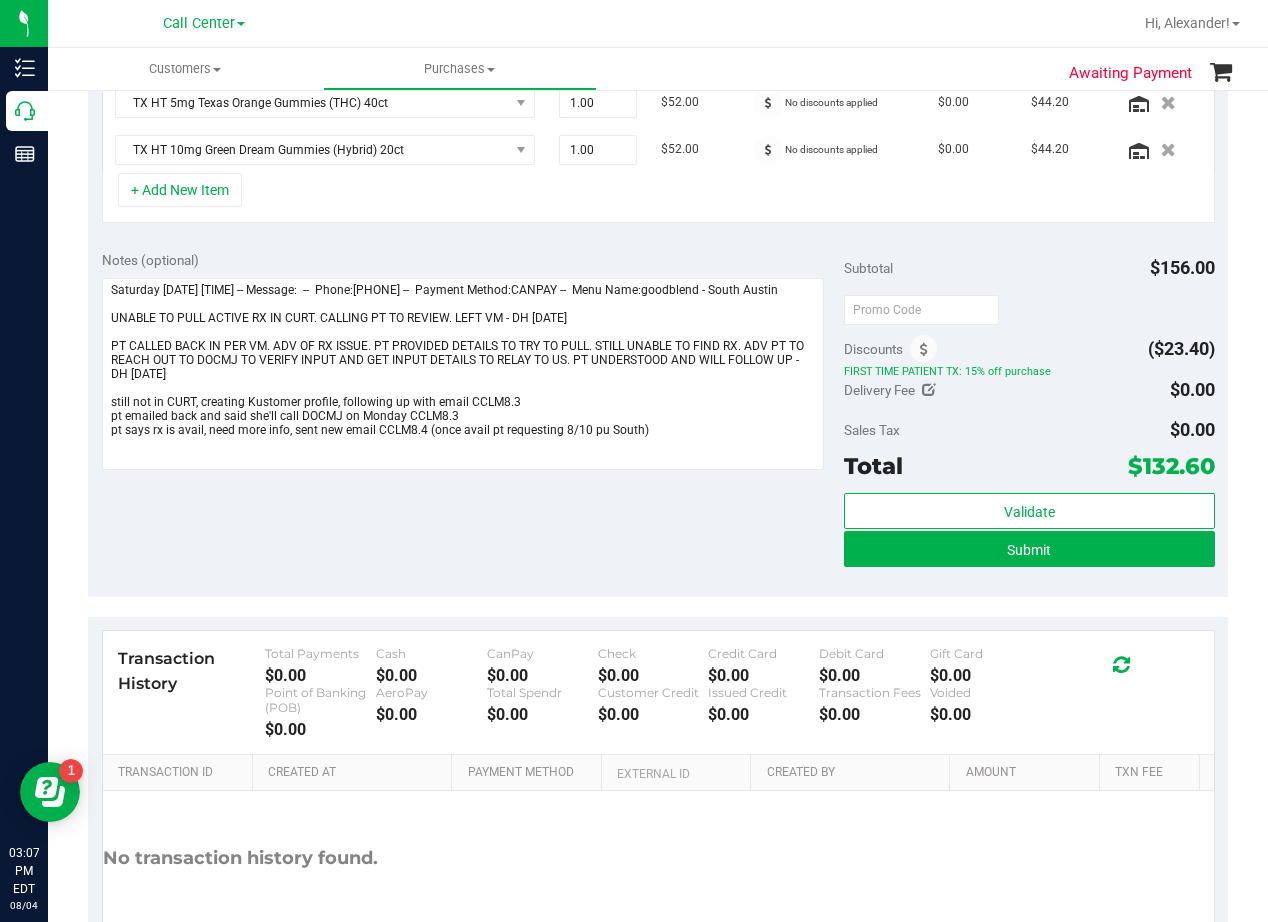 drag, startPoint x: 693, startPoint y: 268, endPoint x: 676, endPoint y: 265, distance: 17.262676 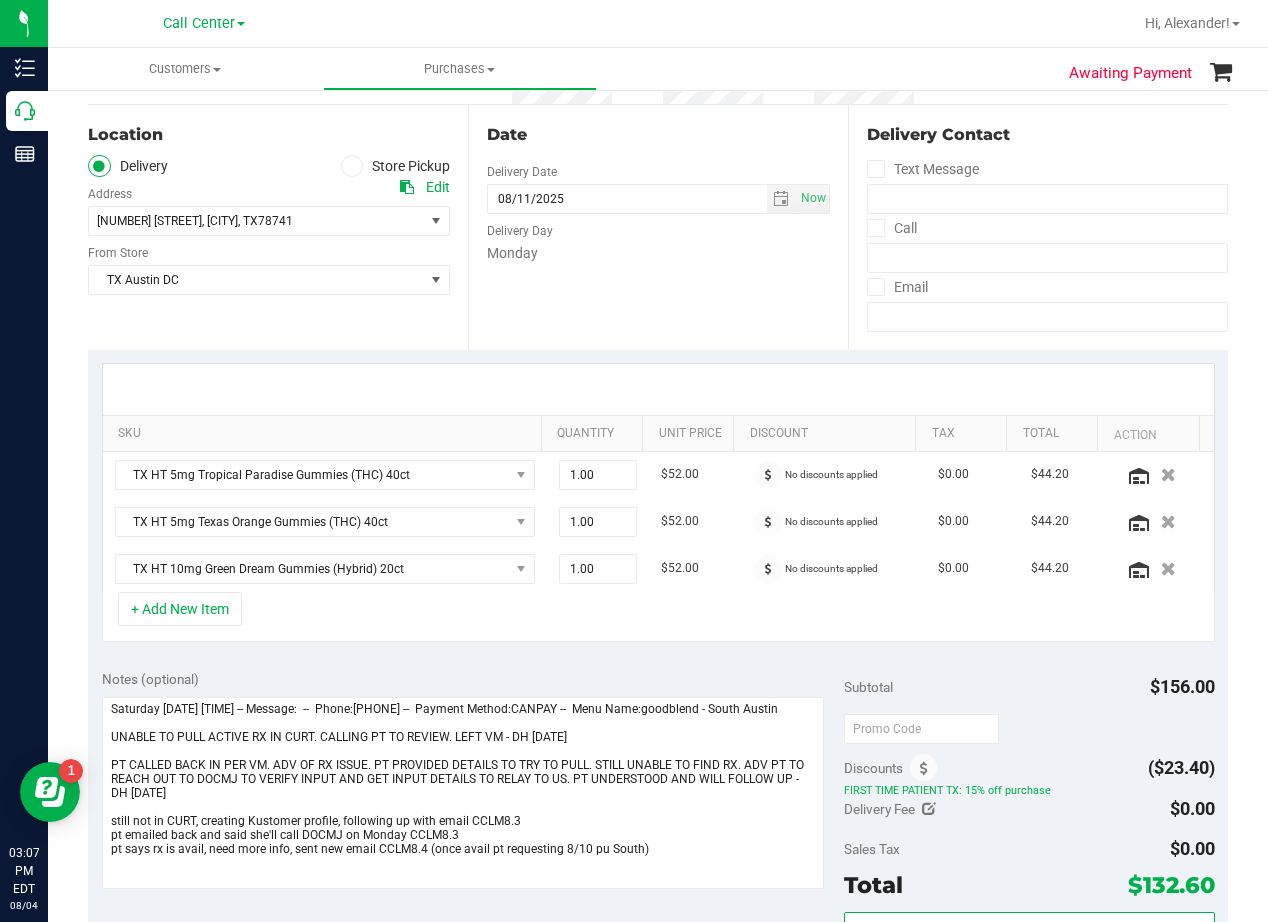 scroll, scrollTop: 0, scrollLeft: 0, axis: both 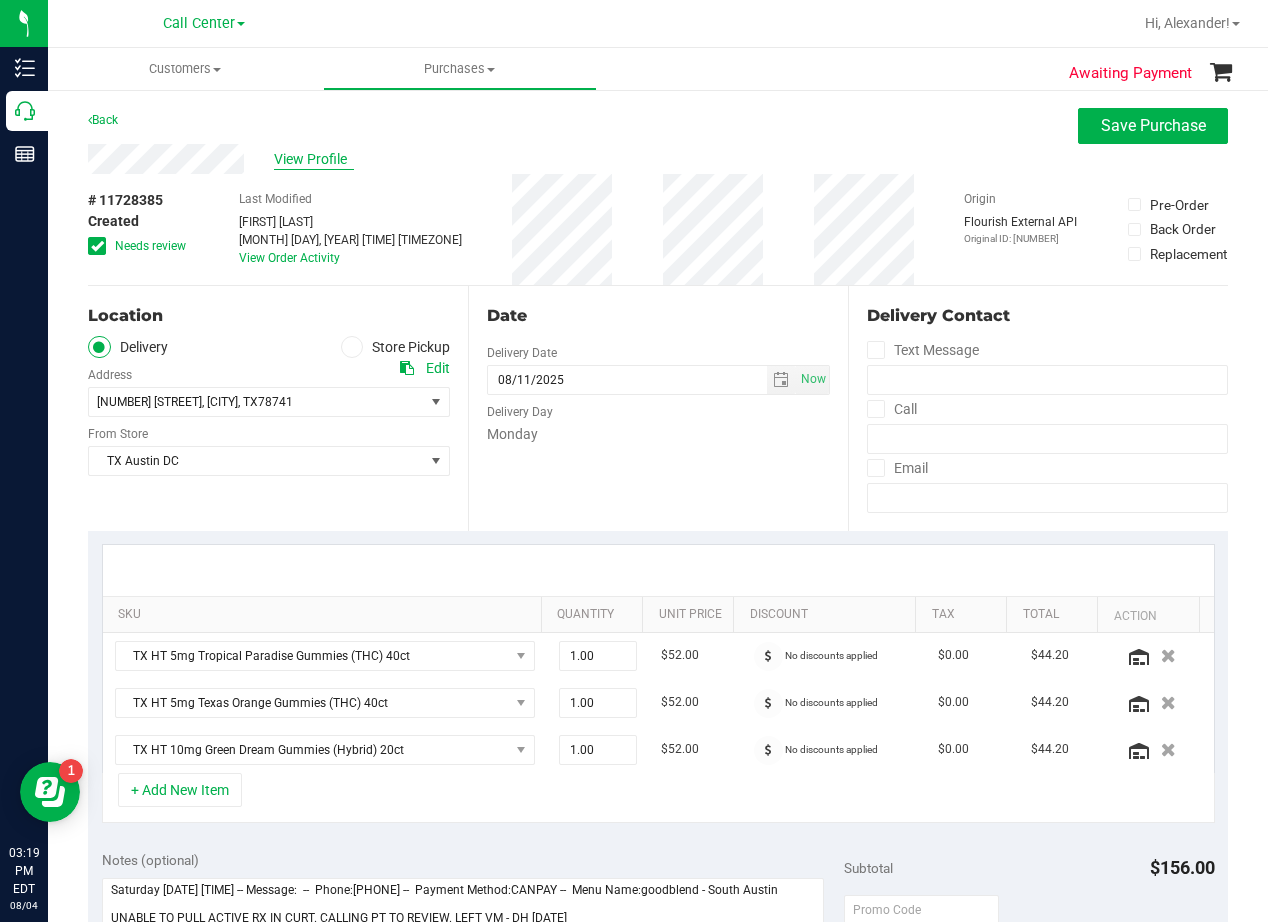 click on "View Profile" at bounding box center [314, 159] 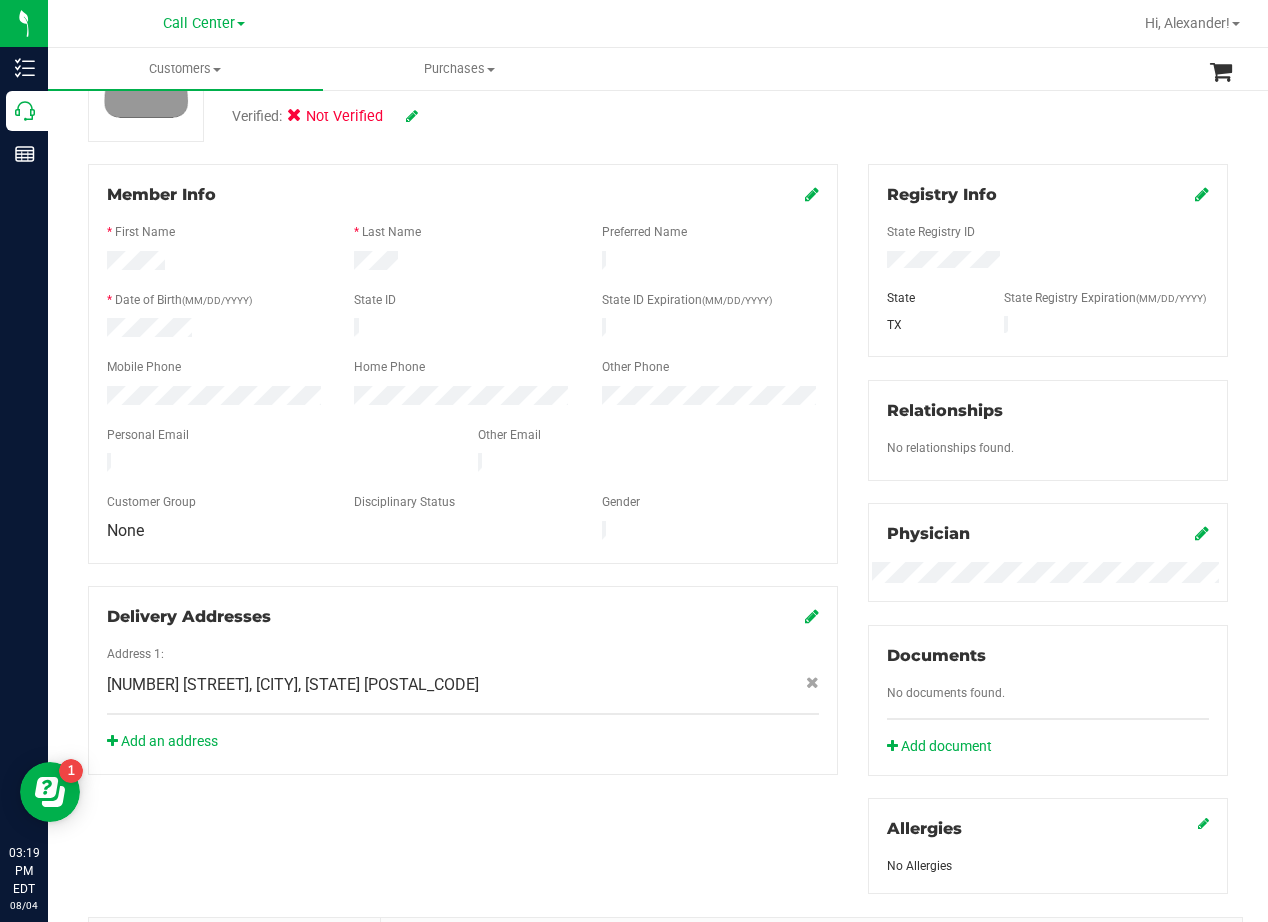scroll, scrollTop: 0, scrollLeft: 0, axis: both 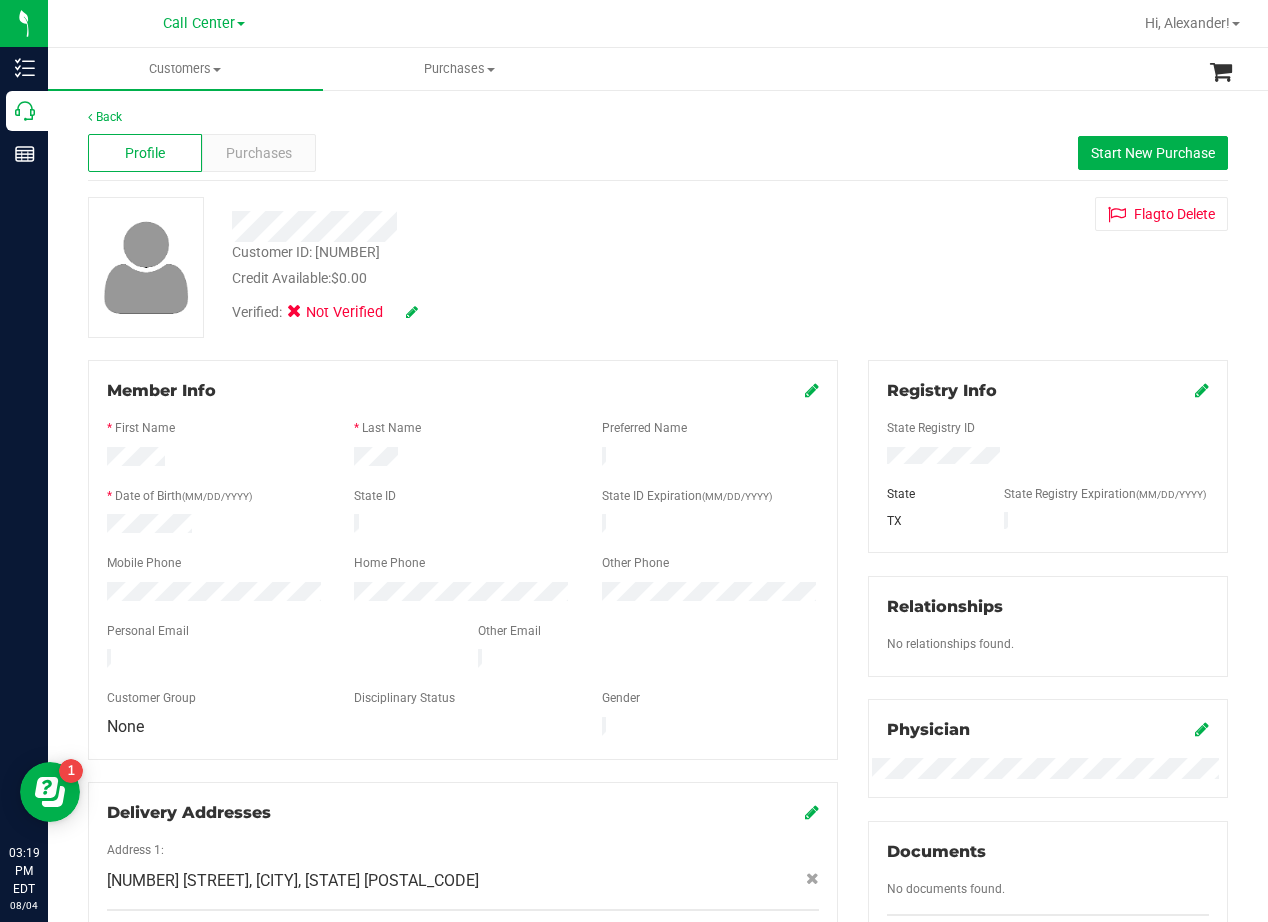 click at bounding box center (412, 312) 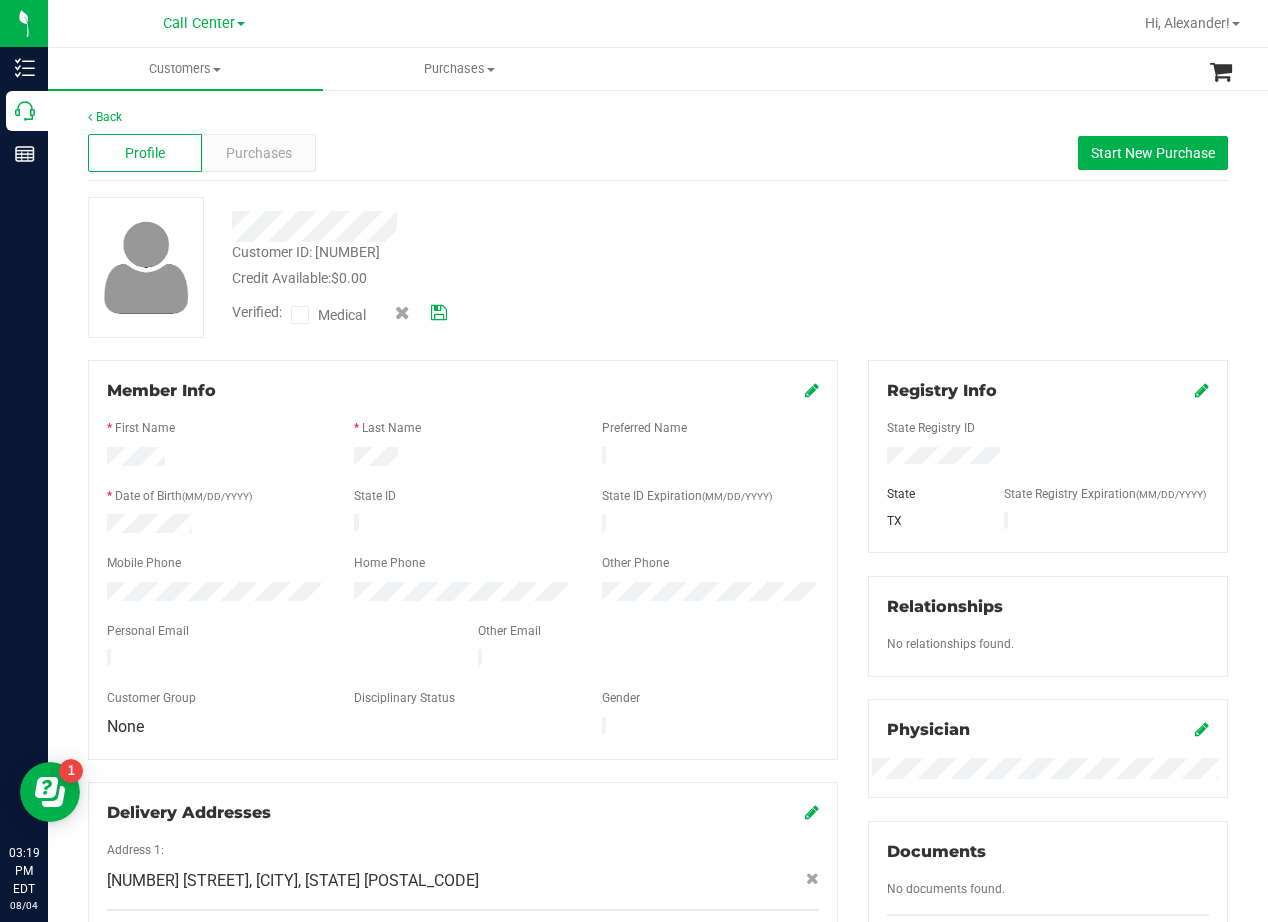 click at bounding box center [300, 315] 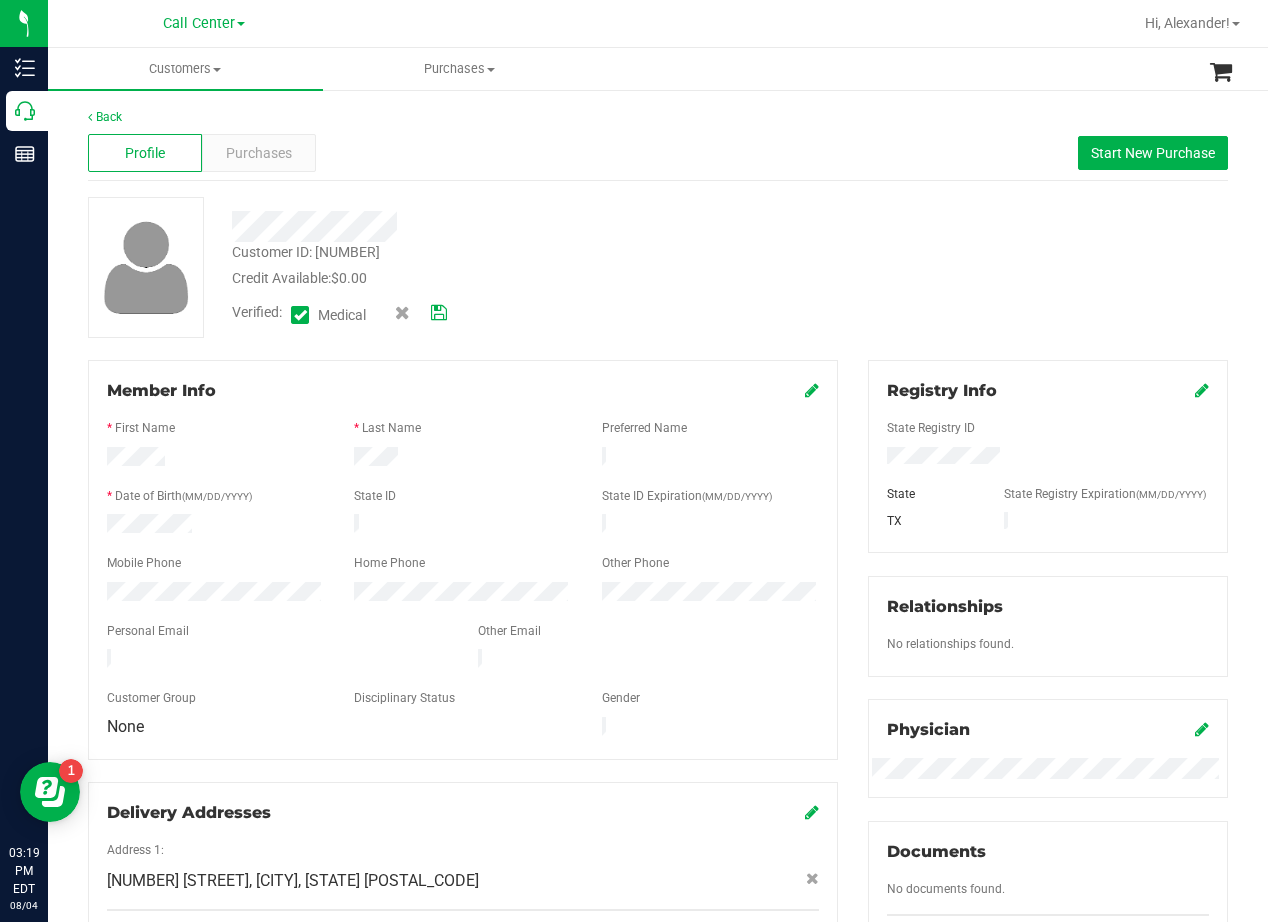 click at bounding box center (439, 313) 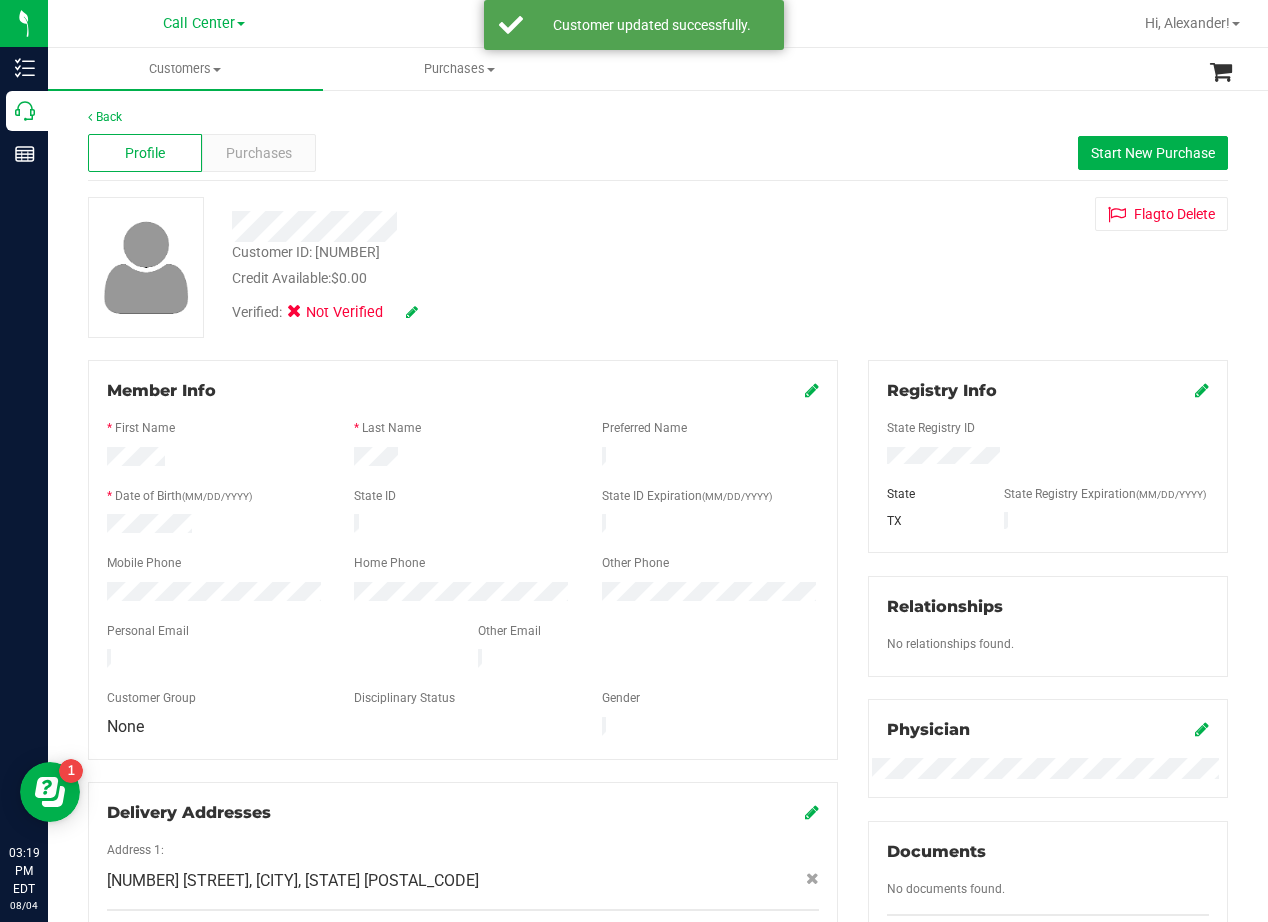 click on "Customer ID: 1615582
Credit Available:
$0.00" at bounding box center [509, 265] 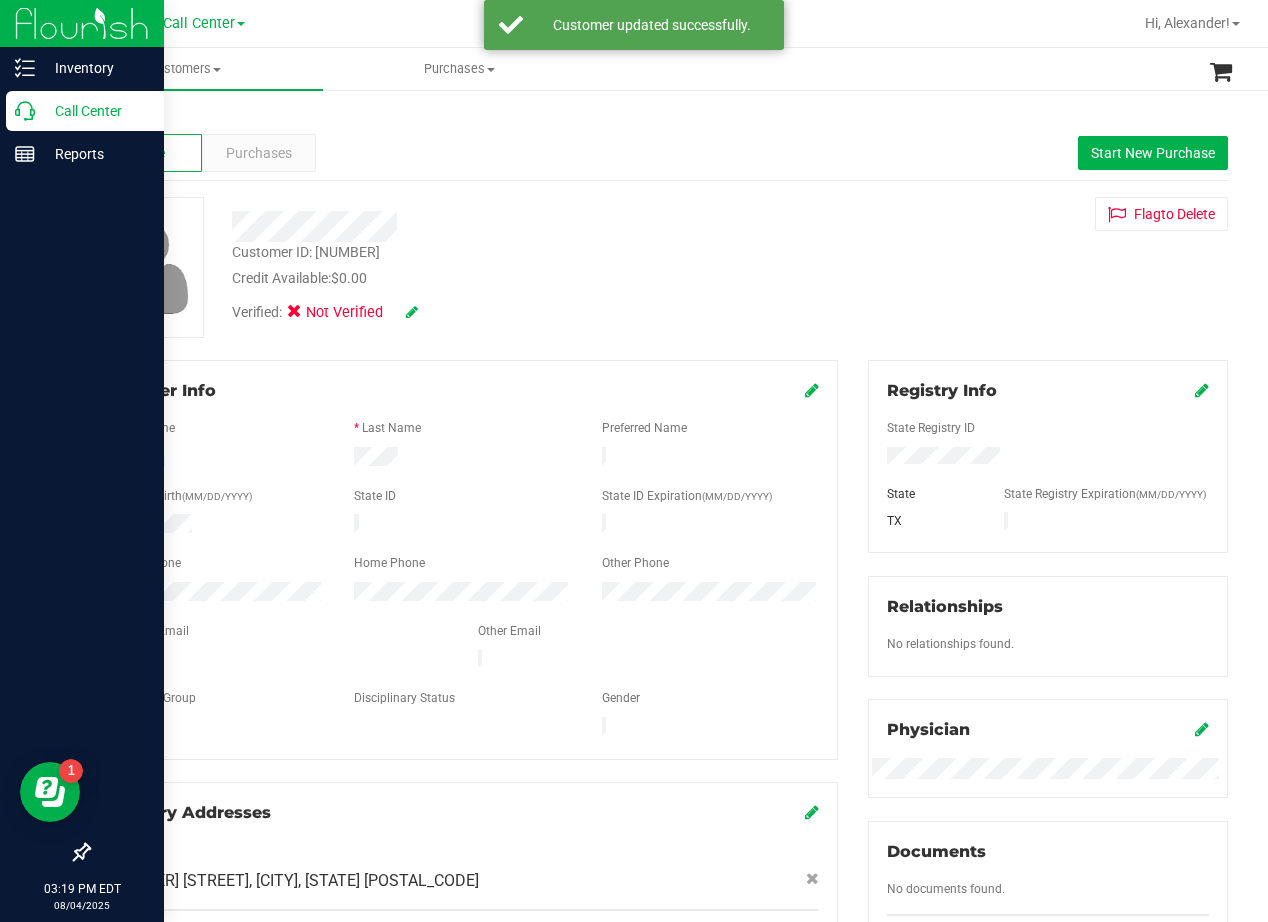 click on "Call Center" at bounding box center [95, 111] 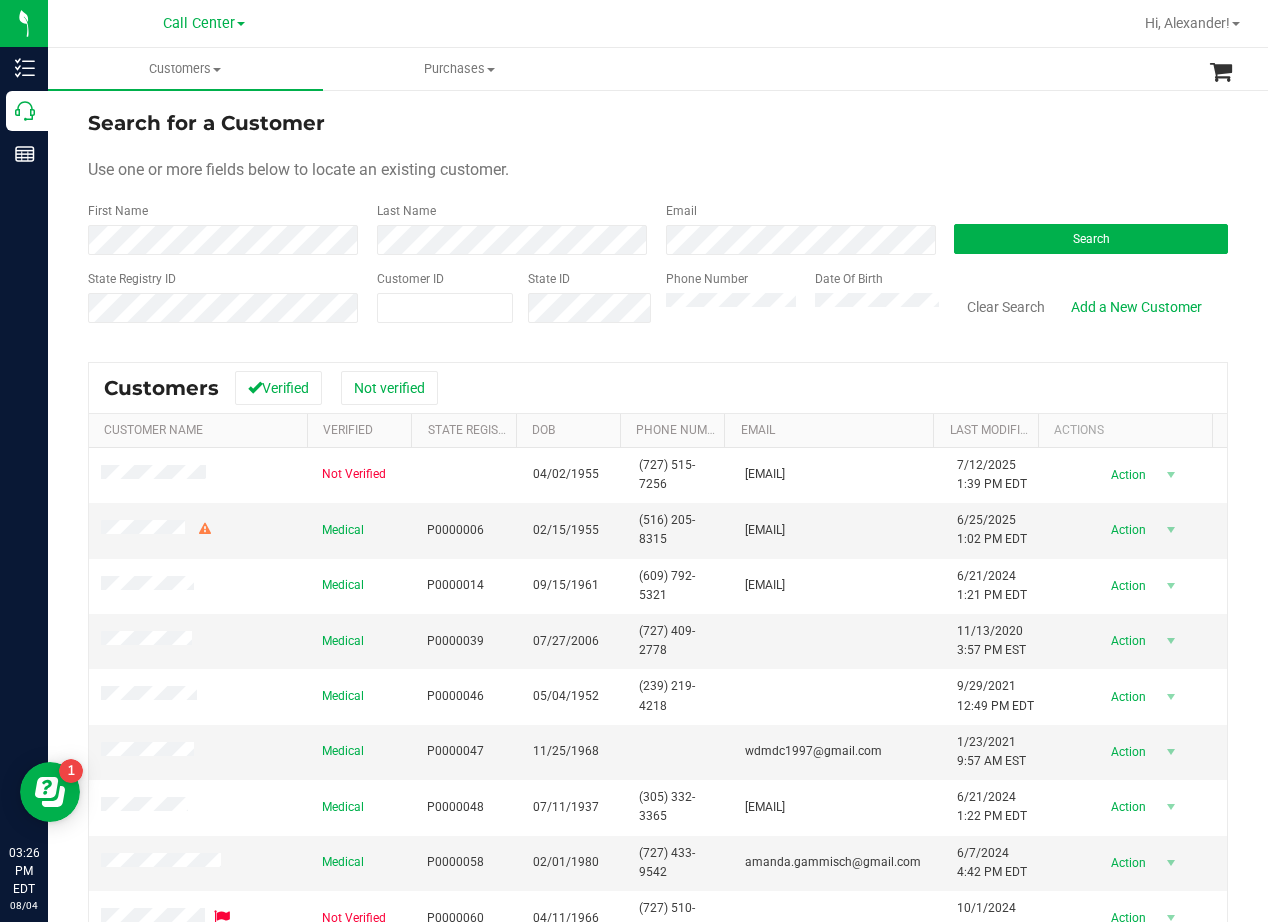 click on "Use one or more fields below to locate an existing customer." at bounding box center (658, 170) 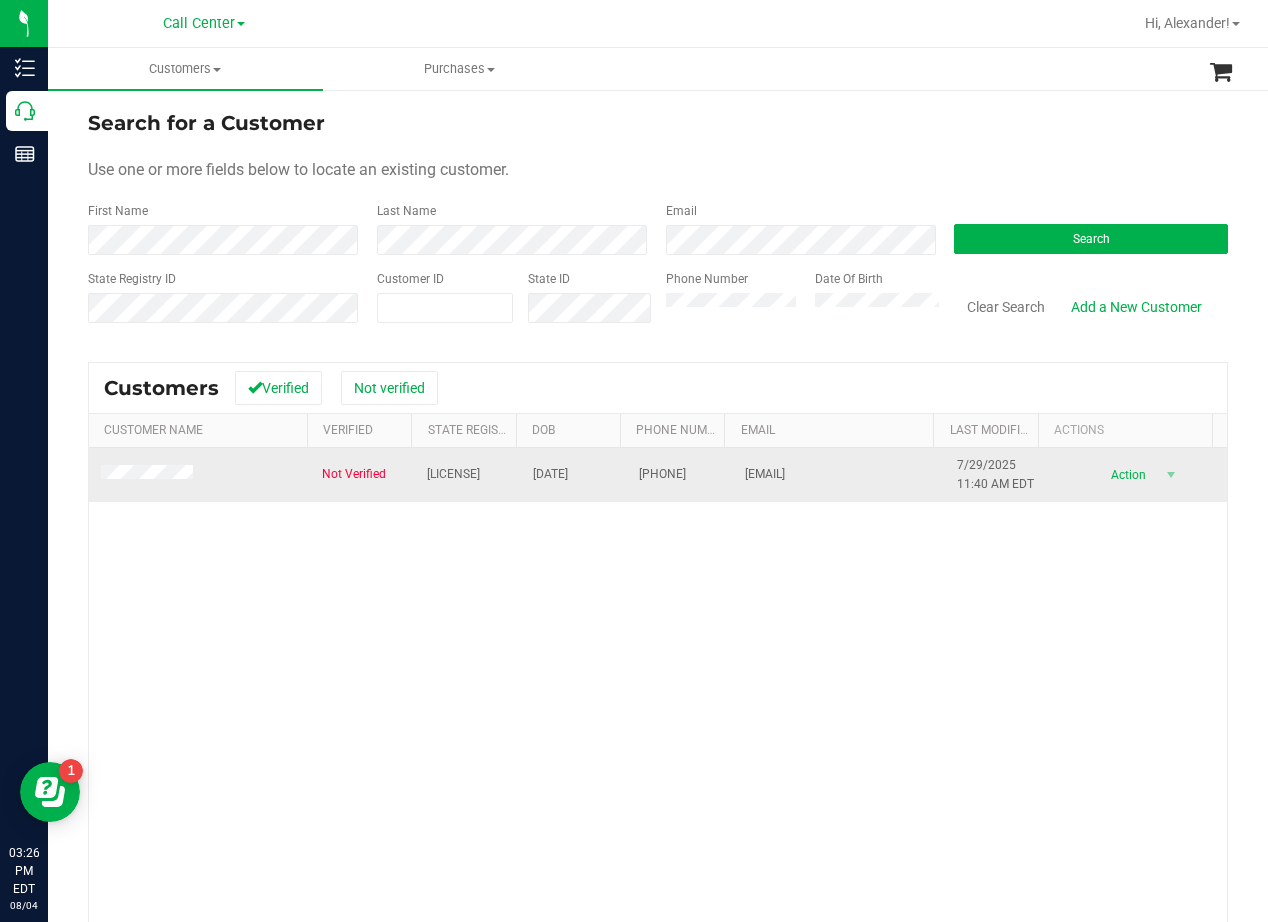 click at bounding box center (150, 475) 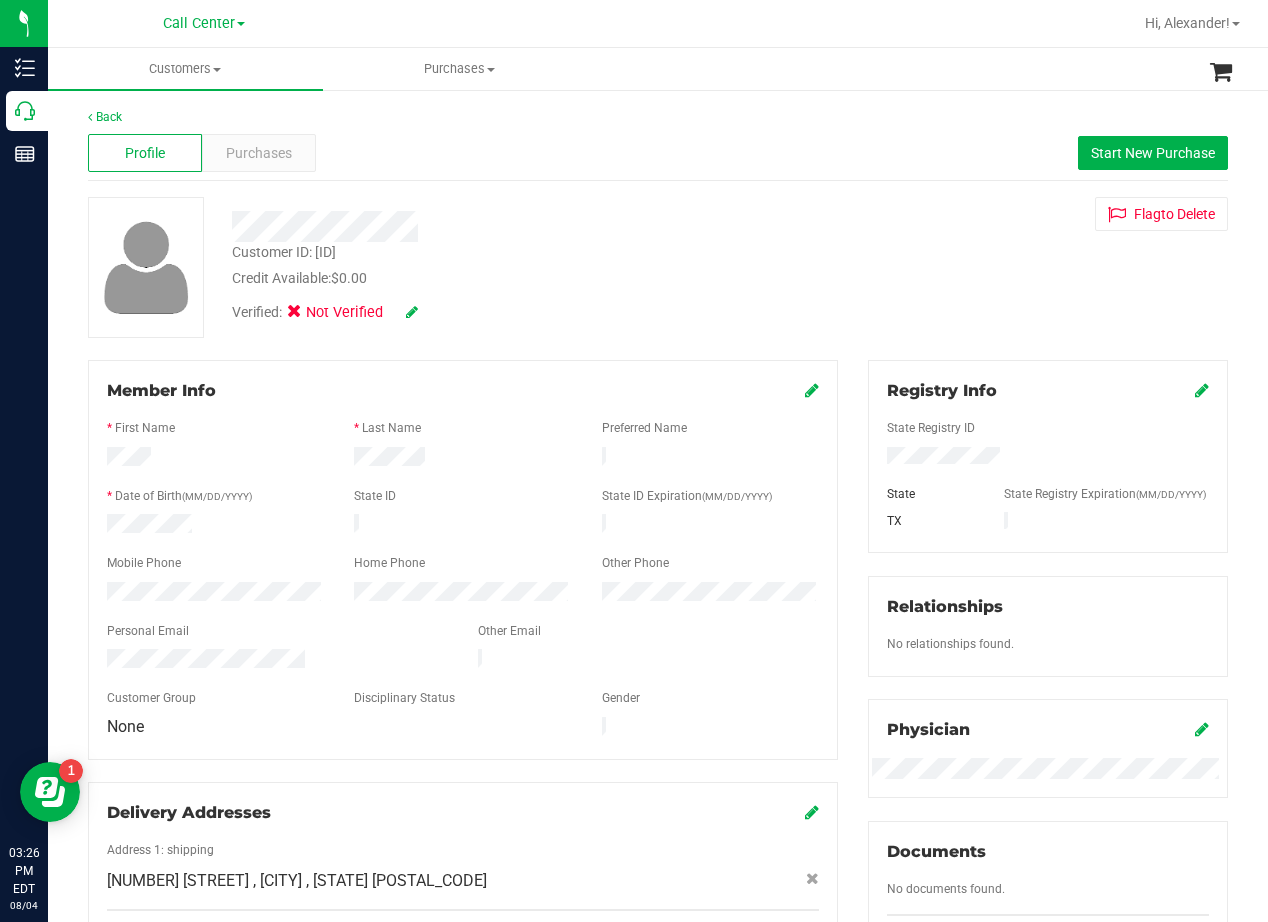 click on "Profile
Purchases
Start New Purchase" at bounding box center [658, 153] 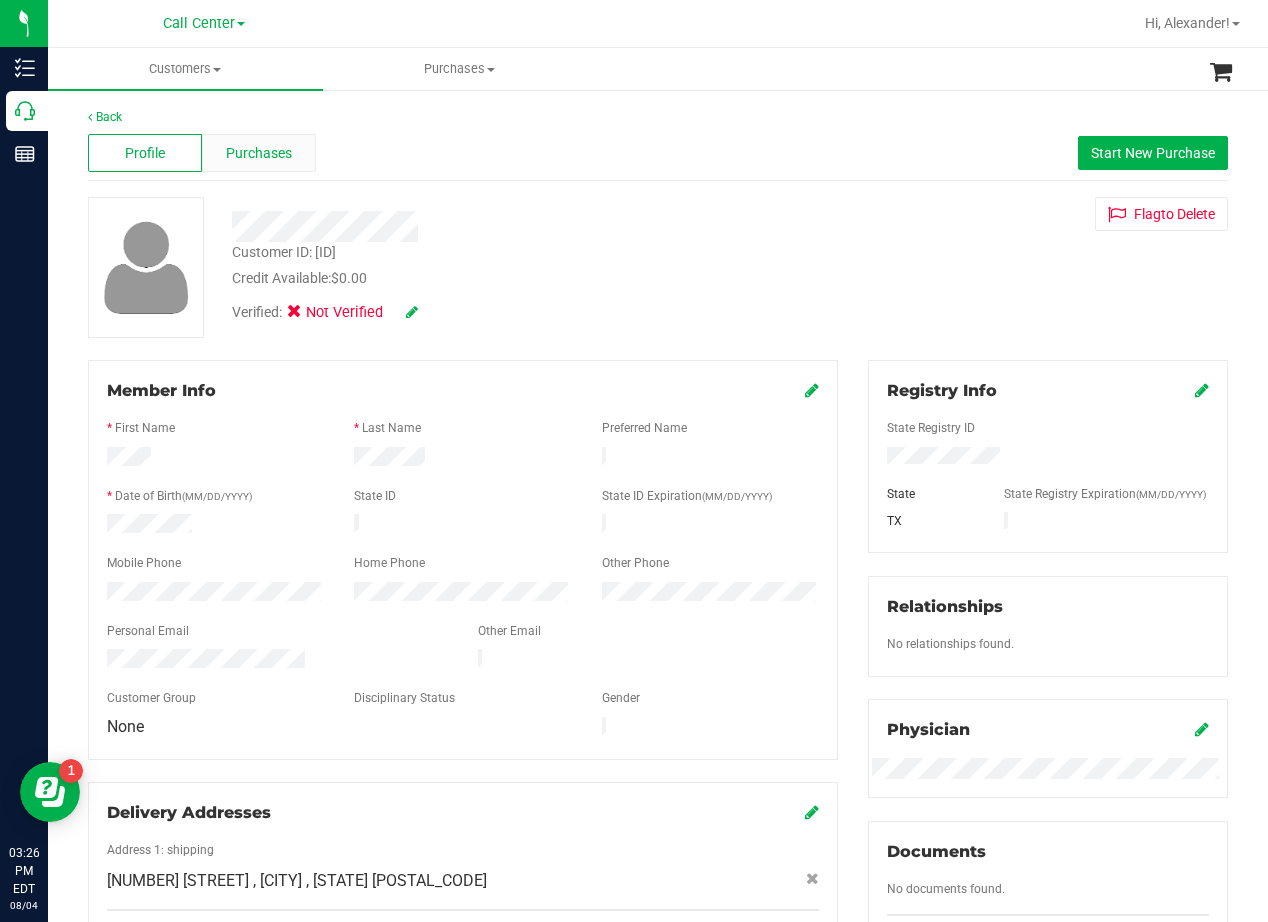 click on "Purchases" at bounding box center [259, 153] 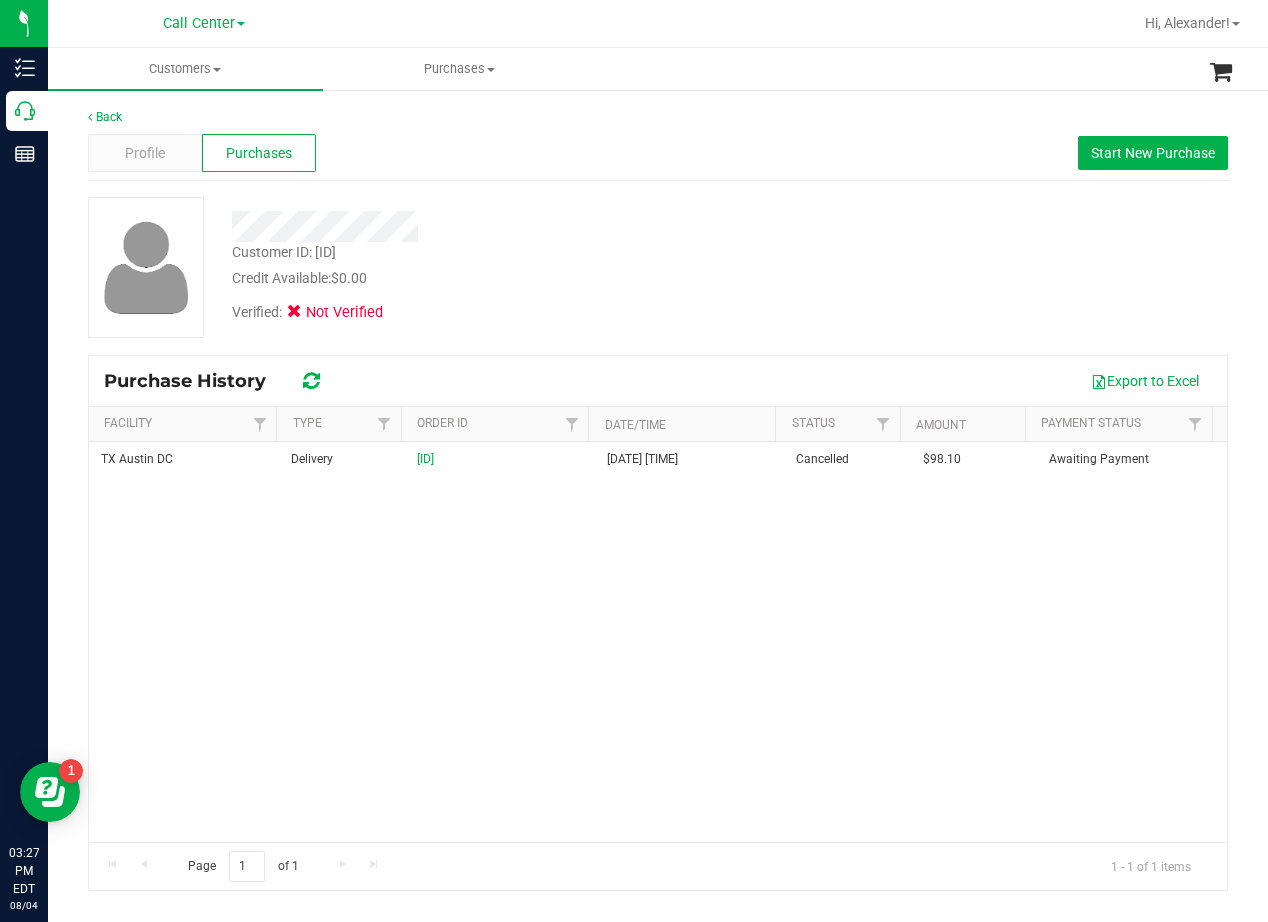 click at bounding box center (509, 219) 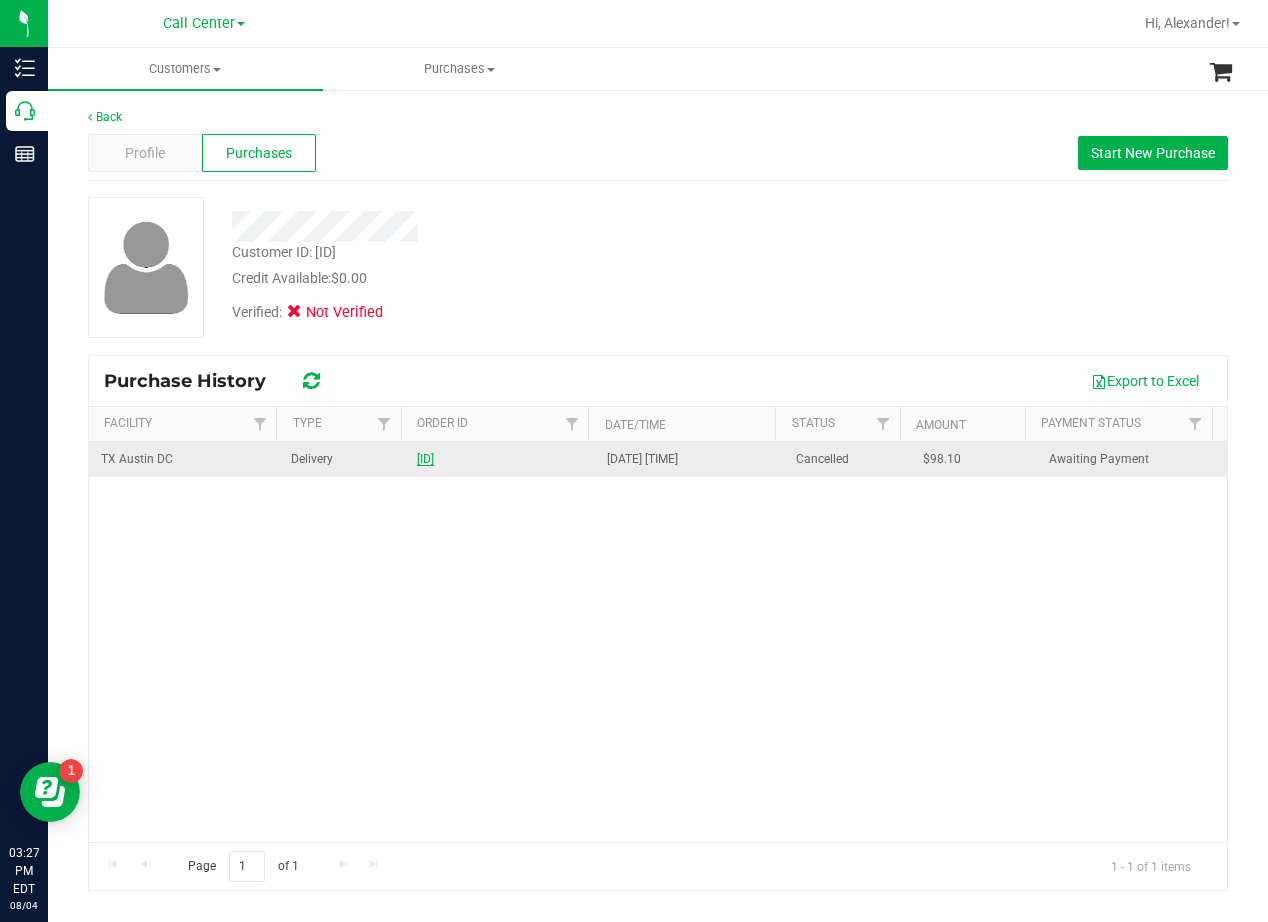 click on "11683663" at bounding box center [425, 459] 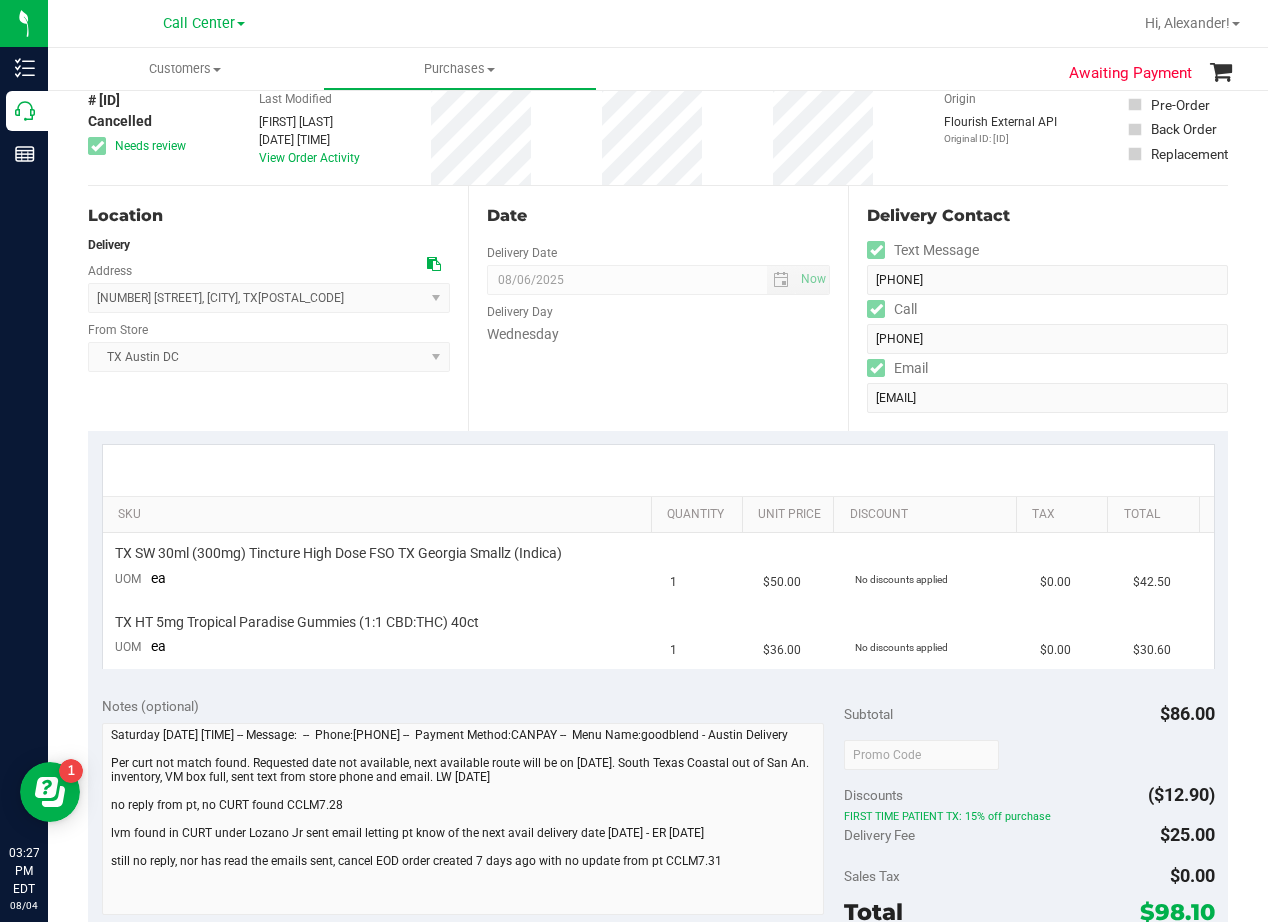 scroll, scrollTop: 200, scrollLeft: 0, axis: vertical 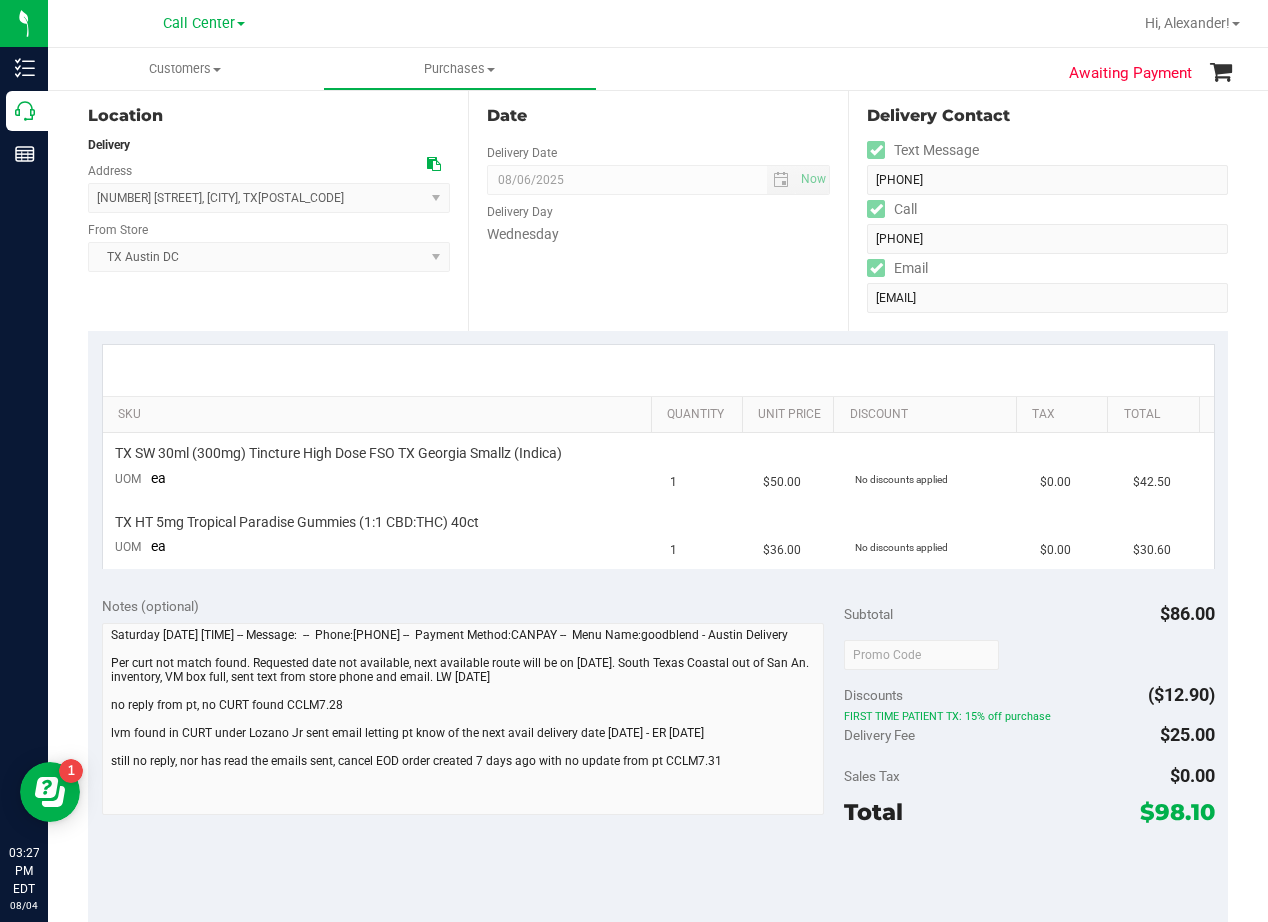click at bounding box center (658, 370) 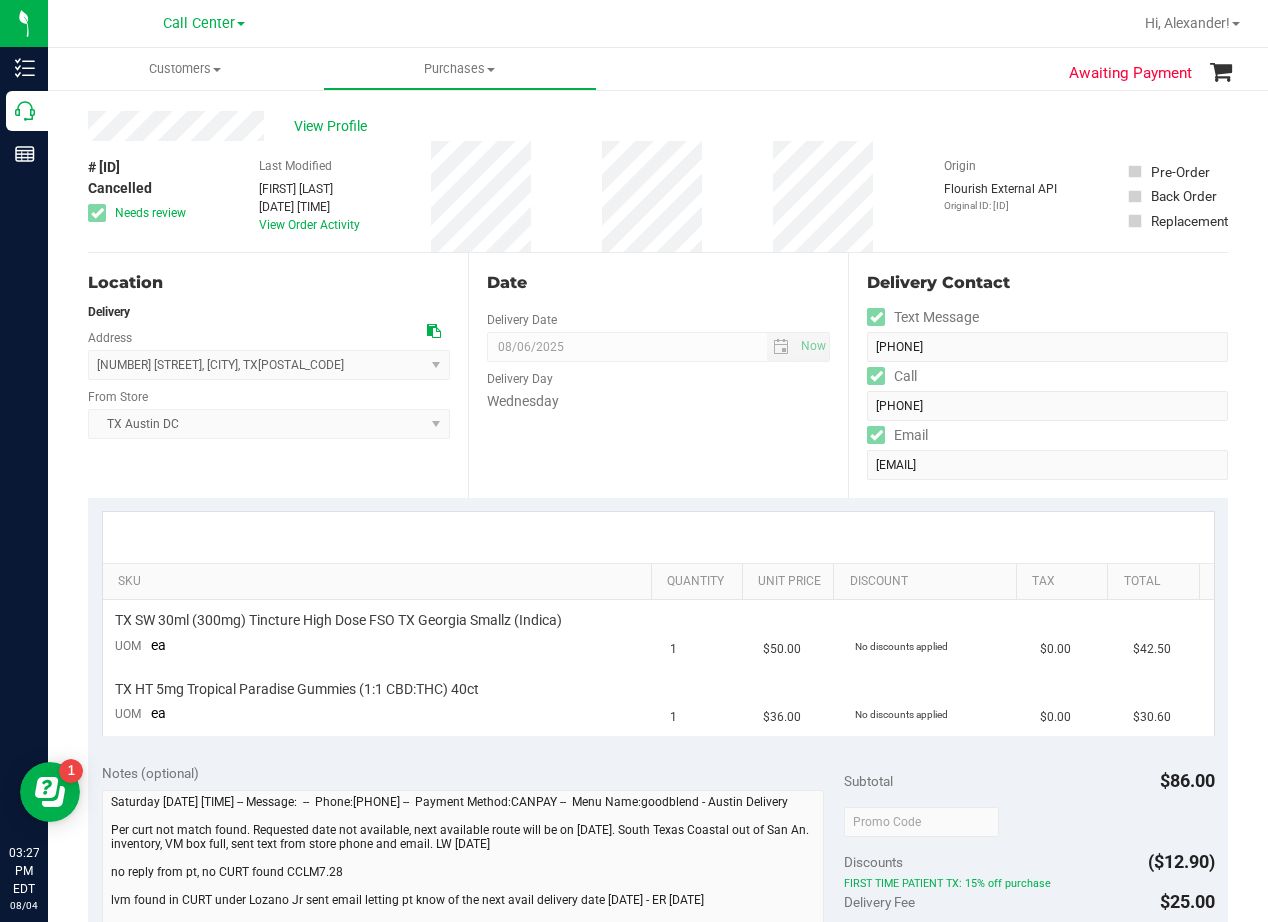 scroll, scrollTop: 0, scrollLeft: 0, axis: both 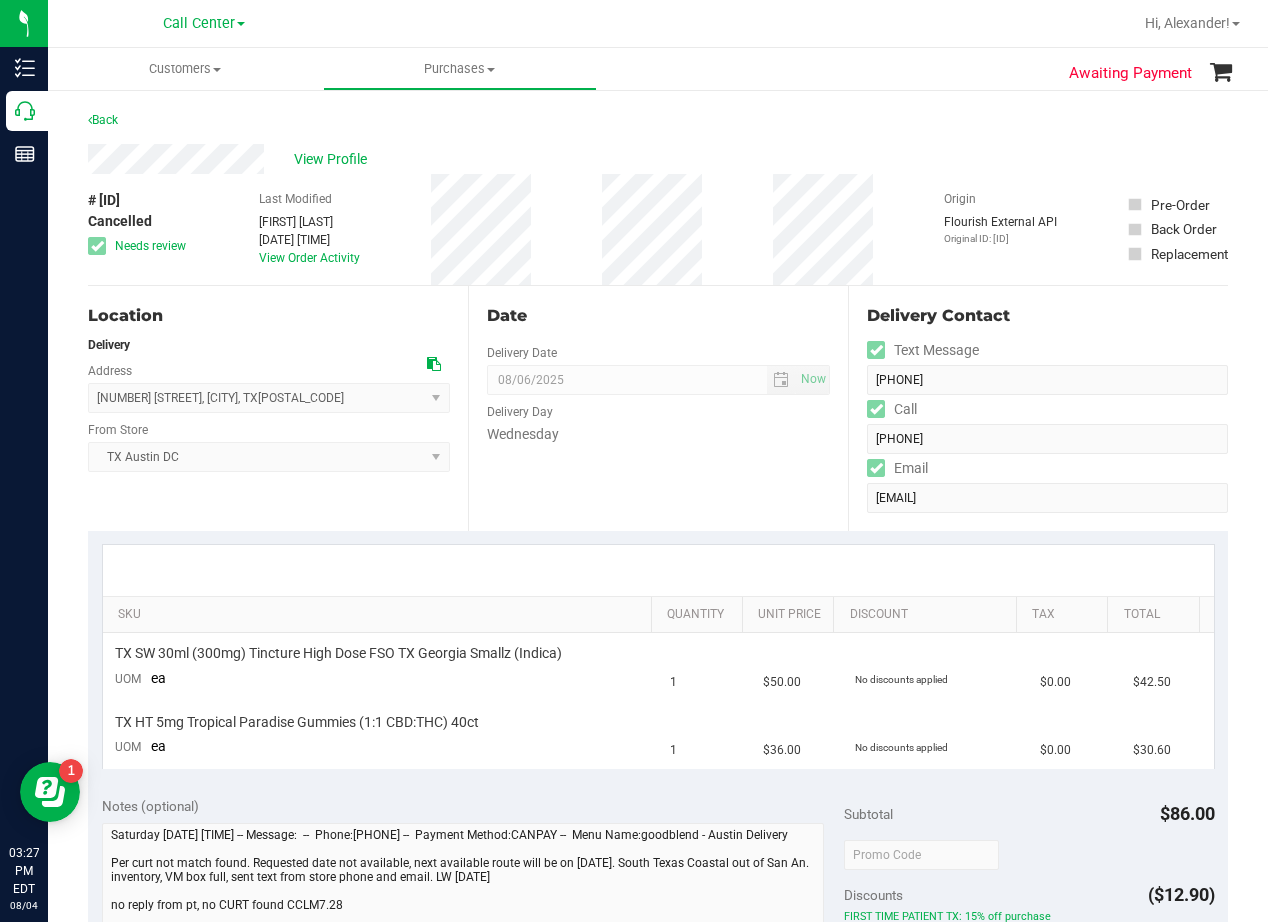 click on "Date" at bounding box center [658, 316] 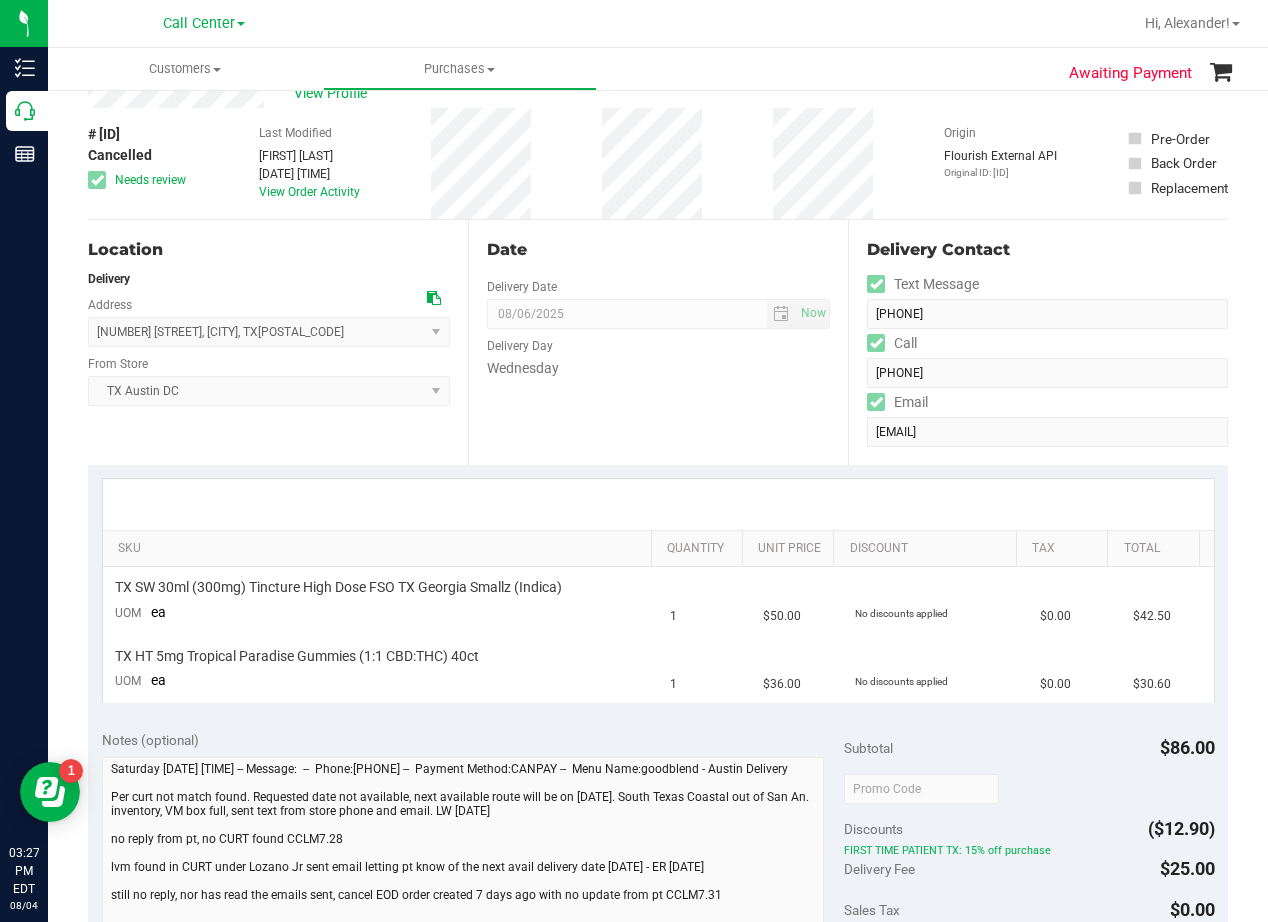 scroll, scrollTop: 100, scrollLeft: 0, axis: vertical 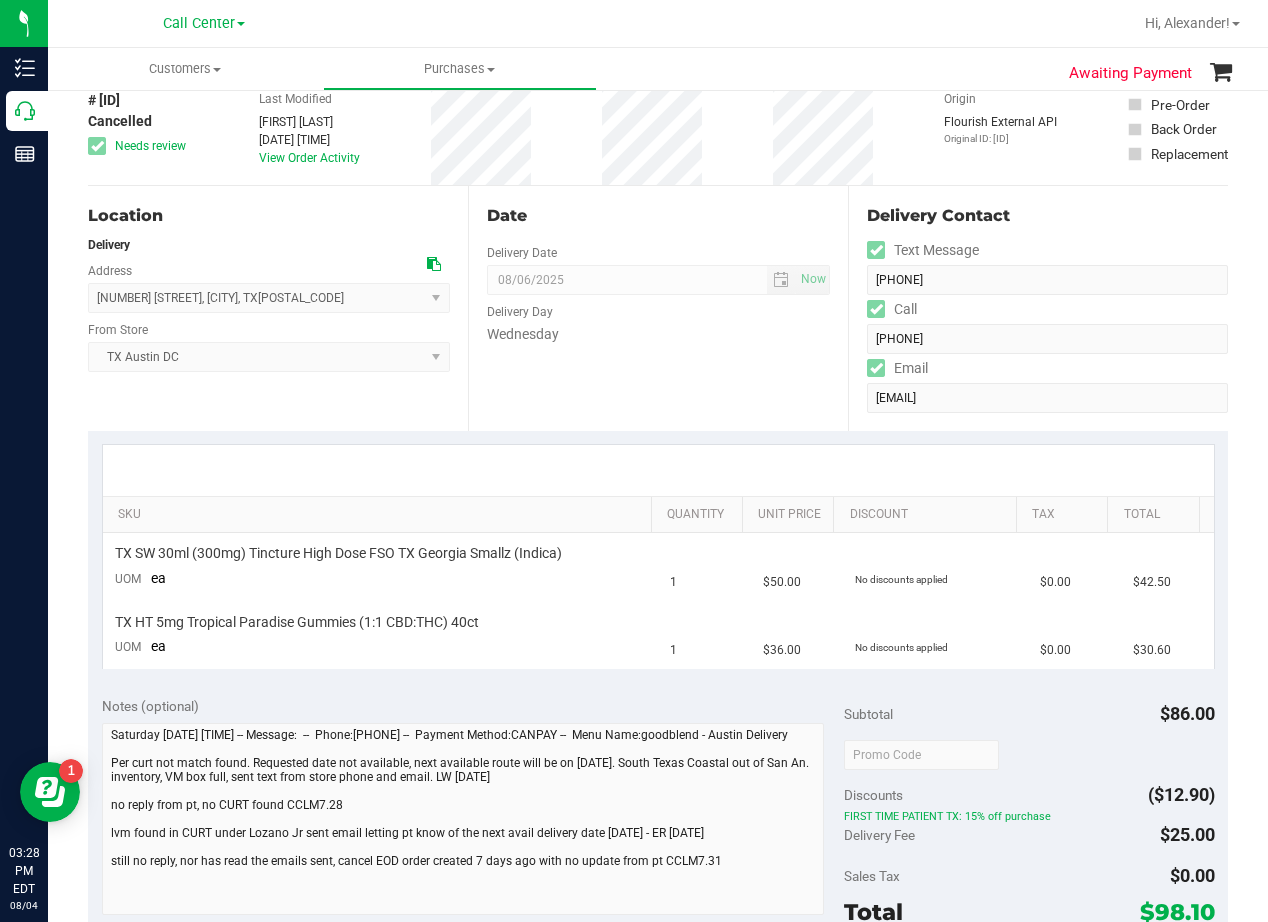 click on "Delivery Day" at bounding box center [658, 309] 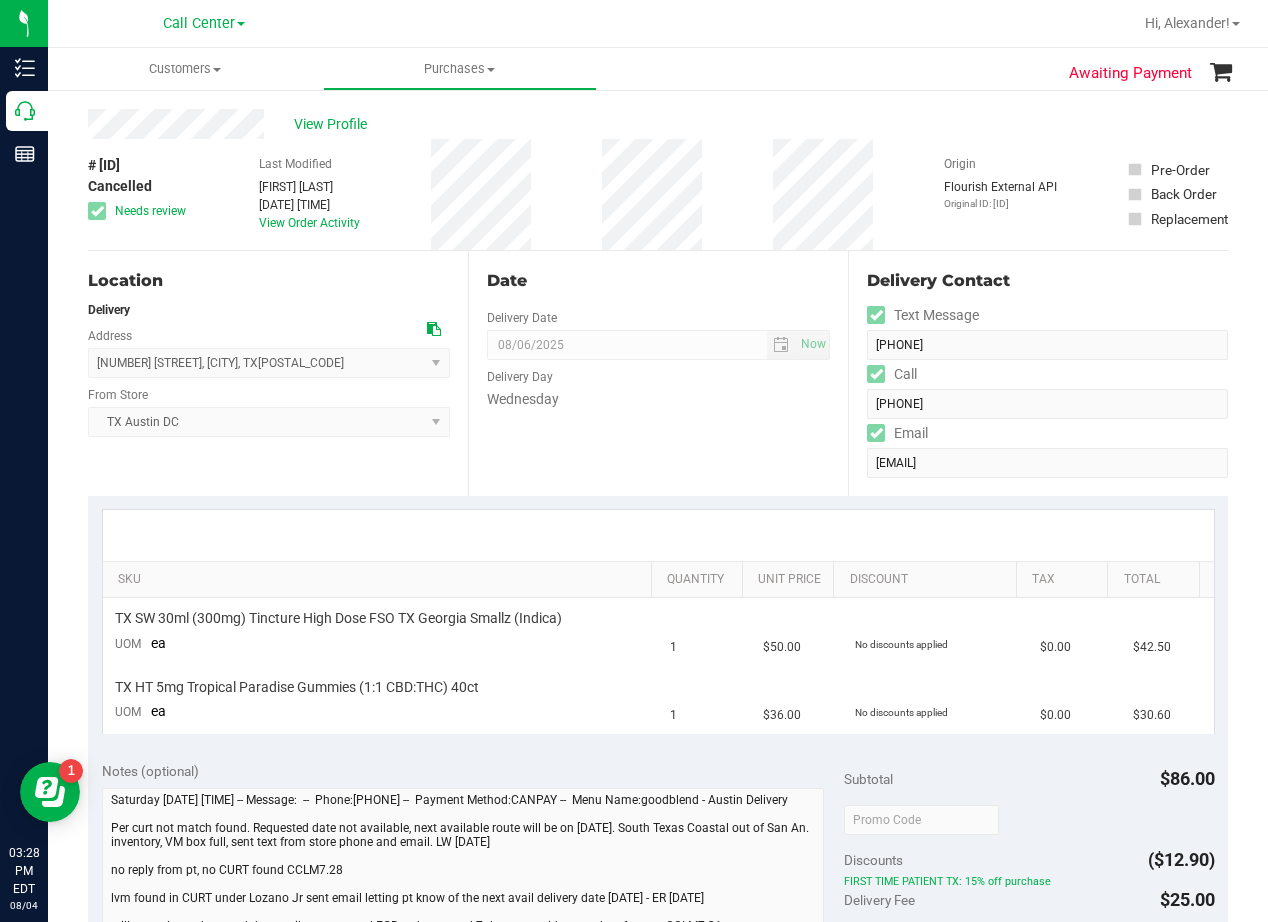 scroll, scrollTop: 0, scrollLeft: 0, axis: both 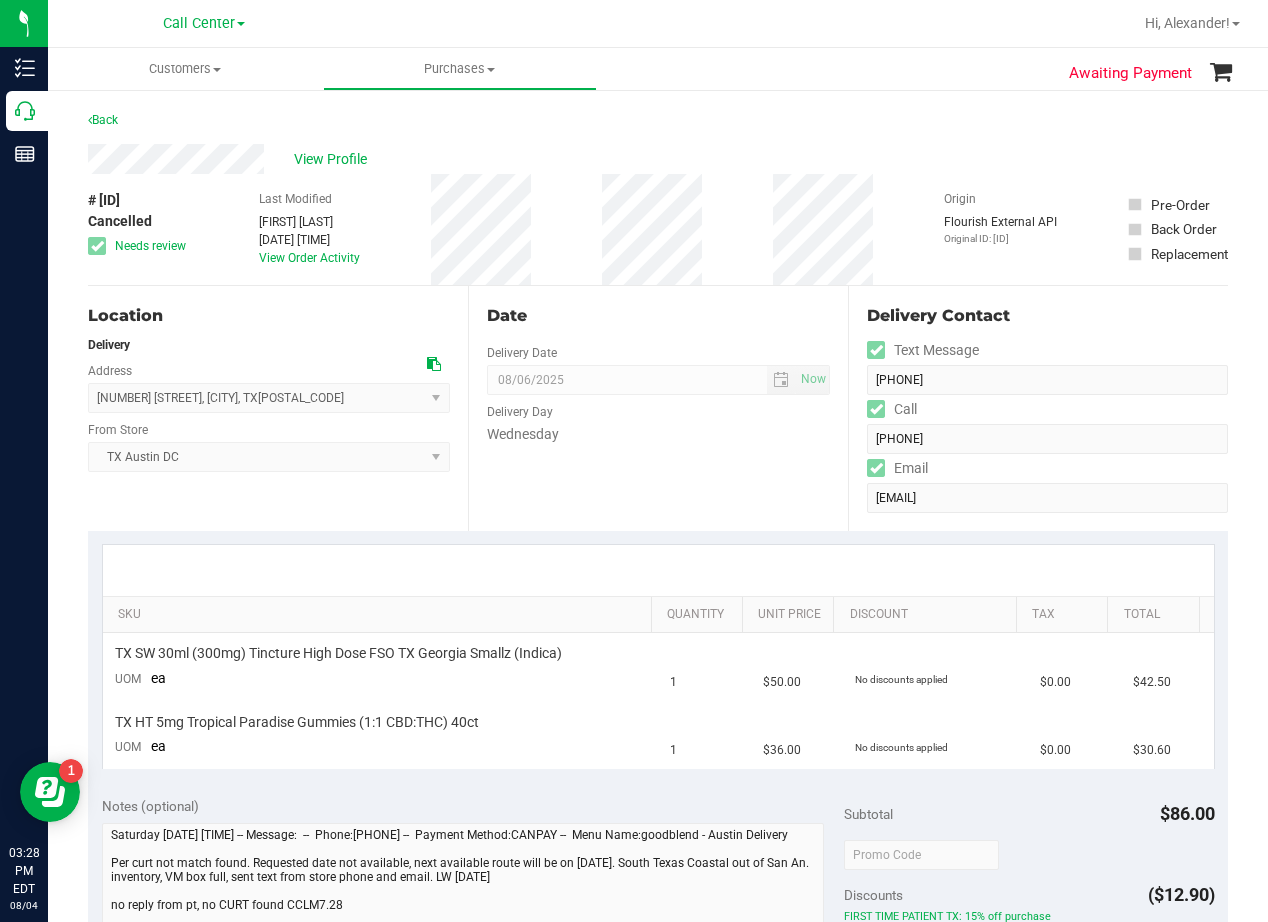 click on "Date" at bounding box center (658, 316) 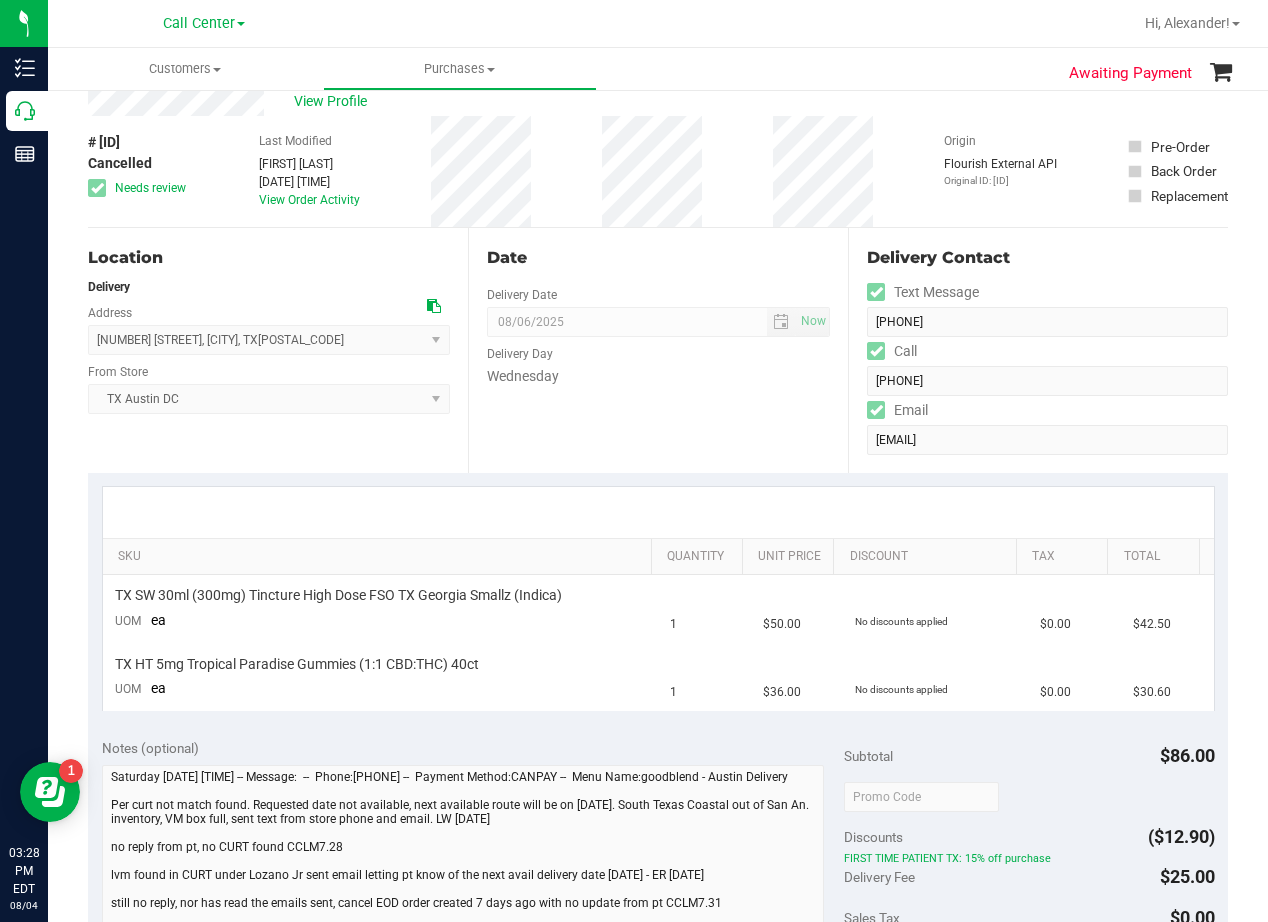 scroll, scrollTop: 100, scrollLeft: 0, axis: vertical 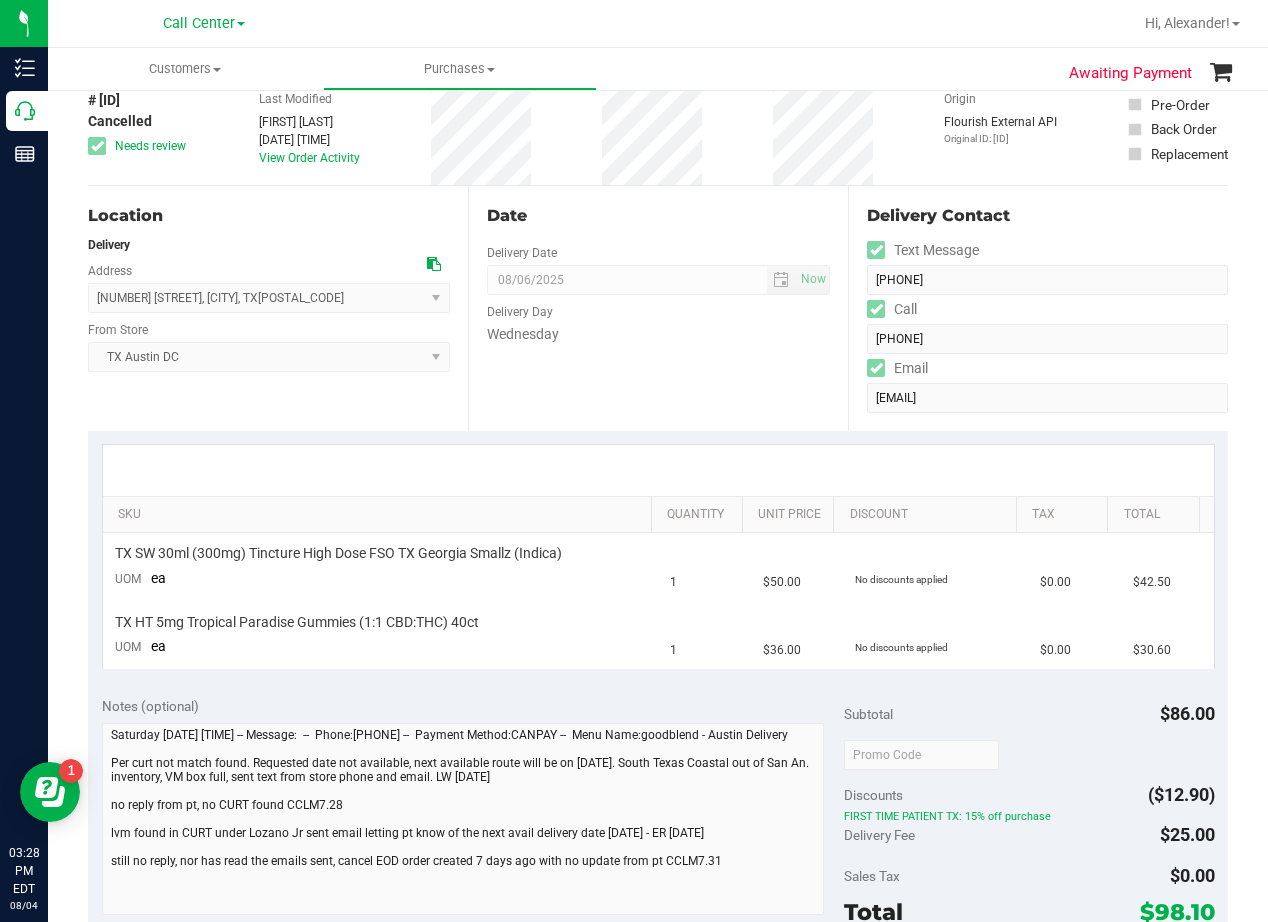click on "Wednesday" at bounding box center (658, 334) 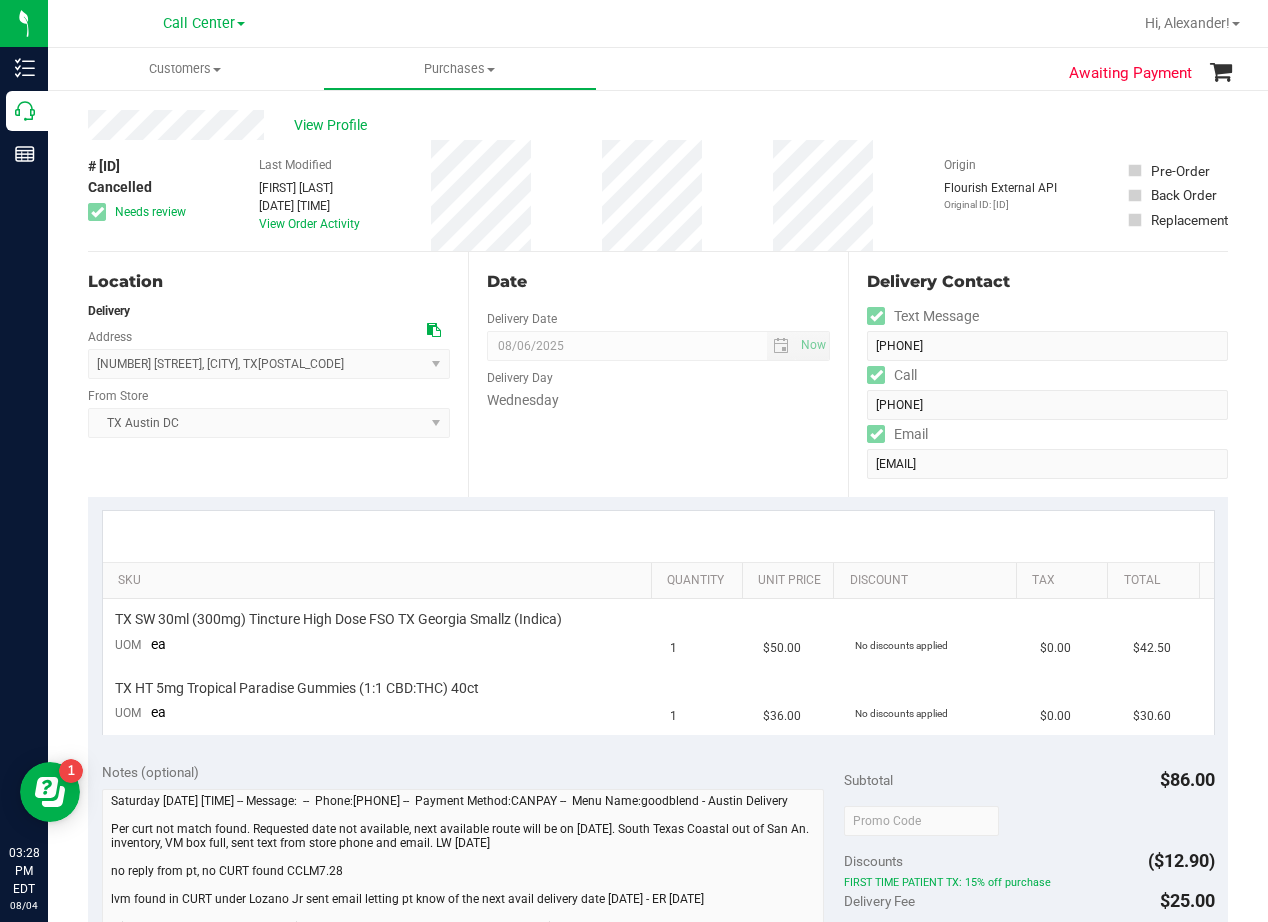 scroll, scrollTop: 0, scrollLeft: 0, axis: both 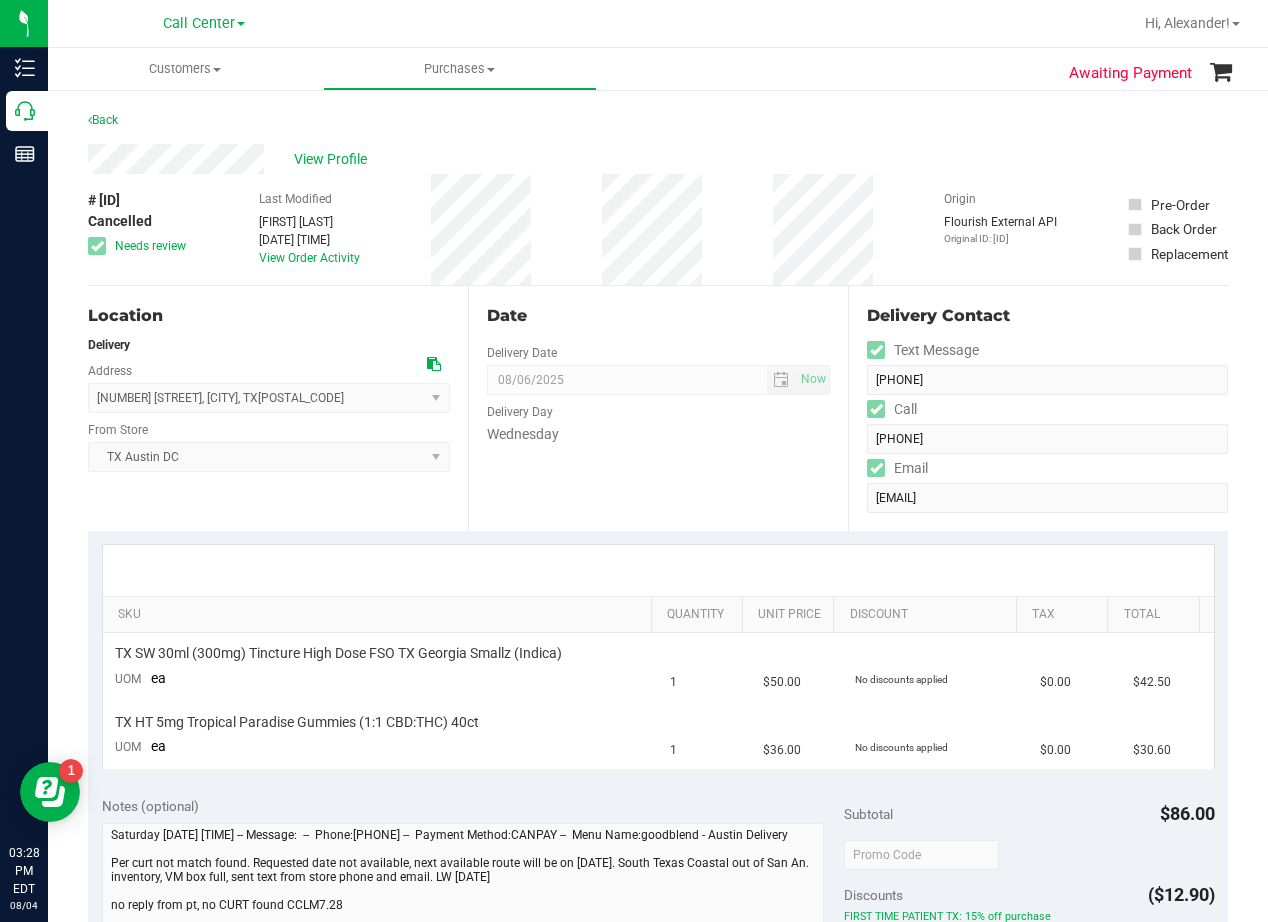 click on "Date
Delivery Date
08/06/2025
Now
08/06/2025 08:00 AM
Now
Delivery Day
Wednesday" at bounding box center (658, 408) 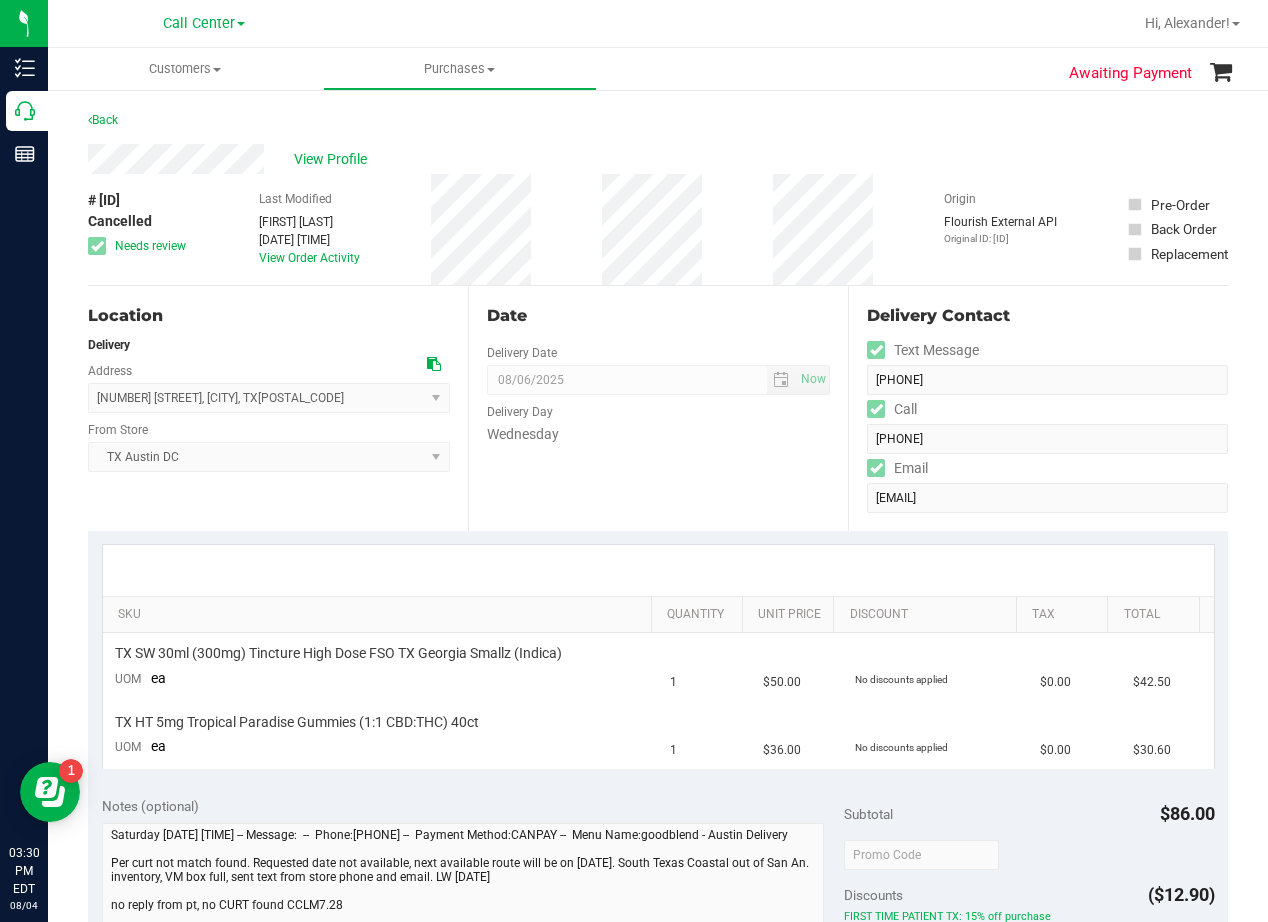 click on "Date
Delivery Date
08/06/2025
Now
08/06/2025 08:00 AM
Now
Delivery Day
Wednesday" at bounding box center [658, 408] 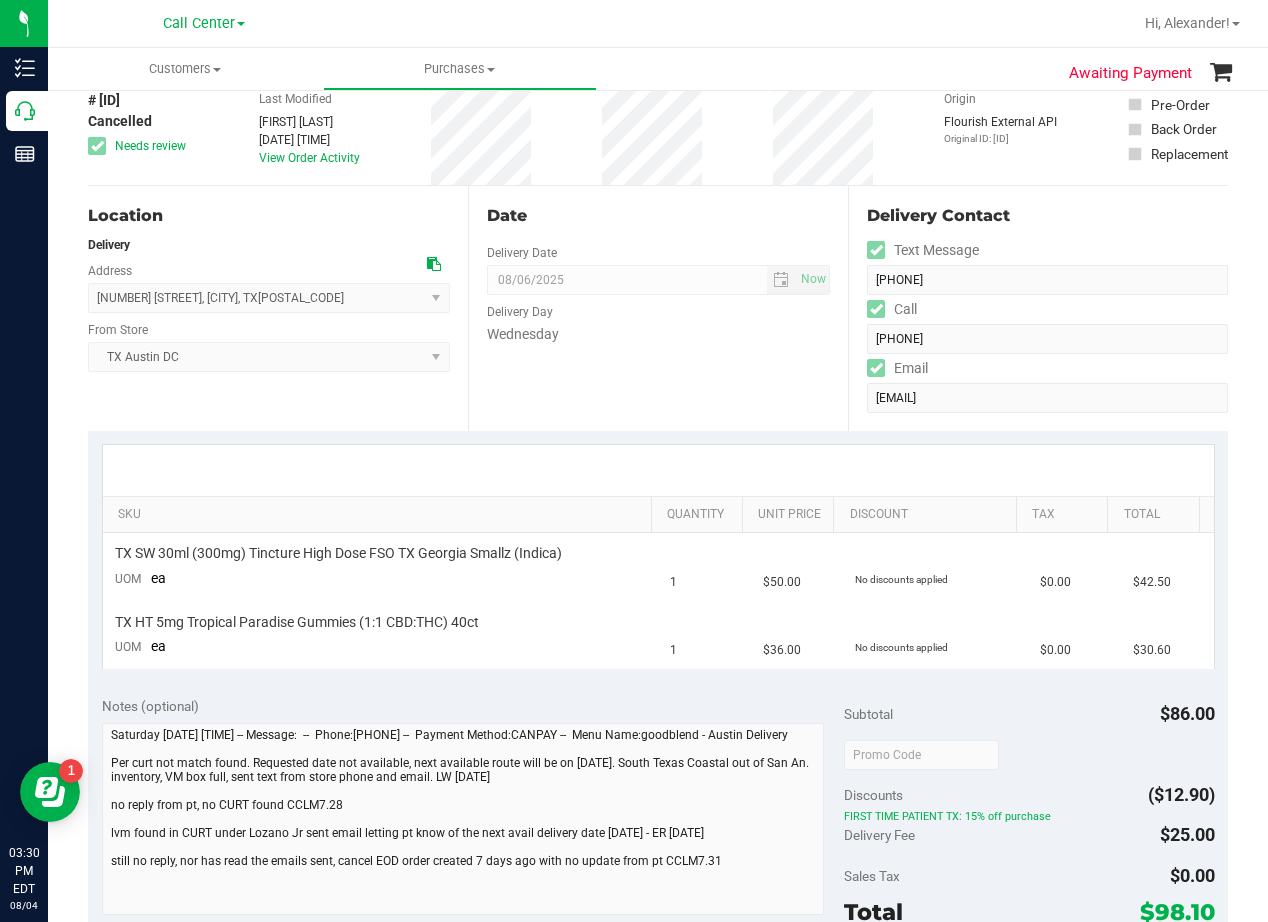 click on "Wednesday" at bounding box center [658, 334] 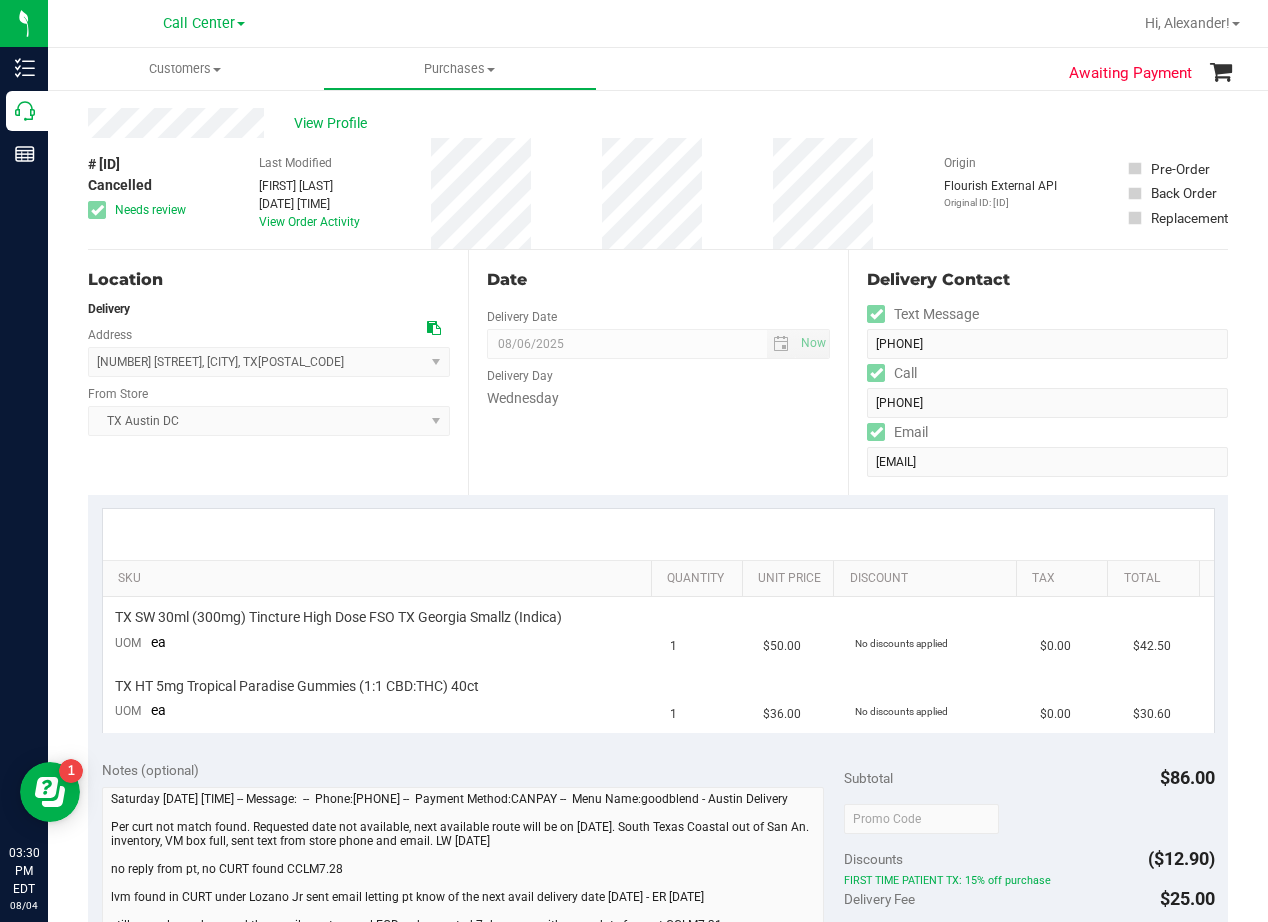 scroll, scrollTop: 0, scrollLeft: 0, axis: both 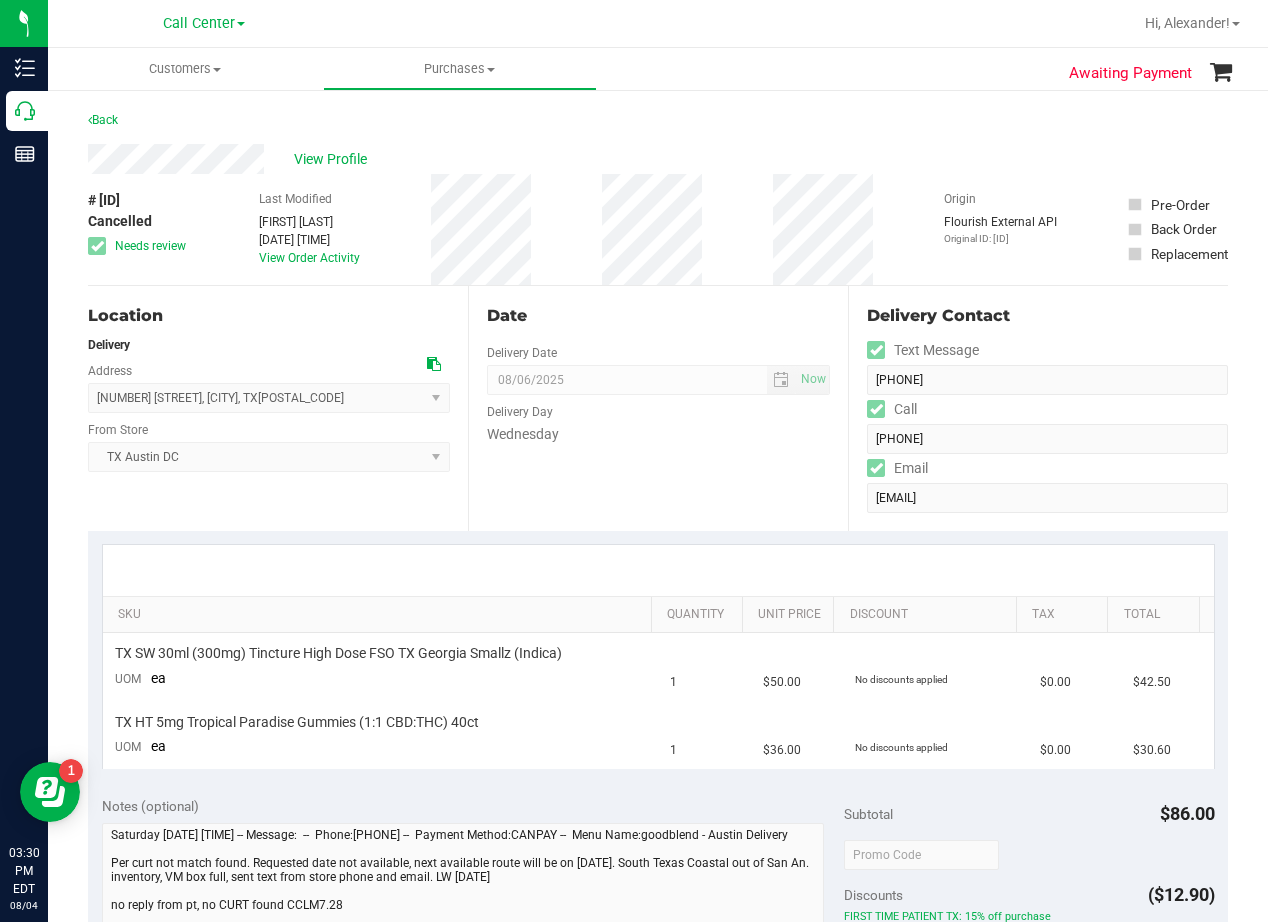 click on "Date" at bounding box center (658, 316) 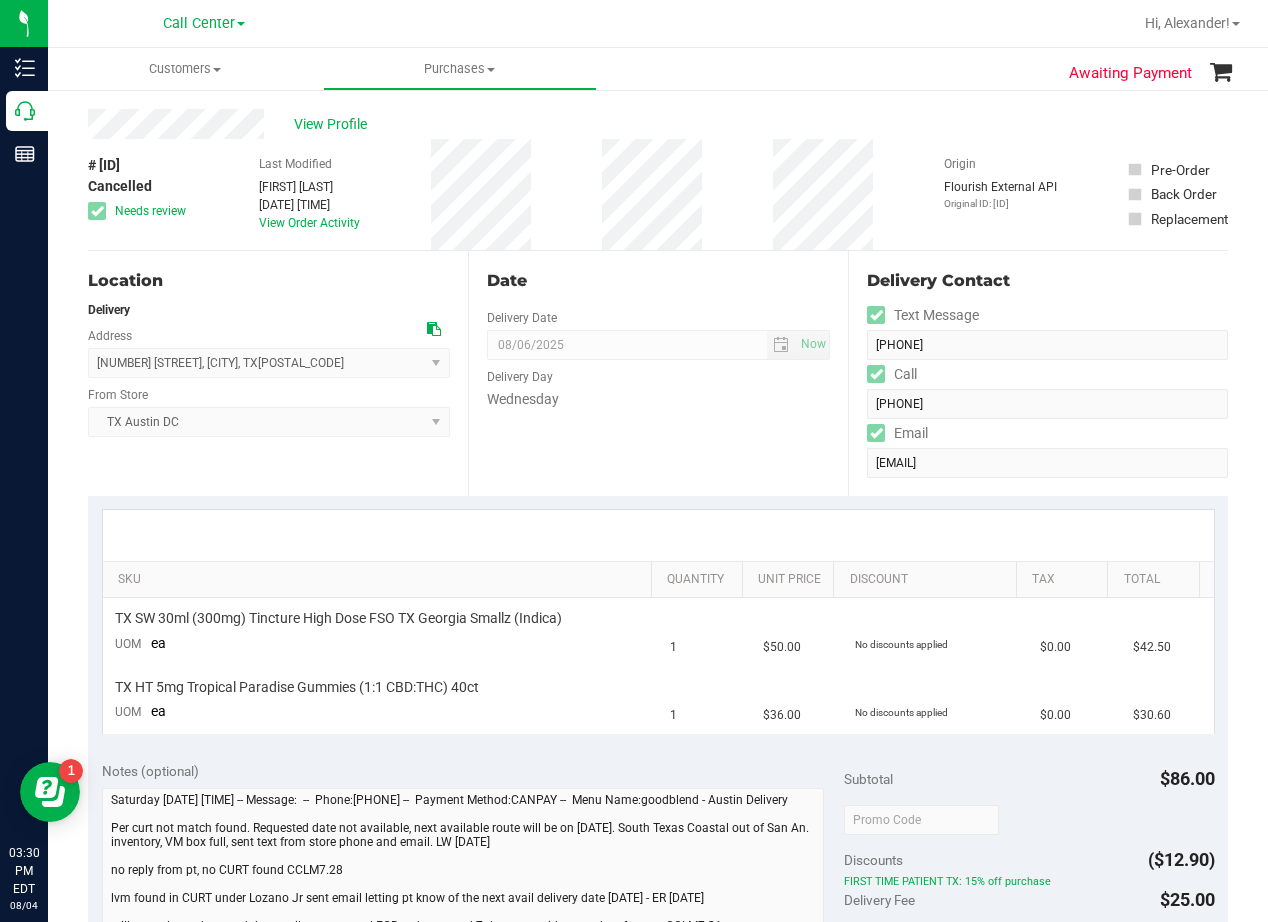 scroll, scrollTop: 0, scrollLeft: 0, axis: both 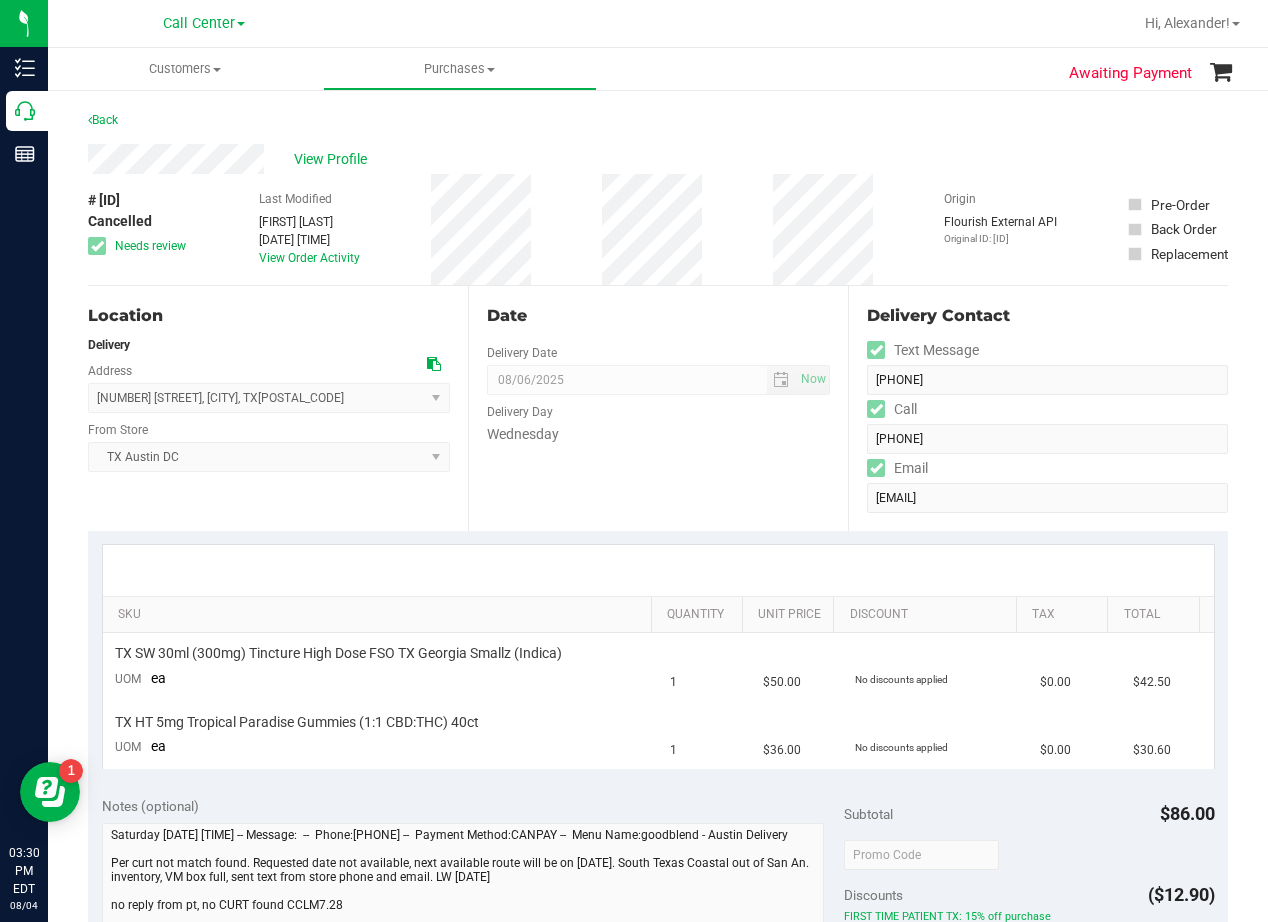 click on "View Profile" at bounding box center (658, 159) 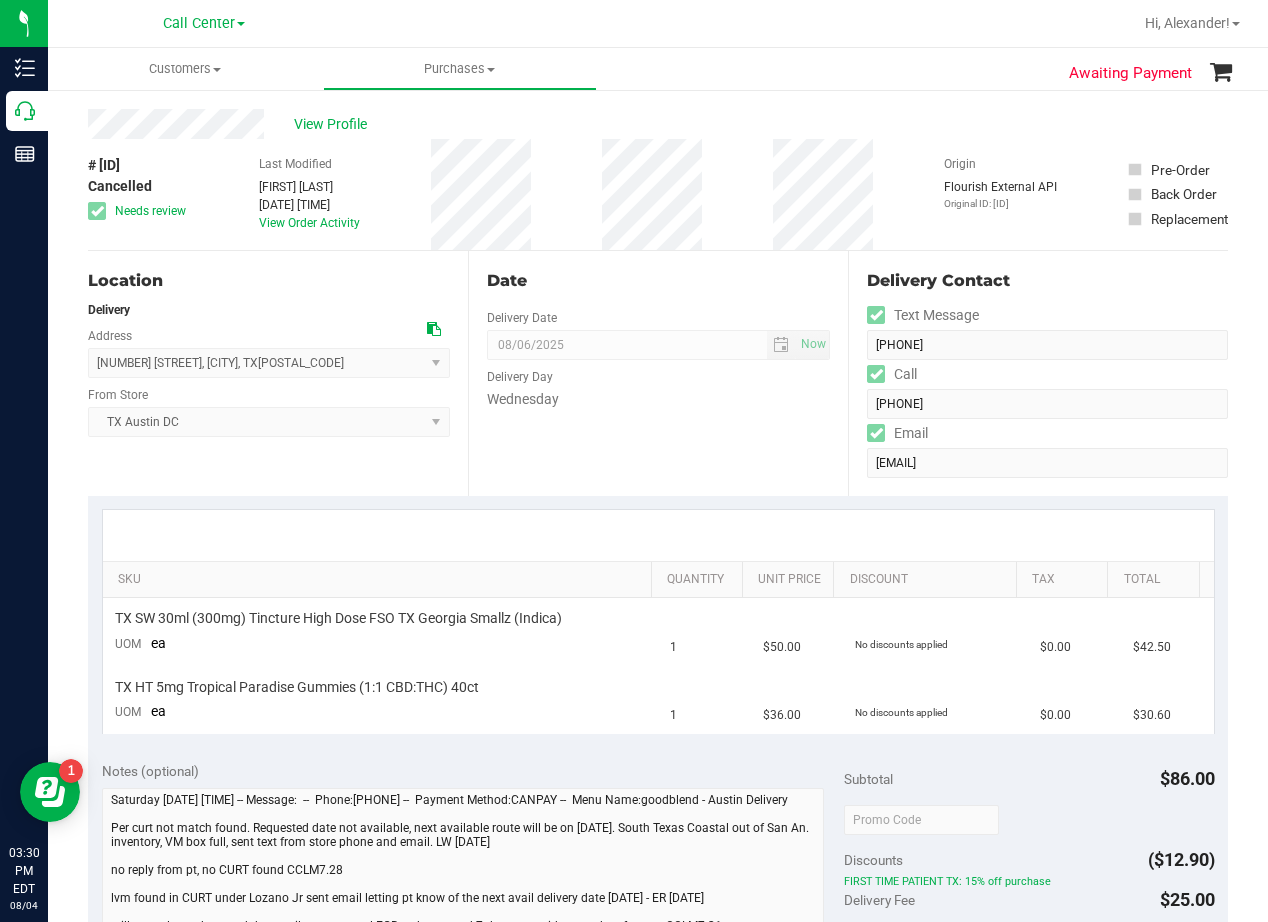 scroll, scrollTop: 0, scrollLeft: 0, axis: both 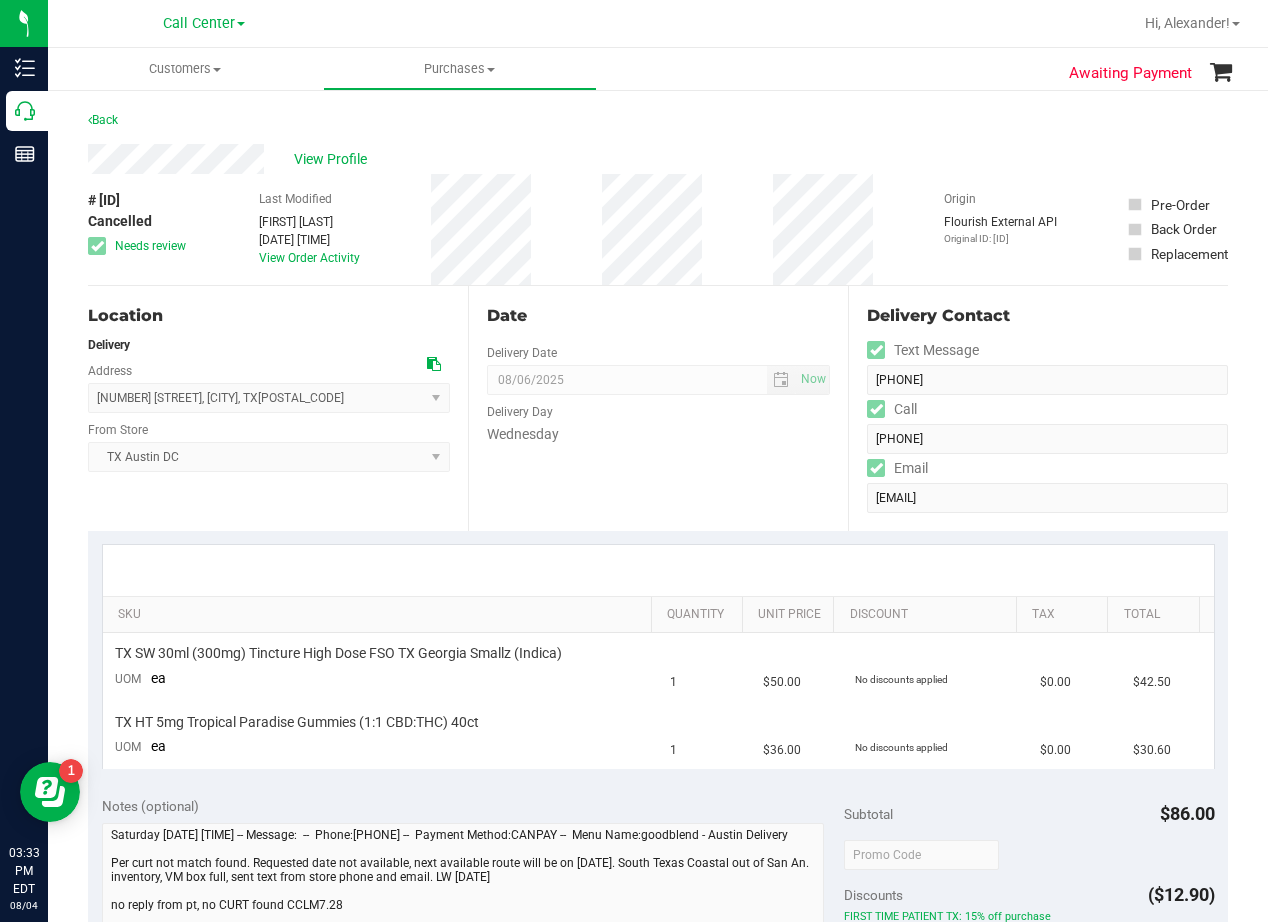 click on "View Profile" at bounding box center [658, 159] 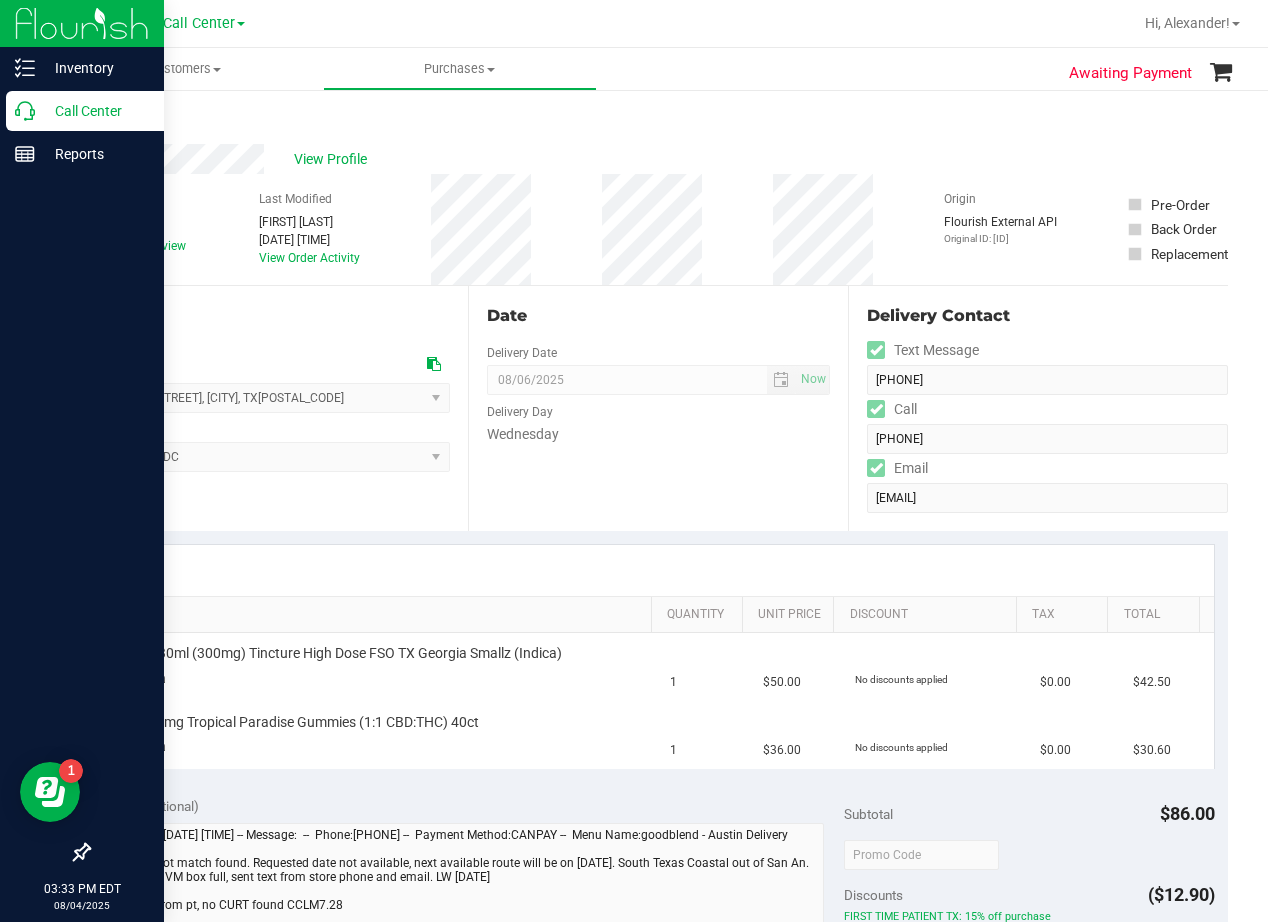 click 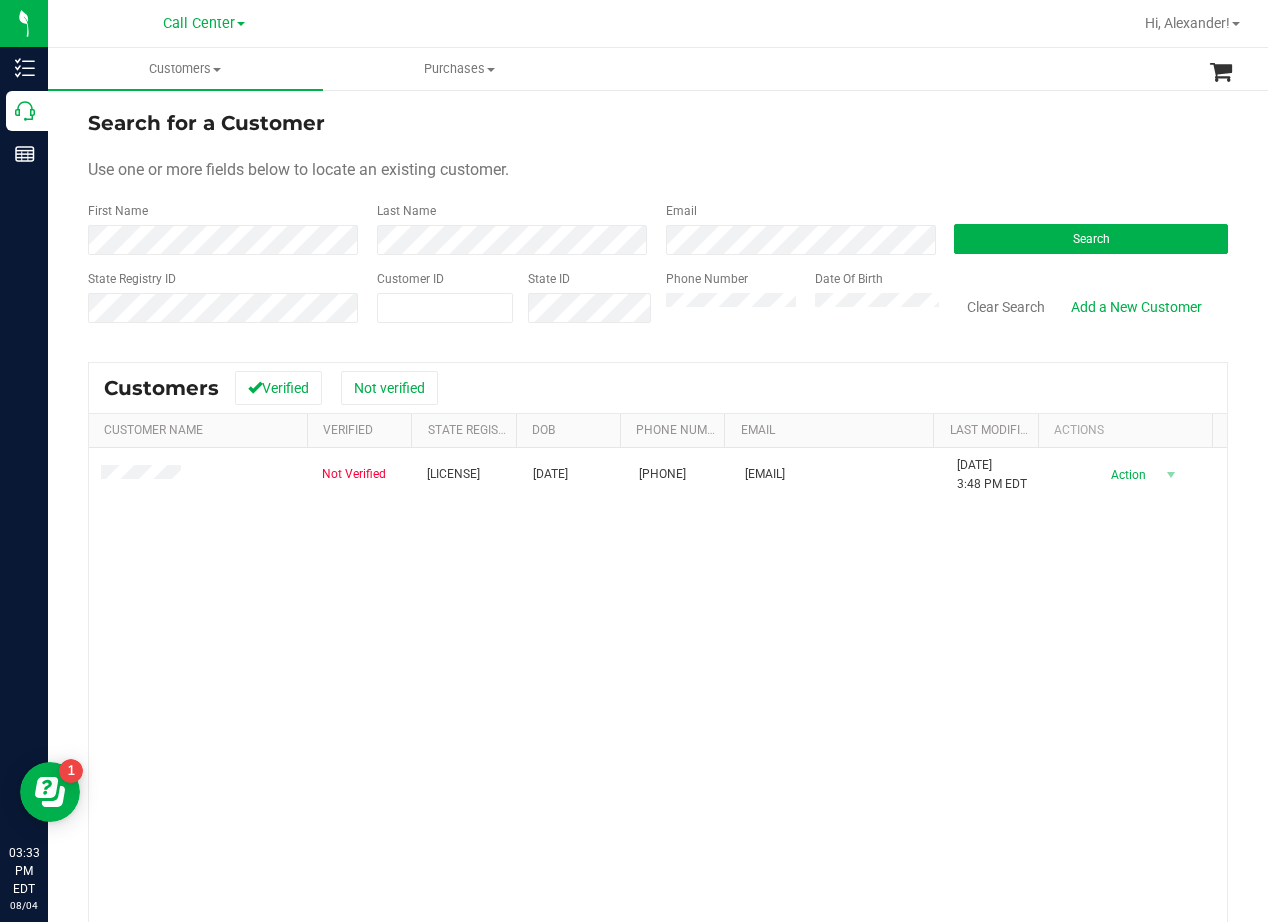 drag, startPoint x: 803, startPoint y: 108, endPoint x: 667, endPoint y: 273, distance: 213.82469 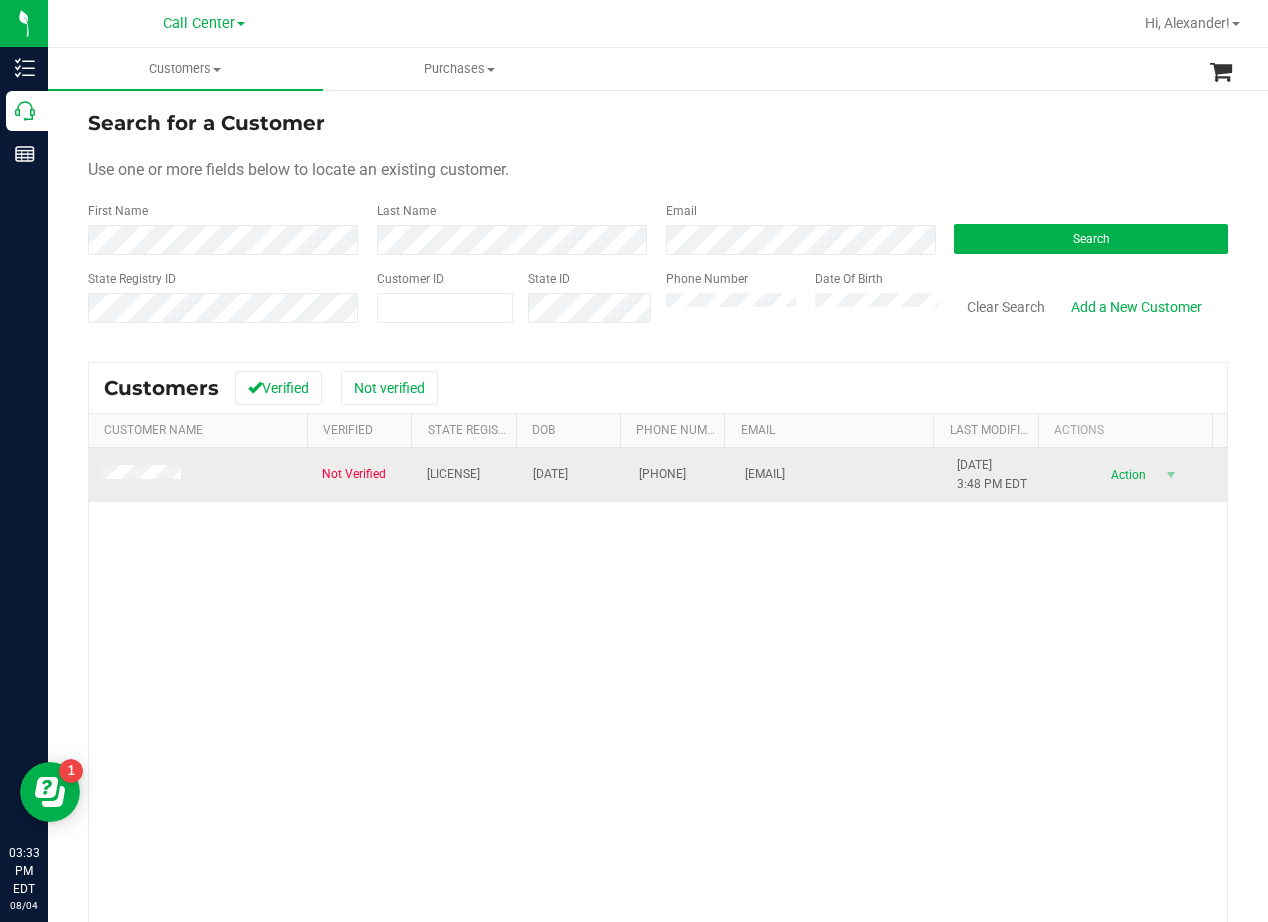 click at bounding box center (199, 475) 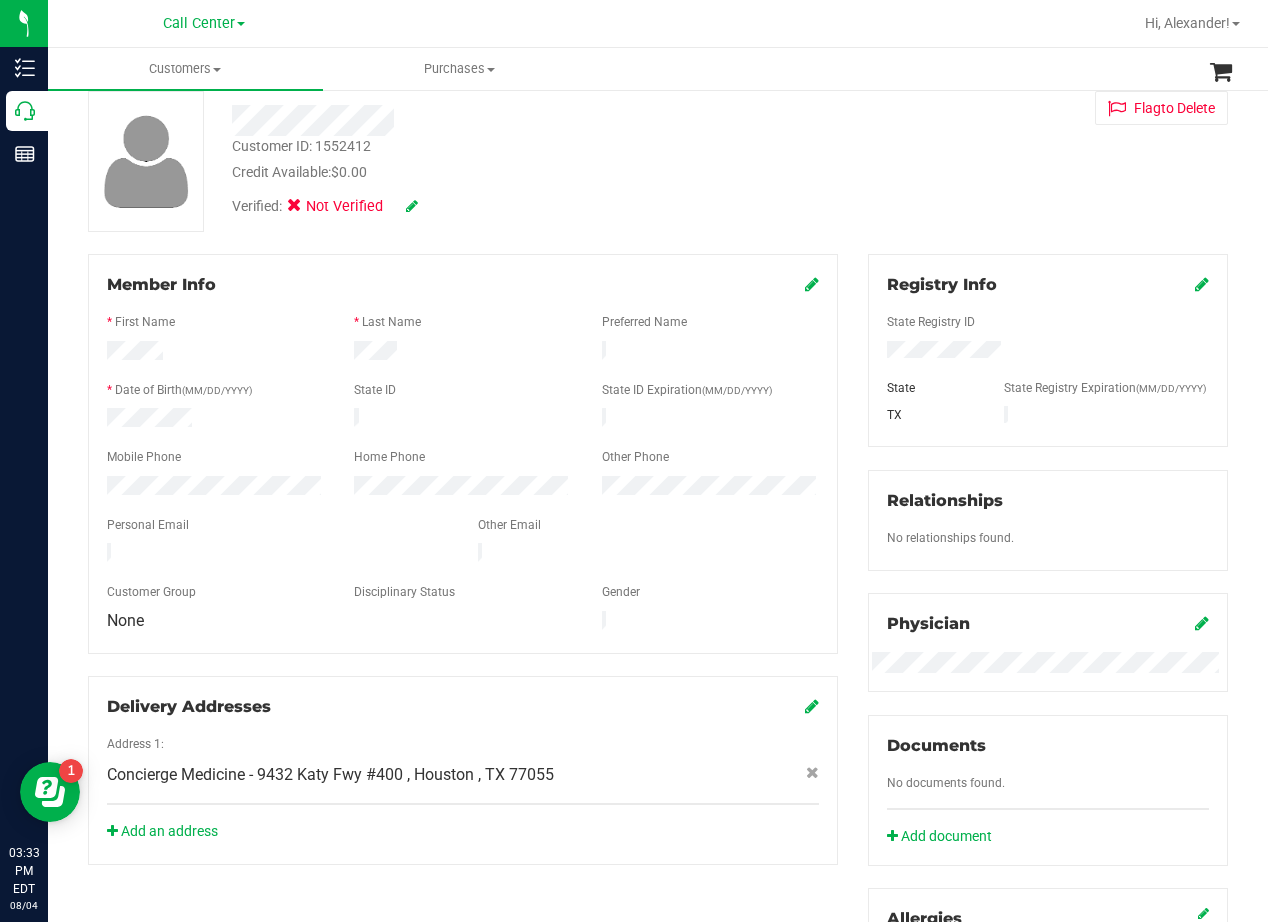 scroll, scrollTop: 0, scrollLeft: 0, axis: both 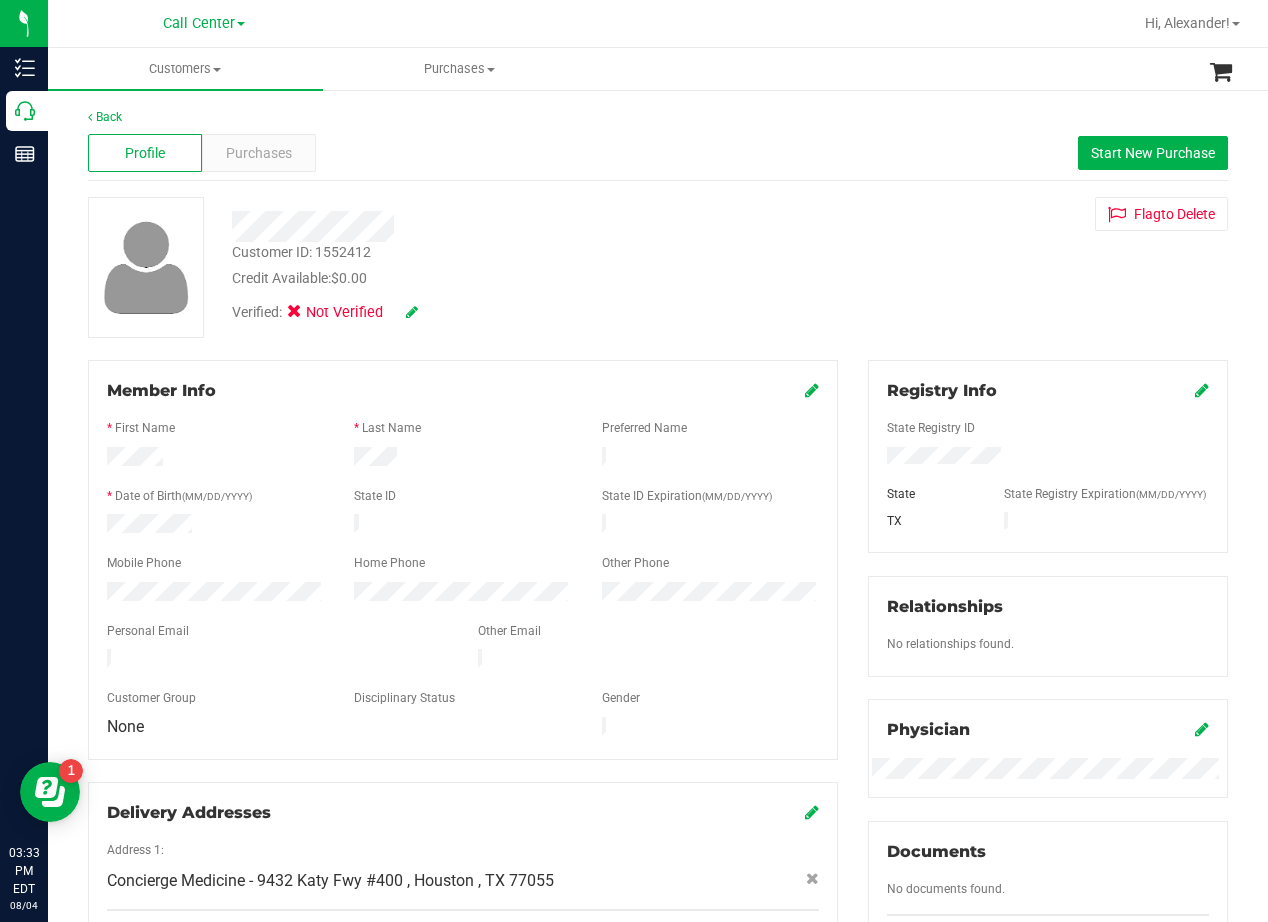 click on "Profile
Purchases
Start New Purchase" at bounding box center [658, 153] 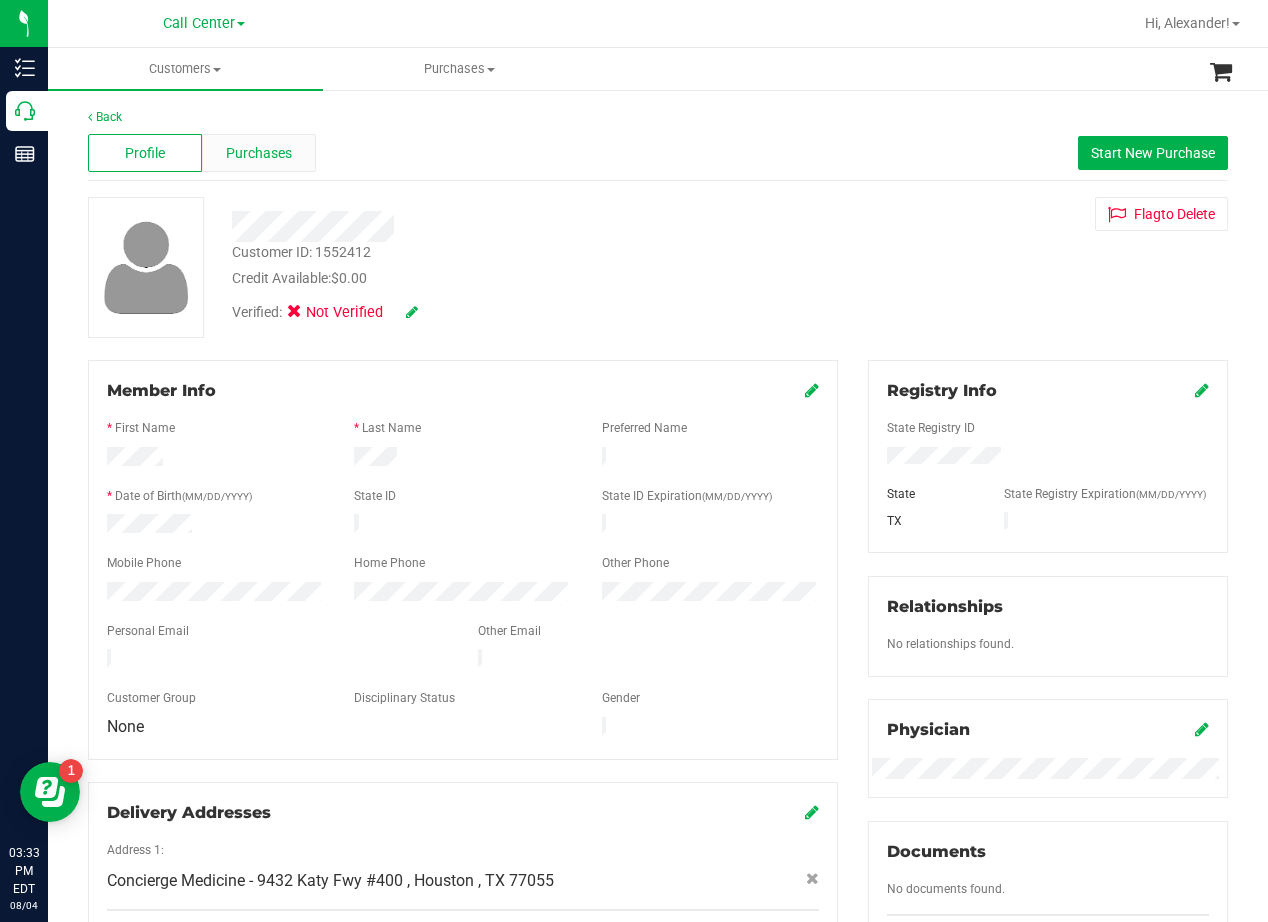 click on "Purchases" at bounding box center (259, 153) 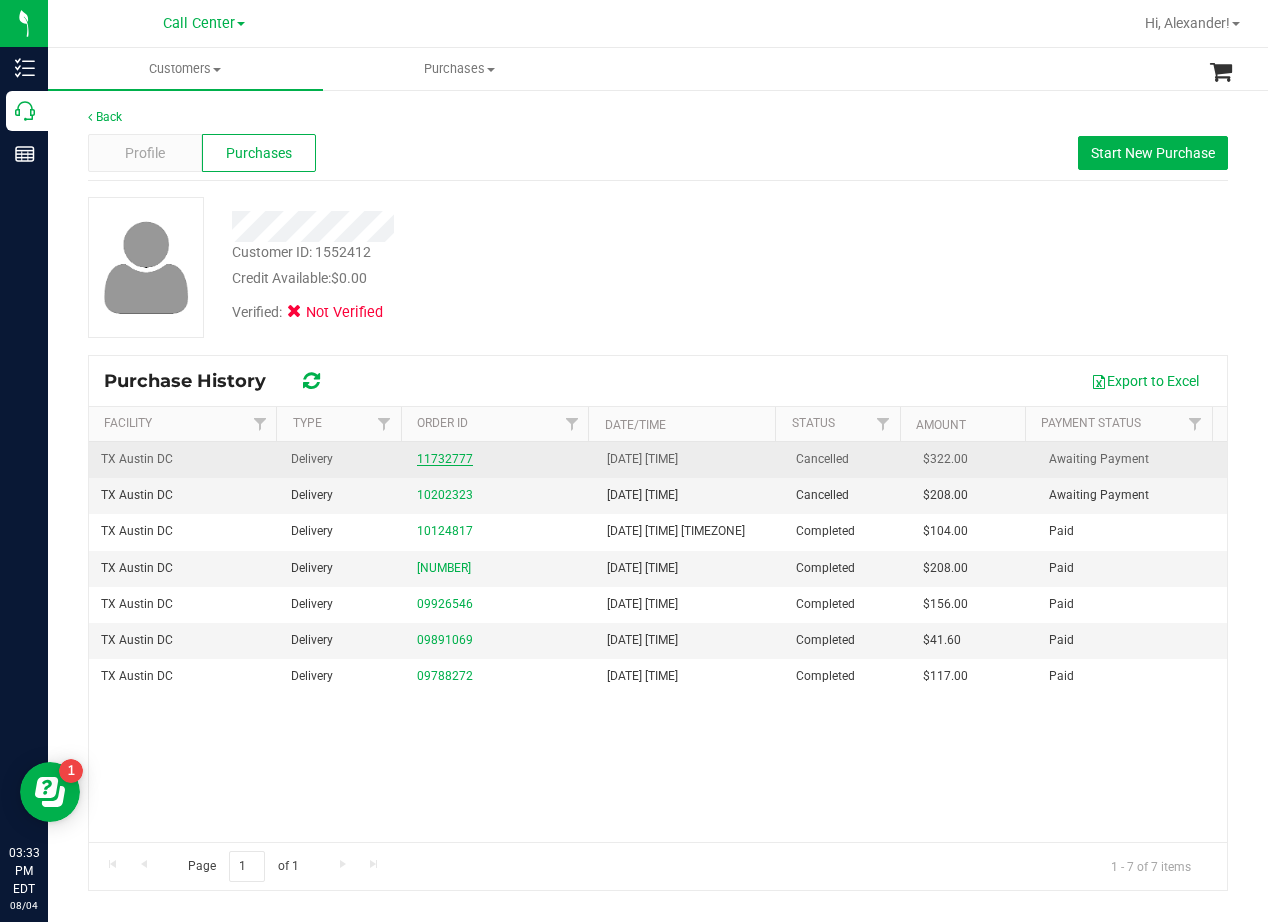 click on "11732777" at bounding box center [445, 459] 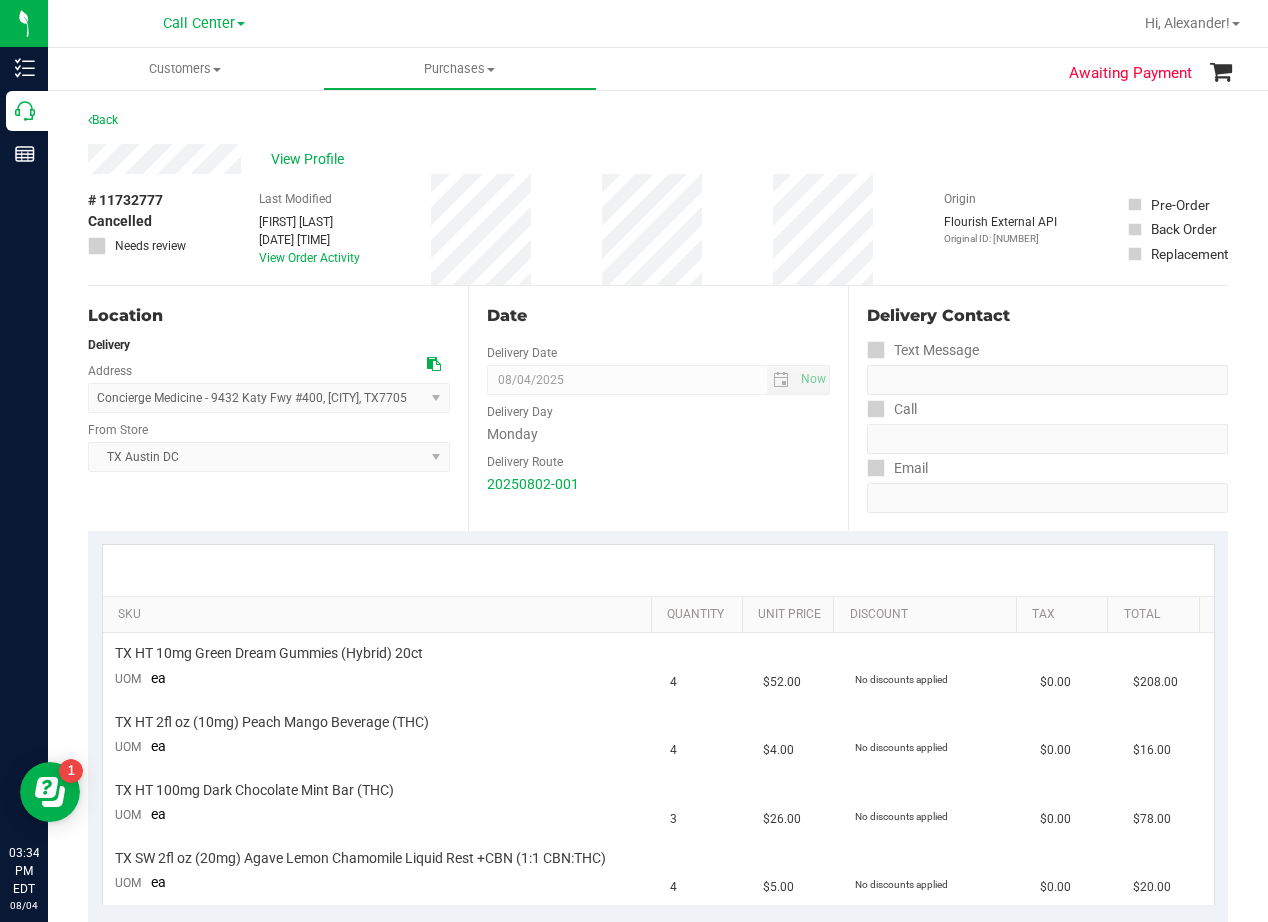 click on "Date" at bounding box center (658, 316) 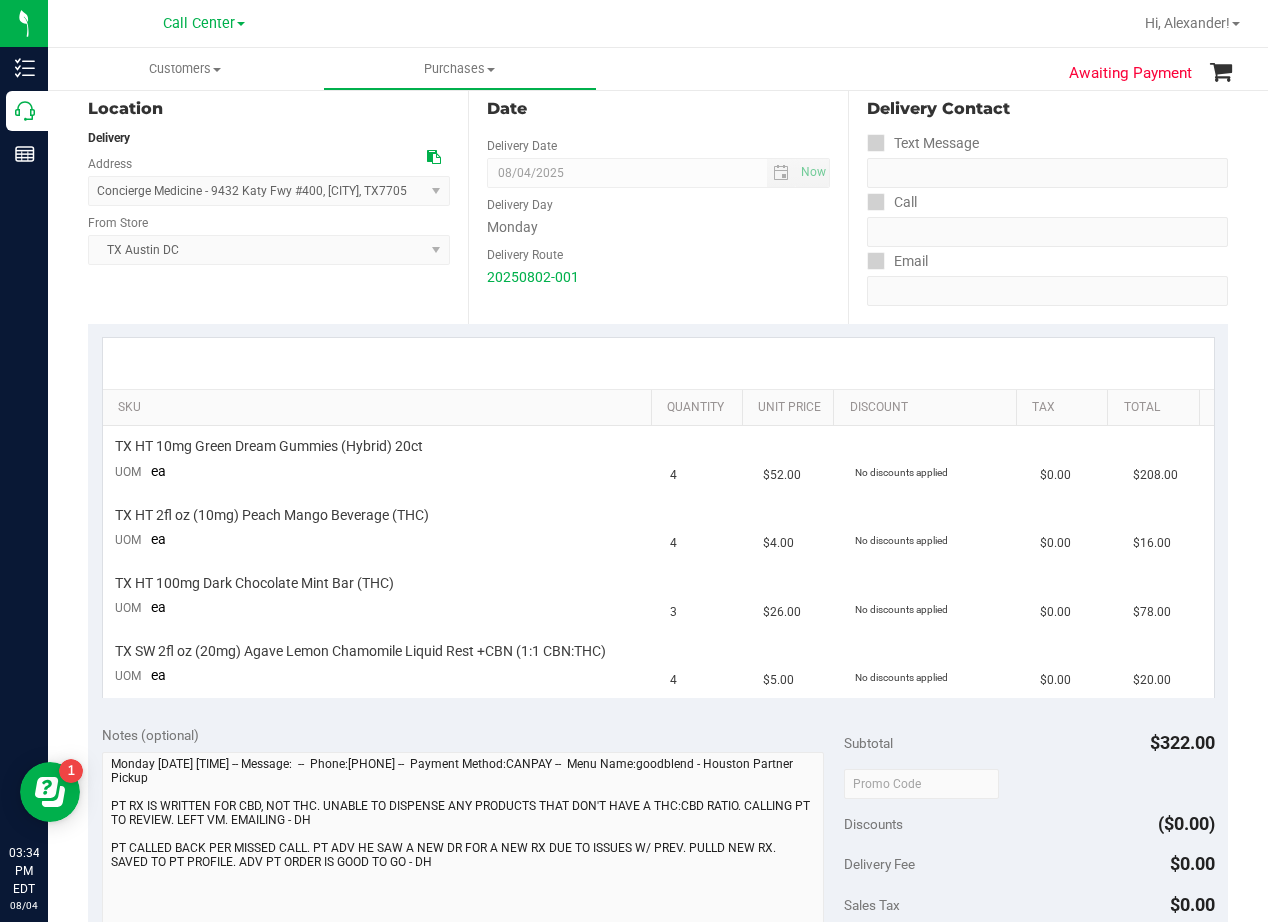 scroll, scrollTop: 0, scrollLeft: 0, axis: both 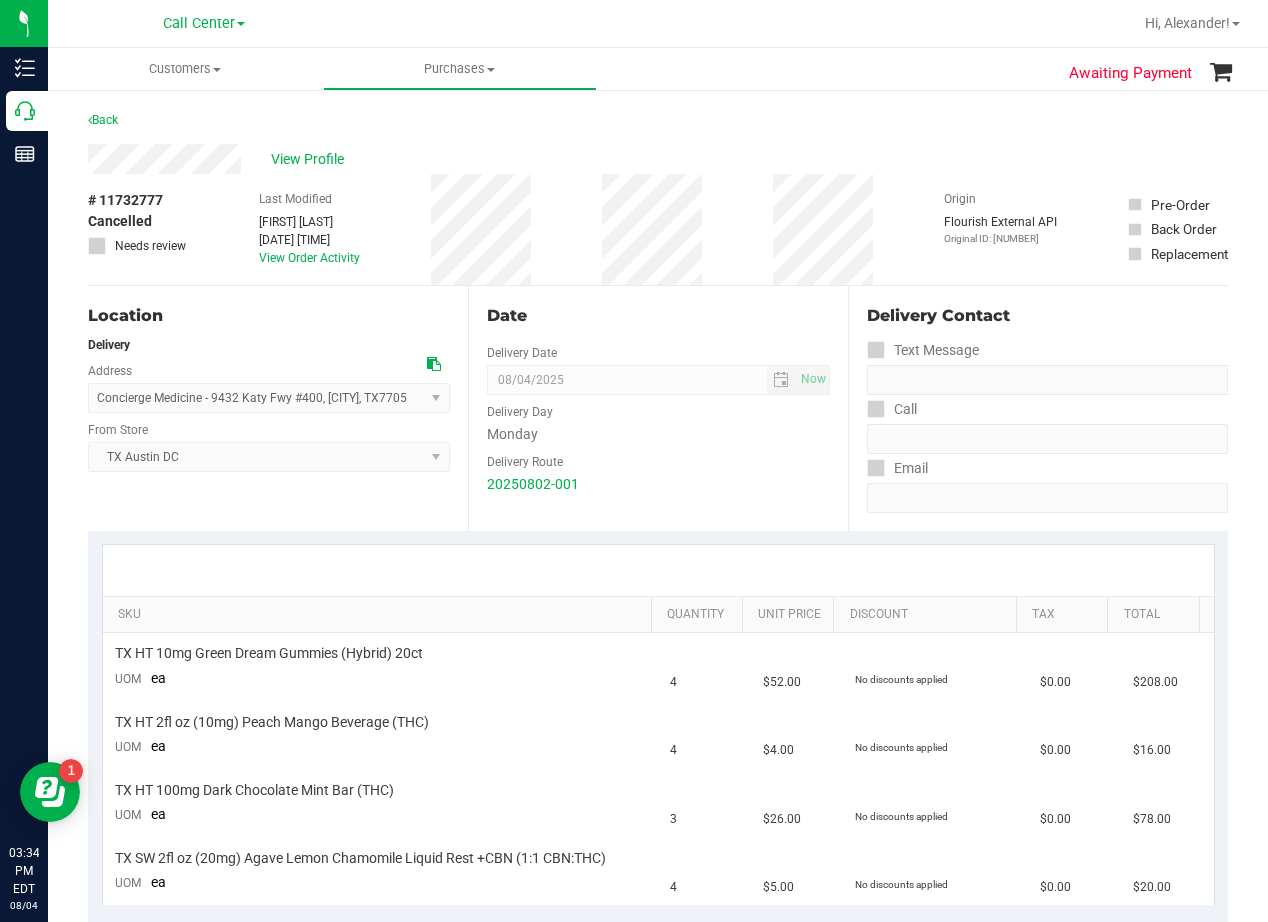 click on "# 11732777
Cancelled
Needs review
Last Modified
Brian Kurz
Aug 4, 2025 3:03:20 PM EDT
View Order Activity
Origin
Flourish External API
Original ID: 312914993
Pre-Order
Back Order" at bounding box center [658, 229] 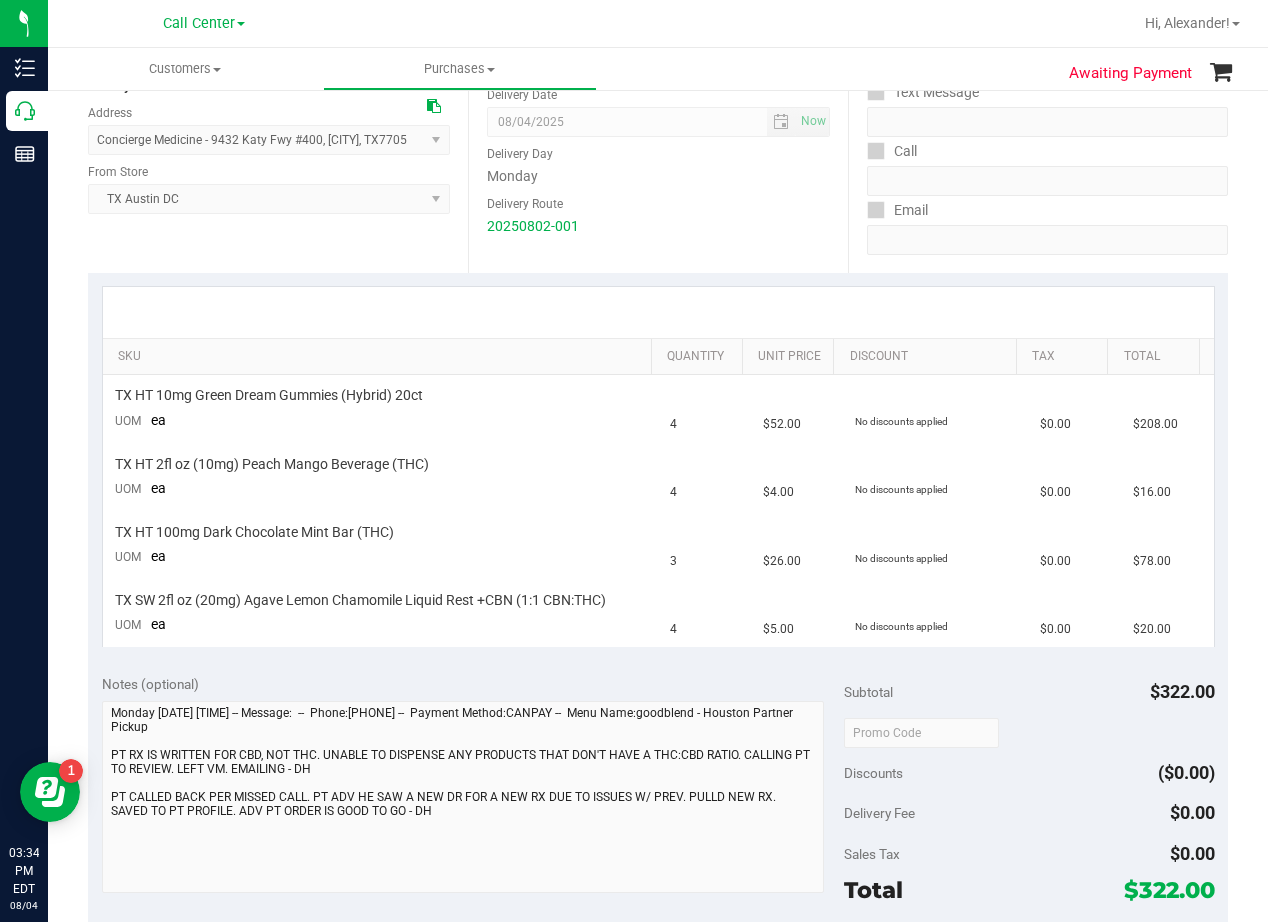 scroll, scrollTop: 0, scrollLeft: 0, axis: both 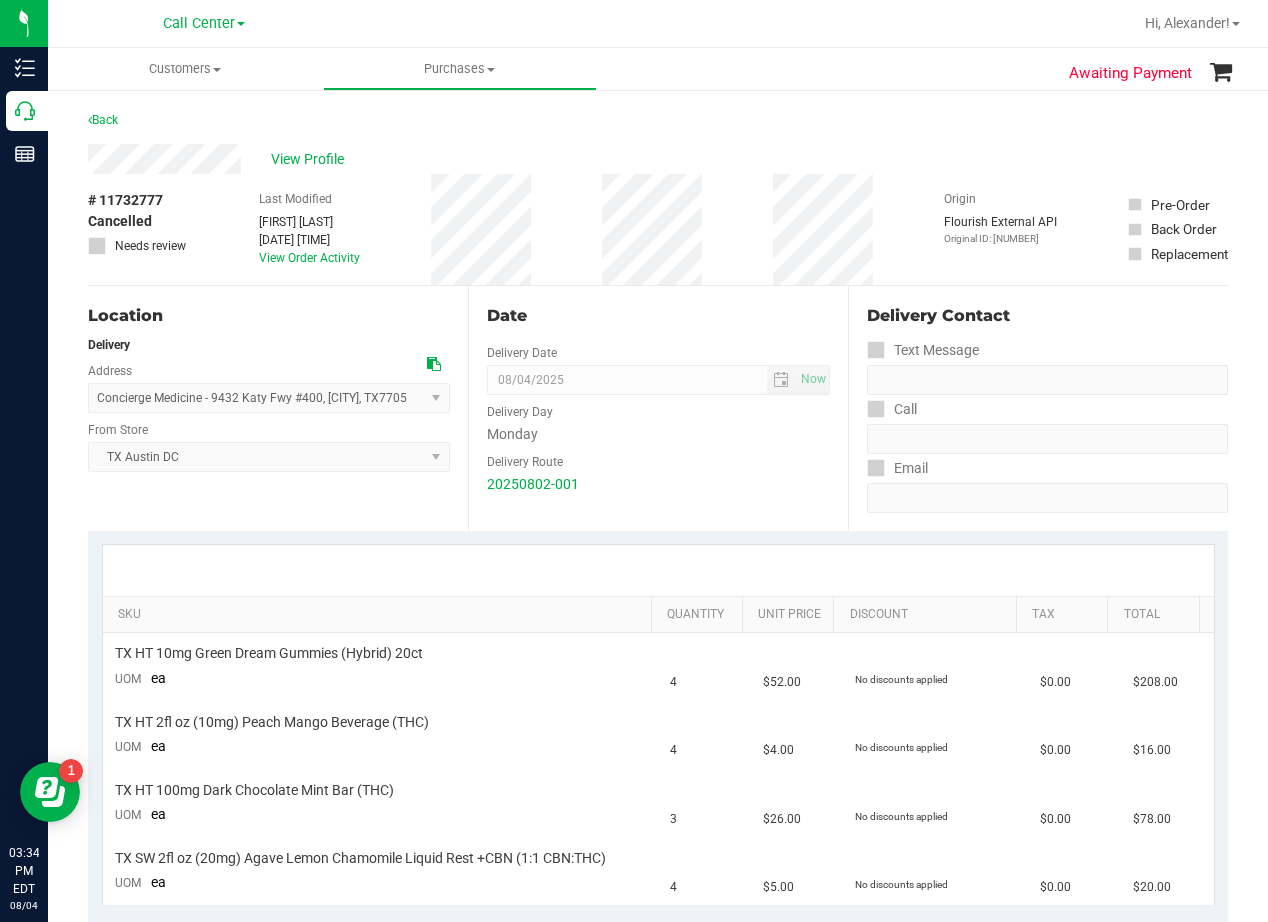 click on "View Profile" at bounding box center [658, 159] 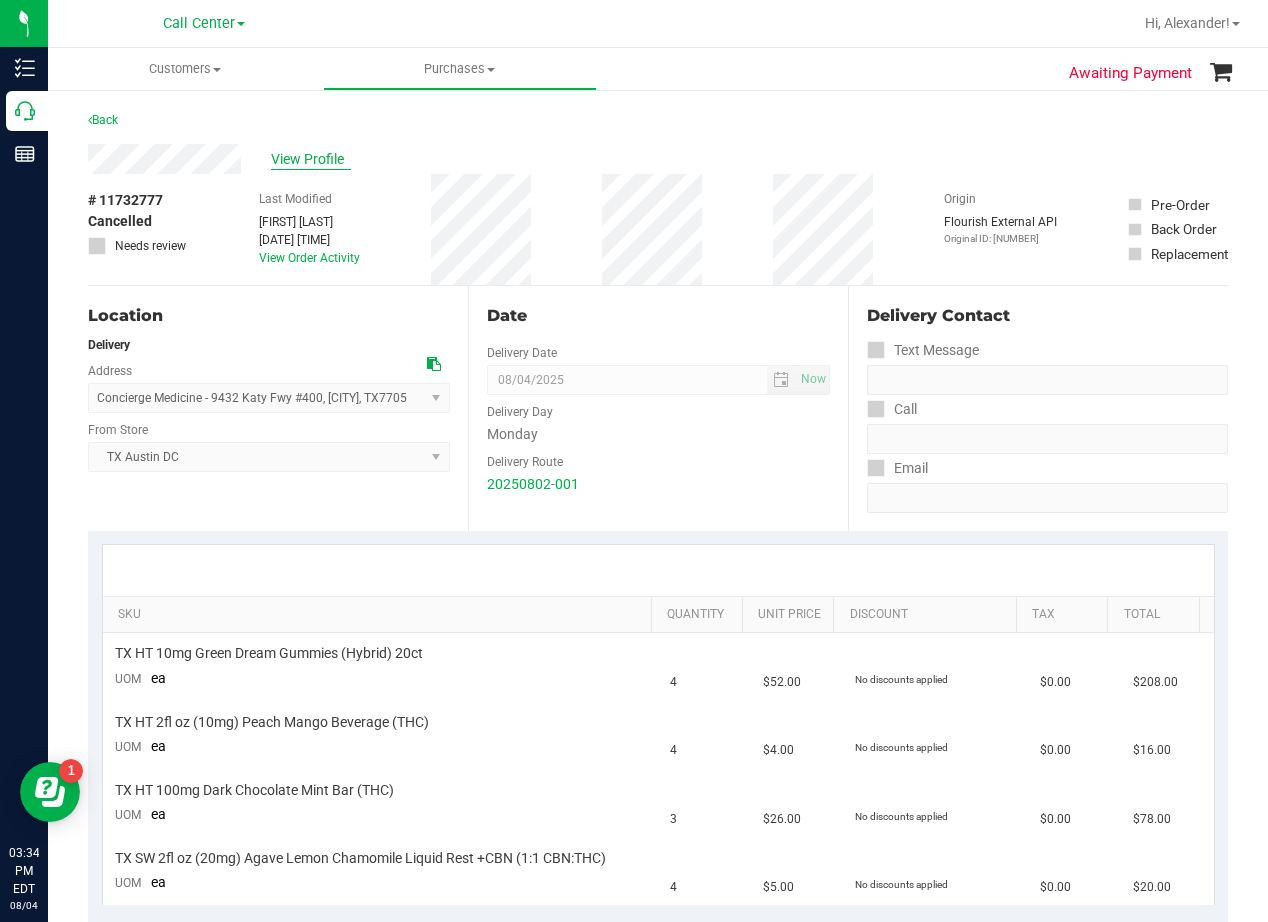 click on "View Profile" at bounding box center [311, 159] 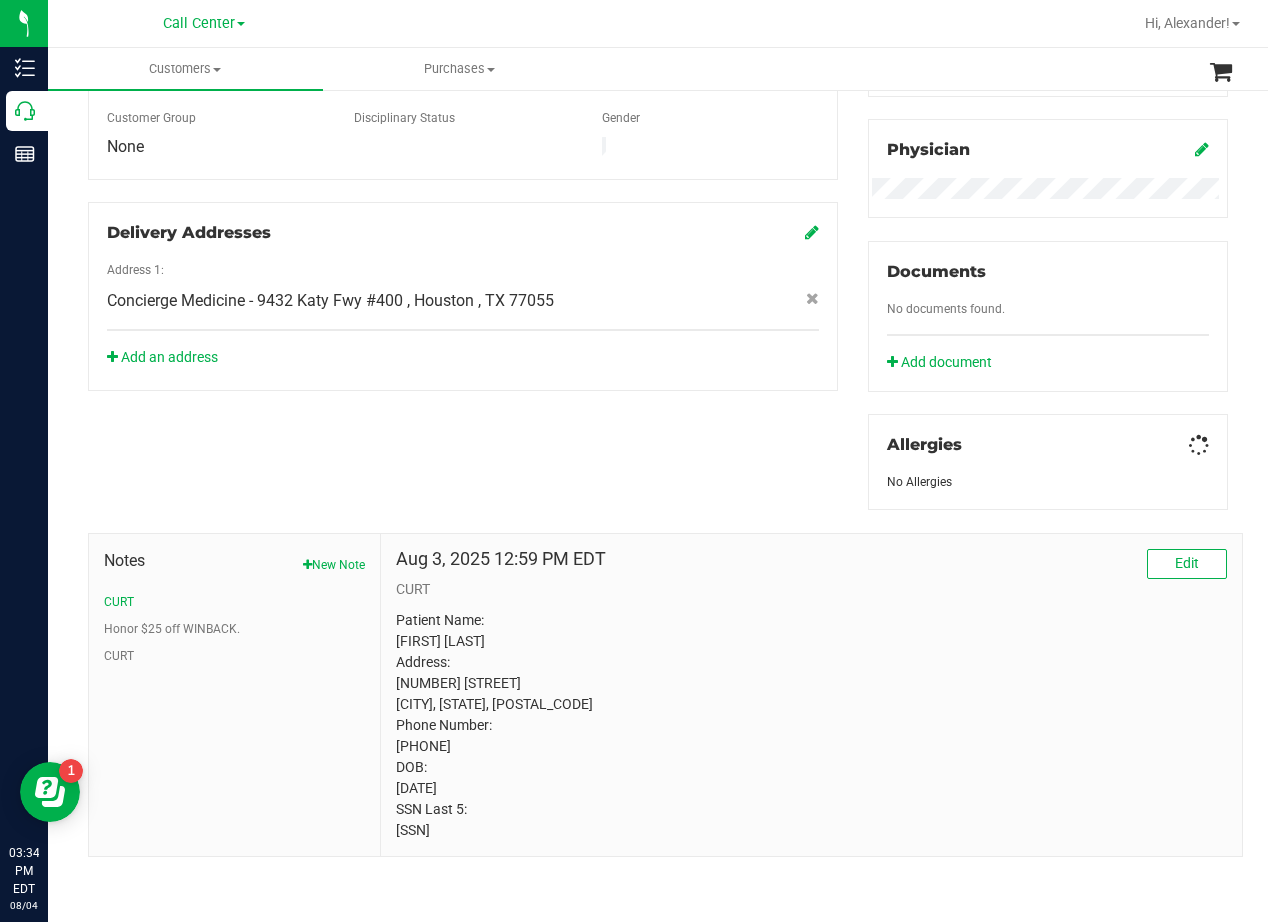 scroll, scrollTop: 596, scrollLeft: 0, axis: vertical 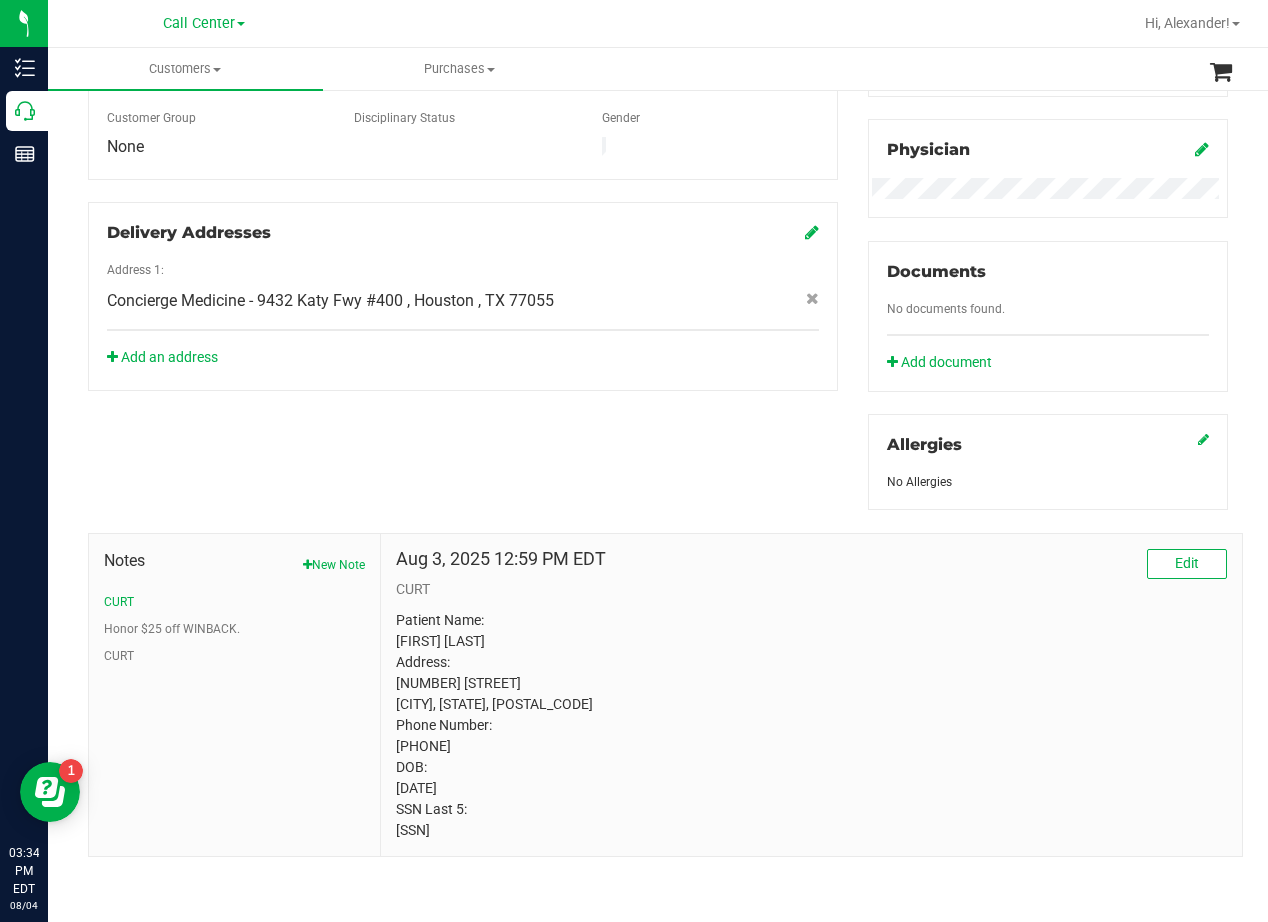click on "Patient Name:
MICHAEL ROLOFF
Address:
16022 SALMON LANE
SPRING, TX, 77379
Phone Number:
(346) 625-3838
DOB:
09/07/1987
SSN Last 5:
01091" at bounding box center [811, 725] 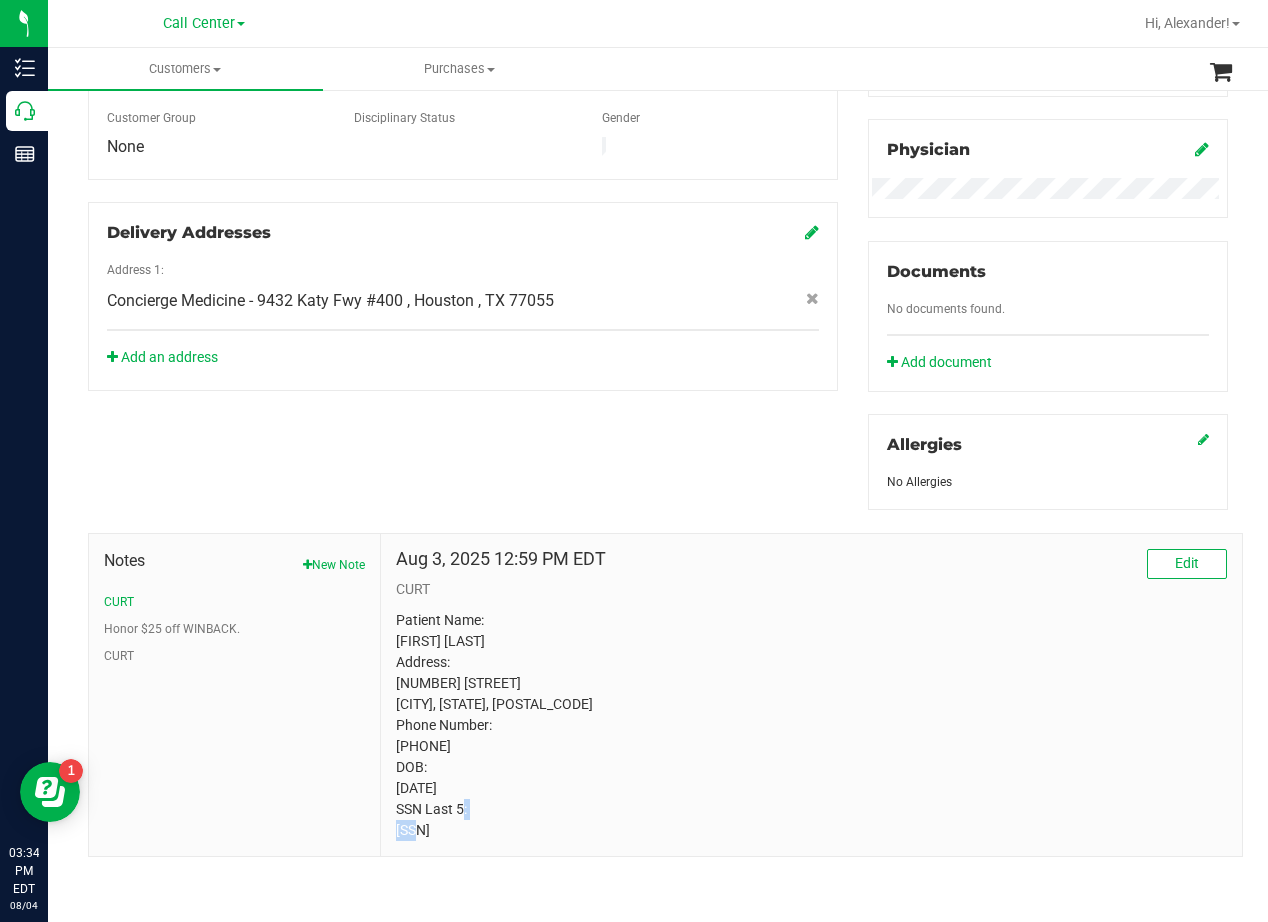 click on "Patient Name:
MICHAEL ROLOFF
Address:
16022 SALMON LANE
SPRING, TX, 77379
Phone Number:
(346) 625-3838
DOB:
09/07/1987
SSN Last 5:
01091" at bounding box center (811, 725) 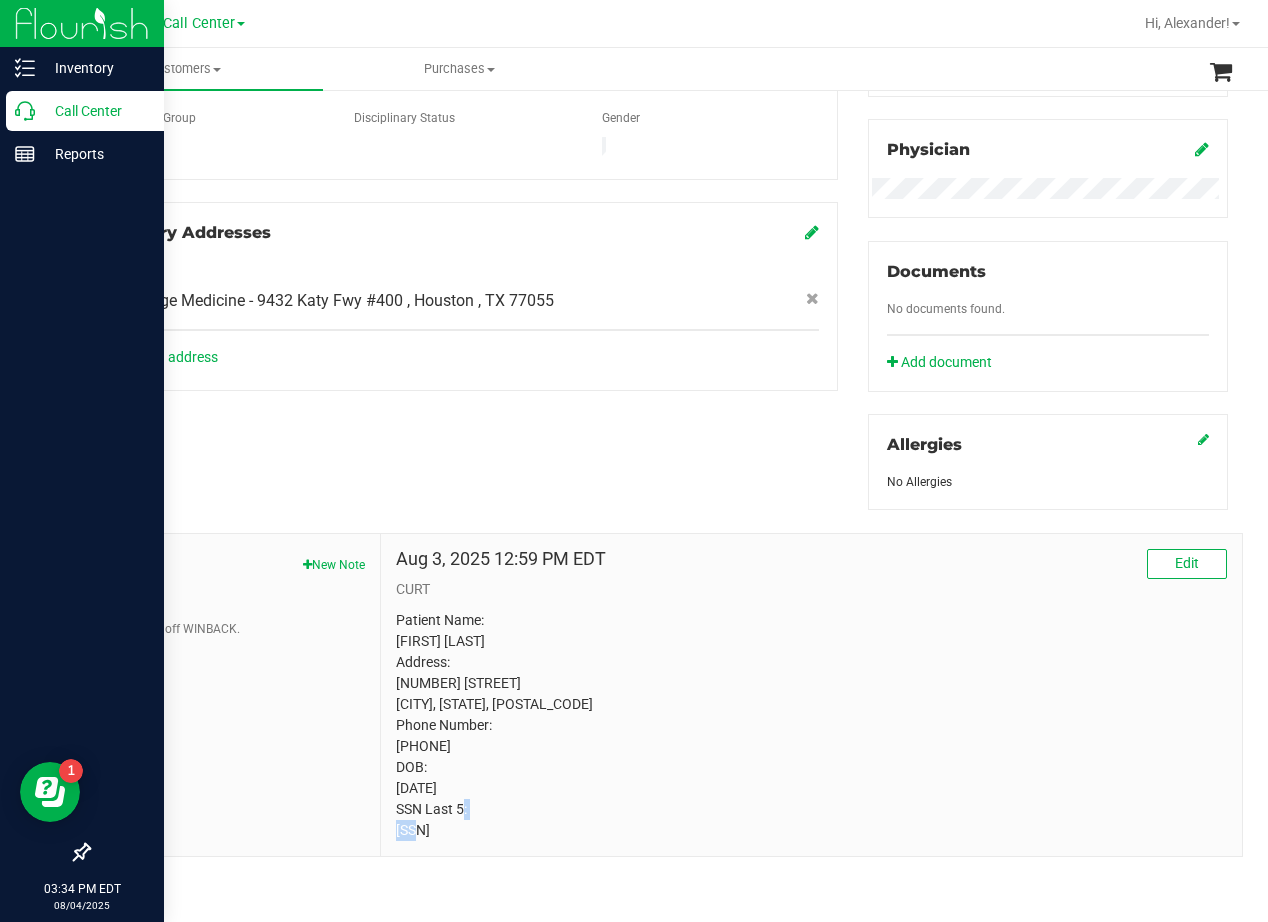 copy on "01091" 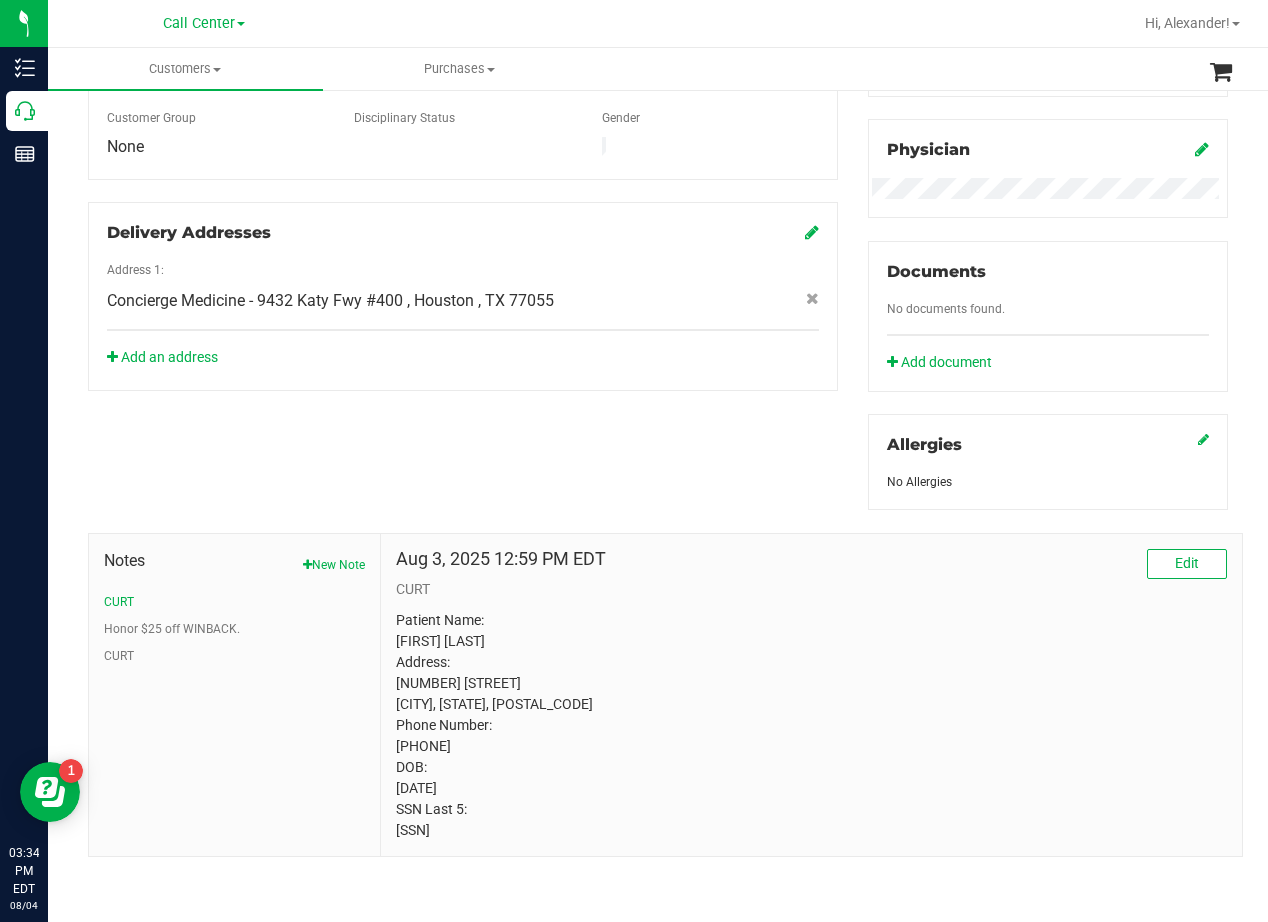 click on "Patient Name:
MICHAEL ROLOFF
Address:
16022 SALMON LANE
SPRING, TX, 77379
Phone Number:
(346) 625-3838
DOB:
09/07/1987
SSN Last 5:
01091" at bounding box center (811, 725) 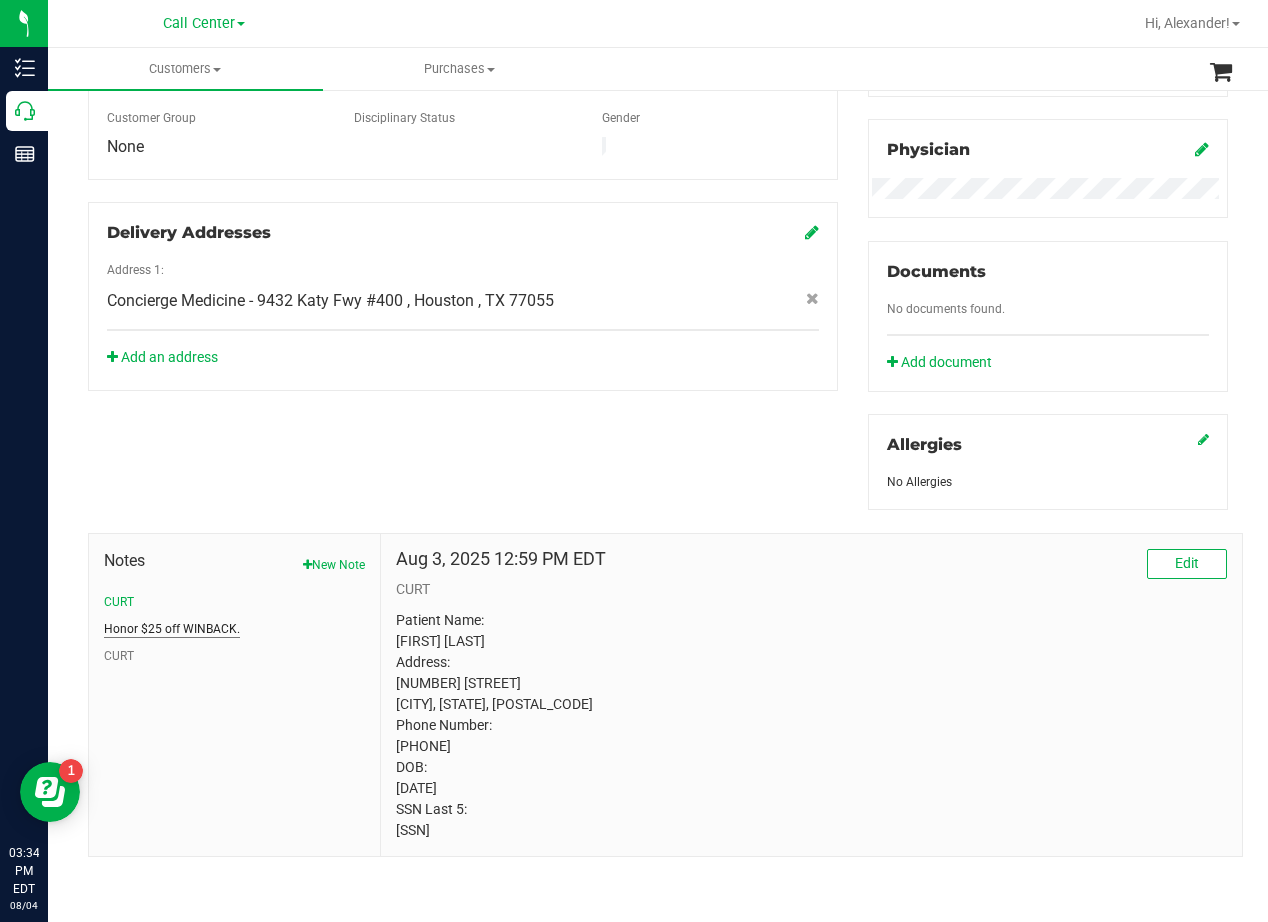 click on "Honor $25 off WINBACK." at bounding box center [172, 629] 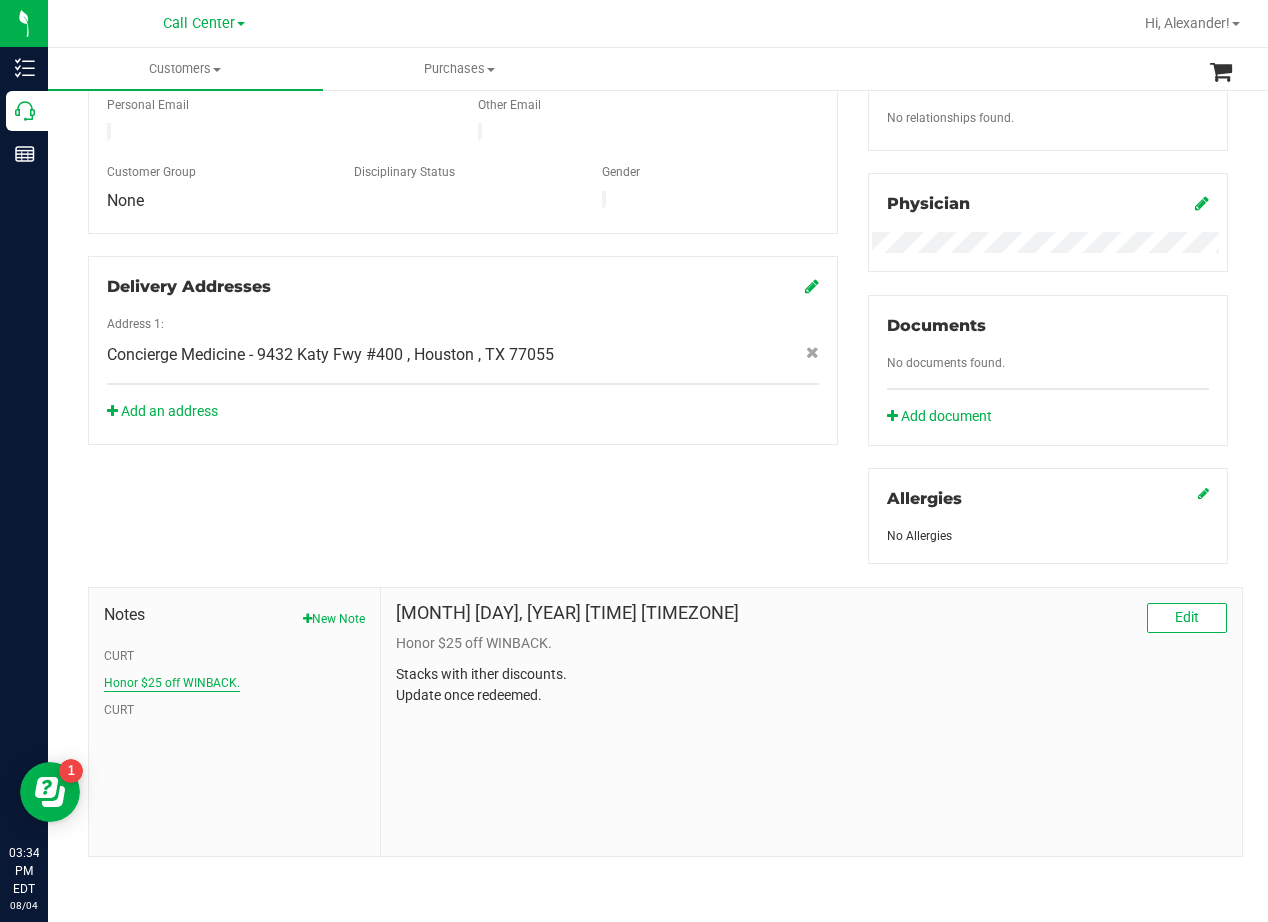 scroll, scrollTop: 542, scrollLeft: 0, axis: vertical 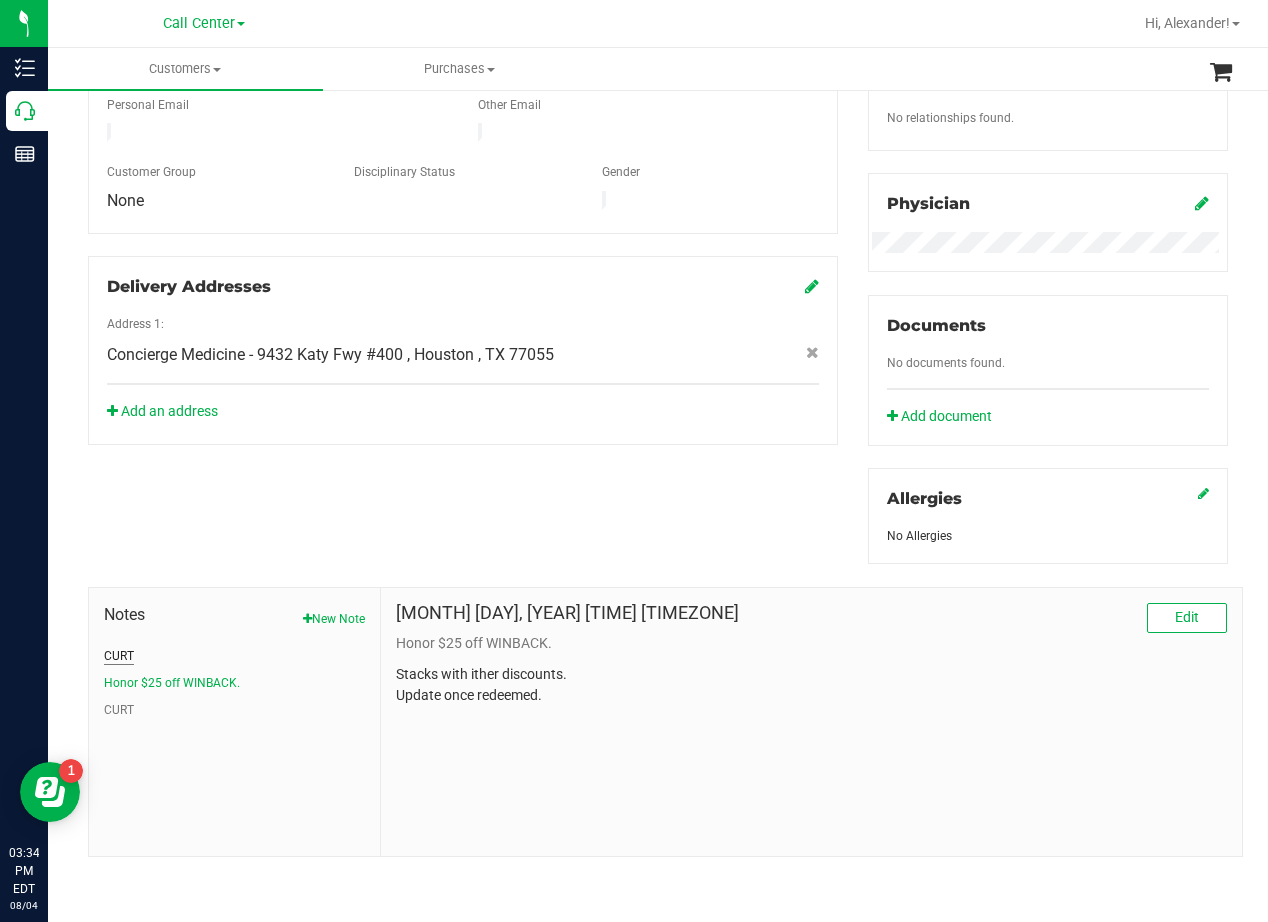 click on "CURT" at bounding box center [119, 656] 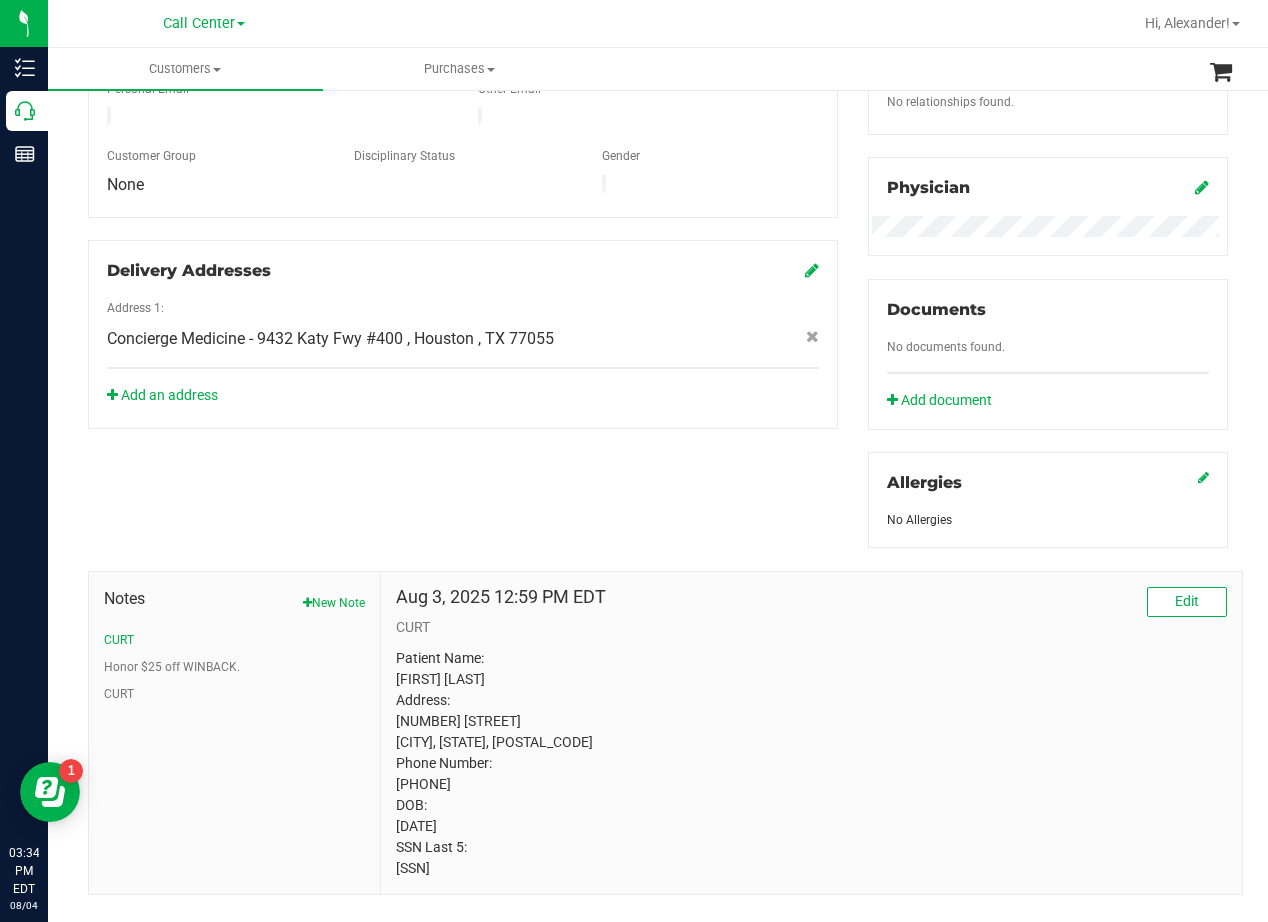 click on "Member Info
*
First Name
*
Last Name
Preferred Name
*
Date of Birth
(MM/DD/YYYY)
State ID
State ID Expiration
(MM/DD/YYYY)" at bounding box center [658, 356] 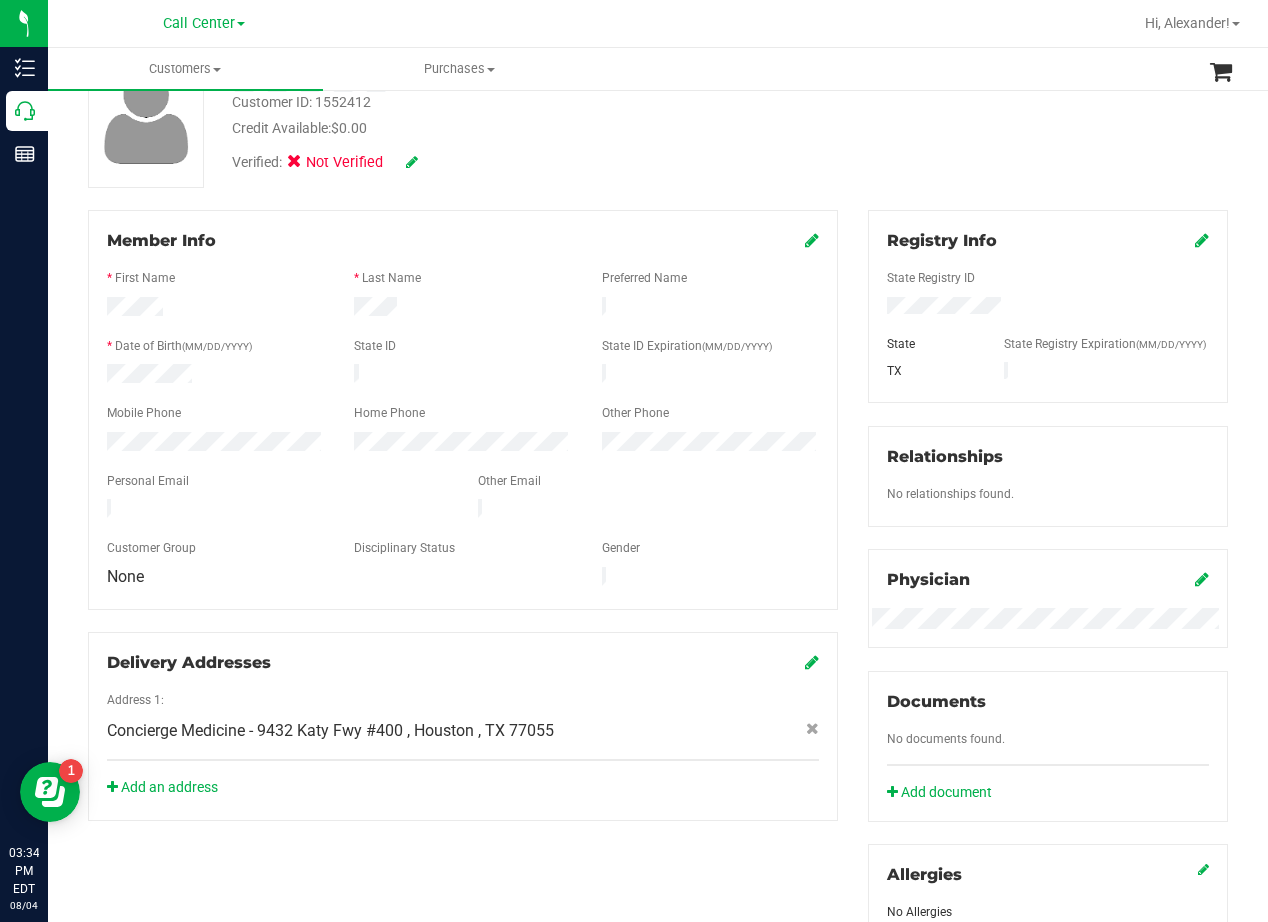 scroll, scrollTop: 0, scrollLeft: 0, axis: both 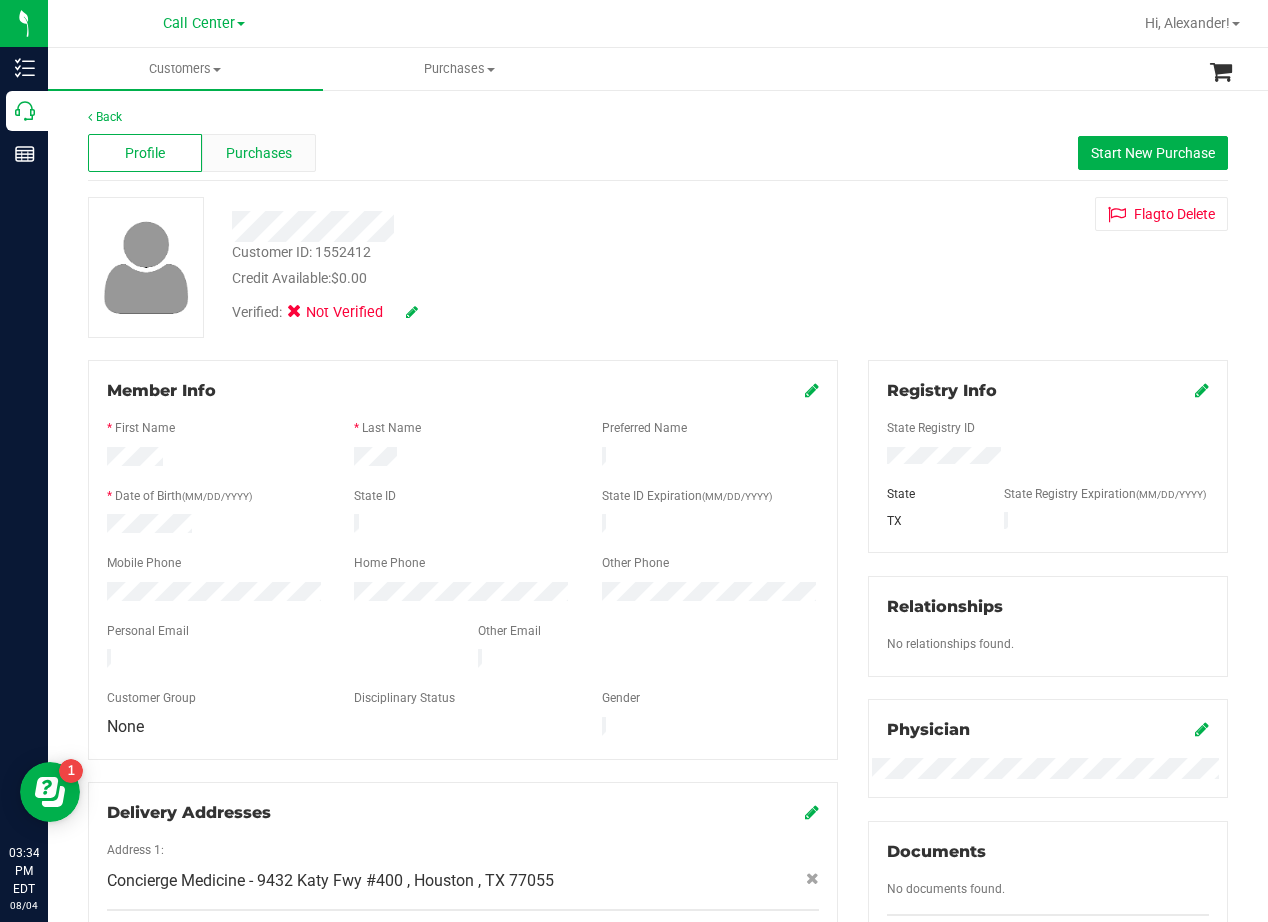 click on "Purchases" at bounding box center [259, 153] 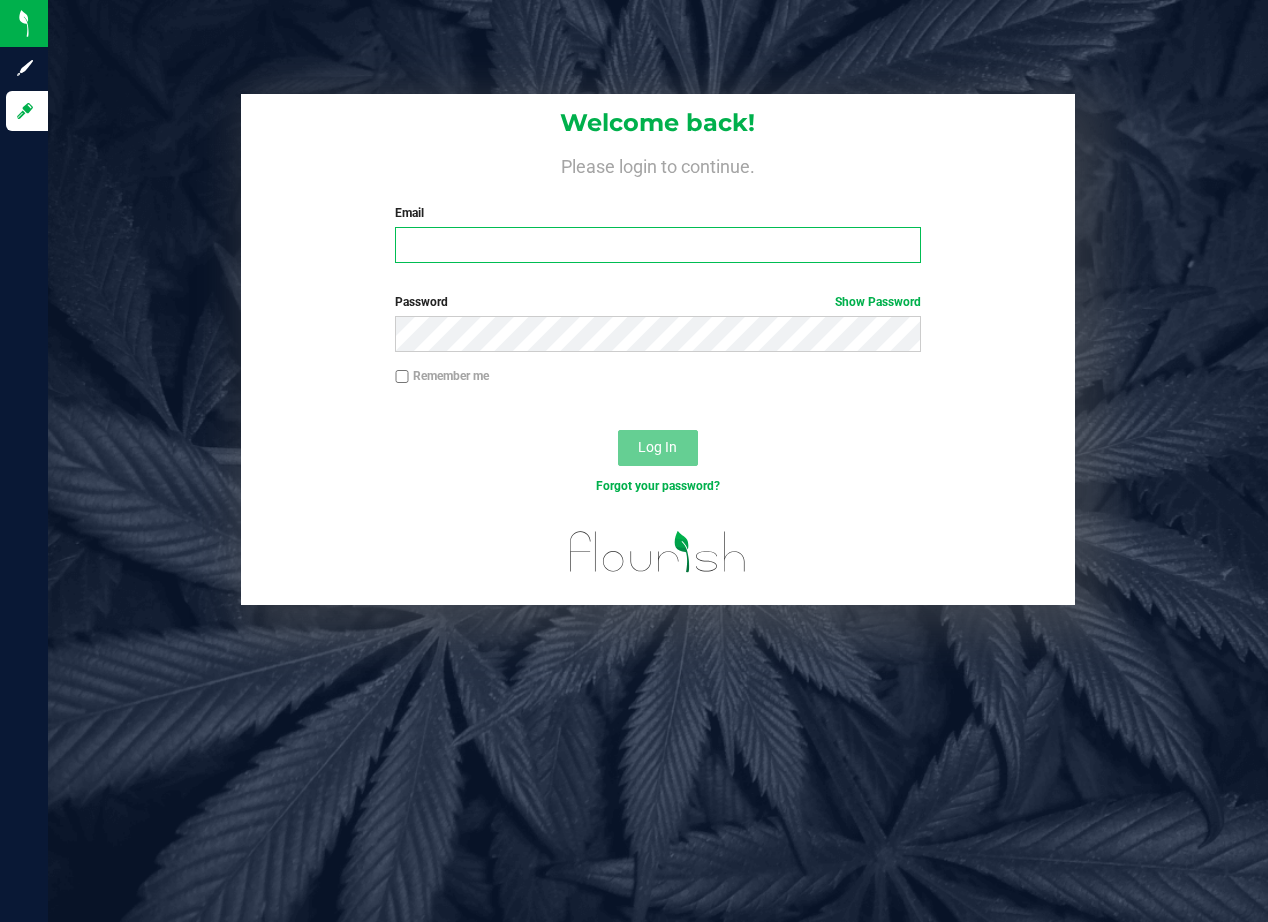 type on "alawson@goodblend.com" 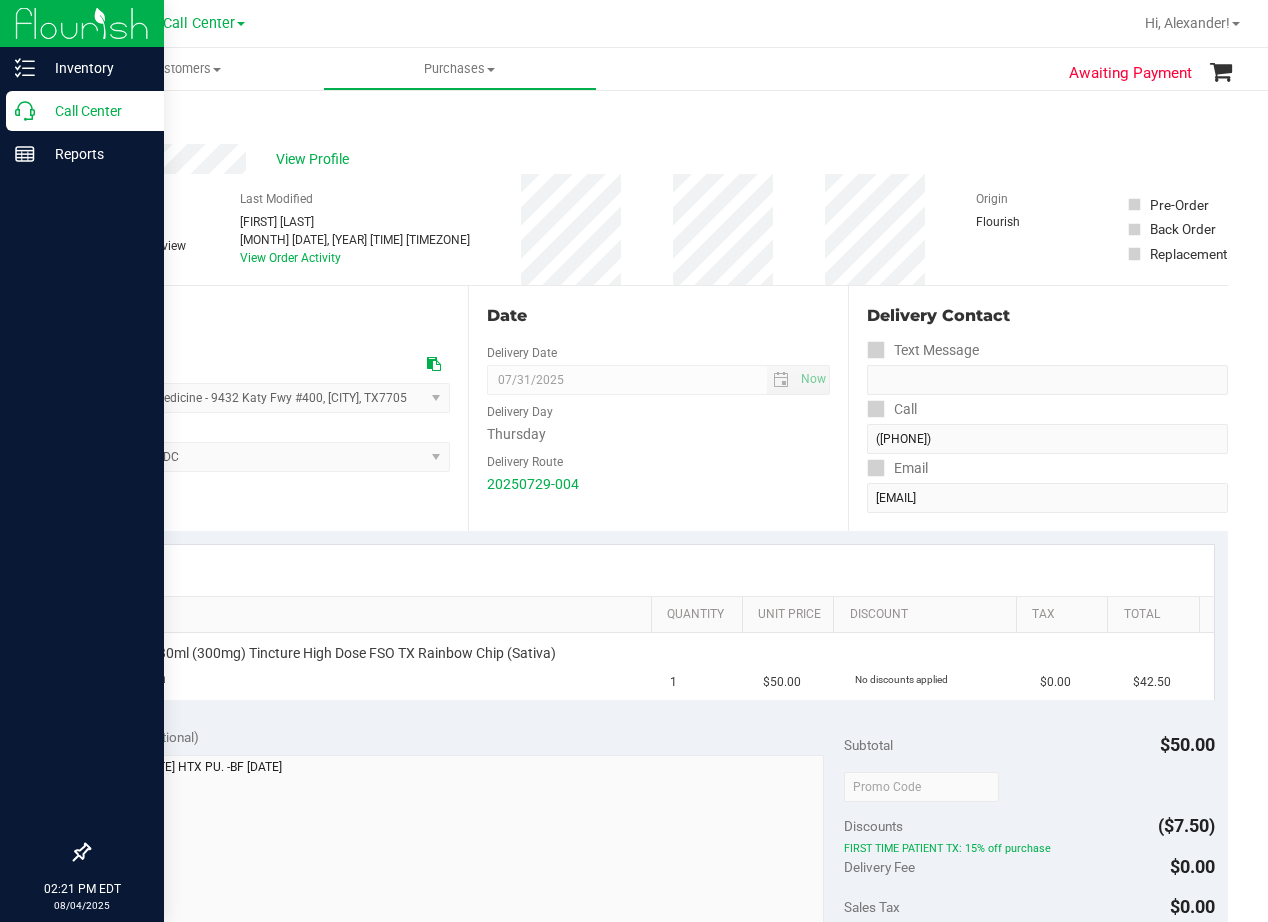 scroll, scrollTop: 0, scrollLeft: 0, axis: both 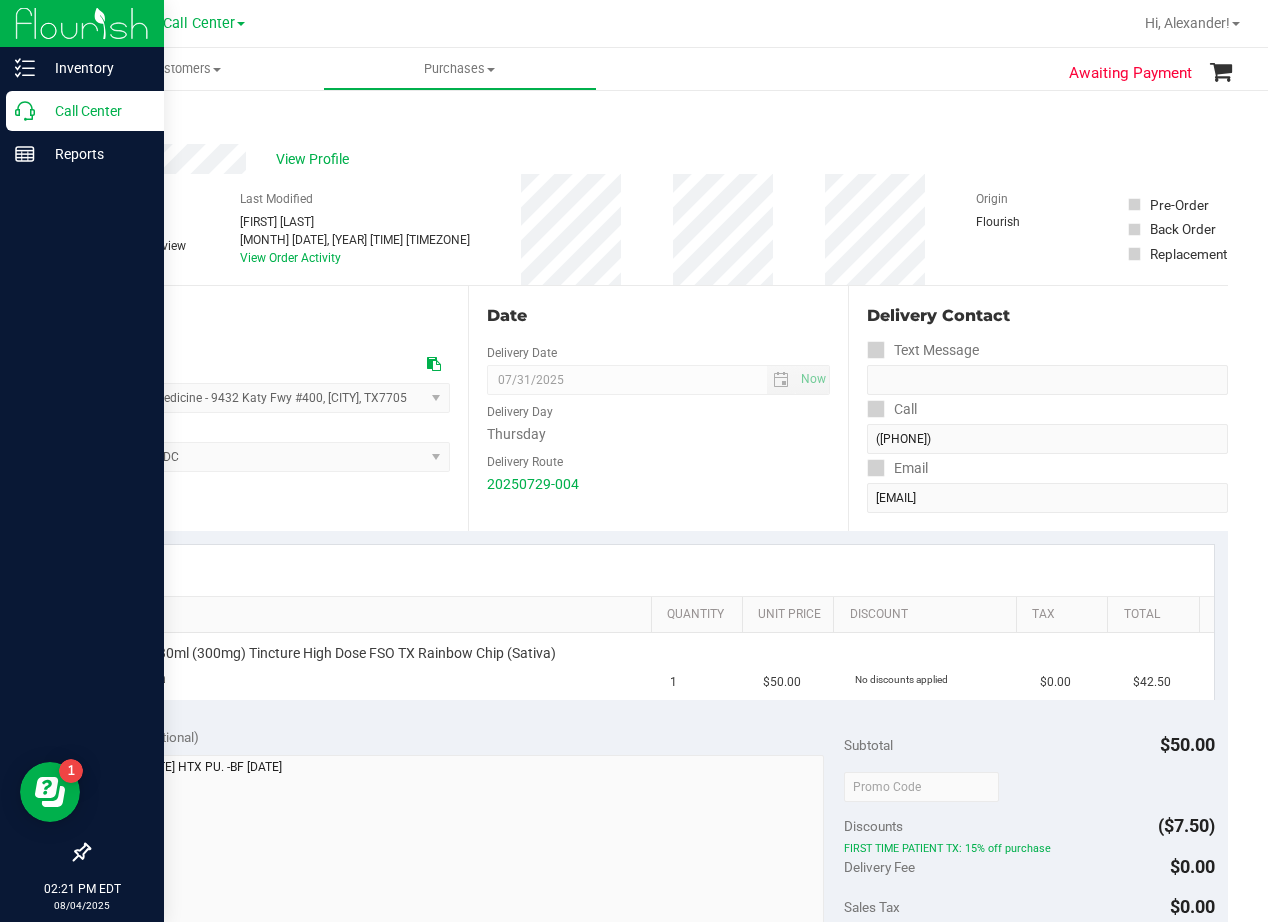 click on "Call Center" at bounding box center [95, 111] 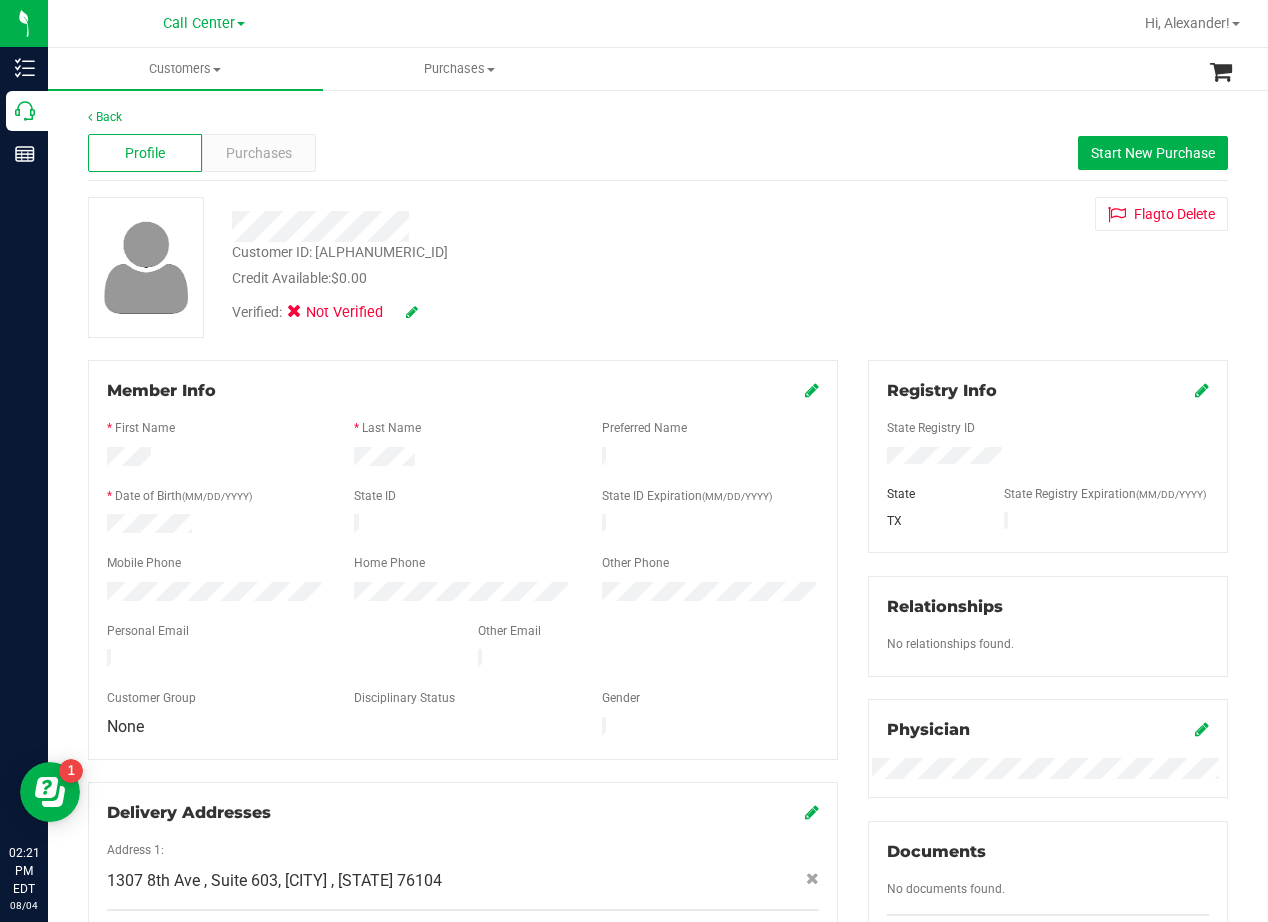 click on "Customer ID: 1399642
Credit Available:
$0.00
Verified:
Not Verified
Flag  to Delete" at bounding box center (658, 267) 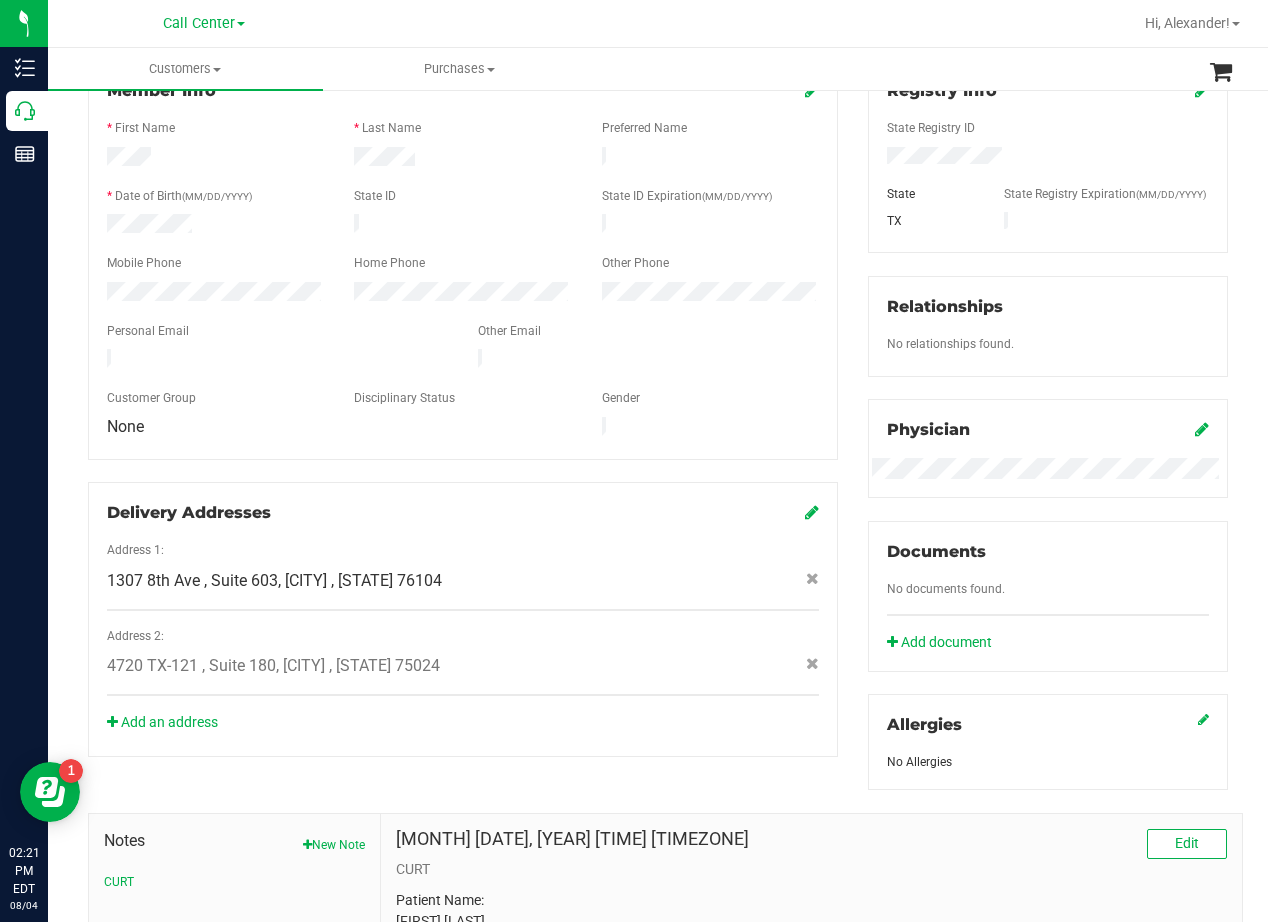 scroll, scrollTop: 0, scrollLeft: 0, axis: both 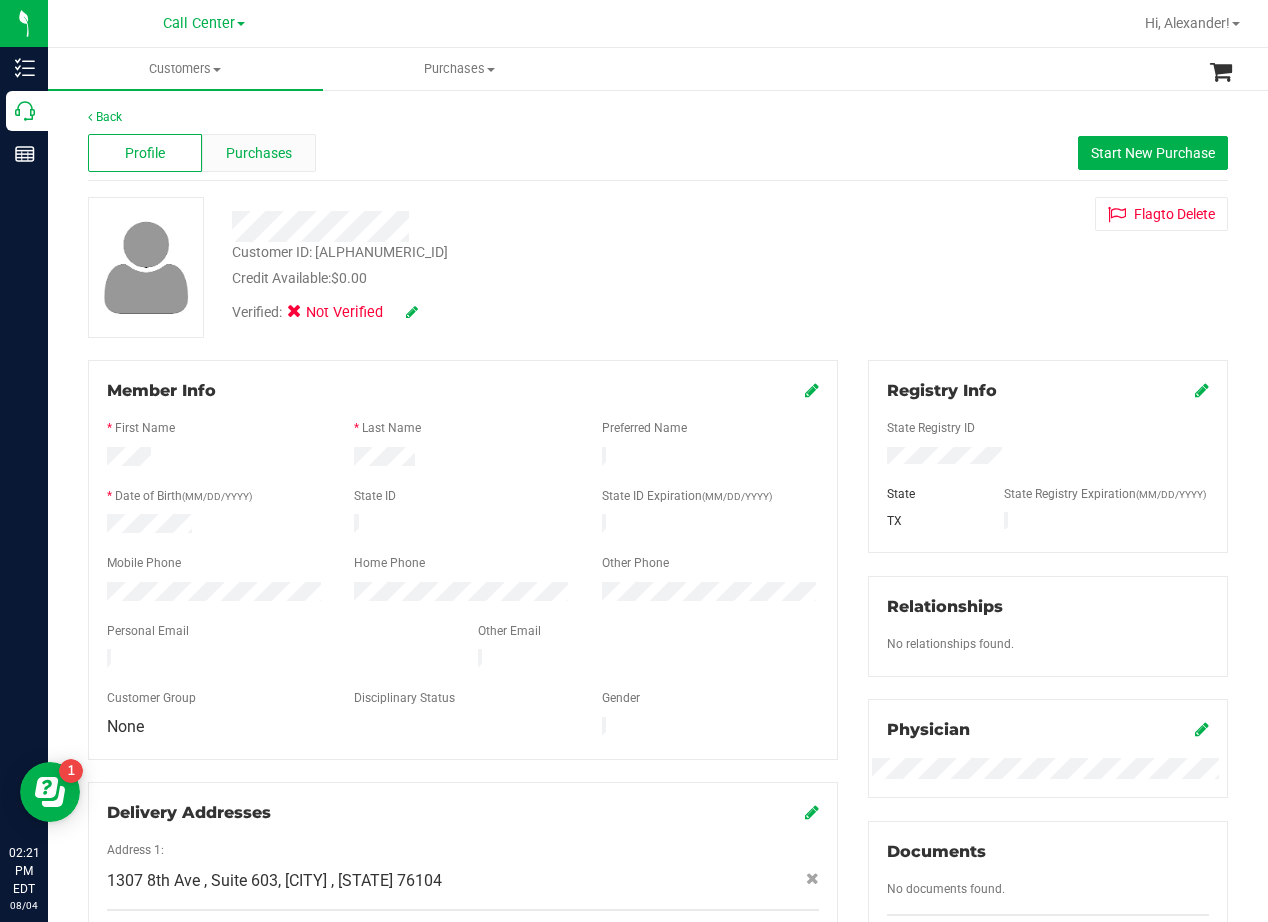 click on "Purchases" at bounding box center (259, 153) 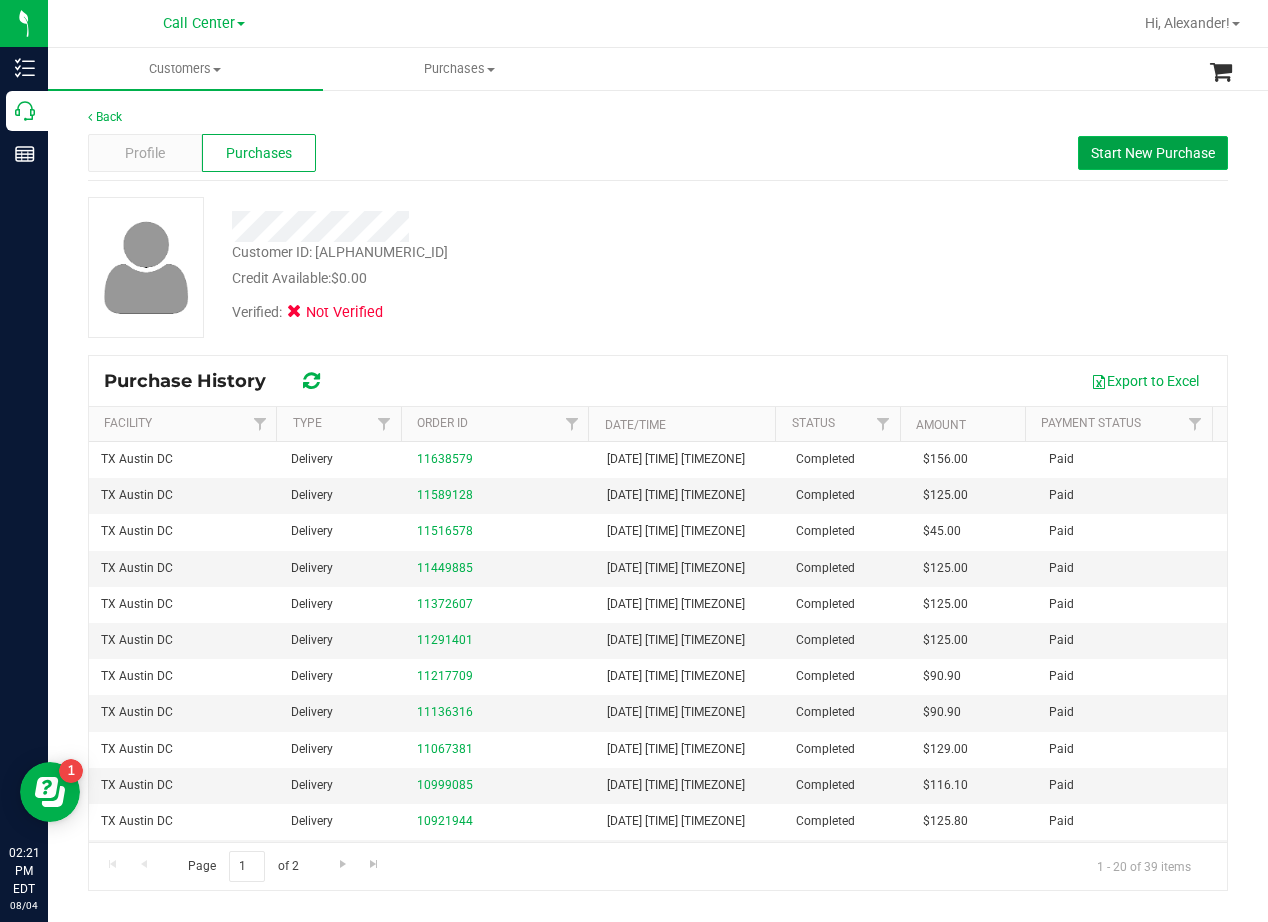 click on "Start New Purchase" at bounding box center (1153, 153) 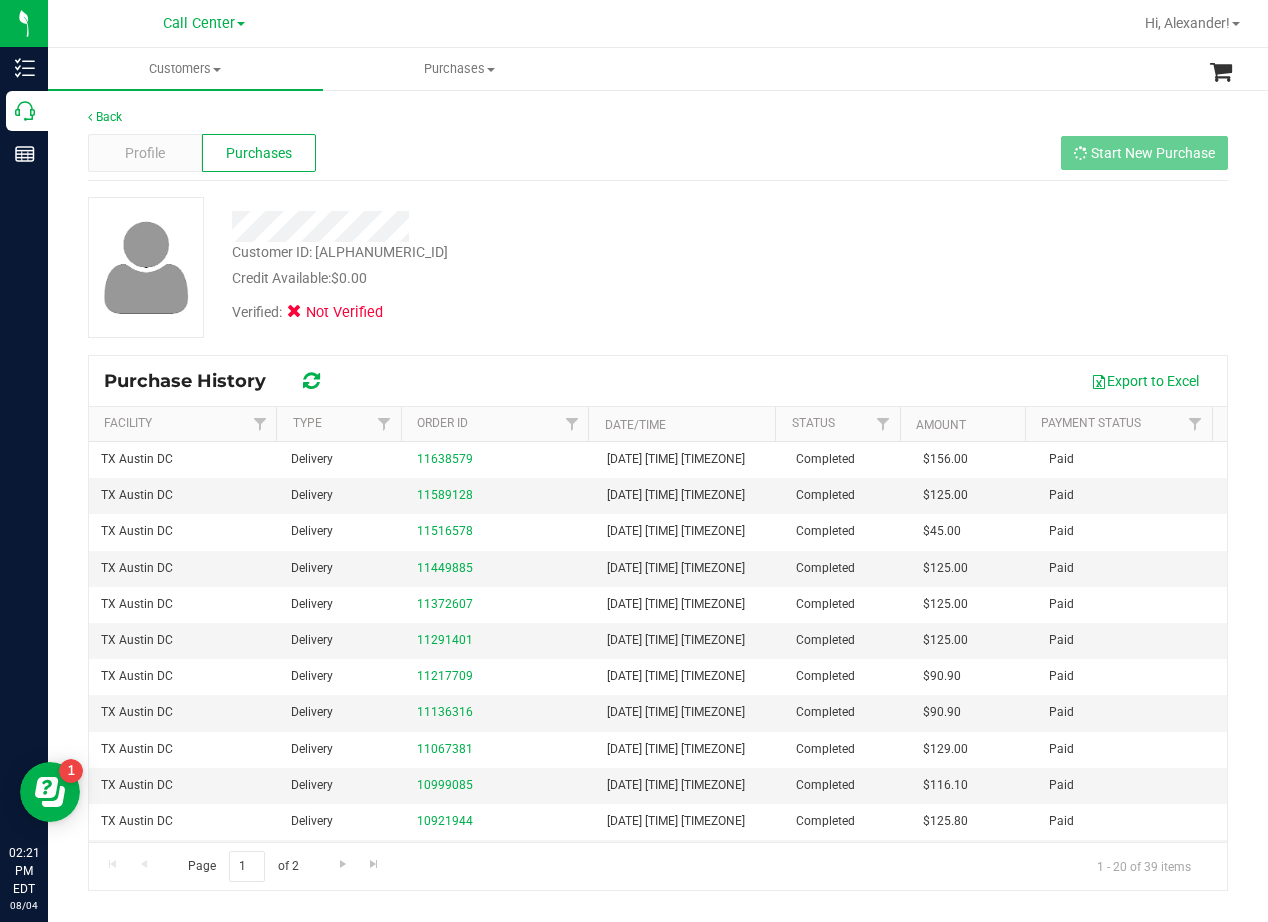 click on "Profile
Purchases
Start New Purchase" at bounding box center [658, 153] 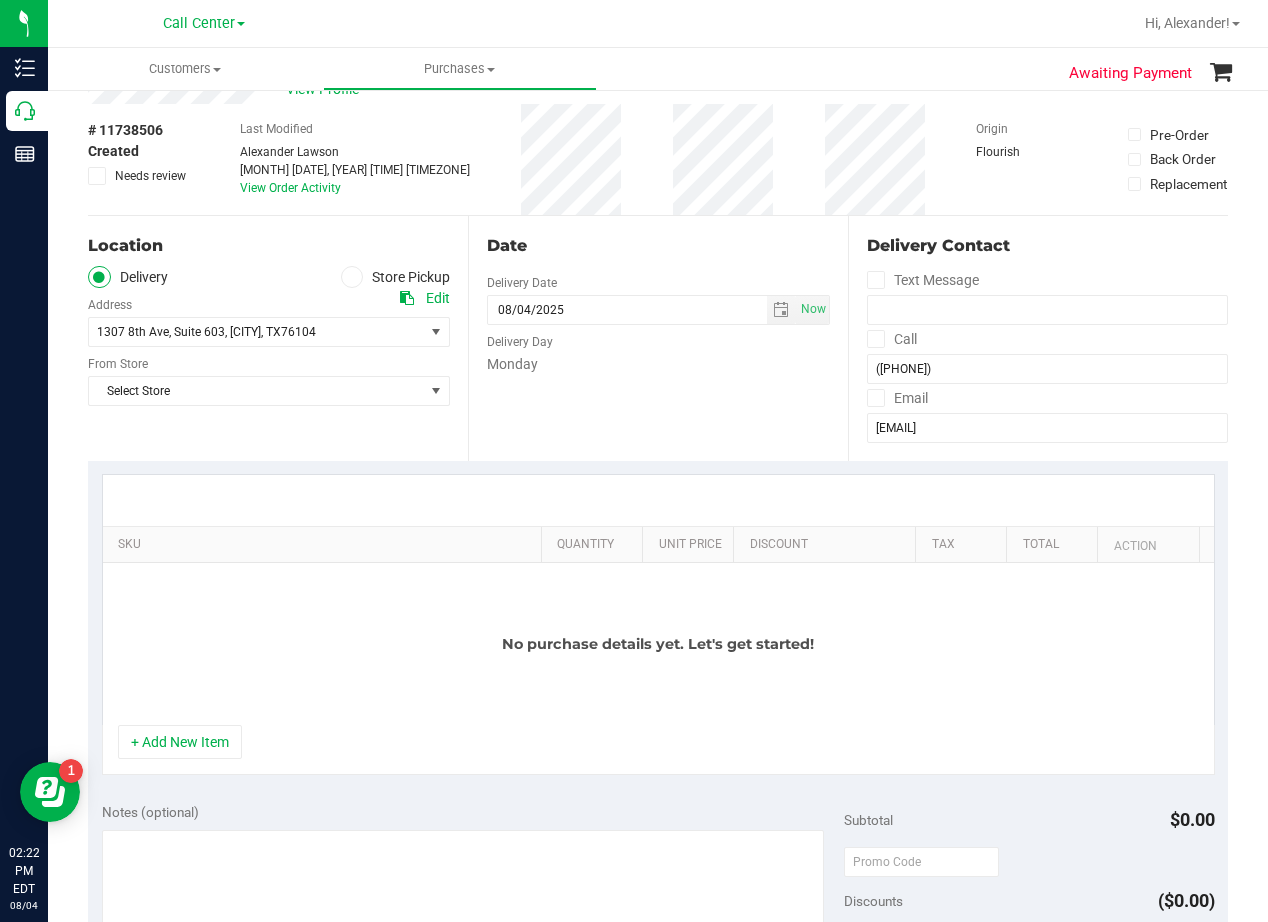 scroll, scrollTop: 100, scrollLeft: 0, axis: vertical 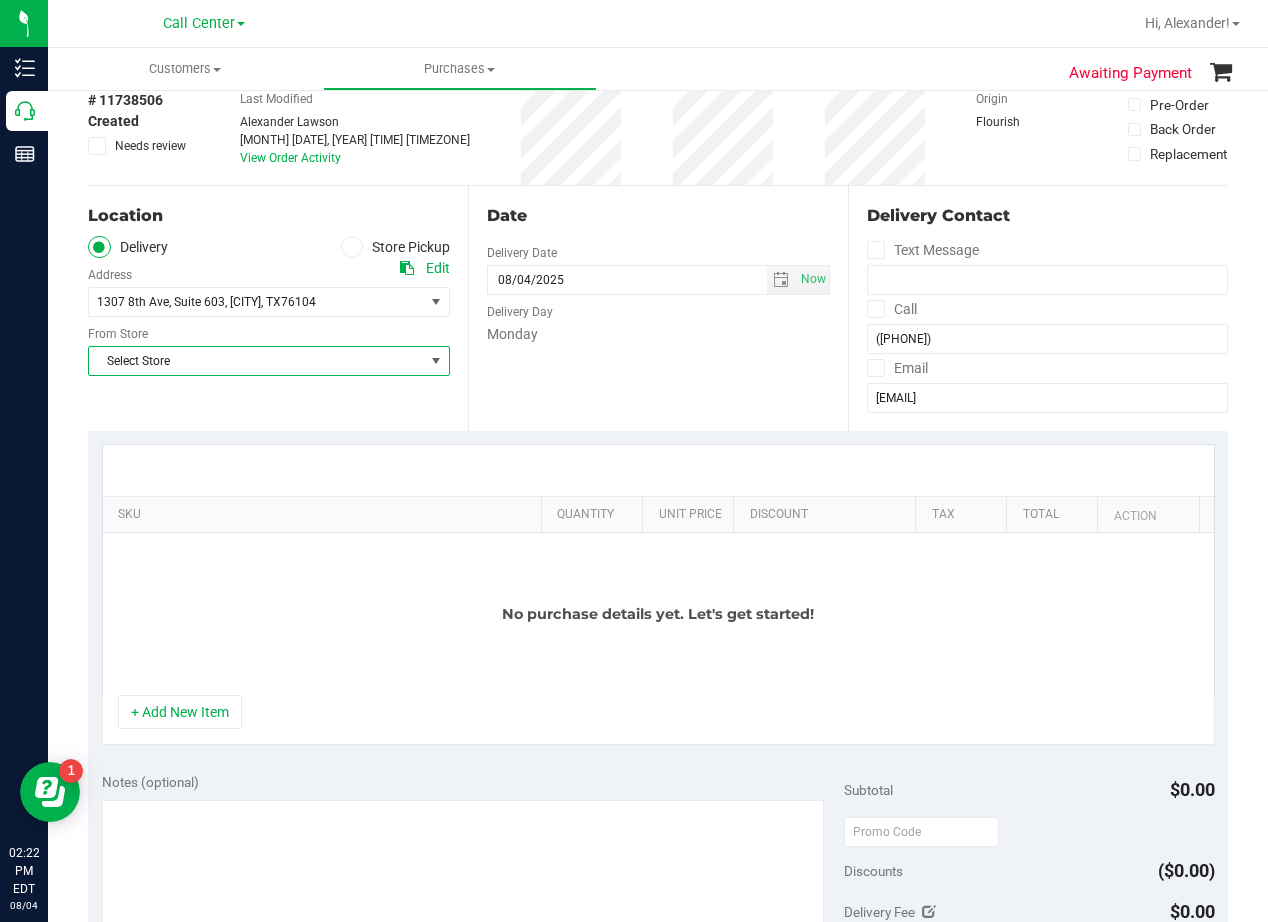 click on "Select Store" at bounding box center (256, 361) 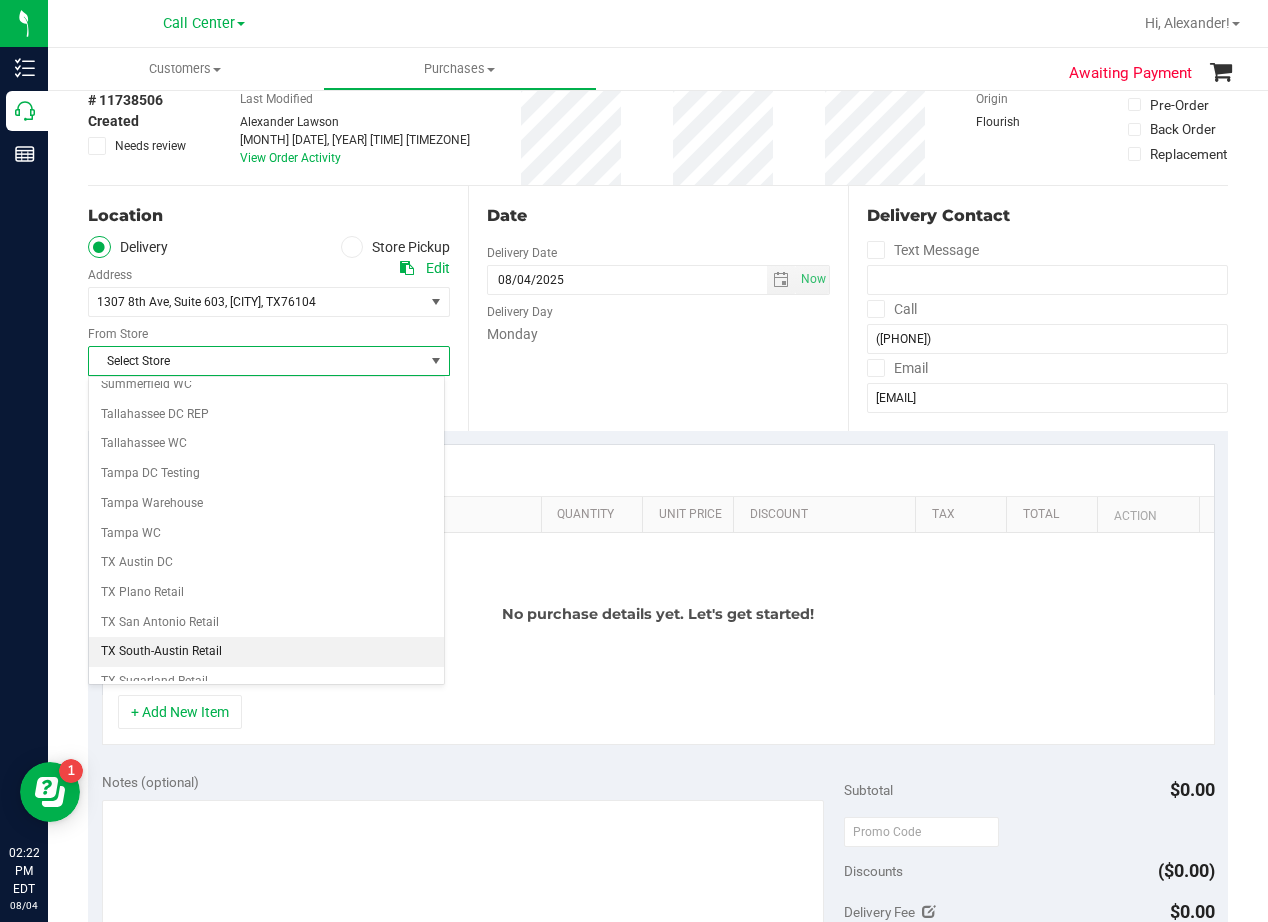 scroll, scrollTop: 1453, scrollLeft: 0, axis: vertical 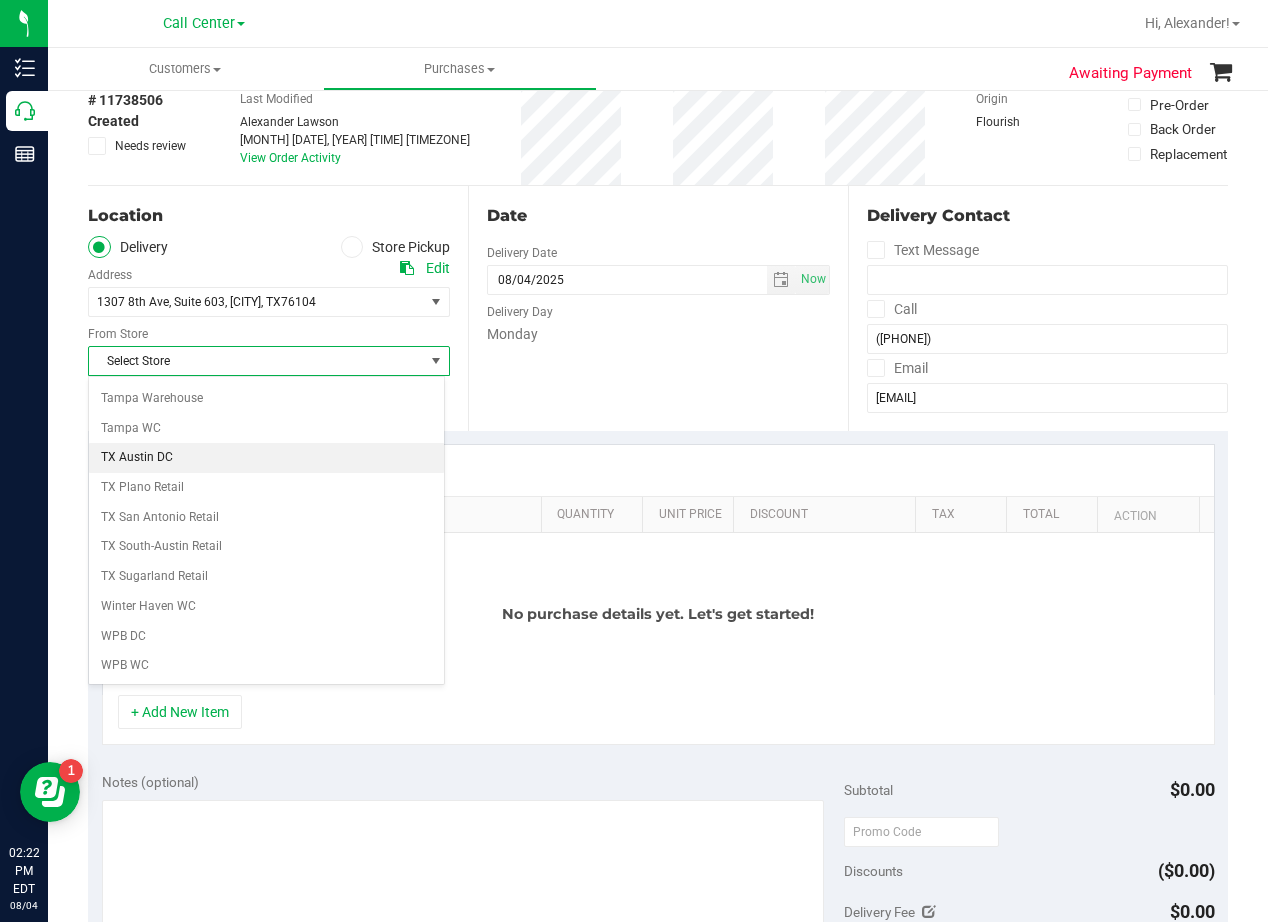 click on "TX Austin DC" at bounding box center [266, 458] 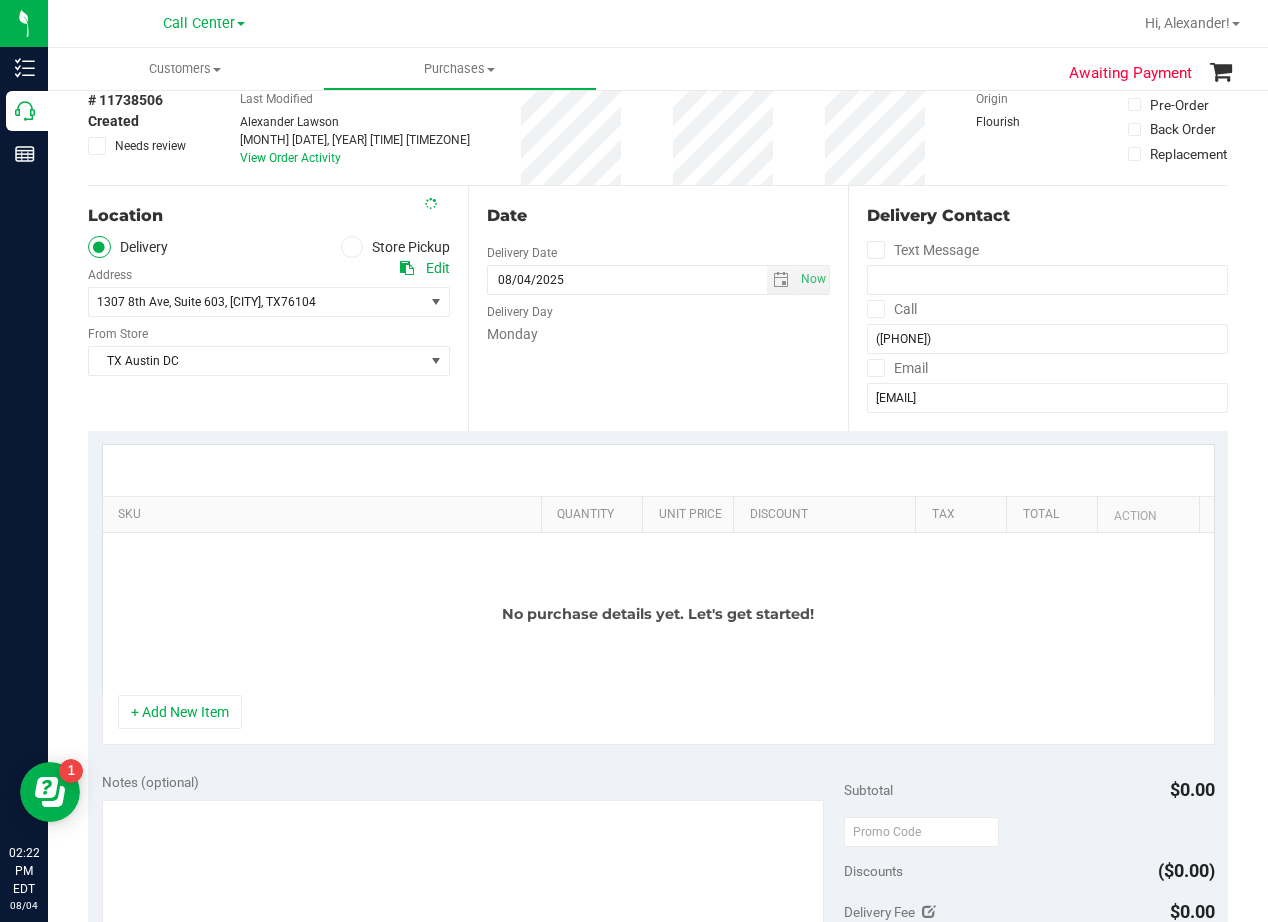 click on "Date
Delivery Date
08/04/2025
Now
08/04/2025 02:21 PM
Now
Delivery Day
Monday" at bounding box center (658, 308) 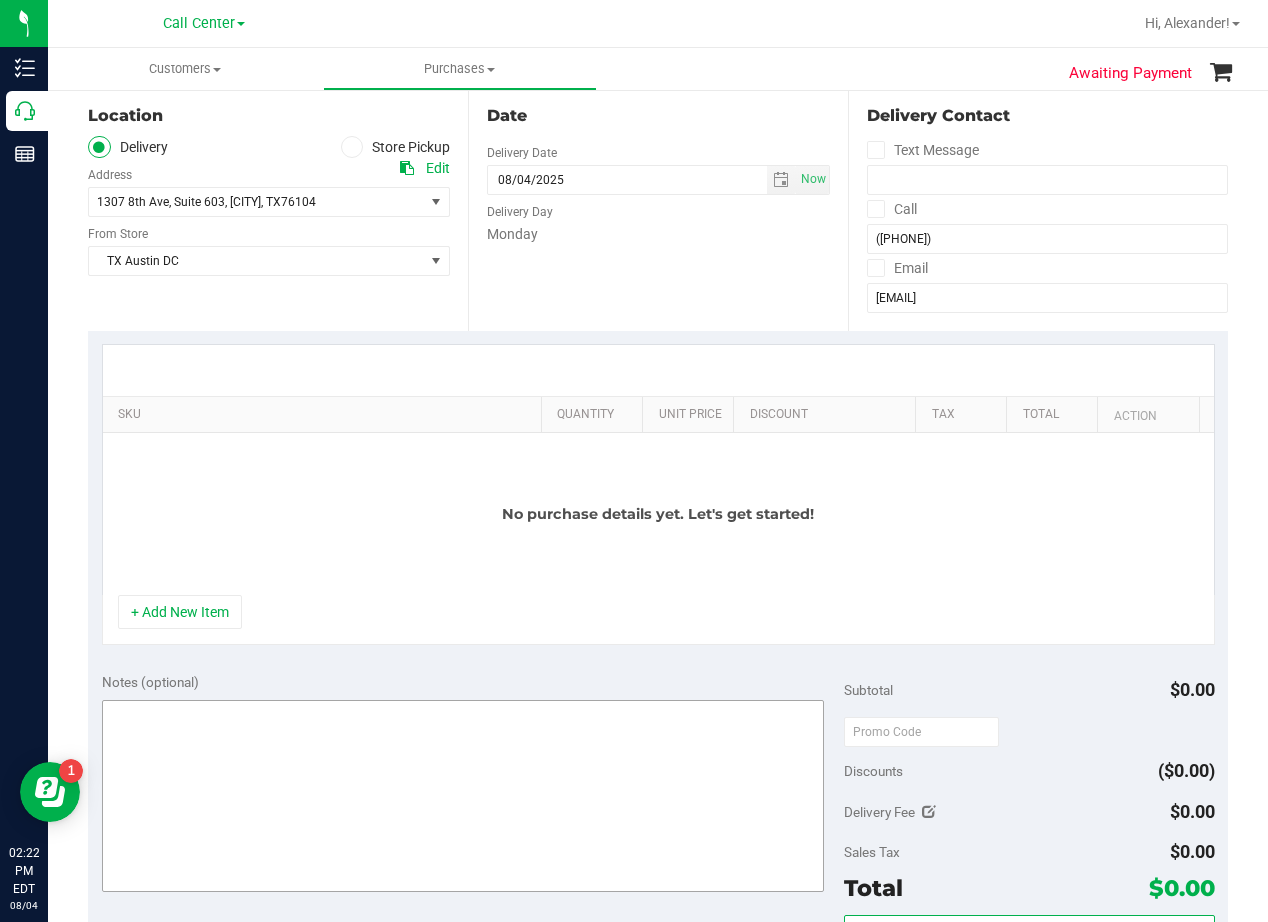 click on "+ Add New Item" at bounding box center [180, 612] 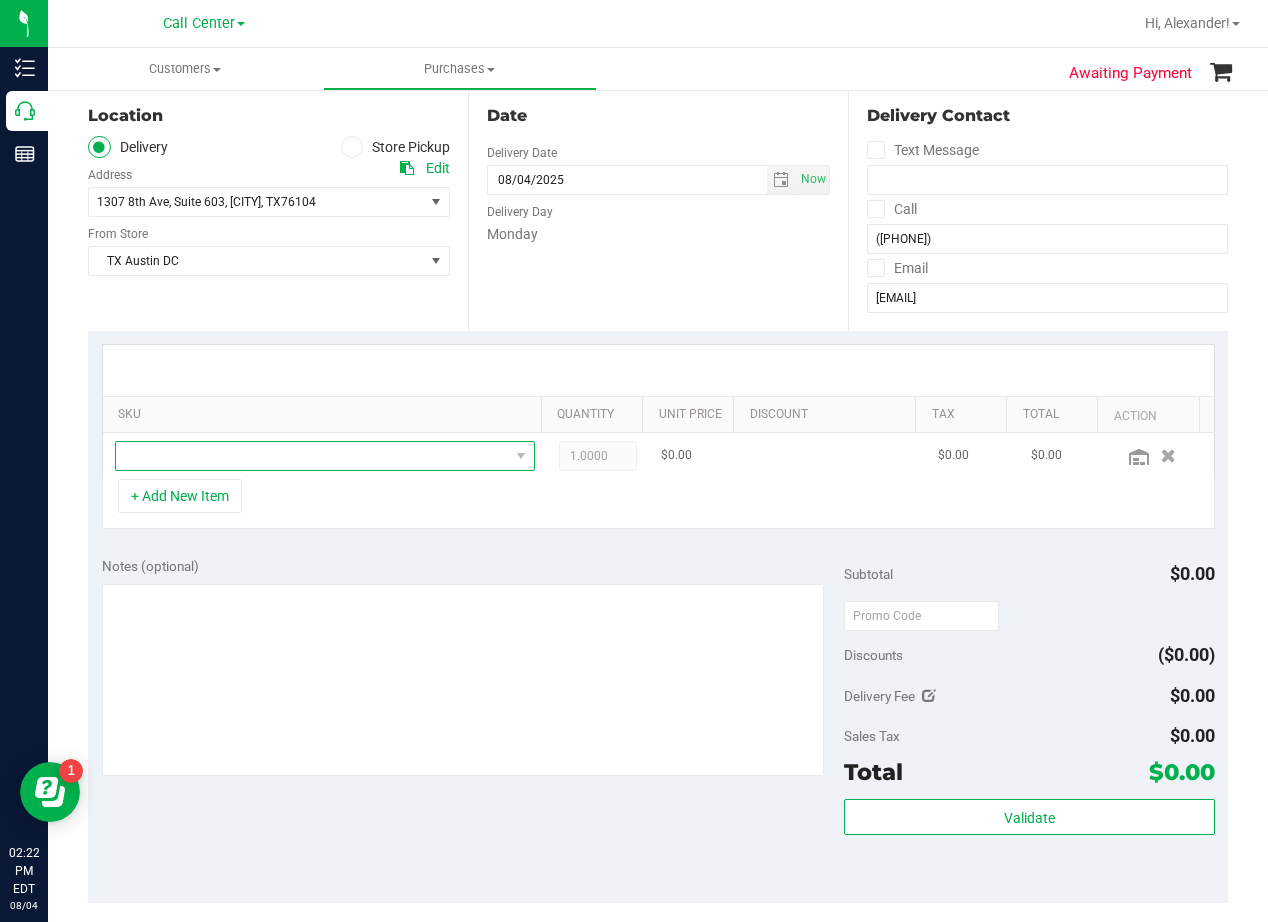 click at bounding box center (312, 456) 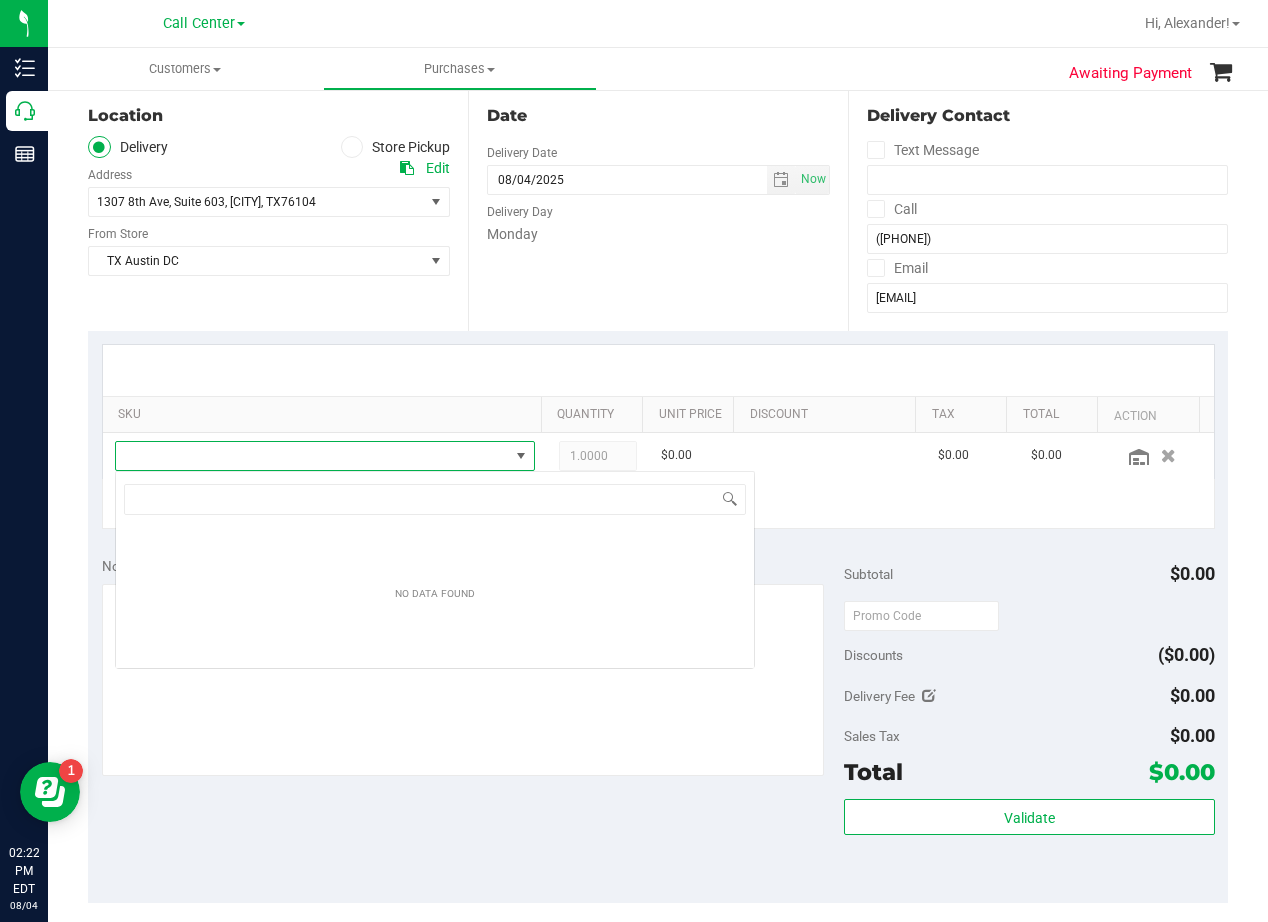 scroll, scrollTop: 99970, scrollLeft: 99593, axis: both 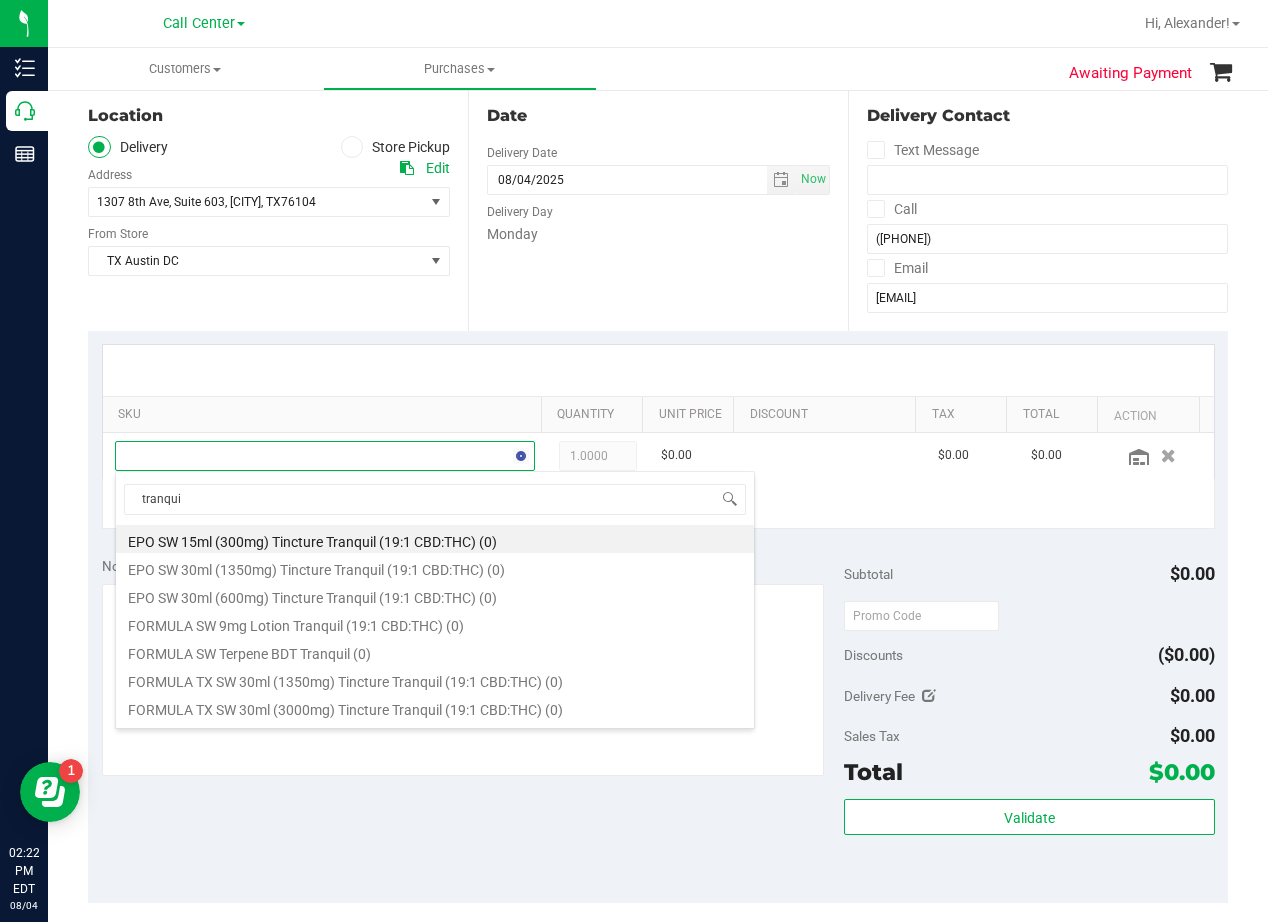 type on "tranquil" 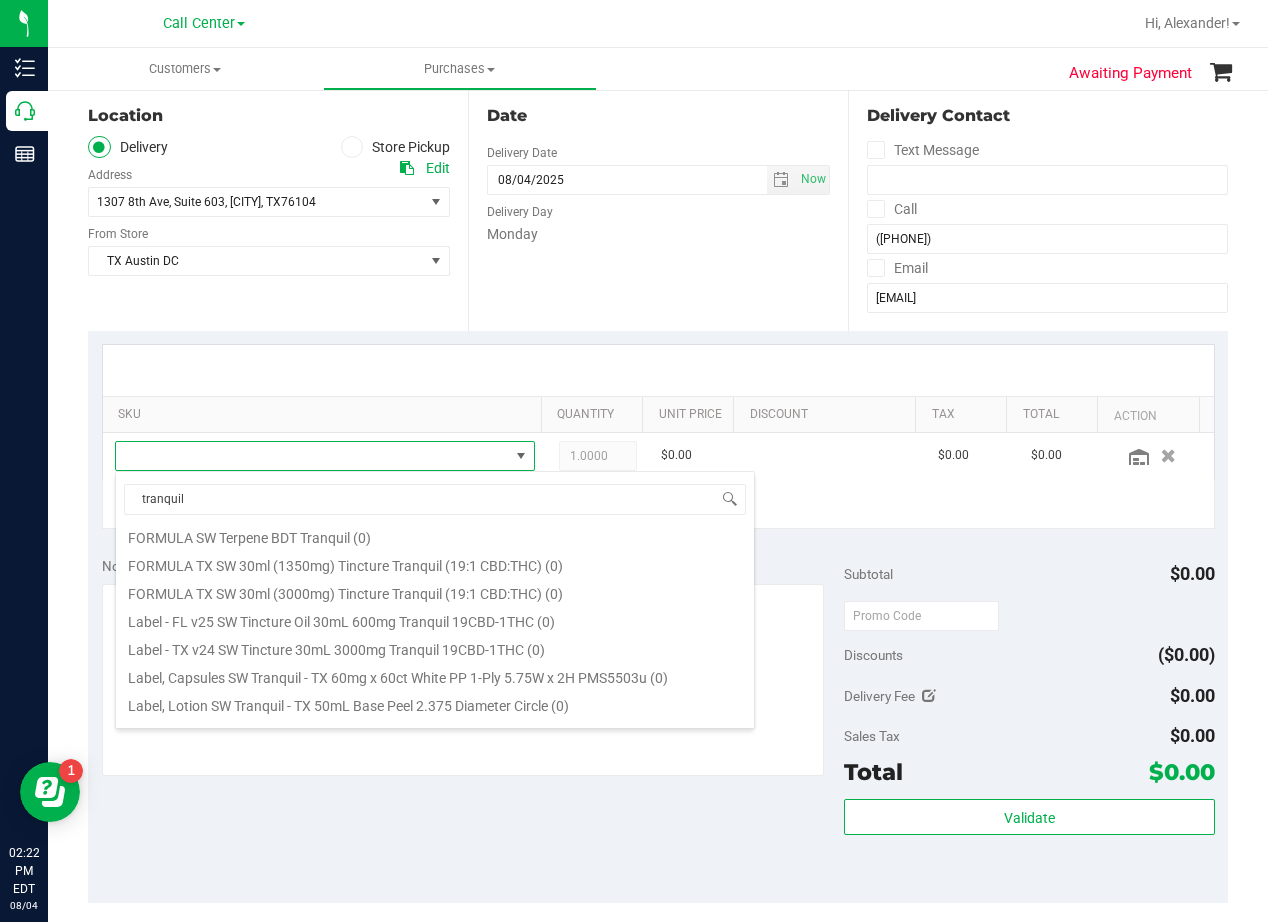 scroll, scrollTop: 472, scrollLeft: 0, axis: vertical 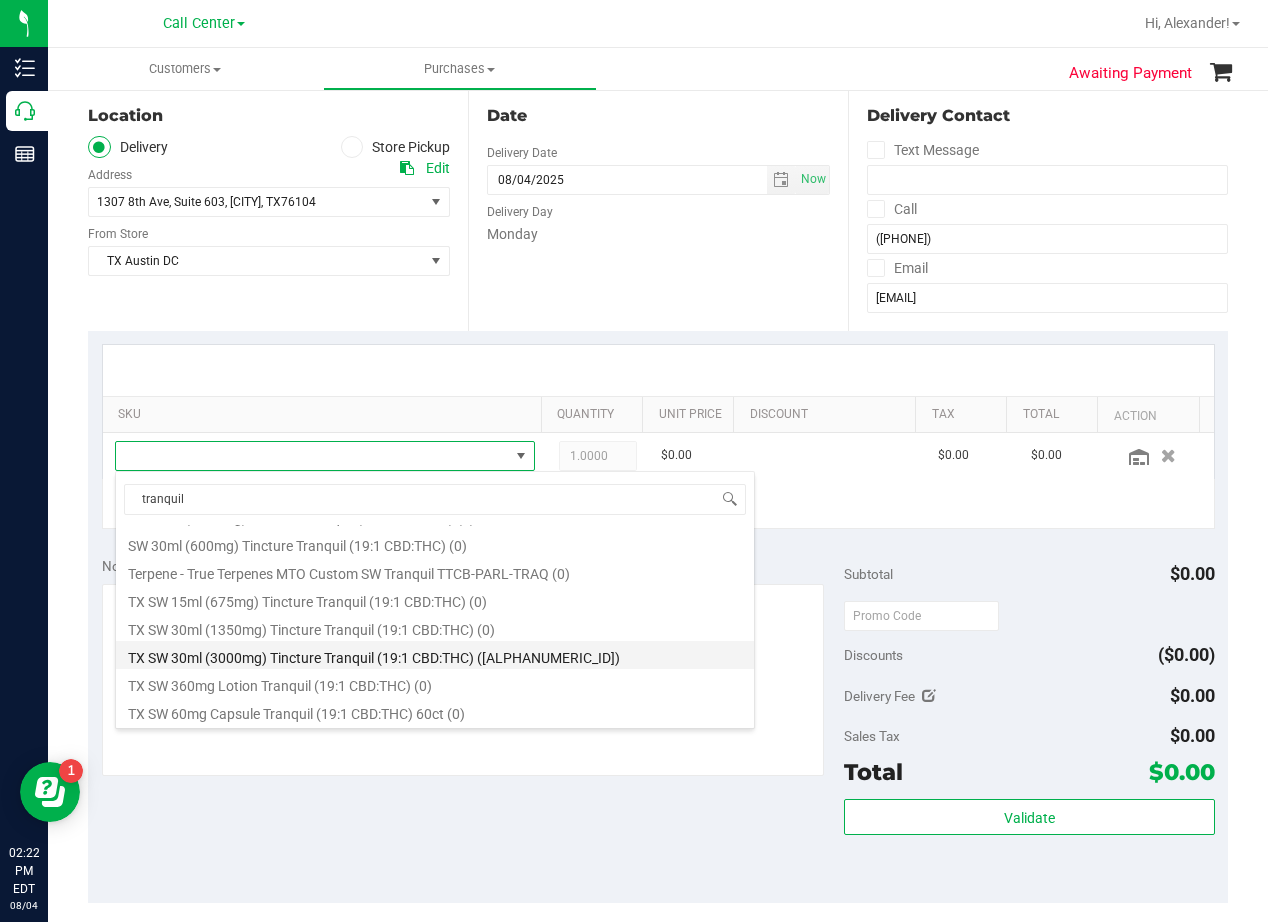 click on "TX SW 30ml (3000mg) Tincture Tranquil (19:1 CBD:THC) (41)" at bounding box center (435, 655) 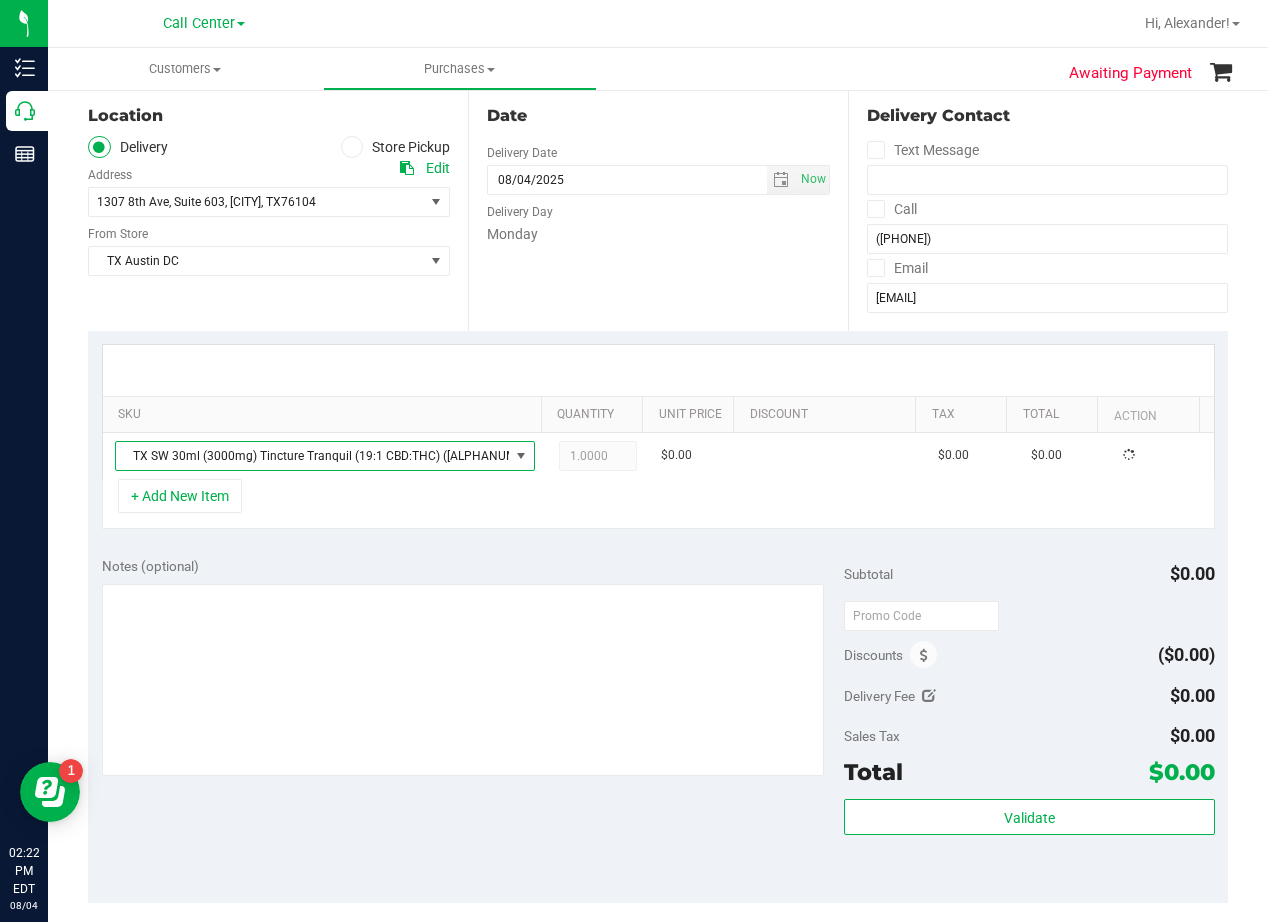 click on "+ Add New Item" at bounding box center [658, 504] 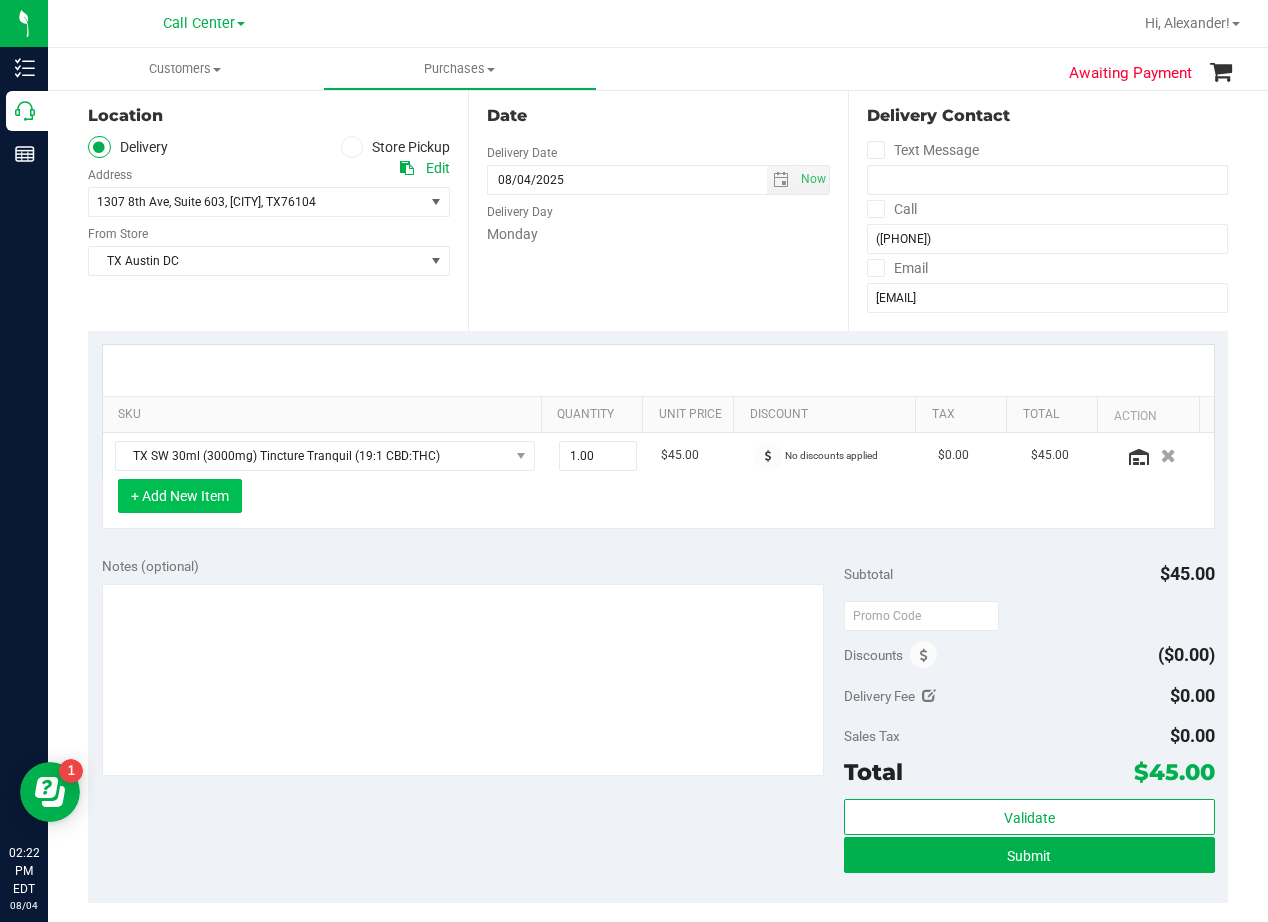 click on "+ Add New Item" at bounding box center (180, 496) 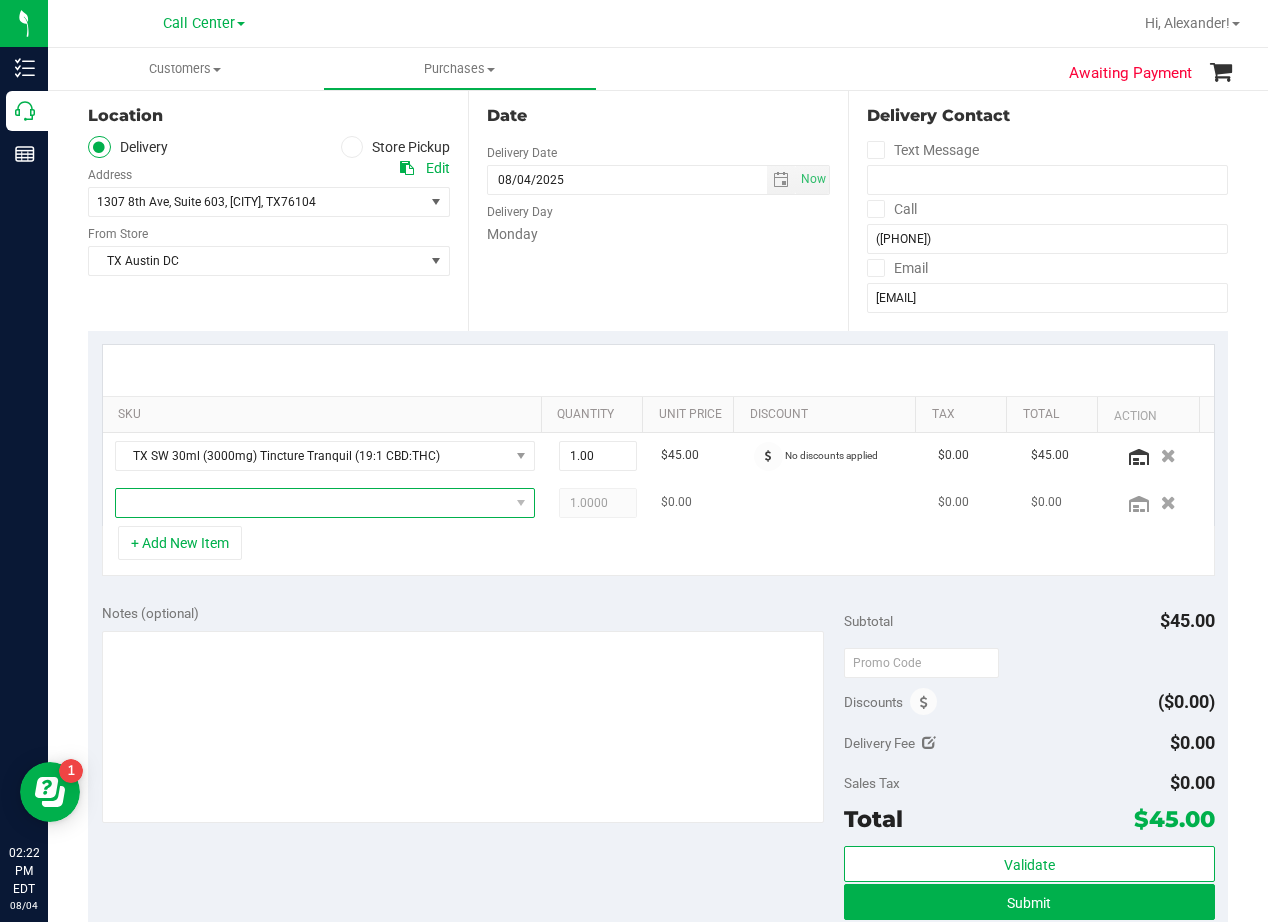 click at bounding box center (312, 503) 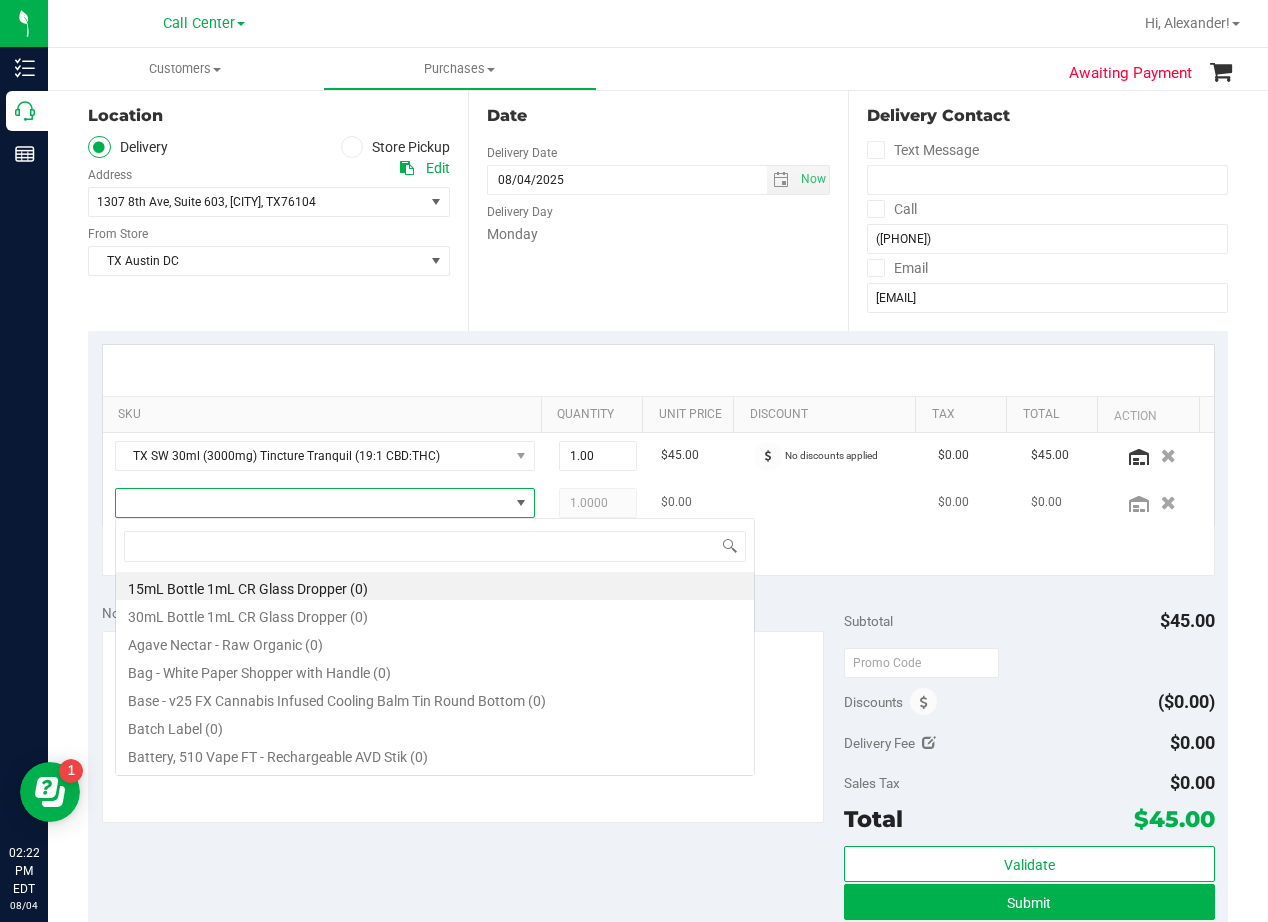 scroll, scrollTop: 99970, scrollLeft: 99593, axis: both 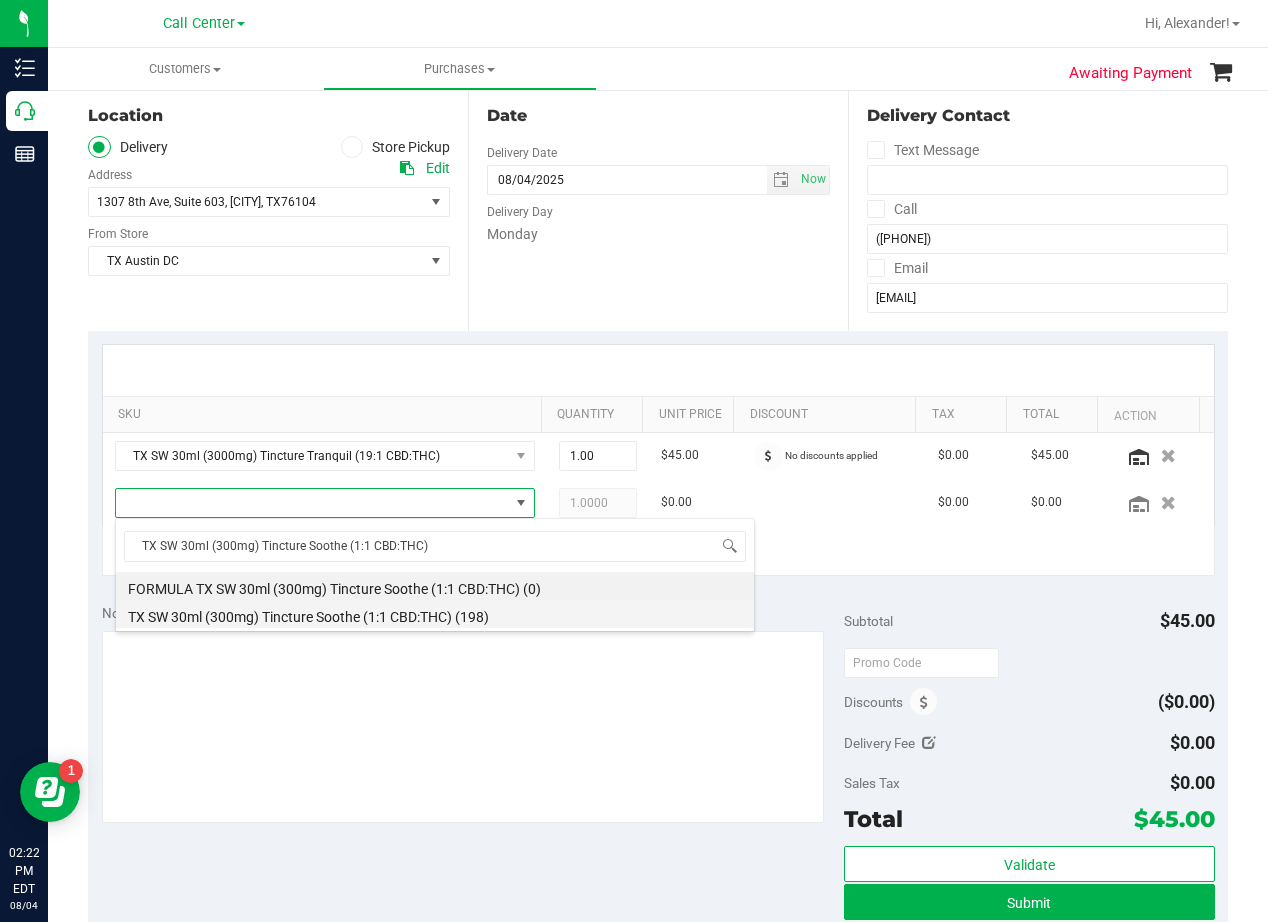 click on "TX SW 30ml (300mg) Tincture Soothe (1:1 CBD:THC) (198)" at bounding box center (435, 614) 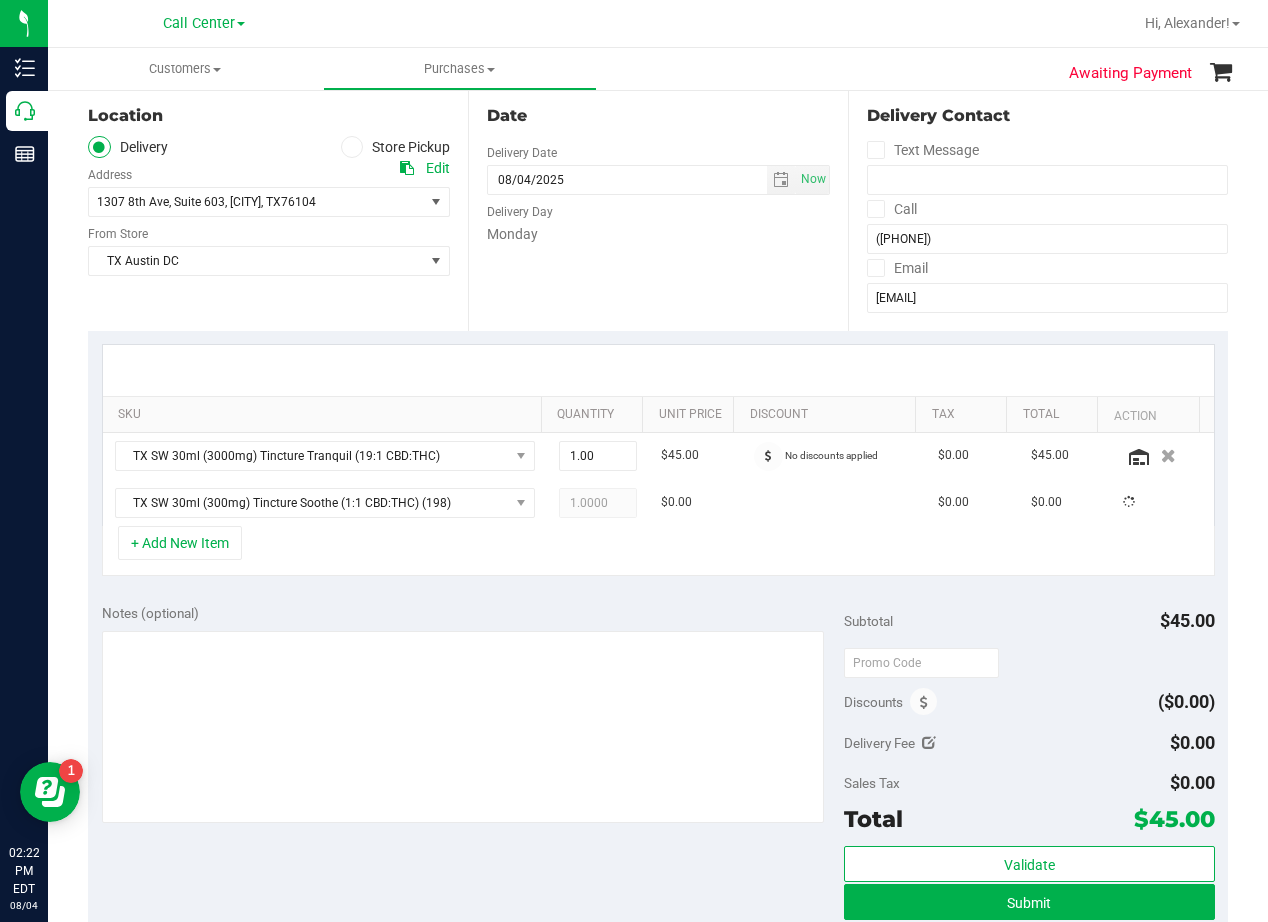 drag, startPoint x: 401, startPoint y: 563, endPoint x: 493, endPoint y: 560, distance: 92.0489 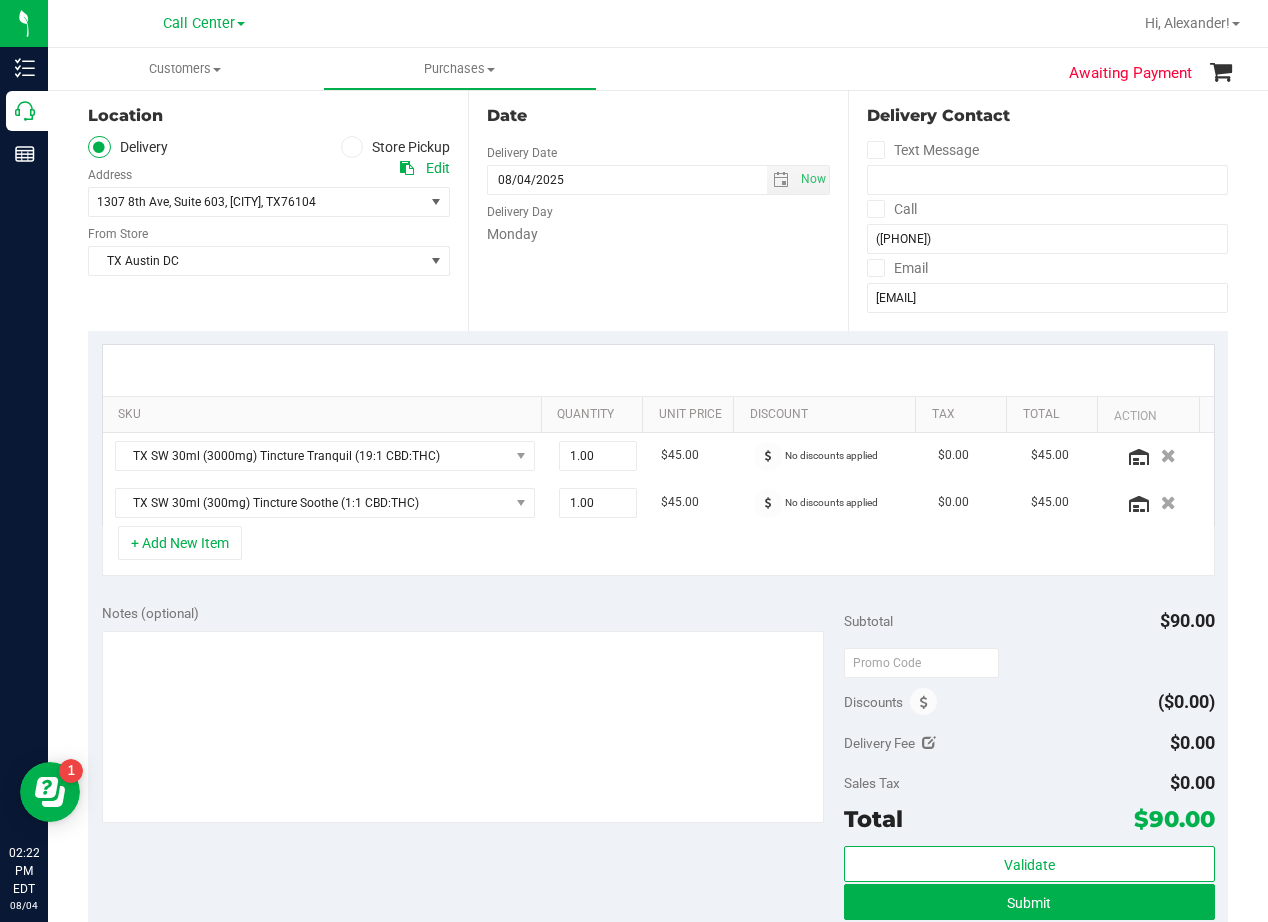 click on "SKU Quantity Unit Price Discount Tax Total Action
TX SW 30ml (3000mg) Tincture Tranquil (19:1 CBD:THC)
1.00 1
$45.00
No discounts applied
$0.00
$45.00
TX SW 30ml (300mg) Tincture Soothe (1:1 CBD:THC)
1.00 1
$45.00
No discounts applied
$0.00
$45.00" at bounding box center (658, 460) 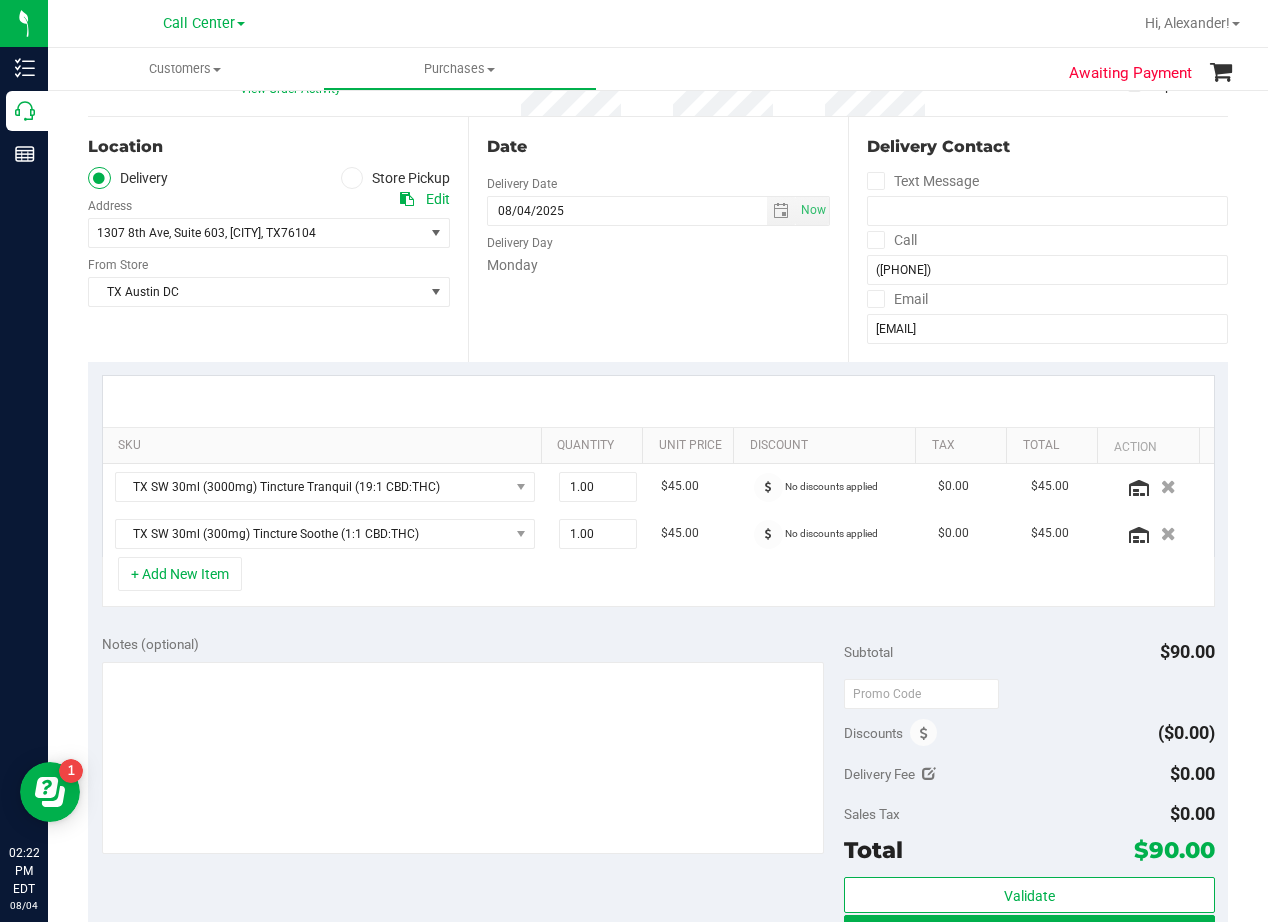 scroll, scrollTop: 200, scrollLeft: 0, axis: vertical 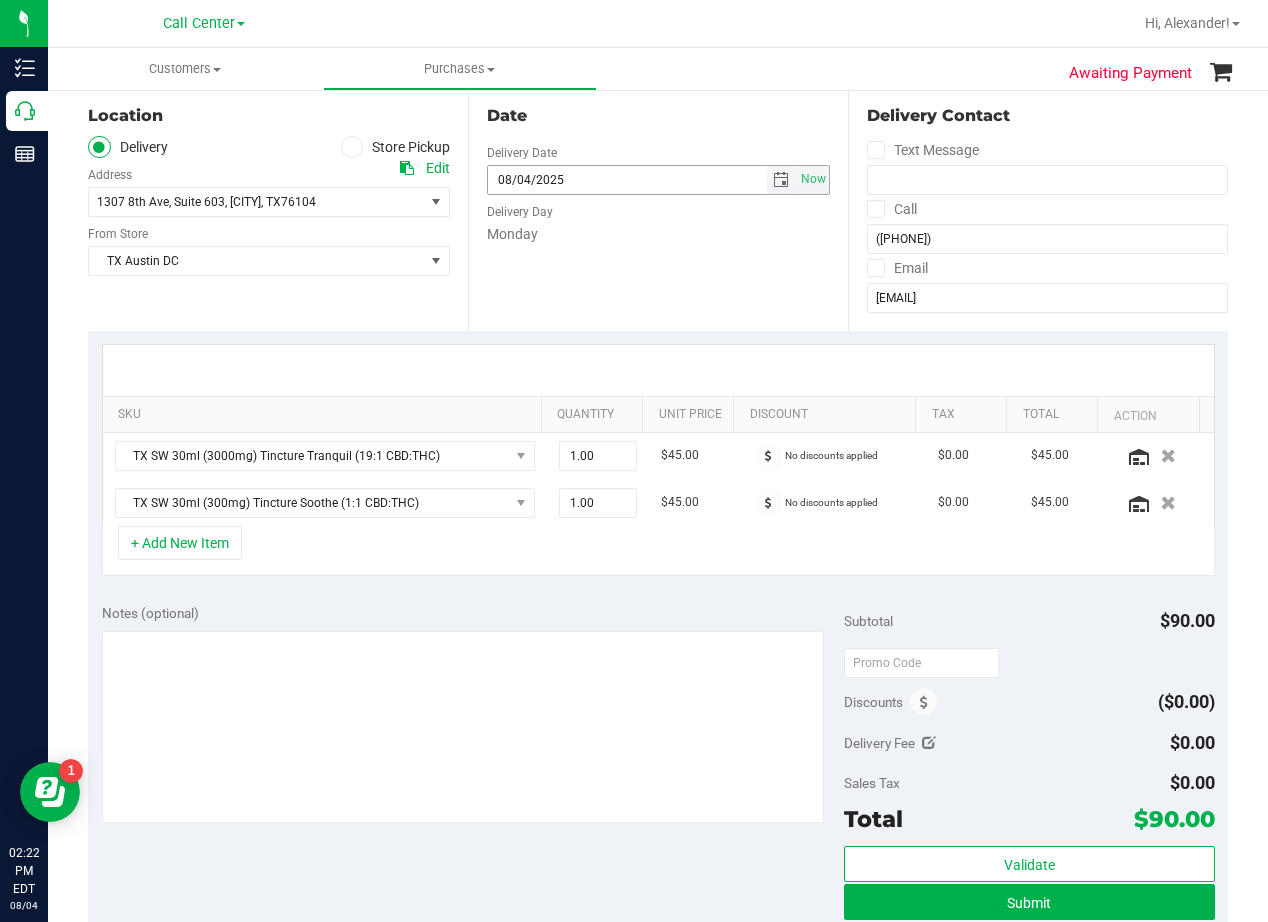 click at bounding box center [781, 180] 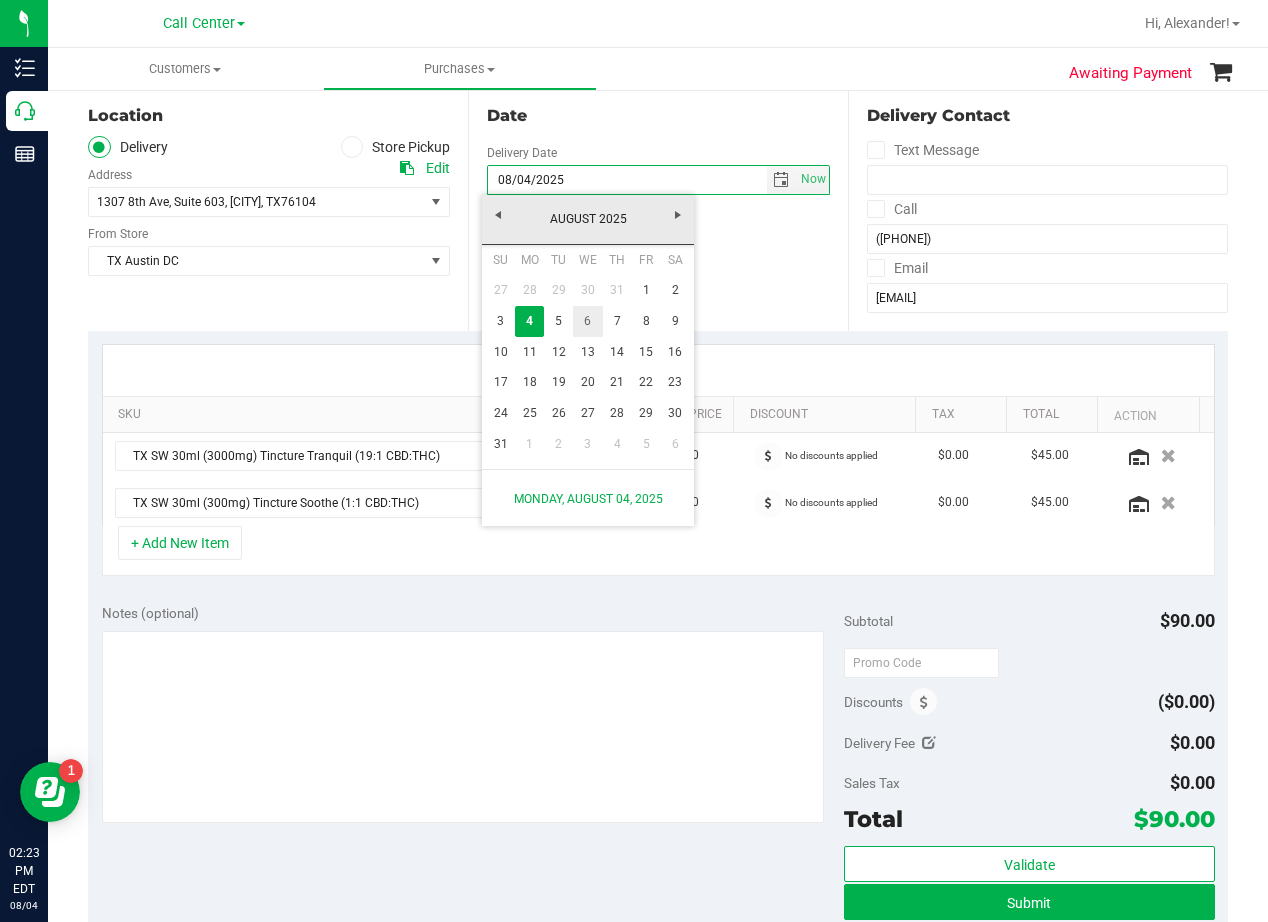 click on "6" at bounding box center [587, 321] 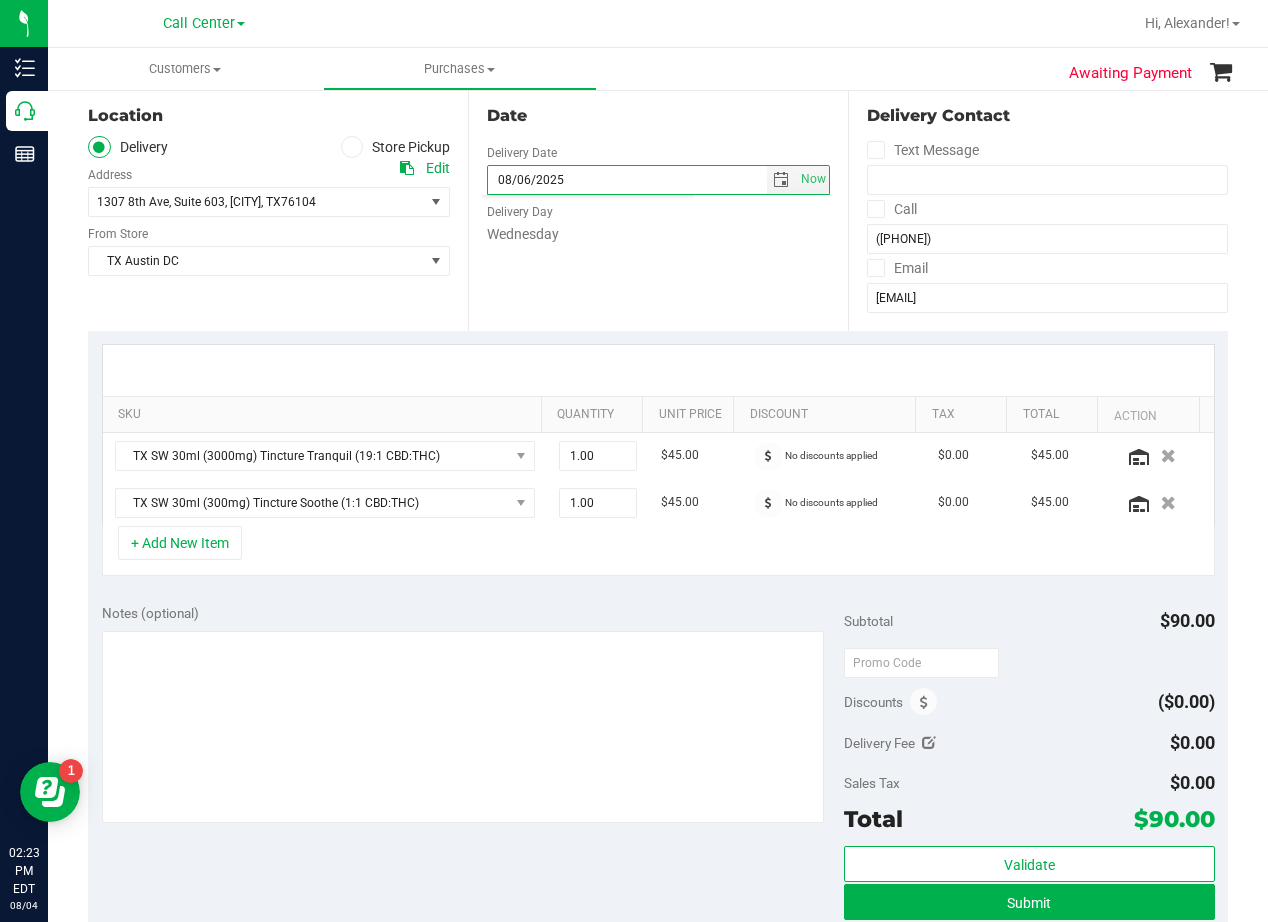 click on "Date
Delivery Date
08/06/2025
Now
08/06/2025 08:00 AM
Now
Delivery Day
Wednesday" at bounding box center [658, 208] 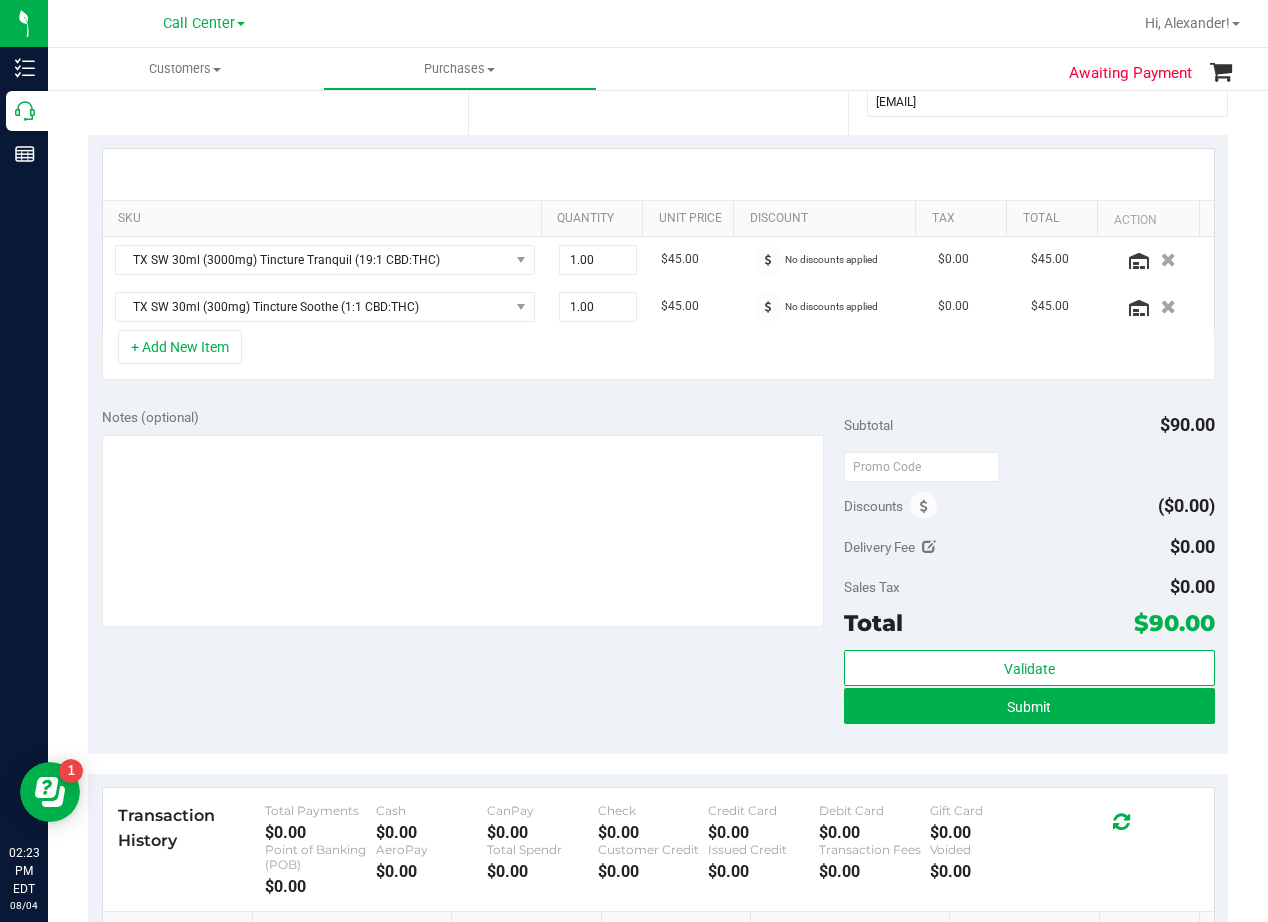scroll, scrollTop: 400, scrollLeft: 0, axis: vertical 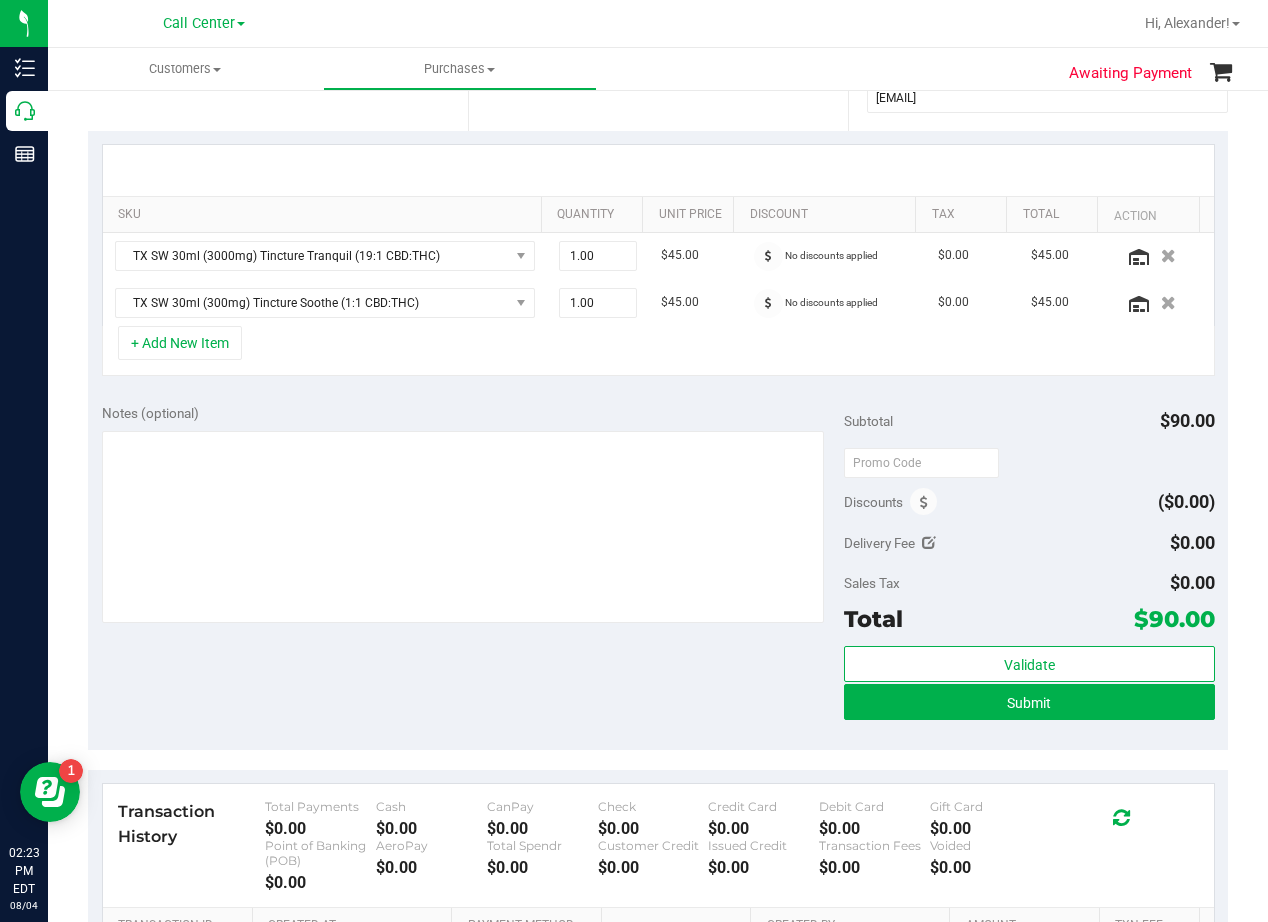 click on "Notes (optional)
Subtotal
$90.00
Discounts
($0.00)
Delivery Fee
$0.00
Sales Tax
$0.00
Total" at bounding box center [658, 570] 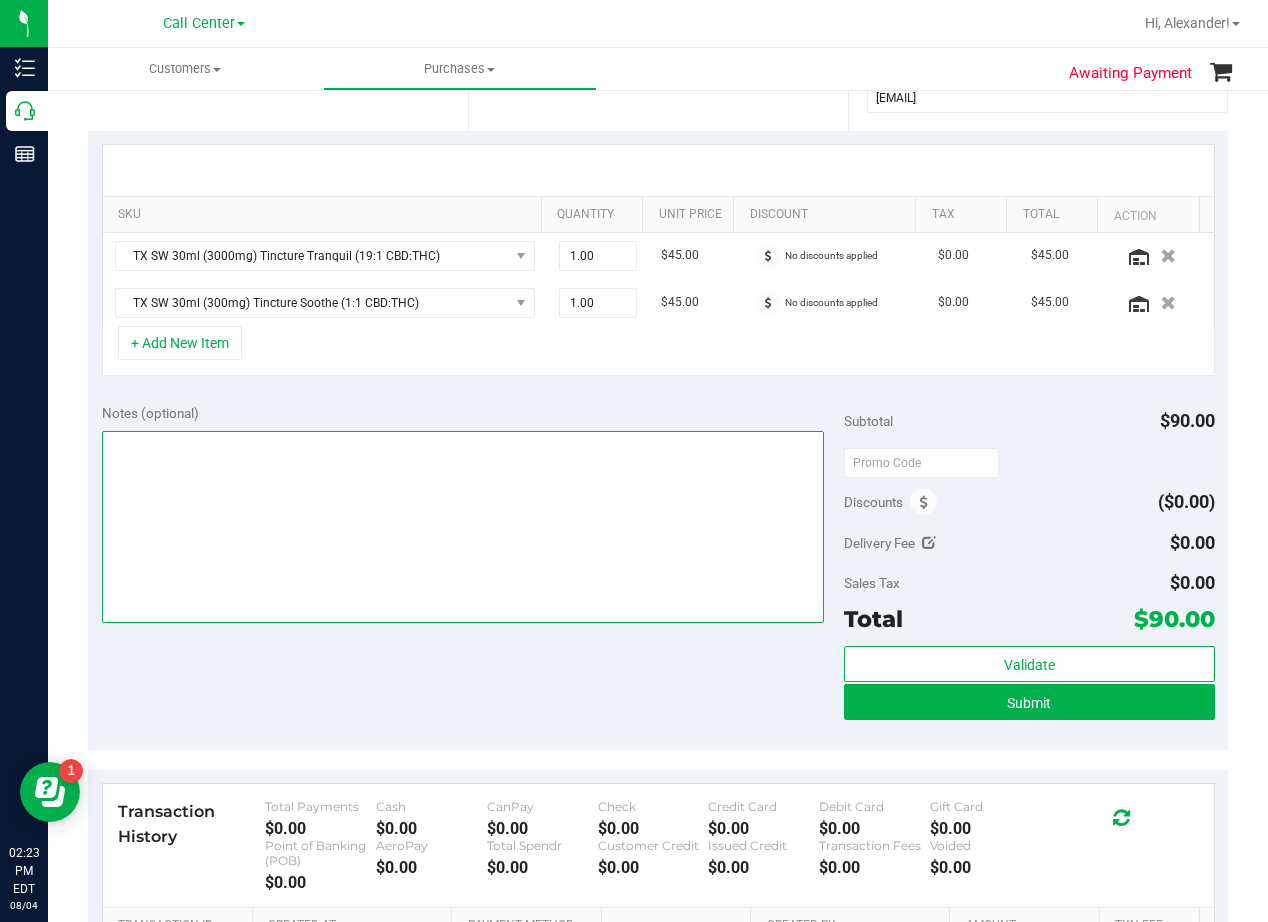 click at bounding box center (463, 527) 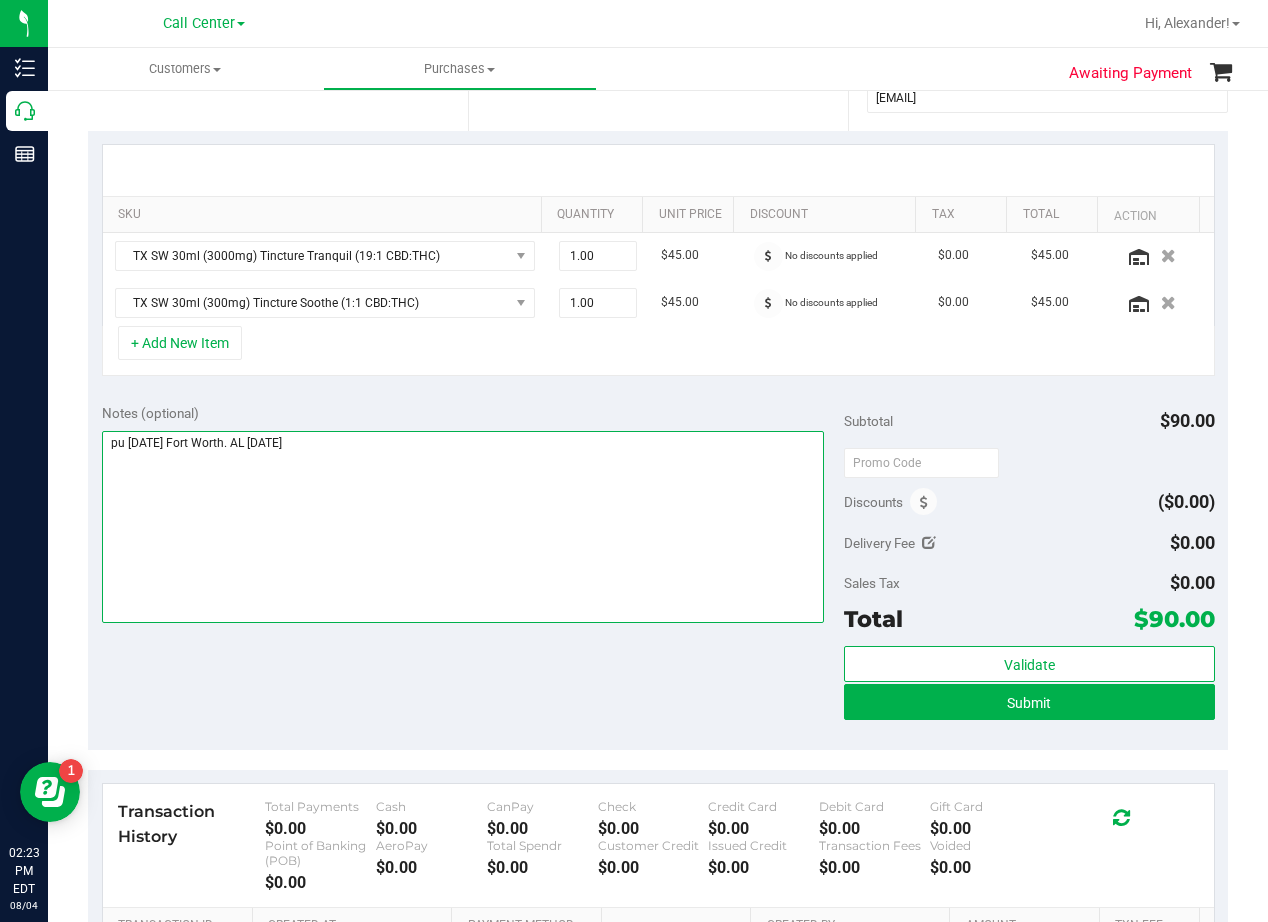 click at bounding box center [463, 527] 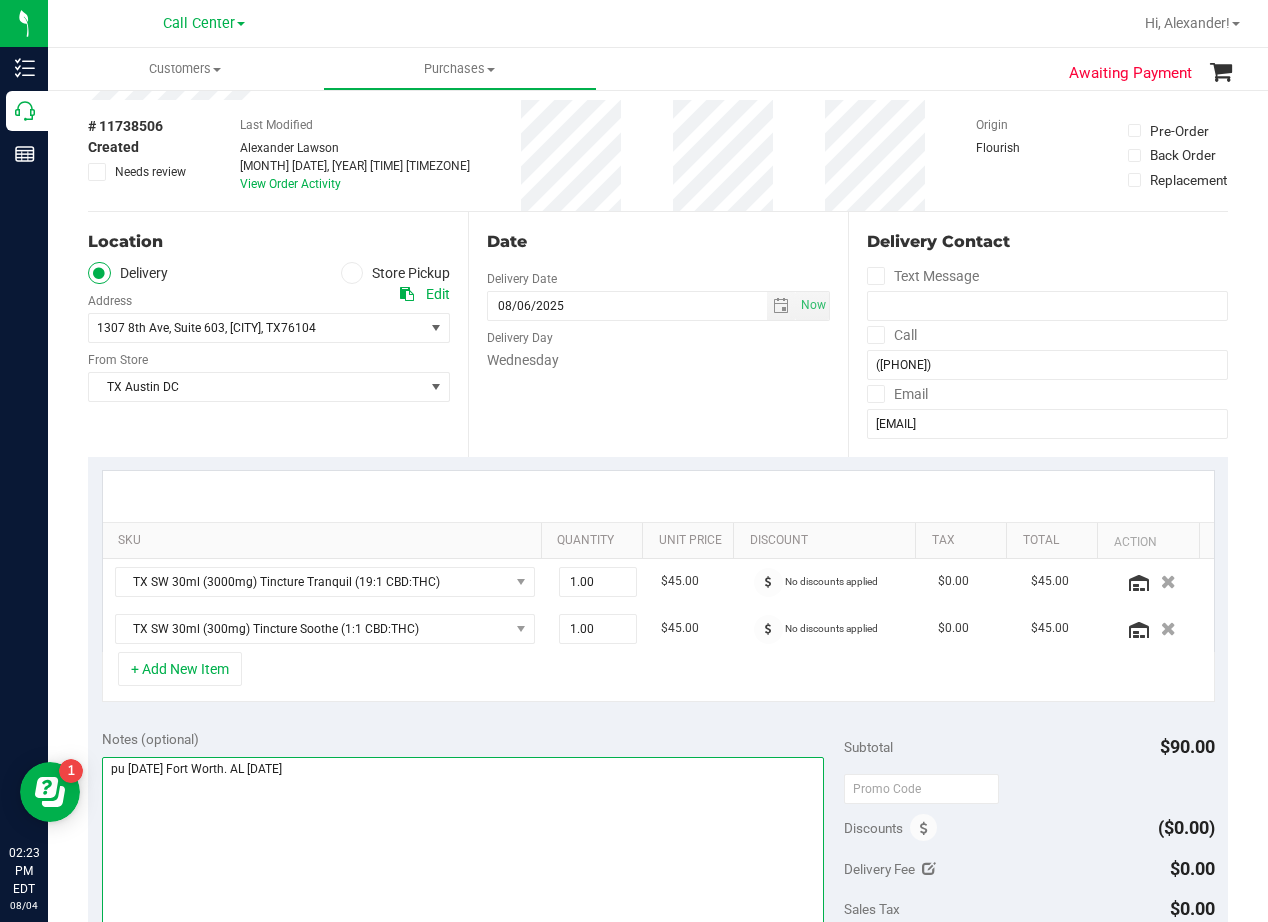 scroll, scrollTop: 0, scrollLeft: 0, axis: both 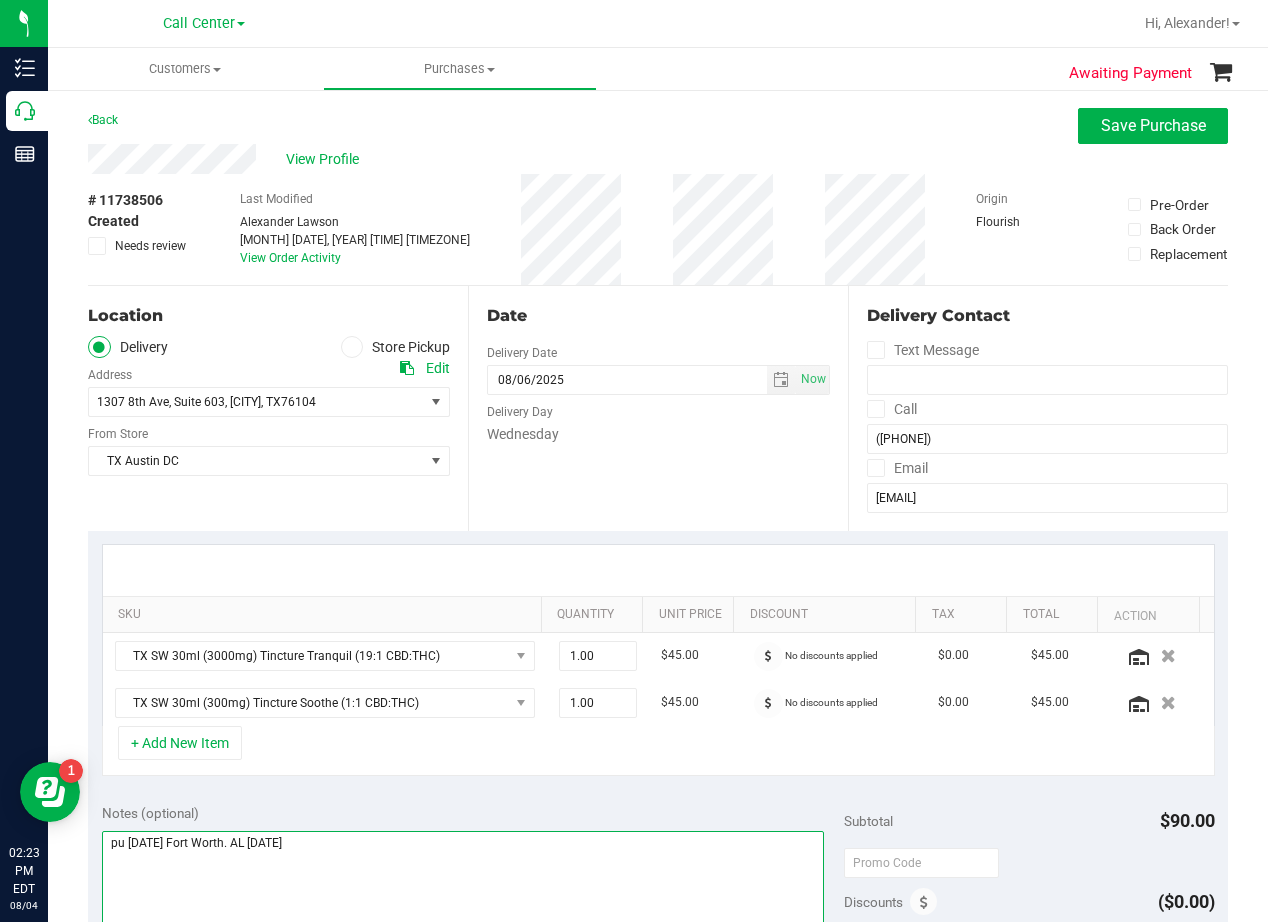 type on "pu 8/6 Fort Worth. AL 8/4" 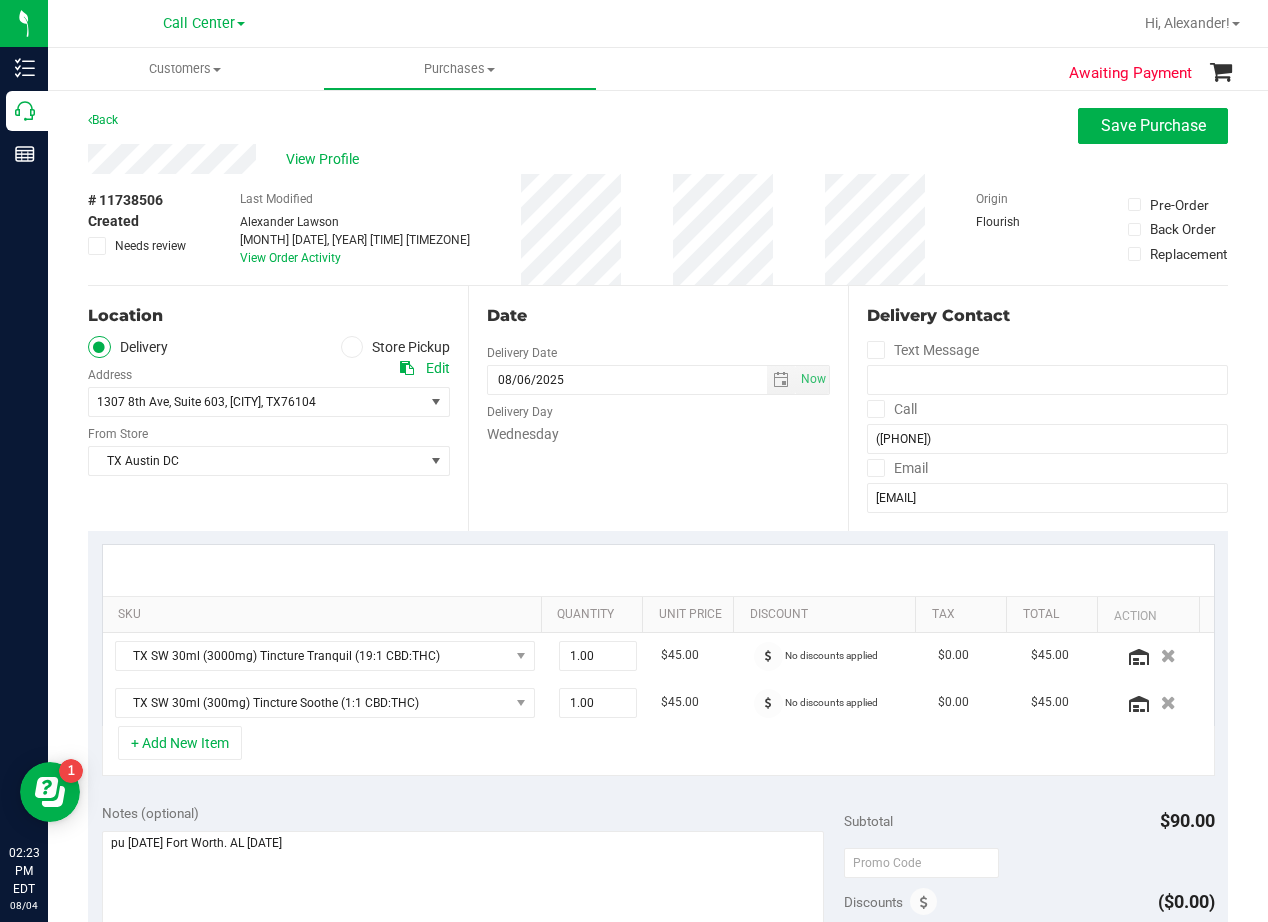 click on "Date" at bounding box center (658, 316) 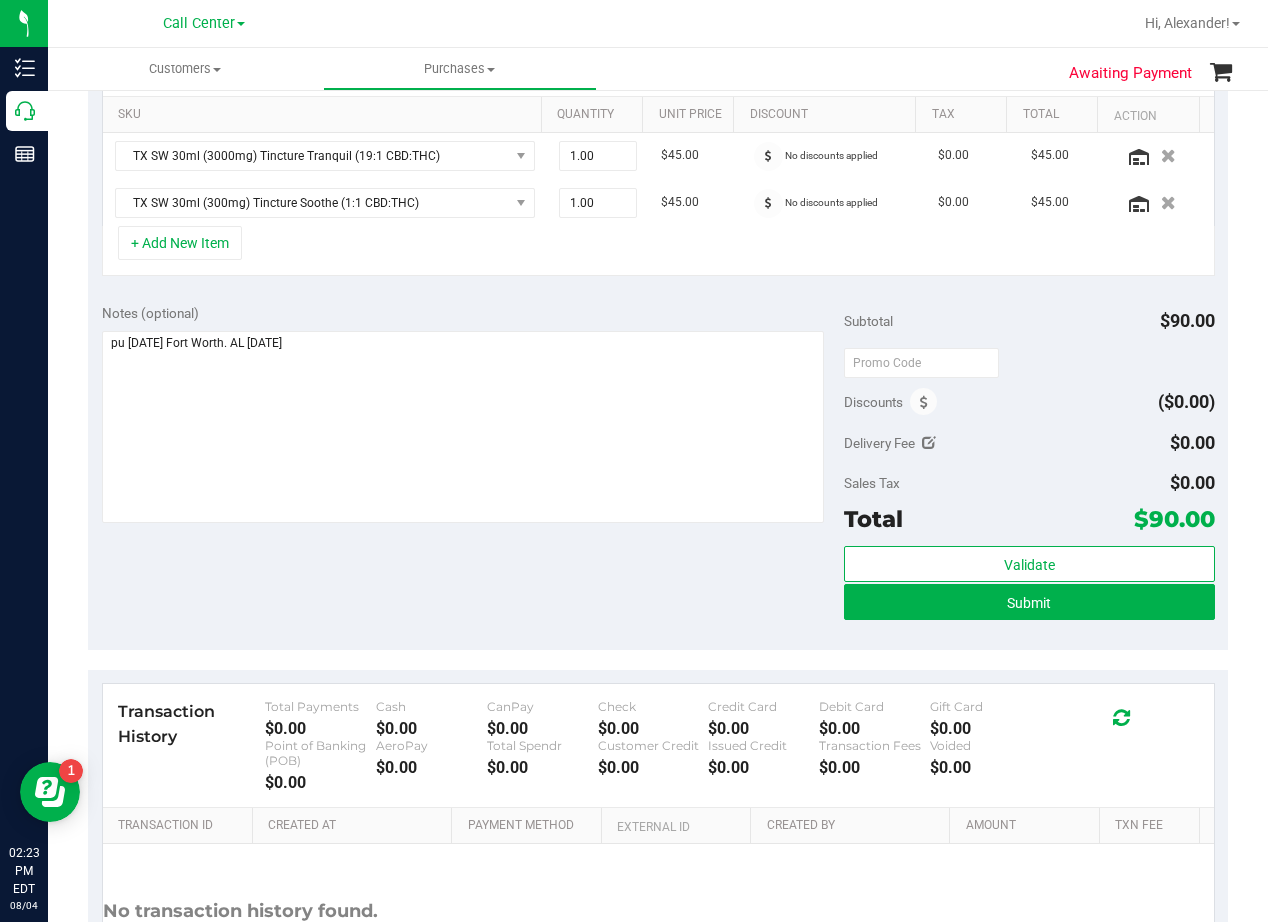 scroll, scrollTop: 300, scrollLeft: 0, axis: vertical 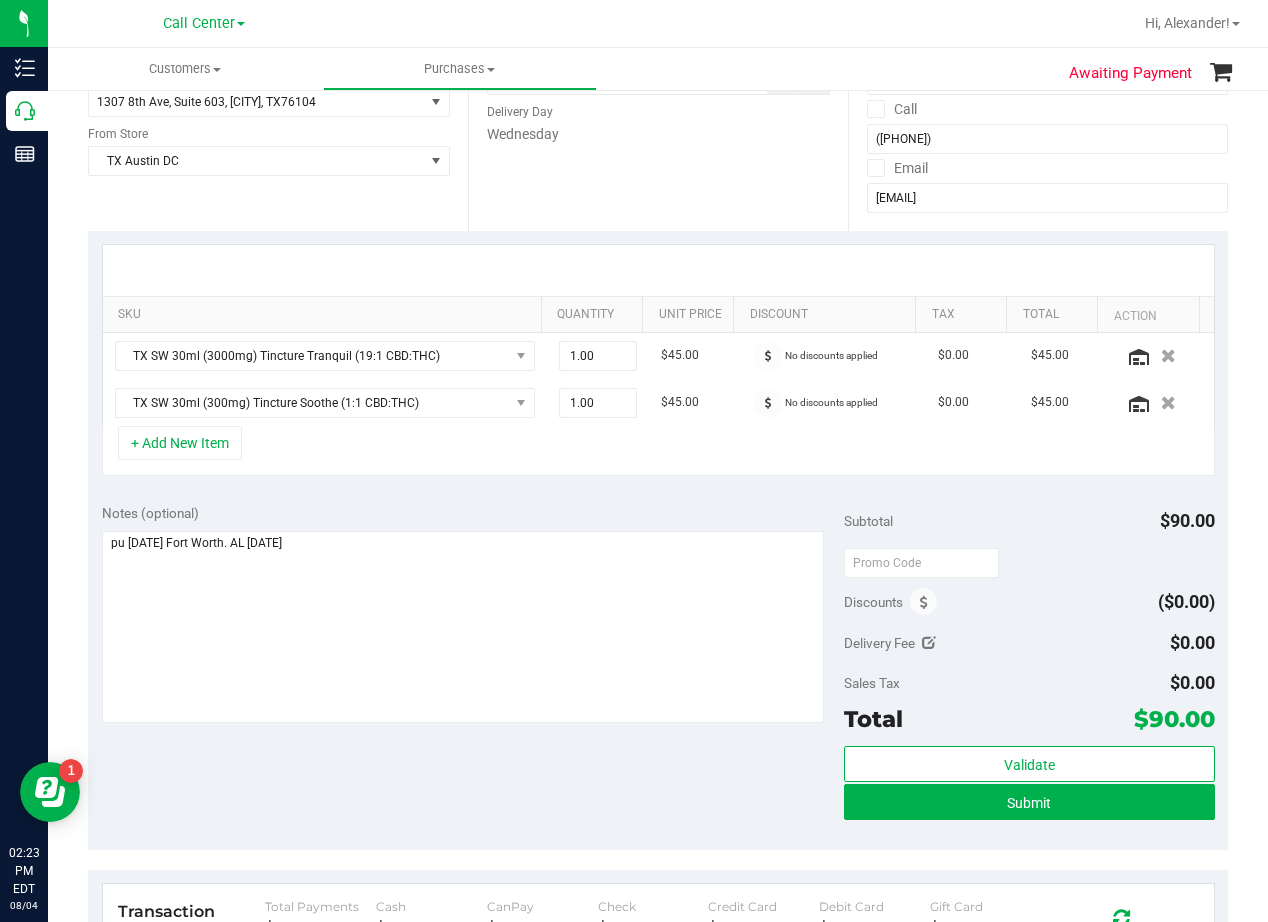 drag, startPoint x: 679, startPoint y: 227, endPoint x: 679, endPoint y: 246, distance: 19 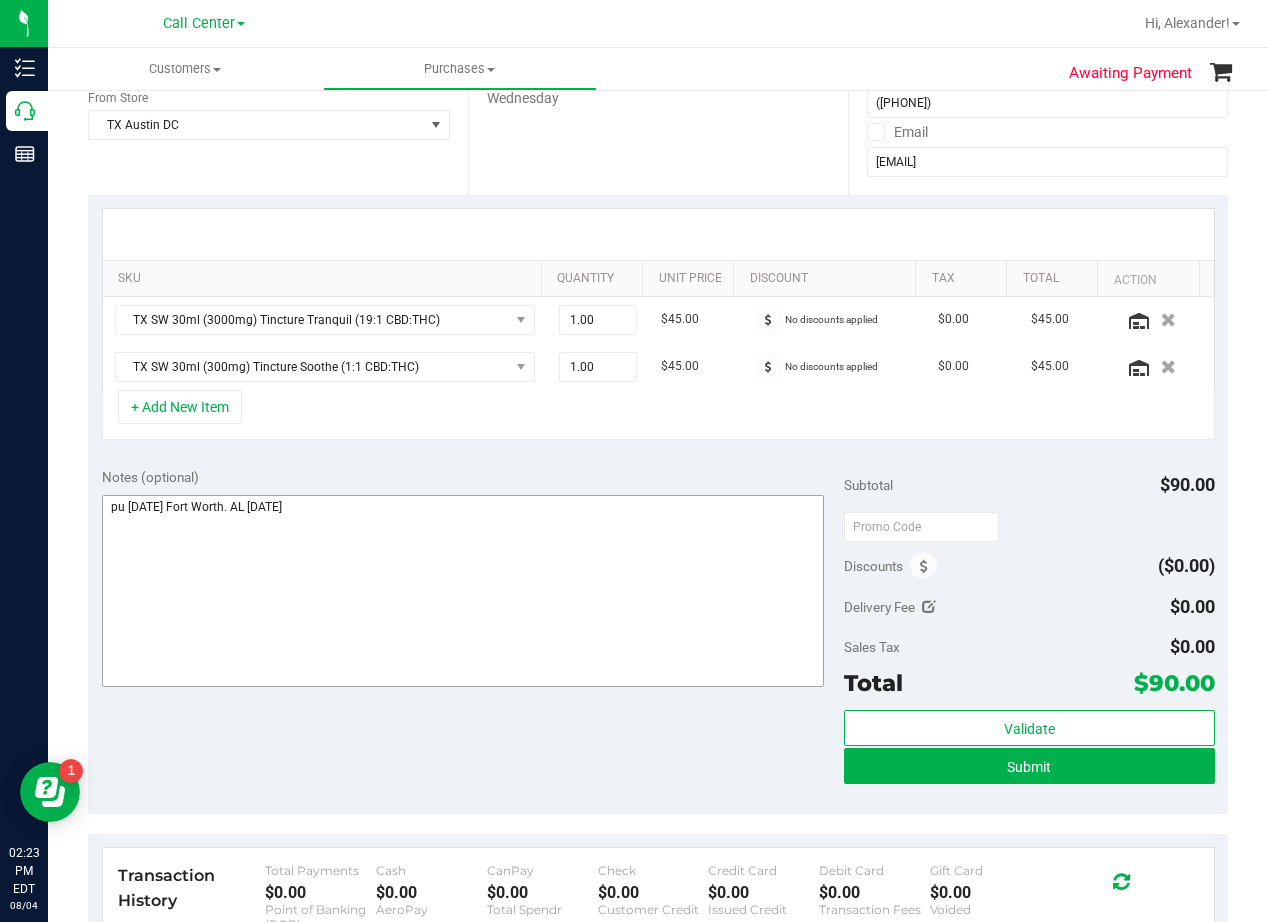 scroll, scrollTop: 400, scrollLeft: 0, axis: vertical 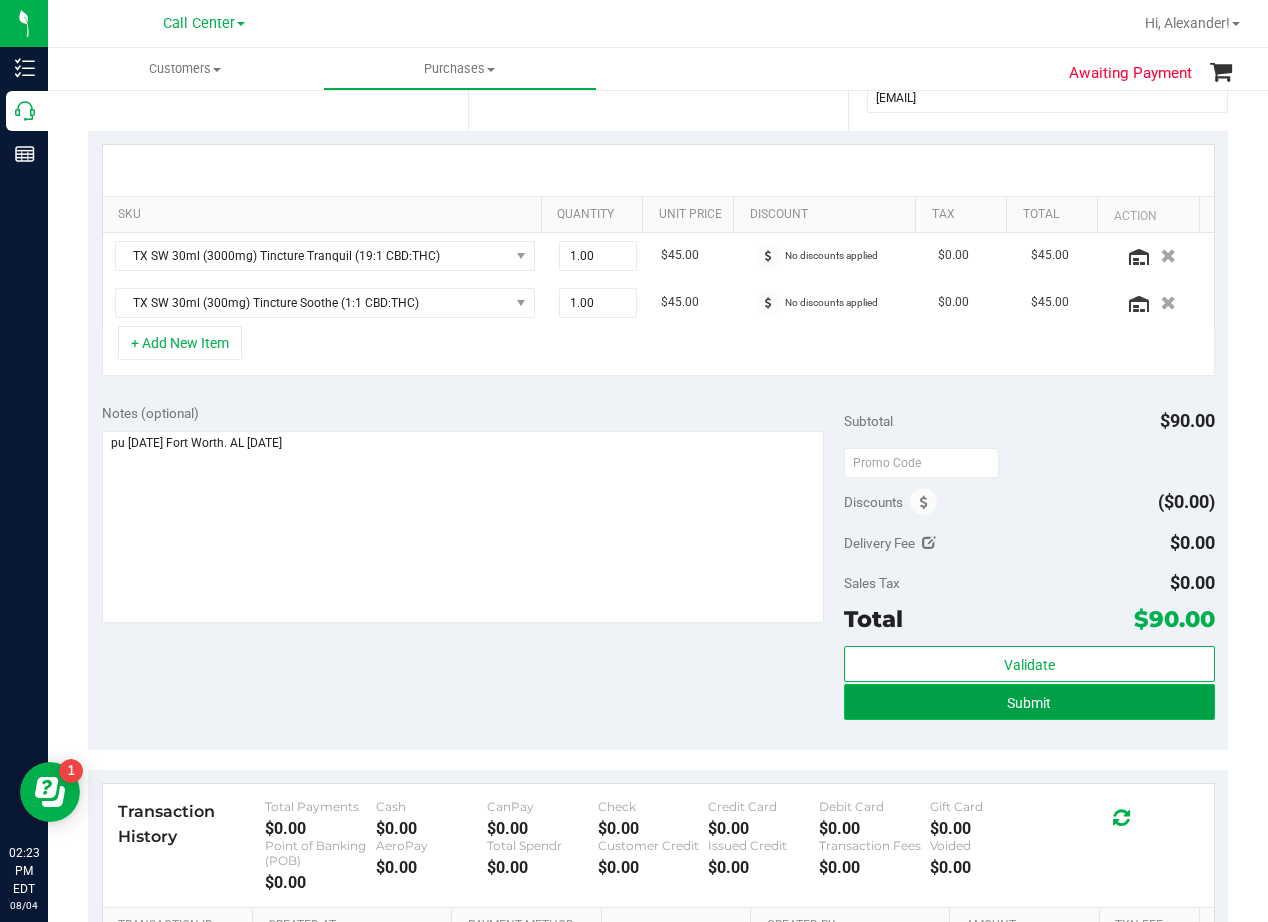 click on "Submit" at bounding box center [1029, 702] 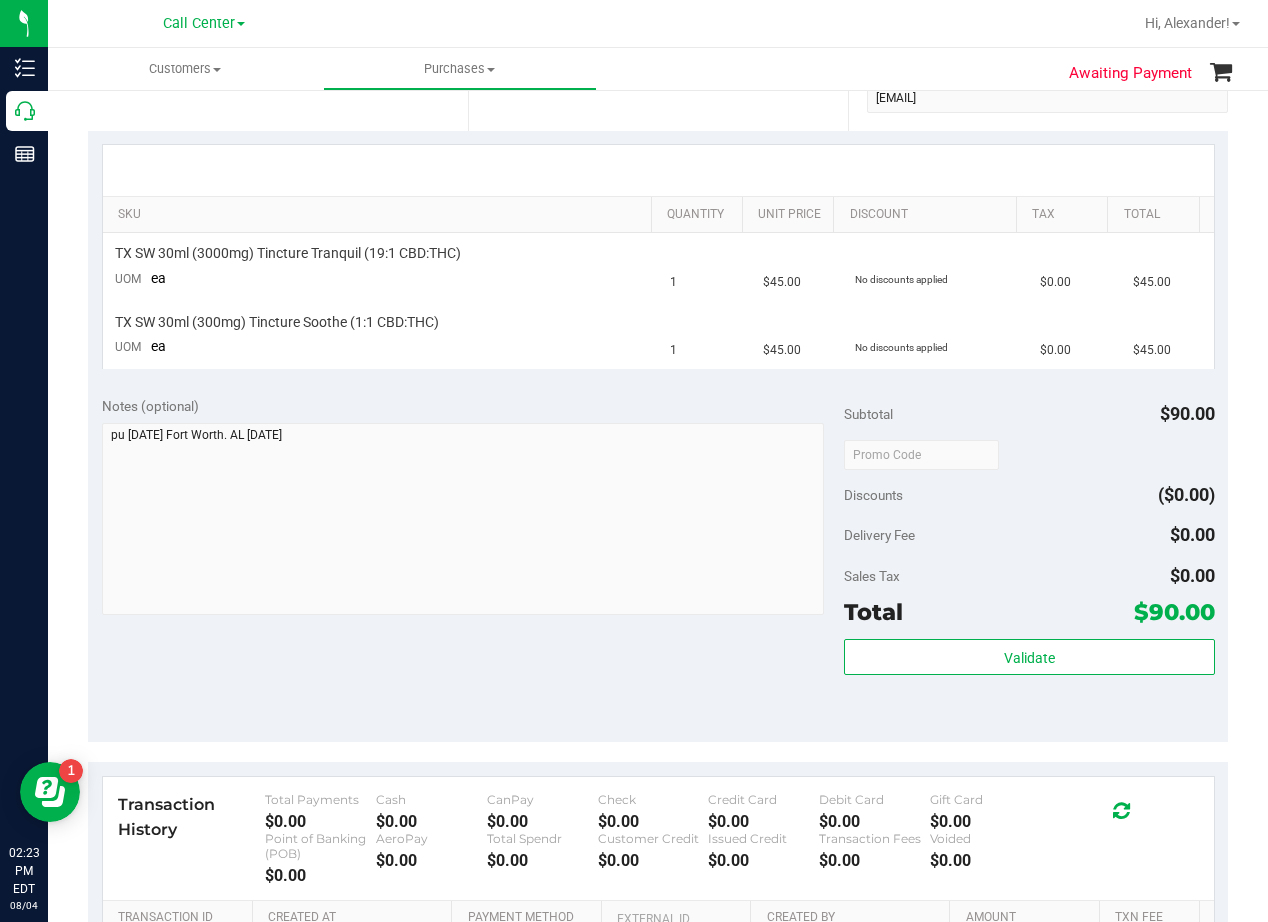 click on "Notes (optional)
Subtotal
$90.00
Discounts
($0.00)
Delivery Fee
$0.00
Sales Tax
$0.00
Total
$90.00" at bounding box center [658, 562] 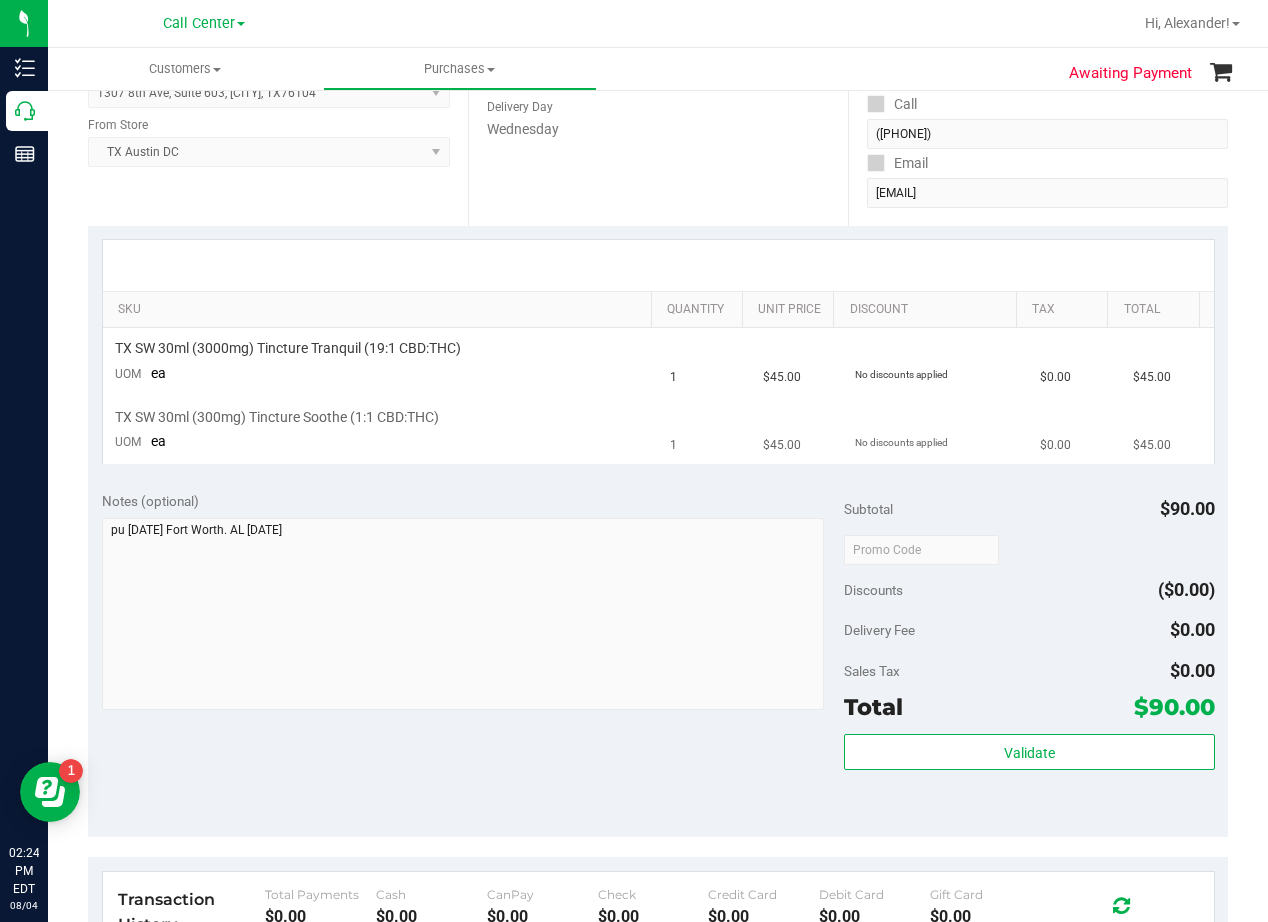 scroll, scrollTop: 369, scrollLeft: 0, axis: vertical 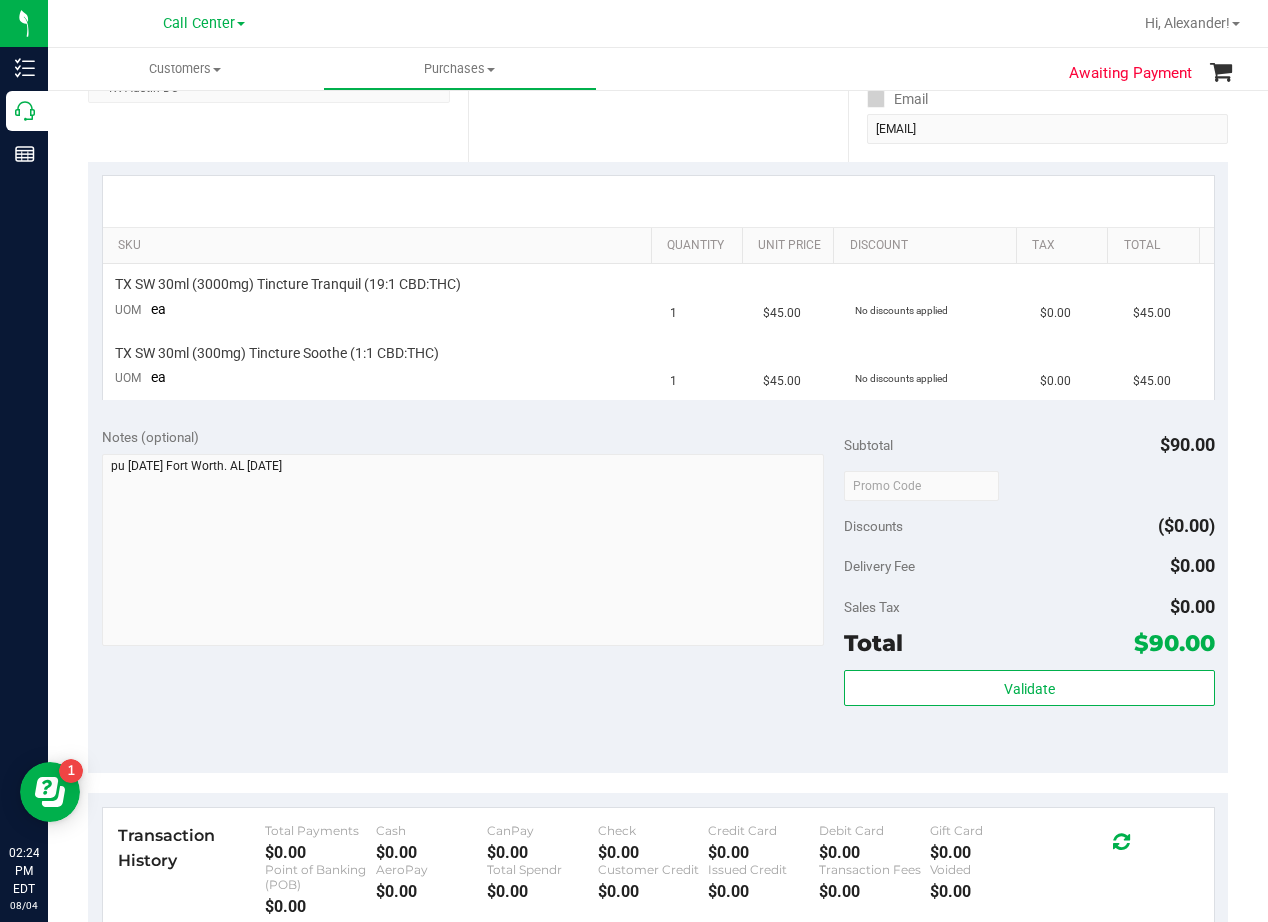 click on "Notes (optional)" at bounding box center (473, 437) 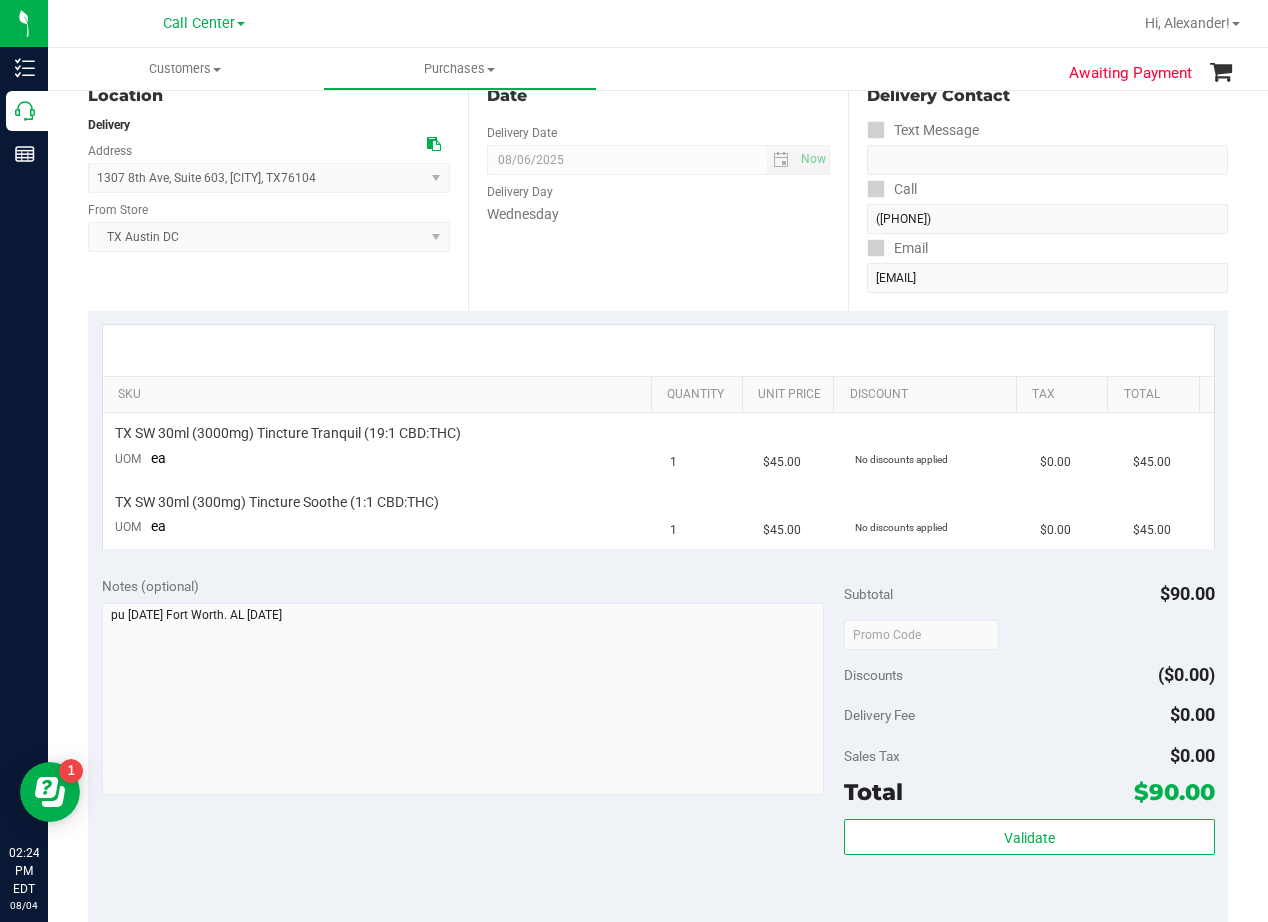 scroll, scrollTop: 0, scrollLeft: 0, axis: both 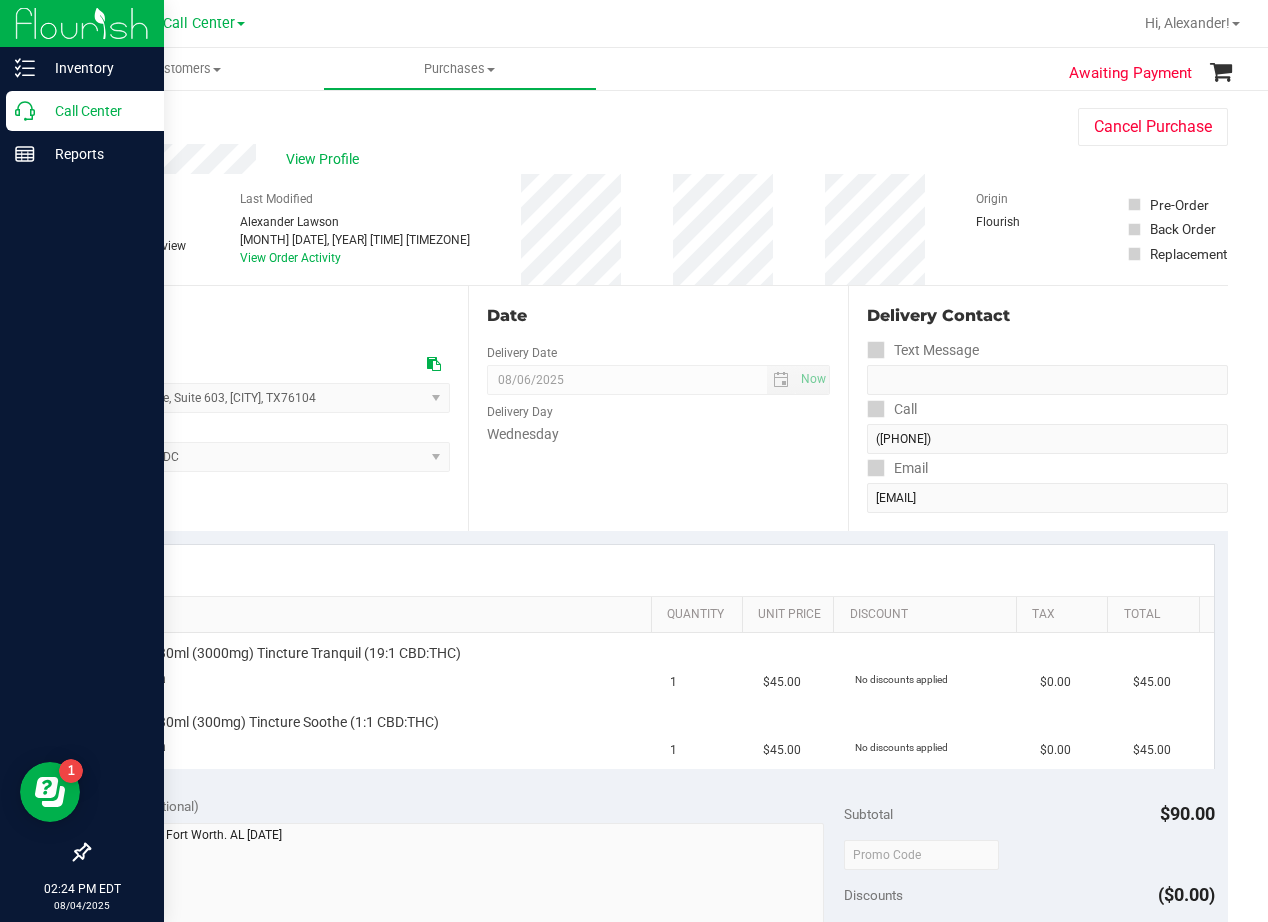 click 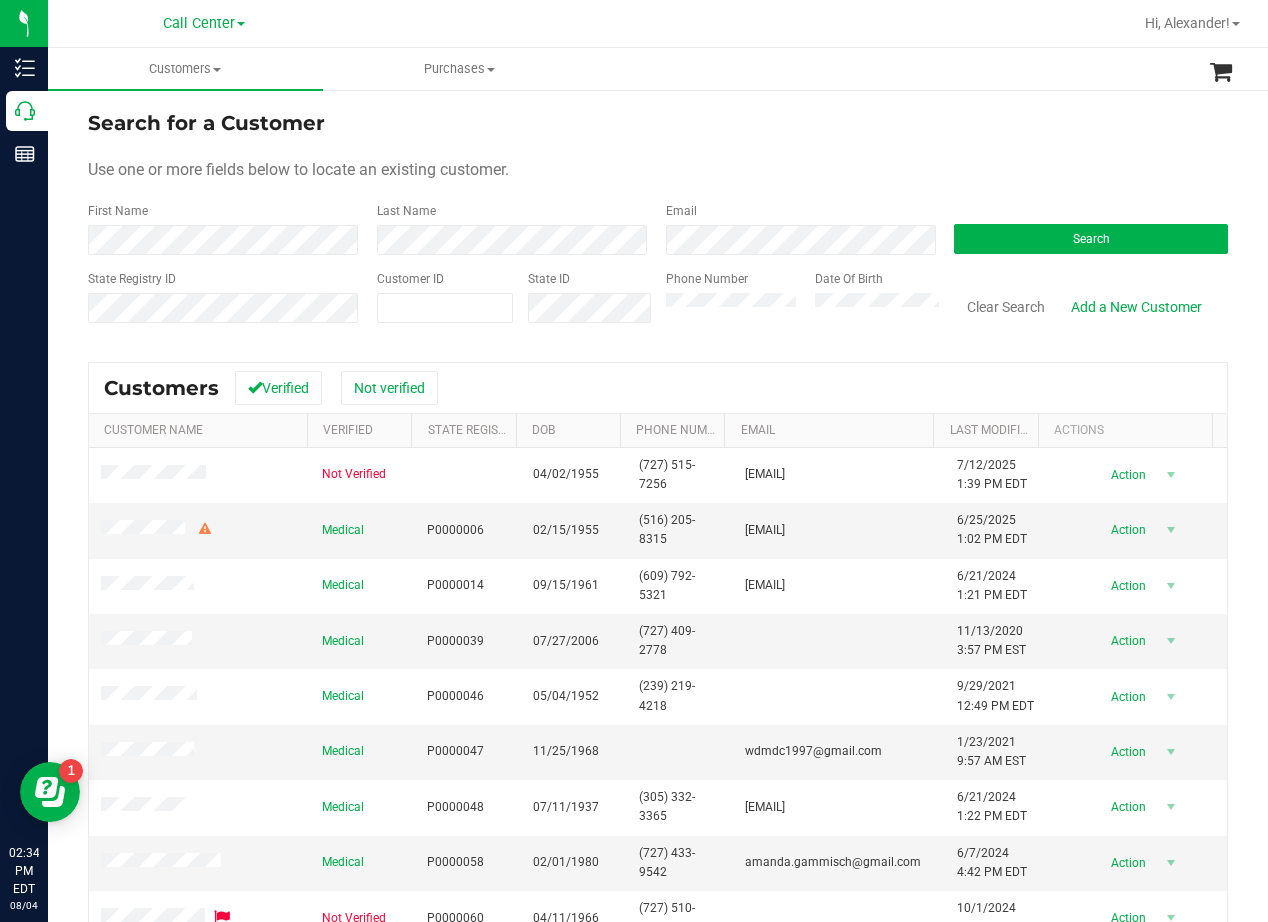 click on "Search for a Customer
Use one or more fields below to locate an existing customer.
First Name
Last Name
Email
Search
State Registry ID
Customer ID
State ID
Phone Number
Date Of Birth" at bounding box center (658, 224) 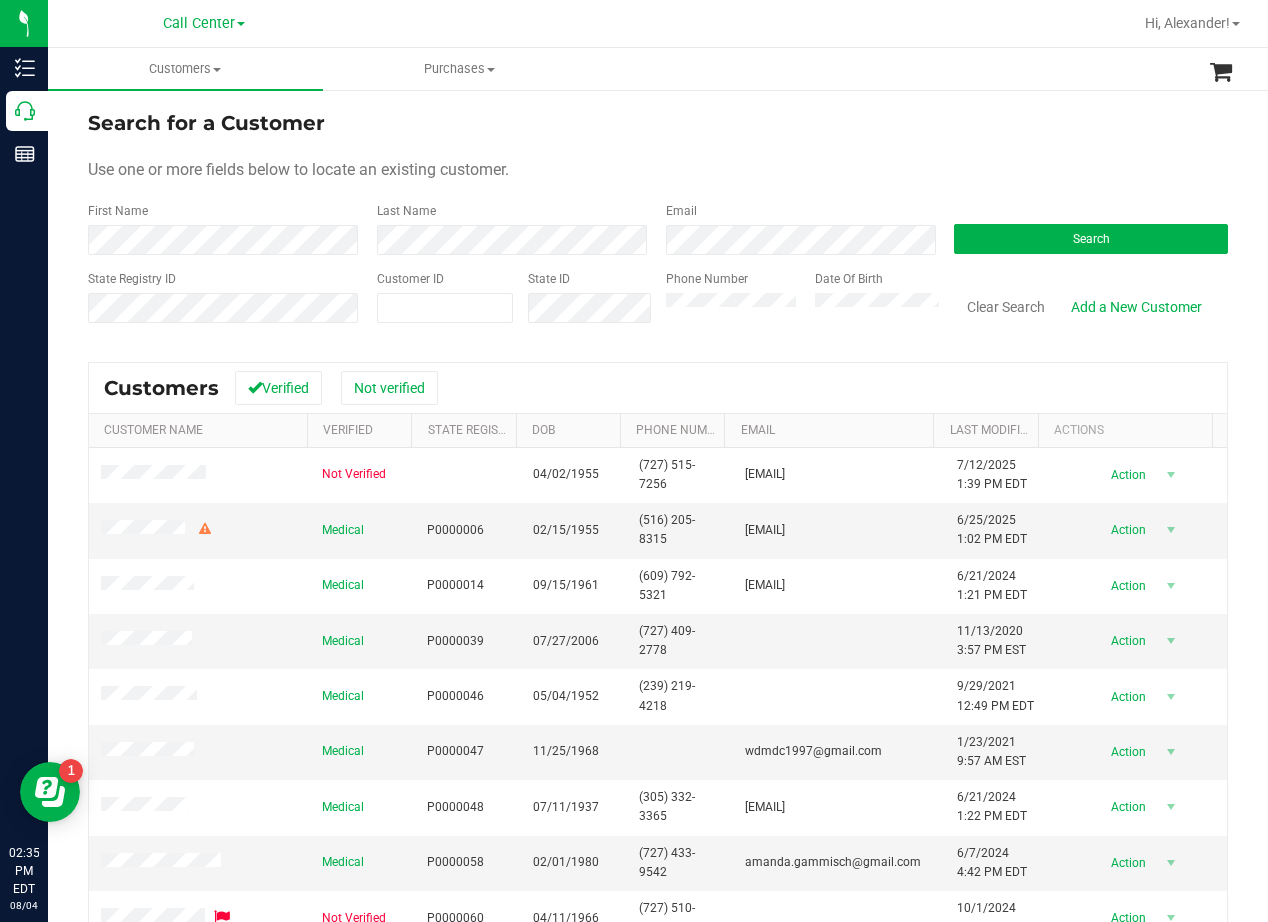 click on "Use one or more fields below to locate an existing customer." at bounding box center [658, 170] 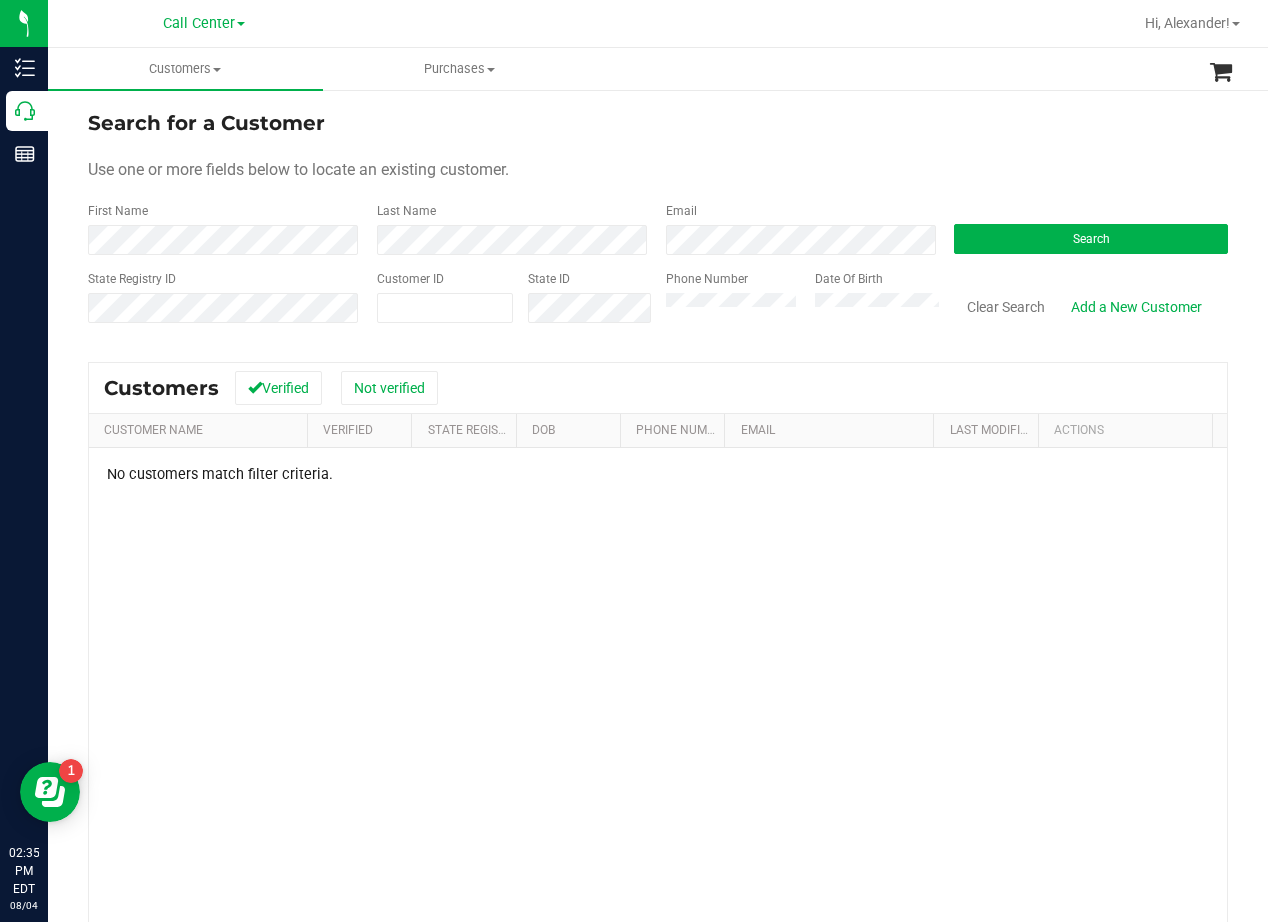 click on "Search for a Customer" at bounding box center (658, 123) 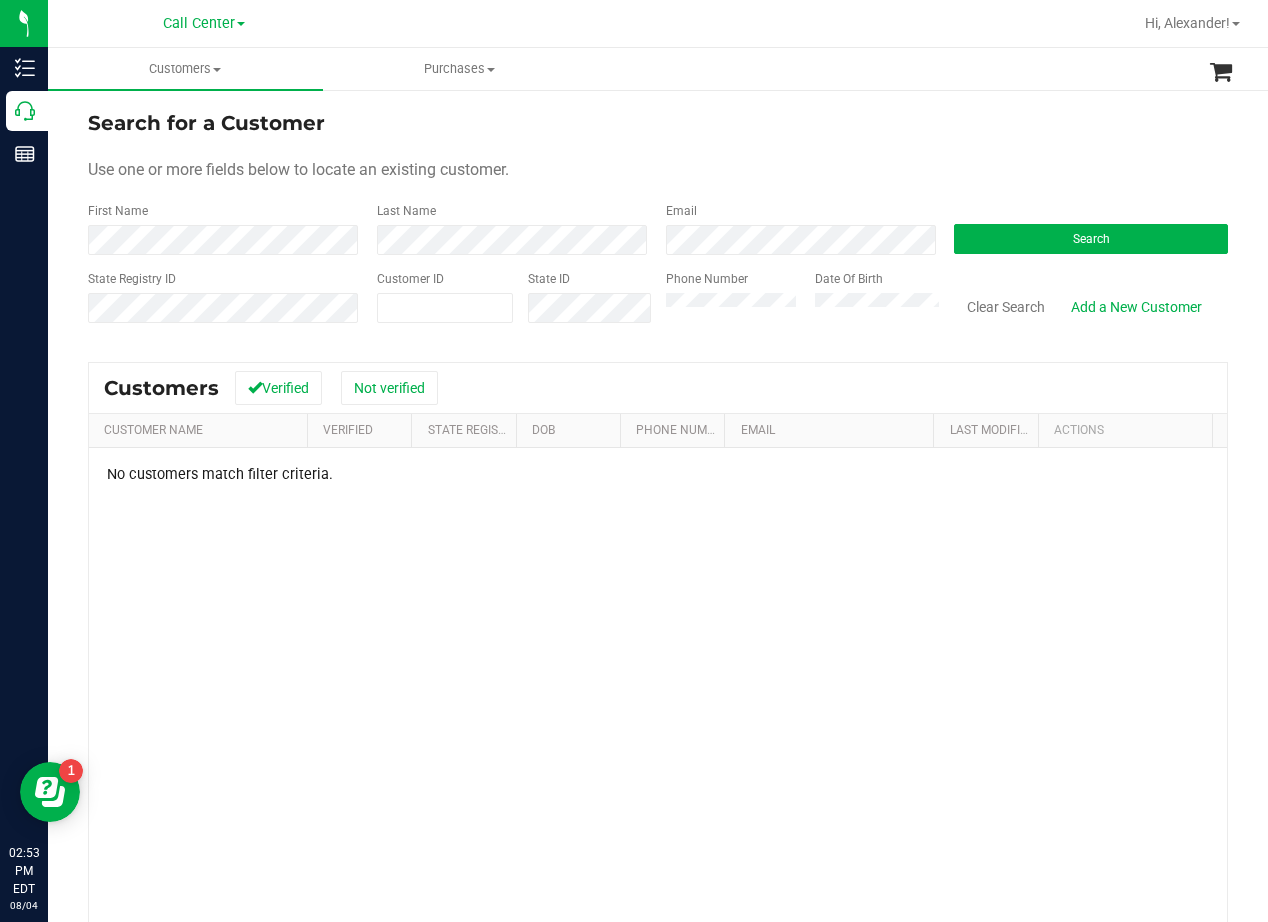 drag, startPoint x: 815, startPoint y: 181, endPoint x: 779, endPoint y: 192, distance: 37.64306 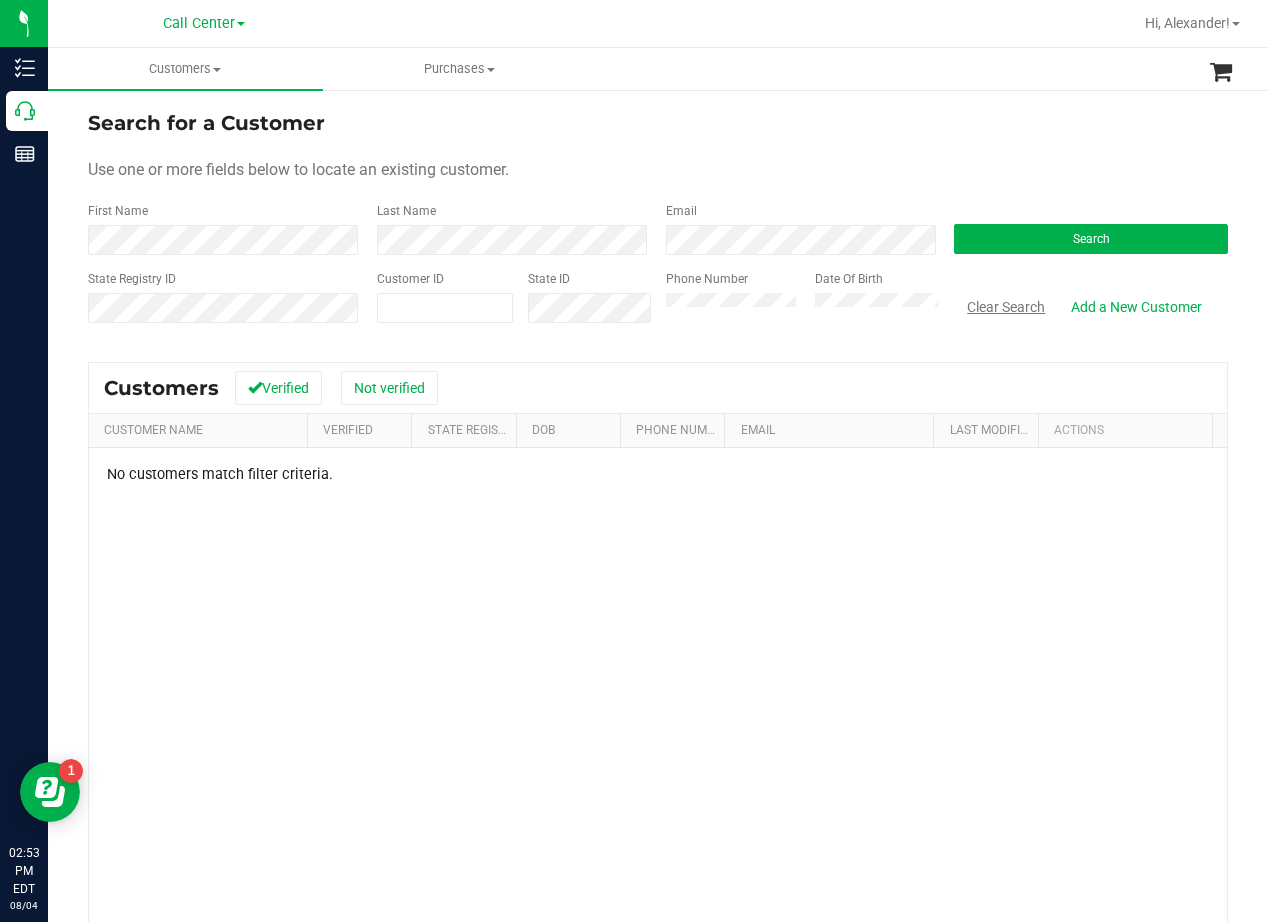 click on "Clear Search" at bounding box center (1006, 307) 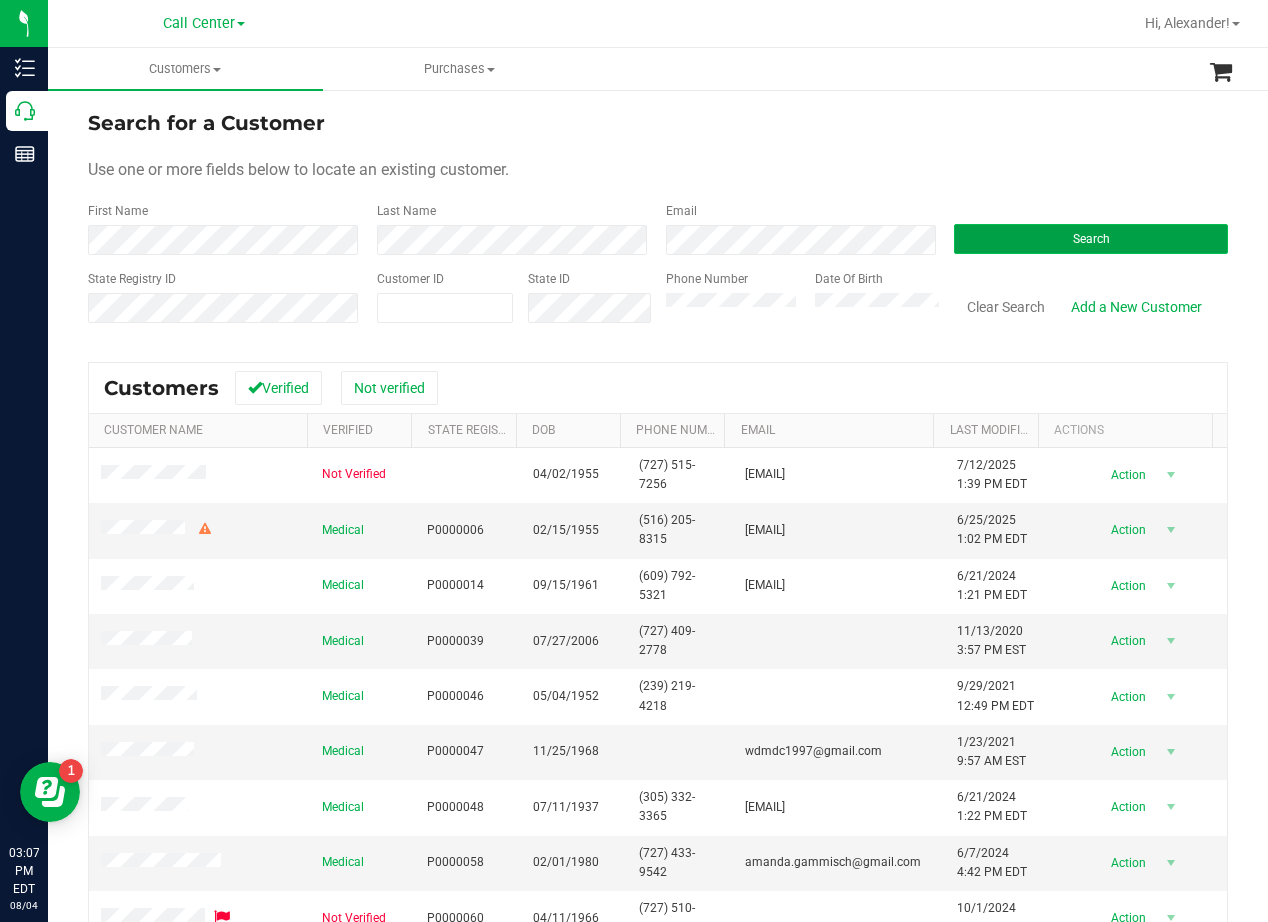 click on "Search" at bounding box center (1091, 239) 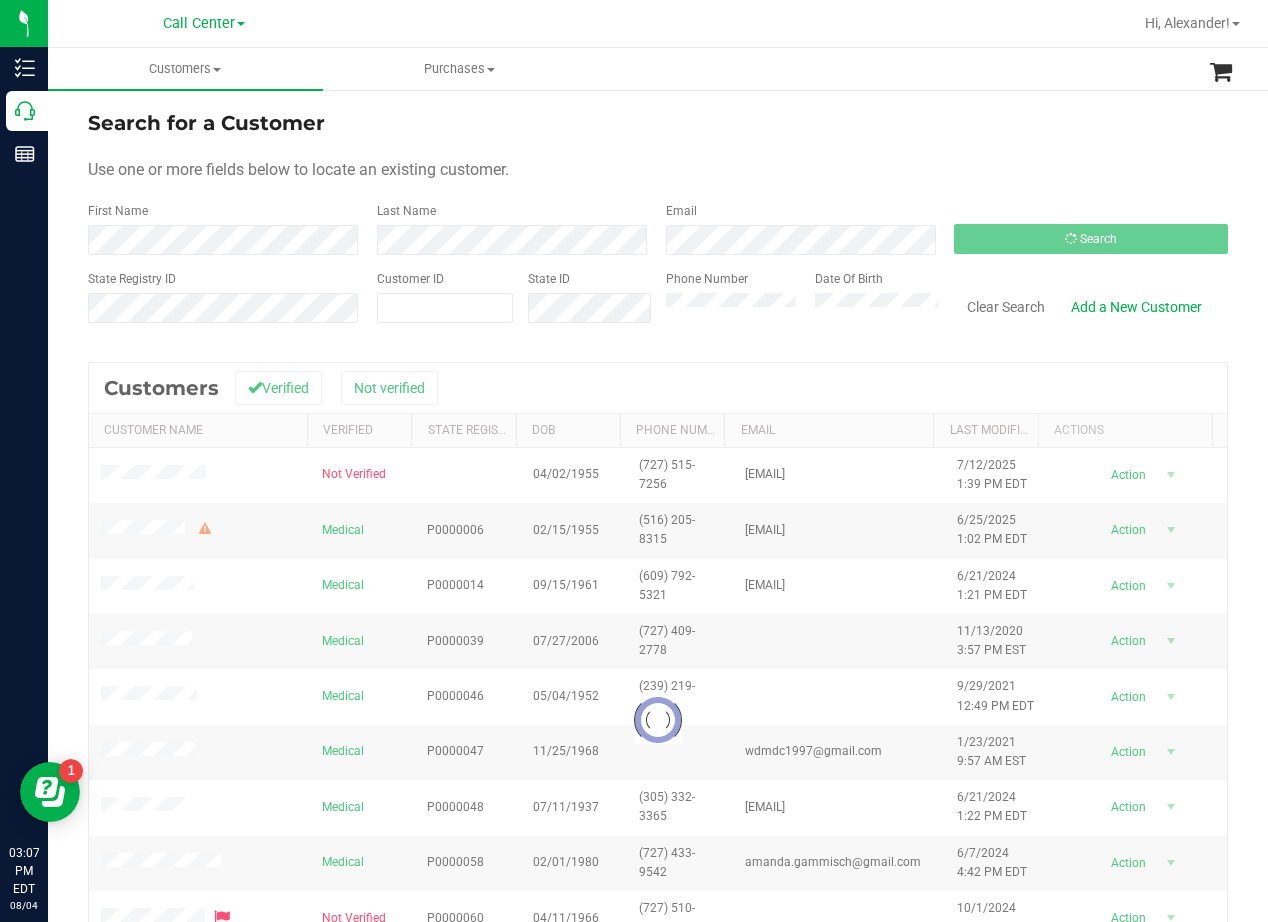 click on "Use one or more fields below to locate an existing customer." at bounding box center (658, 170) 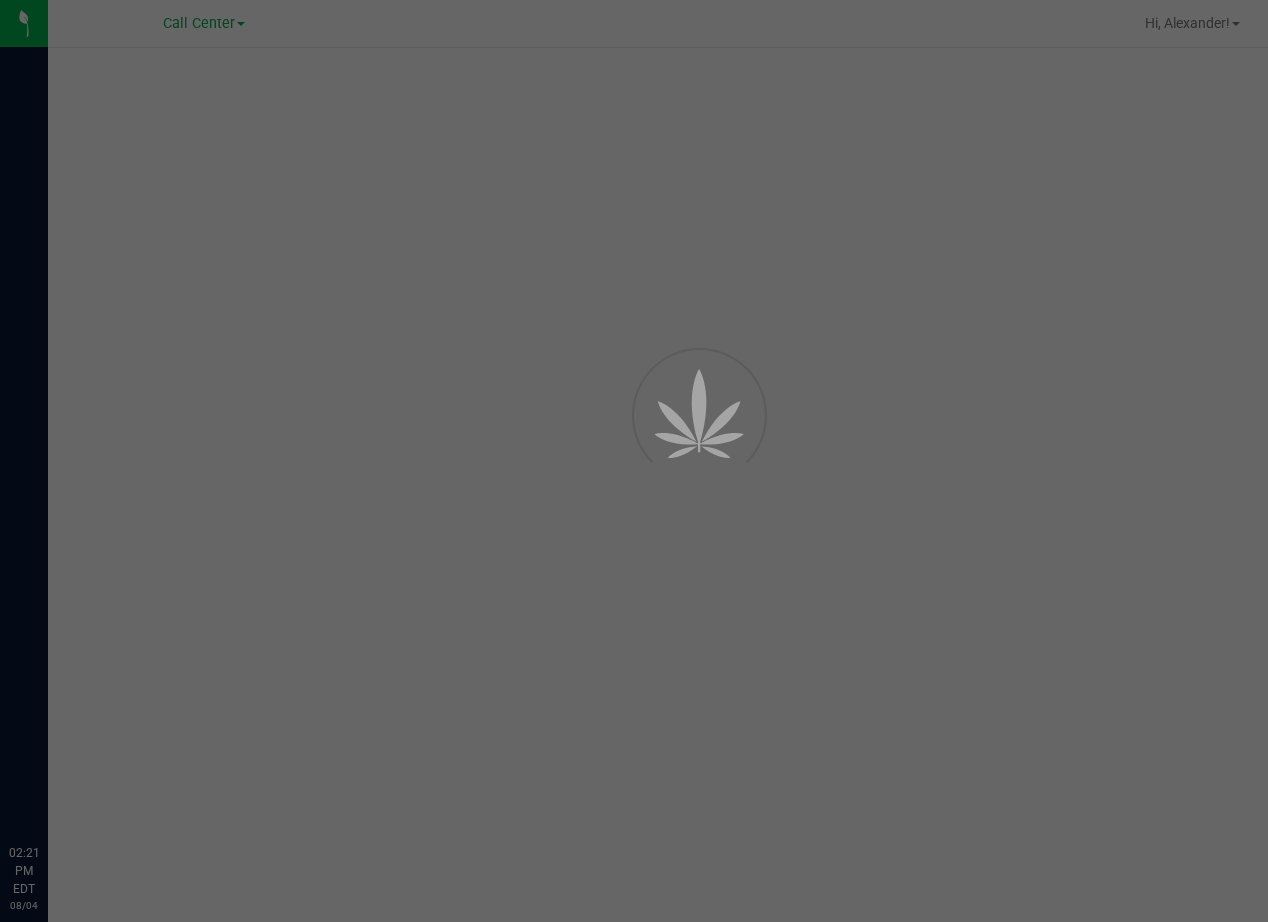 scroll, scrollTop: 0, scrollLeft: 0, axis: both 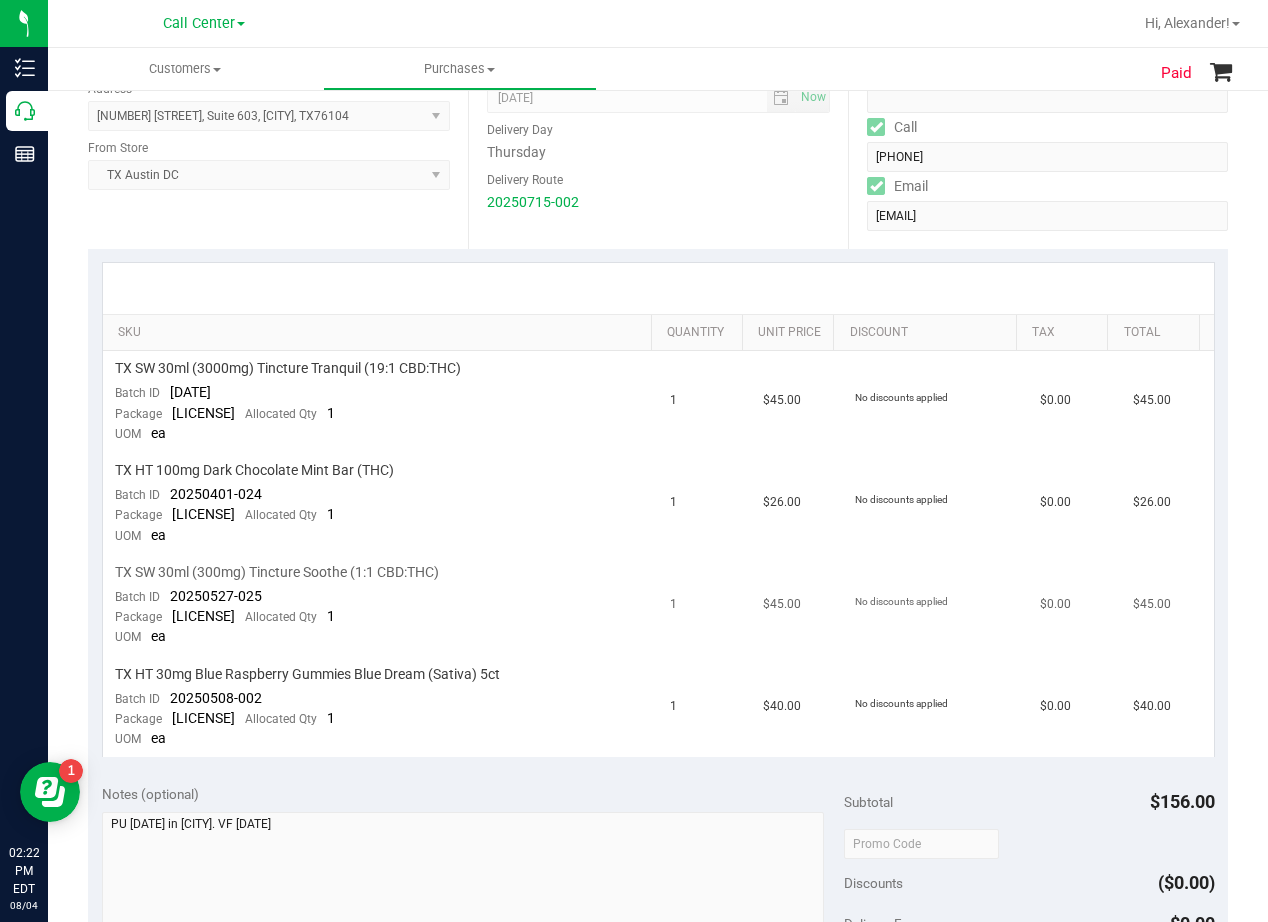 click on "TX SW 30ml (300mg) Tincture Soothe (1:1 CBD:THC)" at bounding box center [277, 572] 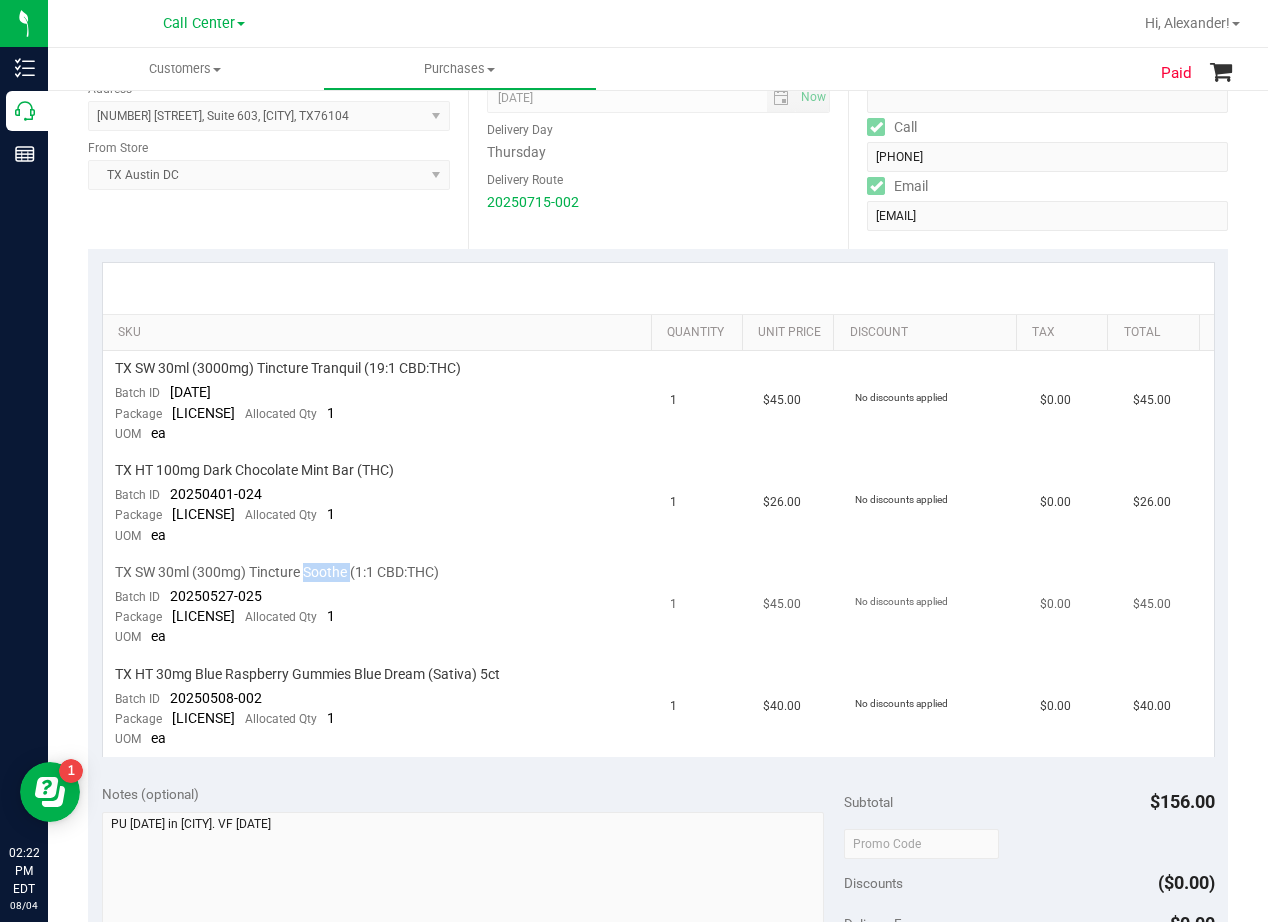 click on "TX SW 30ml (300mg) Tincture Soothe (1:1 CBD:THC)" at bounding box center (277, 572) 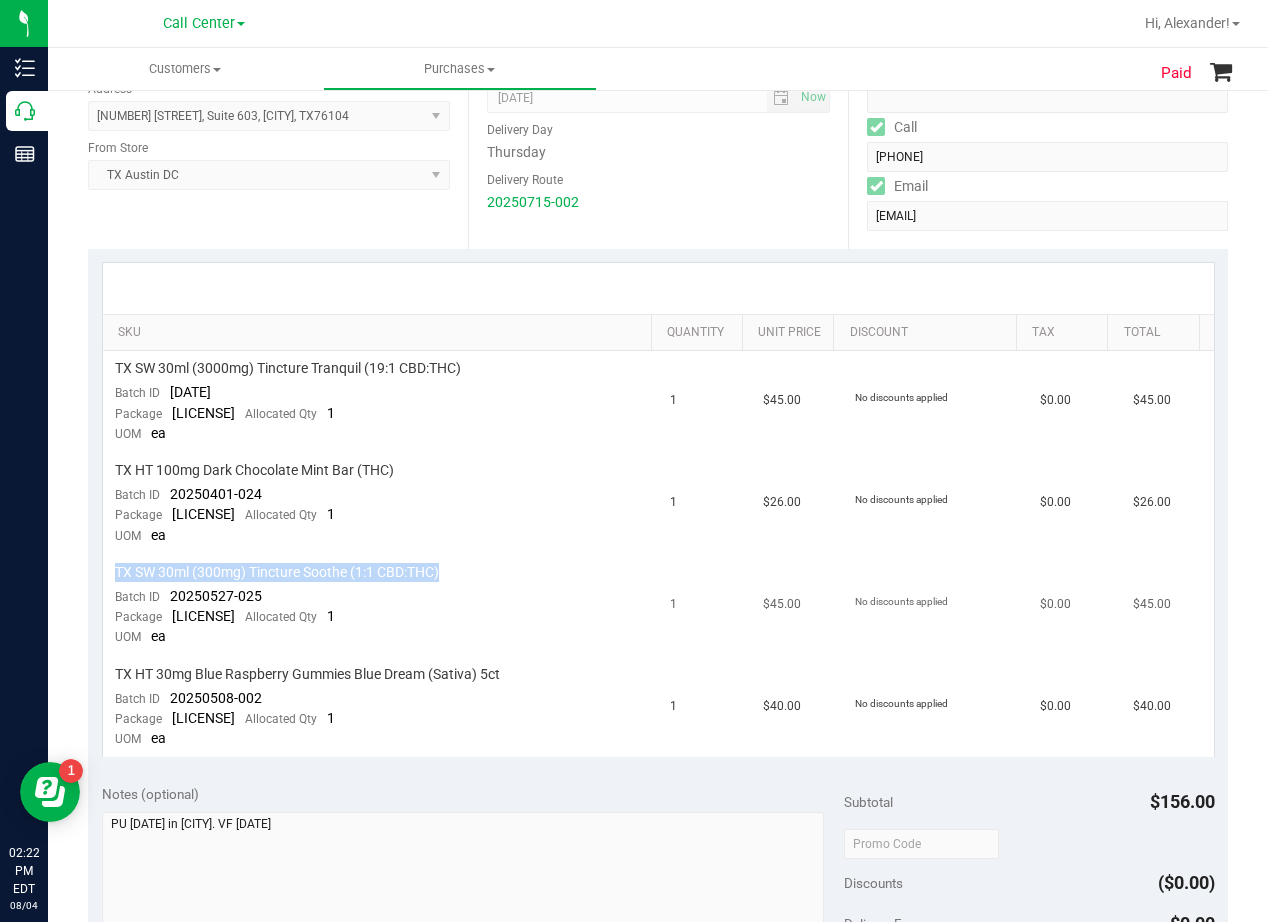 click on "TX SW 30ml (300mg) Tincture Soothe (1:1 CBD:THC)" at bounding box center (277, 572) 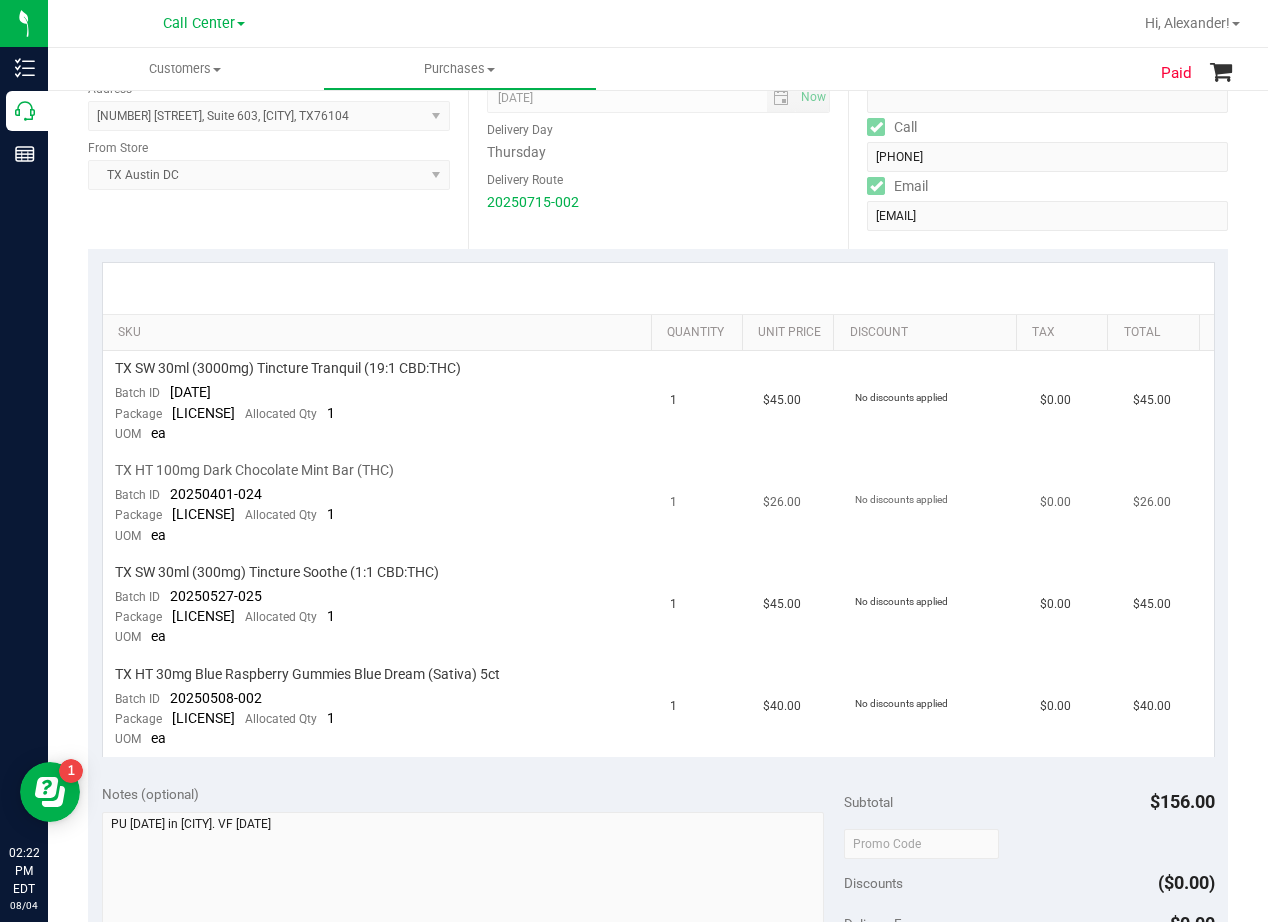 click on "TX HT 100mg Dark Chocolate Mint Bar (THC)
Batch ID
[DATE]
Package
[LICENSE]
Allocated Qty
1
UOM
ea" at bounding box center (381, 504) 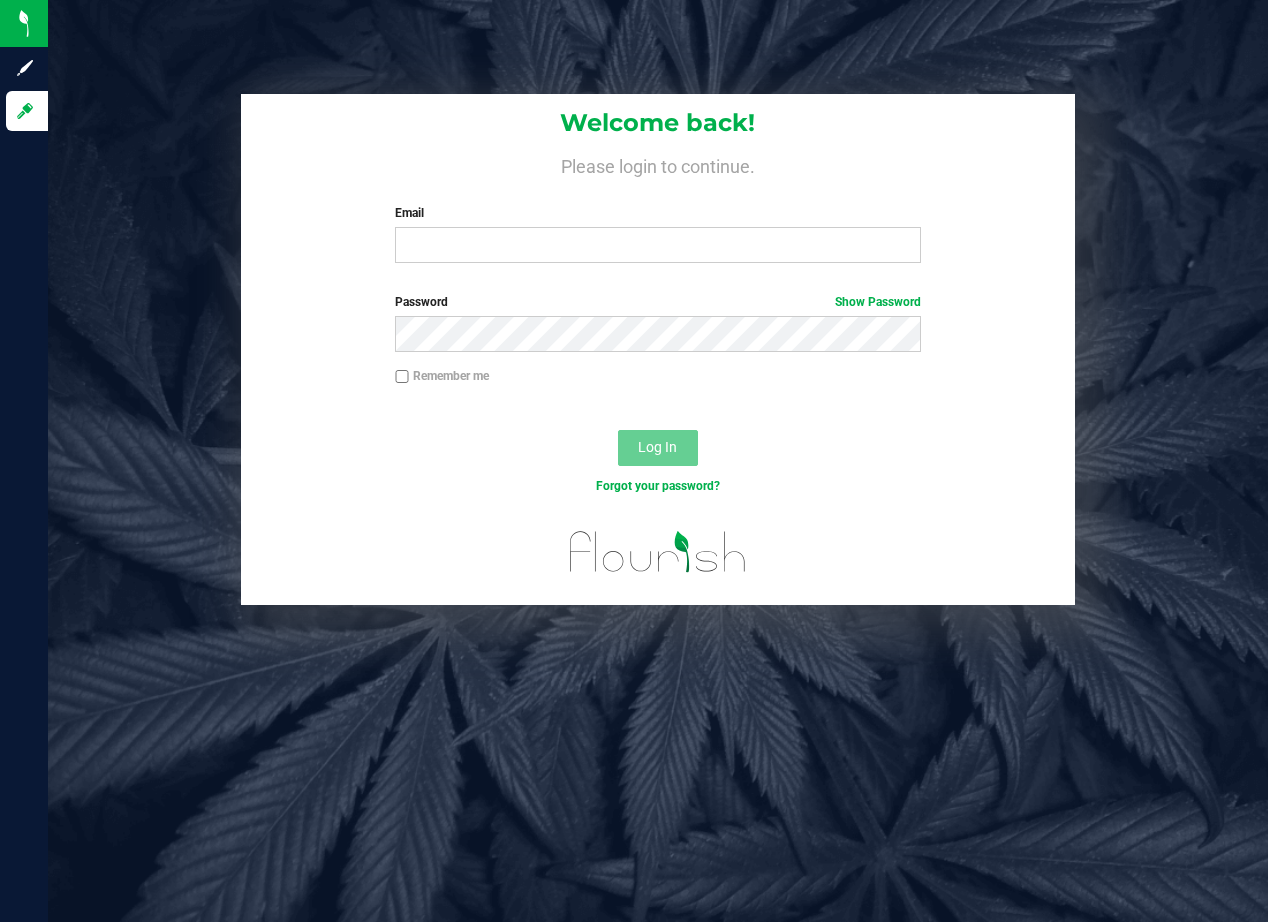 scroll, scrollTop: 0, scrollLeft: 0, axis: both 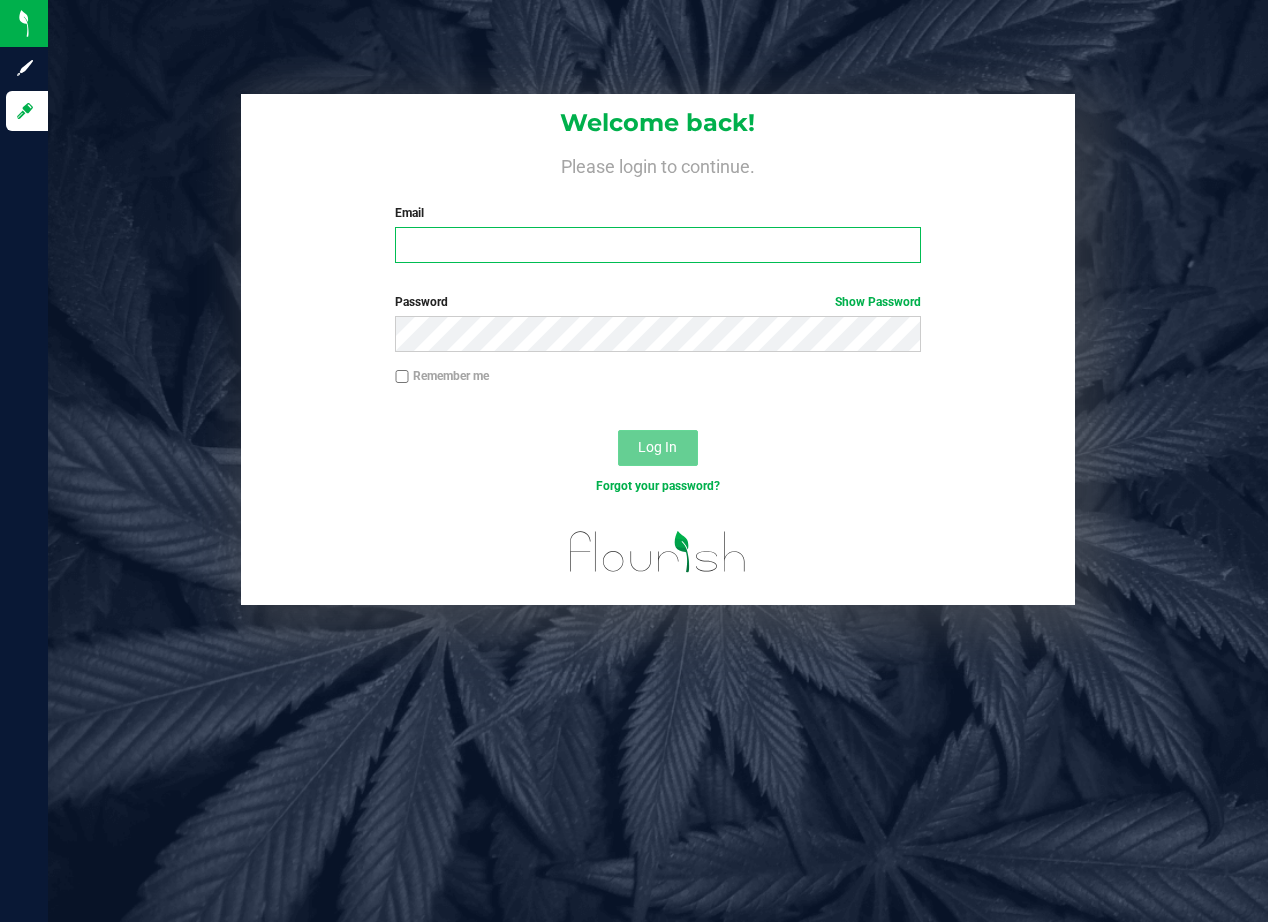 type on "[EMAIL]" 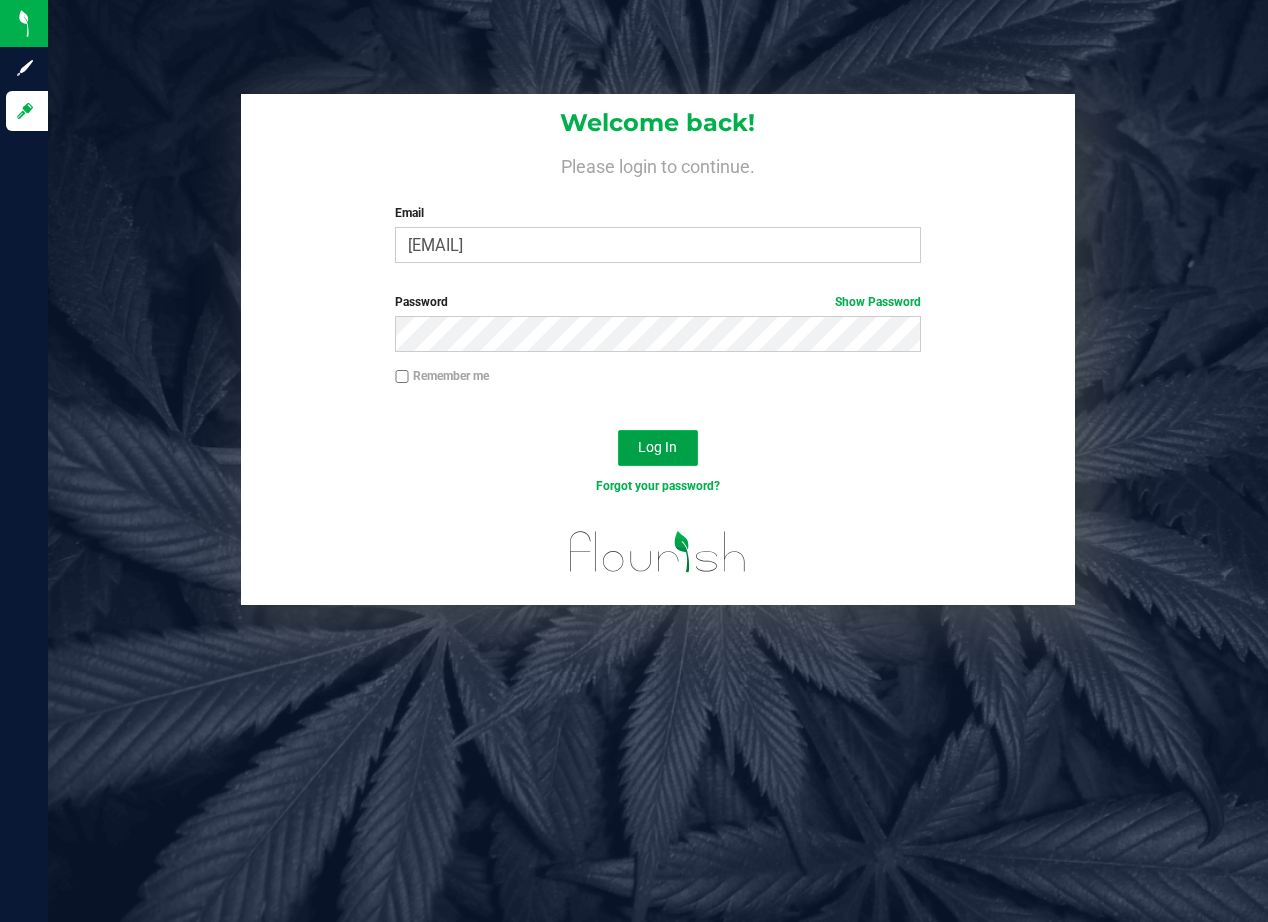 click on "Log In" at bounding box center [657, 447] 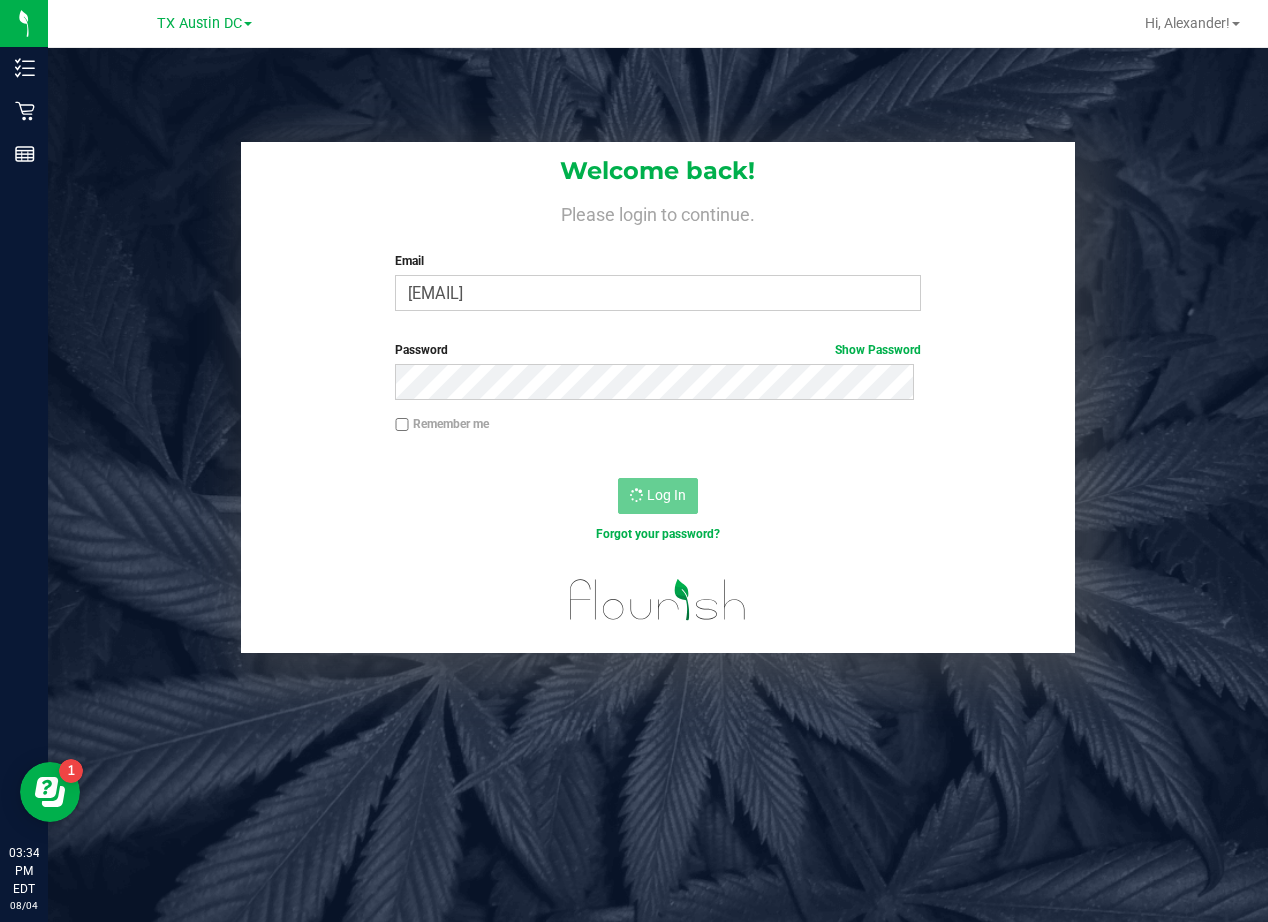 scroll, scrollTop: 0, scrollLeft: 0, axis: both 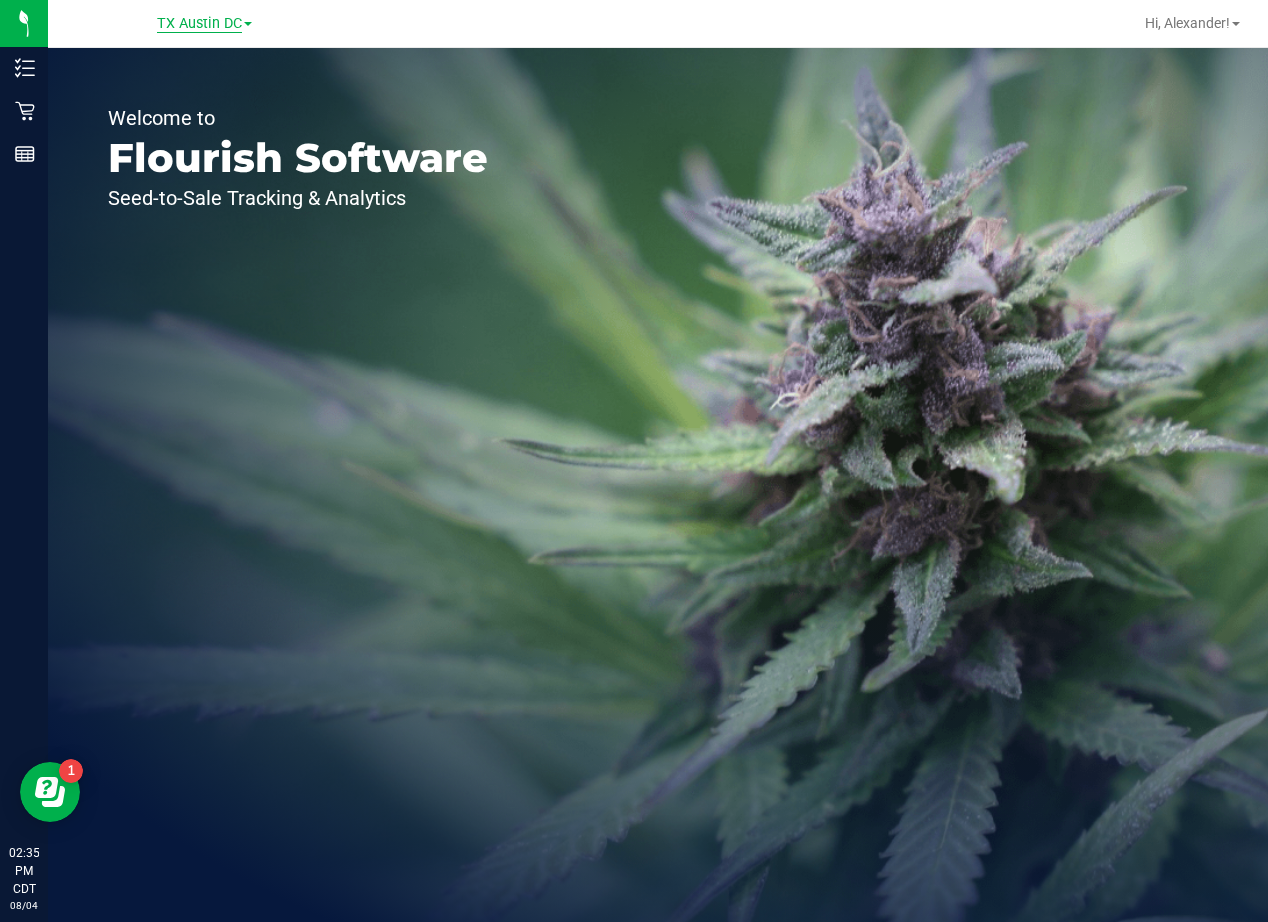 click on "TX Austin DC" at bounding box center [199, 24] 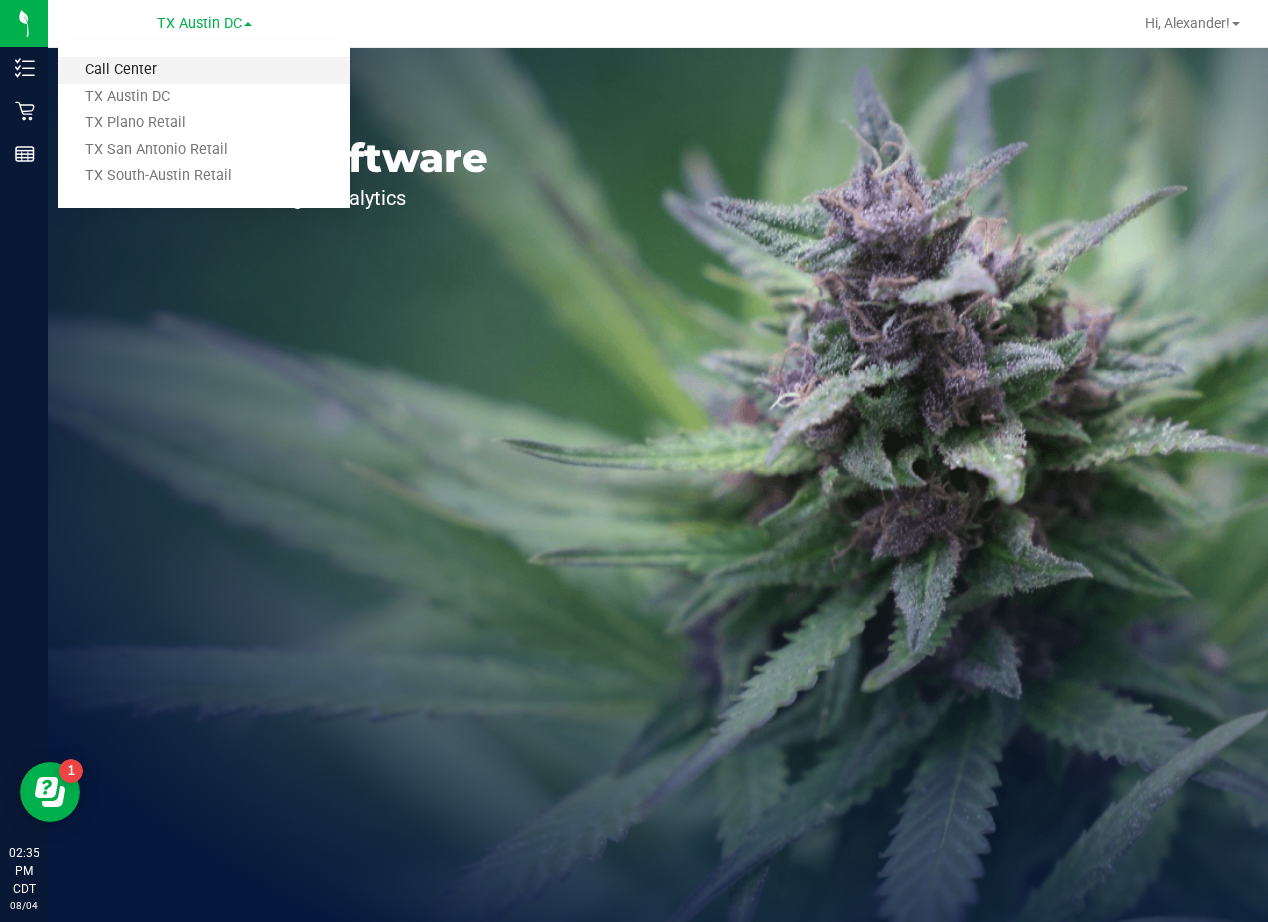 click on "Call Center" at bounding box center [204, 70] 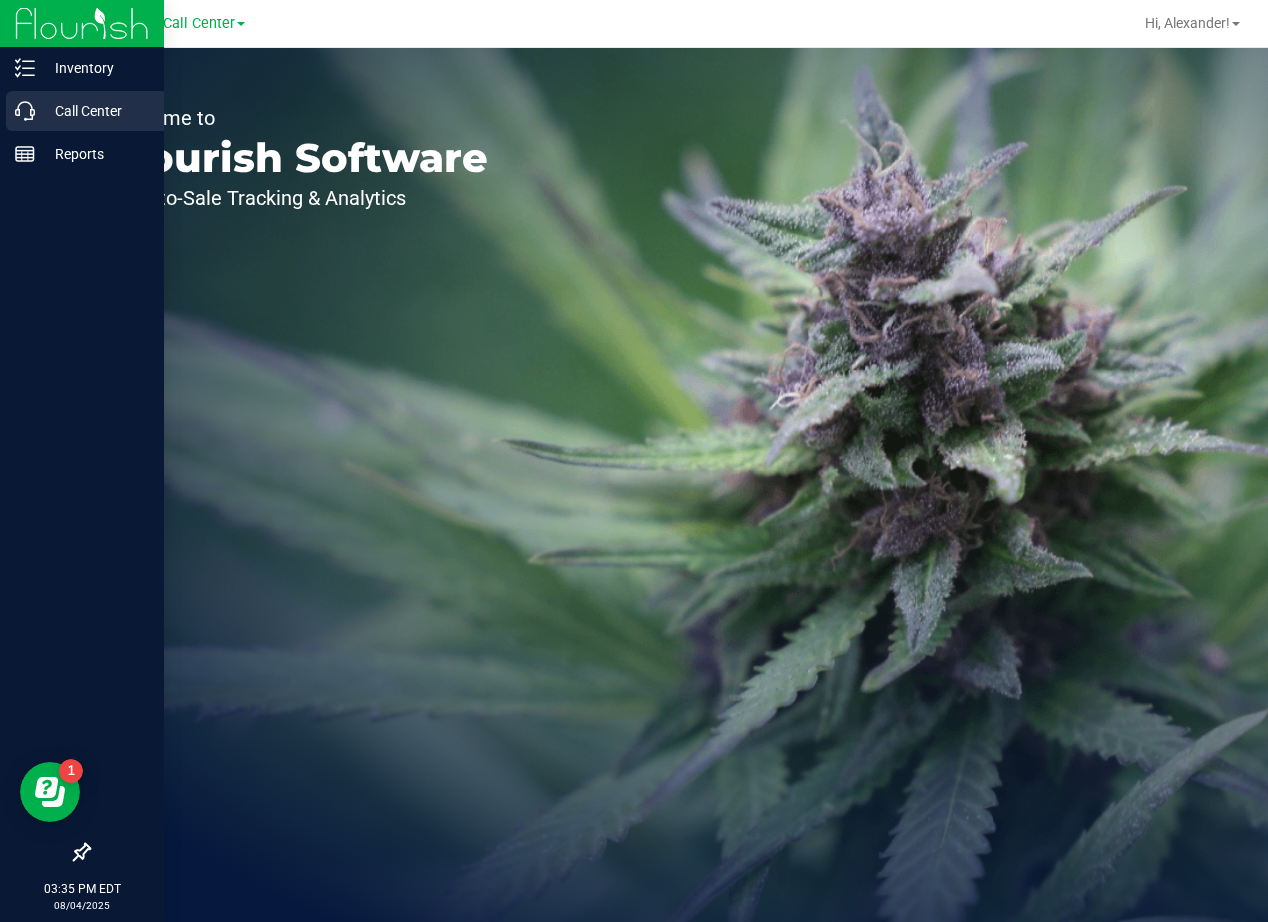 click on "Call Center" at bounding box center [85, 111] 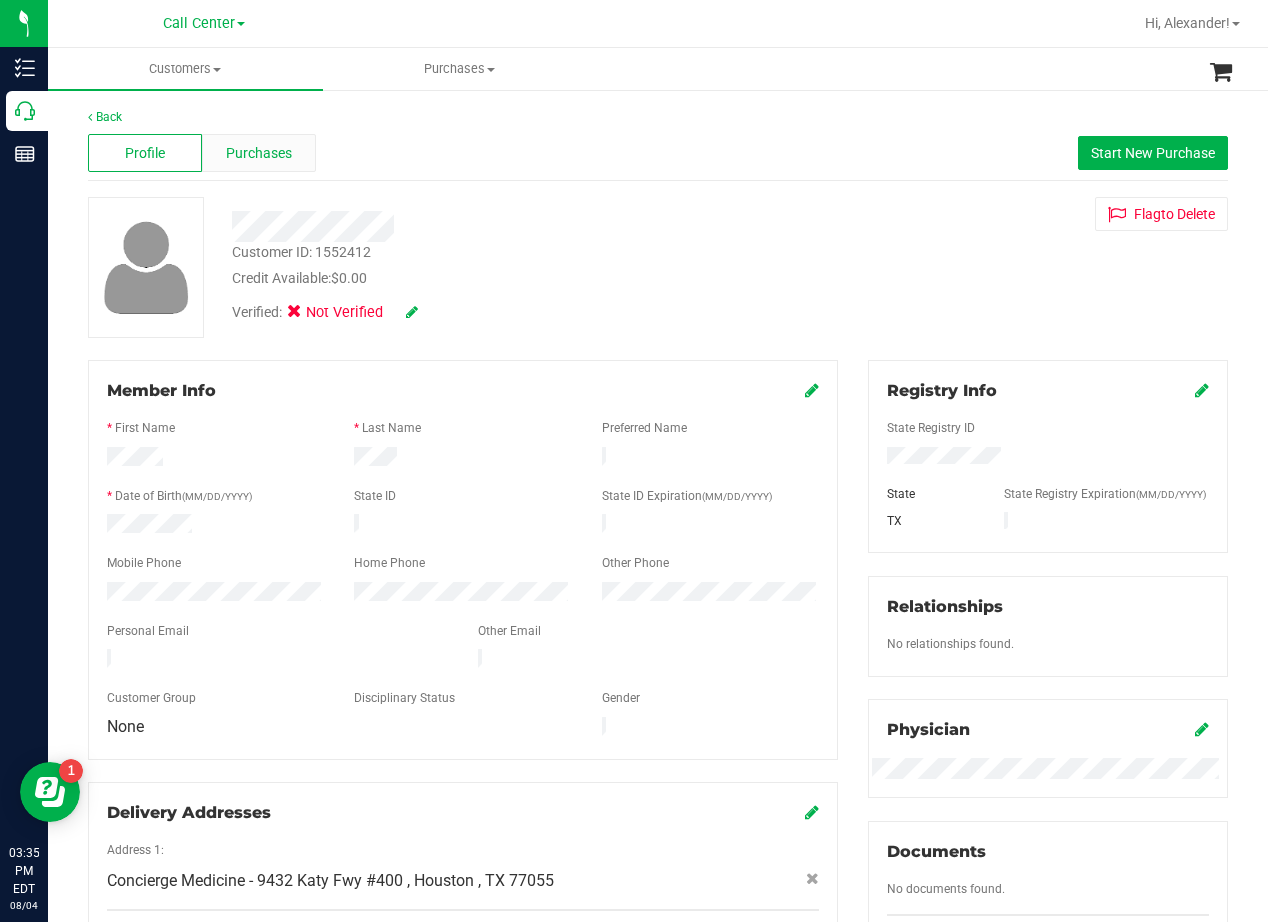 click on "Purchases" at bounding box center [259, 153] 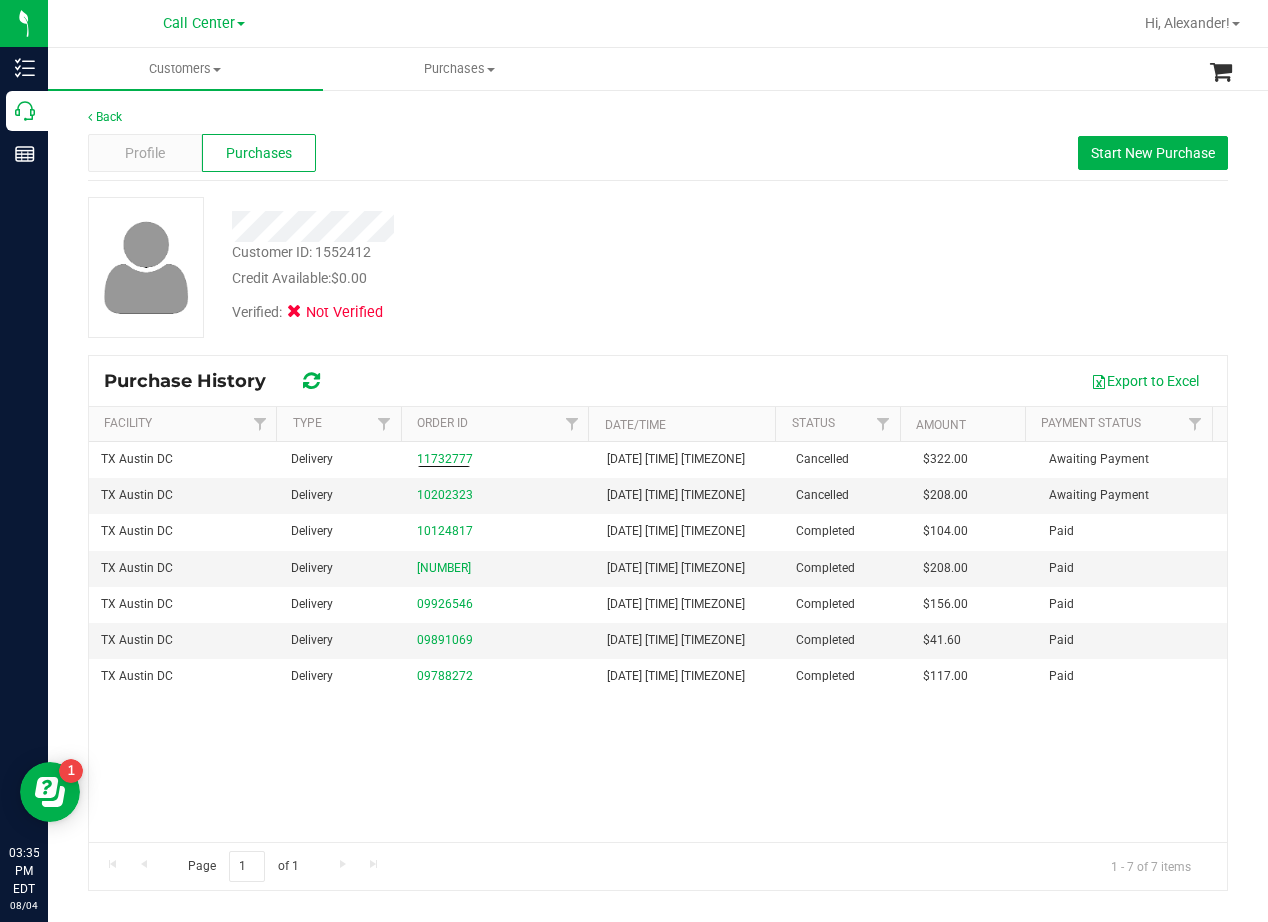 drag, startPoint x: 655, startPoint y: 306, endPoint x: 895, endPoint y: 249, distance: 246.6759 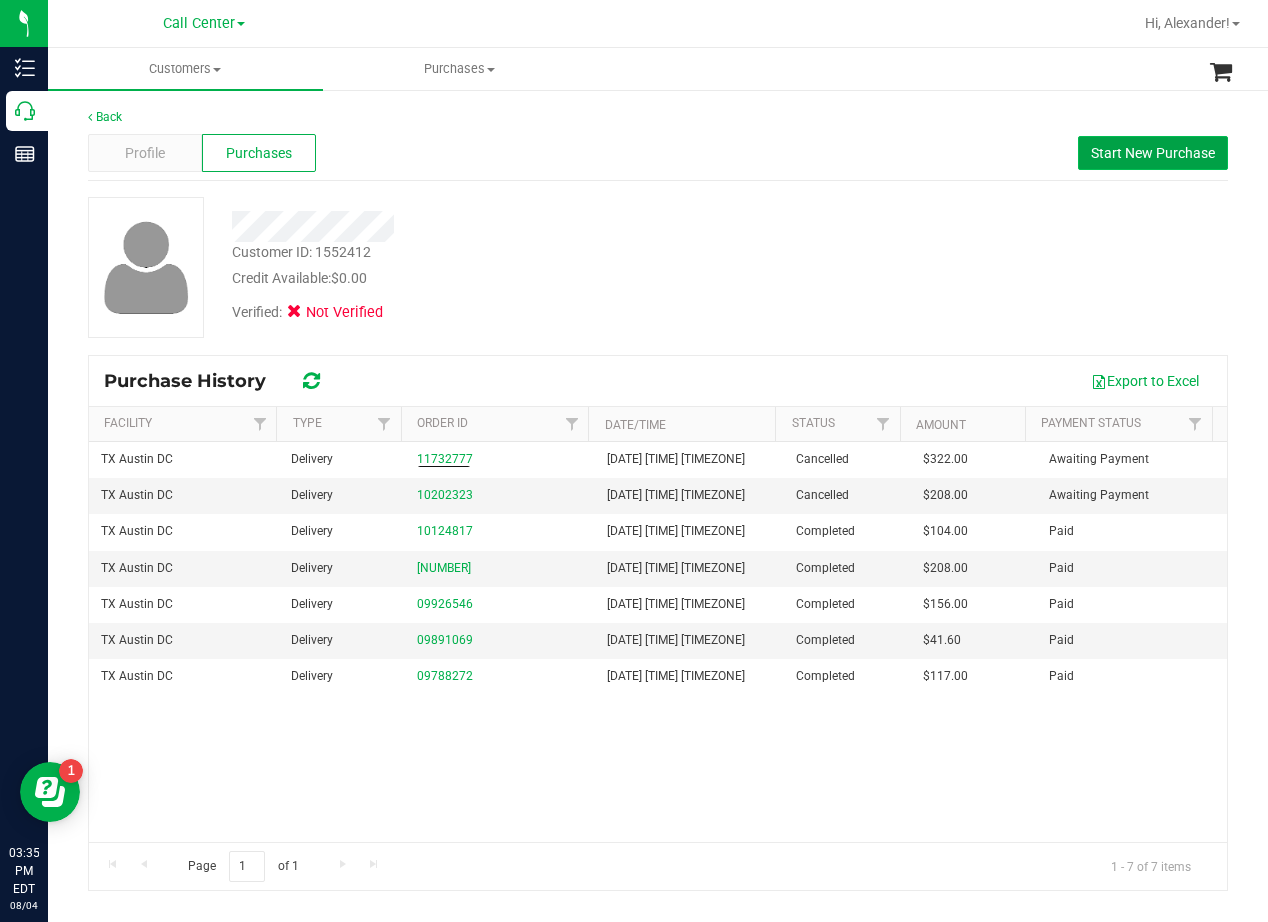 click on "Start New Purchase" at bounding box center [1153, 153] 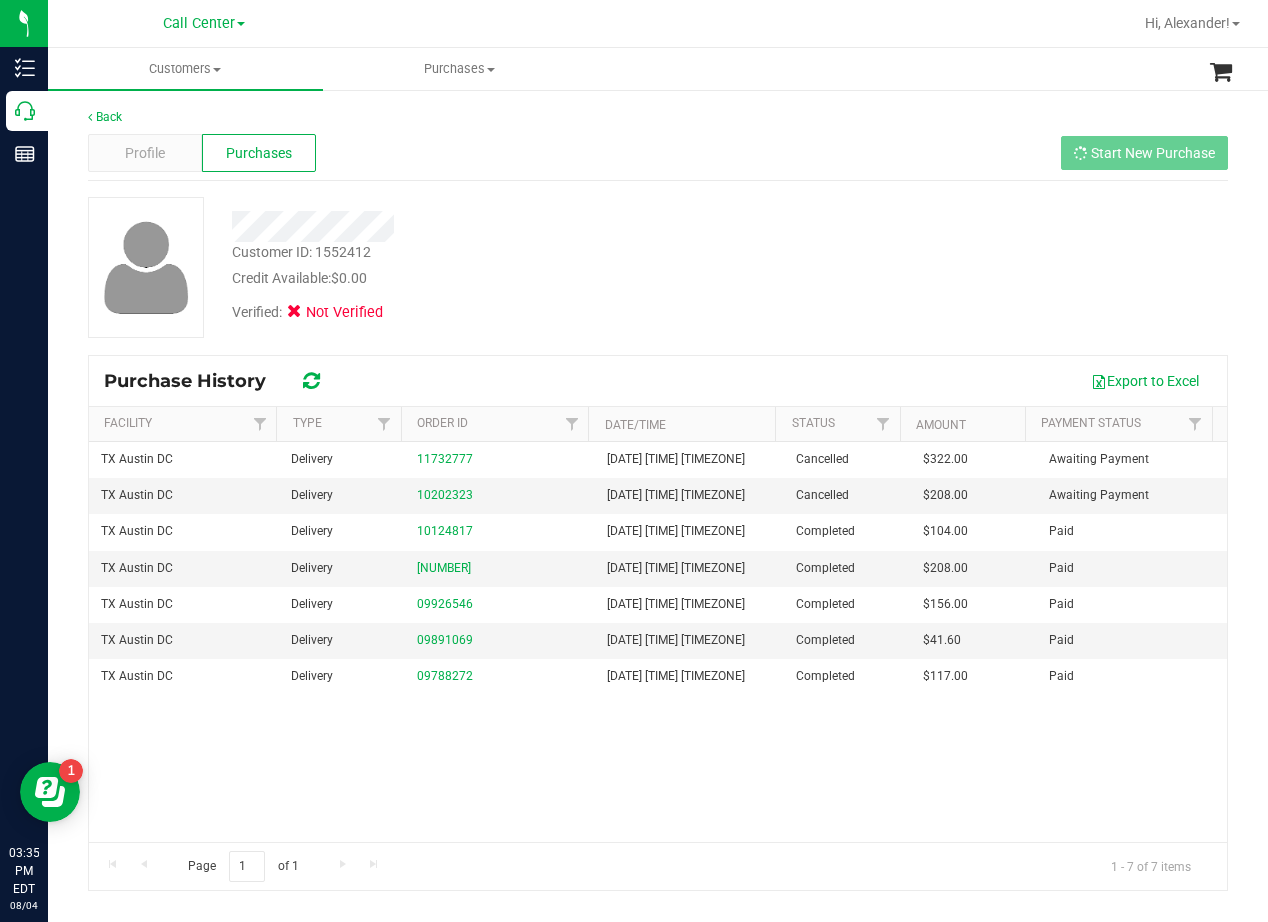 click at bounding box center [509, 219] 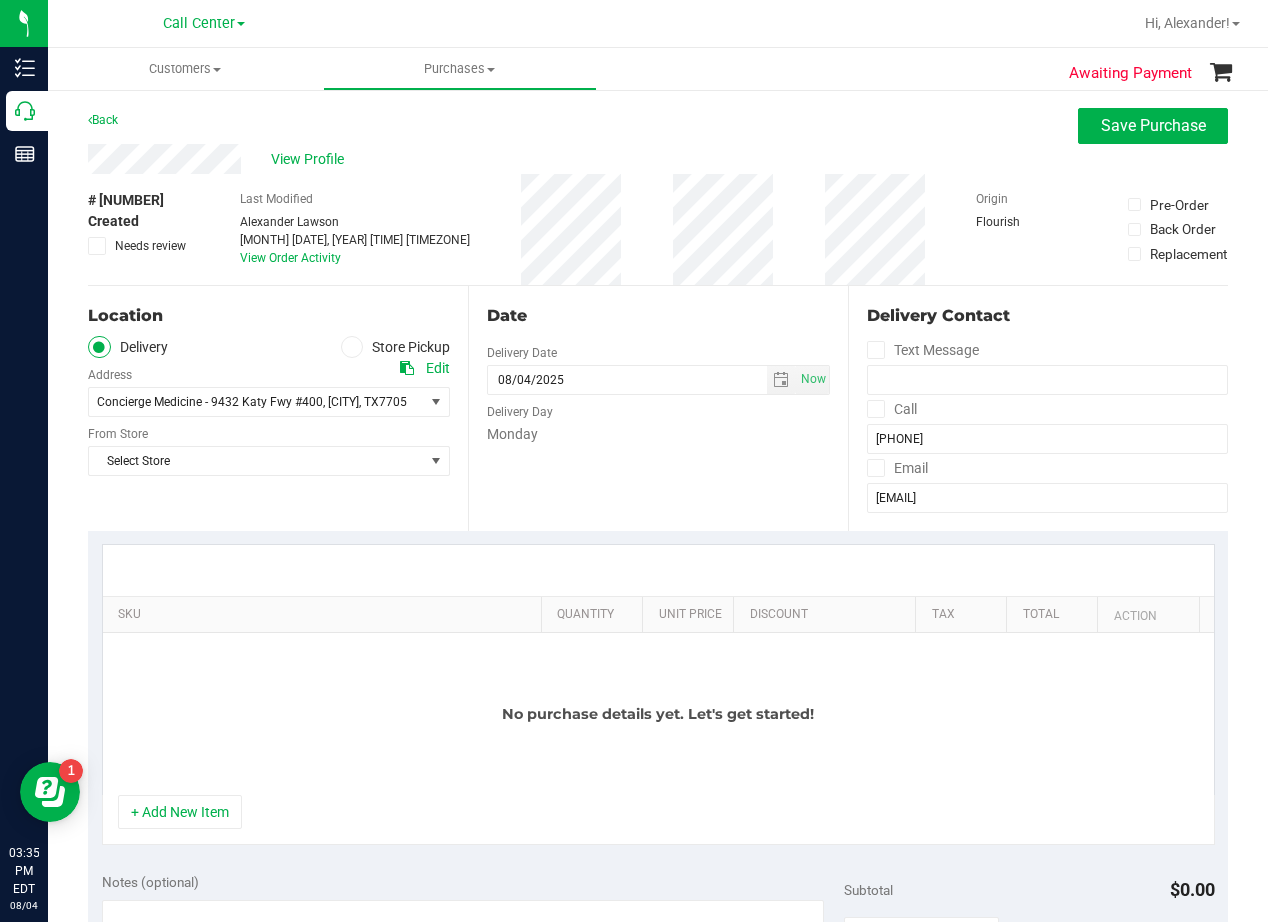 click on "View Profile" at bounding box center (658, 159) 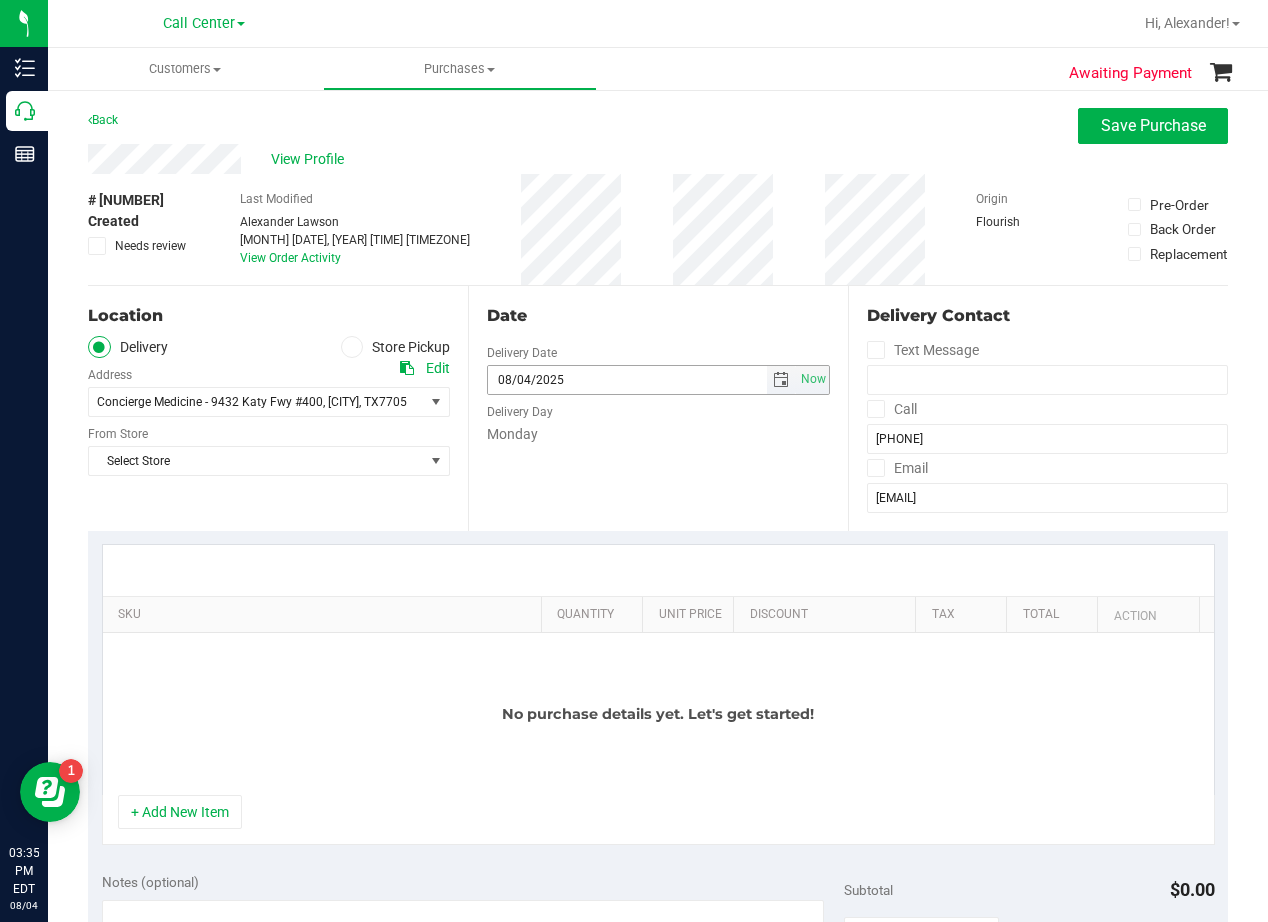 click at bounding box center [781, 380] 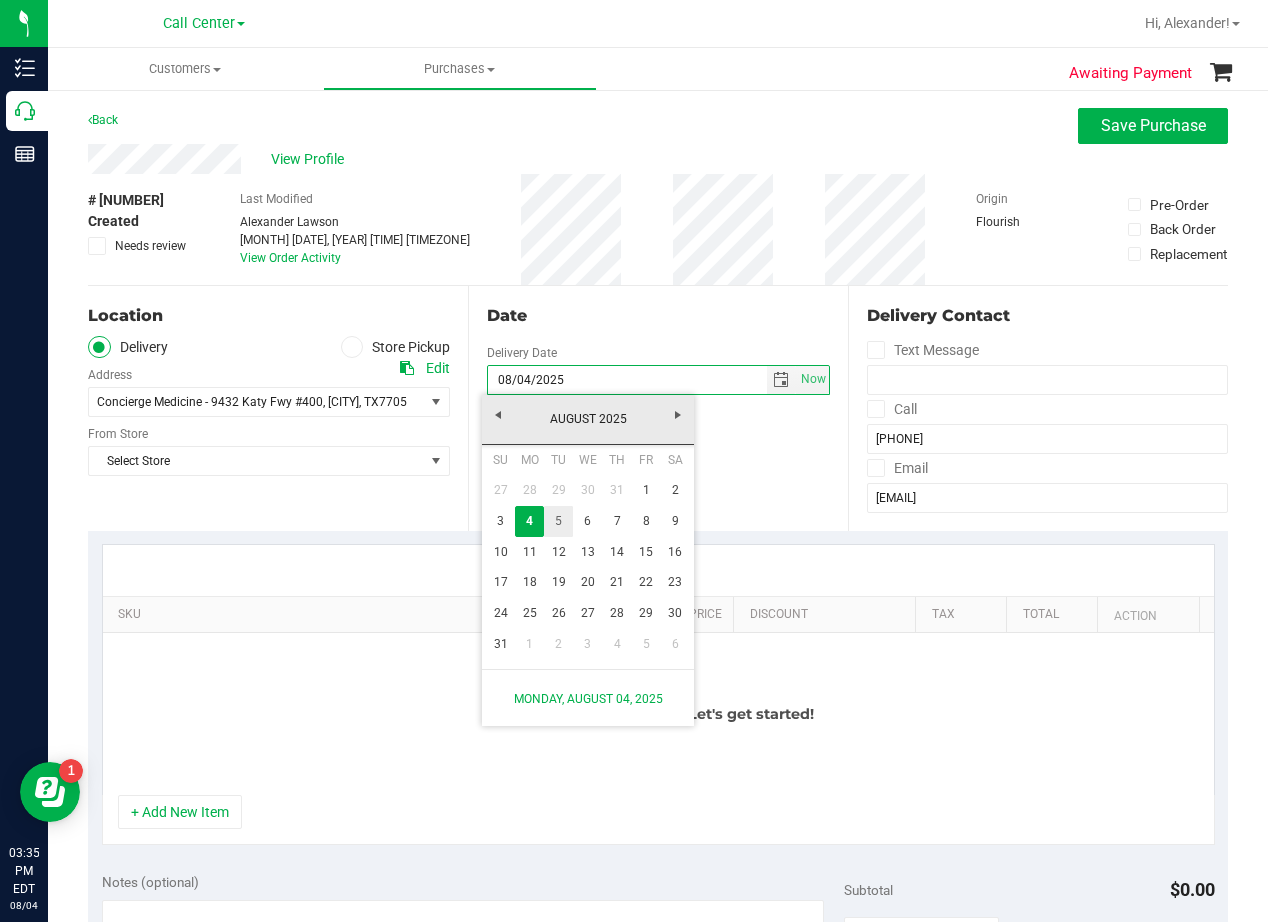 click on "5" at bounding box center (558, 521) 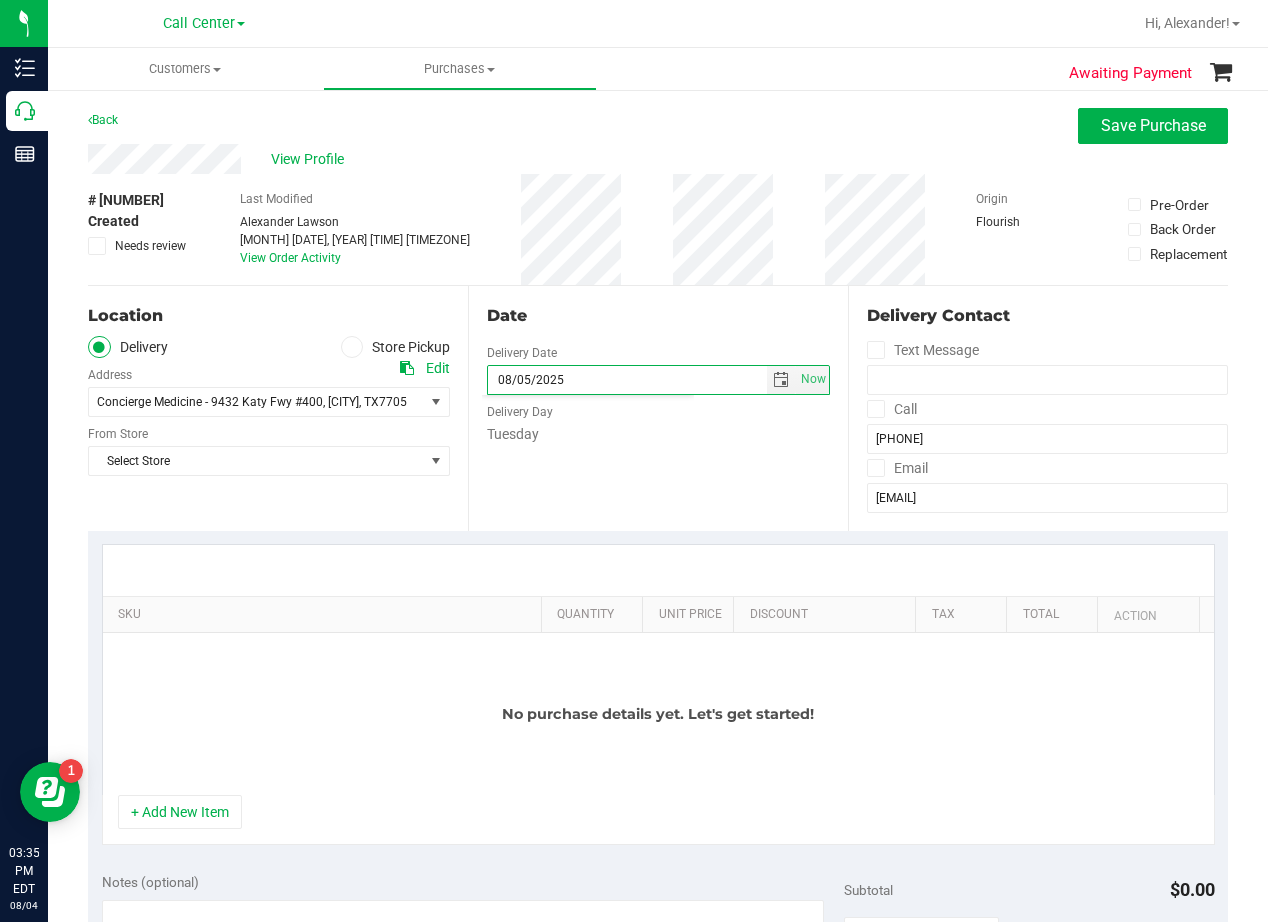 click on "Date
Delivery Date
08/05/2025
Now
08/05/2025 03:35 PM
Now
Delivery Day
Tuesday" at bounding box center (658, 408) 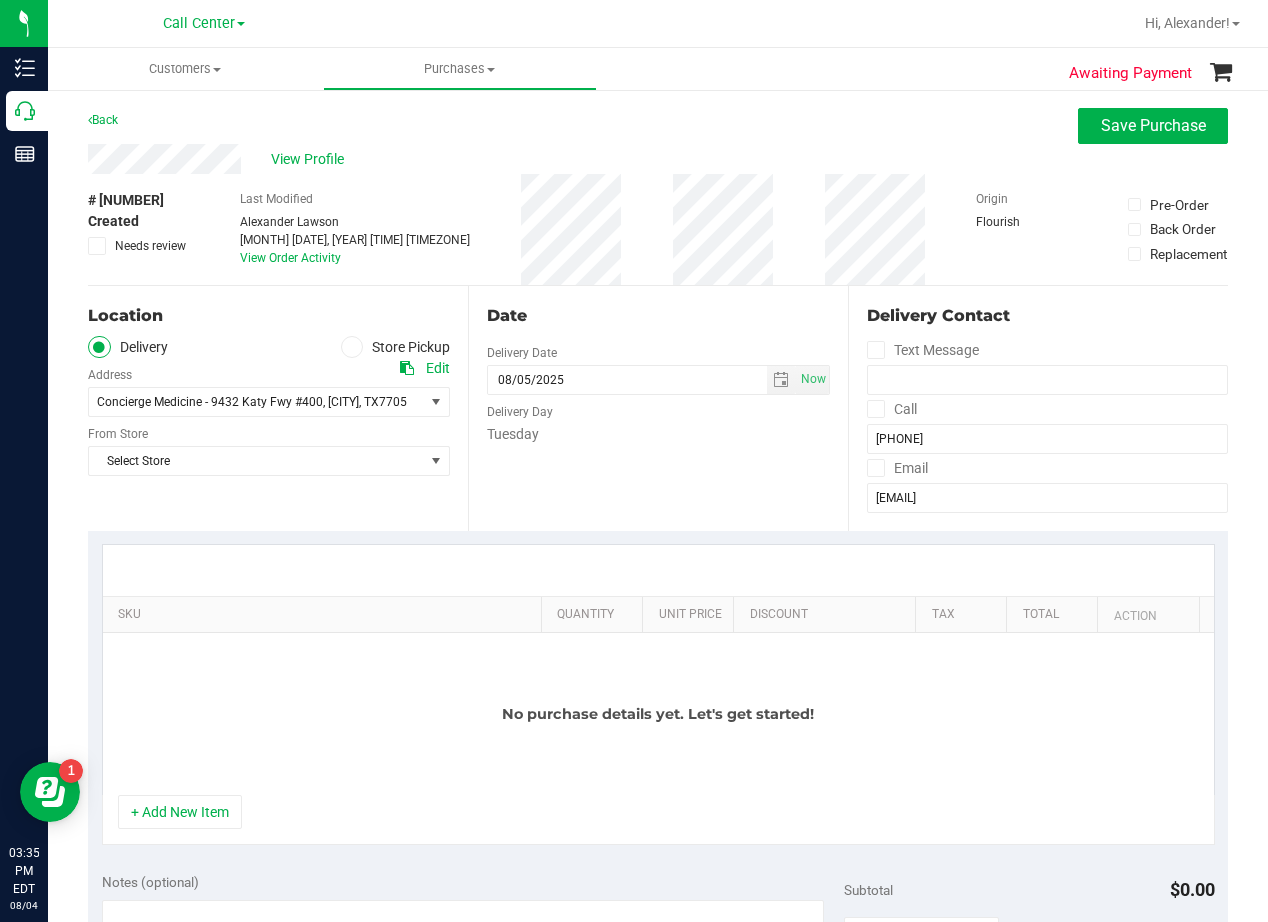 click on "Date
Delivery Date
08/05/2025
Now
08/05/2025 03:35 PM
Now
Delivery Day
Tuesday" at bounding box center [658, 408] 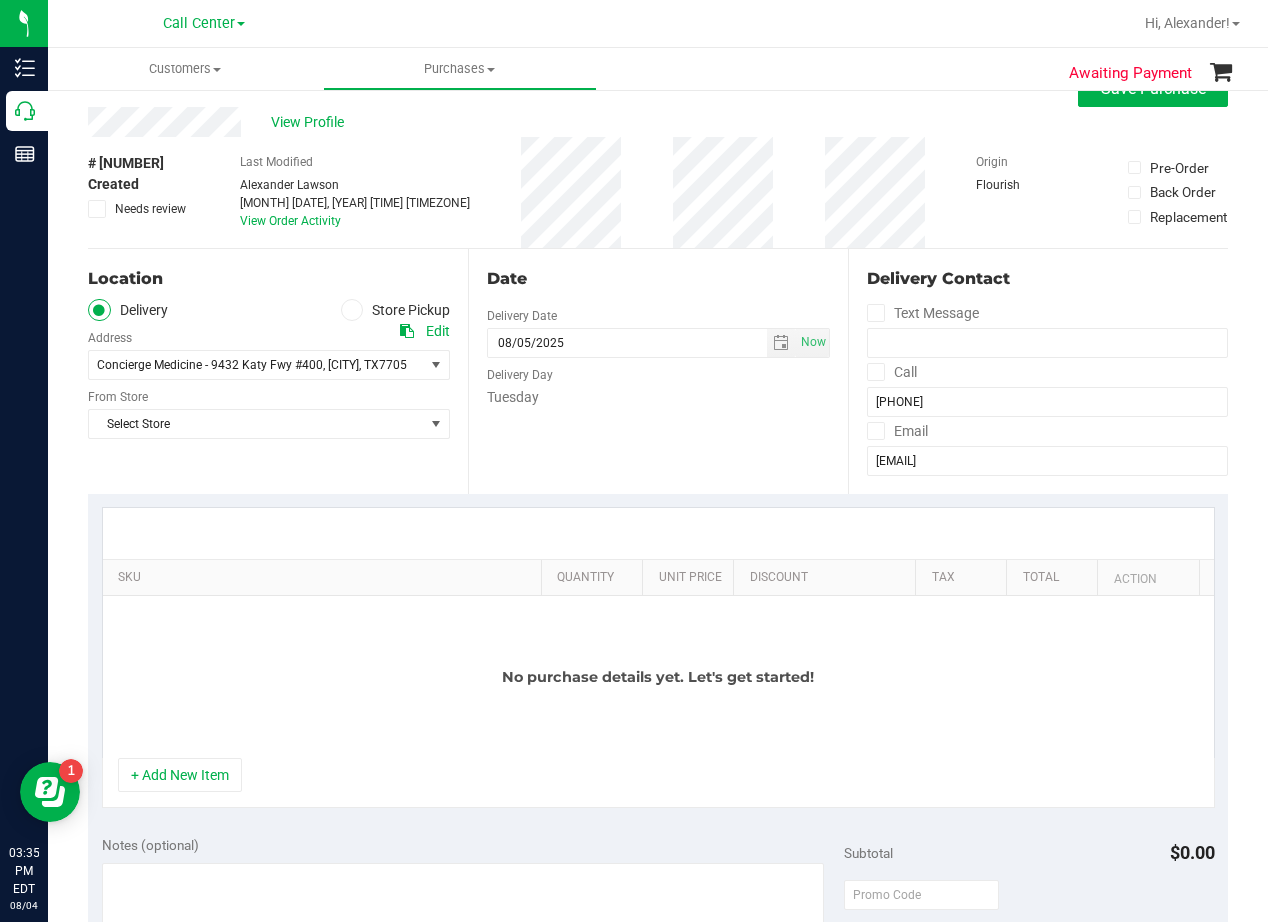 scroll, scrollTop: 100, scrollLeft: 0, axis: vertical 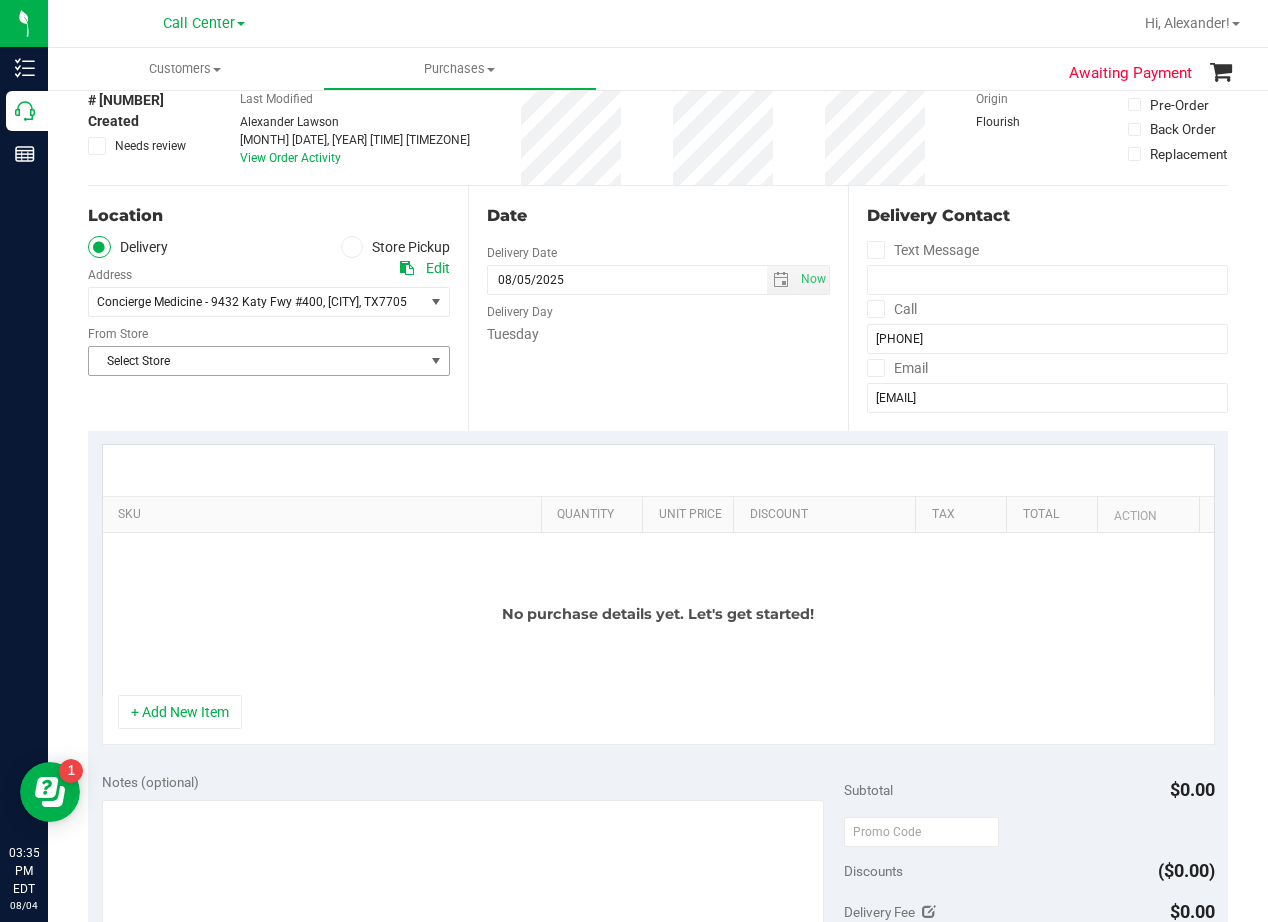 click on "Select Store" at bounding box center [256, 361] 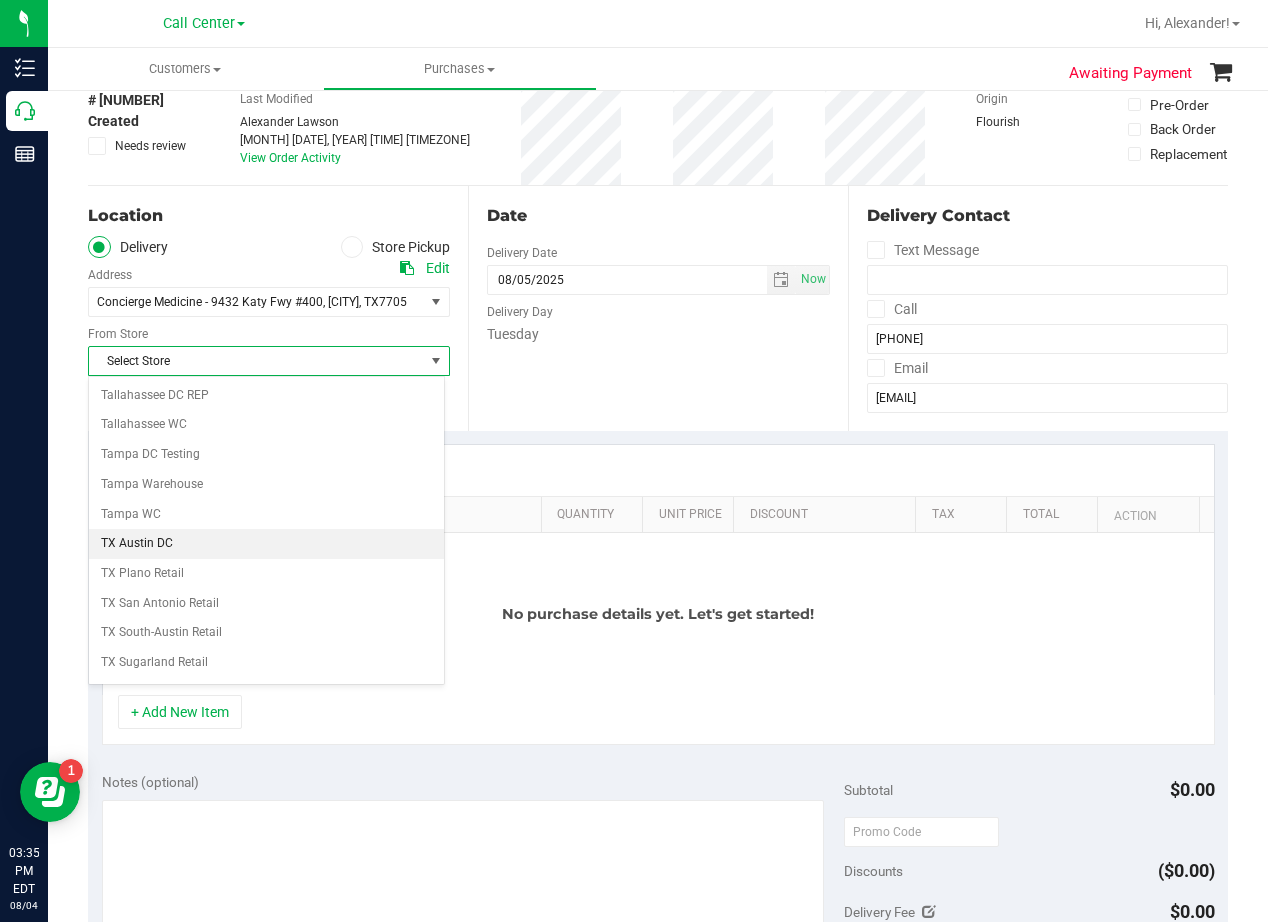scroll, scrollTop: 1453, scrollLeft: 0, axis: vertical 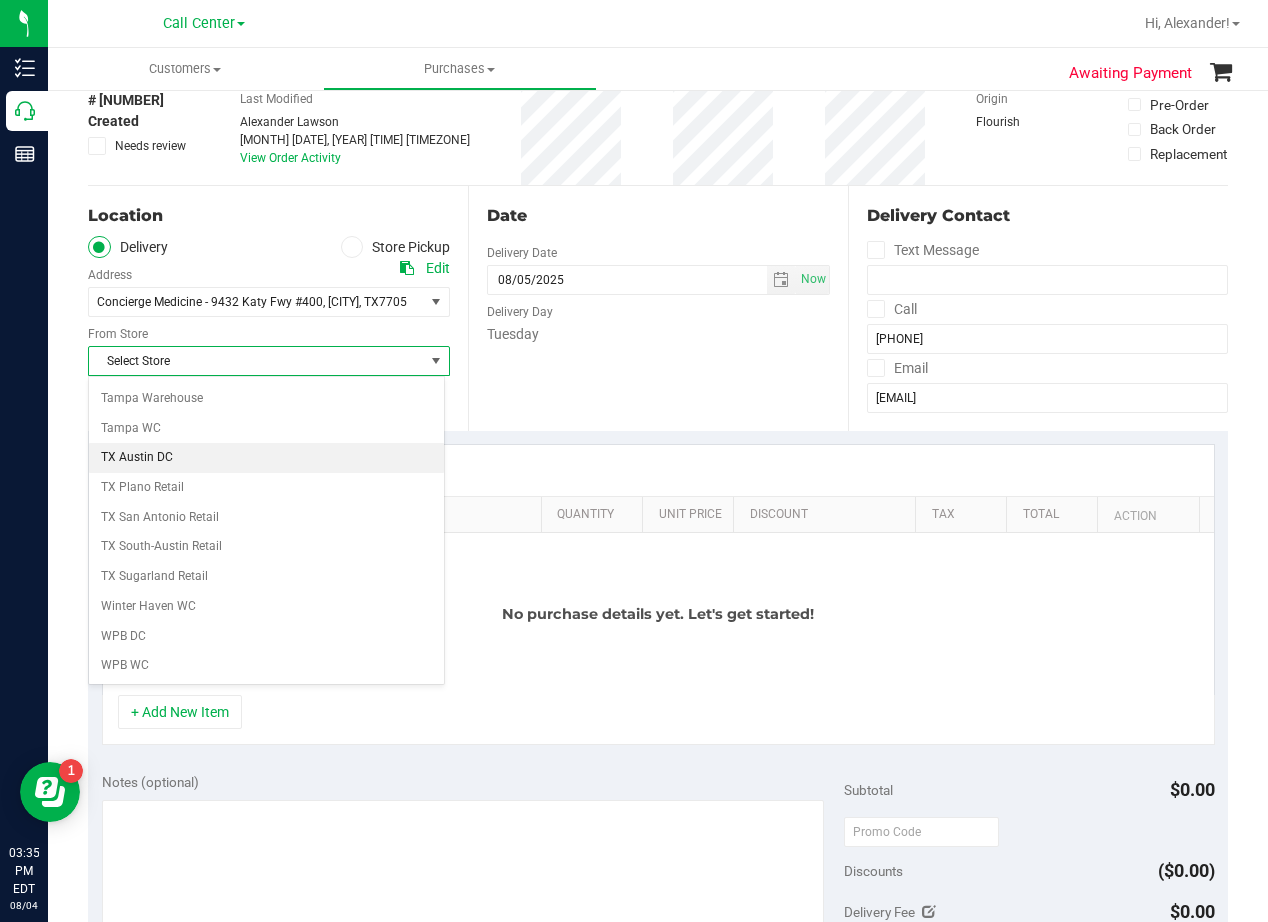 click on "TX Austin DC" at bounding box center [266, 458] 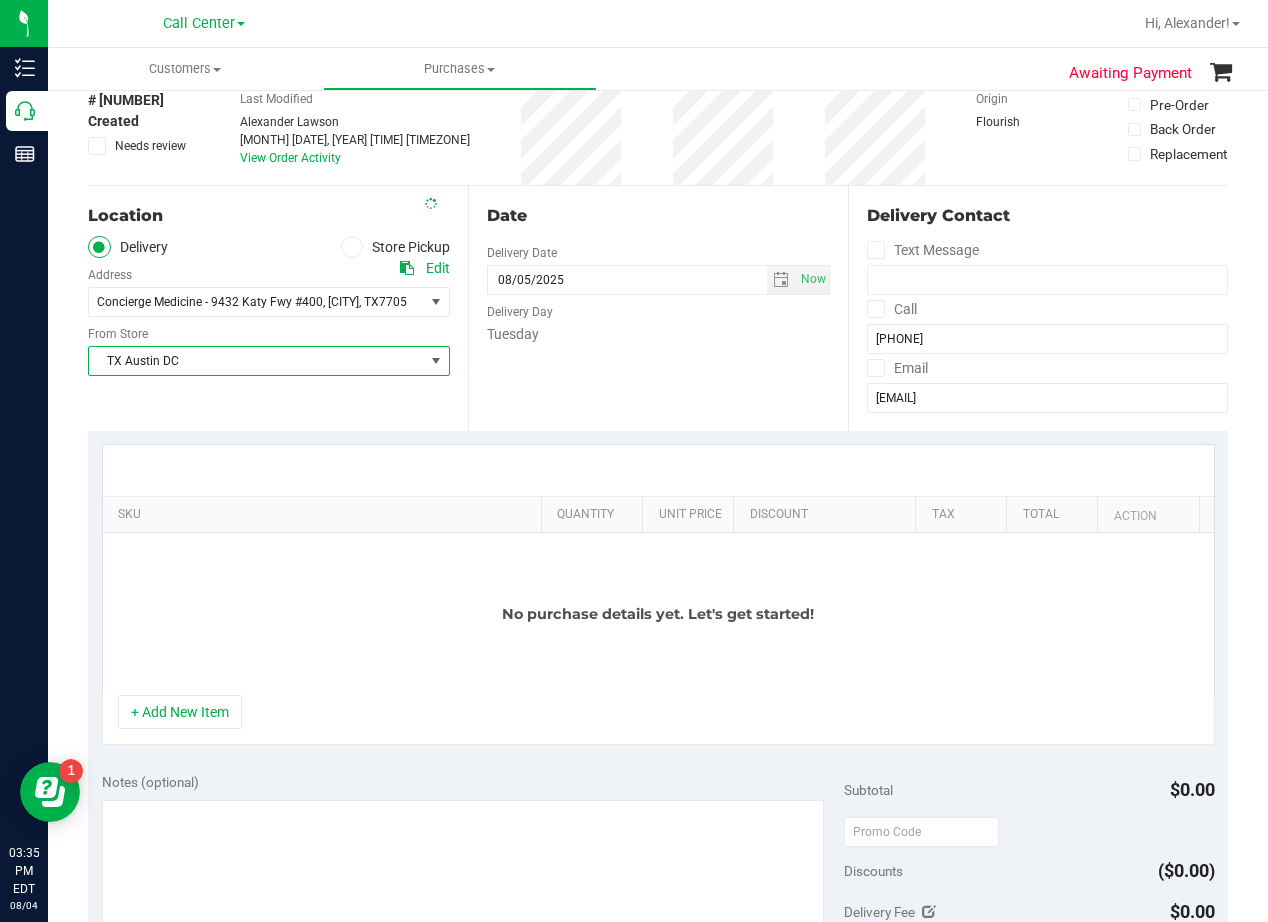 click on "Date
Delivery Date
08/05/2025
Now
08/05/2025 03:35 PM
Now
Delivery Day
Tuesday" at bounding box center [658, 308] 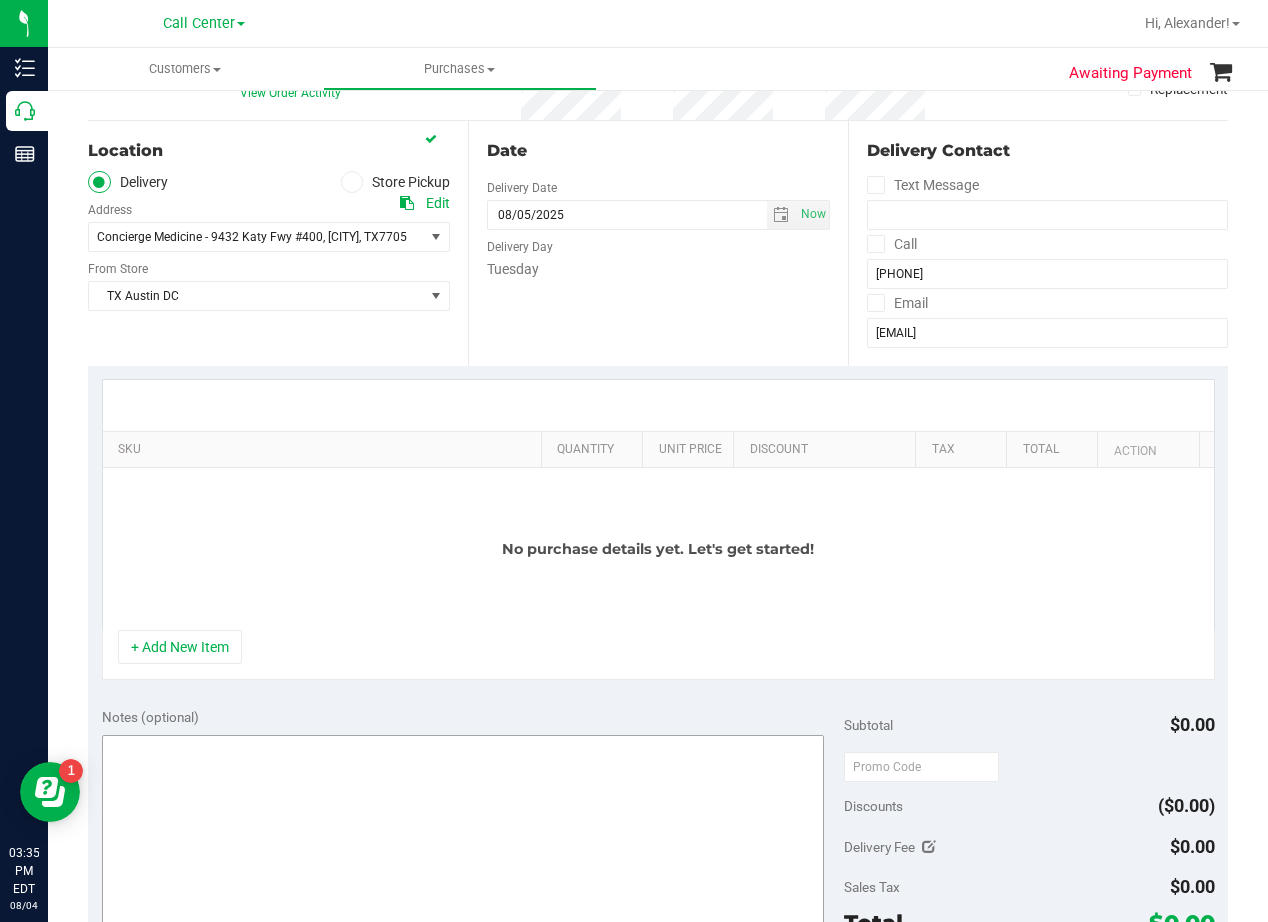 scroll, scrollTop: 200, scrollLeft: 0, axis: vertical 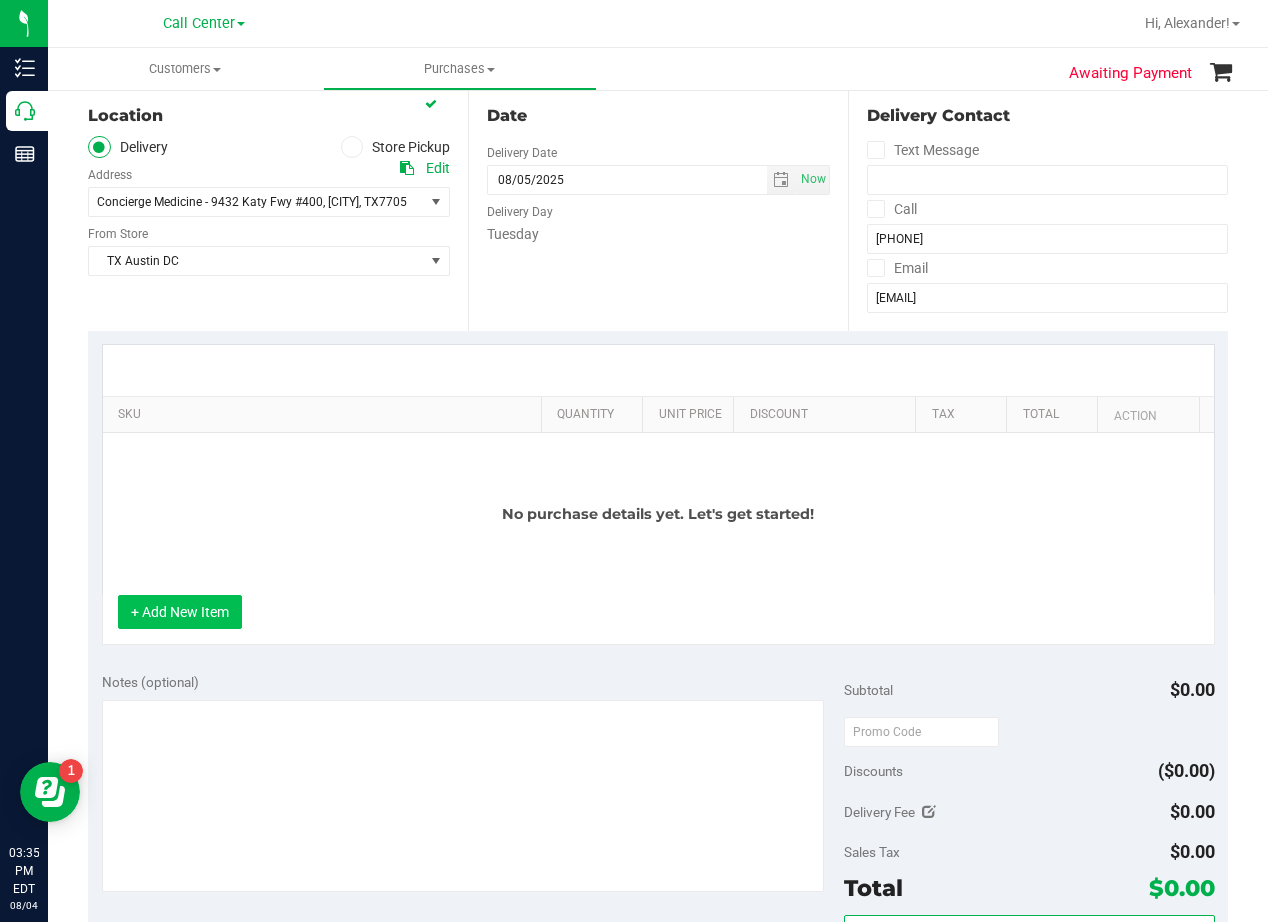 click on "+ Add New Item" at bounding box center [180, 612] 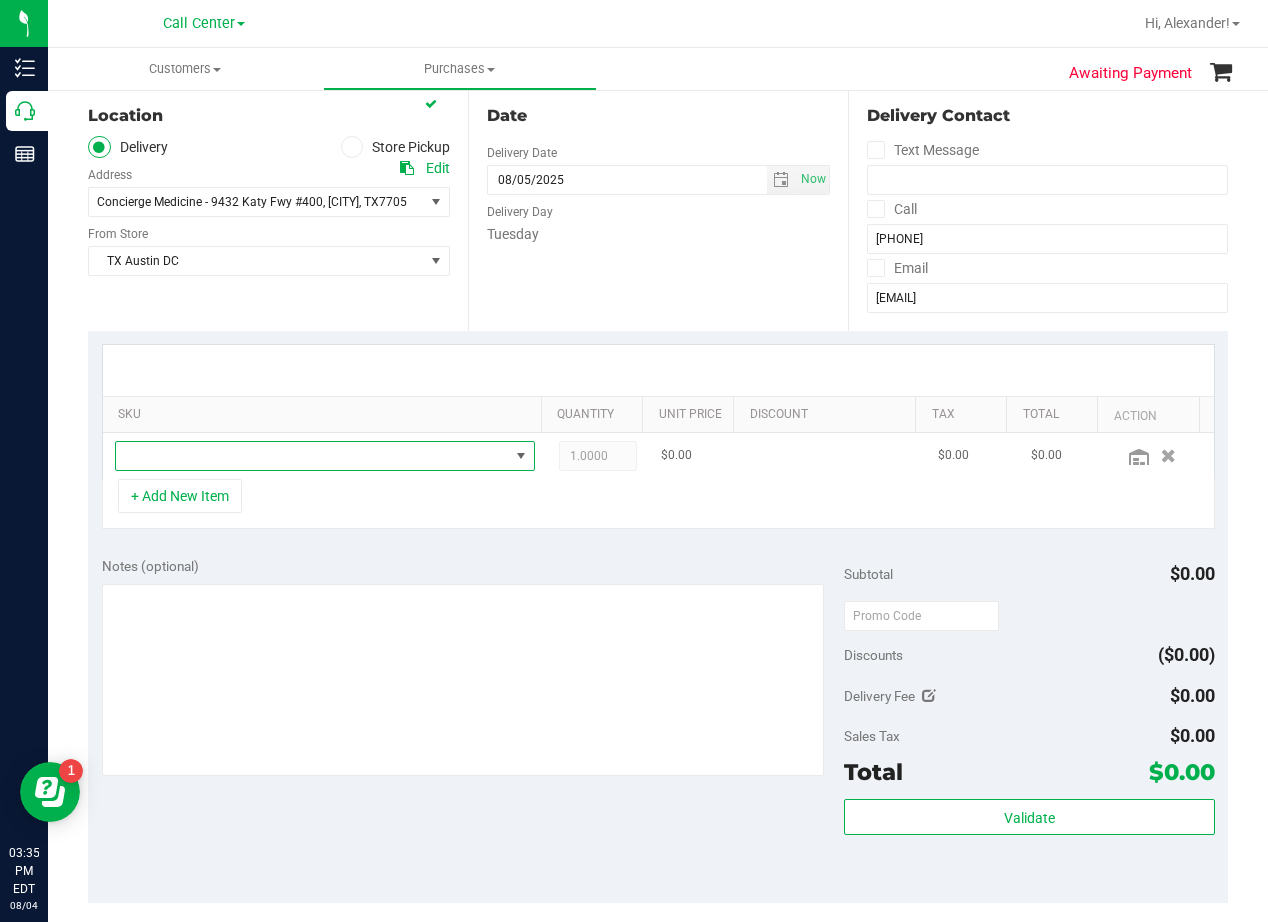 click at bounding box center [312, 456] 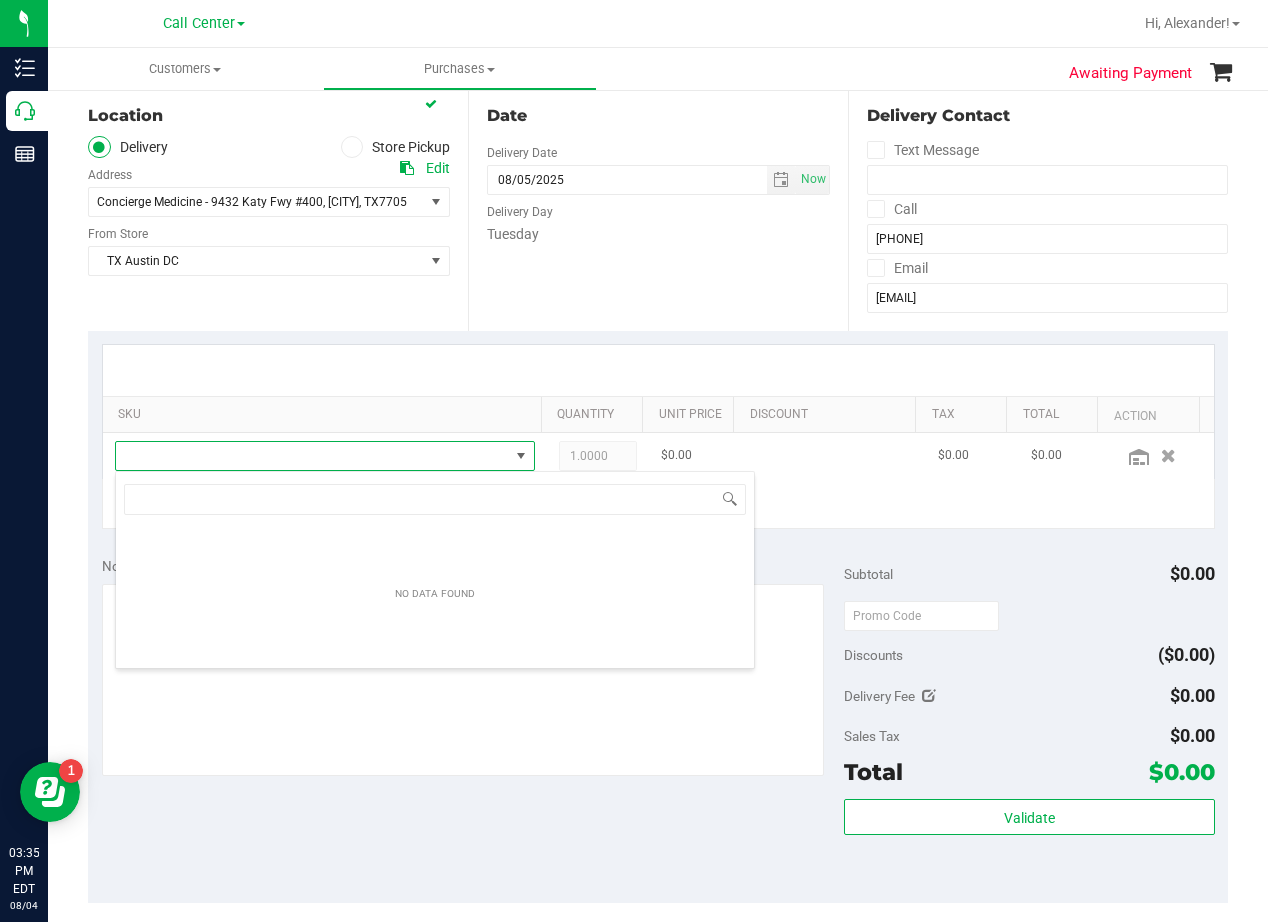 scroll, scrollTop: 99970, scrollLeft: 99593, axis: both 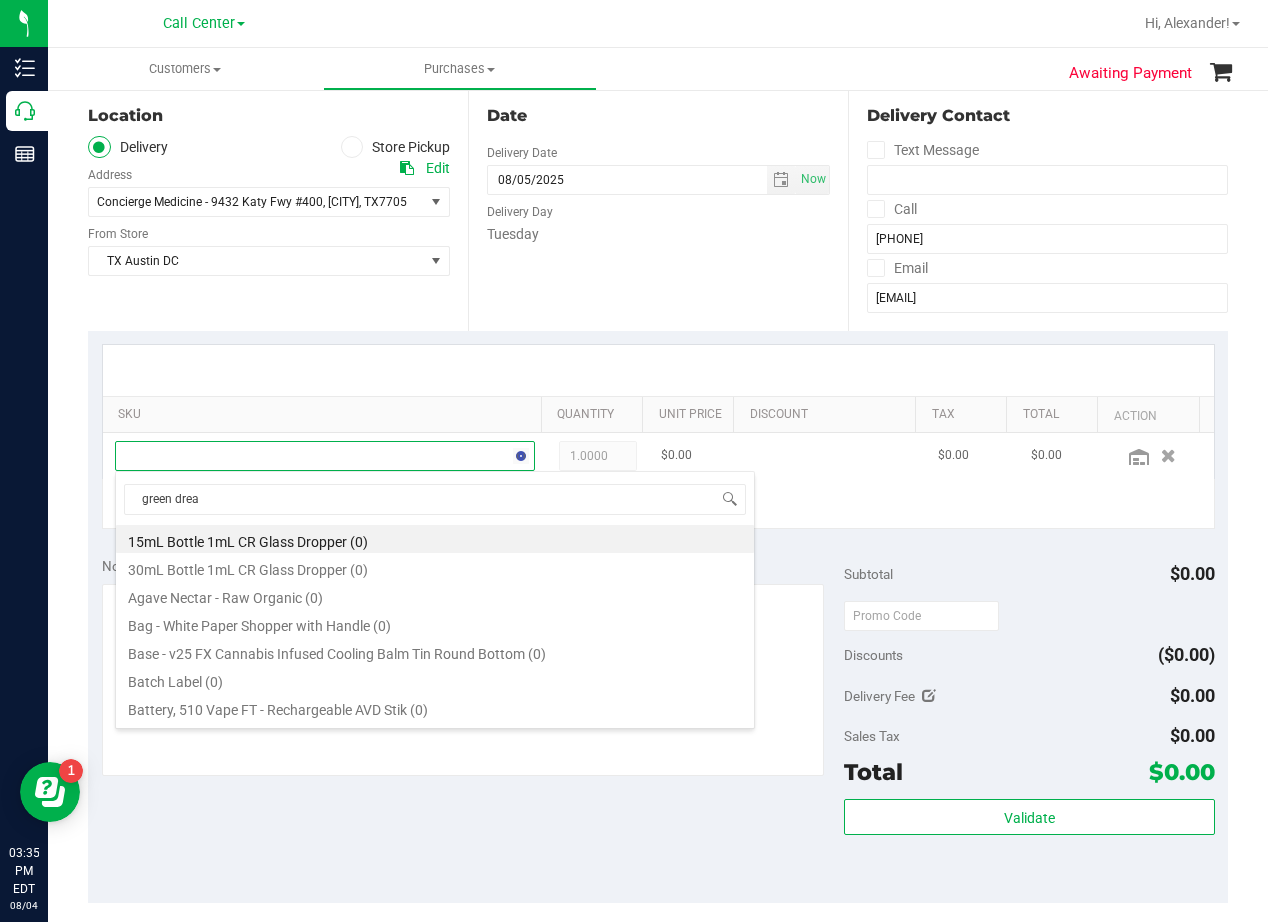 type on "green dream" 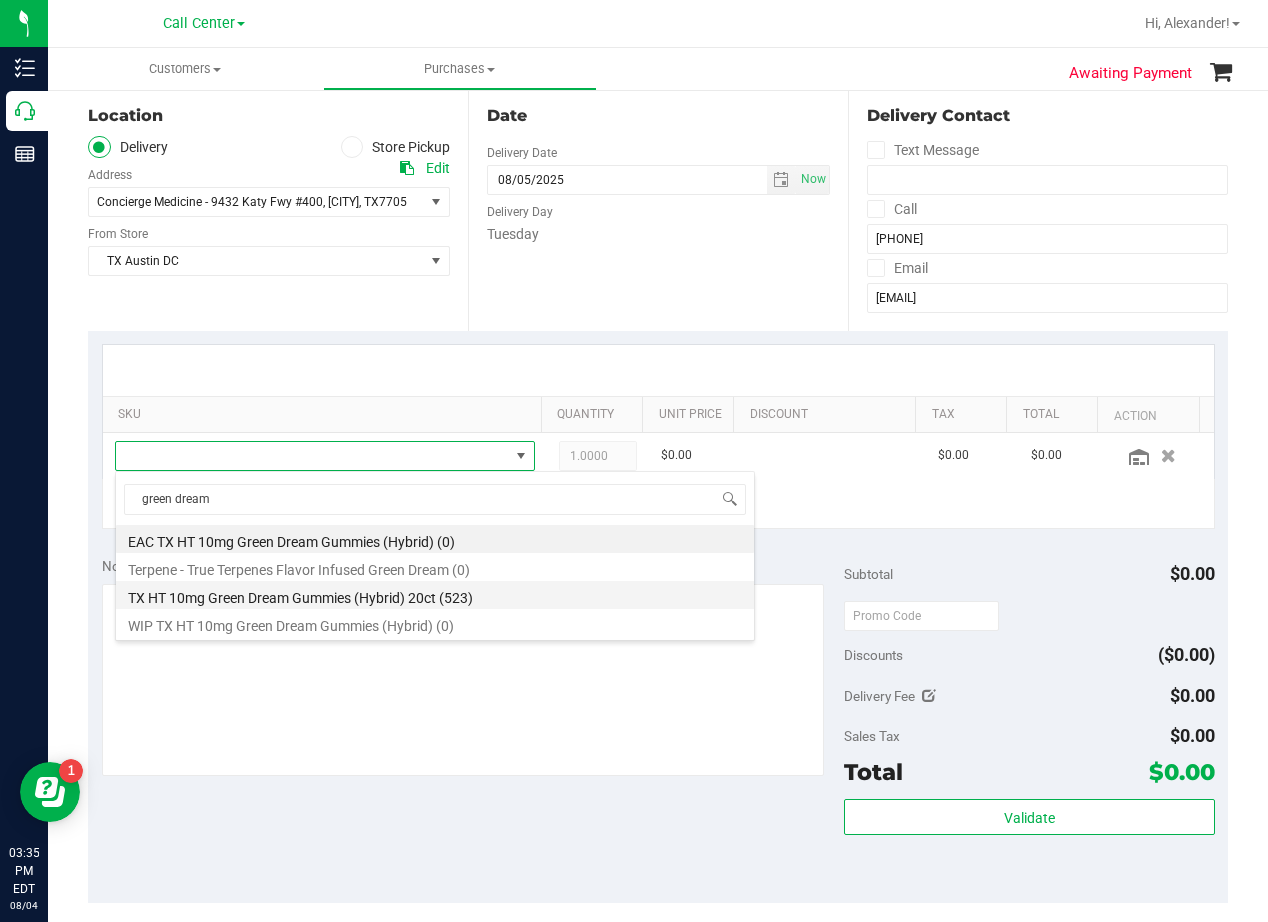 click on "TX HT 10mg Green Dream Gummies (Hybrid) 20ct (523)" at bounding box center [435, 595] 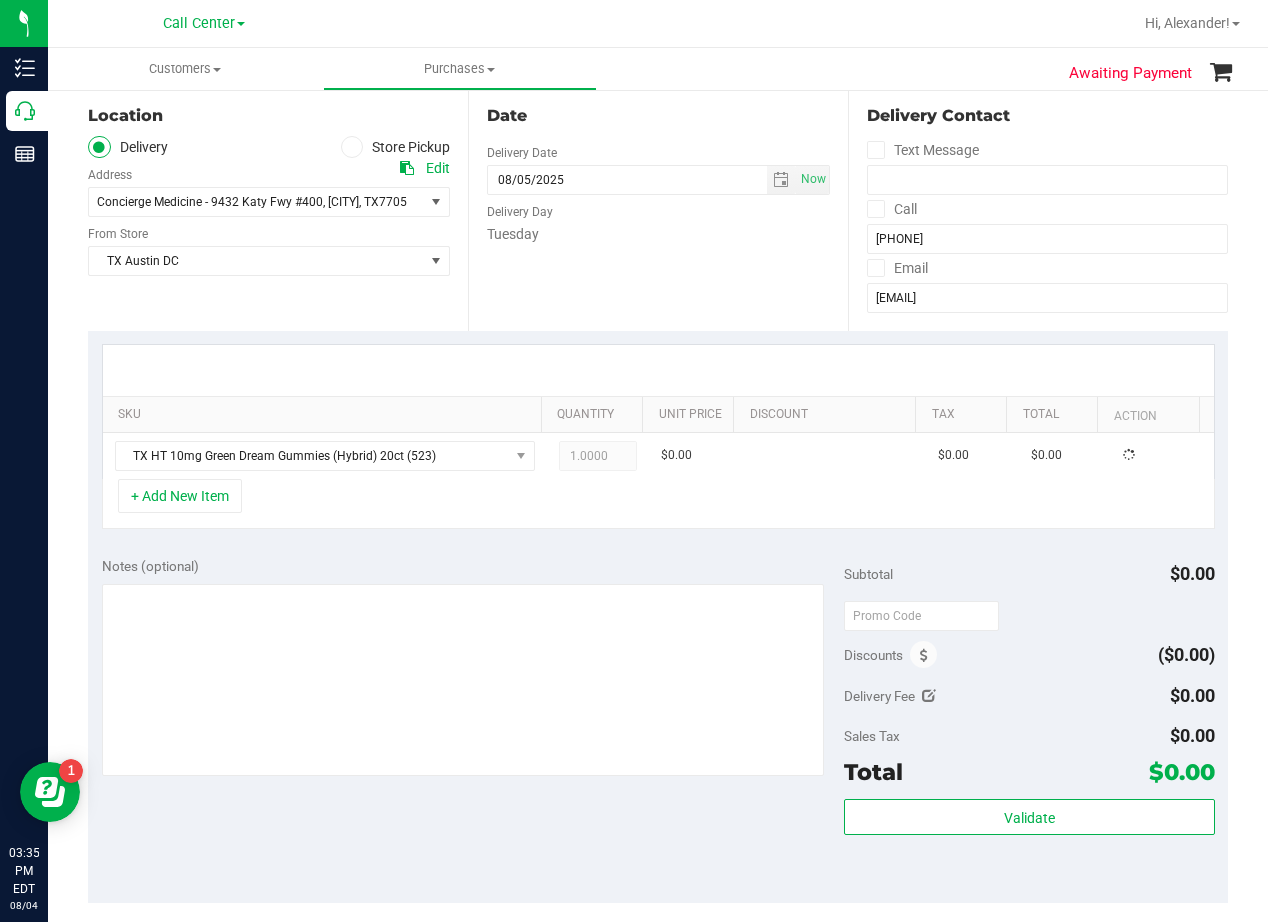 click on "+ Add New Item" at bounding box center (658, 504) 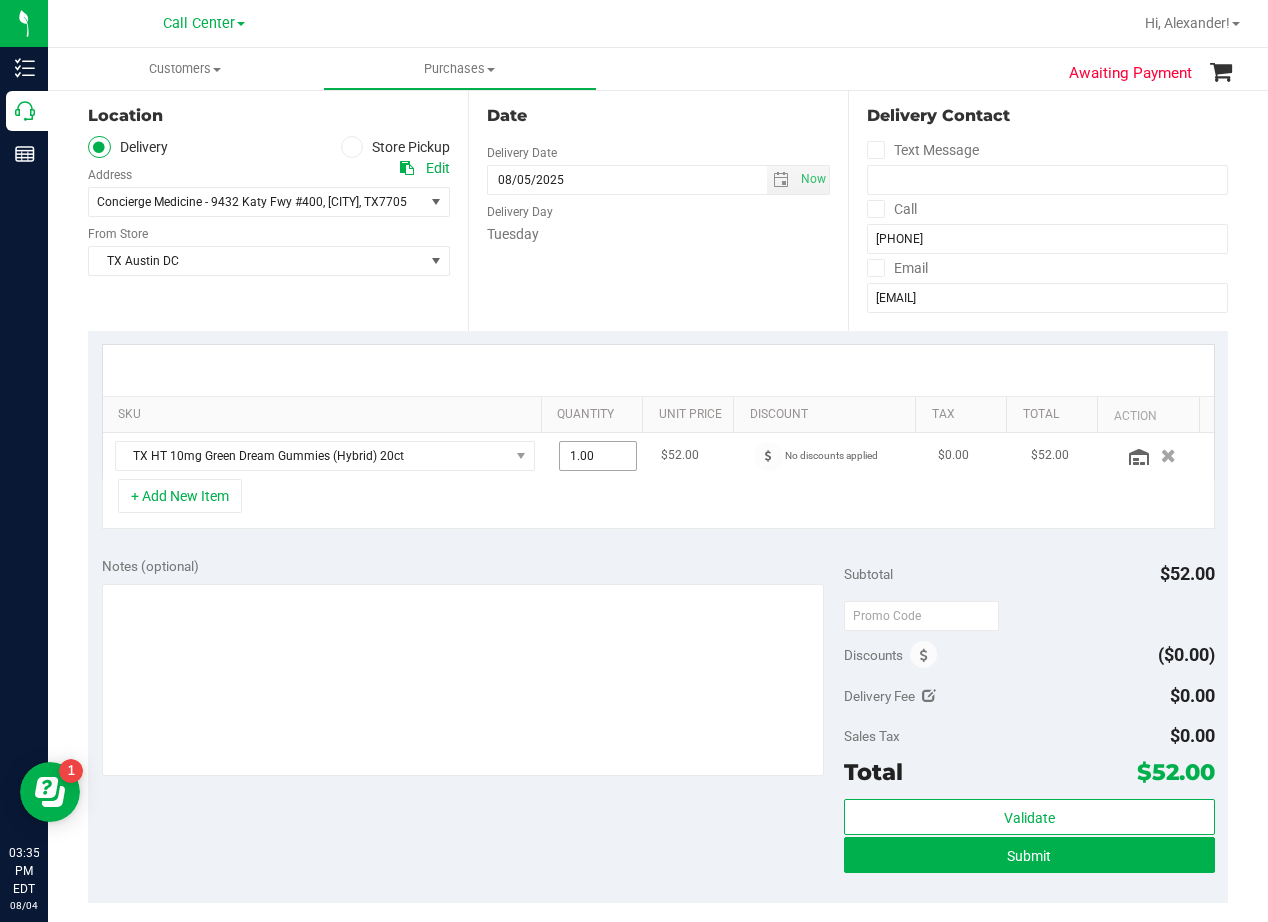 click on "1.00 1" at bounding box center [598, 456] 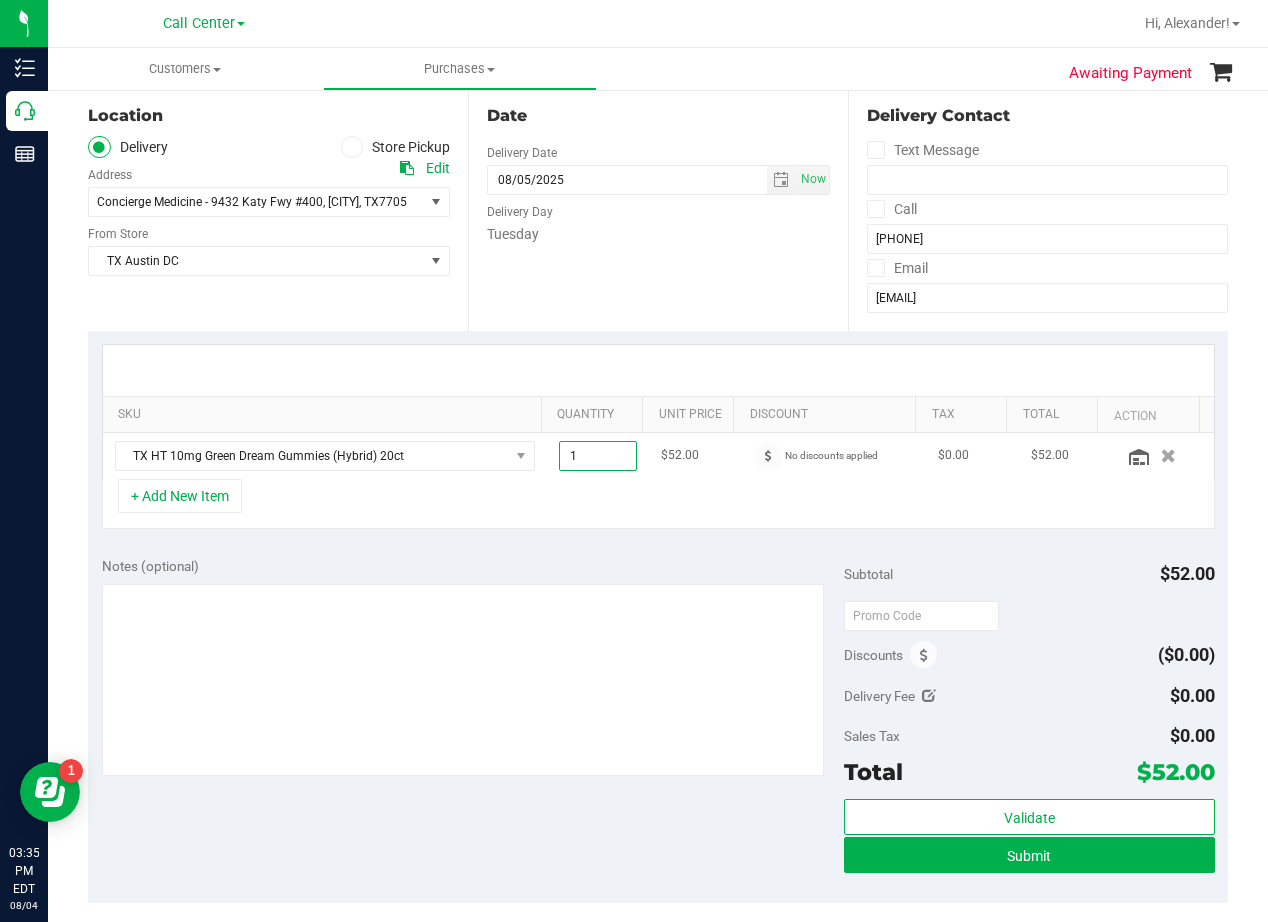 click on "1" at bounding box center (598, 456) 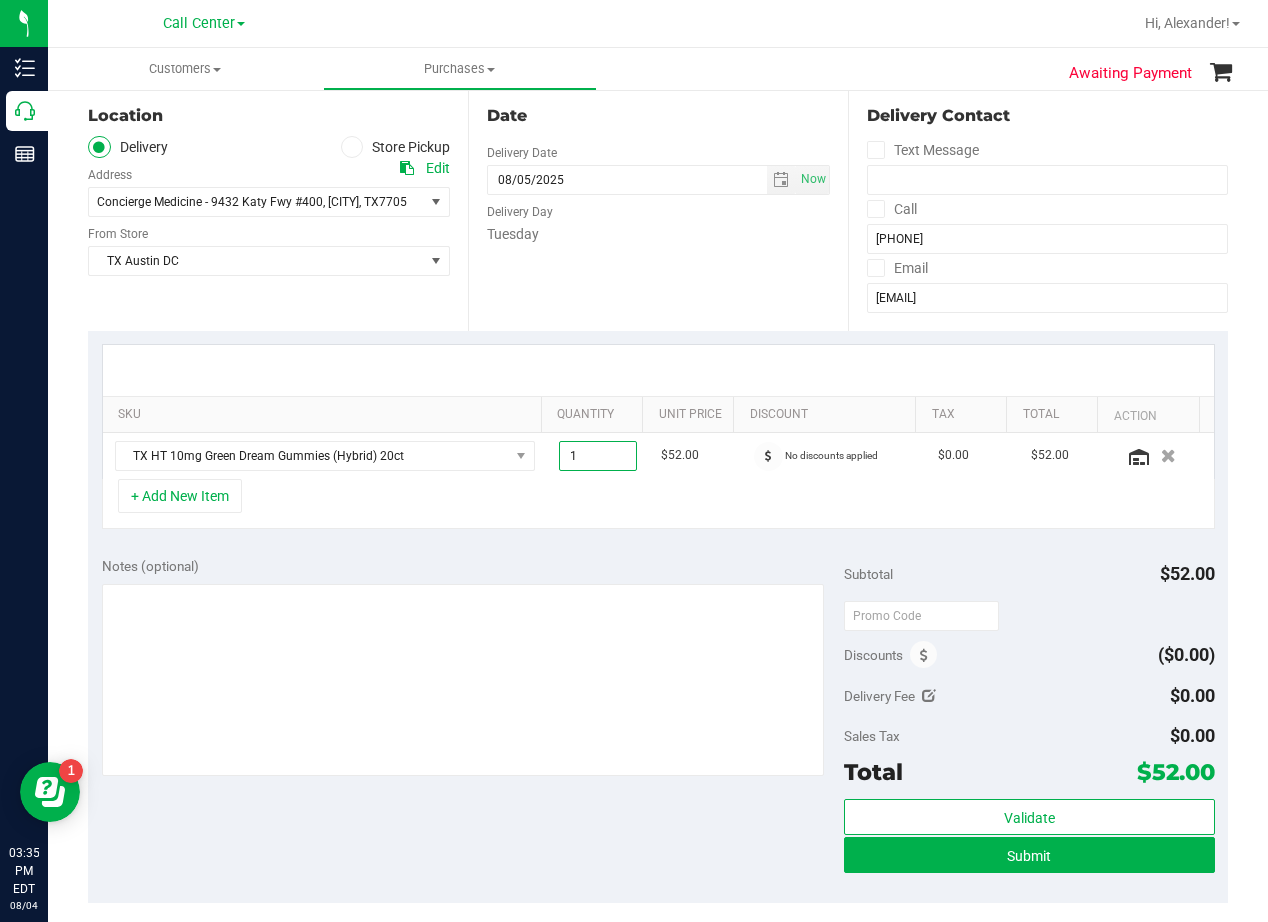 type on "4" 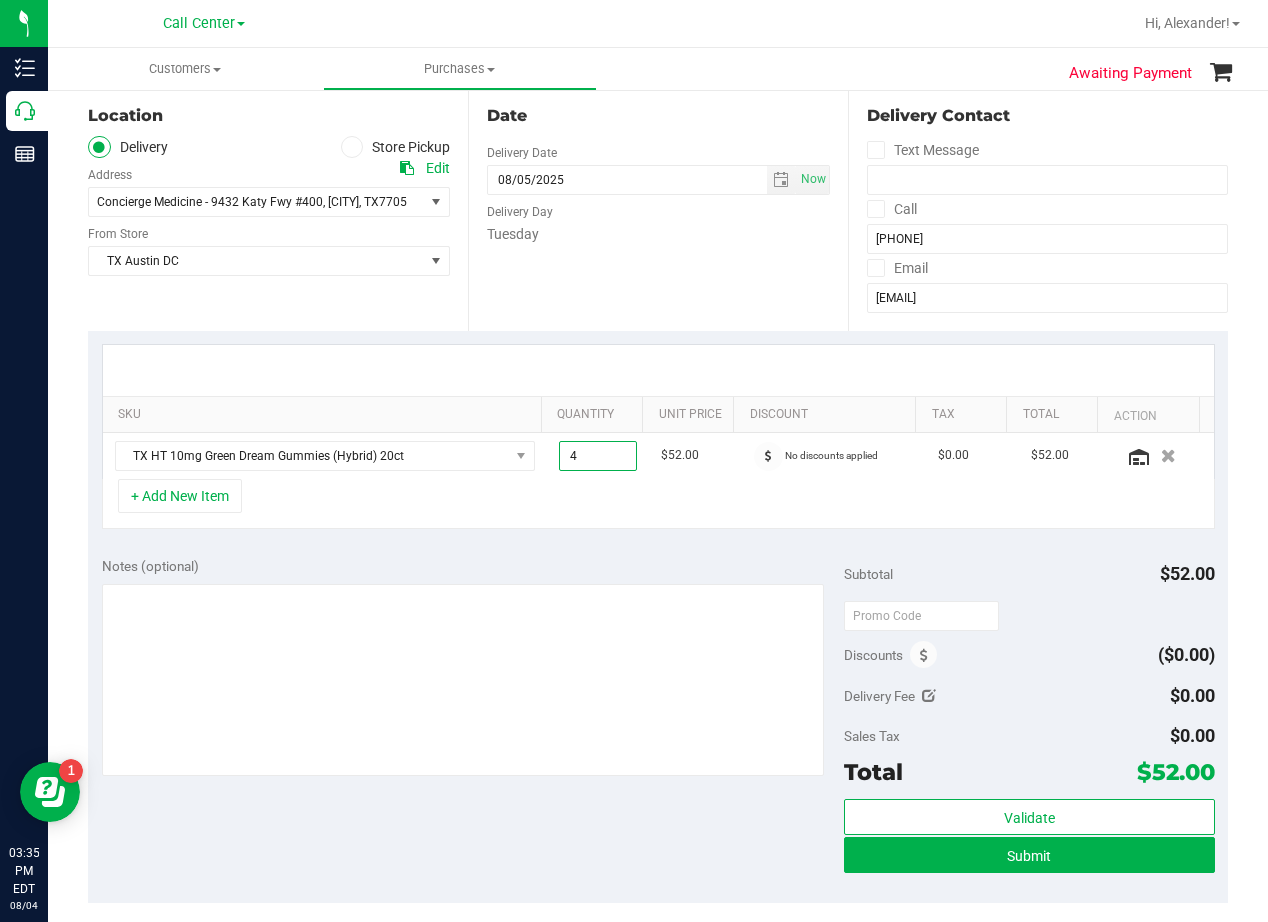 type on "4.00" 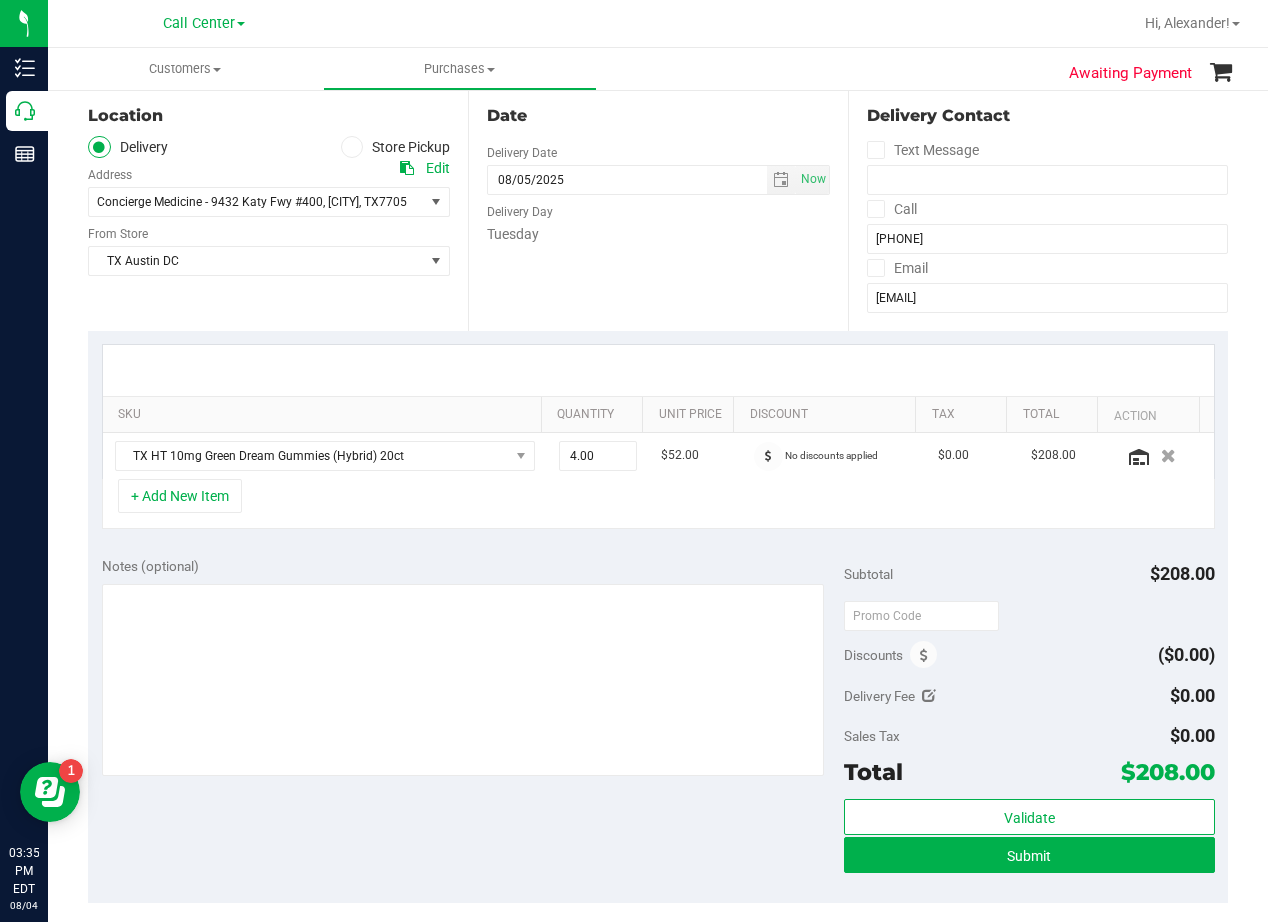 click on "+ Add New Item" at bounding box center (658, 504) 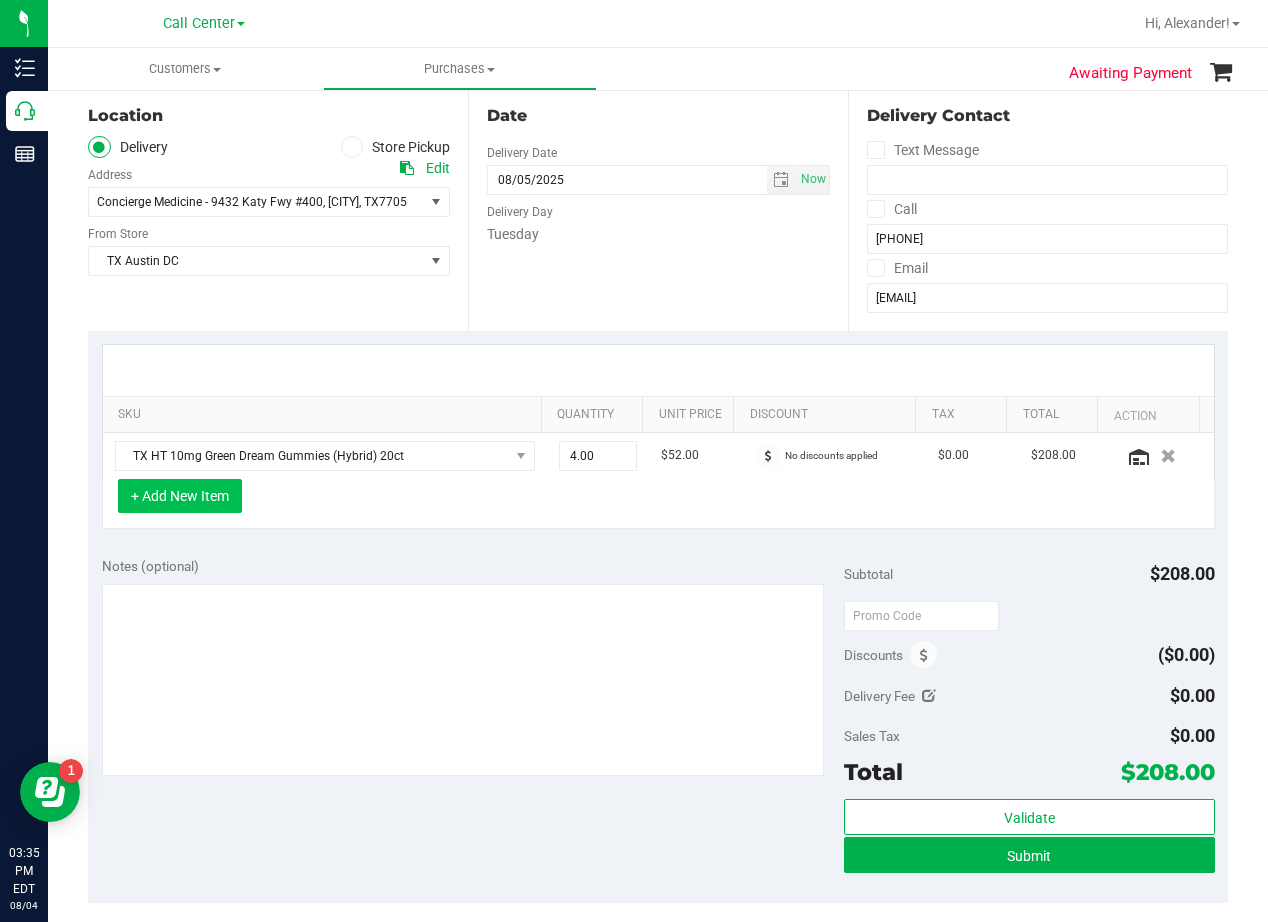 click on "+ Add New Item" at bounding box center [180, 496] 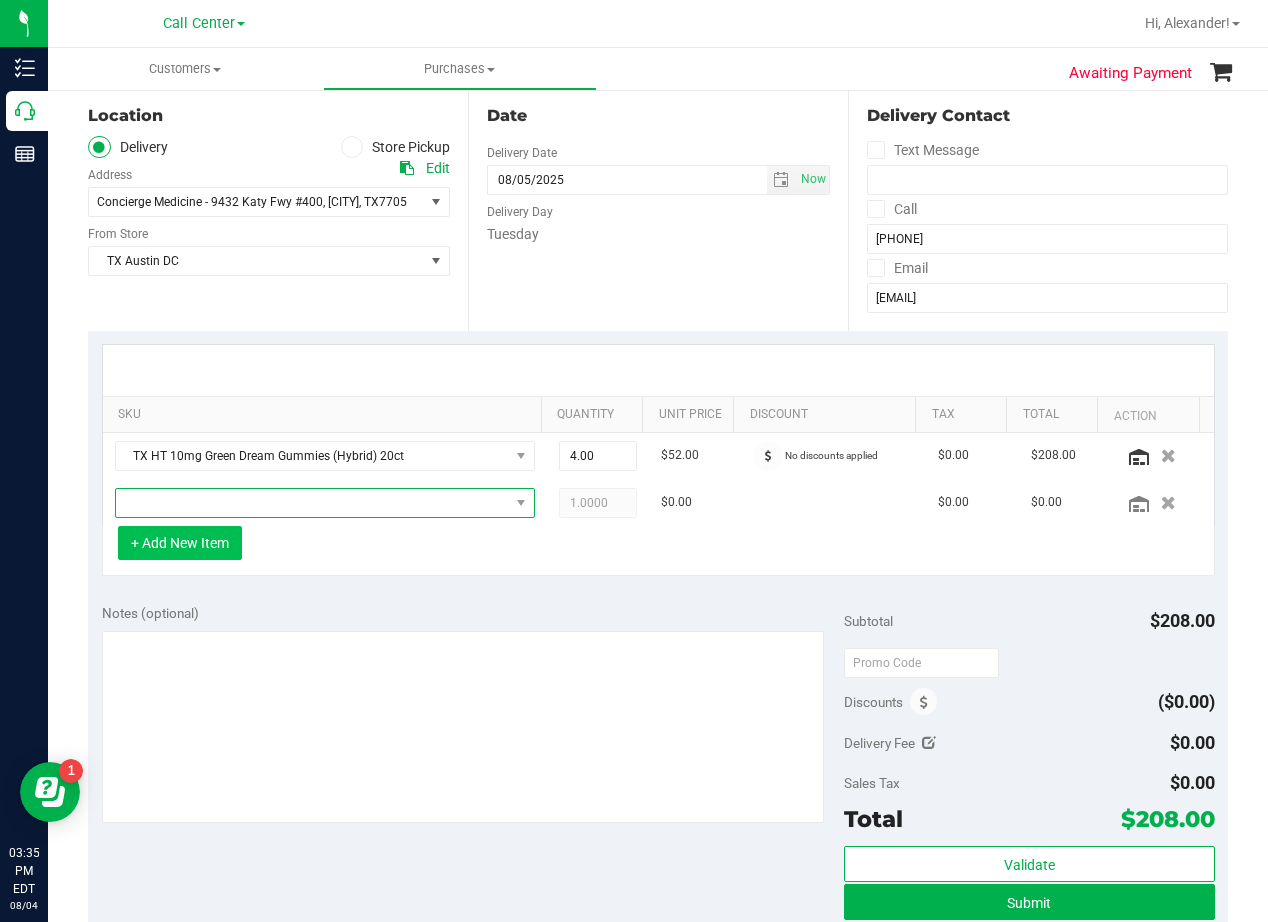 click at bounding box center [312, 503] 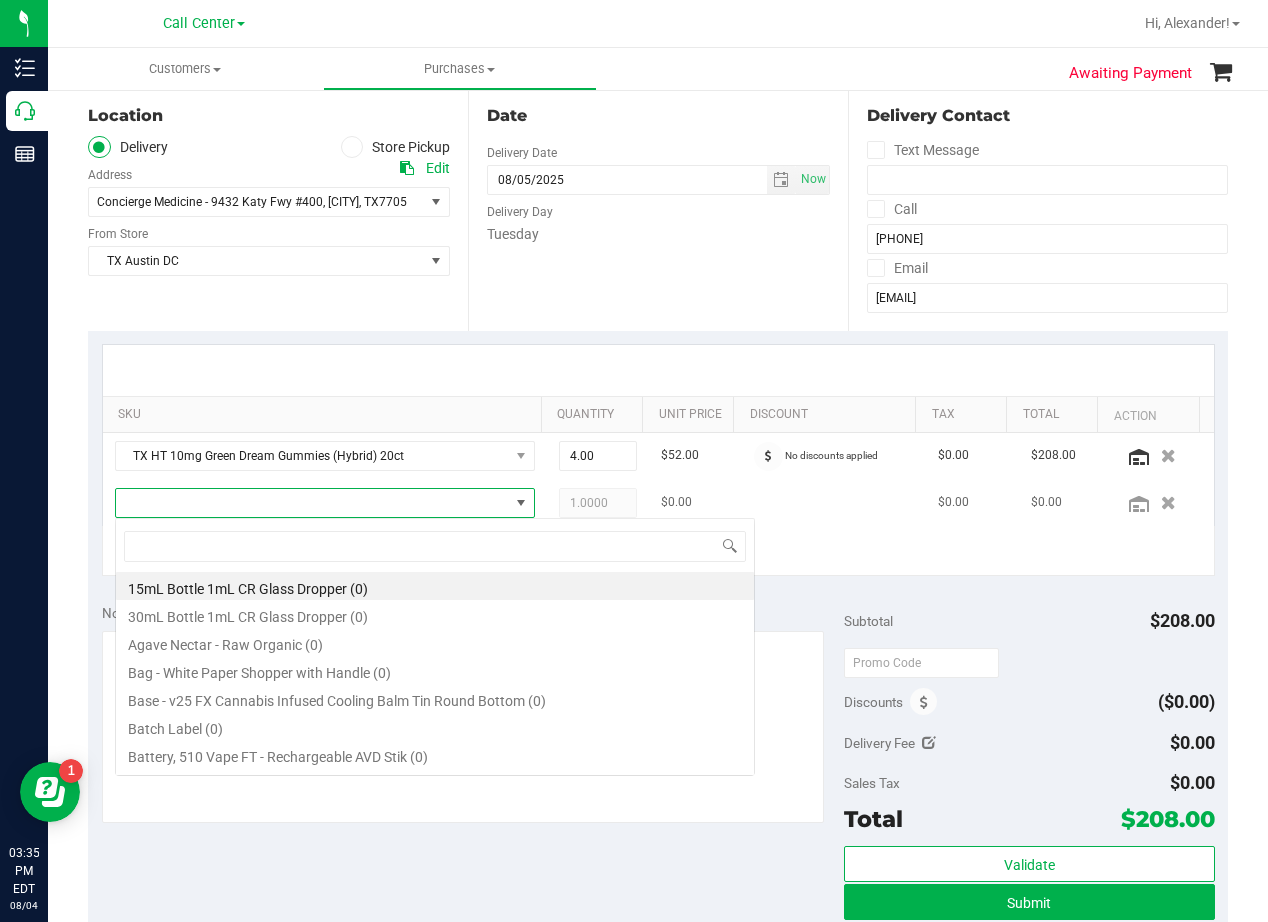 scroll, scrollTop: 99970, scrollLeft: 99593, axis: both 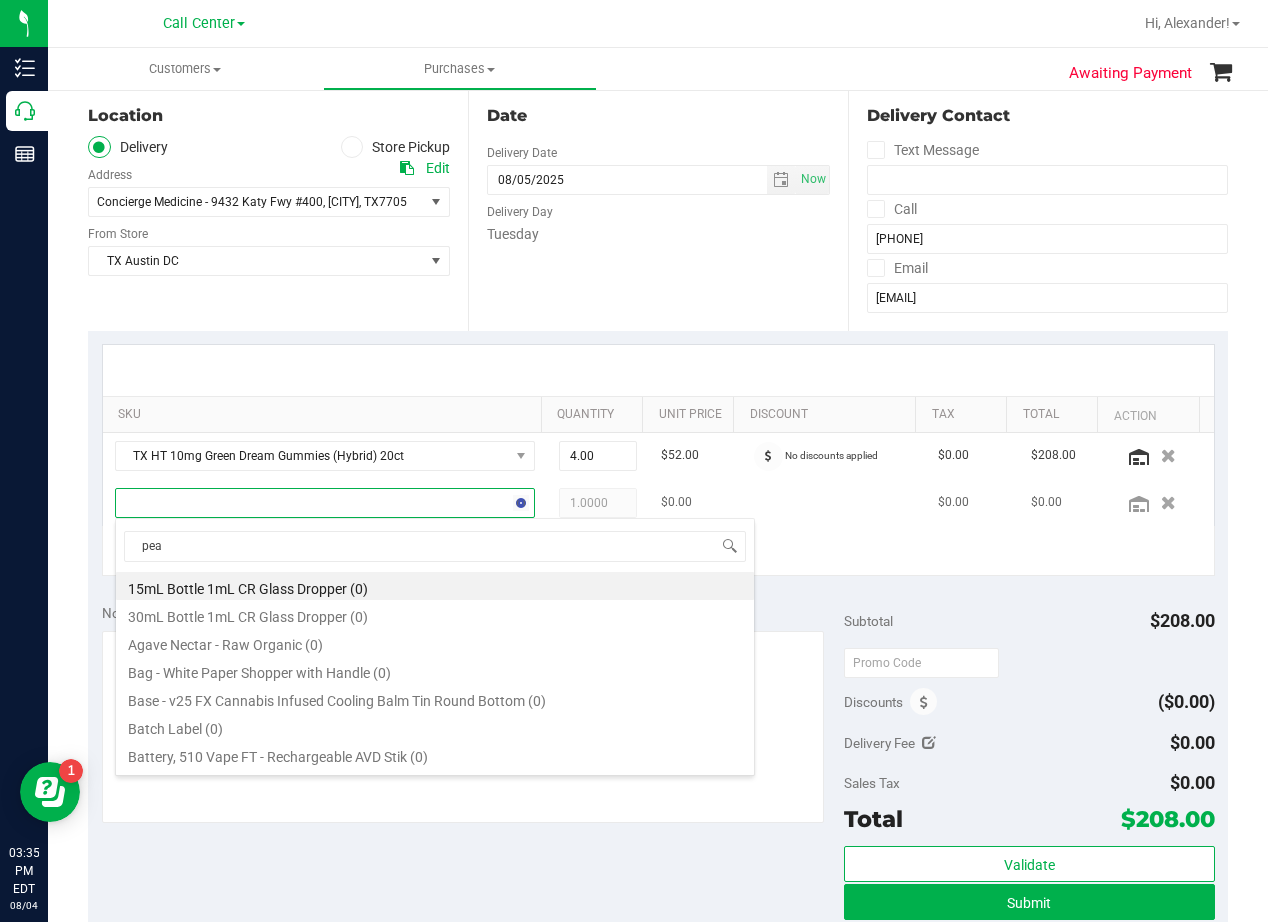 type on "peac" 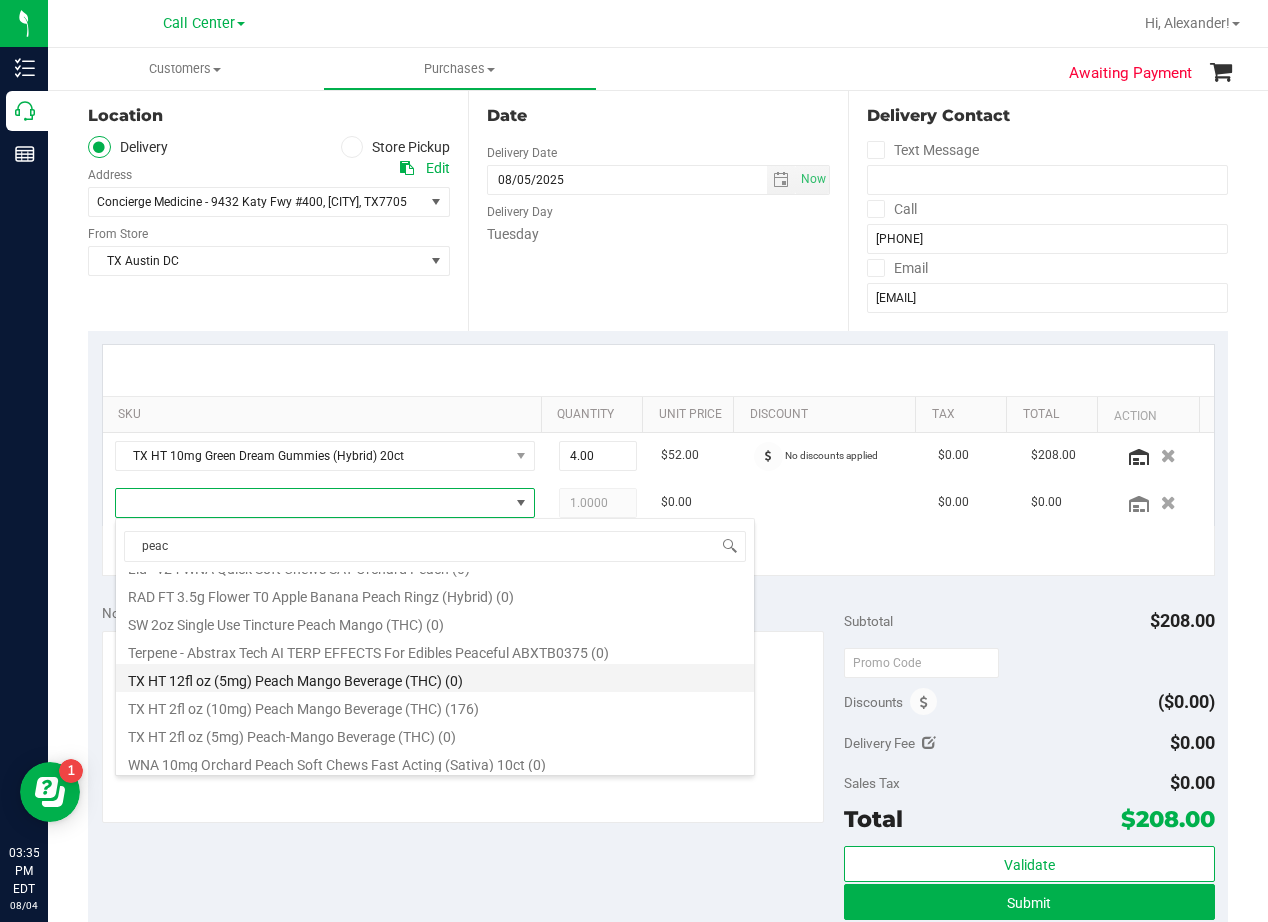 scroll, scrollTop: 1004, scrollLeft: 0, axis: vertical 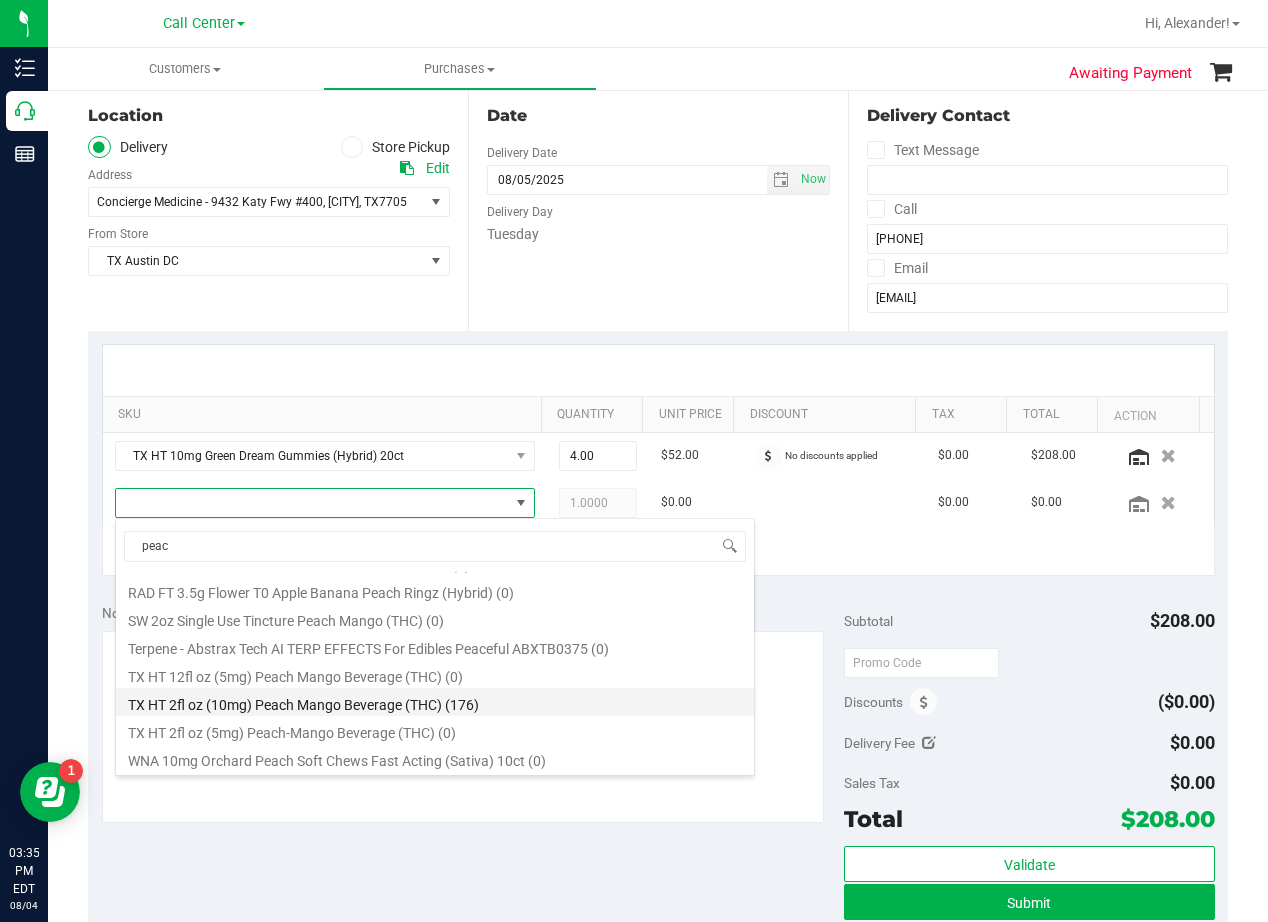 click on "TX HT 2fl oz (10mg) Peach Mango Beverage (THC) (176)" at bounding box center (435, 702) 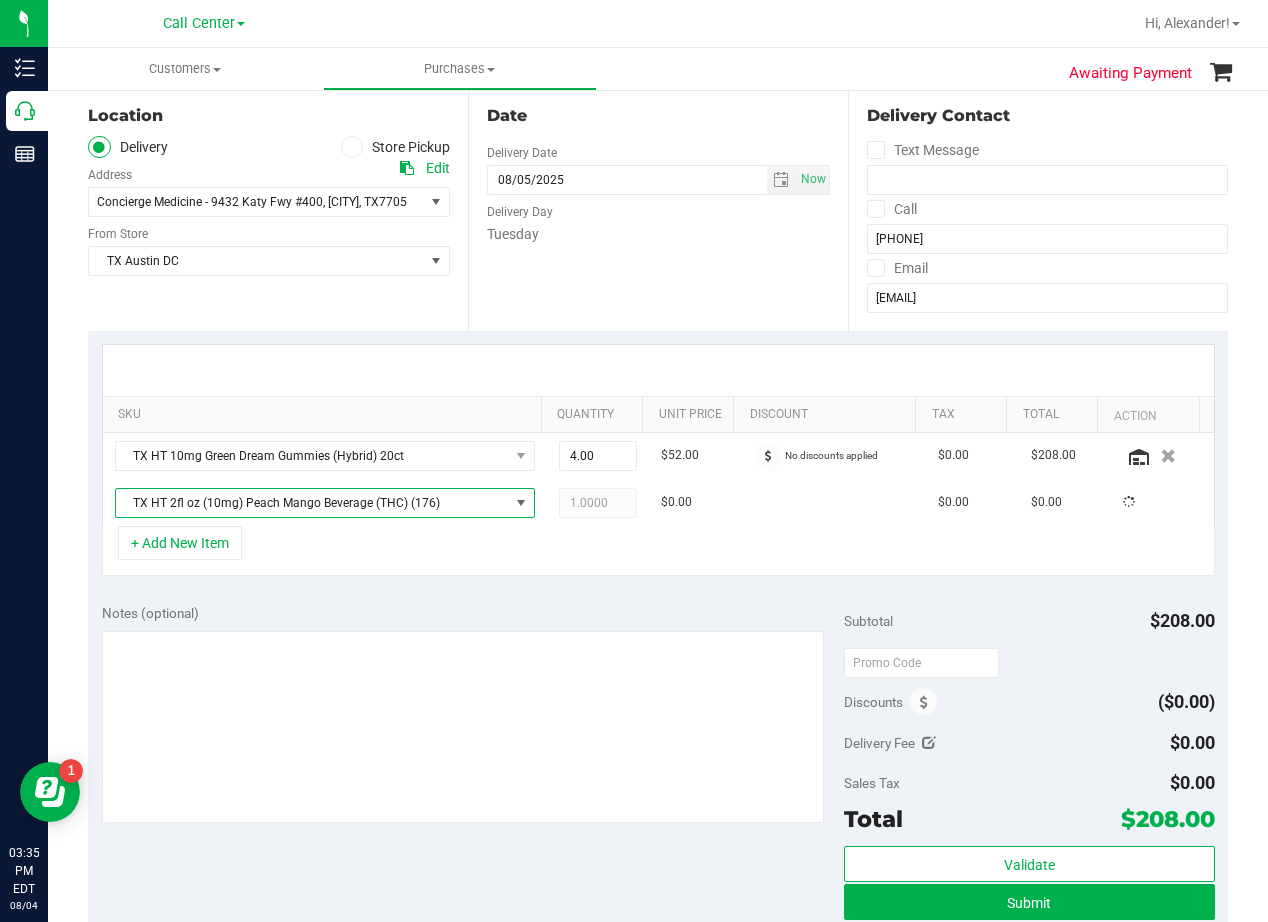 click on "Notes (optional)
Subtotal
$208.00
Discounts
($0.00)
Delivery Fee
$0.00
Sales Tax
$0.00
Total" at bounding box center [658, 770] 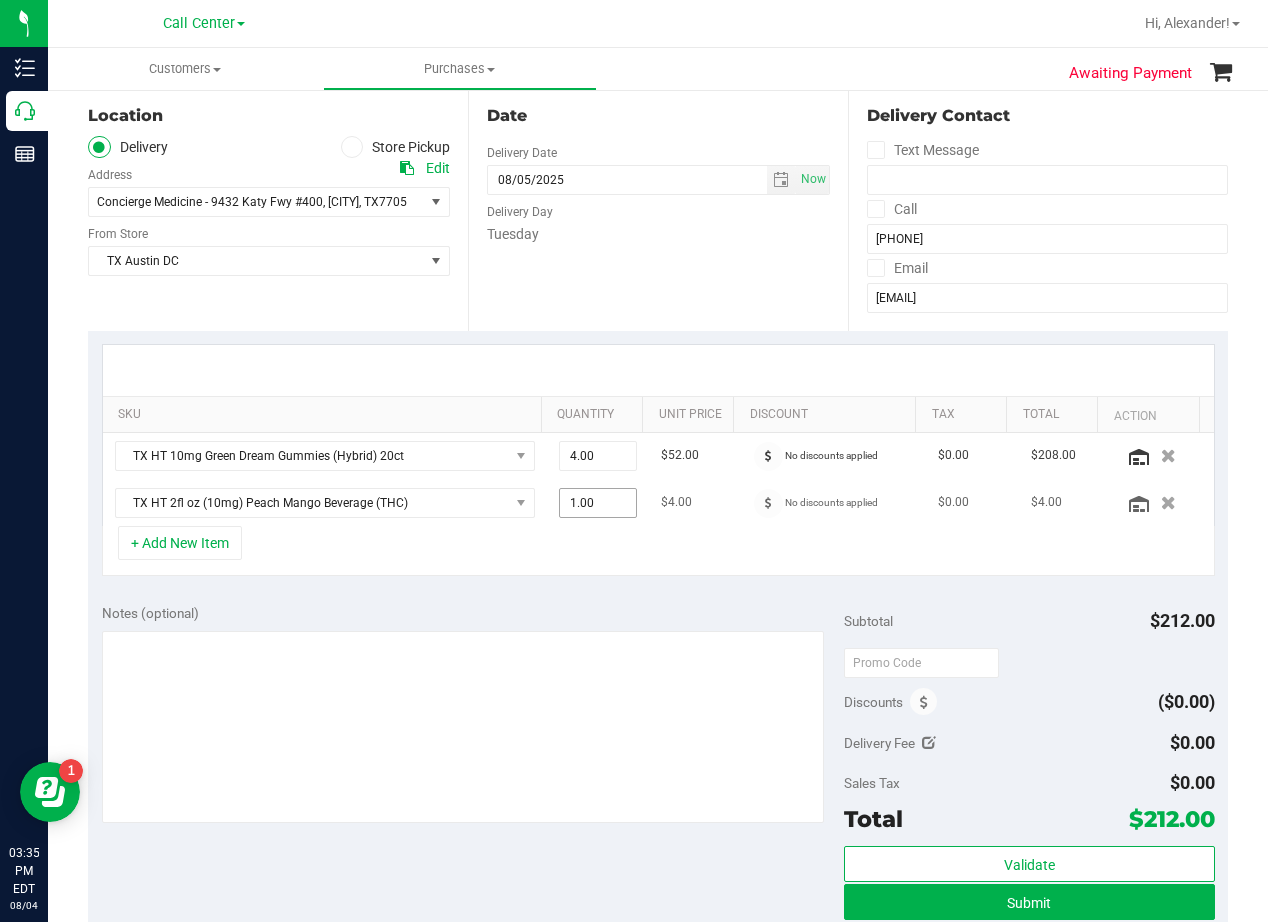 click on "1.00 1" at bounding box center [598, 503] 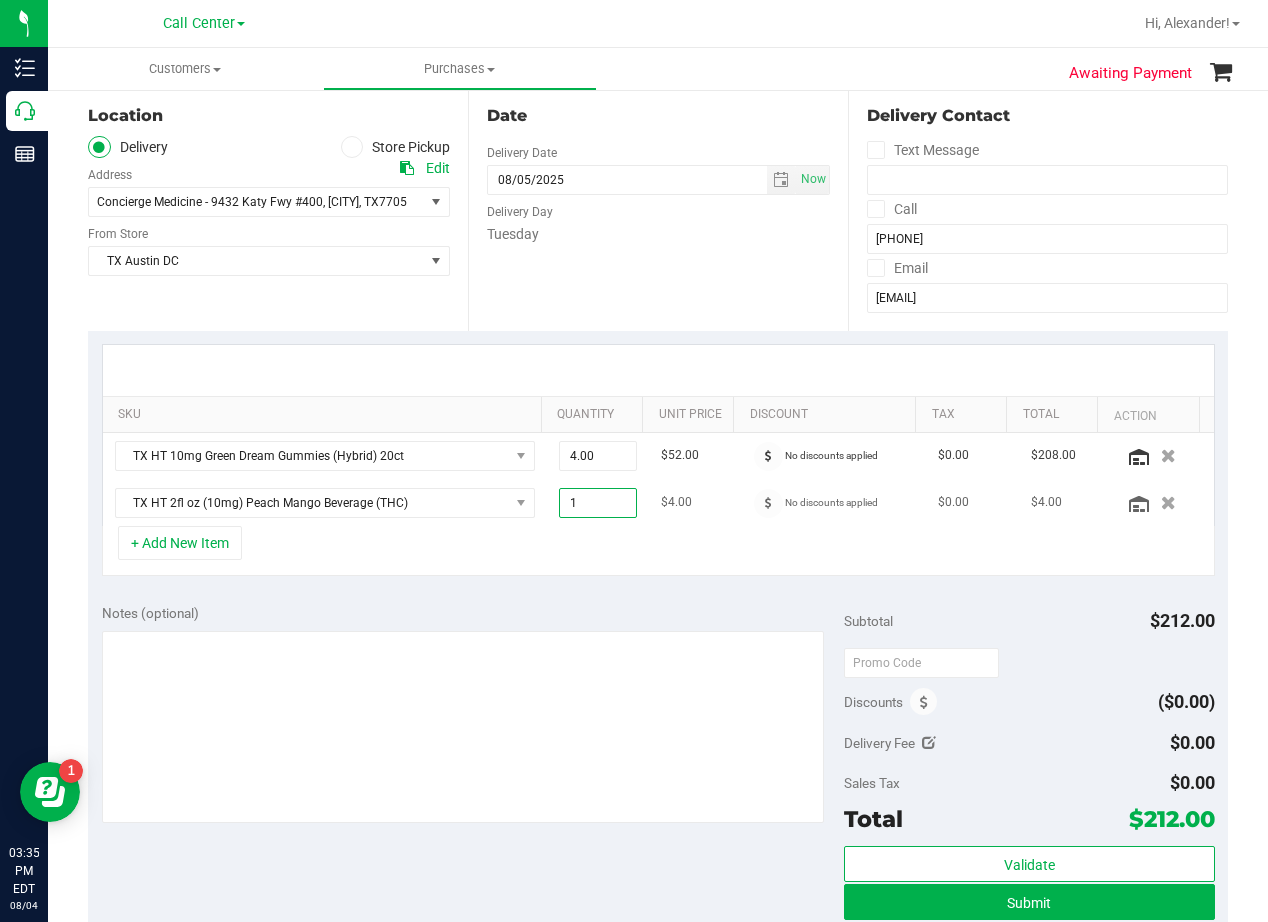 click on "1" at bounding box center [598, 503] 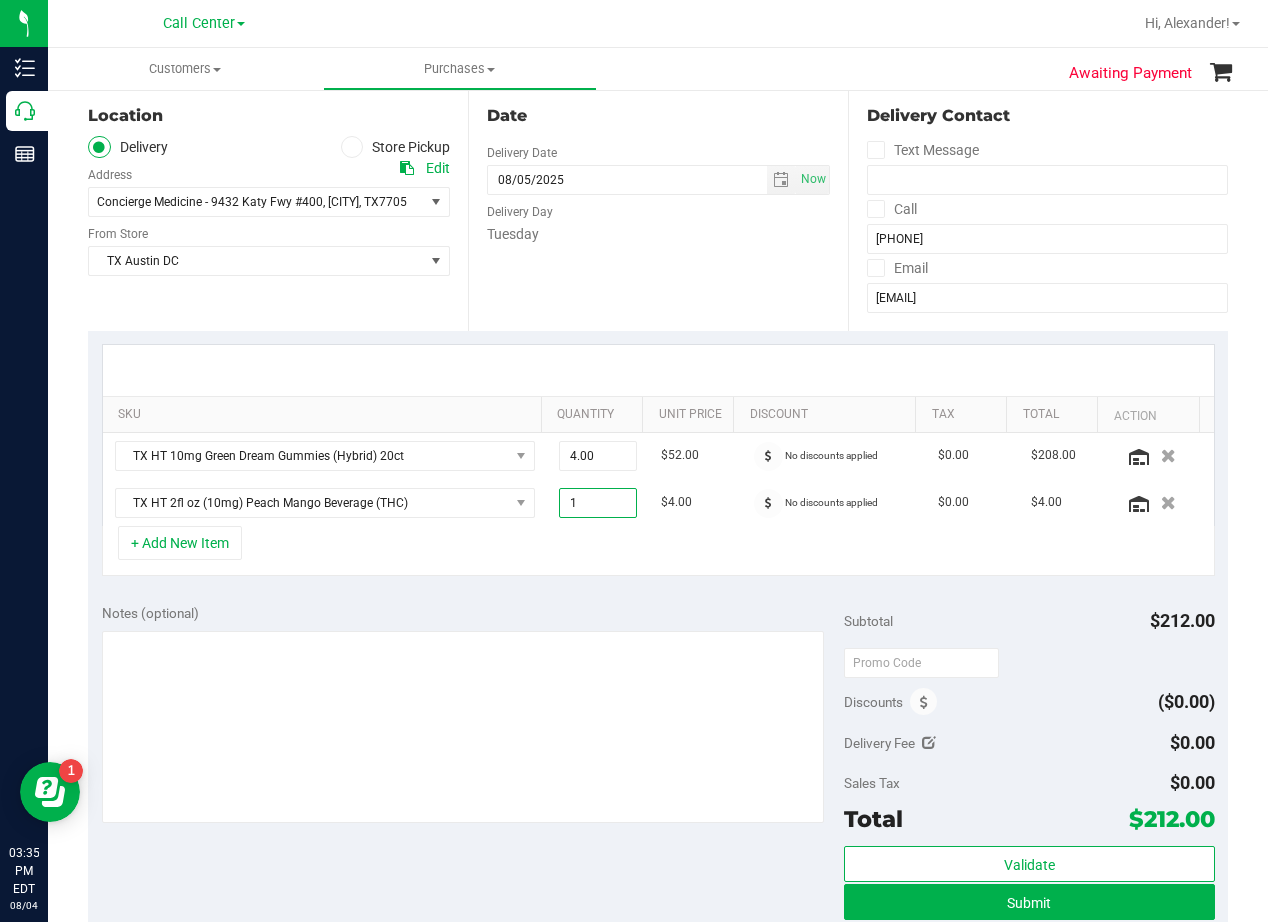 type on "3" 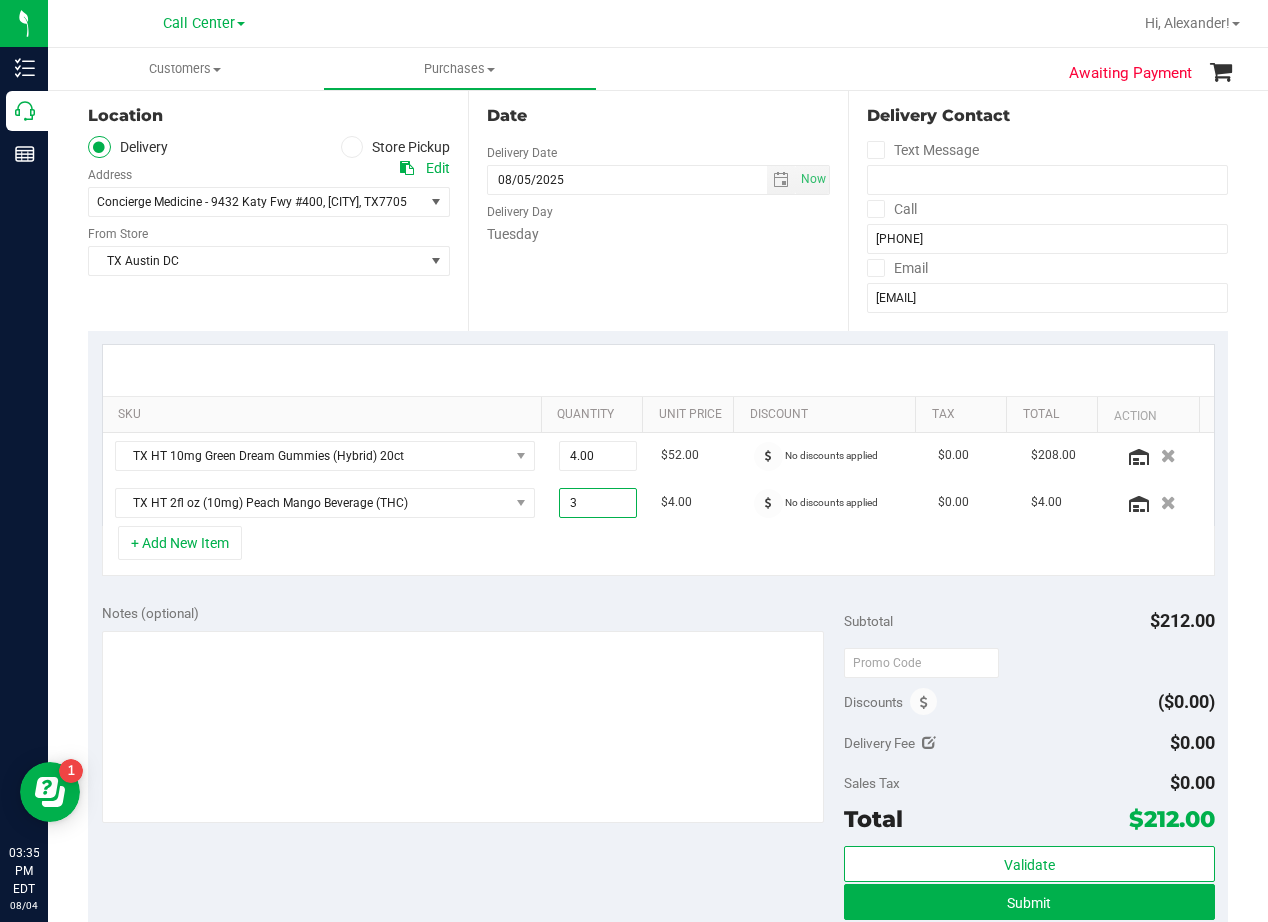 type on "3.00" 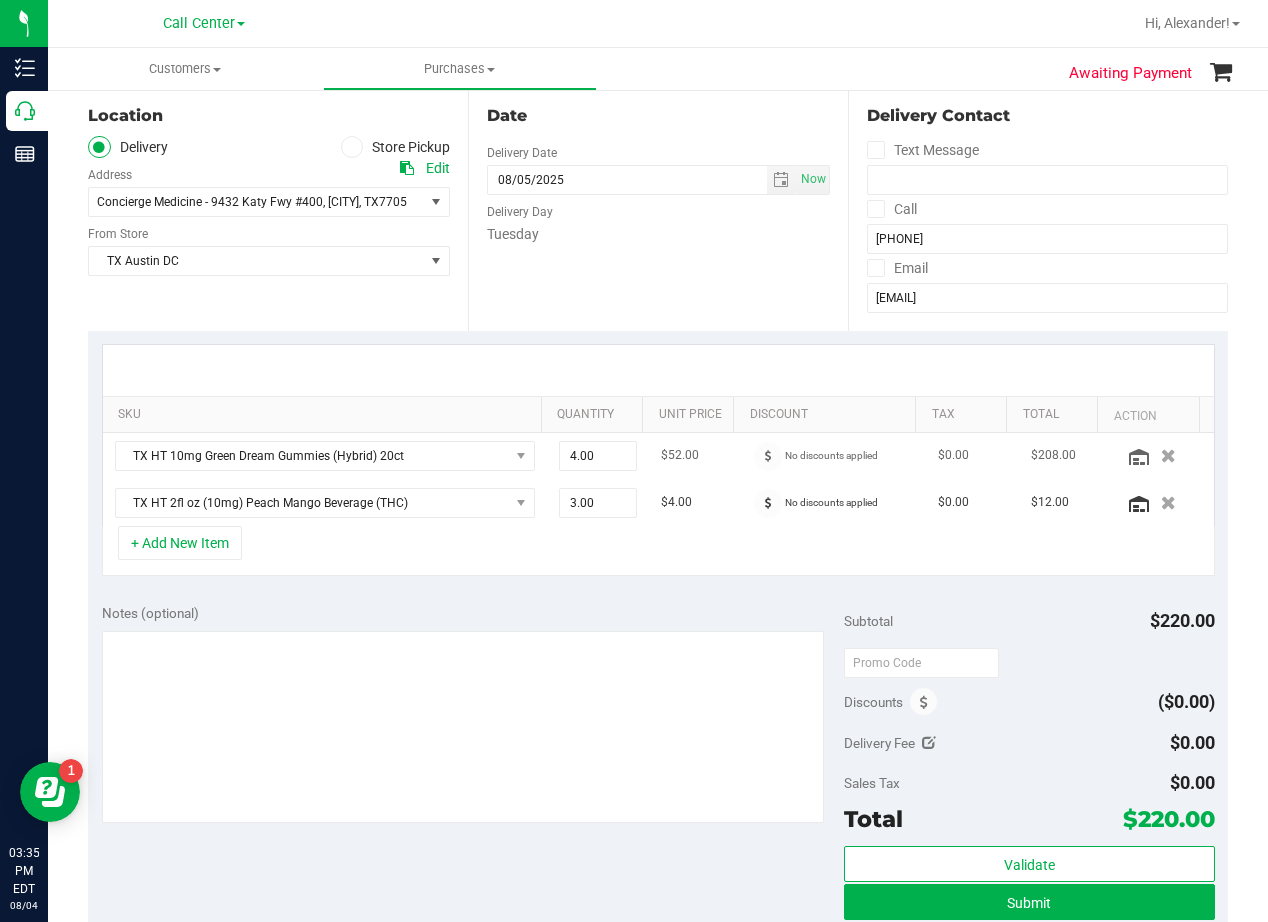 click on "4.00 4" at bounding box center (598, 456) 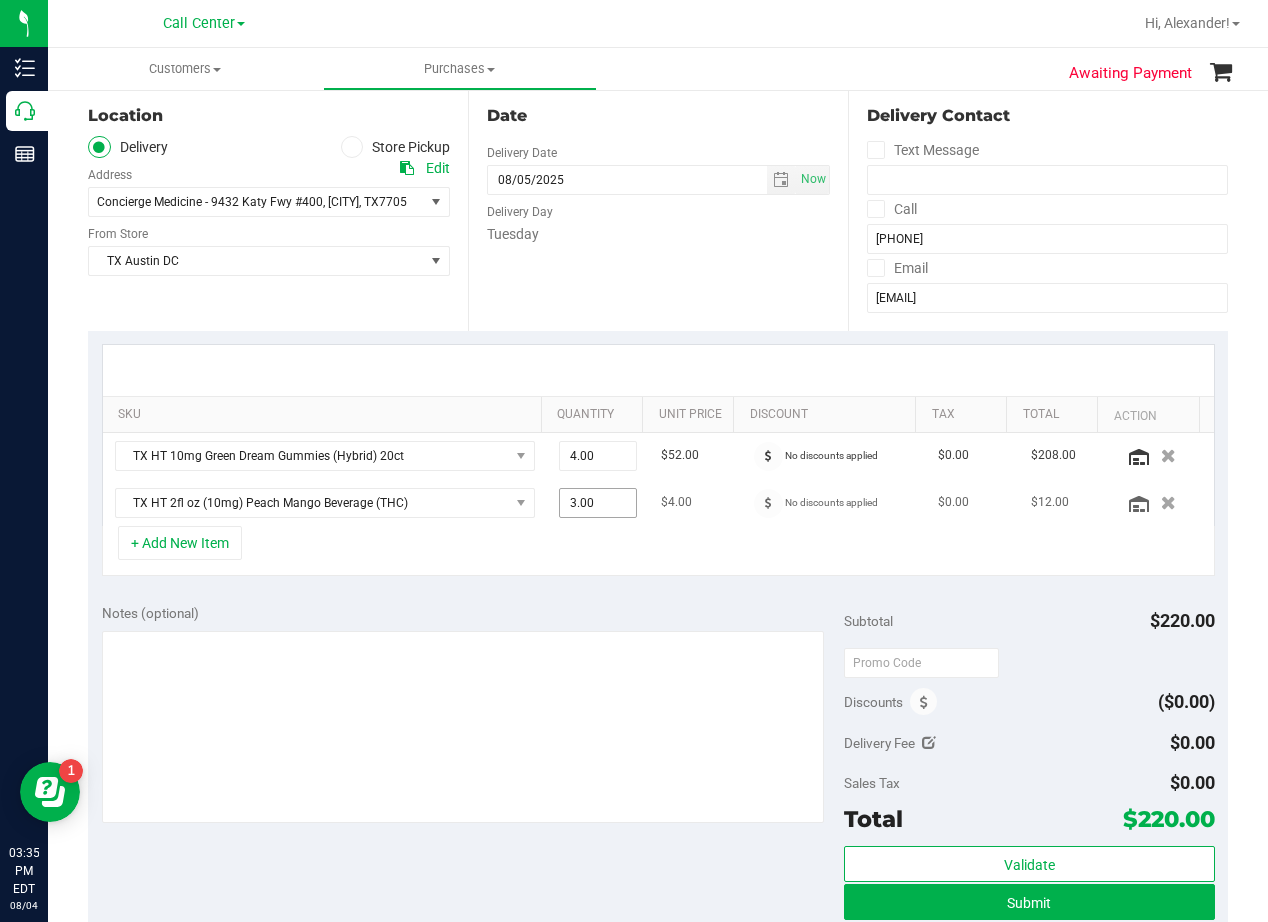 click on "3.00 3" at bounding box center (598, 503) 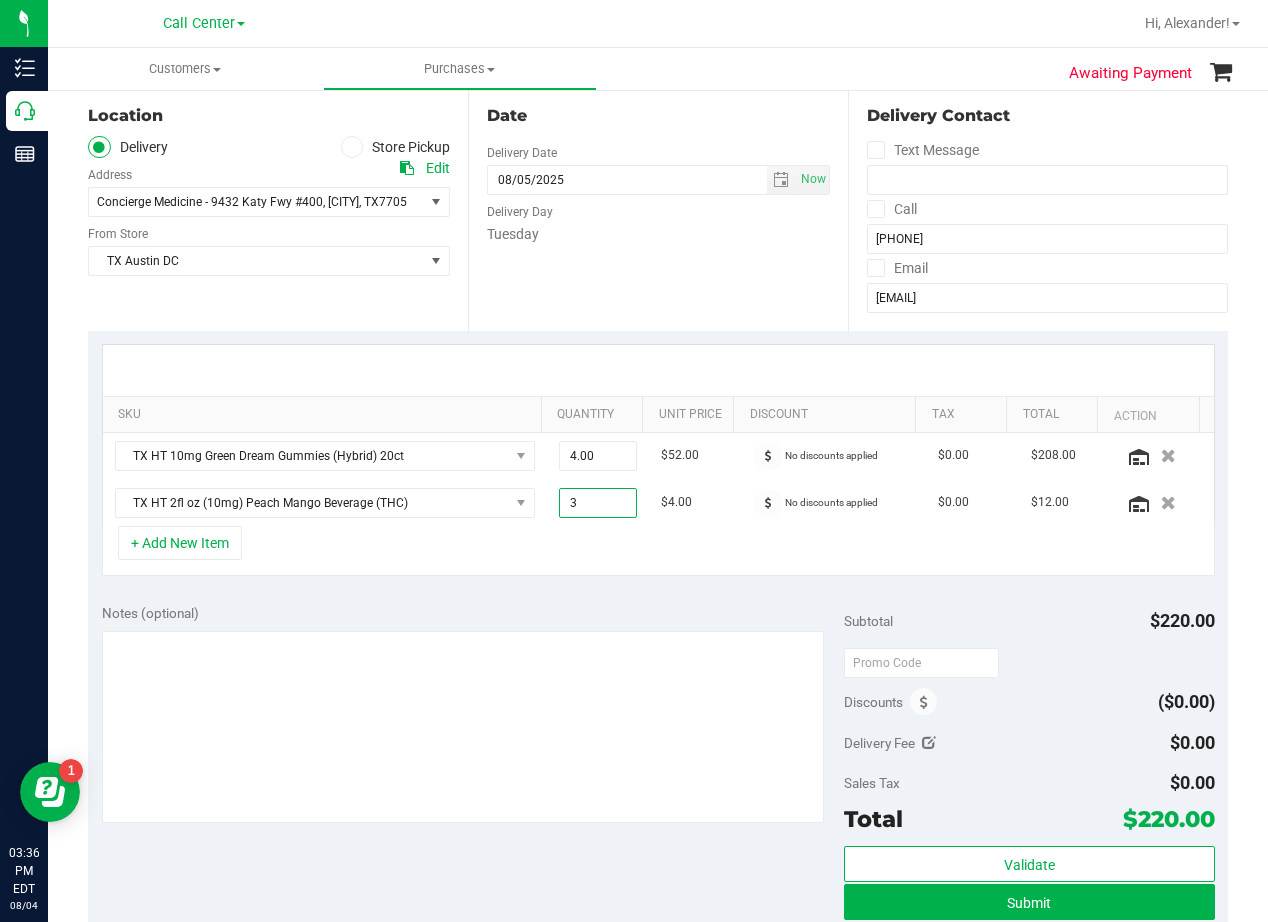 type on "4" 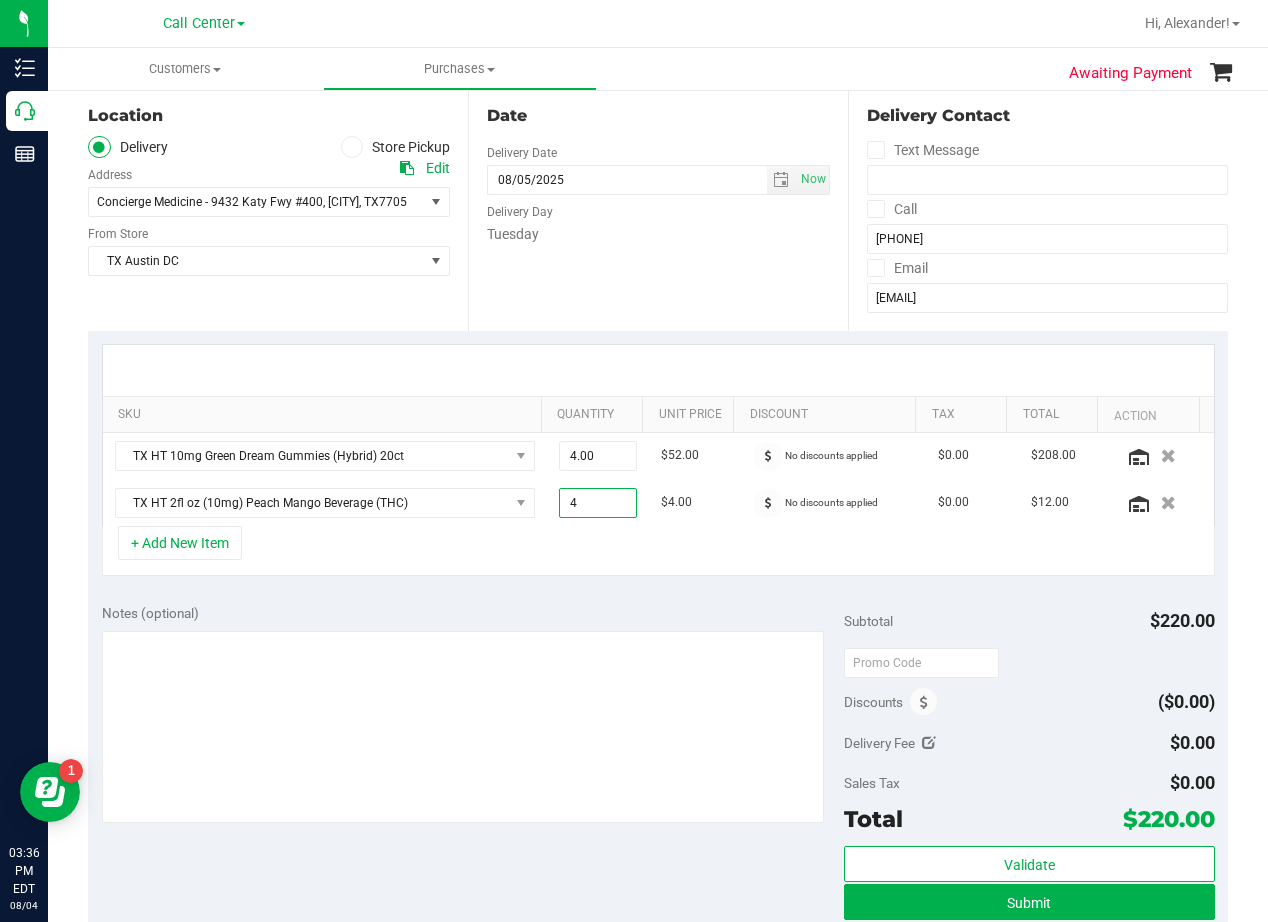 type on "4.00" 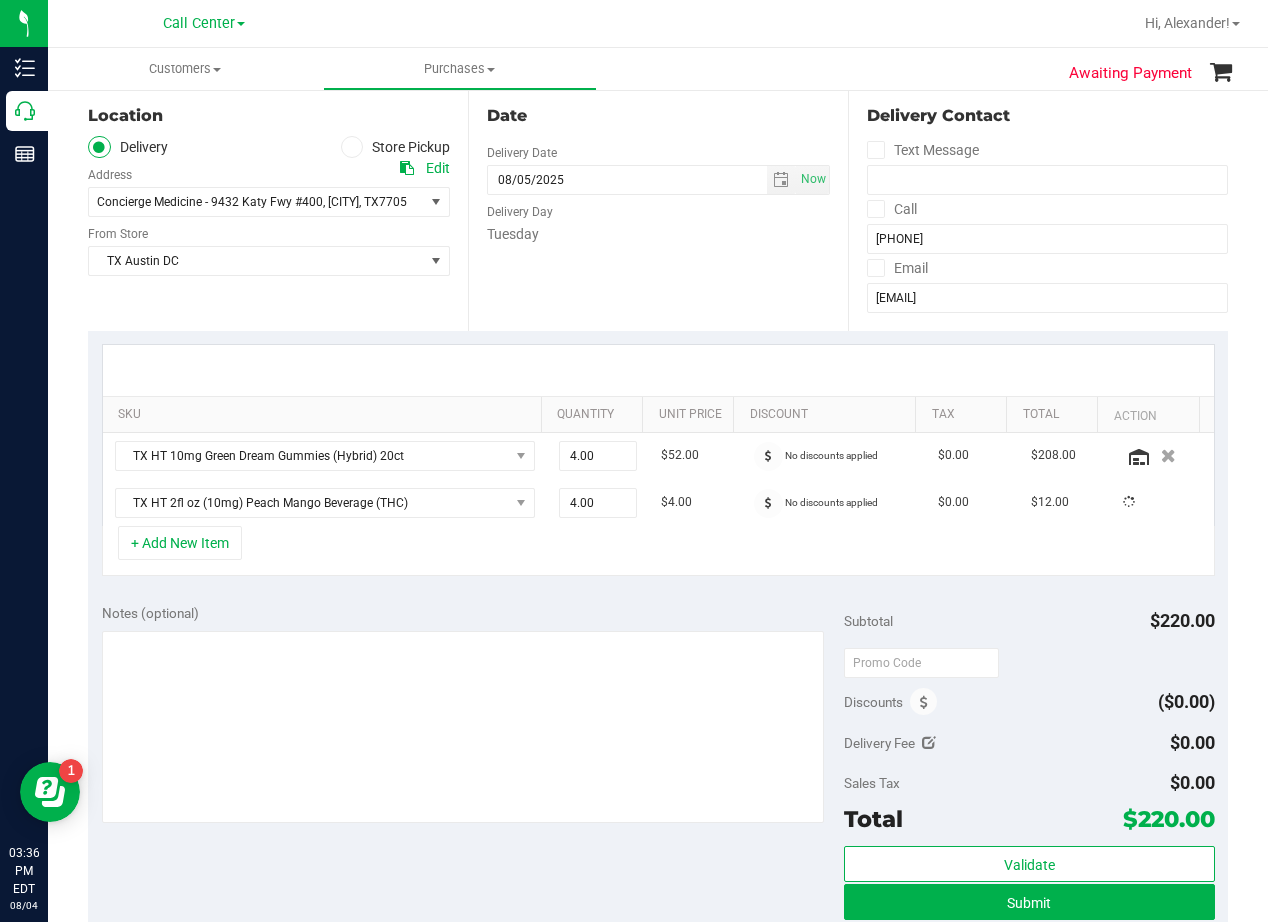 click on "Quantity" at bounding box center (591, 415) 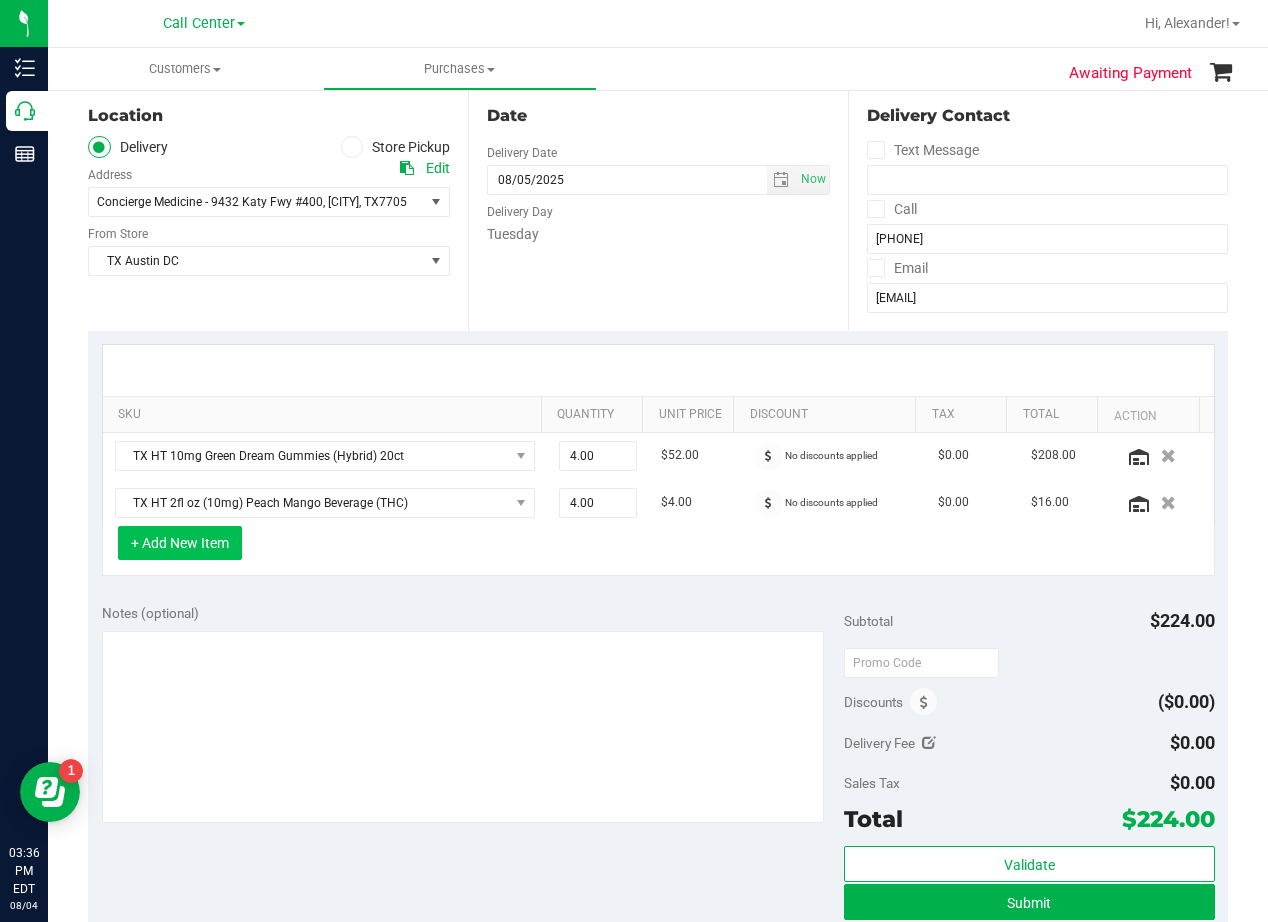click on "+ Add New Item" at bounding box center [180, 543] 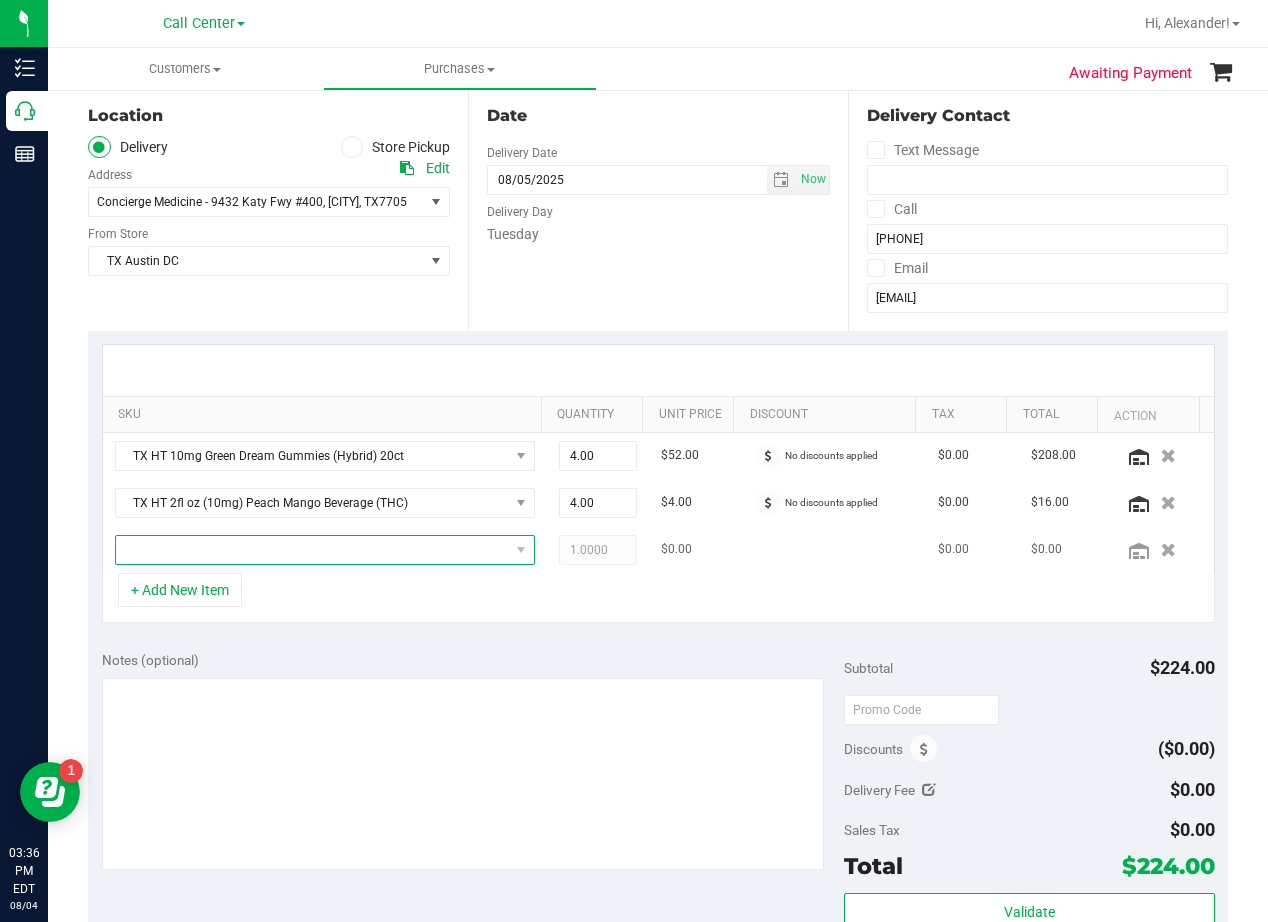 click at bounding box center [312, 550] 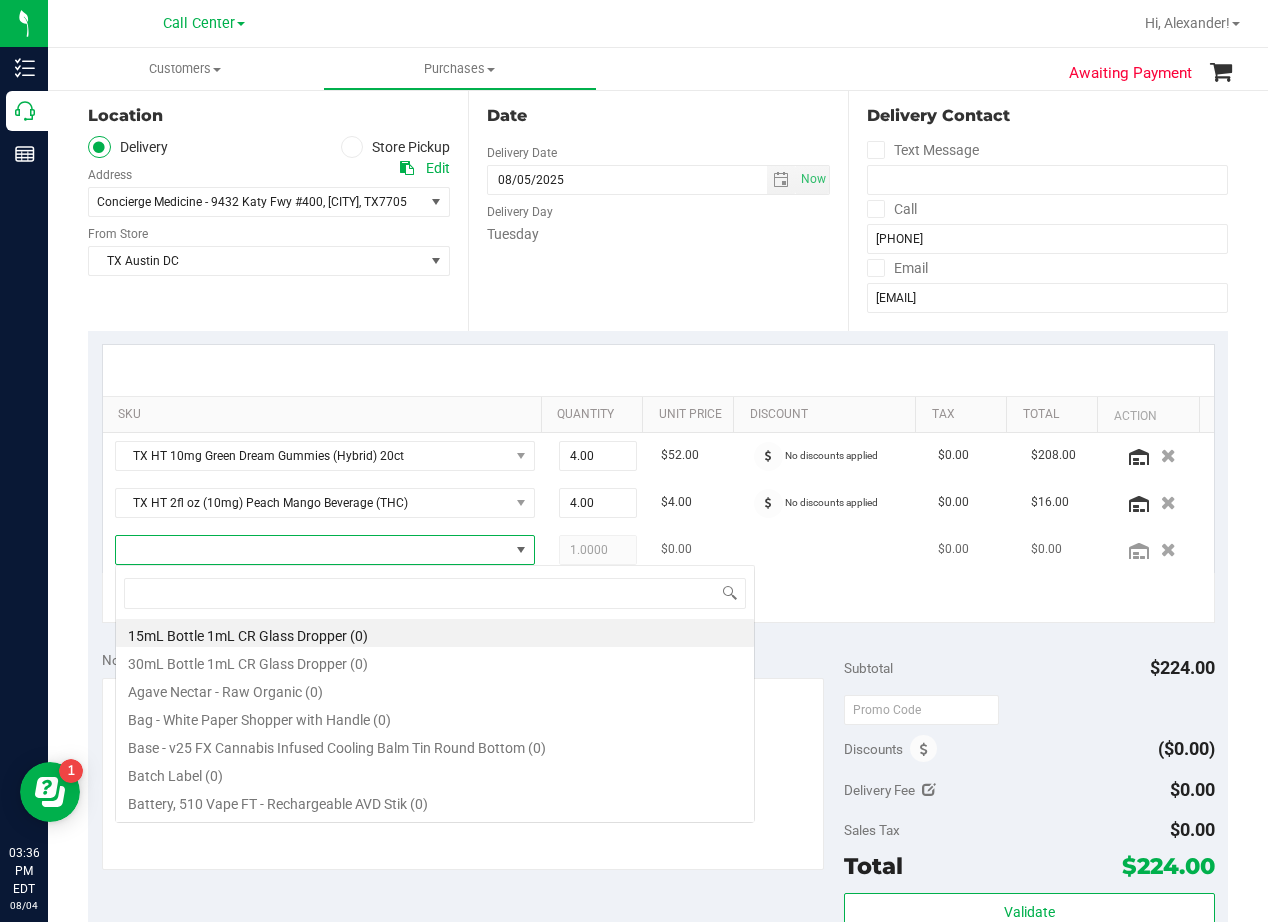 scroll, scrollTop: 99970, scrollLeft: 99593, axis: both 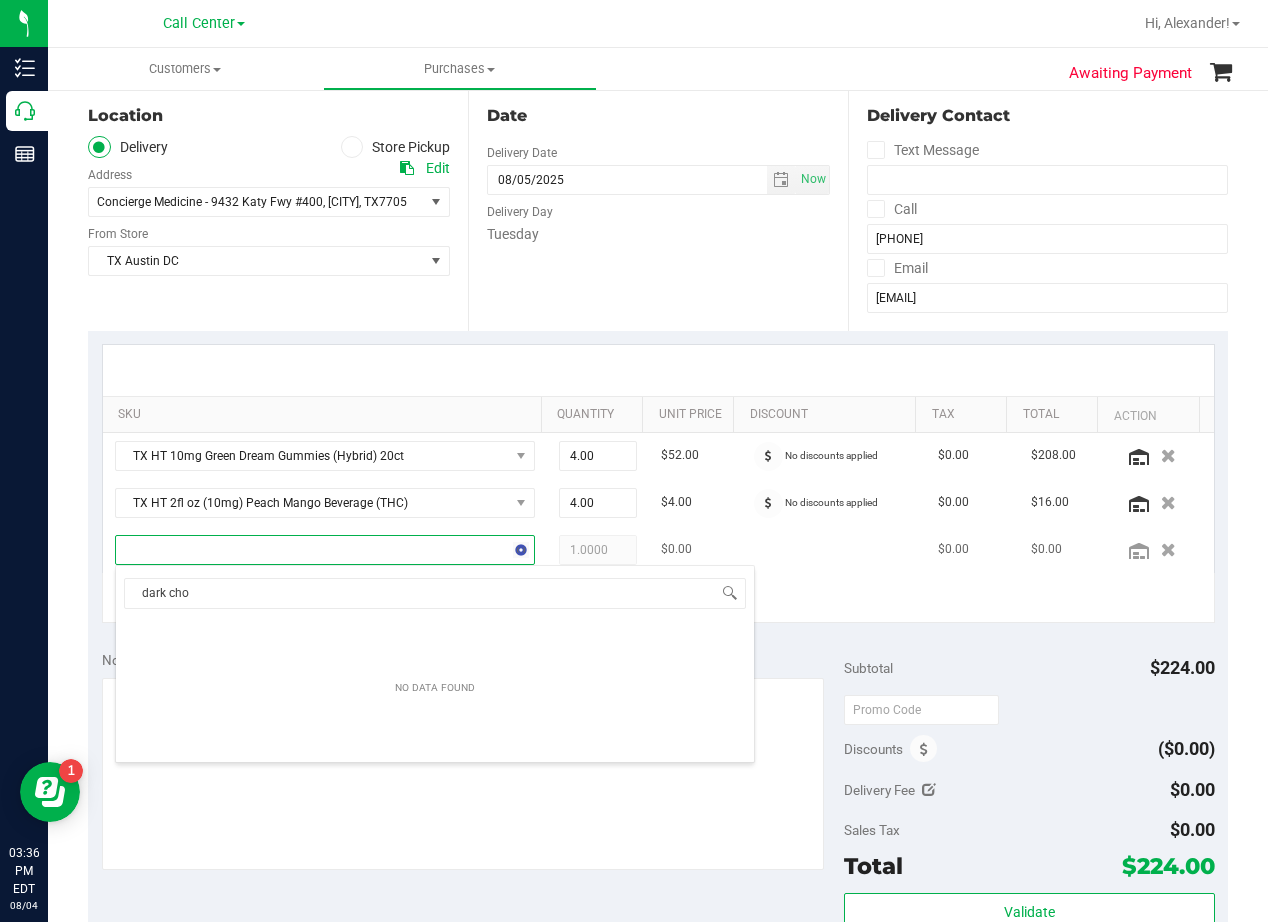 type on "dark choc" 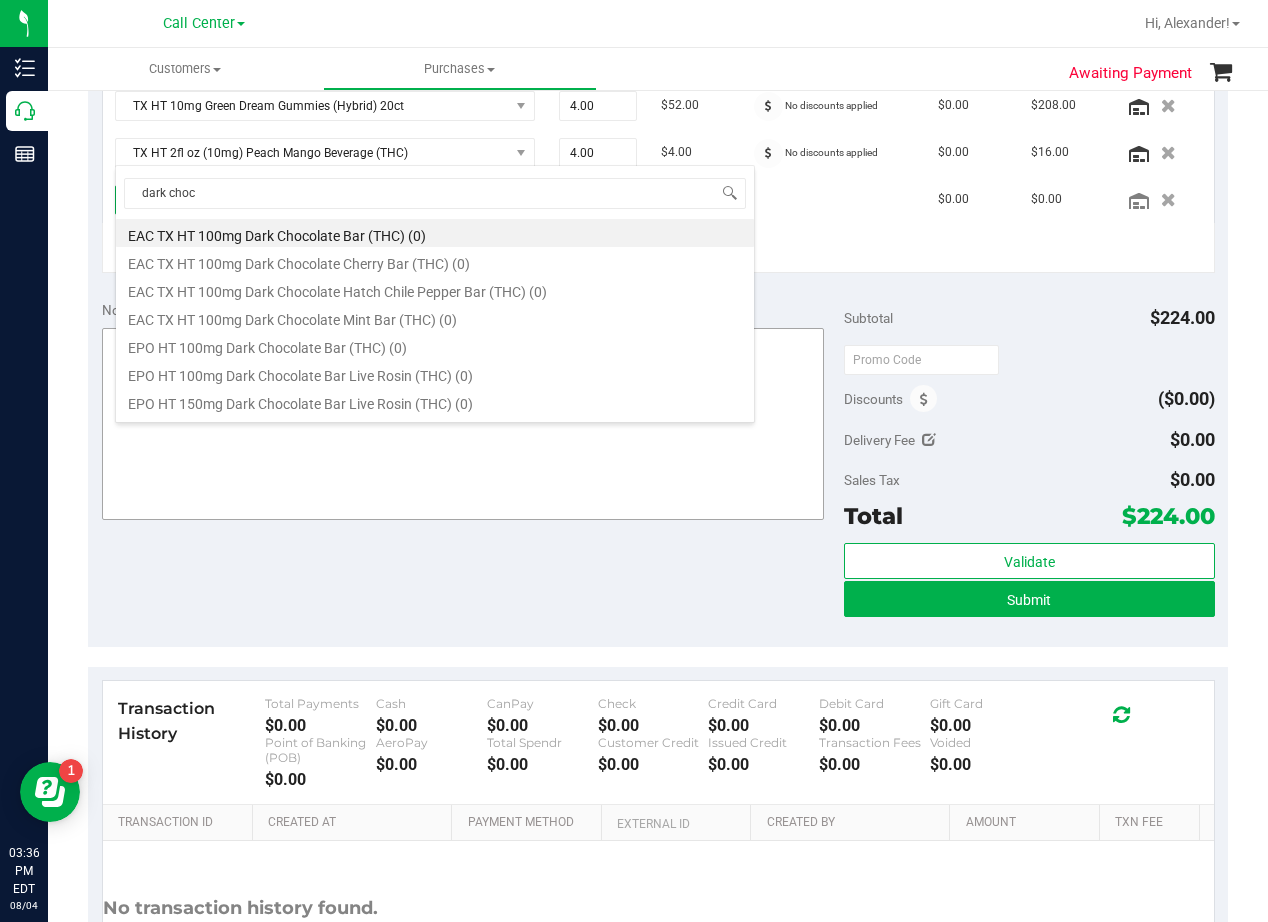 scroll, scrollTop: 600, scrollLeft: 0, axis: vertical 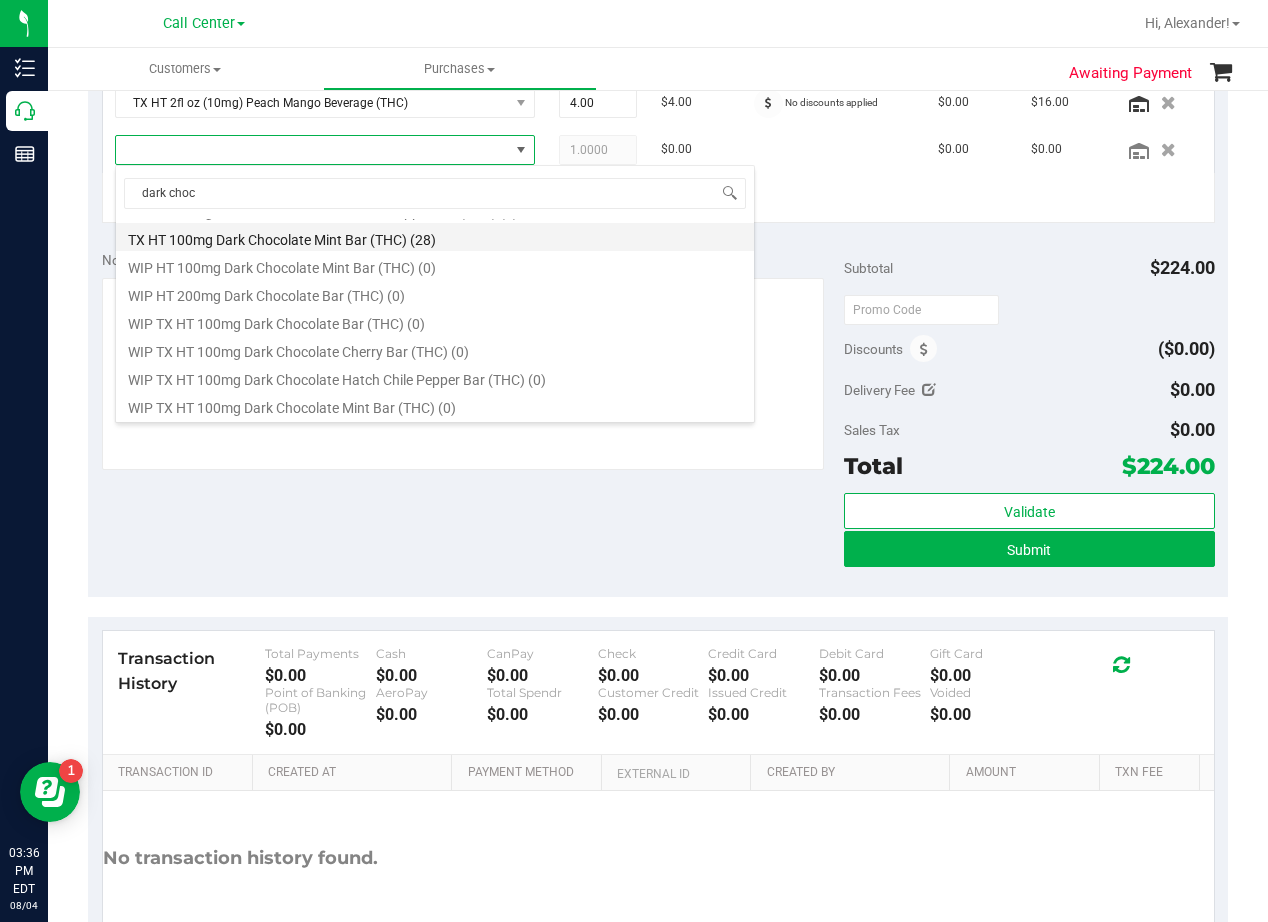 click on "TX HT 100mg Dark Chocolate Mint Bar (THC) (28)" at bounding box center [435, 237] 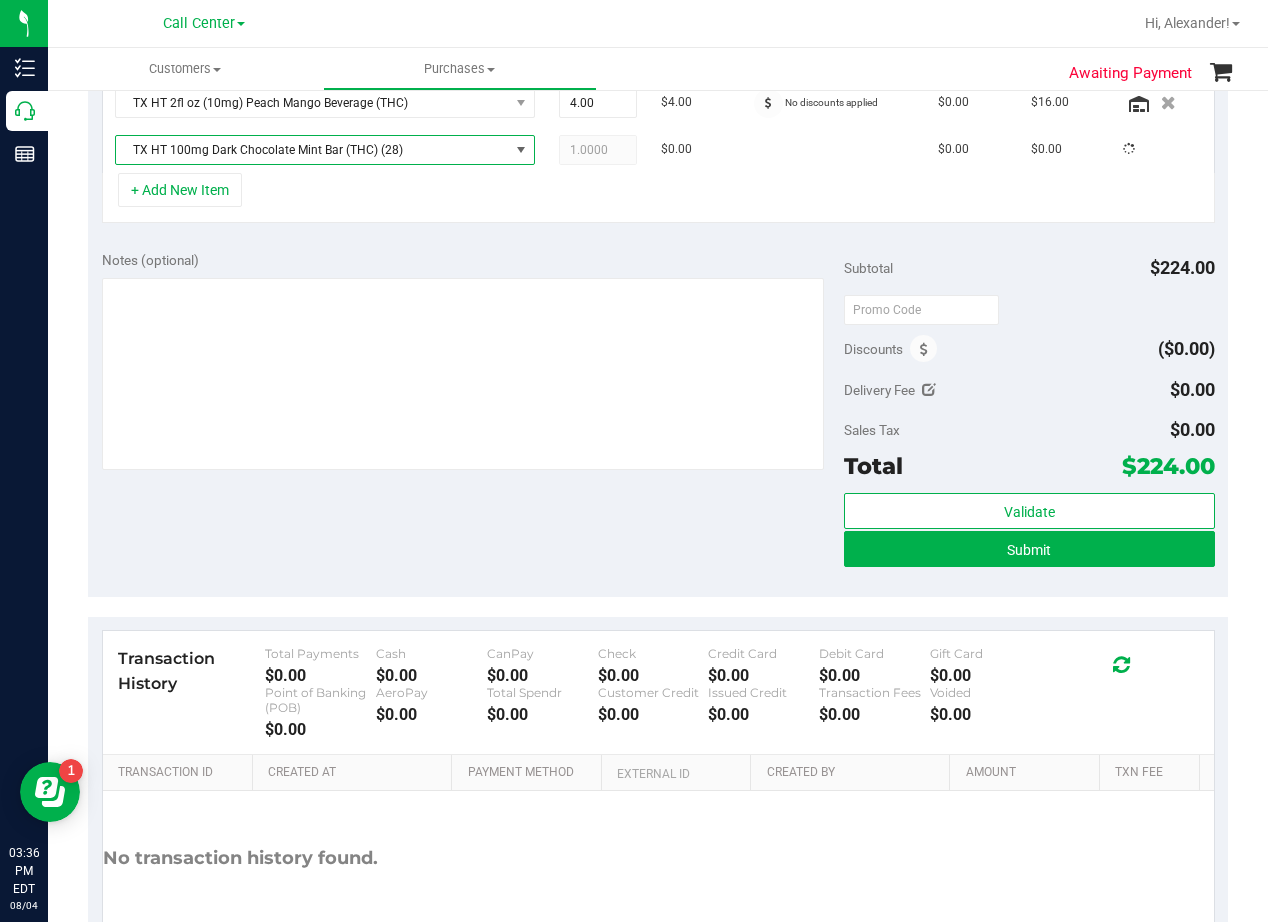 click on "Notes (optional)
Subtotal
$224.00
Discounts
($0.00)
Delivery Fee
$0.00
Sales Tax
$0.00
Total" at bounding box center [658, 417] 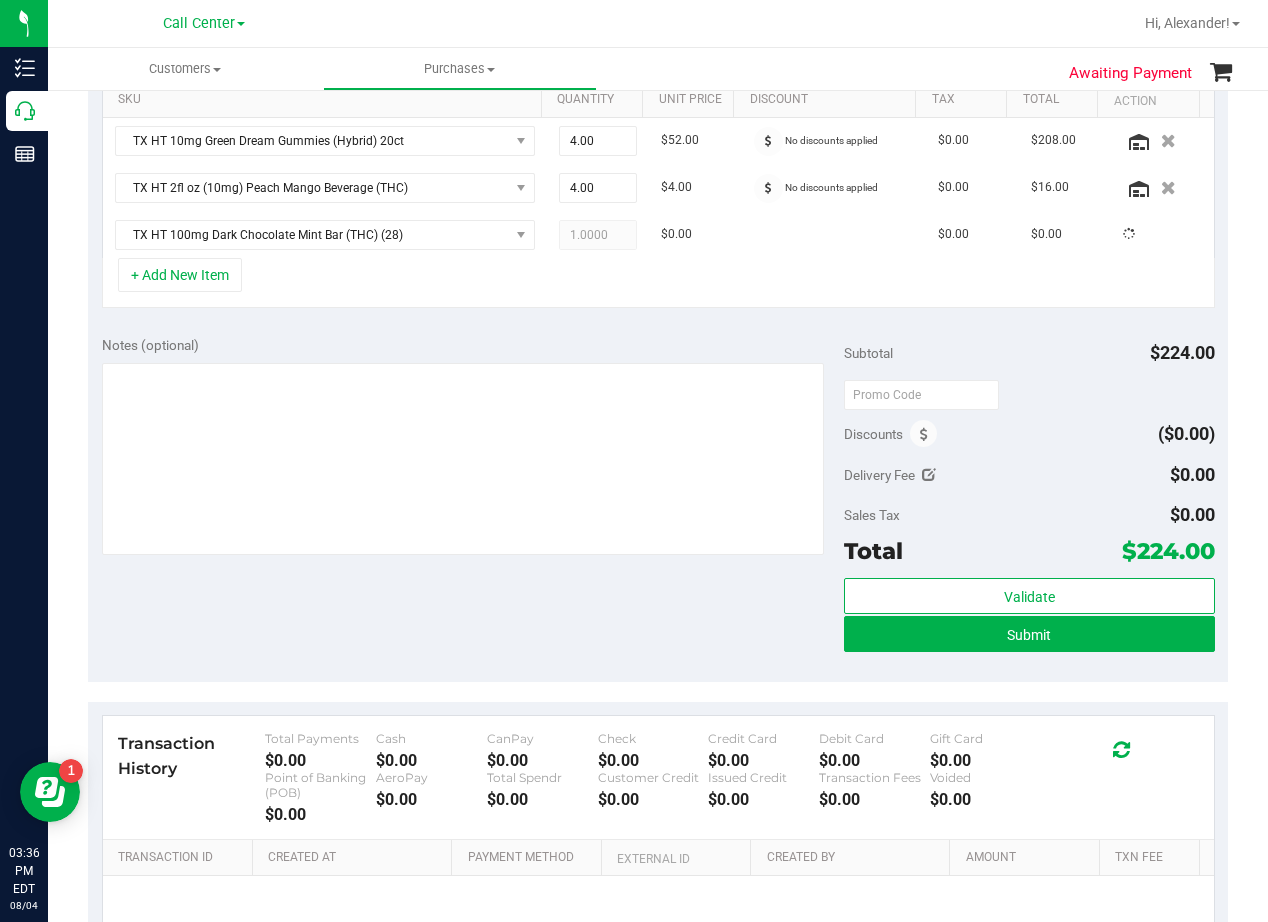 scroll, scrollTop: 400, scrollLeft: 0, axis: vertical 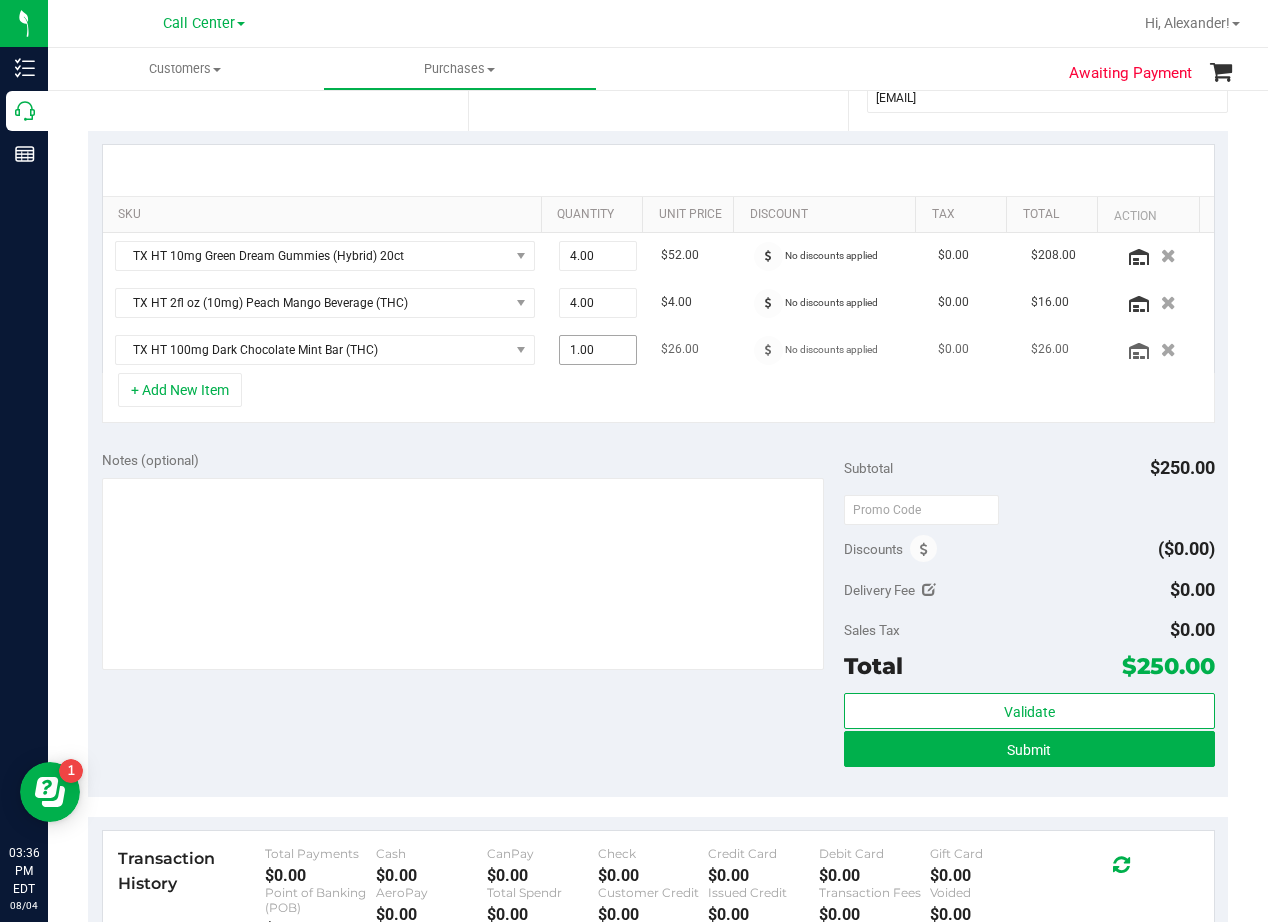 click on "1.00 1" at bounding box center (598, 350) 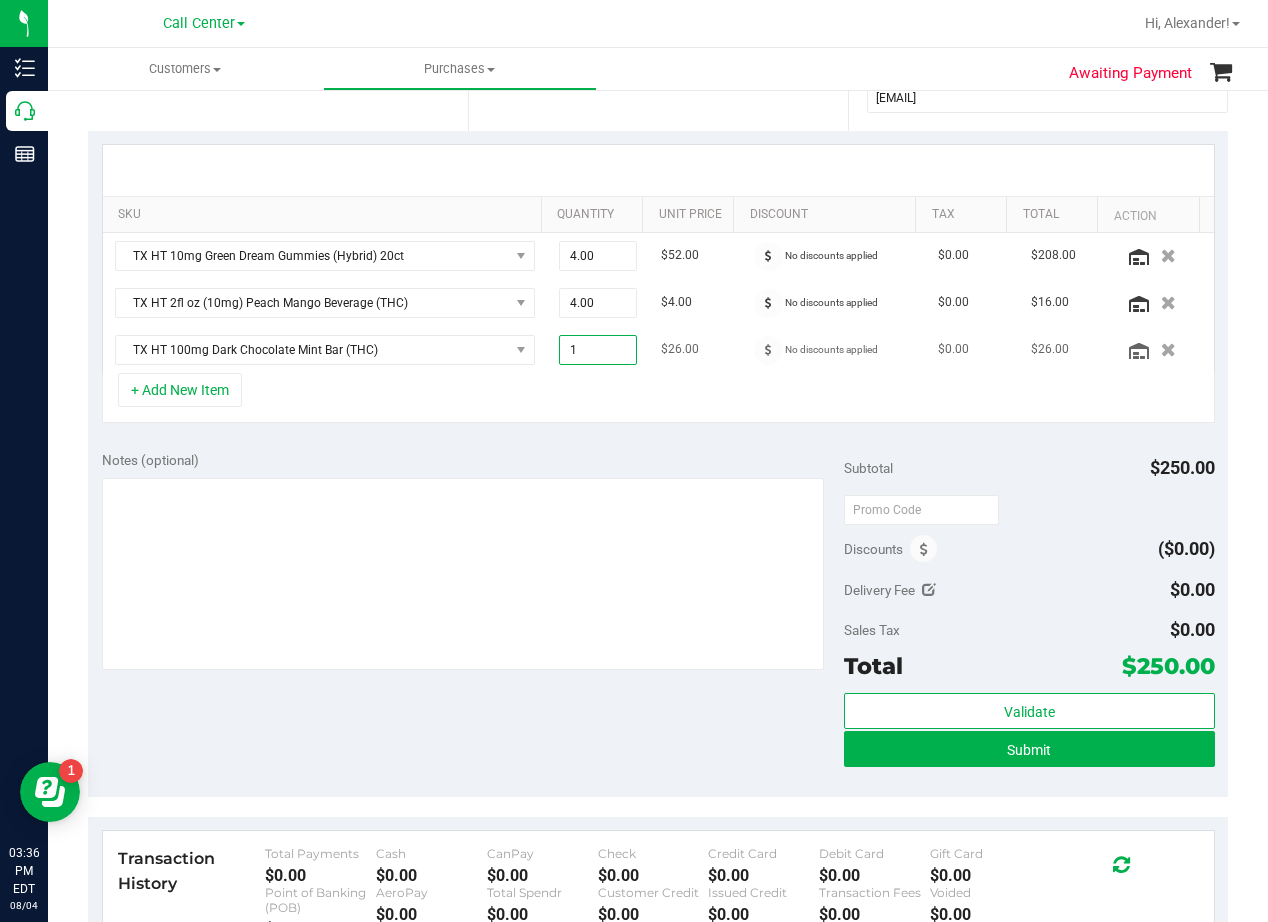 click on "1" at bounding box center [598, 350] 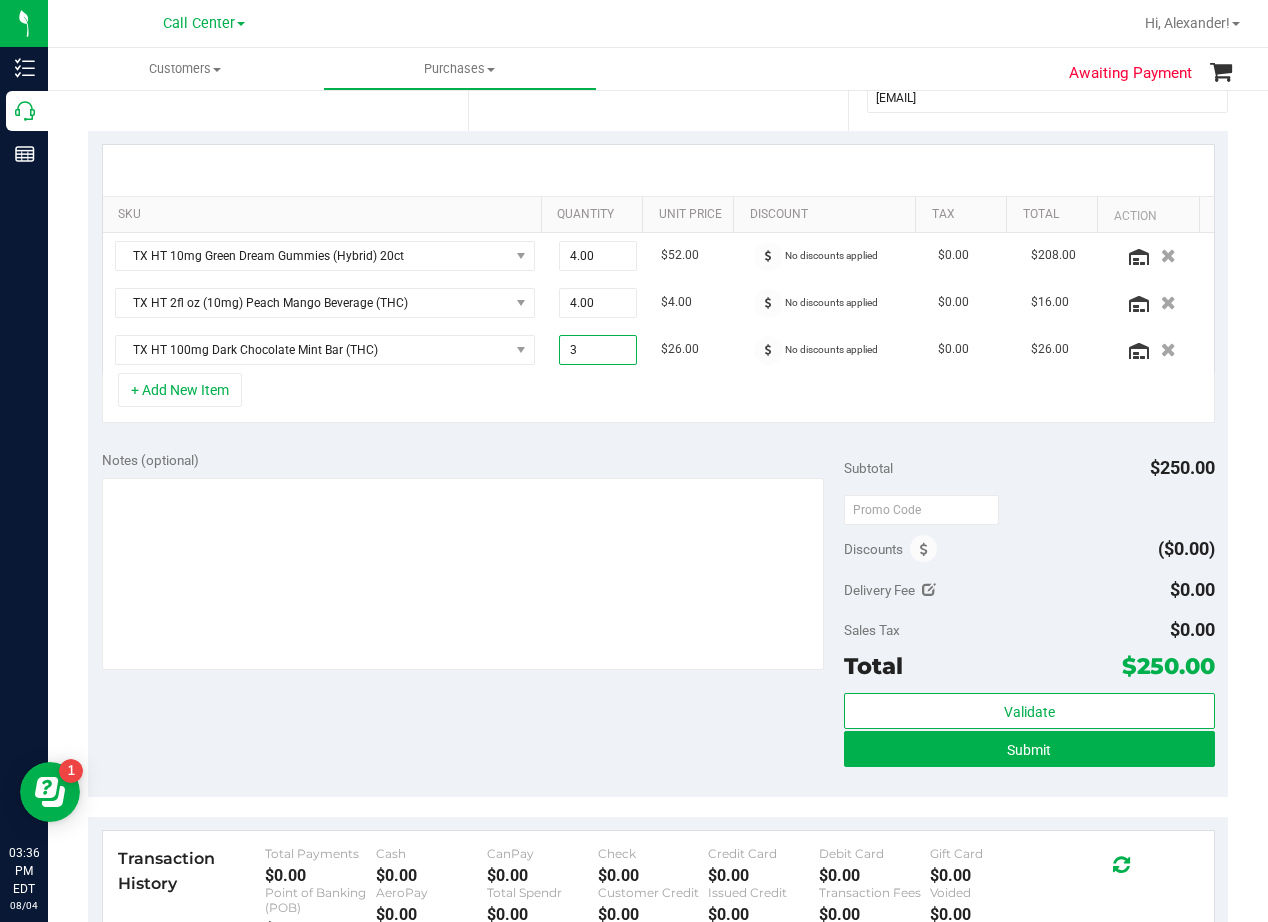 type on "3.00" 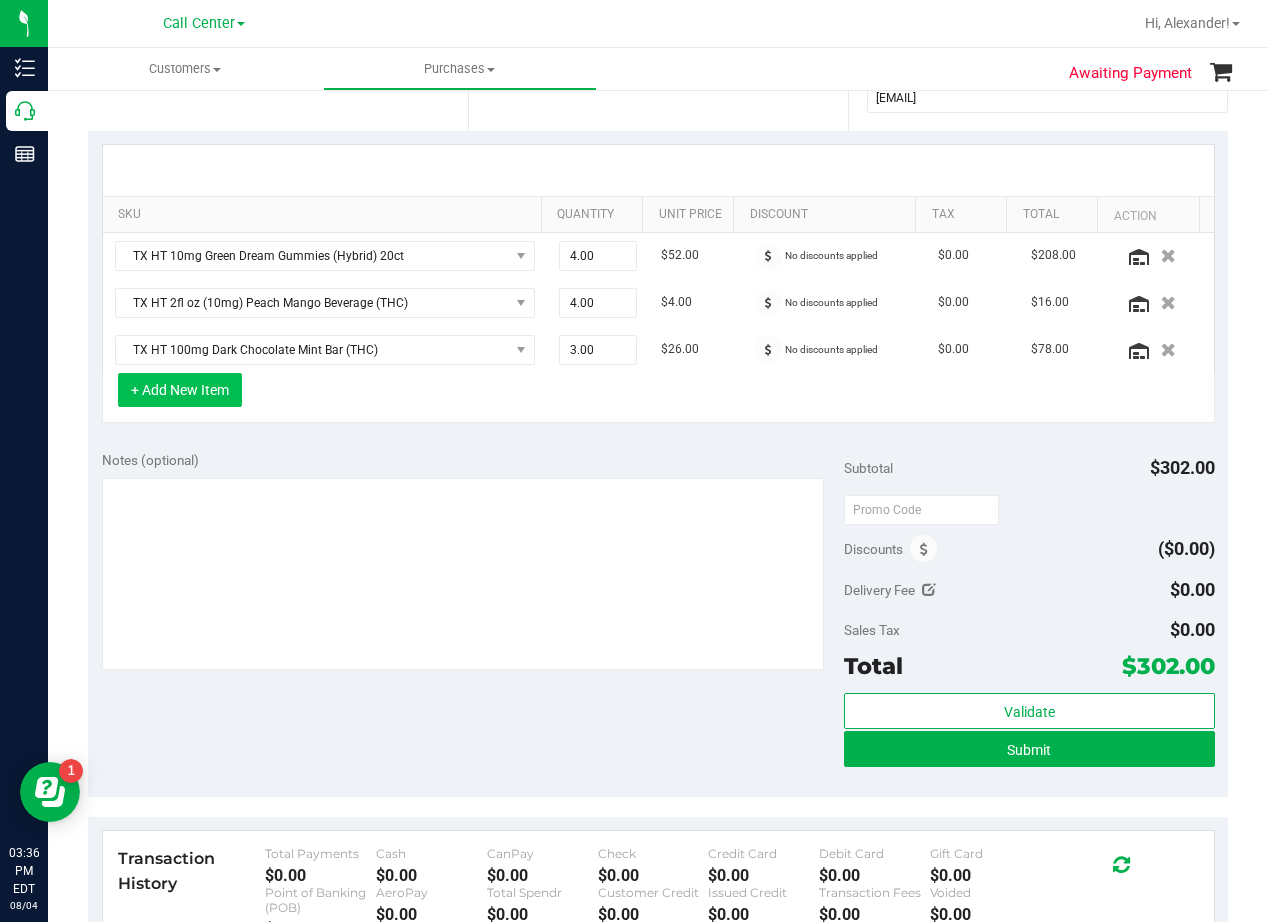 click on "+ Add New Item" at bounding box center [180, 390] 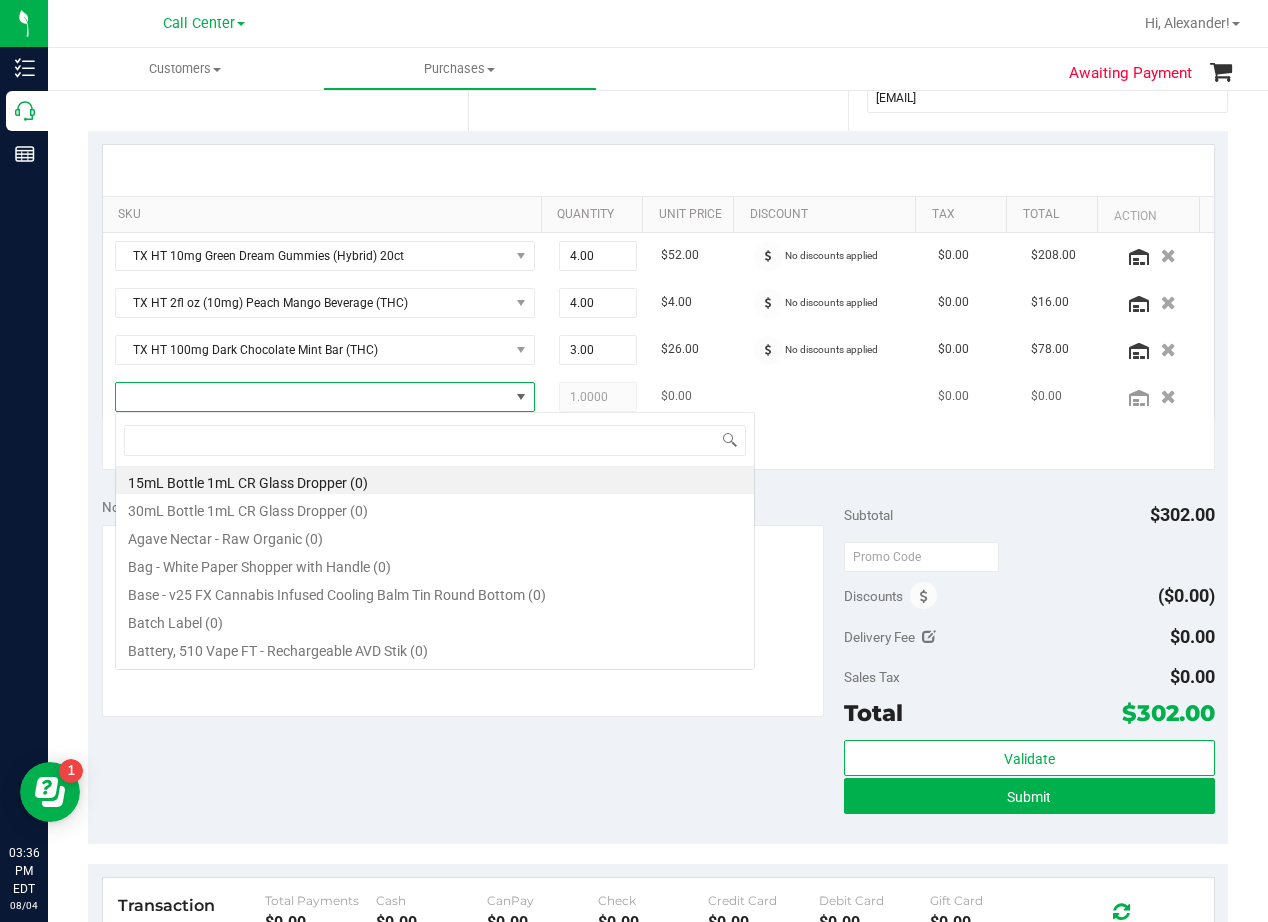 scroll, scrollTop: 99970, scrollLeft: 99593, axis: both 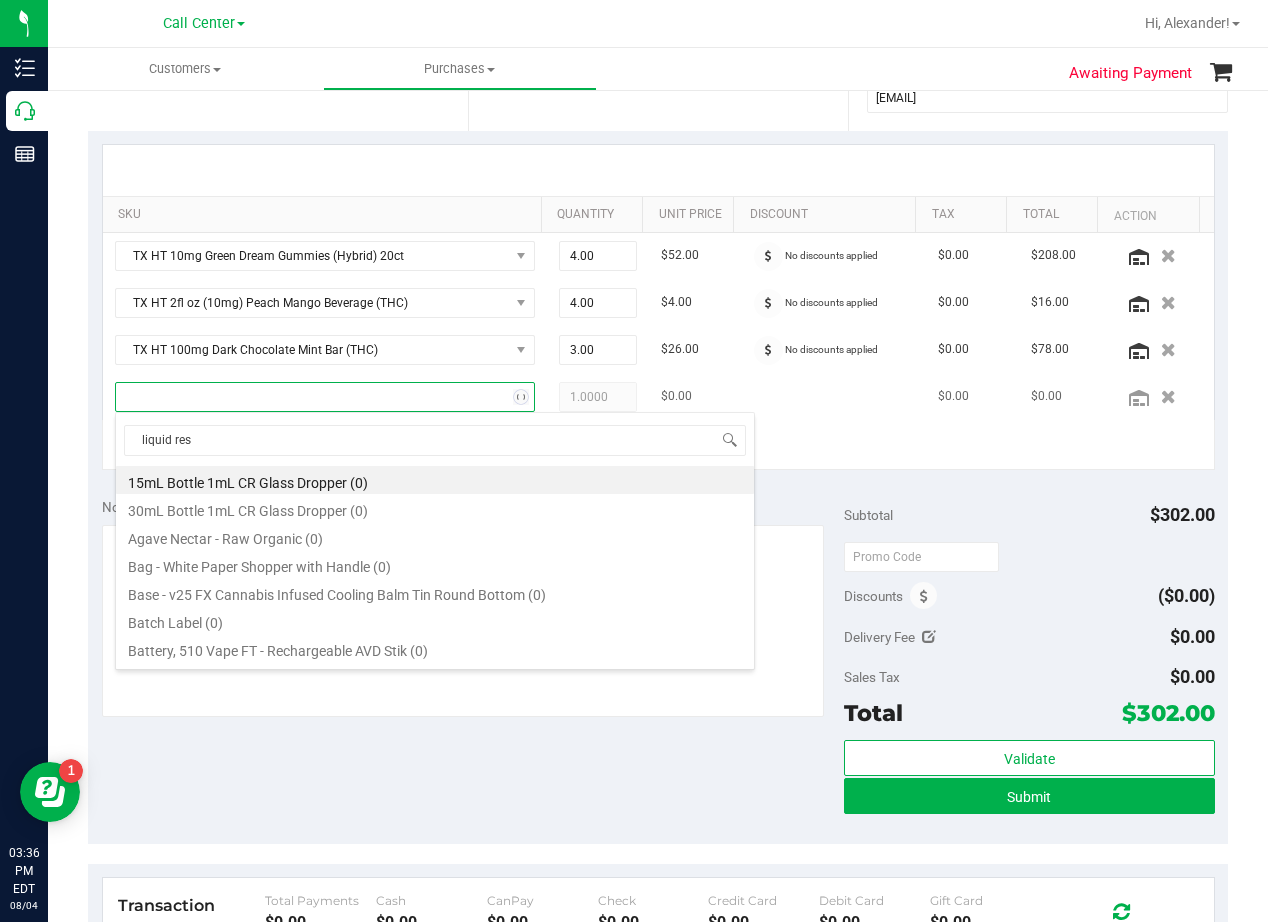 type on "liquid rest" 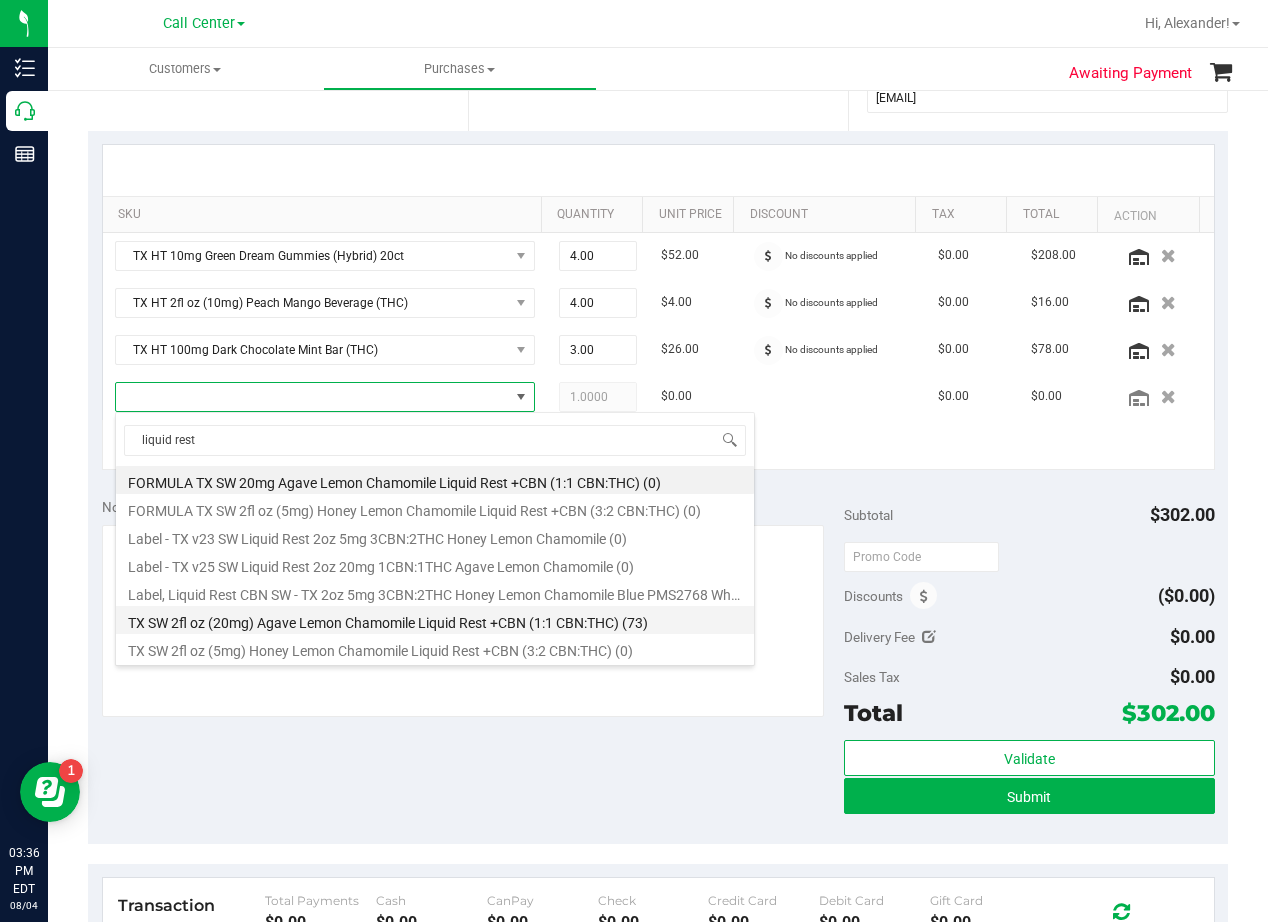 click on "TX SW 2fl oz (20mg) Agave Lemon Chamomile Liquid Rest +CBN (1:1 CBN:THC) (73)" at bounding box center [435, 620] 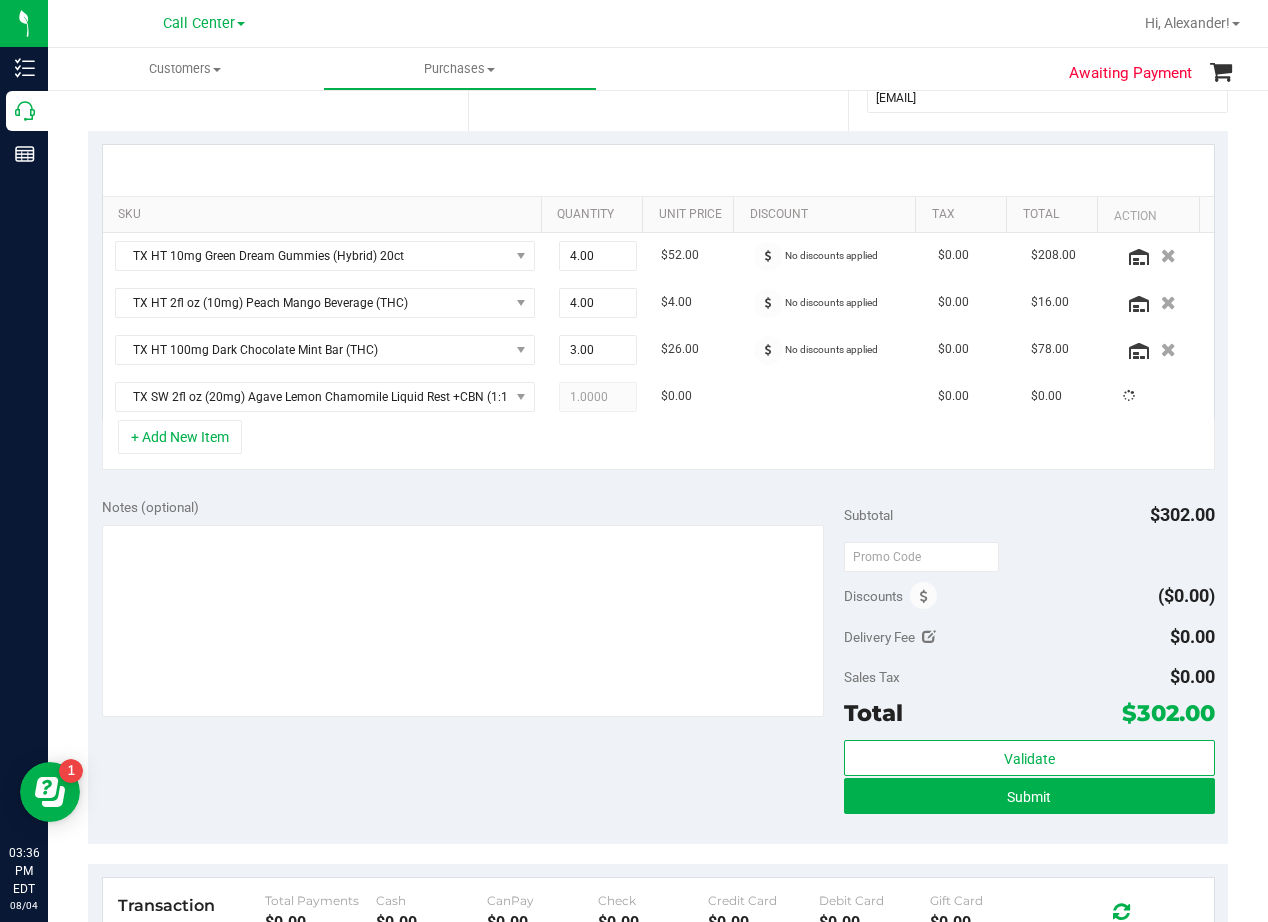 click on "Notes (optional)
Subtotal
$302.00
Discounts
($0.00)
Delivery Fee
$0.00
Sales Tax
$0.00
Total" at bounding box center (658, 664) 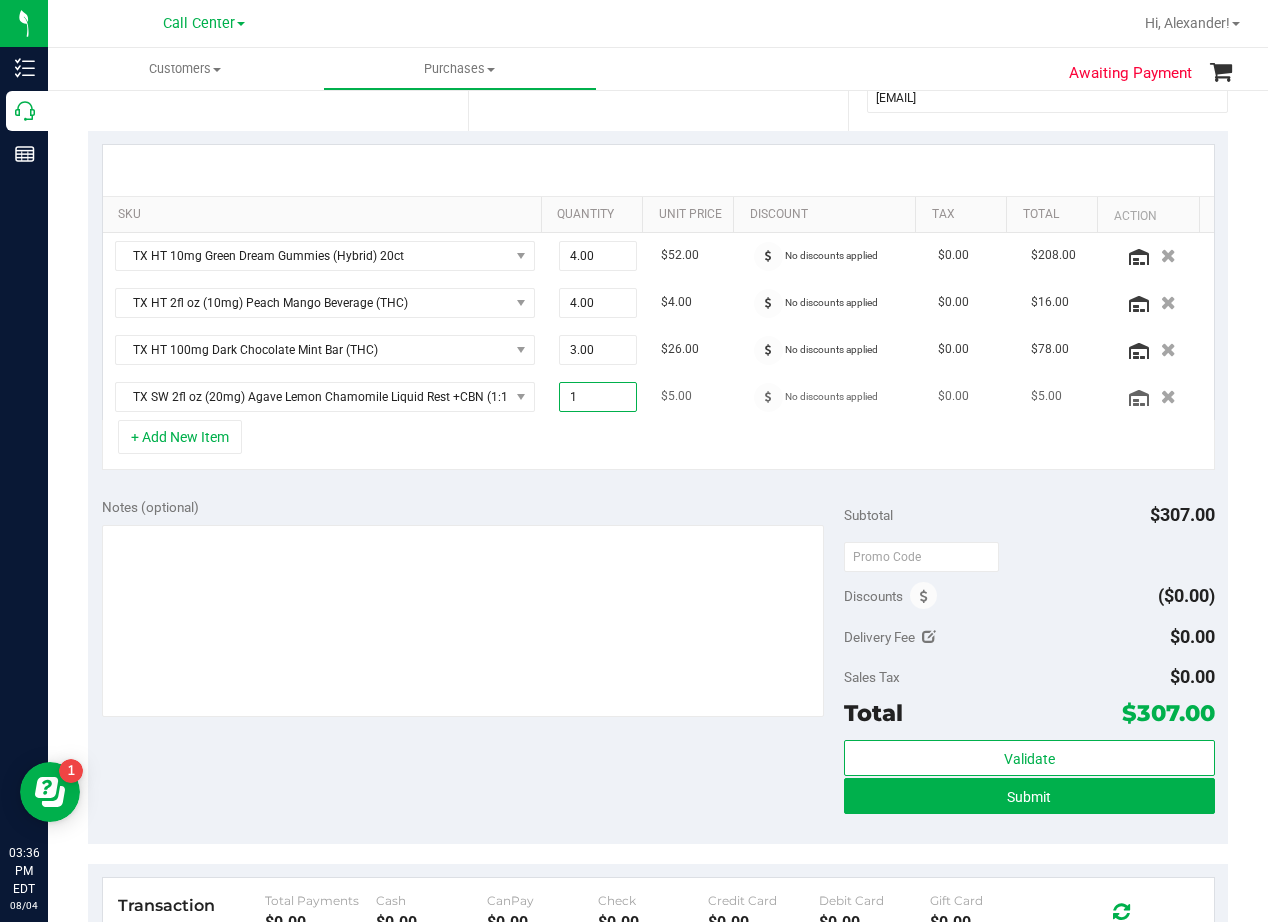 click on "1.00 1" at bounding box center [598, 397] 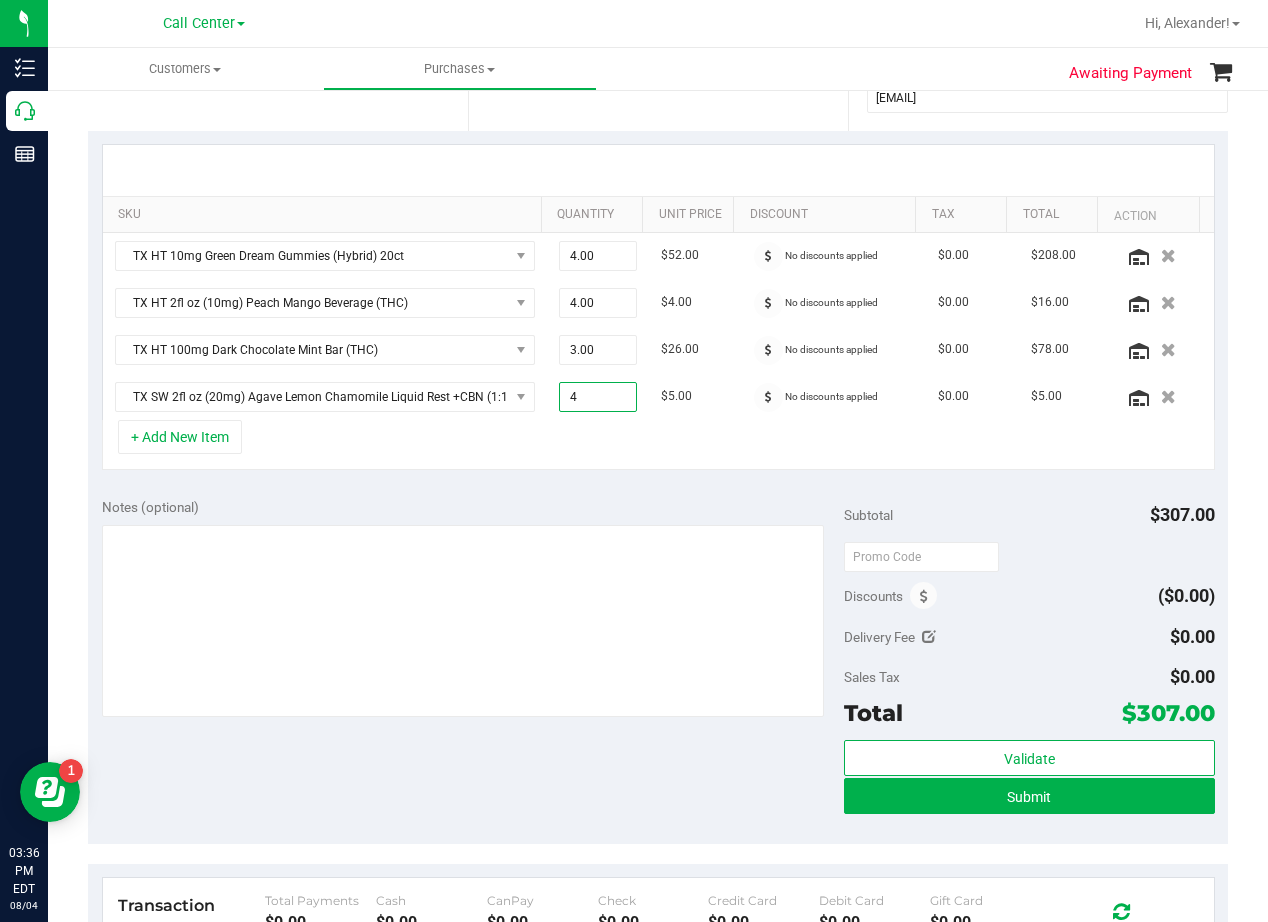 type on "4.00" 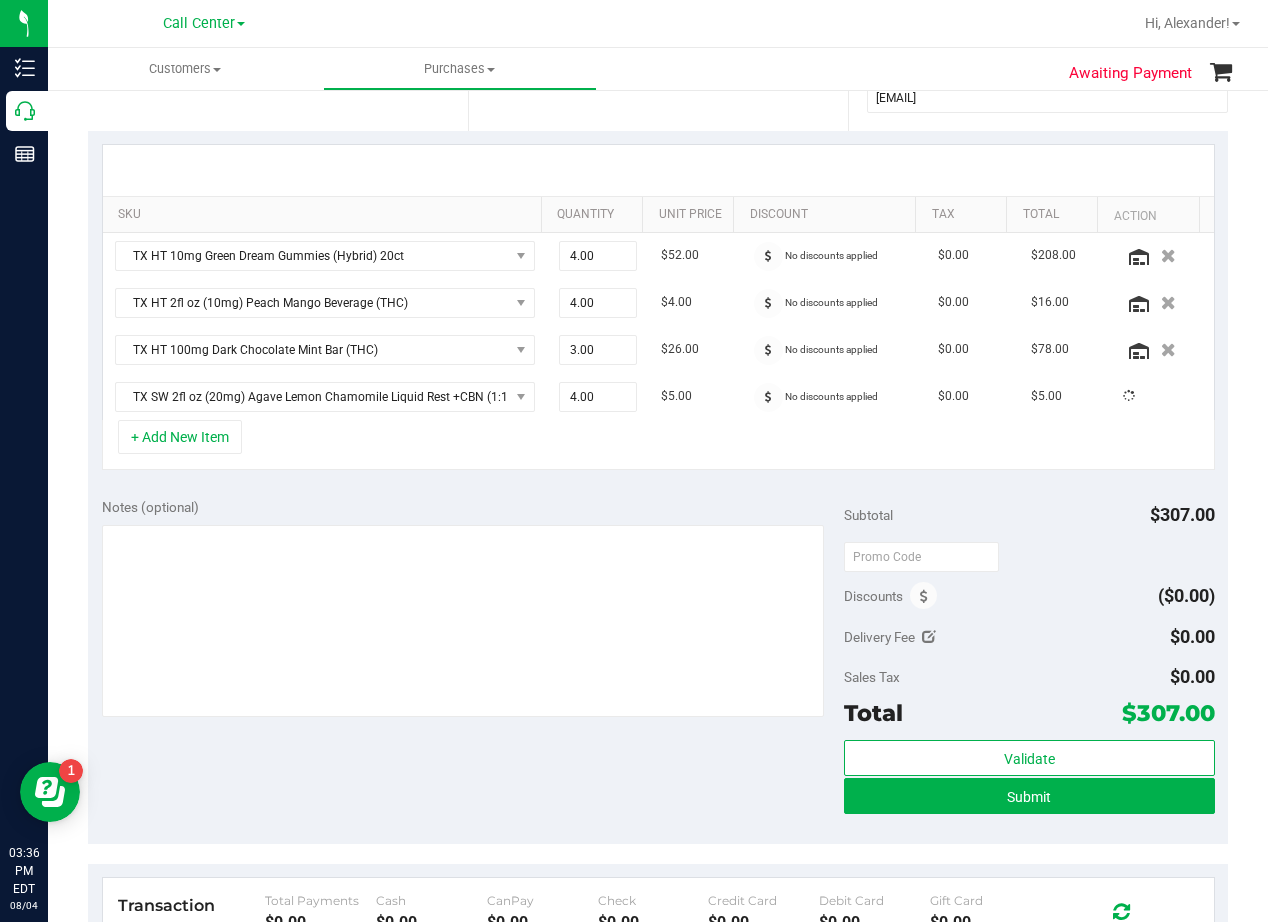 click on "SKU Quantity Unit Price Discount Tax Total Action
TX HT 10mg Green Dream Gummies (Hybrid) 20ct
4.00 4
$52.00
No discounts applied
$0.00
$208.00
TX HT 2fl oz (10mg) Peach Mango Beverage (THC)
4.00 4
$4.00
No discounts applied
$0.00
$16.00
3" at bounding box center (658, 307) 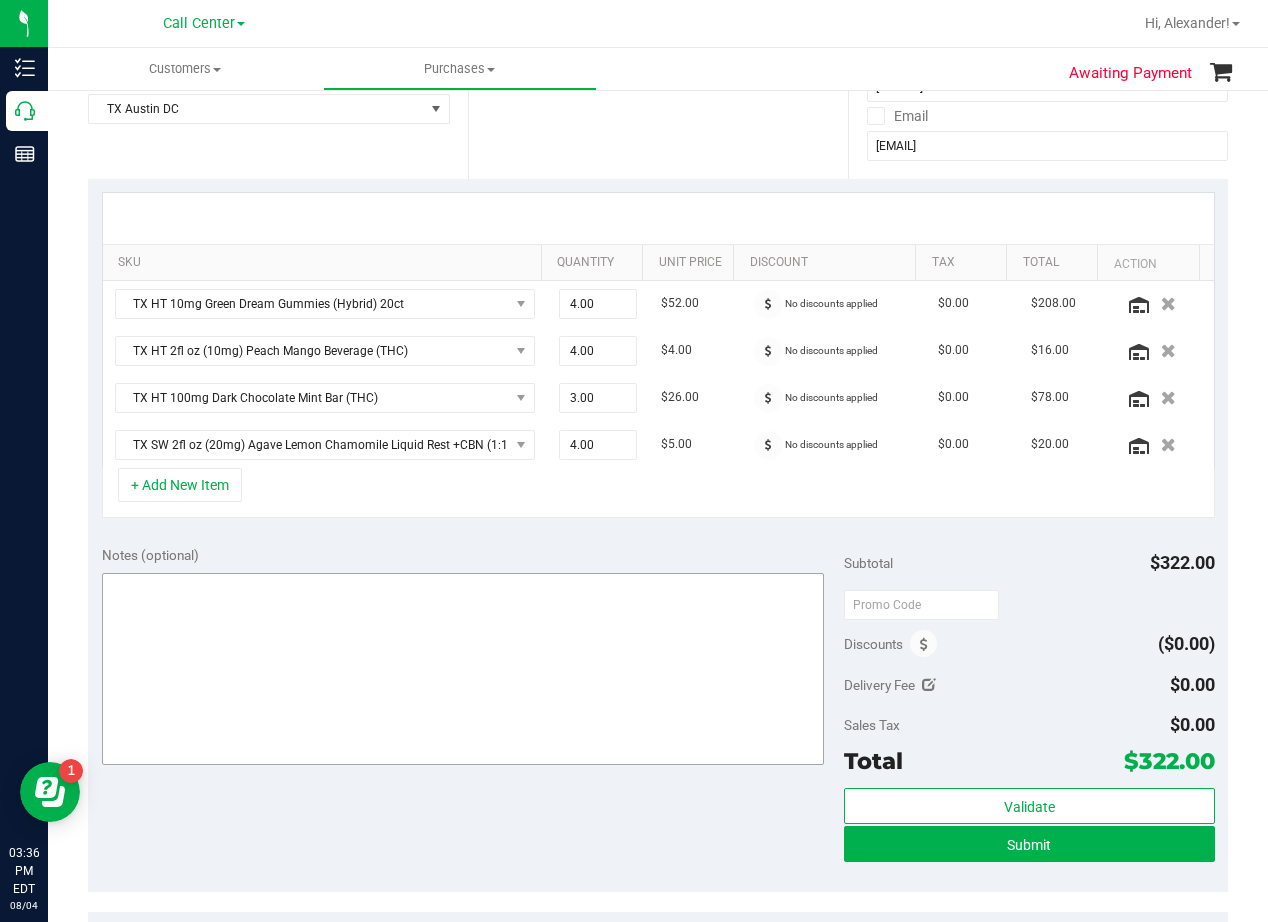 scroll, scrollTop: 400, scrollLeft: 0, axis: vertical 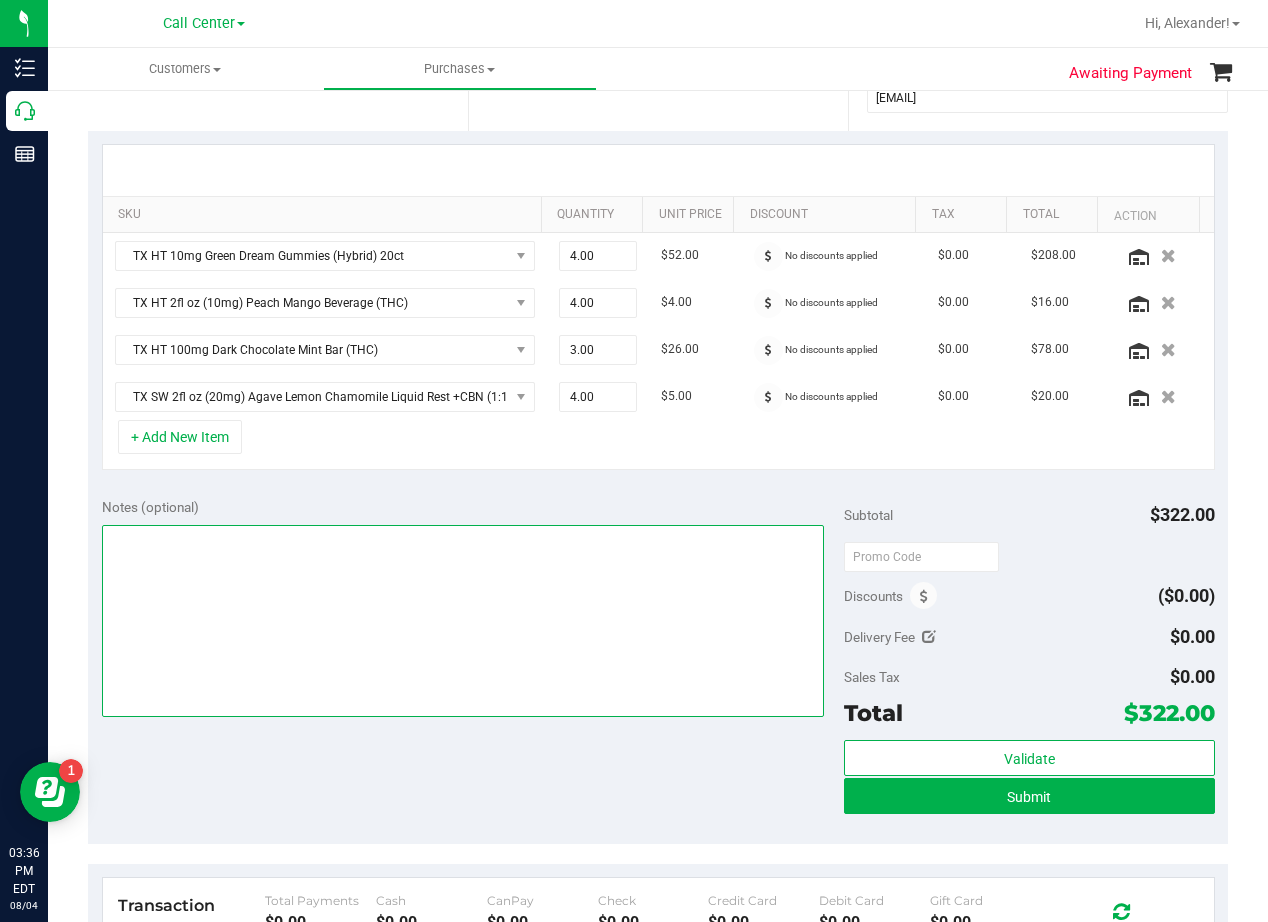 click at bounding box center (463, 621) 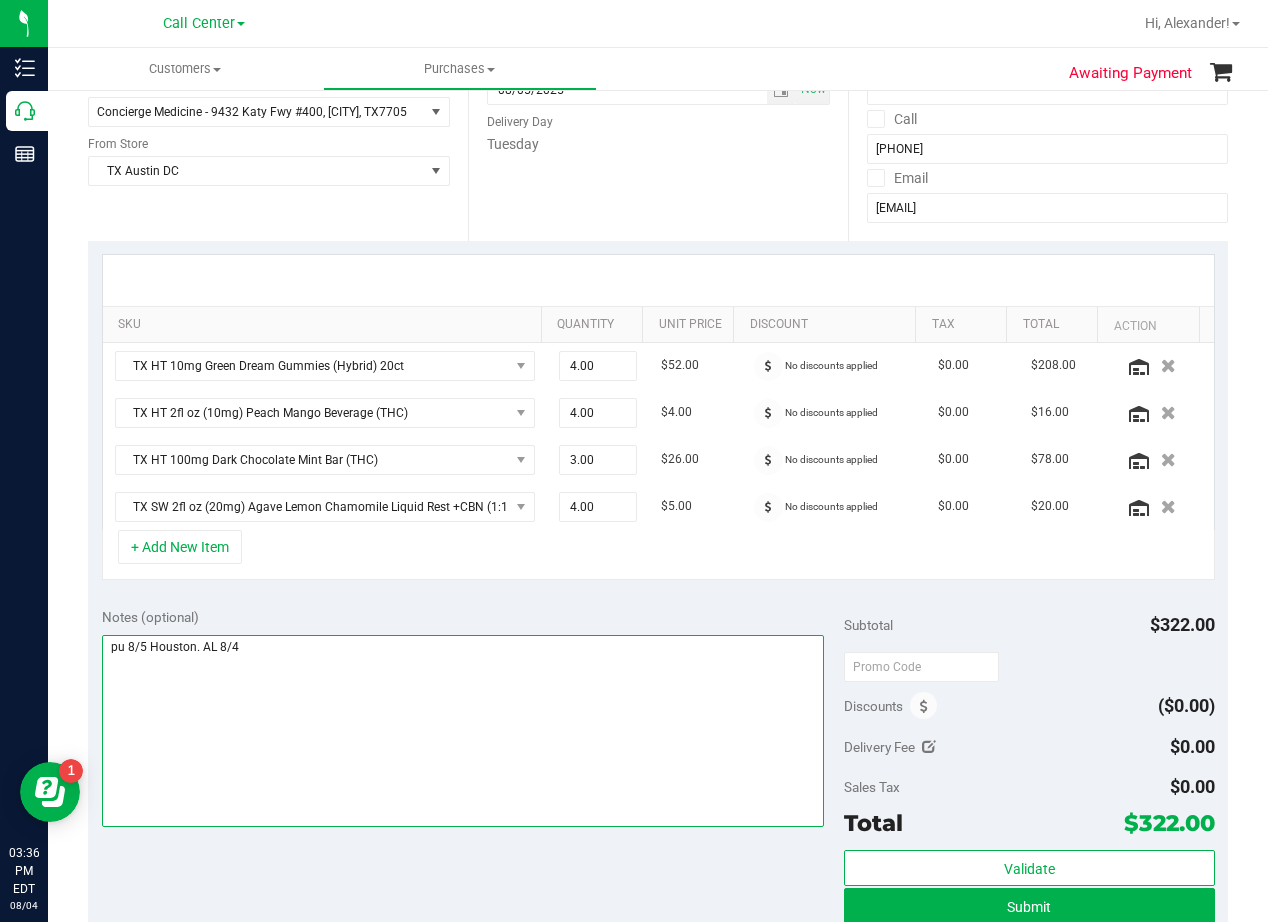 scroll, scrollTop: 0, scrollLeft: 0, axis: both 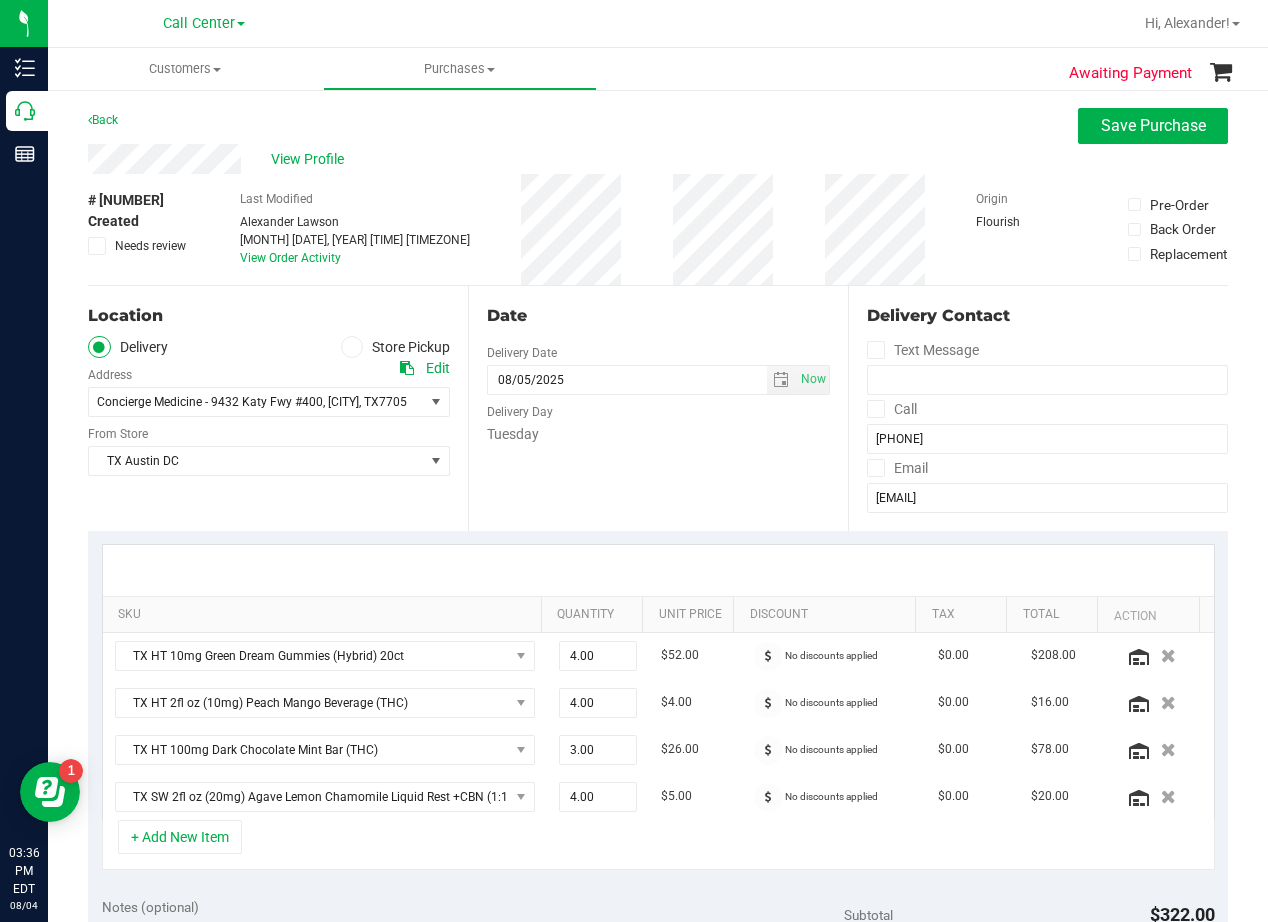 type on "pu 8/5 Houston. AL 8/4" 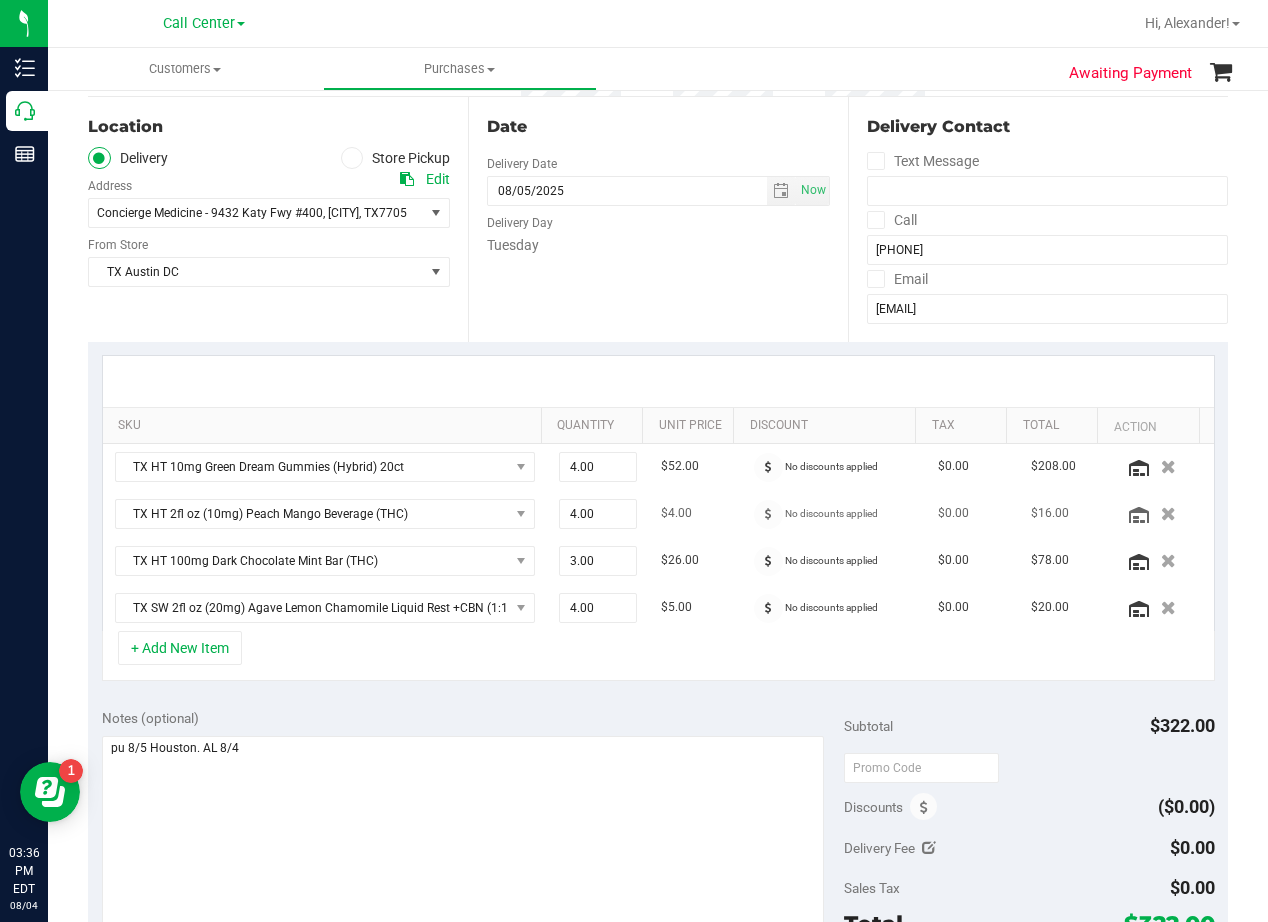 scroll, scrollTop: 500, scrollLeft: 0, axis: vertical 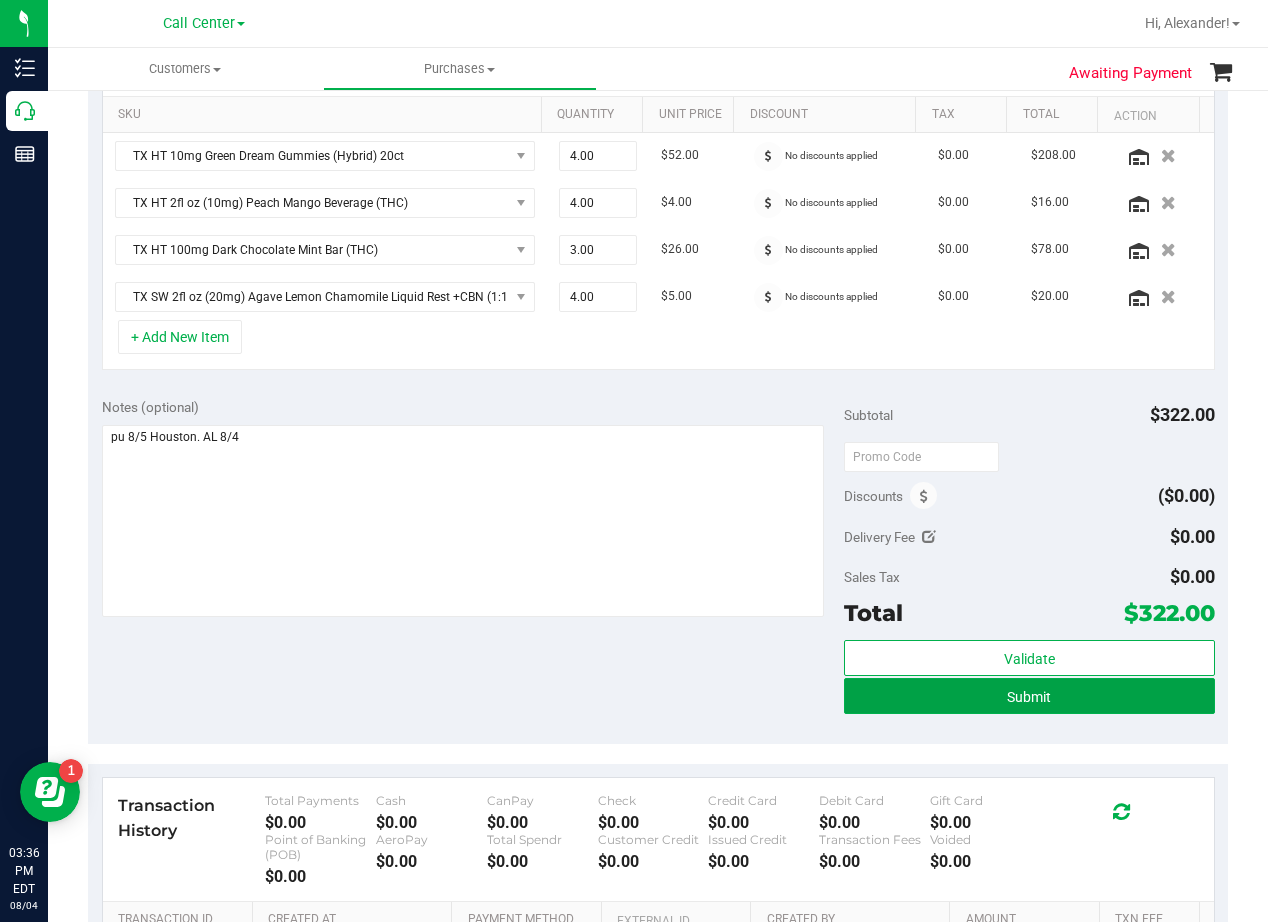 click on "Submit" at bounding box center (1029, 696) 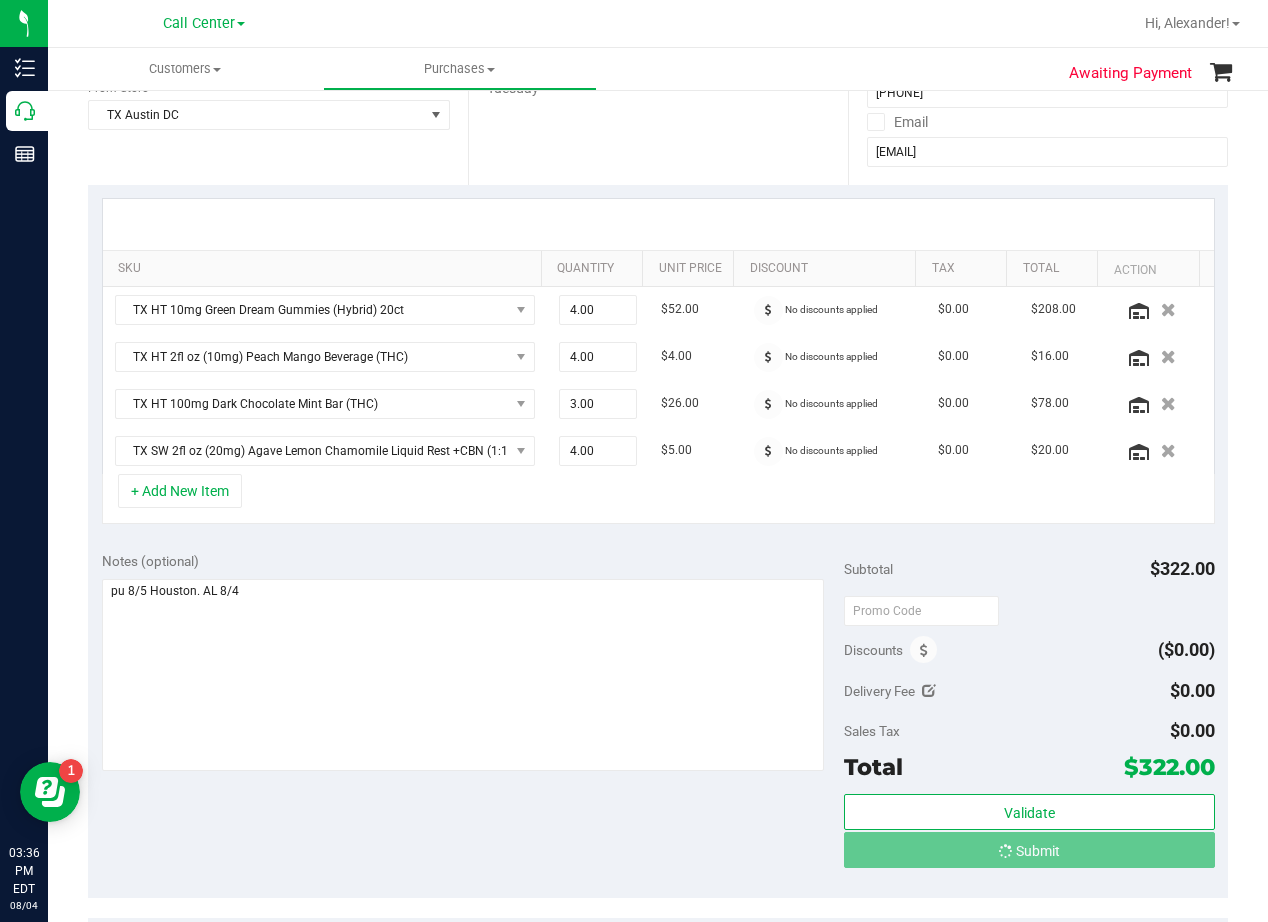 scroll, scrollTop: 0, scrollLeft: 0, axis: both 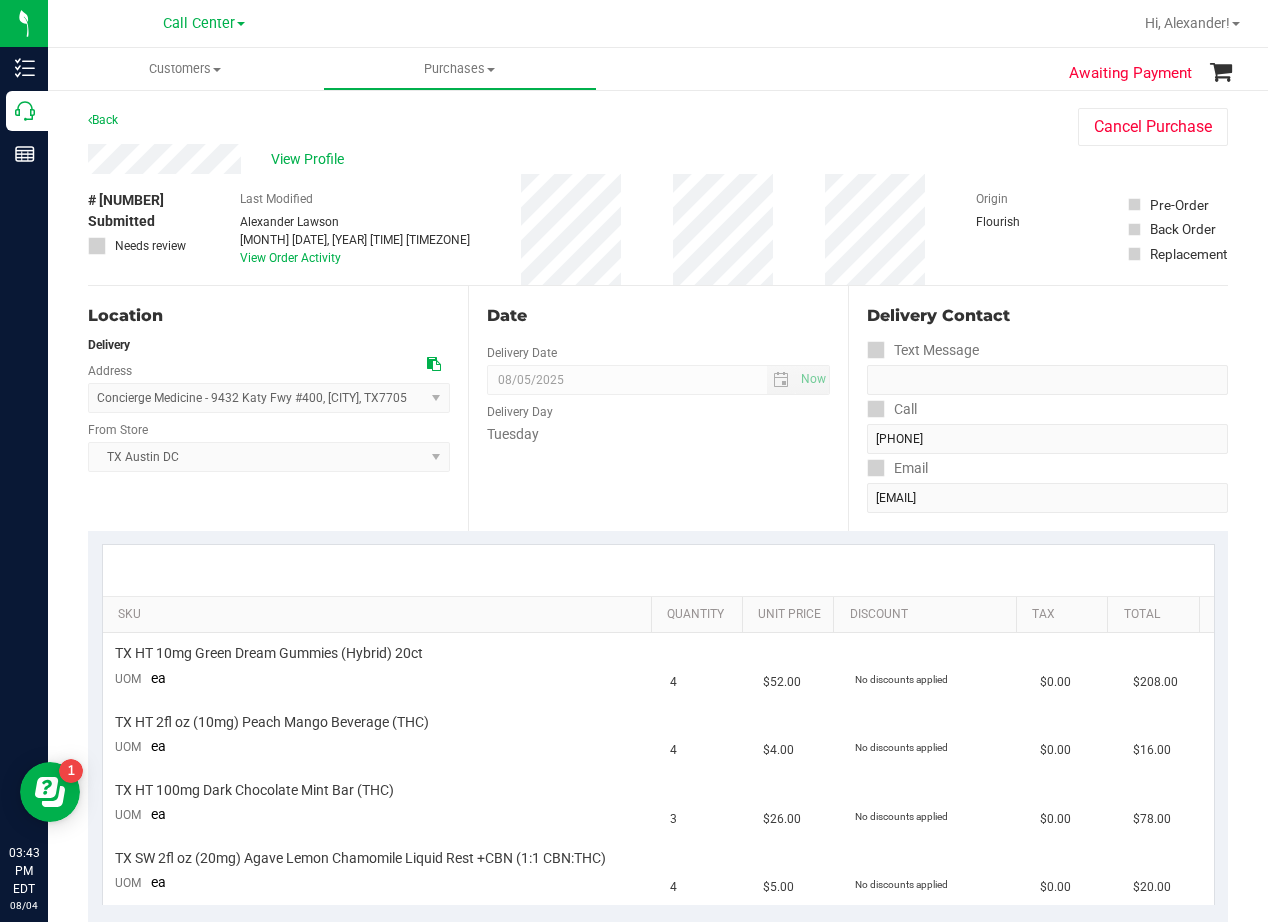 click on "Date
Delivery Date
08/05/2025
Now
08/05/2025 08:00 AM
Now
Delivery Day
Tuesday" at bounding box center (658, 408) 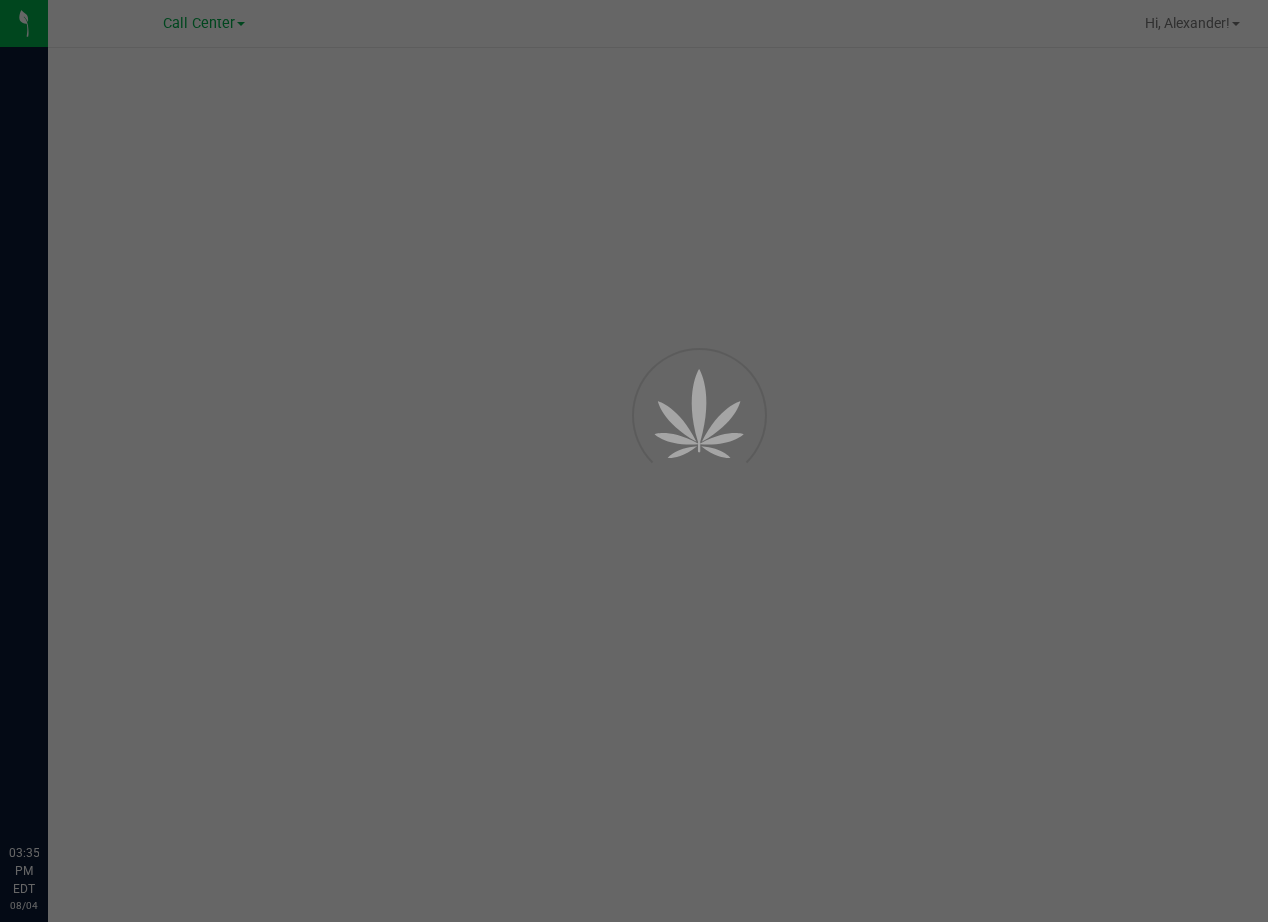 scroll, scrollTop: 0, scrollLeft: 0, axis: both 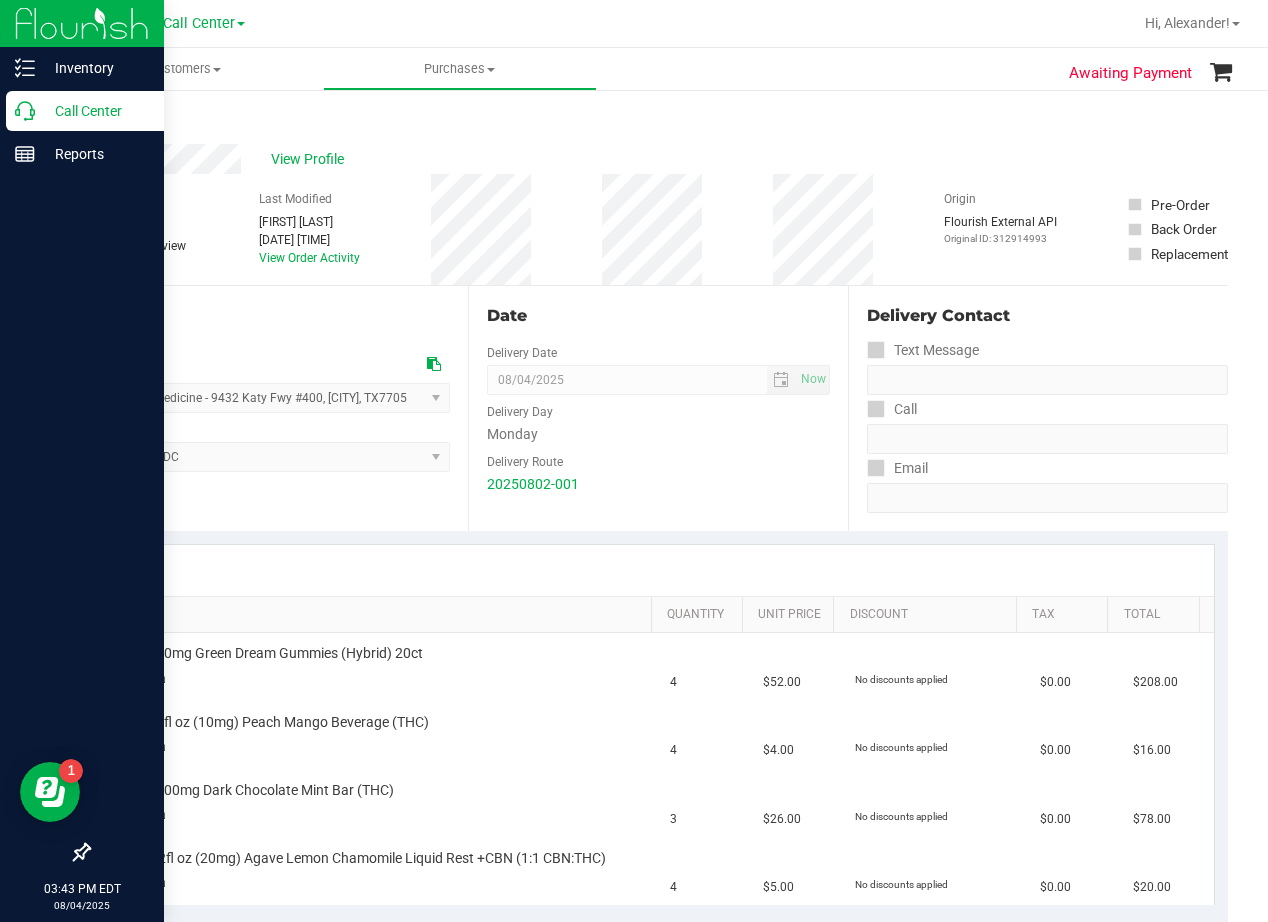 drag, startPoint x: 45, startPoint y: 108, endPoint x: 54, endPoint y: 126, distance: 20.12461 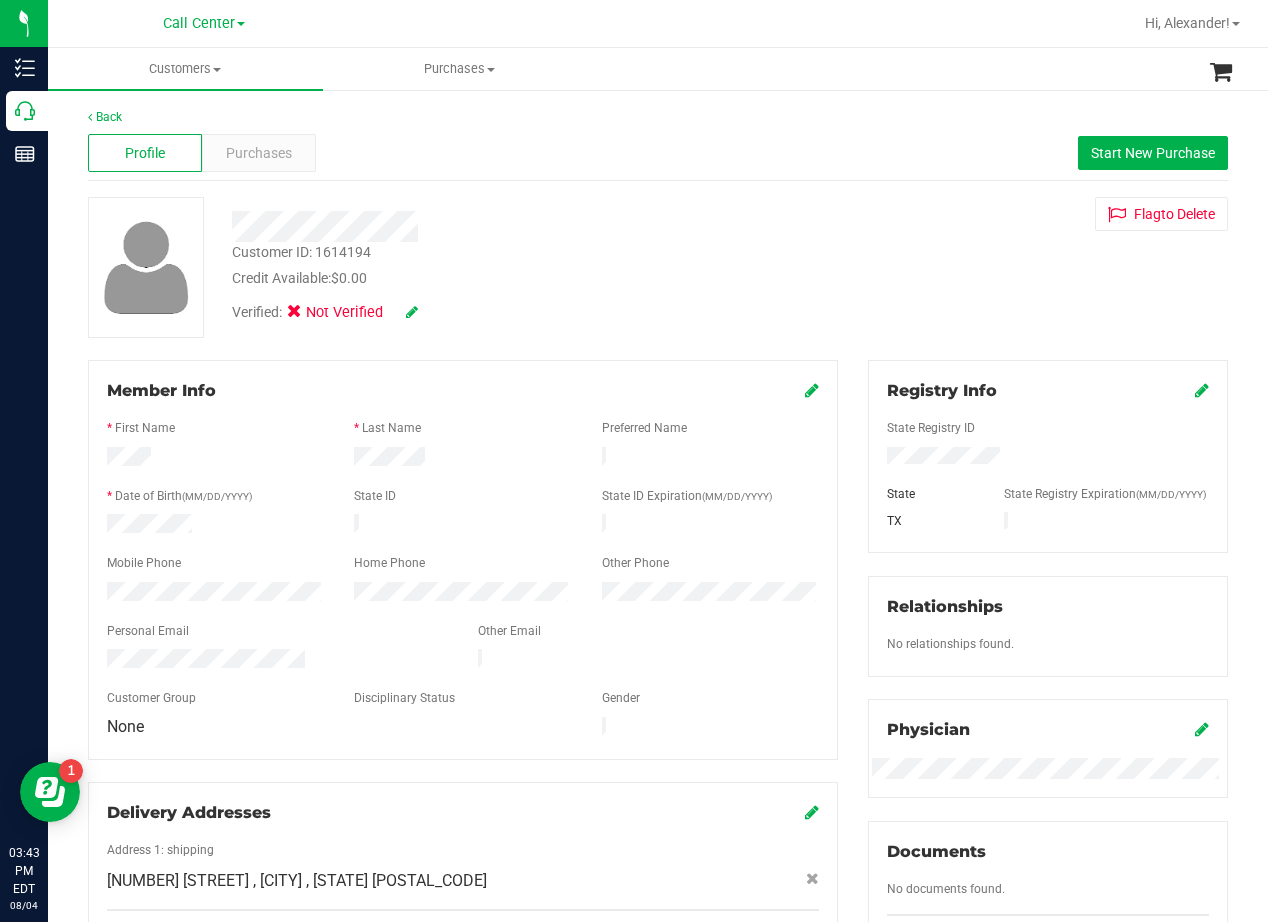 click on "Customer ID: [NUMBER]
Credit Available:
$0.00
Verified:
Not Verified
Flag  to Delete" at bounding box center [658, 267] 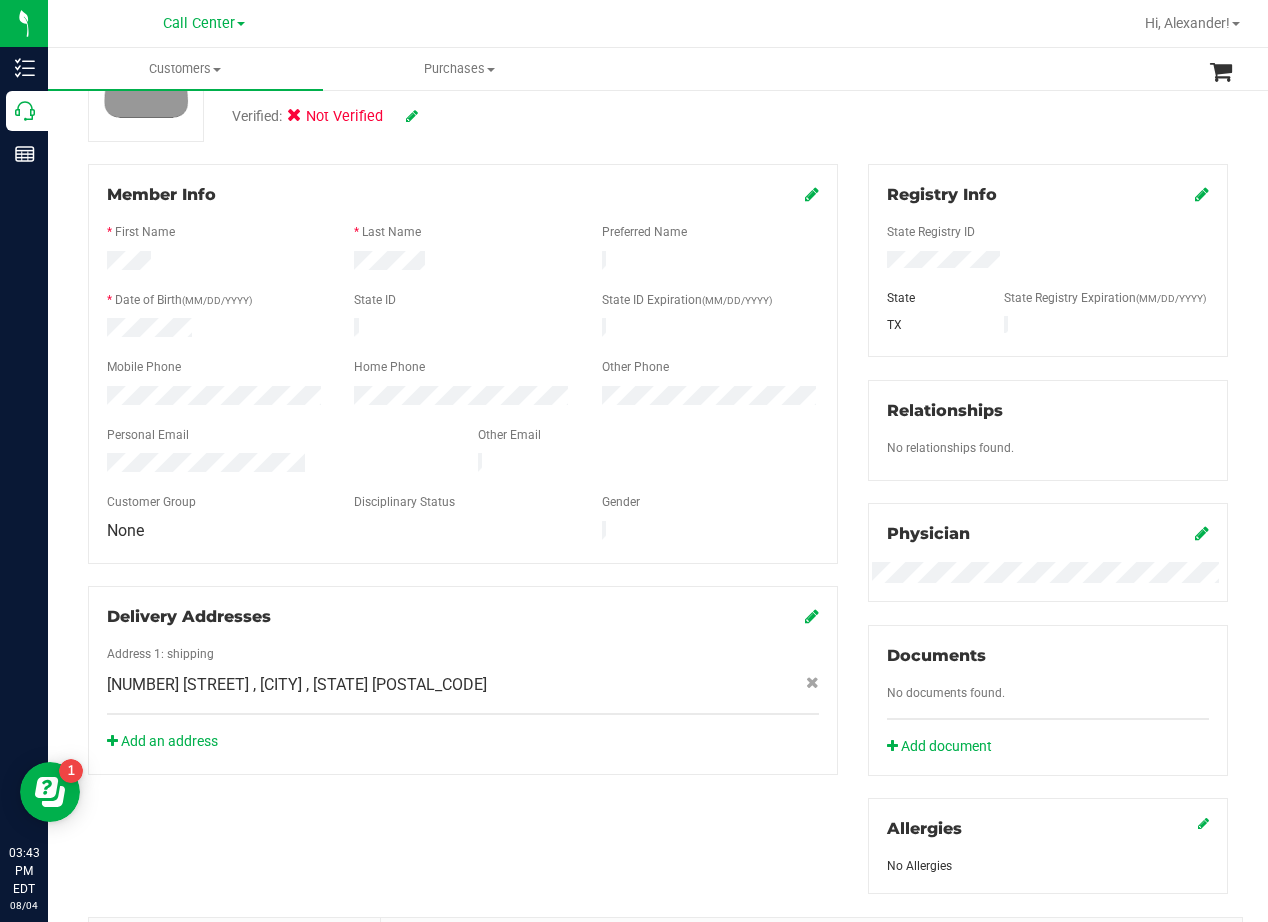 scroll, scrollTop: 200, scrollLeft: 0, axis: vertical 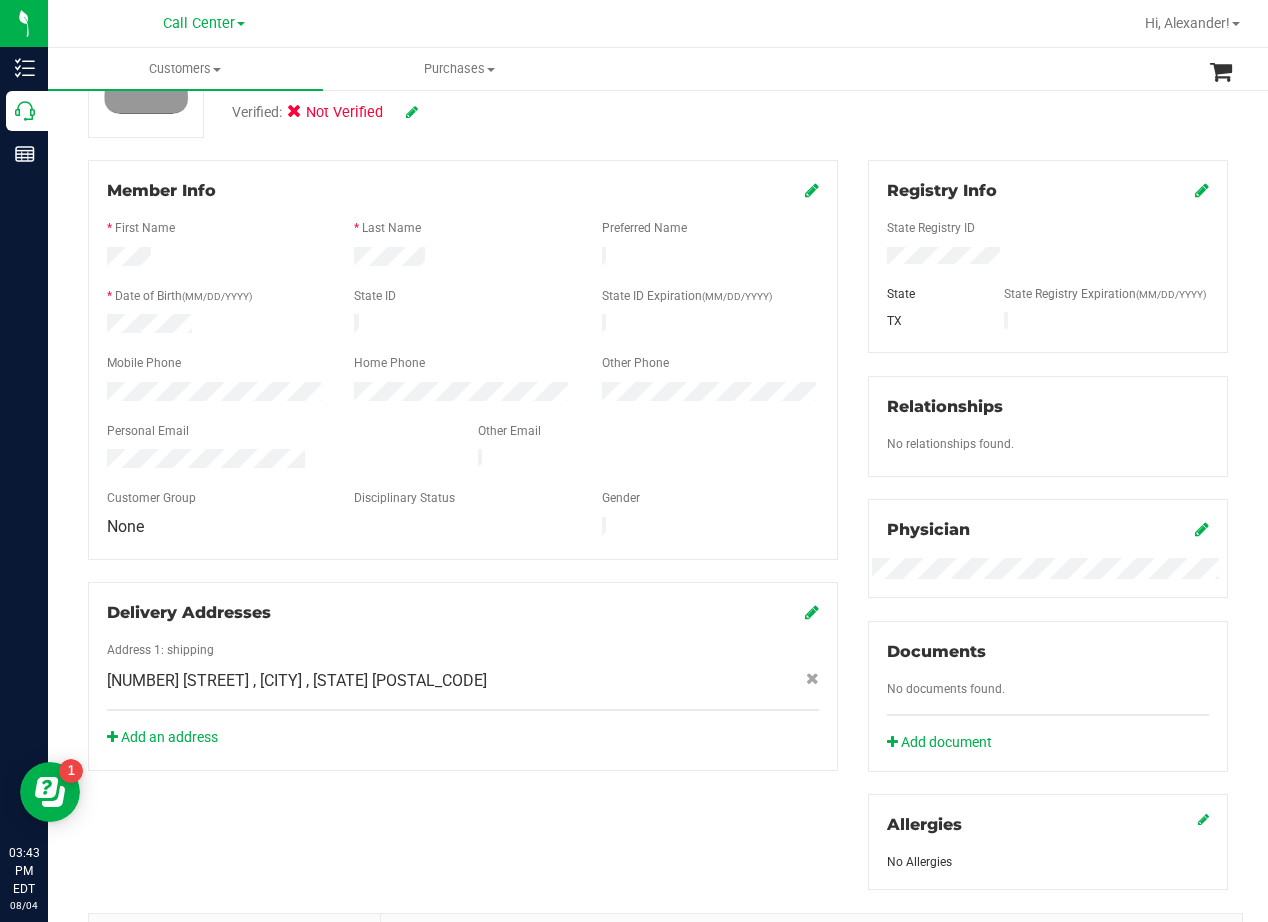 click on "Member Info
*
First Name
*
Last Name
Preferred Name
*
Date of Birth
(MM/DD/YYYY)
State ID
State ID Expiration
(MM/DD/YYYY)" at bounding box center [463, 465] 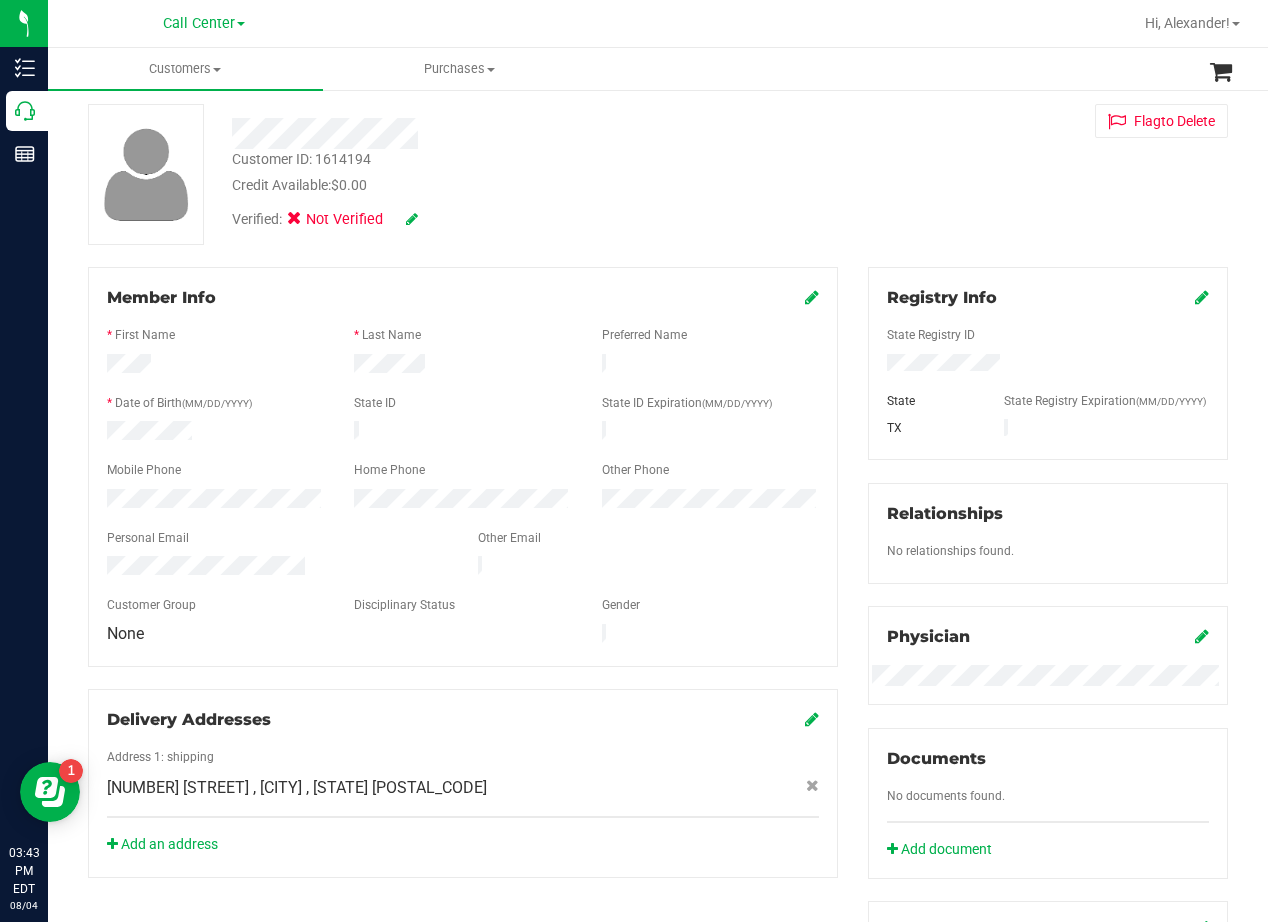scroll, scrollTop: 0, scrollLeft: 0, axis: both 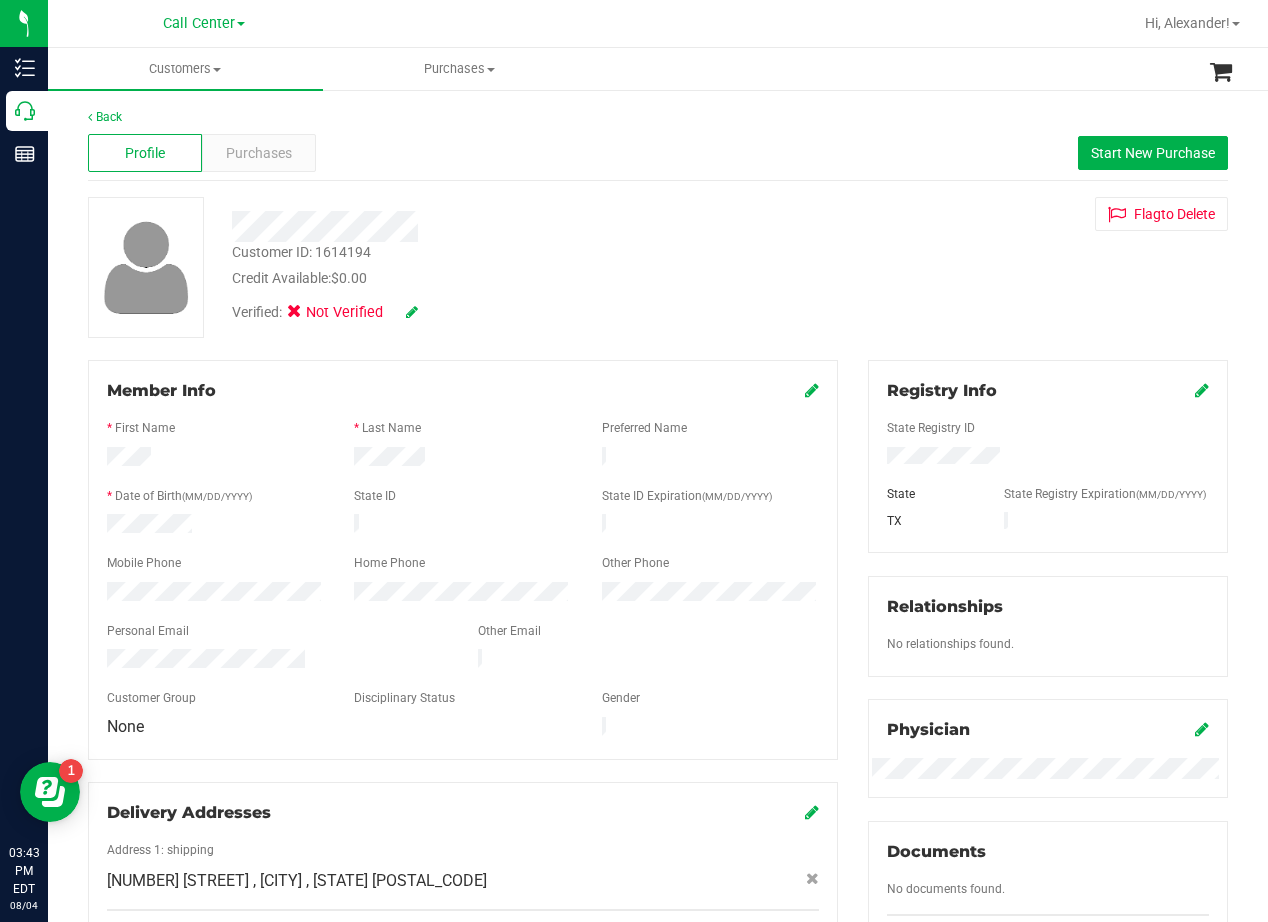 click on "Customer ID: [NUMBER]
Credit Available:
$0.00
Verified:
Not Verified
Flag  to Delete" at bounding box center (658, 267) 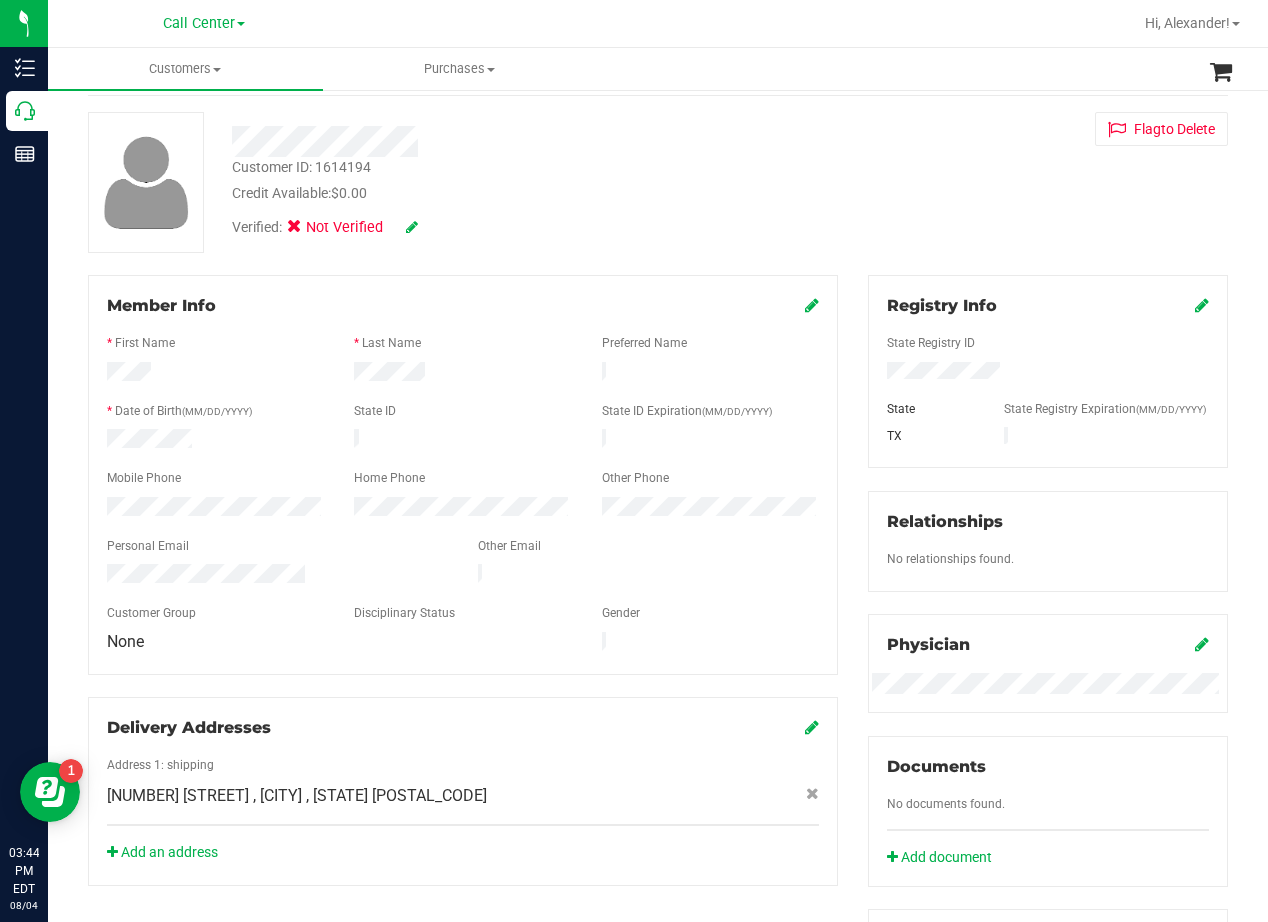 scroll, scrollTop: 0, scrollLeft: 0, axis: both 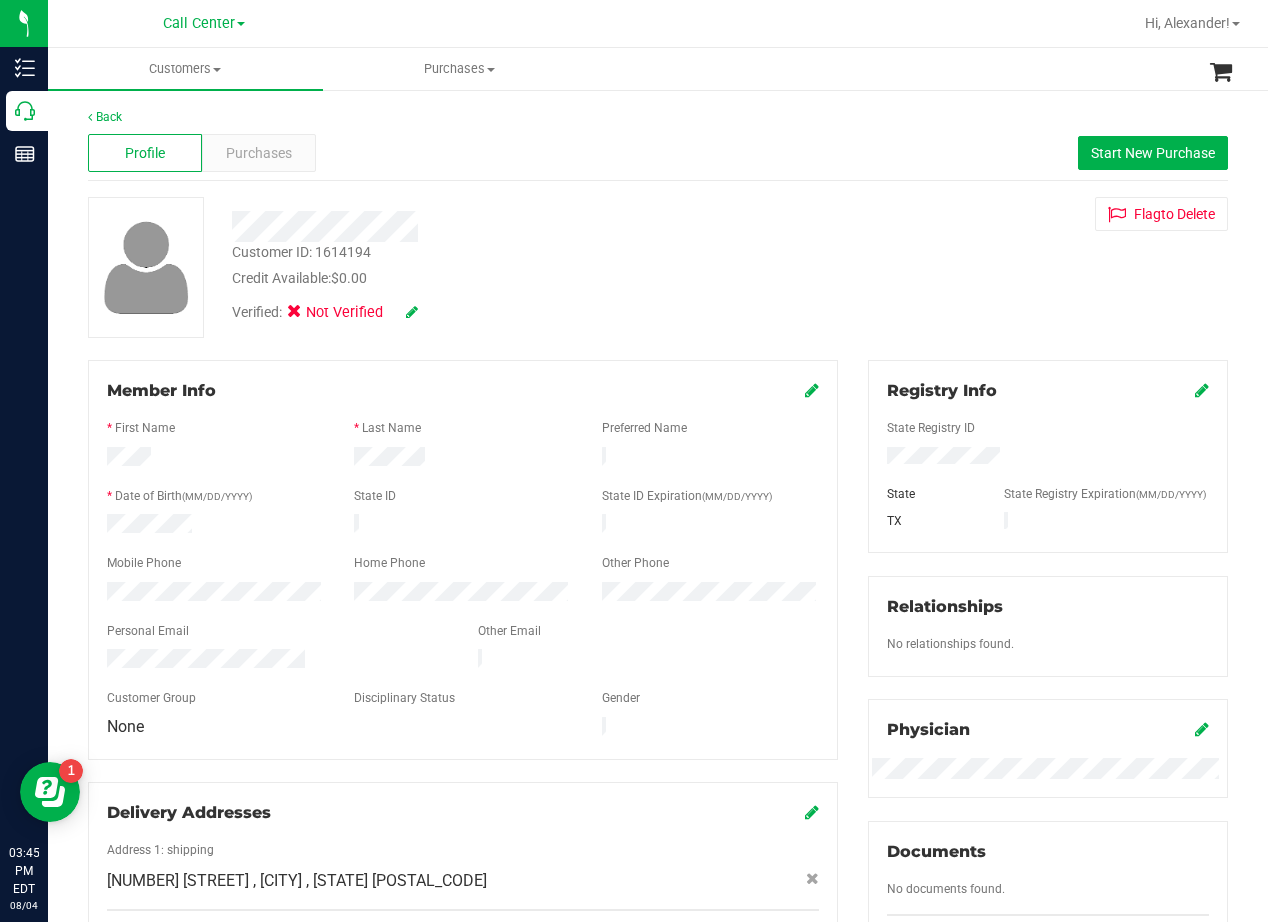 click on "Verified:
Not Verified" at bounding box center [509, 311] 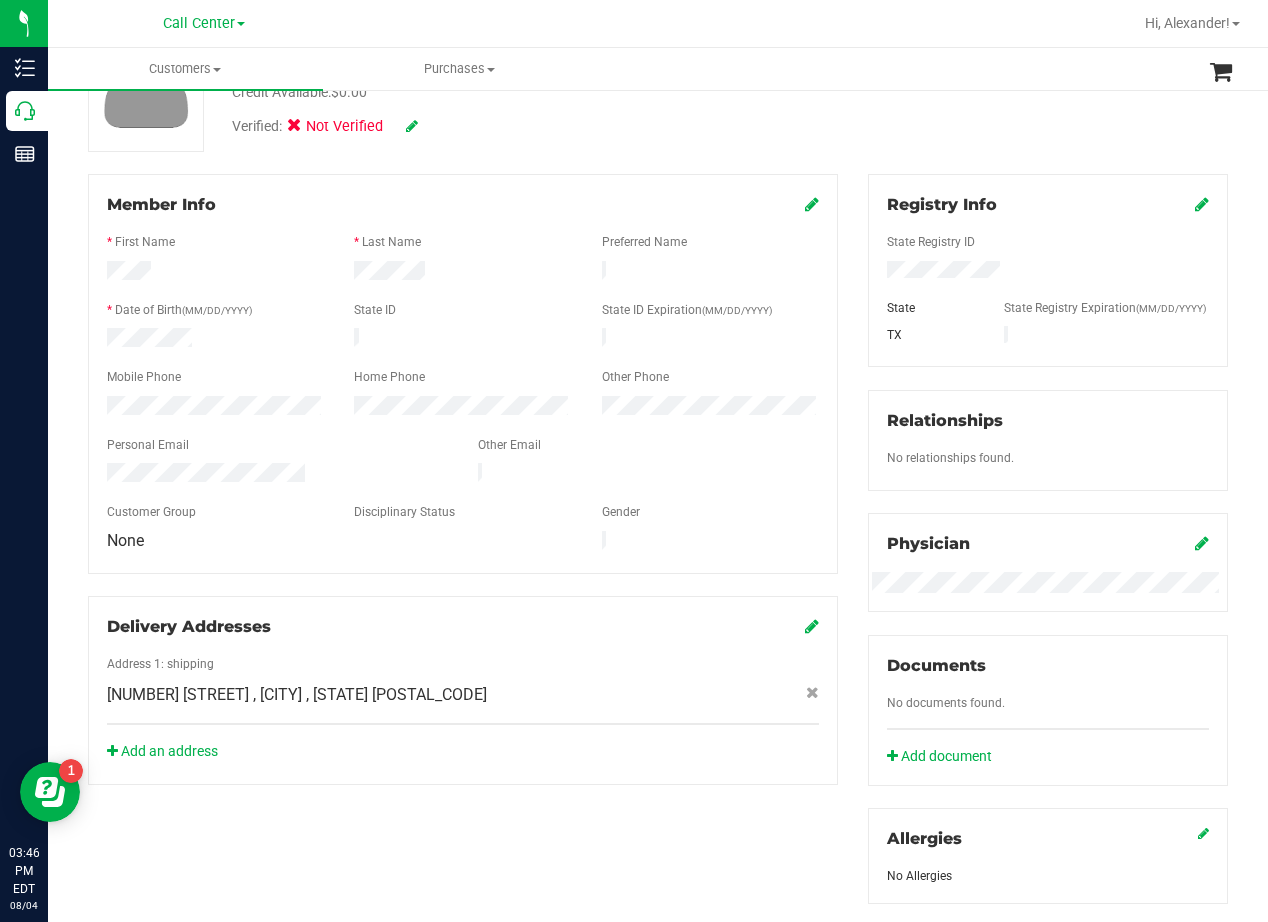 scroll, scrollTop: 200, scrollLeft: 0, axis: vertical 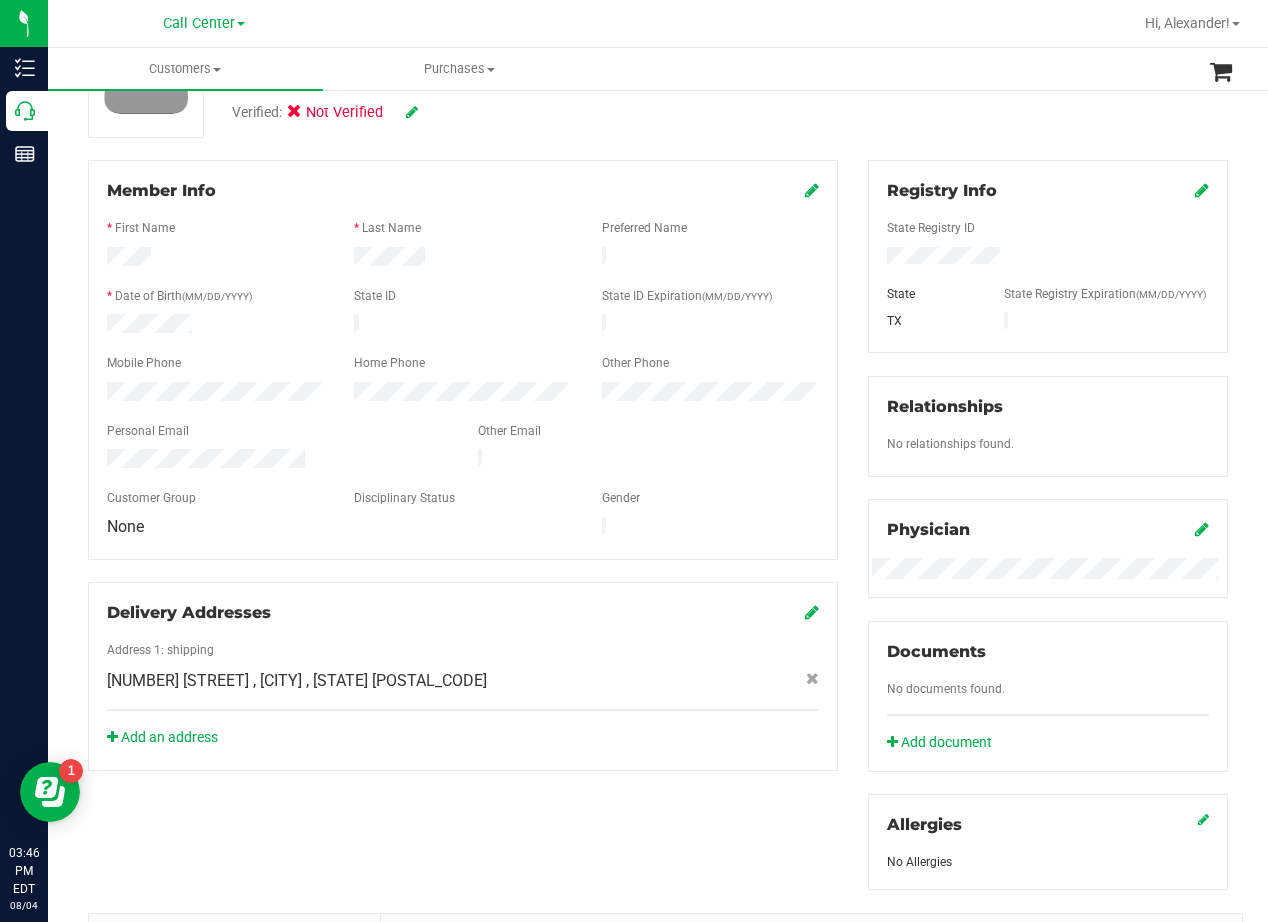 click at bounding box center [463, 211] 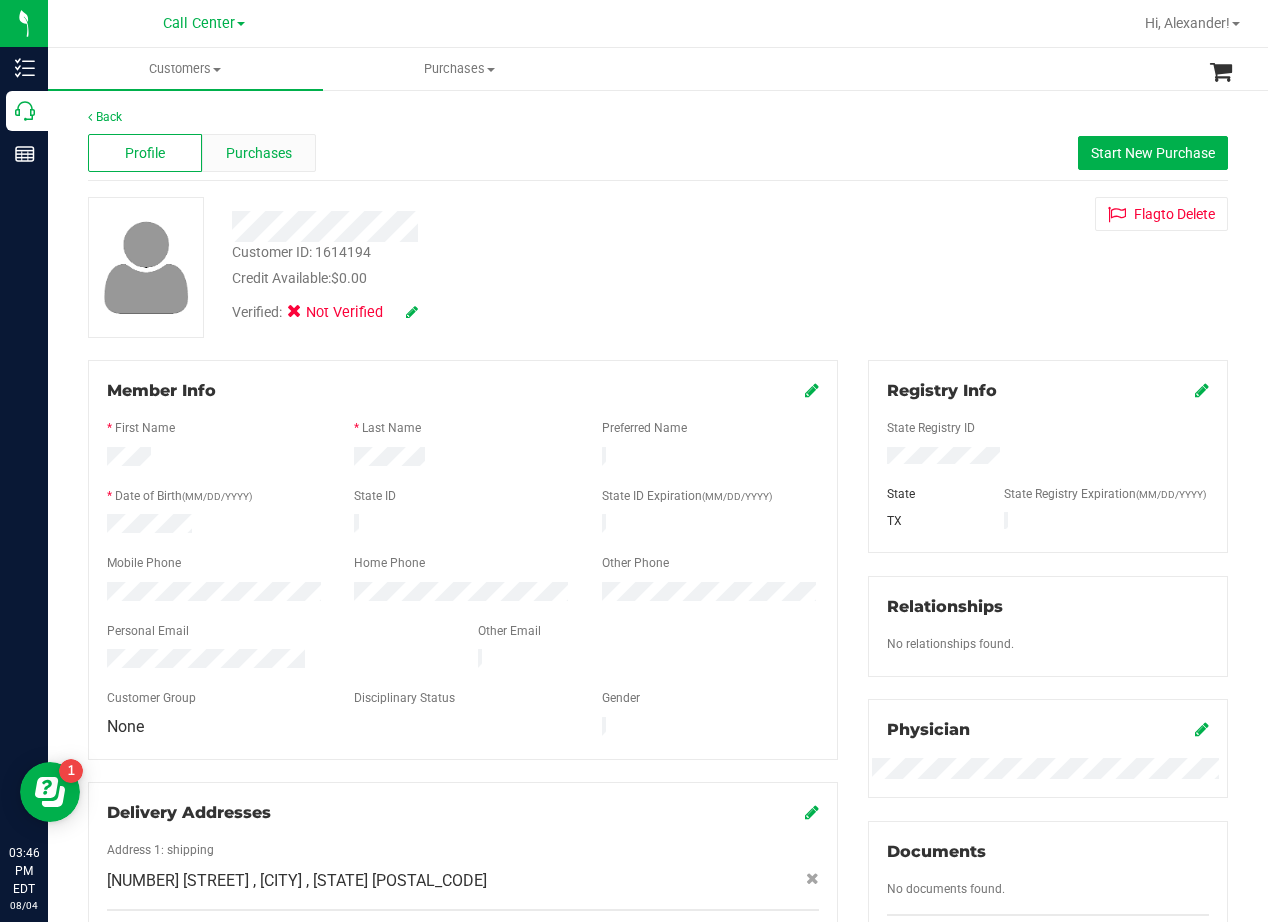 click on "Purchases" at bounding box center (259, 153) 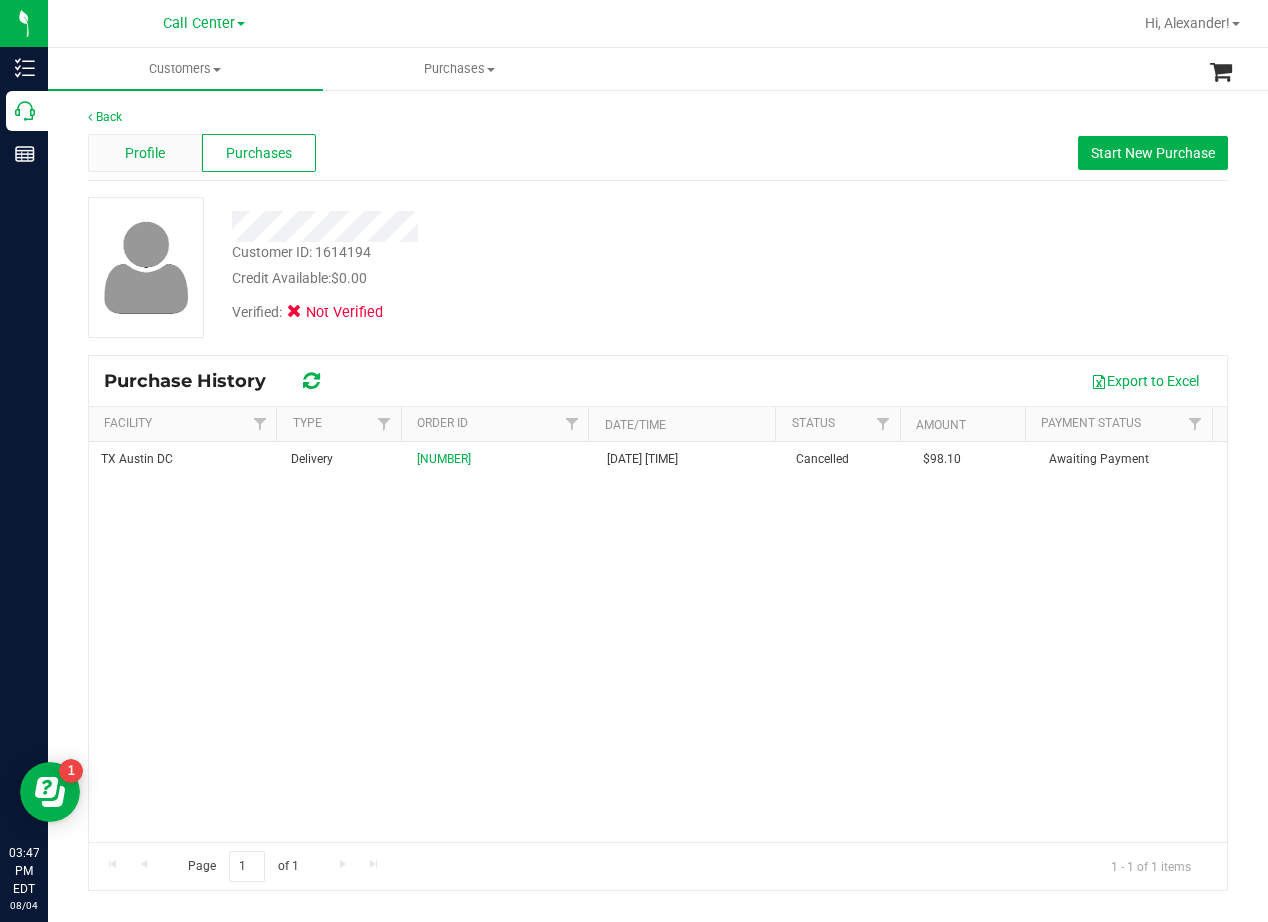 click on "Profile" at bounding box center (145, 153) 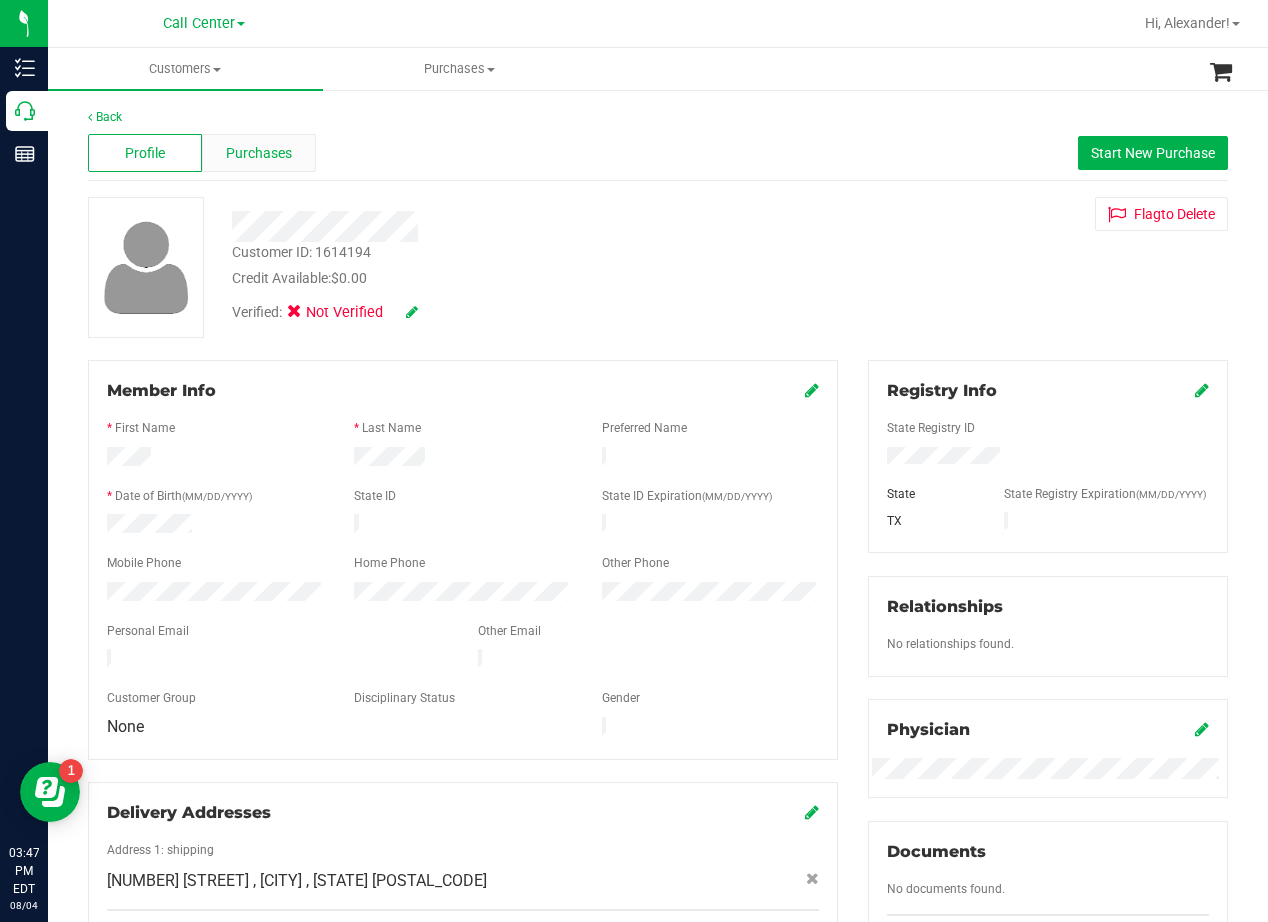click on "Purchases" at bounding box center (259, 153) 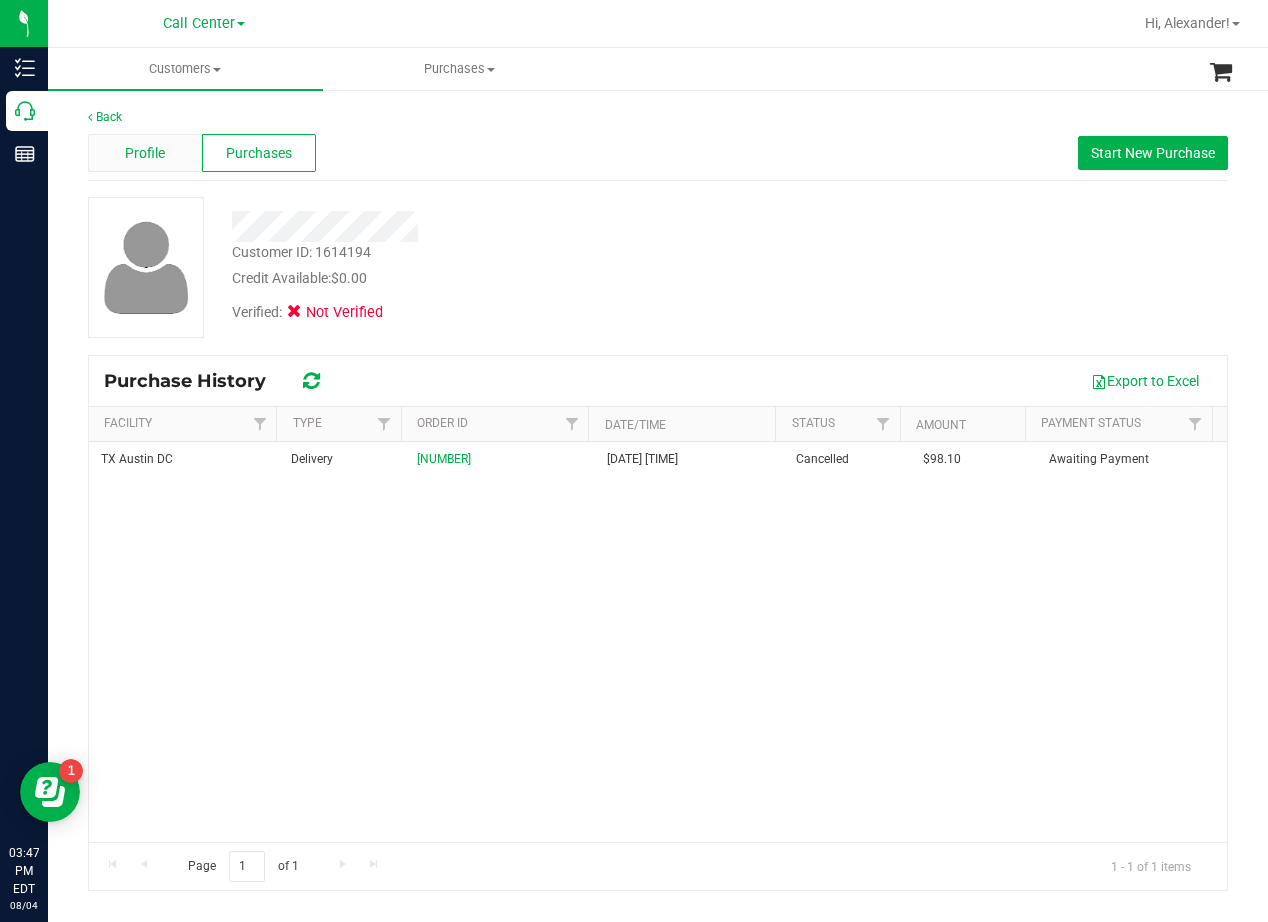 click on "Profile" at bounding box center [145, 153] 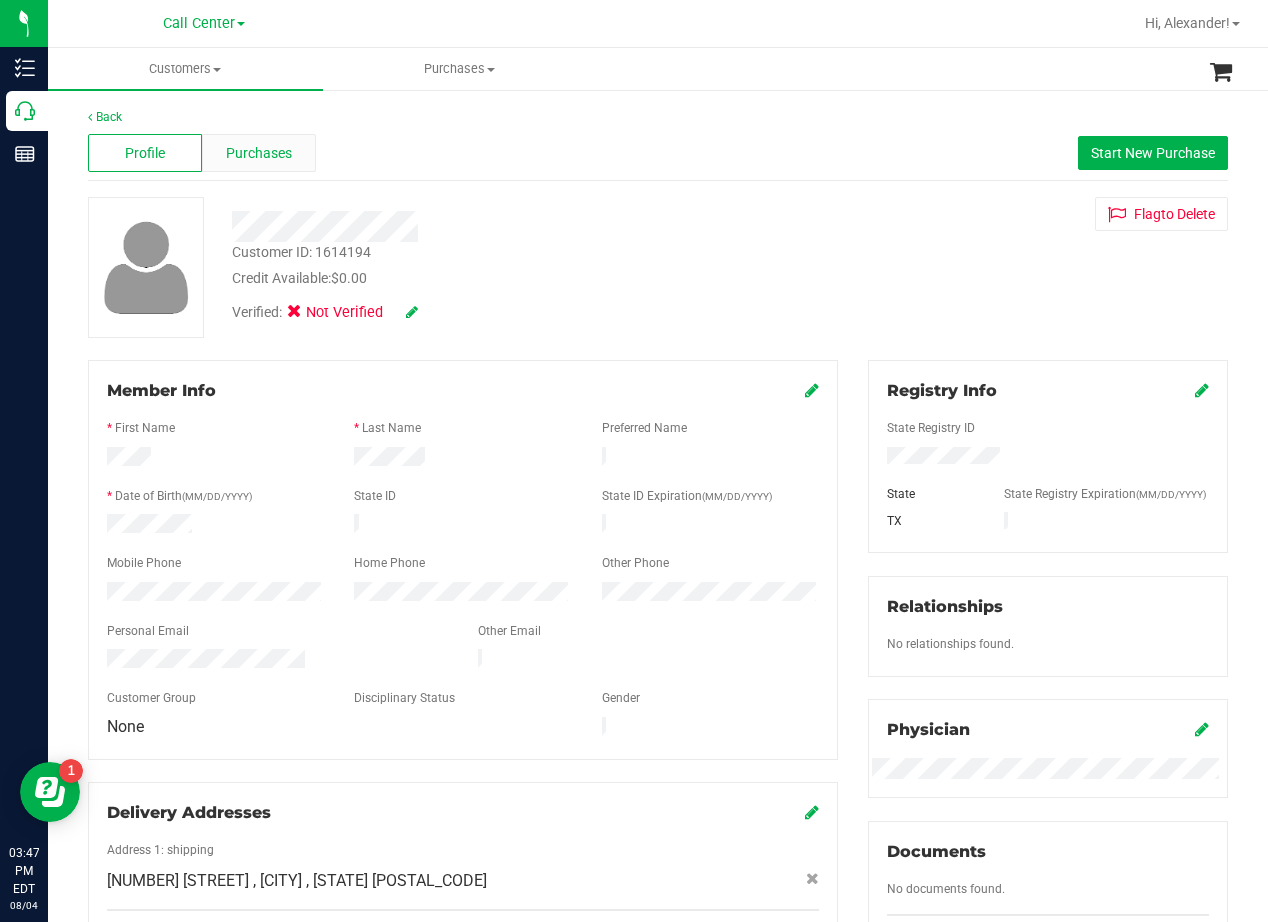 click on "Purchases" at bounding box center (259, 153) 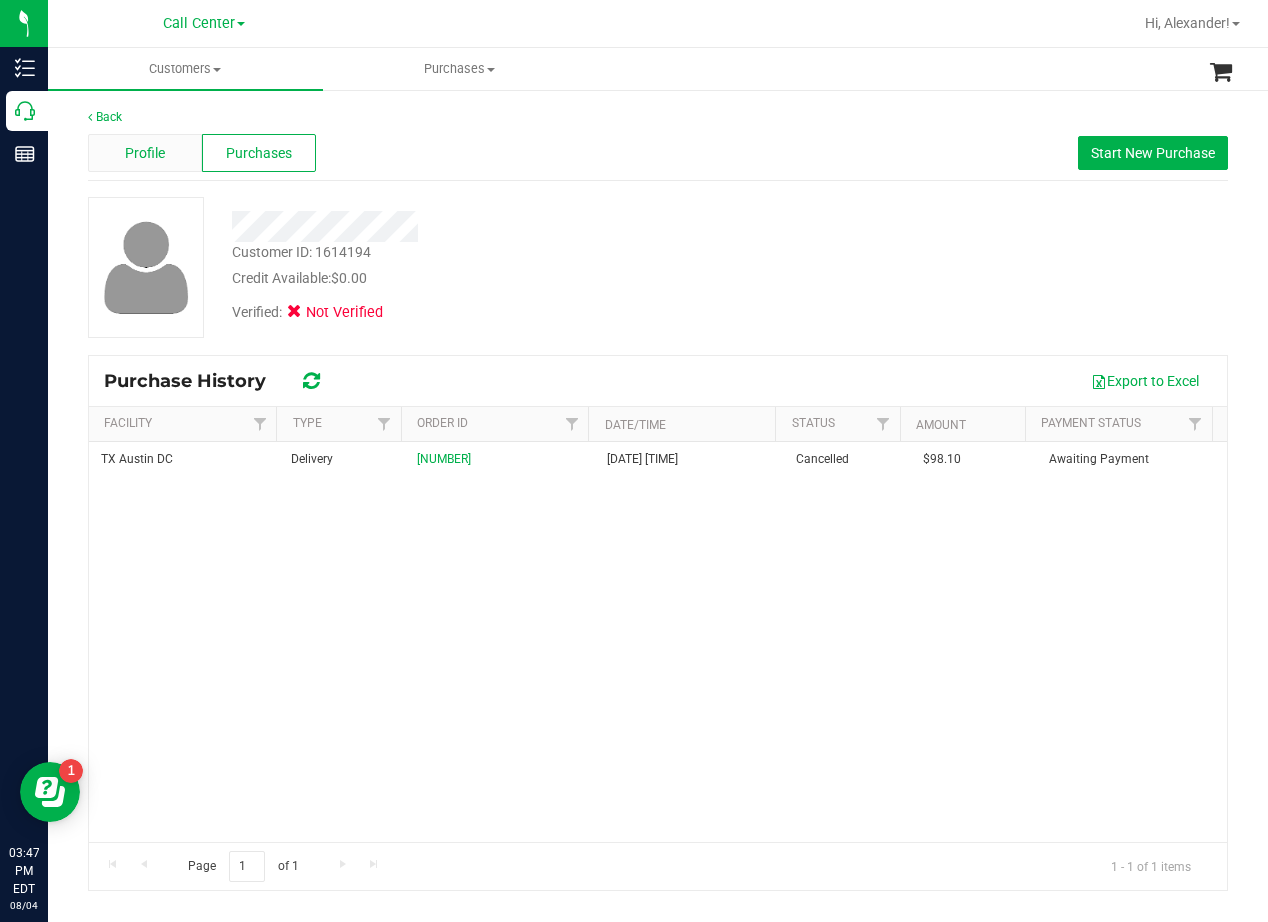 click on "Profile" at bounding box center (145, 153) 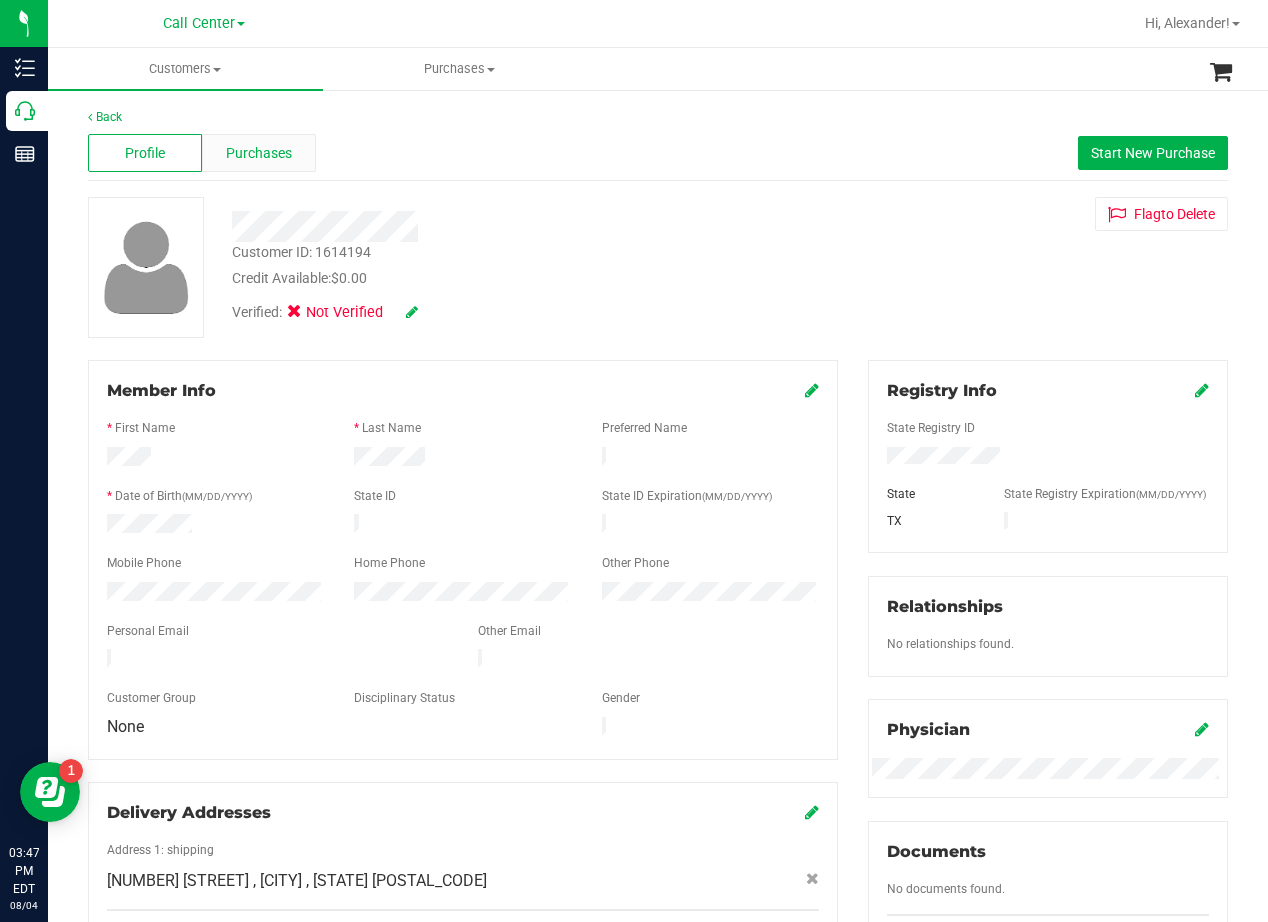 click on "Purchases" at bounding box center (259, 153) 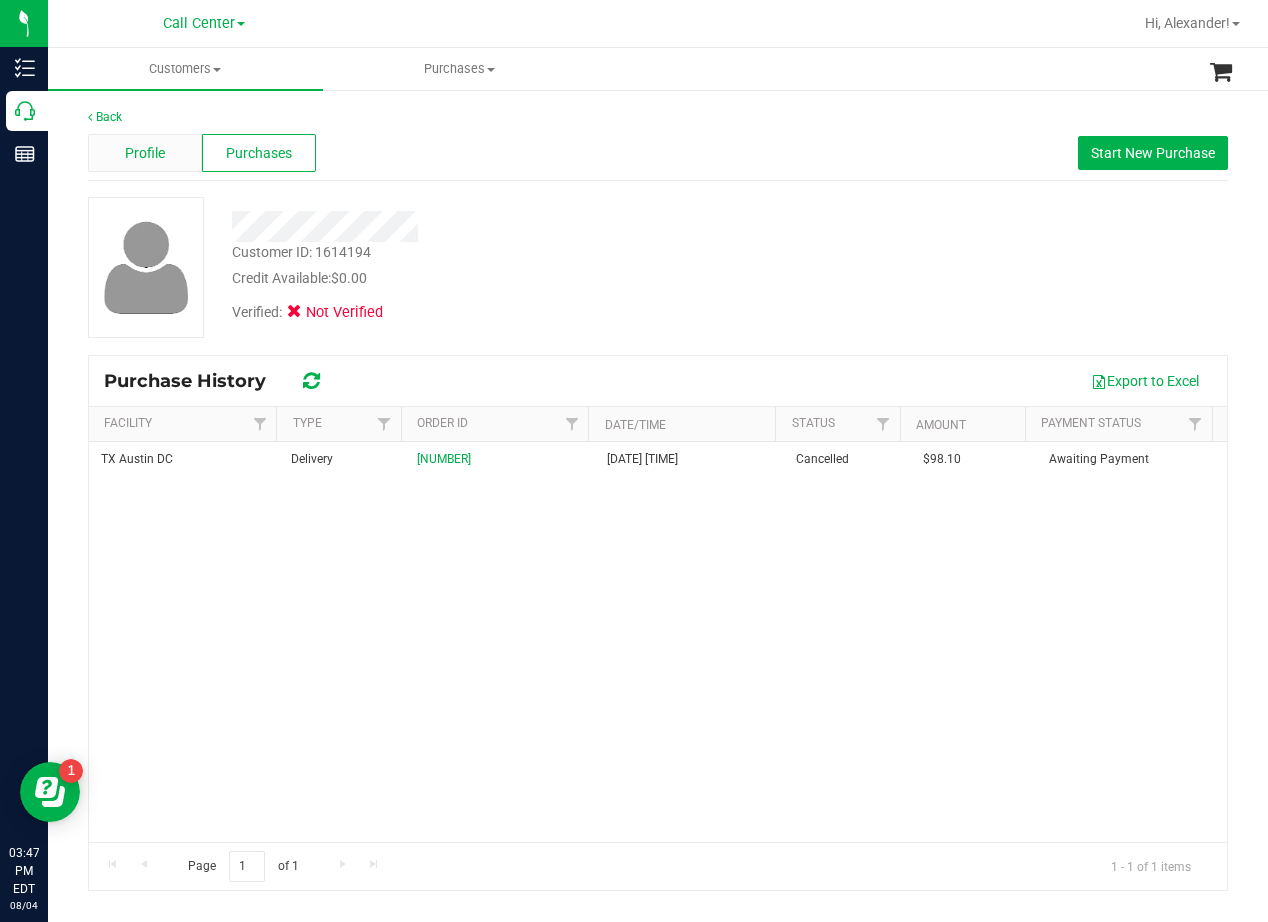 click on "Profile" at bounding box center [145, 153] 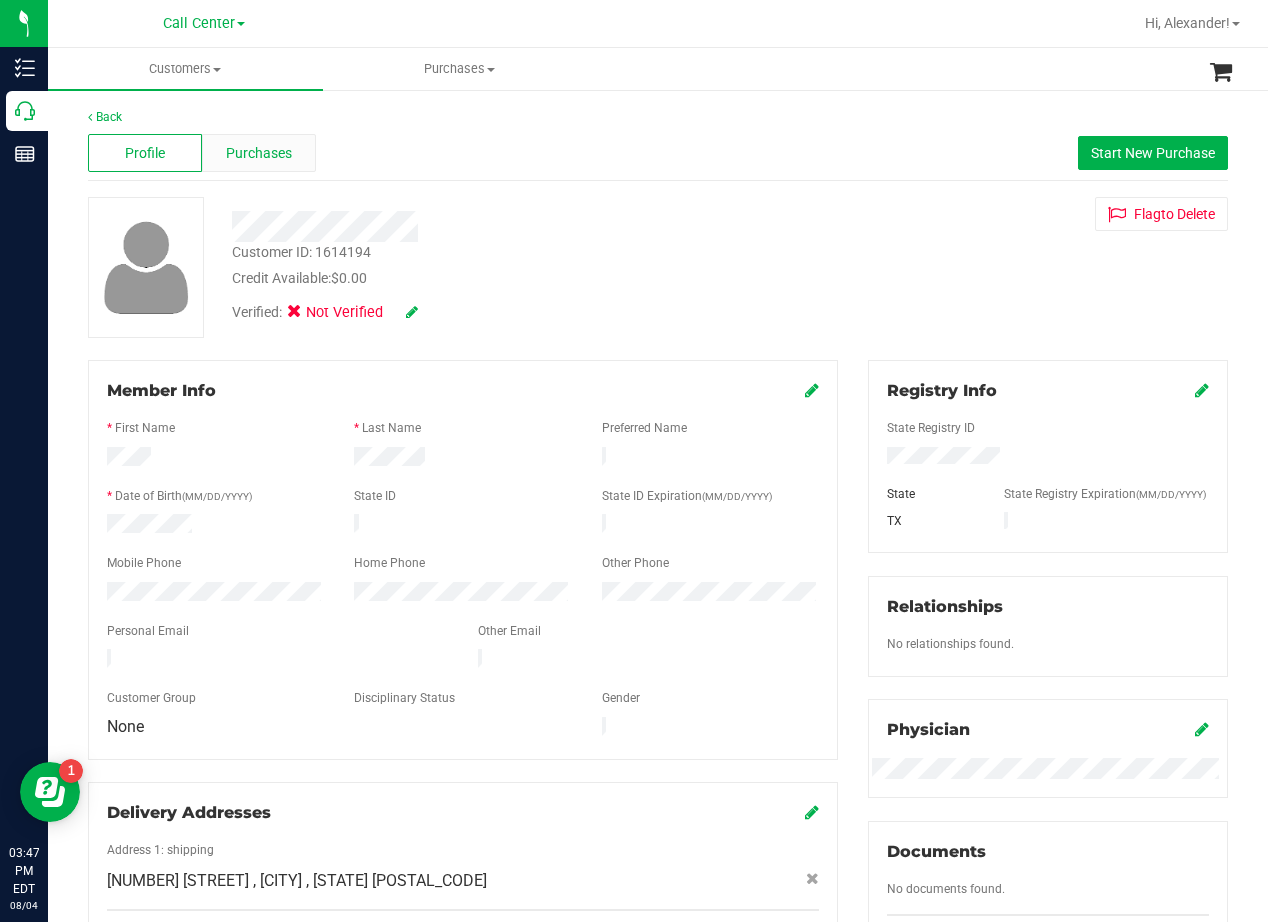 click on "Purchases" at bounding box center [259, 153] 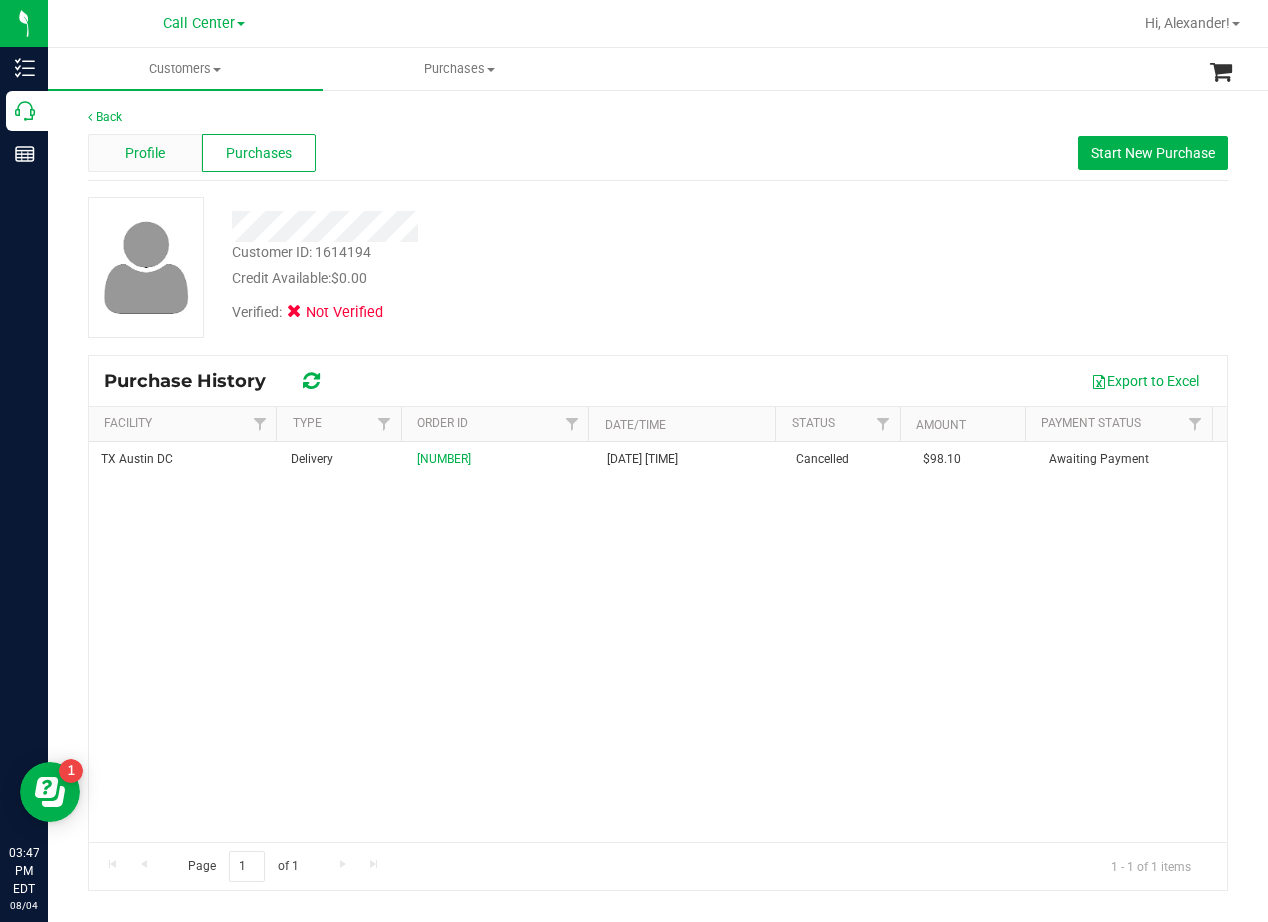 click on "Profile" at bounding box center [145, 153] 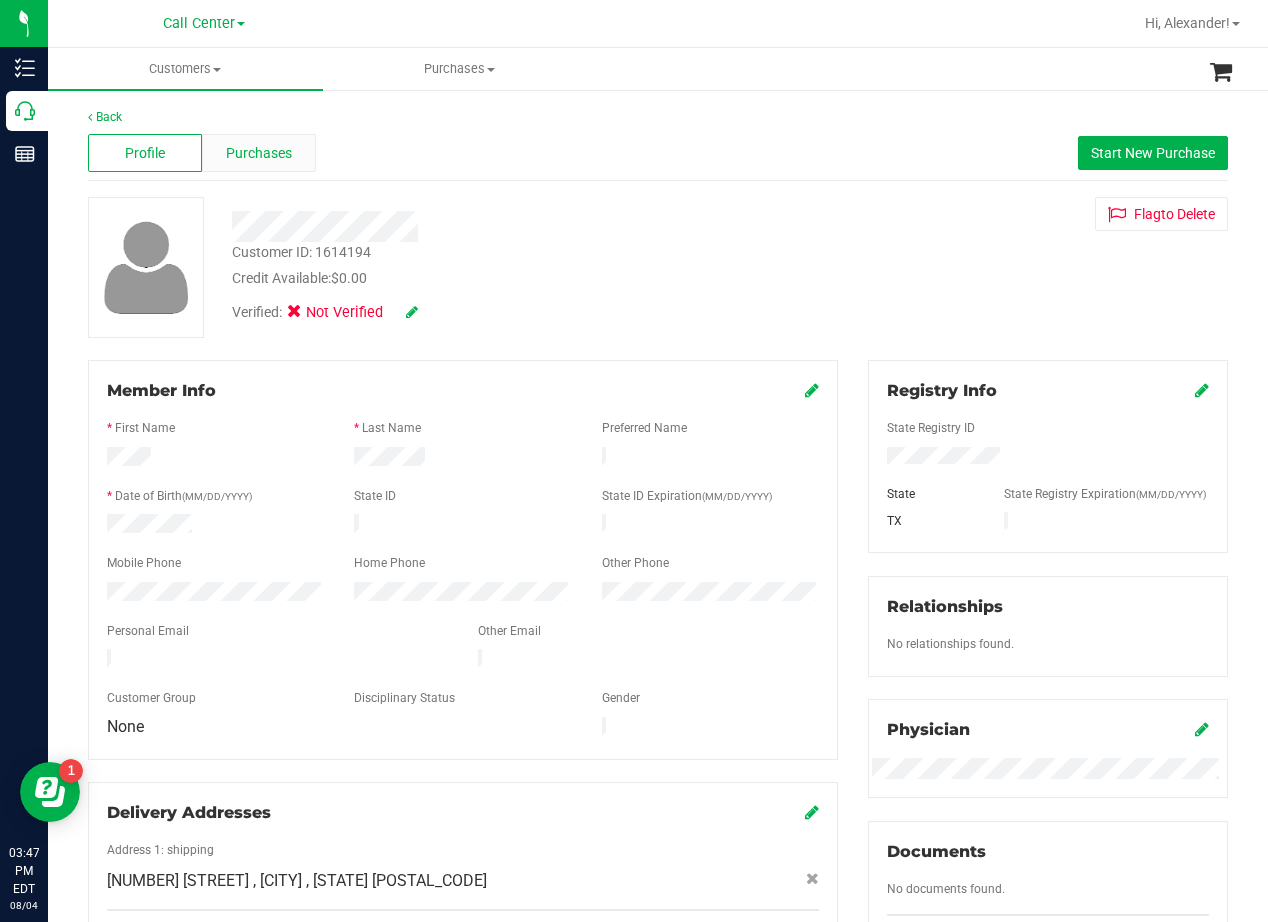 click on "Purchases" at bounding box center (259, 153) 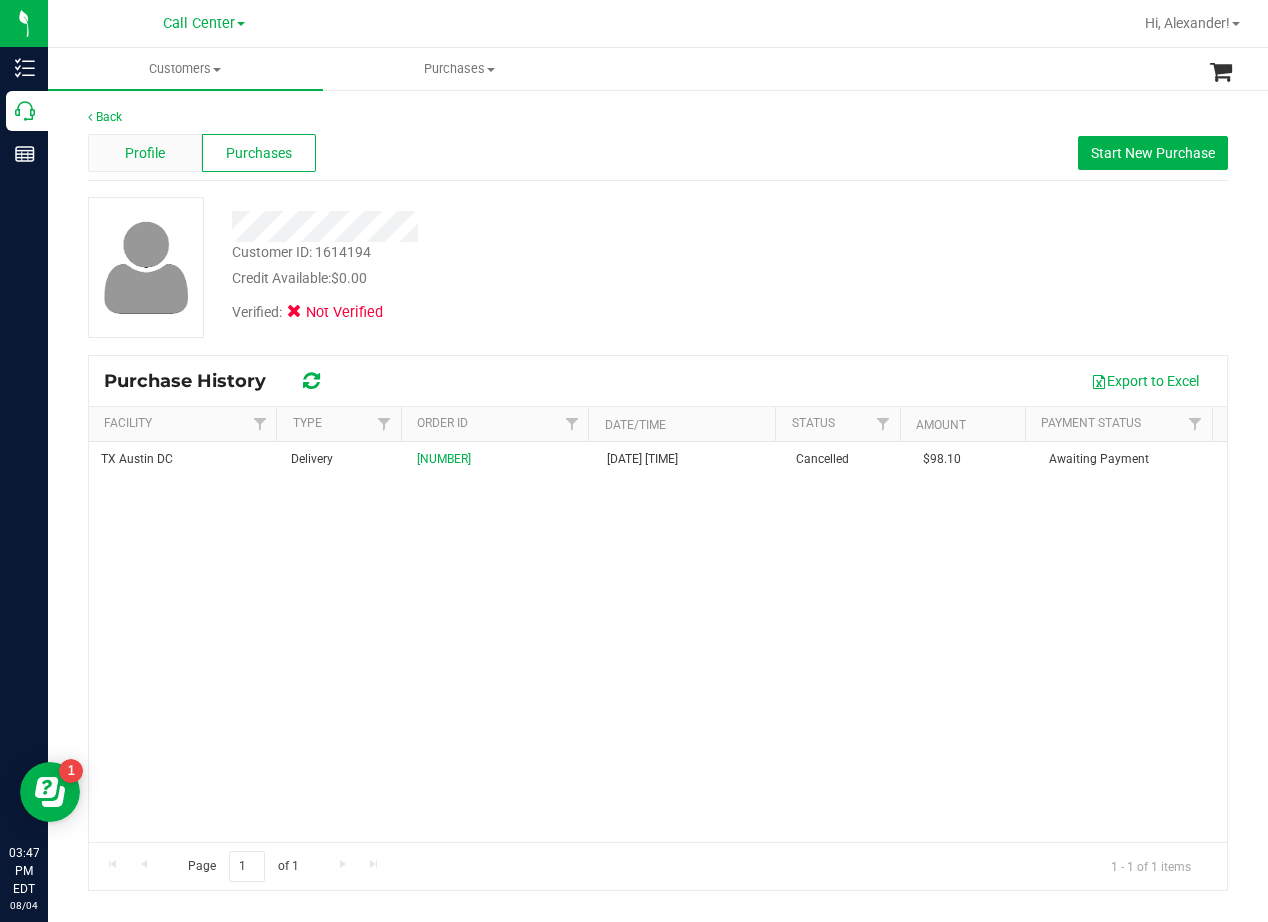 click on "Profile" at bounding box center [145, 153] 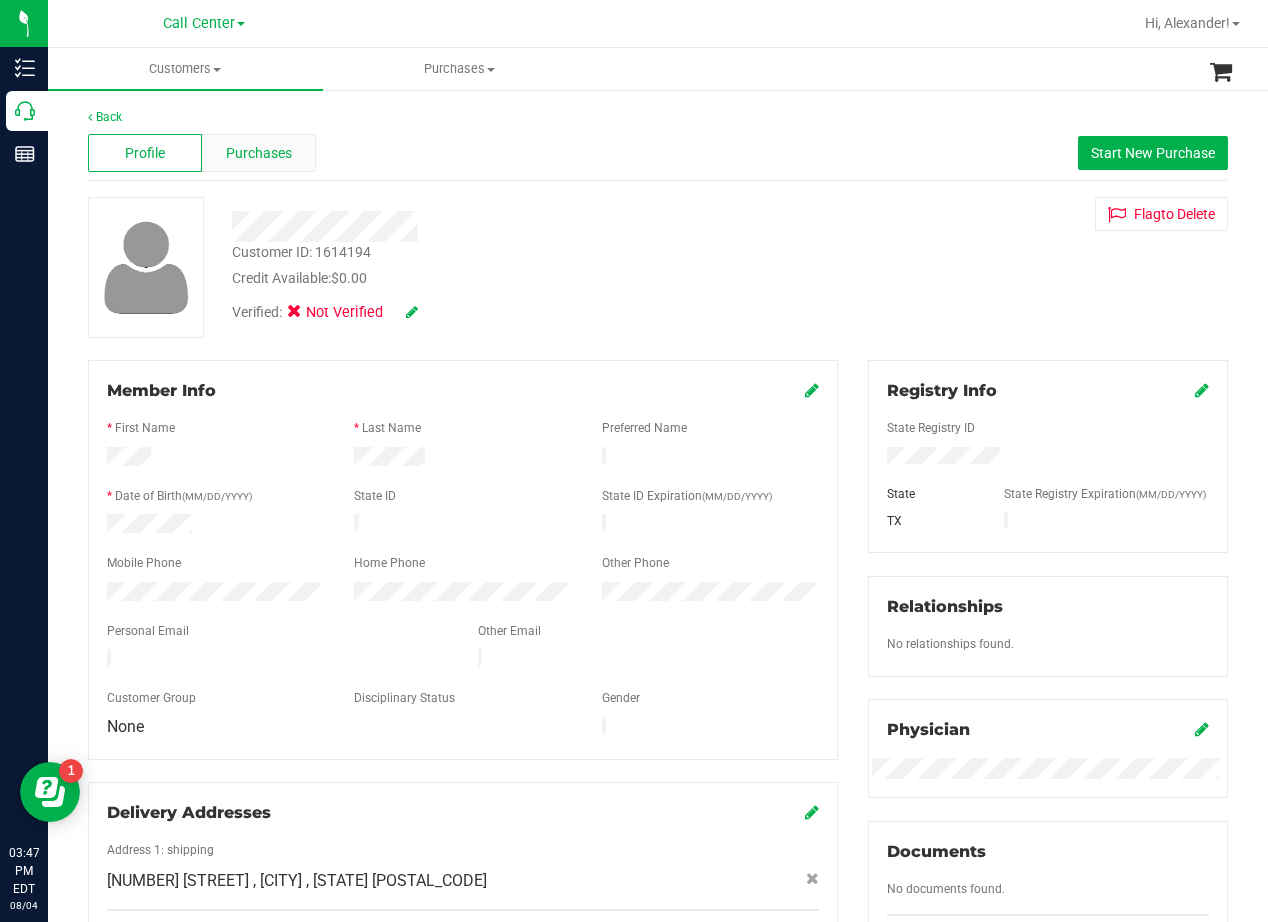 click on "Purchases" at bounding box center [259, 153] 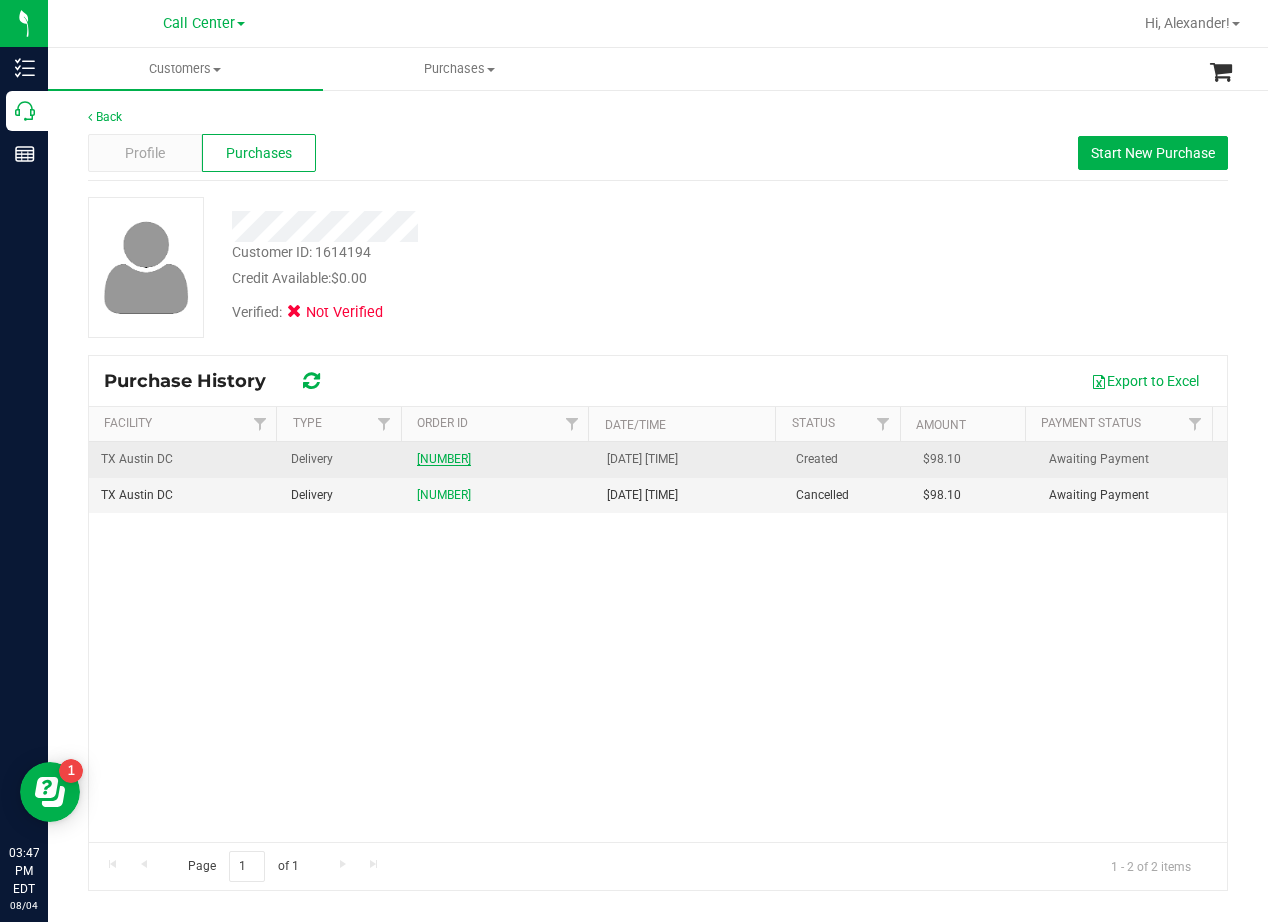click on "[NUMBER]" at bounding box center (444, 459) 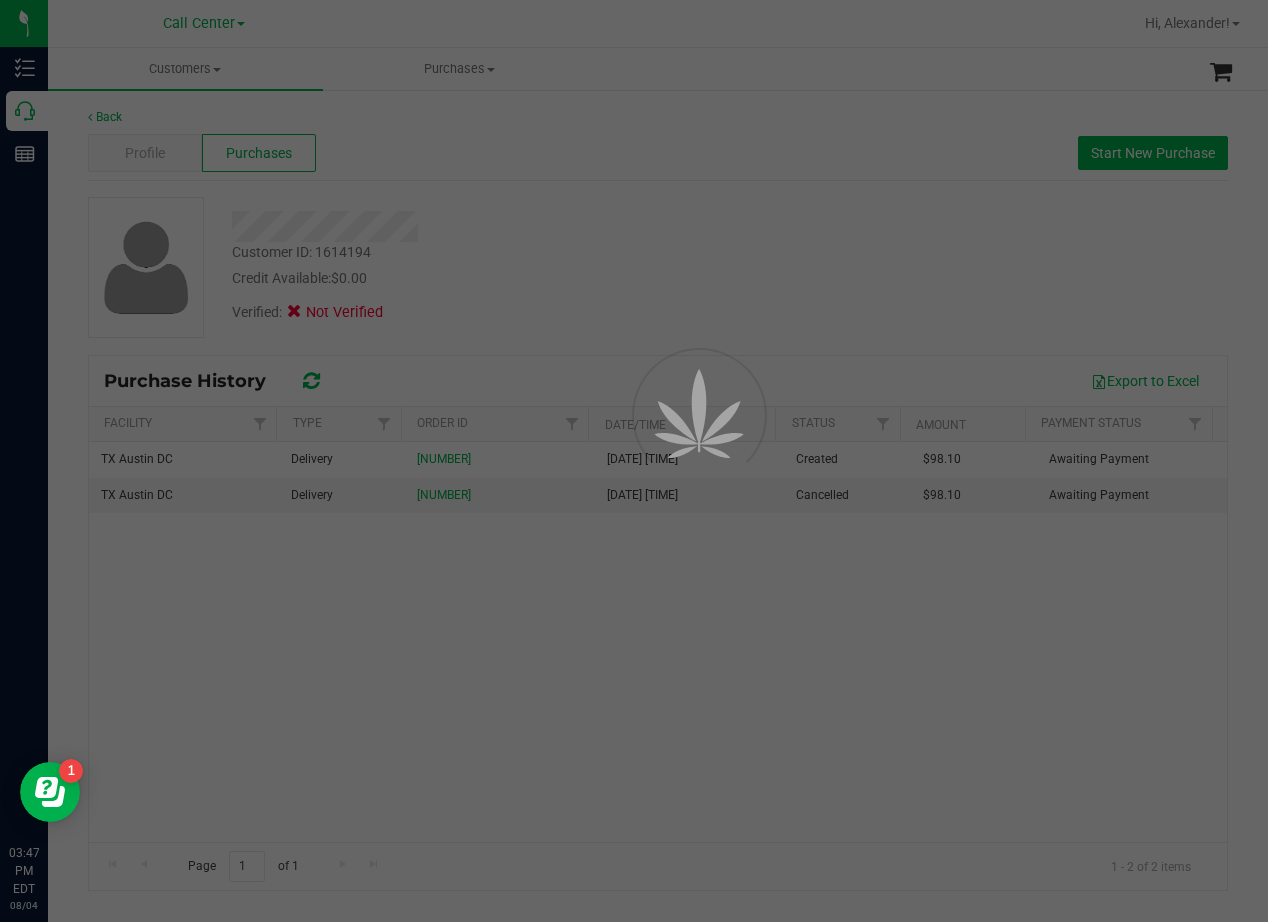 click at bounding box center (634, 461) 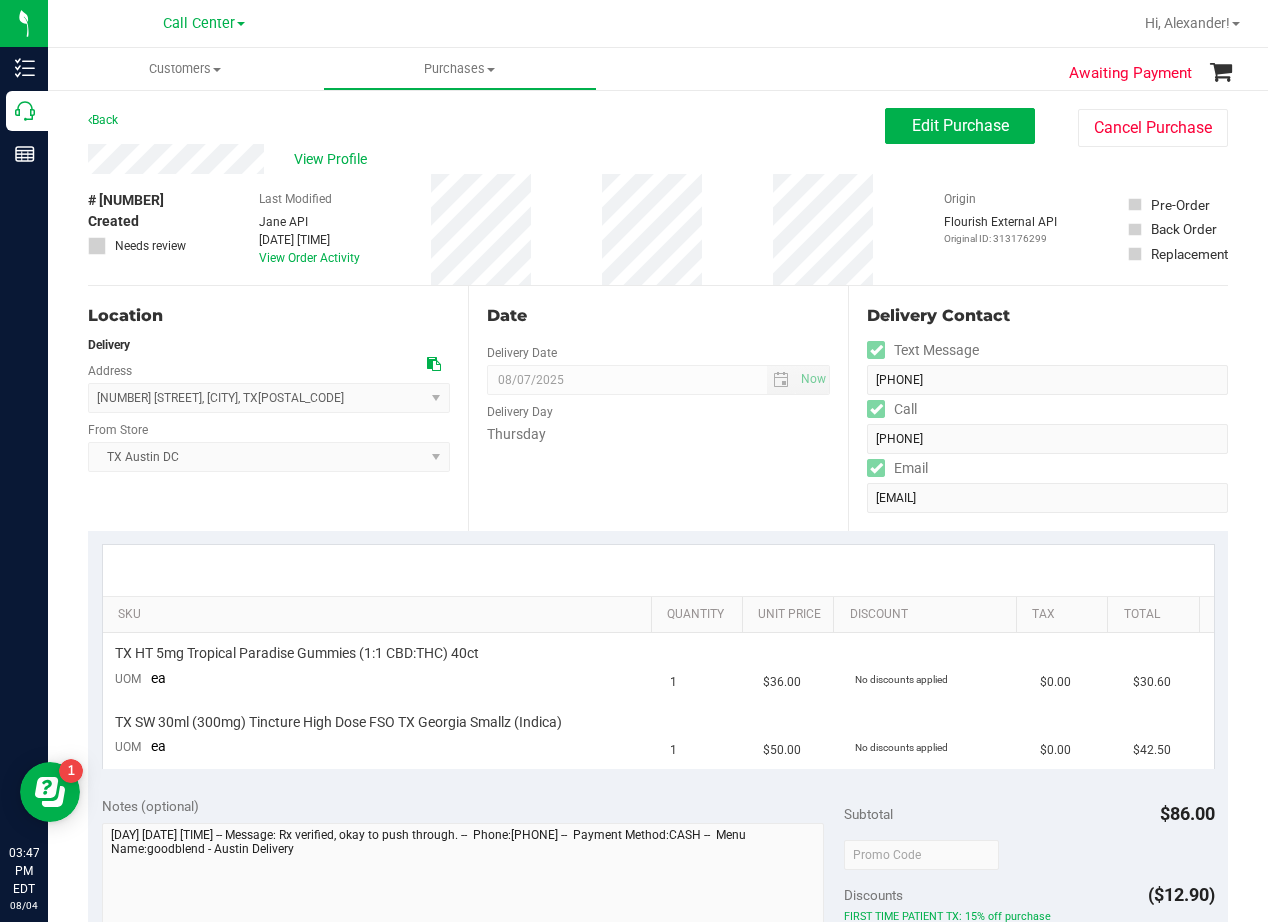 click on "Date" at bounding box center [658, 316] 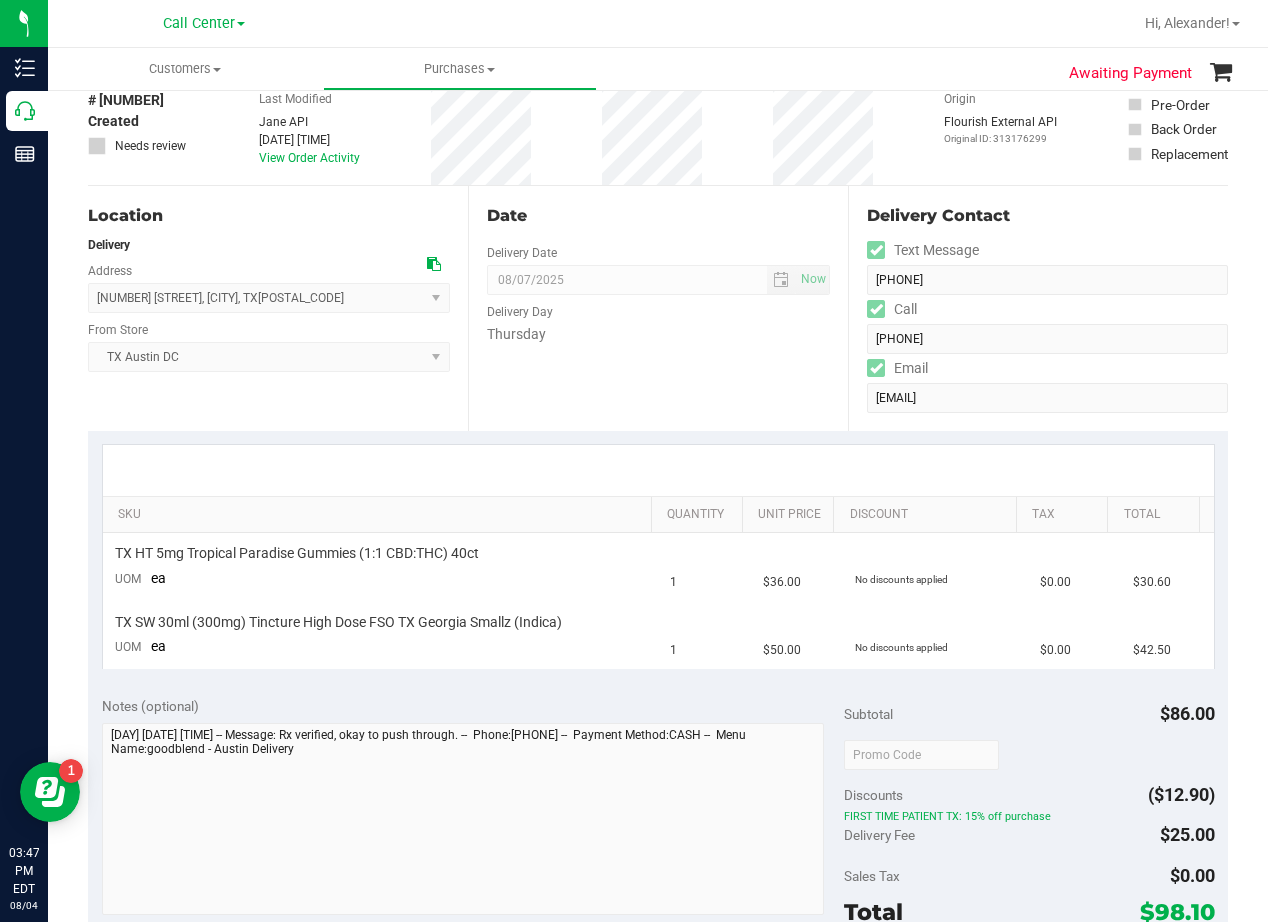 scroll, scrollTop: 0, scrollLeft: 0, axis: both 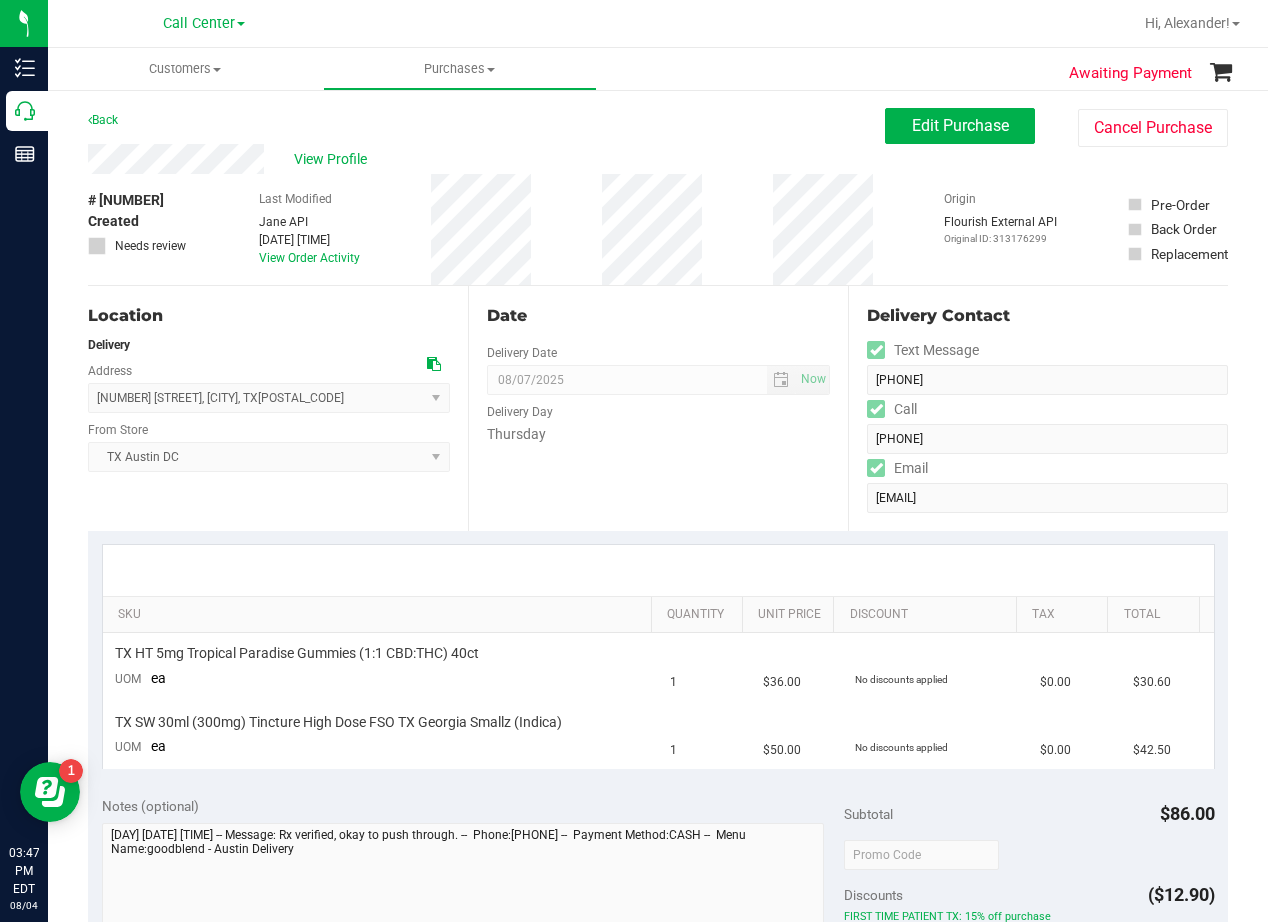 click on "Date" at bounding box center [658, 316] 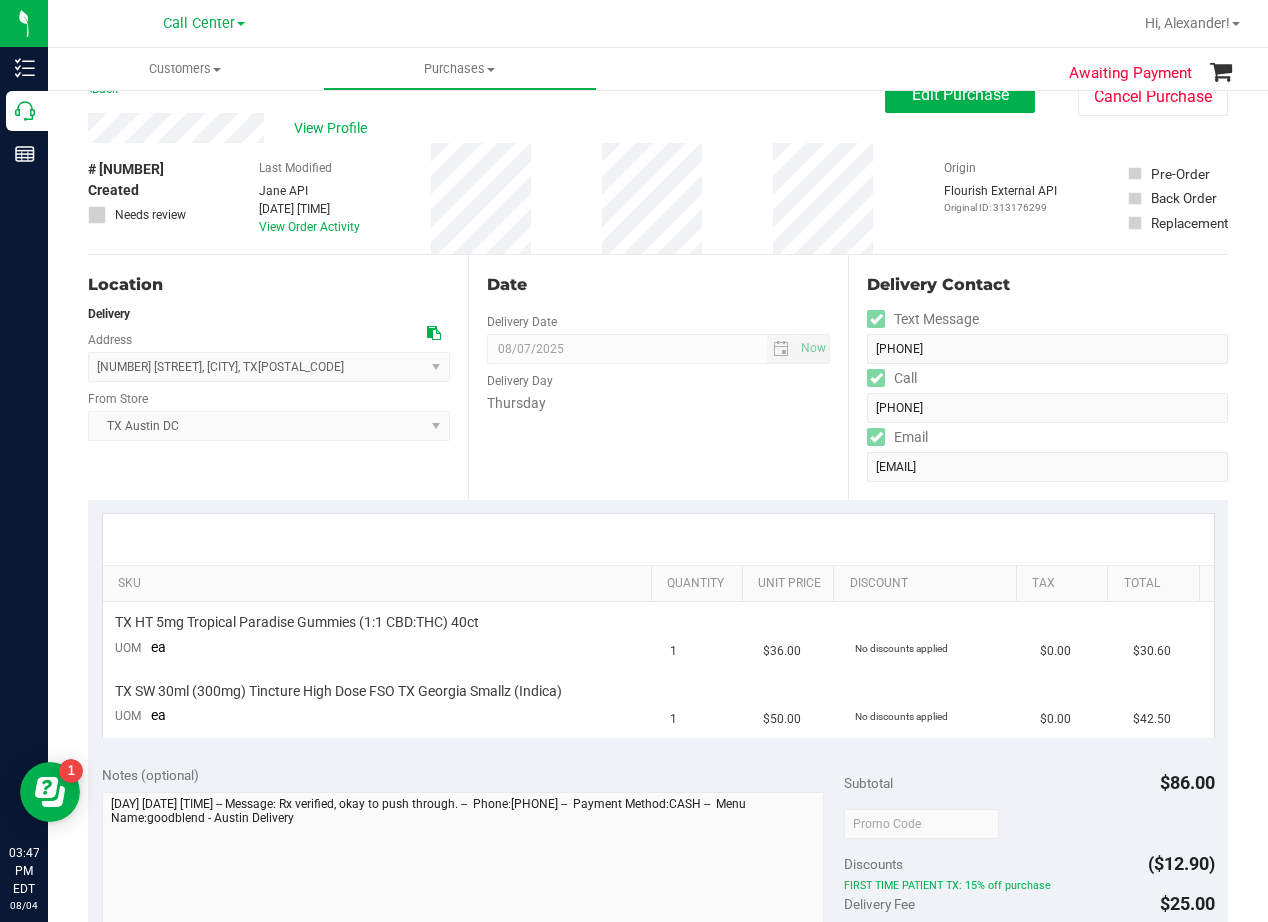 scroll, scrollTop: 0, scrollLeft: 0, axis: both 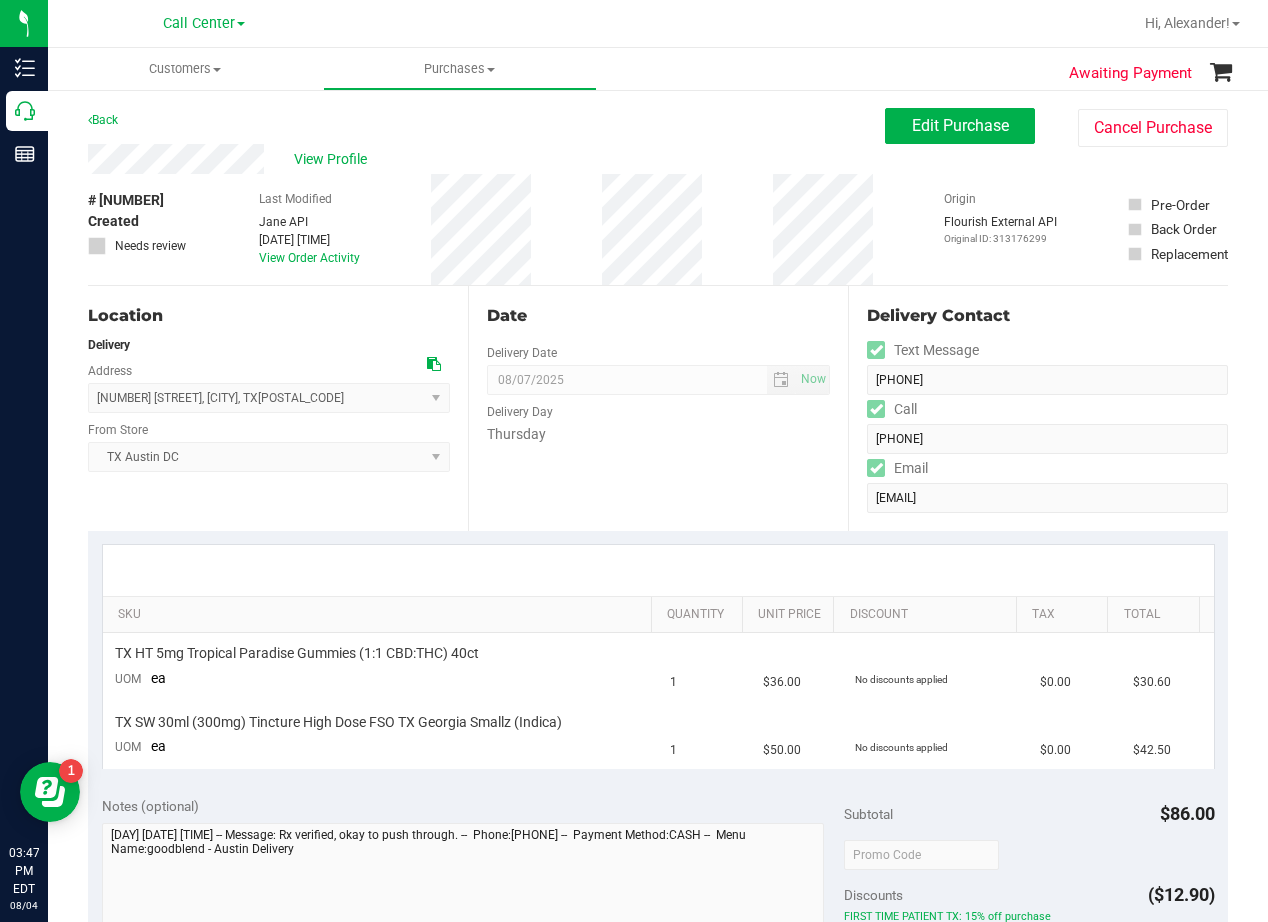 click on "Date
Delivery Date
[DATE]
Now
[DATE] [TIME]
Now
Delivery Day
[DAY]" at bounding box center (658, 408) 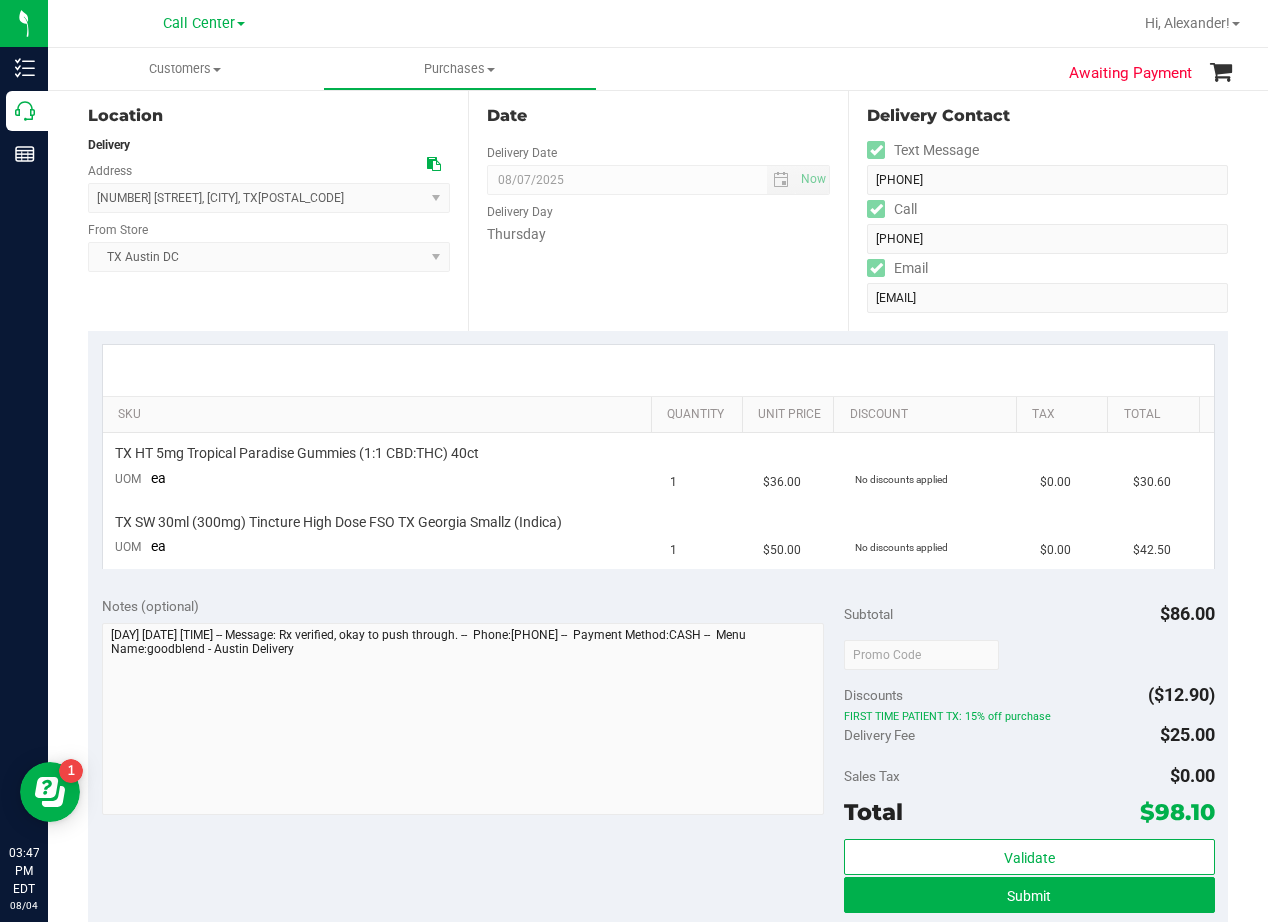 scroll, scrollTop: 0, scrollLeft: 0, axis: both 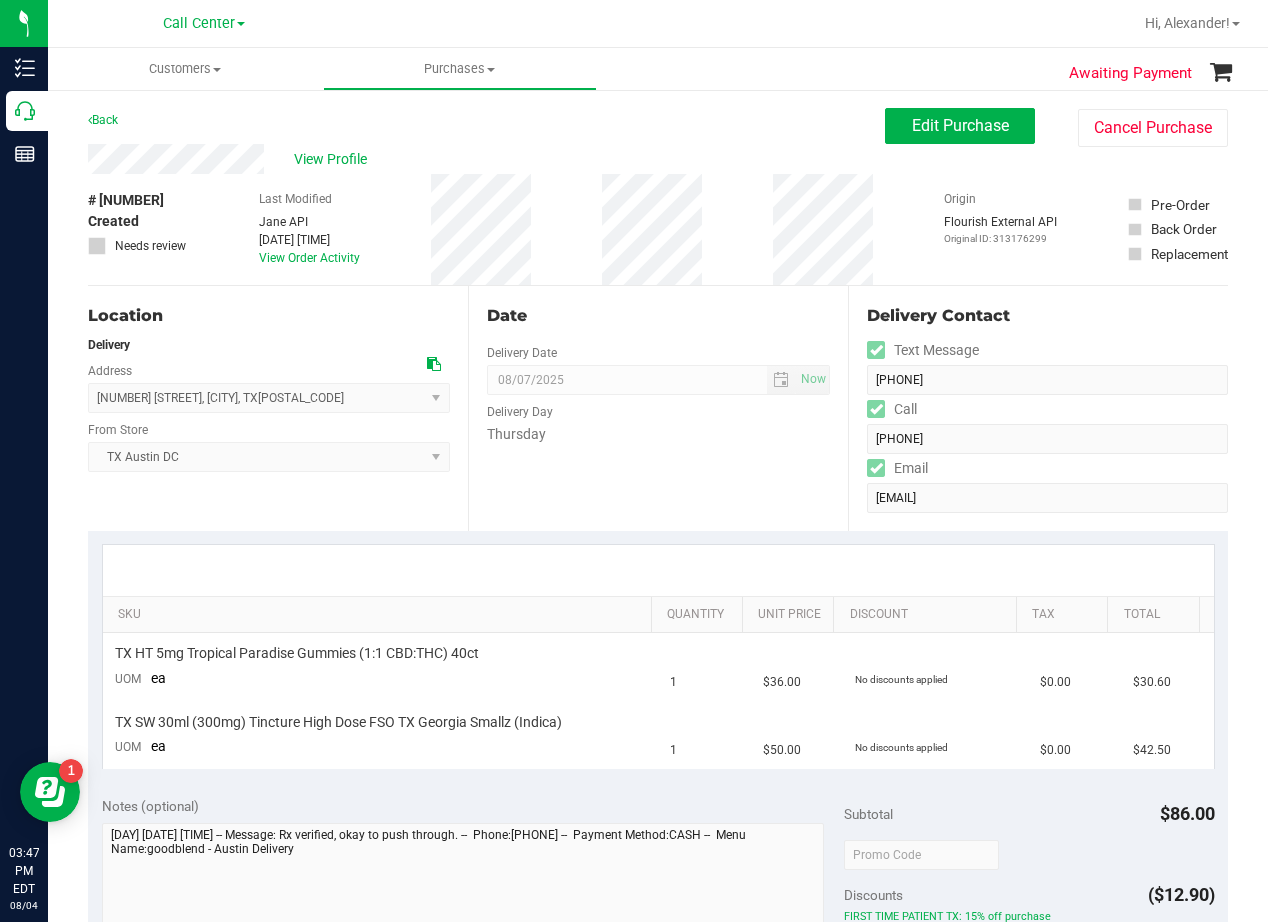 click on "Date" at bounding box center (658, 316) 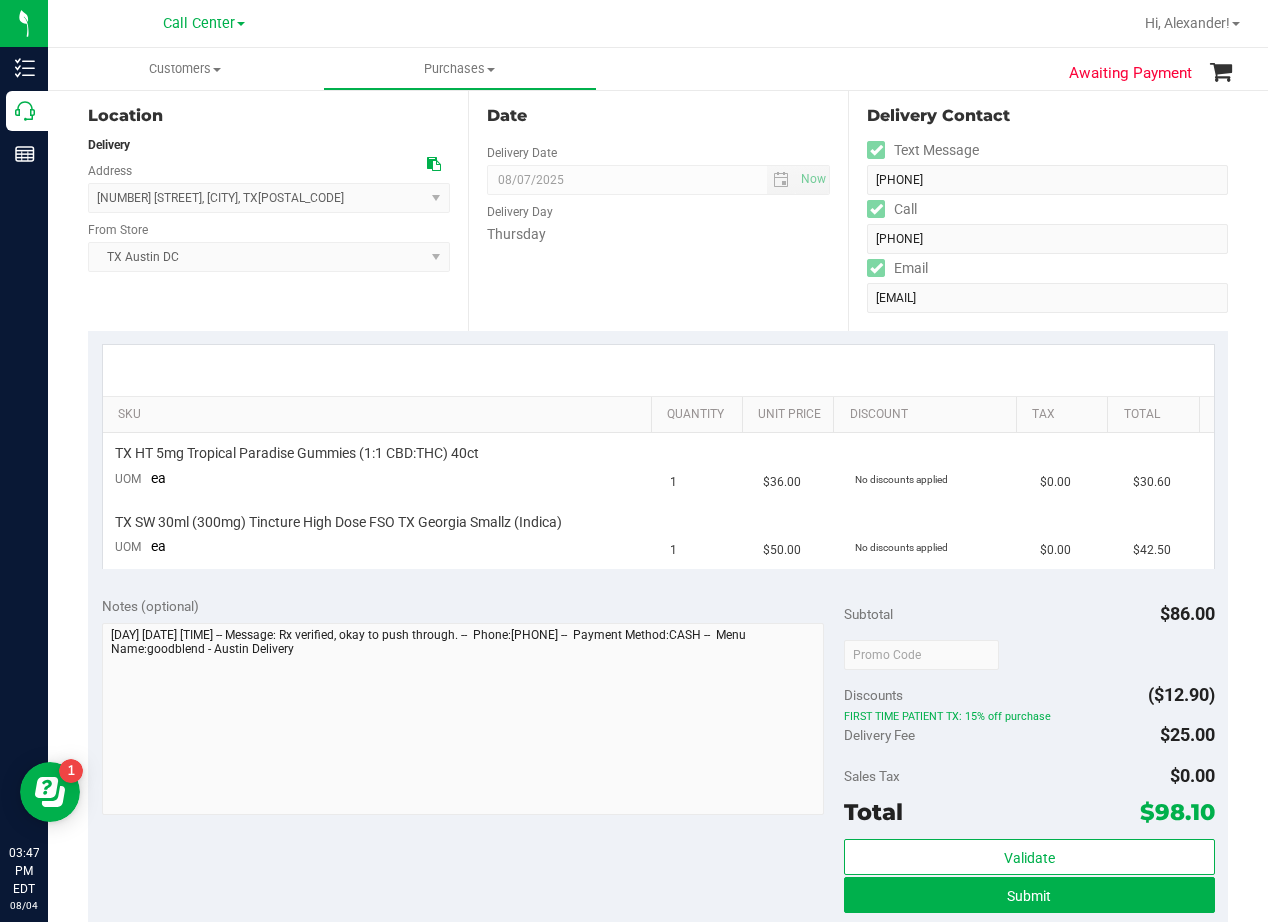 click on "Date
Delivery Date
[DATE]
Now
[DATE] [TIME]
Now
Delivery Day
[DAY]" at bounding box center [658, 208] 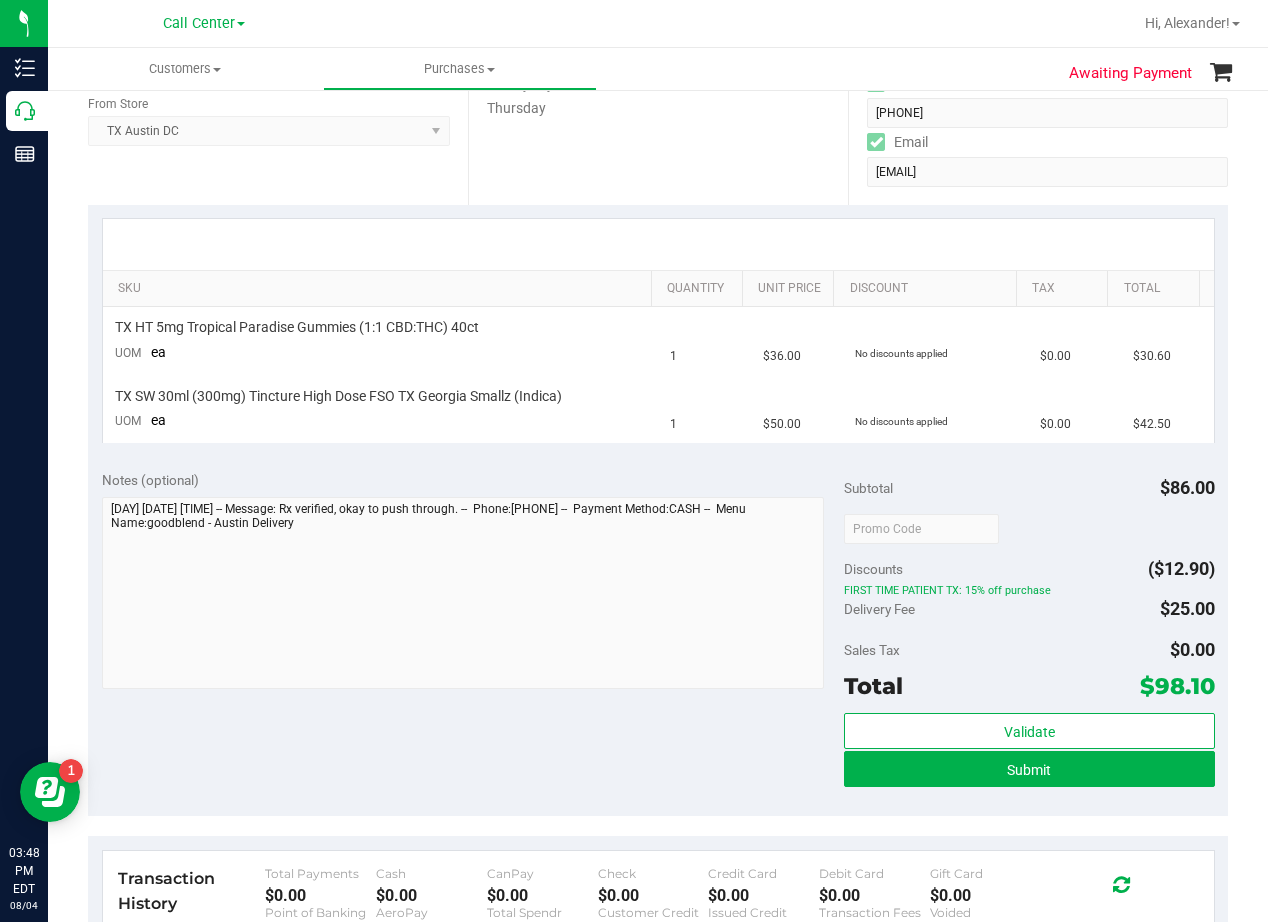 scroll, scrollTop: 300, scrollLeft: 0, axis: vertical 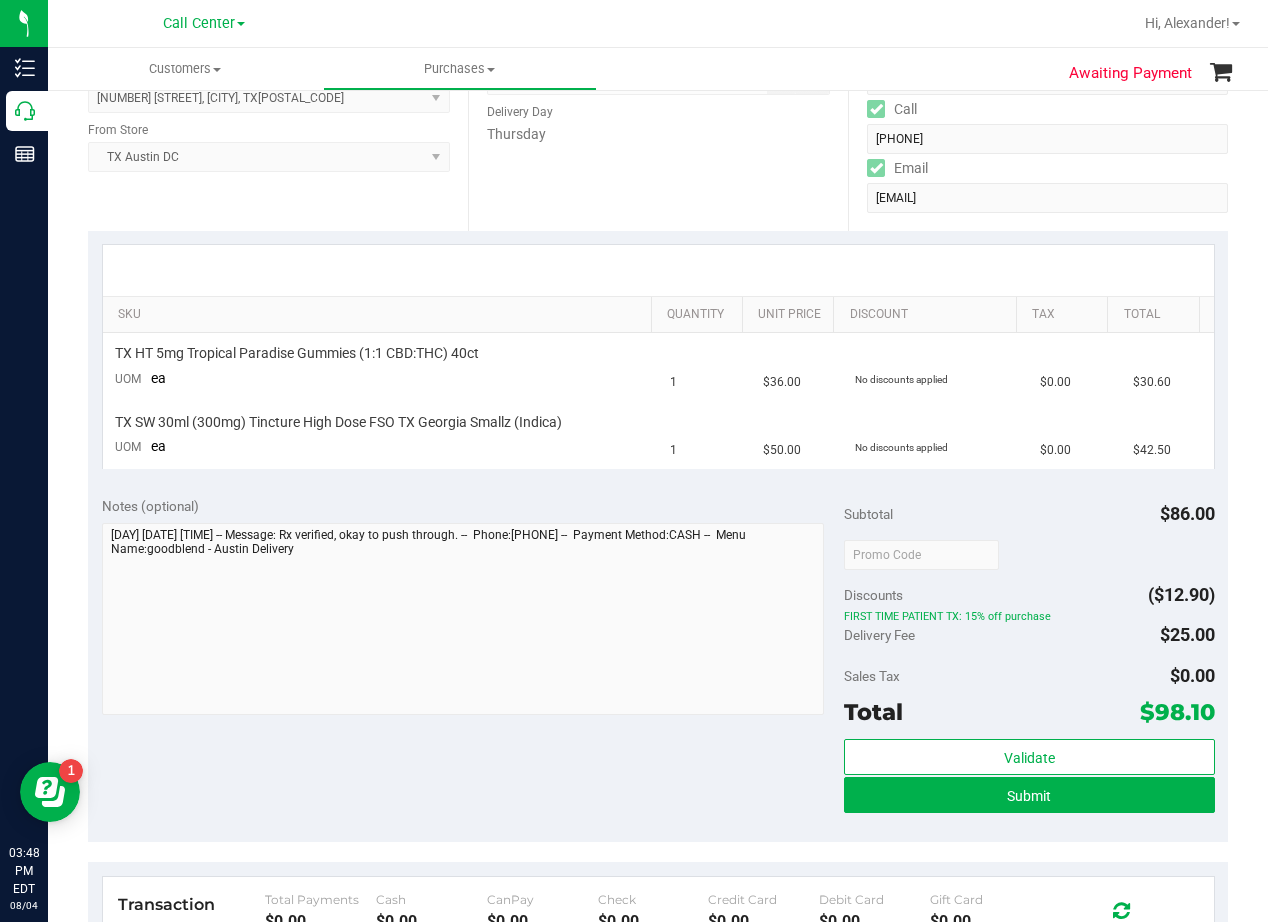 click at bounding box center (658, 270) 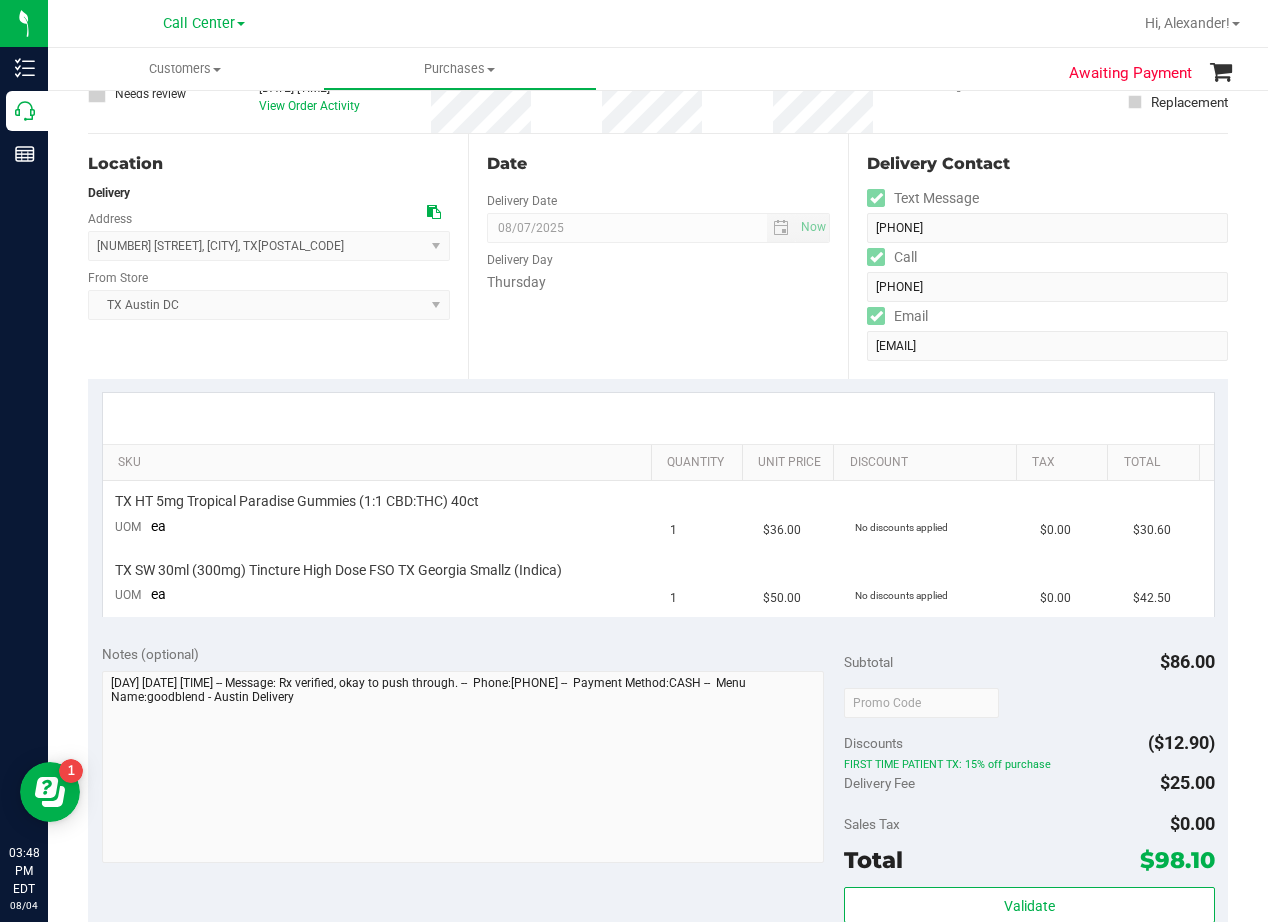 scroll, scrollTop: 0, scrollLeft: 0, axis: both 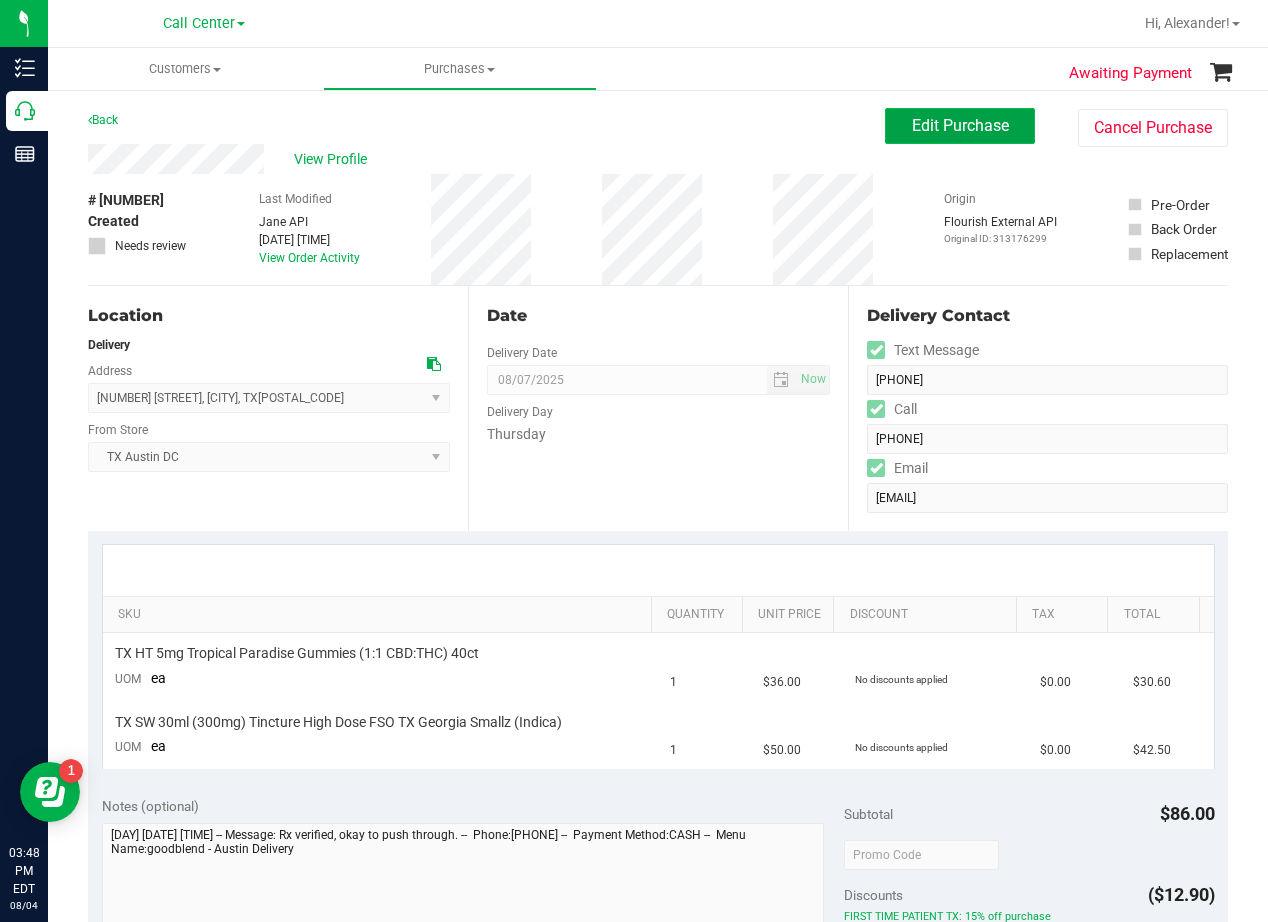 click on "Edit Purchase" at bounding box center (960, 125) 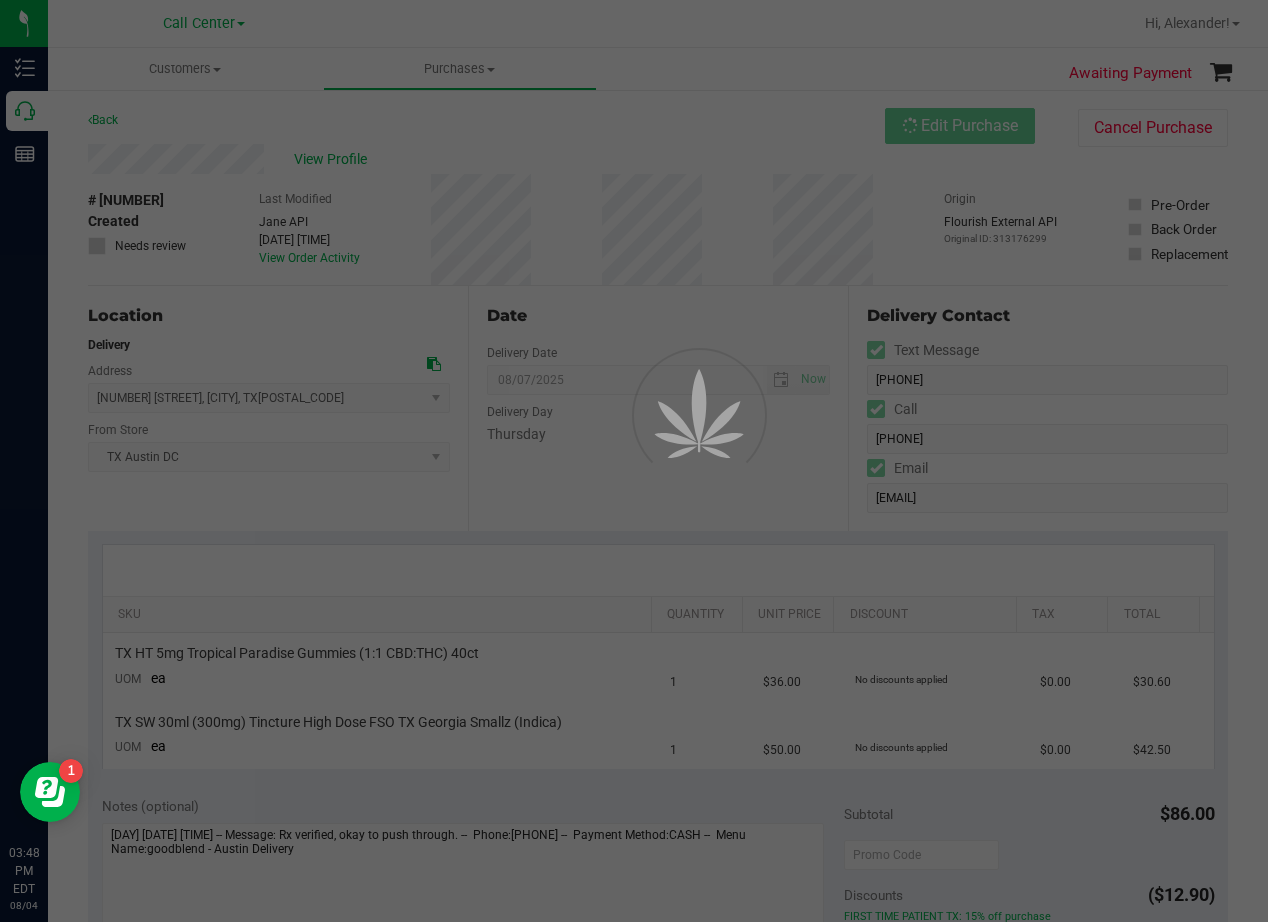 click on "Customers
All customers
Add a new customer
All physicians
Purchases
All purchases" at bounding box center (658, 485) 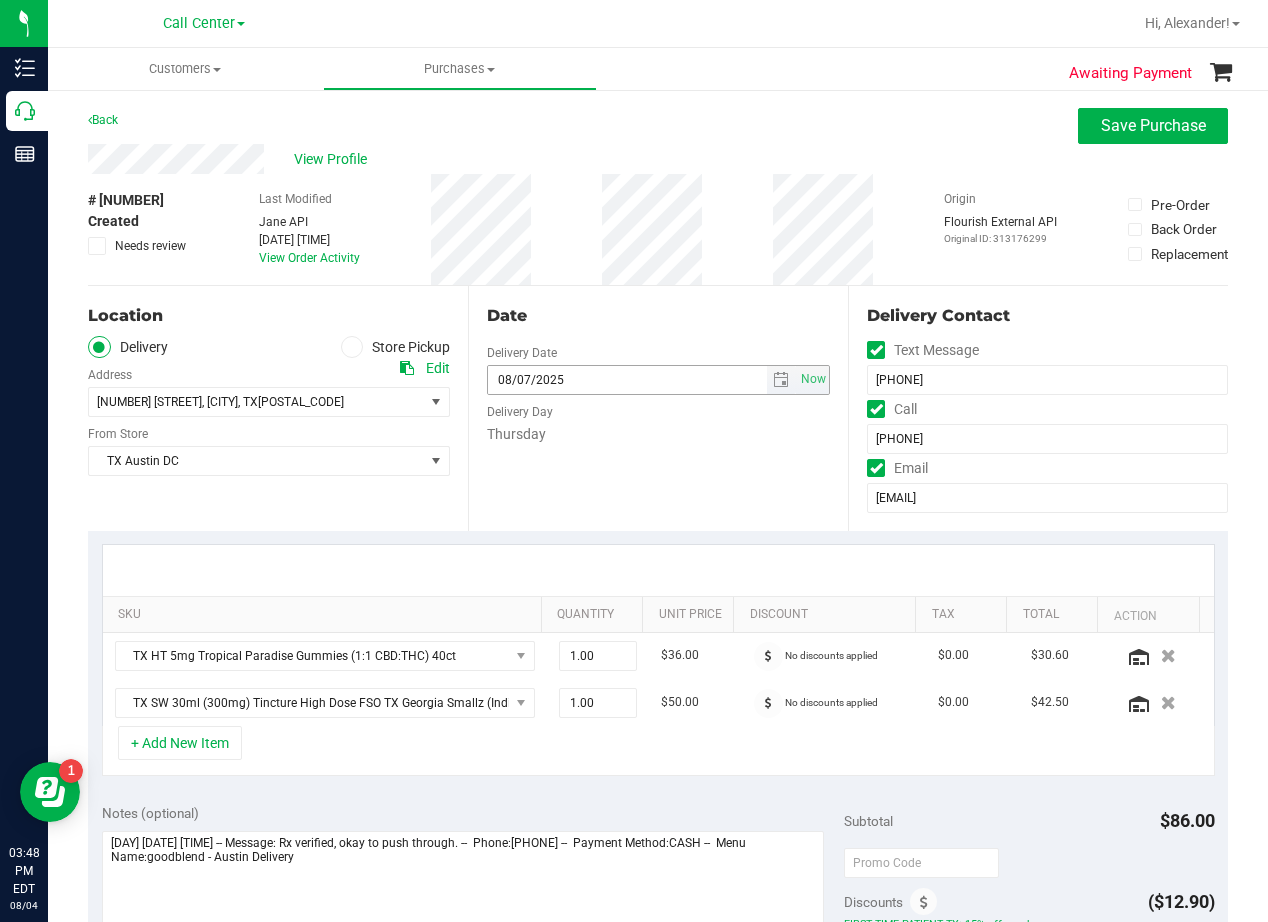 drag, startPoint x: 708, startPoint y: 441, endPoint x: 688, endPoint y: 372, distance: 71.8401 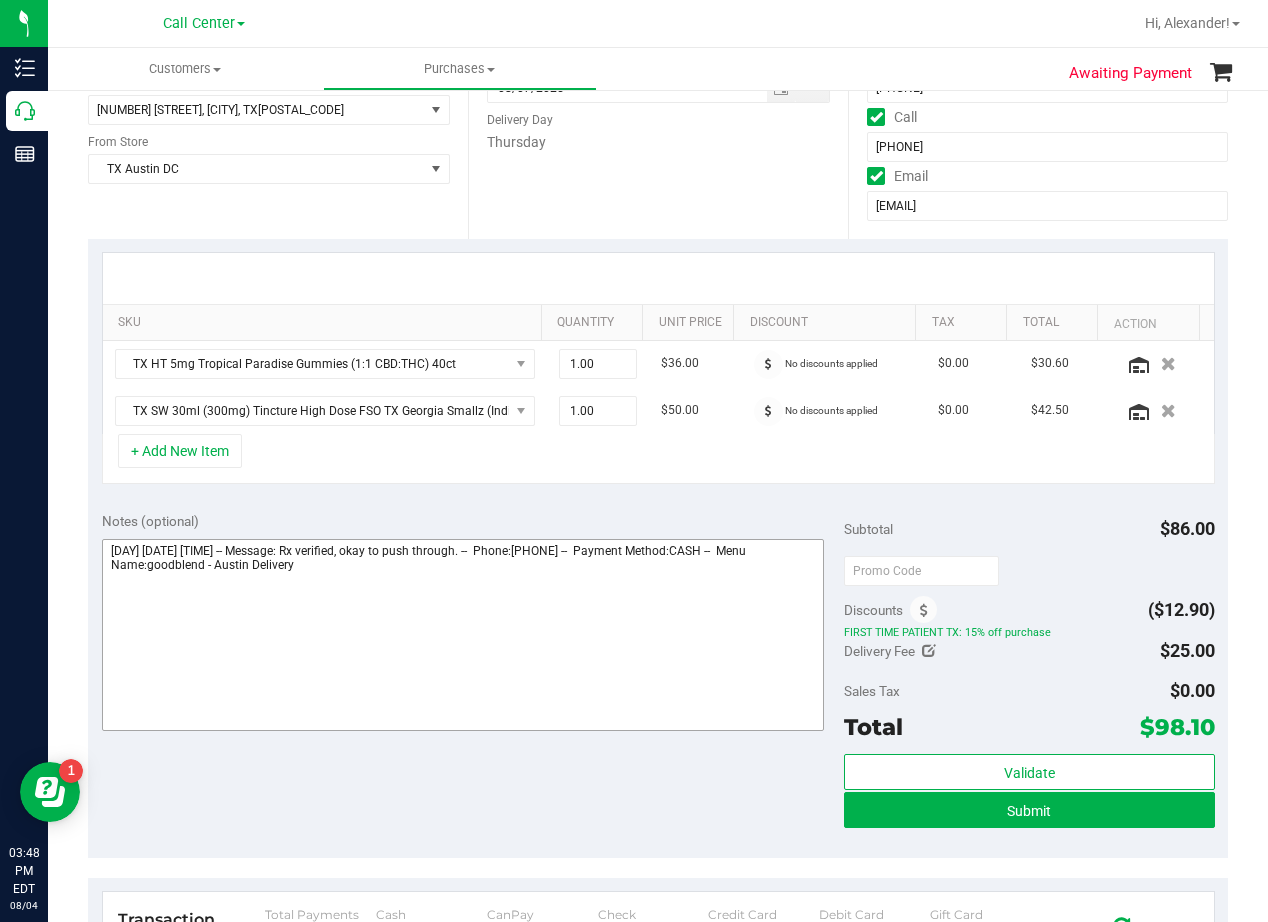 scroll, scrollTop: 300, scrollLeft: 0, axis: vertical 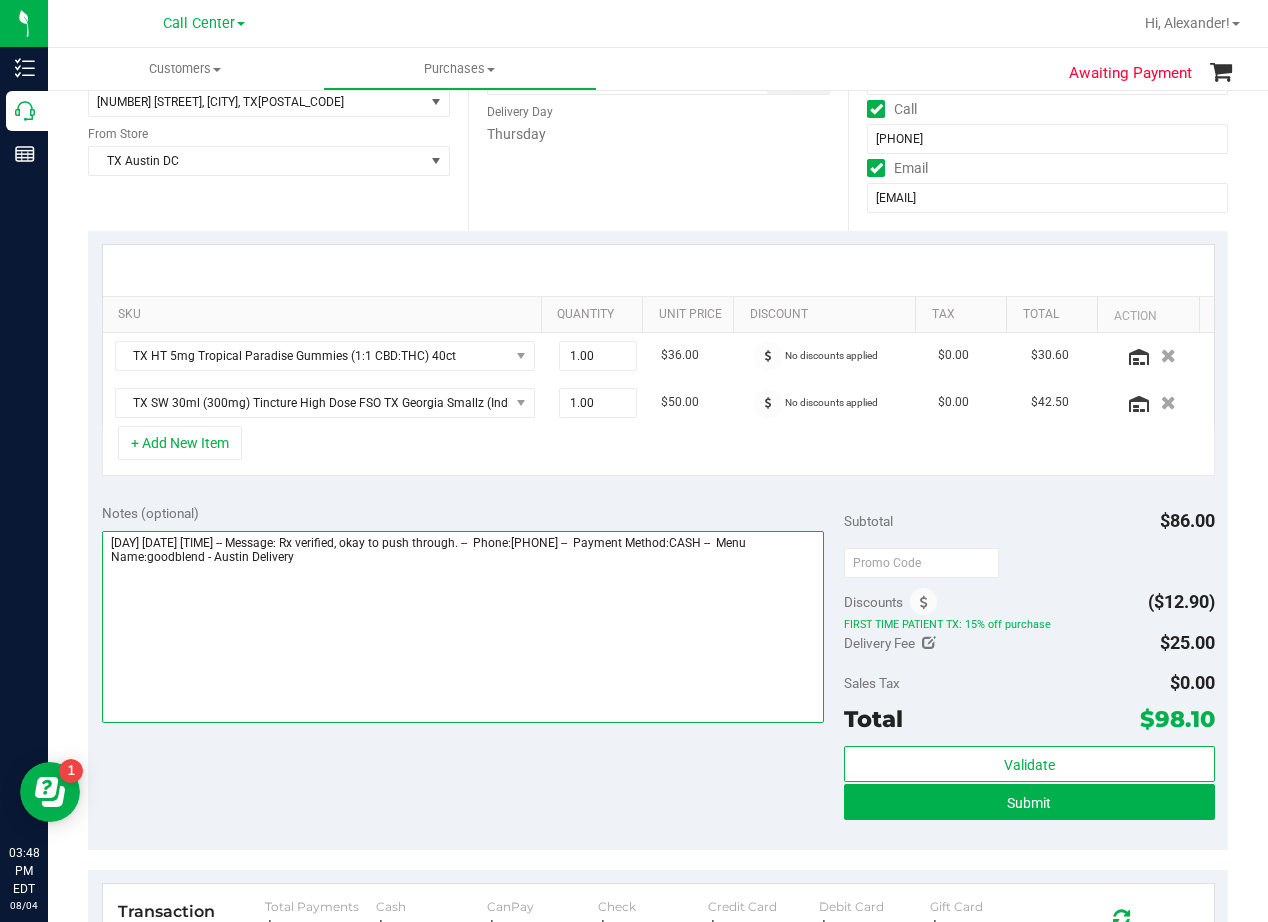 click at bounding box center [463, 627] 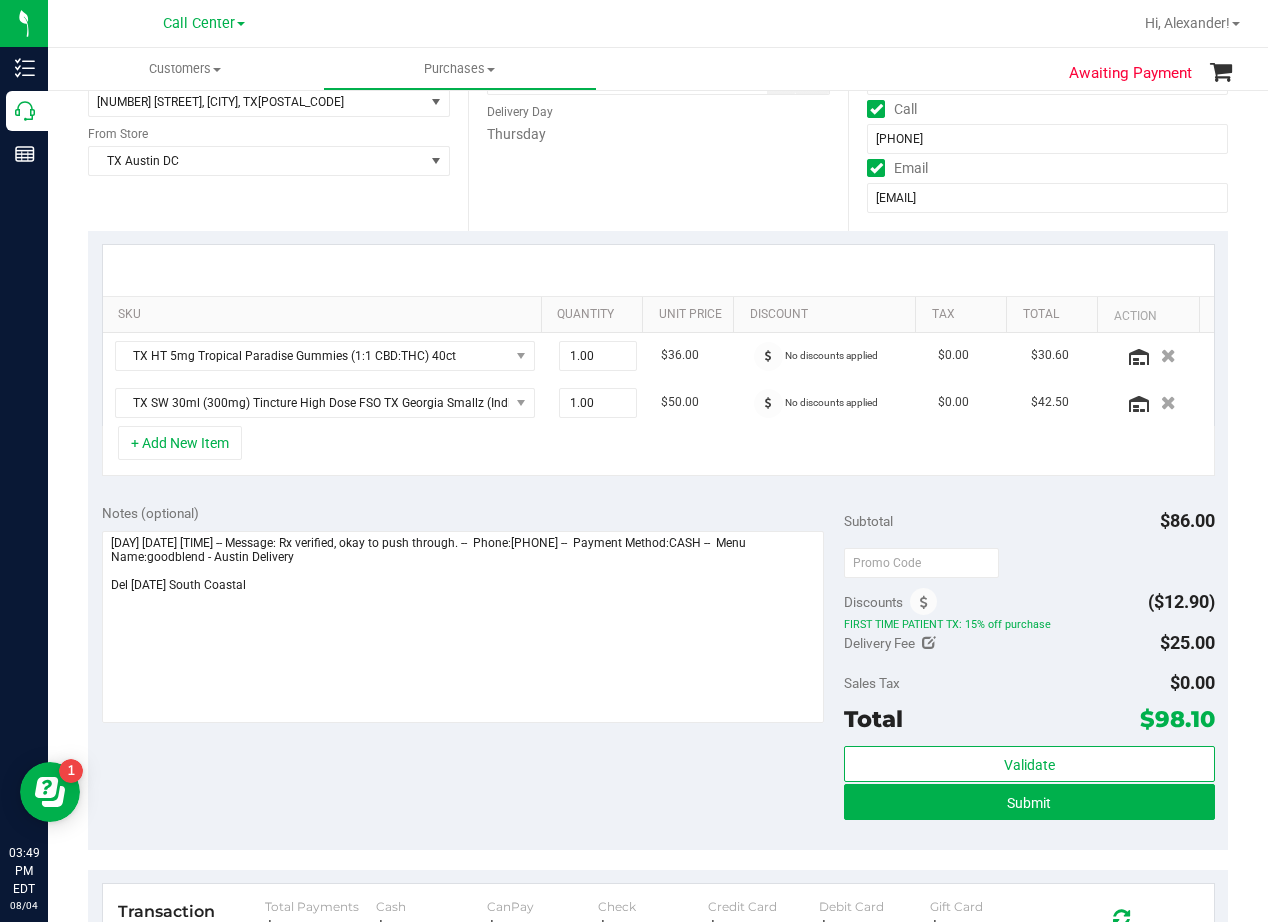 click on "SKU Quantity Unit Price Discount Tax Total Action
TX HT 5mg Tropical Paradise Gummies (1:1 CBD:THC) 40ct
1.00 1
$36.00
No discounts applied
$0.00
$30.60
TX SW 30ml (300mg) Tincture High Dose FSO TX Georgia Smallz (Indica)
1.00 1
$50.00
No discounts applied
$0.00
$42.50" at bounding box center [658, 360] 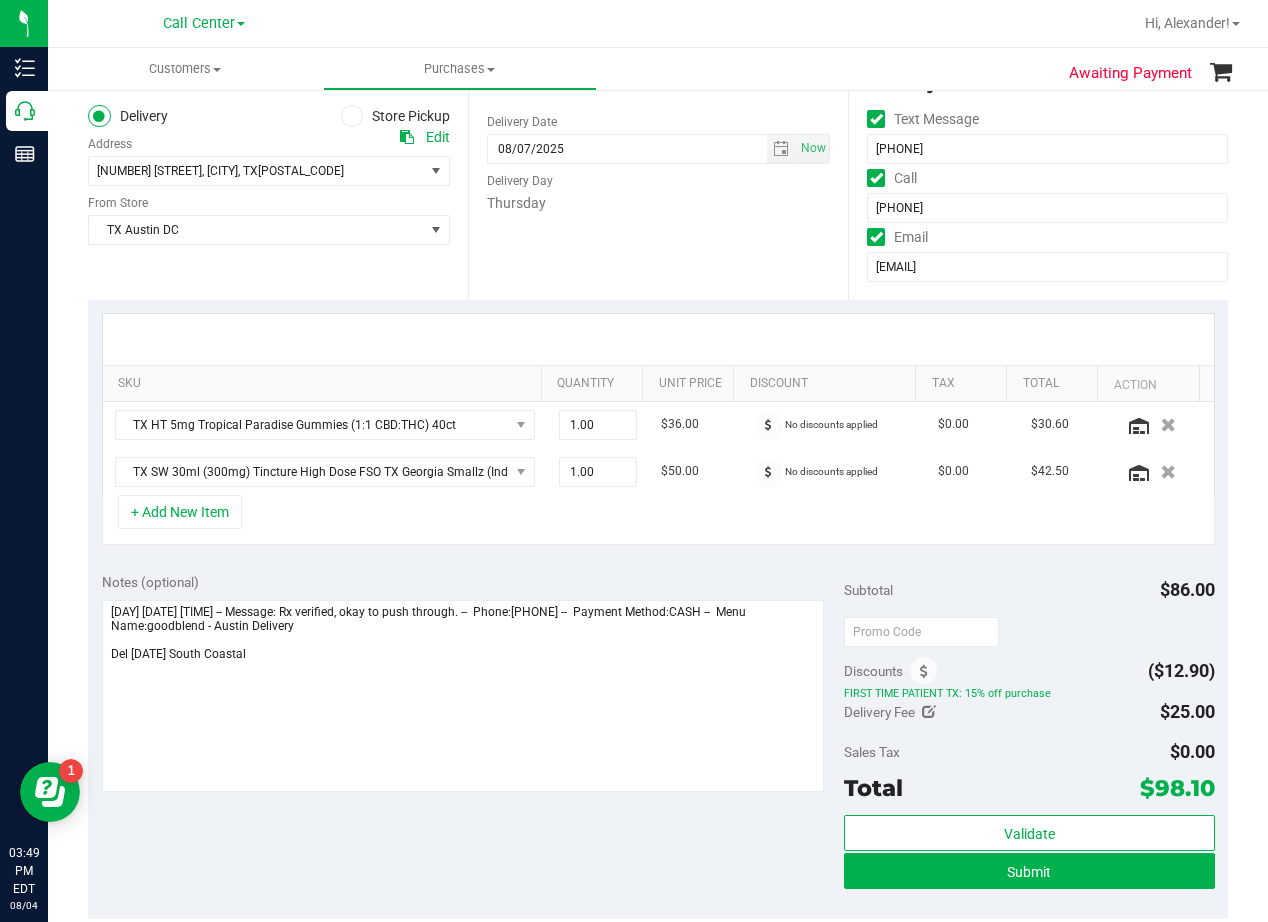 scroll, scrollTop: 200, scrollLeft: 0, axis: vertical 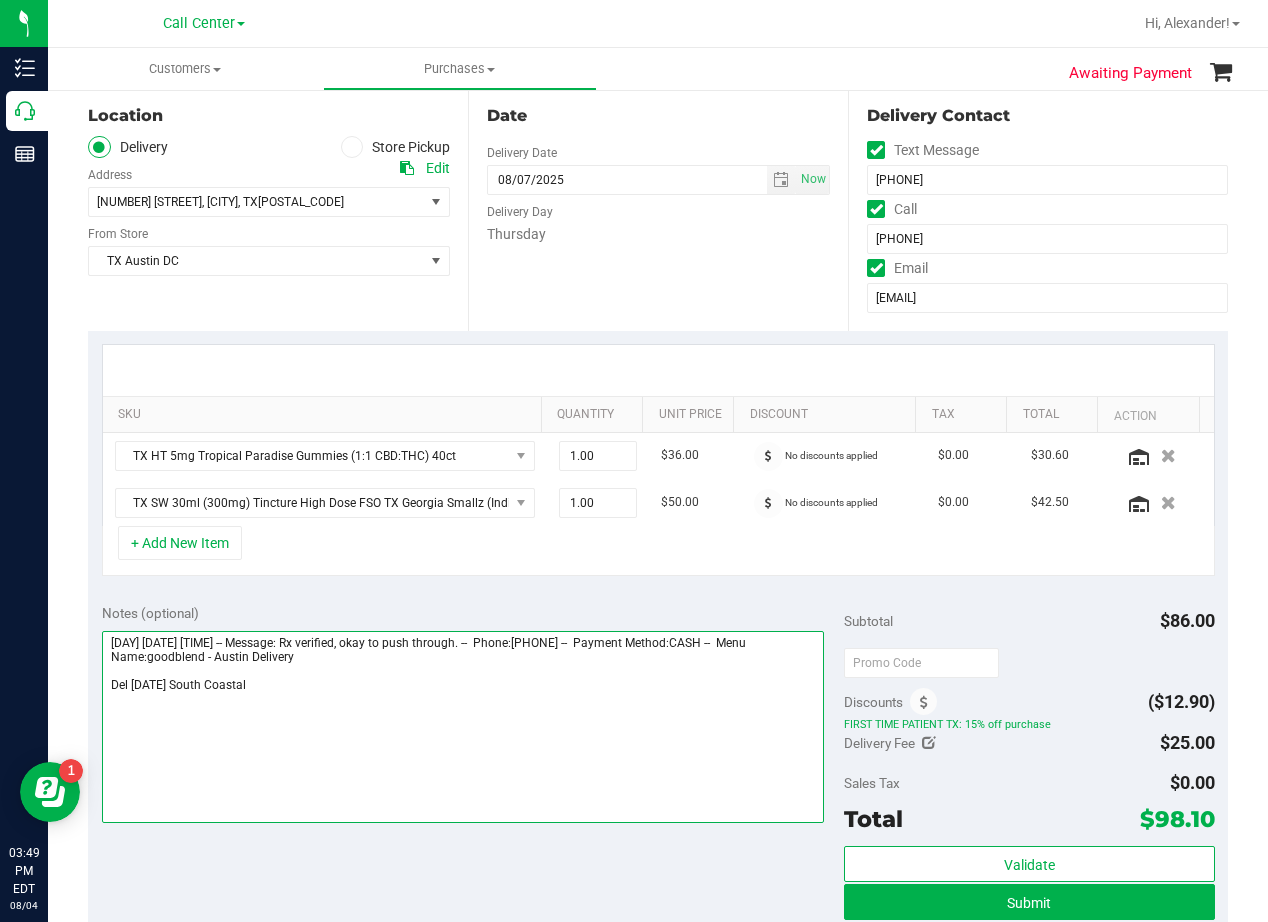 click at bounding box center [463, 727] 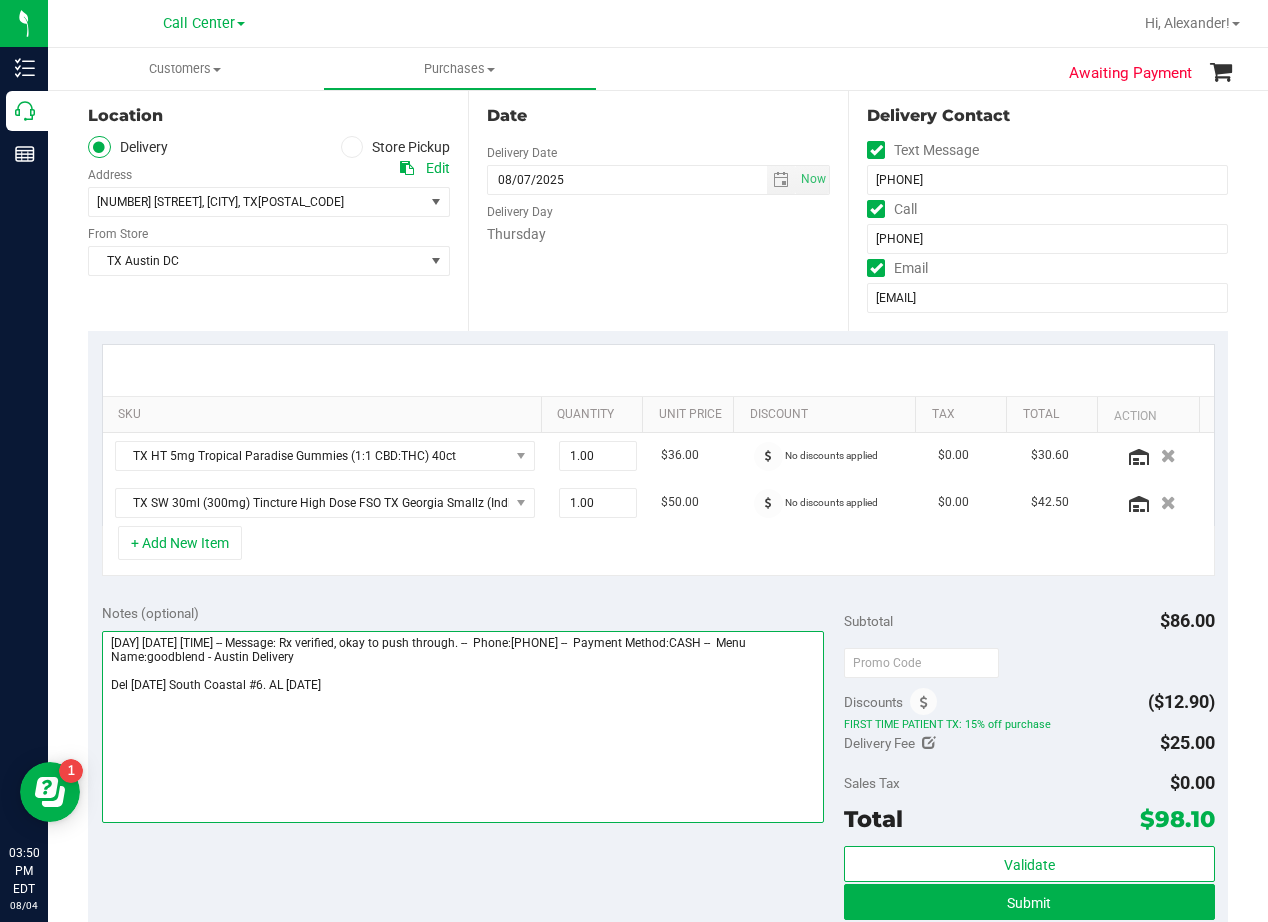 type on "Thursday 08/07/2025 08:00-17:00 -- Message: Rx verified, okay to push through. --  Phone:3617799151 --  Payment Method:CASH --  Menu Name:goodblend - Austin Delivery
Del 8/7 South Coastal #6. AL 8/4" 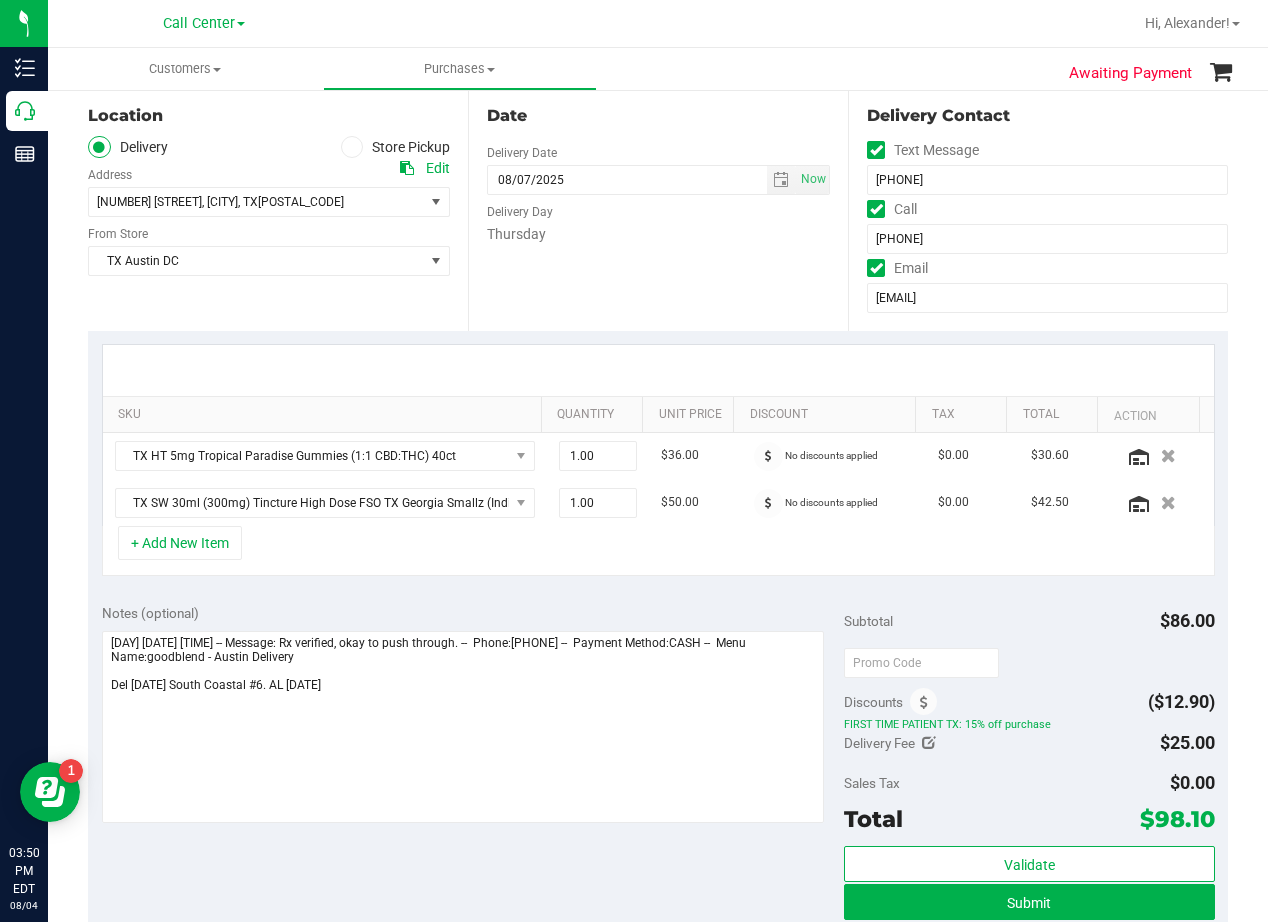 click on "Date
Delivery Date
08/07/2025
Now
08/07/2025 06:00 PM
Now
Delivery Day
Thursday" at bounding box center [658, 208] 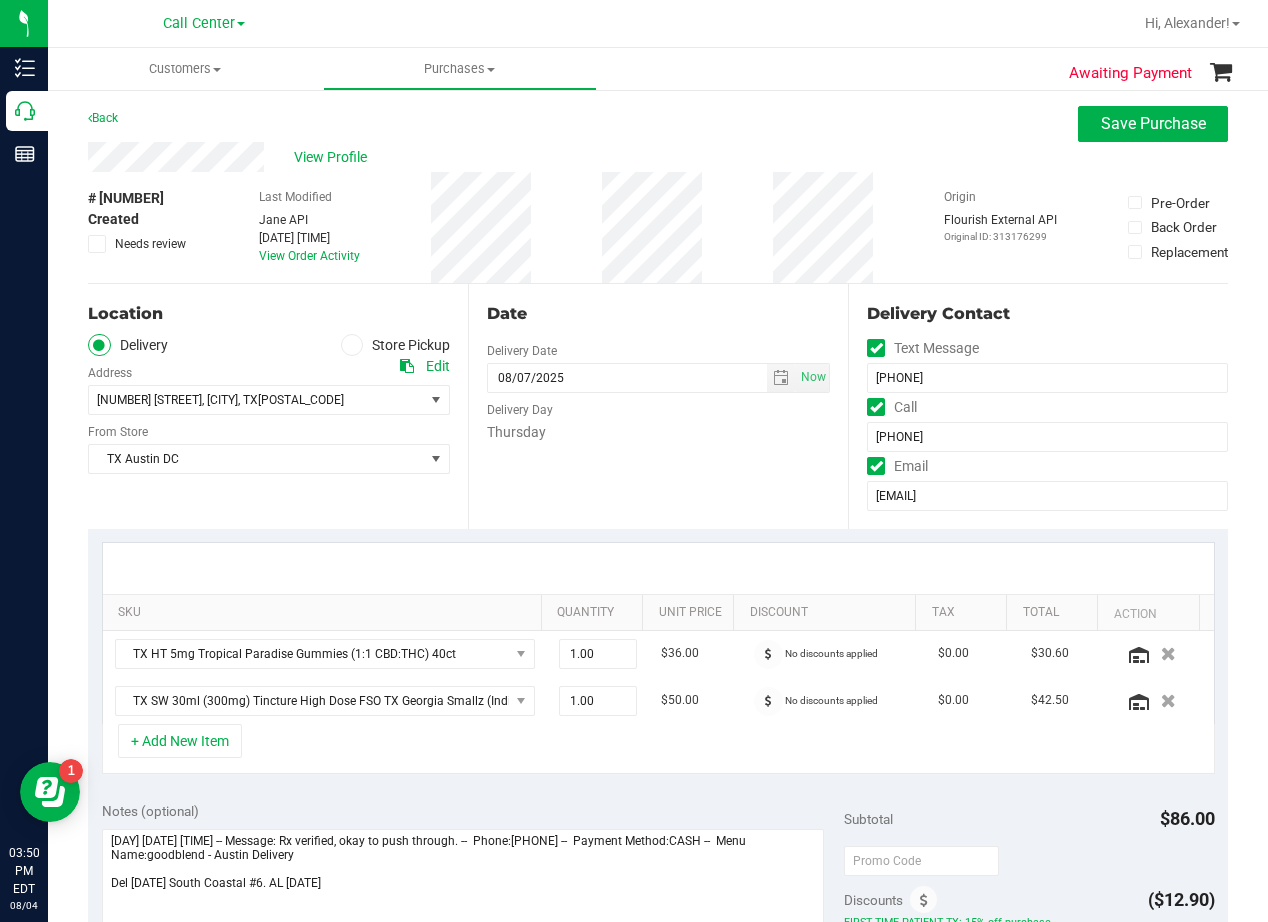 scroll, scrollTop: 0, scrollLeft: 0, axis: both 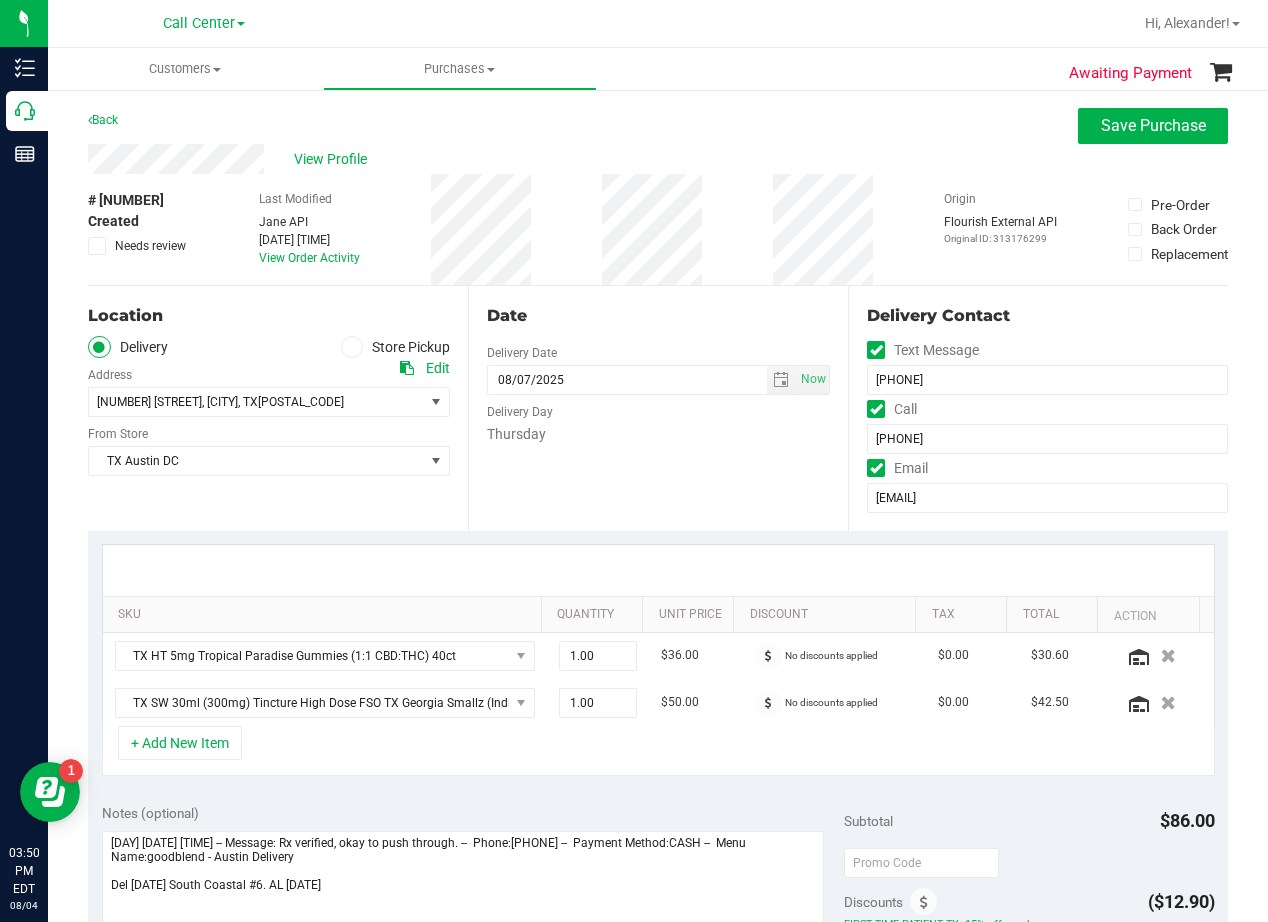 click on "Date" at bounding box center [658, 316] 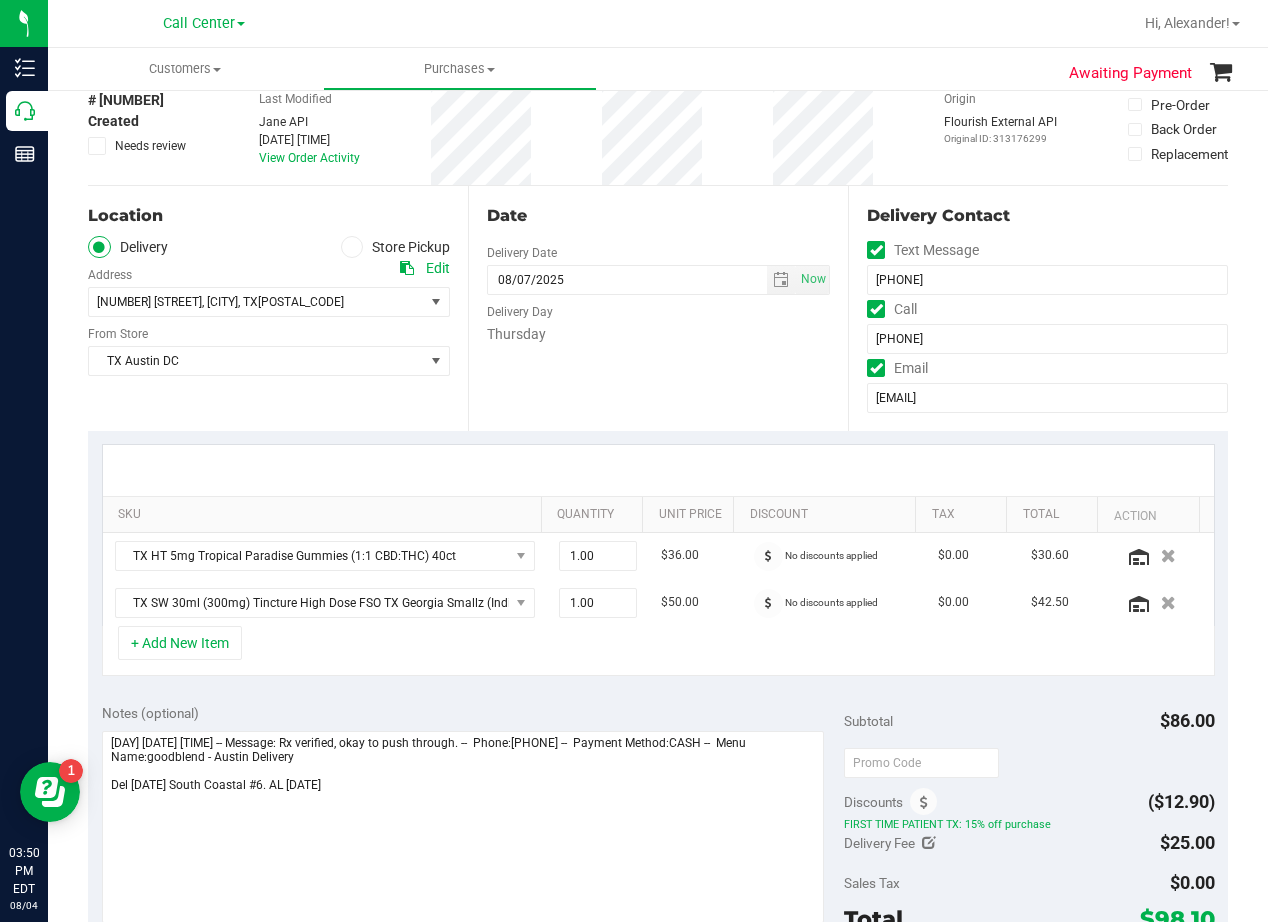 scroll, scrollTop: 0, scrollLeft: 0, axis: both 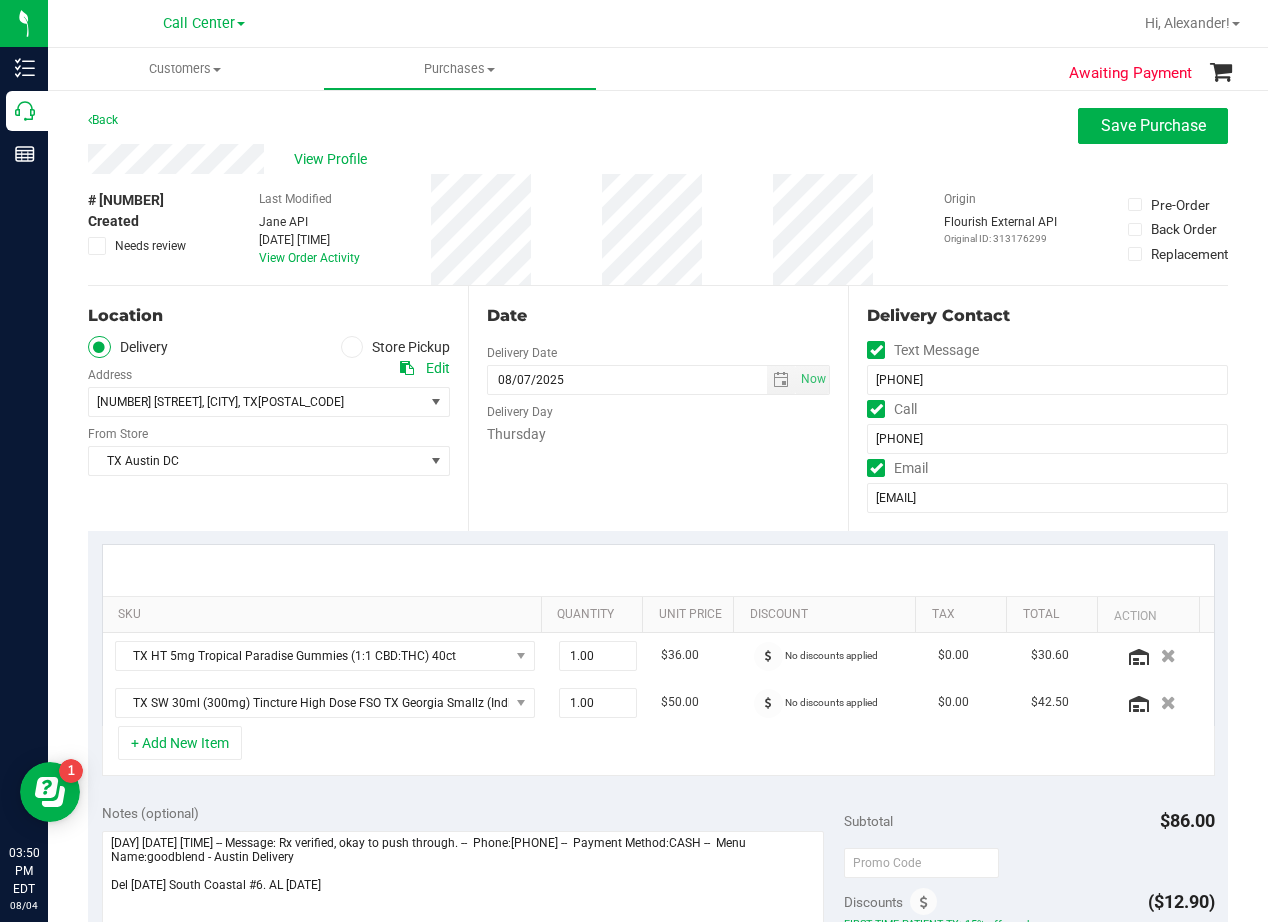 click on "Date" at bounding box center (658, 316) 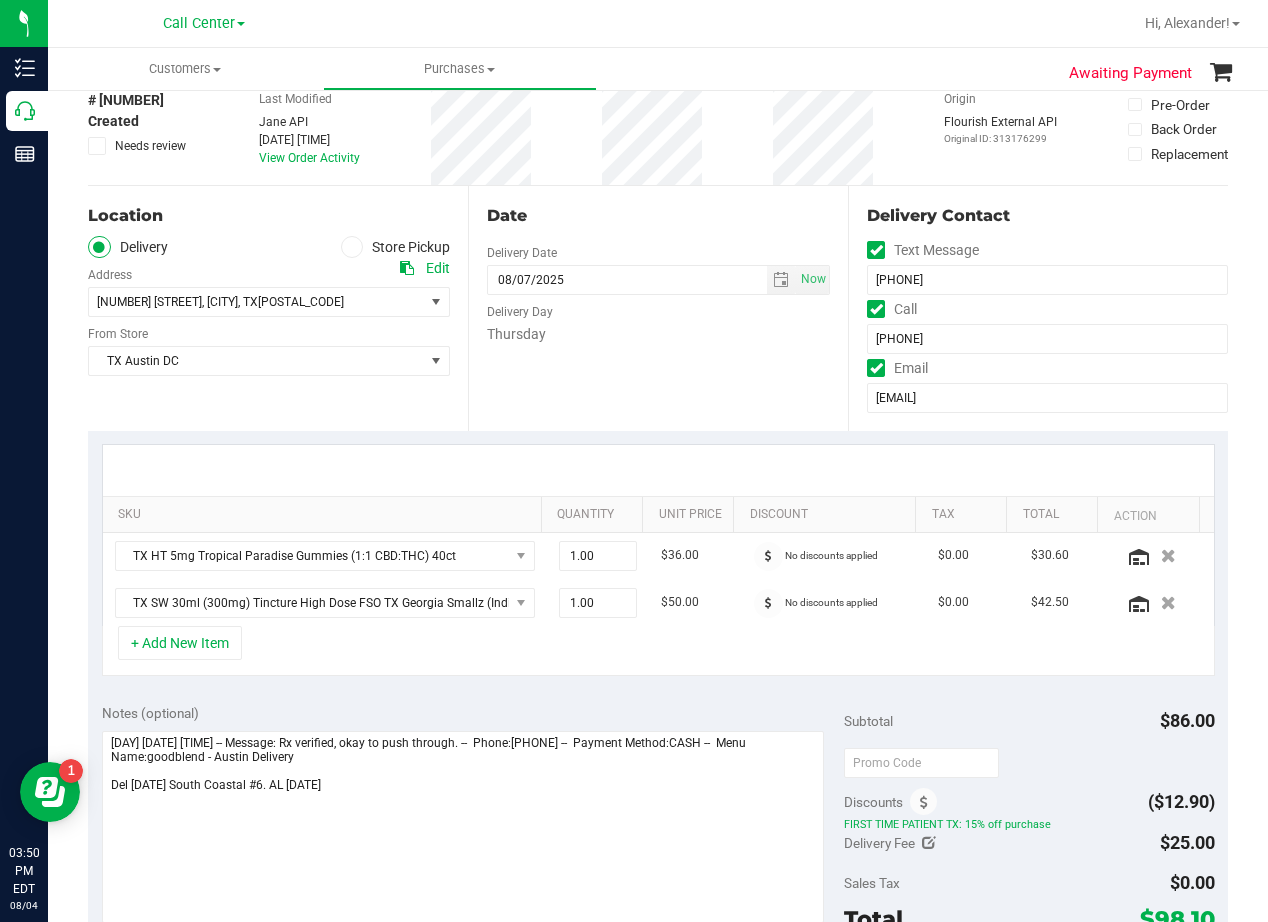 scroll, scrollTop: 0, scrollLeft: 0, axis: both 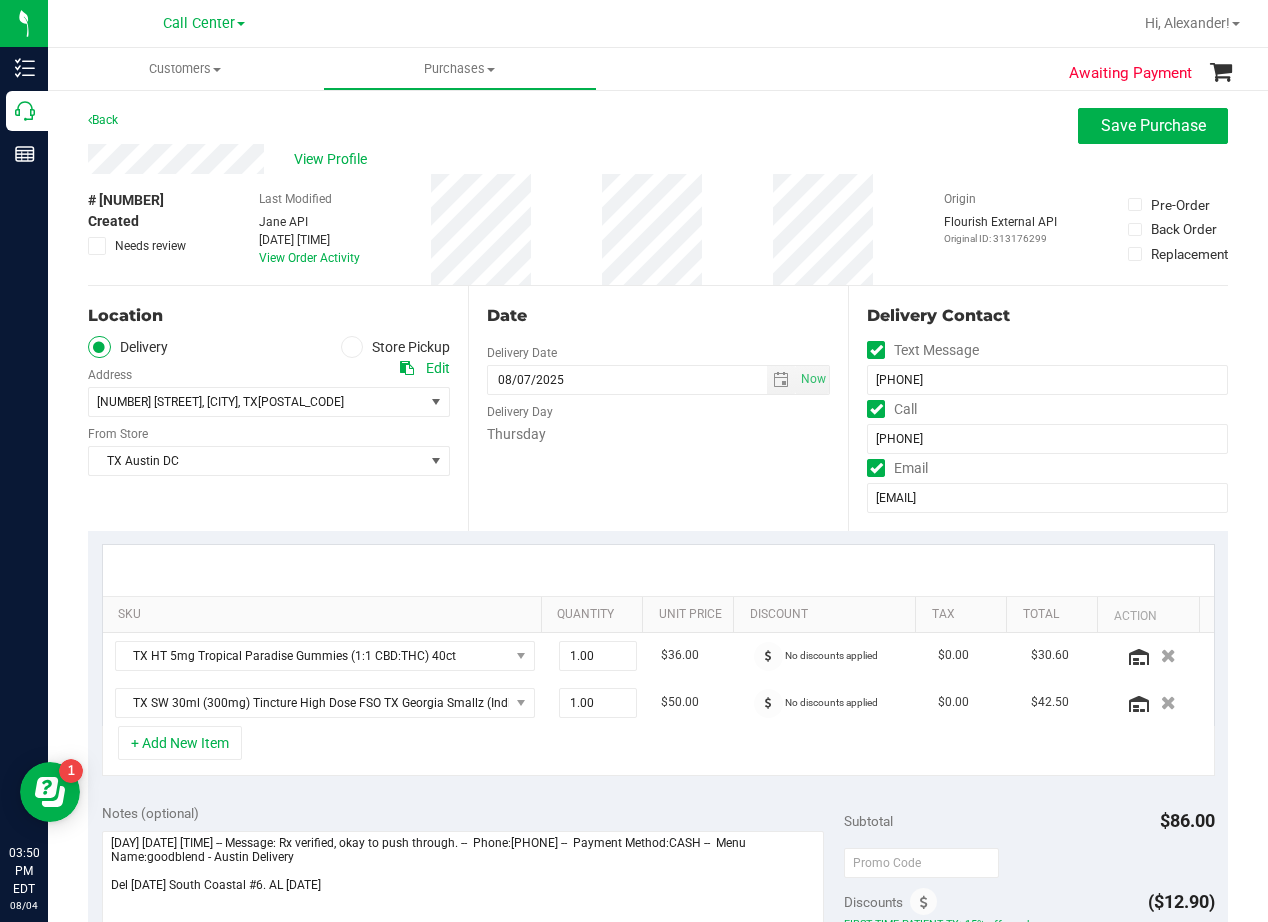 click on "Date" at bounding box center (658, 316) 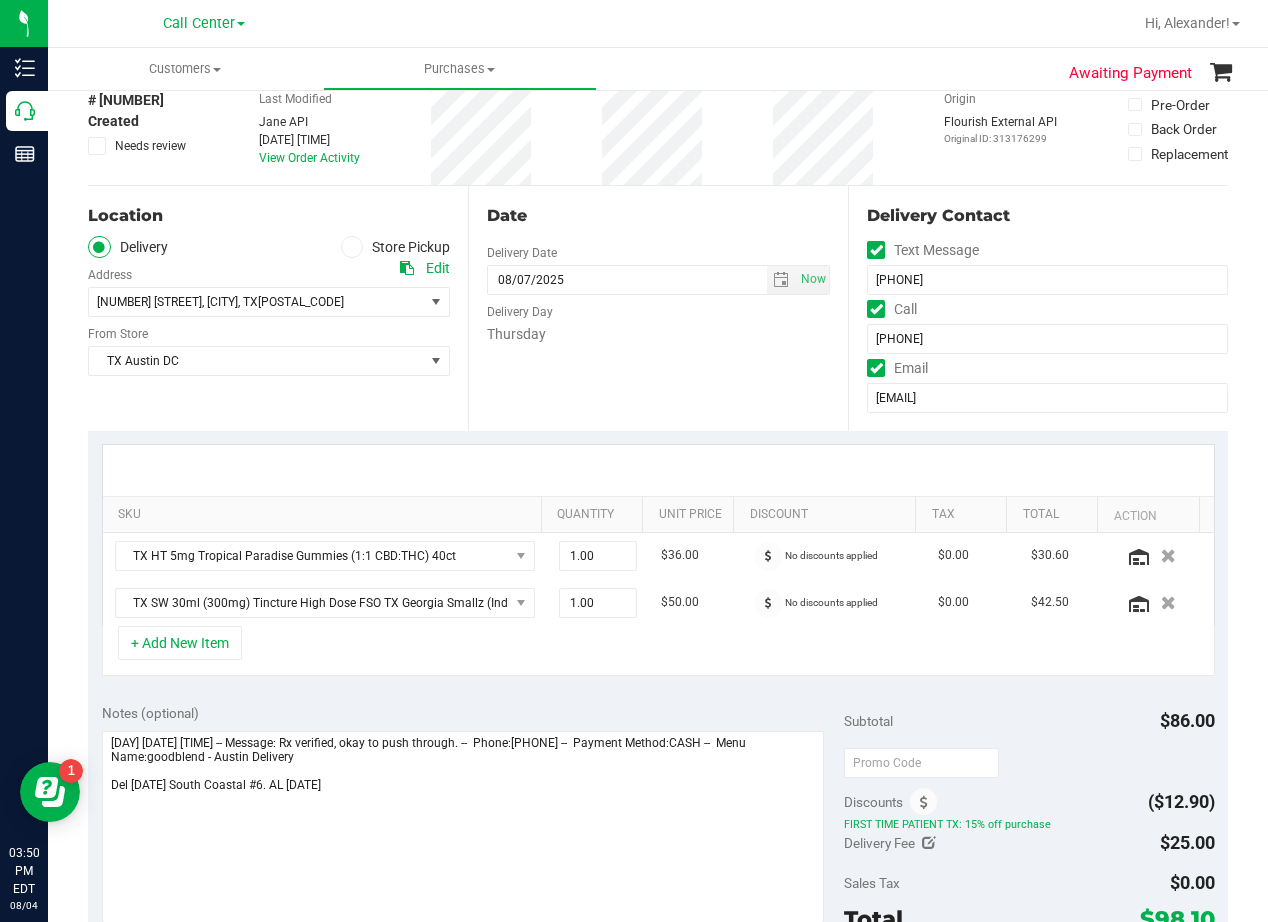 scroll, scrollTop: 0, scrollLeft: 0, axis: both 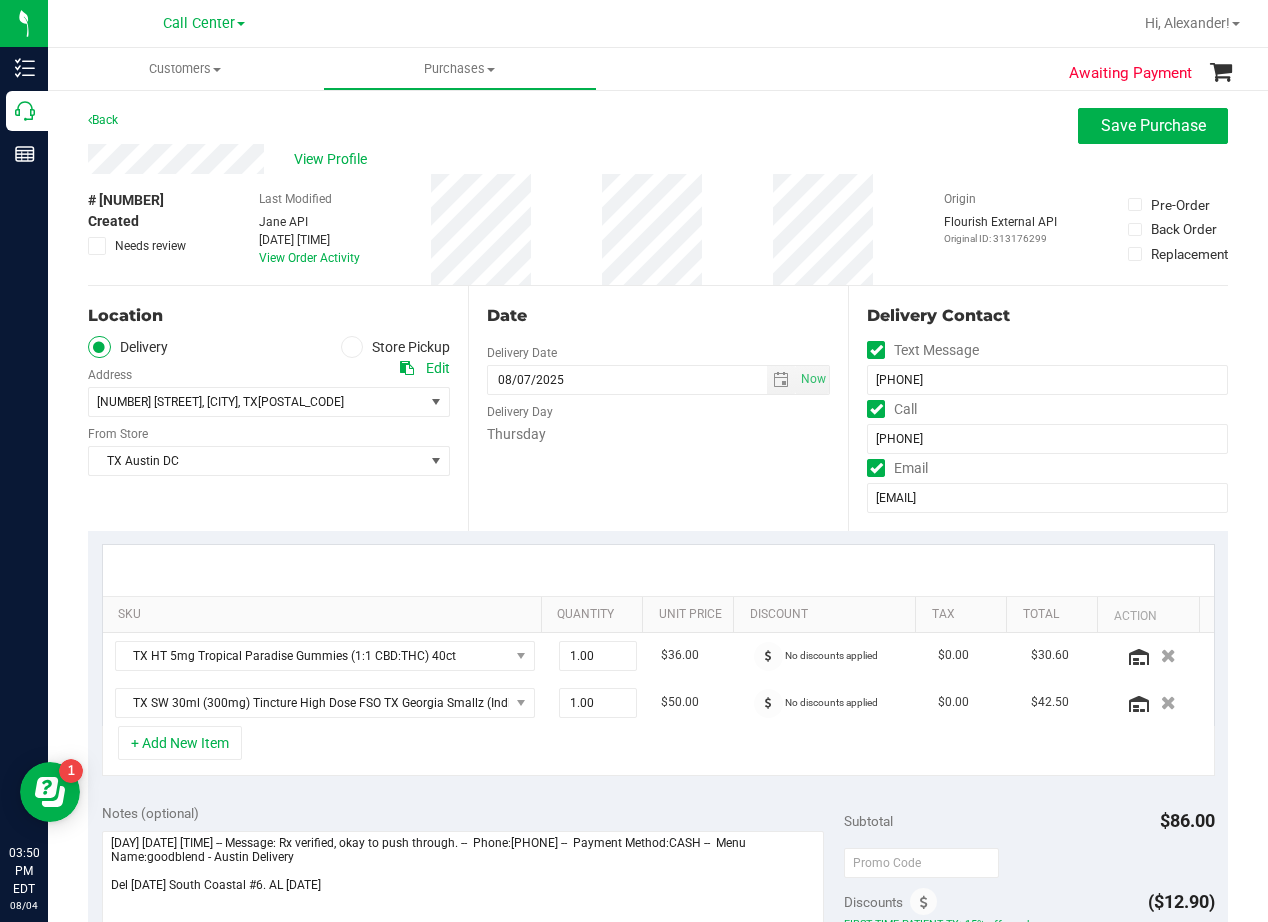 click on "Date" at bounding box center (658, 316) 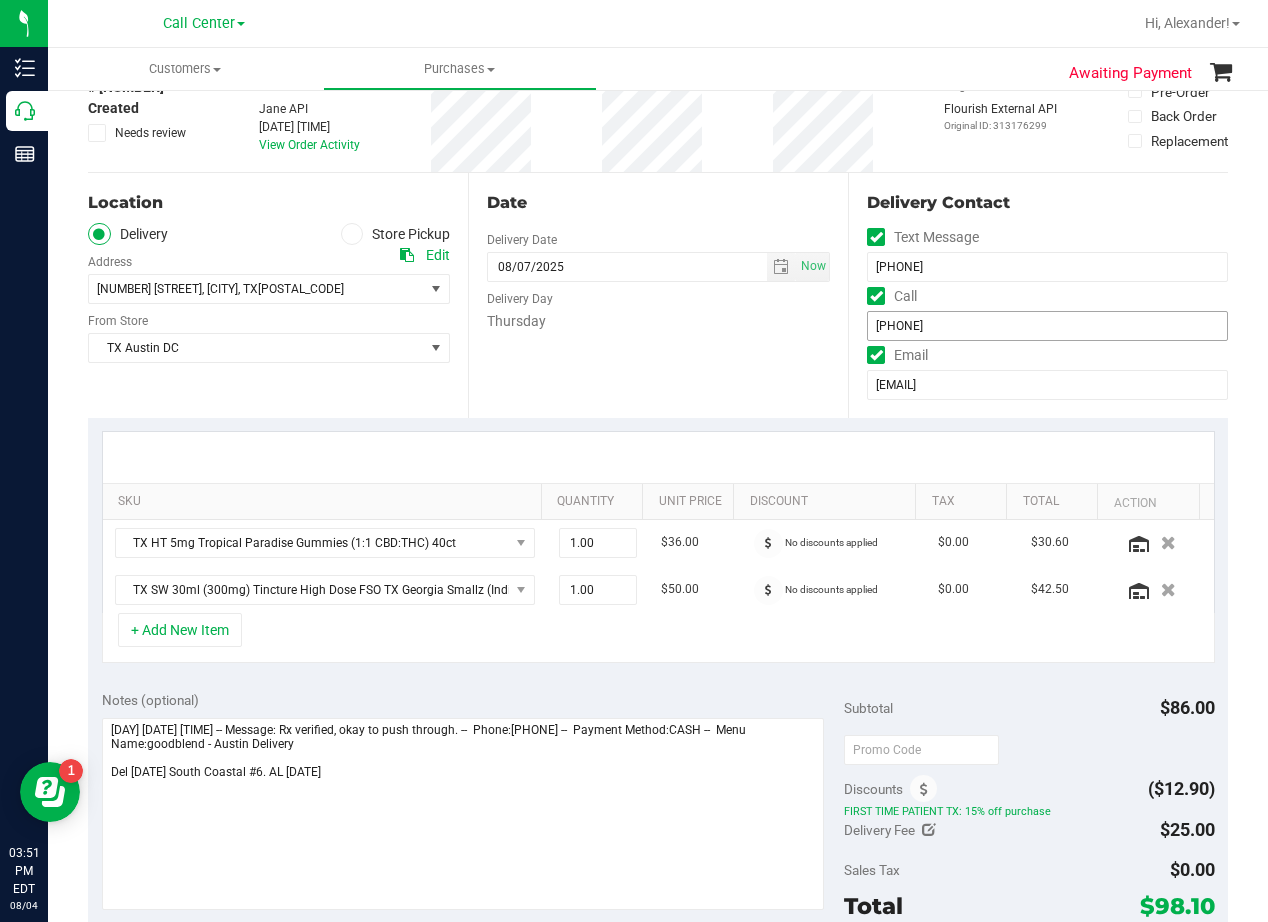 scroll, scrollTop: 400, scrollLeft: 0, axis: vertical 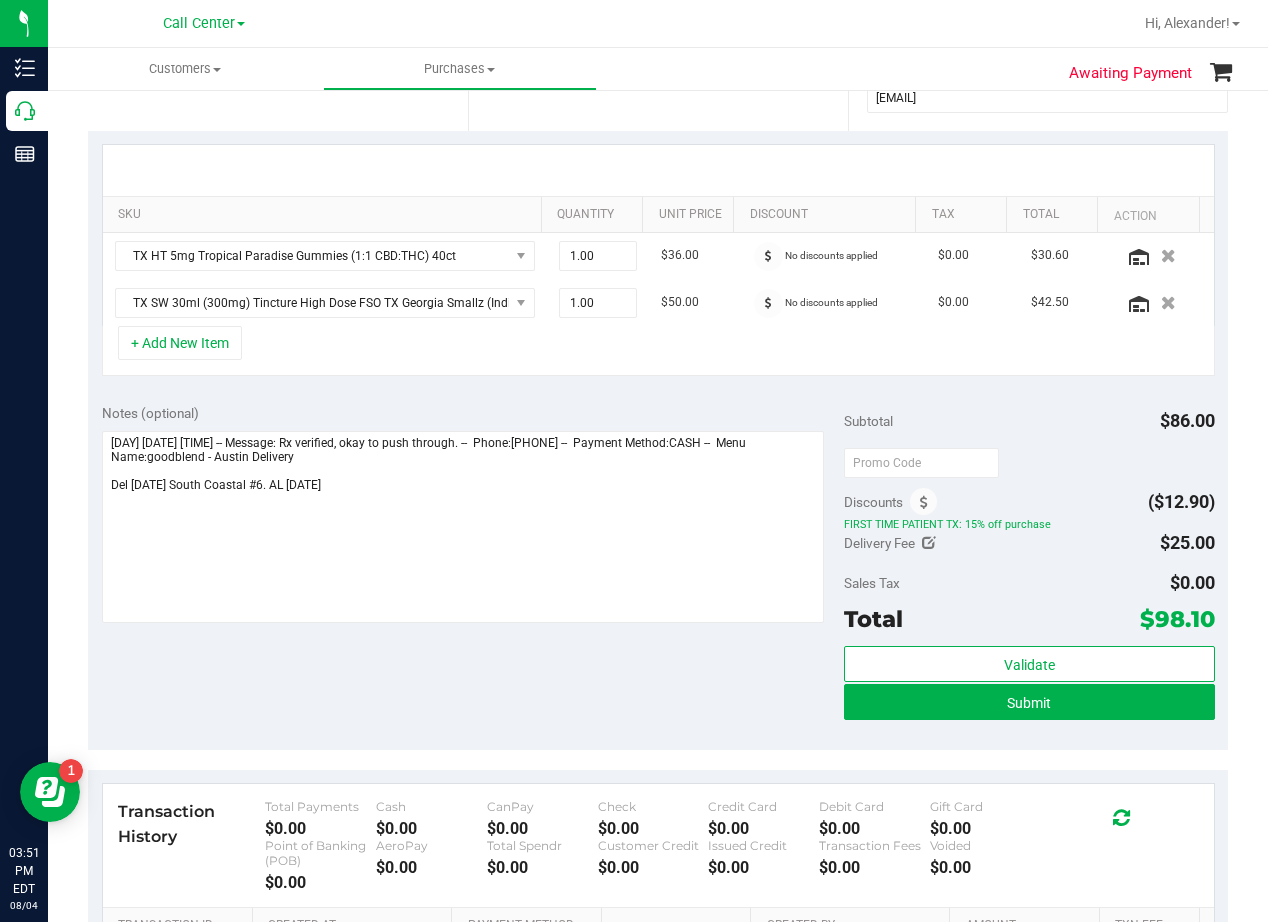 click on "Notes (optional)
Subtotal
$86.00
Discounts
($12.90)
FIRST TIME PATIENT TX:
15%
off
purchase
Delivery Fee
$25.00
Sales Tax
$0.00" at bounding box center (658, 570) 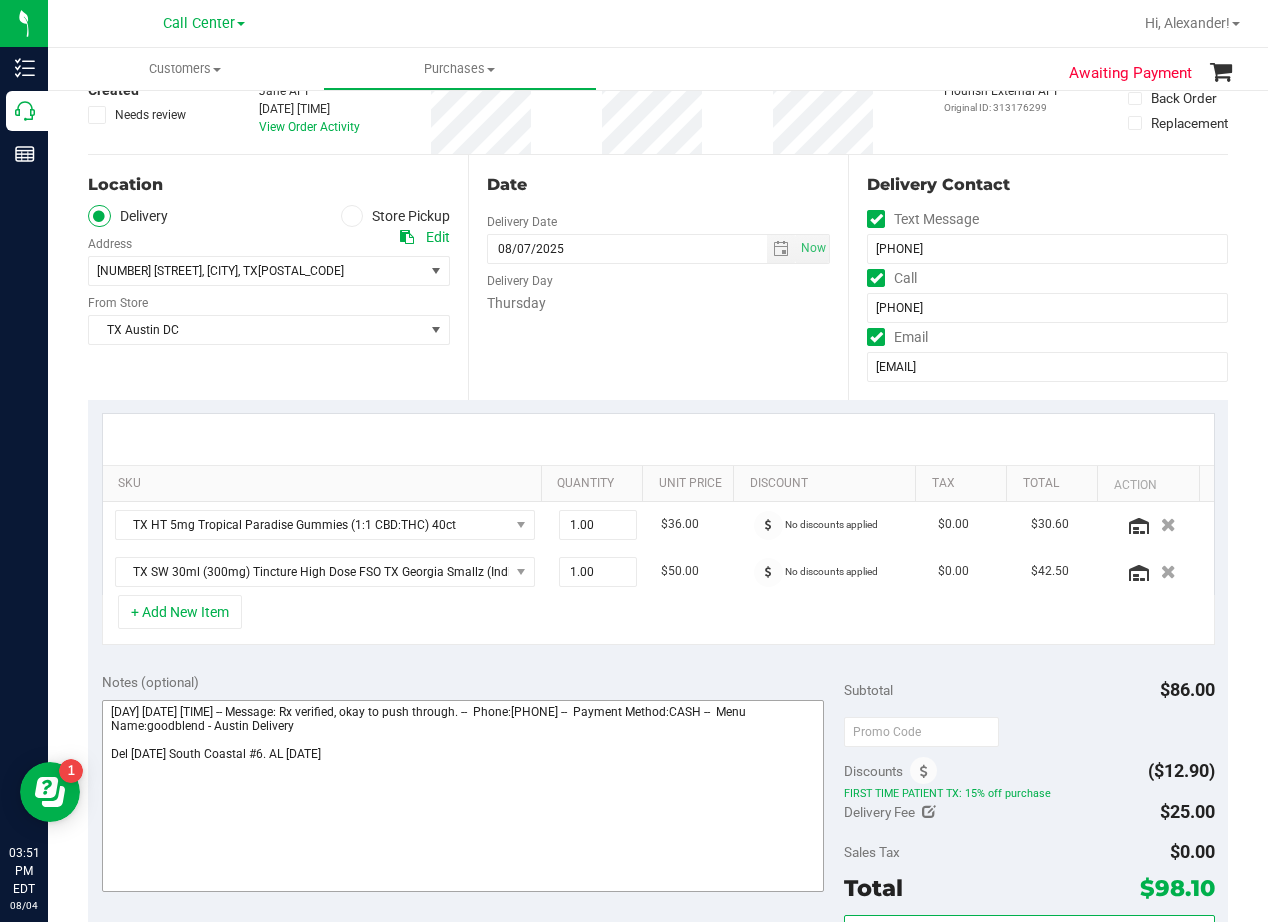 scroll, scrollTop: 100, scrollLeft: 0, axis: vertical 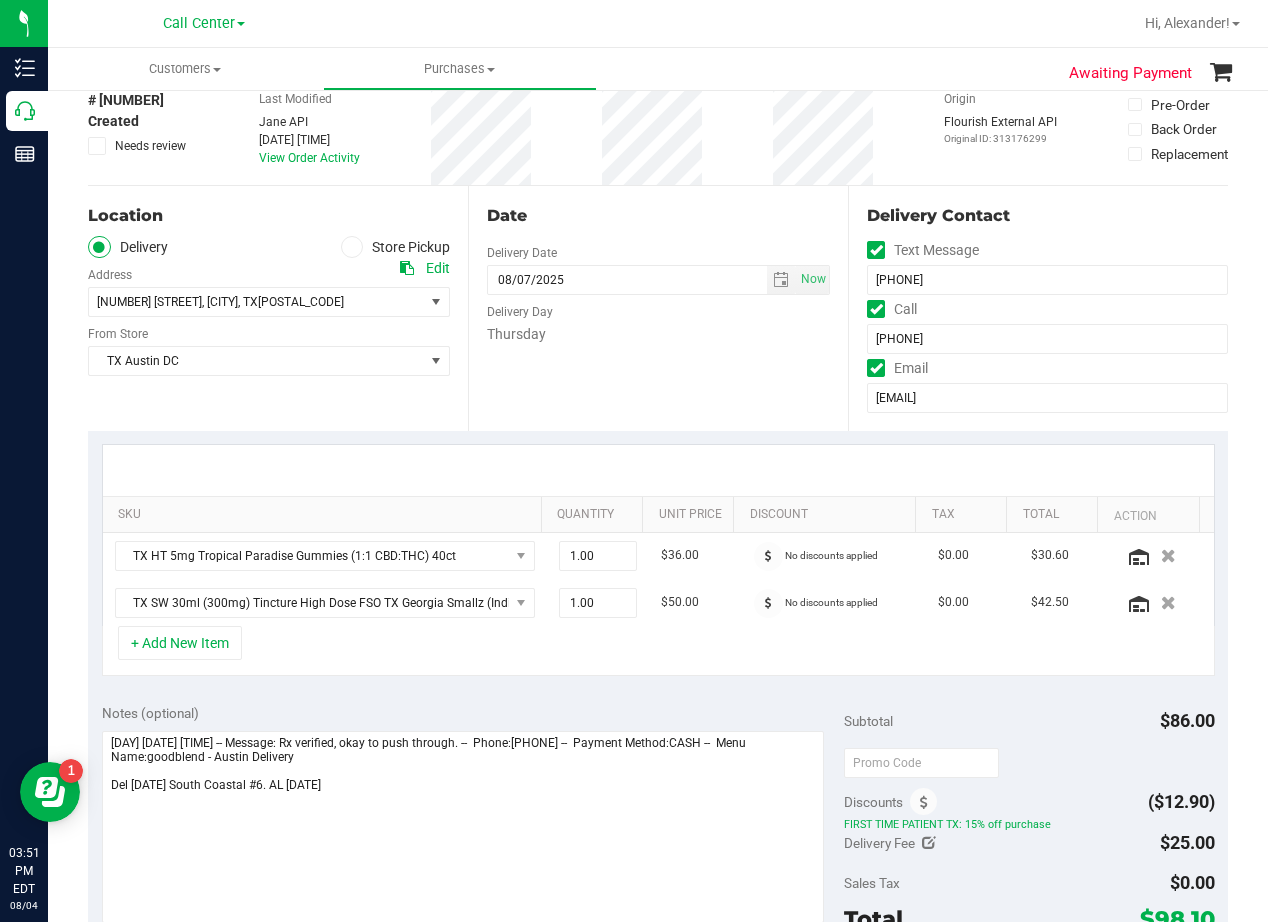 drag, startPoint x: 809, startPoint y: 380, endPoint x: 783, endPoint y: 378, distance: 26.076809 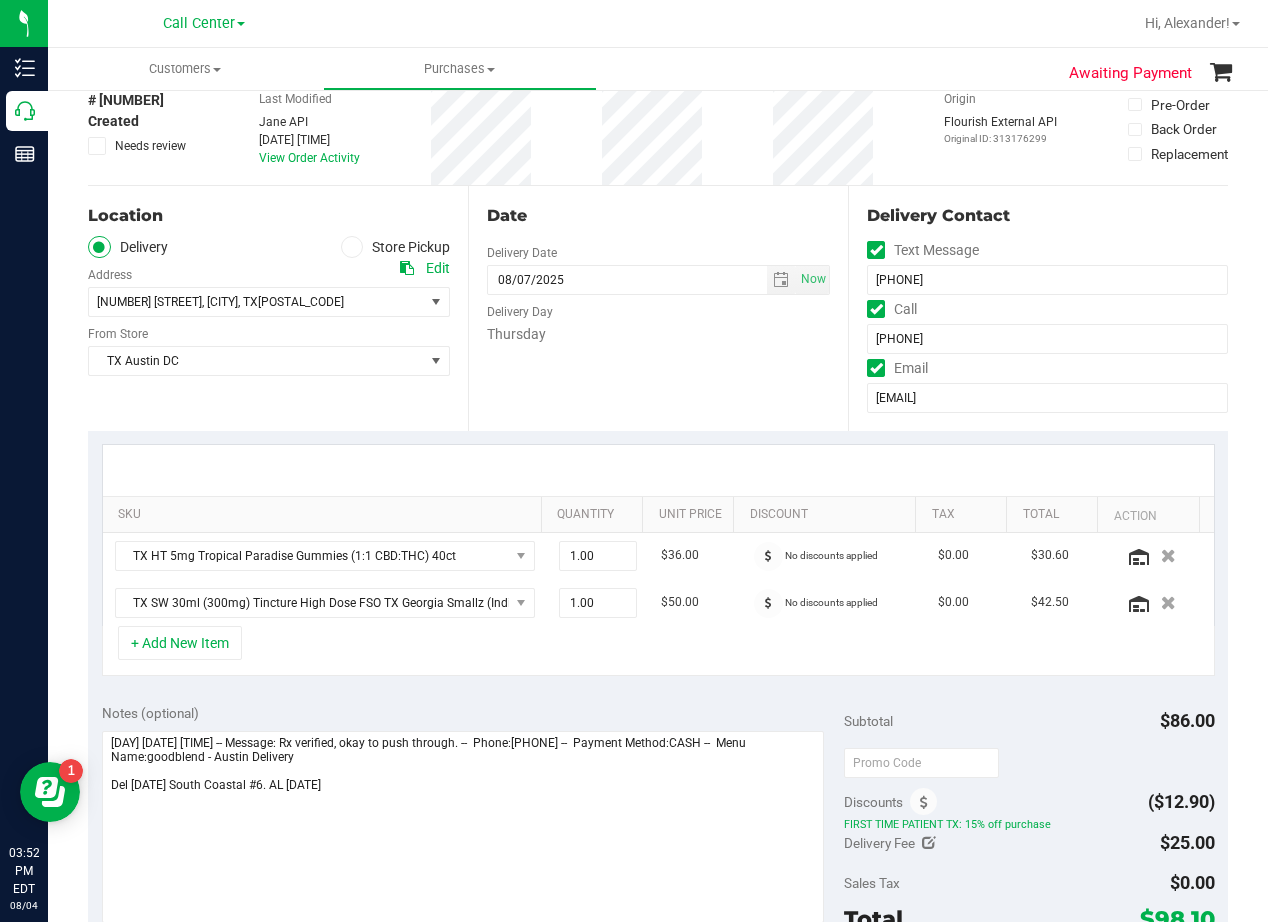 drag, startPoint x: 739, startPoint y: 387, endPoint x: 729, endPoint y: 391, distance: 10.770329 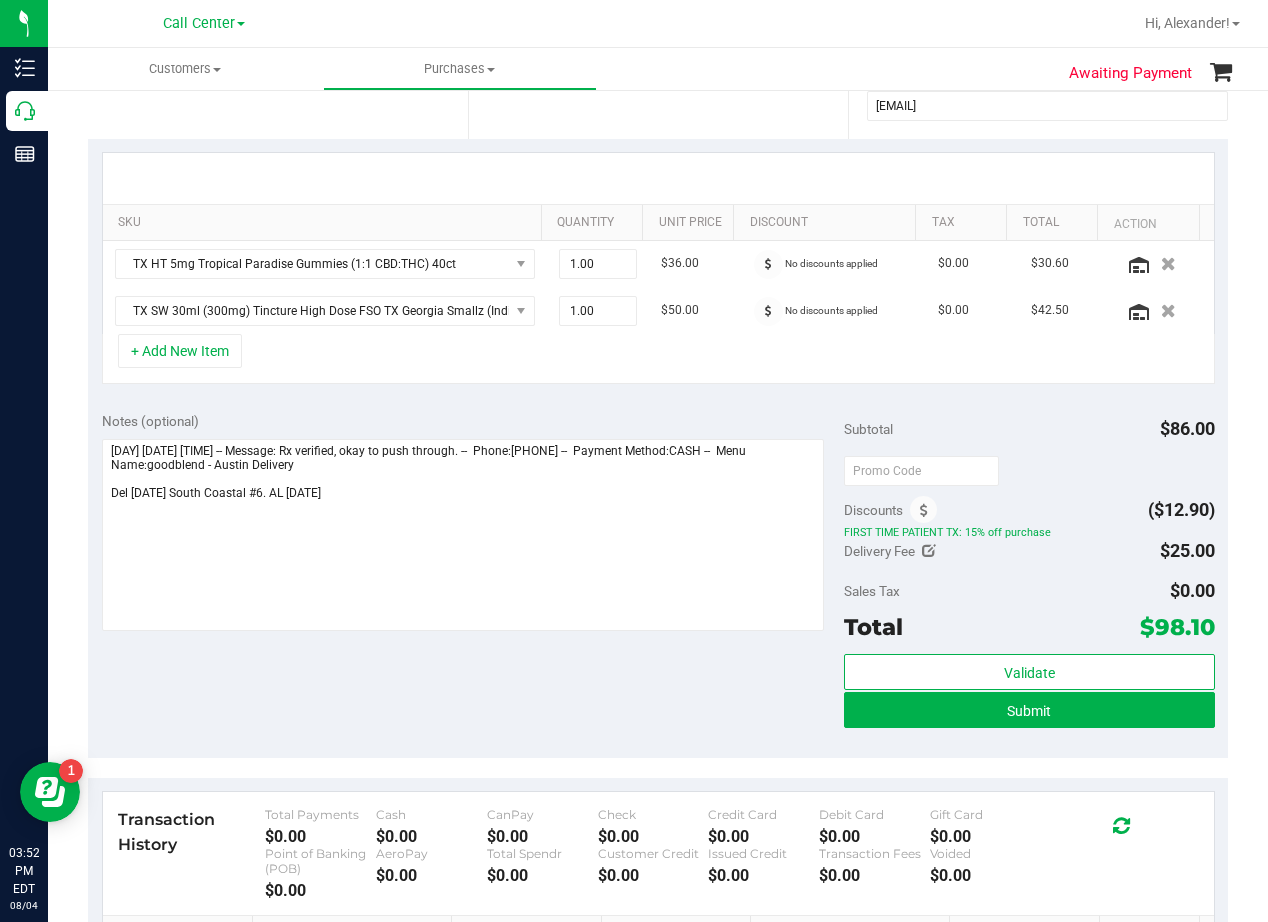 scroll, scrollTop: 400, scrollLeft: 0, axis: vertical 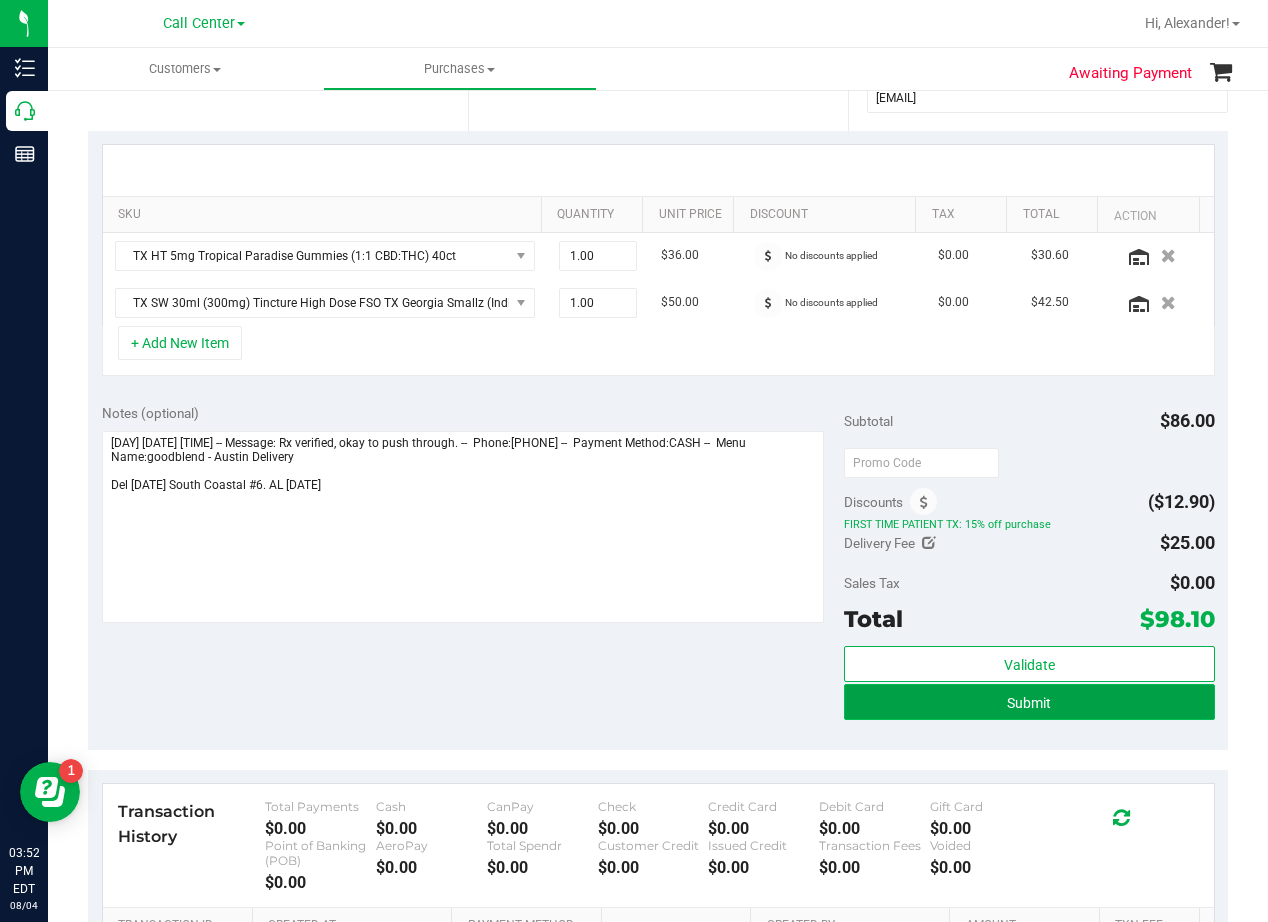click on "Submit" at bounding box center (1029, 702) 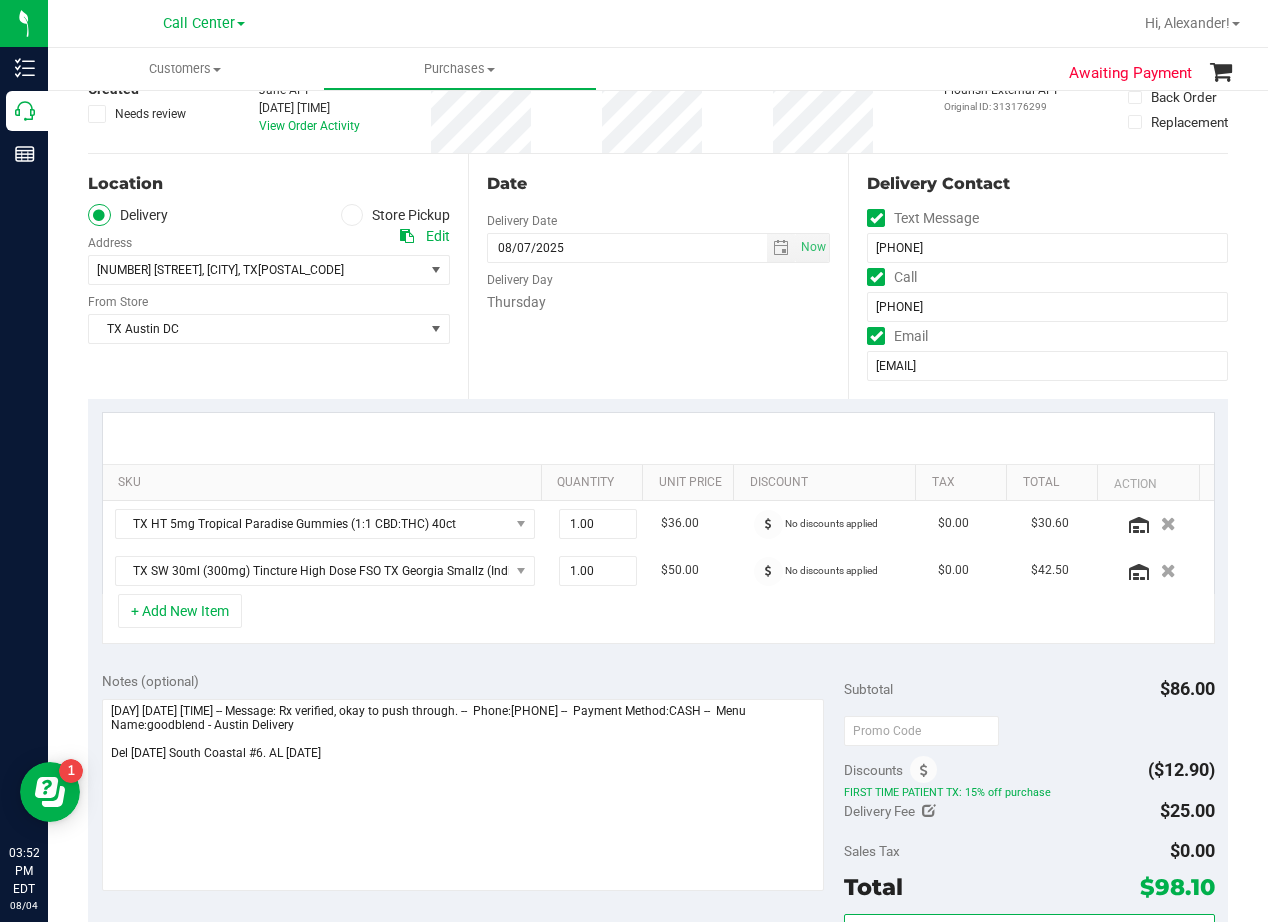 scroll, scrollTop: 0, scrollLeft: 0, axis: both 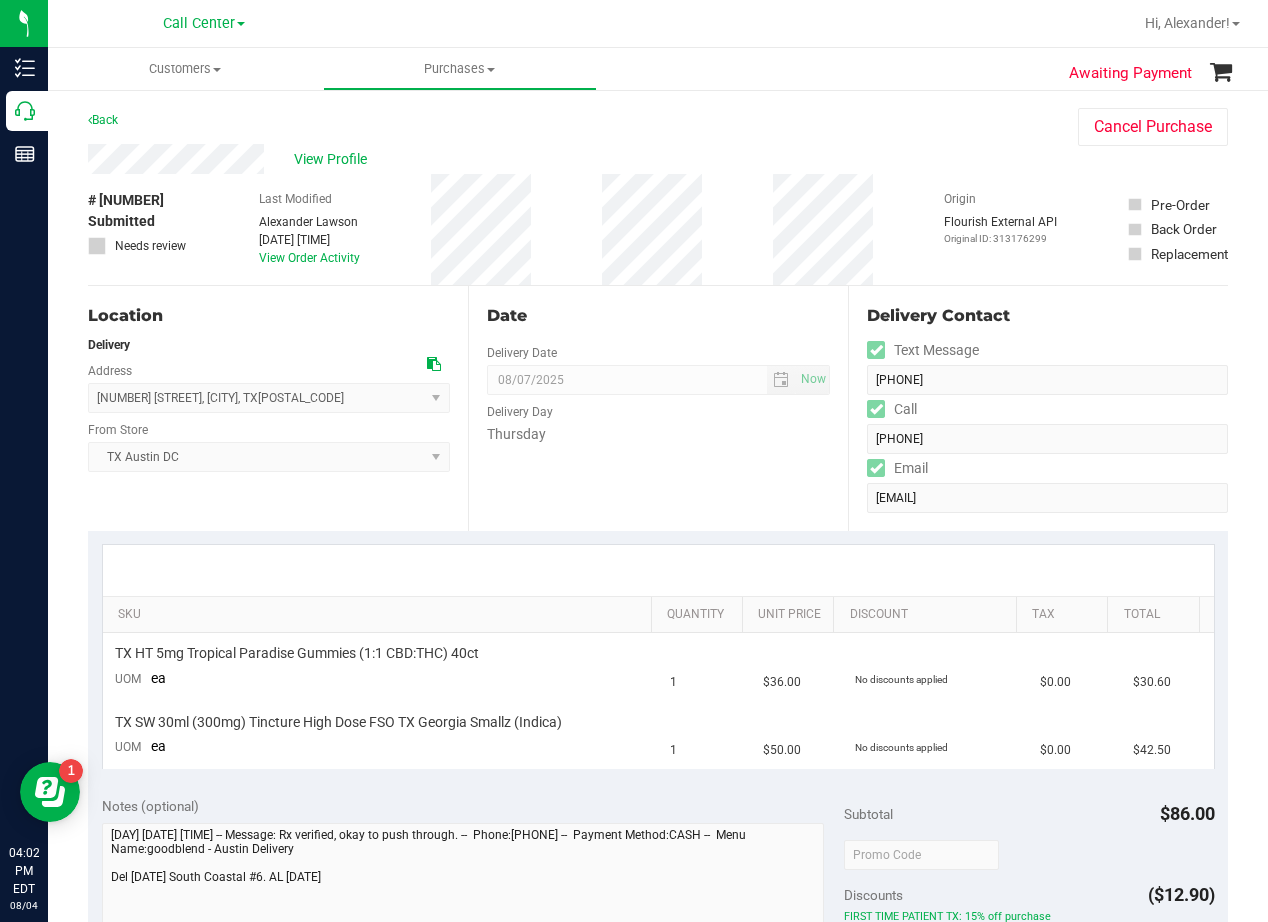 click on "Date" at bounding box center (658, 316) 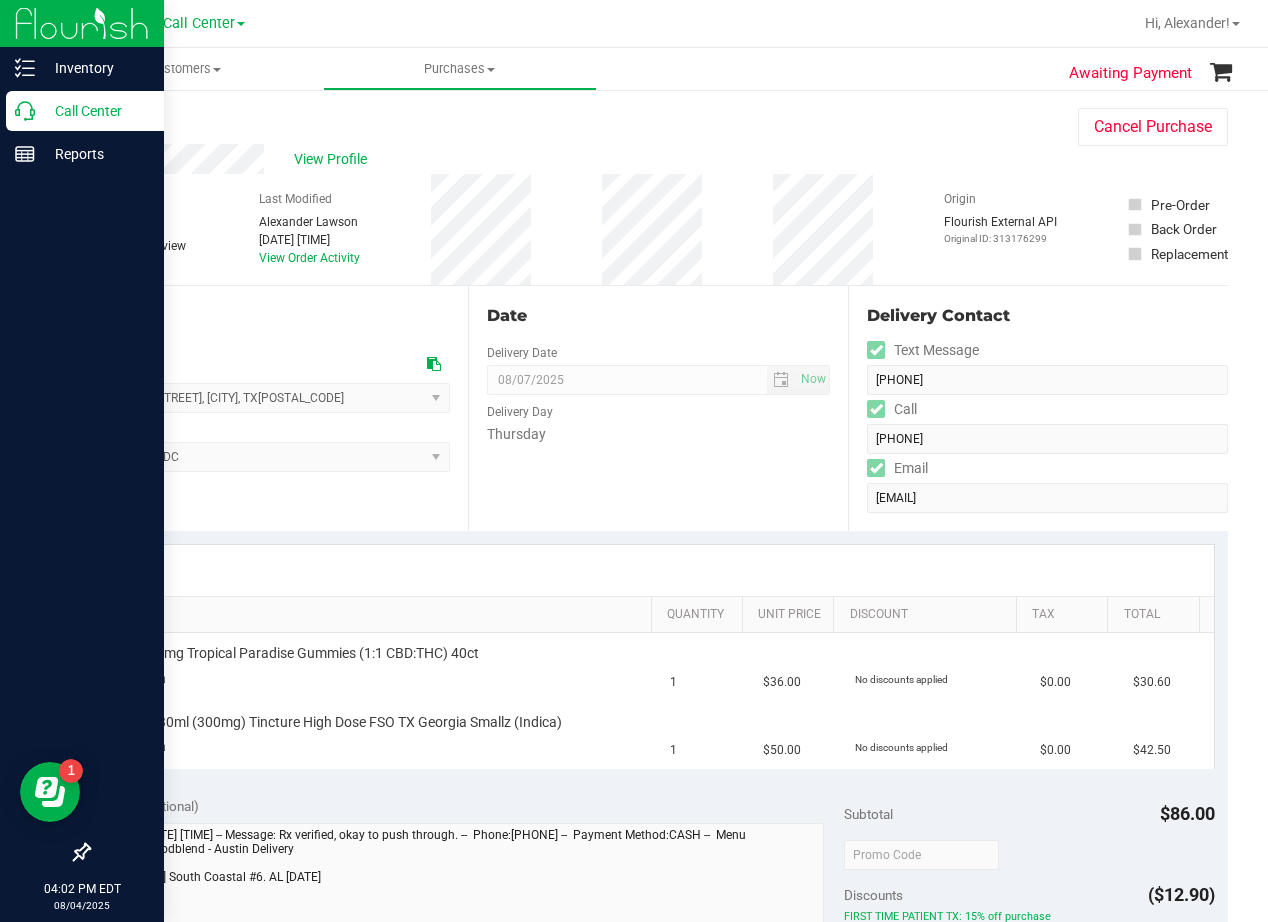 click on "Call Center" at bounding box center [95, 111] 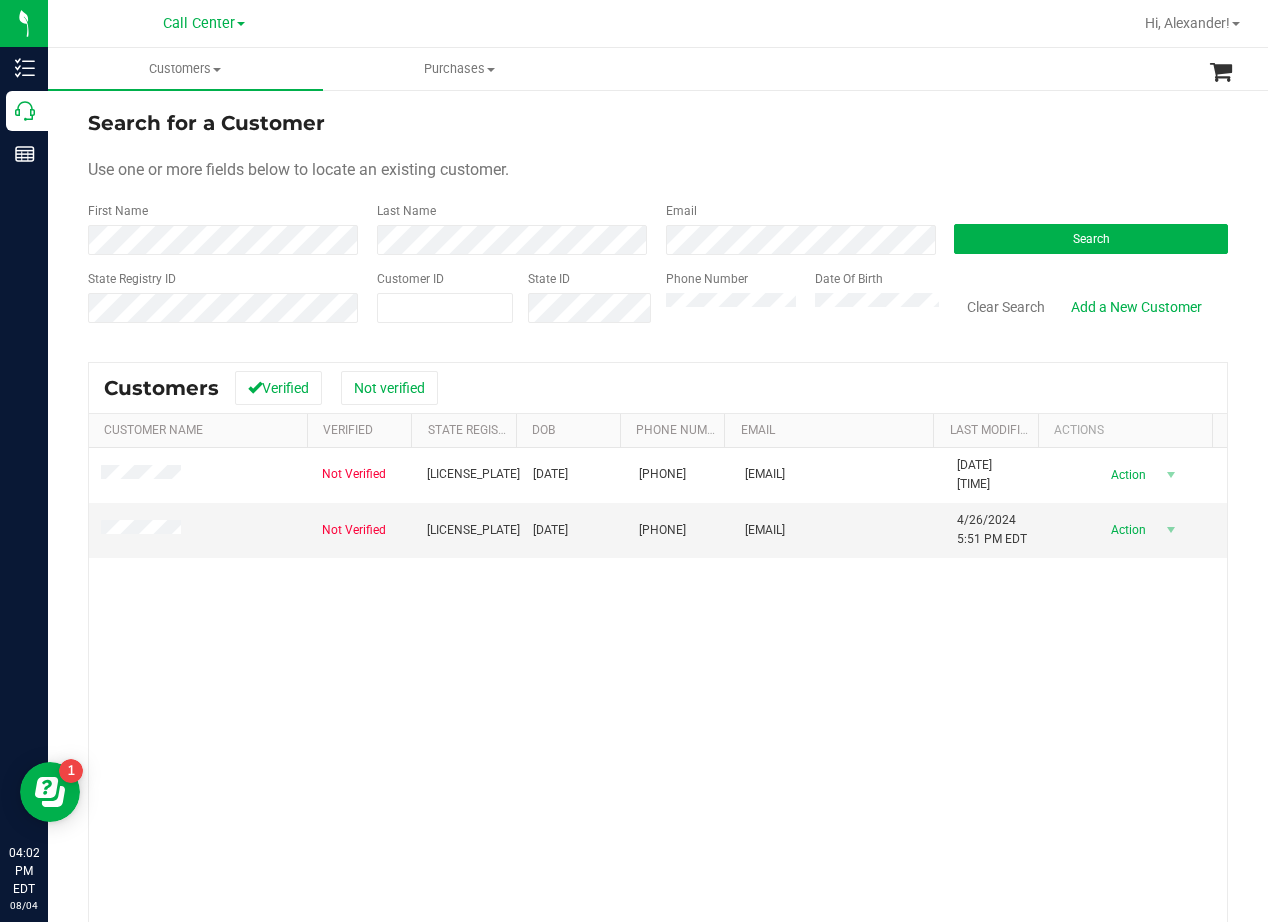 drag, startPoint x: 802, startPoint y: 162, endPoint x: 717, endPoint y: 220, distance: 102.90287 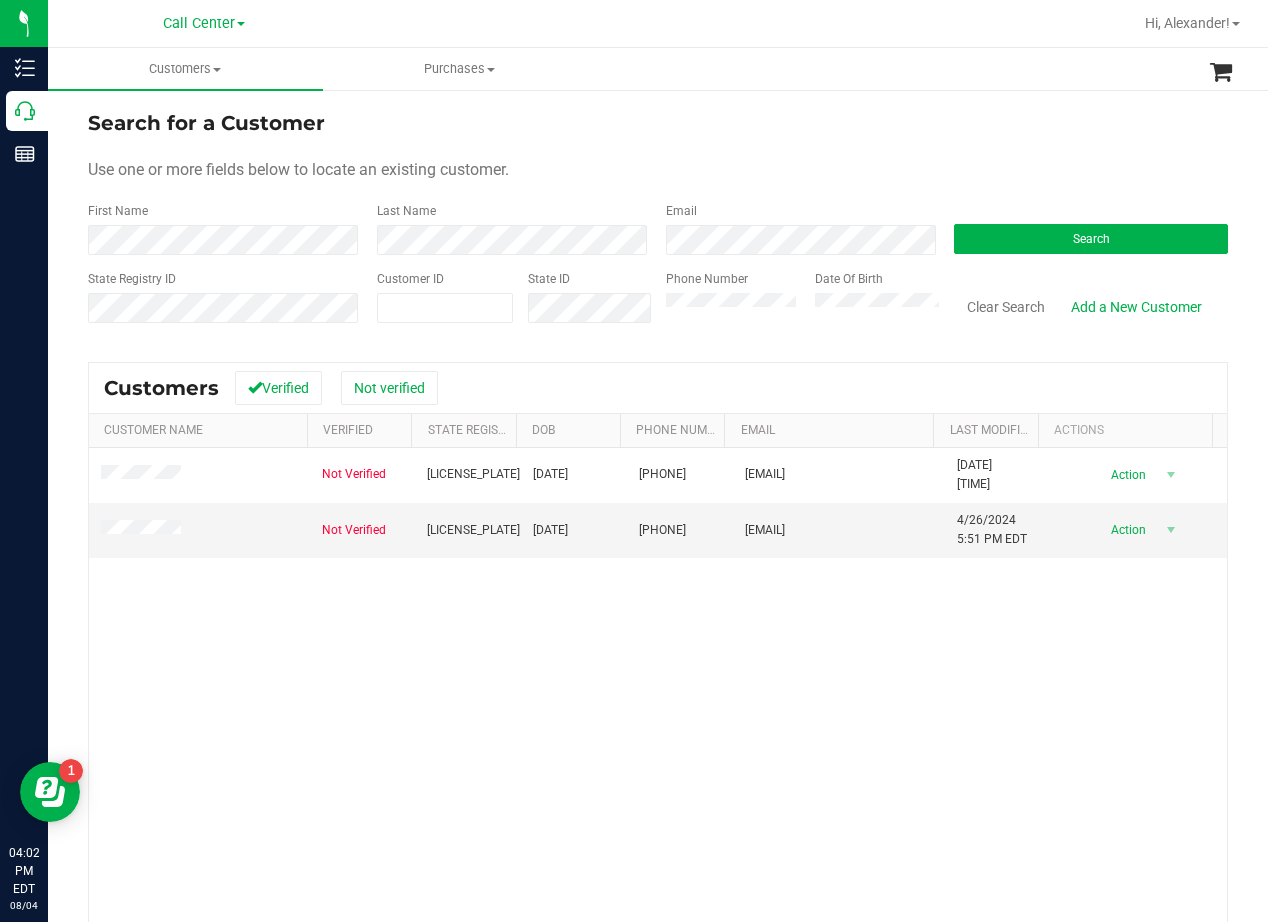 click on "Use one or more fields below to locate an existing customer." at bounding box center [658, 170] 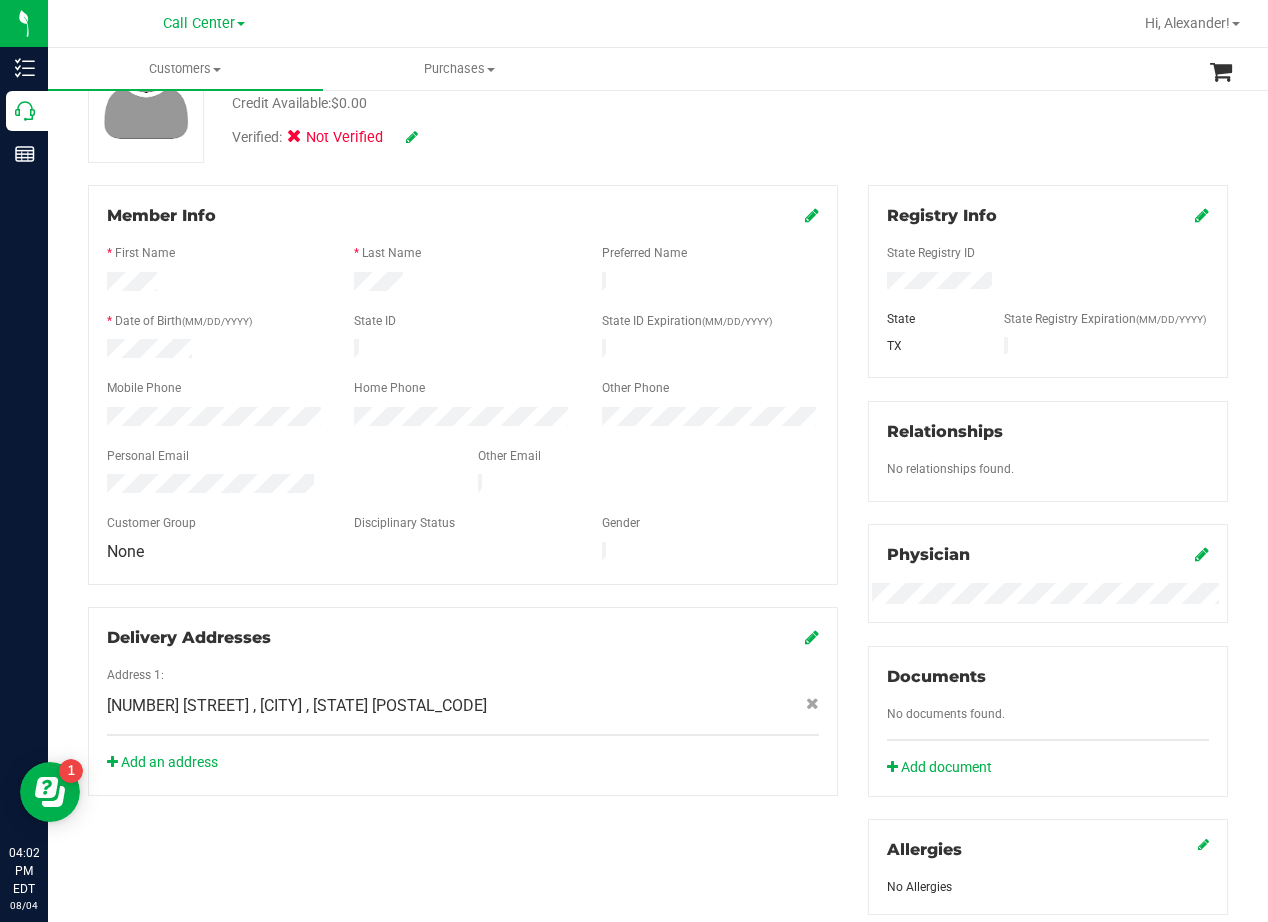click at bounding box center (462, 284) 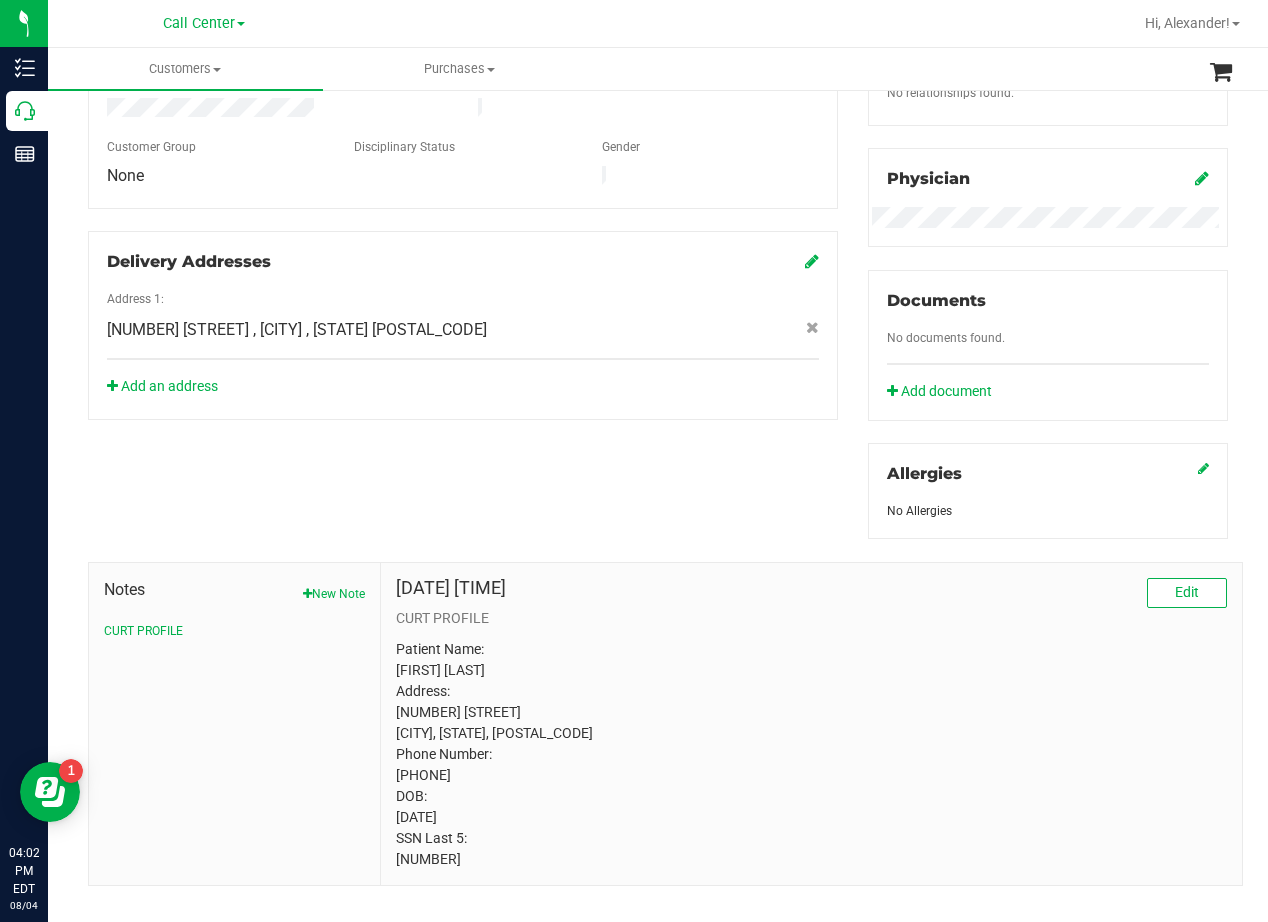 scroll, scrollTop: 596, scrollLeft: 0, axis: vertical 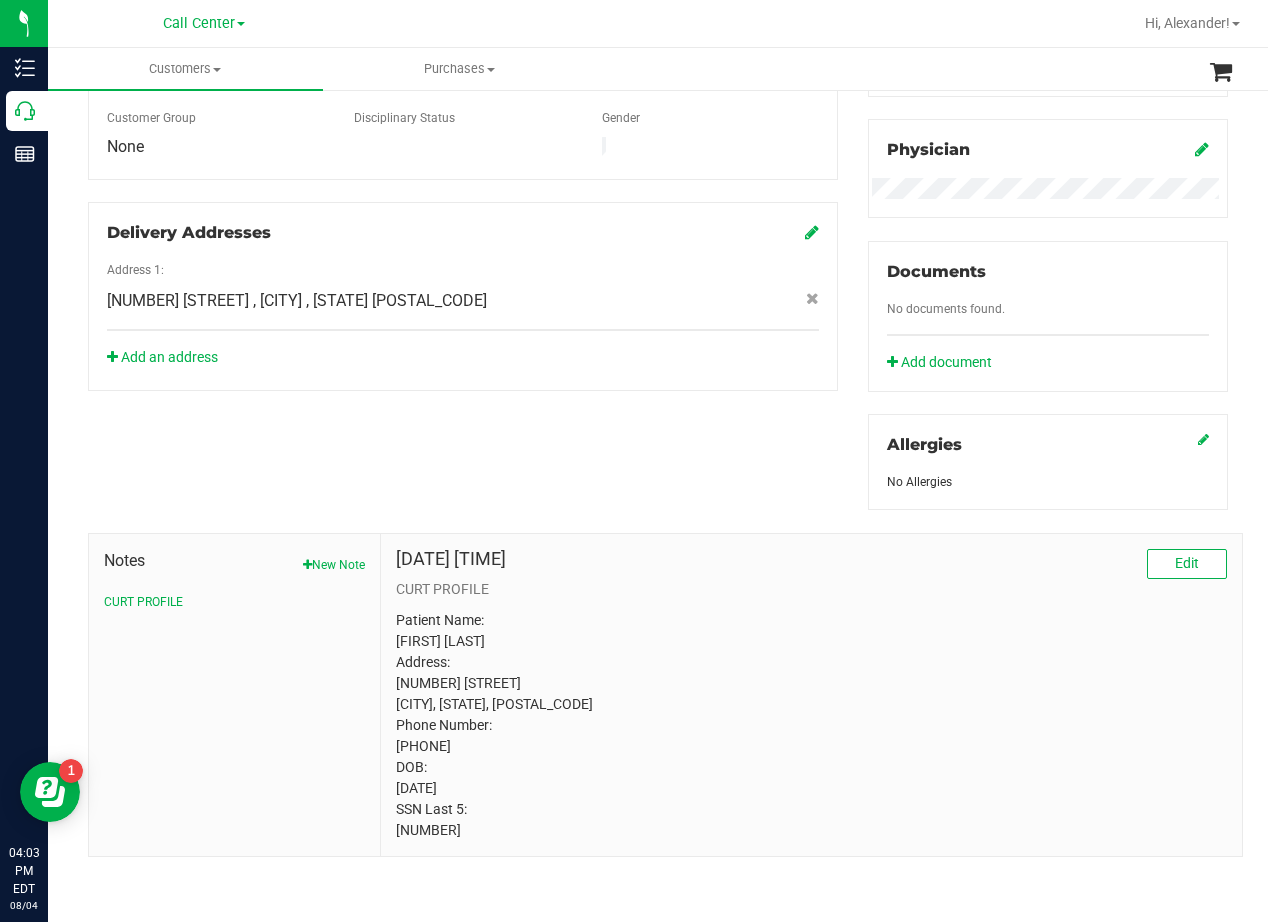 click on "Jan 13, 2024 11:31 AM EST
Edit" at bounding box center (811, 564) 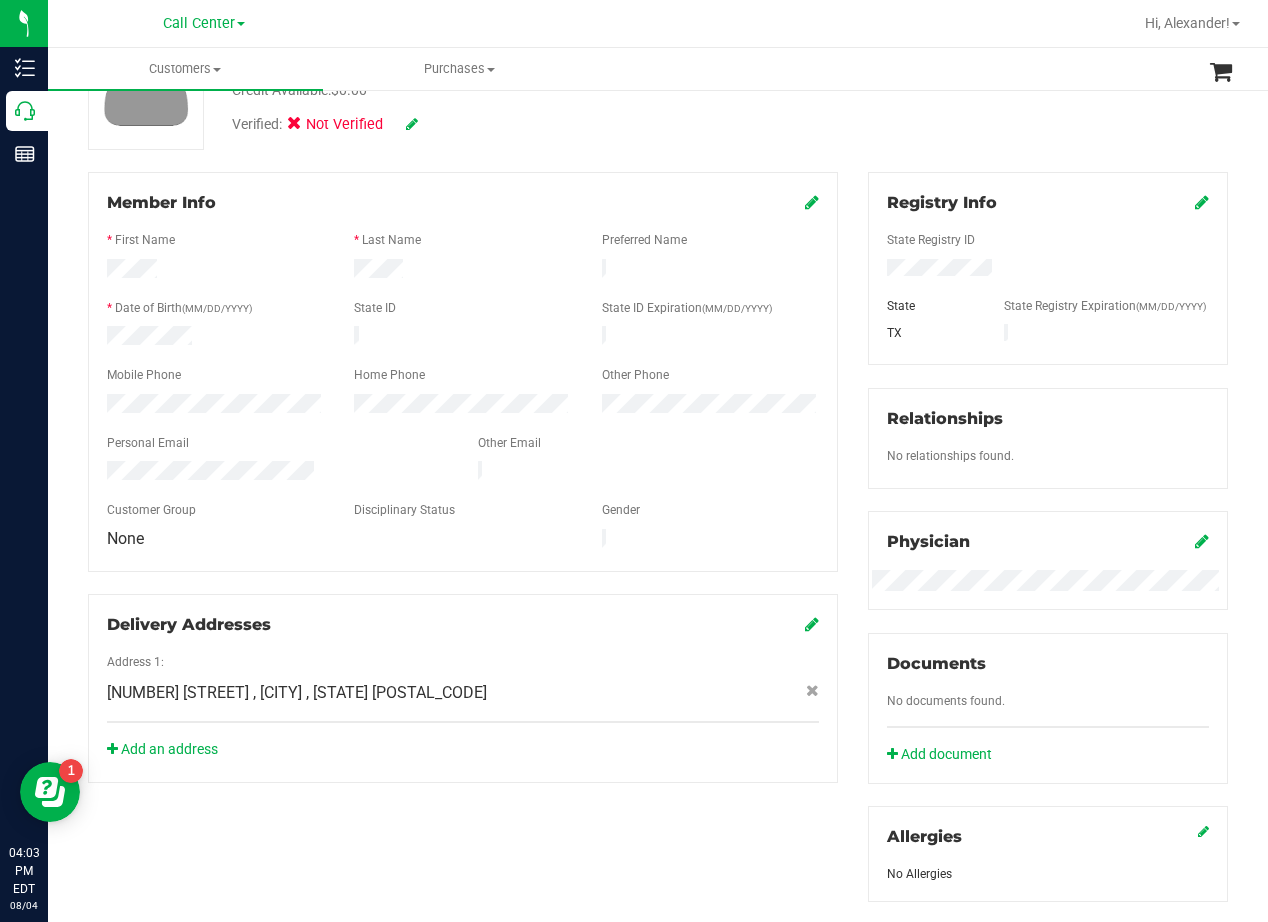 scroll, scrollTop: 0, scrollLeft: 0, axis: both 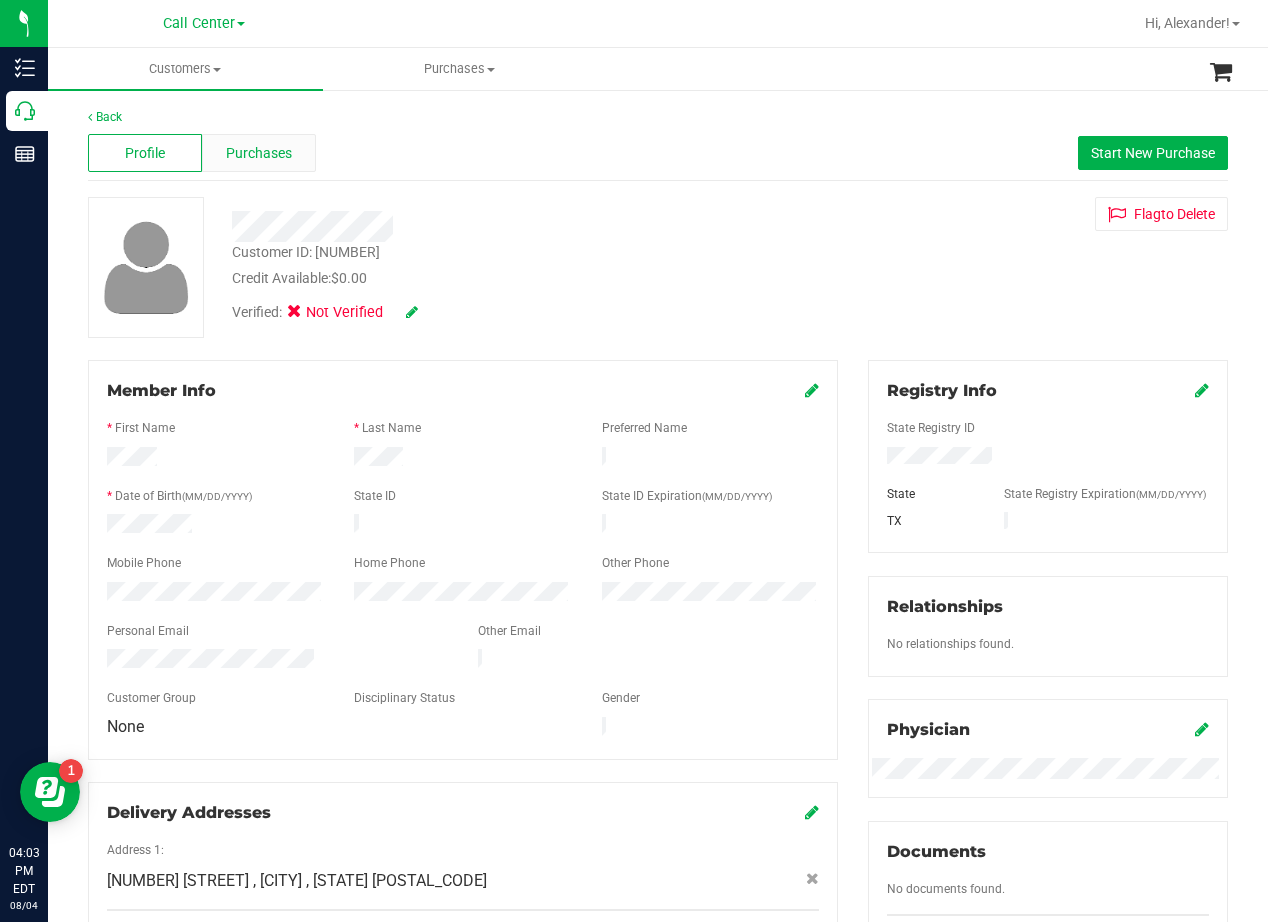 click on "Purchases" at bounding box center (259, 153) 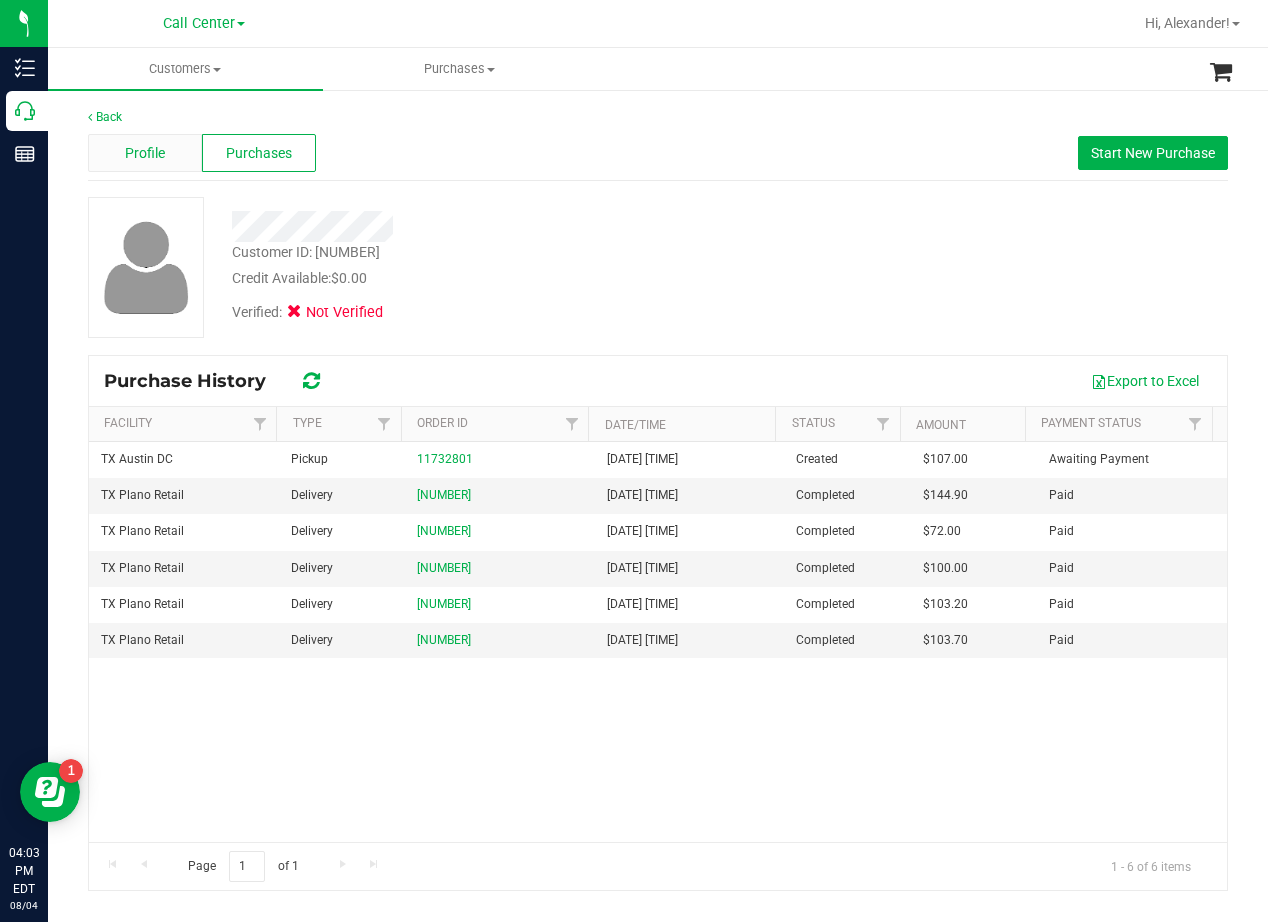 click on "Profile" at bounding box center [145, 153] 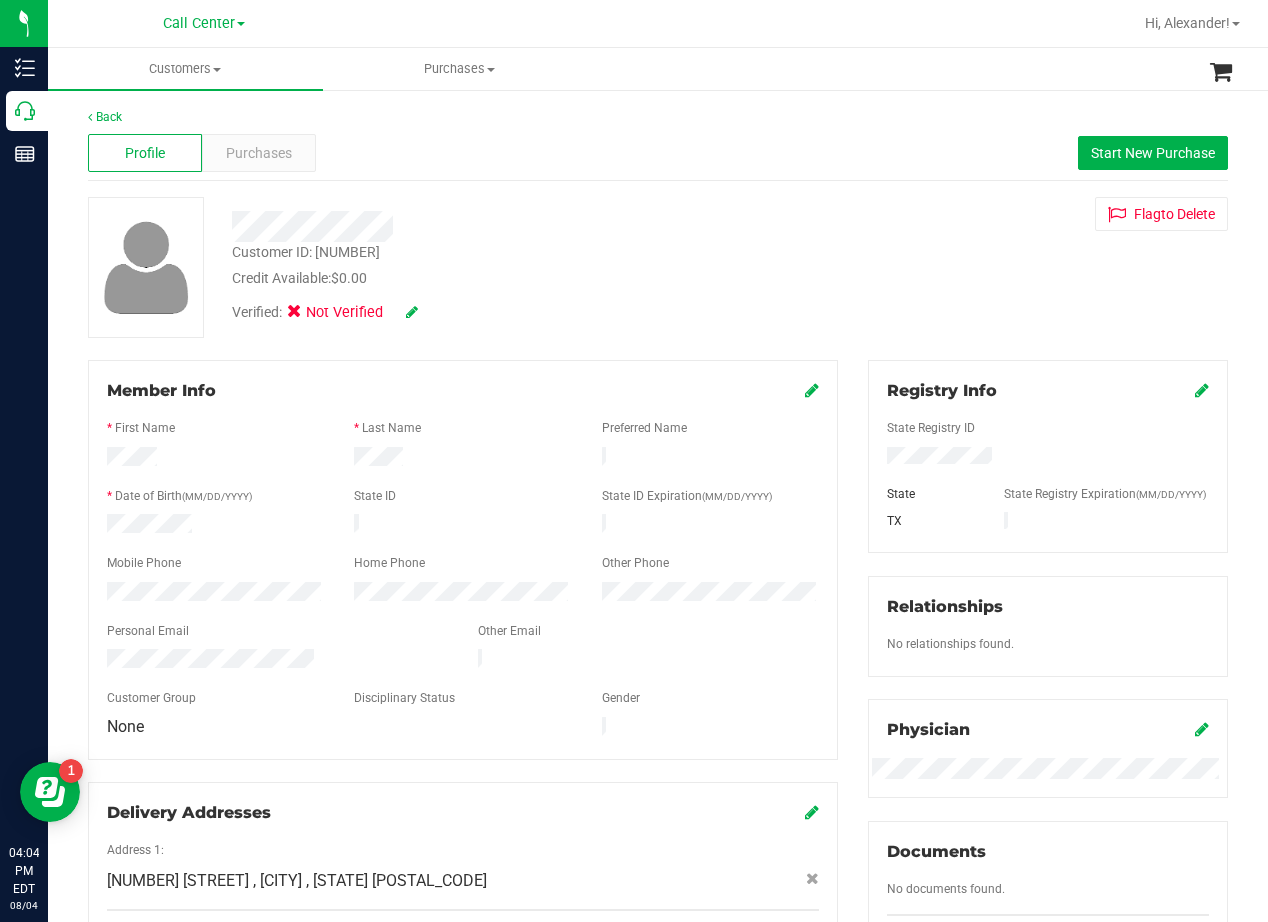 drag, startPoint x: 771, startPoint y: 214, endPoint x: 612, endPoint y: 201, distance: 159.53056 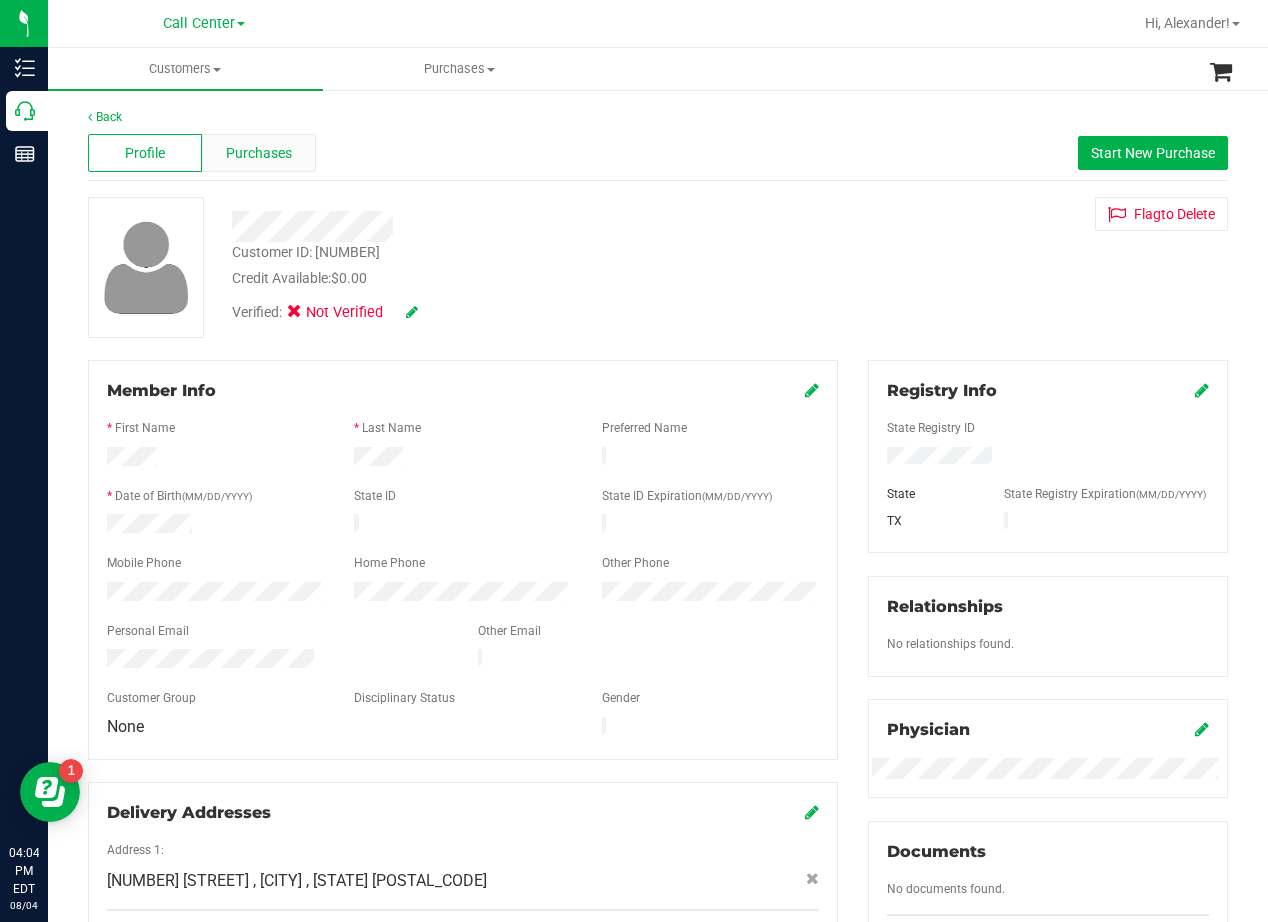 click on "Purchases" at bounding box center [259, 153] 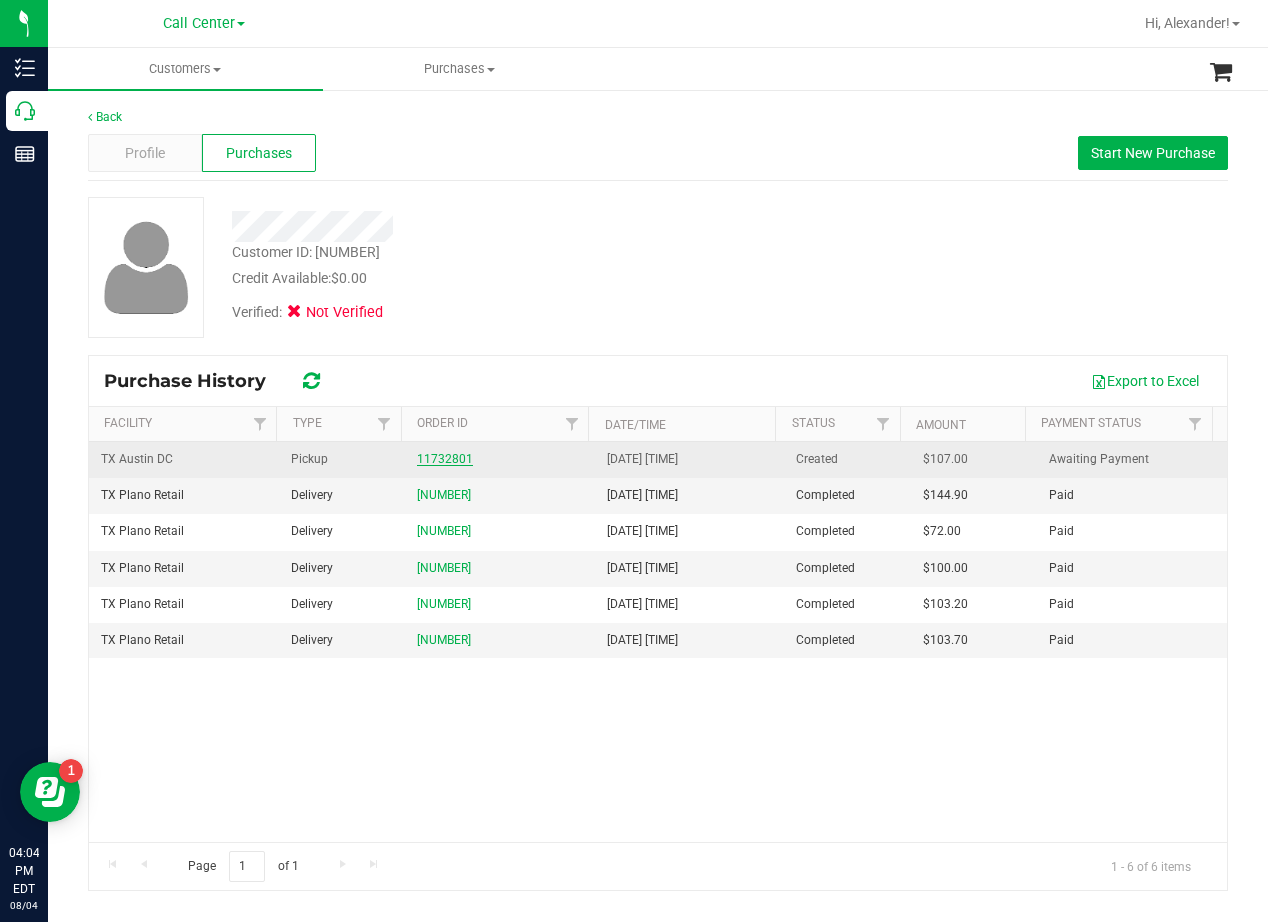 click on "11732801" at bounding box center [445, 459] 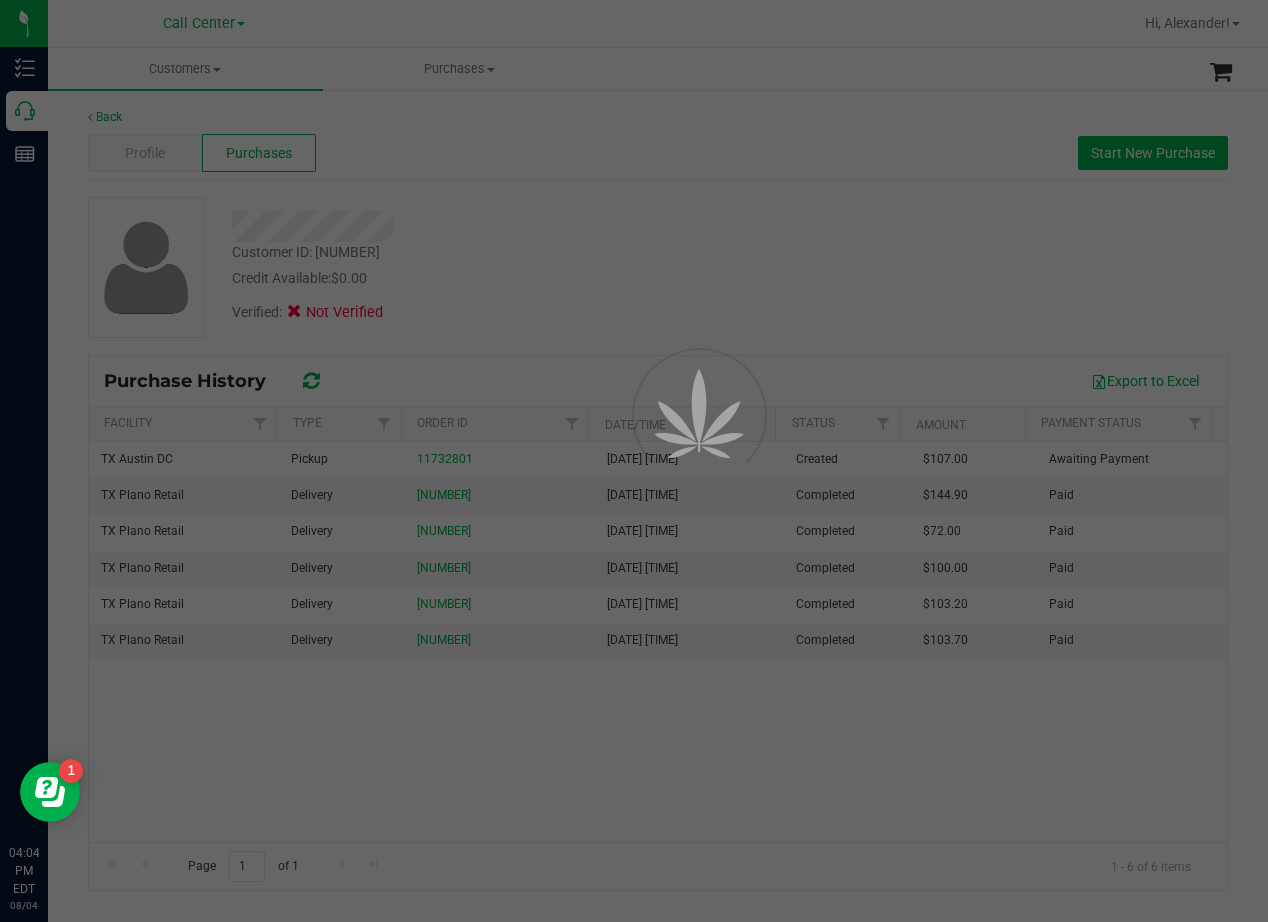 click at bounding box center [634, 461] 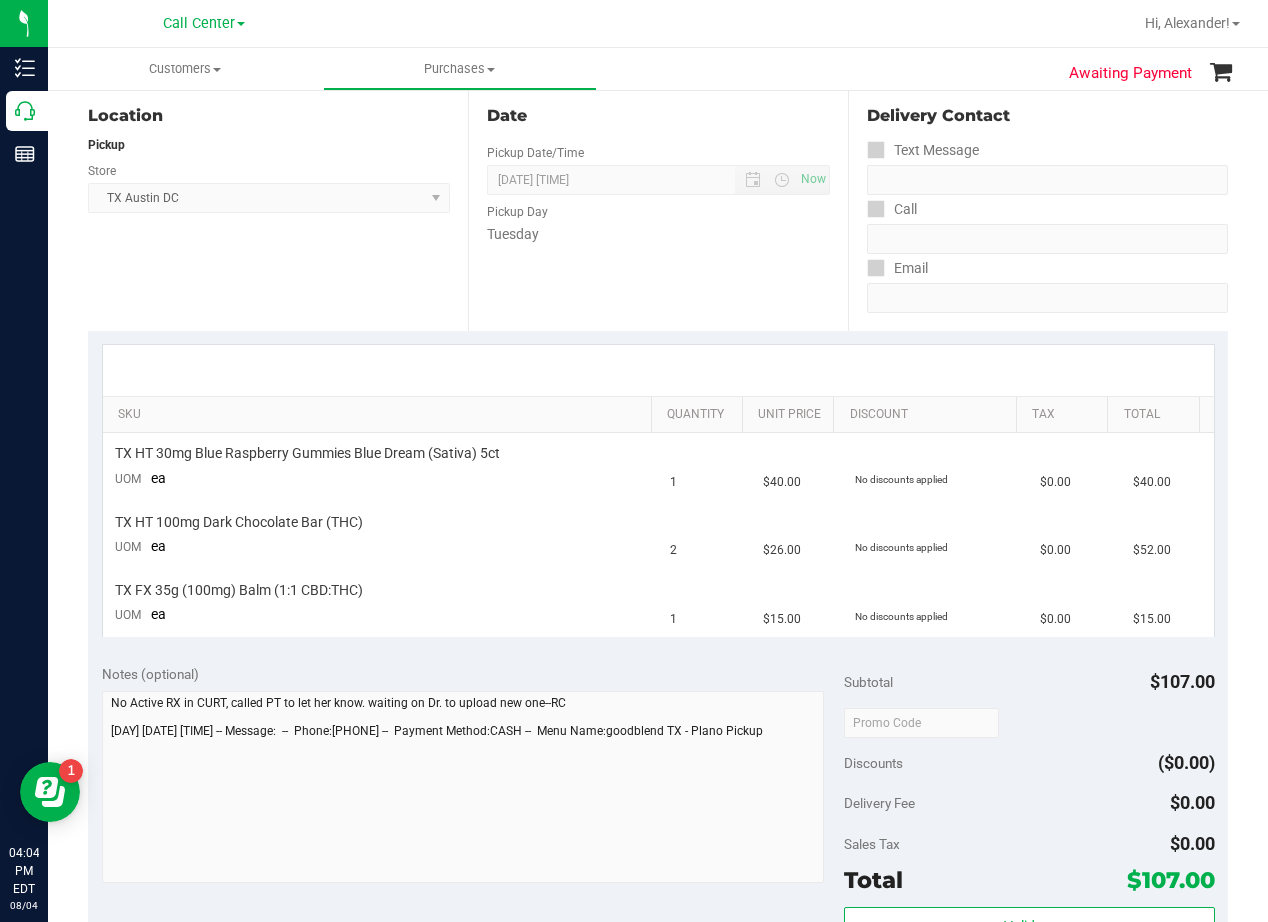 scroll, scrollTop: 0, scrollLeft: 0, axis: both 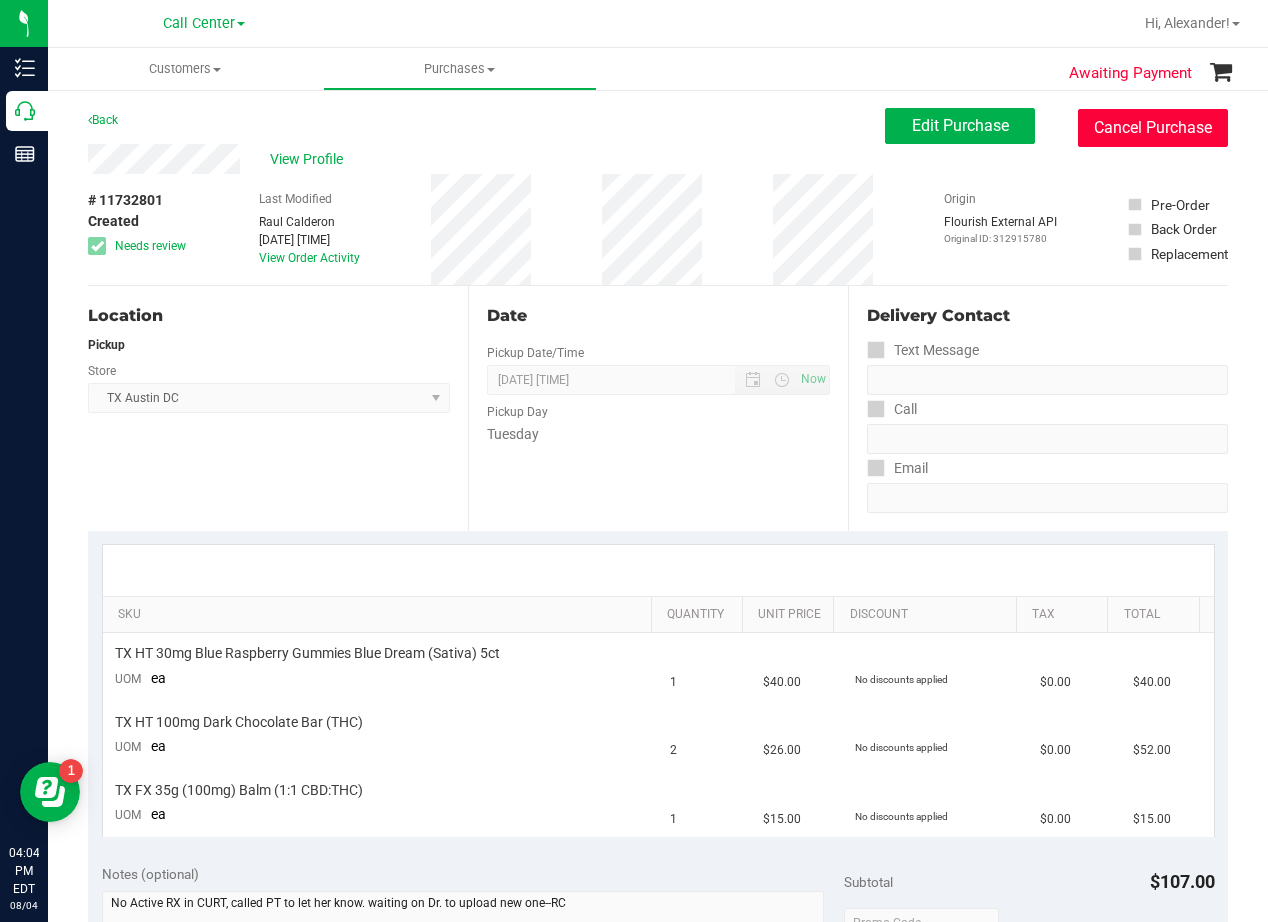 click on "Cancel Purchase" at bounding box center [1153, 128] 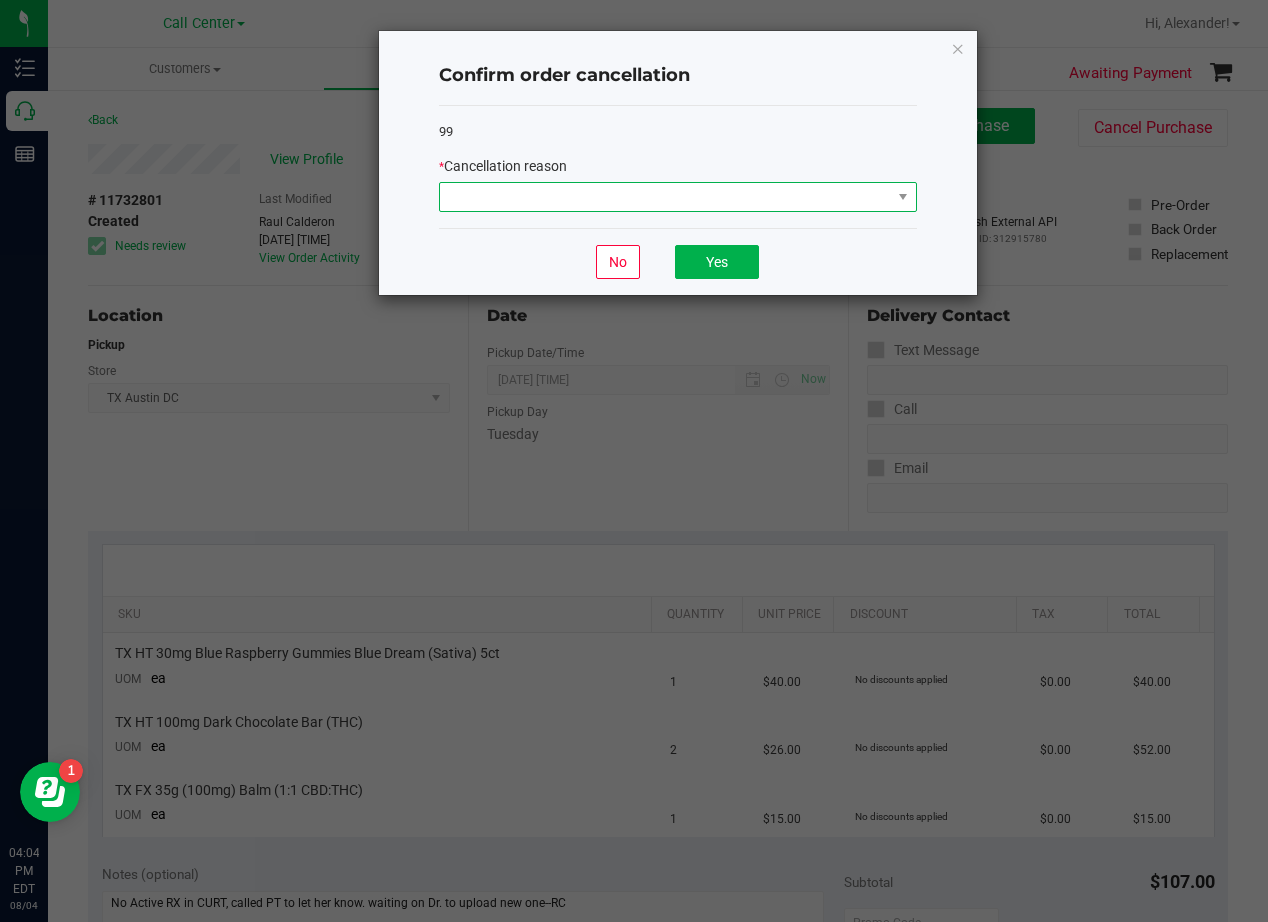 click at bounding box center [665, 197] 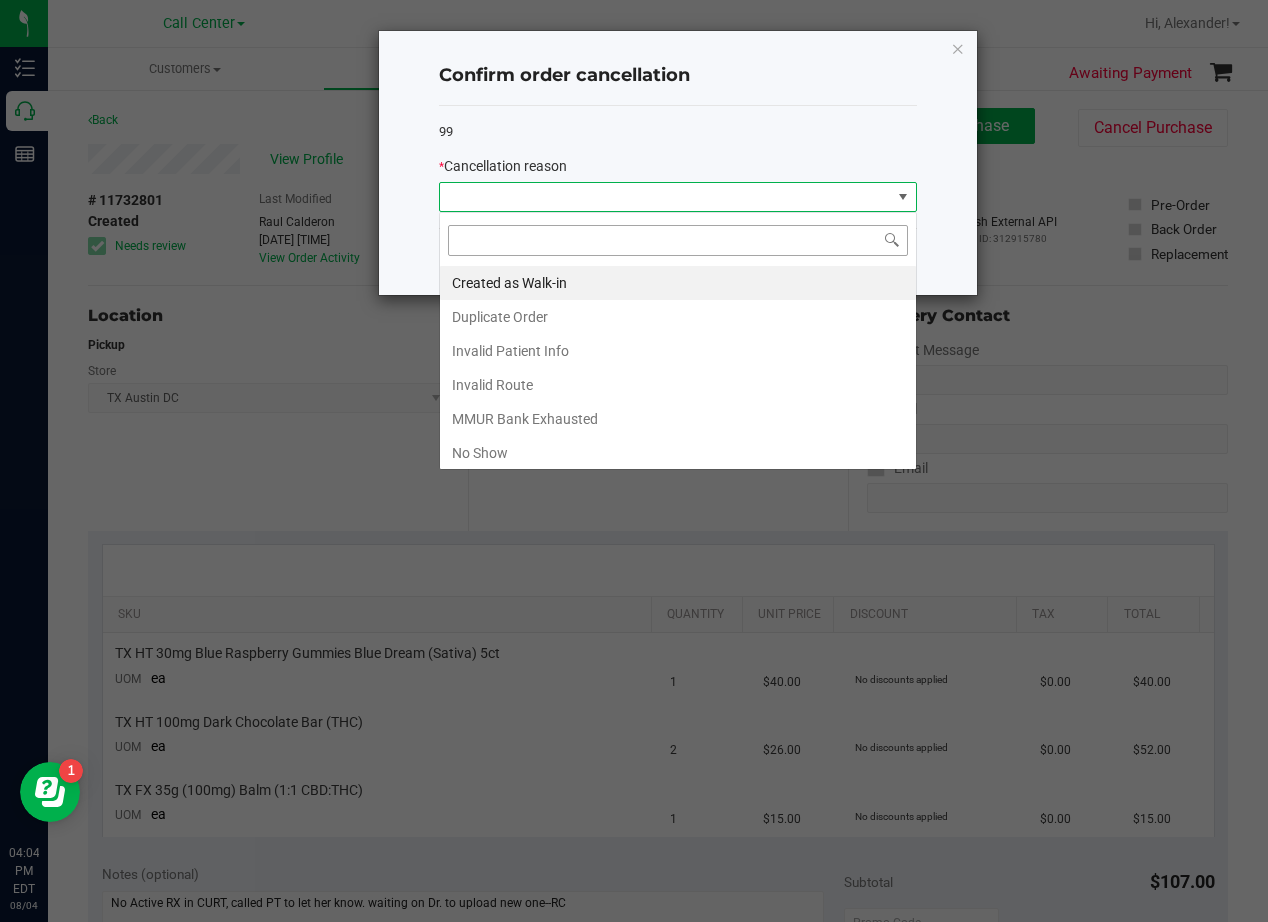 scroll, scrollTop: 99970, scrollLeft: 99522, axis: both 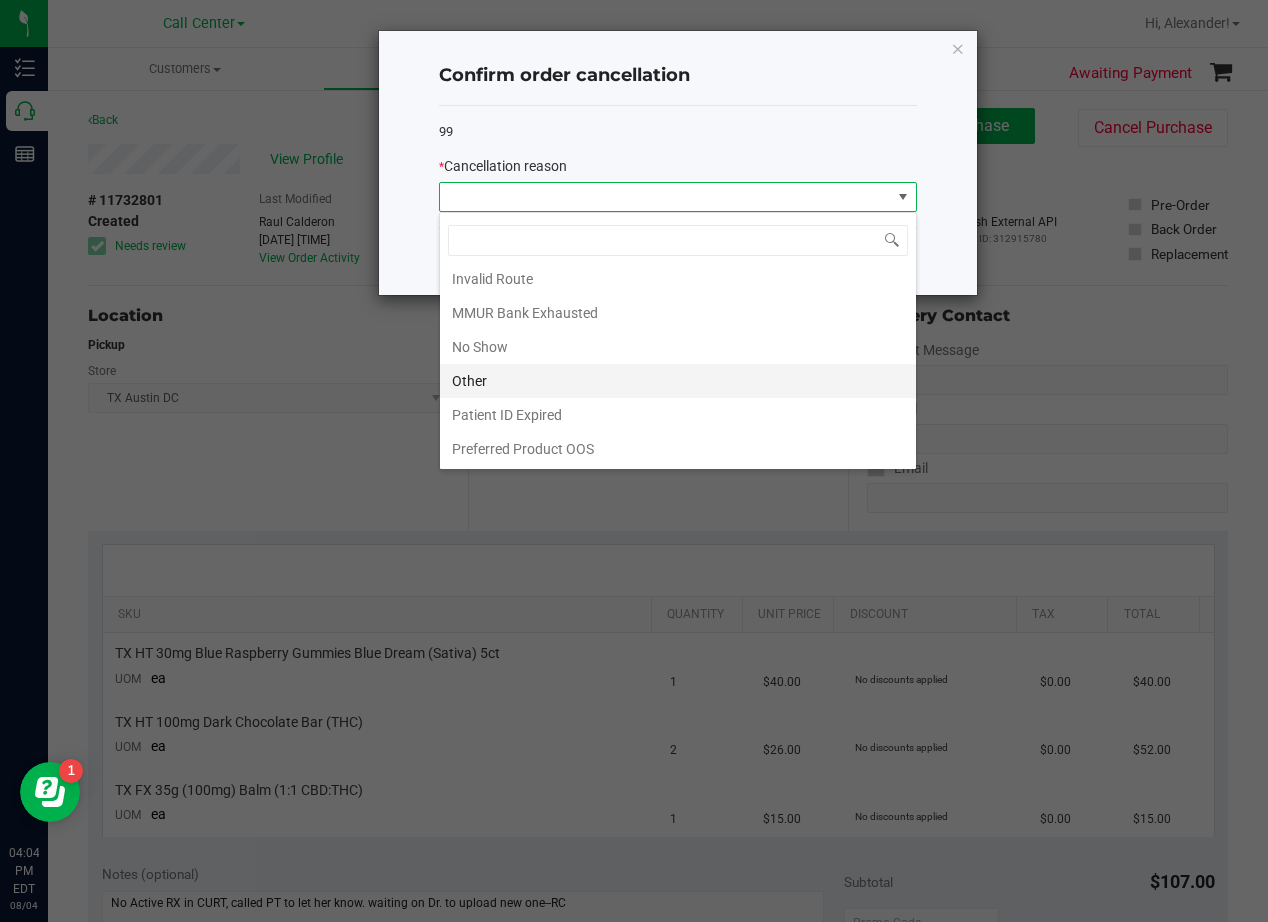 click on "Other" at bounding box center (678, 381) 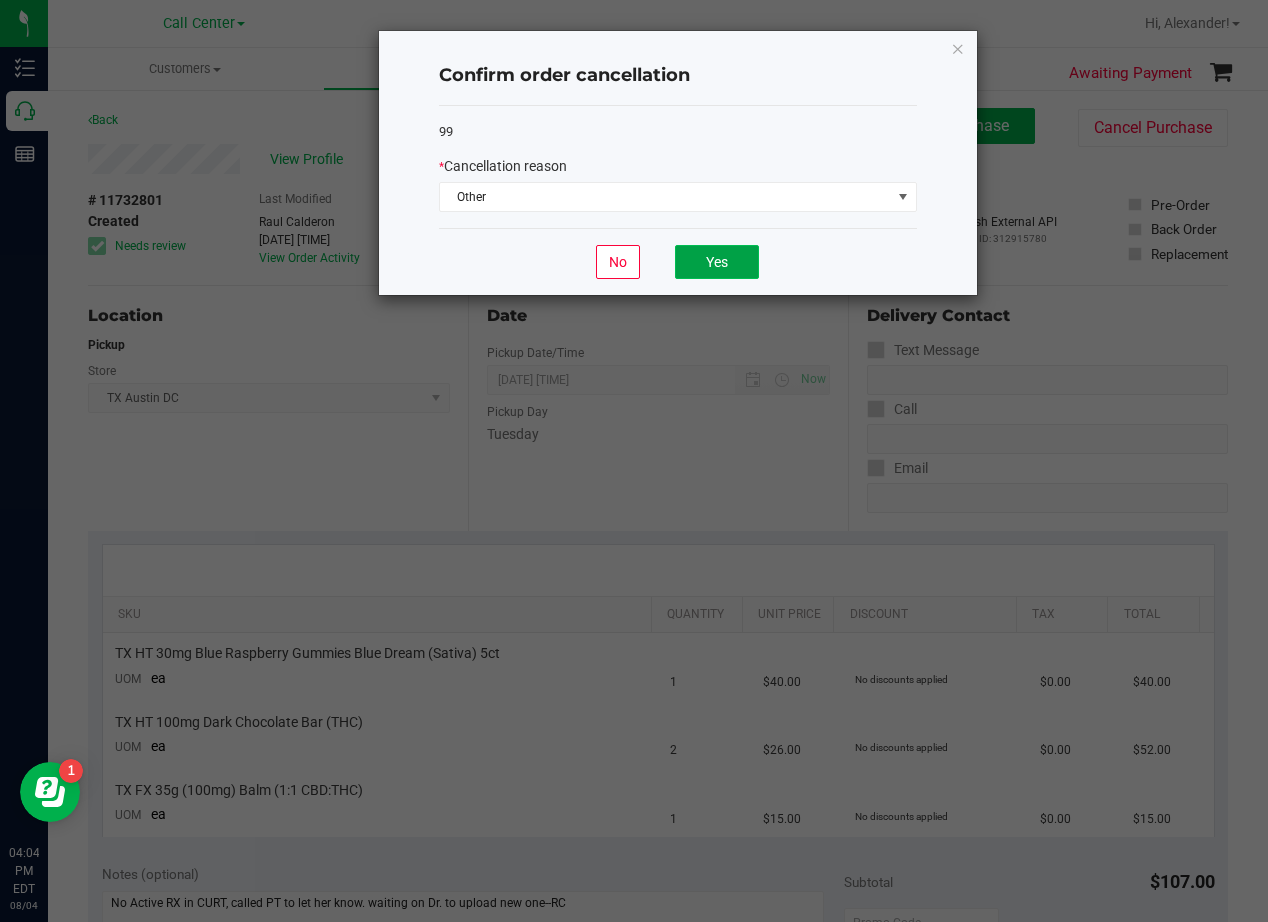 click on "Yes" 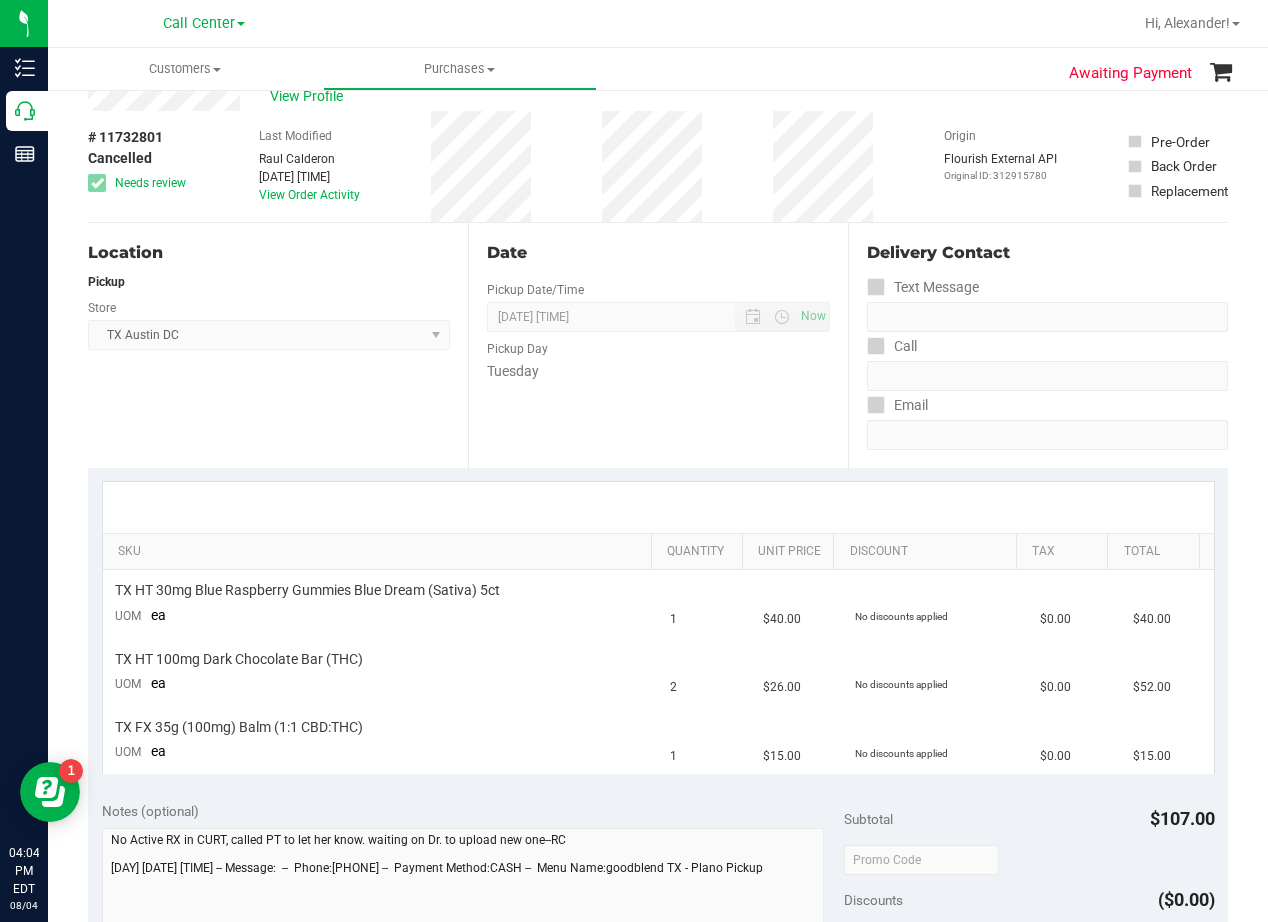 scroll, scrollTop: 0, scrollLeft: 0, axis: both 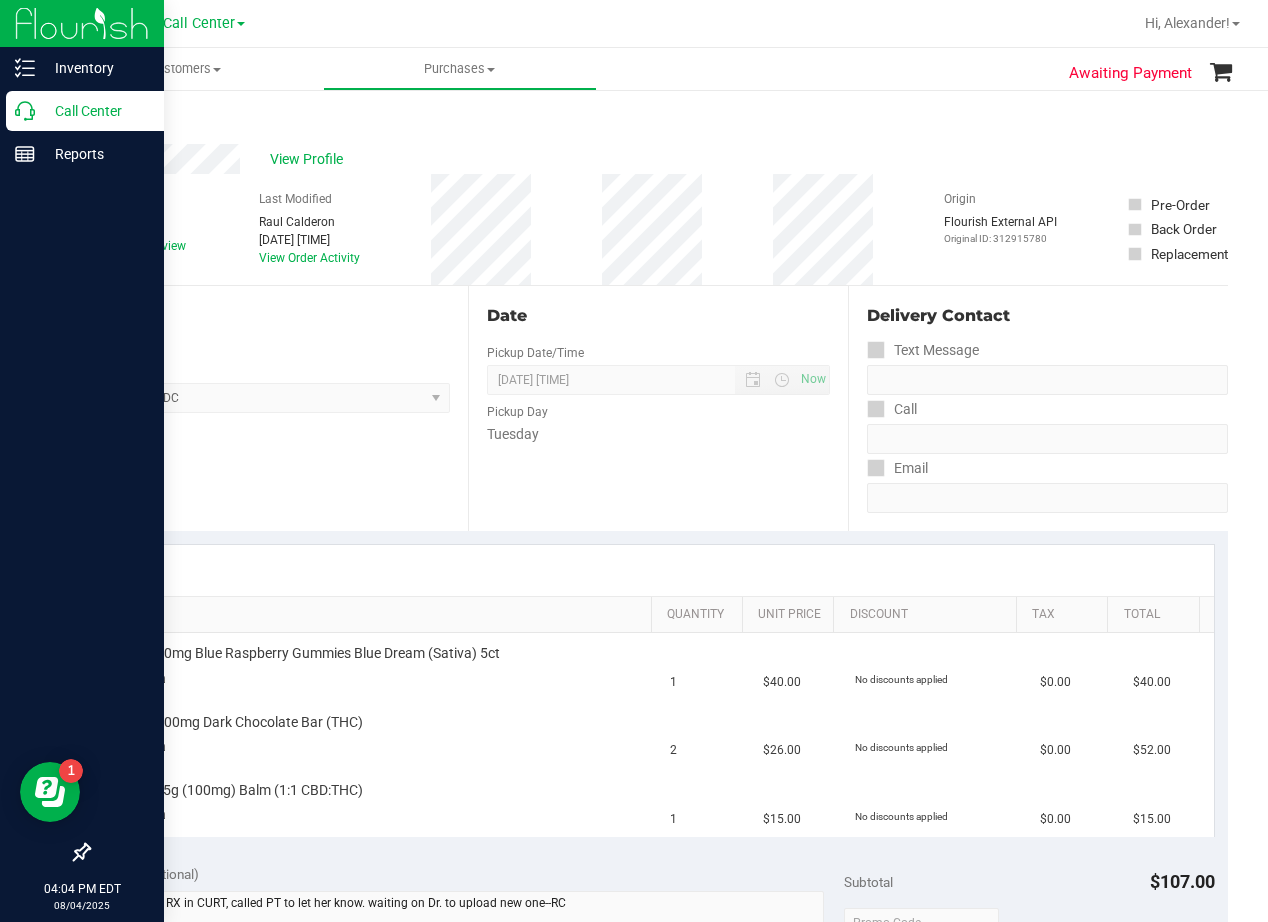click 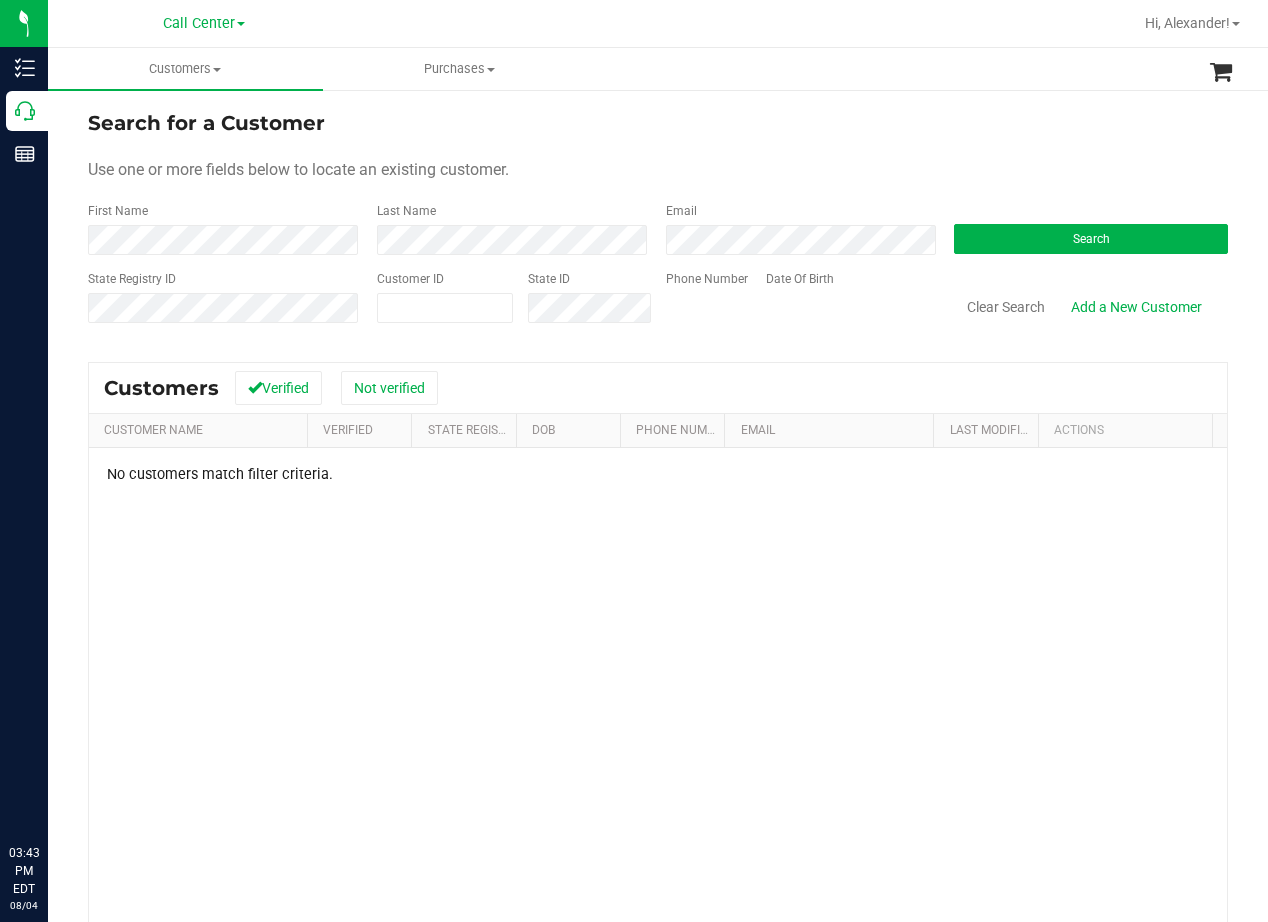 scroll, scrollTop: 0, scrollLeft: 0, axis: both 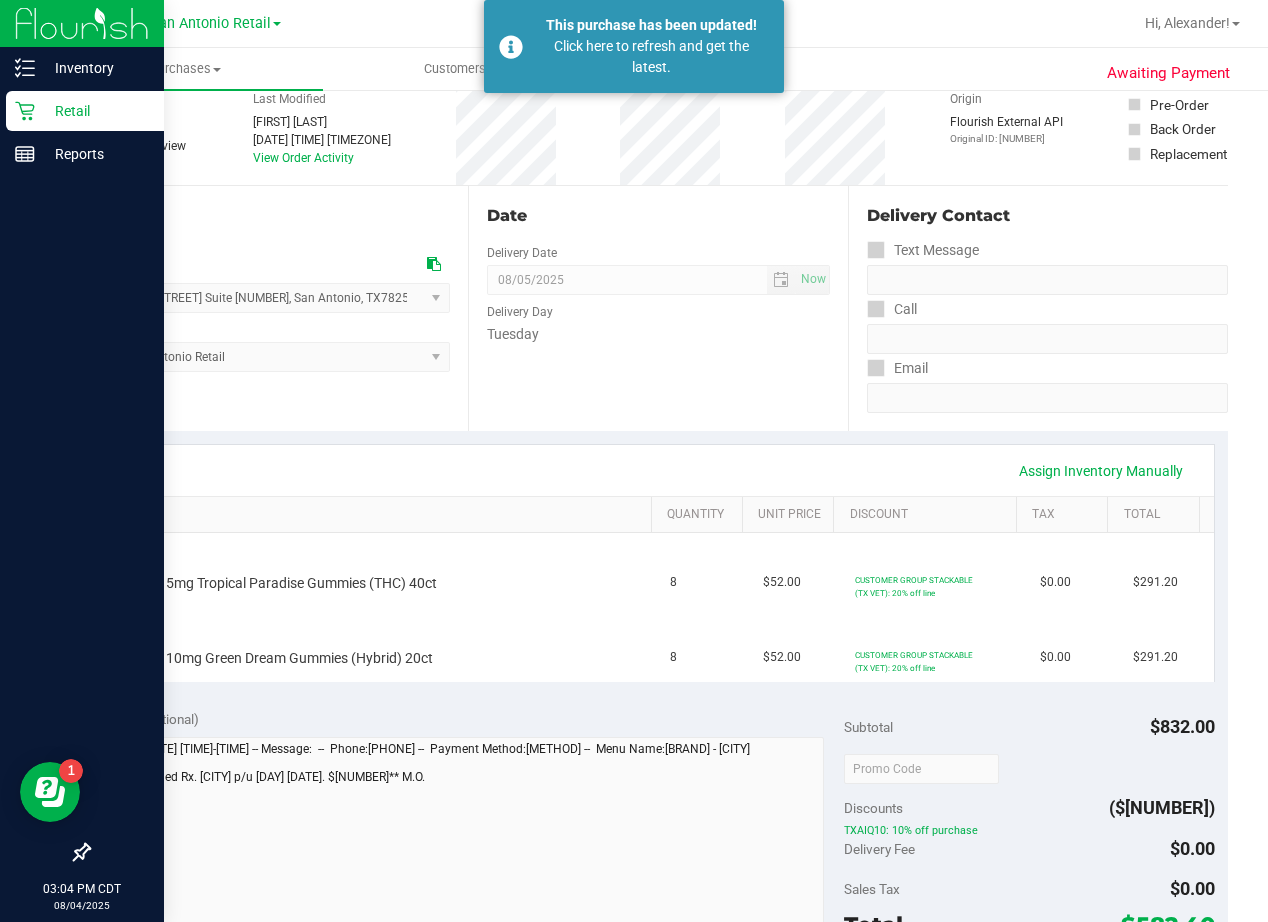click 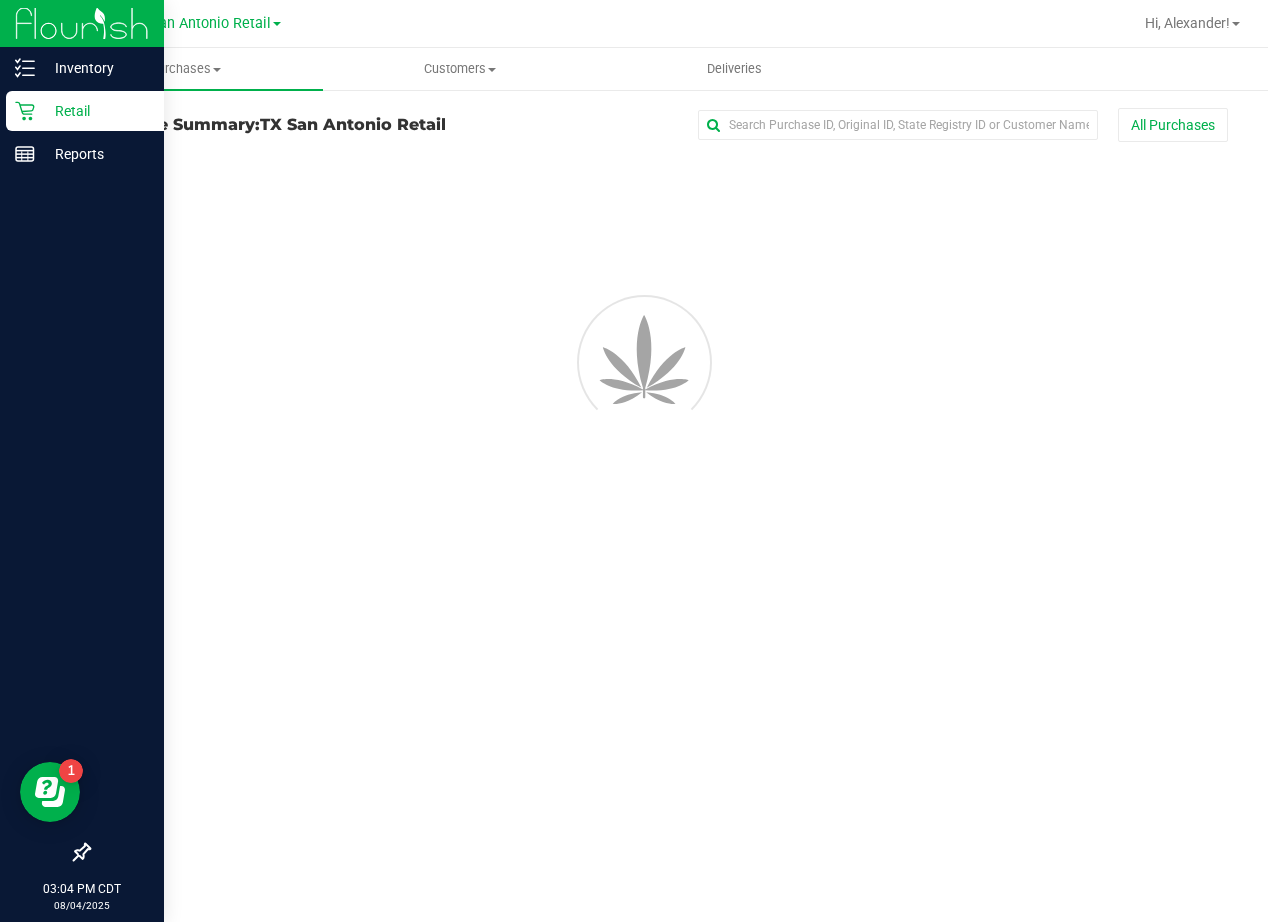 scroll, scrollTop: 0, scrollLeft: 0, axis: both 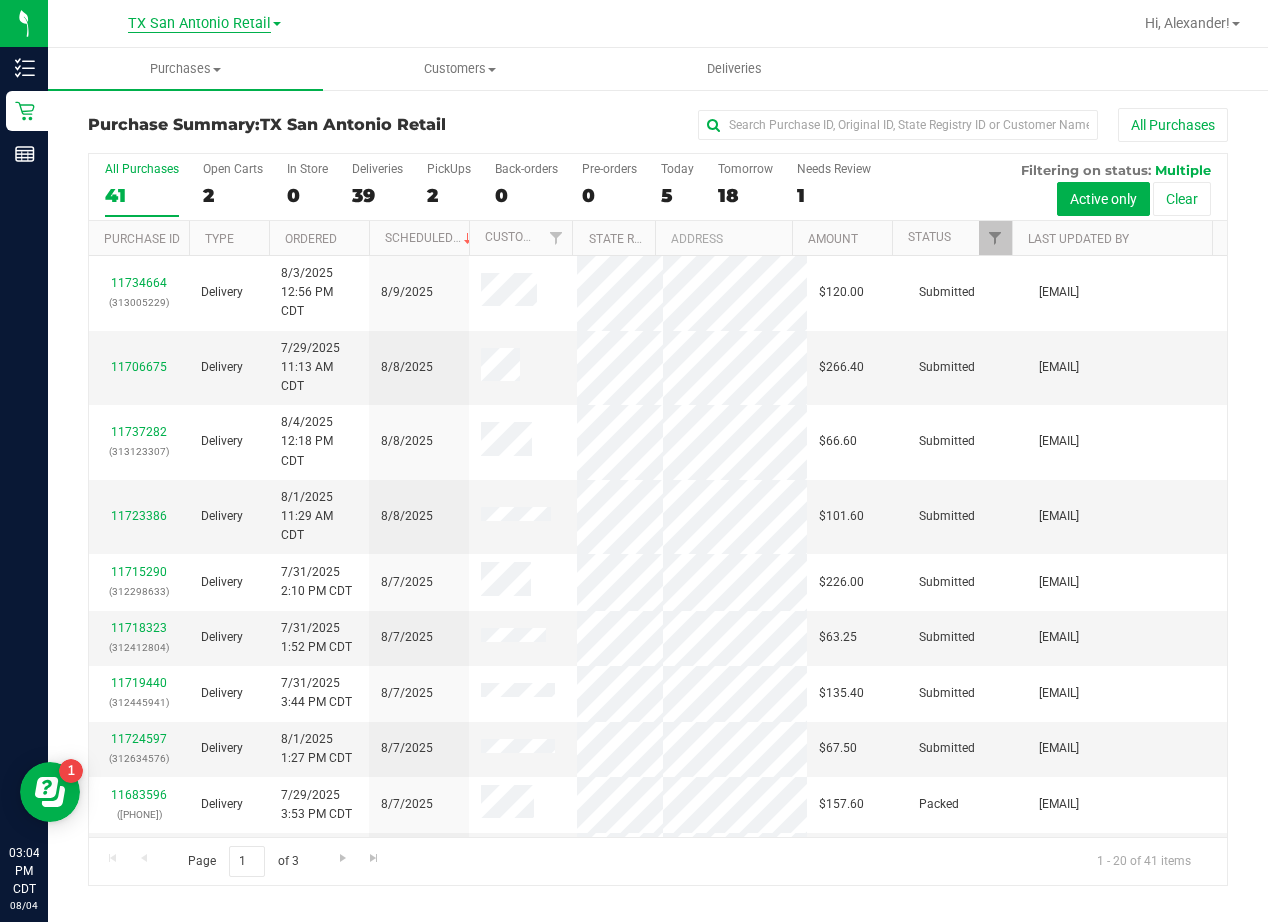 click on "TX San Antonio Retail" at bounding box center (199, 24) 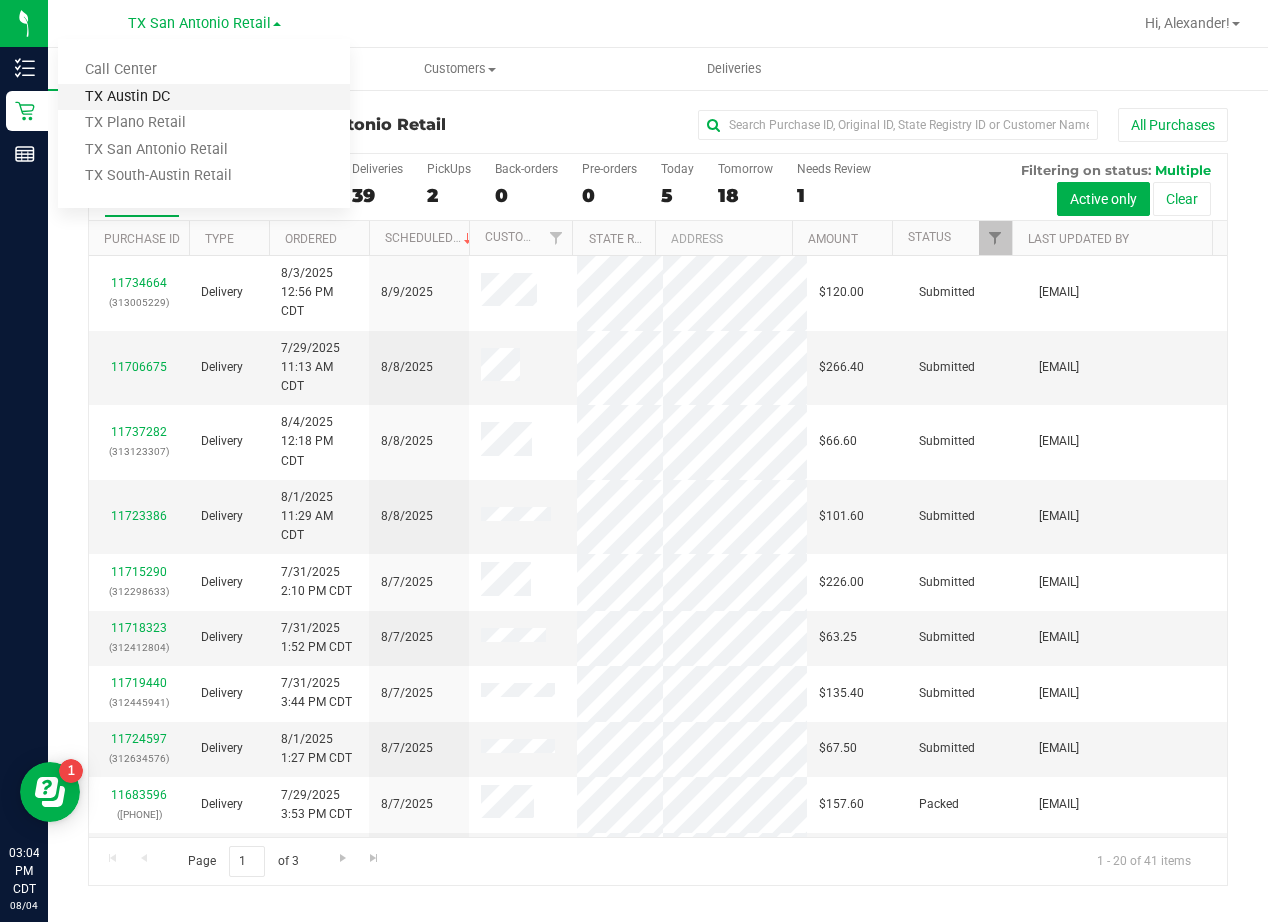click on "TX Austin DC" at bounding box center [204, 97] 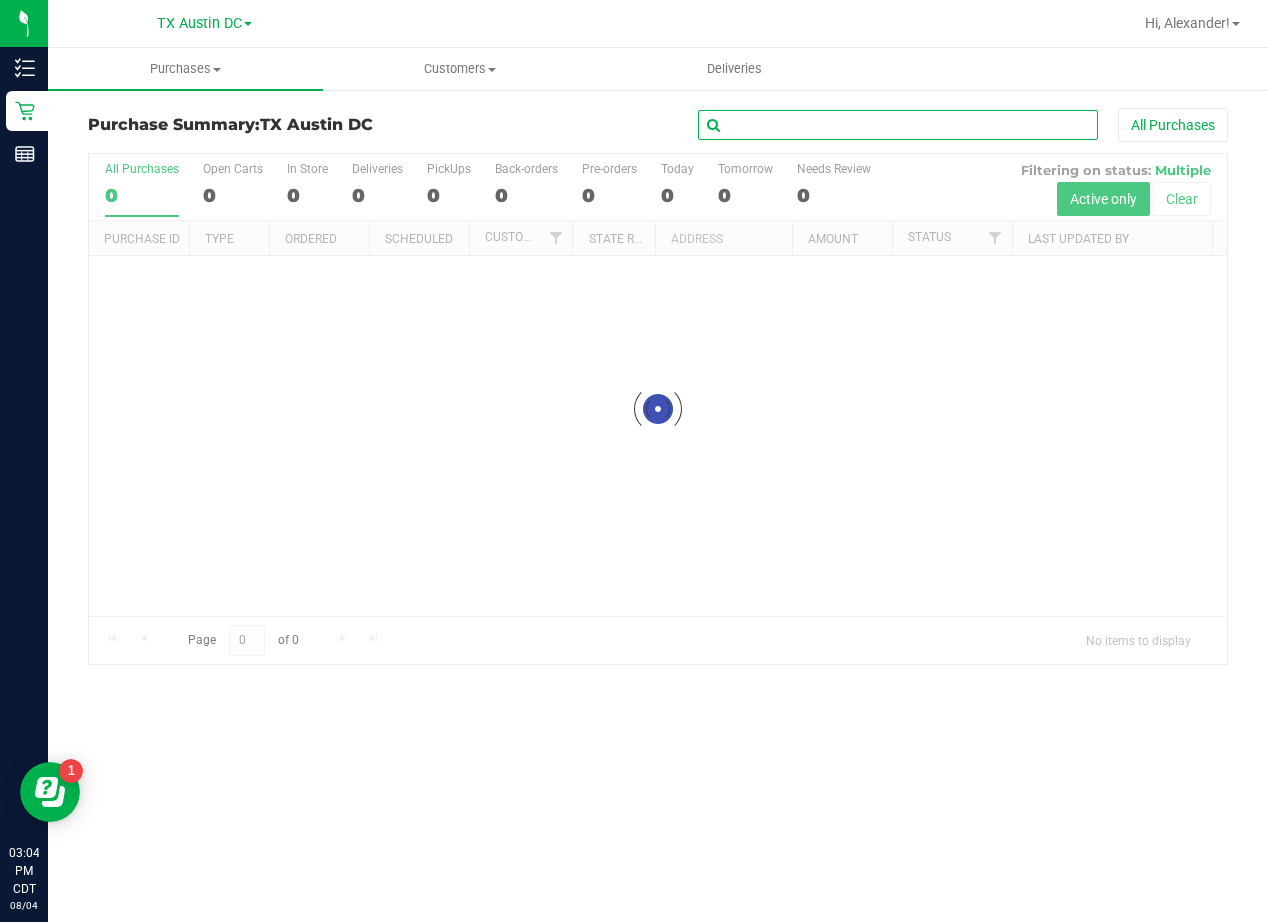 click at bounding box center [898, 125] 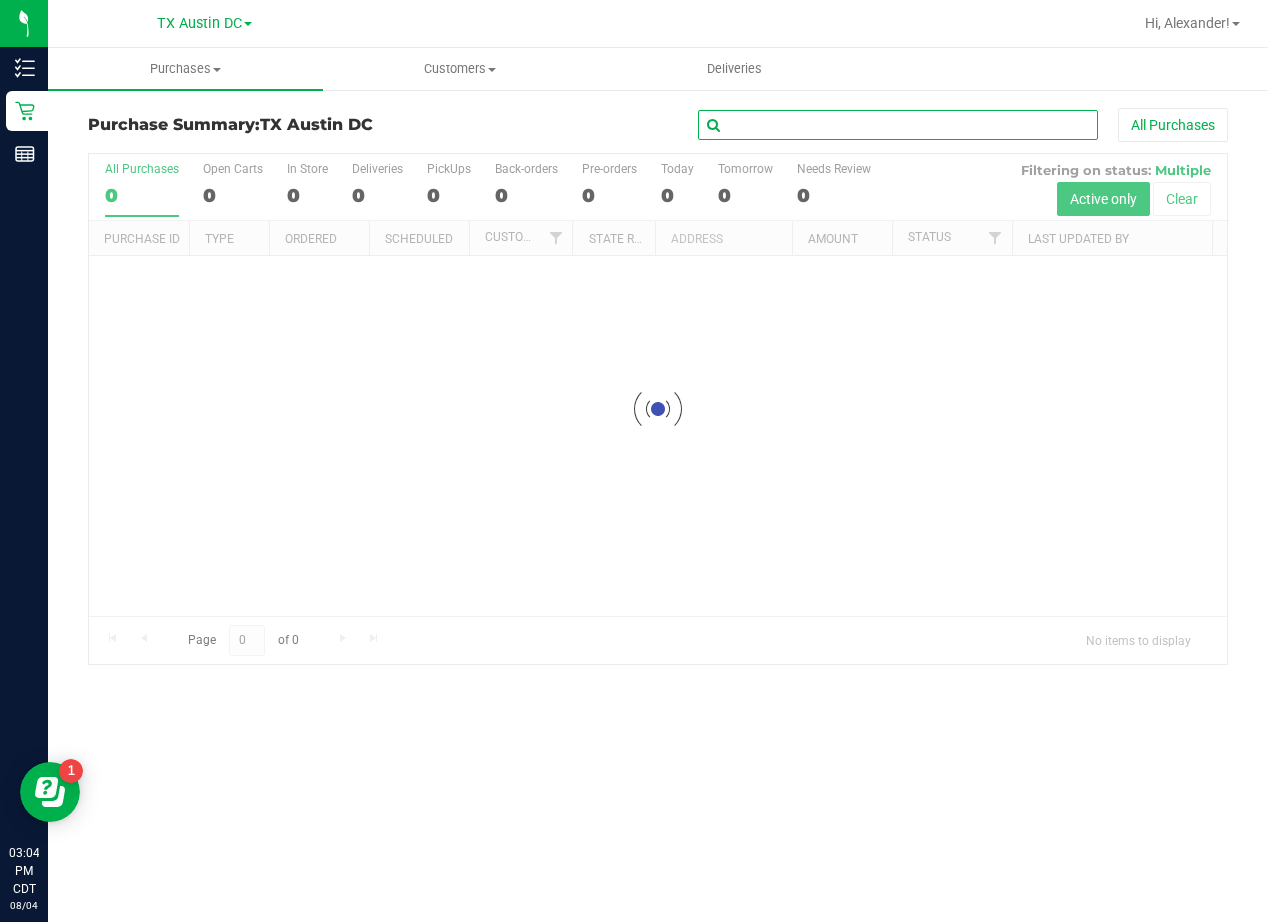 paste on "Benny Lozano Jr" 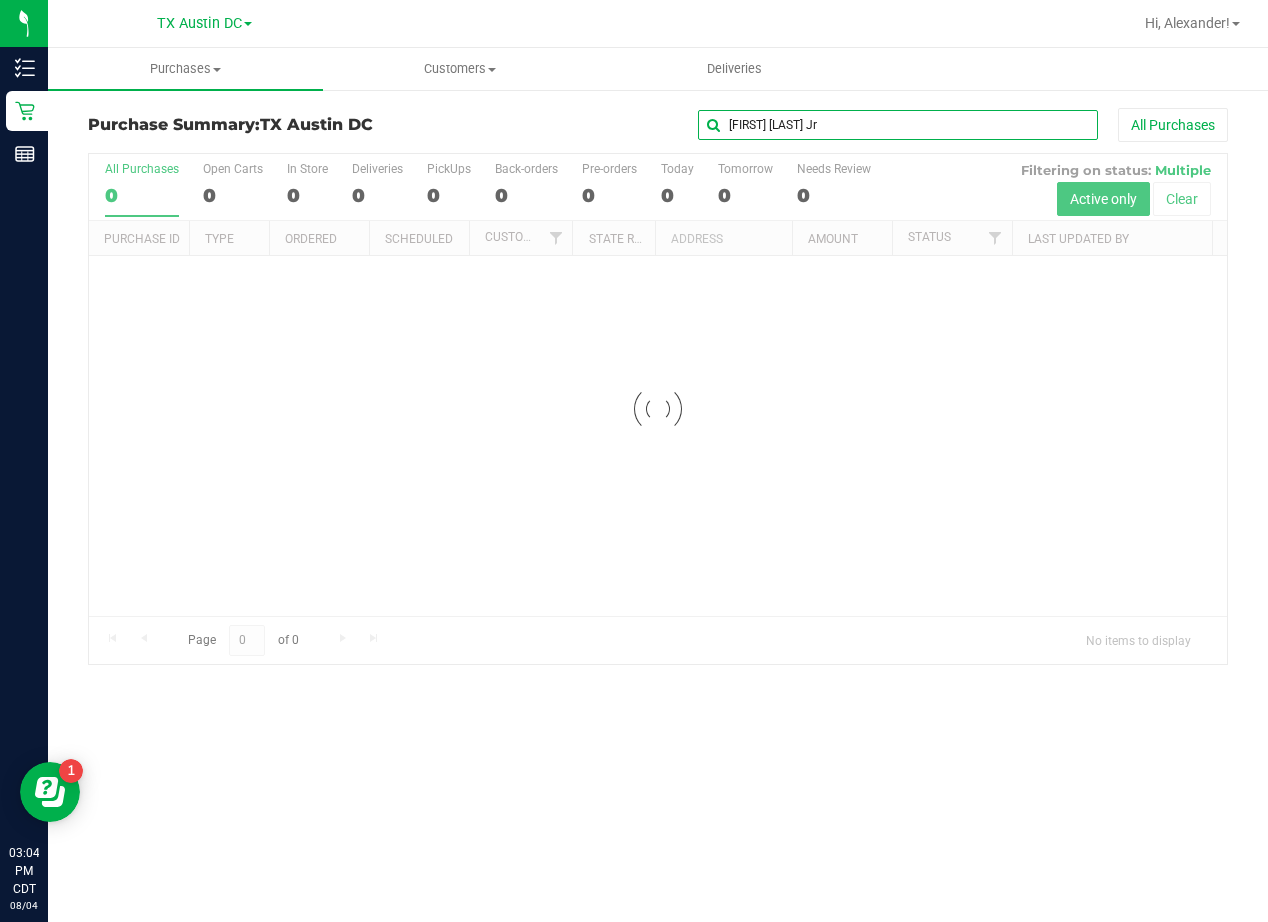 type on "Benny Lozano Jr" 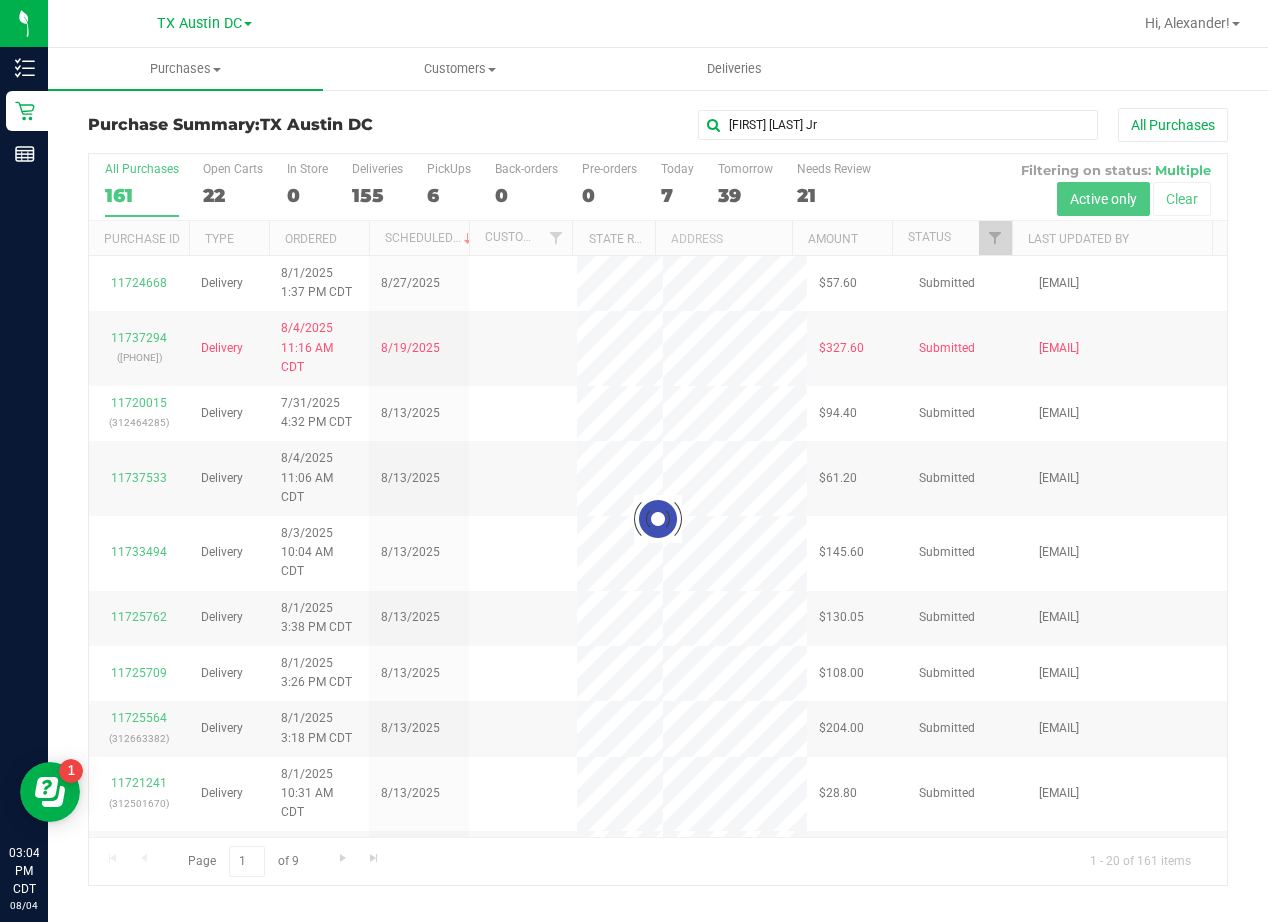 click on "Benny Lozano Jr
All Purchases" at bounding box center (848, 125) 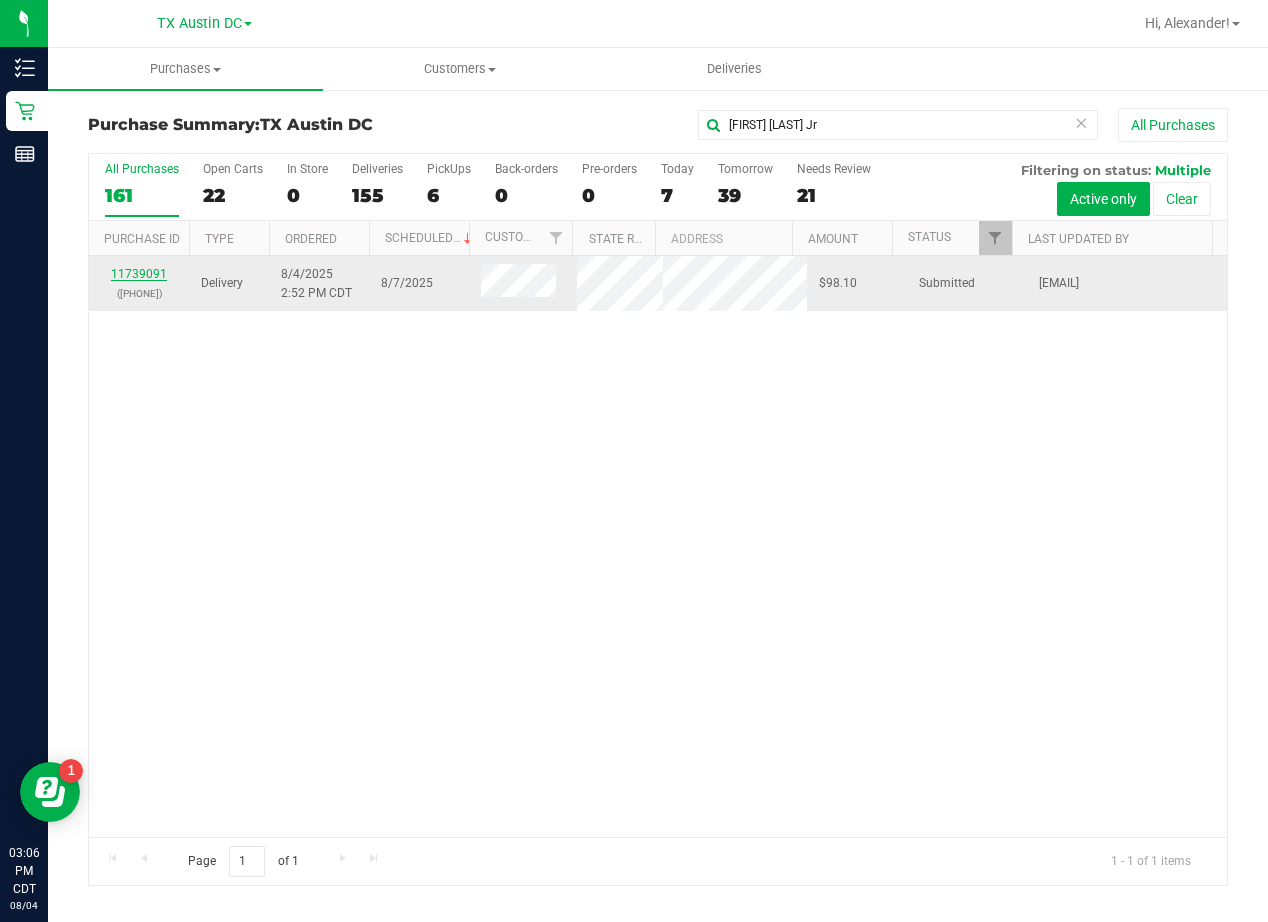 click on "11739091" at bounding box center [139, 274] 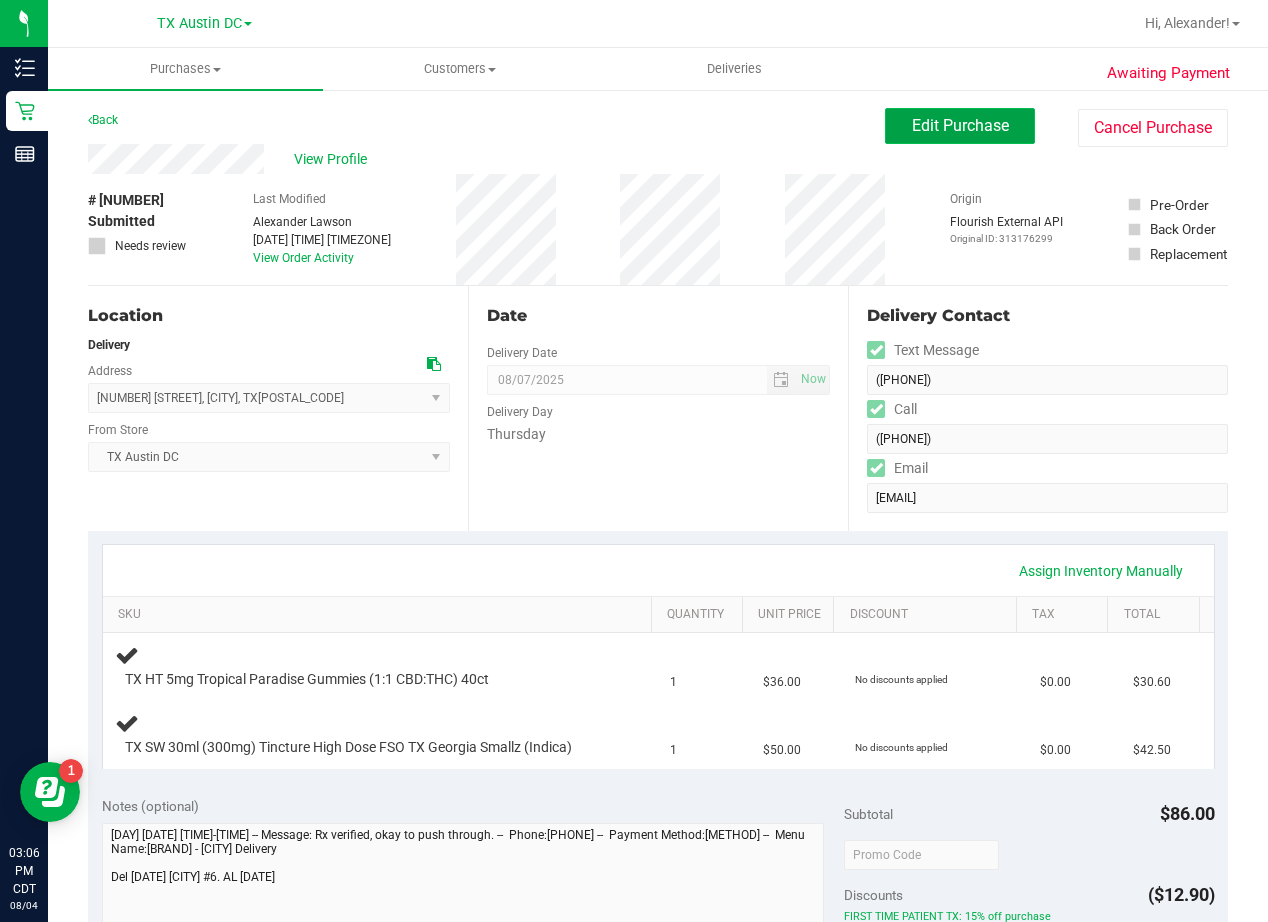 click on "Edit Purchase" at bounding box center (960, 126) 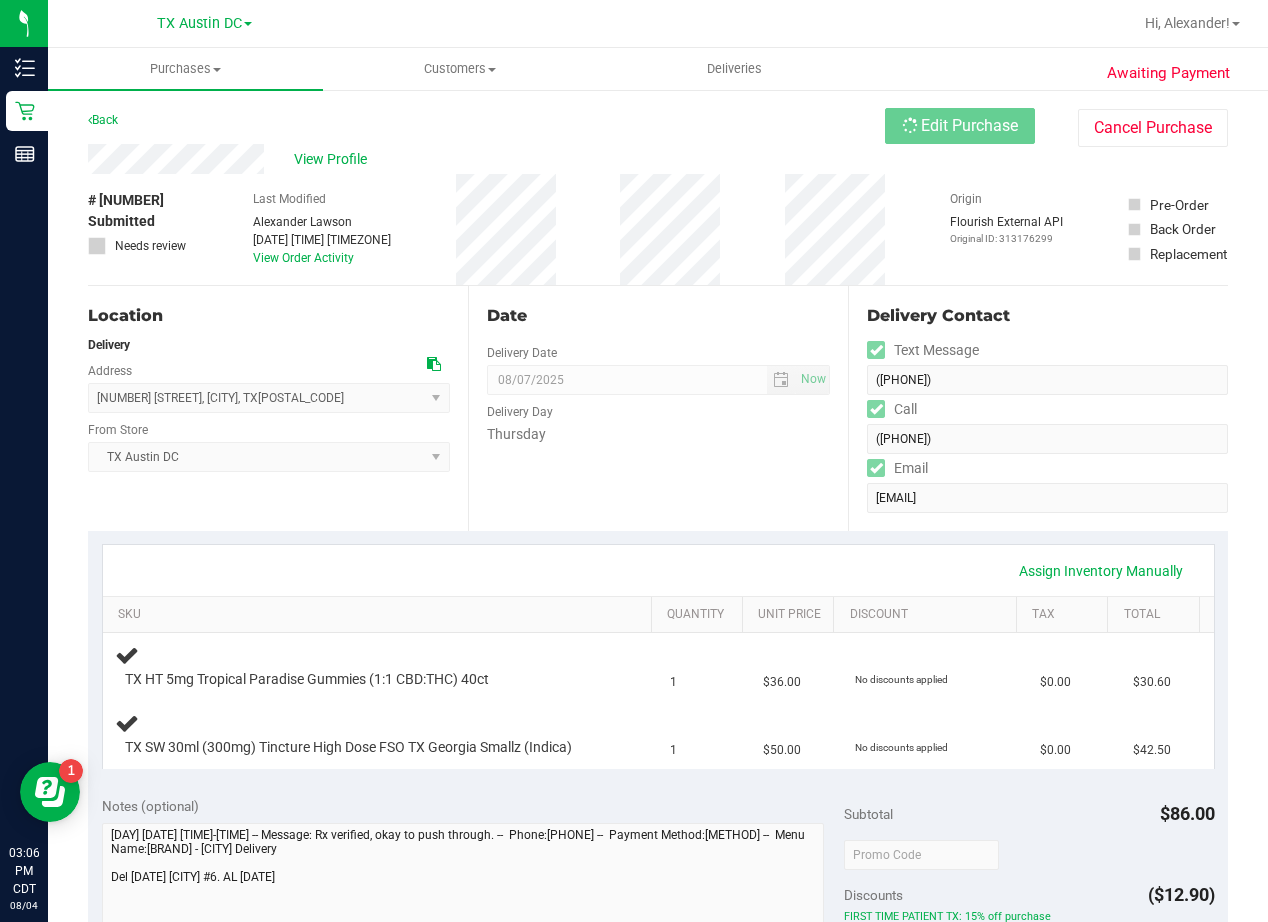 click on "Back
Edit Purchase
Cancel Purchase" at bounding box center (658, 126) 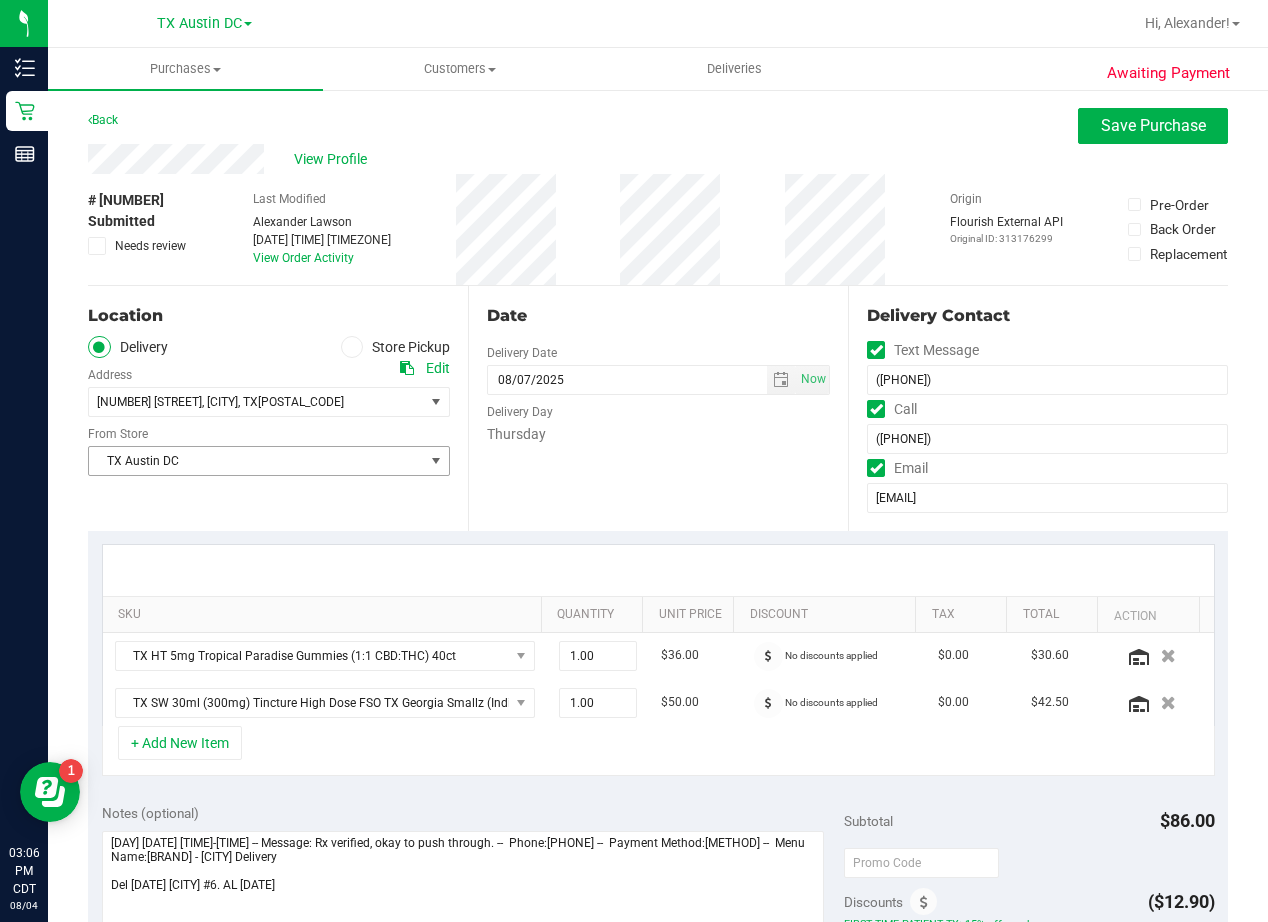 click on "TX Austin DC" at bounding box center (256, 461) 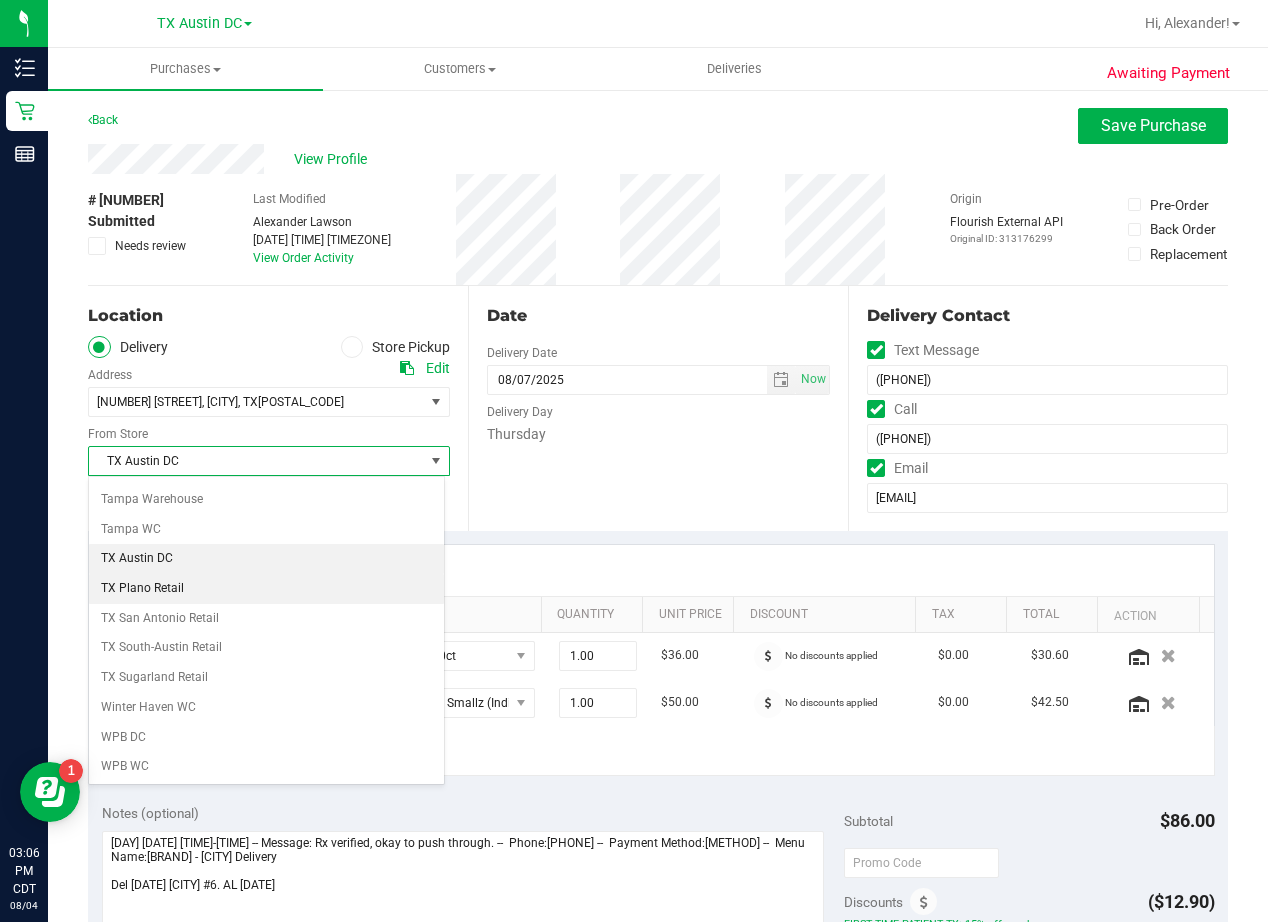 scroll, scrollTop: 1453, scrollLeft: 0, axis: vertical 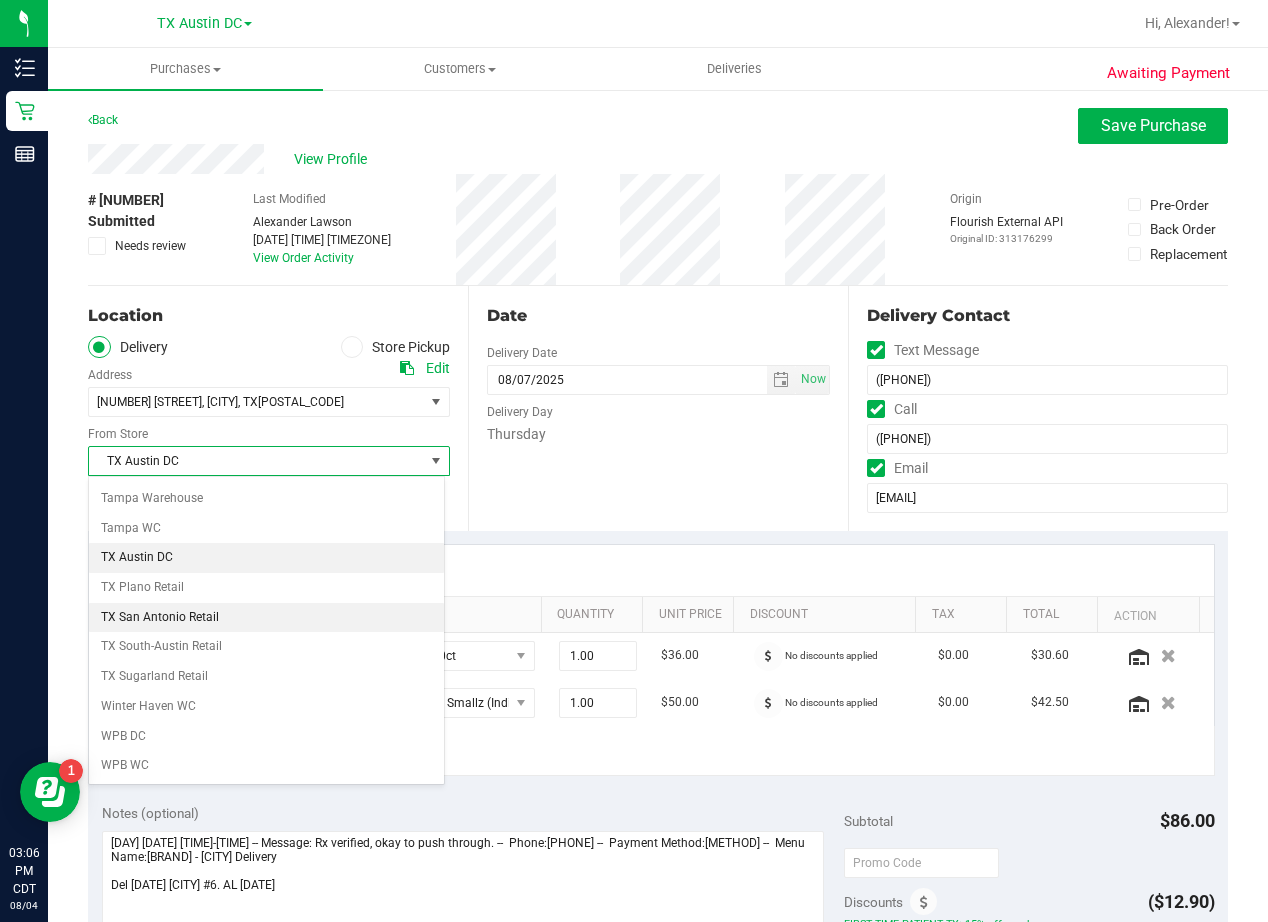 click on "TX San Antonio Retail" at bounding box center (266, 618) 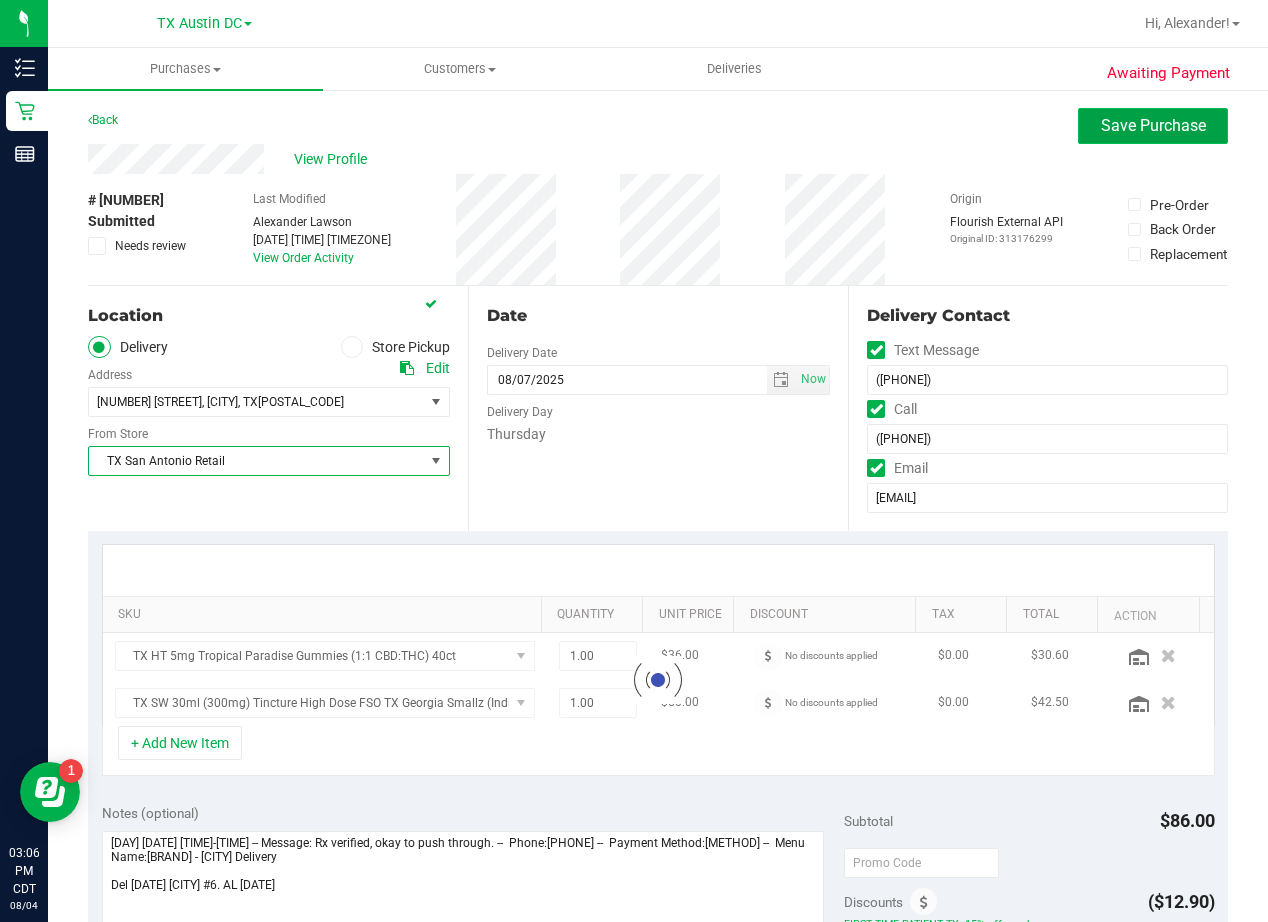 click on "Save Purchase" at bounding box center [1153, 126] 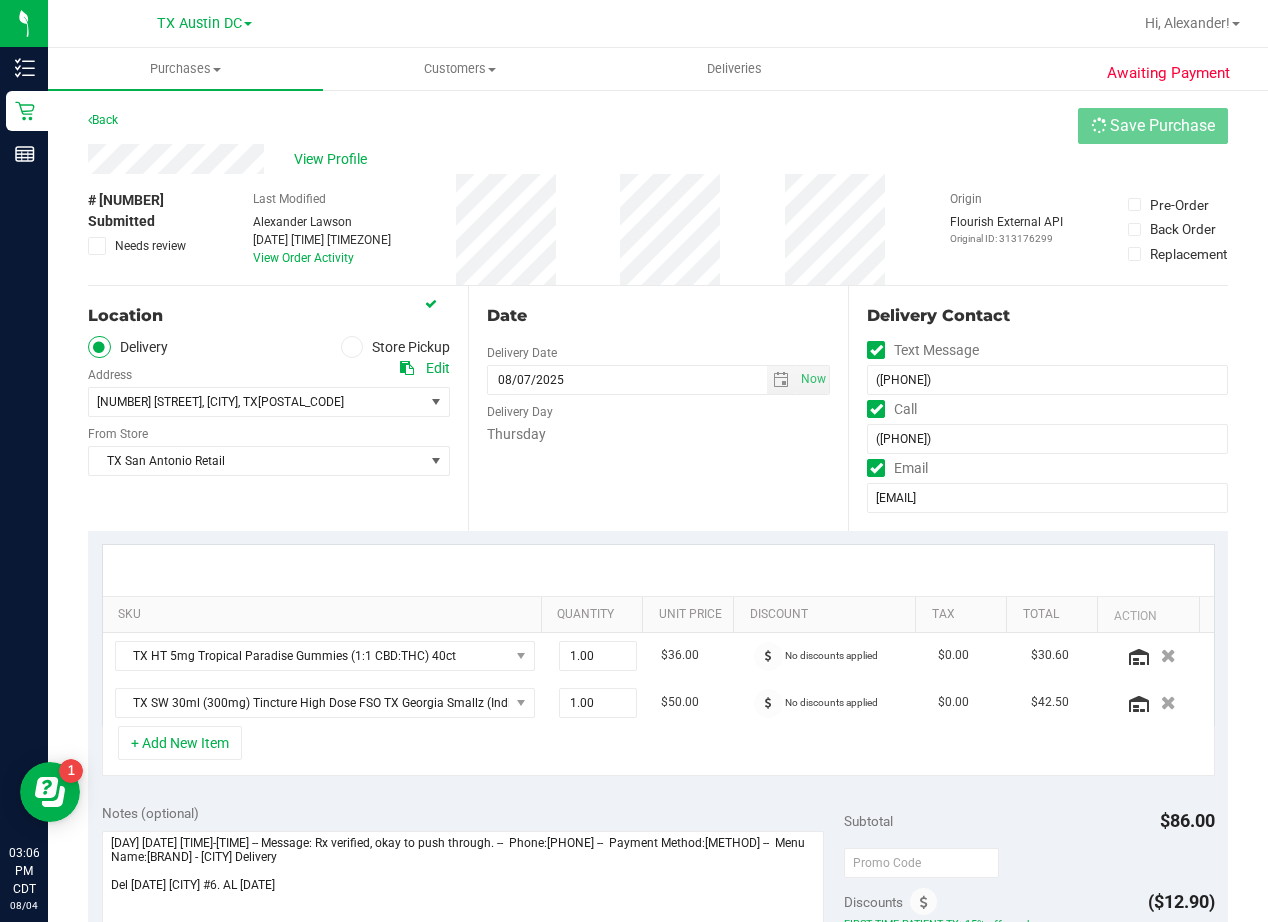 click on "Back
Save Purchase" at bounding box center (658, 126) 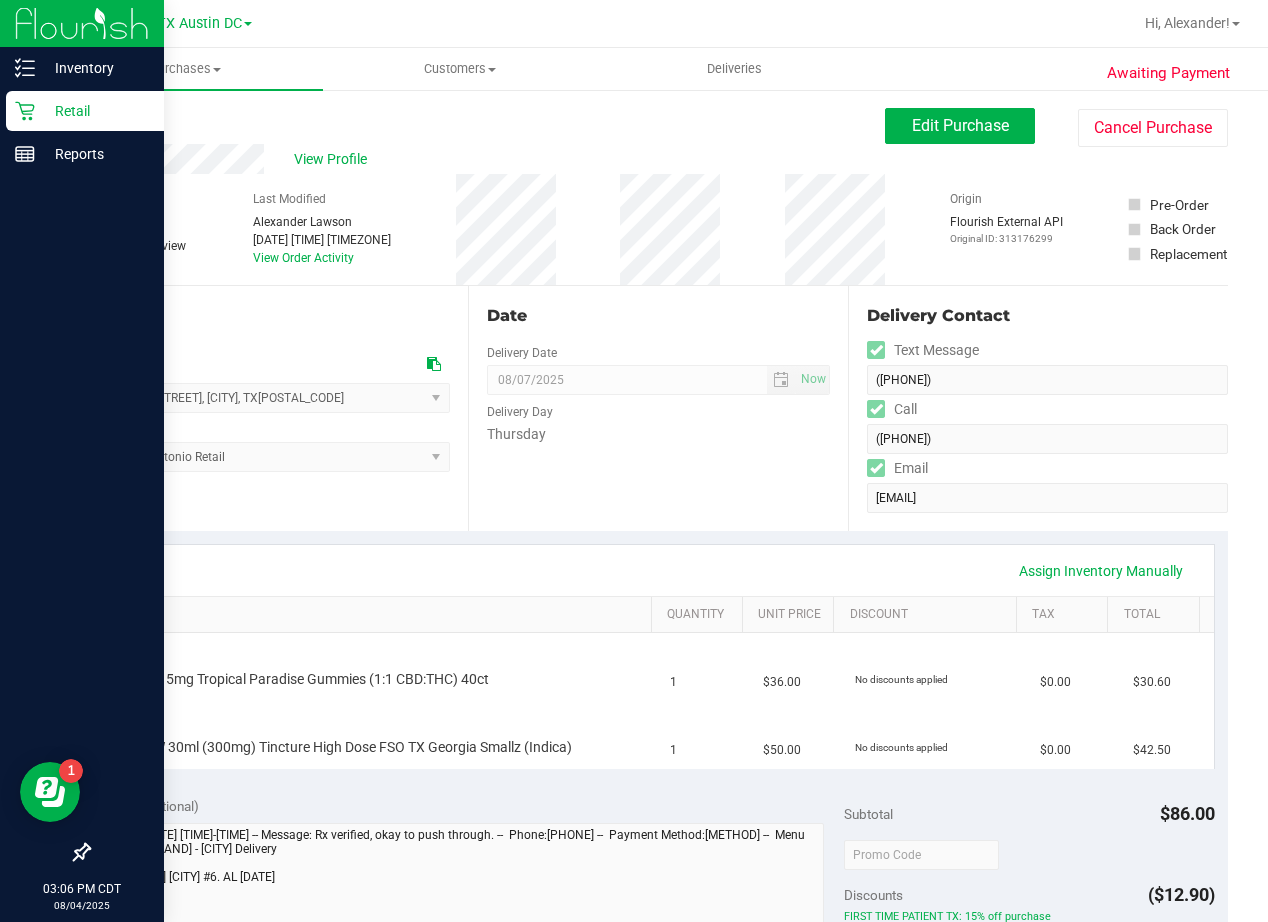 click on "Retail" at bounding box center (95, 111) 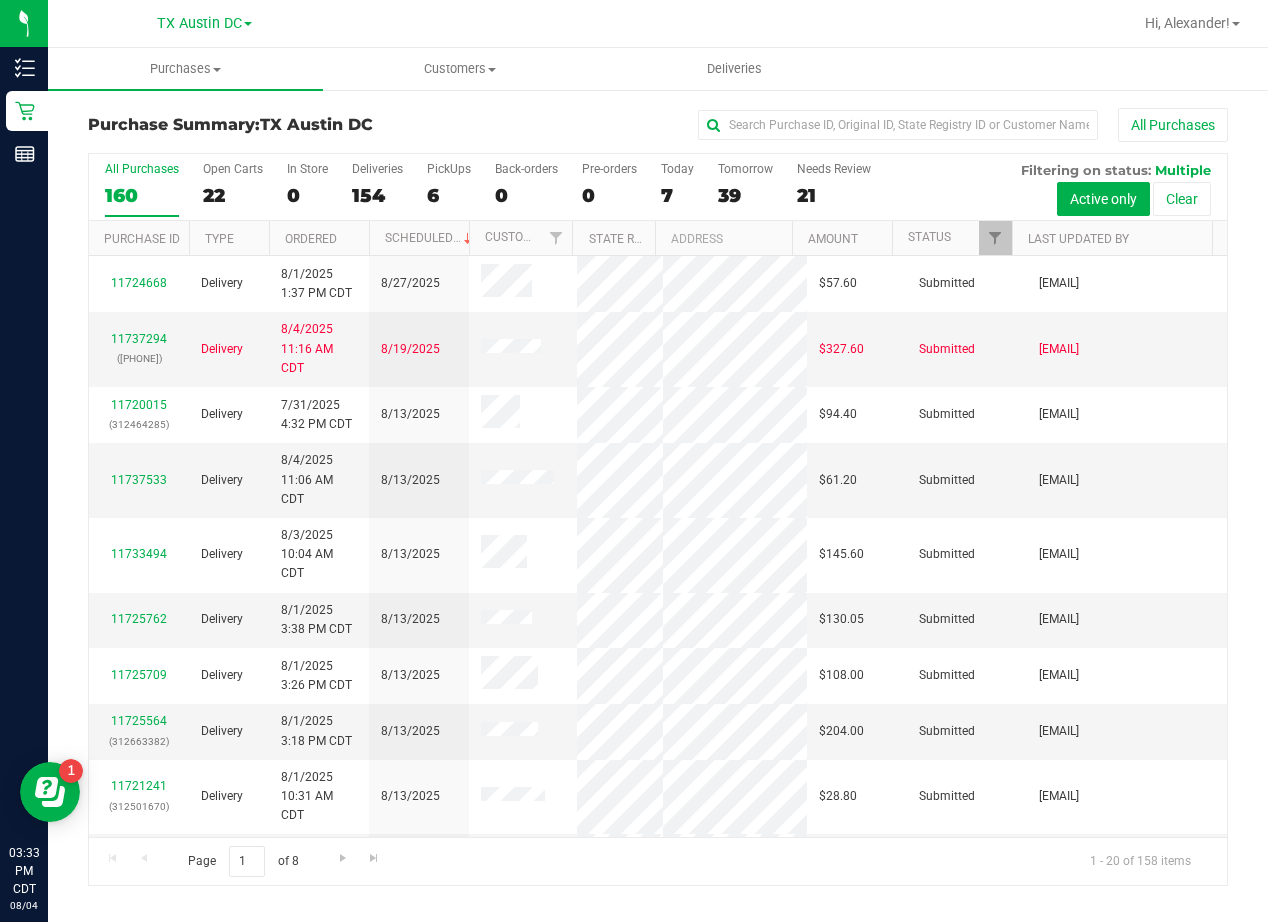 click on "All Purchases" at bounding box center [848, 125] 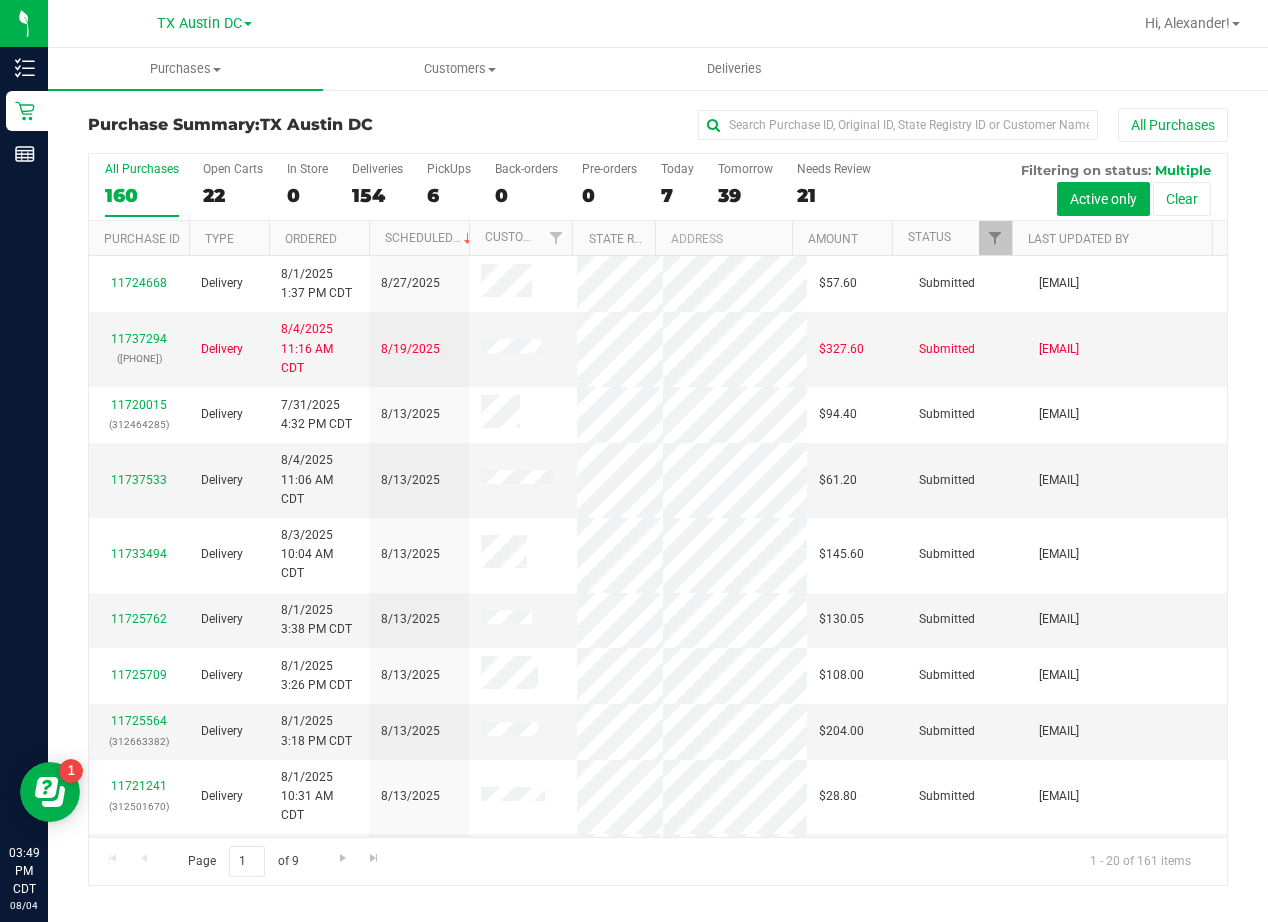 click on "TX Austin DC   Call Center   TX Austin DC   TX Plano Retail   TX San Antonio Retail    TX South-Austin Retail" at bounding box center (204, 23) 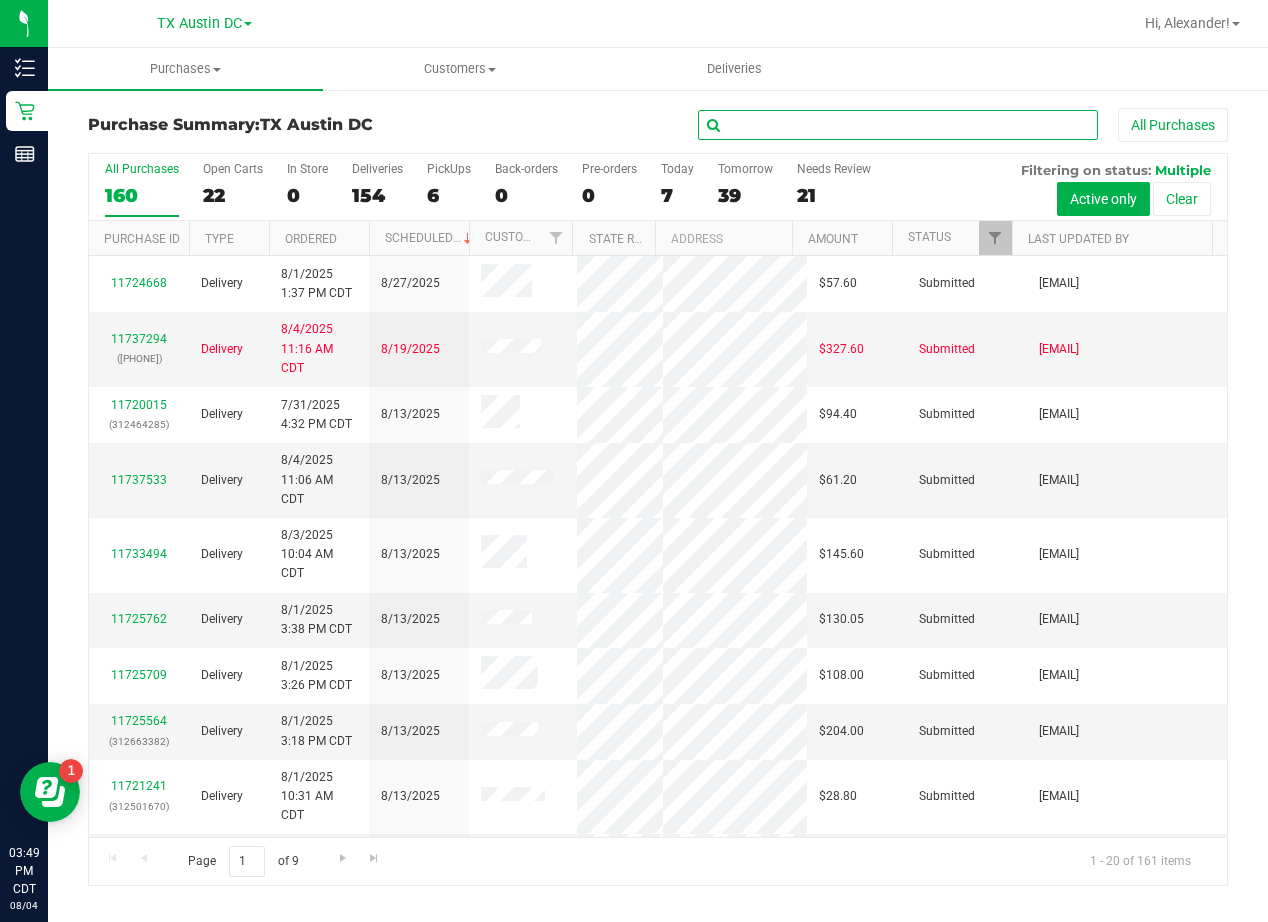 click at bounding box center (898, 125) 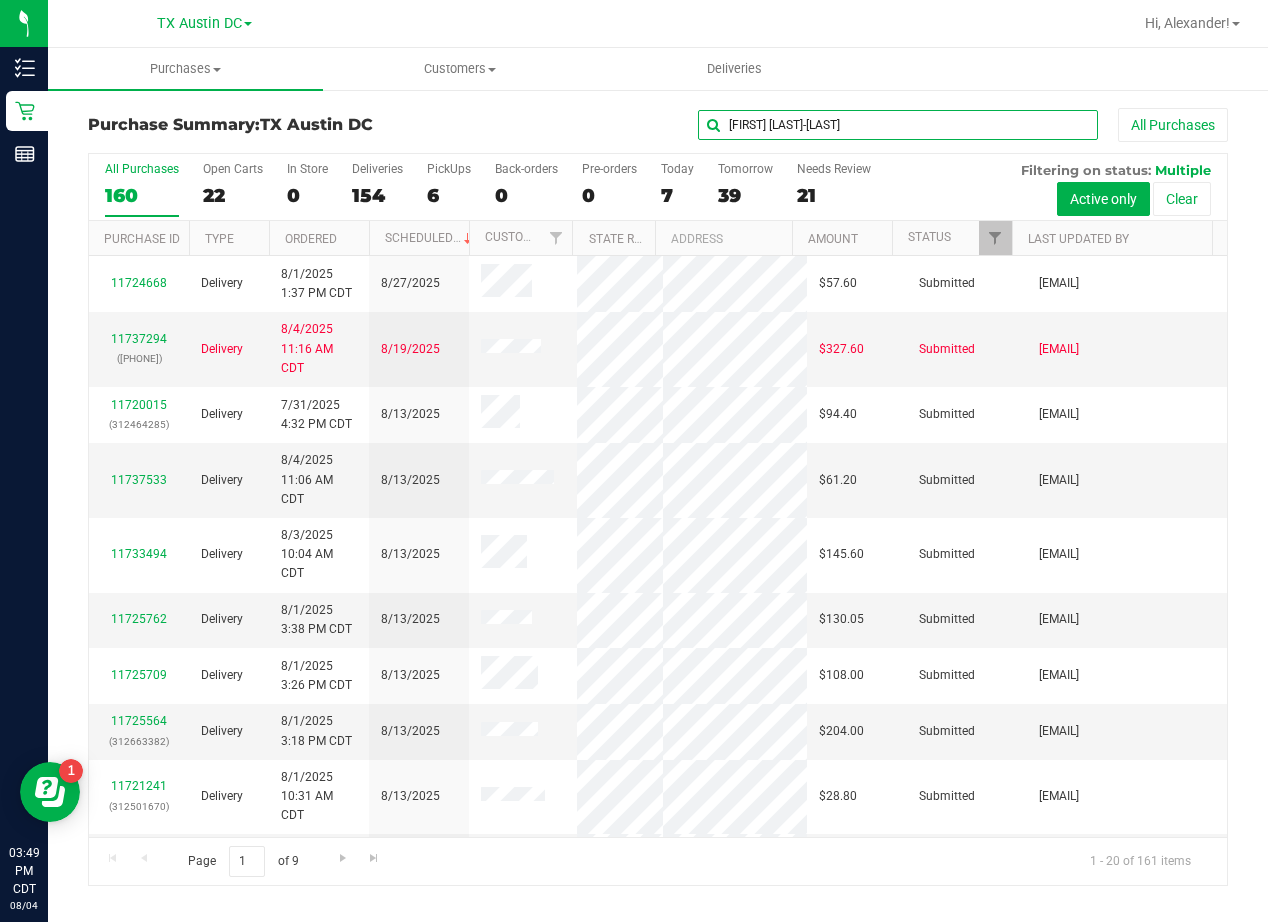 type on "Jared Errington-Parent" 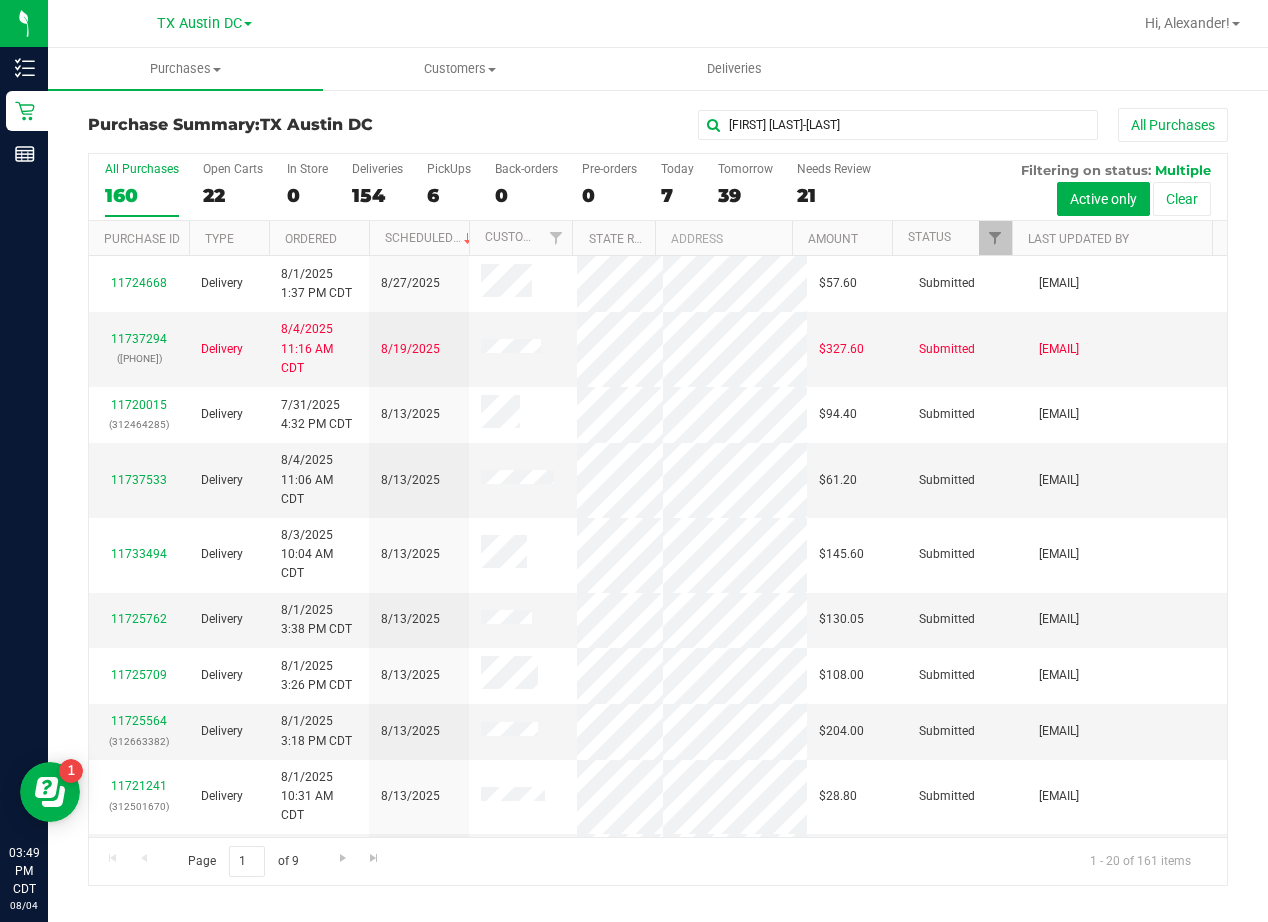 click on "Jared Errington-Parent
All Purchases" at bounding box center [848, 125] 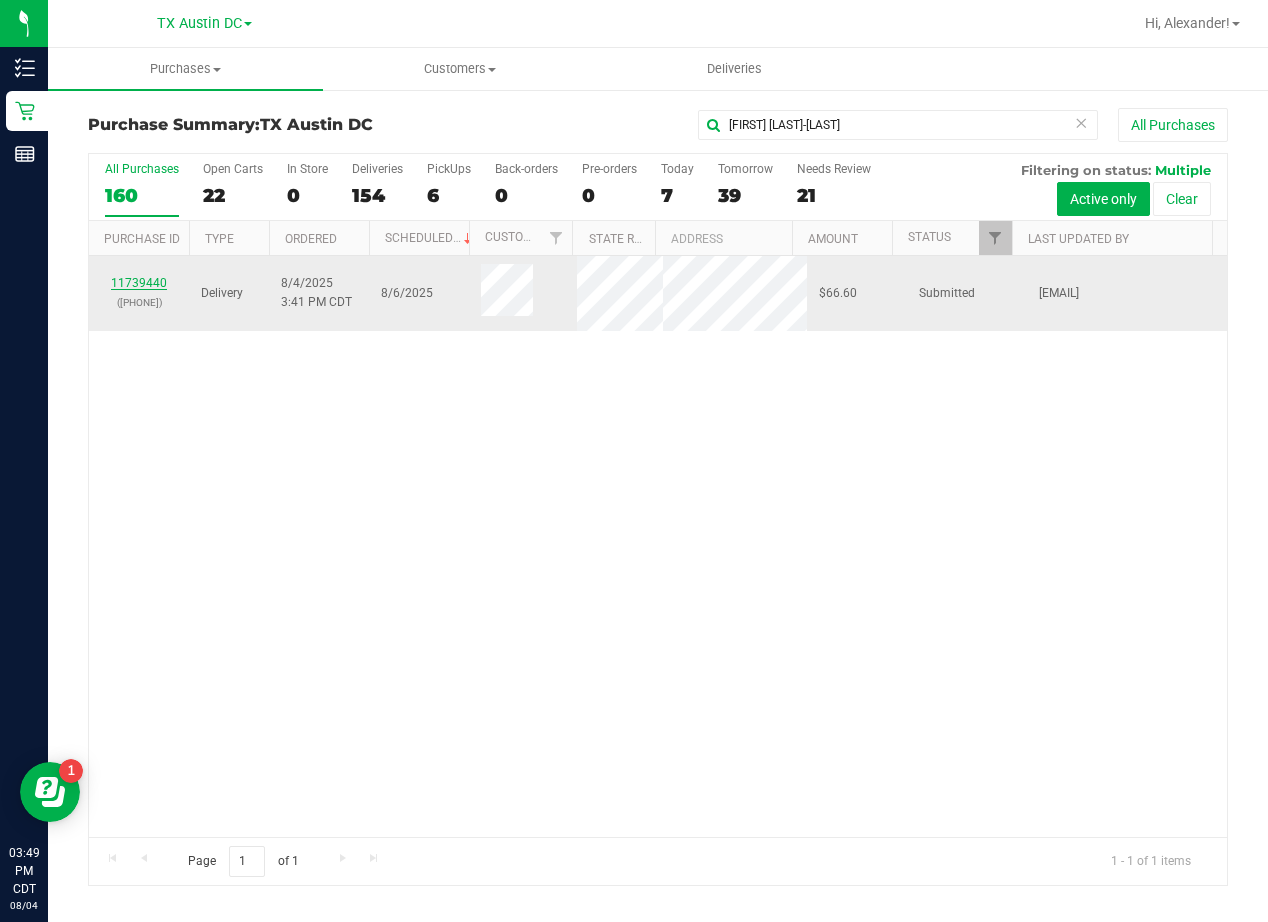 click on "11739440" at bounding box center (139, 283) 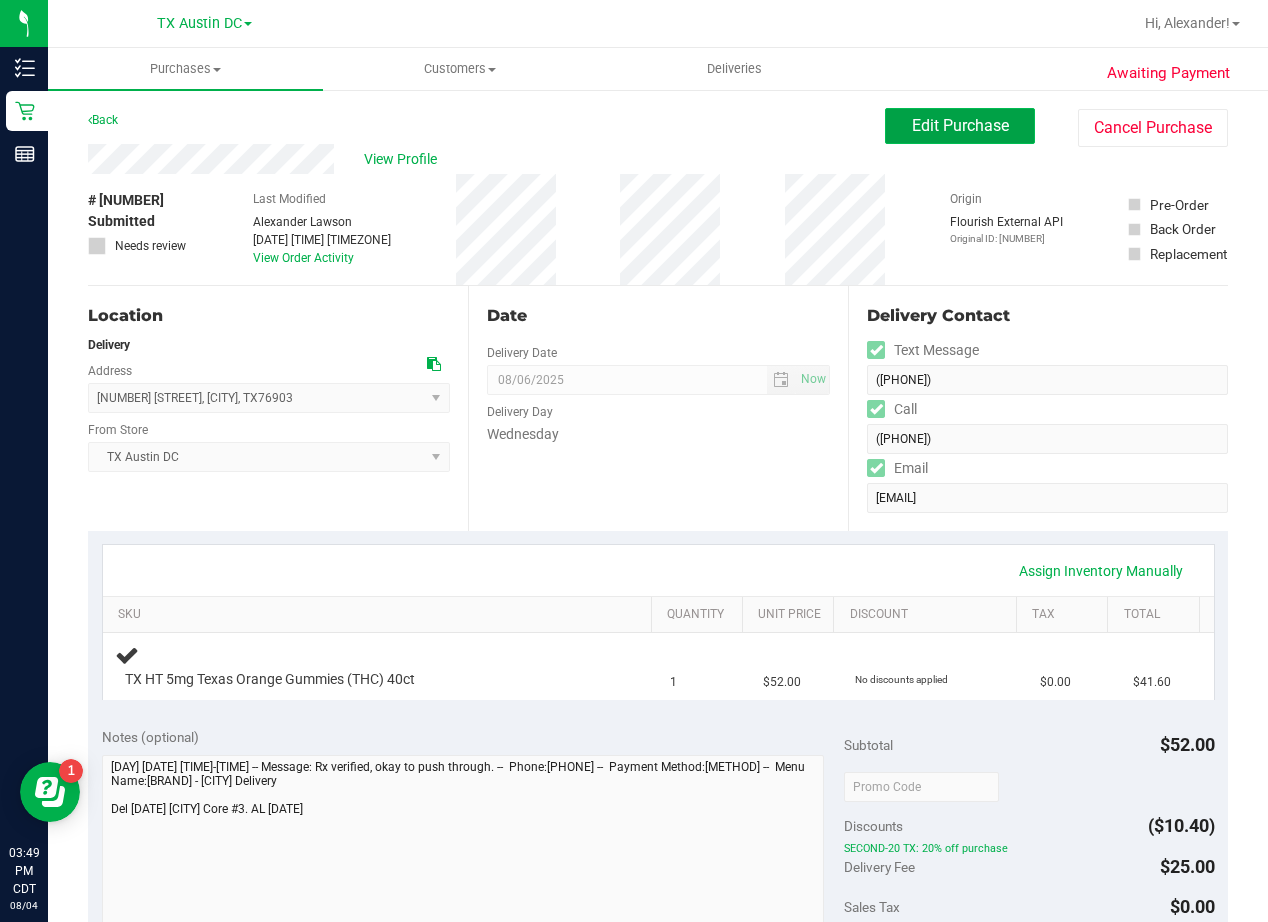 click on "Edit Purchase" at bounding box center (960, 125) 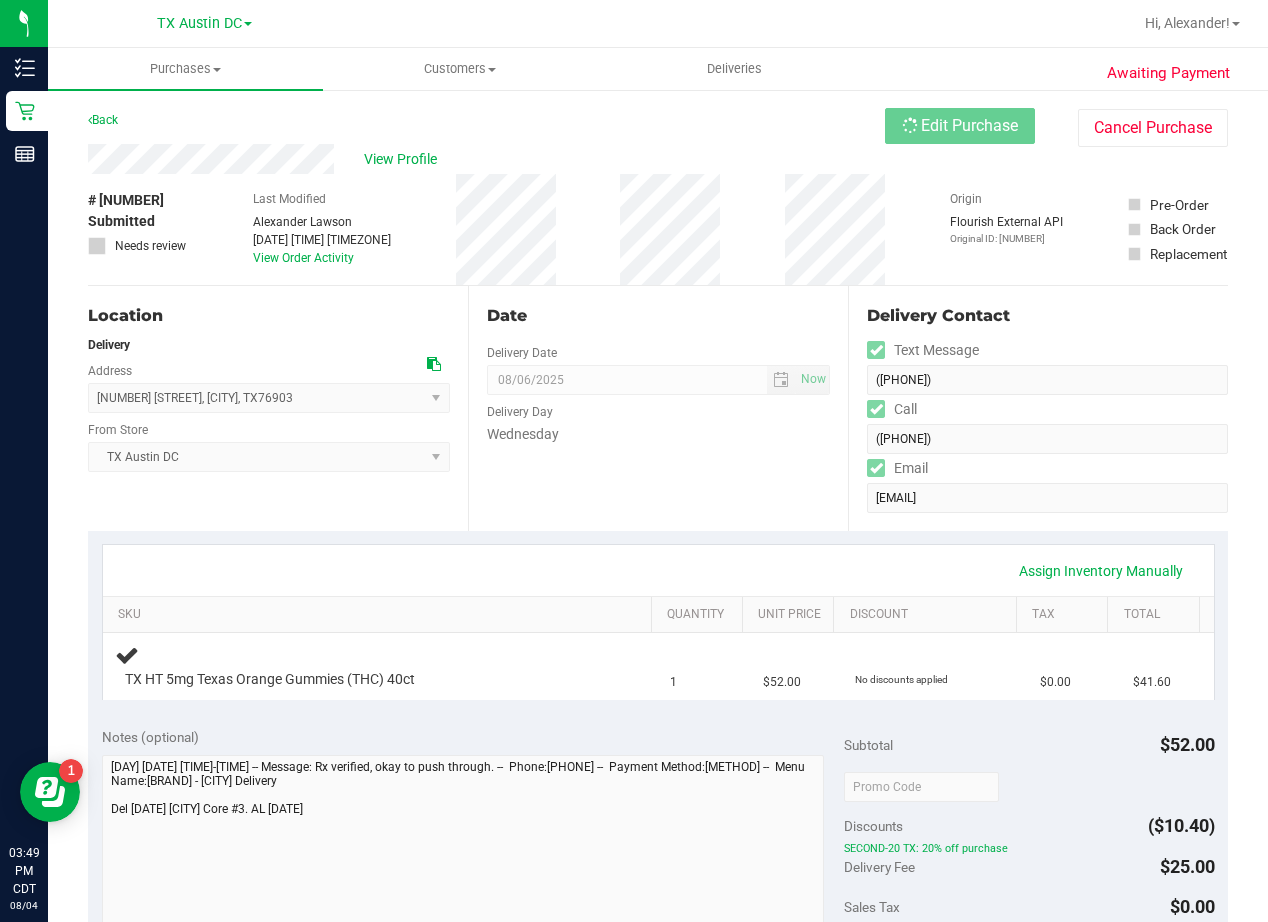 click on "Back
Edit Purchase
Cancel Purchase" at bounding box center (658, 126) 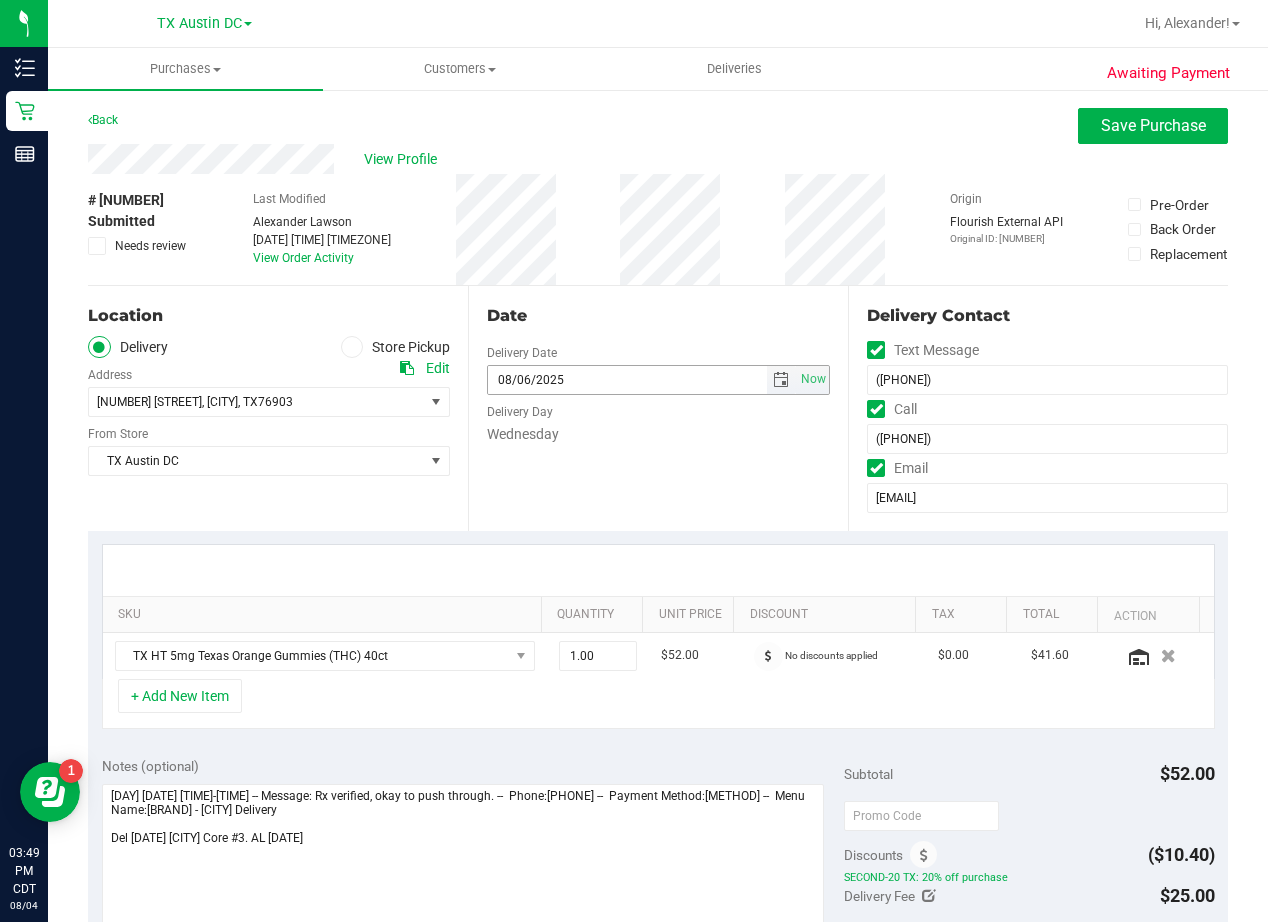 click at bounding box center [781, 380] 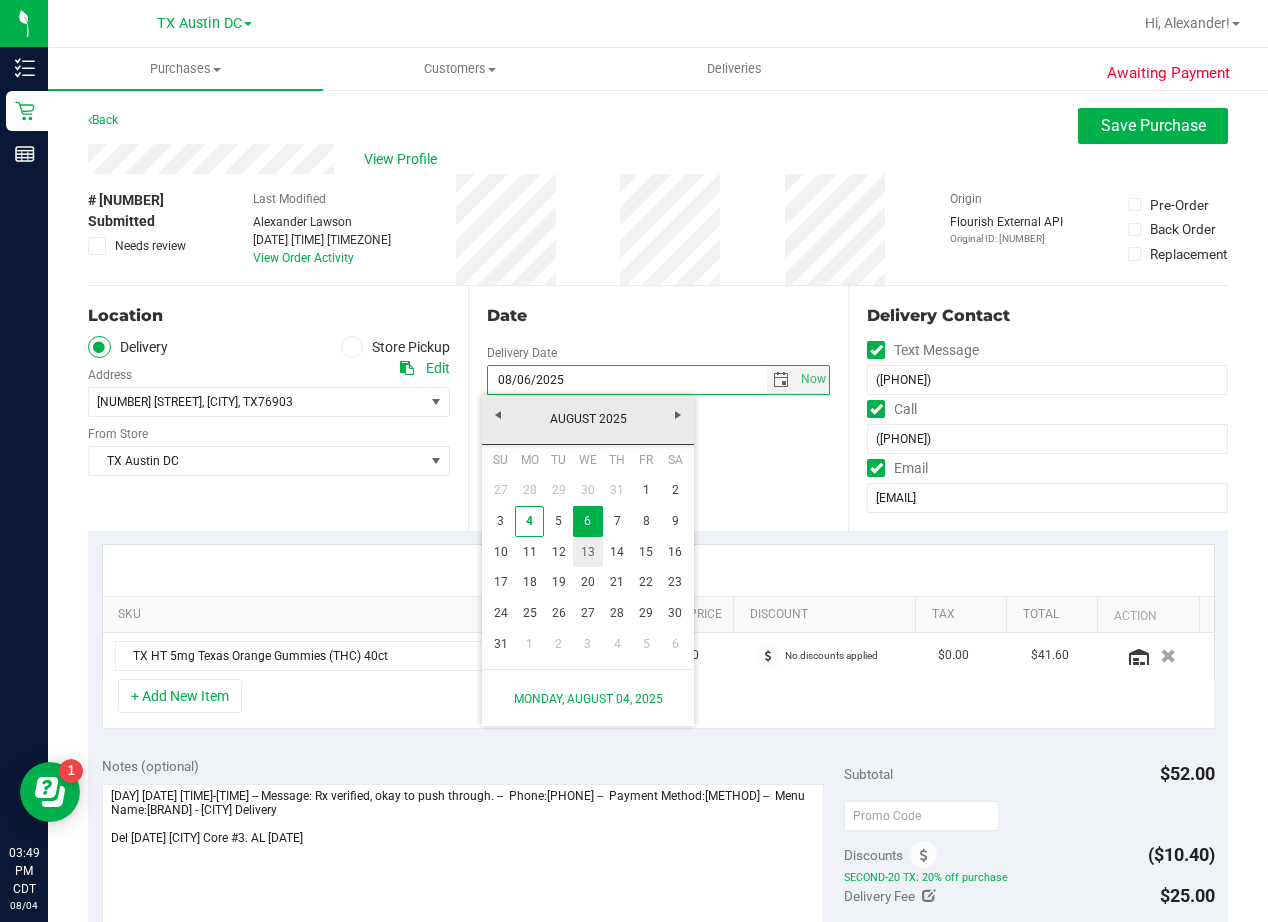 click on "13" at bounding box center (587, 552) 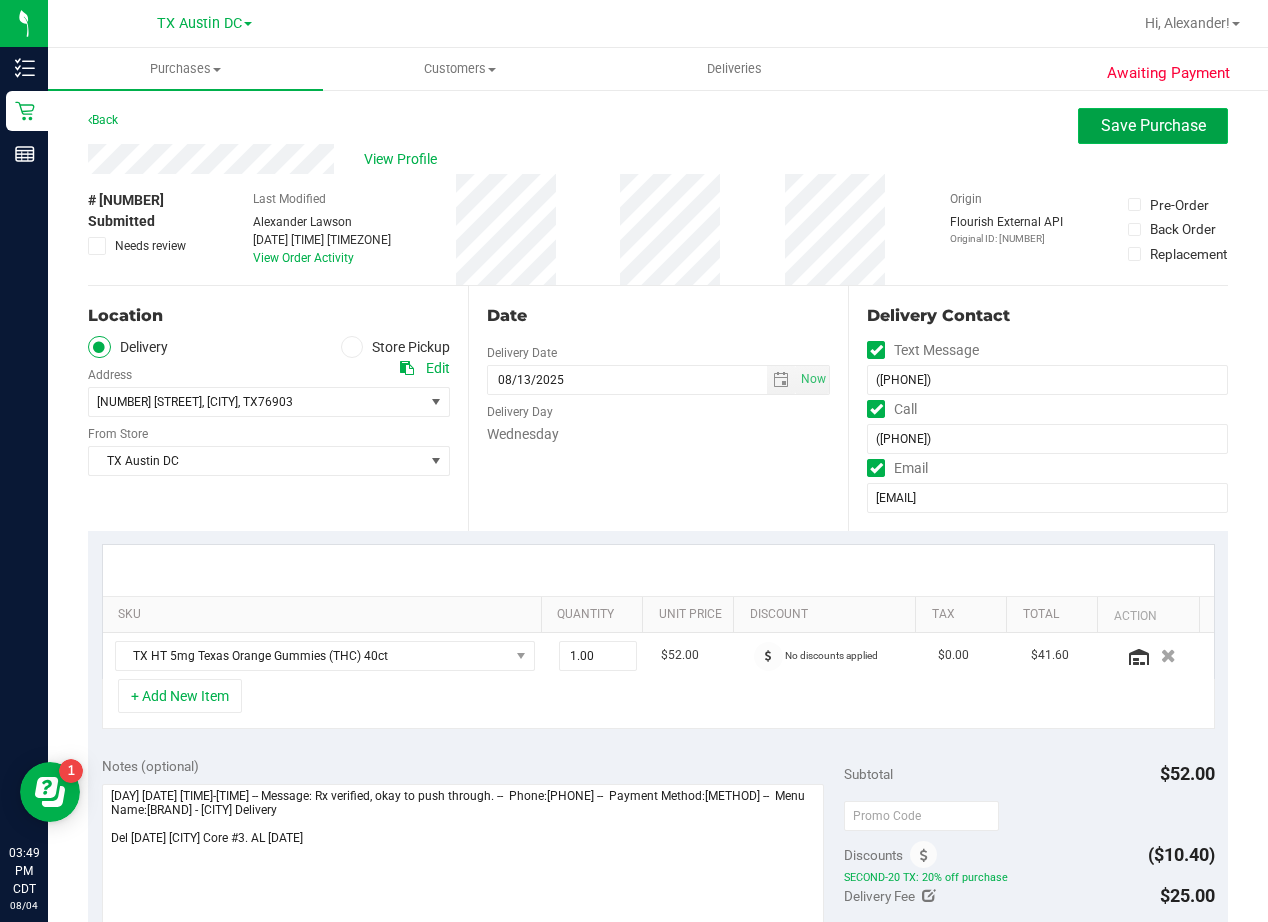 click on "Save Purchase" at bounding box center [1153, 125] 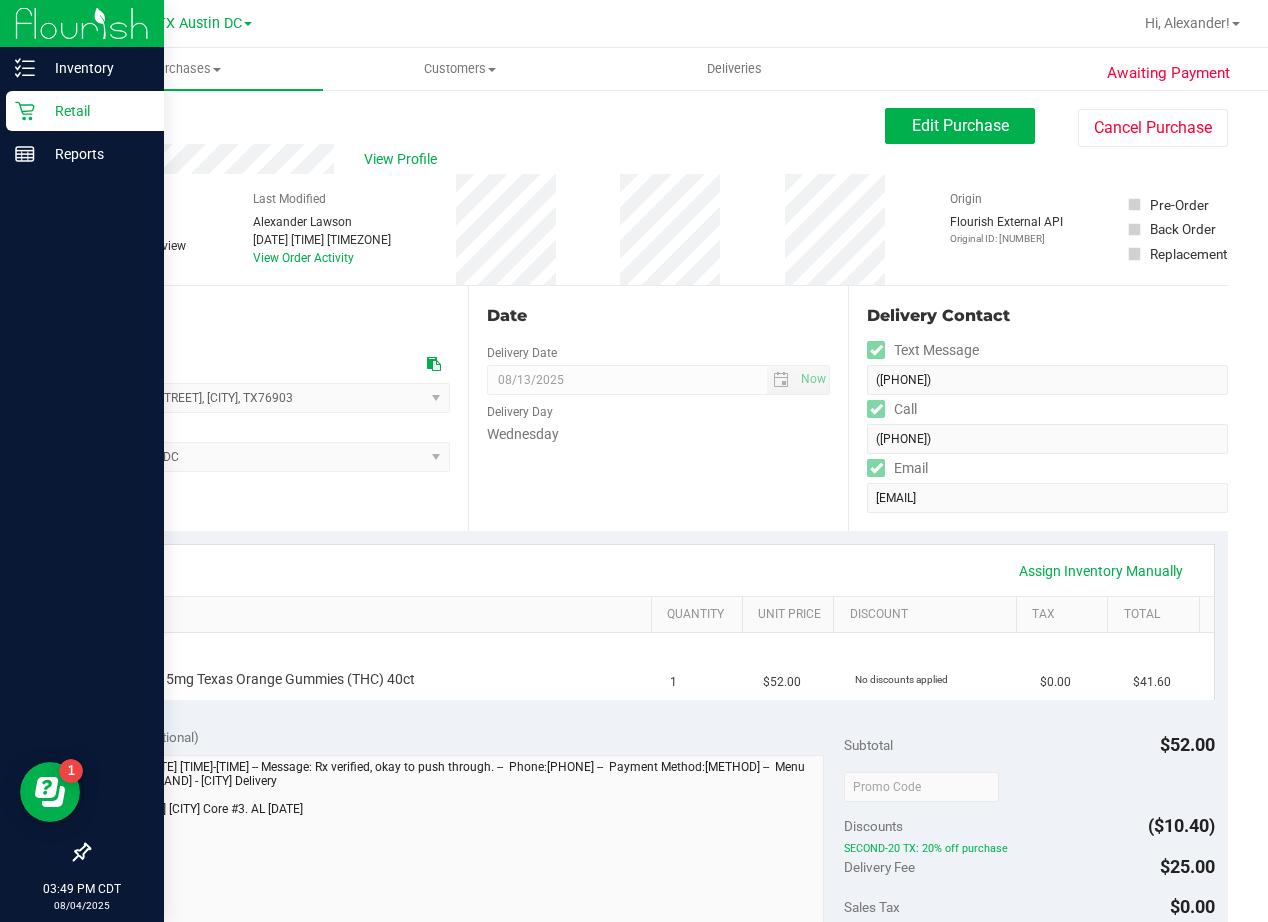 click on "Retail" at bounding box center [95, 111] 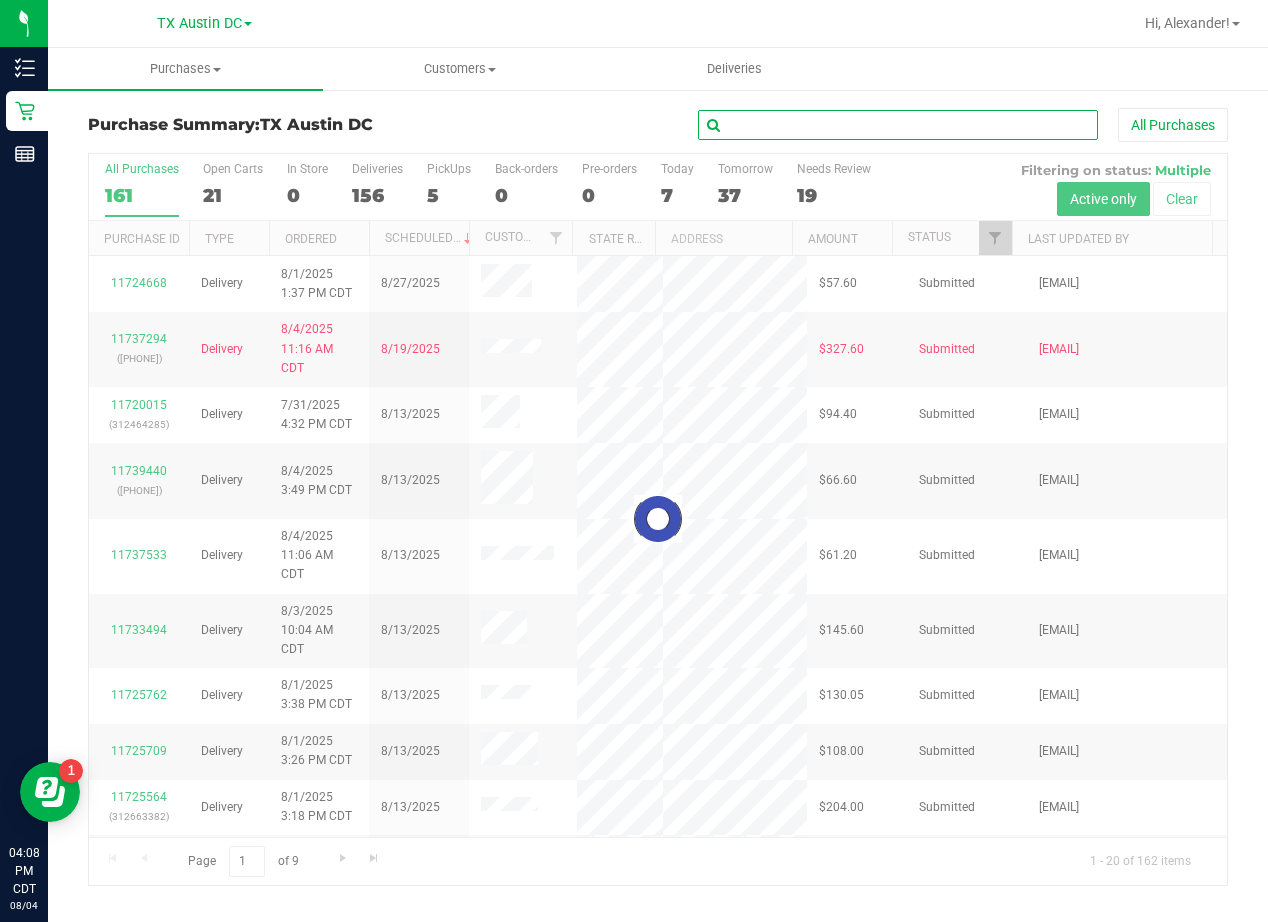 click at bounding box center [898, 125] 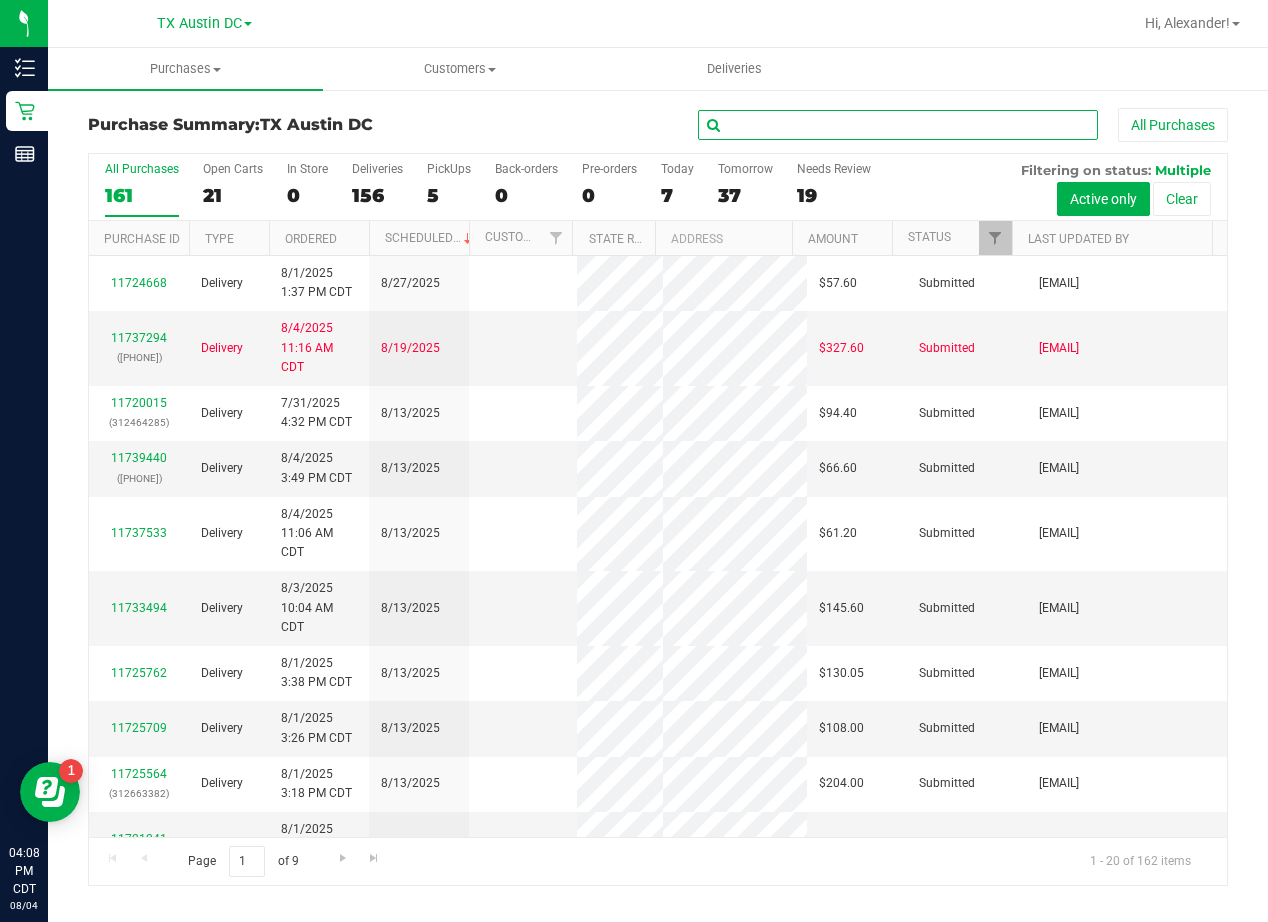 paste on "Corinne Smith" 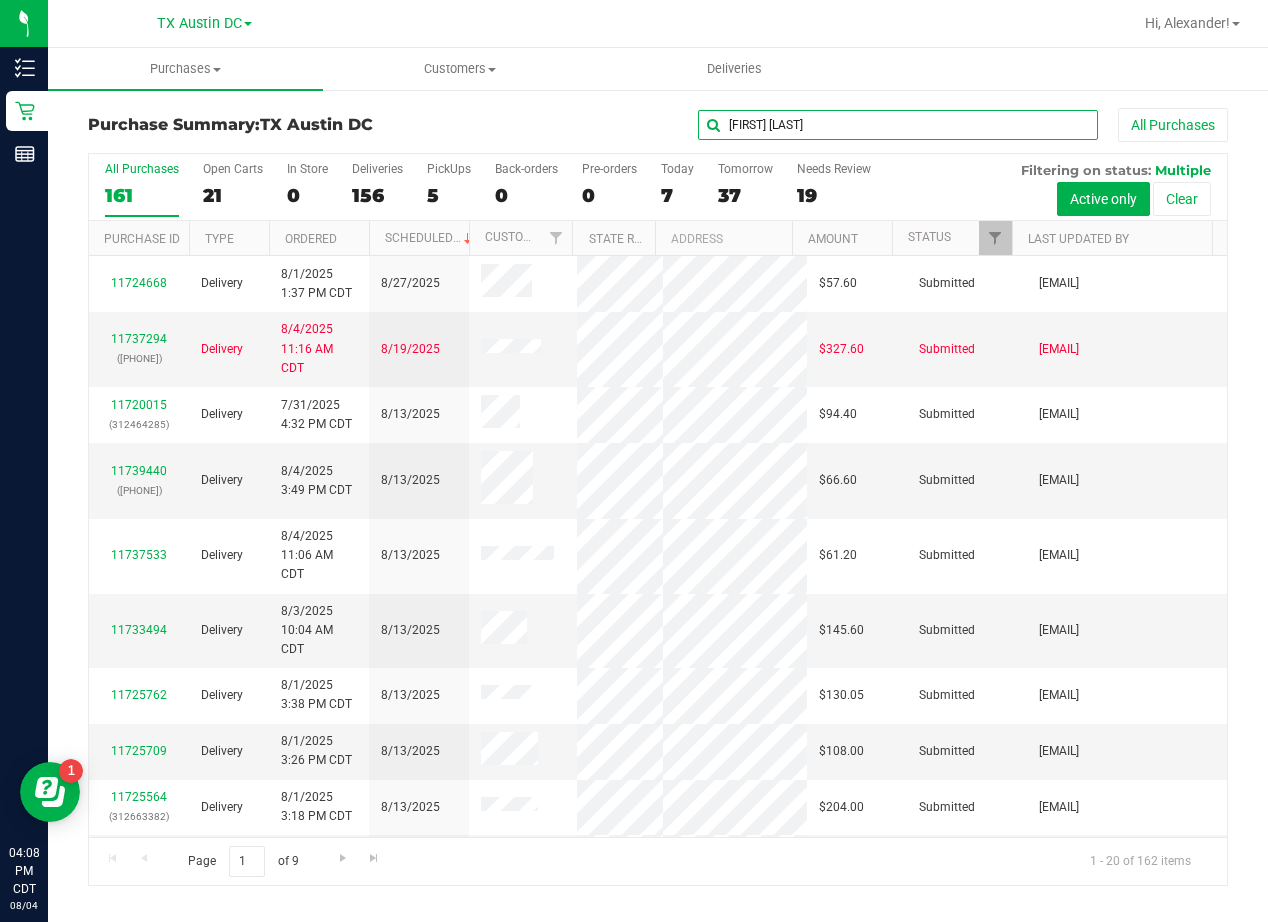 type on "Corinne Smith" 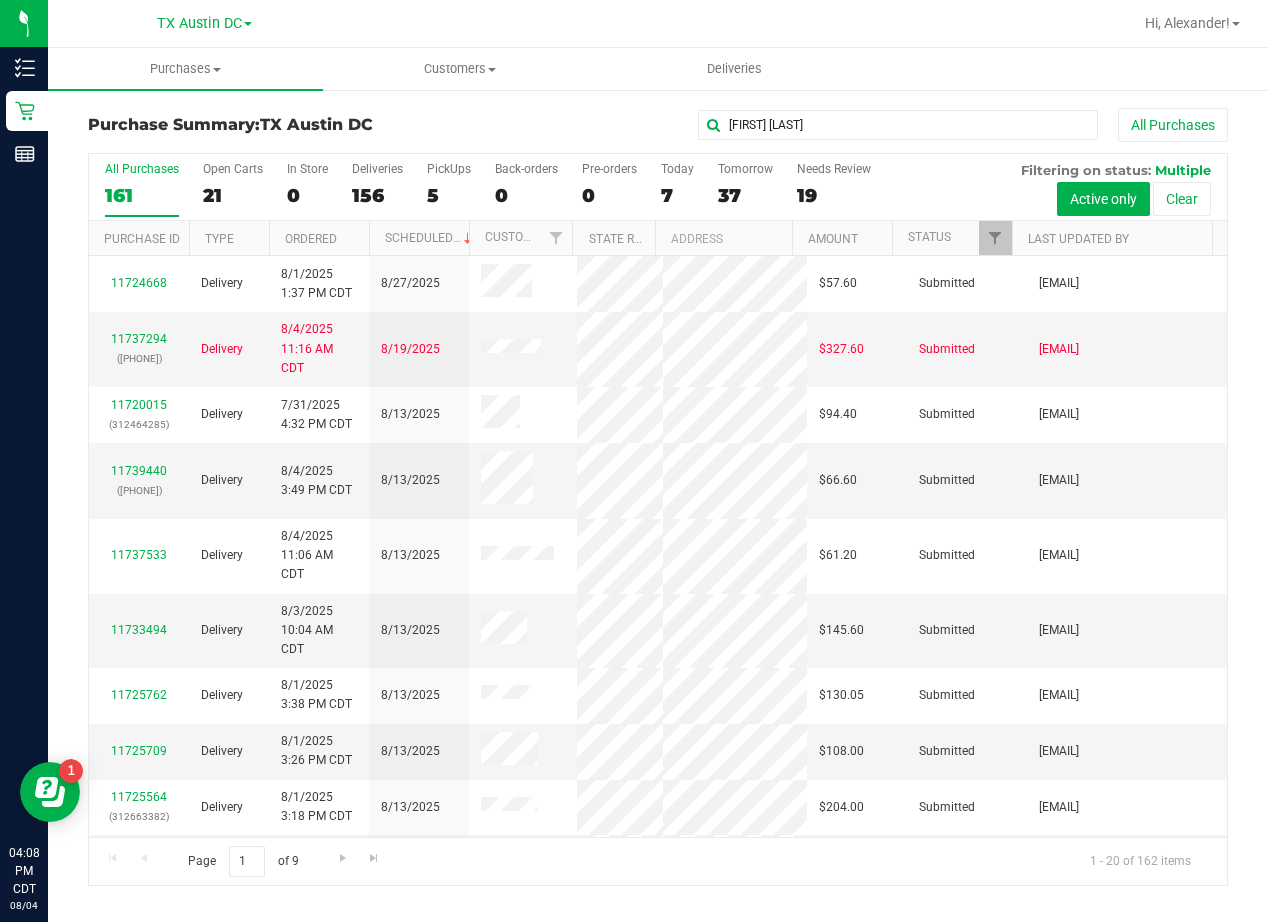 click on "Corinne Smith
All Purchases" at bounding box center [848, 125] 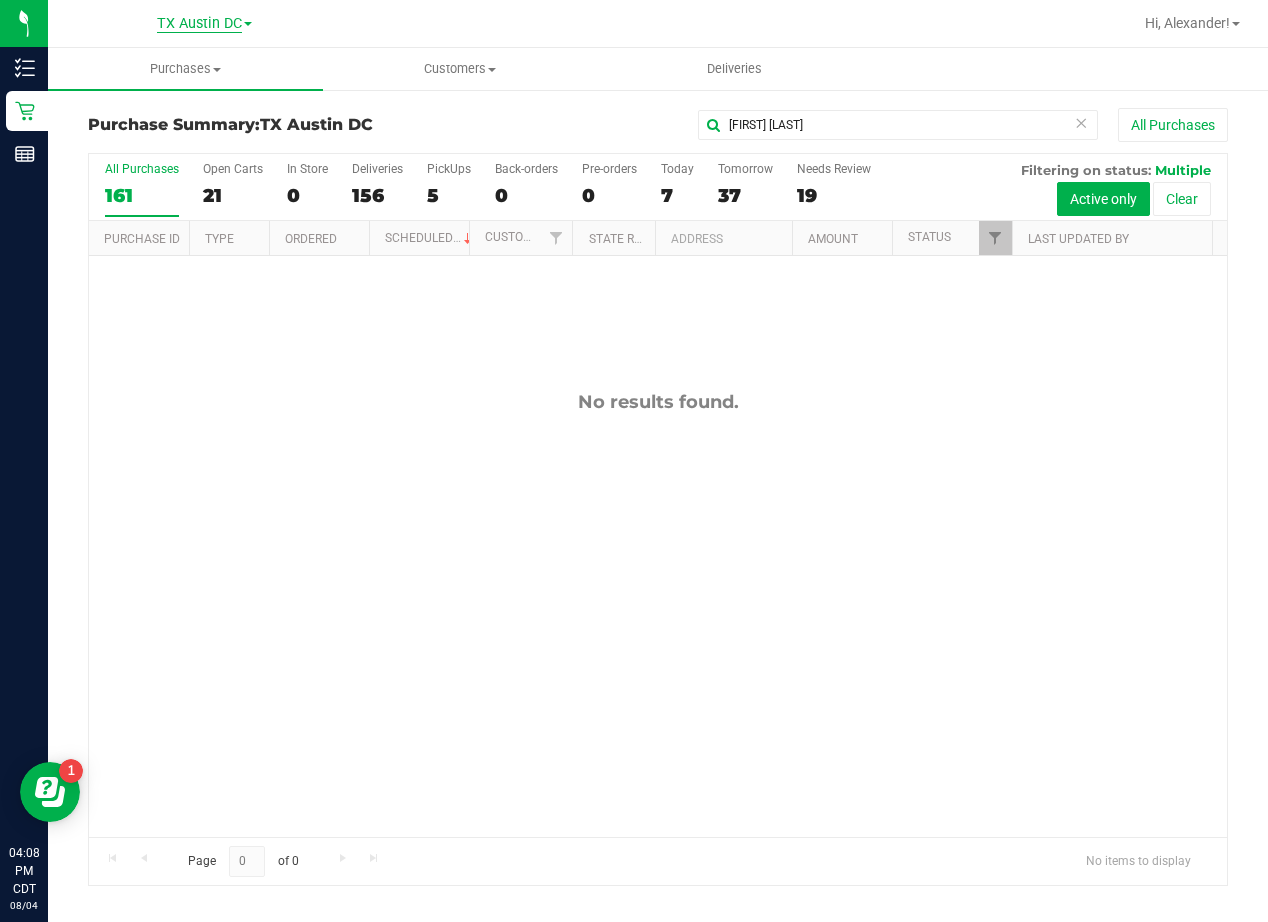 click on "TX Austin DC" at bounding box center [199, 24] 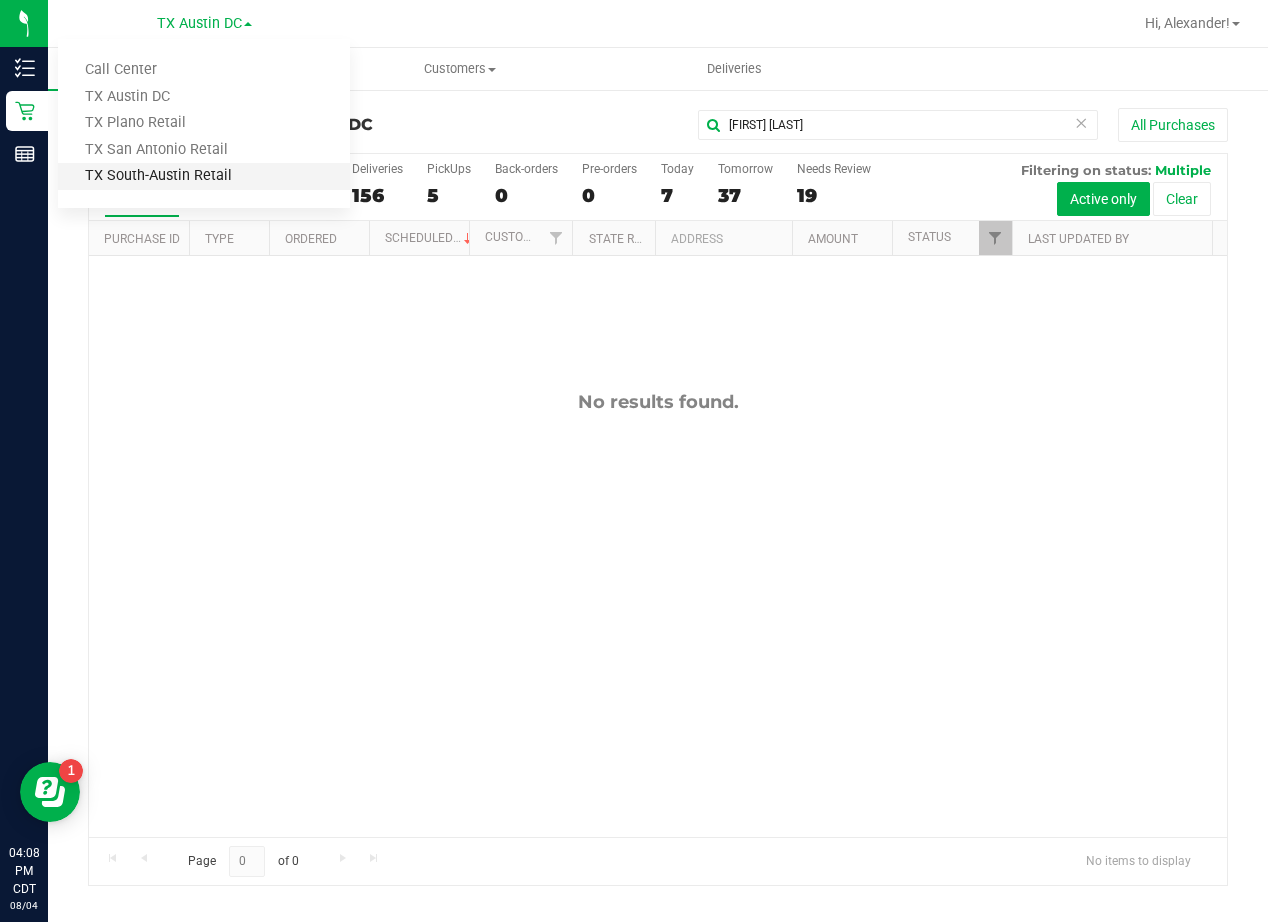 click on "TX South-Austin Retail" at bounding box center (204, 176) 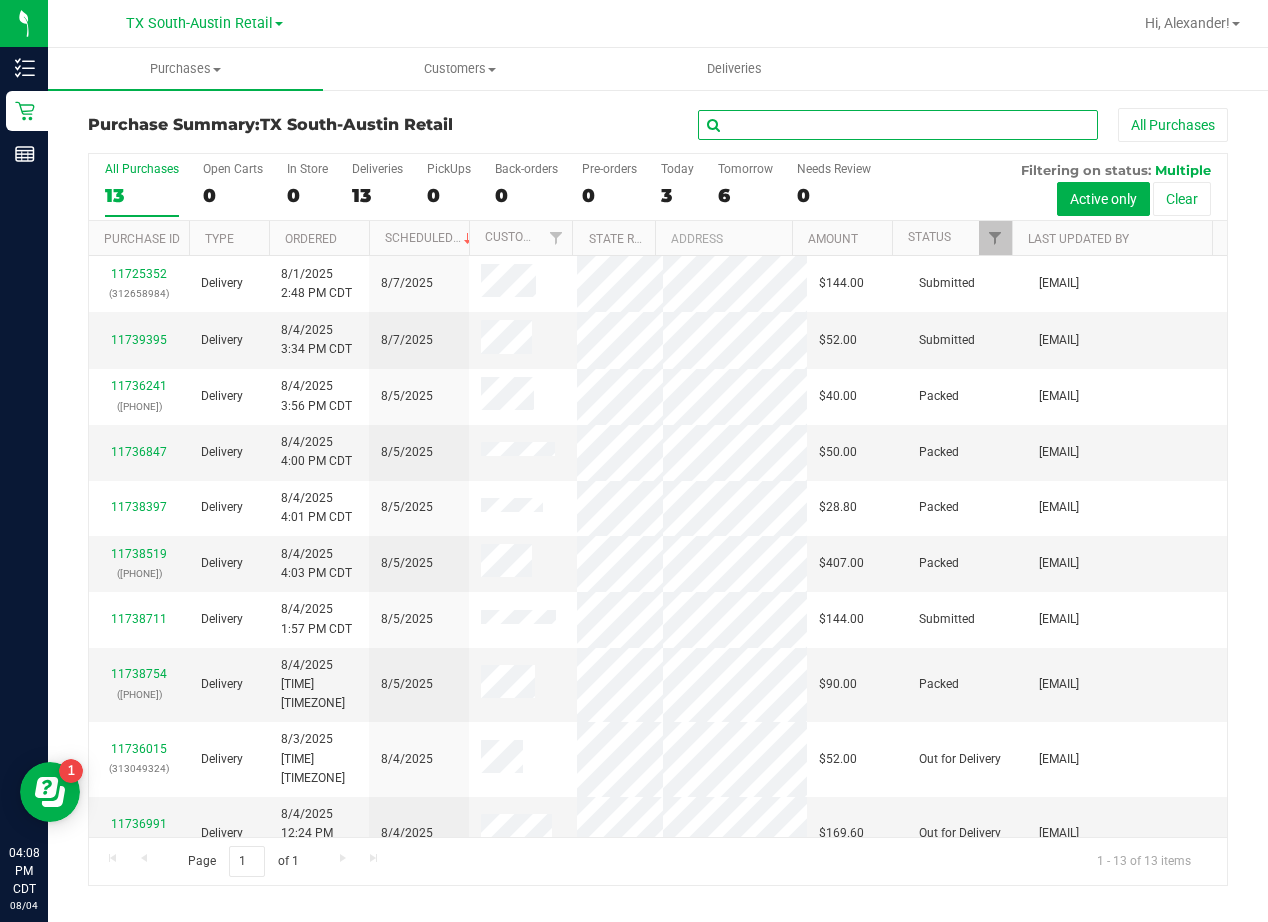 click at bounding box center [898, 125] 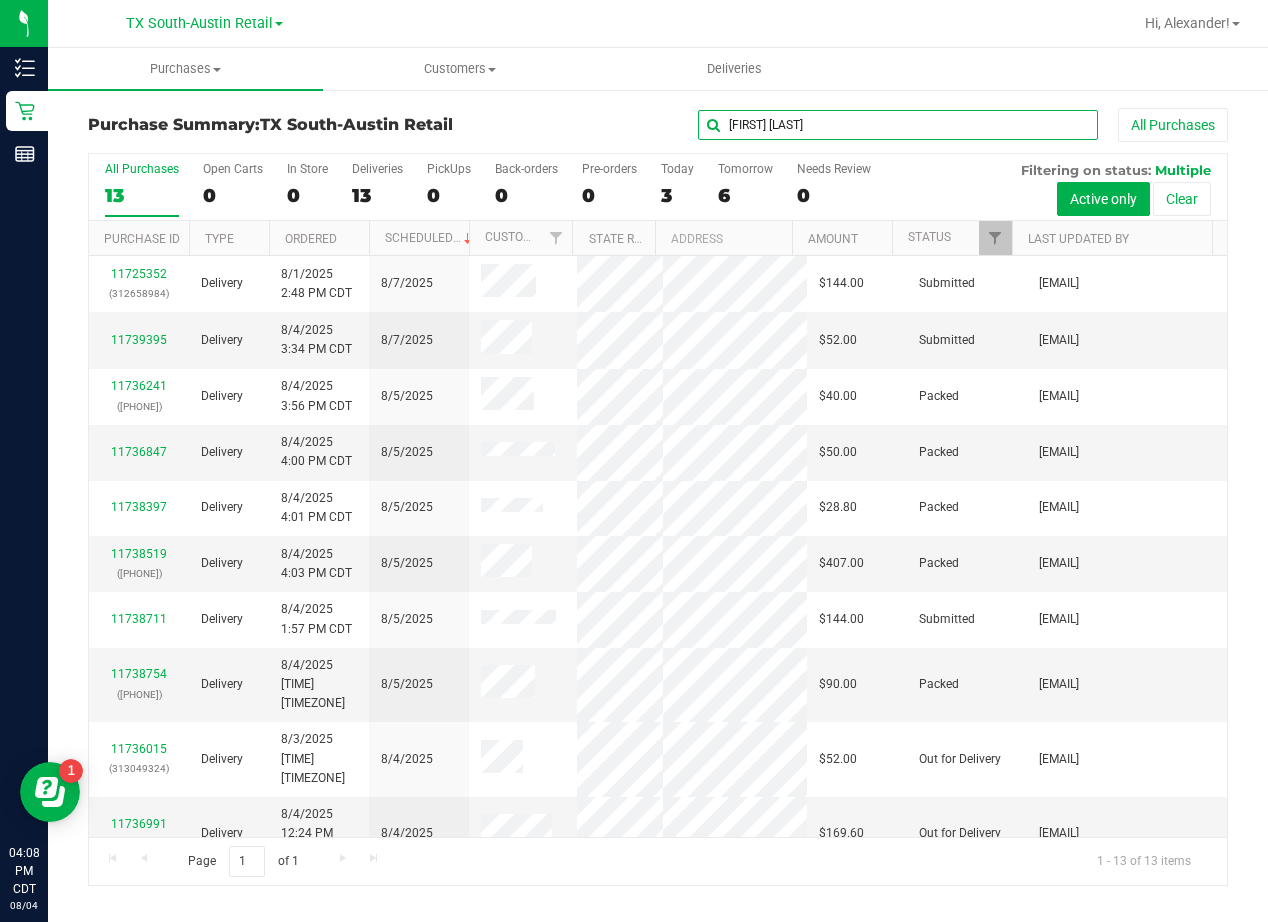 type on "Corinne Smith" 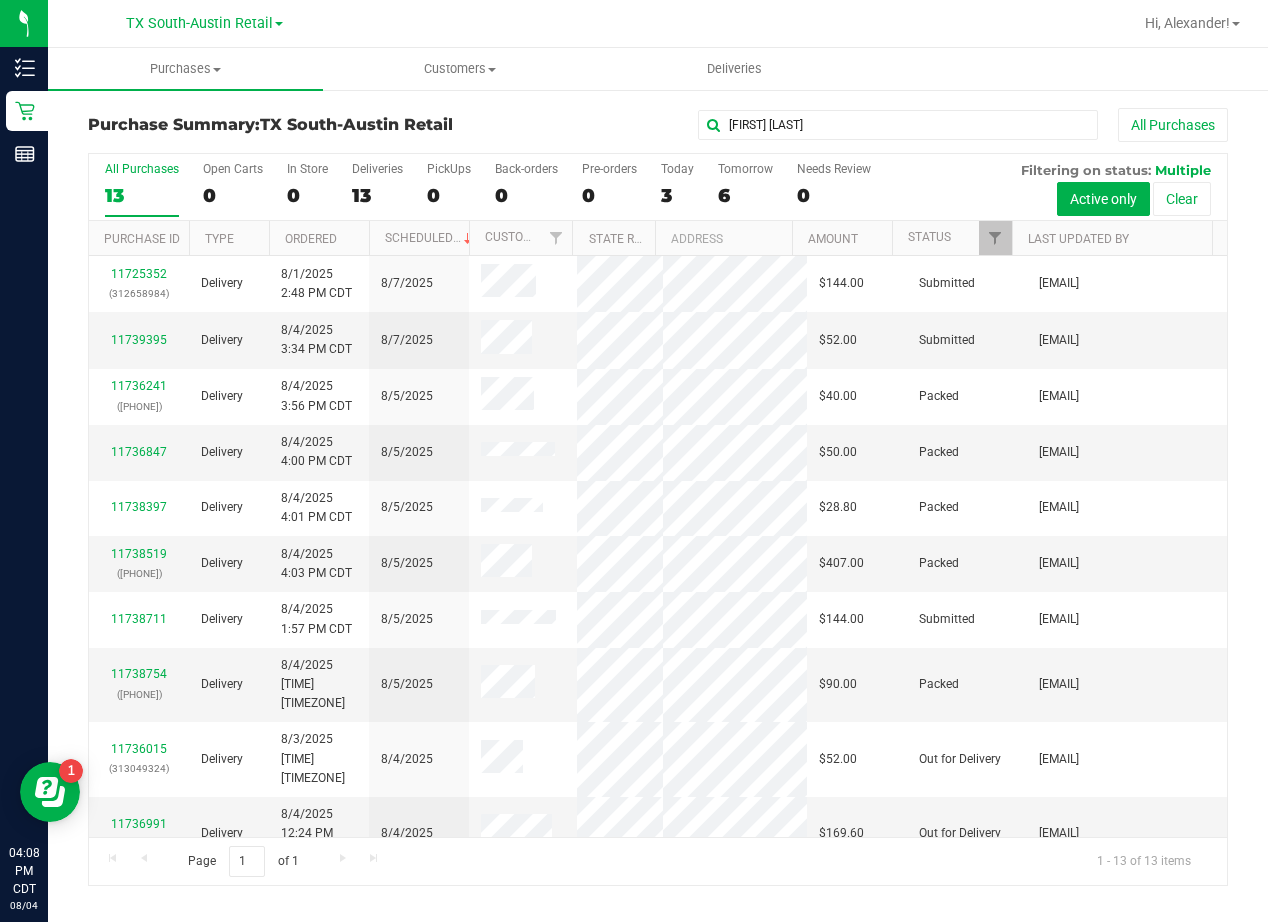 click on "Corinne Smith
All Purchases" at bounding box center (848, 125) 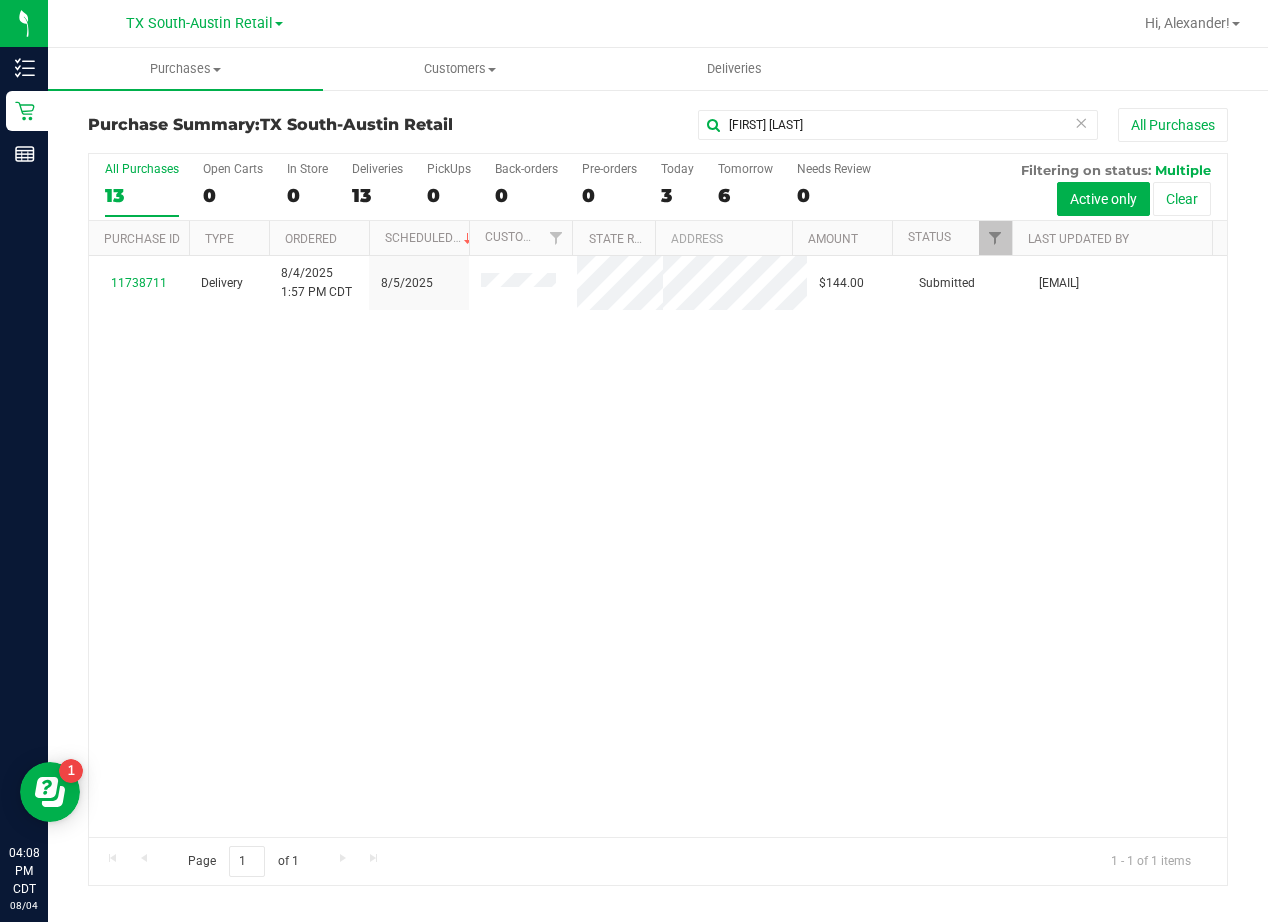 drag, startPoint x: 862, startPoint y: 349, endPoint x: 826, endPoint y: 350, distance: 36.013885 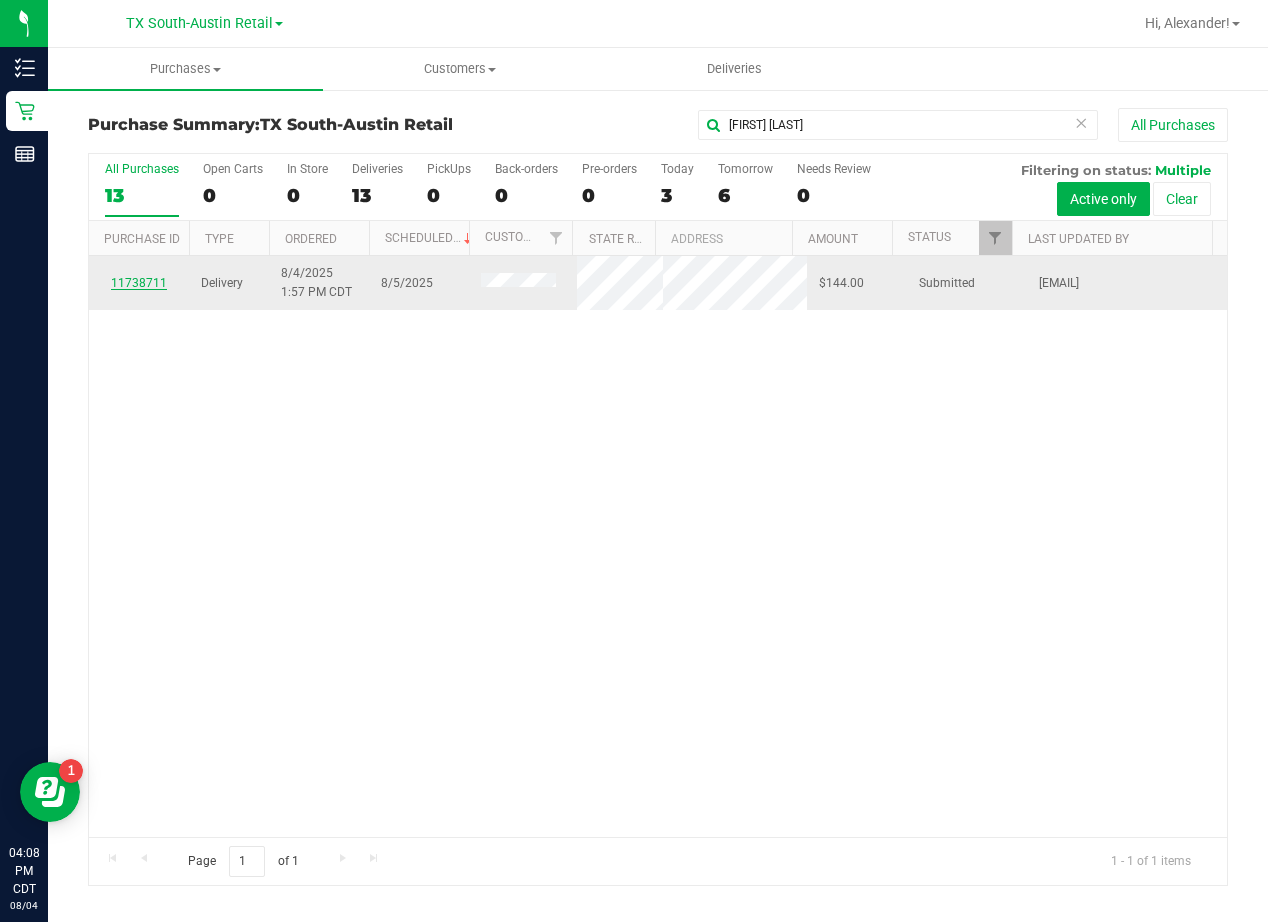 click on "11738711" at bounding box center (139, 283) 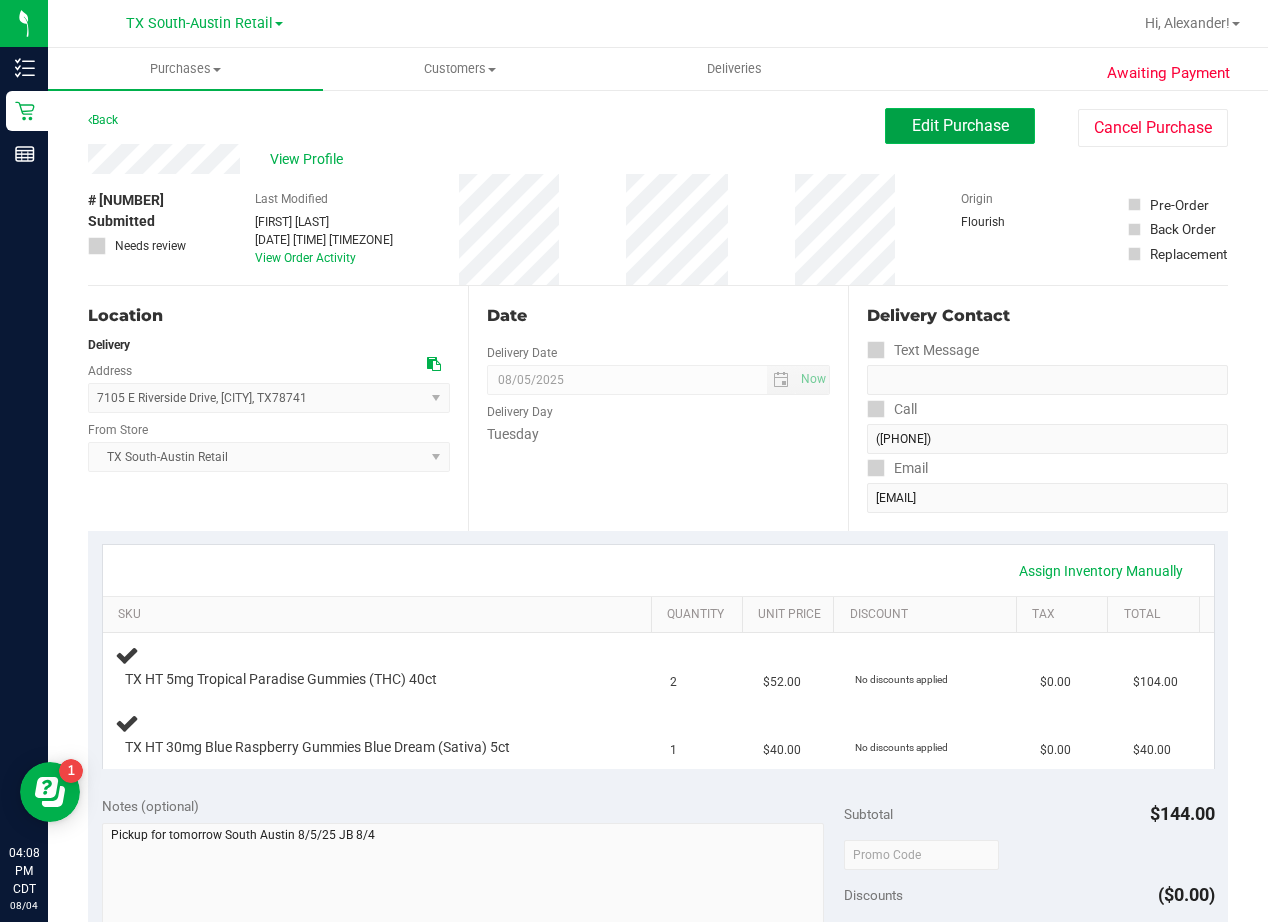 click on "Edit Purchase" at bounding box center [960, 126] 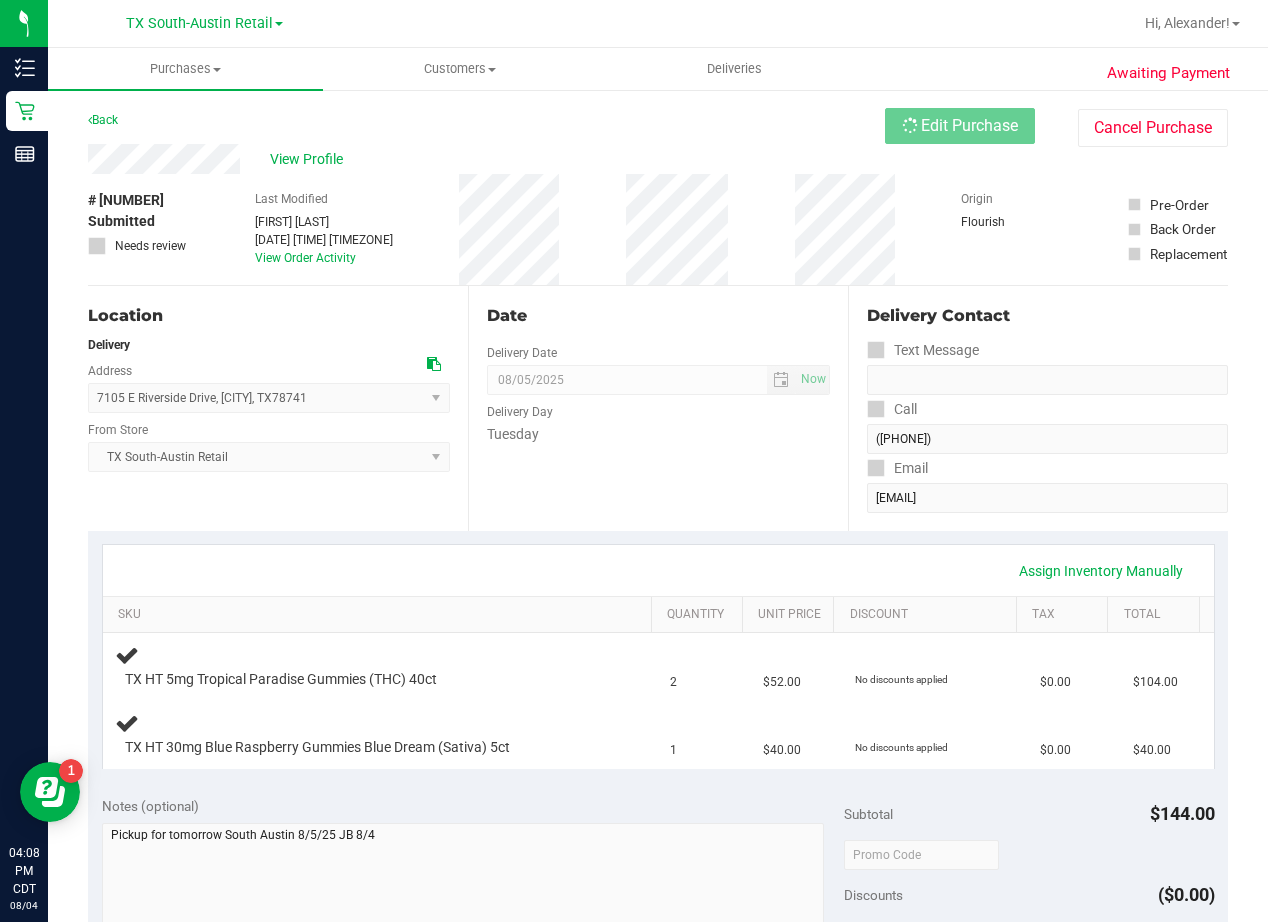 drag, startPoint x: 503, startPoint y: 143, endPoint x: 525, endPoint y: 172, distance: 36.40055 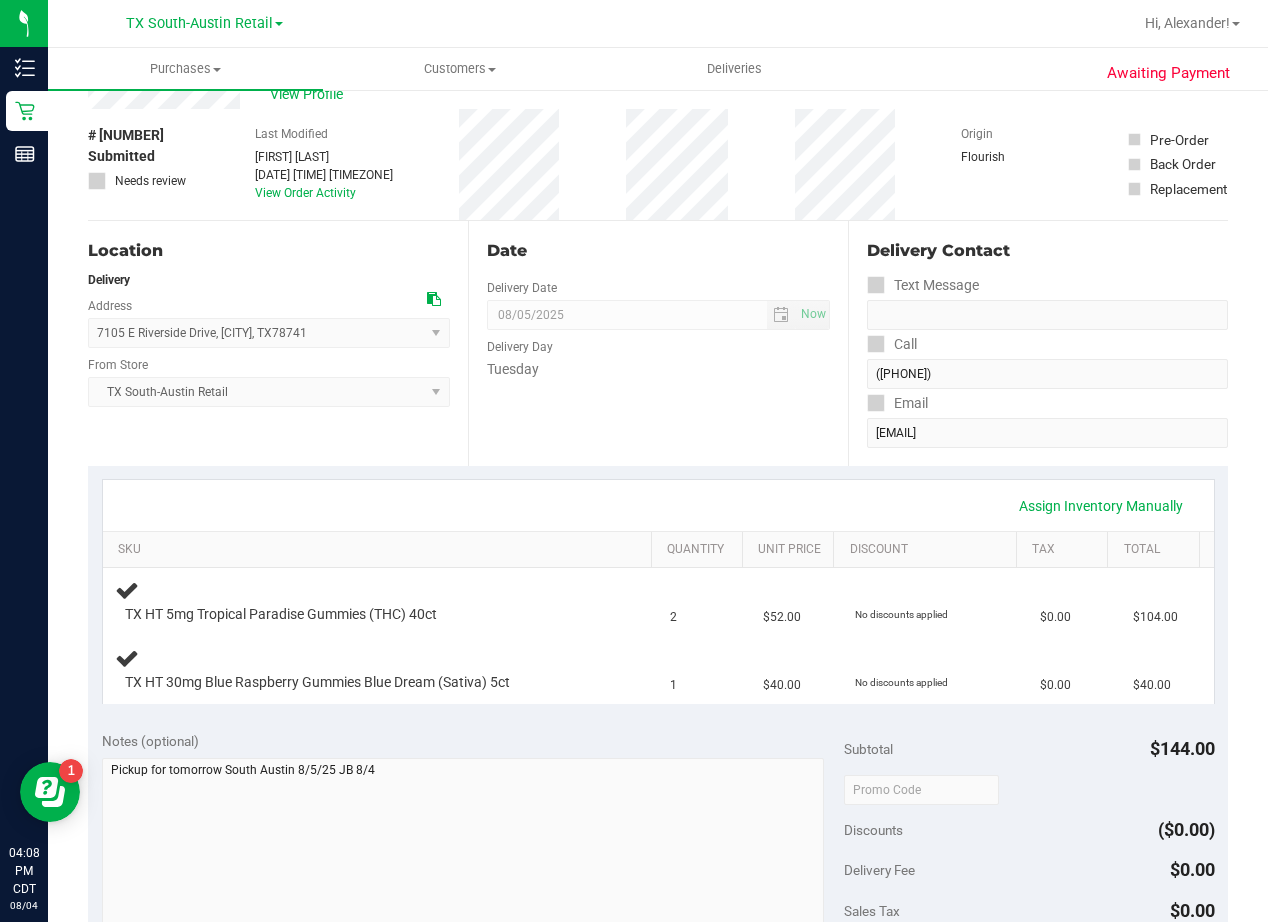 scroll, scrollTop: 100, scrollLeft: 0, axis: vertical 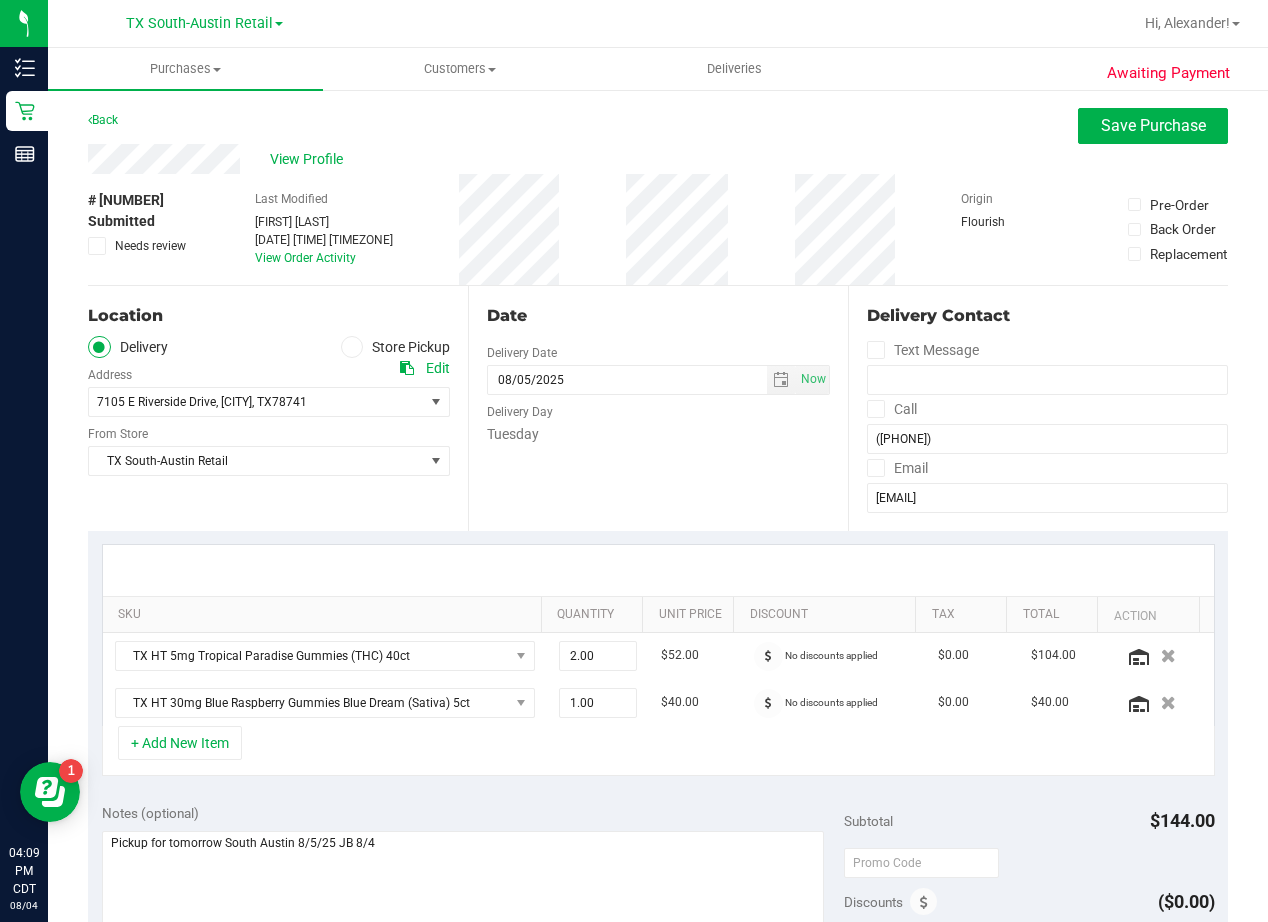 click on "Date
Delivery Date
08/05/2025
Now
08/05/2025 08:00 AM
Now
Delivery Day
Tuesday" at bounding box center [658, 408] 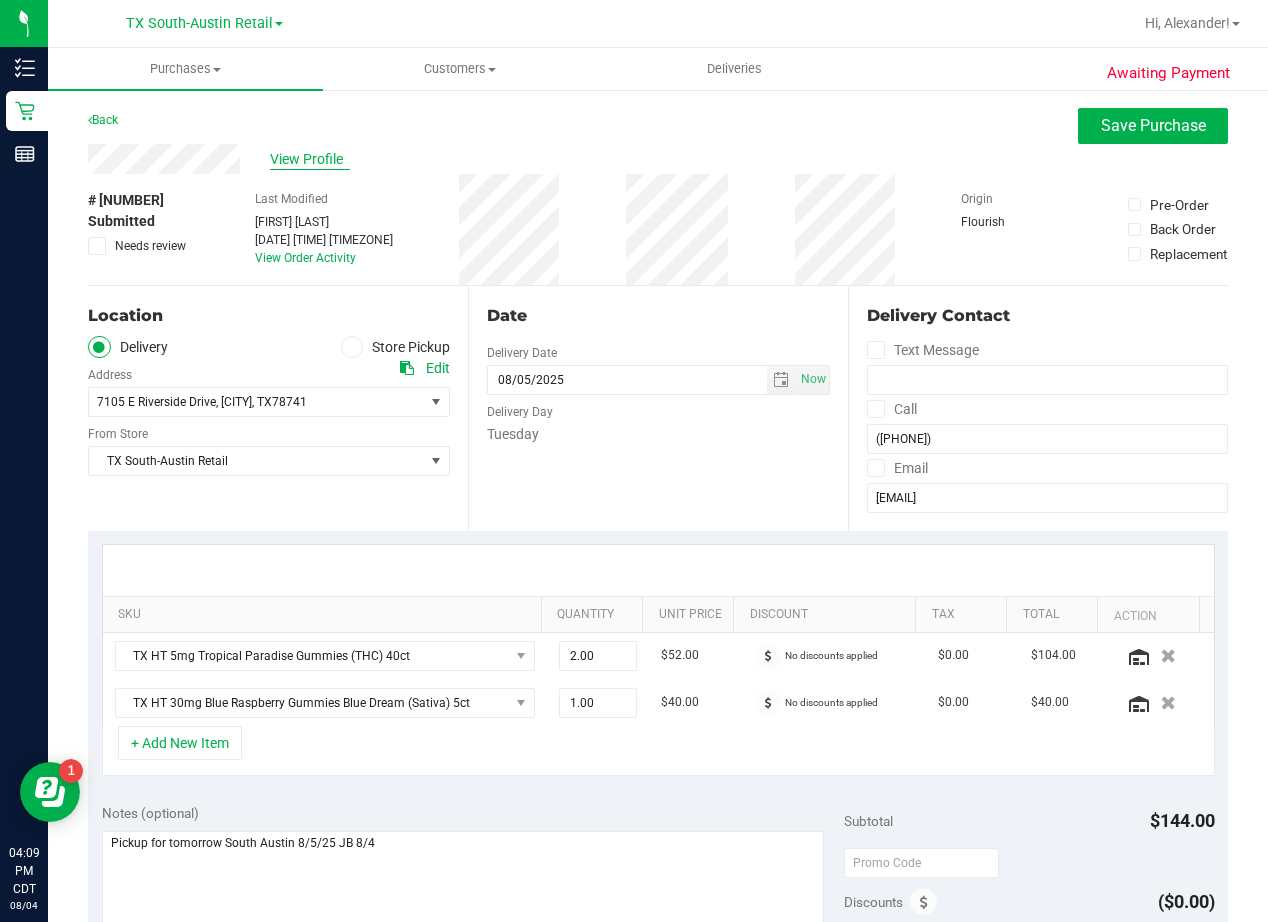 click on "View Profile" at bounding box center (310, 159) 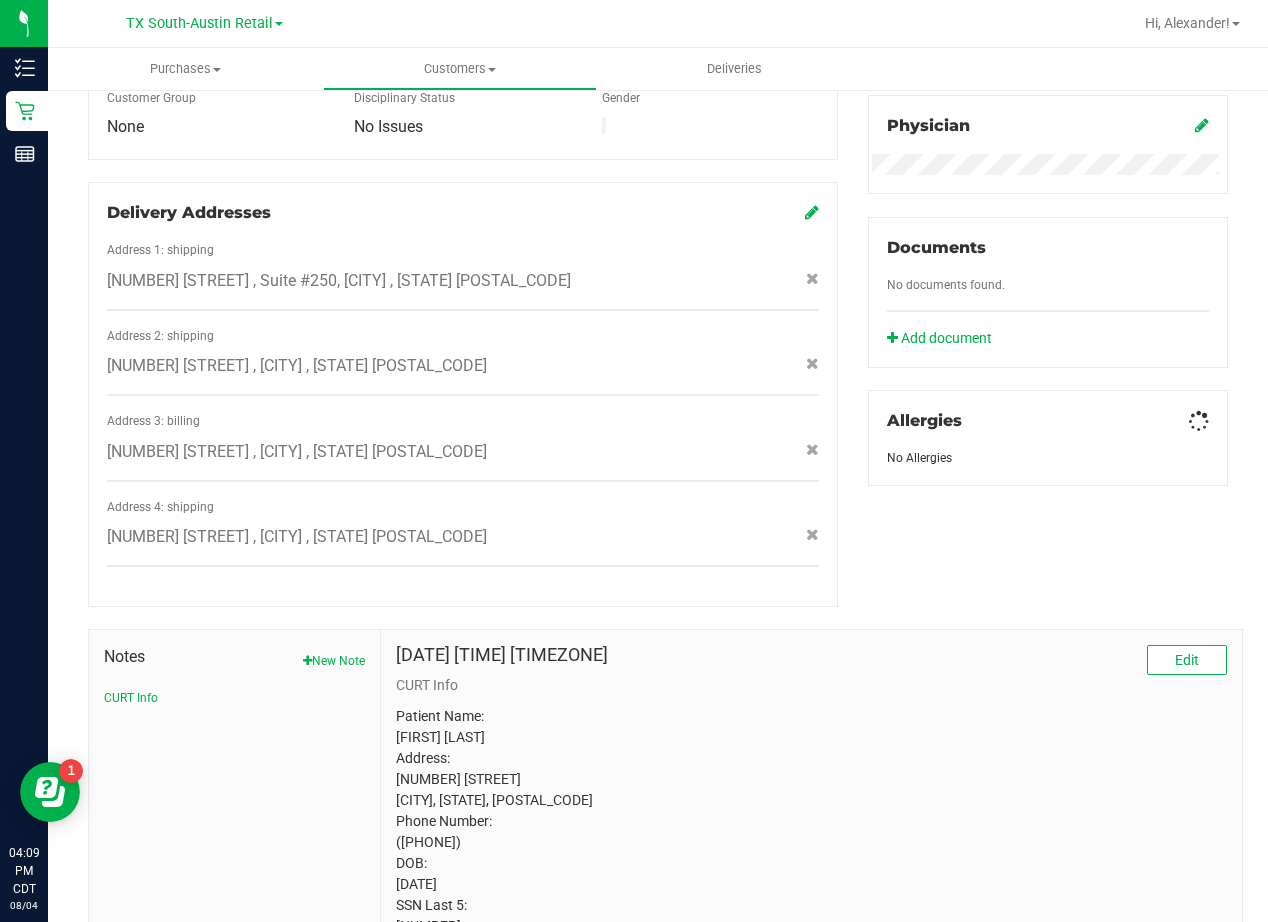 scroll, scrollTop: 677, scrollLeft: 0, axis: vertical 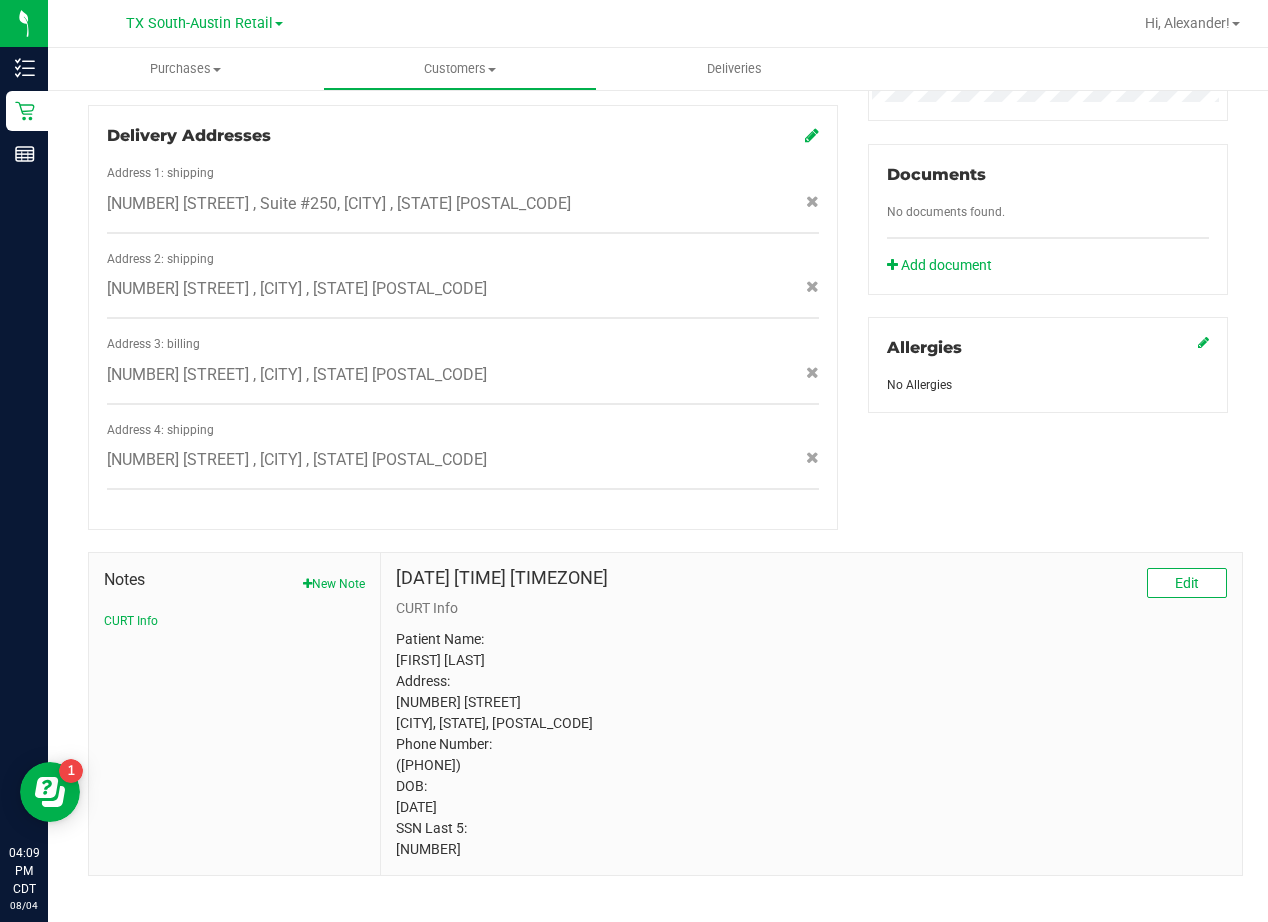 click on "Patient Name:
Corinne Smith
Address:
1704 Mohle Dr
Austin, TX, 78703
Phone Number:
(512) 721-8829
DOB:
07/19/1964
SSN Last 5:
64825" at bounding box center [811, 744] 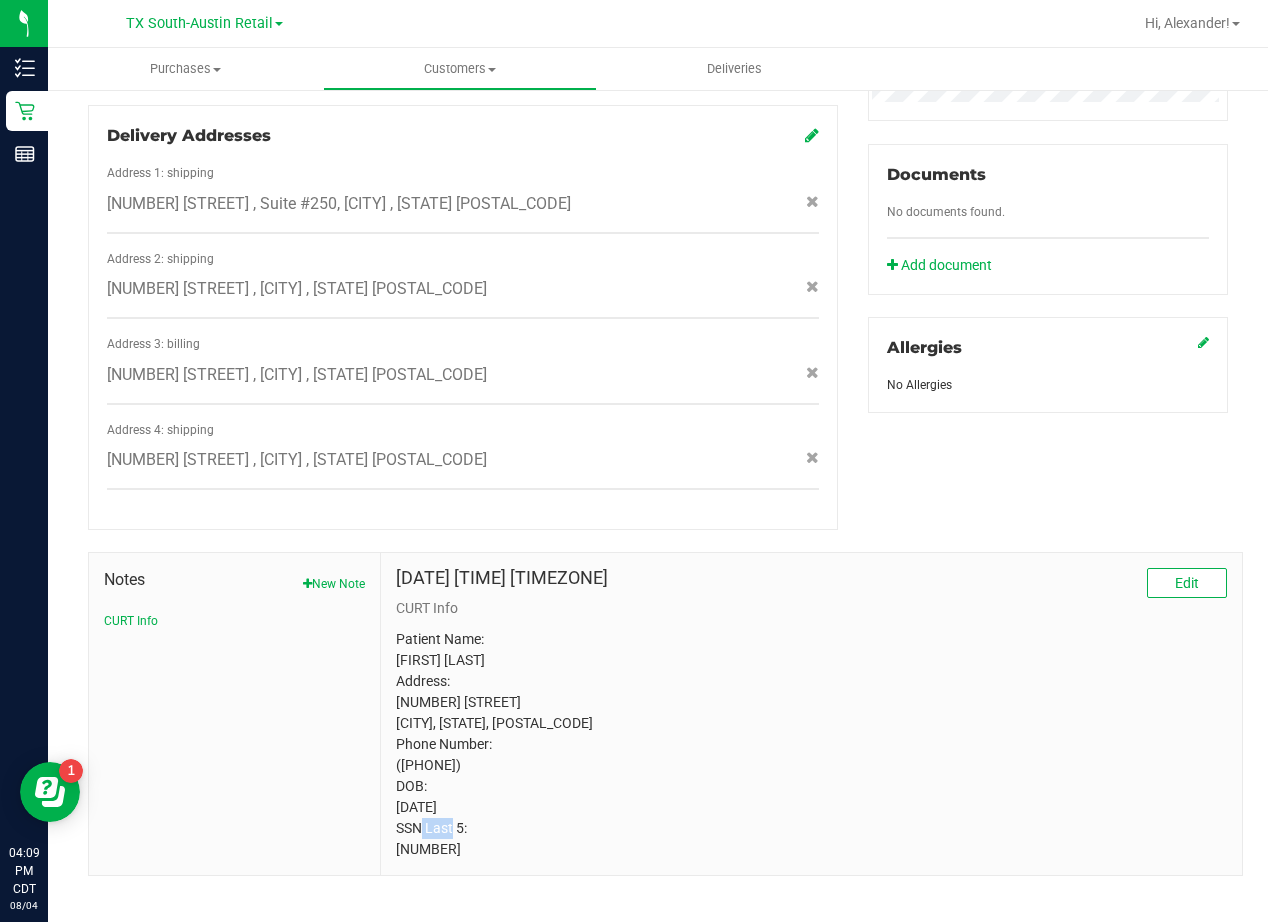 click on "Patient Name:
Corinne Smith
Address:
1704 Mohle Dr
Austin, TX, 78703
Phone Number:
(512) 721-8829
DOB:
07/19/1964
SSN Last 5:
64825" at bounding box center [811, 744] 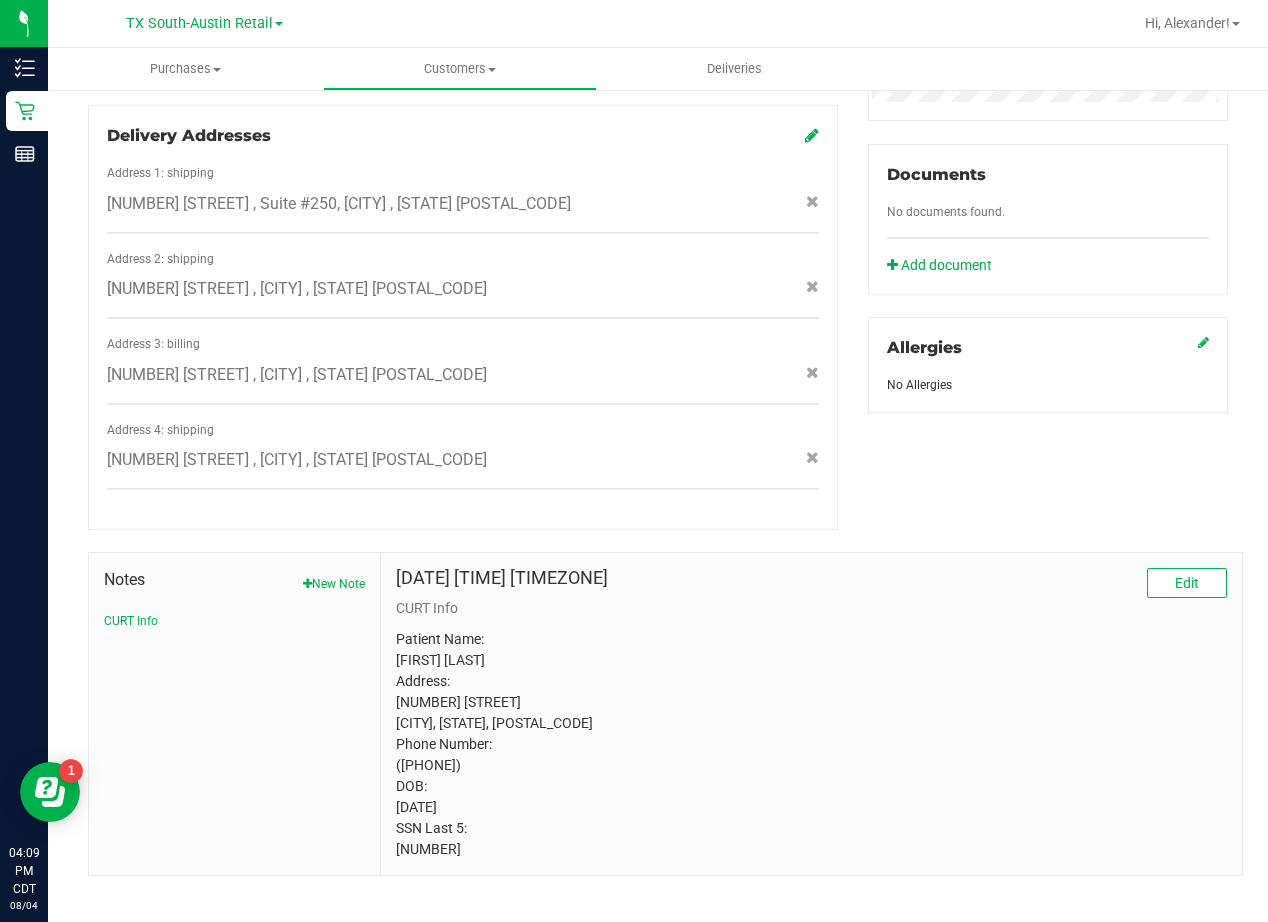 click on "Patient Name:
Corinne Smith
Address:
1704 Mohle Dr
Austin, TX, 78703
Phone Number:
(512) 721-8829
DOB:
07/19/1964
SSN Last 5:
64825" at bounding box center (811, 744) 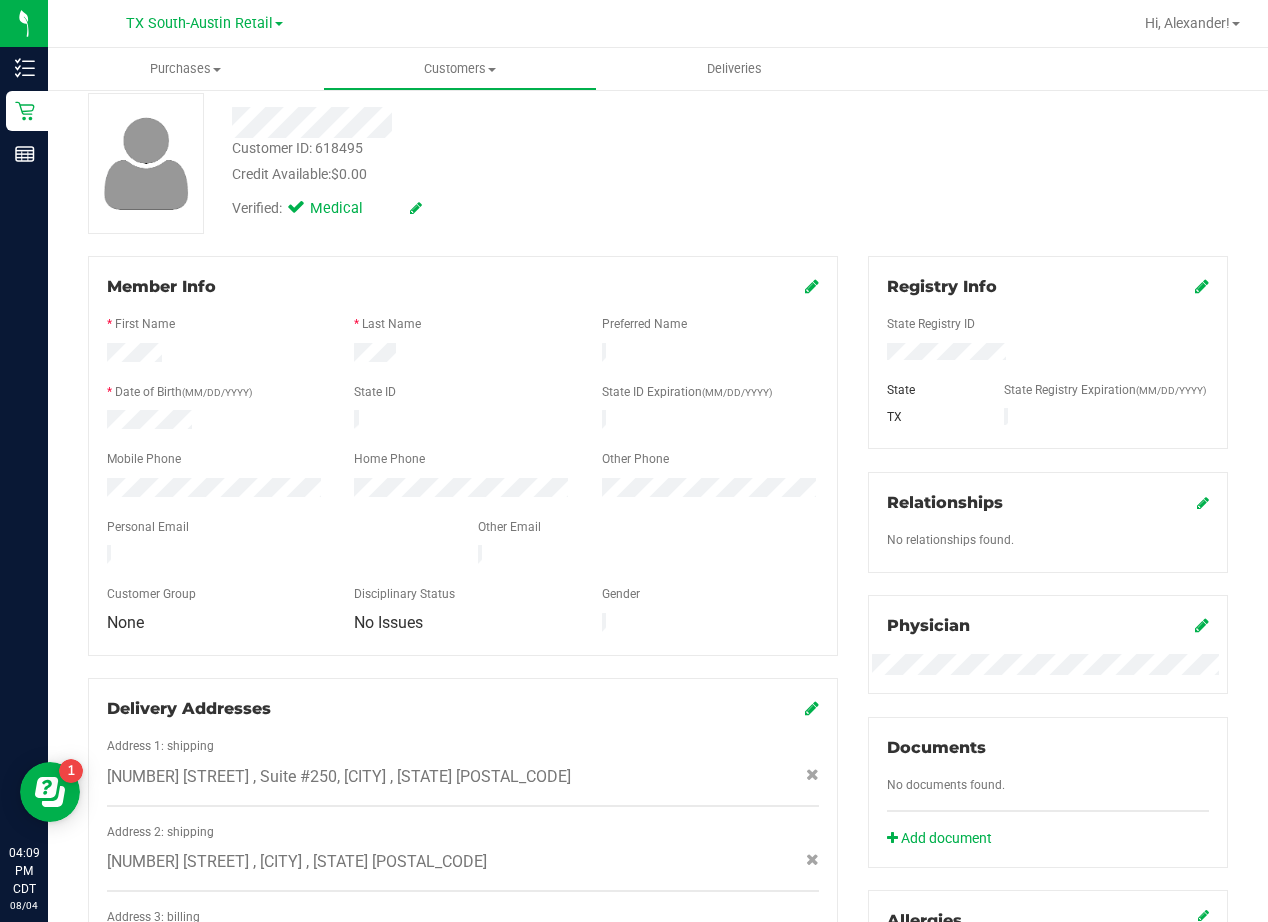 scroll, scrollTop: 0, scrollLeft: 0, axis: both 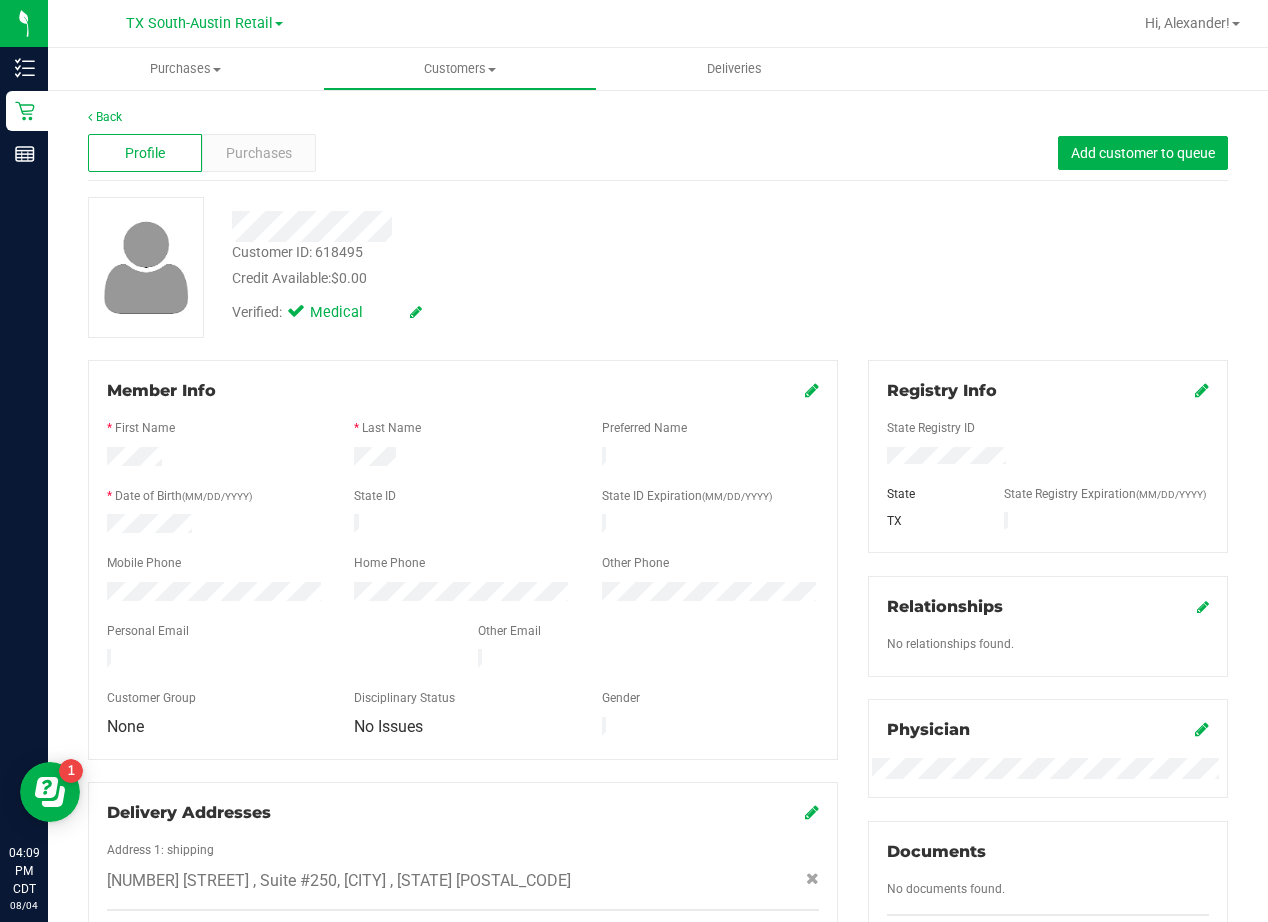 click on "Customer ID: 618495
Credit Available:
$0.00
Verified:
Medical" at bounding box center [658, 267] 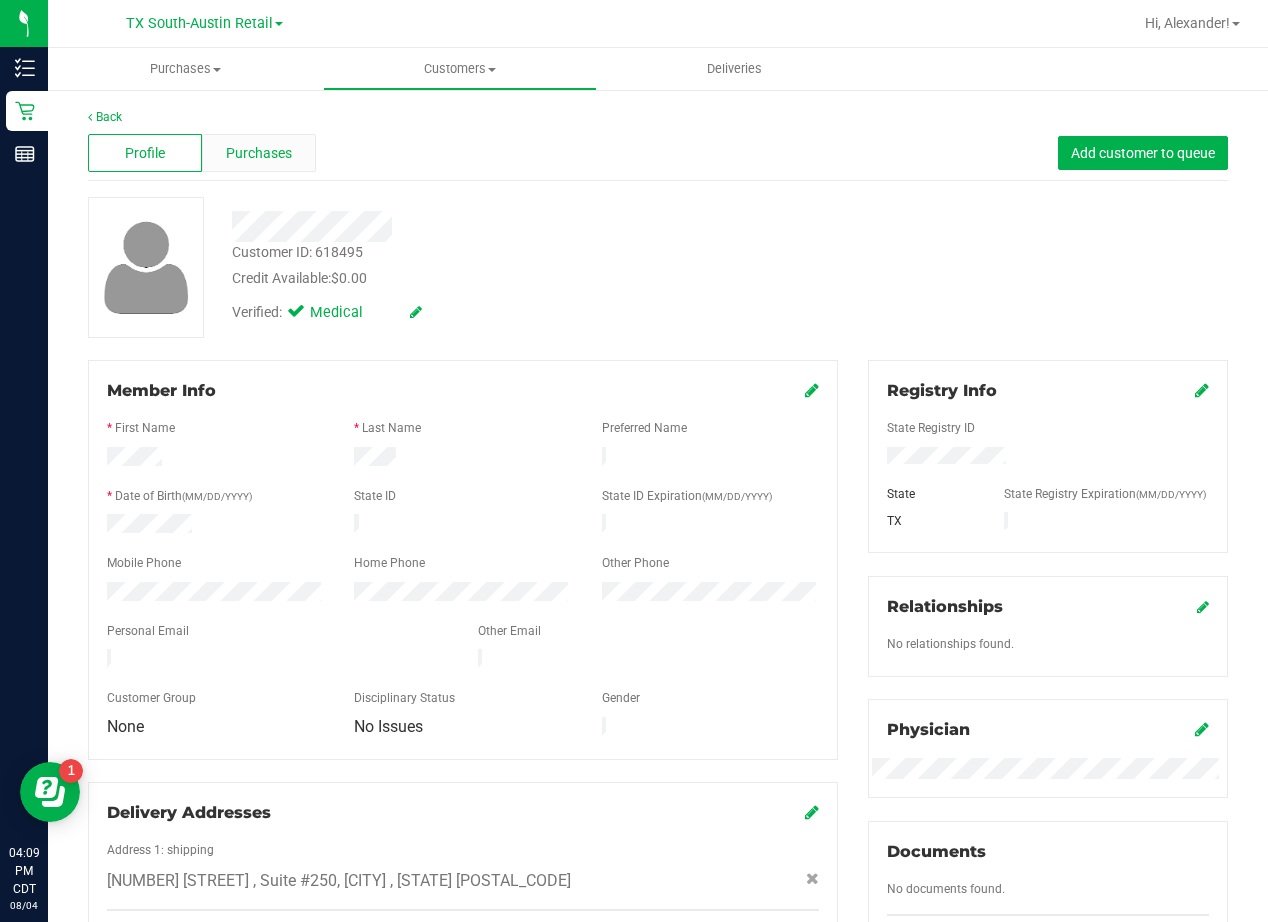 click on "Purchases" at bounding box center [259, 153] 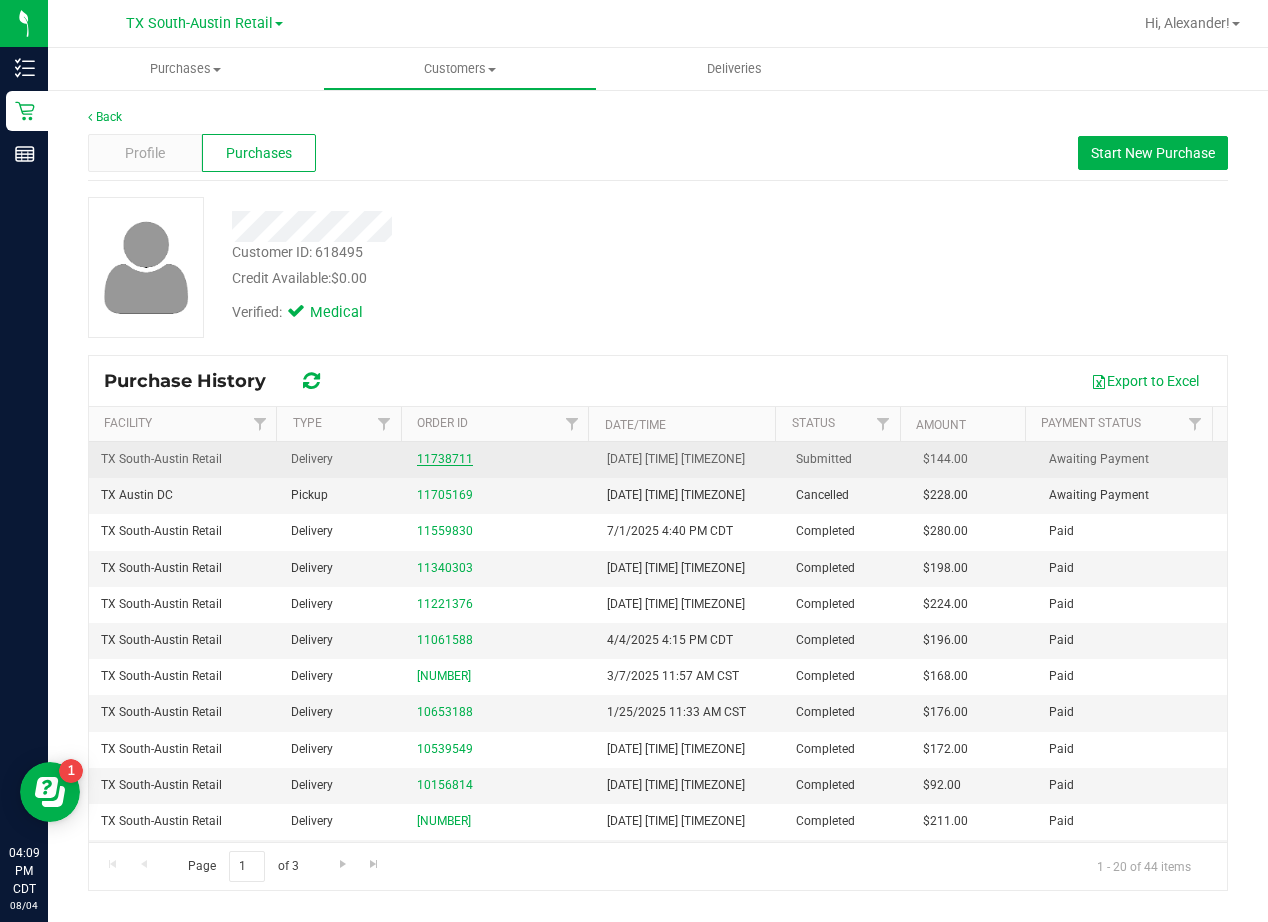 click on "11738711" at bounding box center [445, 459] 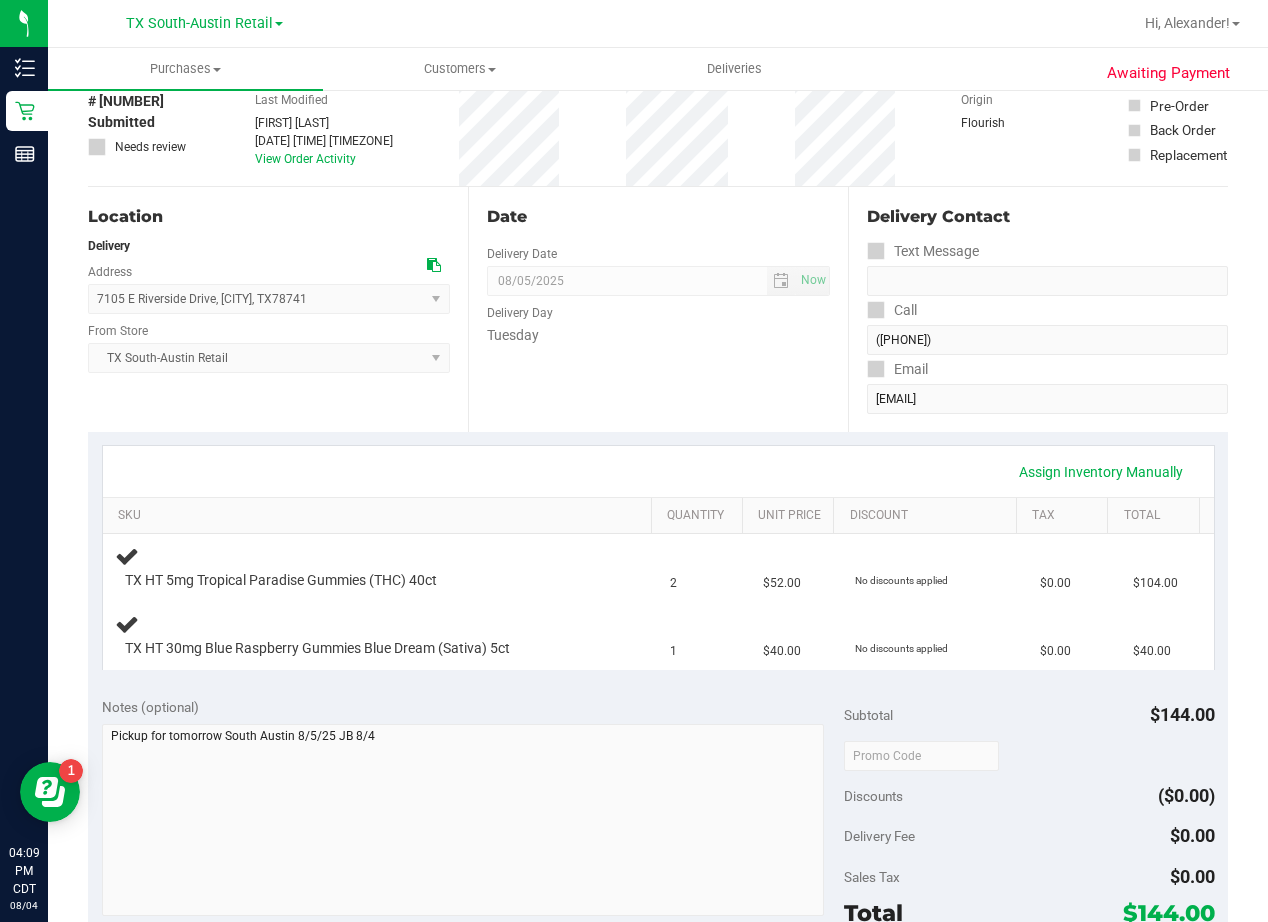 scroll, scrollTop: 100, scrollLeft: 0, axis: vertical 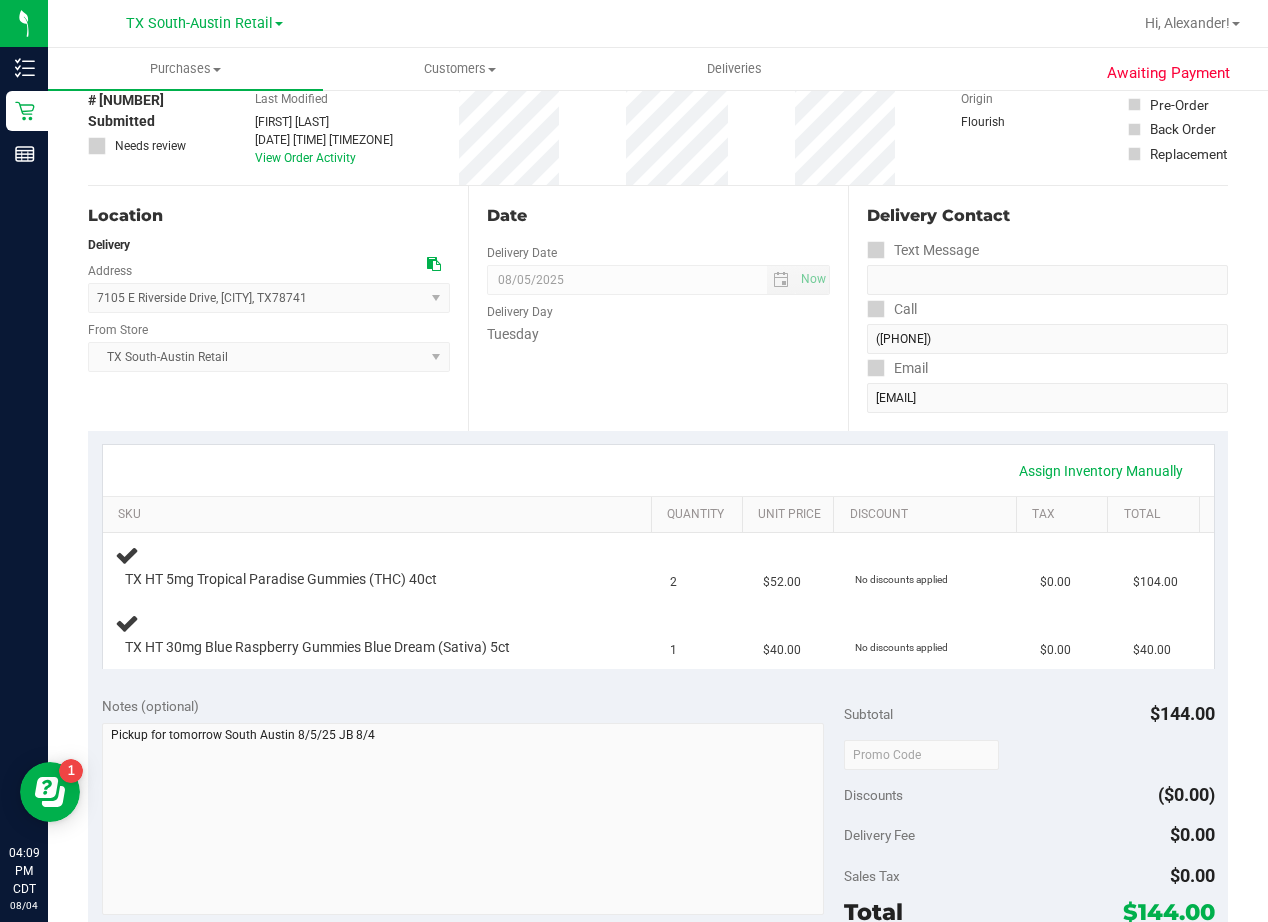 click on "Delivery Day" at bounding box center [658, 309] 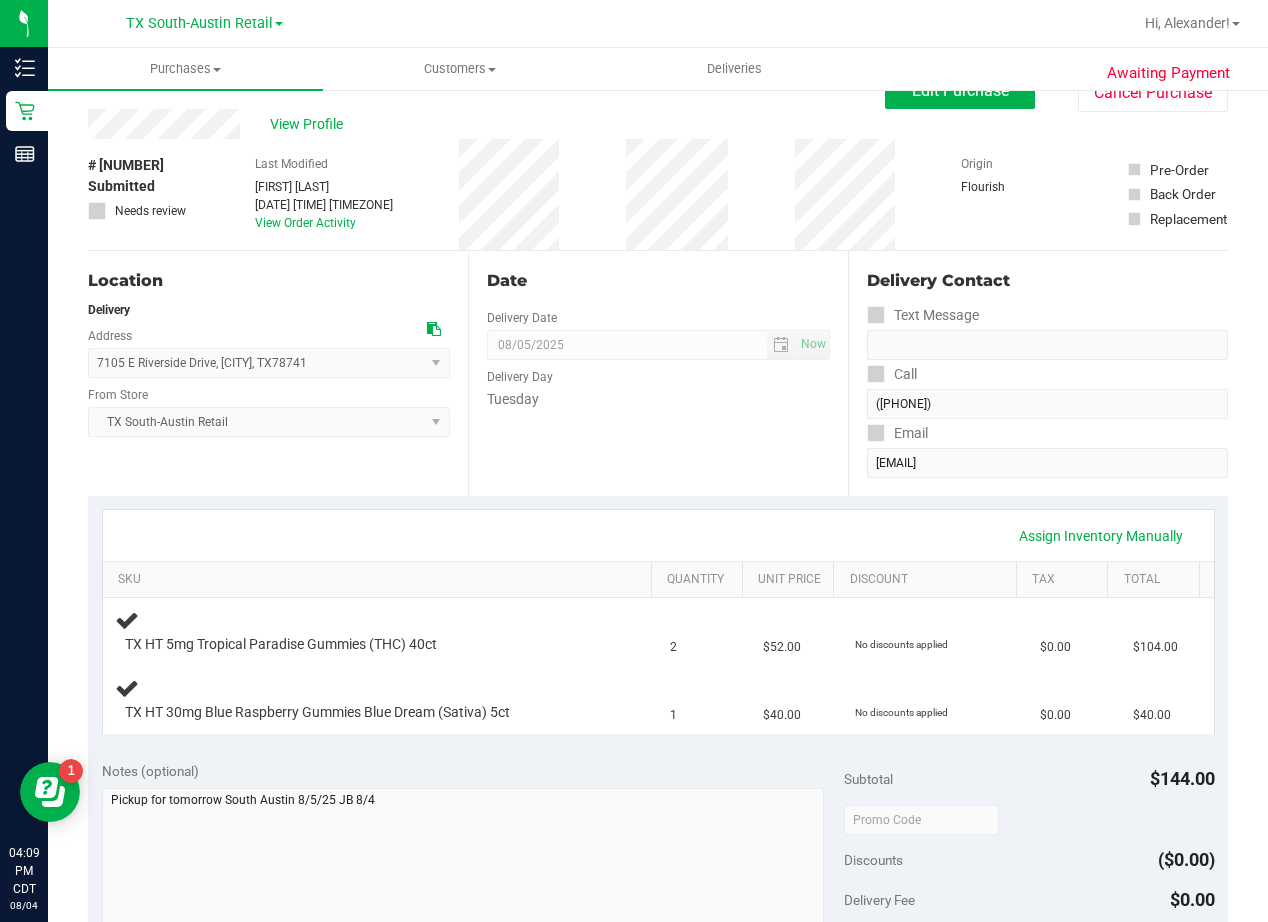 scroll, scrollTop: 0, scrollLeft: 0, axis: both 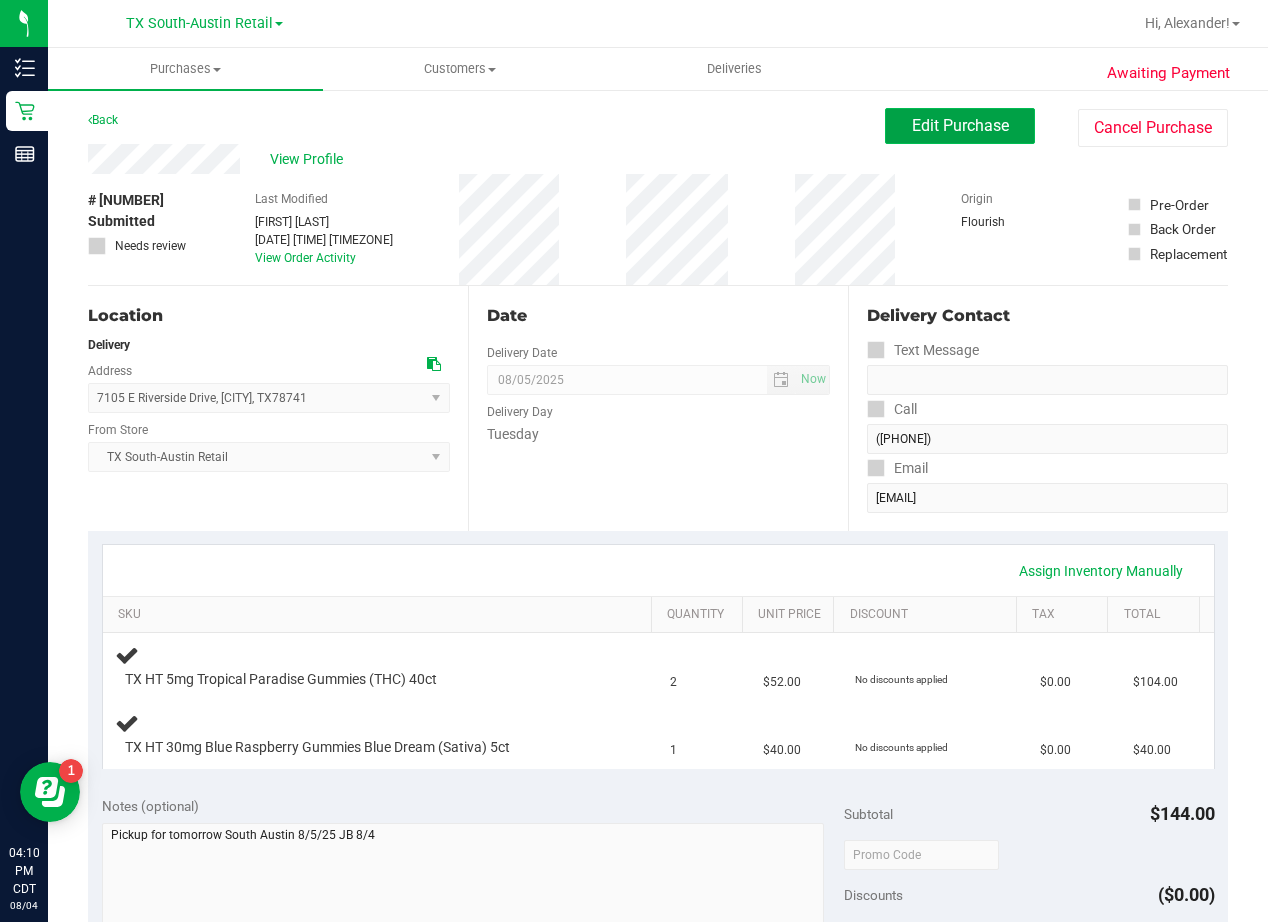 click on "Edit Purchase" at bounding box center (960, 125) 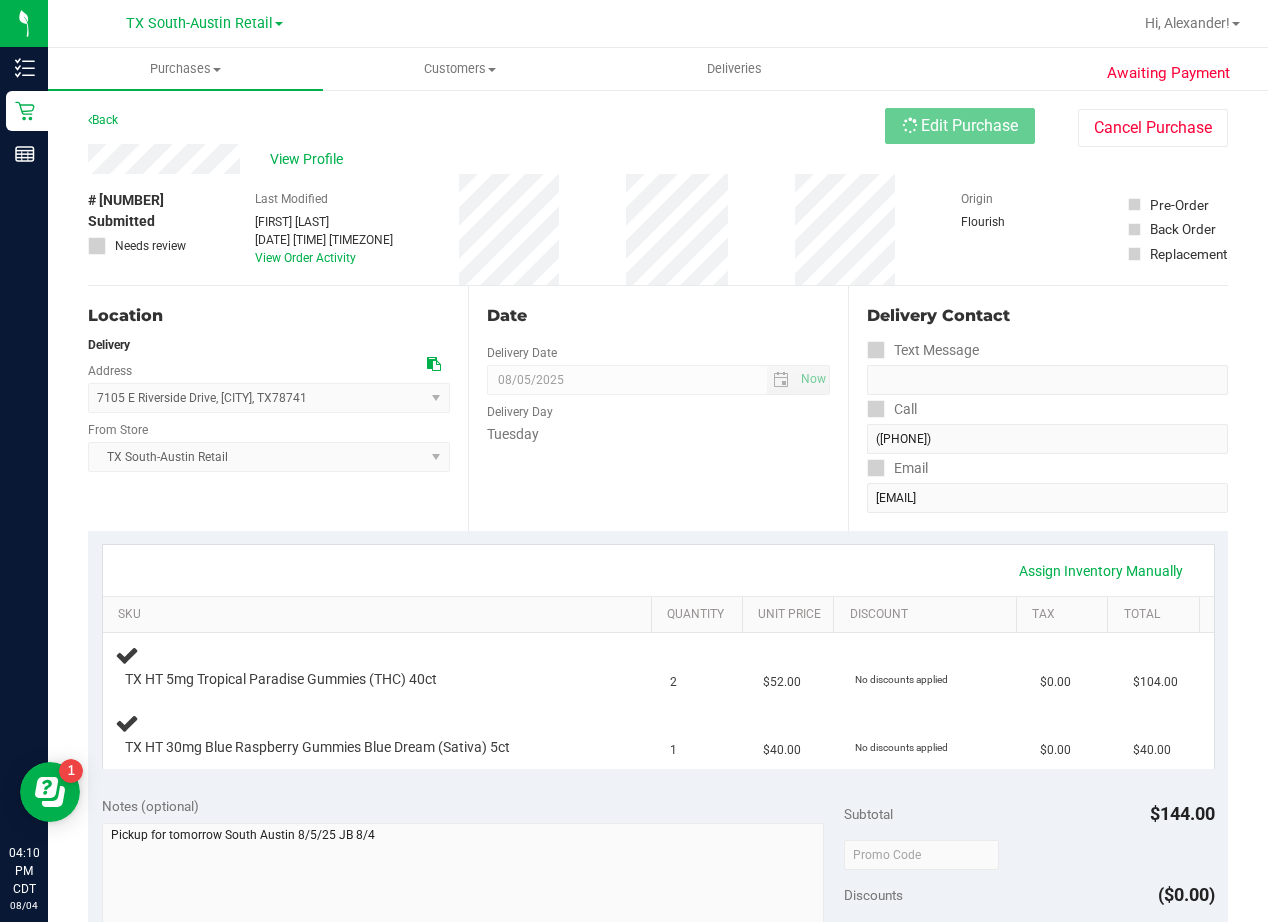 drag, startPoint x: 562, startPoint y: 140, endPoint x: 556, endPoint y: 172, distance: 32.55764 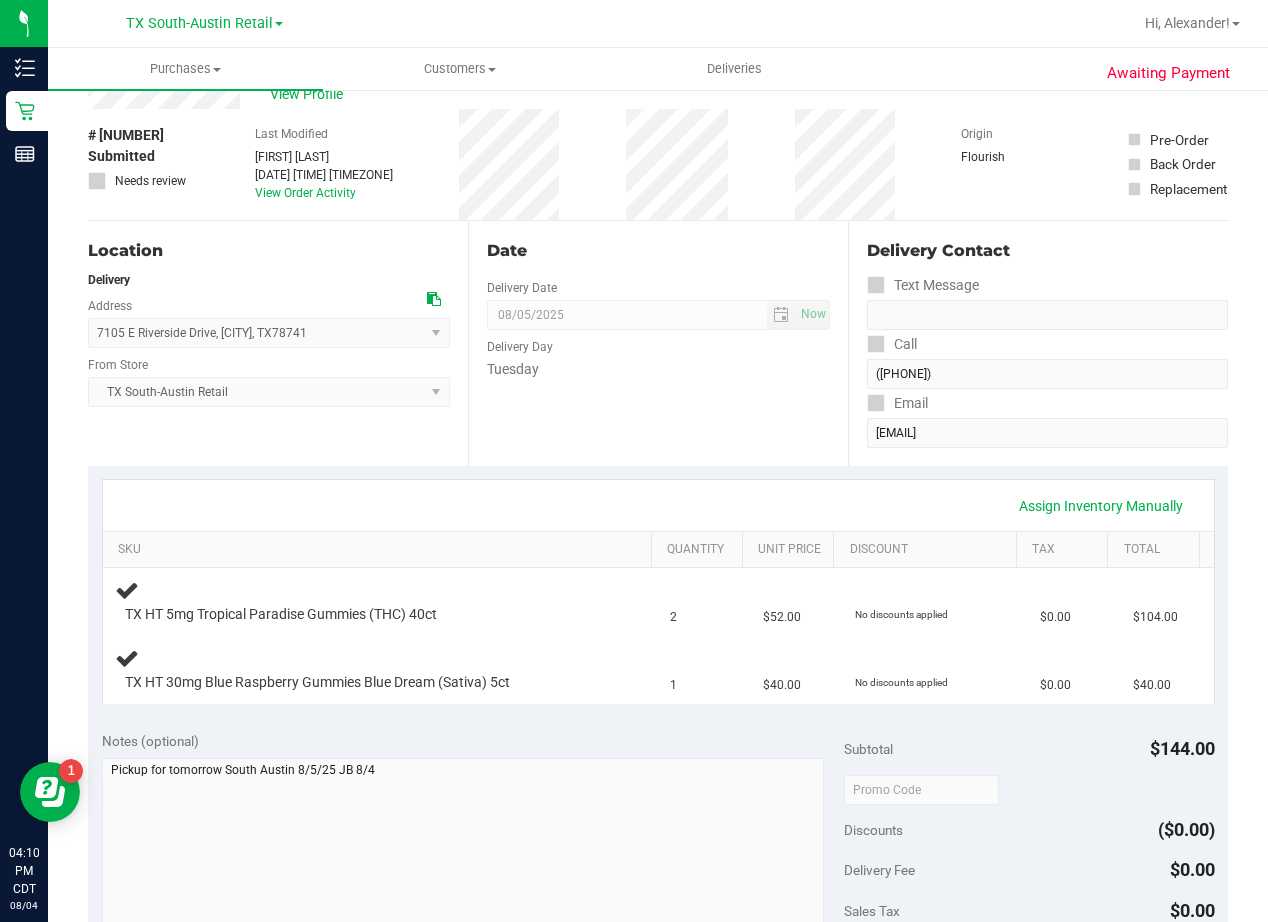scroll, scrollTop: 100, scrollLeft: 0, axis: vertical 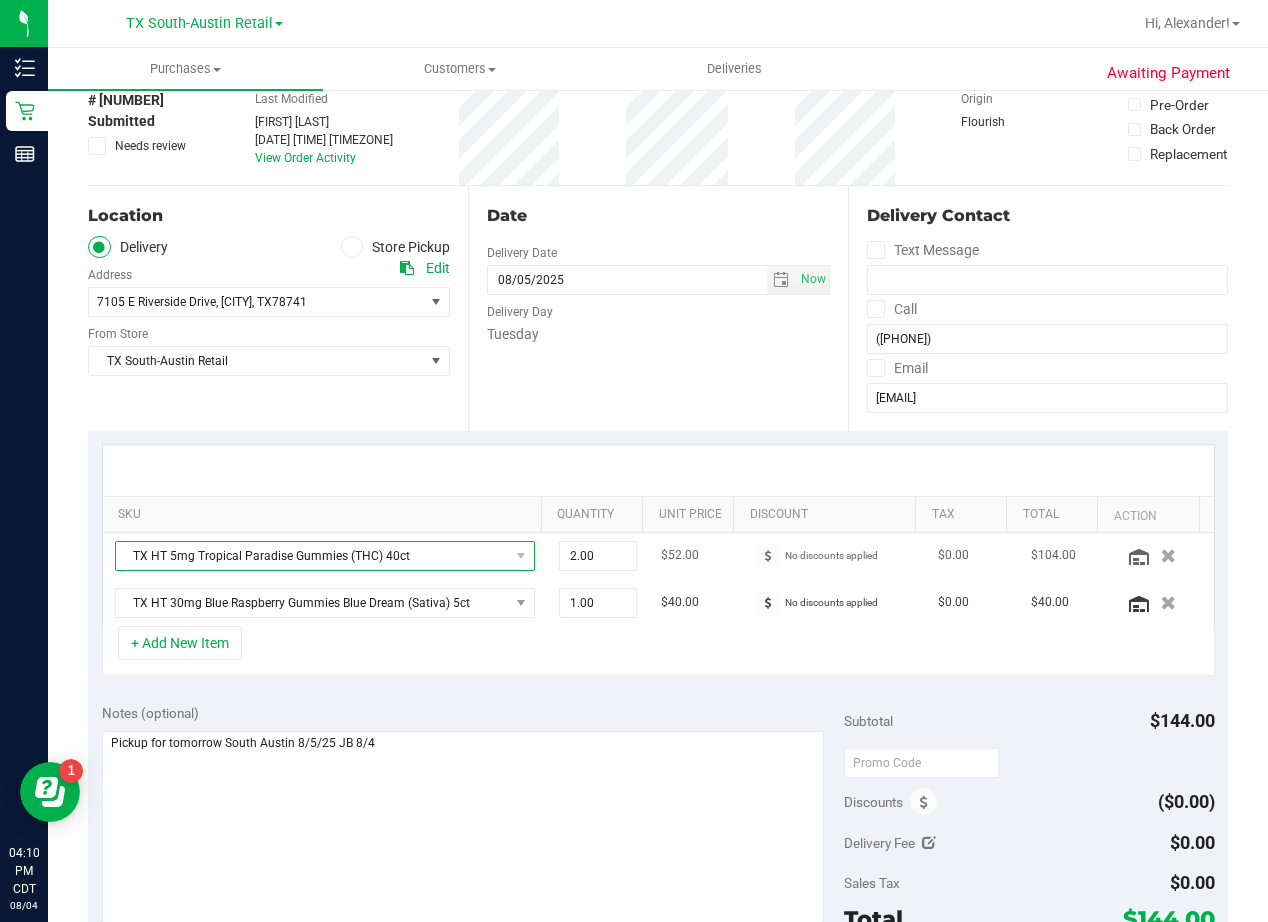 click on "TX HT 5mg Tropical Paradise Gummies (THC) 40ct" at bounding box center (312, 556) 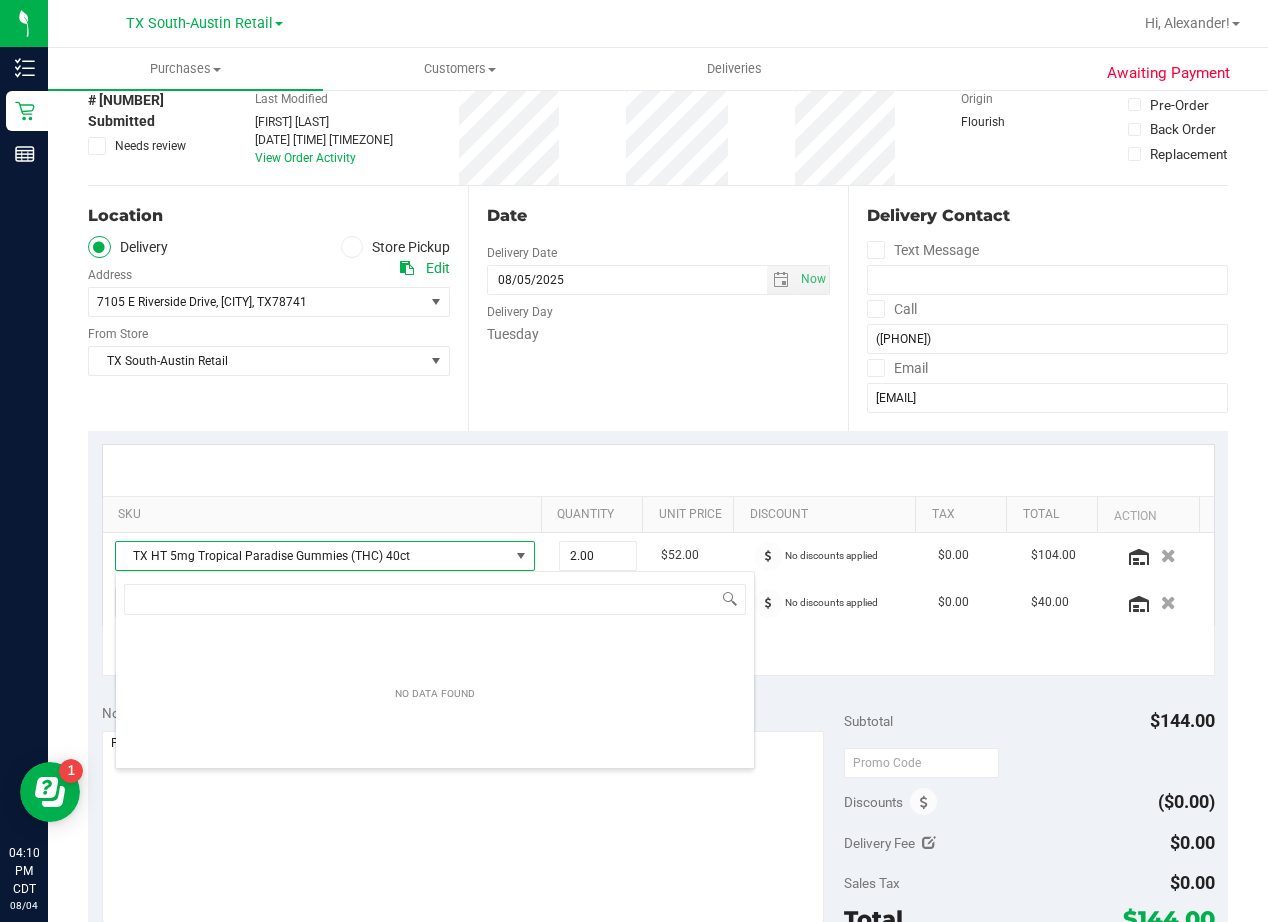 scroll, scrollTop: 30, scrollLeft: 392, axis: both 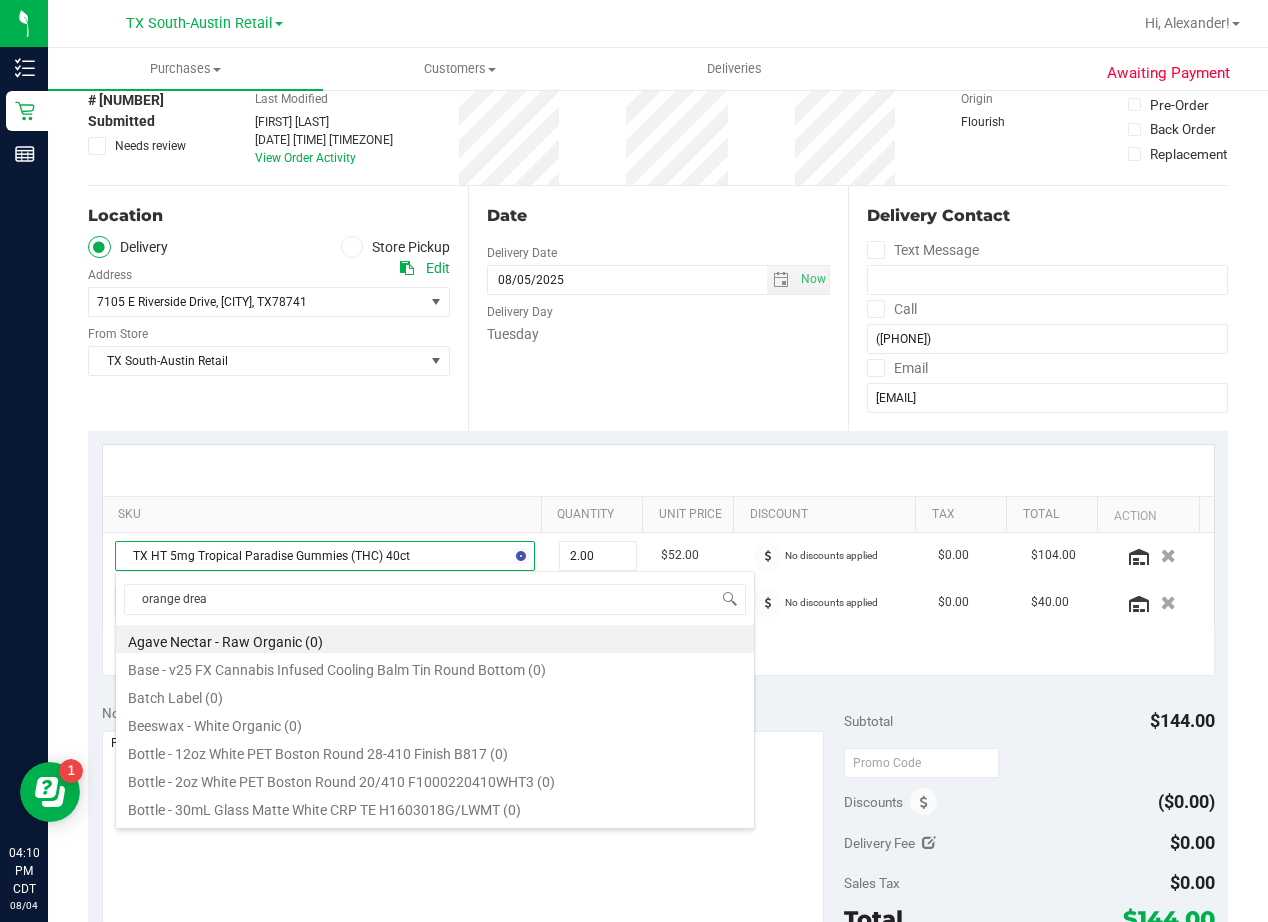 type on "orange dream" 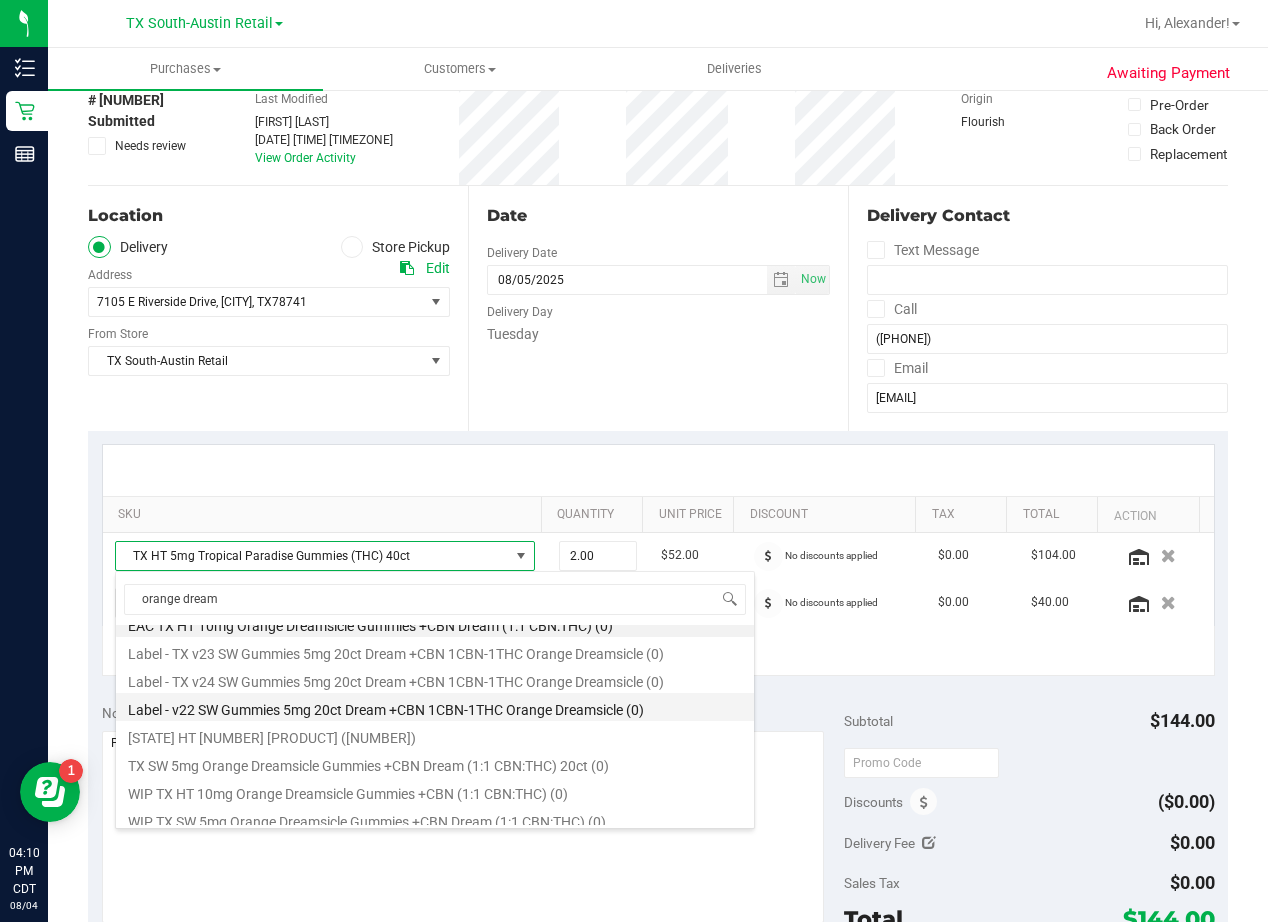 scroll, scrollTop: 24, scrollLeft: 0, axis: vertical 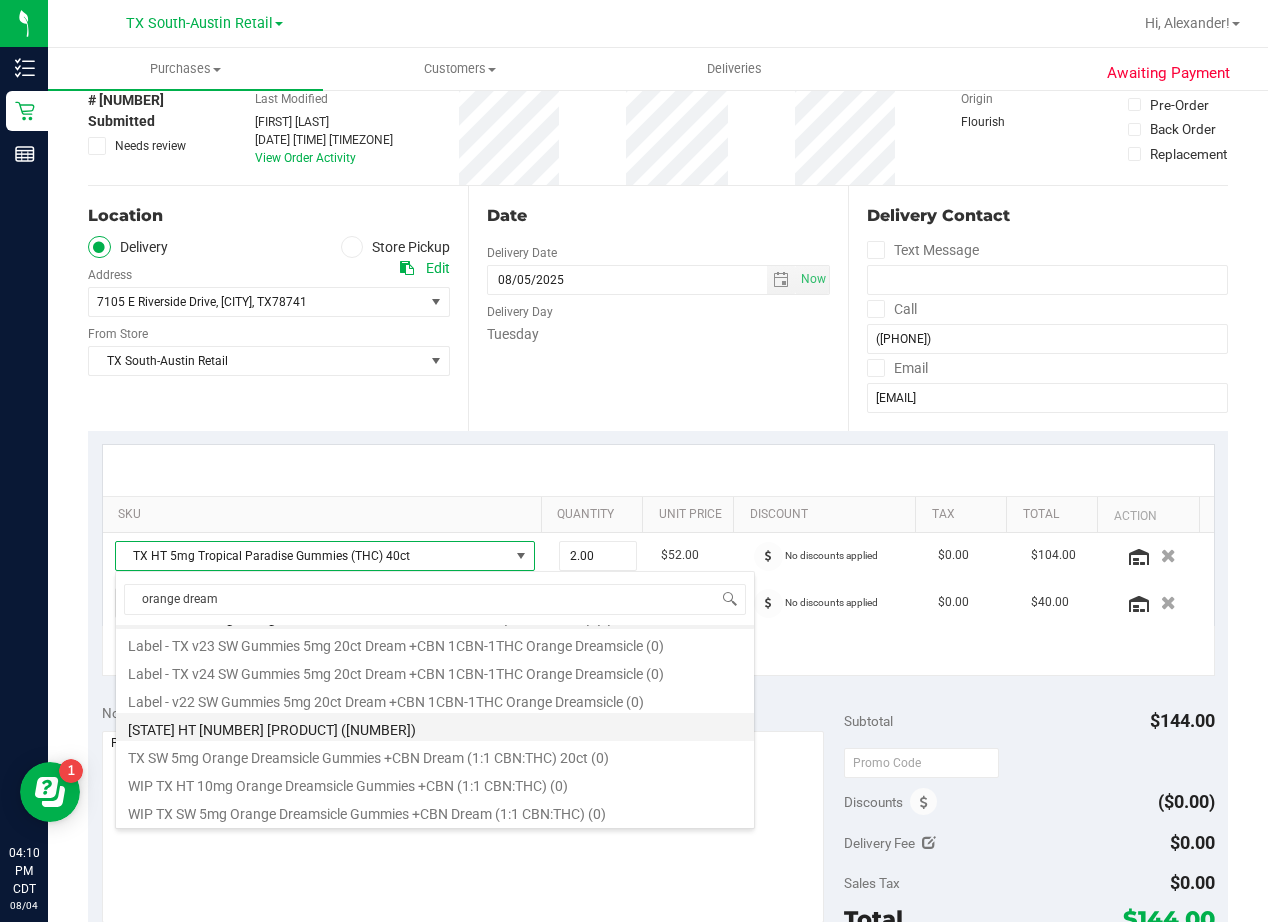 click on "TX HT 10mg Orange Dreamsicle Gummies +CBN Dream (1:1 CBN:THC) 20ct (33)" at bounding box center (435, 727) 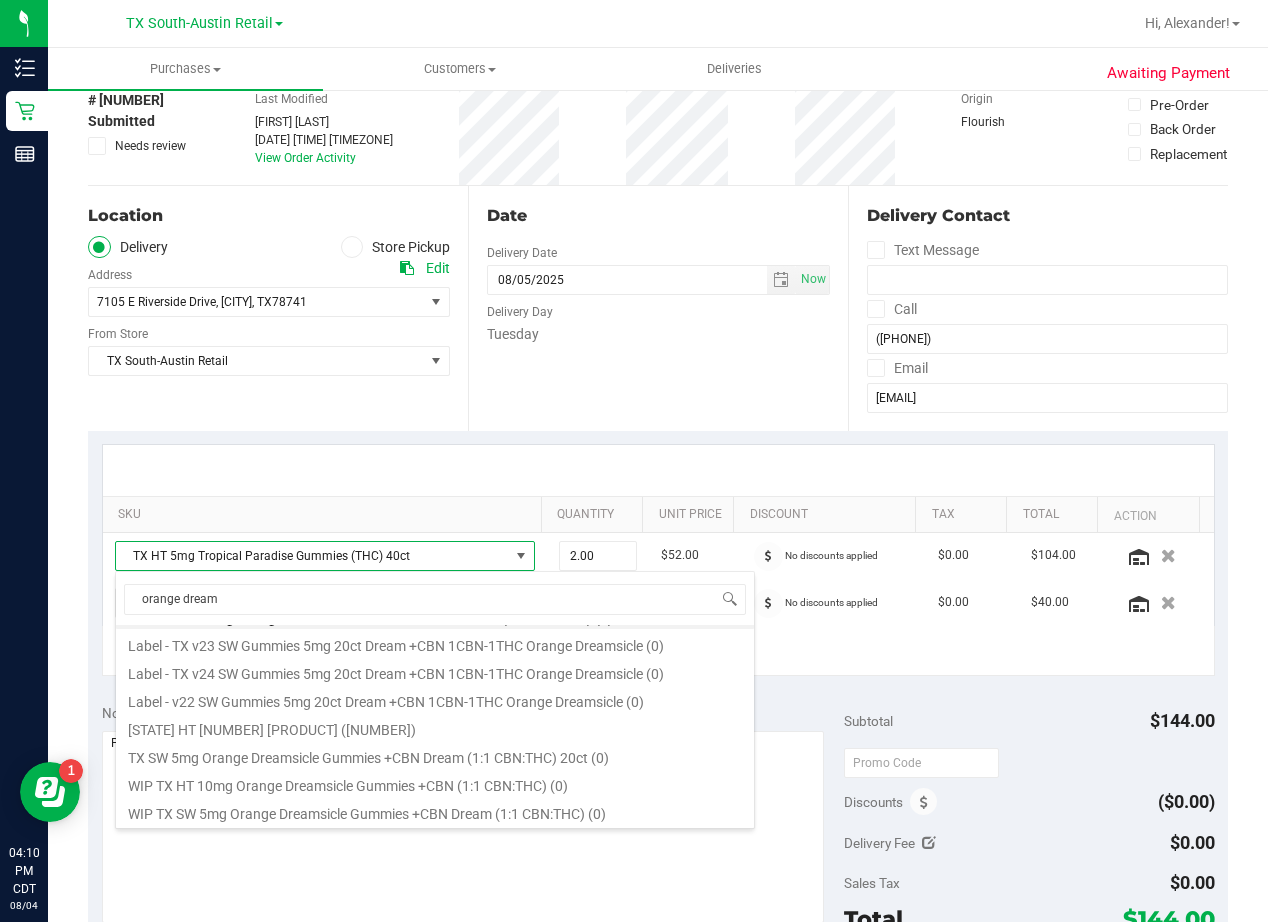 type on "1.00" 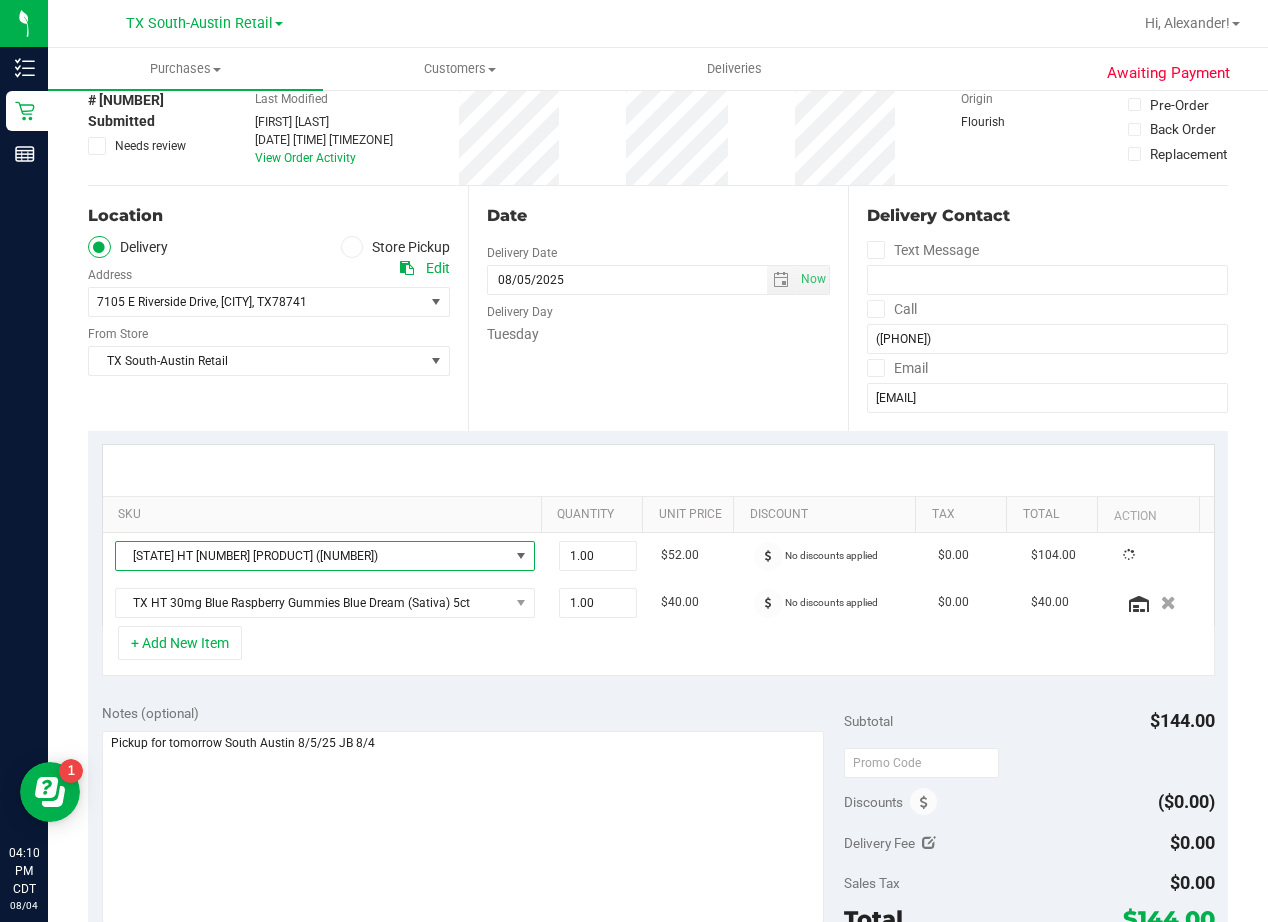 click on "Notes (optional)
Subtotal
$144.00
Discounts
($0.00)
Delivery Fee
$0.00
Sales Tax
$0.00
Total" at bounding box center [658, 870] 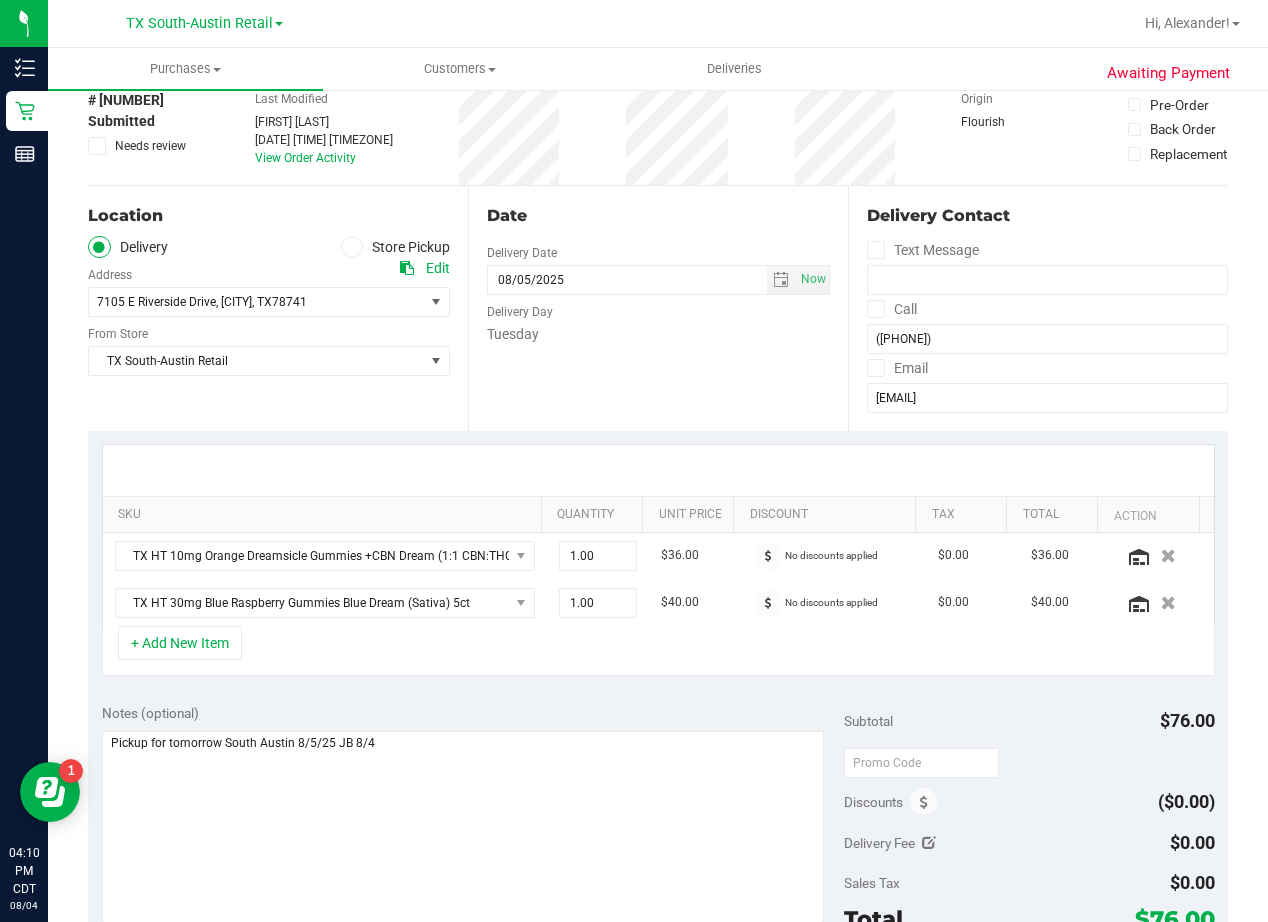 click at bounding box center (658, 470) 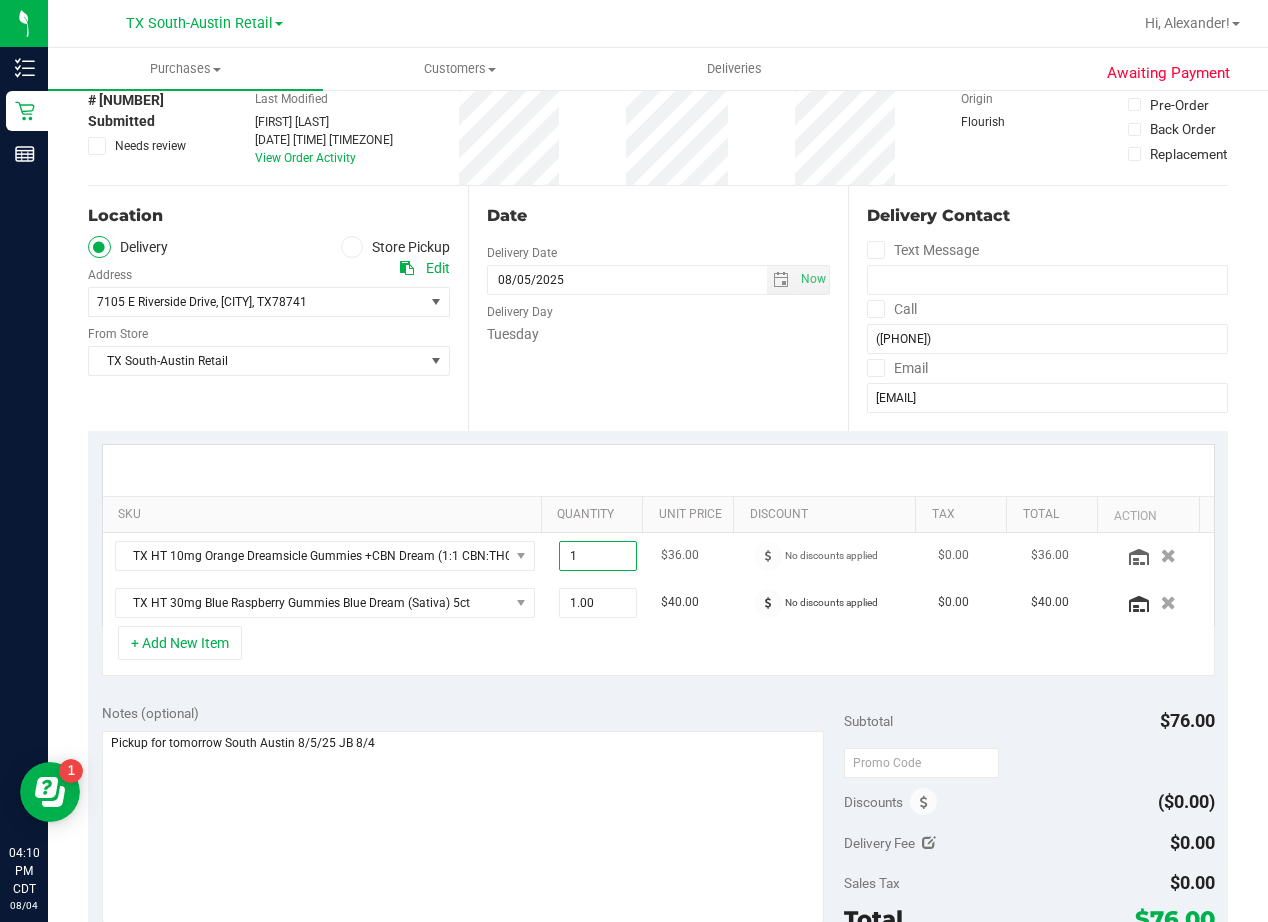 click on "1.00 1" at bounding box center [598, 556] 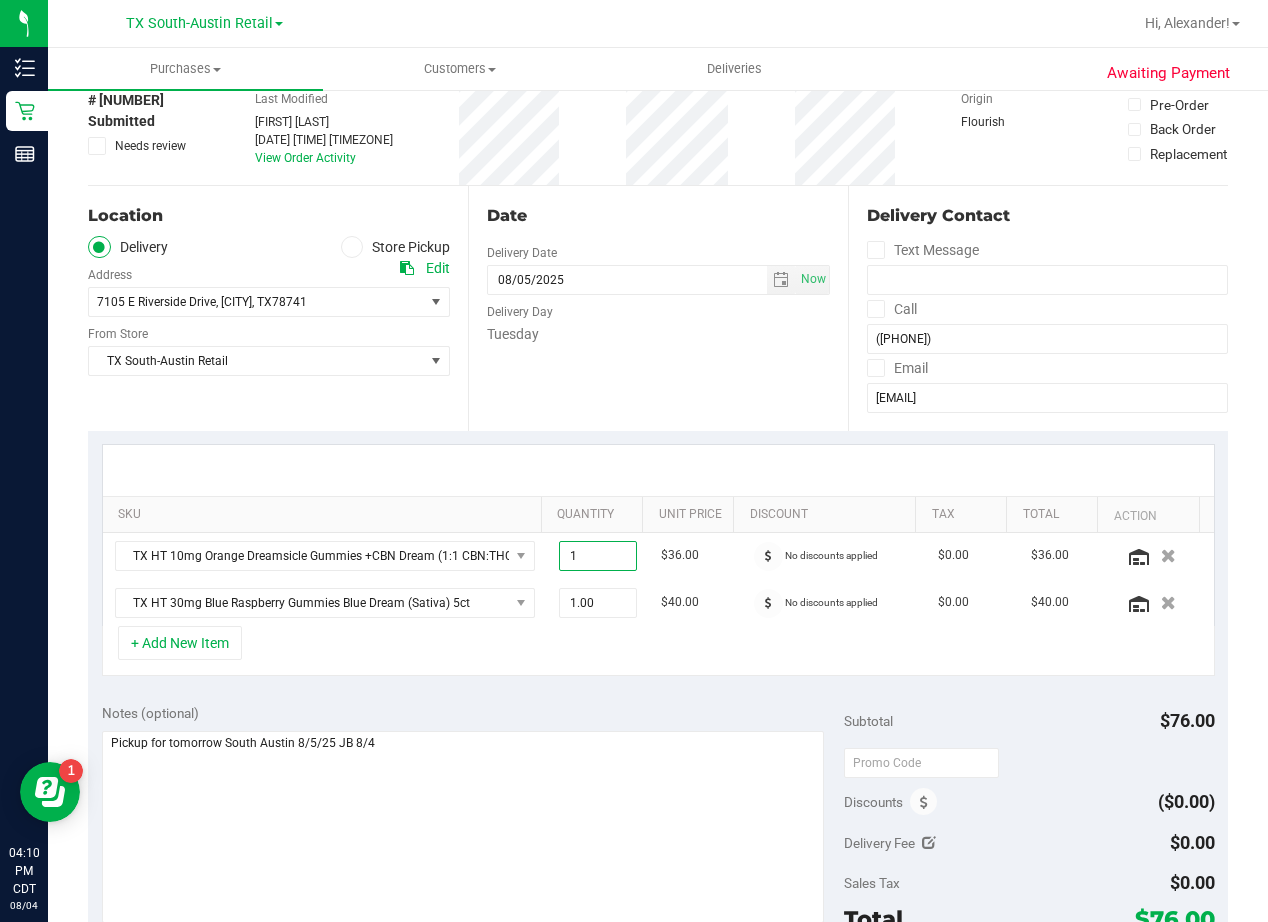 scroll, scrollTop: 200, scrollLeft: 0, axis: vertical 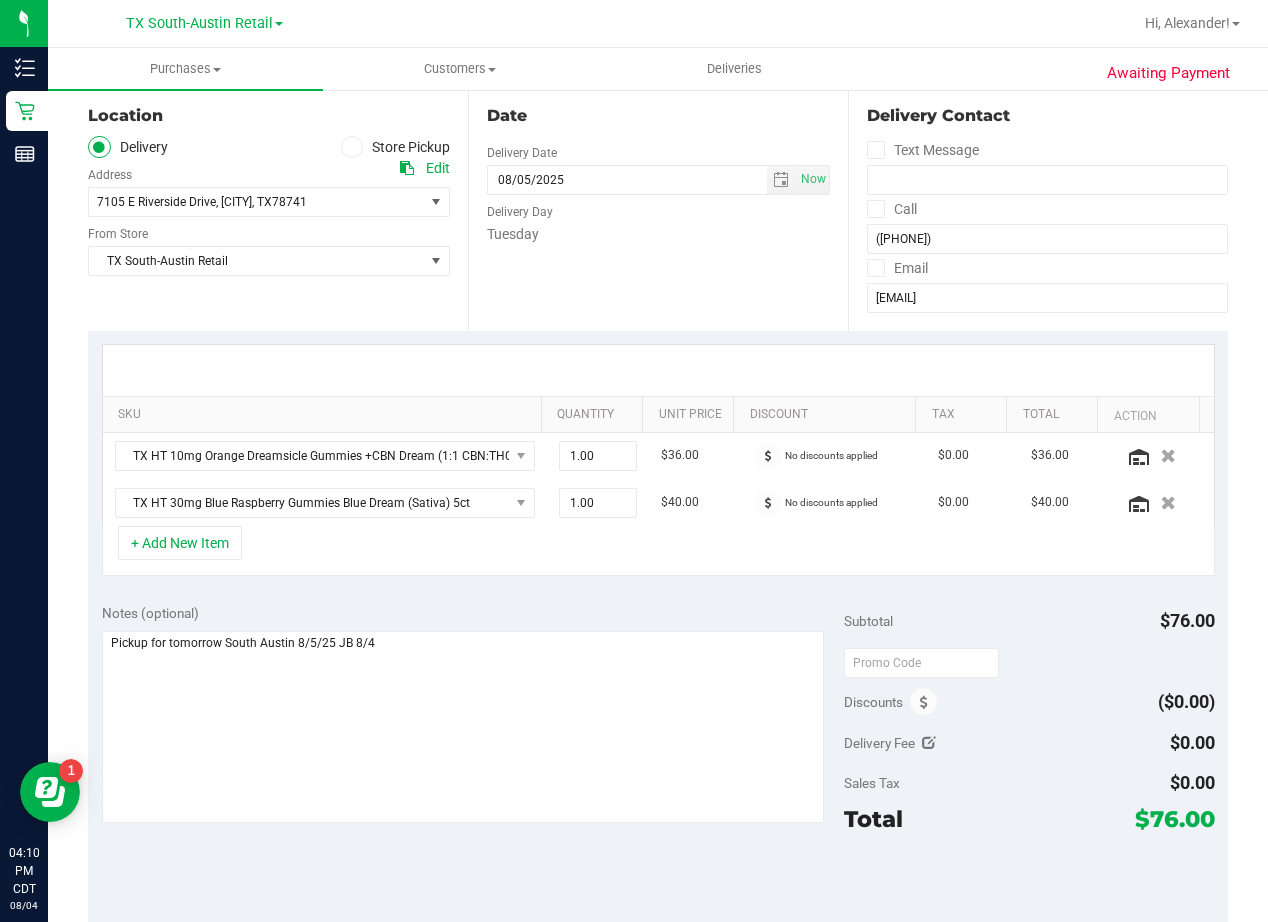click on "Date
Delivery Date
08/05/2025
Now
08/05/2025 08:00 AM
Now
Delivery Day
Tuesday" at bounding box center [658, 208] 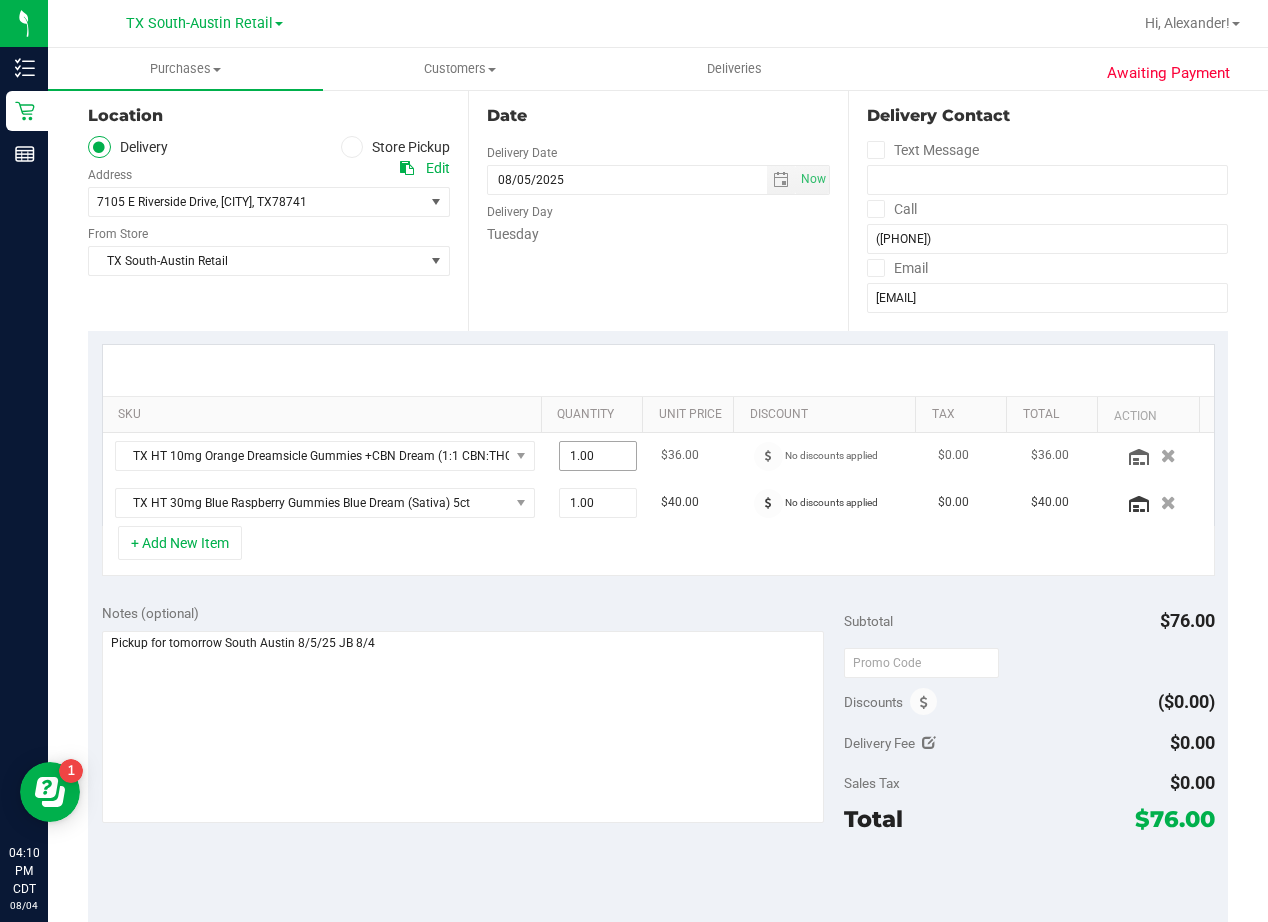 click on "1.00 1" at bounding box center (598, 456) 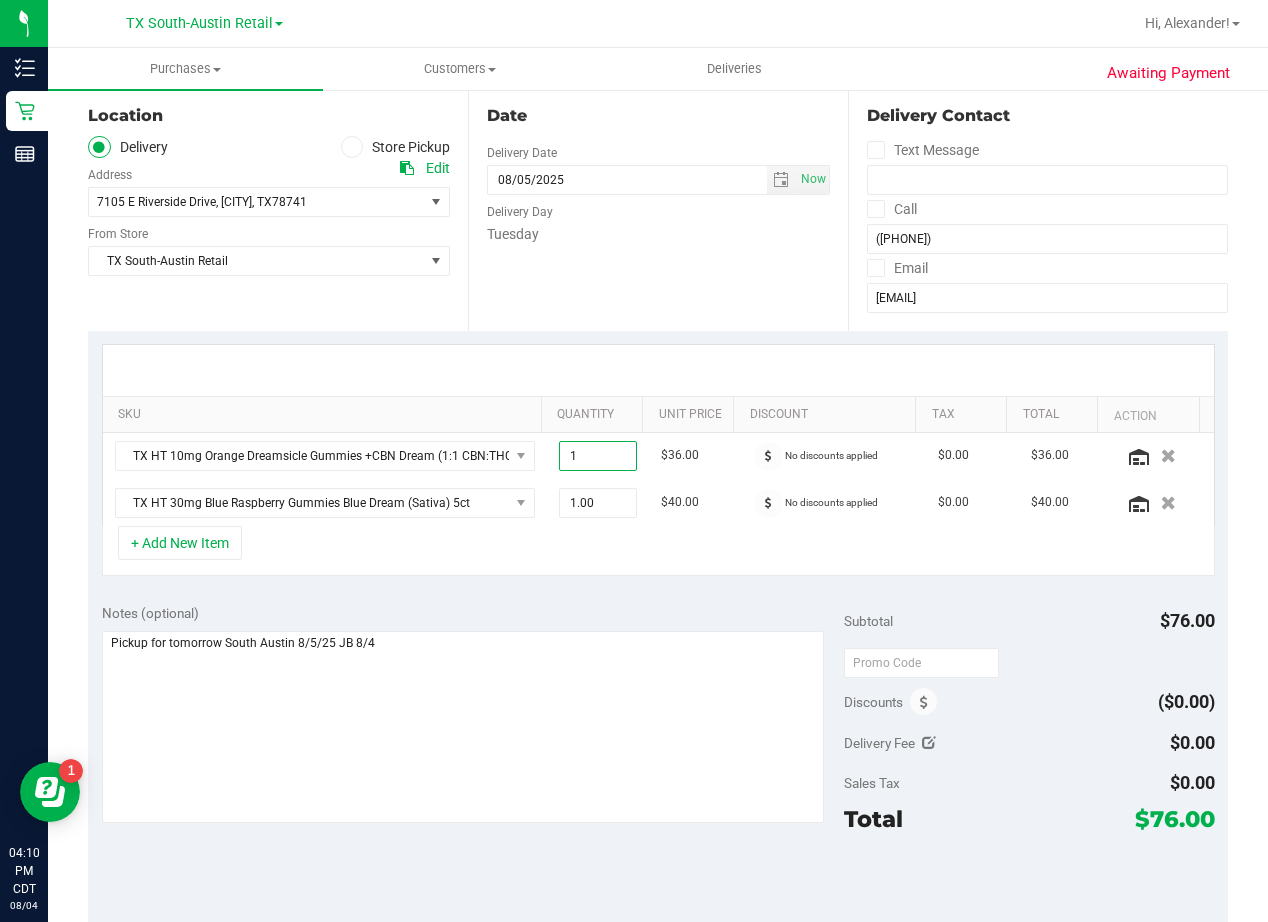 type on "2" 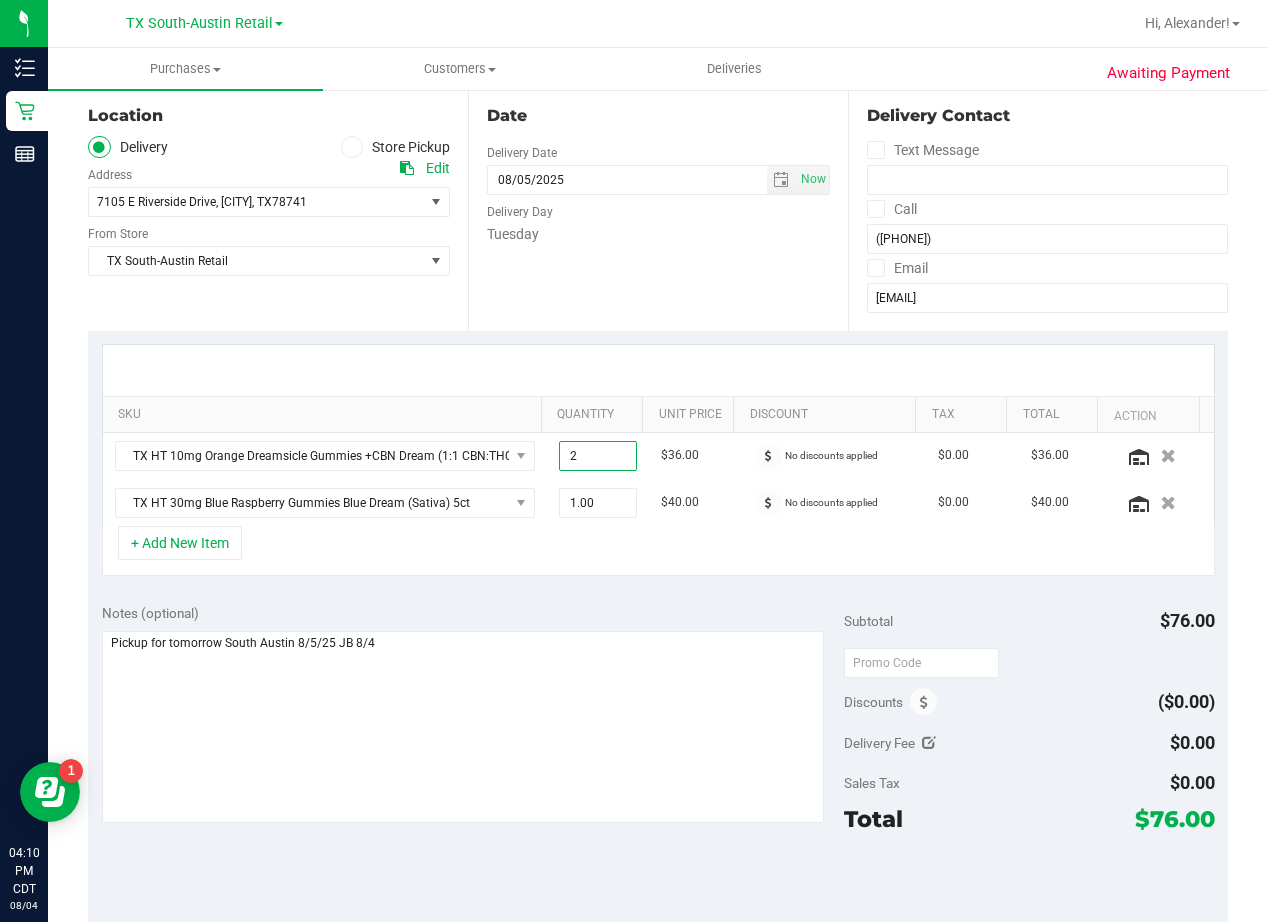 type on "2.00" 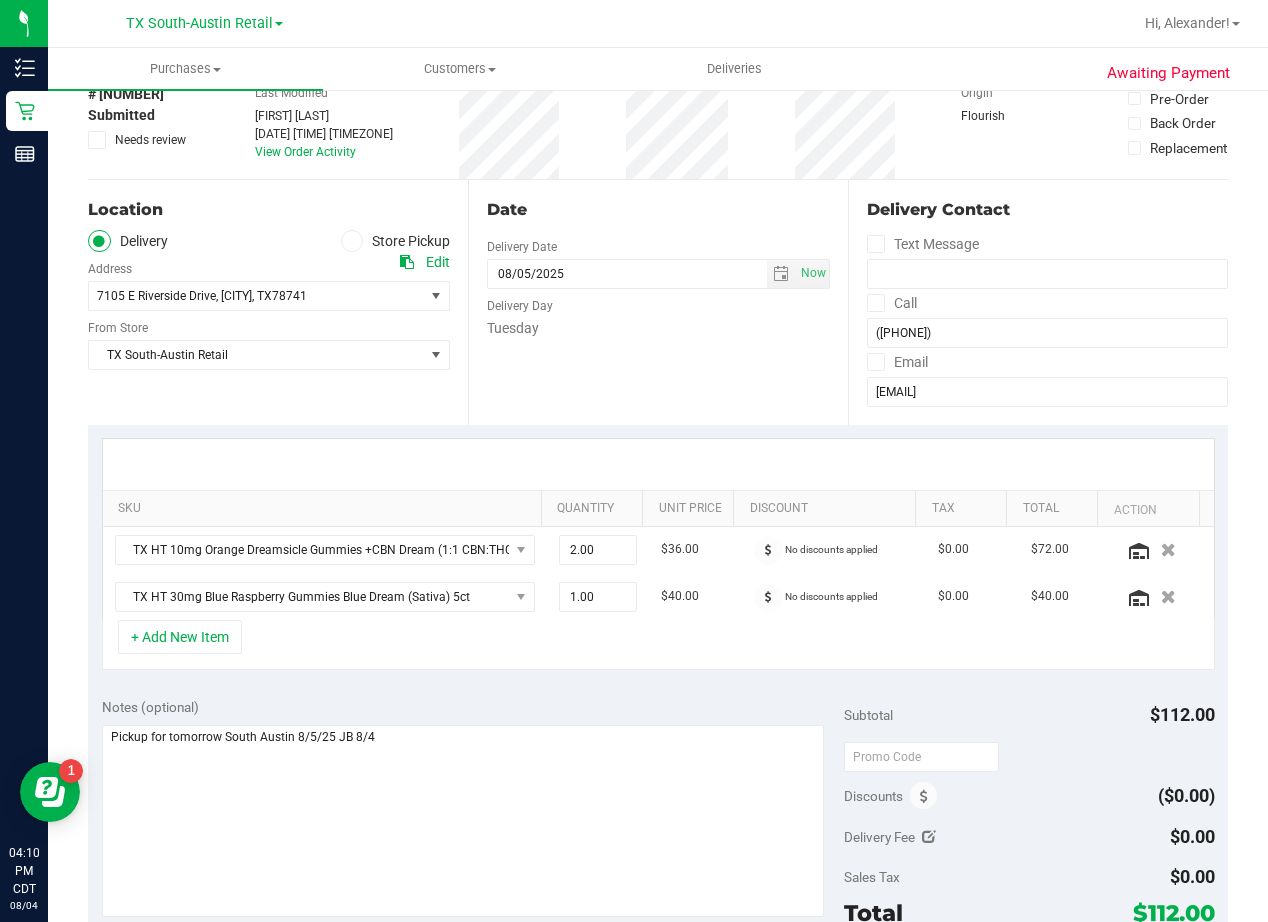 scroll, scrollTop: 0, scrollLeft: 0, axis: both 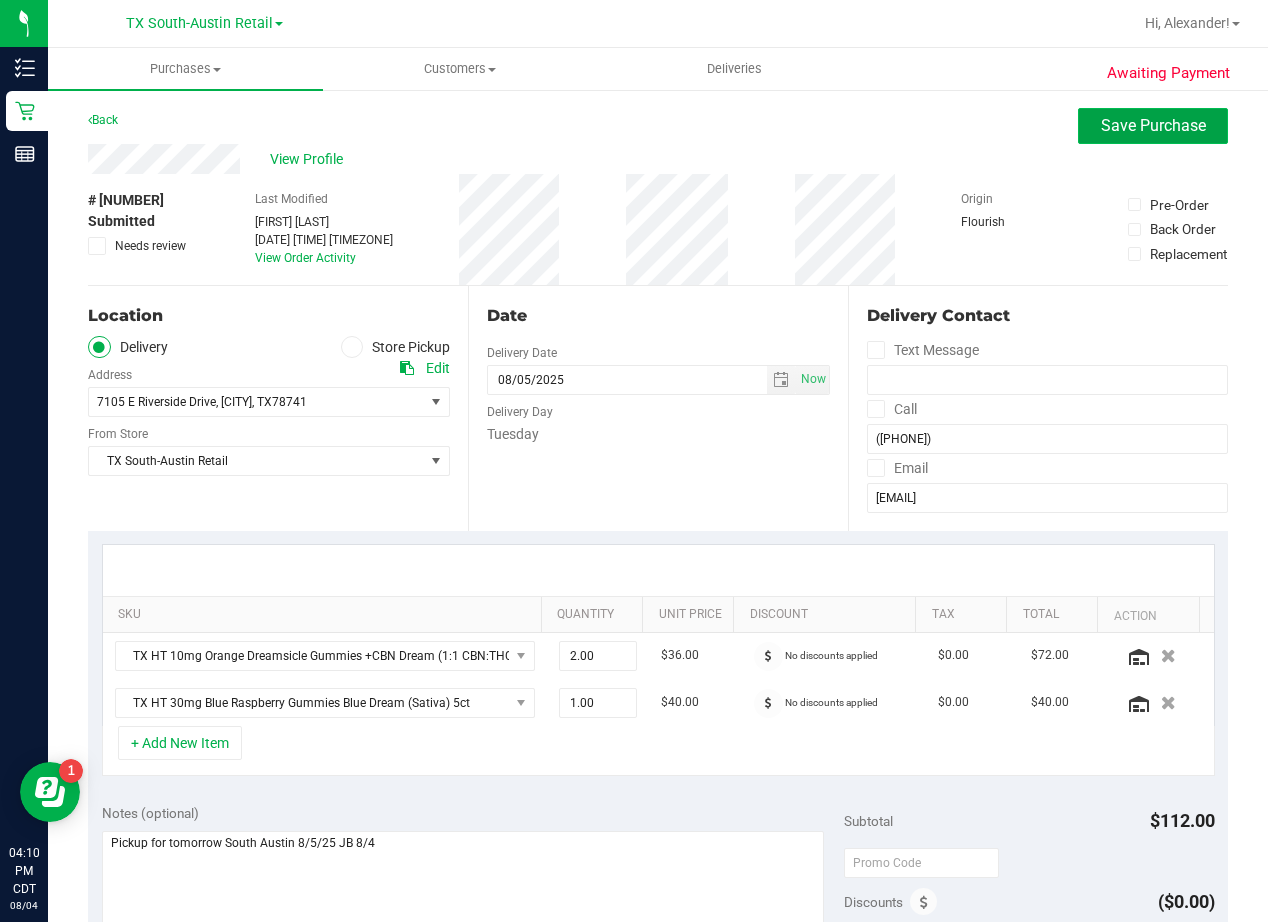 click on "Save Purchase" at bounding box center (1153, 125) 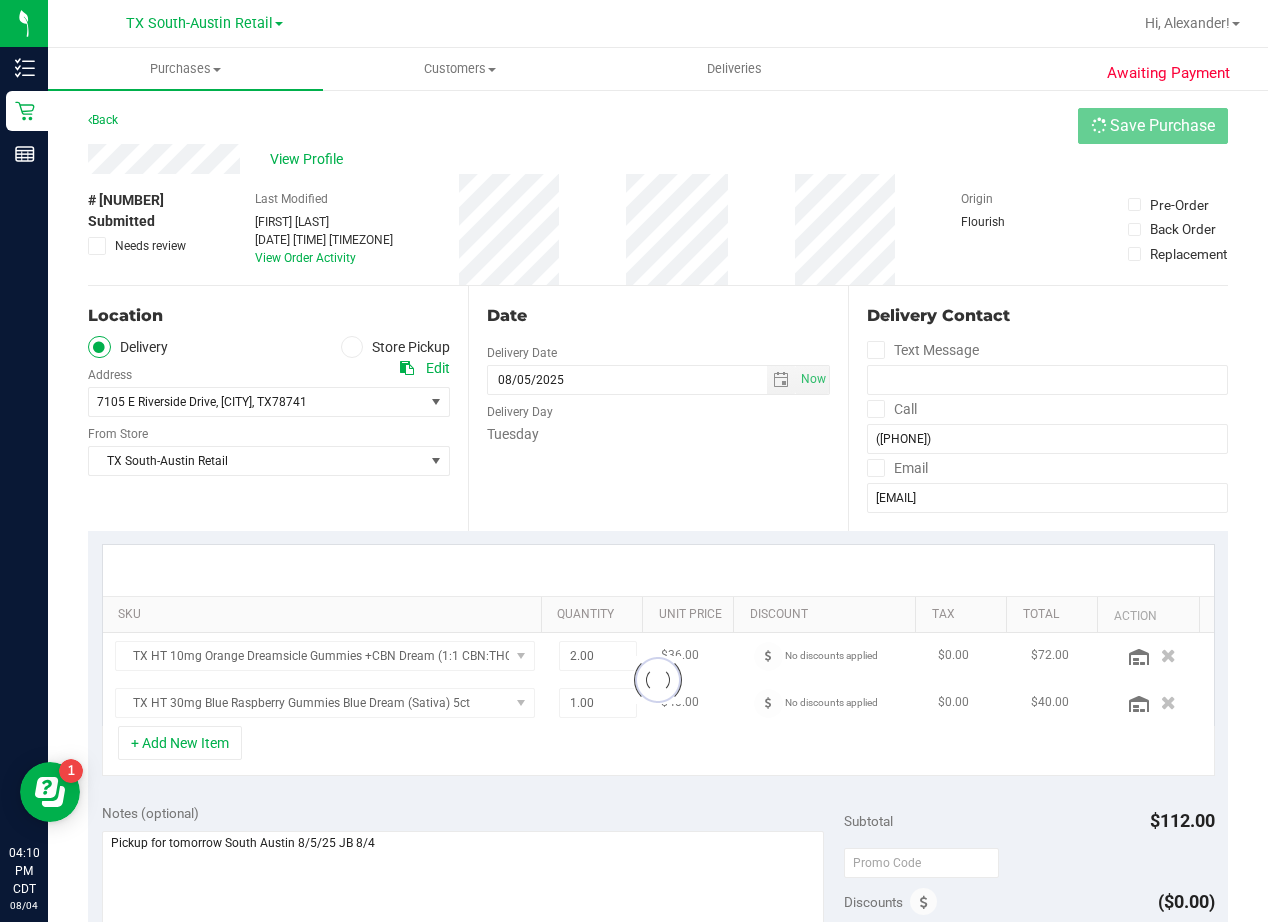 click on "View Profile" at bounding box center (658, 159) 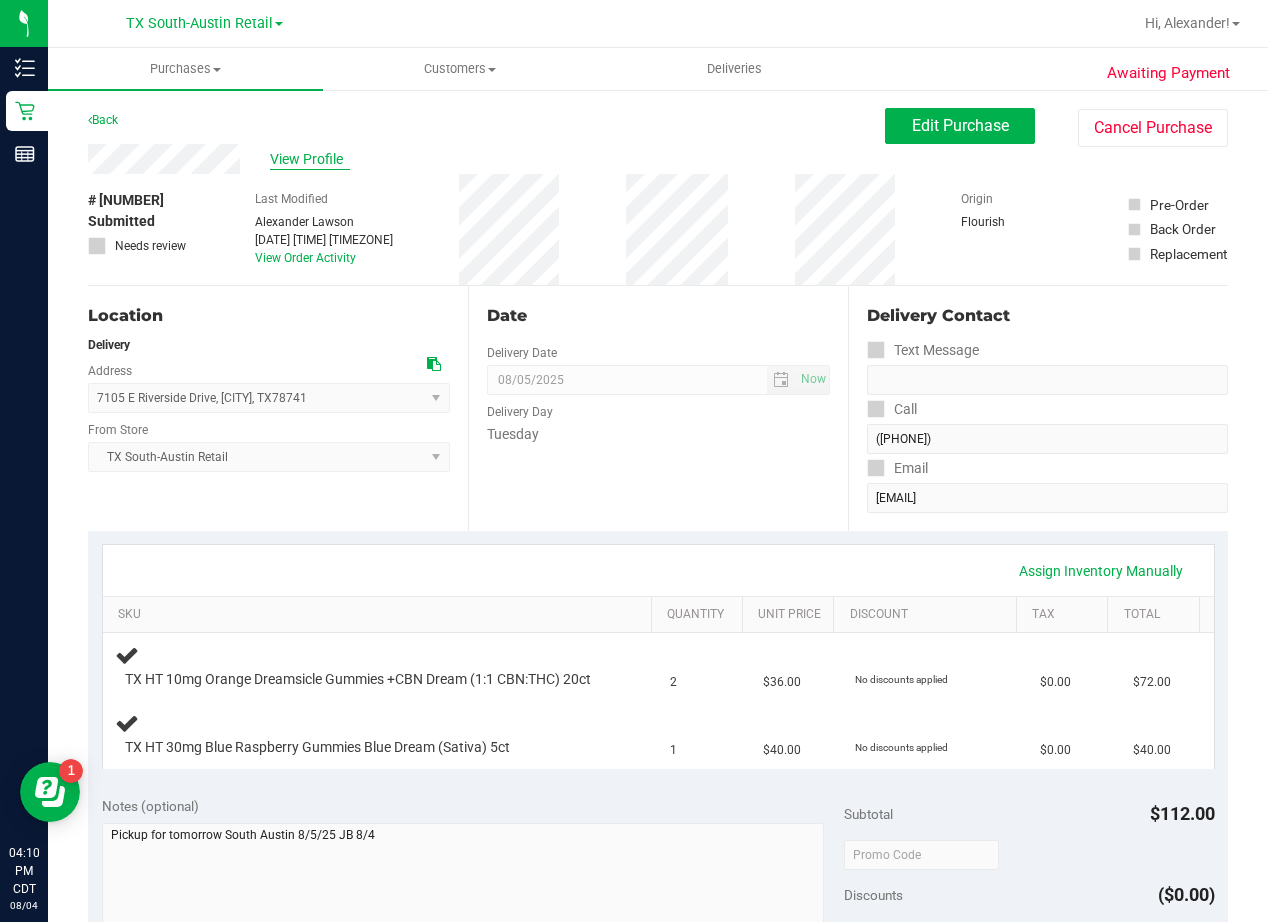 click on "View Profile" at bounding box center (310, 159) 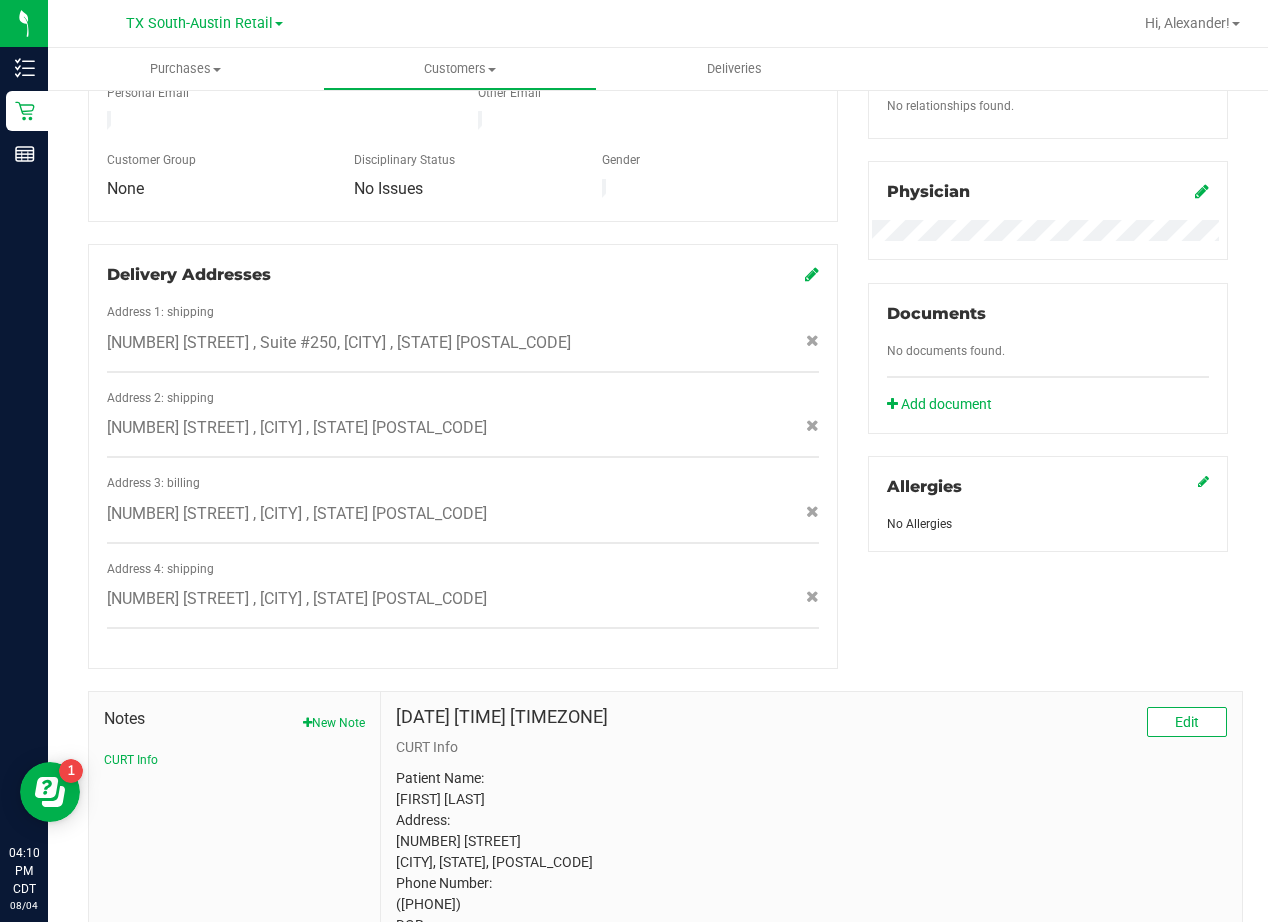 scroll, scrollTop: 677, scrollLeft: 0, axis: vertical 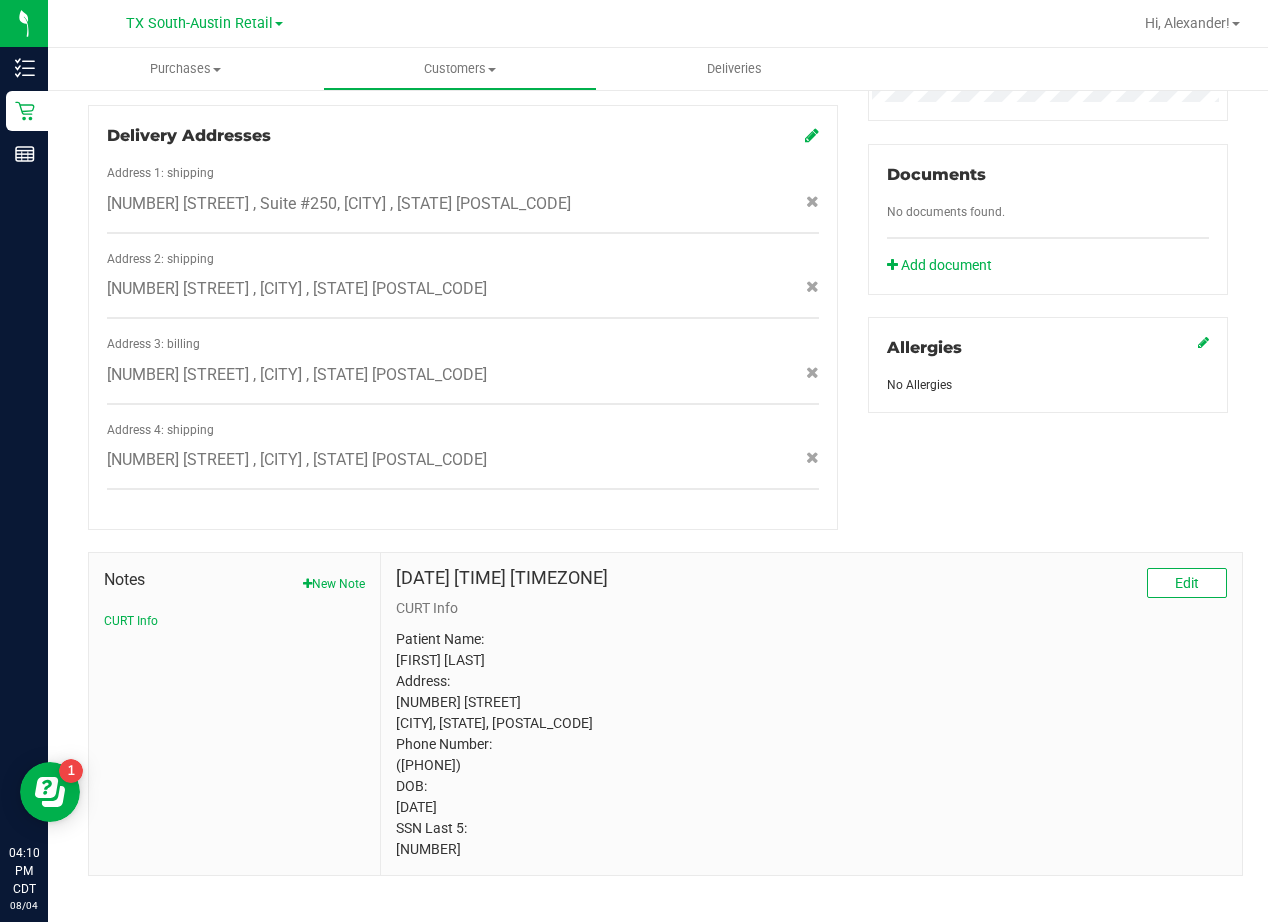 click on "Patient Name:
Corinne Smith
Address:
1704 Mohle Dr
Austin, TX, 78703
Phone Number:
(512) 721-8829
DOB:
07/19/1964
SSN Last 5:
64825" at bounding box center (811, 744) 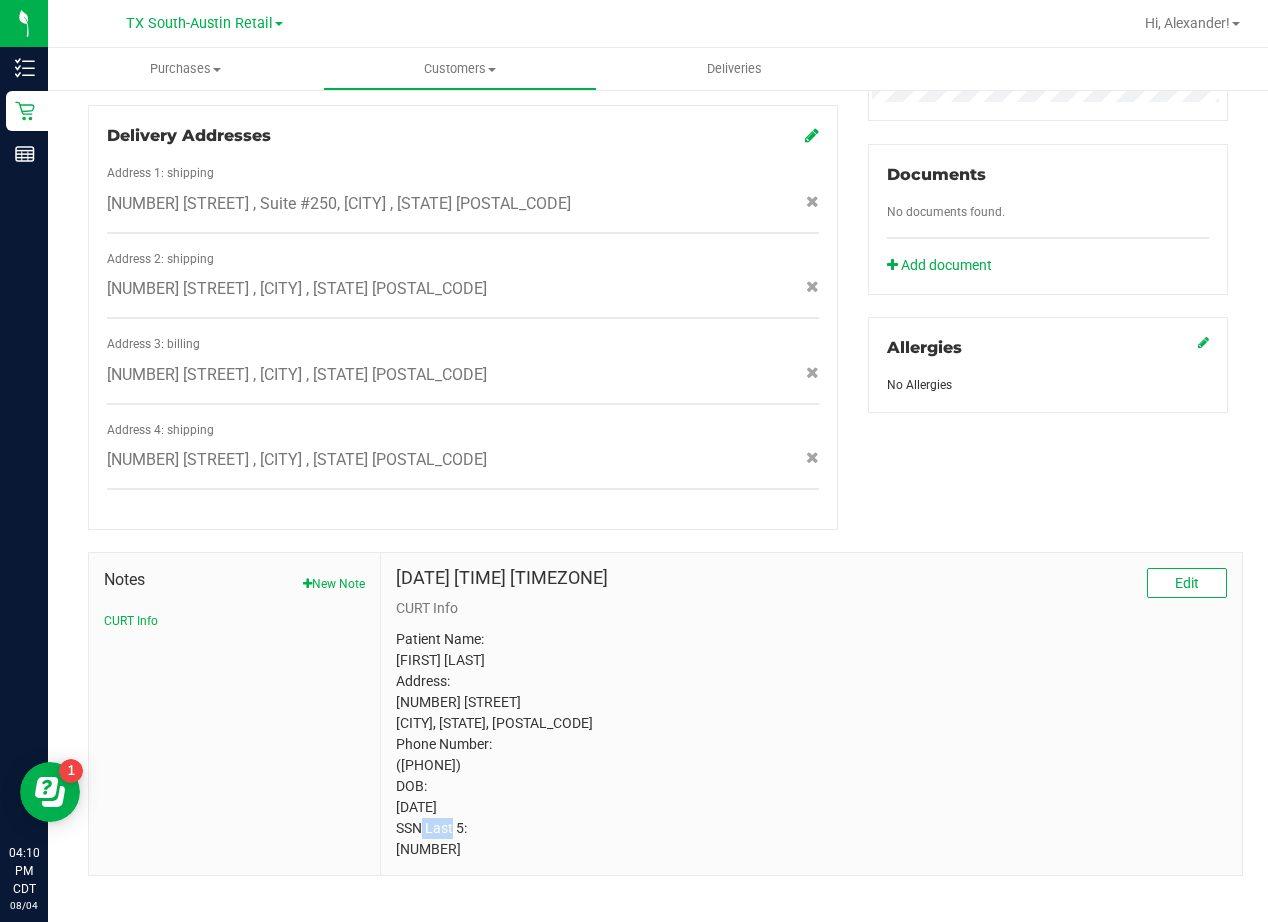 click on "Patient Name:
Corinne Smith
Address:
1704 Mohle Dr
Austin, TX, 78703
Phone Number:
(512) 721-8829
DOB:
07/19/1964
SSN Last 5:
64825" at bounding box center [811, 744] 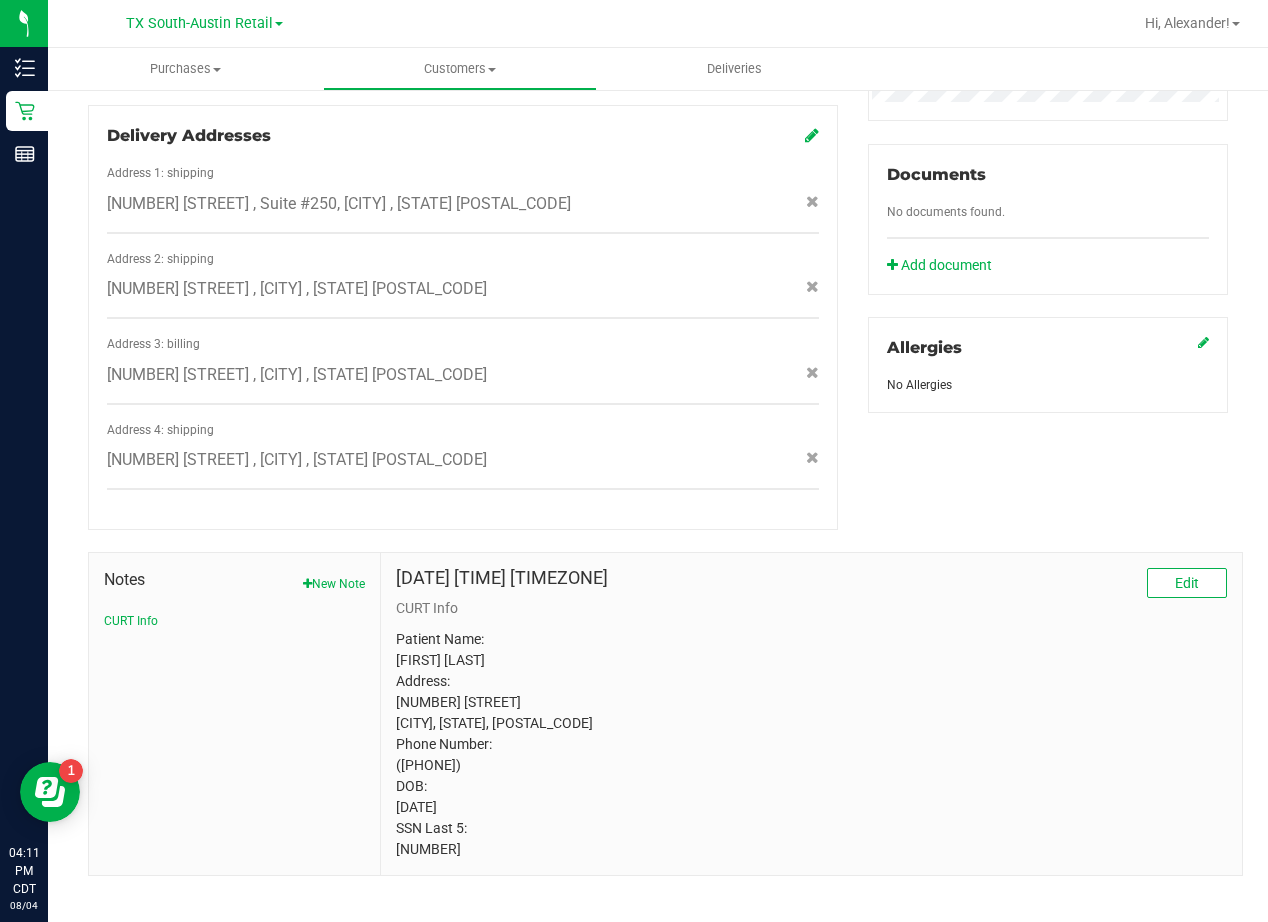 click on "Notes
New Note
CURT Info
Jun 30, 2023 9:30 AM CDT
Edit
CURT Info
Patient Name:
Corinne Smith
Address:
1704 Mohle Dr
Austin, TX, 78703
Phone Number:
(512) 721-8829
DOB:
07/19/1964
SSN Last 5:
64825" at bounding box center [658, 703] 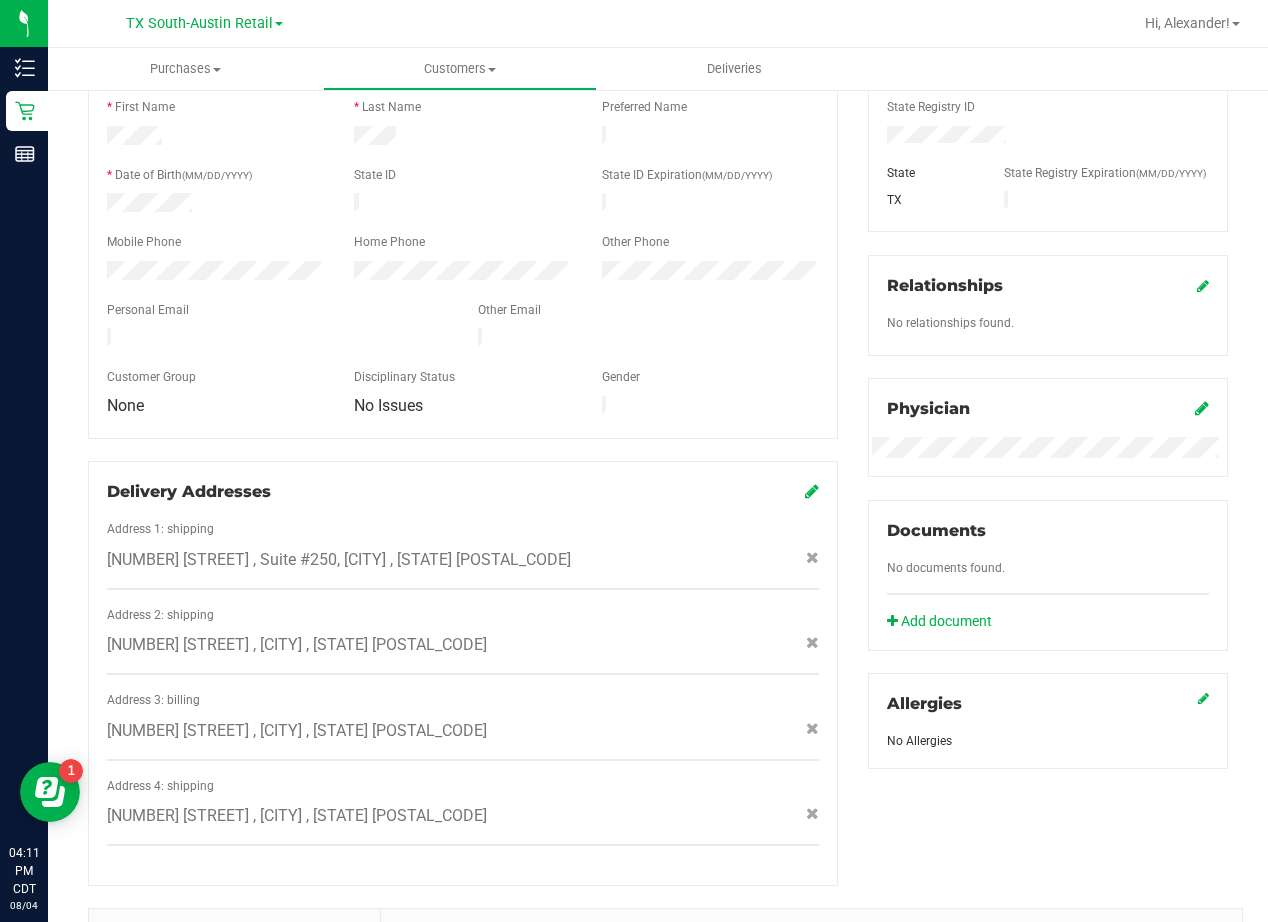 scroll, scrollTop: 0, scrollLeft: 0, axis: both 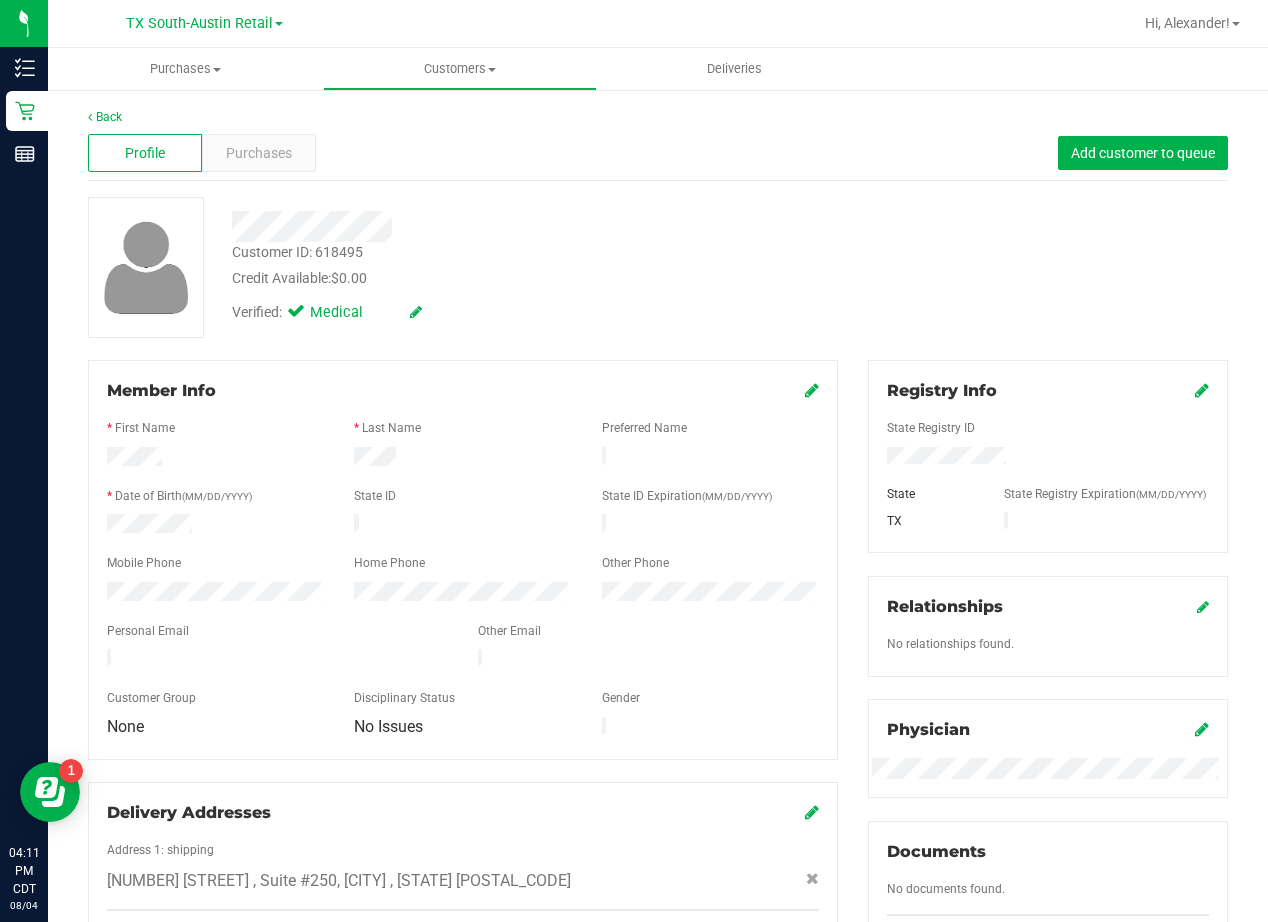 click on "Customer ID: 618495
Credit Available:
$0.00" at bounding box center (509, 265) 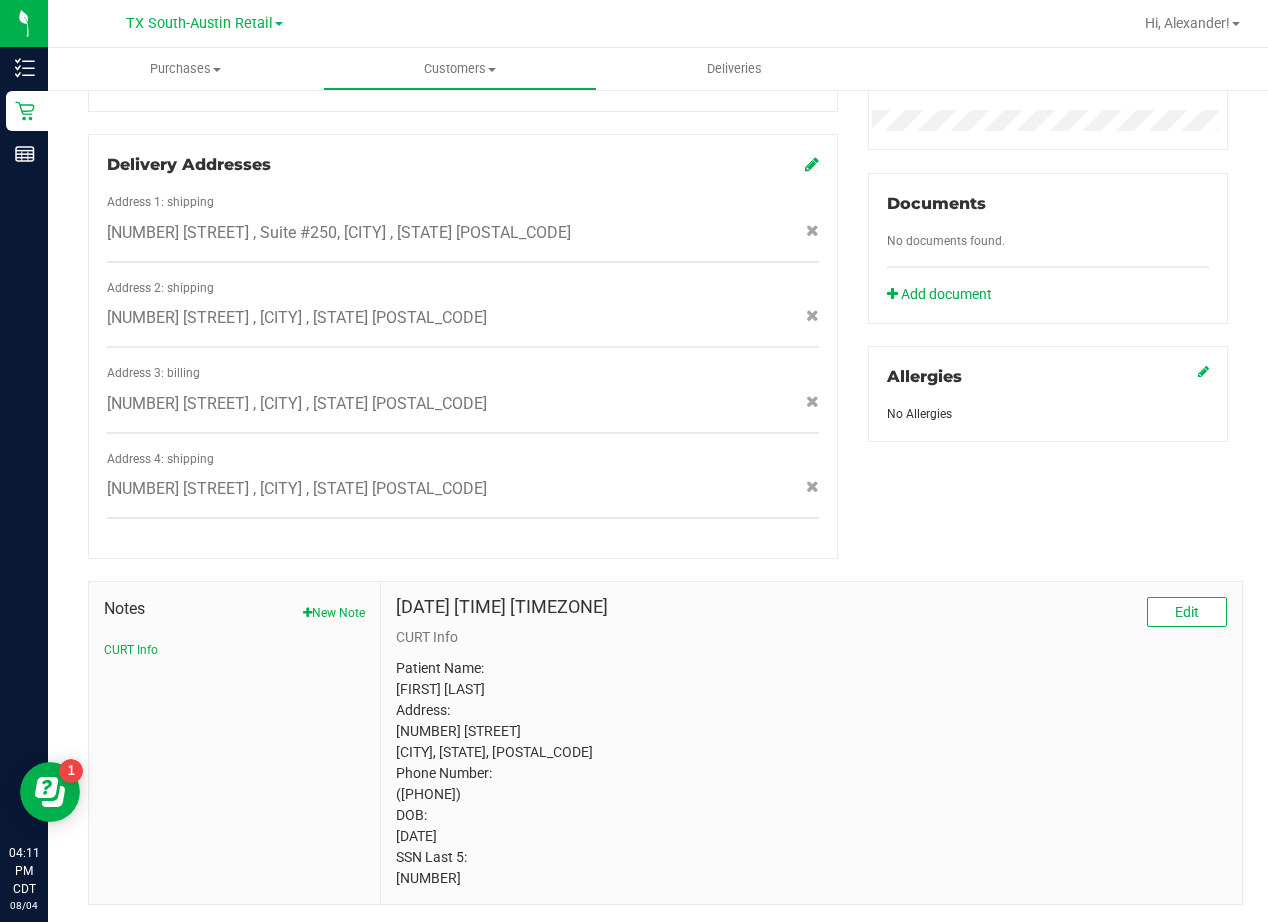 scroll, scrollTop: 677, scrollLeft: 0, axis: vertical 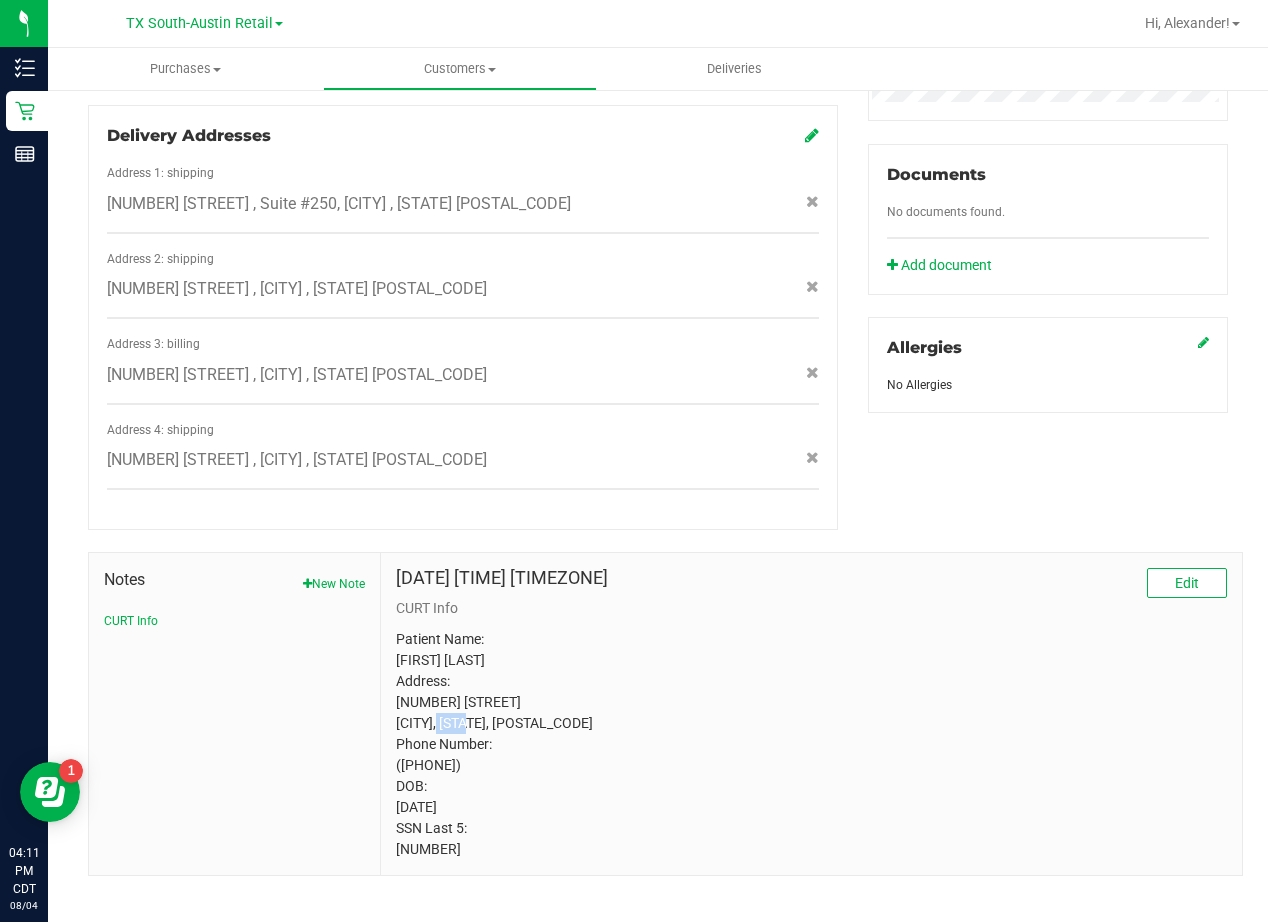 drag, startPoint x: 463, startPoint y: 703, endPoint x: 531, endPoint y: 699, distance: 68.117546 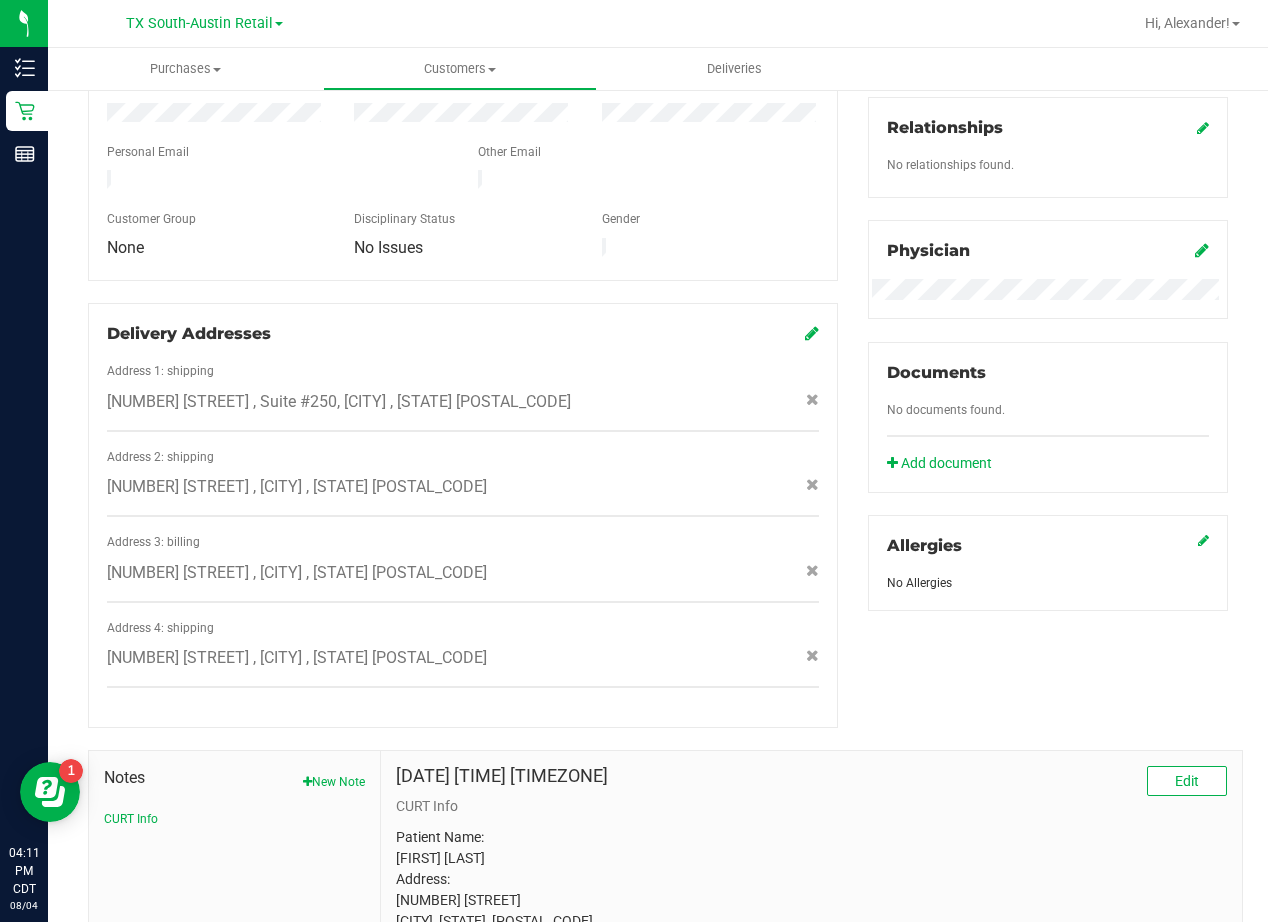 scroll, scrollTop: 677, scrollLeft: 0, axis: vertical 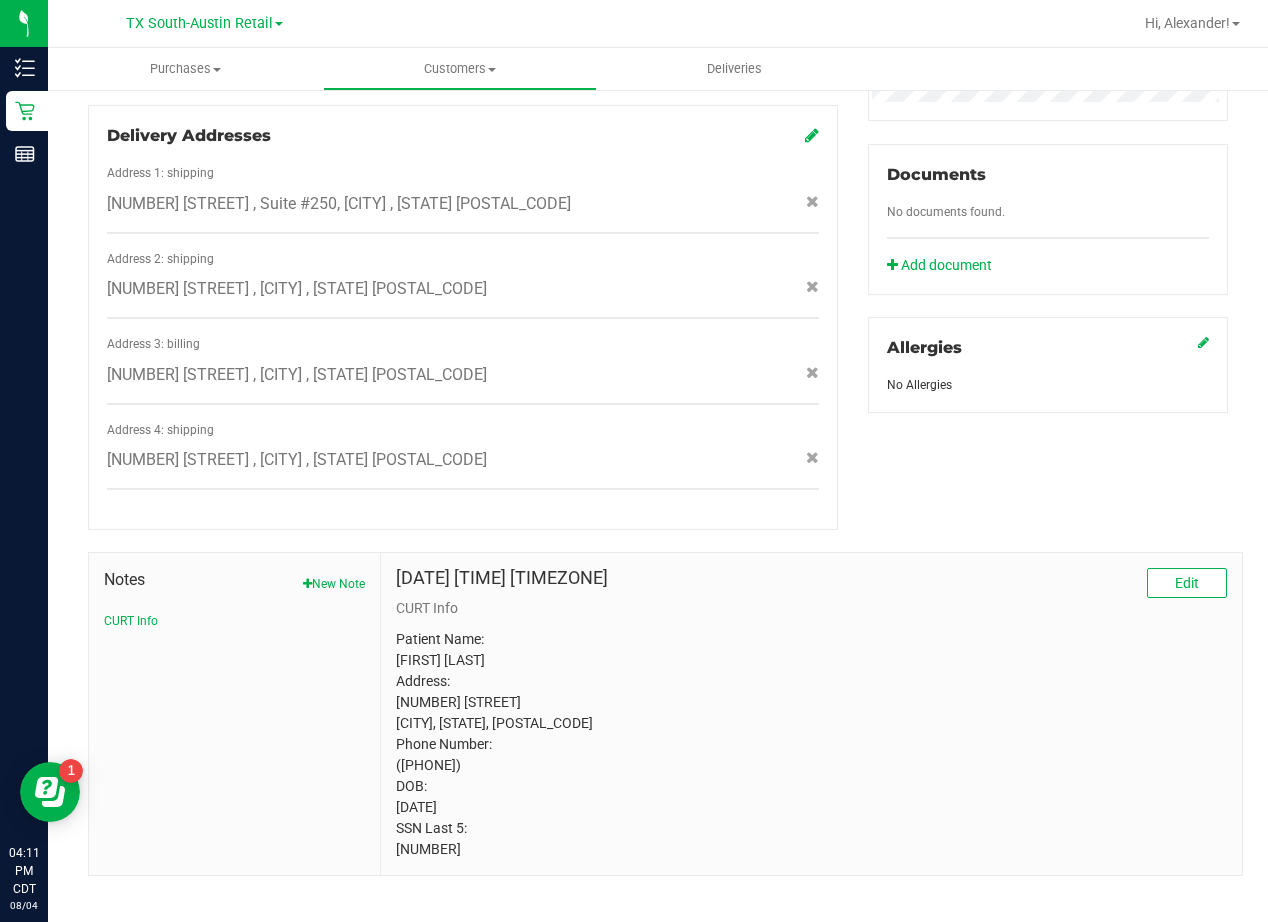 click on "Patient Name:
Corinne Smith
Address:
1704 Mohle Dr
Austin, TX, 78703
Phone Number:
(512) 721-8829
DOB:
07/19/1964
SSN Last 5:
64825" at bounding box center (811, 744) 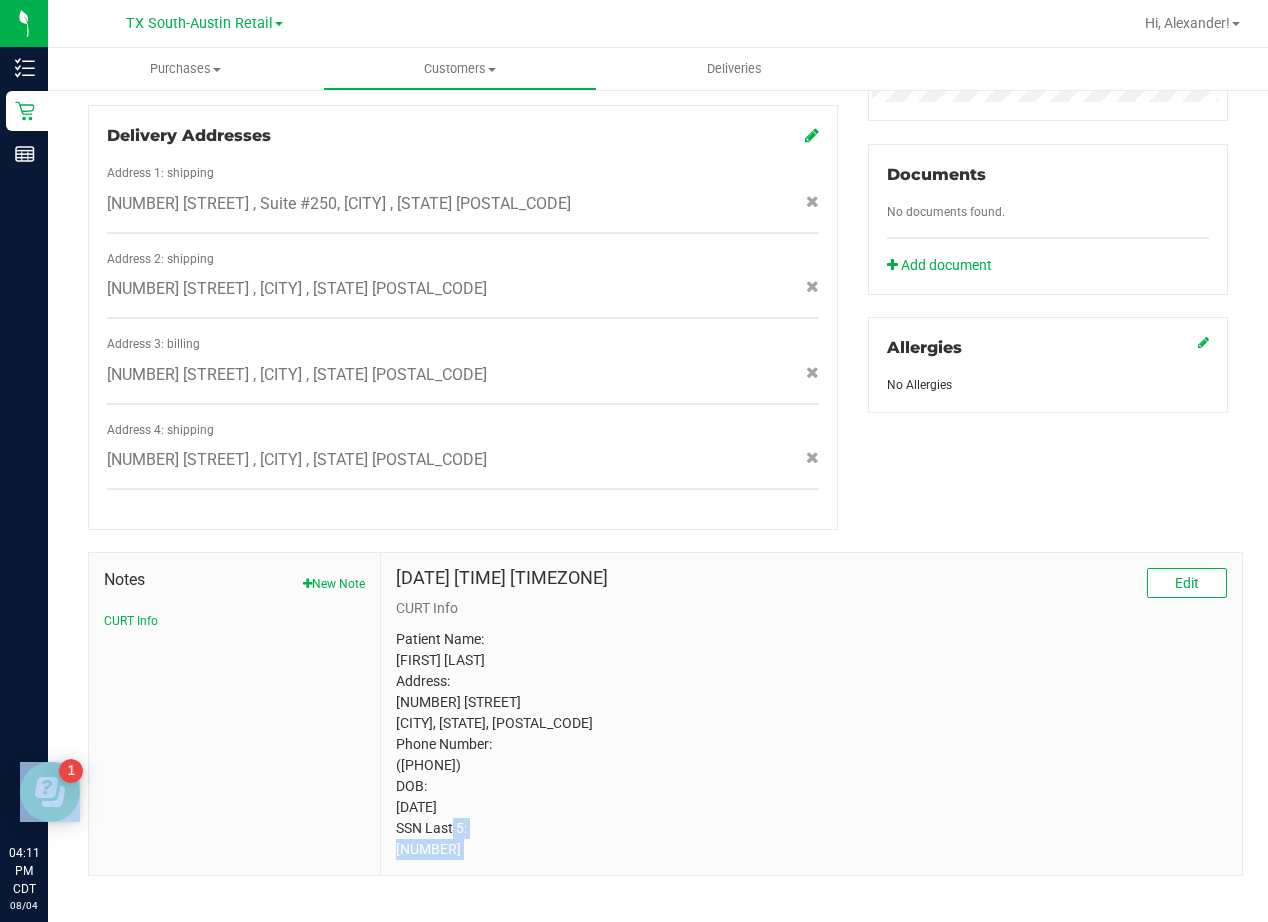 click on "Patient Name:
Corinne Smith
Address:
1704 Mohle Dr
Austin, TX, 78703
Phone Number:
(512) 721-8829
DOB:
07/19/1964
SSN Last 5:
64825" at bounding box center [811, 744] 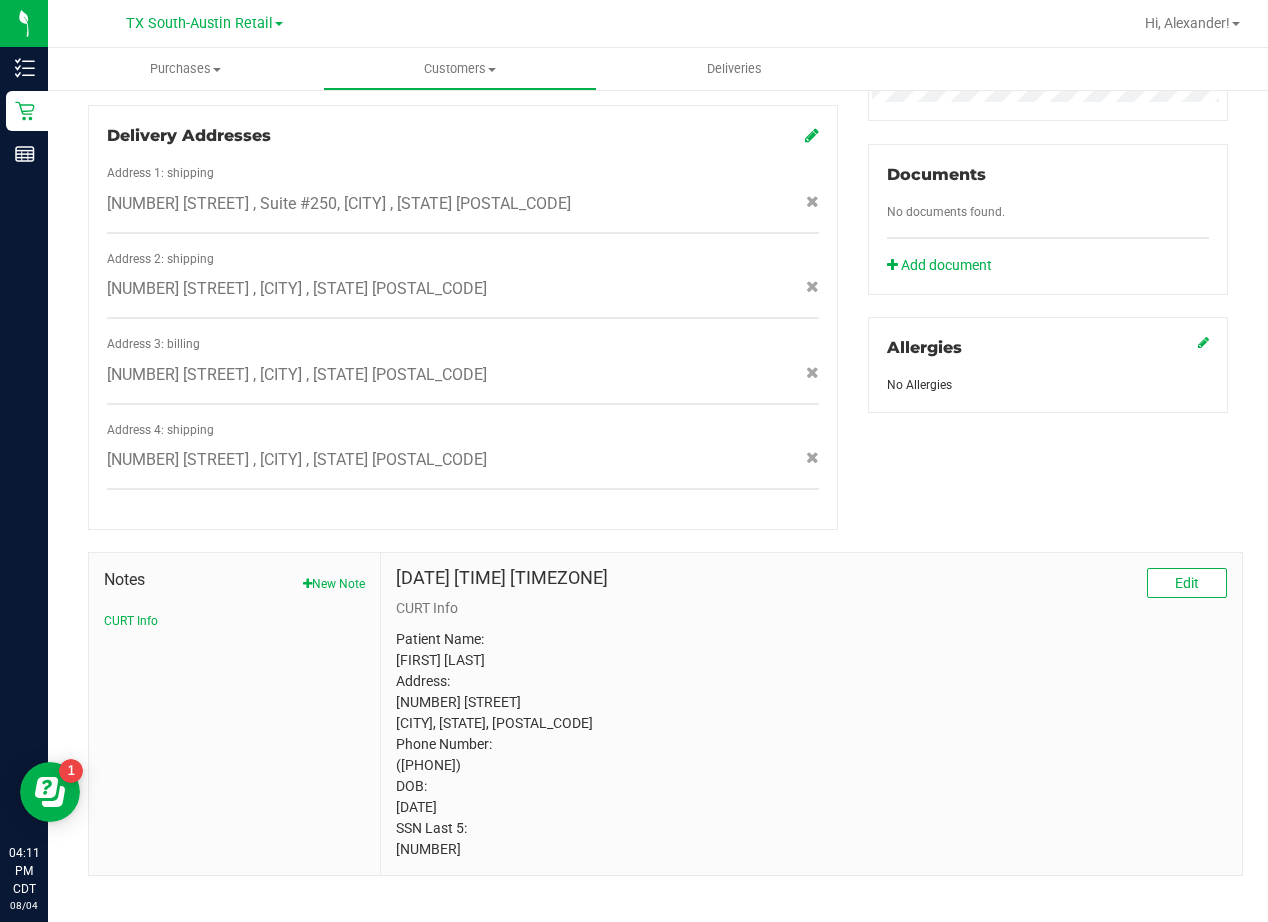 click on "Patient Name:
Corinne Smith
Address:
1704 Mohle Dr
Austin, TX, 78703
Phone Number:
(512) 721-8829
DOB:
07/19/1964
SSN Last 5:
64825" at bounding box center (811, 744) 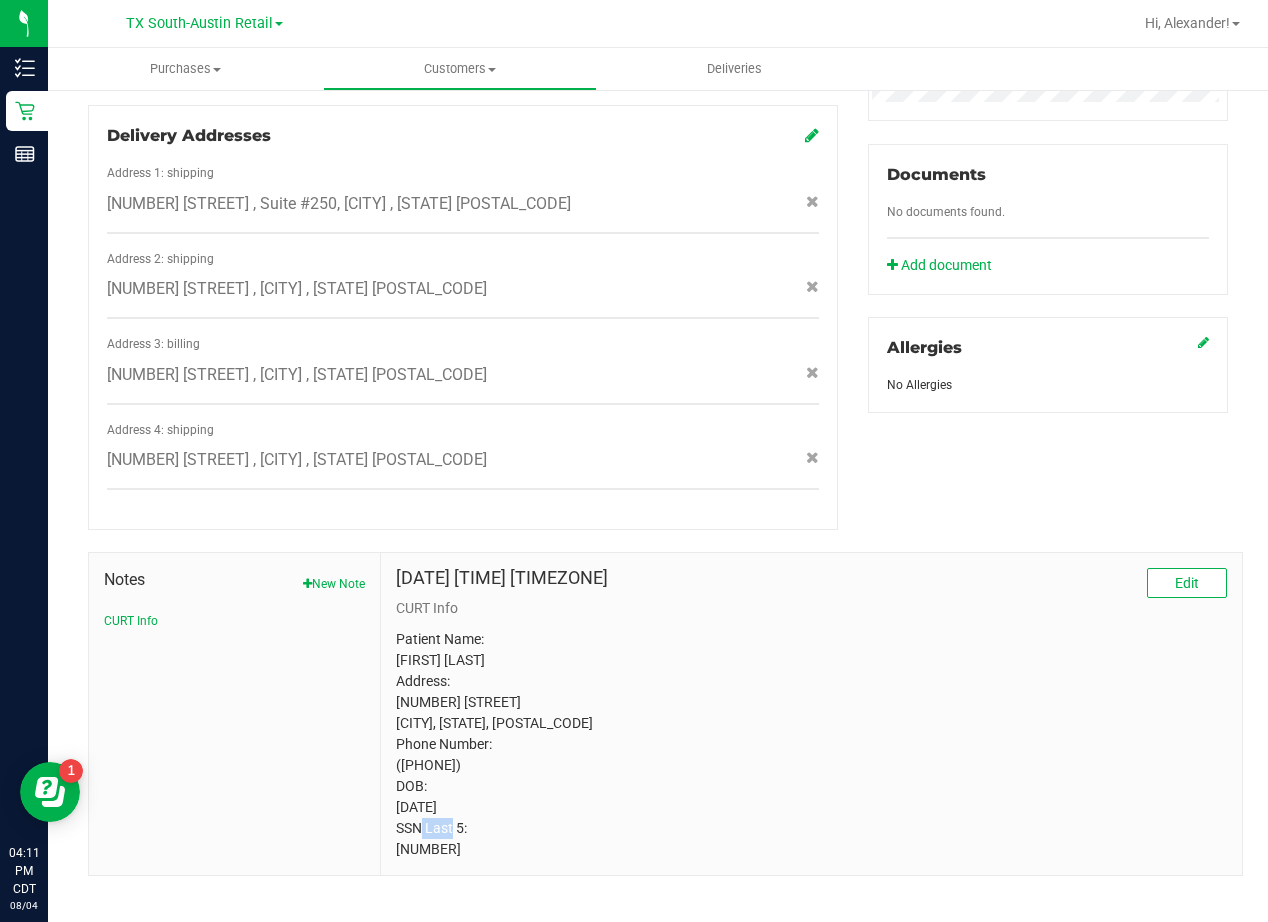 click on "Patient Name:
Corinne Smith
Address:
1704 Mohle Dr
Austin, TX, 78703
Phone Number:
(512) 721-8829
DOB:
07/19/1964
SSN Last 5:
64825" at bounding box center (811, 744) 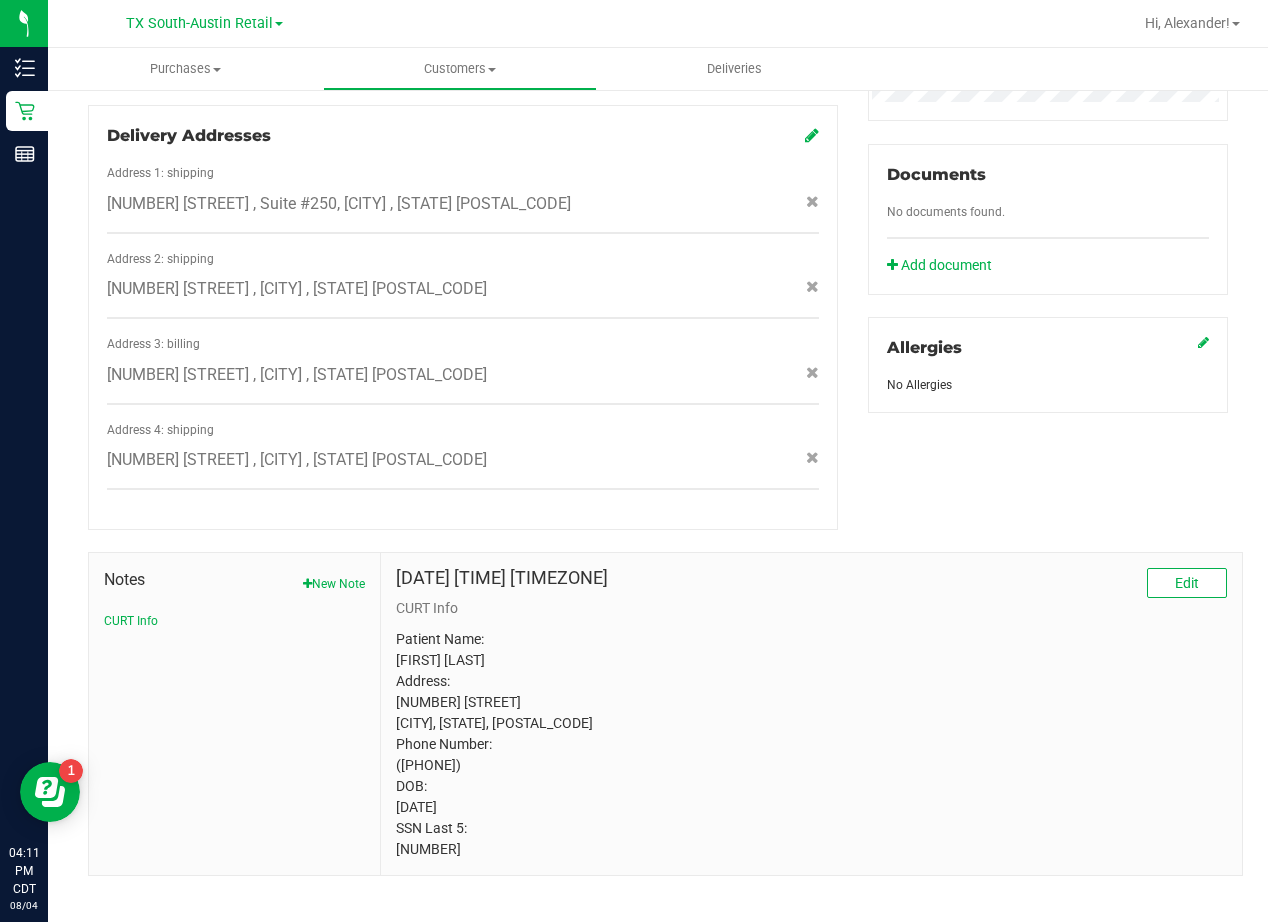 click on "Patient Name:
Corinne Smith
Address:
1704 Mohle Dr
Austin, TX, 78703
Phone Number:
(512) 721-8829
DOB:
07/19/1964
SSN Last 5:
64825" at bounding box center (811, 744) 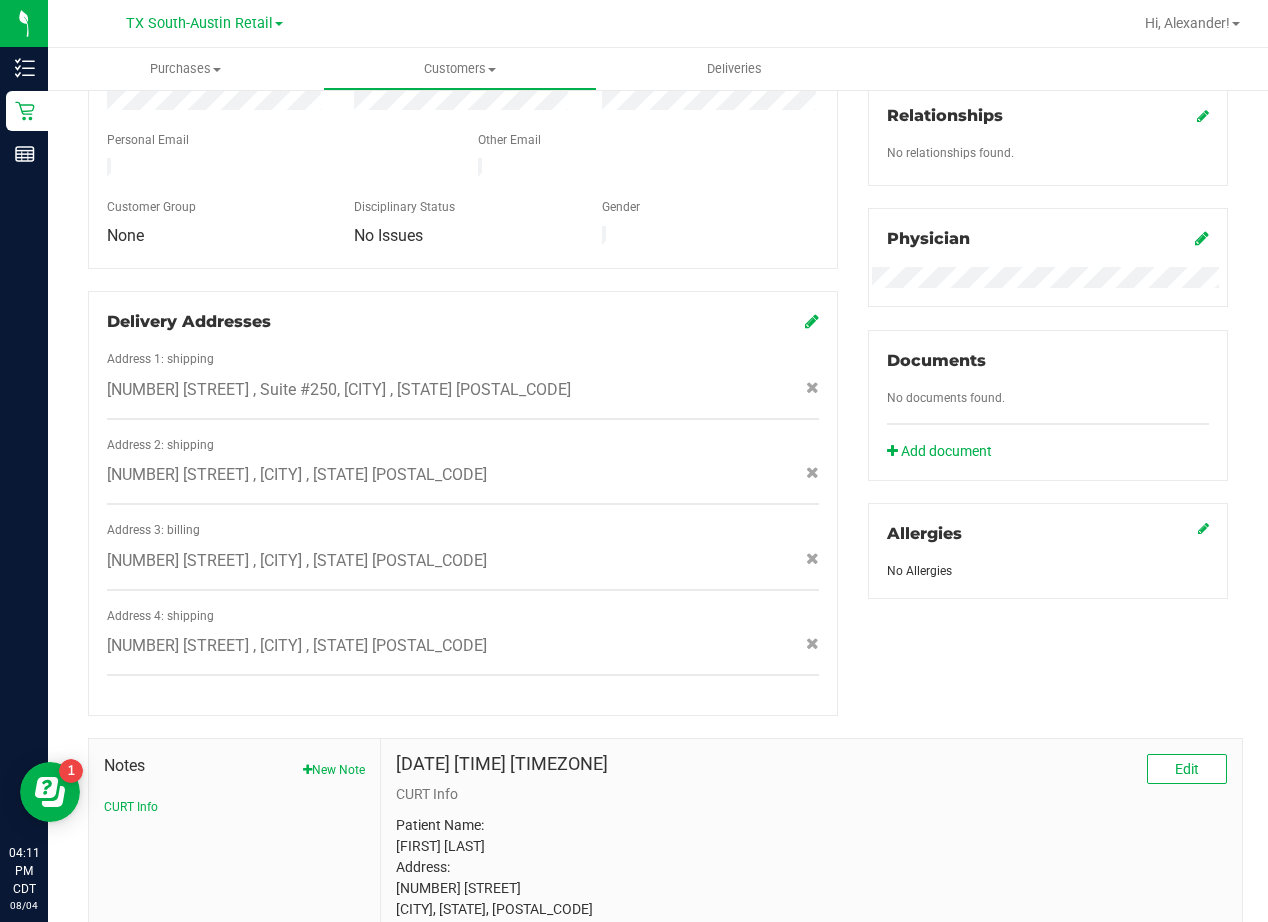 scroll, scrollTop: 277, scrollLeft: 0, axis: vertical 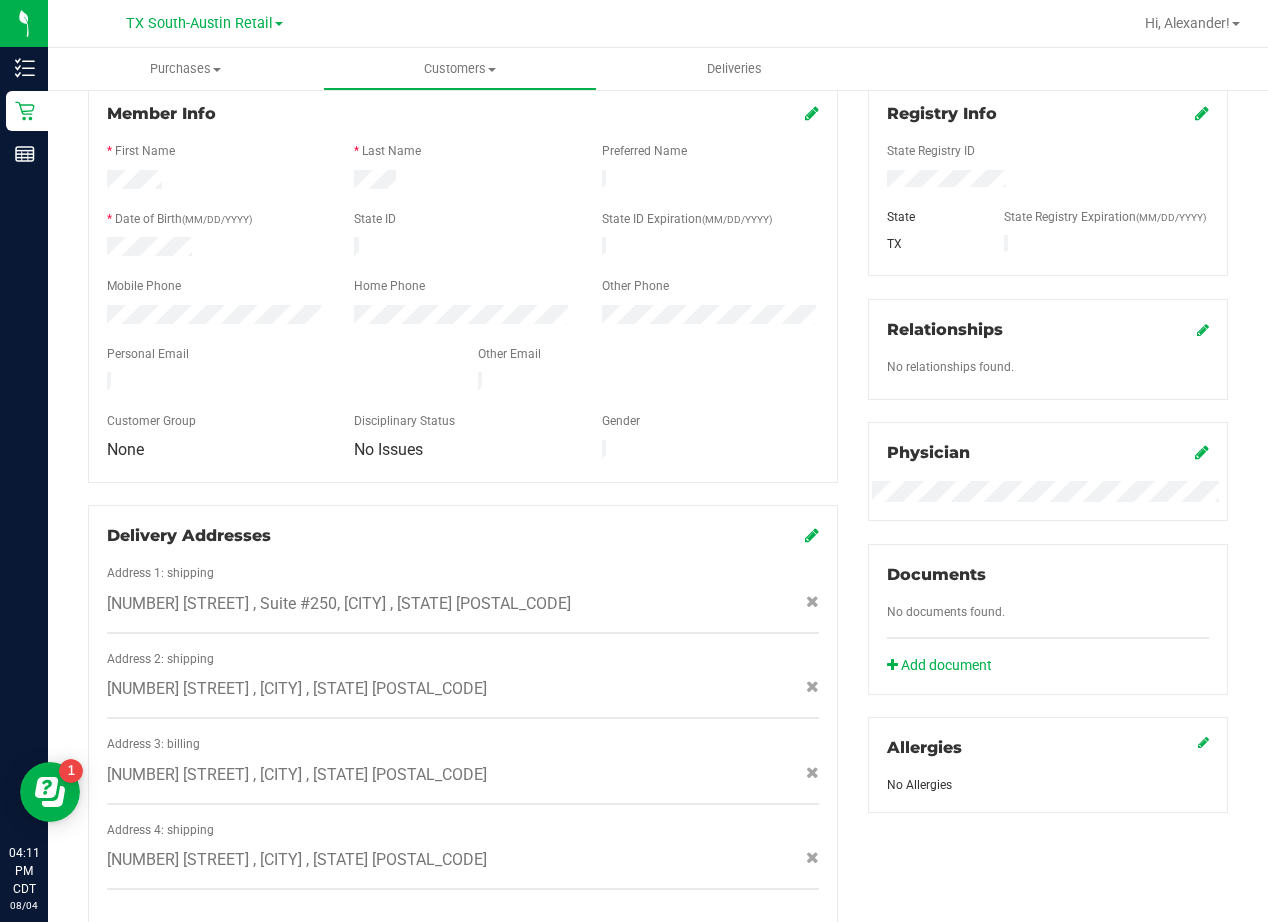 click on "Gender" at bounding box center [710, 423] 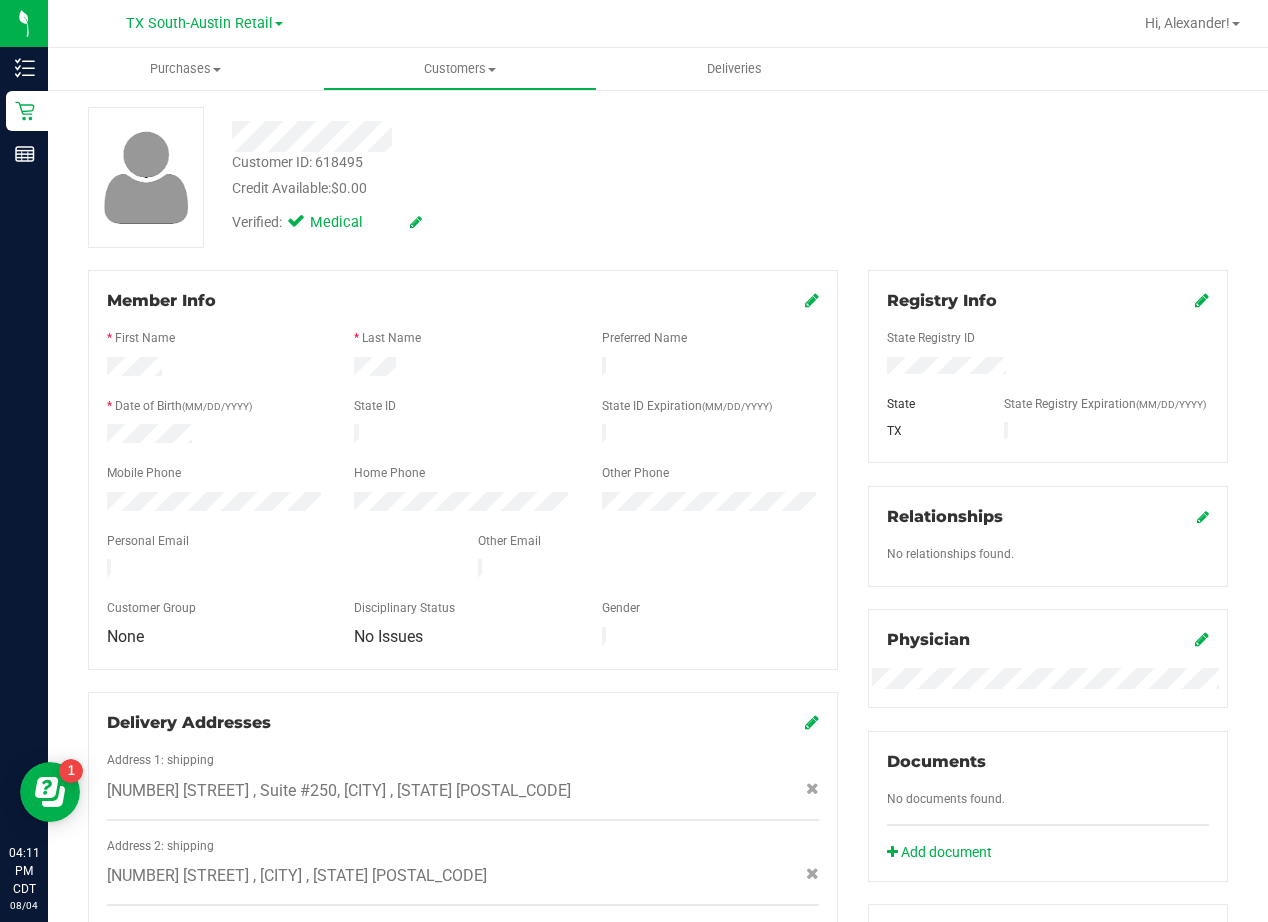 scroll, scrollTop: 0, scrollLeft: 0, axis: both 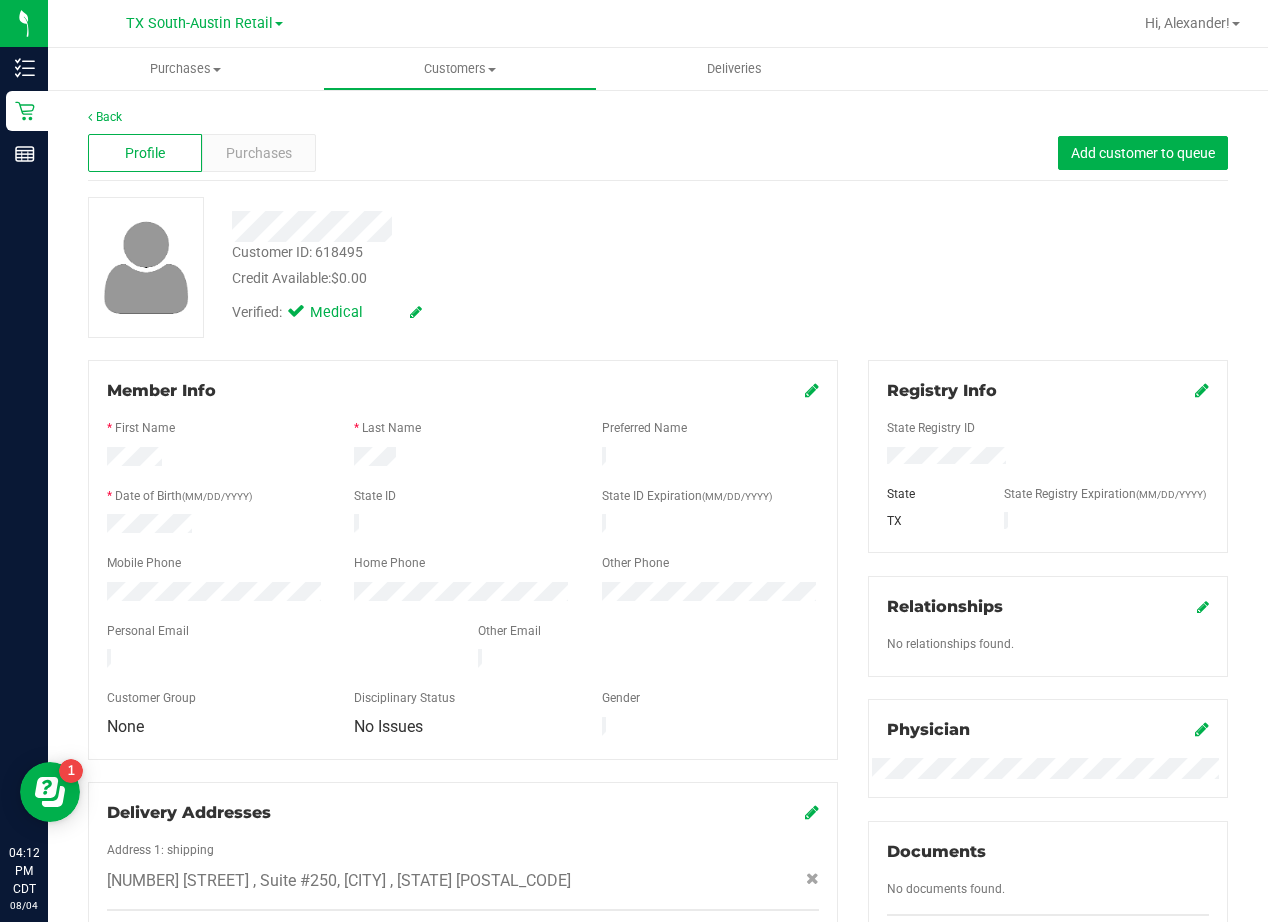 drag, startPoint x: 878, startPoint y: 347, endPoint x: 870, endPoint y: 378, distance: 32.01562 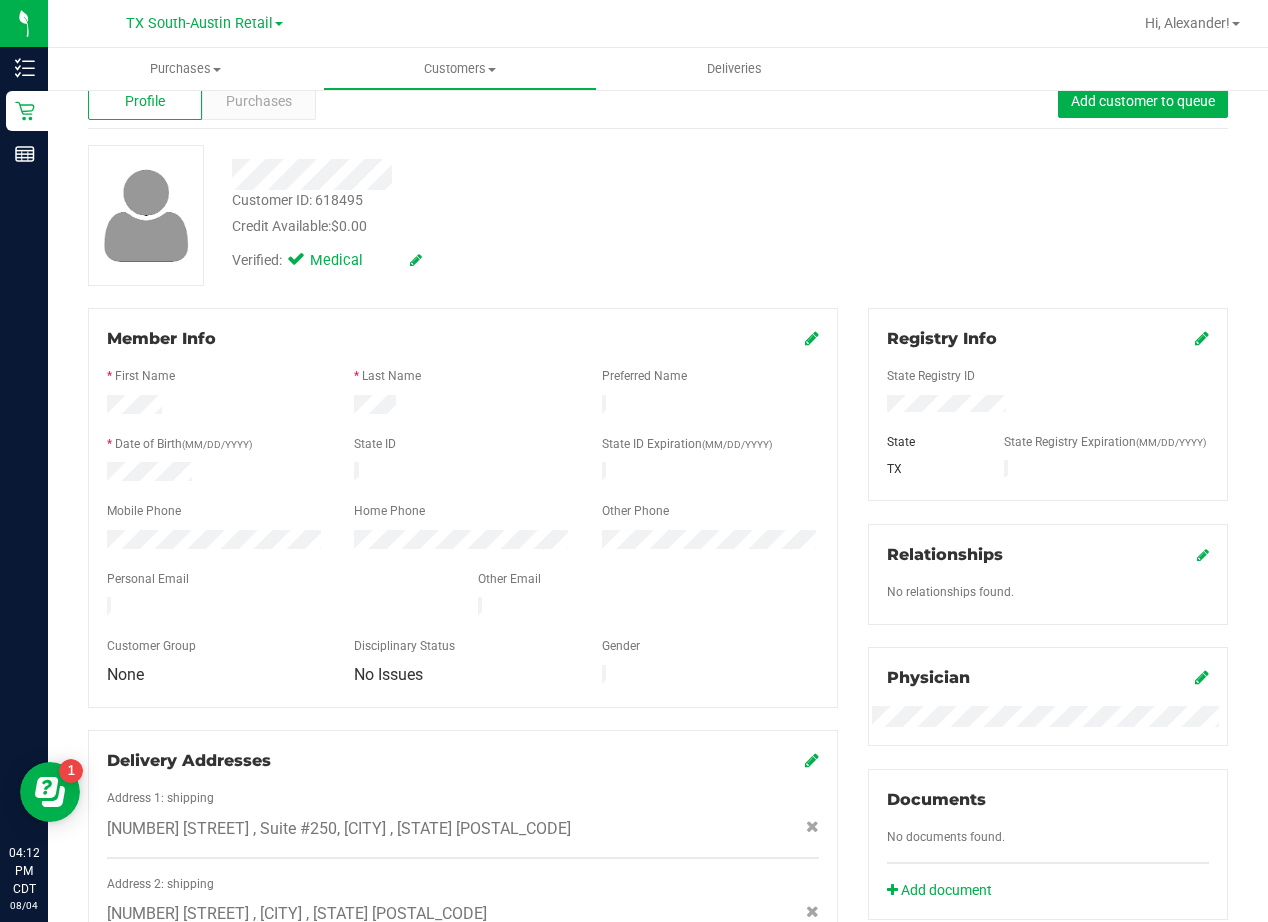 scroll, scrollTop: 100, scrollLeft: 0, axis: vertical 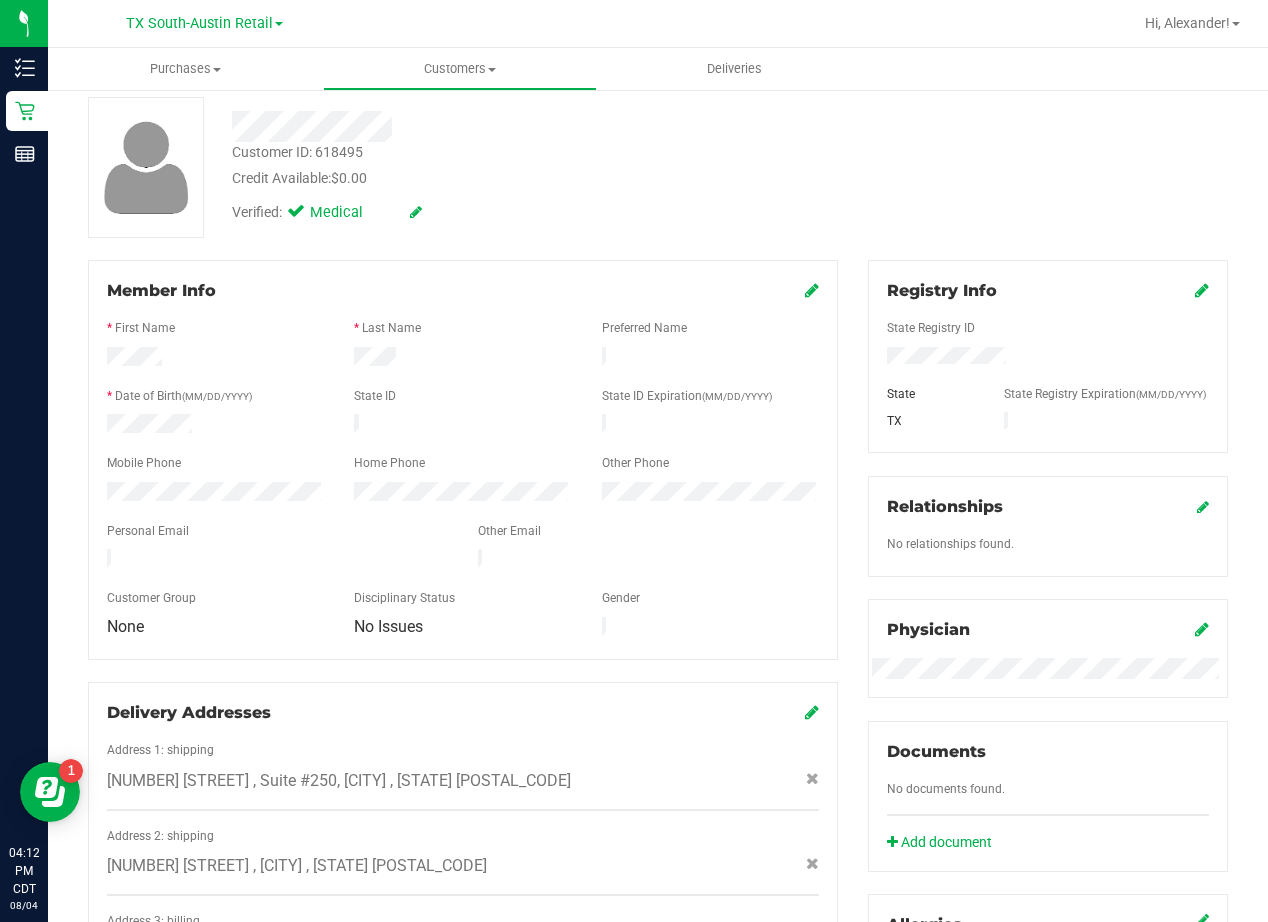 click 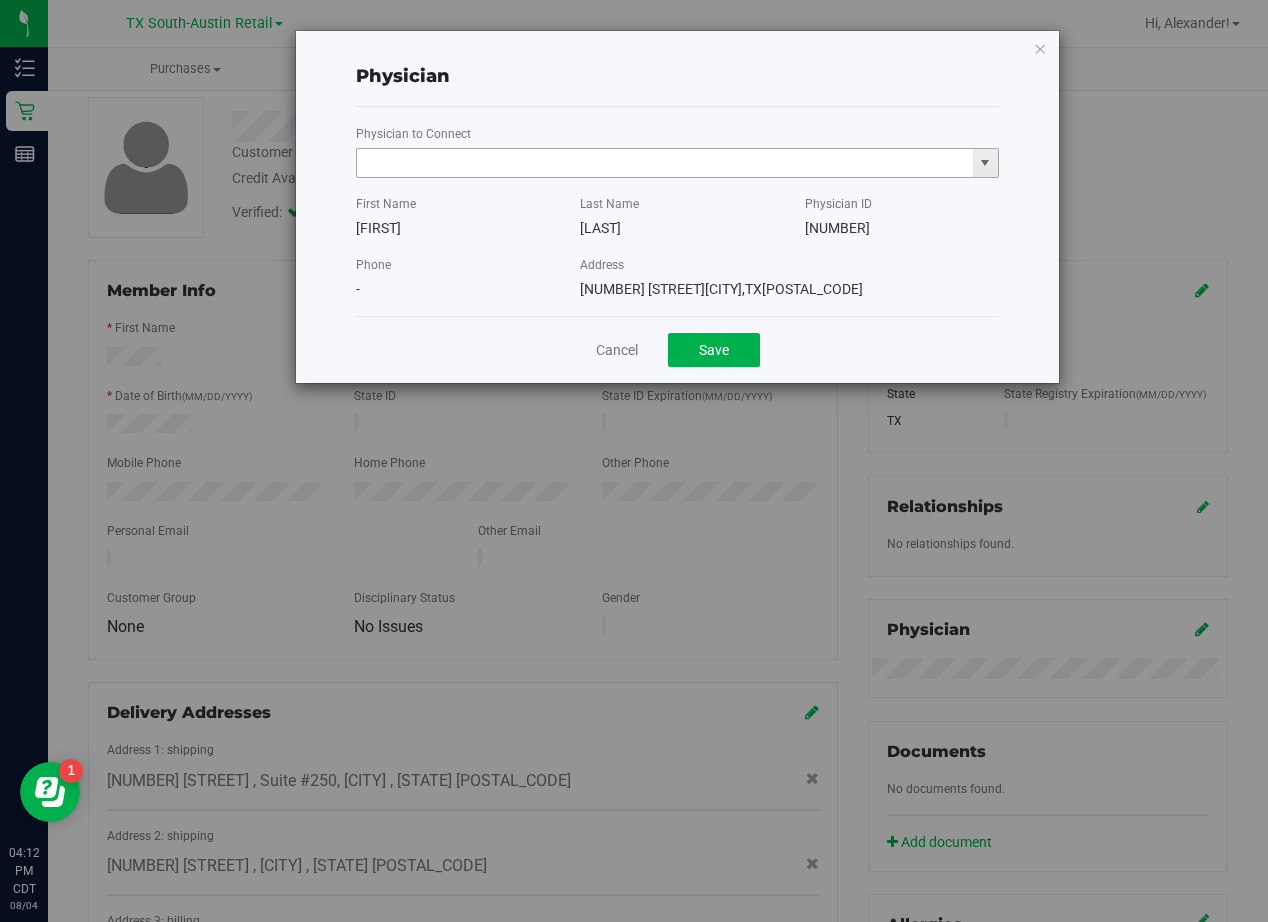 click at bounding box center (665, 163) 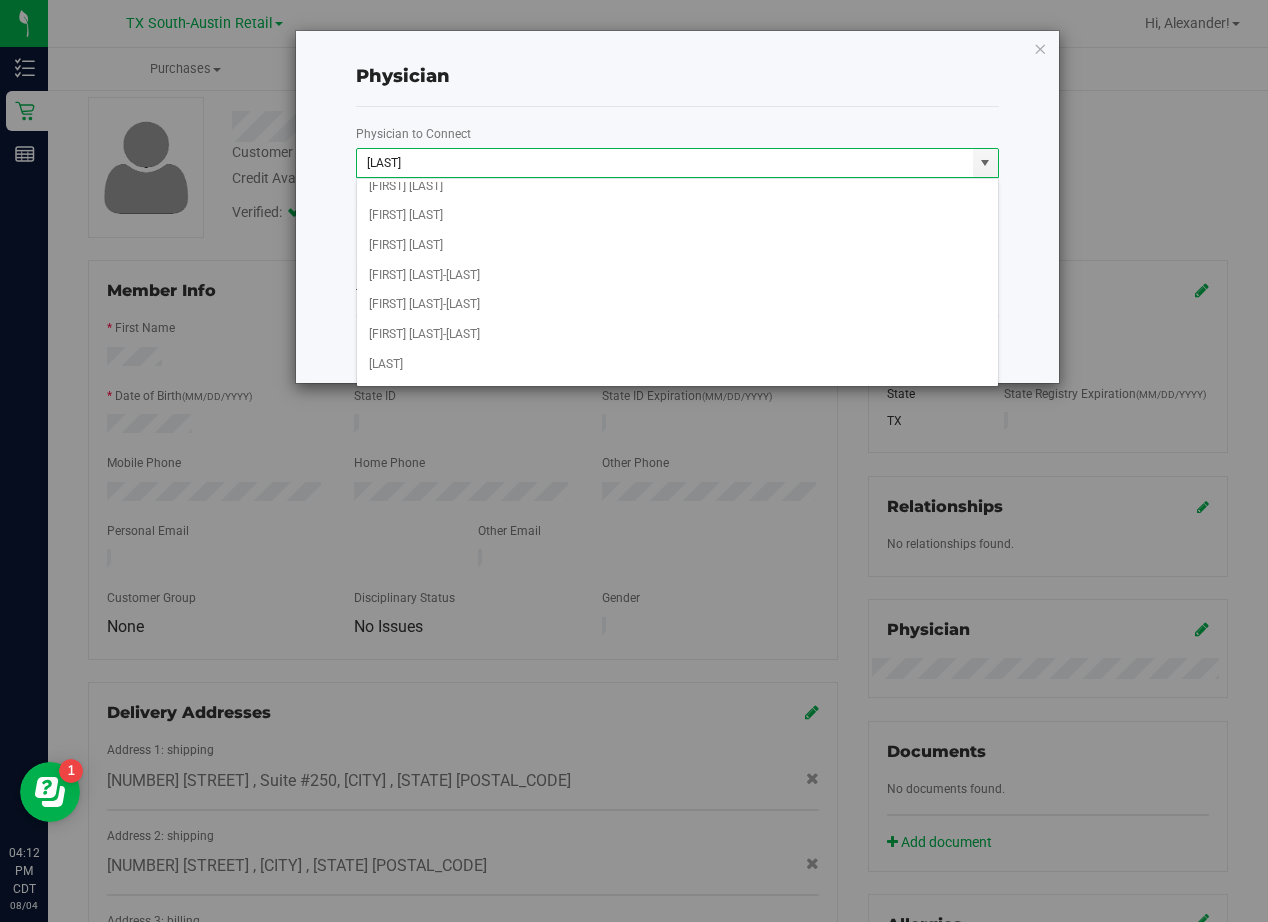 scroll, scrollTop: 154, scrollLeft: 0, axis: vertical 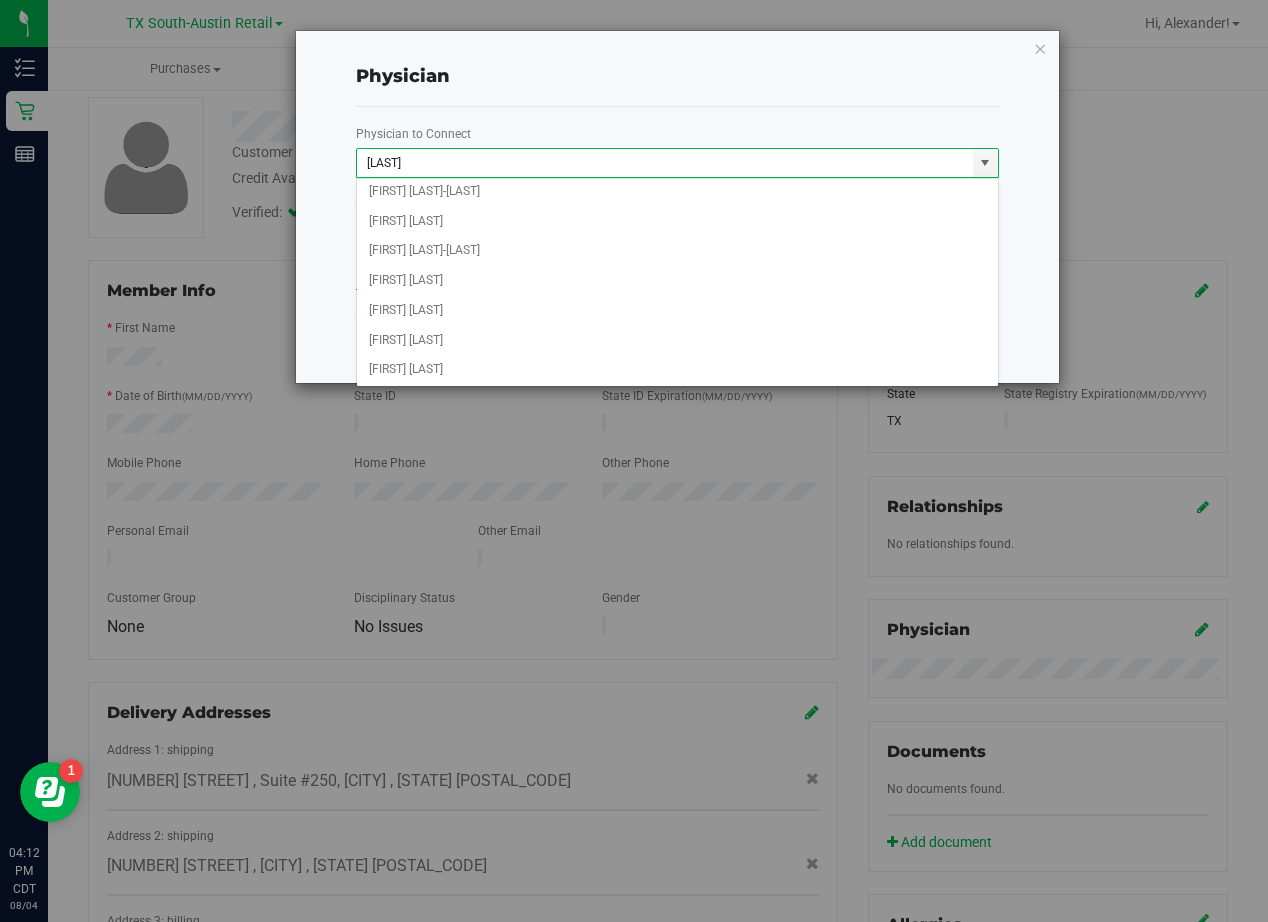 type on "Smith" 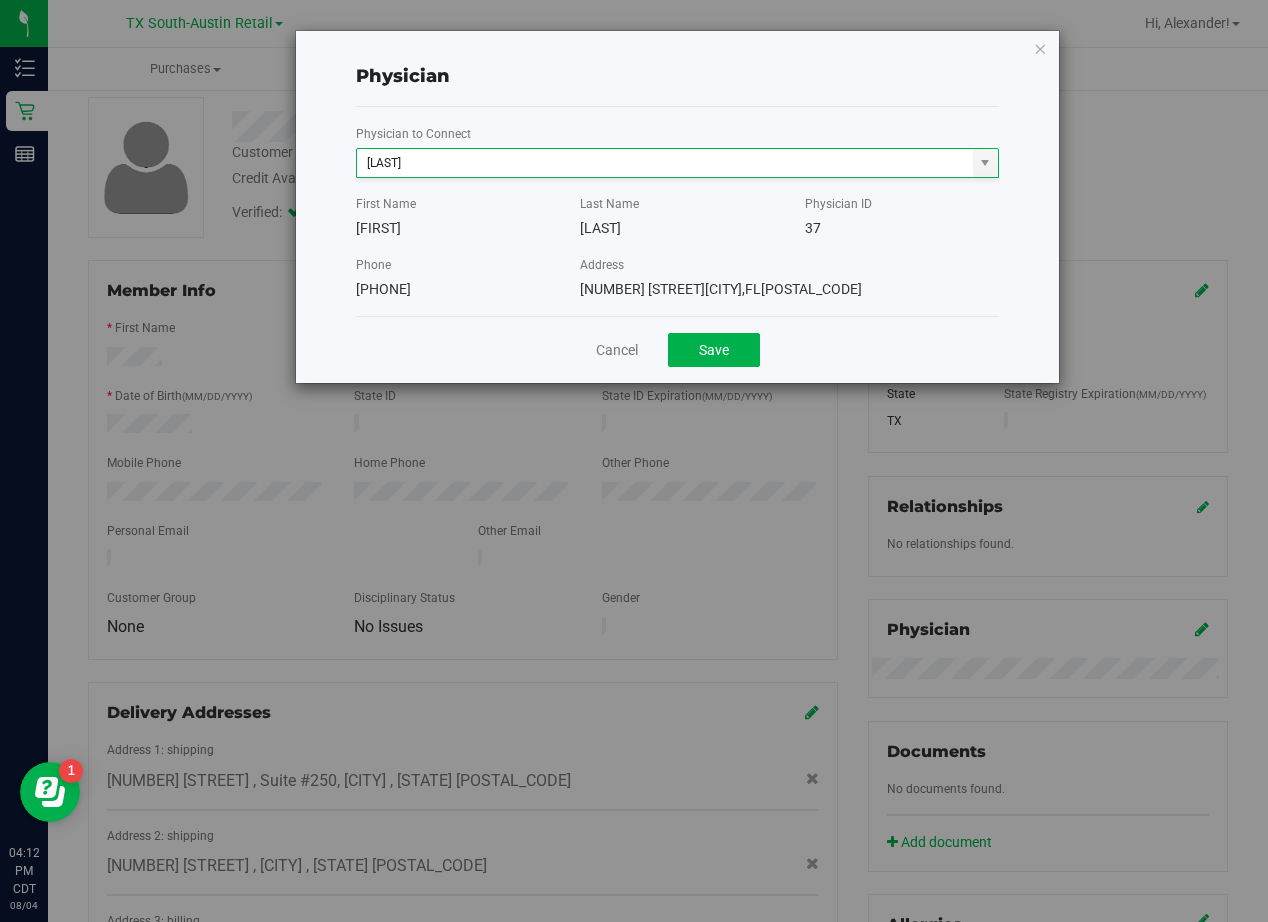 click on "Physician" at bounding box center [677, 77] 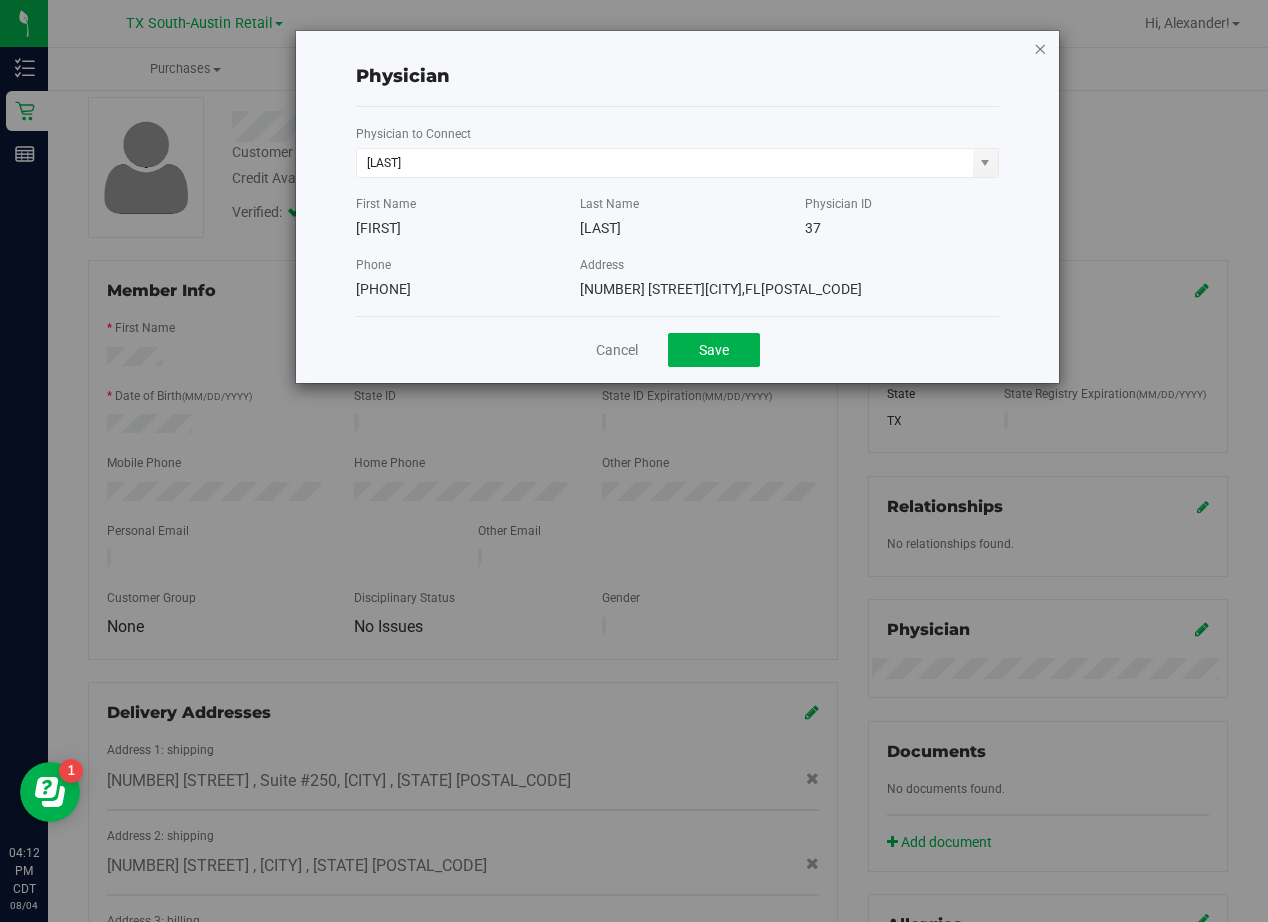 click at bounding box center [1040, 48] 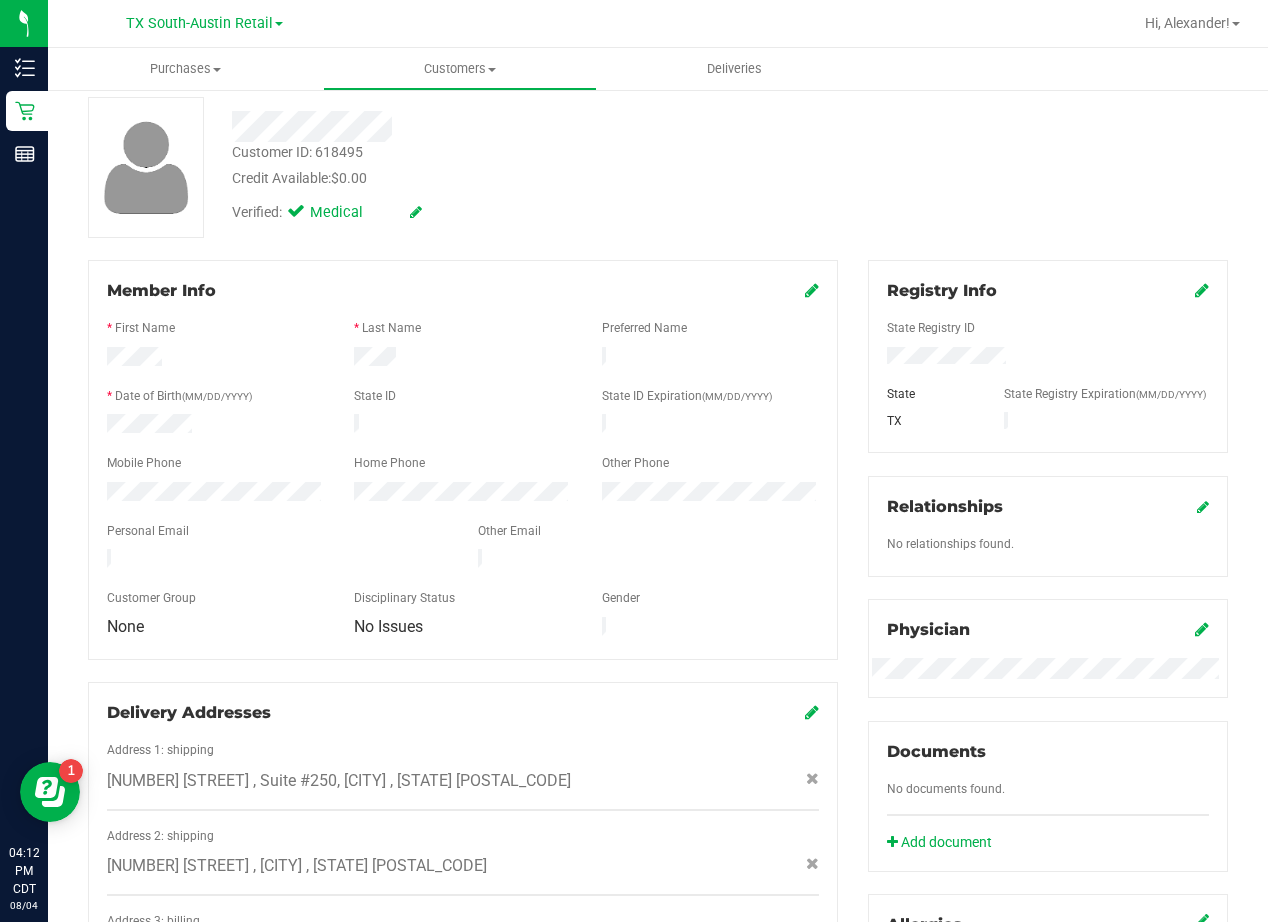 drag, startPoint x: 790, startPoint y: 175, endPoint x: 755, endPoint y: 265, distance: 96.56604 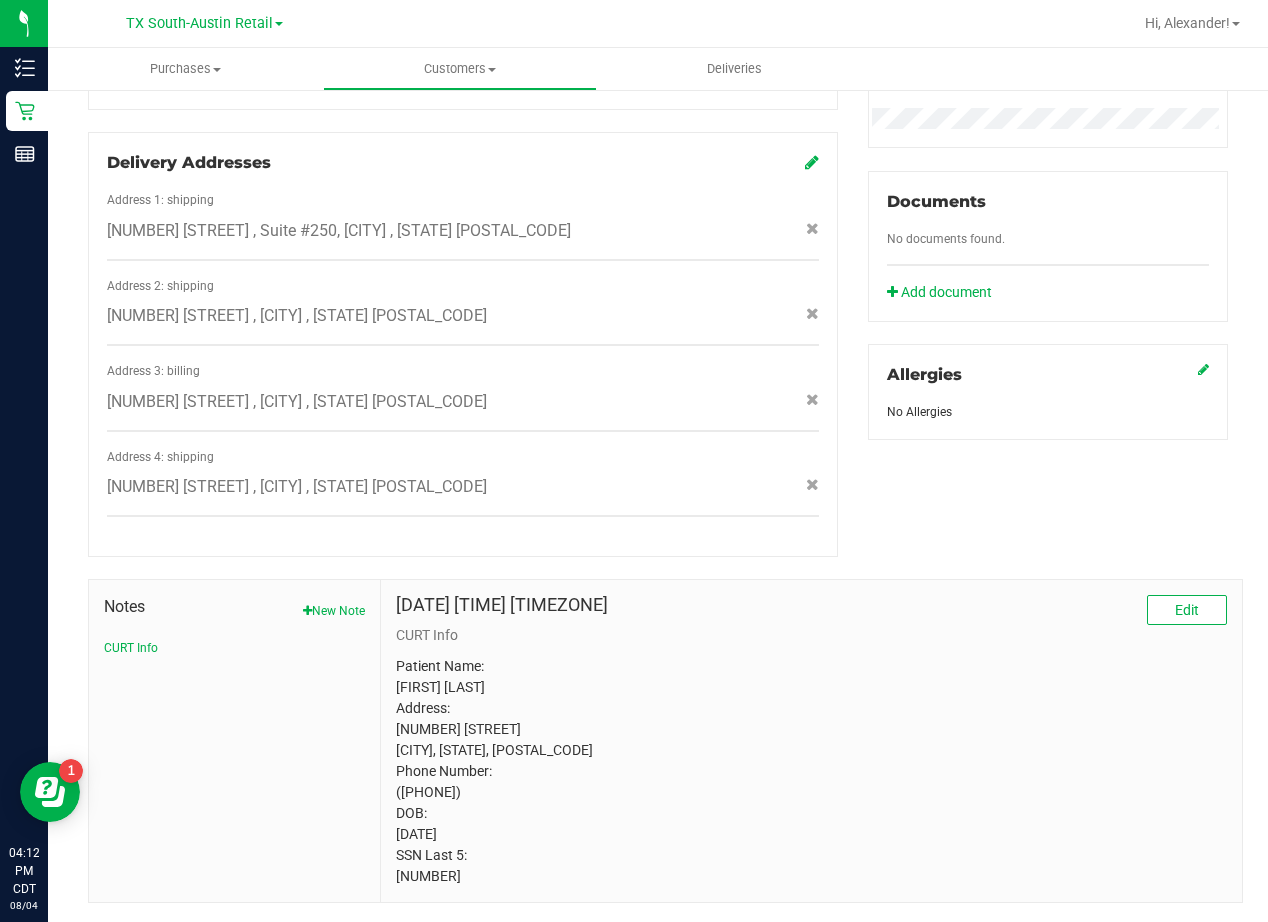 scroll, scrollTop: 677, scrollLeft: 0, axis: vertical 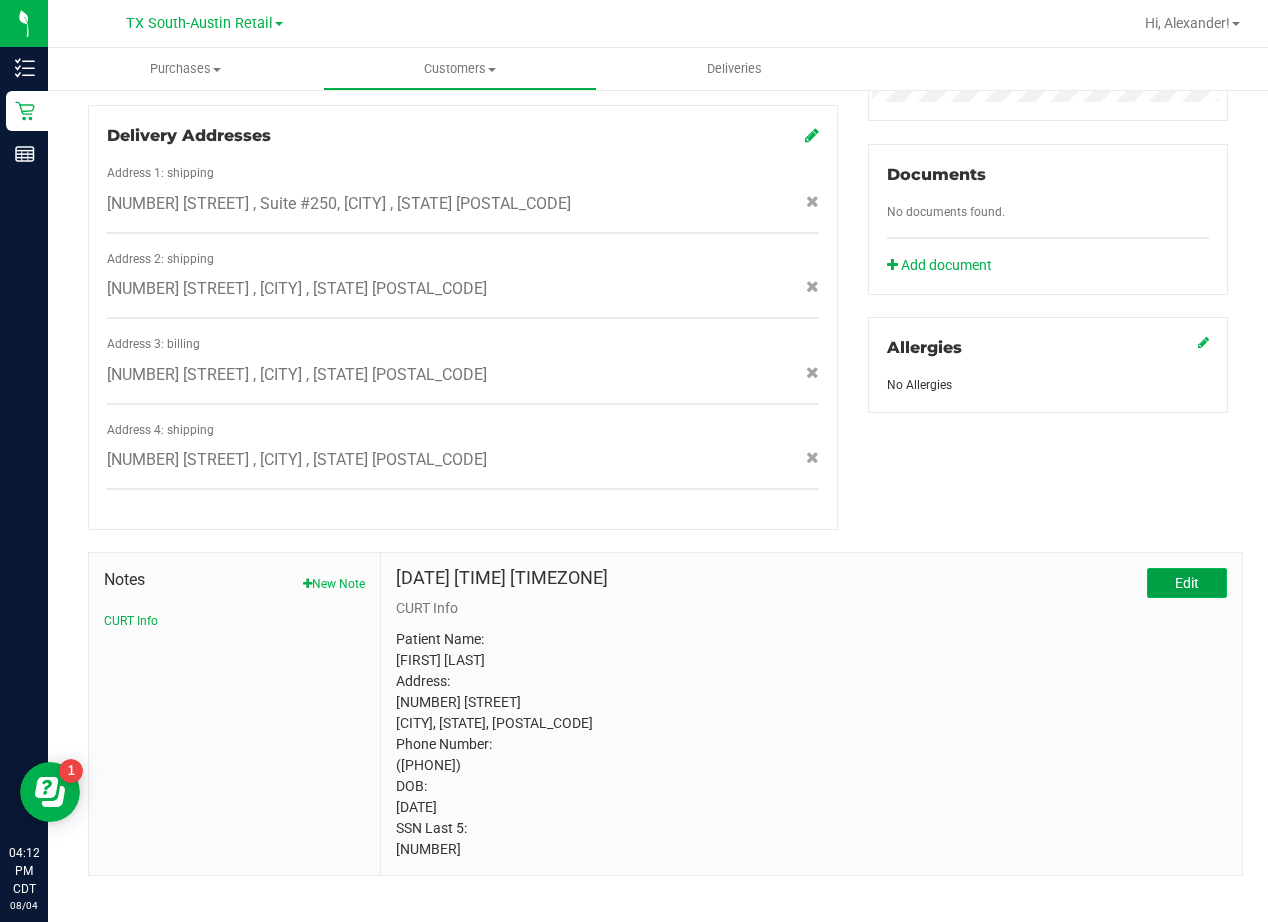 click on "Edit" at bounding box center (1187, 583) 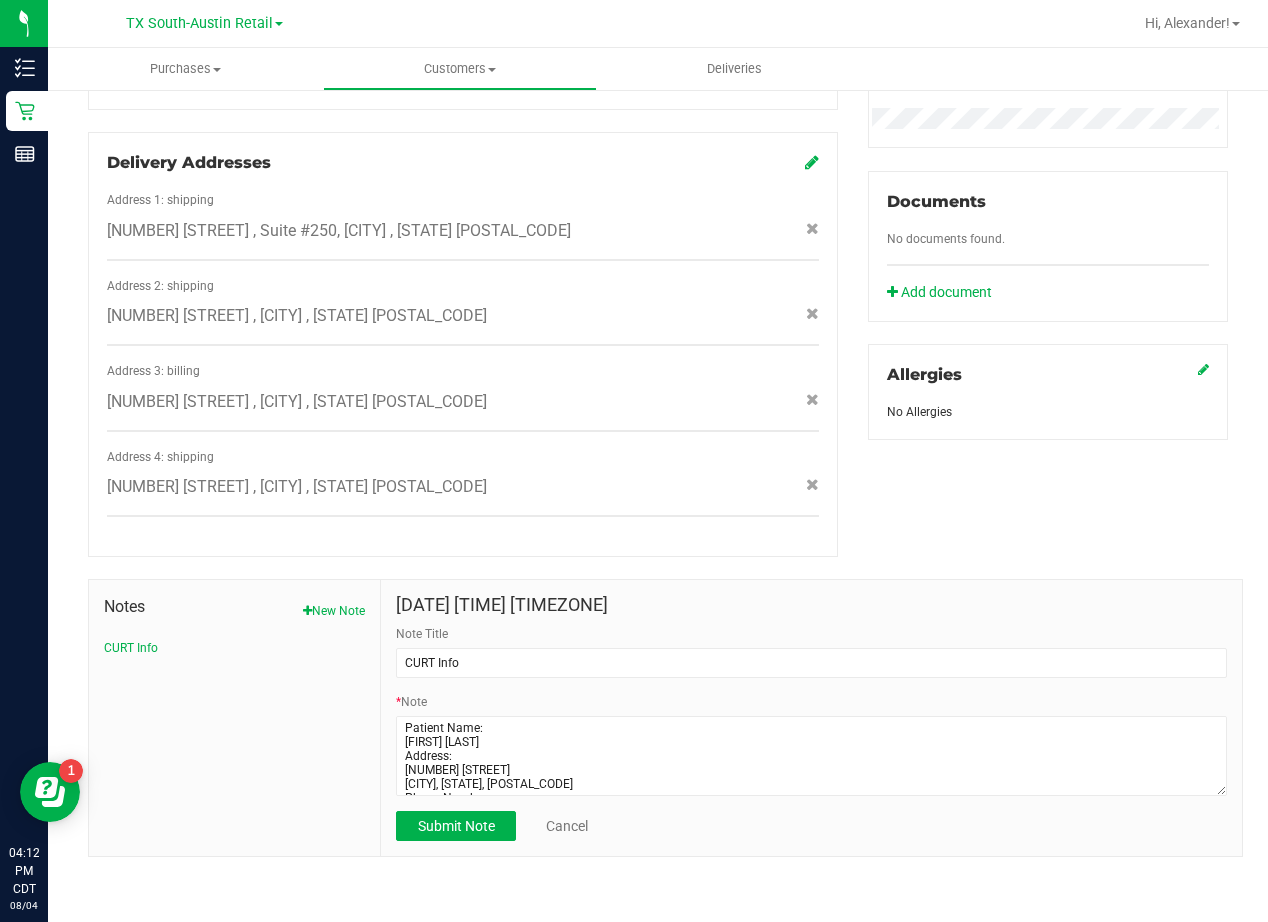 scroll, scrollTop: 631, scrollLeft: 0, axis: vertical 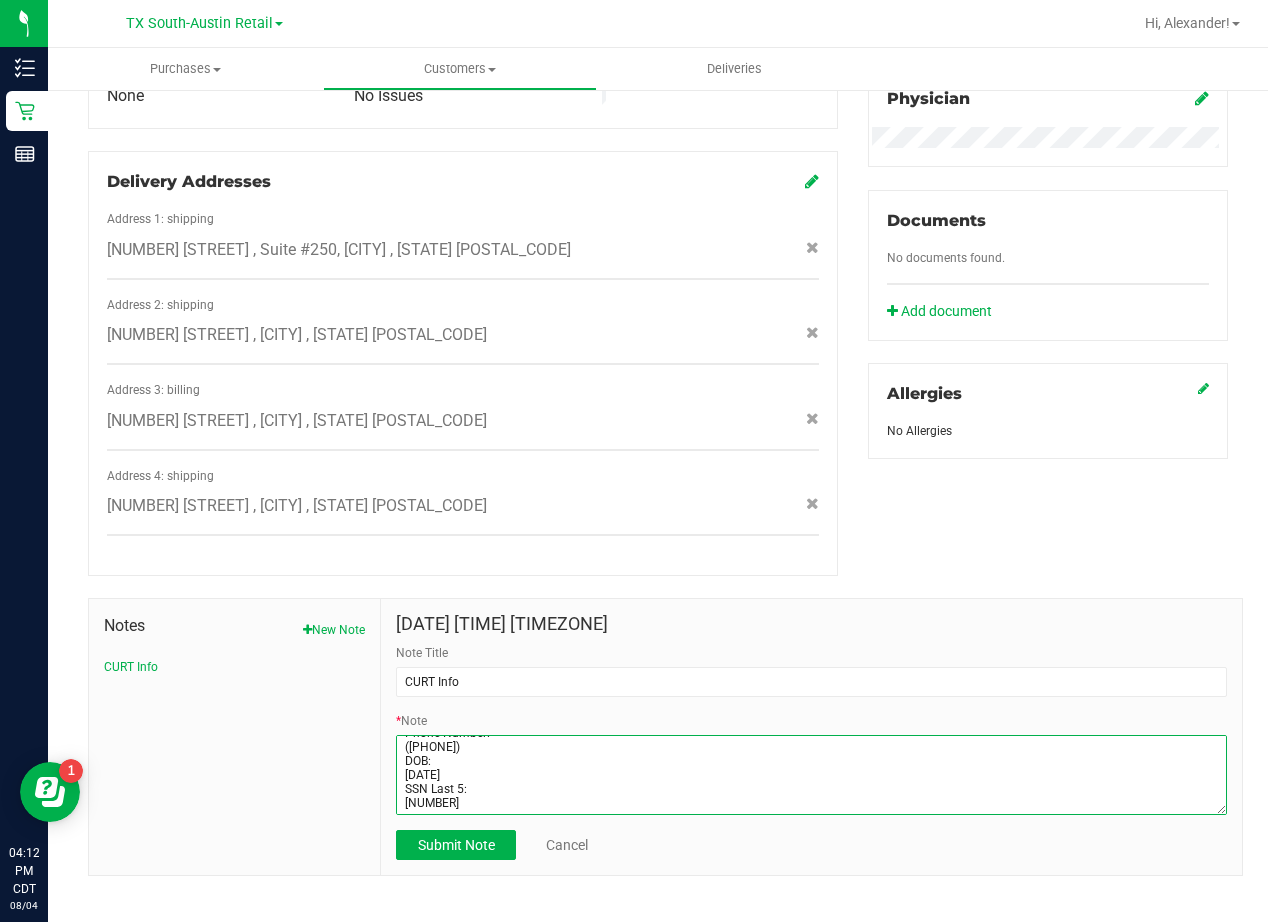 drag, startPoint x: 398, startPoint y: 723, endPoint x: 767, endPoint y: 872, distance: 397.94724 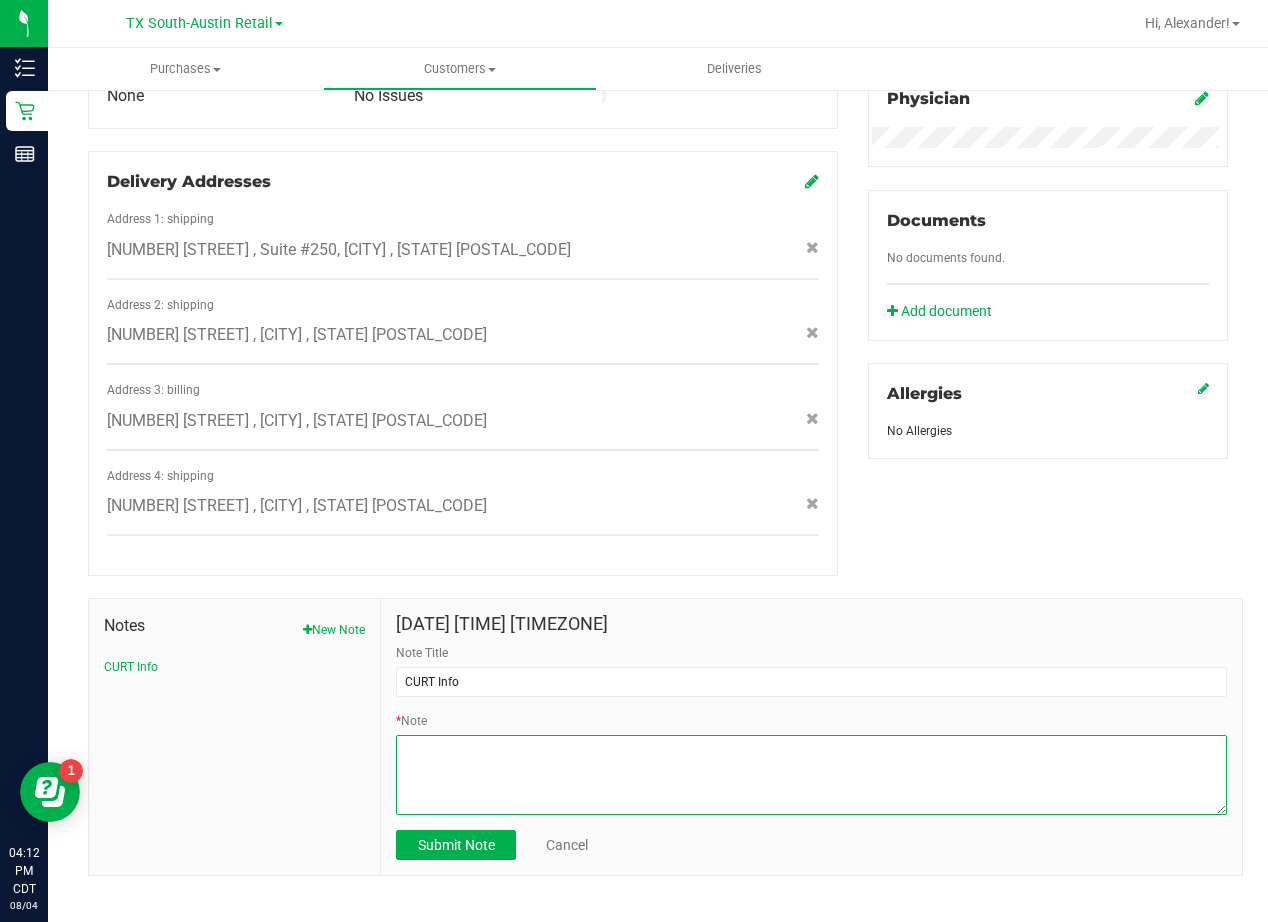 scroll, scrollTop: 0, scrollLeft: 0, axis: both 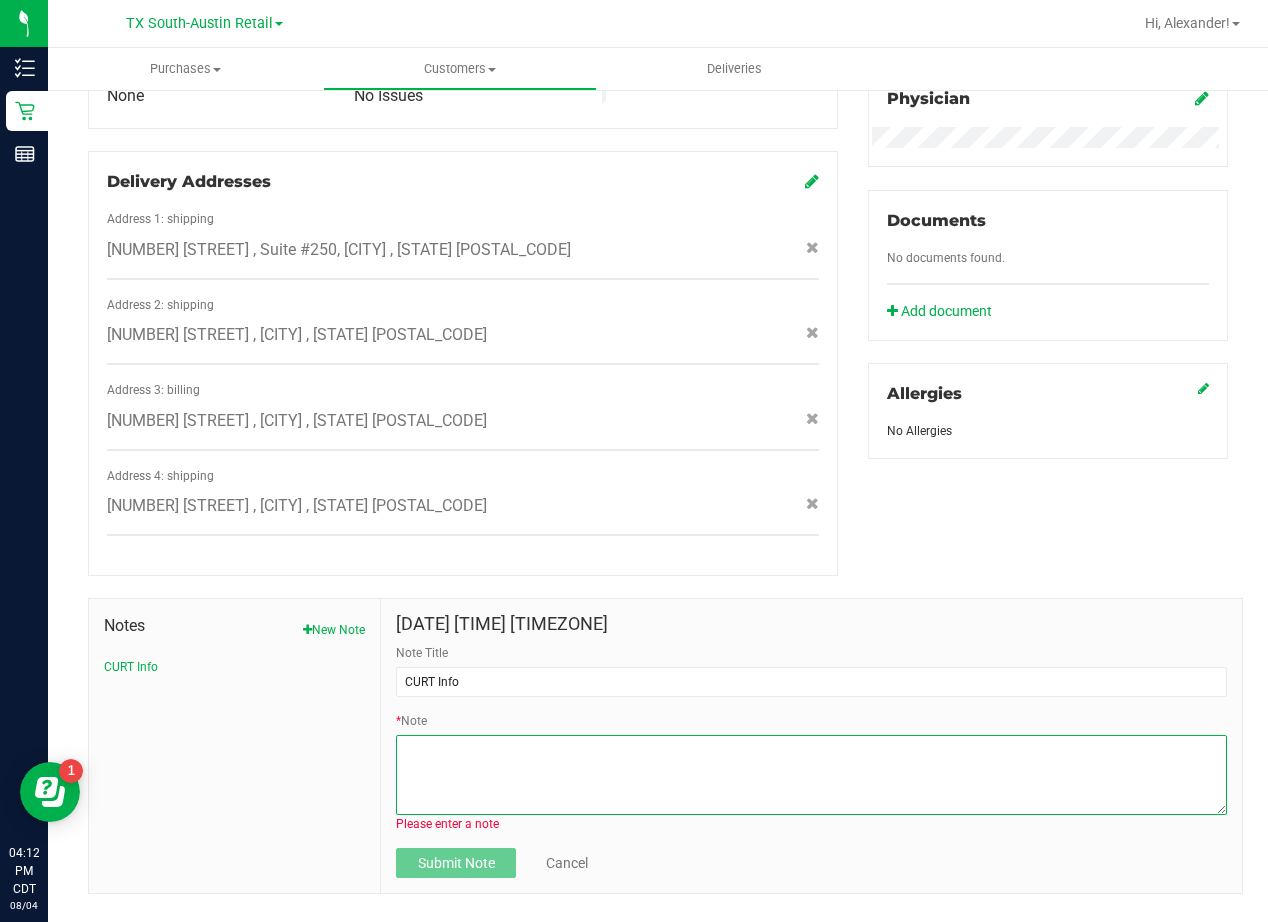 click on "*
Note" at bounding box center [811, 775] 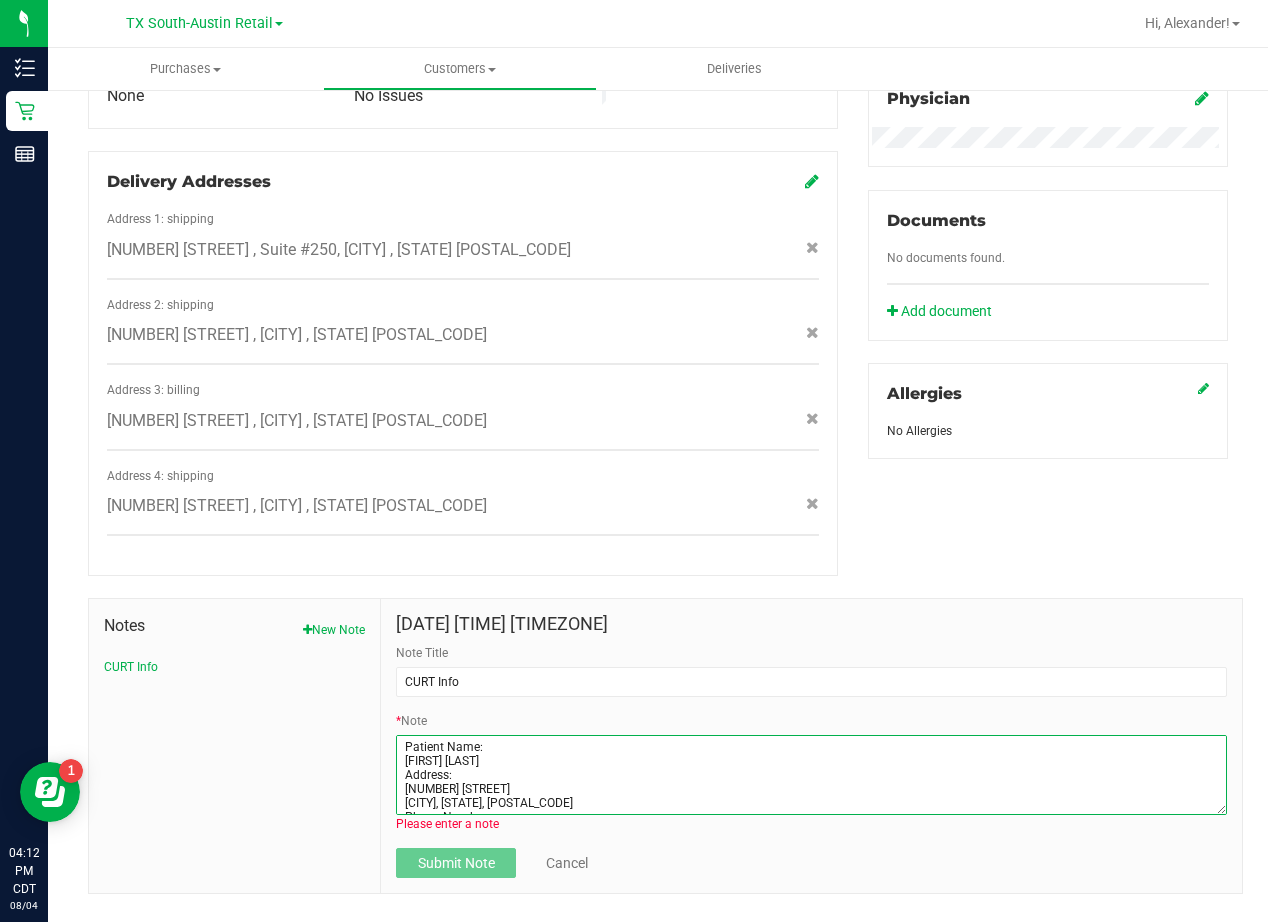 scroll, scrollTop: 80, scrollLeft: 0, axis: vertical 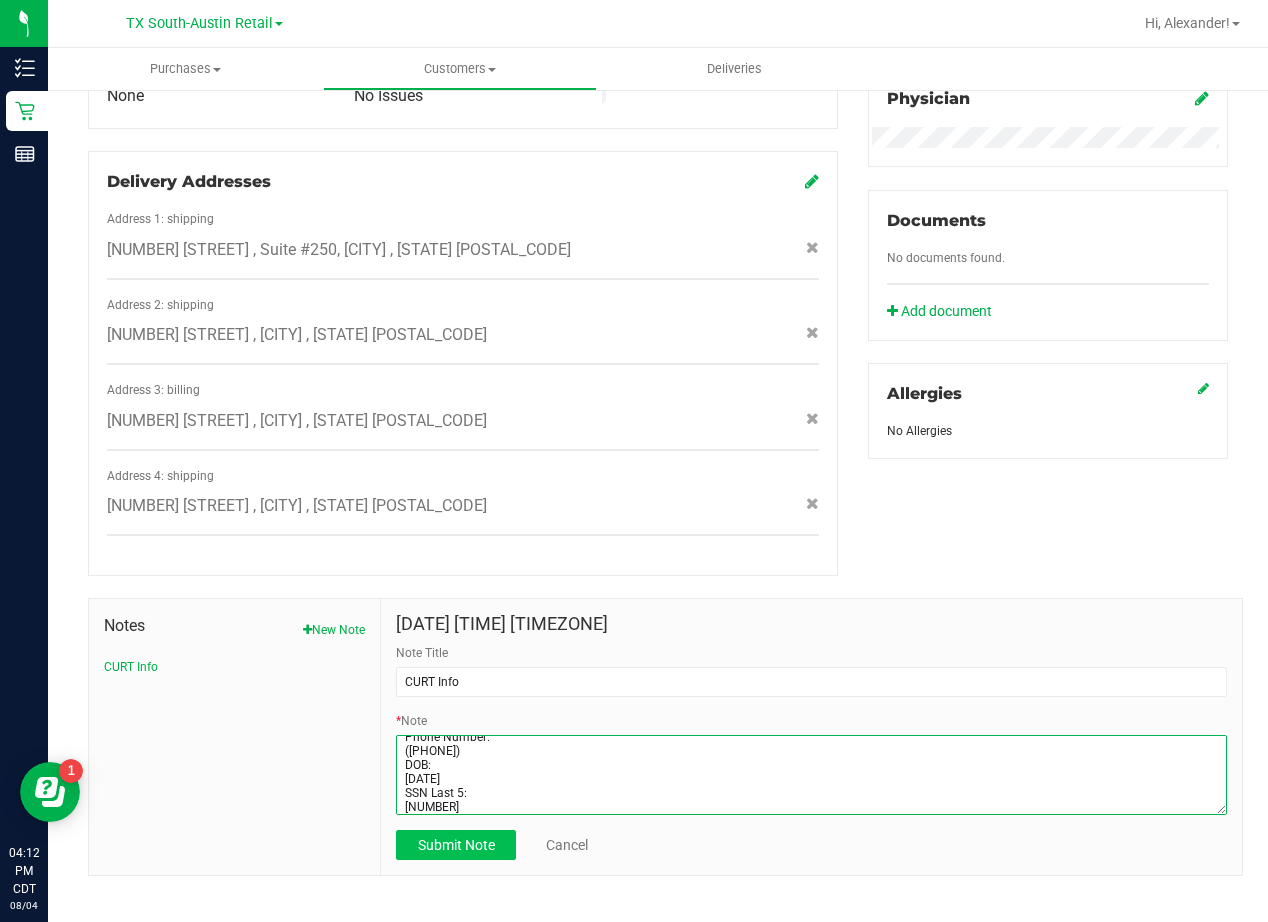 type on "Patient Name:
Corinne Smith
Address:
1704 Mohle Drive
Austin, TX, 78703
Phone Number:
(512) 721-8829
DOB:
07/19/1964
SSN Last 5:
80199" 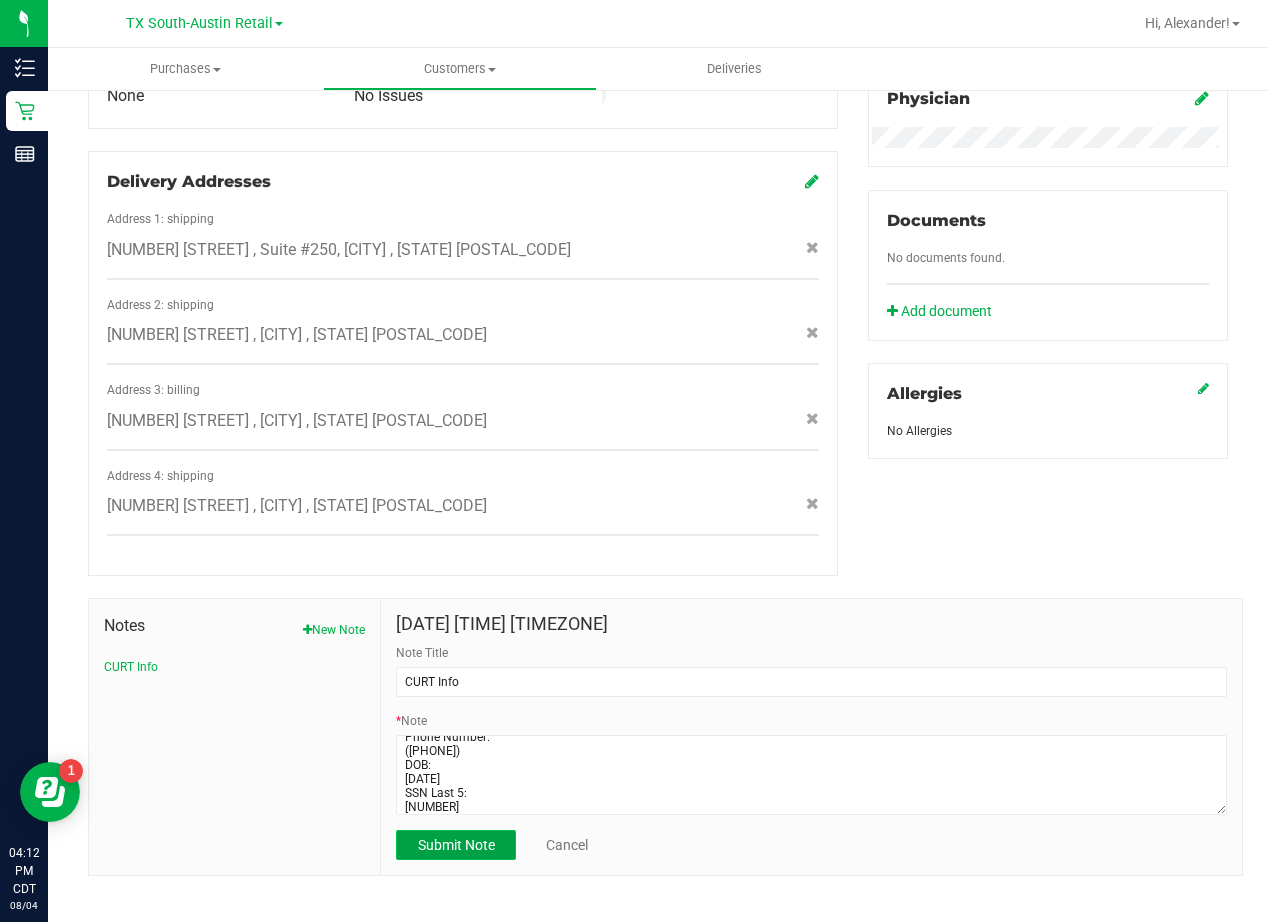 click on "Submit Note" at bounding box center [456, 845] 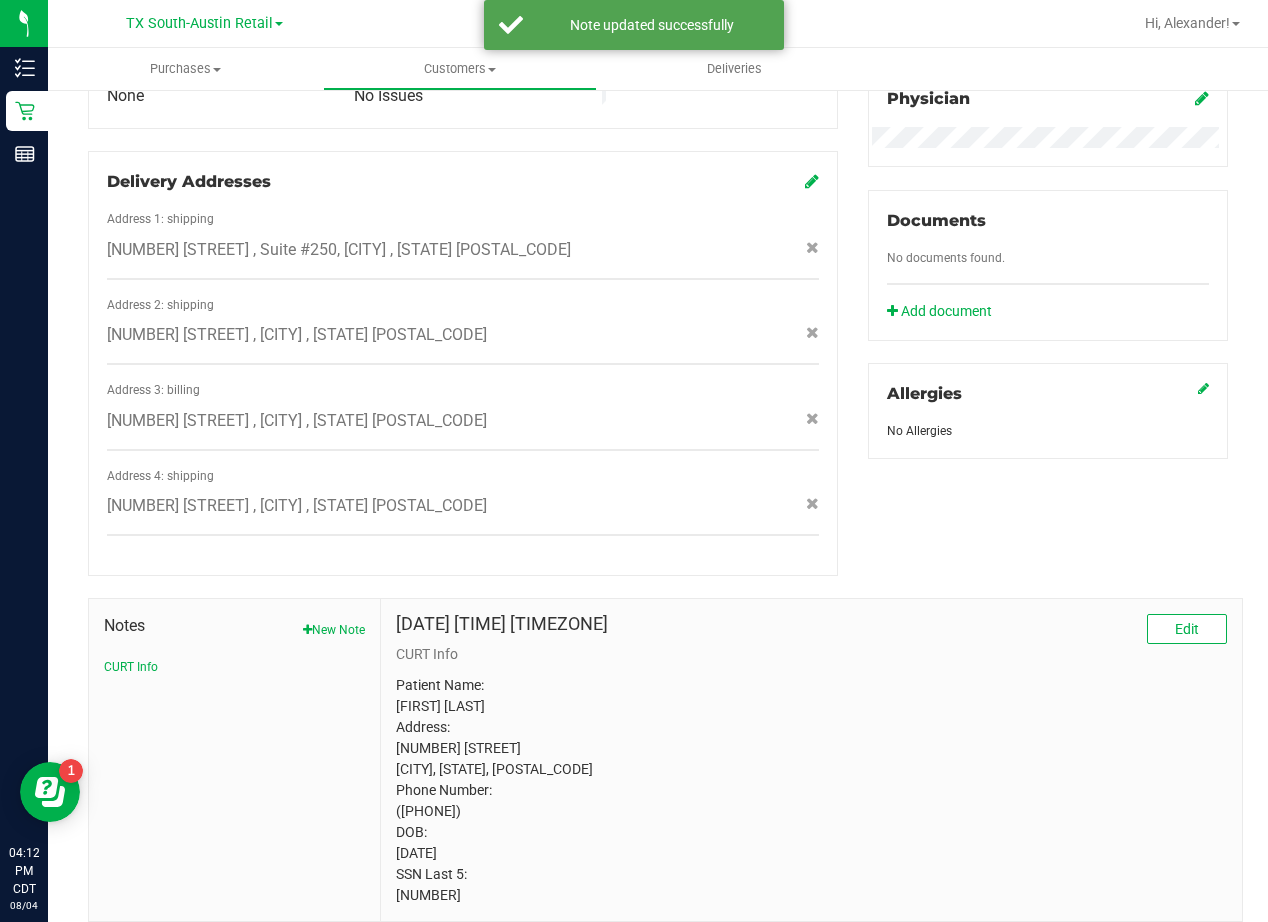click on "Delivery Addresses
Address 1: shipping
8920 Business Park Dr
, Suite #250, Austin
, TX
78759
Address 2: shipping
2217 PARK BEND DR
, Austin
, TX
78758
Address 3: billing
1704 Mohle Drive
, AUSTIN
, TX
78703-1812" 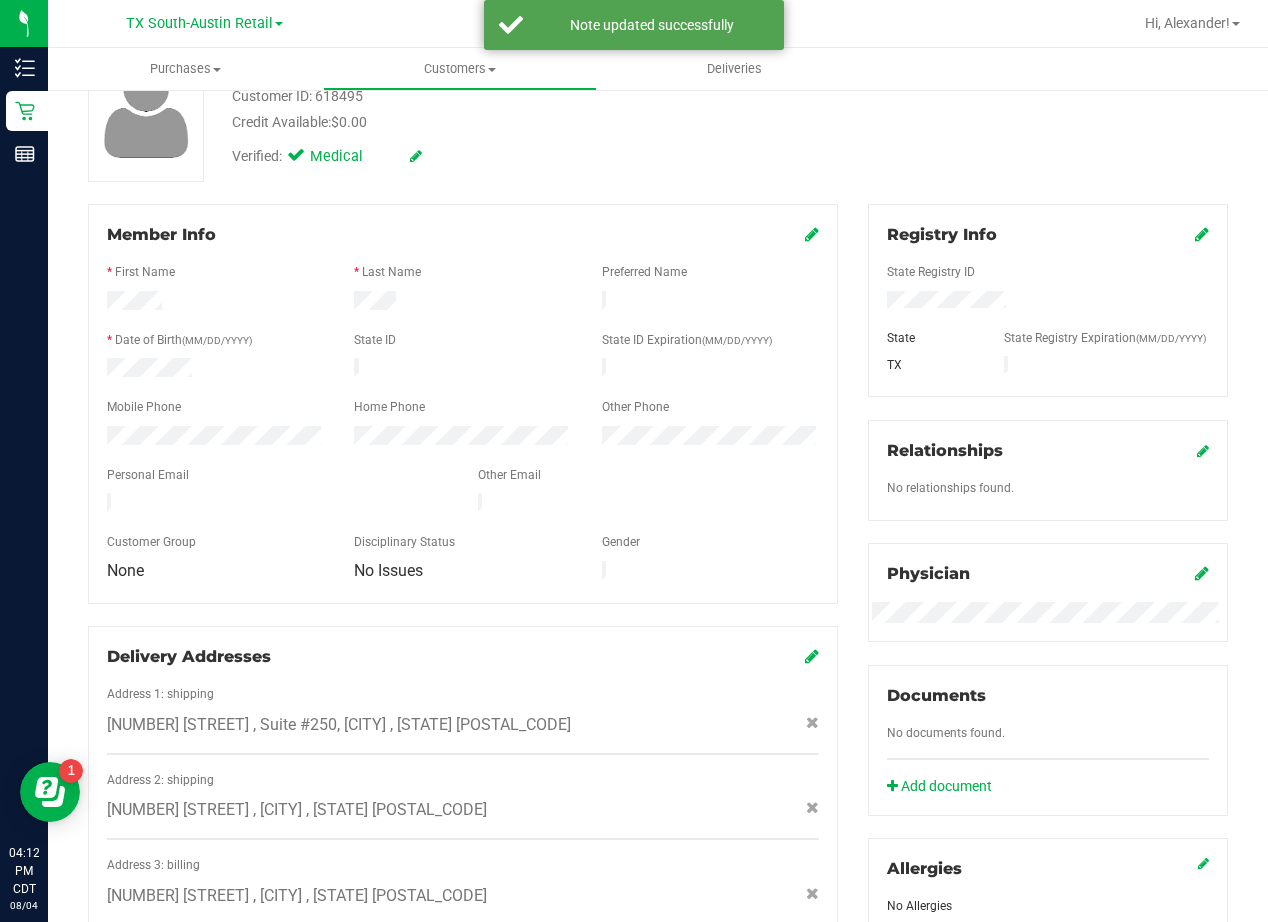 scroll, scrollTop: 0, scrollLeft: 0, axis: both 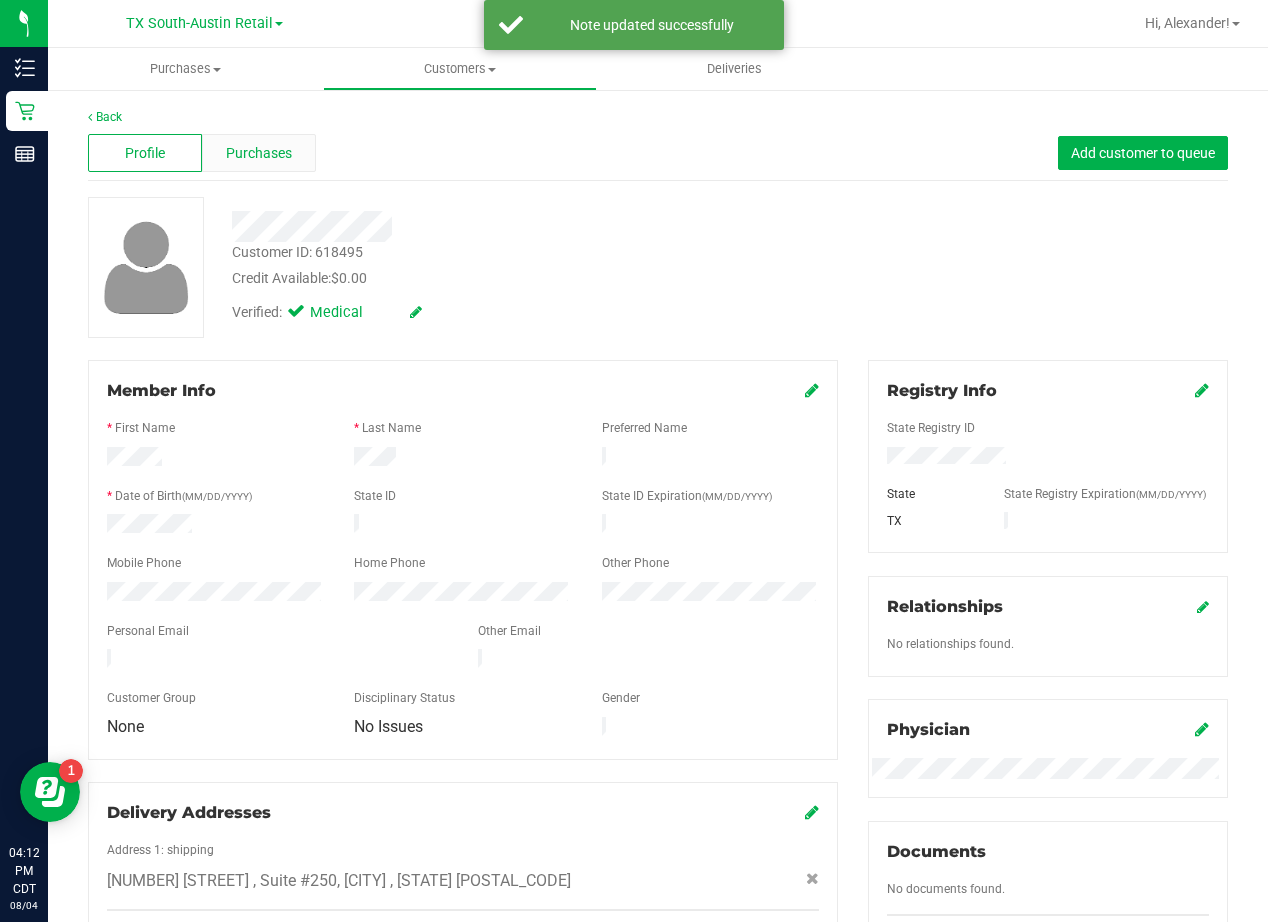 click on "Profile
Purchases
Add customer to queue" at bounding box center [658, 153] 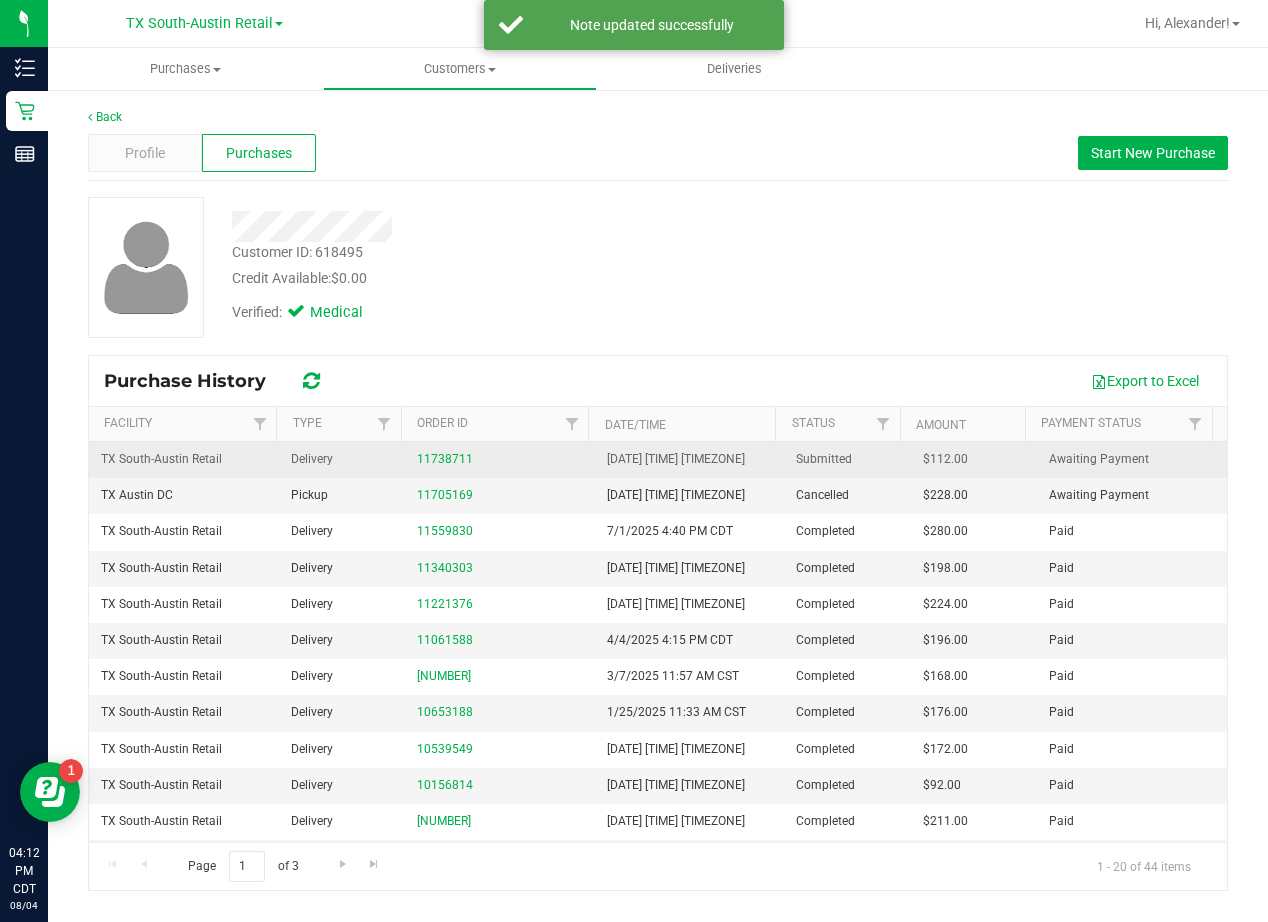 click on "11738711" at bounding box center (500, 460) 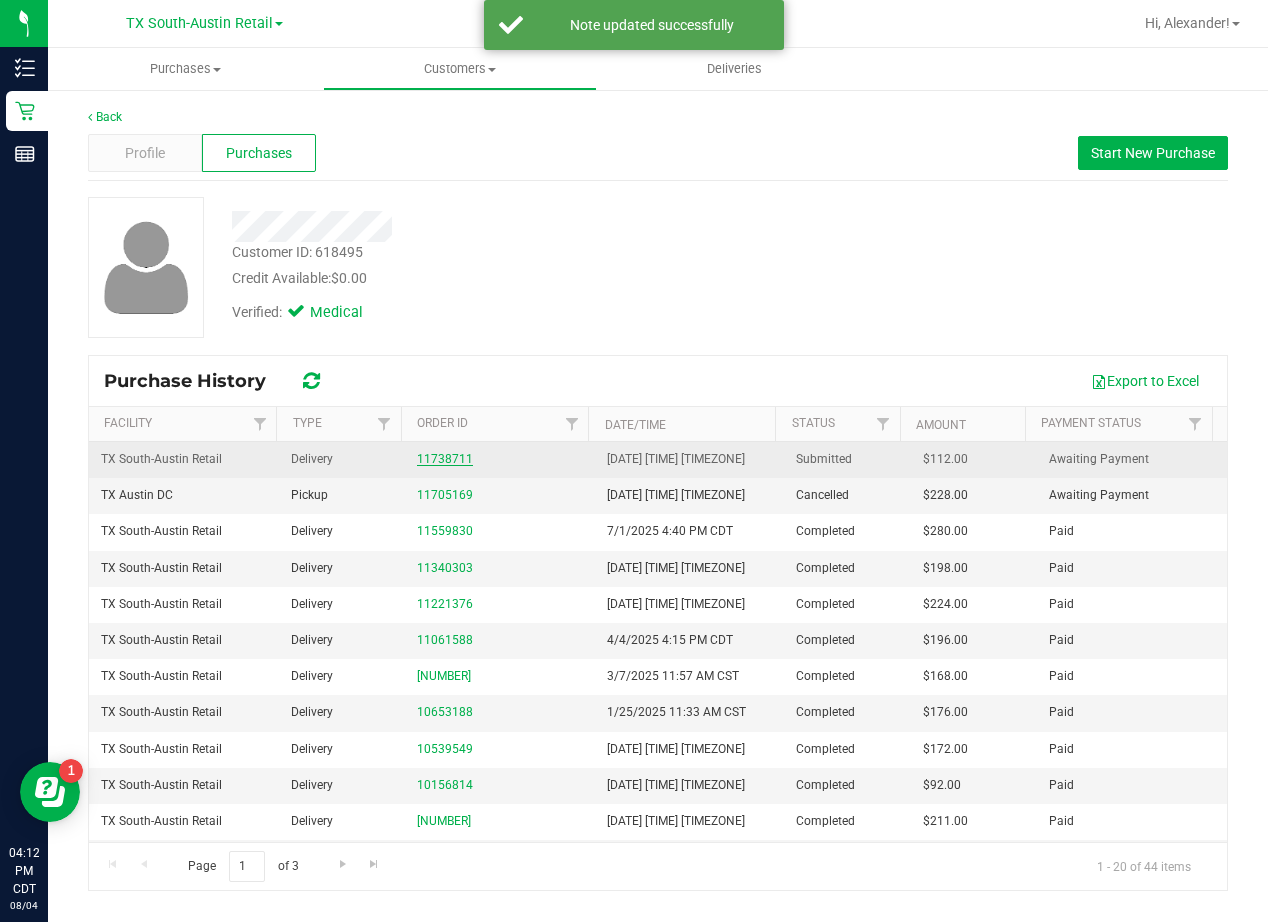click on "11738711" at bounding box center (445, 459) 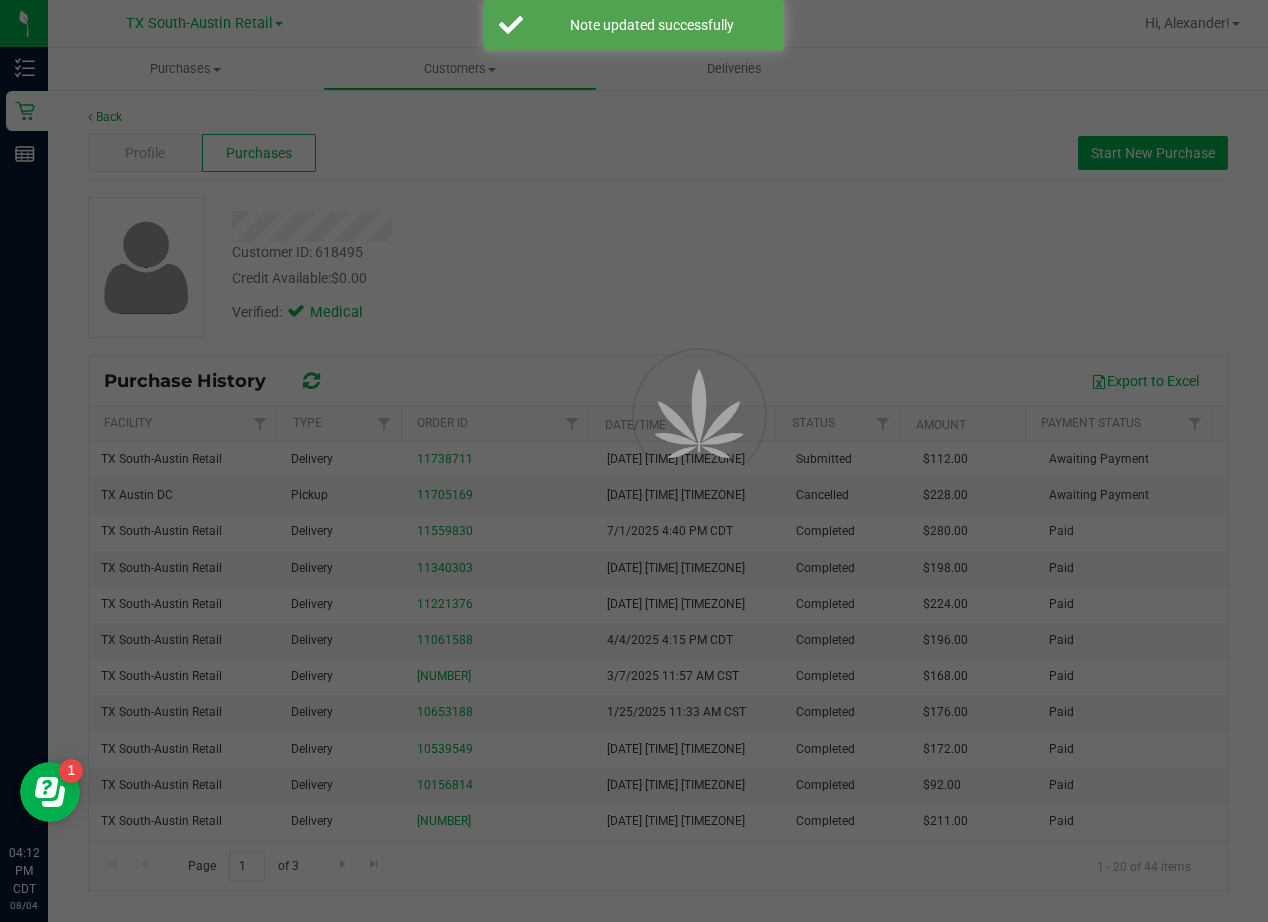 click at bounding box center (634, 461) 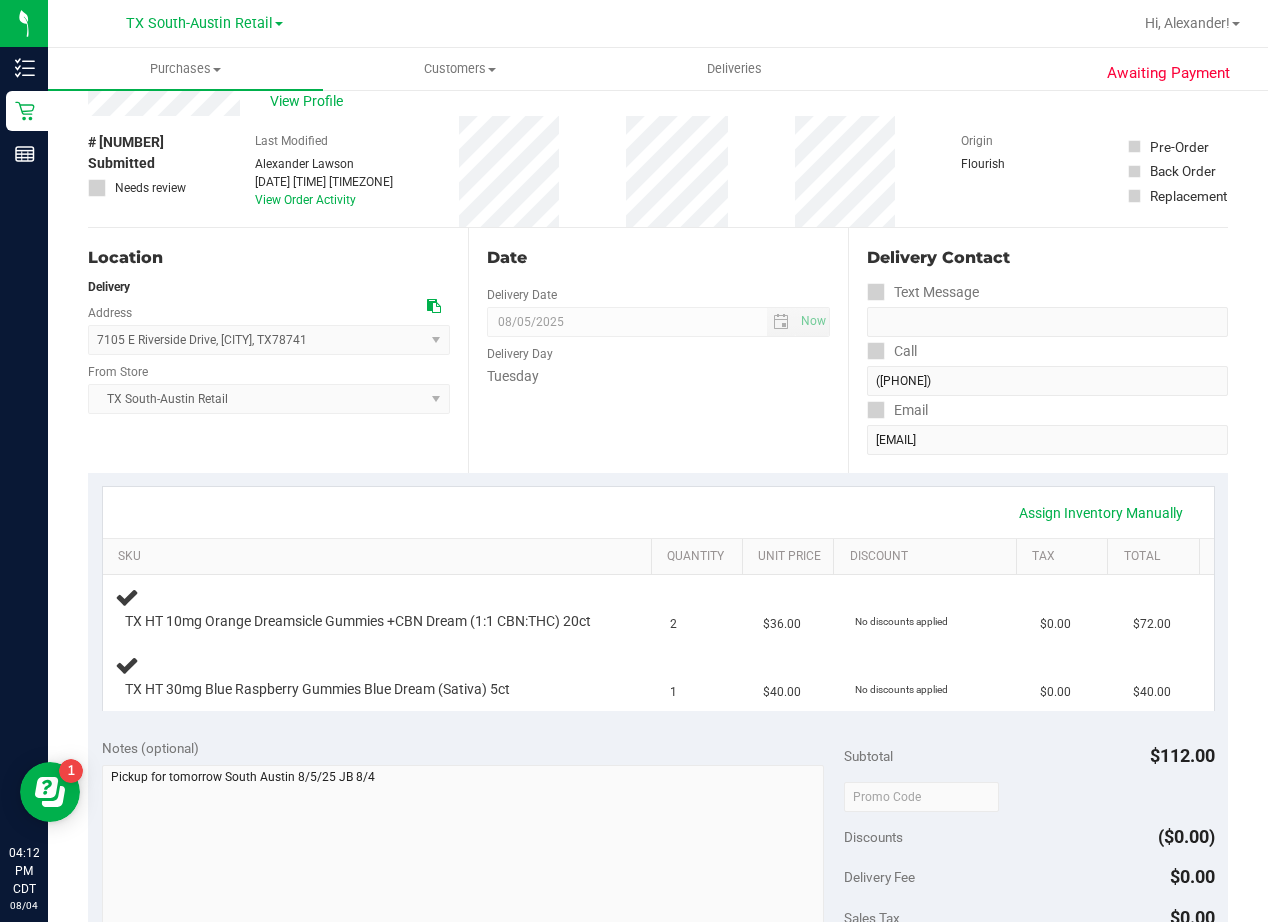 scroll, scrollTop: 0, scrollLeft: 0, axis: both 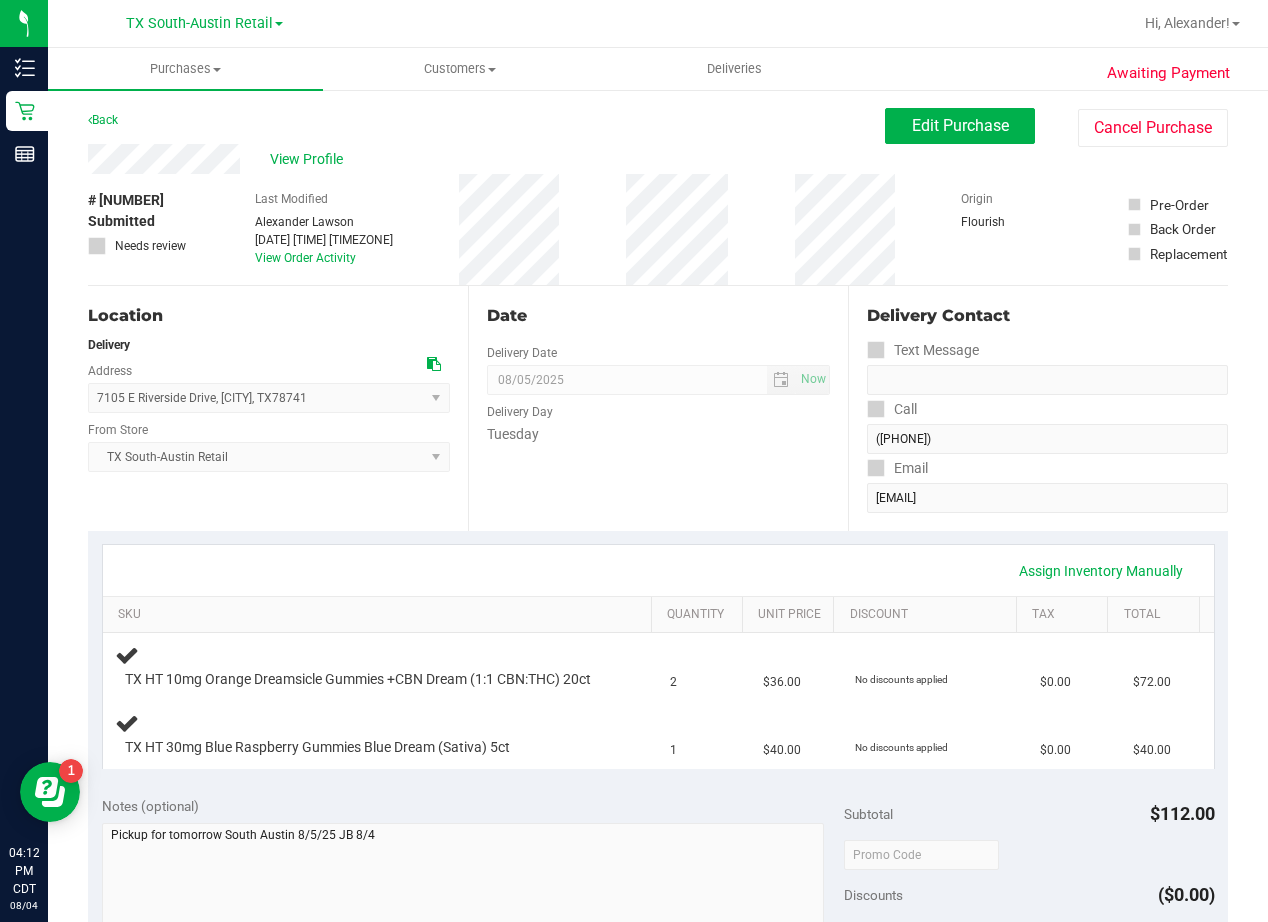 click on "Date" at bounding box center (658, 316) 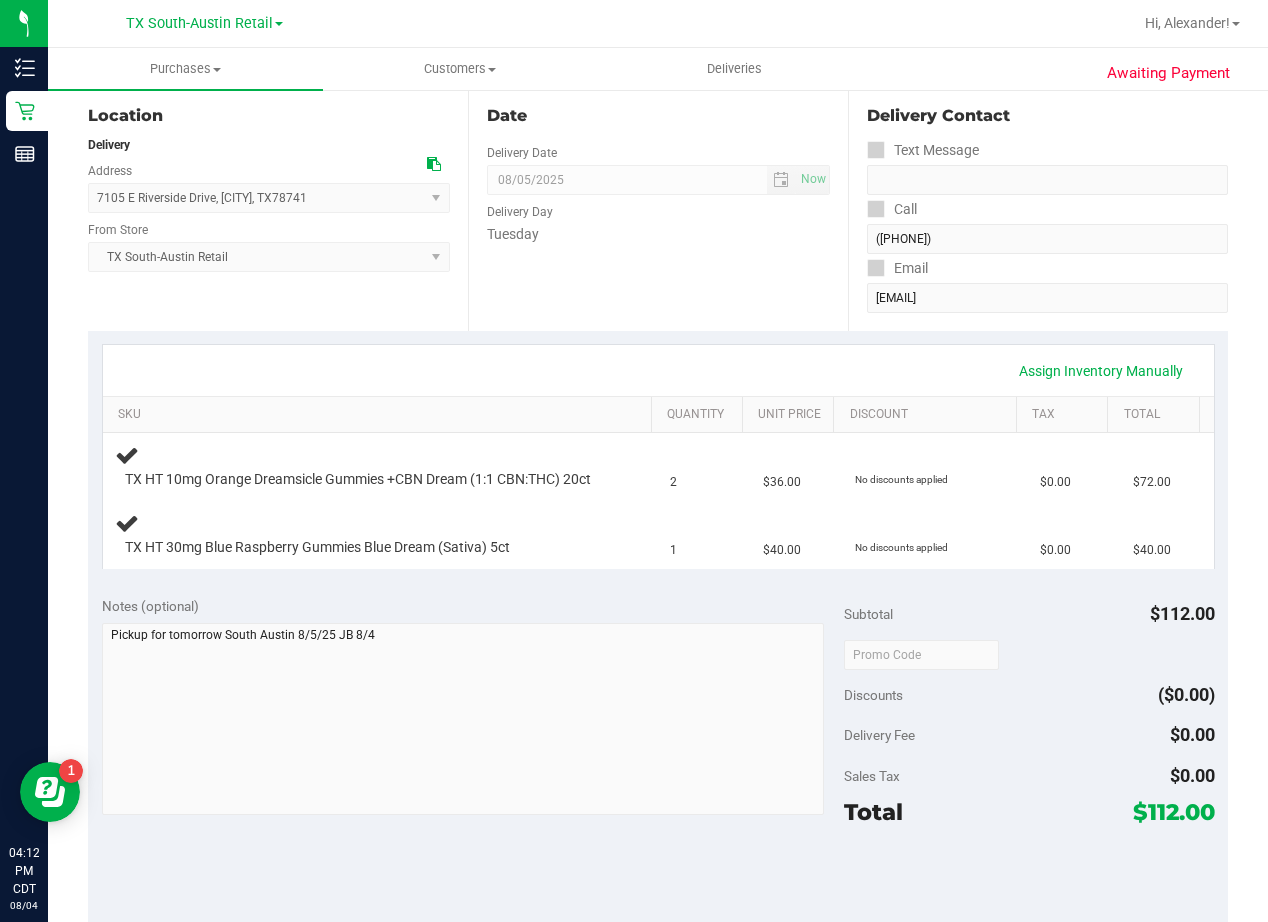 scroll, scrollTop: 0, scrollLeft: 0, axis: both 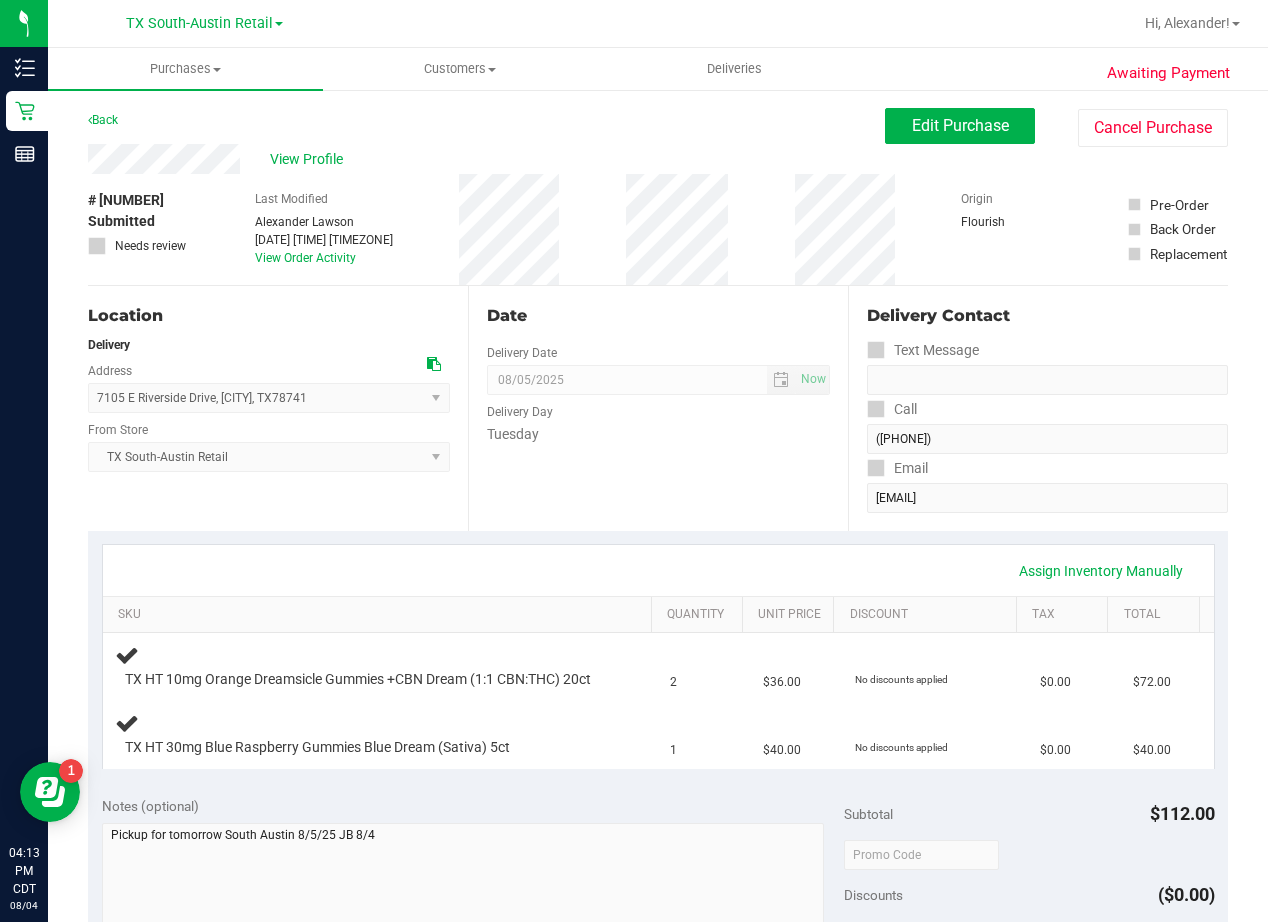 click on "# 11738711
Submitted
Needs review
Last Modified
Alexander Lawson
Aug 4, 2025 4:10:46 PM CDT
View Order Activity
Origin
Flourish
Pre-Order
Back Order
Replacement" at bounding box center [658, 229] 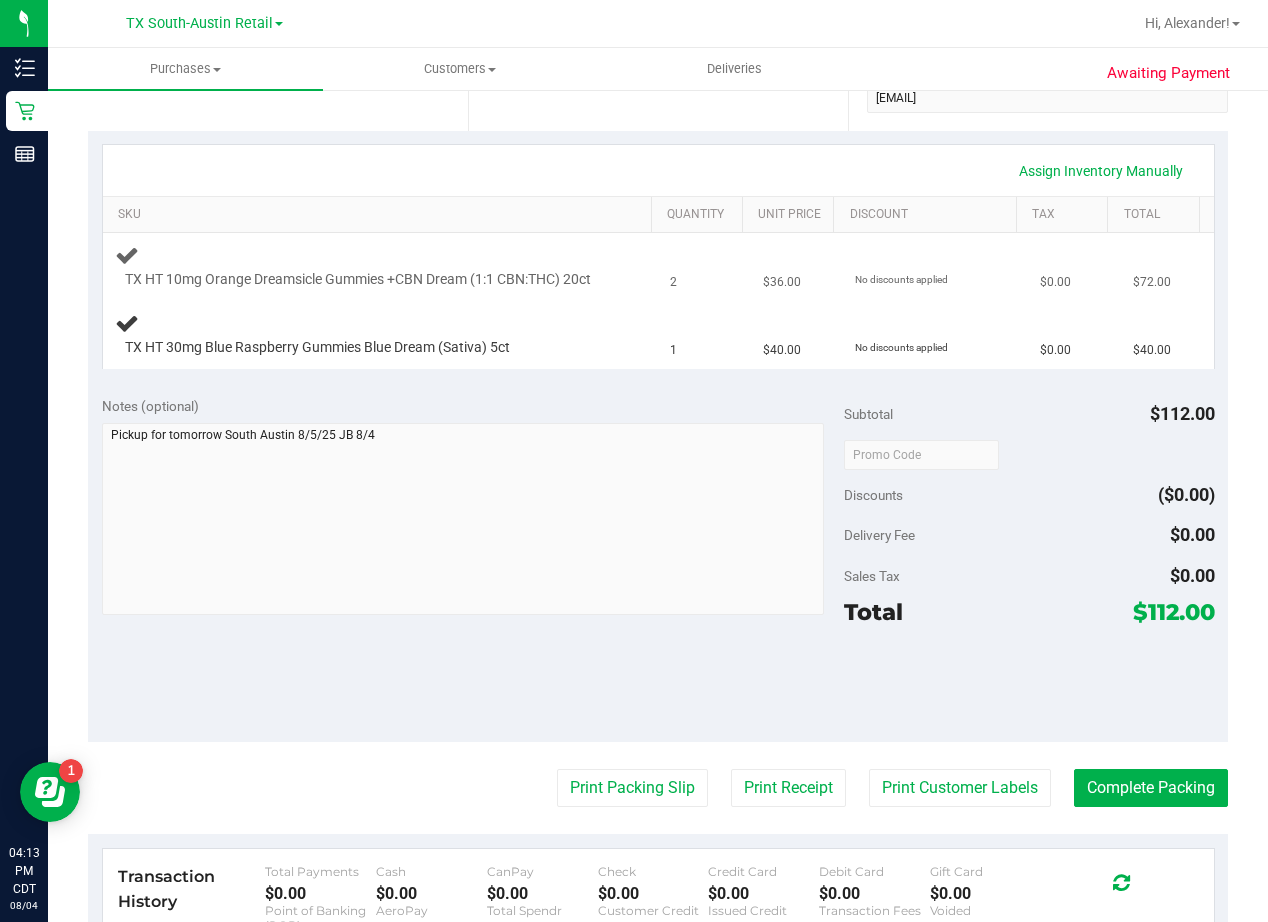 scroll, scrollTop: 0, scrollLeft: 0, axis: both 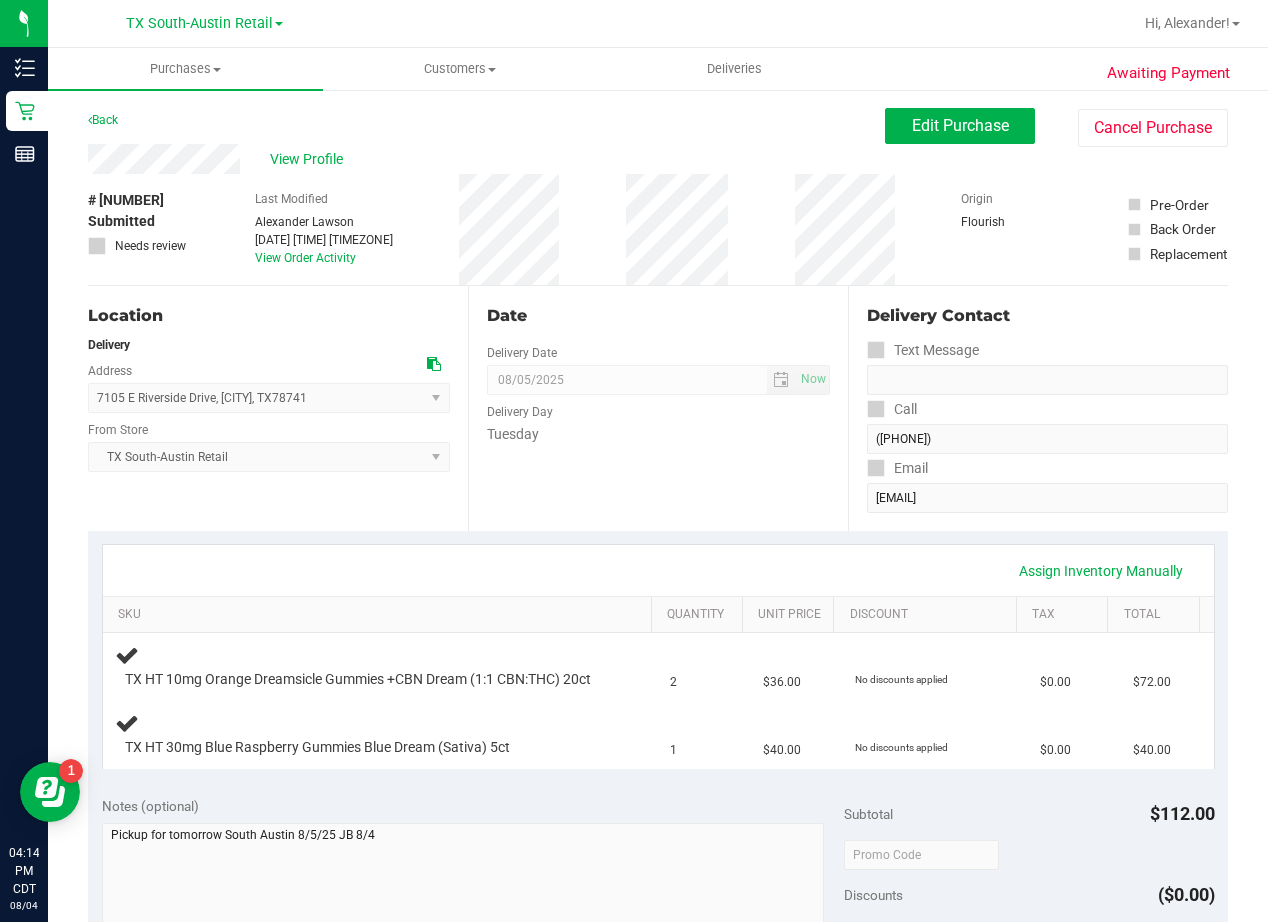 click on "# 11738711
Submitted
Needs review
Last Modified
Alexander Lawson
Aug 4, 2025 4:10:46 PM CDT
View Order Activity
Origin
Flourish
Pre-Order
Back Order
Replacement" at bounding box center [658, 229] 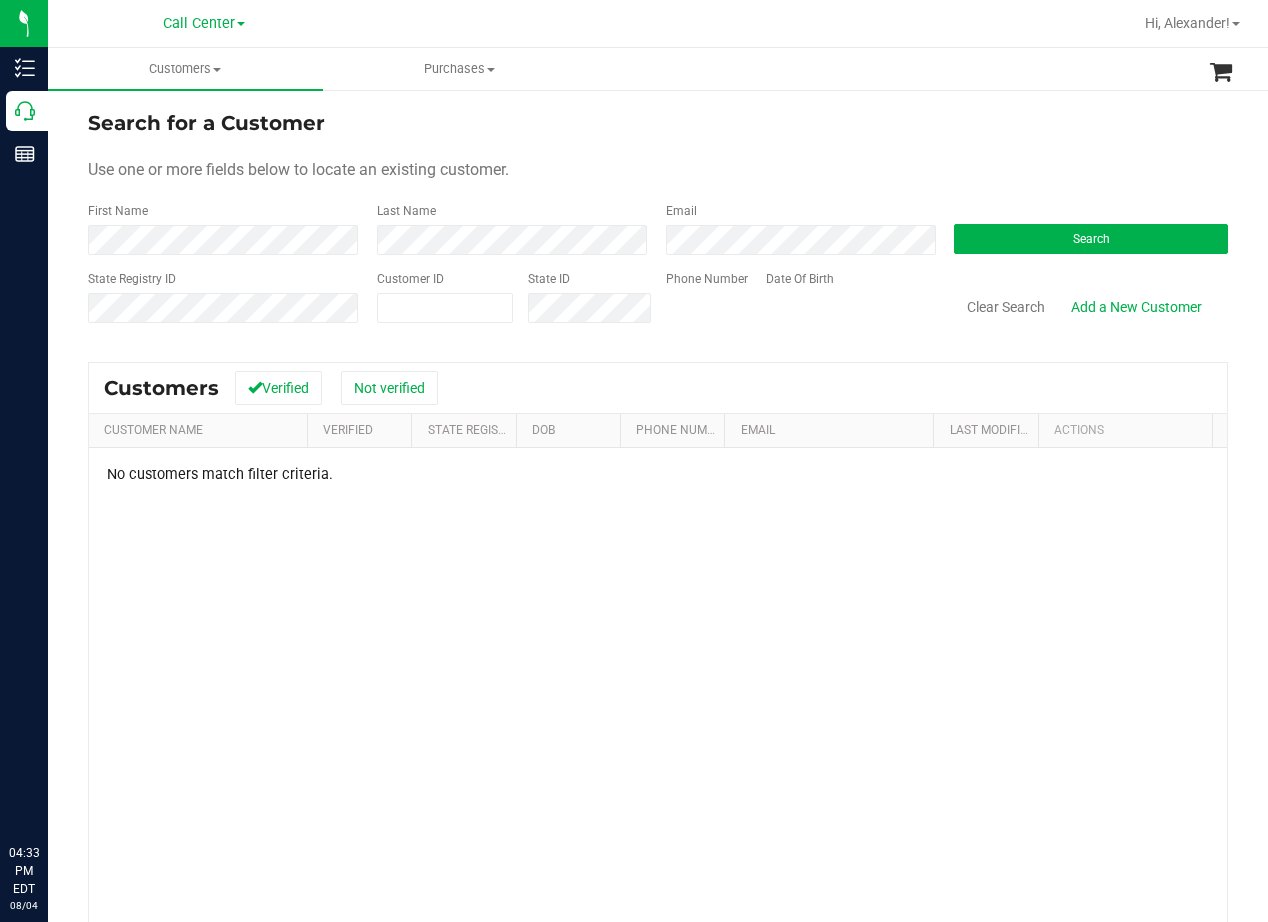 scroll, scrollTop: 0, scrollLeft: 0, axis: both 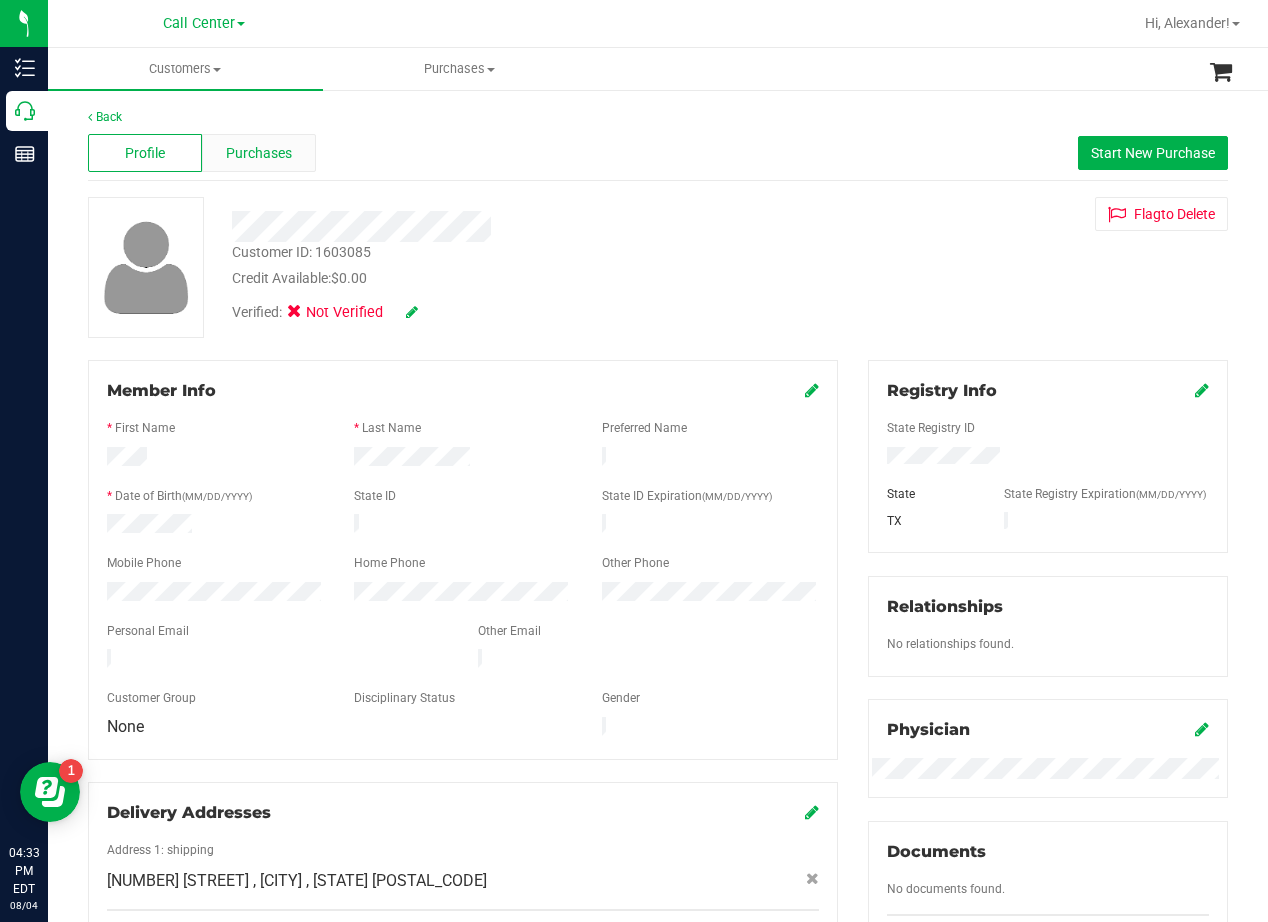 click on "Purchases" at bounding box center (259, 153) 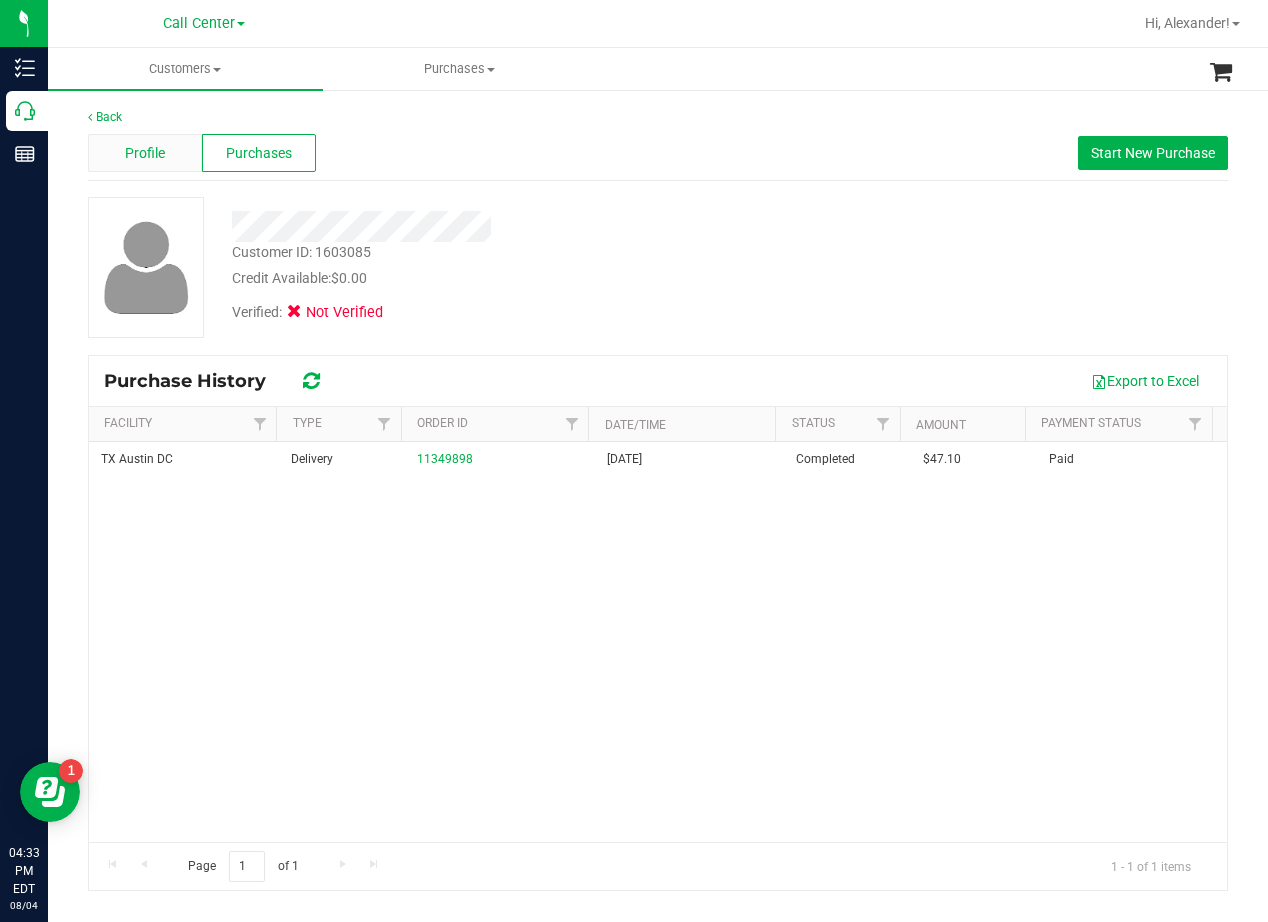click on "Profile" at bounding box center (145, 153) 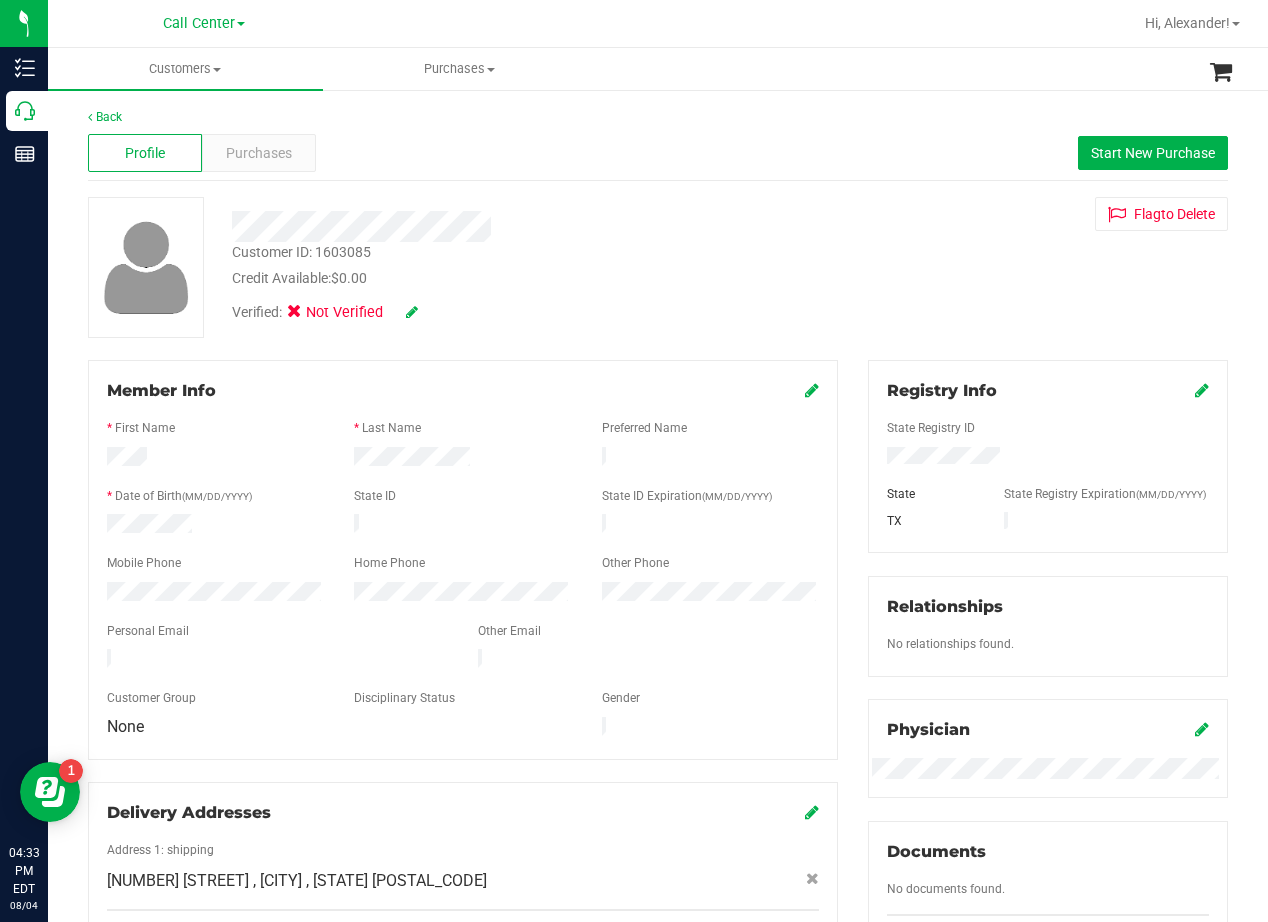 drag, startPoint x: 840, startPoint y: 267, endPoint x: 758, endPoint y: 271, distance: 82.0975 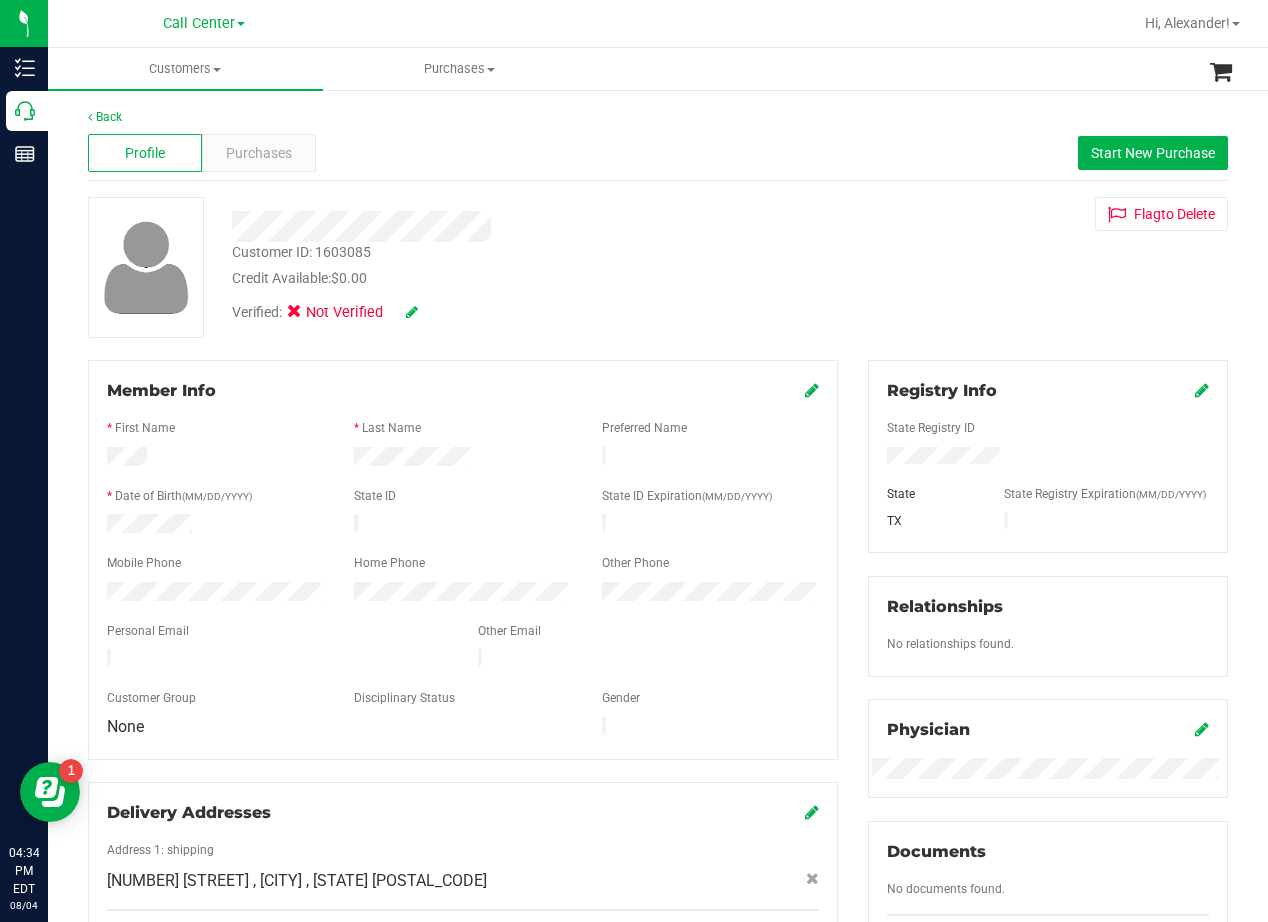 drag, startPoint x: 797, startPoint y: 200, endPoint x: 746, endPoint y: 211, distance: 52.17279 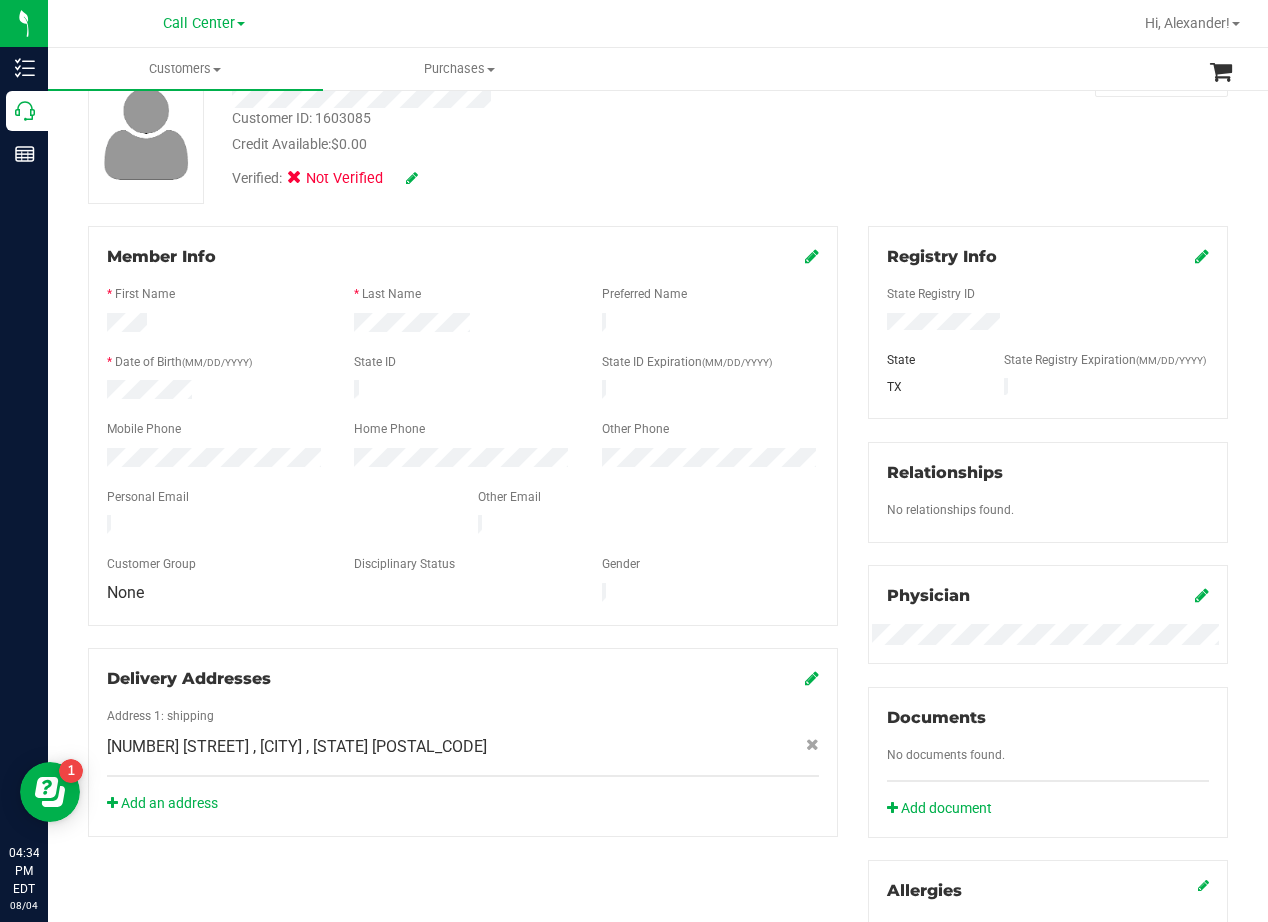 scroll, scrollTop: 300, scrollLeft: 0, axis: vertical 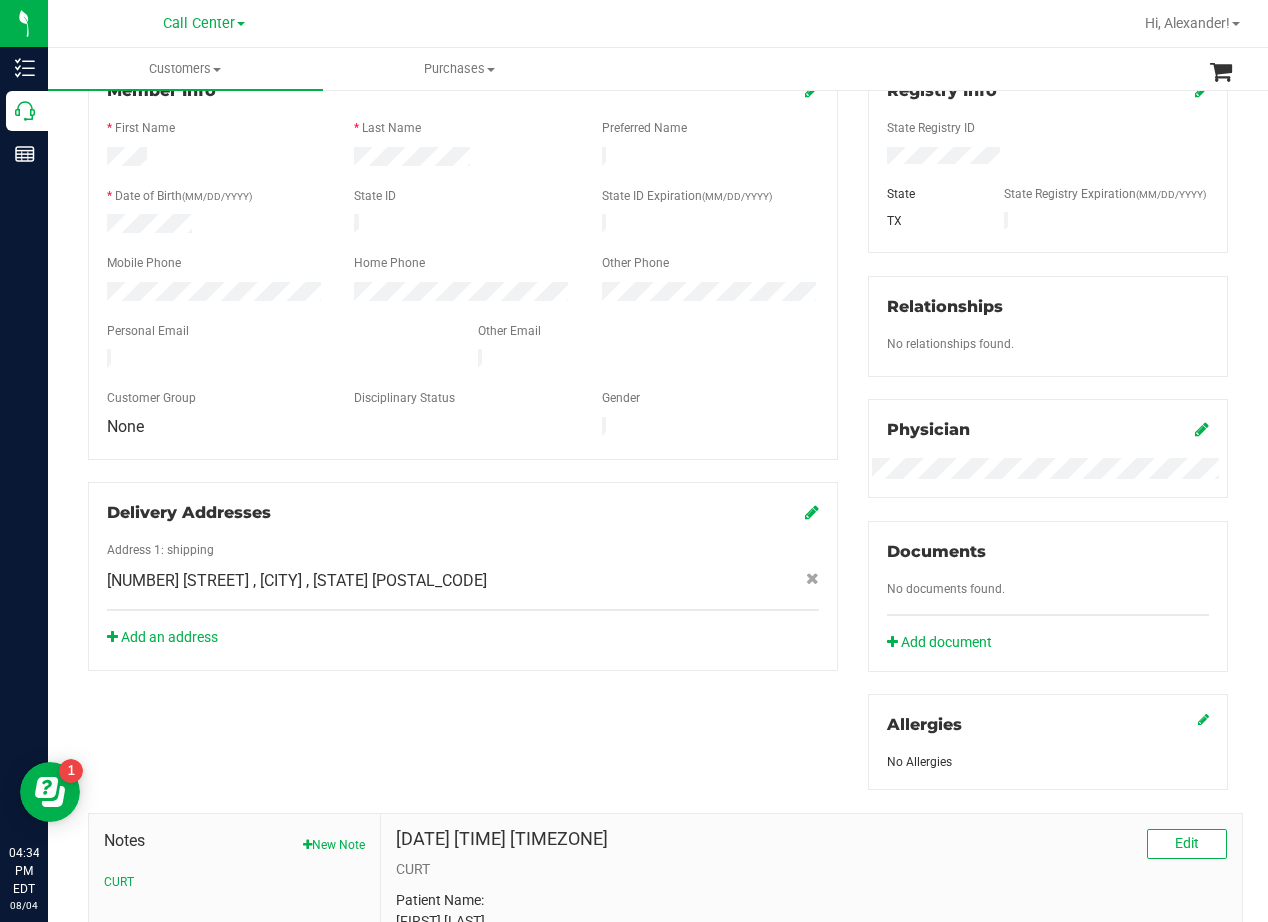 drag, startPoint x: 240, startPoint y: 562, endPoint x: 573, endPoint y: 564, distance: 333.006 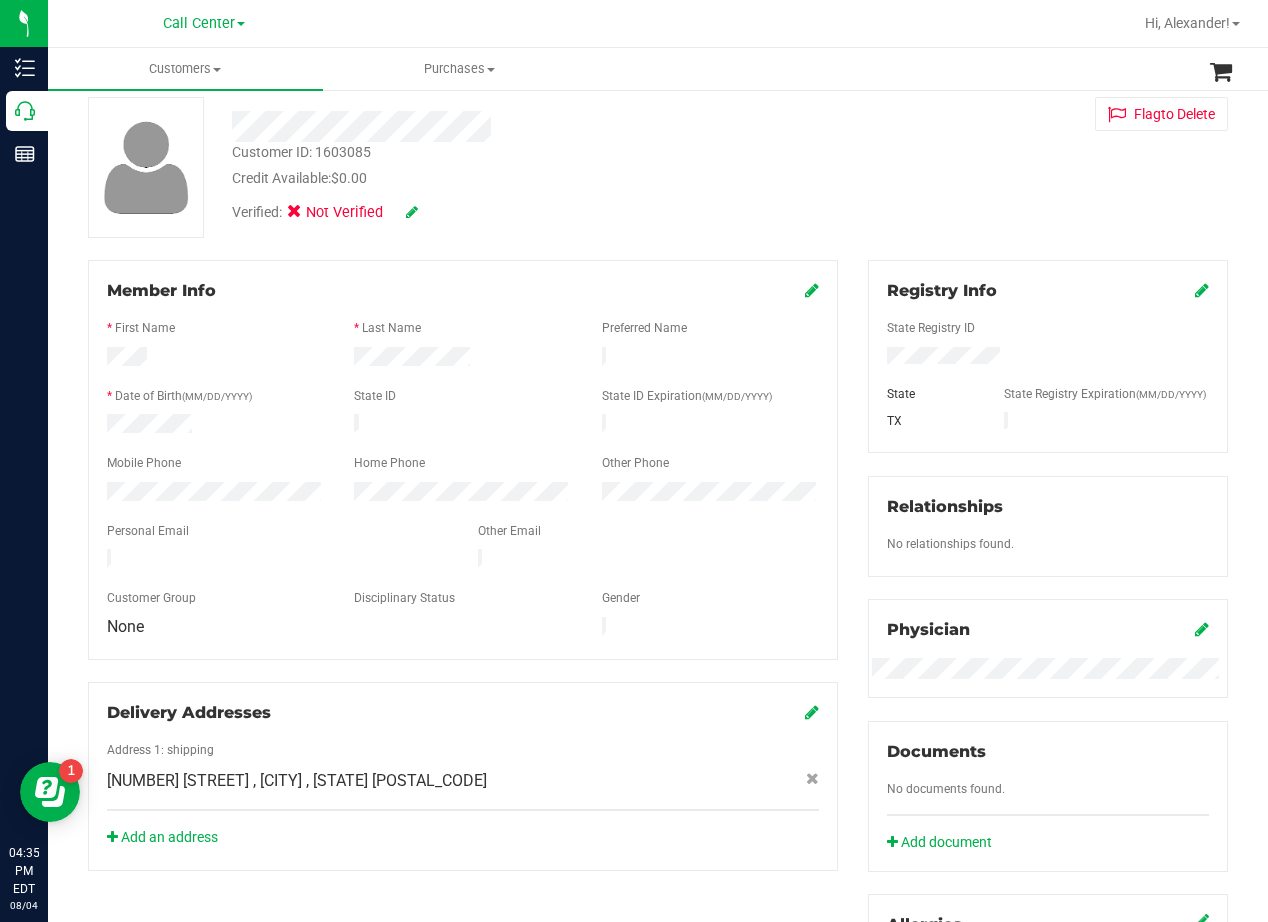 scroll, scrollTop: 0, scrollLeft: 0, axis: both 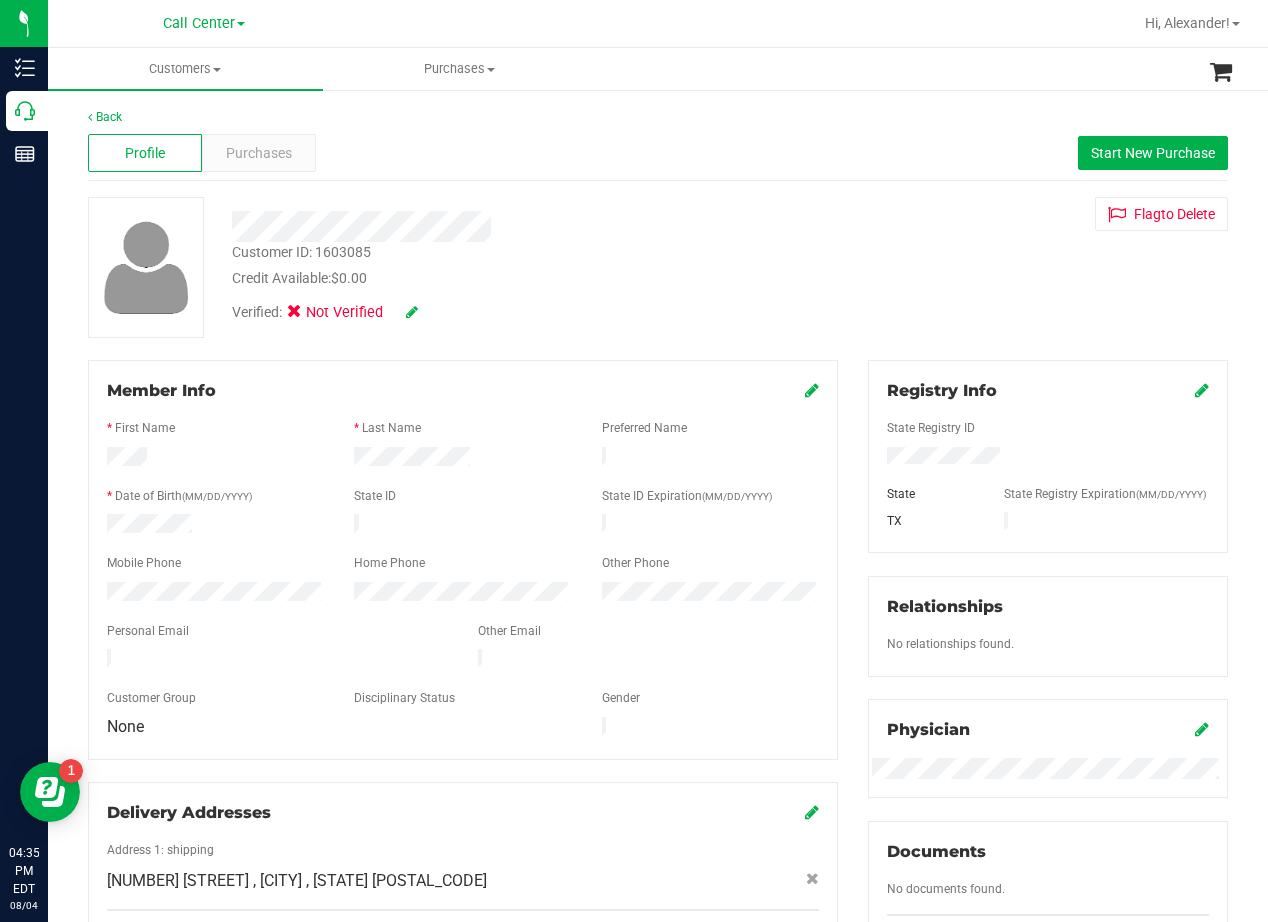 click on "Personal Email" at bounding box center [277, 633] 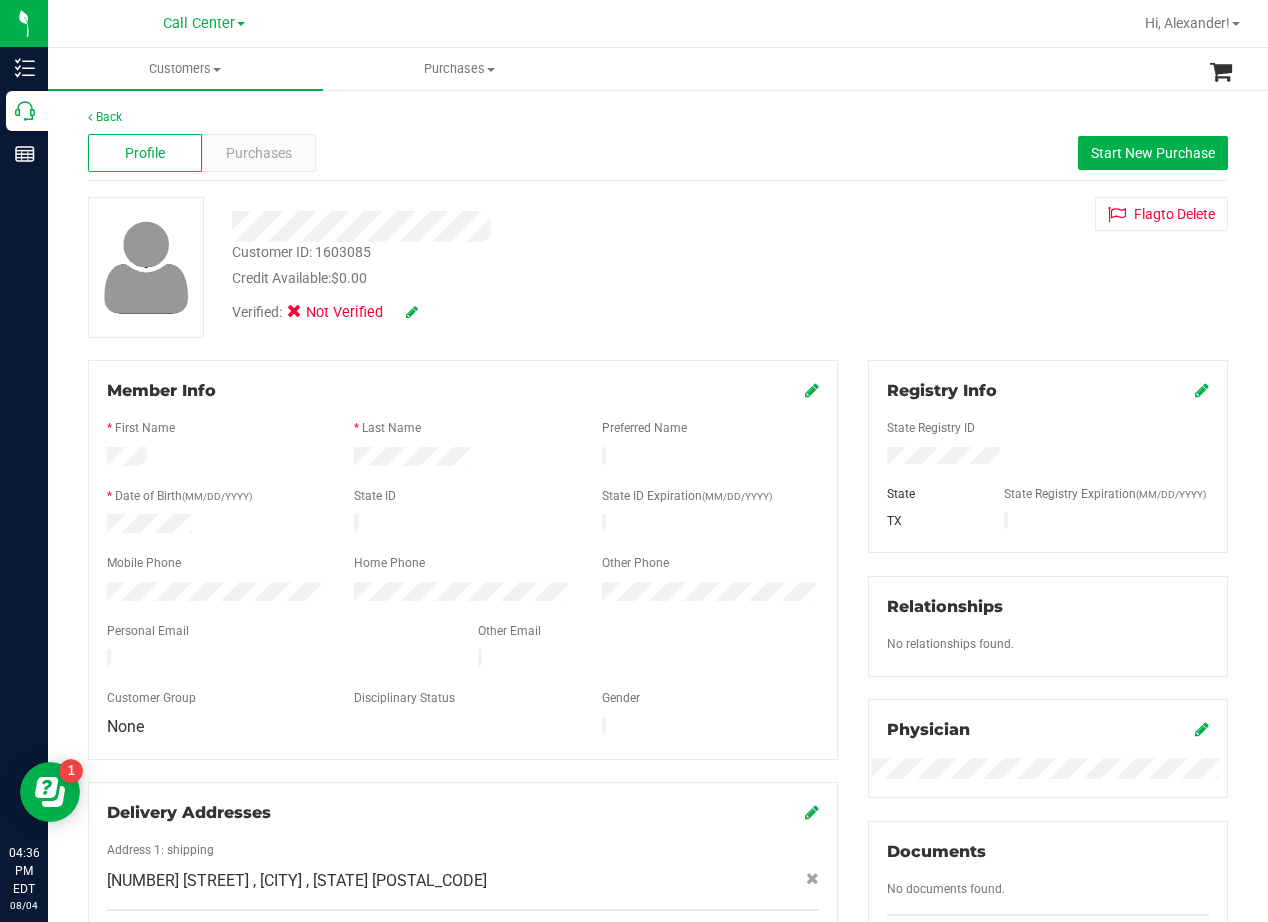 drag, startPoint x: 963, startPoint y: 283, endPoint x: 615, endPoint y: 198, distance: 358.23038 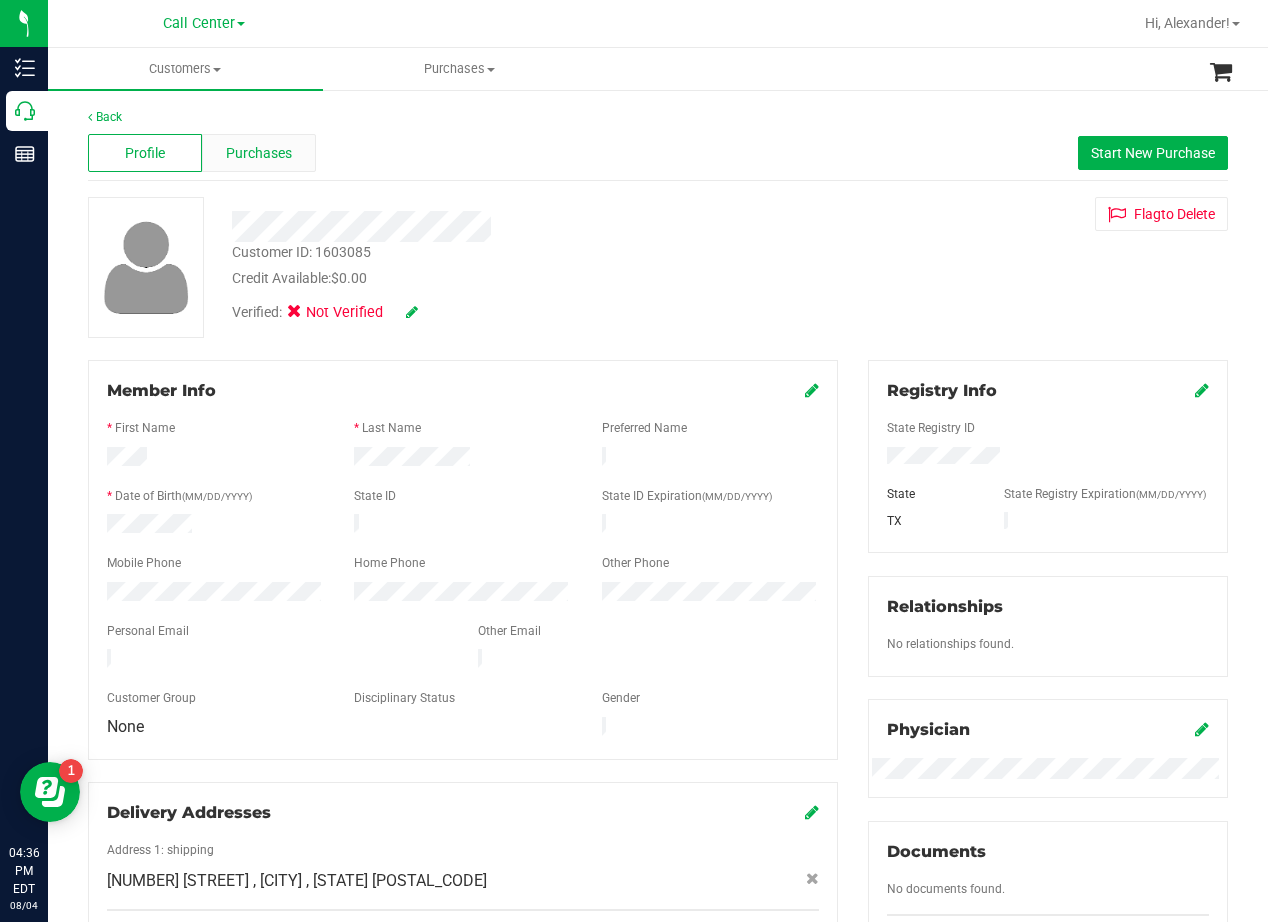 click on "Purchases" at bounding box center [259, 153] 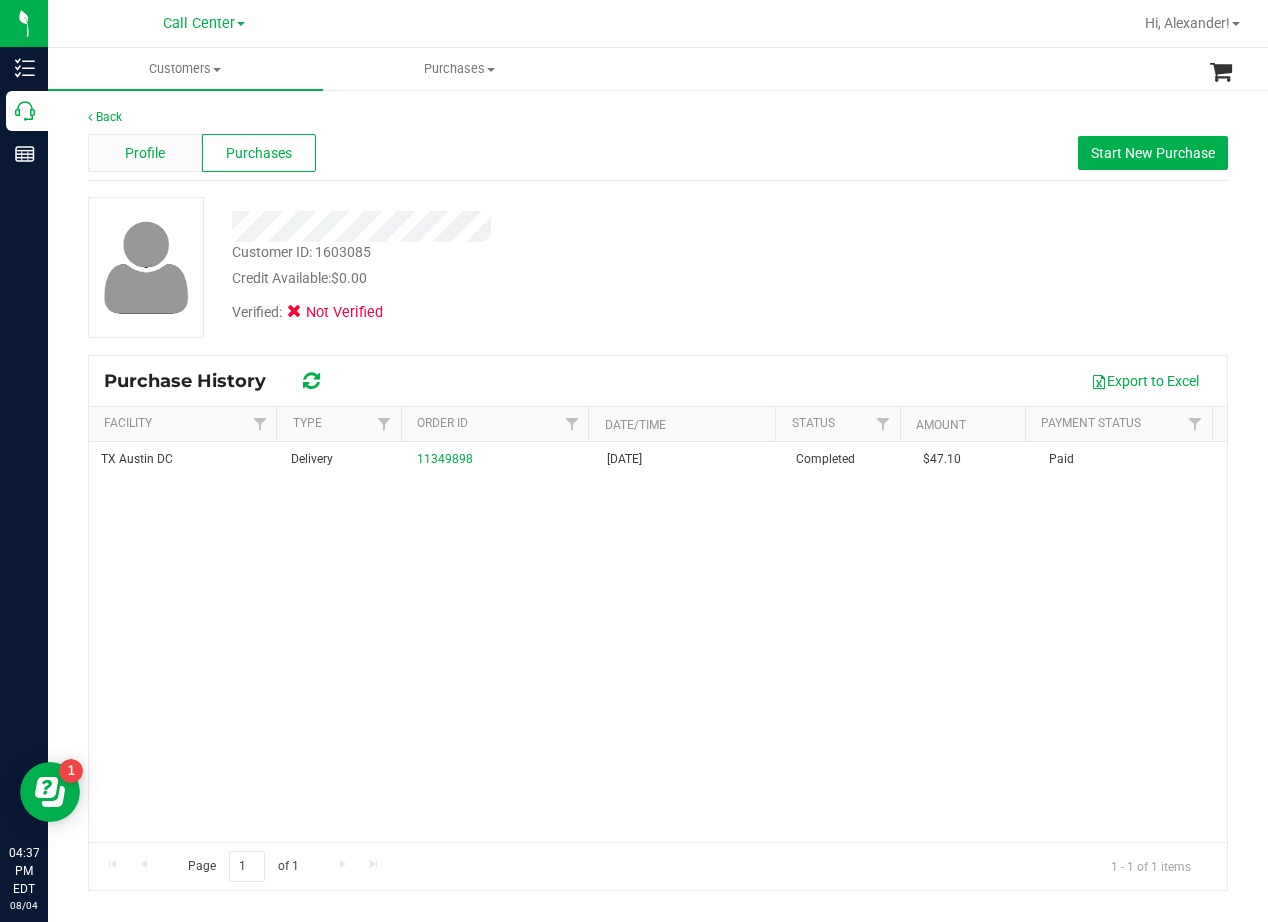 click on "Profile" at bounding box center (145, 153) 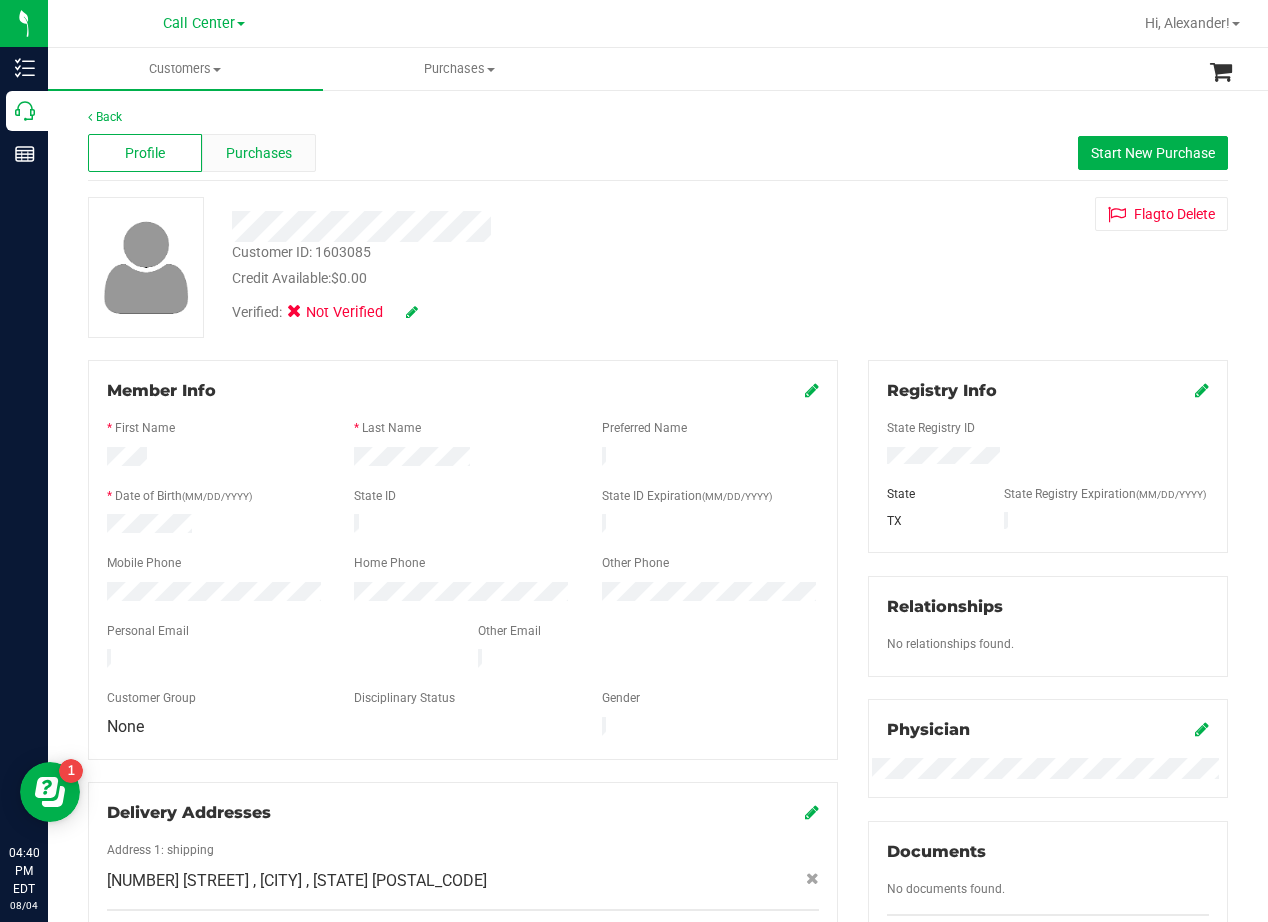 click on "Purchases" at bounding box center [259, 153] 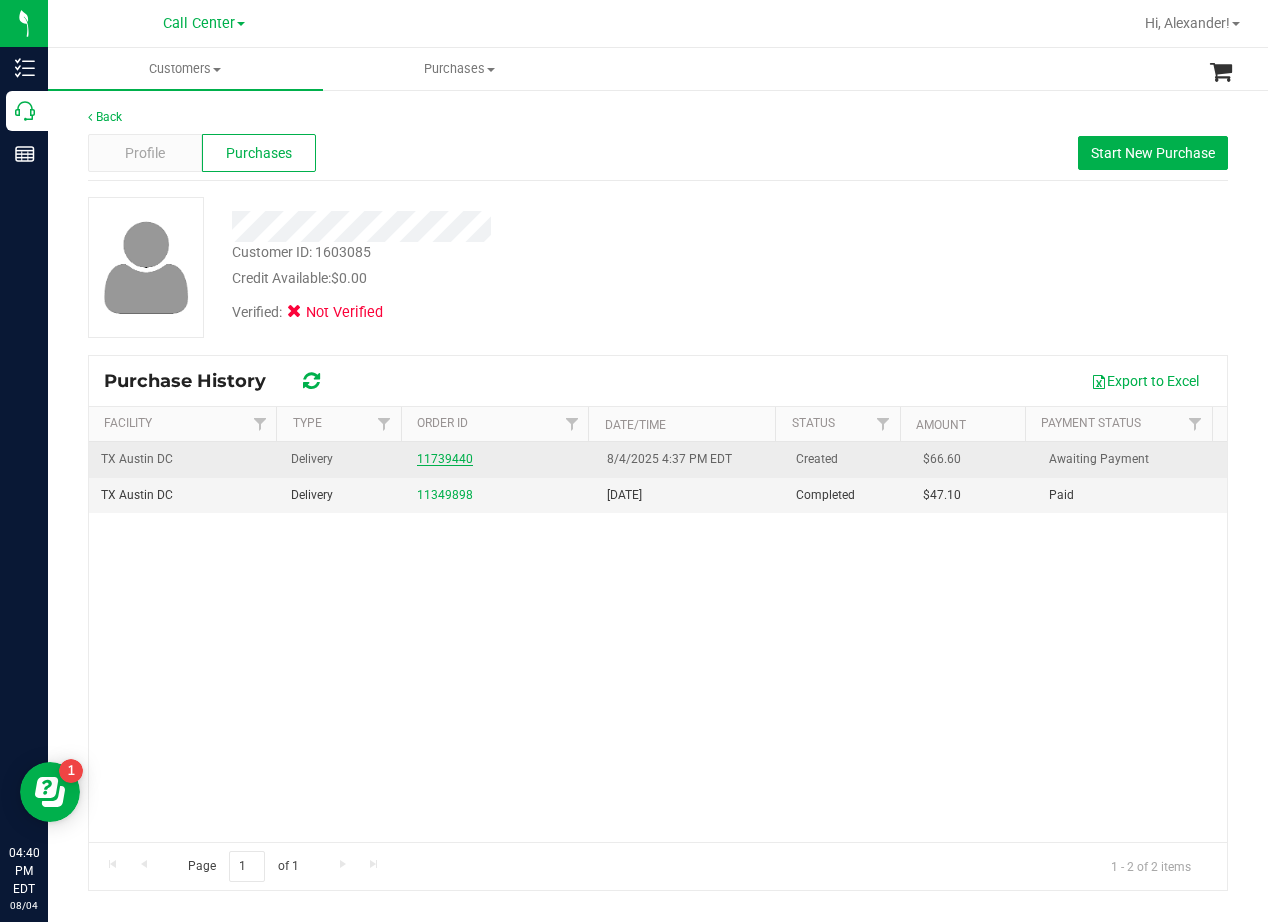 click on "11739440" at bounding box center (445, 459) 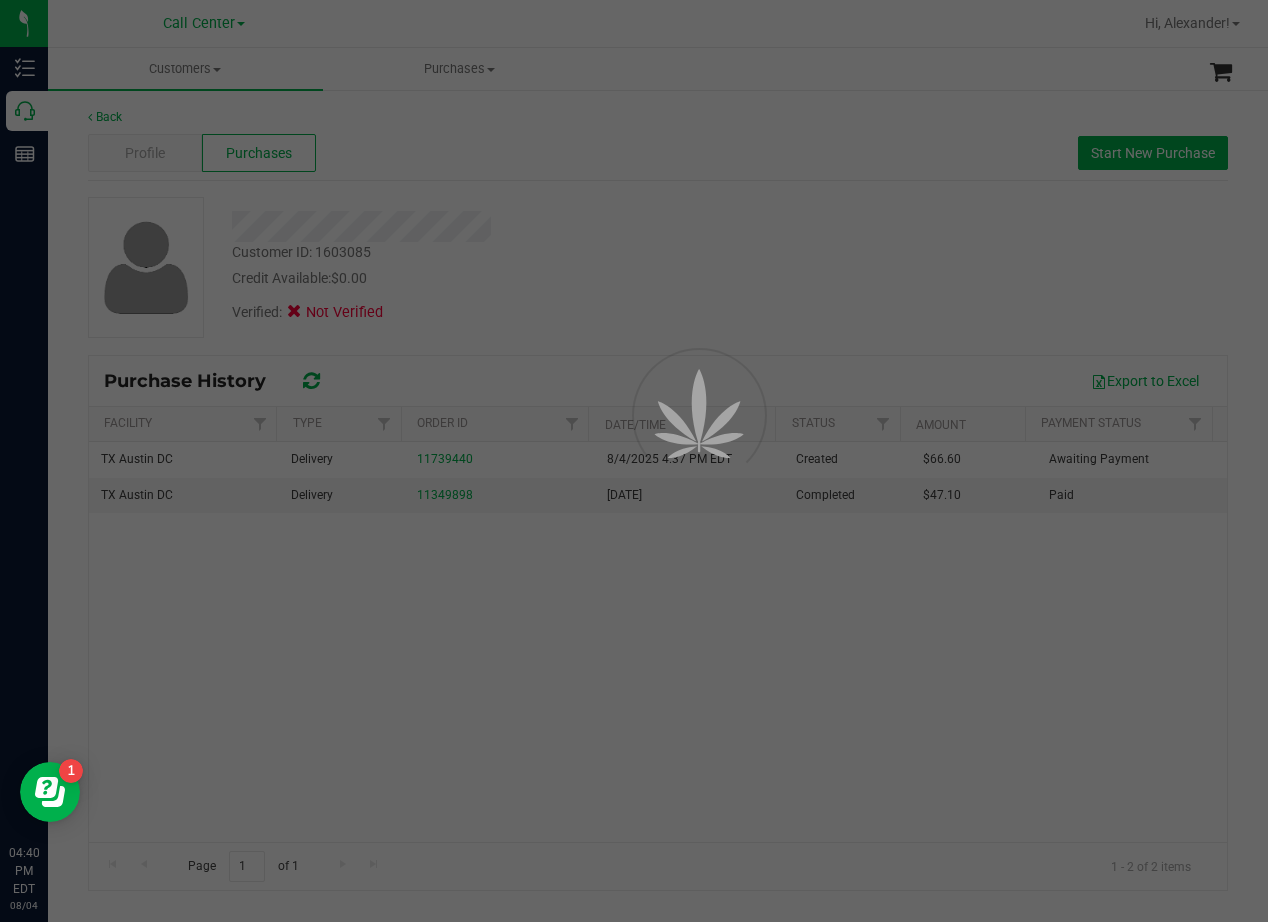 click at bounding box center (634, 461) 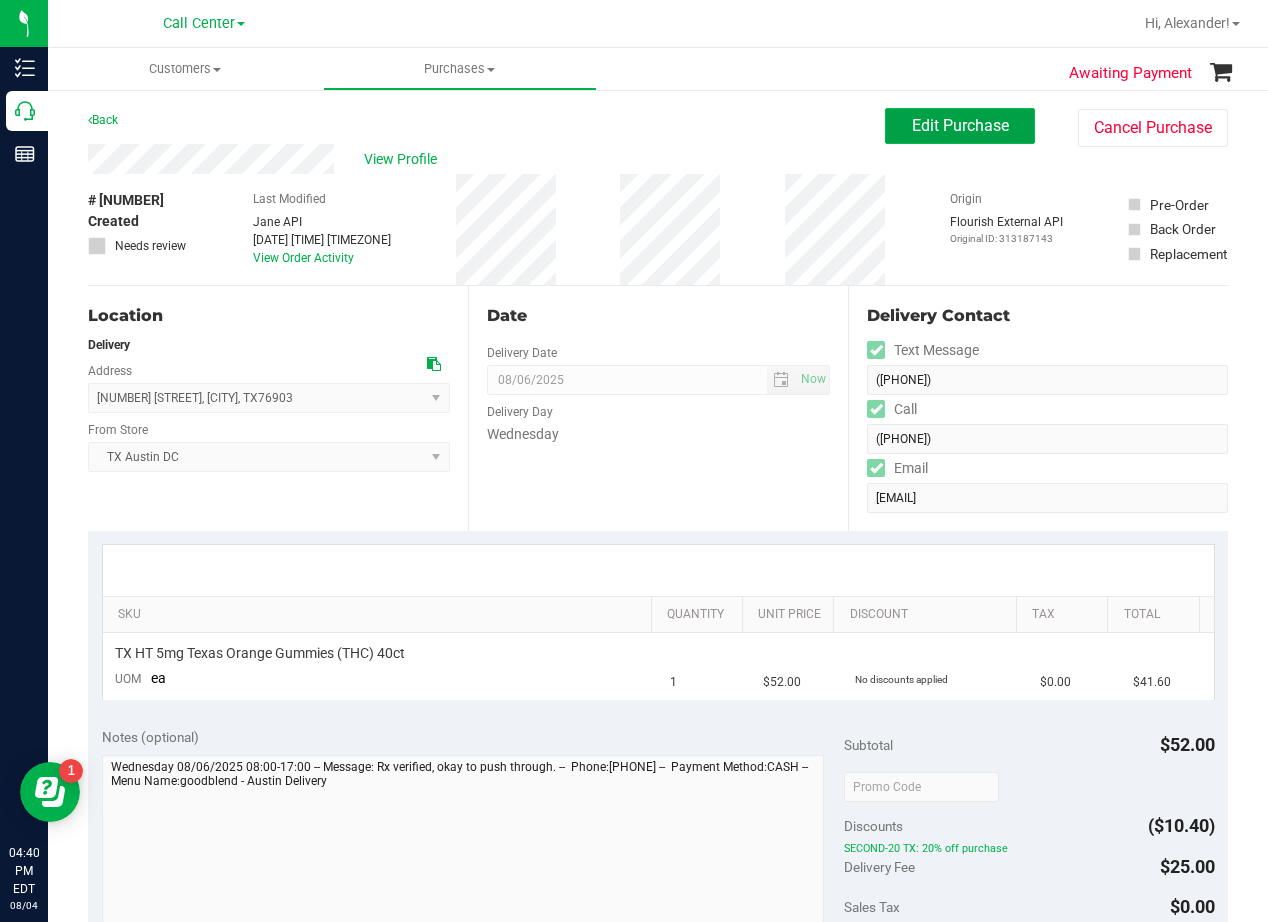 click on "Edit Purchase" at bounding box center (960, 126) 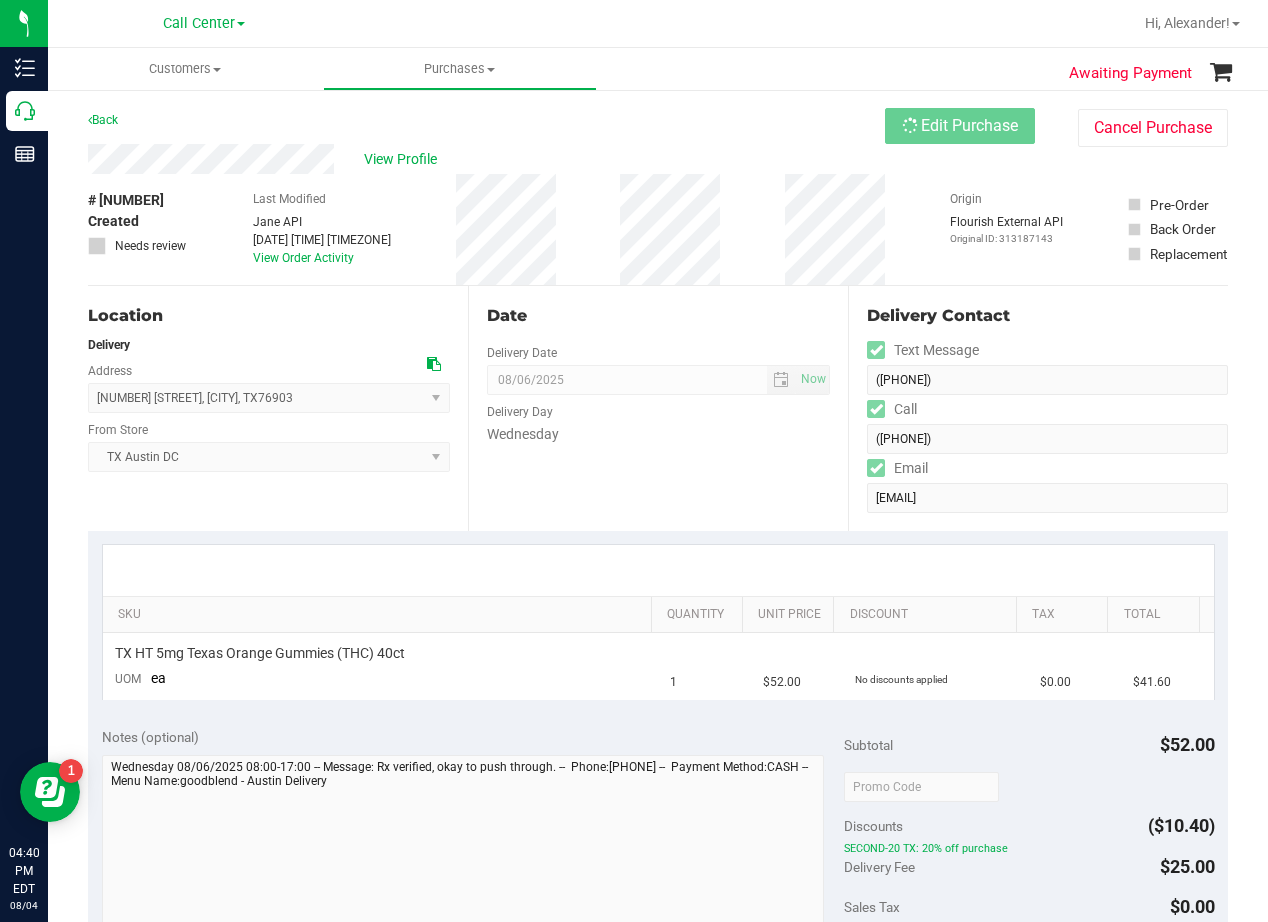 drag, startPoint x: 786, startPoint y: 158, endPoint x: 406, endPoint y: 452, distance: 480.45395 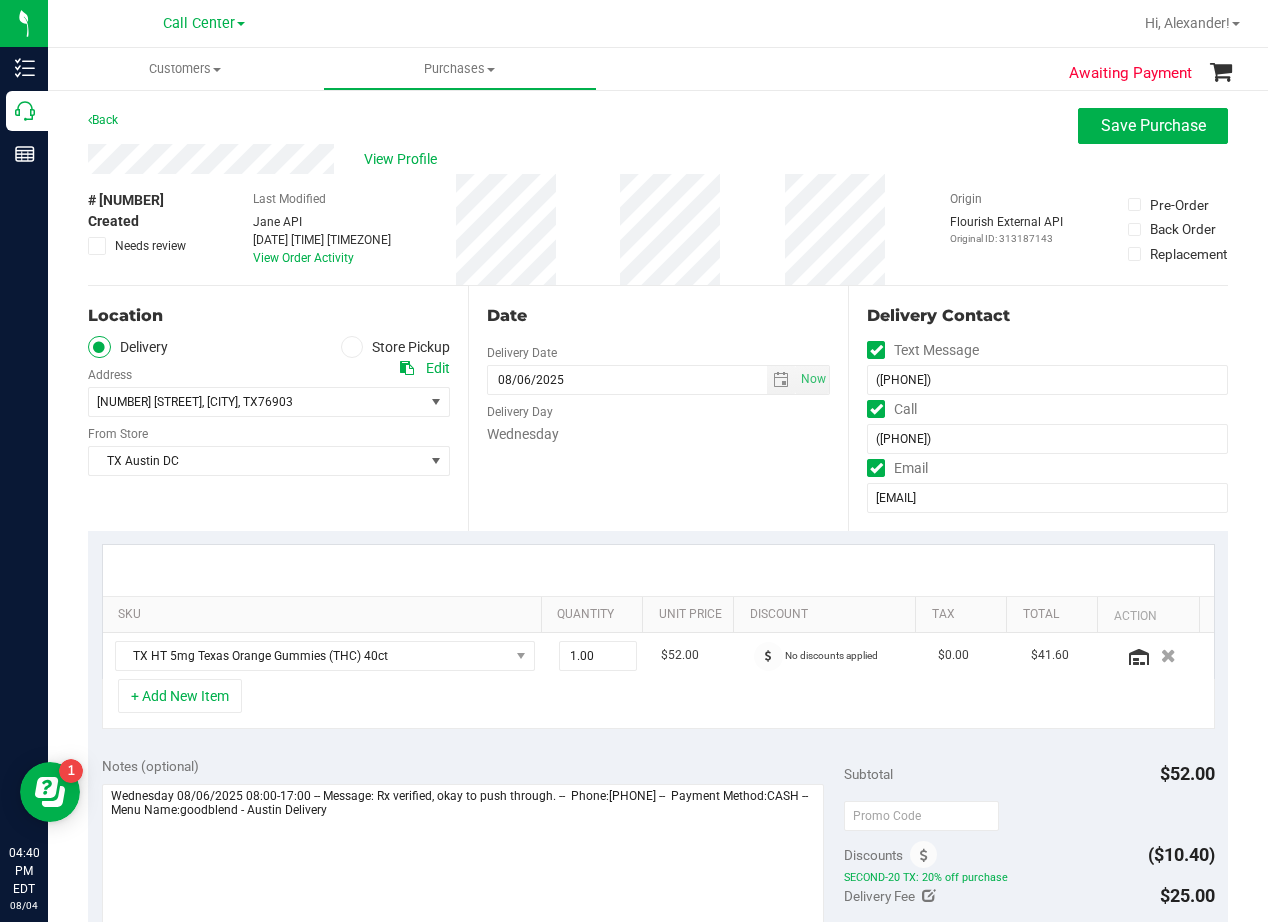 drag, startPoint x: 724, startPoint y: 315, endPoint x: 759, endPoint y: 322, distance: 35.69314 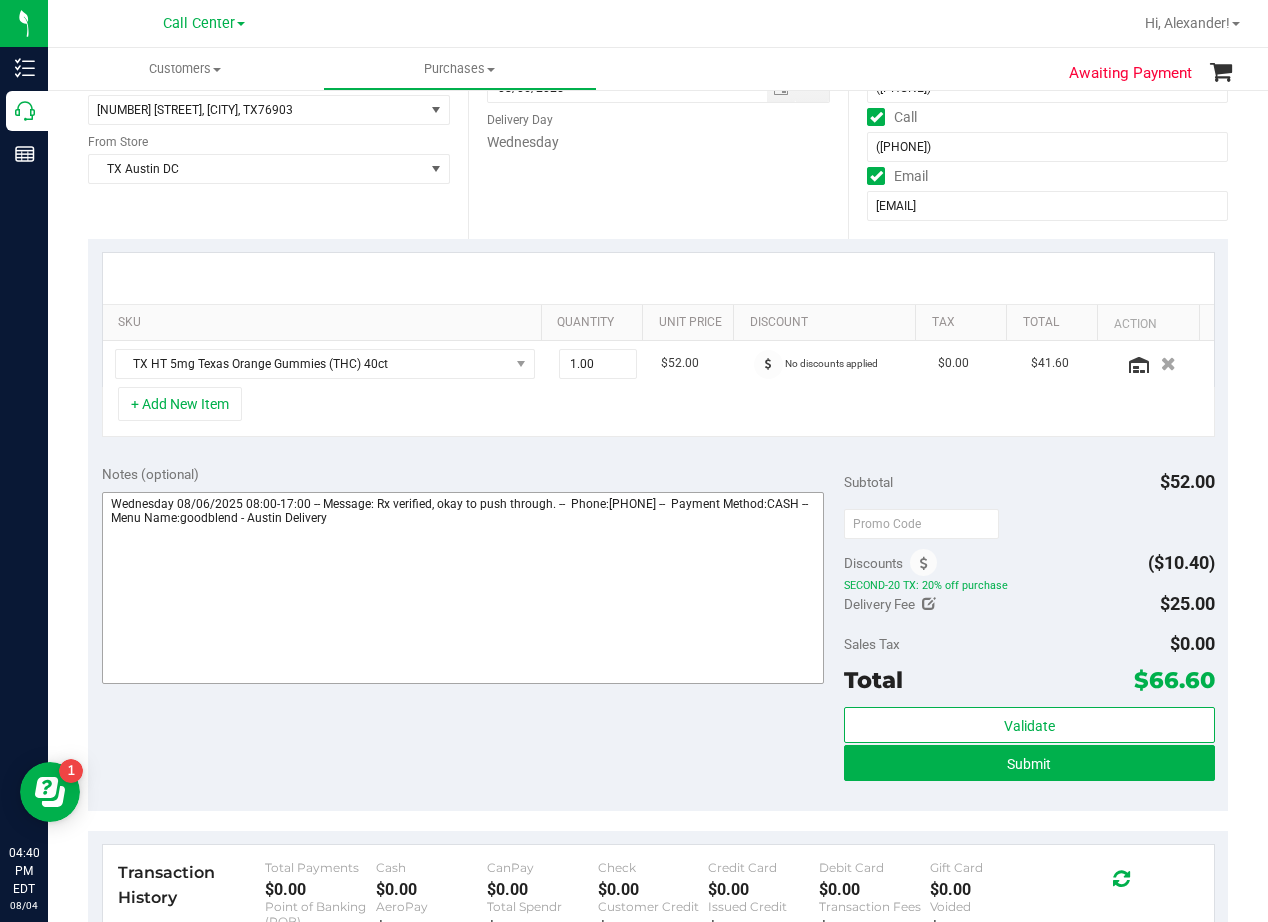 scroll, scrollTop: 300, scrollLeft: 0, axis: vertical 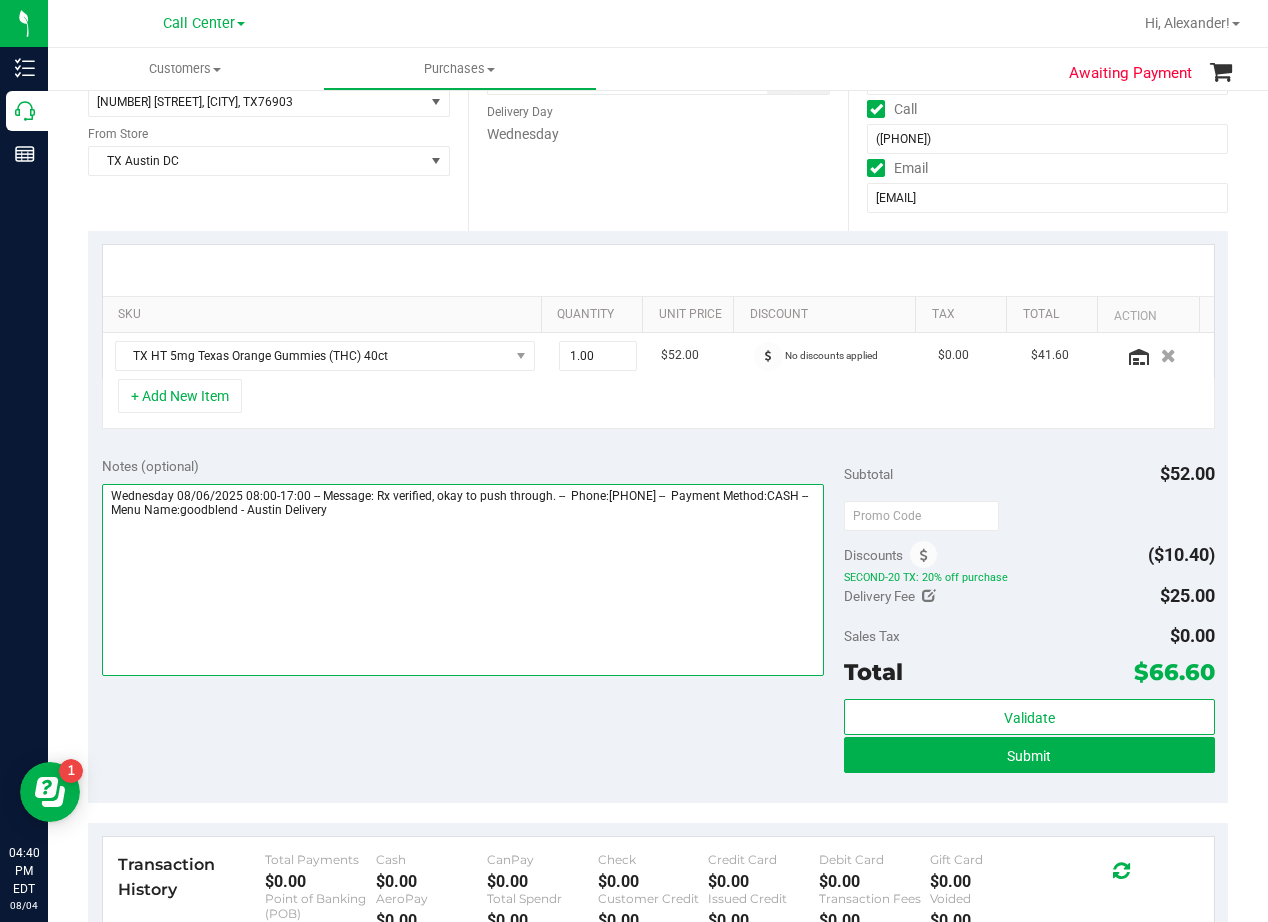 click at bounding box center [463, 580] 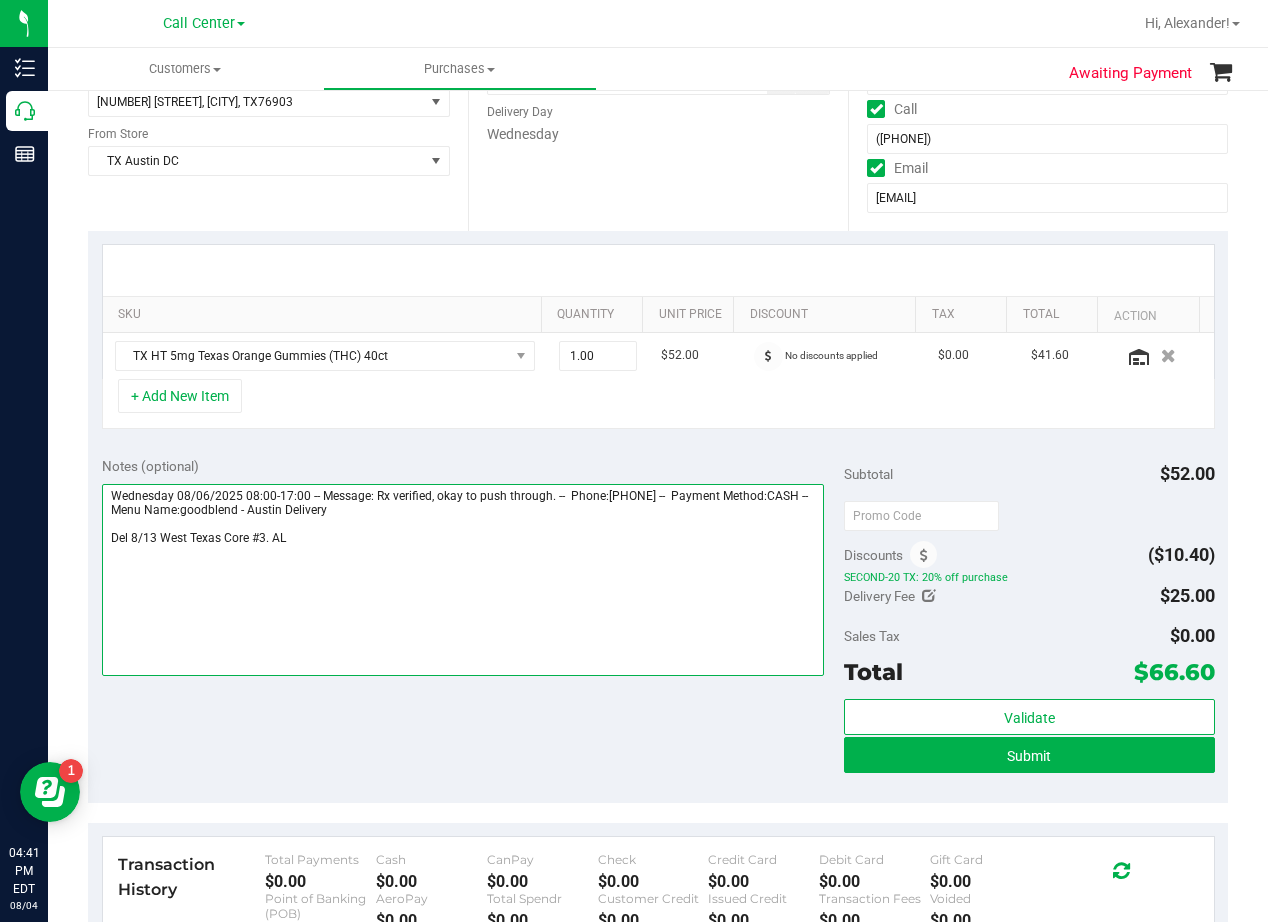click at bounding box center [463, 580] 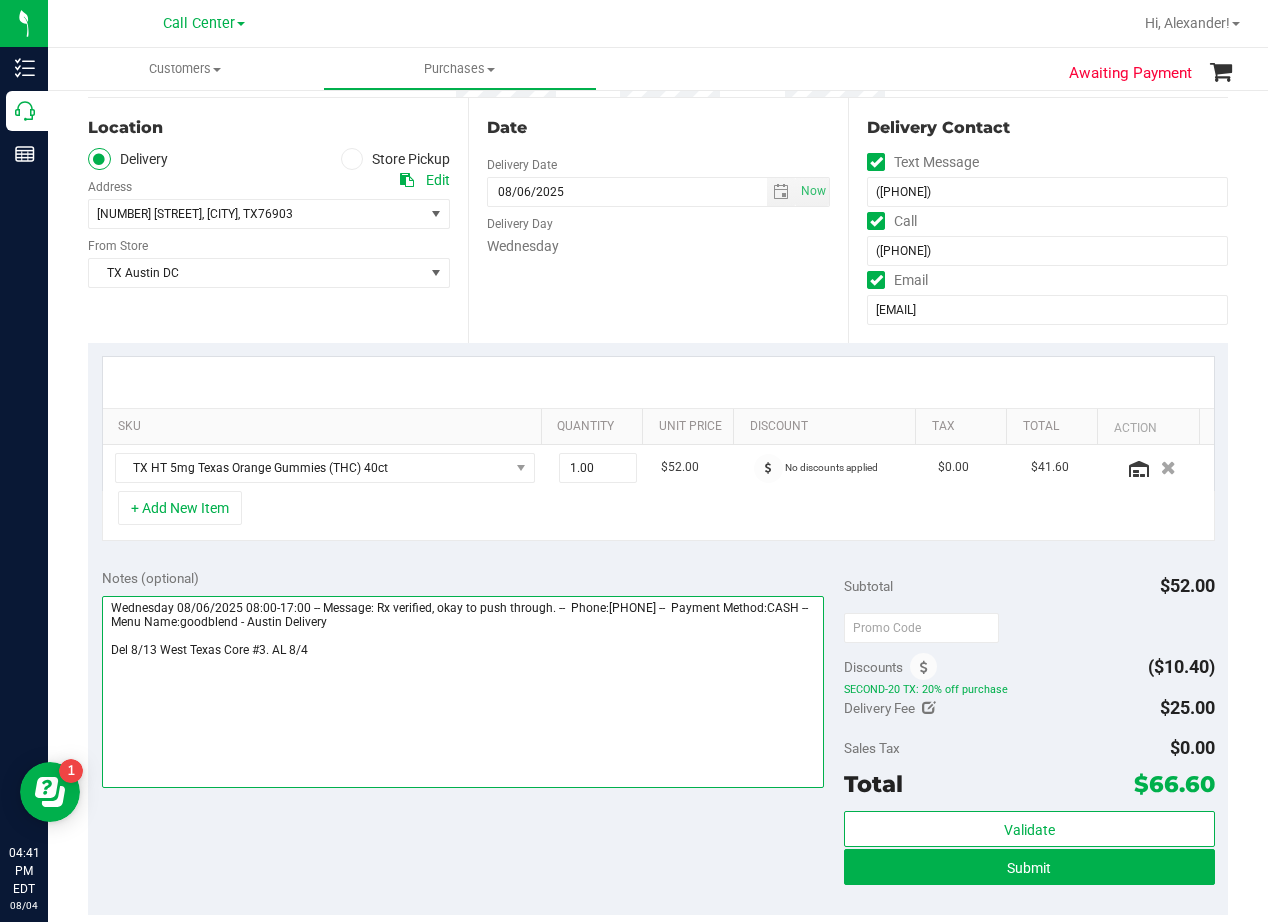 scroll, scrollTop: 300, scrollLeft: 0, axis: vertical 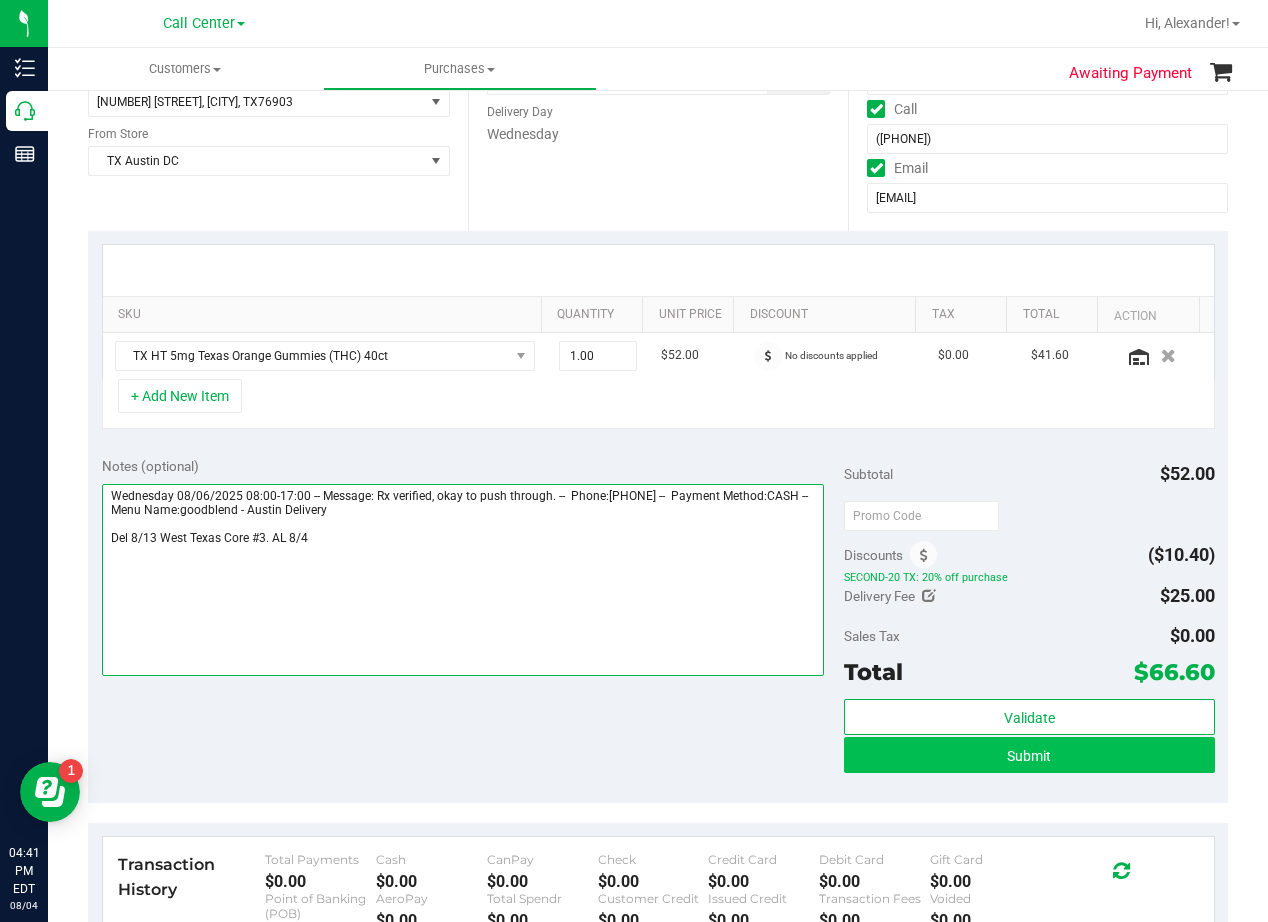 type on "Wednesday 08/06/2025 08:00-17:00 -- Message: Rx verified, okay to push through. --  Phone:3256505765 --  Payment Method:CASH --  Menu Name:goodblend - Austin Delivery
Del 8/13 West Texas Core #3. AL 8/4" 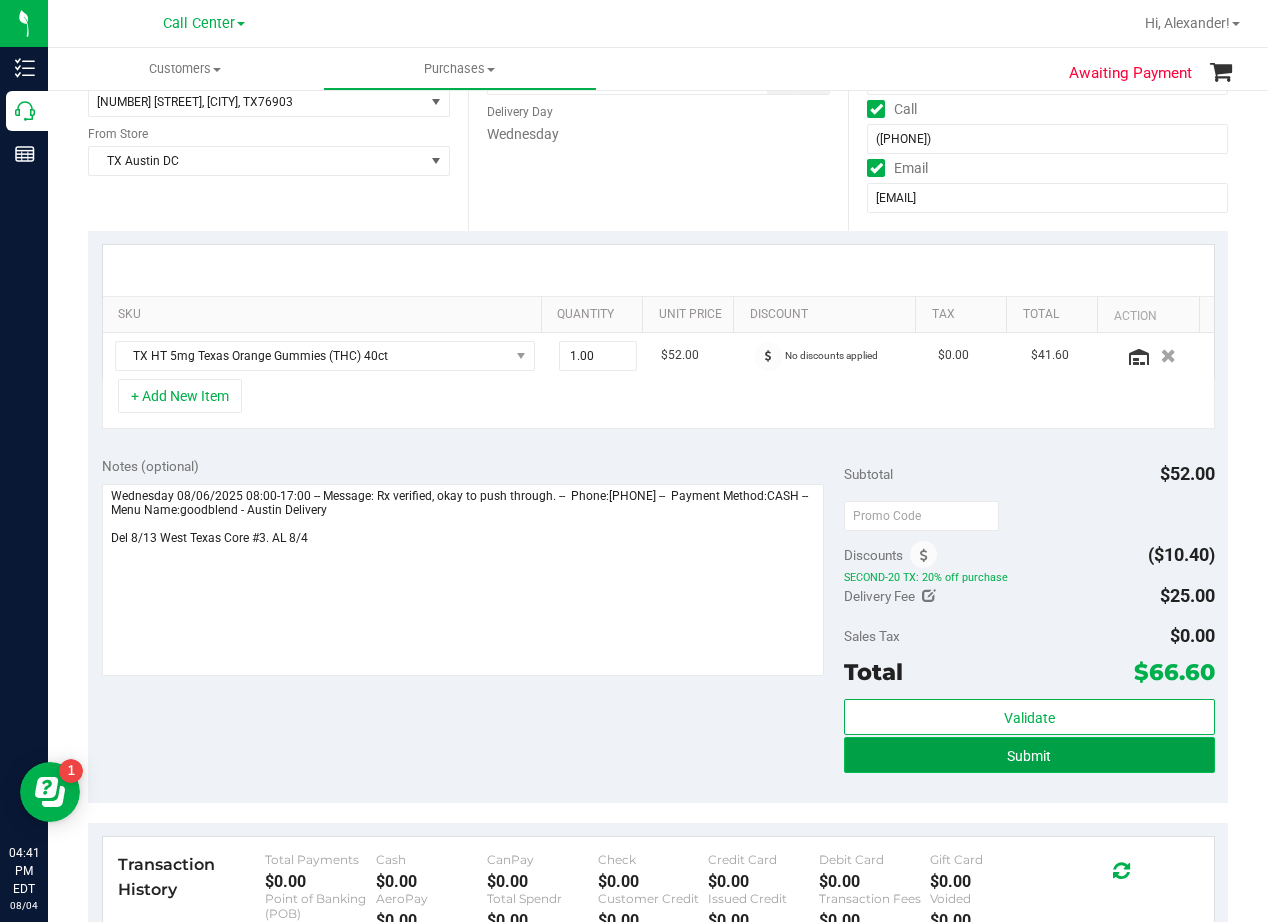 click on "Submit" at bounding box center [1029, 755] 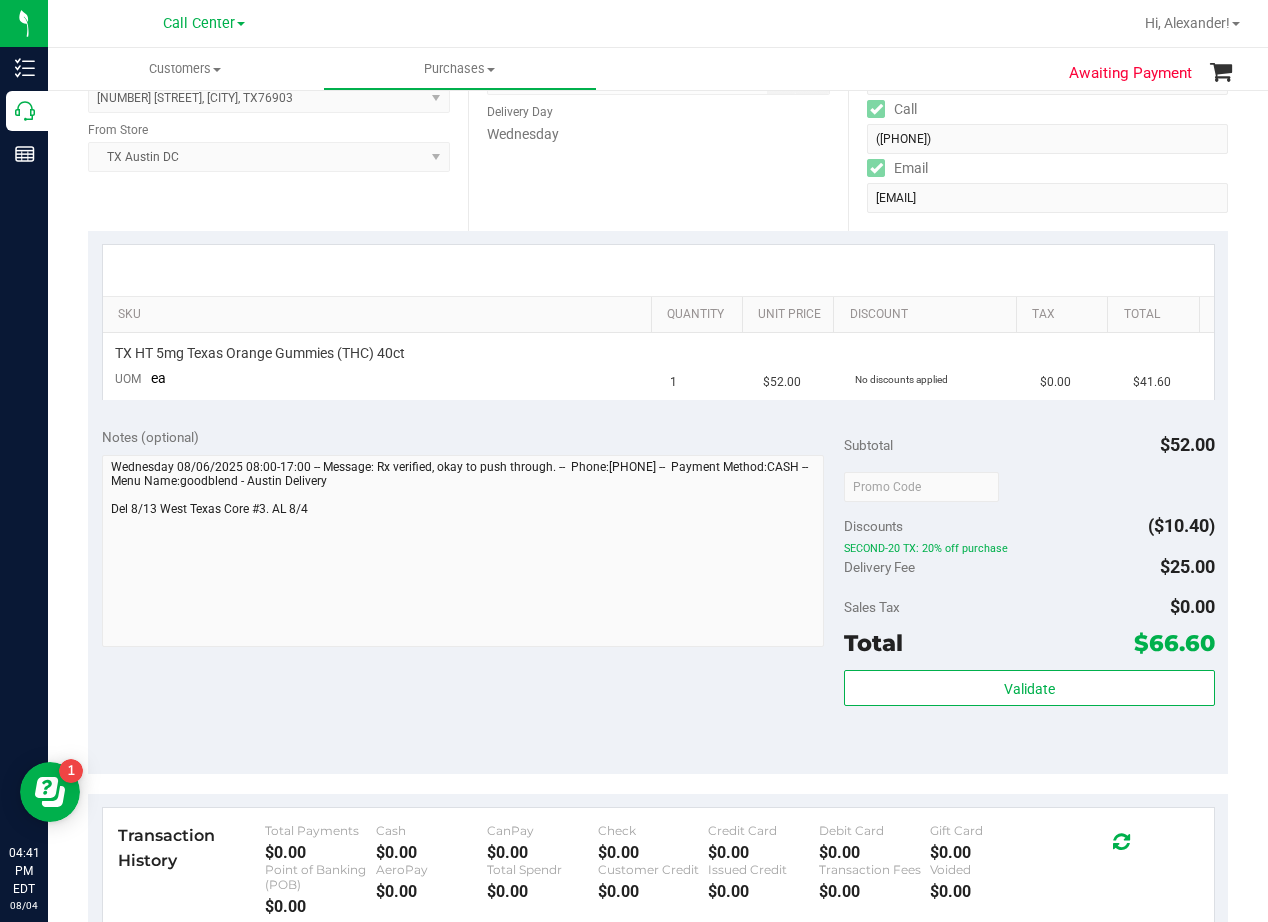 click on "Notes (optional)
Subtotal
$52.00
Discounts
($10.40)
SECOND-20 TX:
20%
off
purchase
Delivery Fee
$25.00
Sales Tax
$0.00" at bounding box center (658, 594) 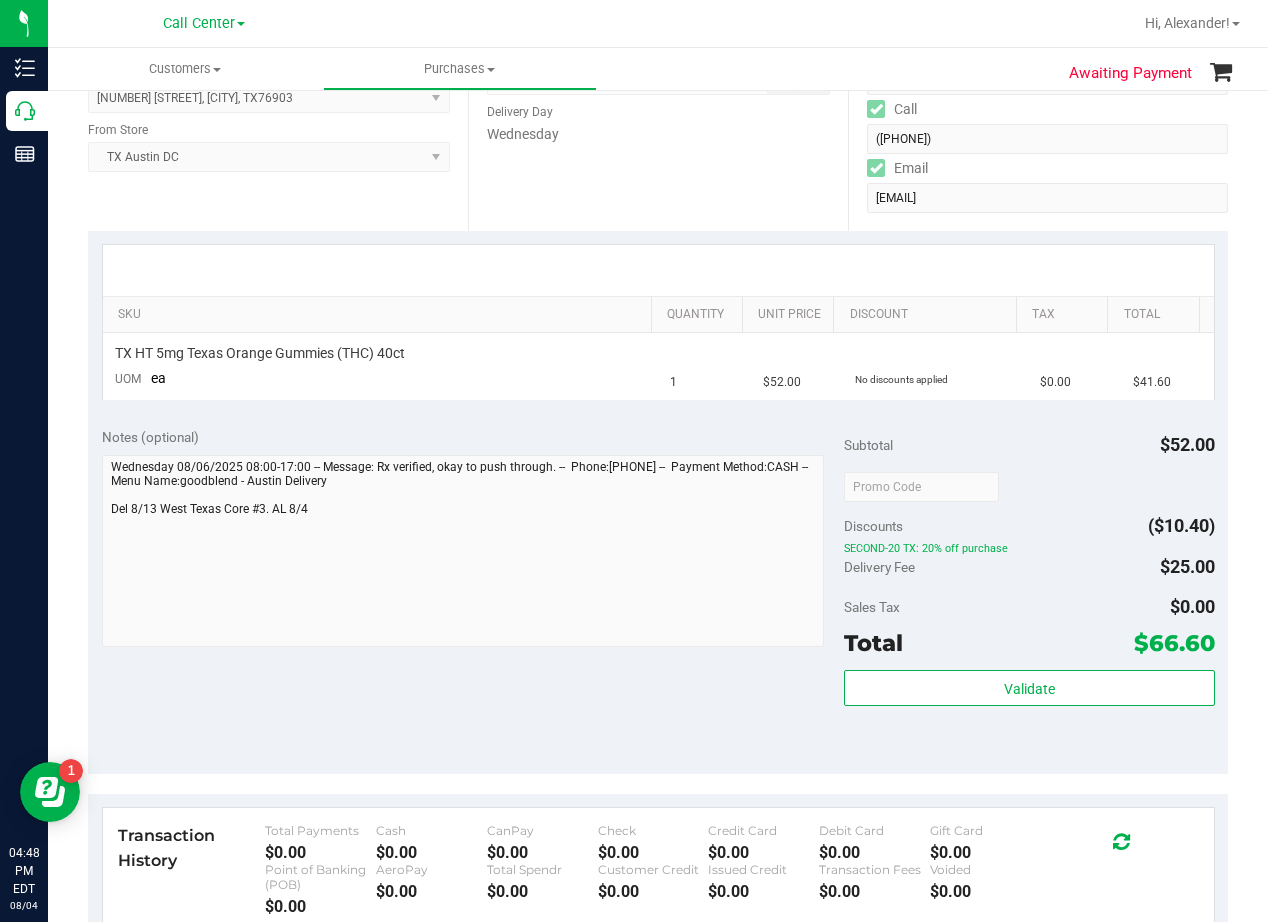 click on "Notes (optional)" at bounding box center (473, 437) 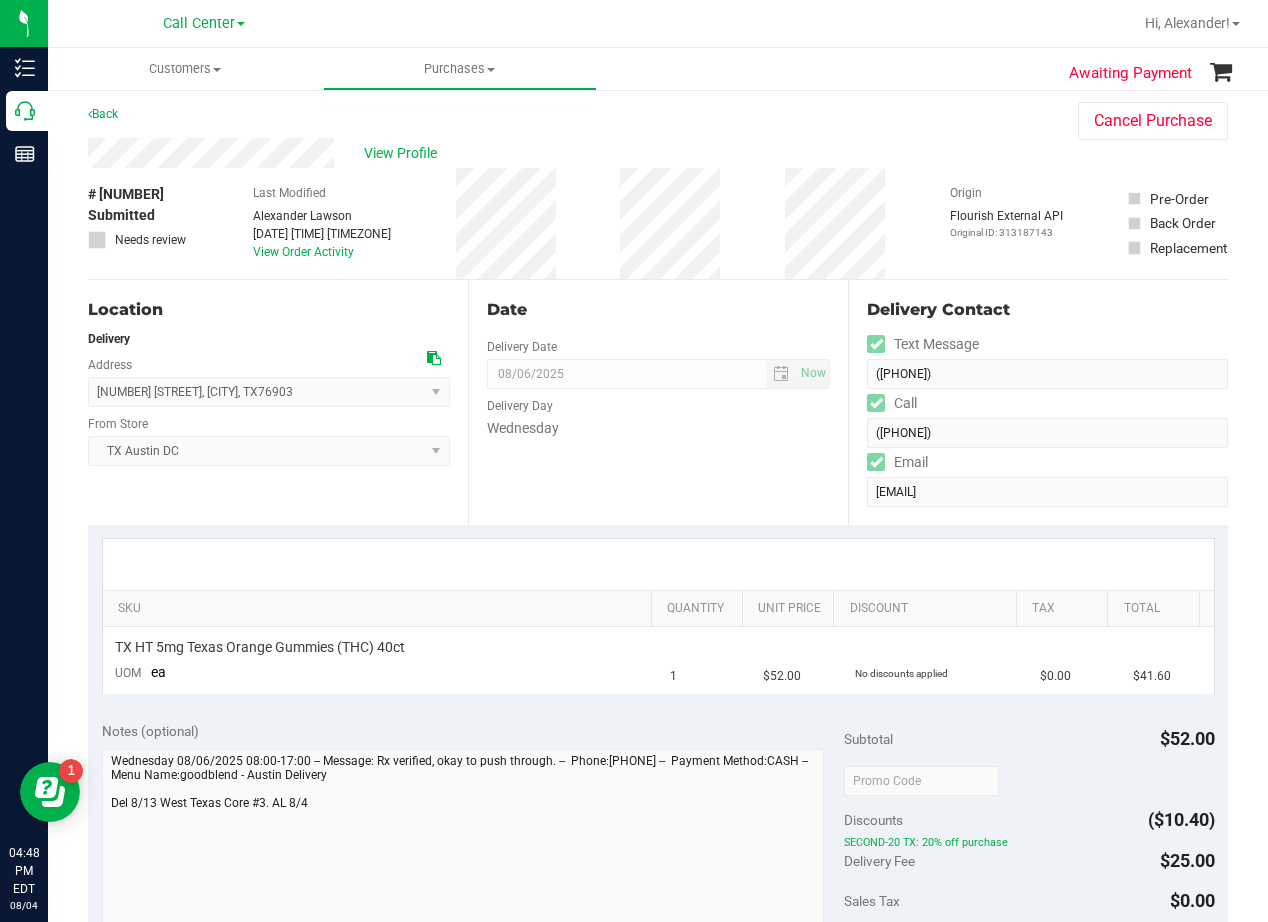 scroll, scrollTop: 0, scrollLeft: 0, axis: both 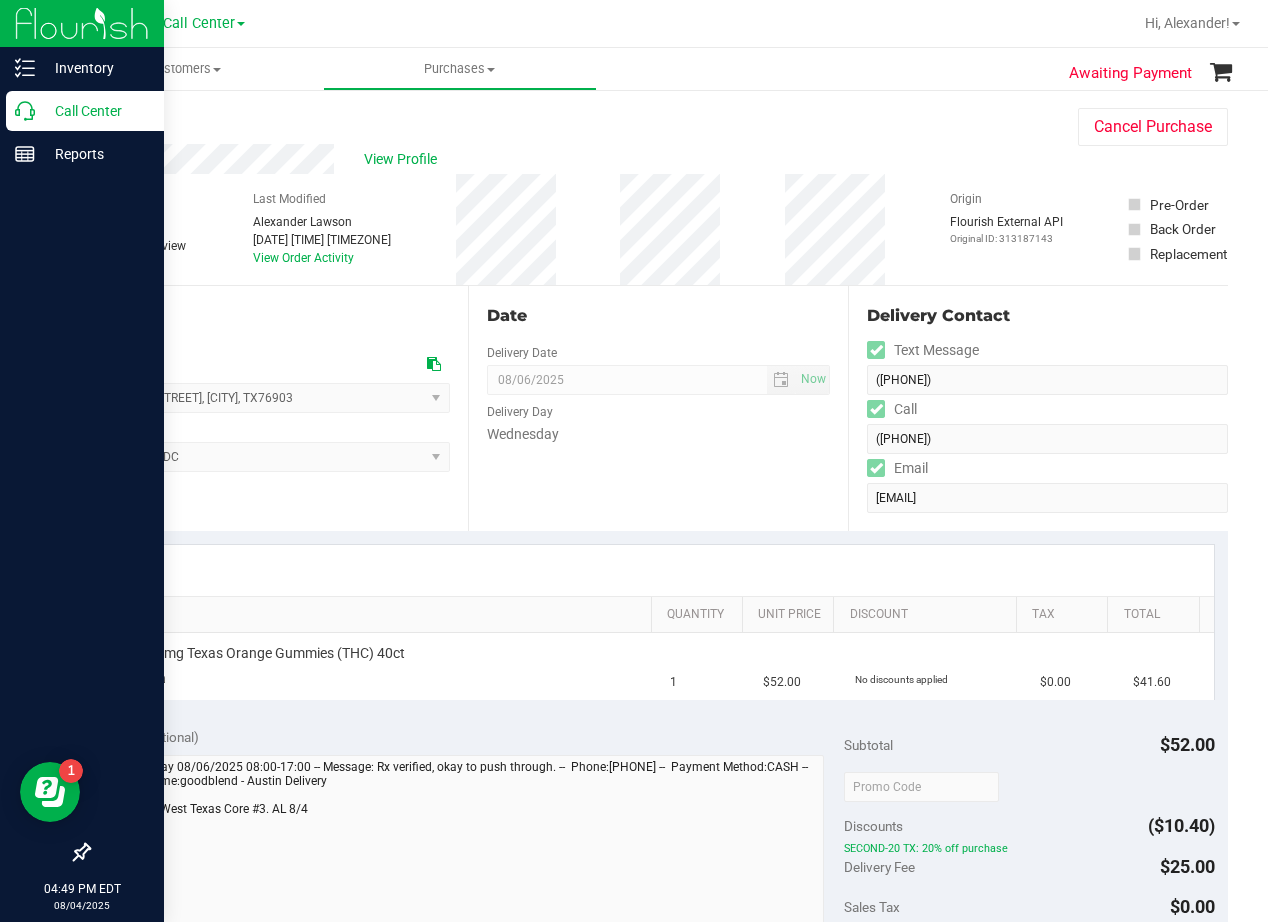 click 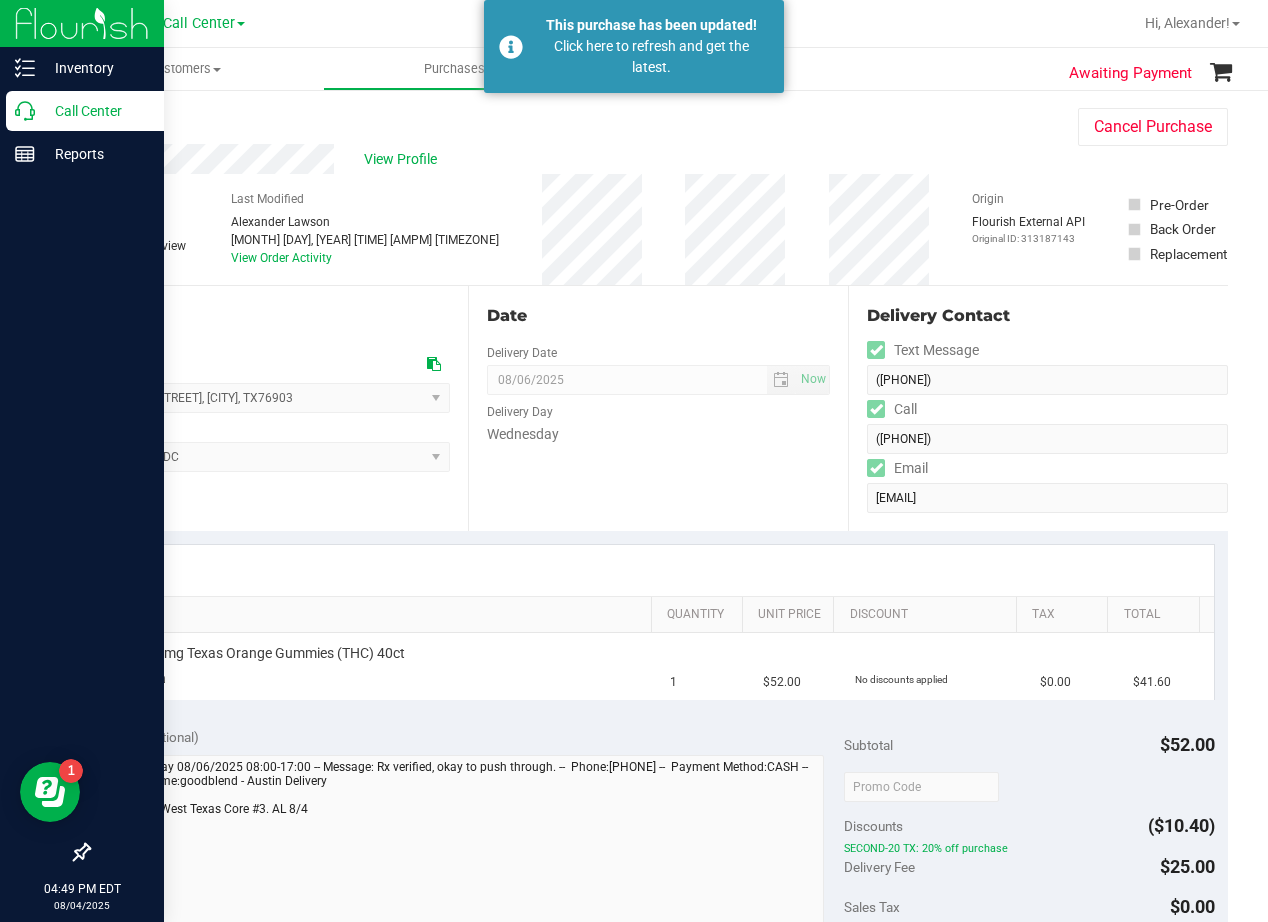 click on "Call Center" at bounding box center (95, 111) 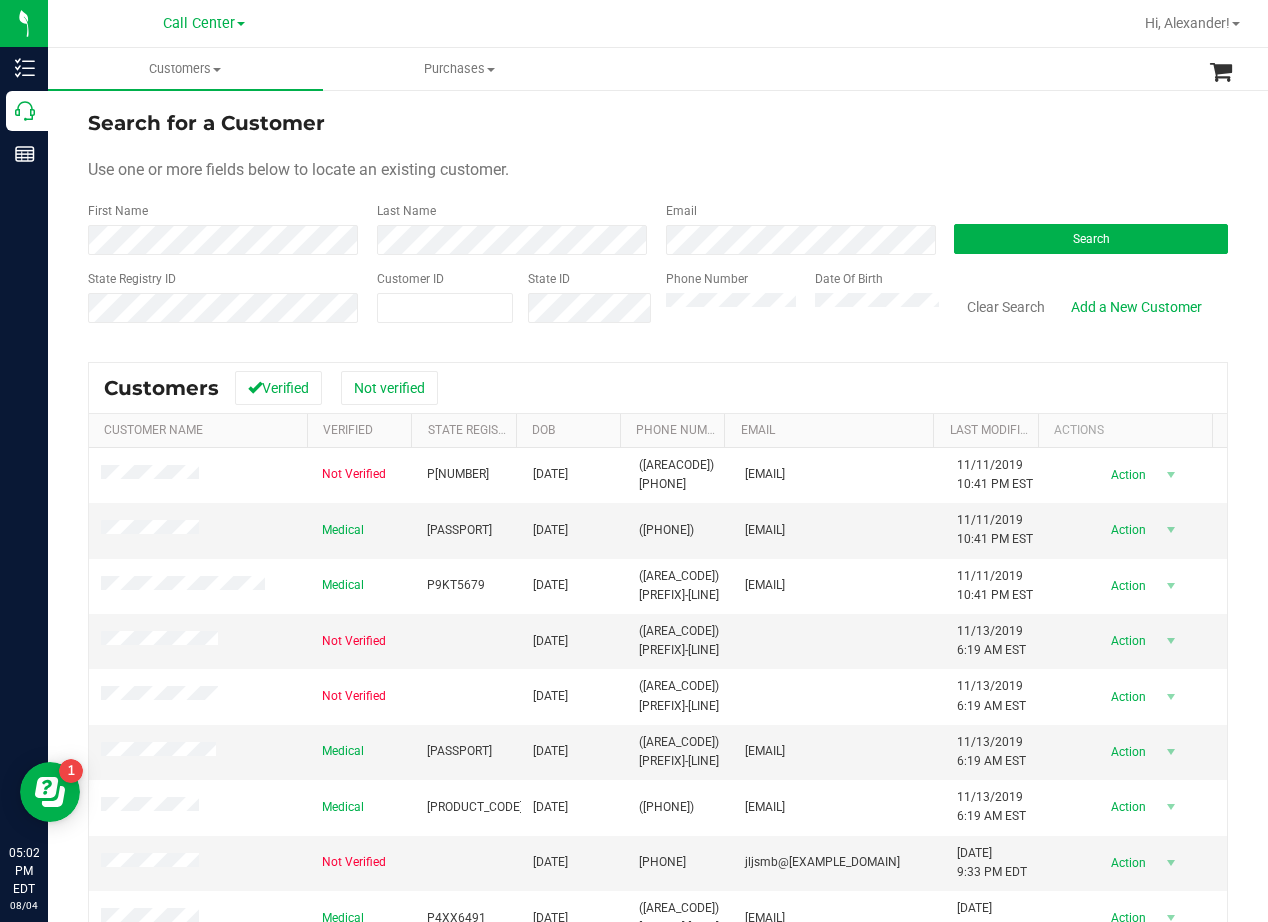 drag, startPoint x: 740, startPoint y: 145, endPoint x: 728, endPoint y: 159, distance: 18.439089 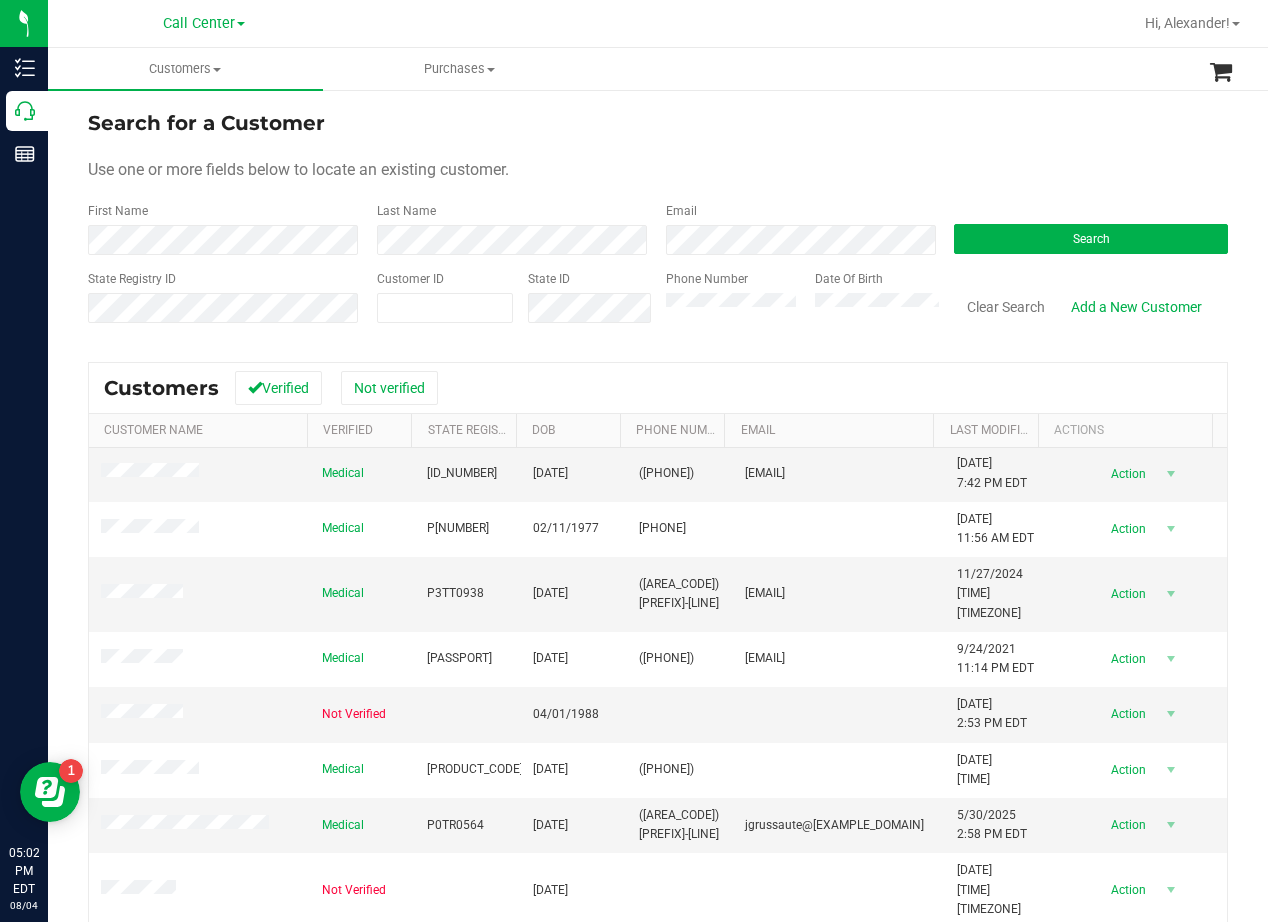 scroll, scrollTop: 526, scrollLeft: 0, axis: vertical 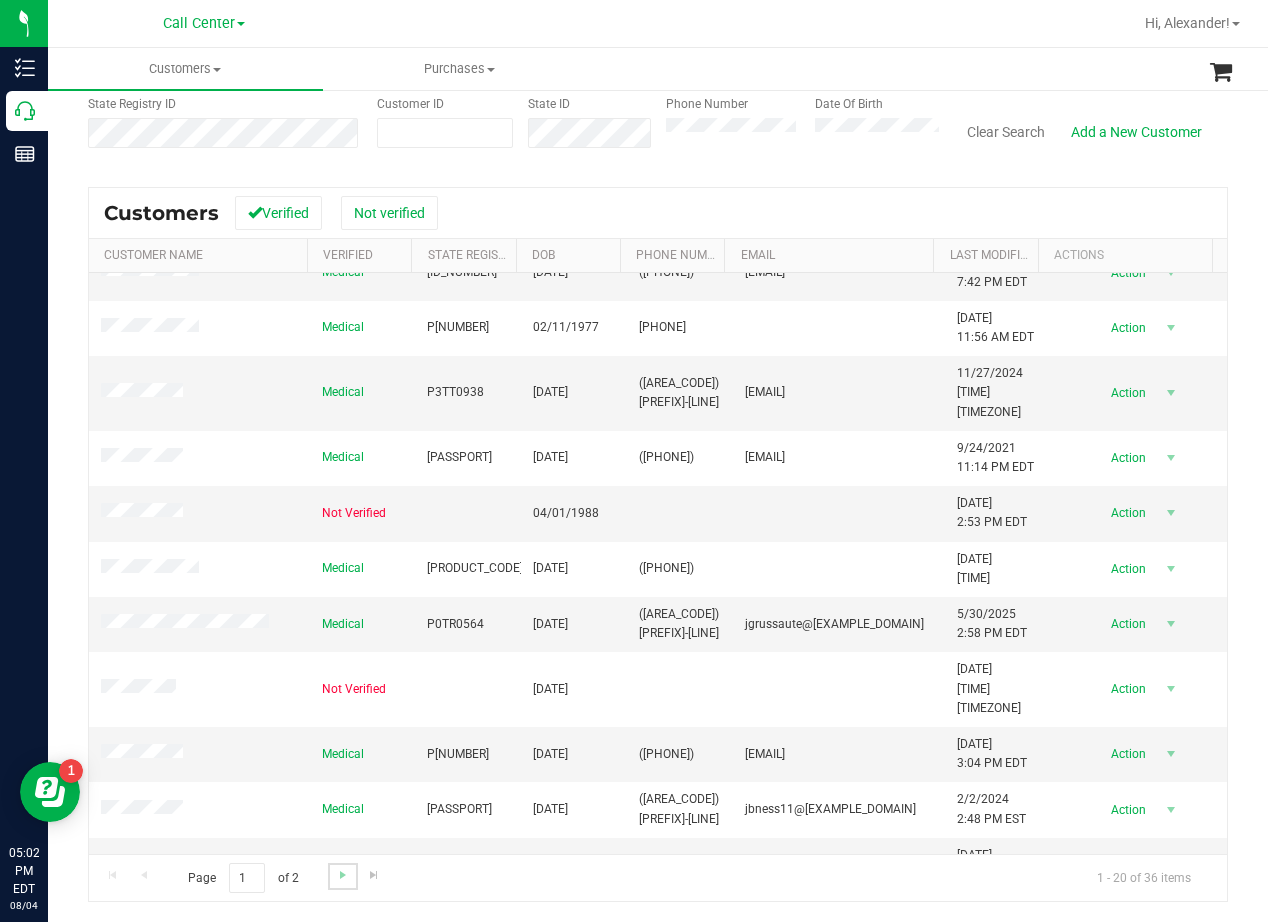 click at bounding box center [342, 876] 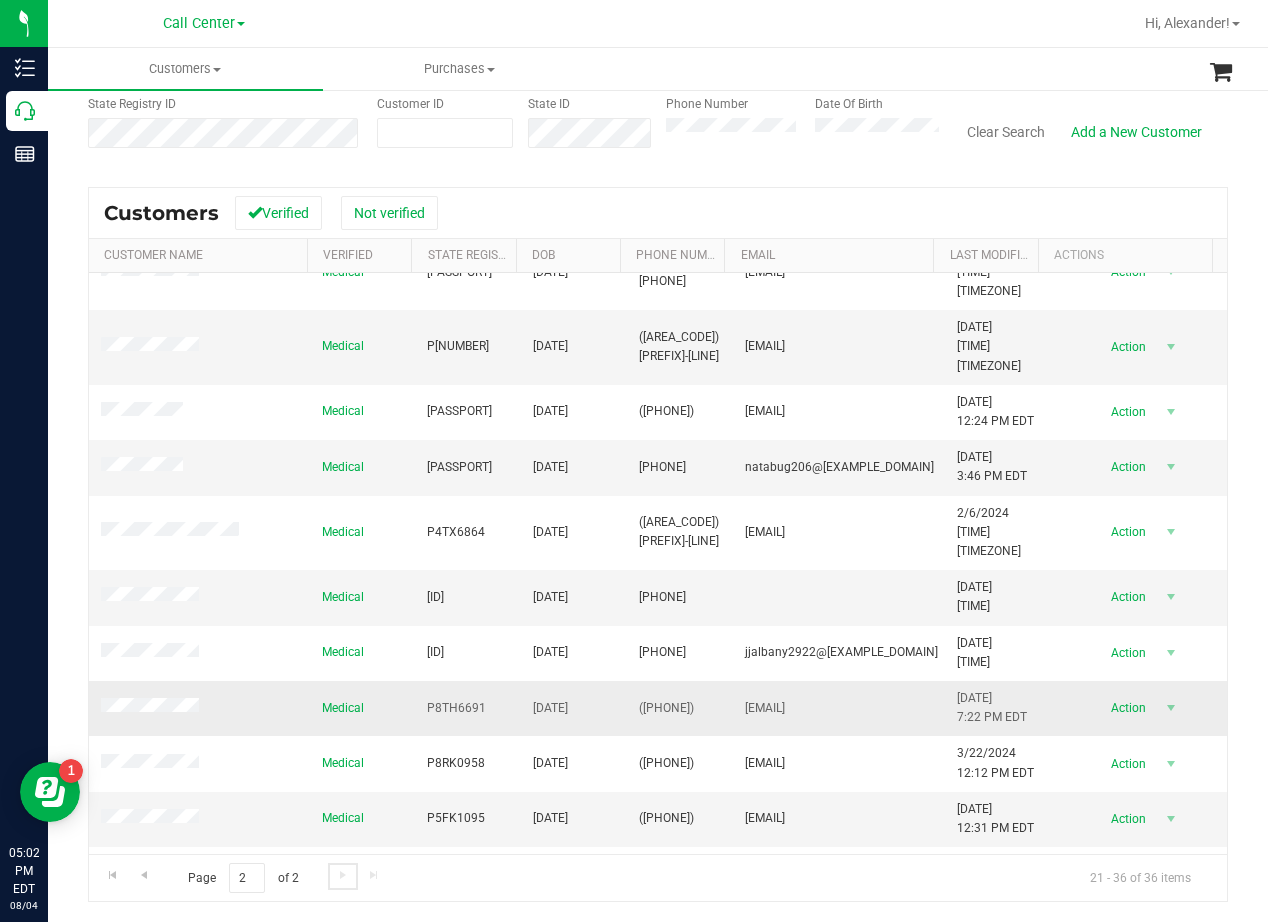 scroll, scrollTop: 304, scrollLeft: 0, axis: vertical 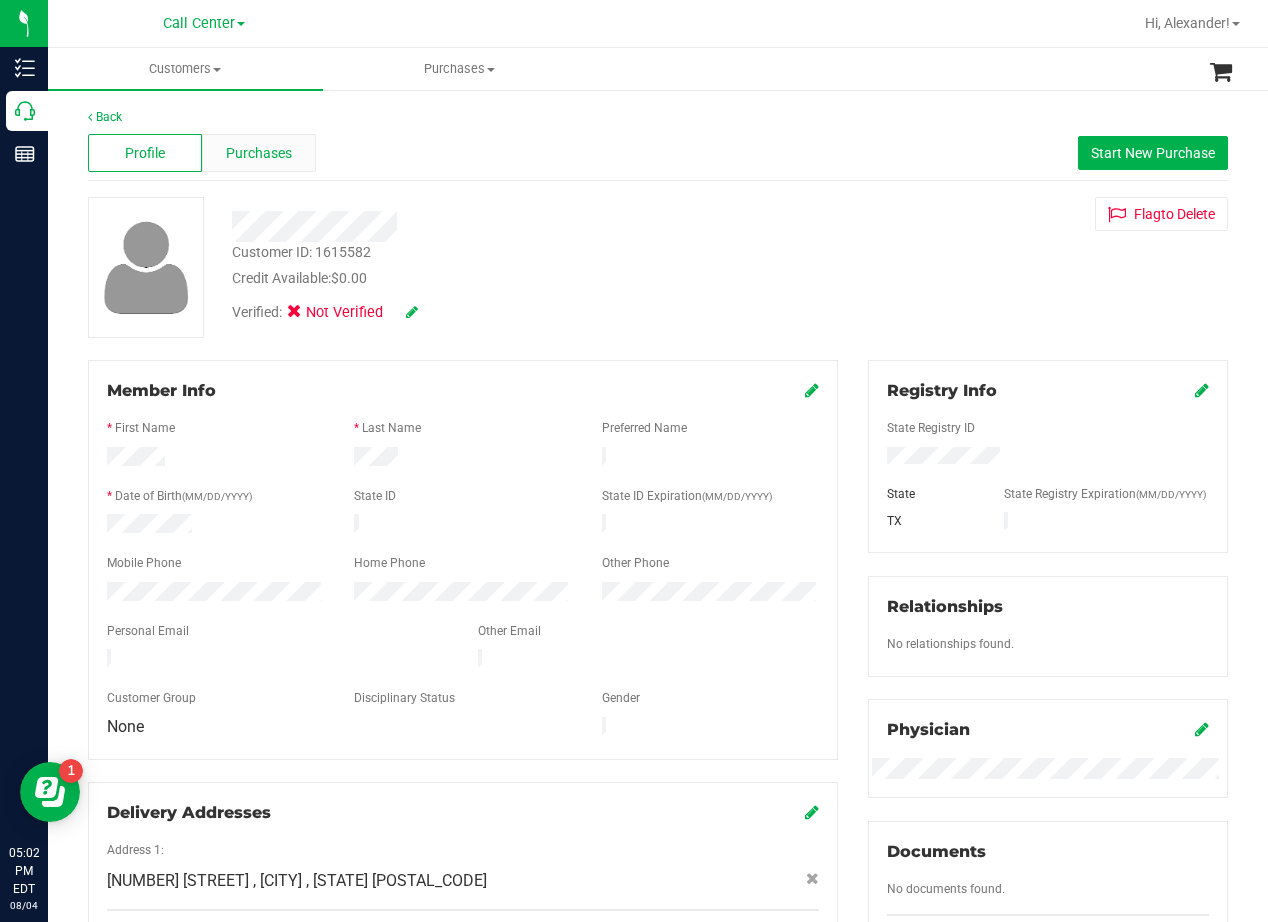 click on "Purchases" at bounding box center (259, 153) 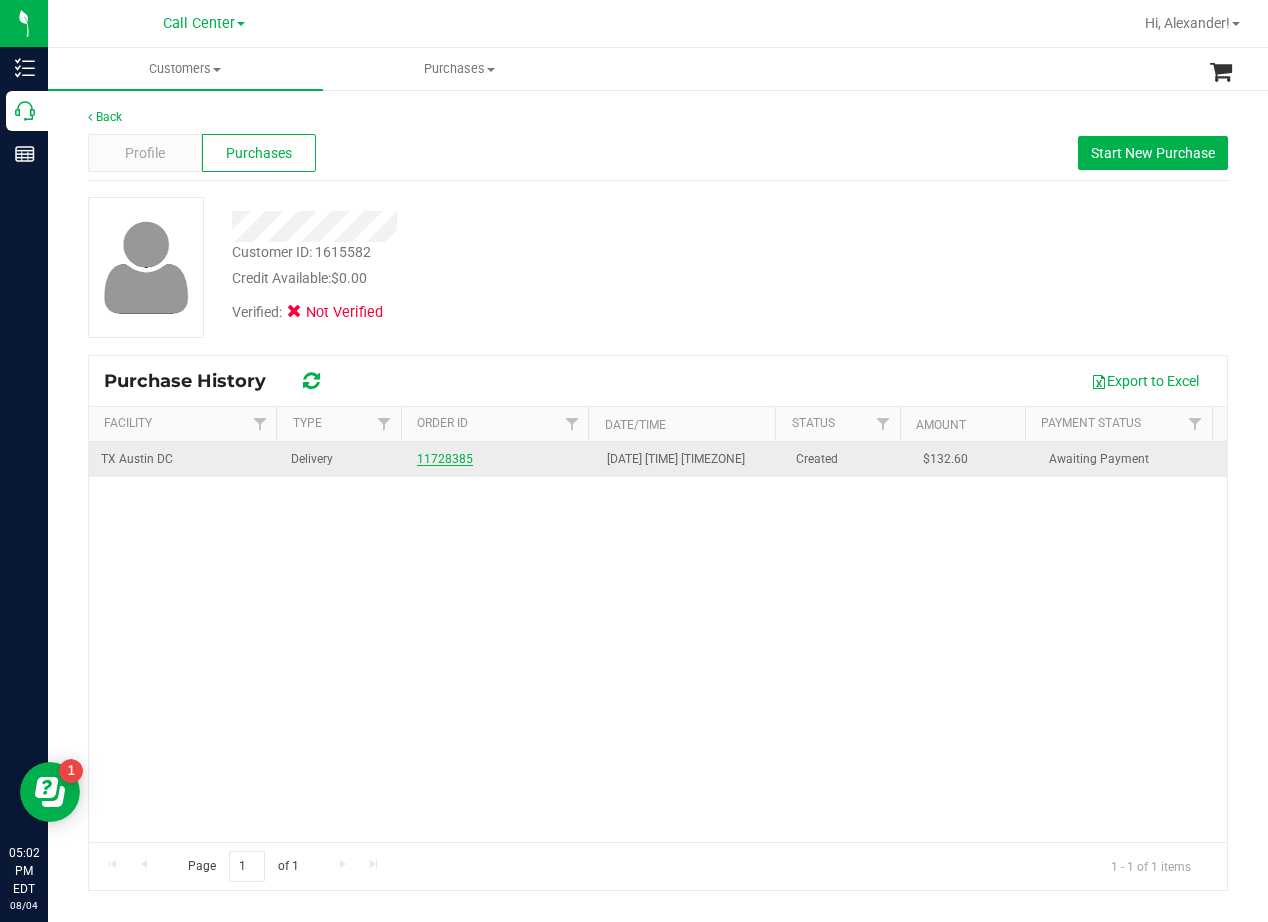 click on "11728385" at bounding box center (445, 459) 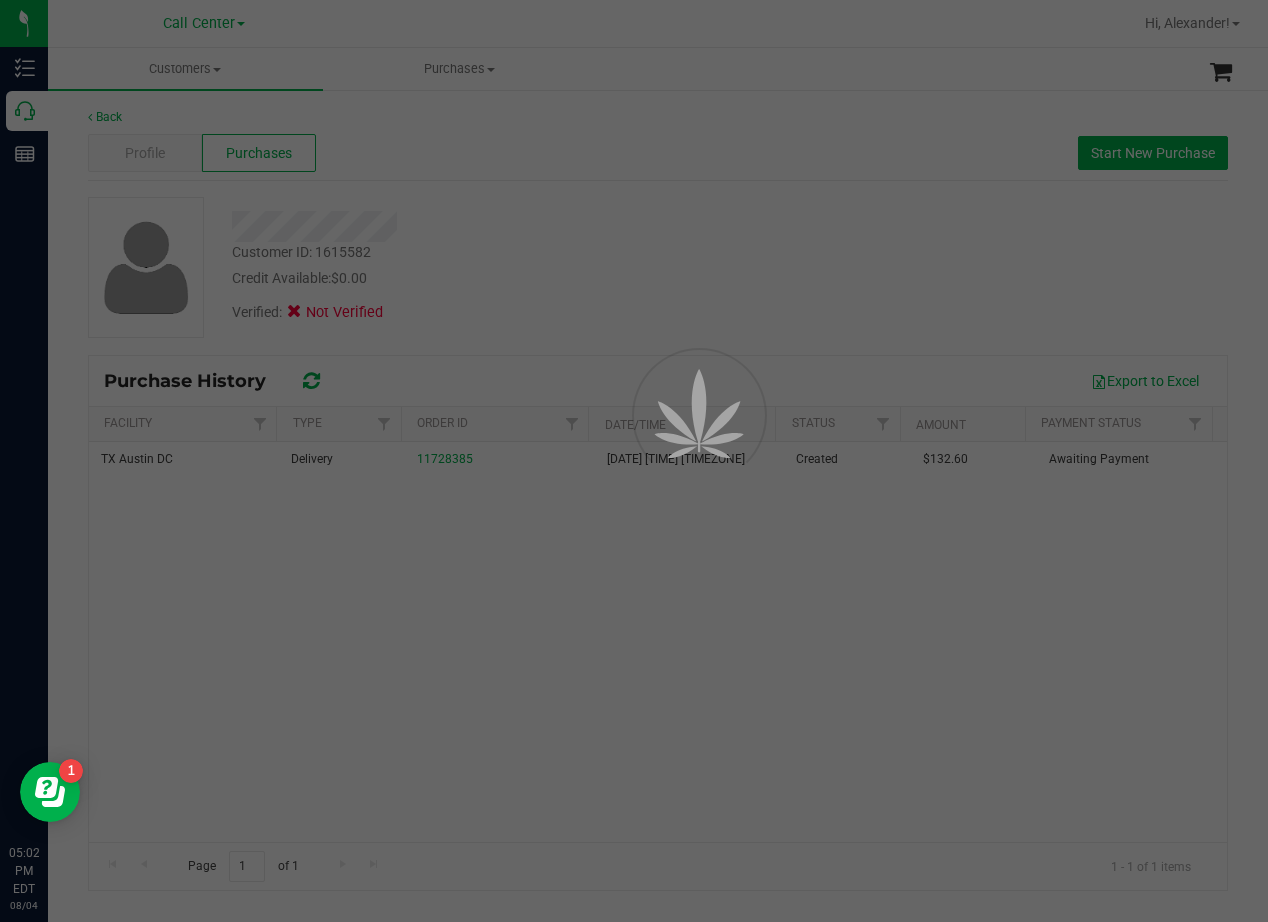 click at bounding box center (634, 461) 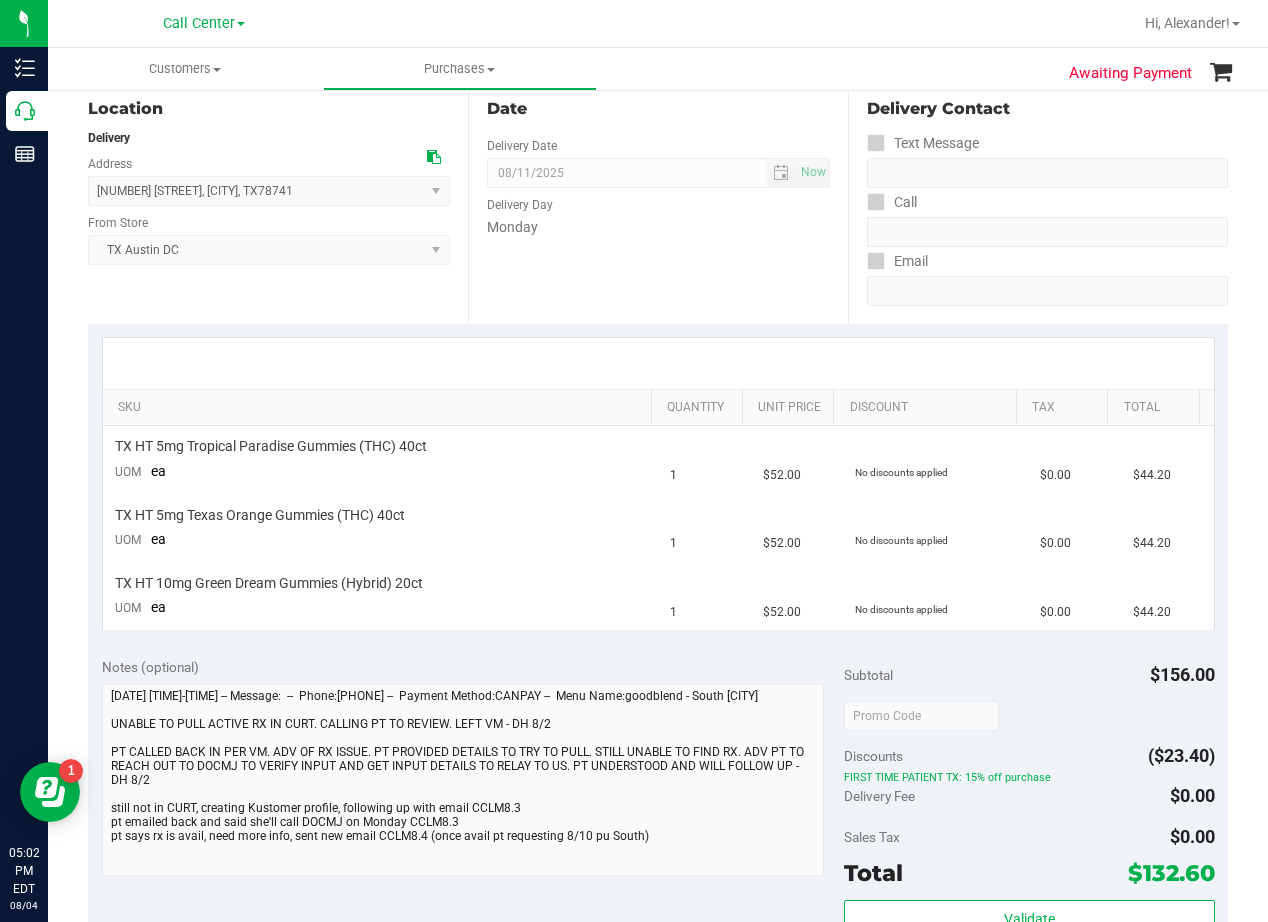 scroll, scrollTop: 0, scrollLeft: 0, axis: both 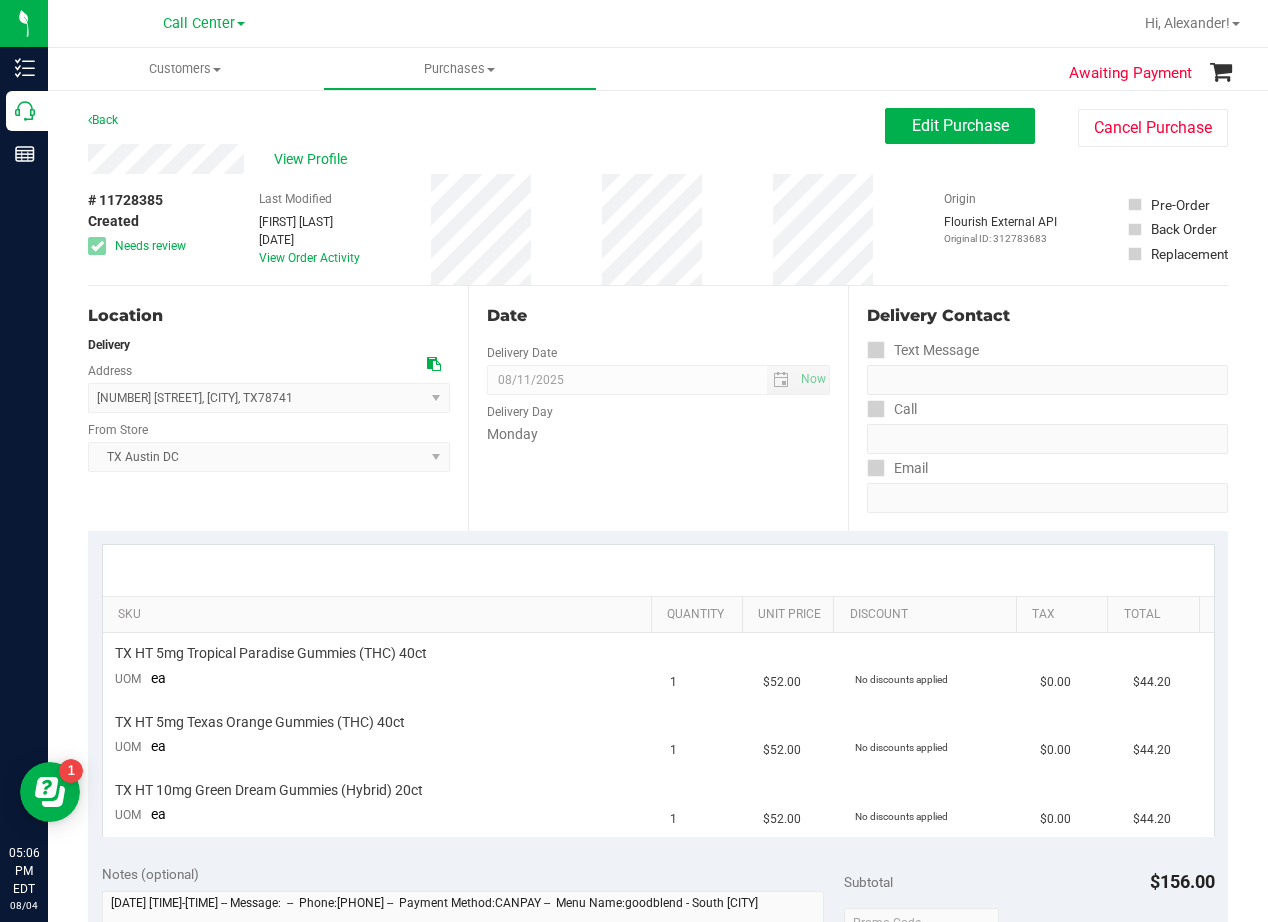 click on "Date
Delivery Date
08/11/2025
Now
08/11/2025 08:00 AM
Now
Delivery Day
Monday" at bounding box center [658, 408] 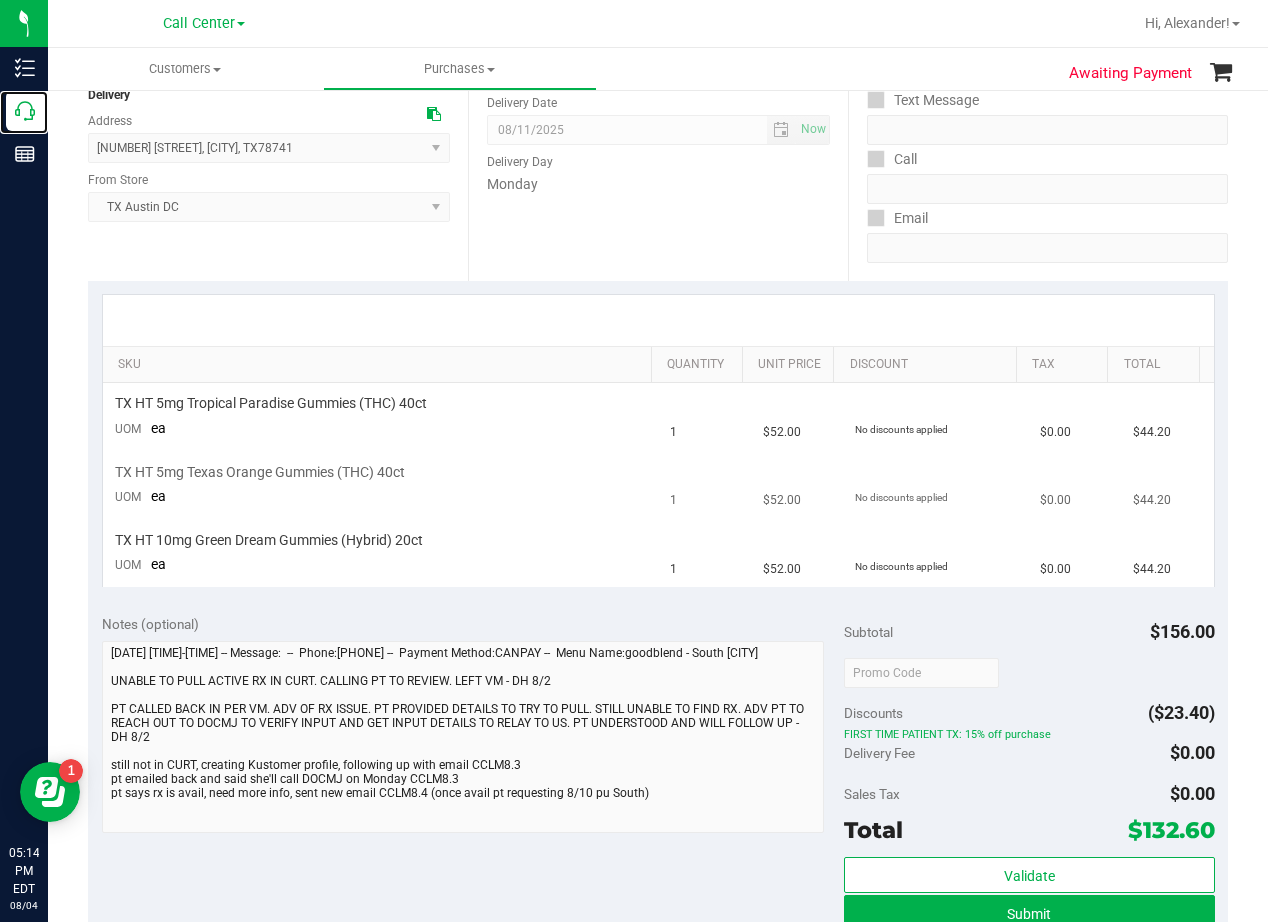 scroll, scrollTop: 400, scrollLeft: 0, axis: vertical 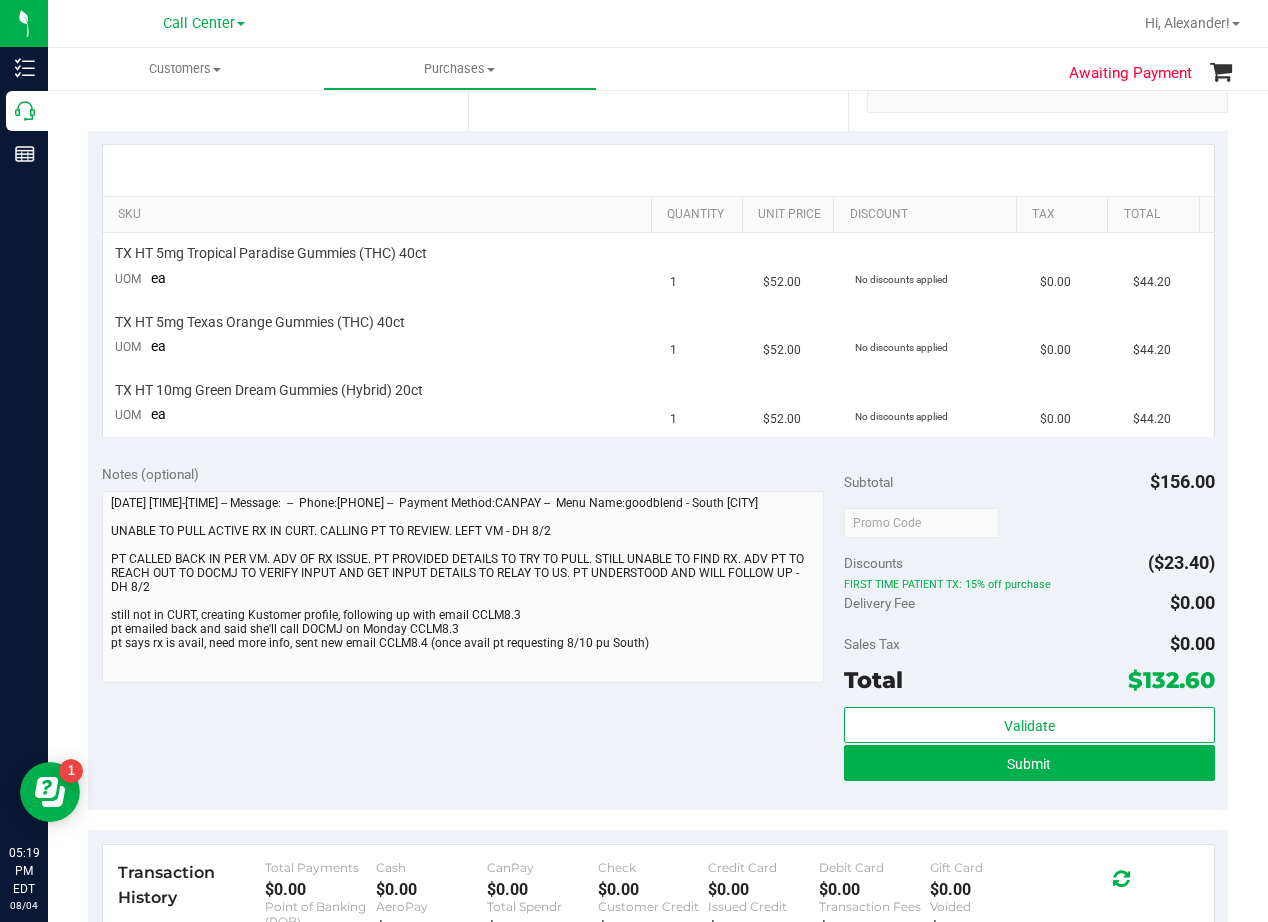 click on "Notes (optional)" at bounding box center [473, 474] 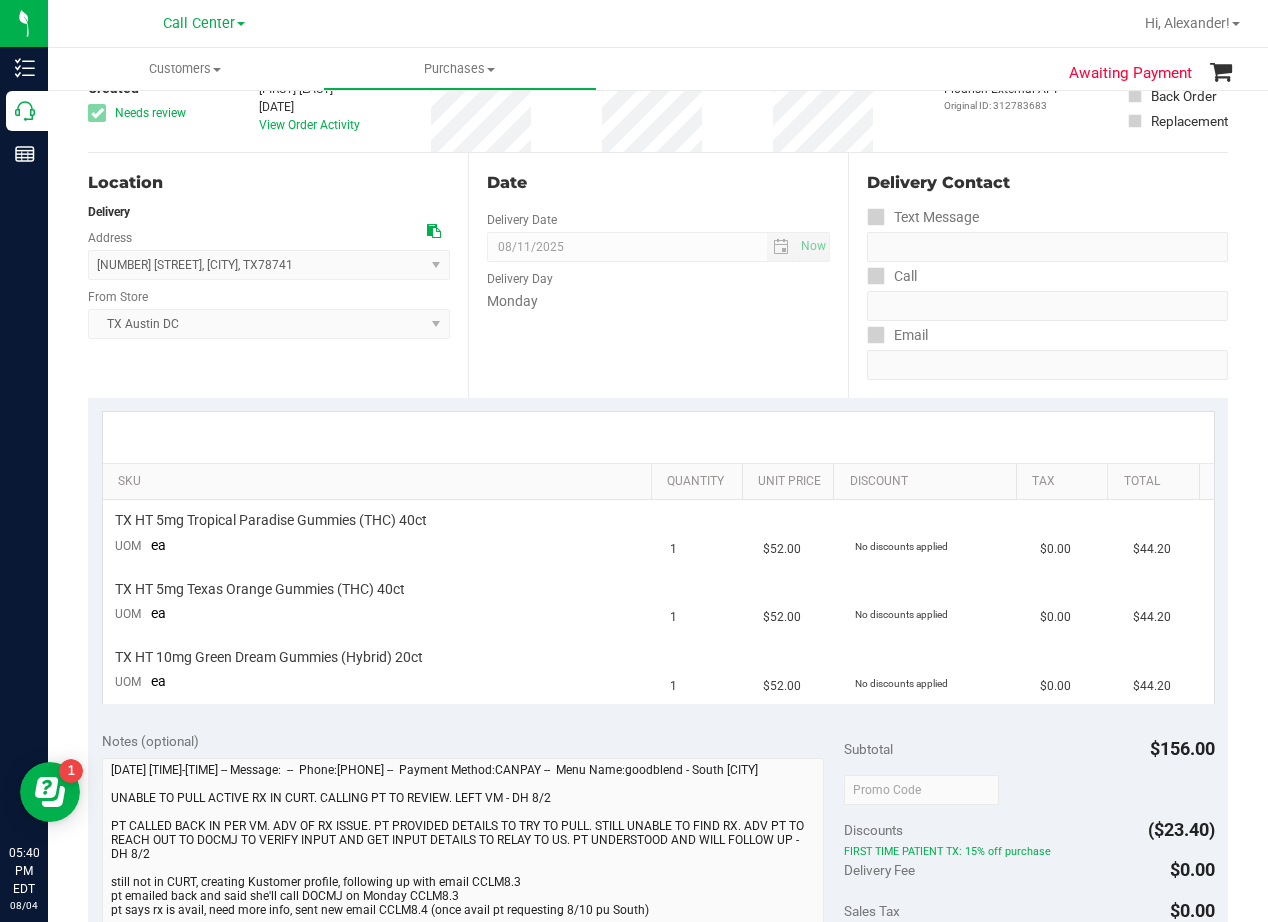scroll, scrollTop: 0, scrollLeft: 0, axis: both 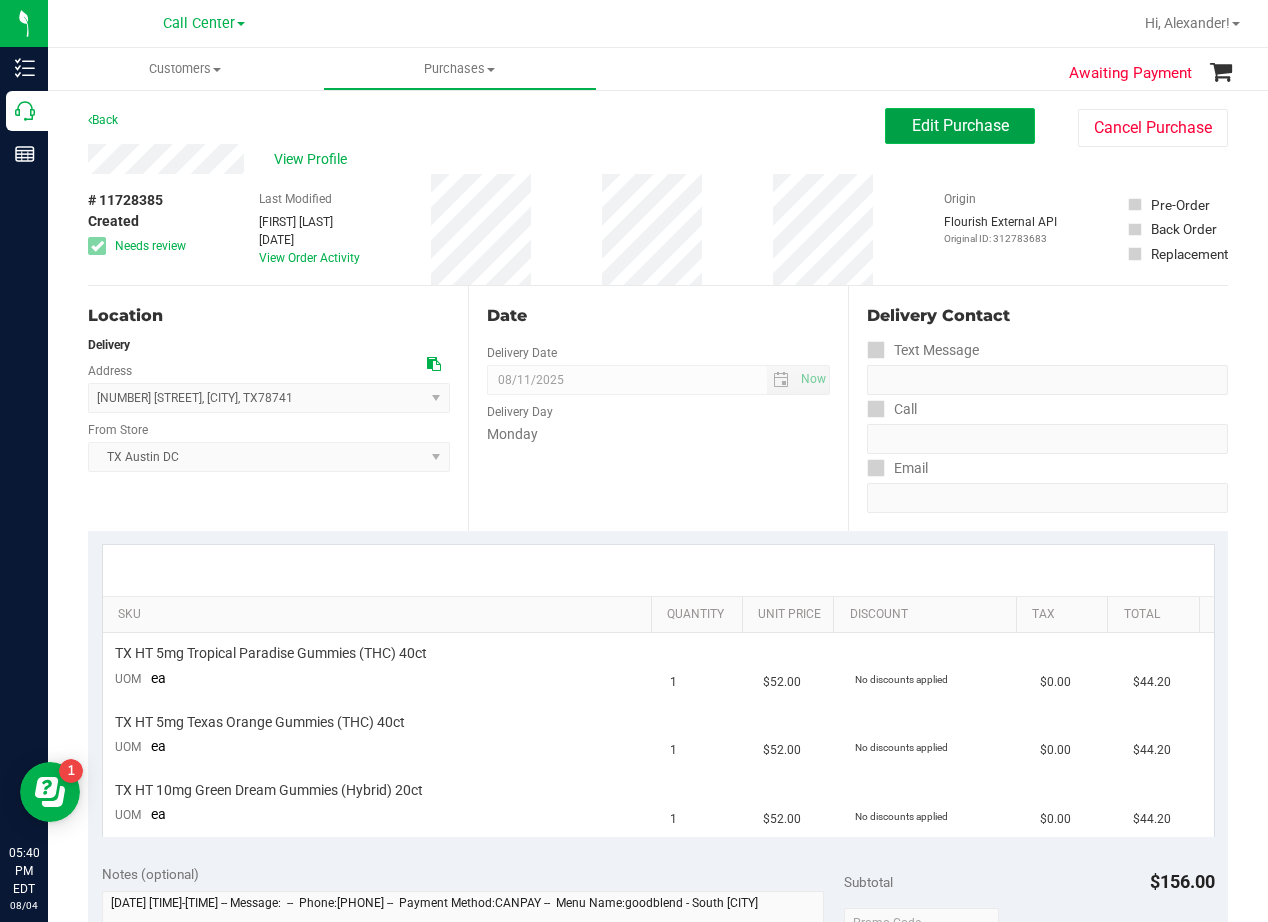 click on "Edit Purchase" at bounding box center [960, 125] 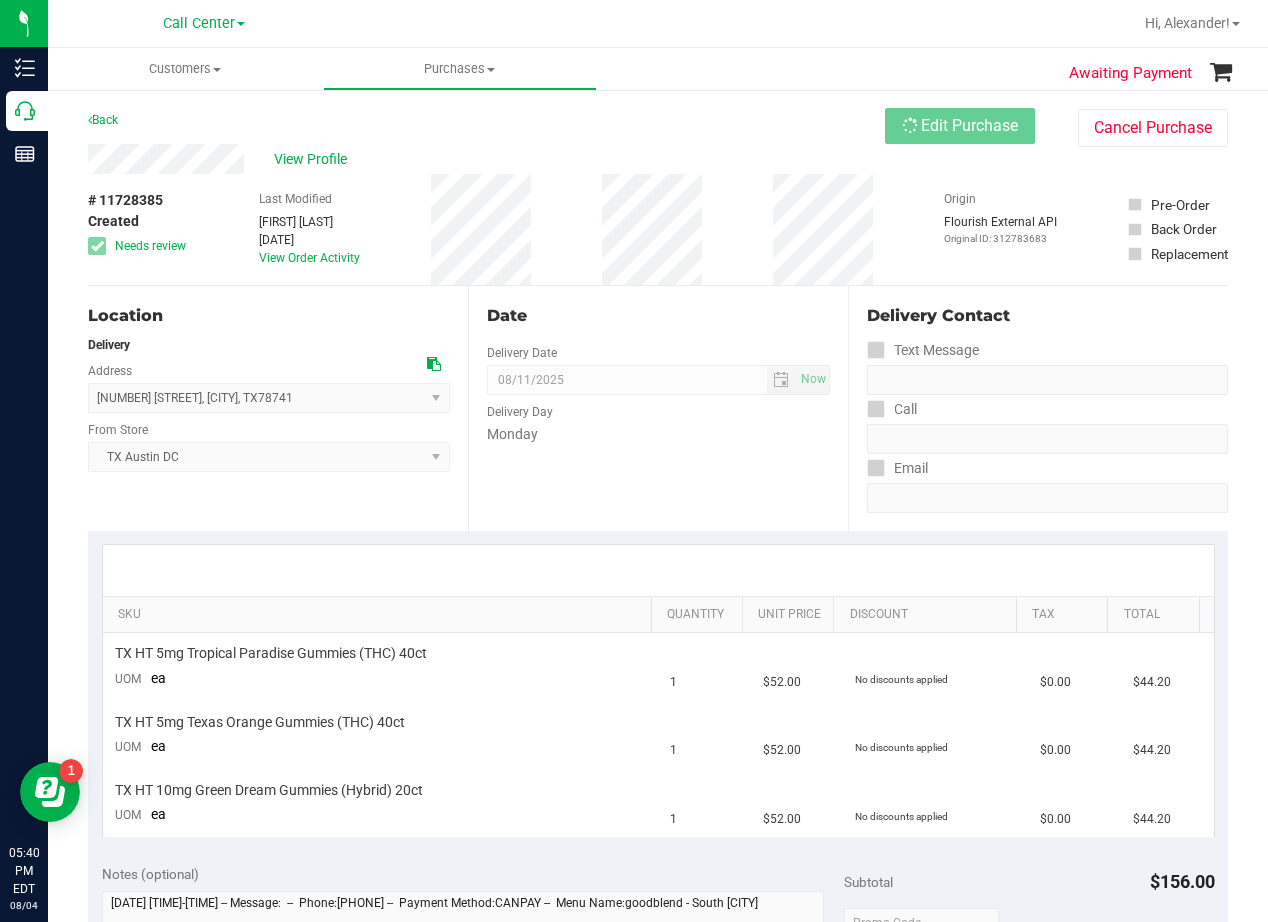 click on "View Profile" at bounding box center (486, 159) 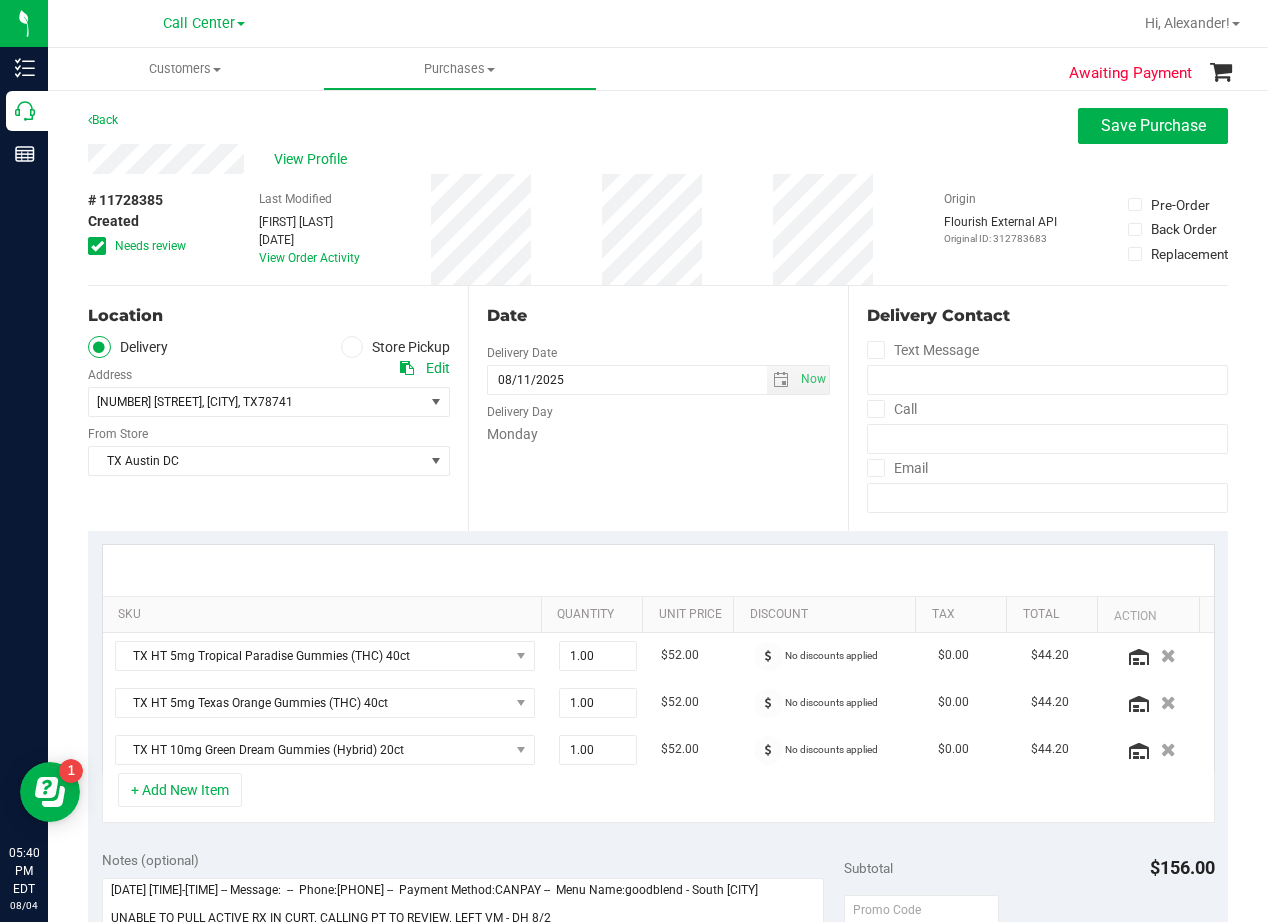 click at bounding box center (97, 246) 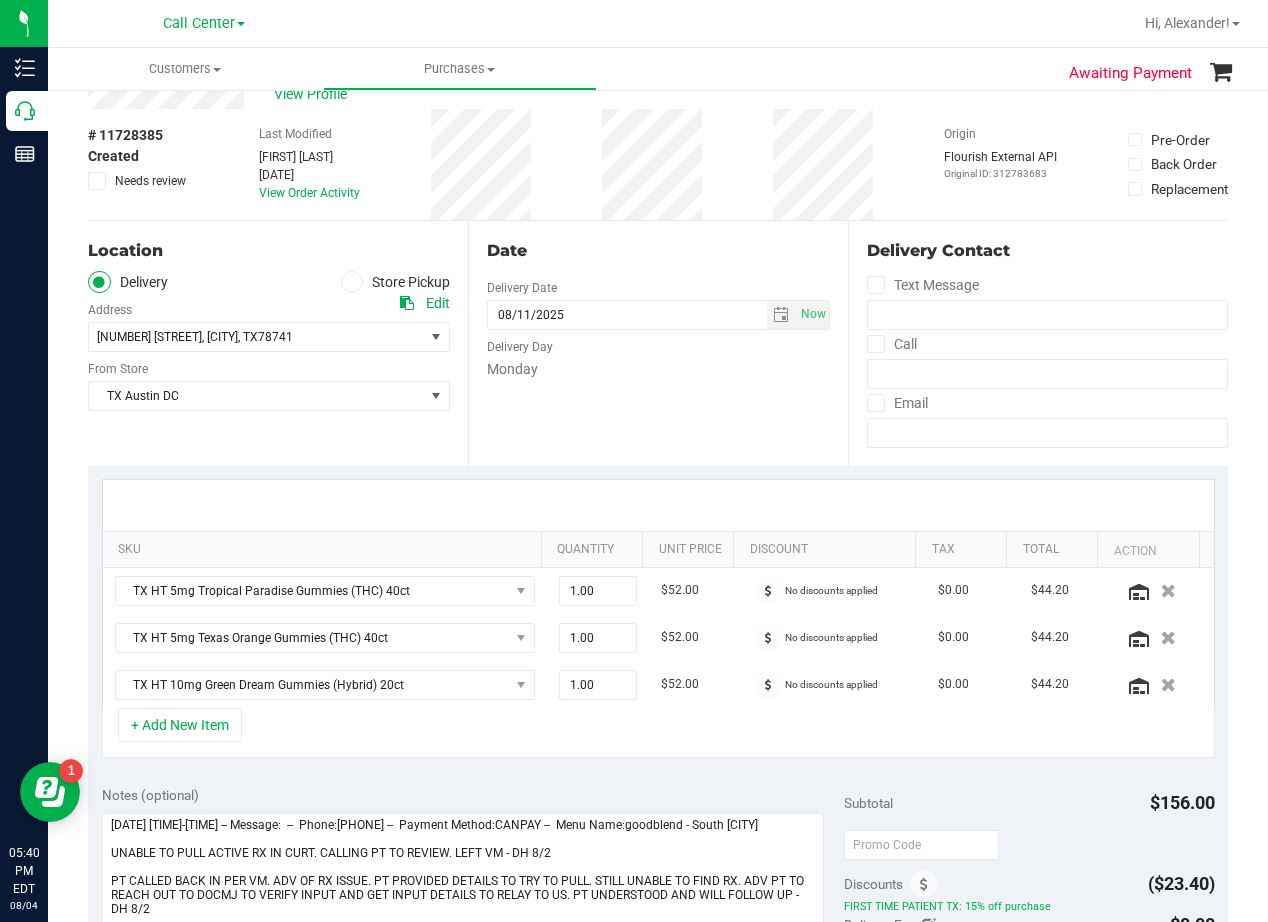 scroll, scrollTop: 100, scrollLeft: 0, axis: vertical 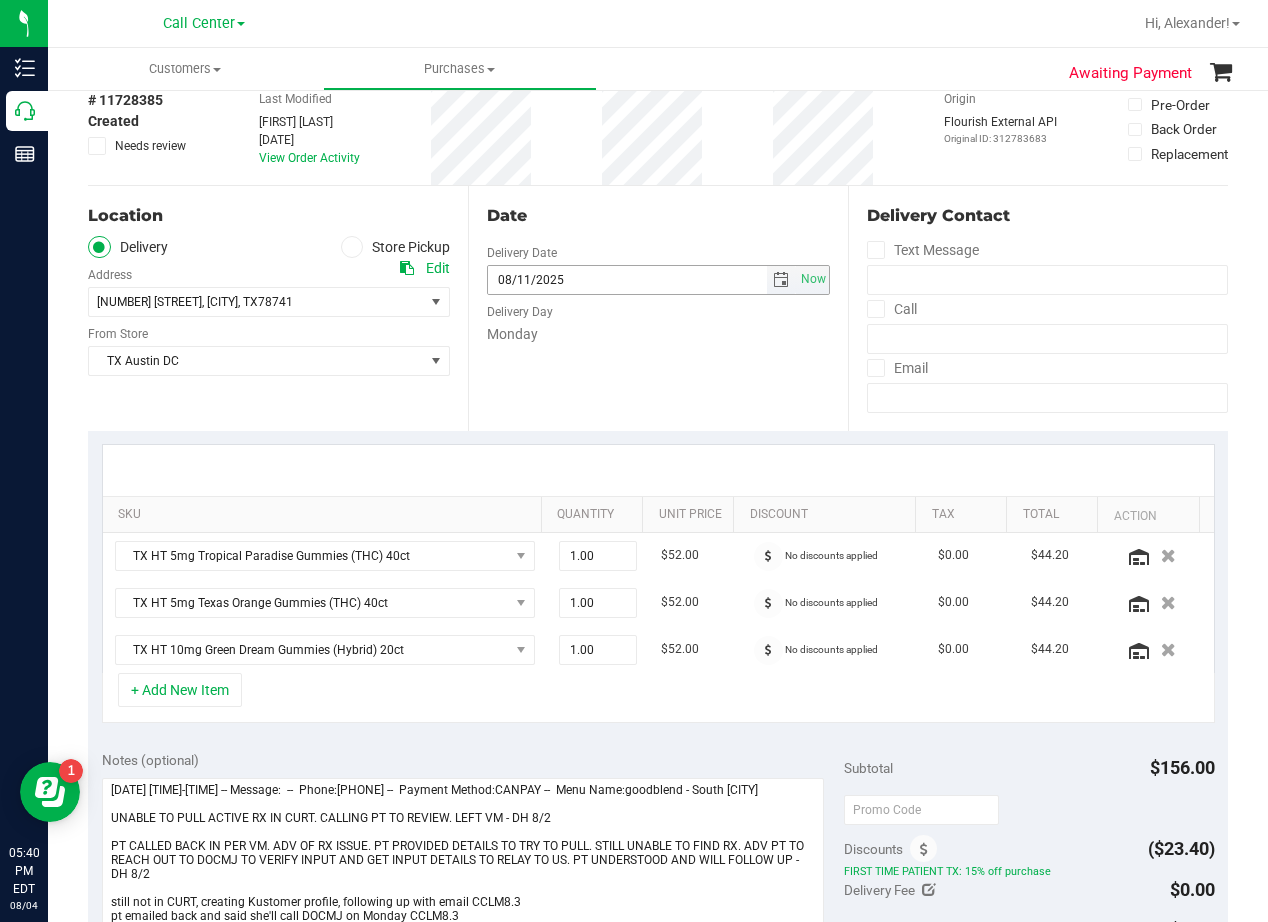 click at bounding box center [781, 280] 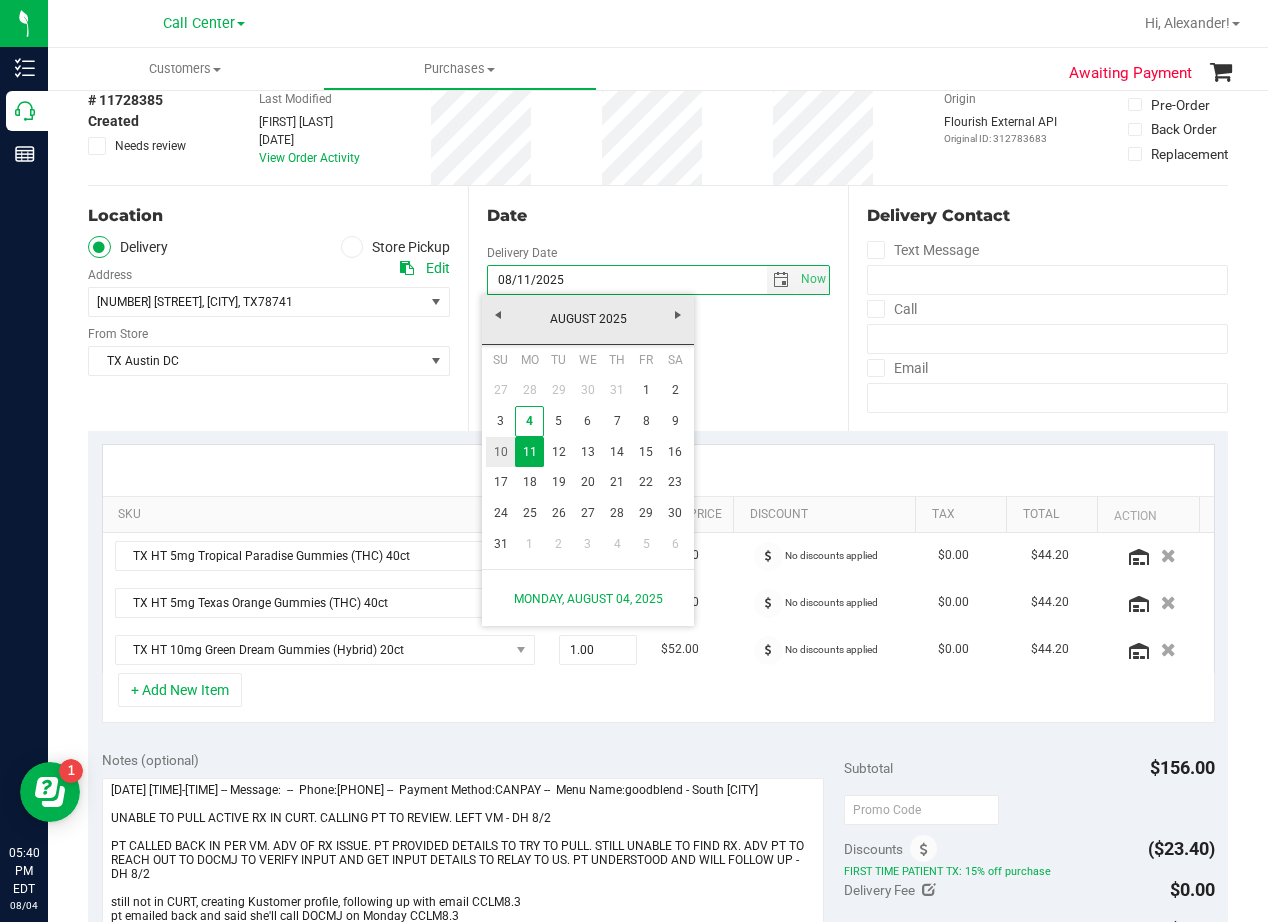 click on "10" at bounding box center (500, 452) 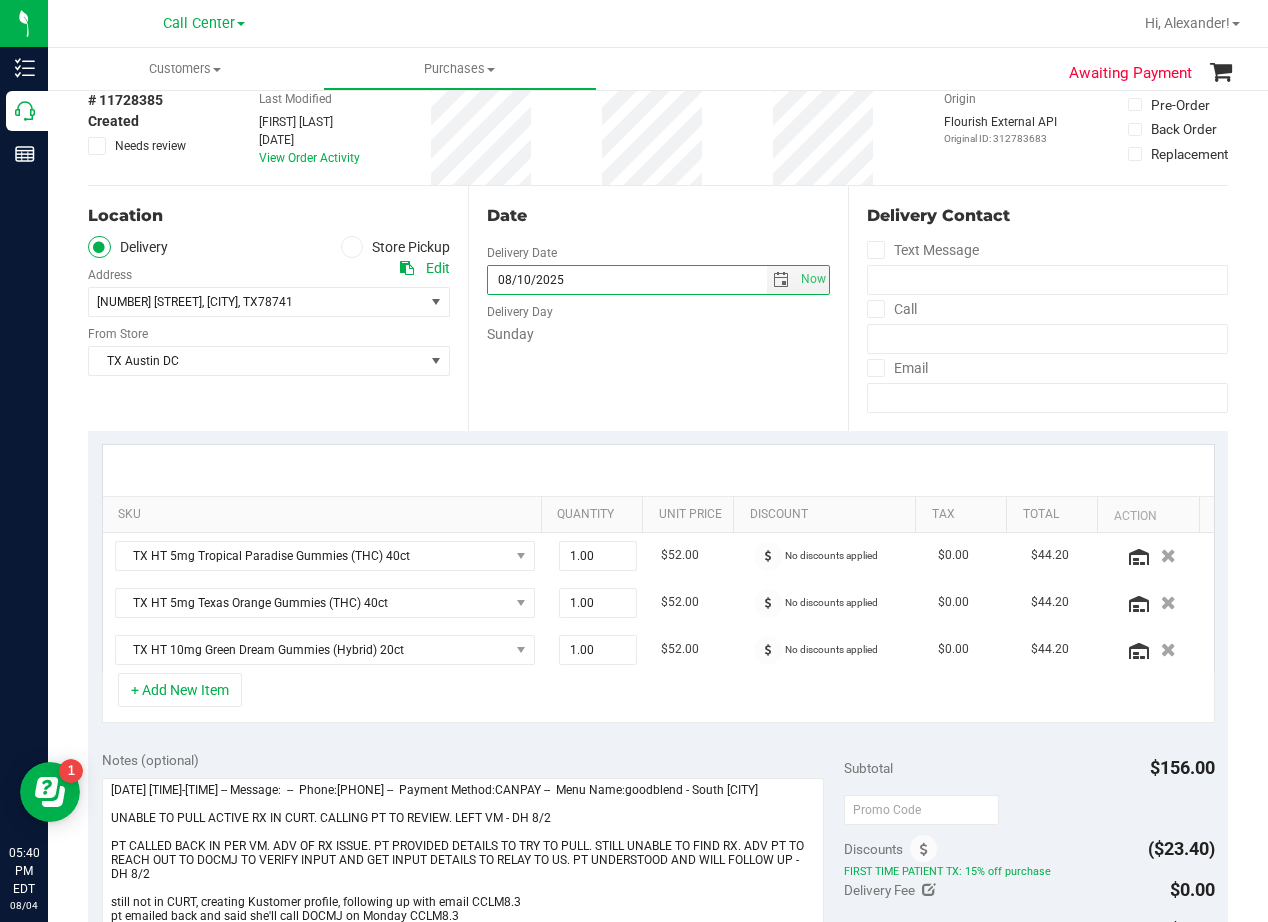 click on "Date
Delivery Date
[DATE]
Now
[DATE] [TIME]
Now
Delivery Day
Sunday" at bounding box center (658, 308) 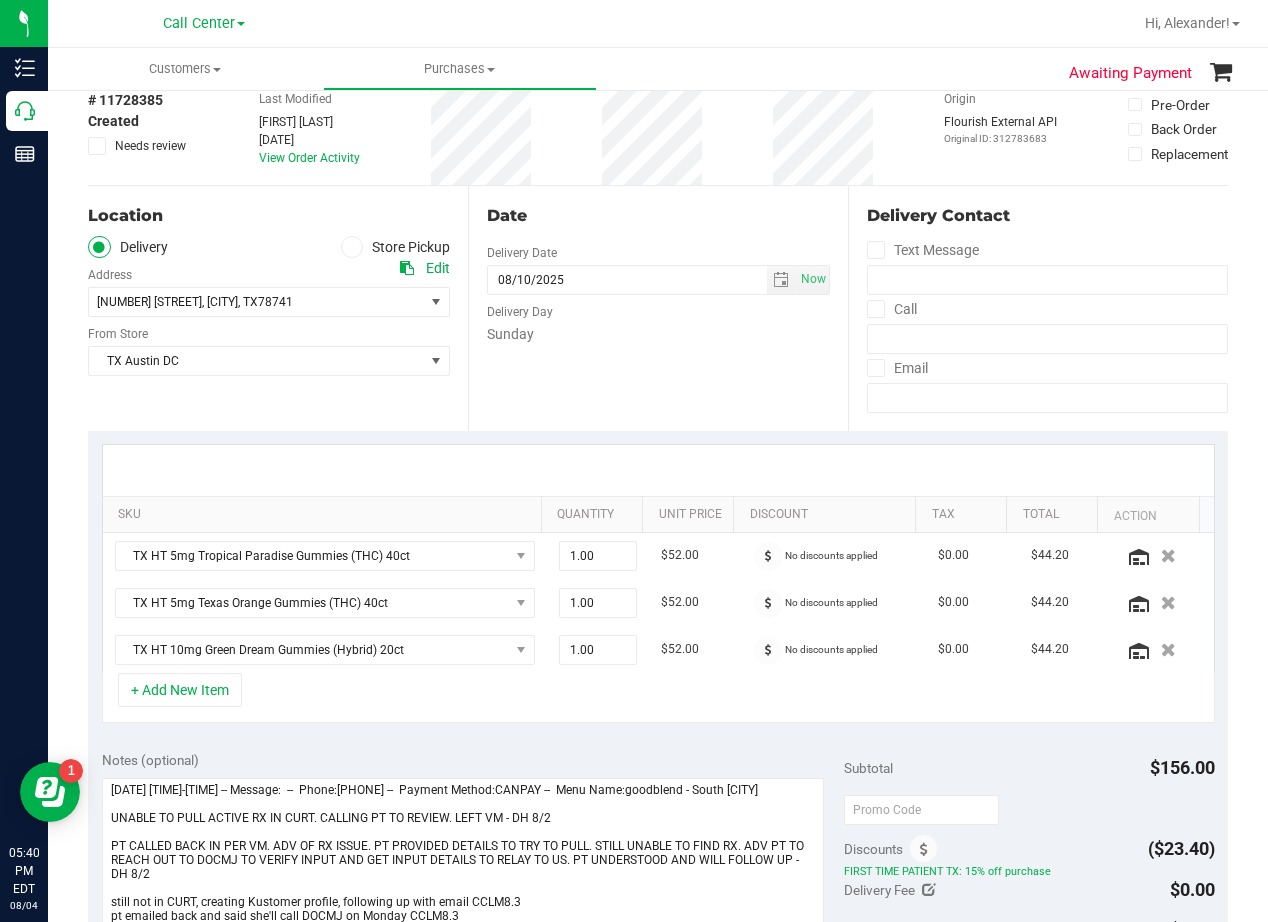 click on "Date
Delivery Date
[DATE]
Now
[DATE] [TIME]
Now
Delivery Day
Sunday" at bounding box center [658, 308] 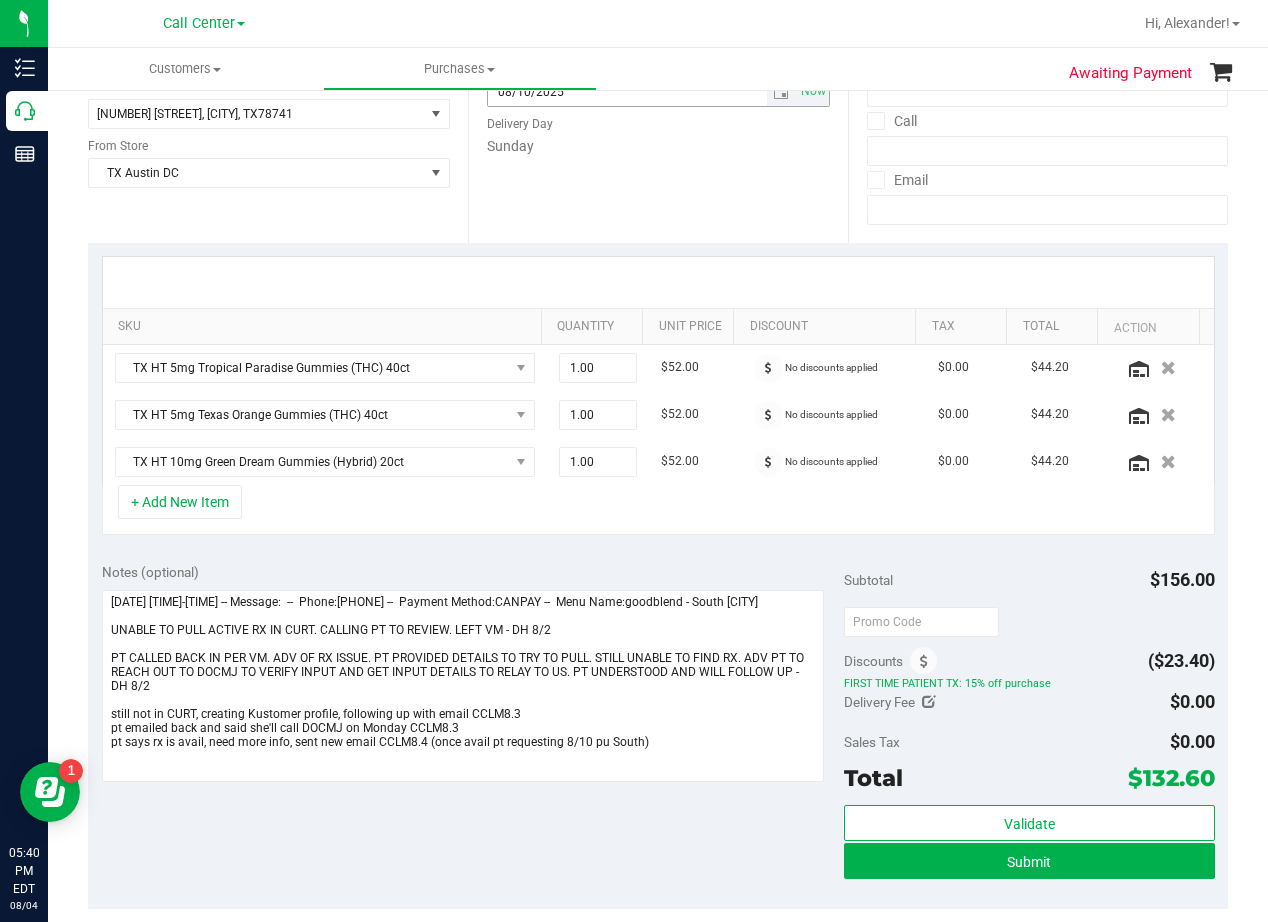scroll, scrollTop: 100, scrollLeft: 0, axis: vertical 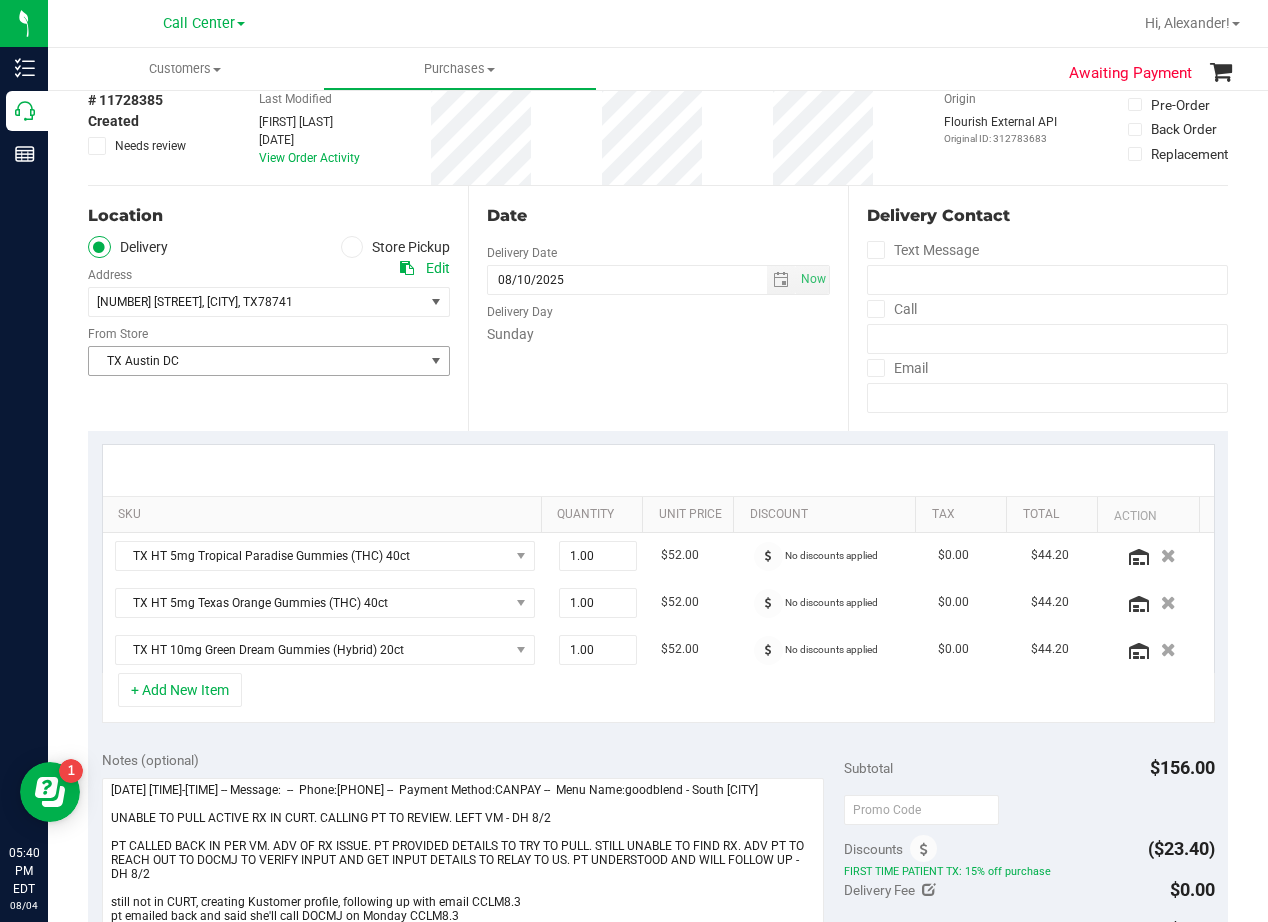 click on "TX Austin DC" at bounding box center (256, 361) 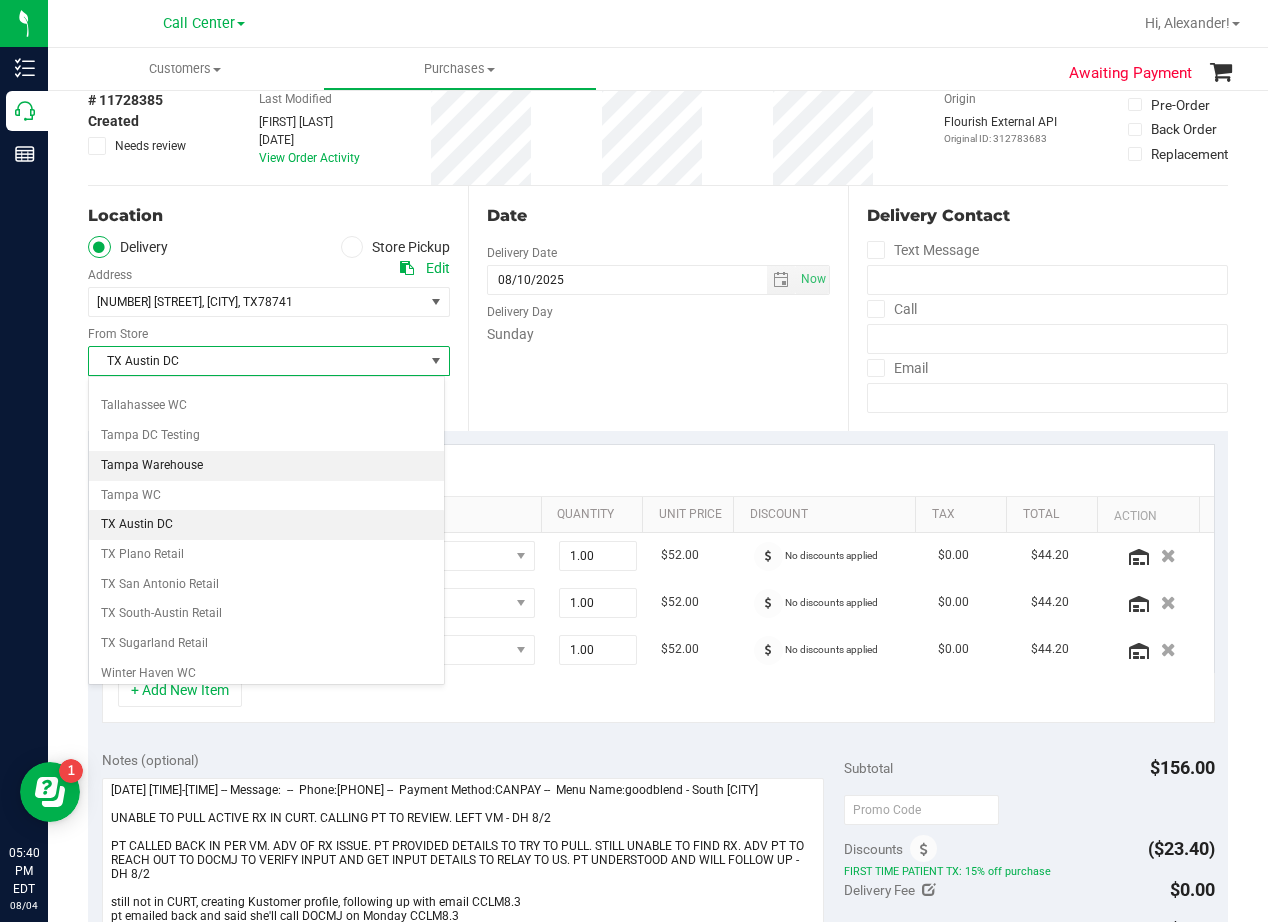 scroll, scrollTop: 1453, scrollLeft: 0, axis: vertical 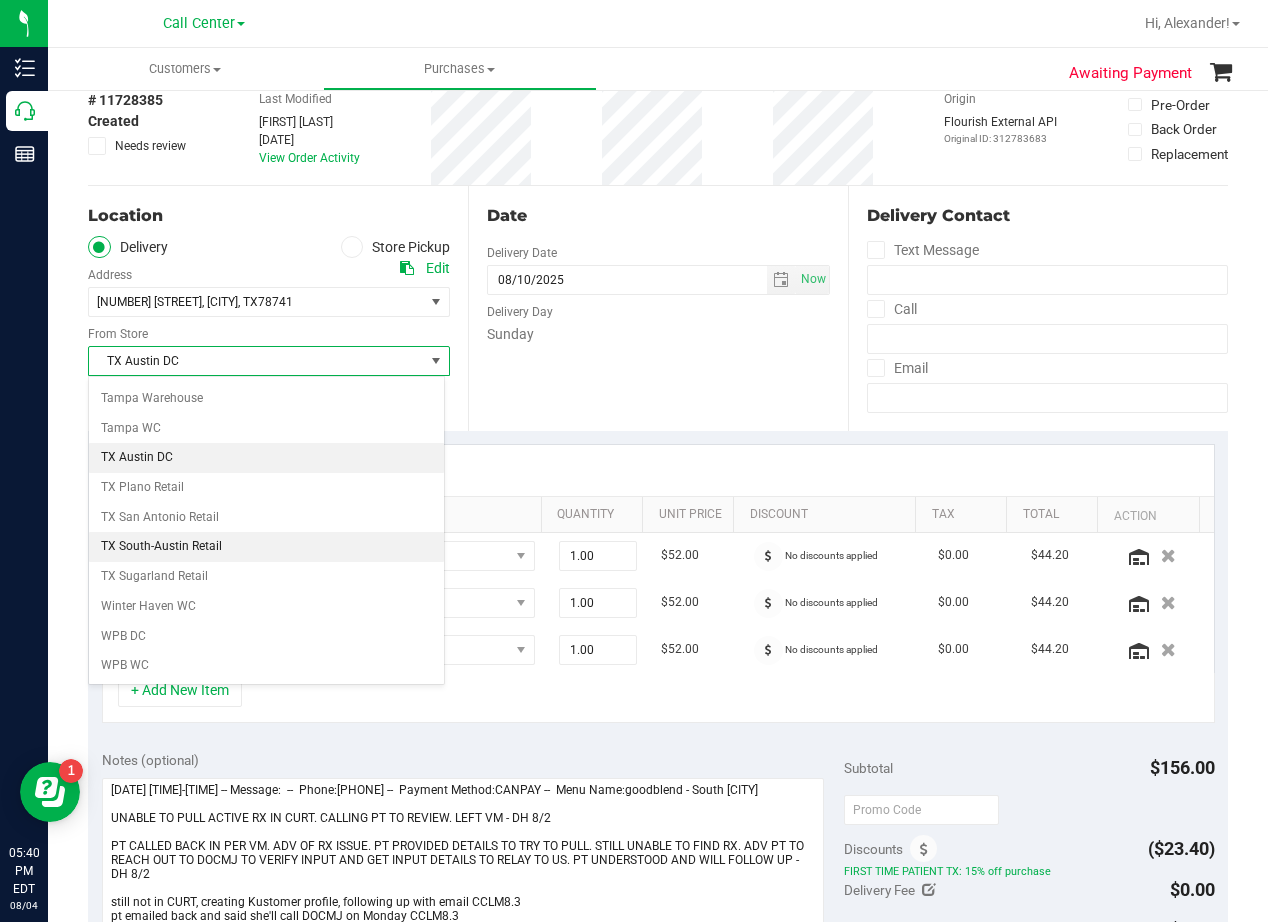 click on "TX South-Austin Retail" at bounding box center [266, 547] 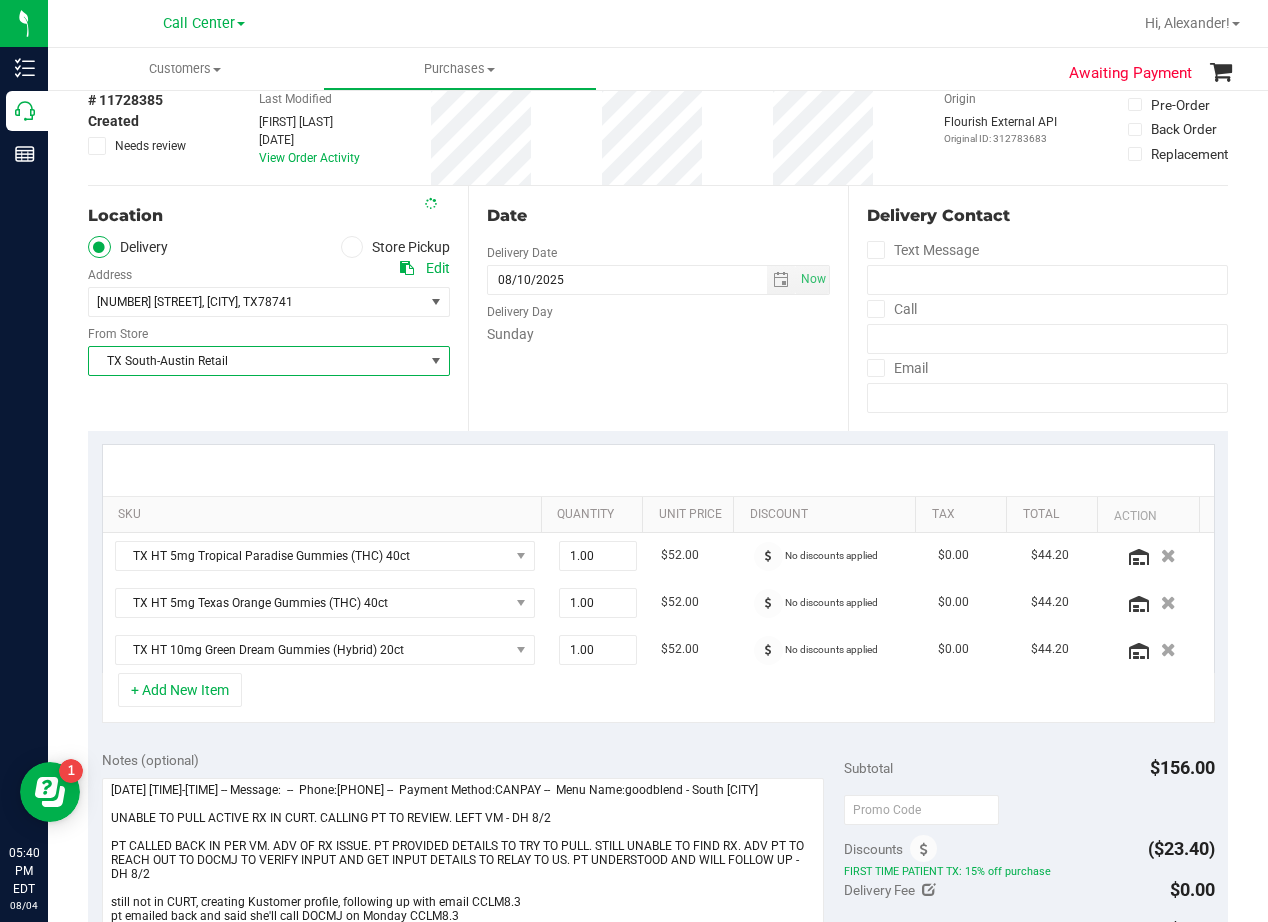 click on "Date
Delivery Date
[DATE]
Now
[DATE] [TIME]
Now
Delivery Day
Sunday" at bounding box center [658, 308] 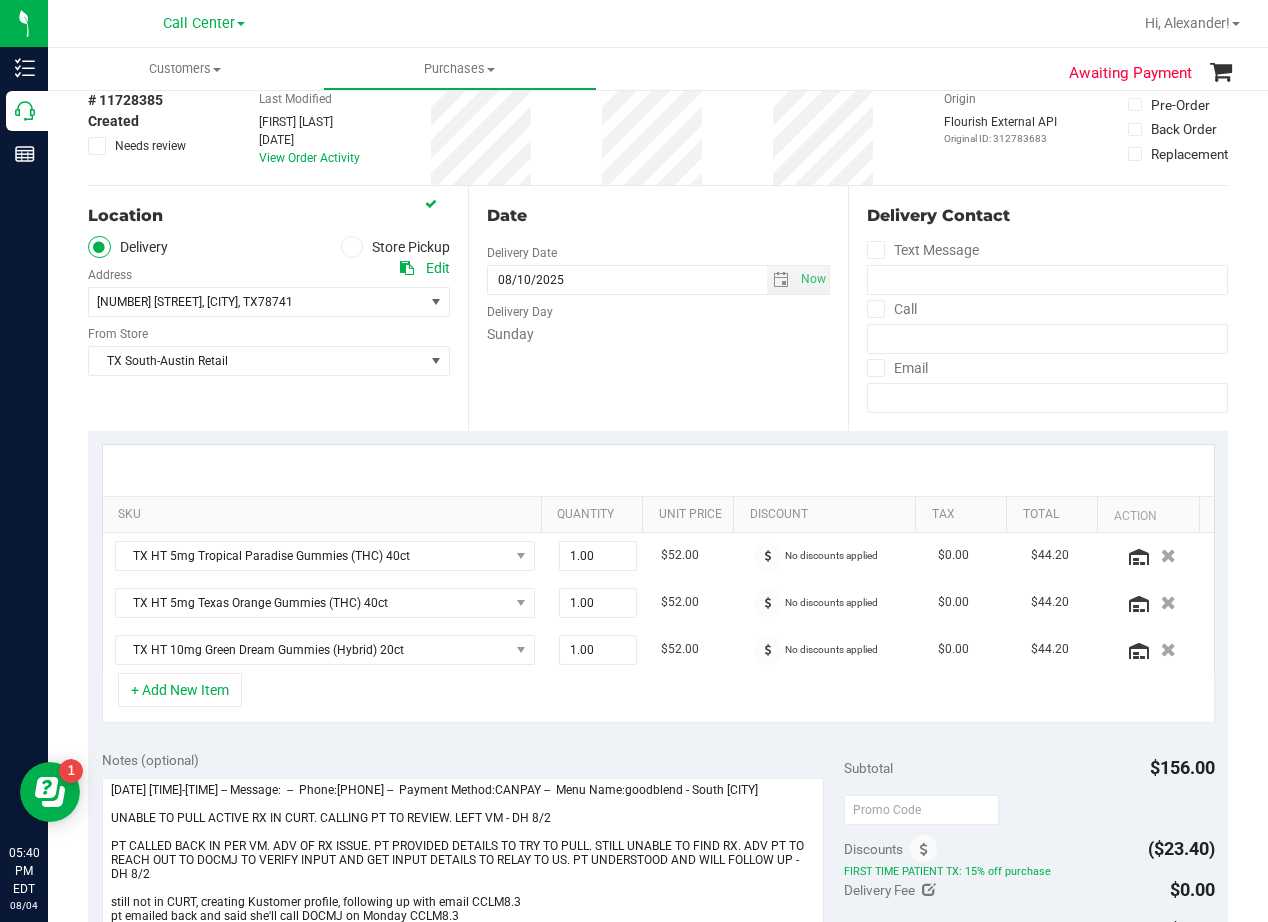scroll, scrollTop: 400, scrollLeft: 0, axis: vertical 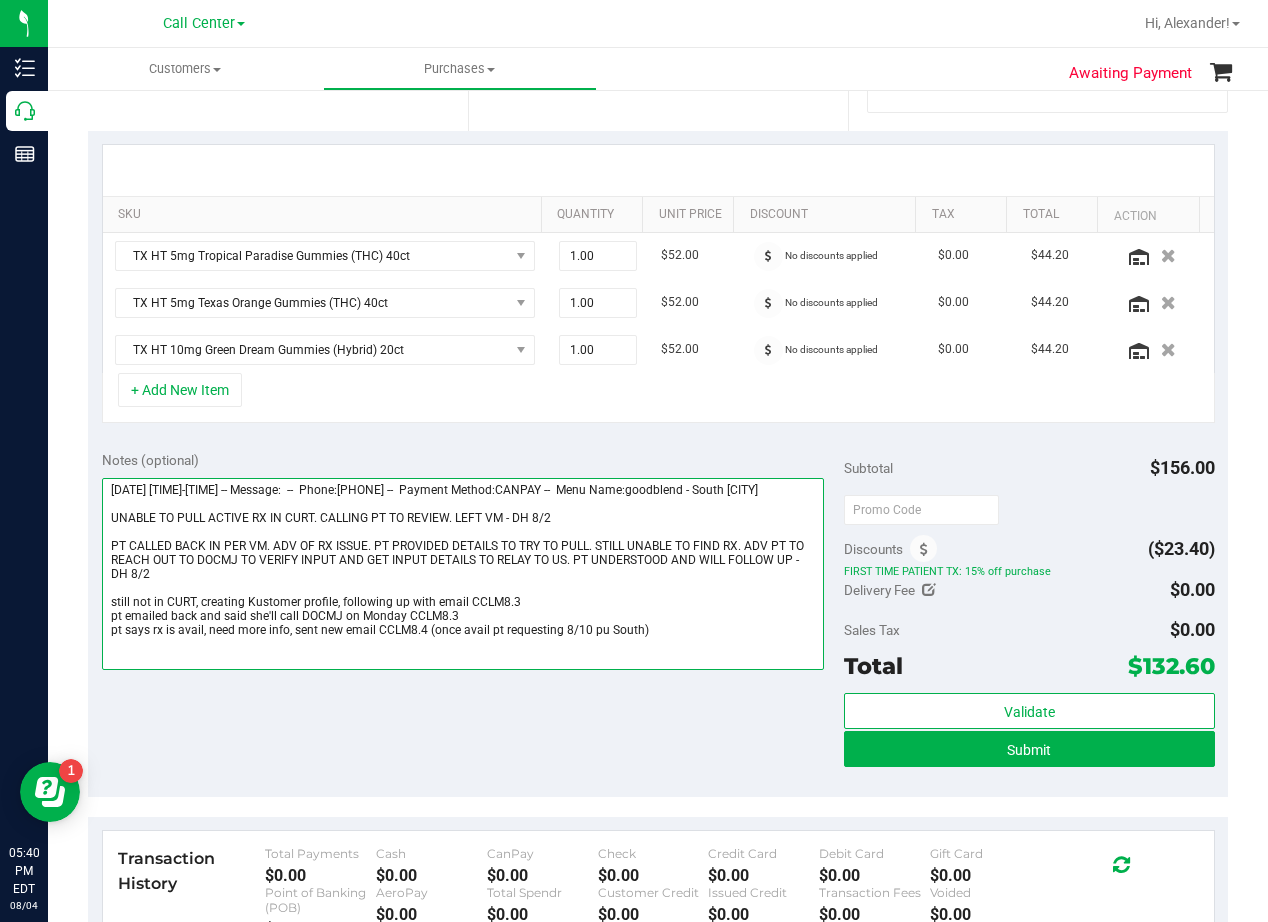 click at bounding box center (463, 574) 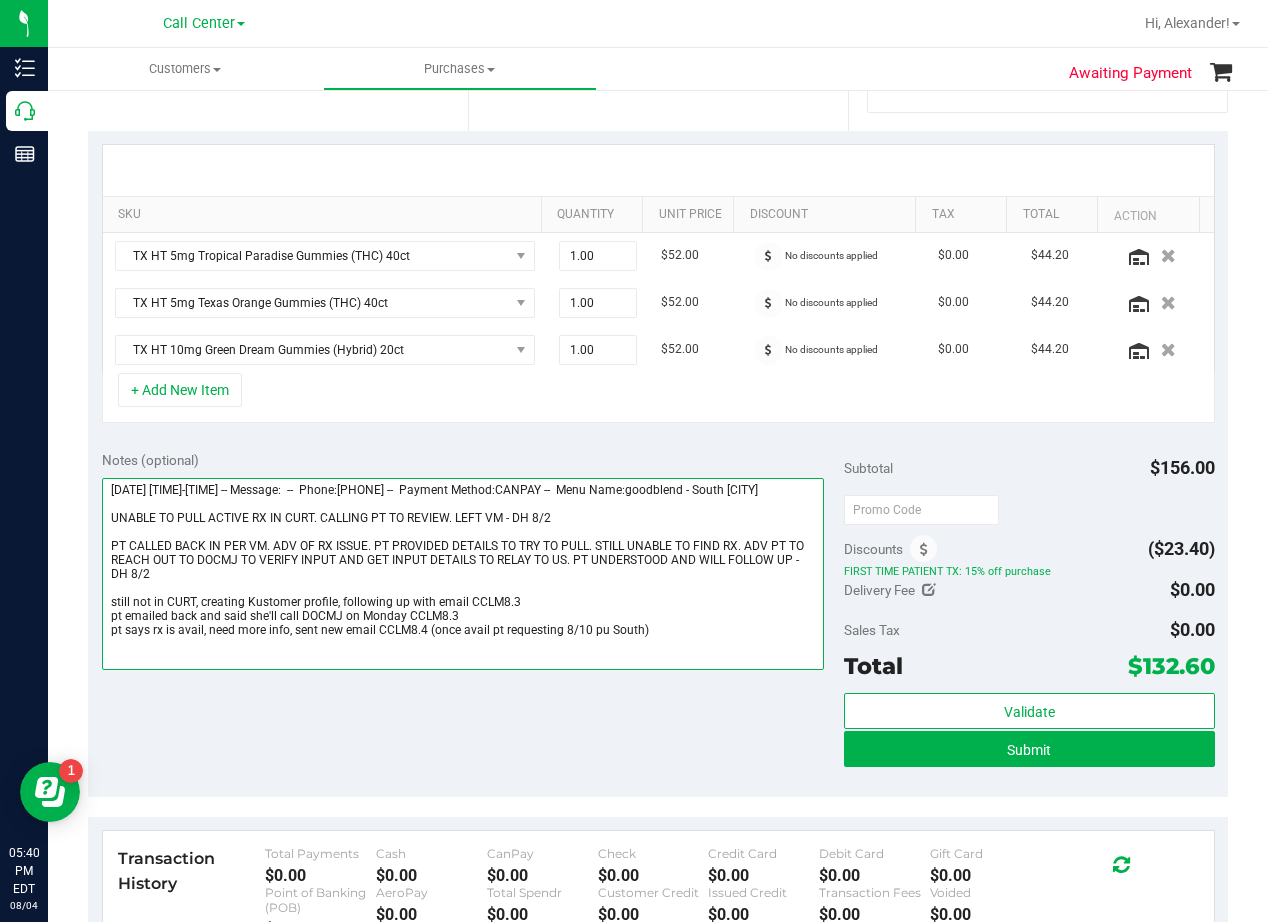 scroll, scrollTop: 10, scrollLeft: 0, axis: vertical 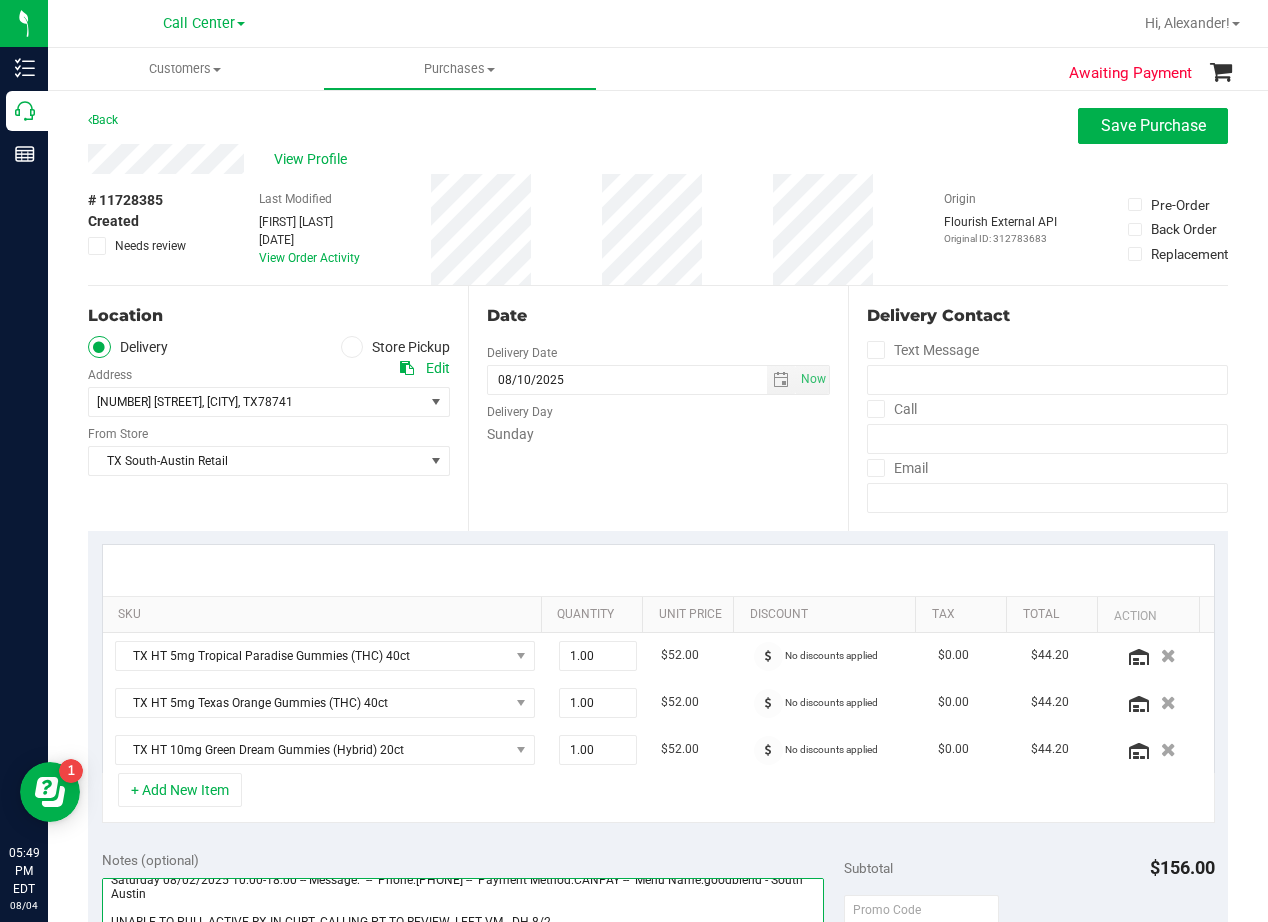 type on "Saturday [DATE] [TIME] -- Message:  --  Phone:[PHONE] --  Payment Method:CANPAY --  Menu Name:goodblend - South Austin
UNABLE TO PULL ACTIVE RX IN CURT. CALLING PT TO REVIEW. LEFT VM - DH [DATE]
PT CALLED BACK IN PER VM. ADV OF RX ISSUE. PT PROVIDED DETAILS TO TRY TO PULL. STILL UNABLE TO FIND RX. ADV PT TO REACH OUT TO DOCMJ TO VERIFY INPUT AND GET INPUT DETAILS TO RELAY TO US. PT UNDERSTOOD AND WILL FOLLOW UP - DH [DATE]
still not in CURT, creating Kustomer profile, following up with email CCLM8.3
pt emailed back and said she'll call DOCMJ on Monday CCLM8.3
pt says rx is avail, need more info, sent new email CCLM8.4 (once avail pt requesting [DATE] pu South)
Pt confirmed pu for [DATE] South Austin. New rx avail. AL [DATE]" 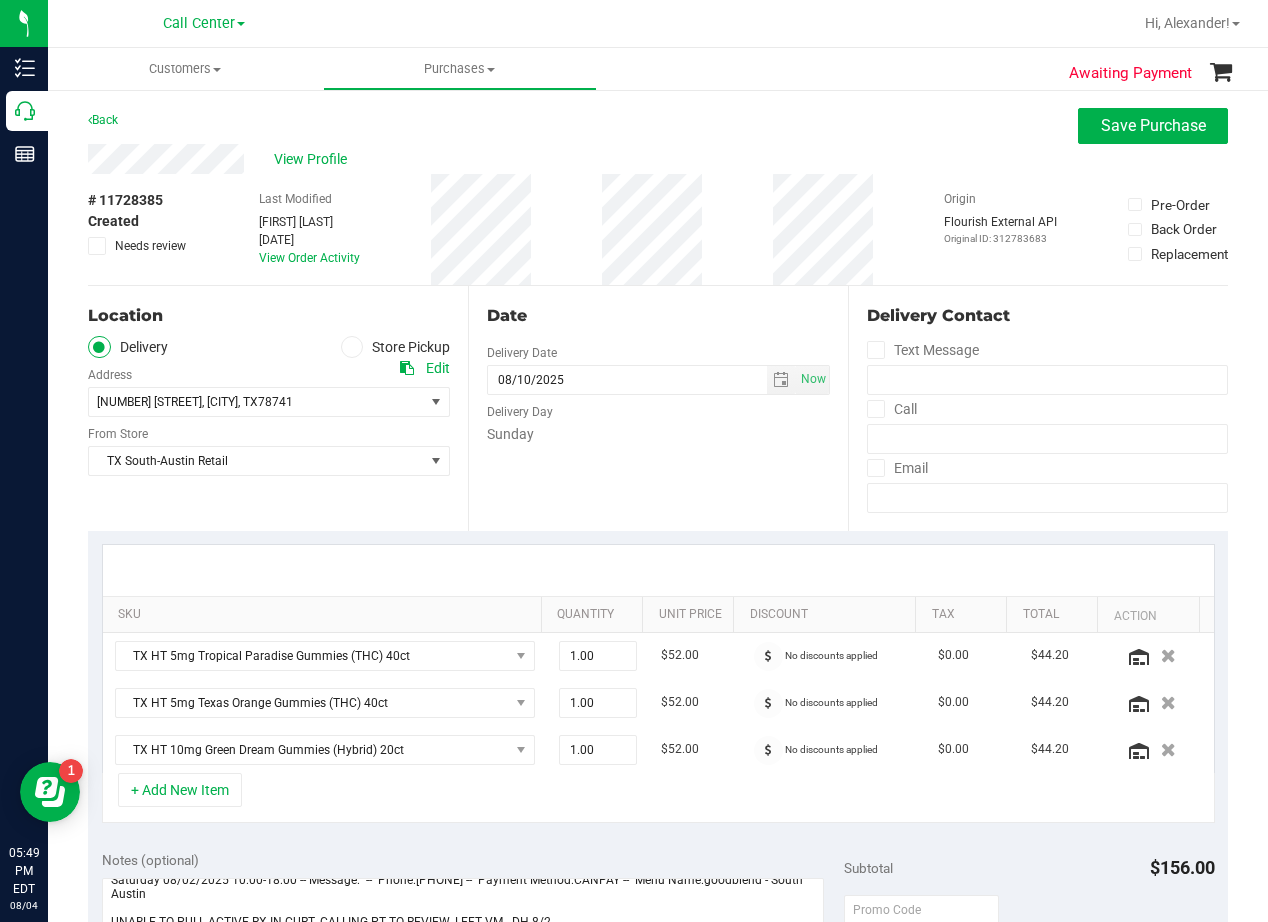 click at bounding box center [97, 246] 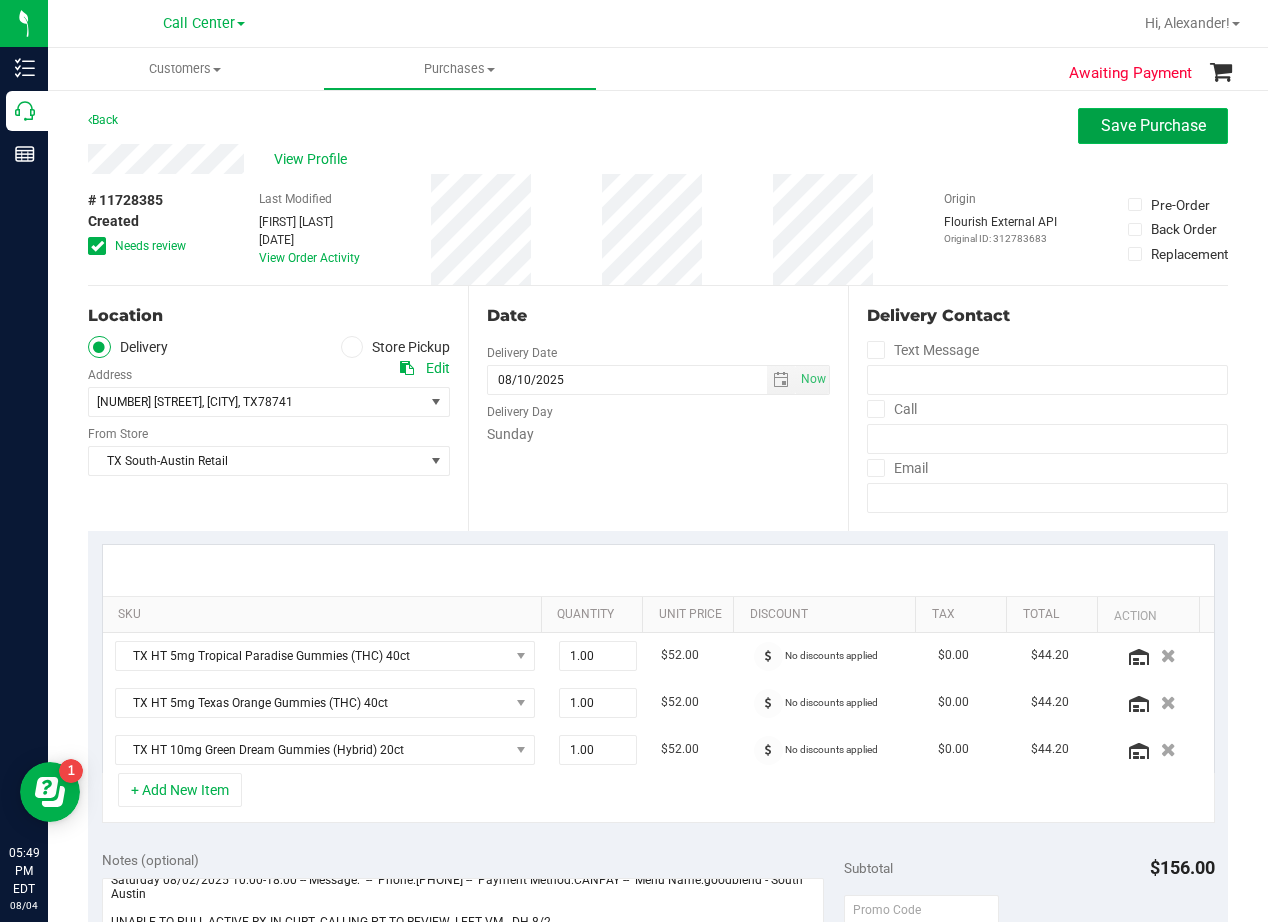 click on "Save Purchase" at bounding box center (1153, 125) 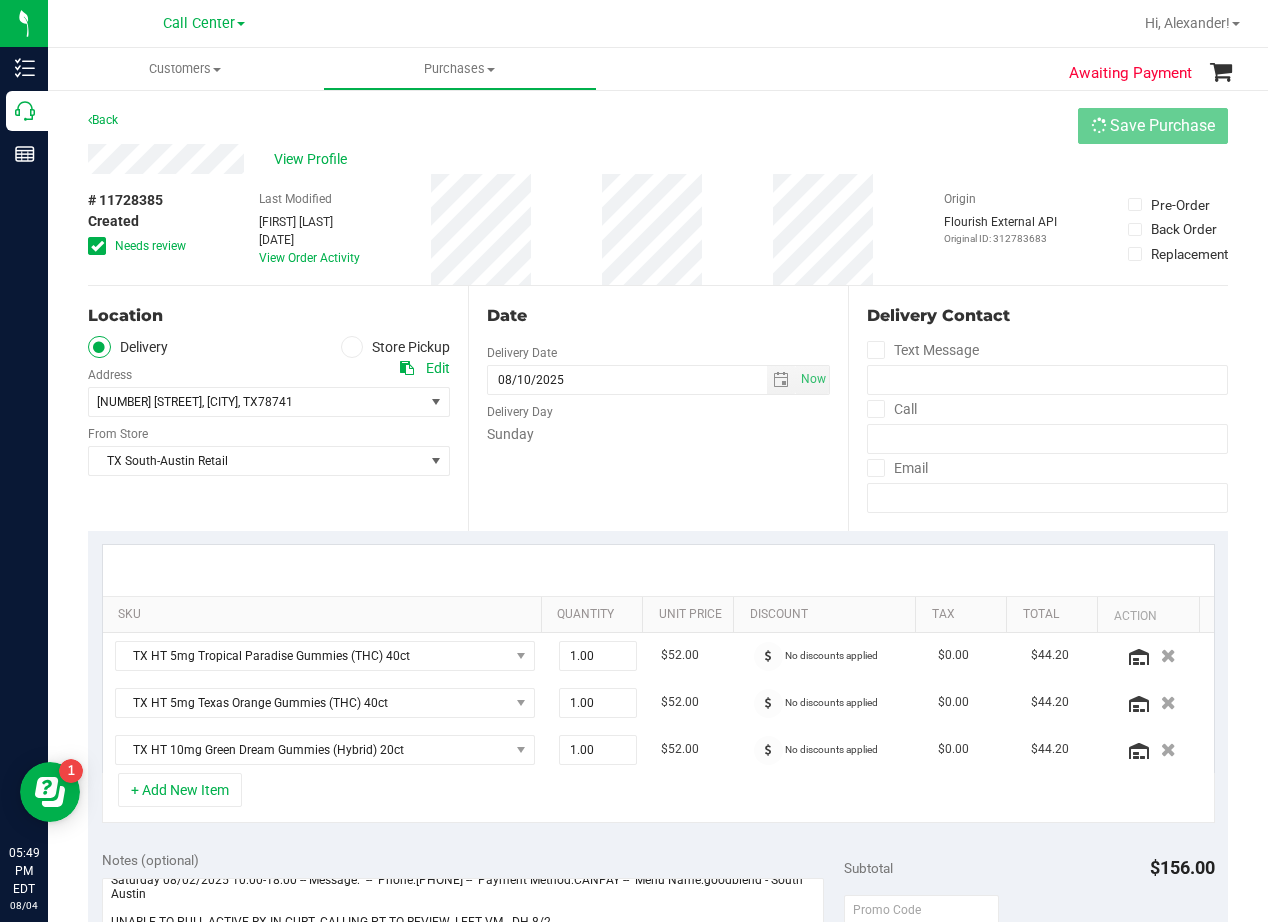 drag, startPoint x: 778, startPoint y: 126, endPoint x: 771, endPoint y: 149, distance: 24.04163 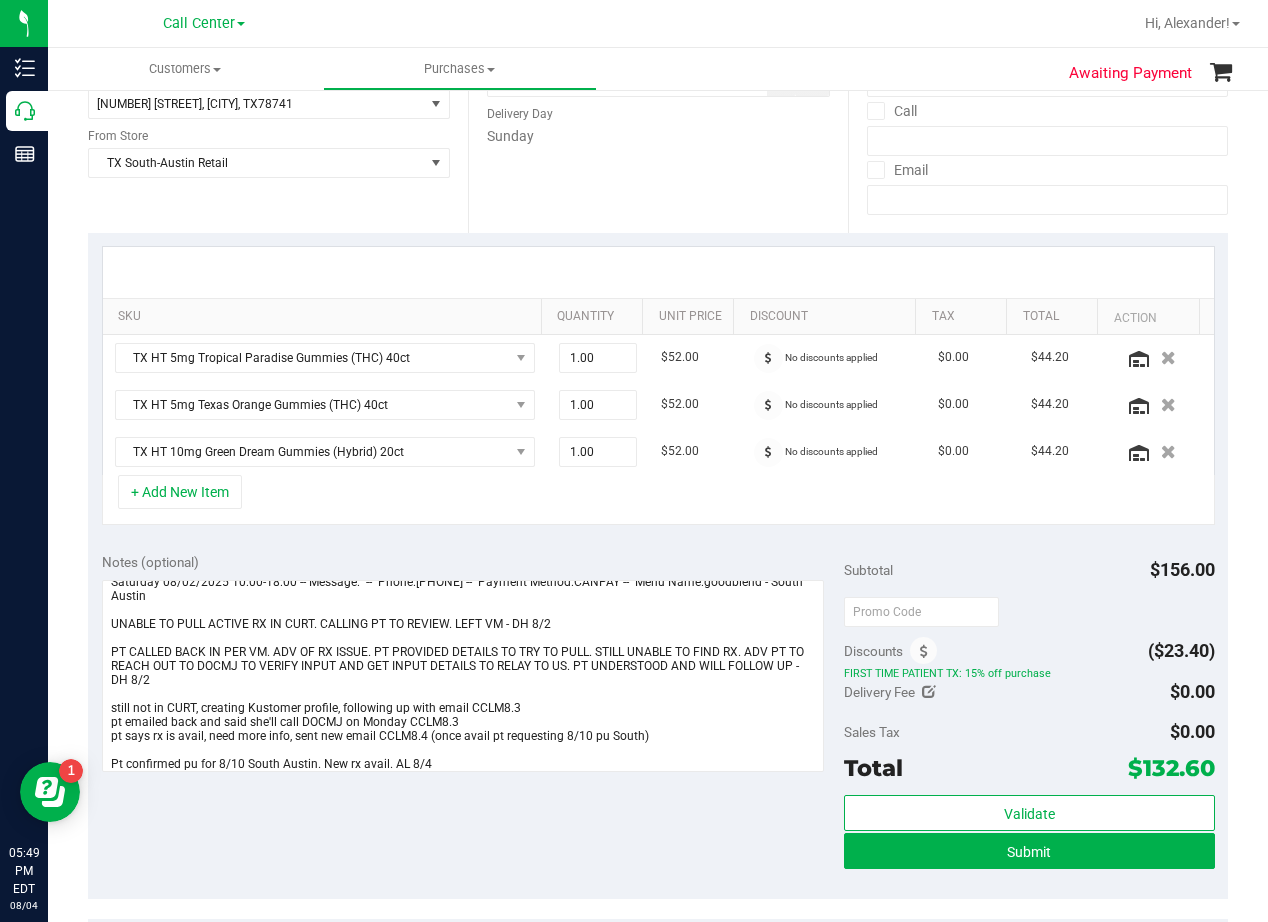 scroll, scrollTop: 300, scrollLeft: 0, axis: vertical 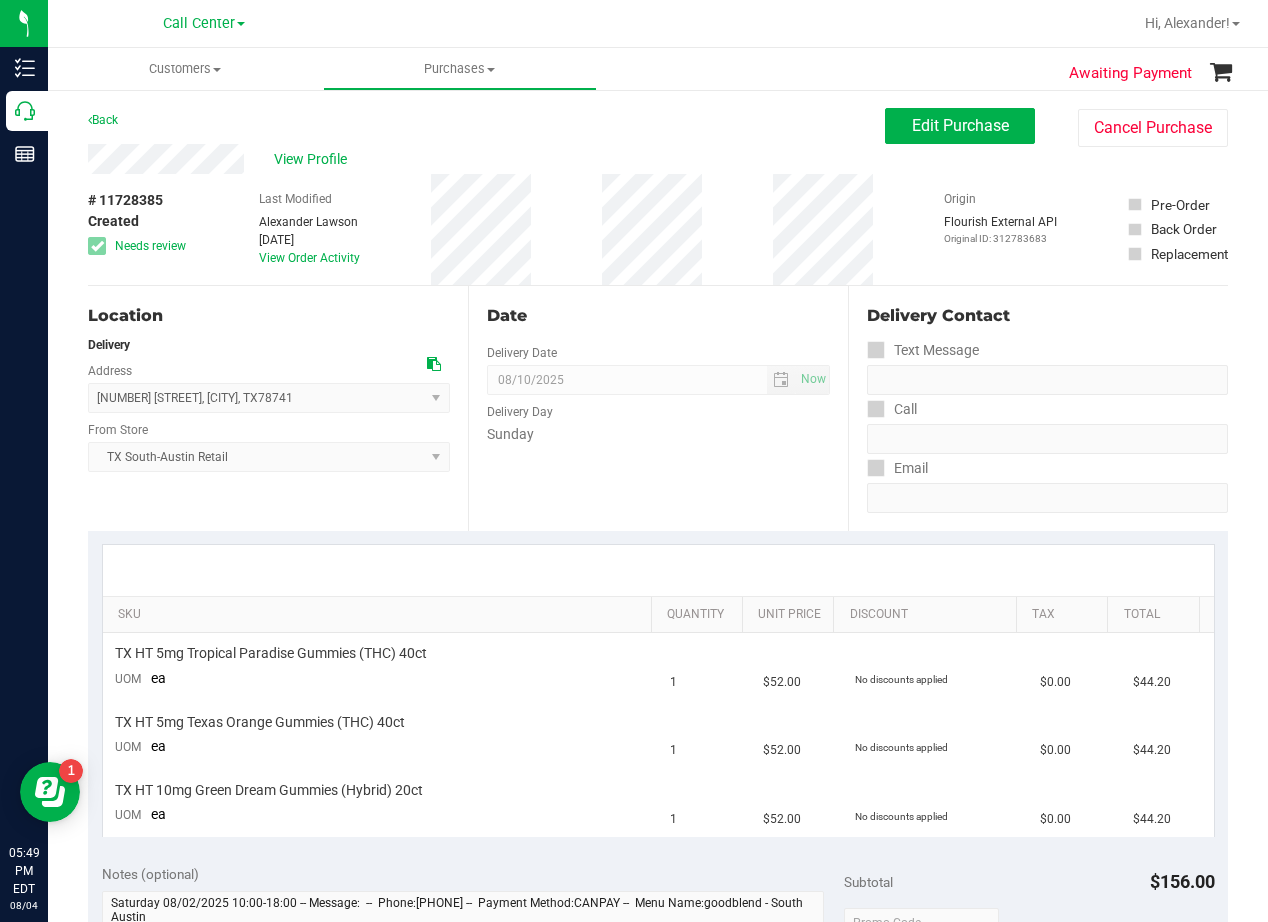 click on "View Profile" at bounding box center (486, 159) 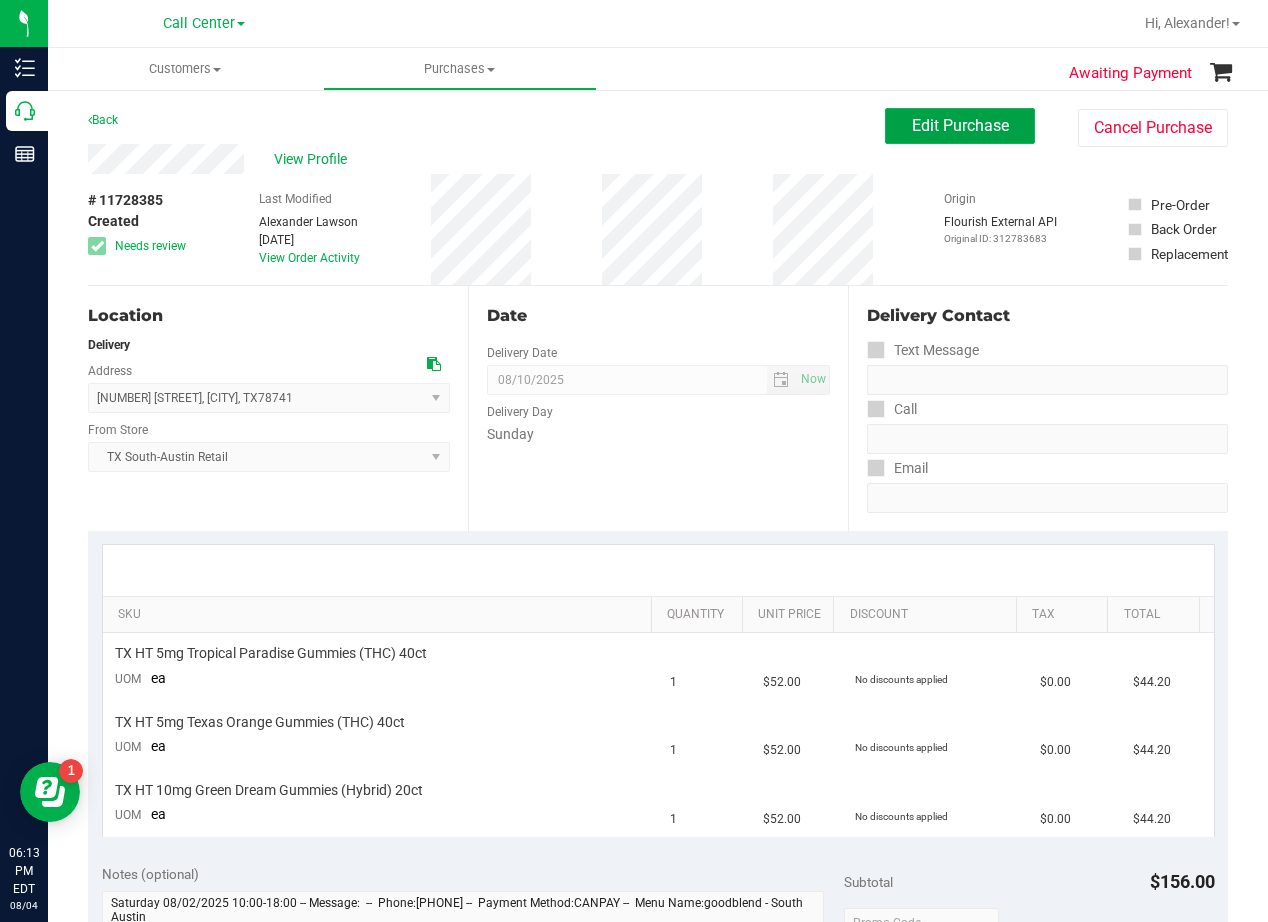click on "Edit Purchase" at bounding box center (960, 125) 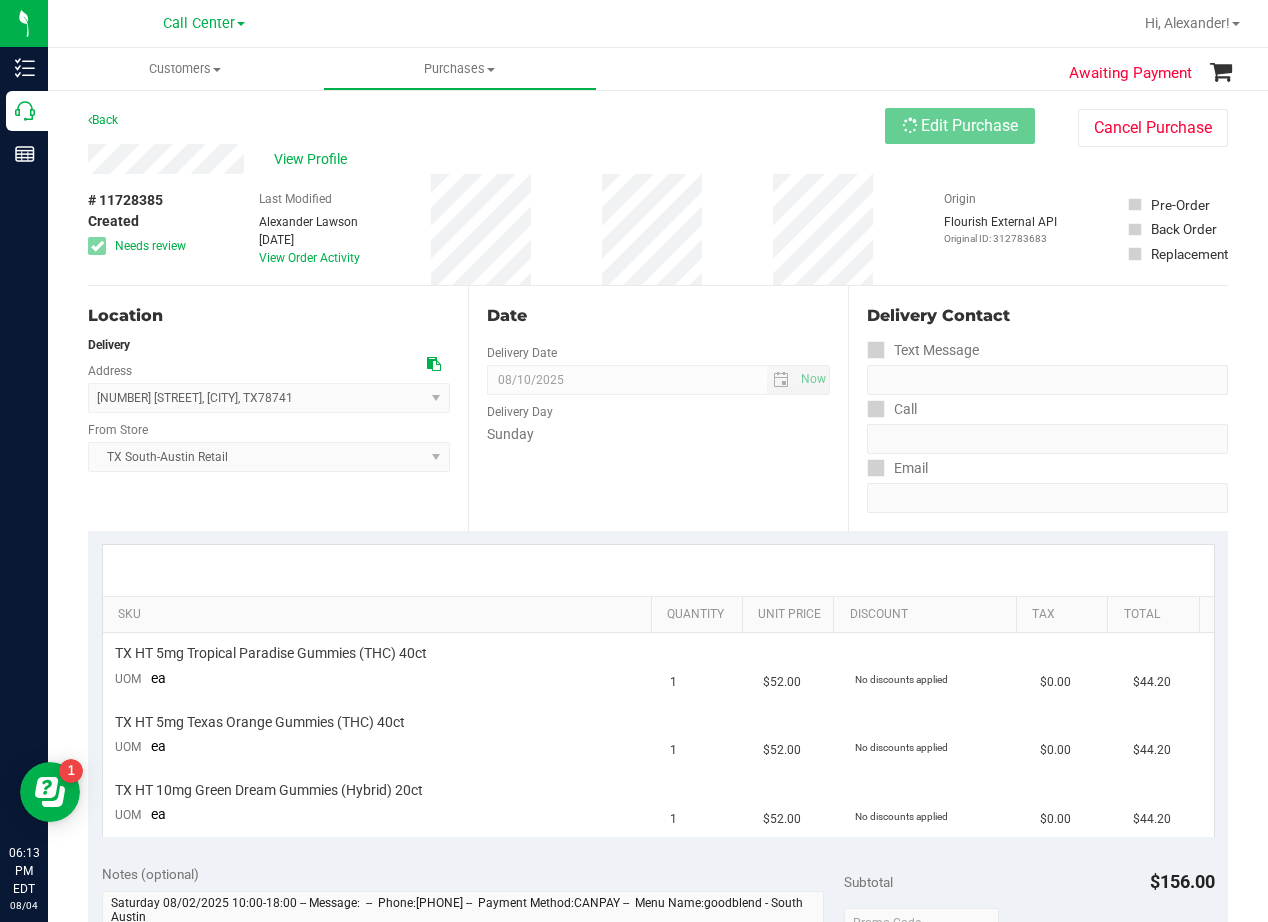 click on "View Profile" at bounding box center [486, 159] 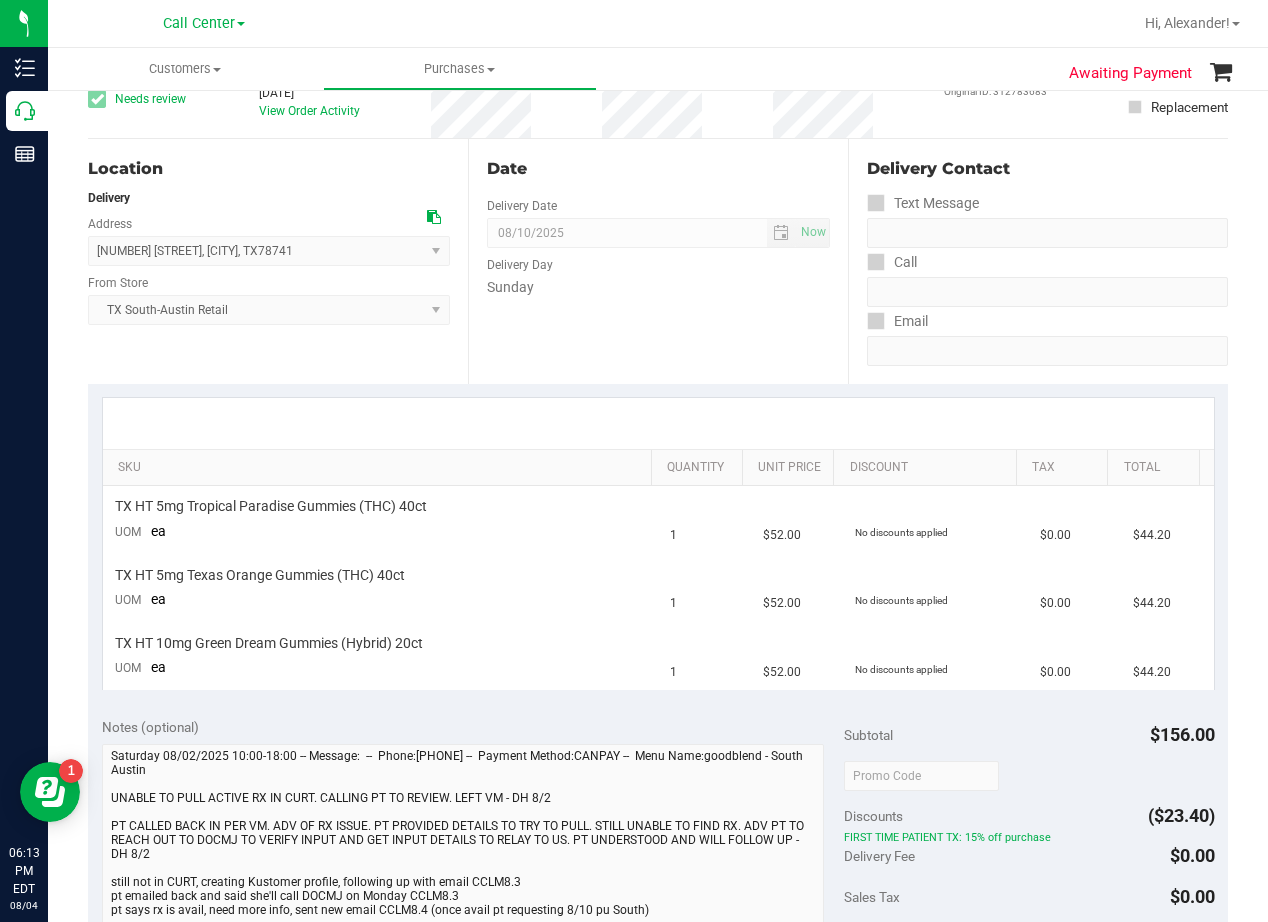 scroll, scrollTop: 400, scrollLeft: 0, axis: vertical 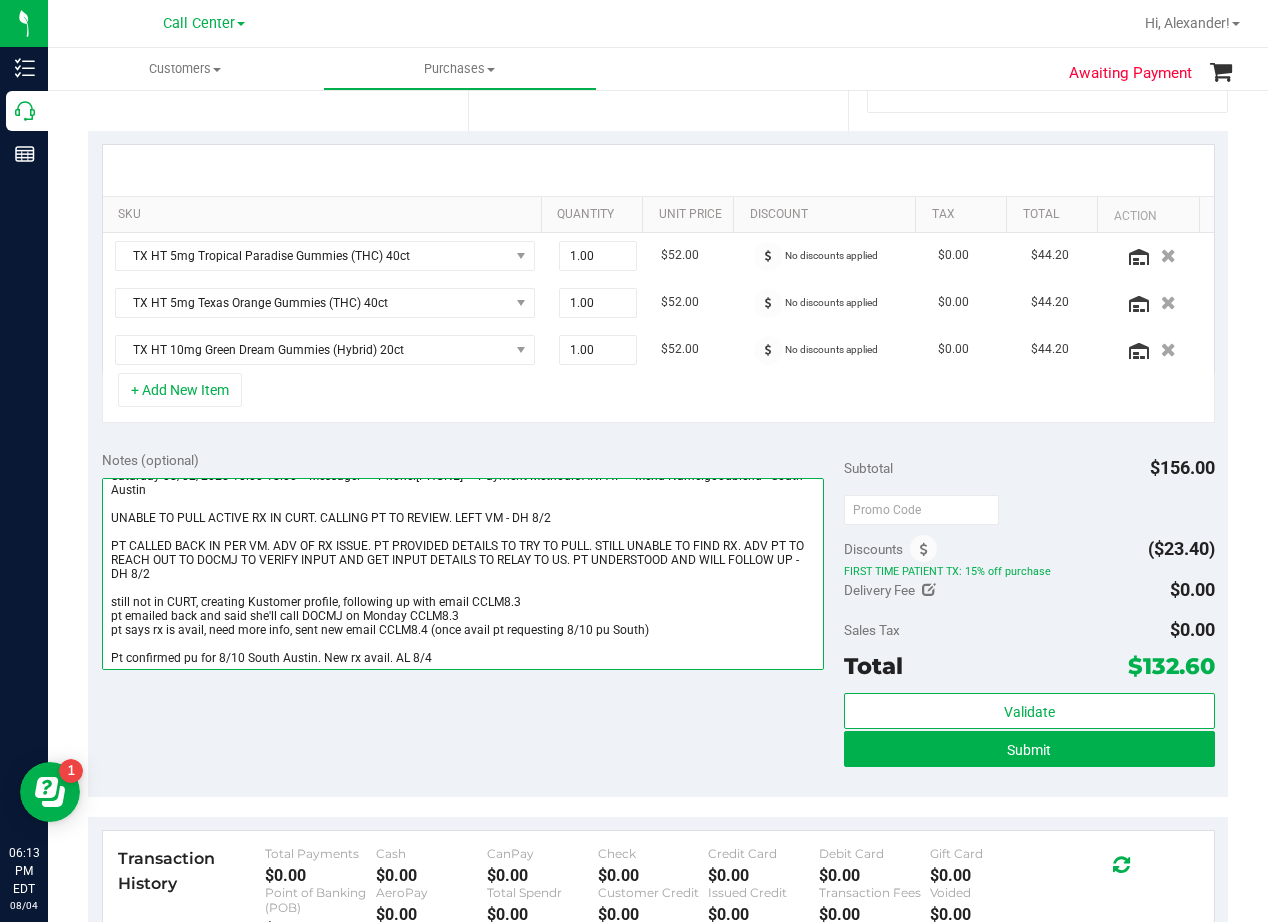 click at bounding box center [463, 574] 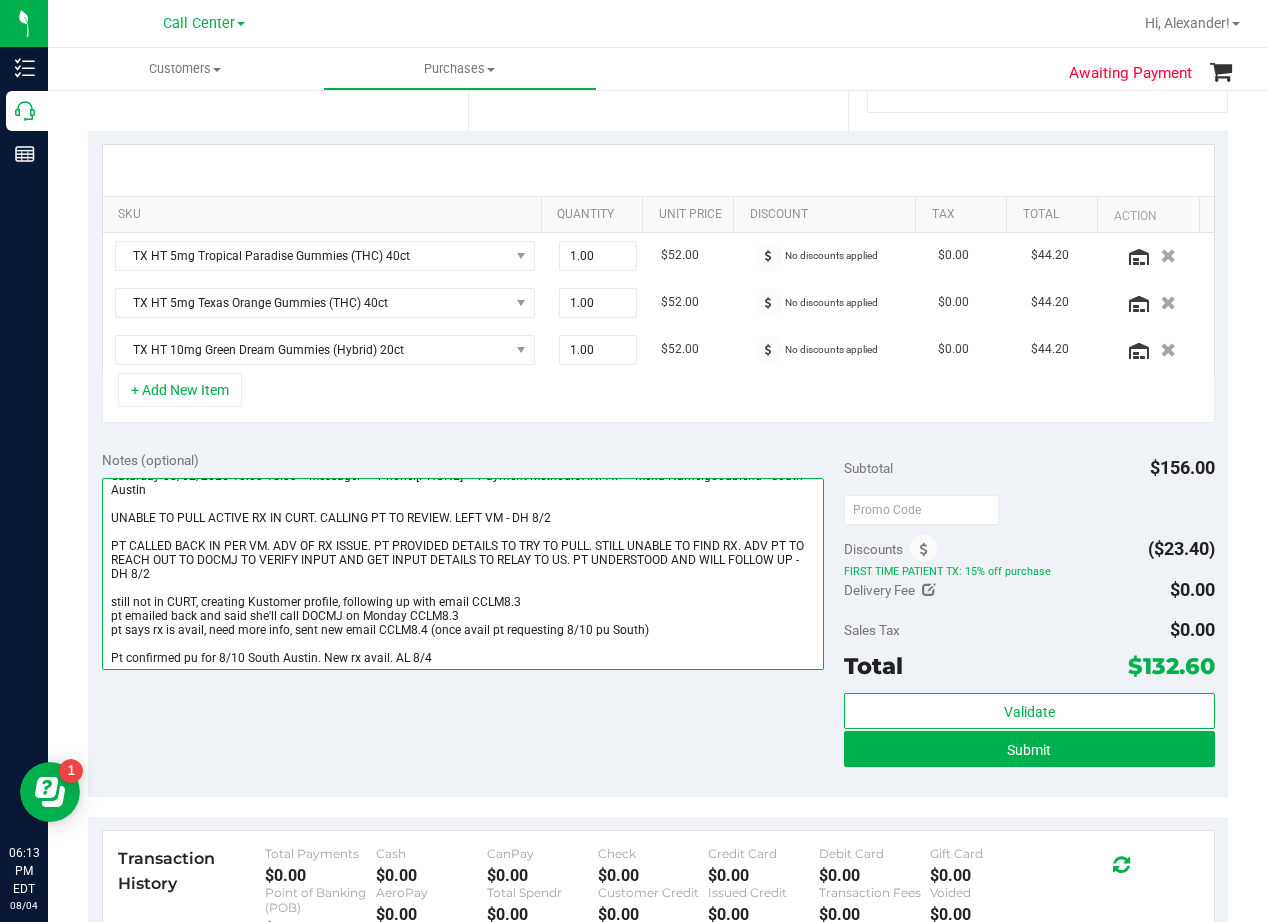 click at bounding box center [463, 574] 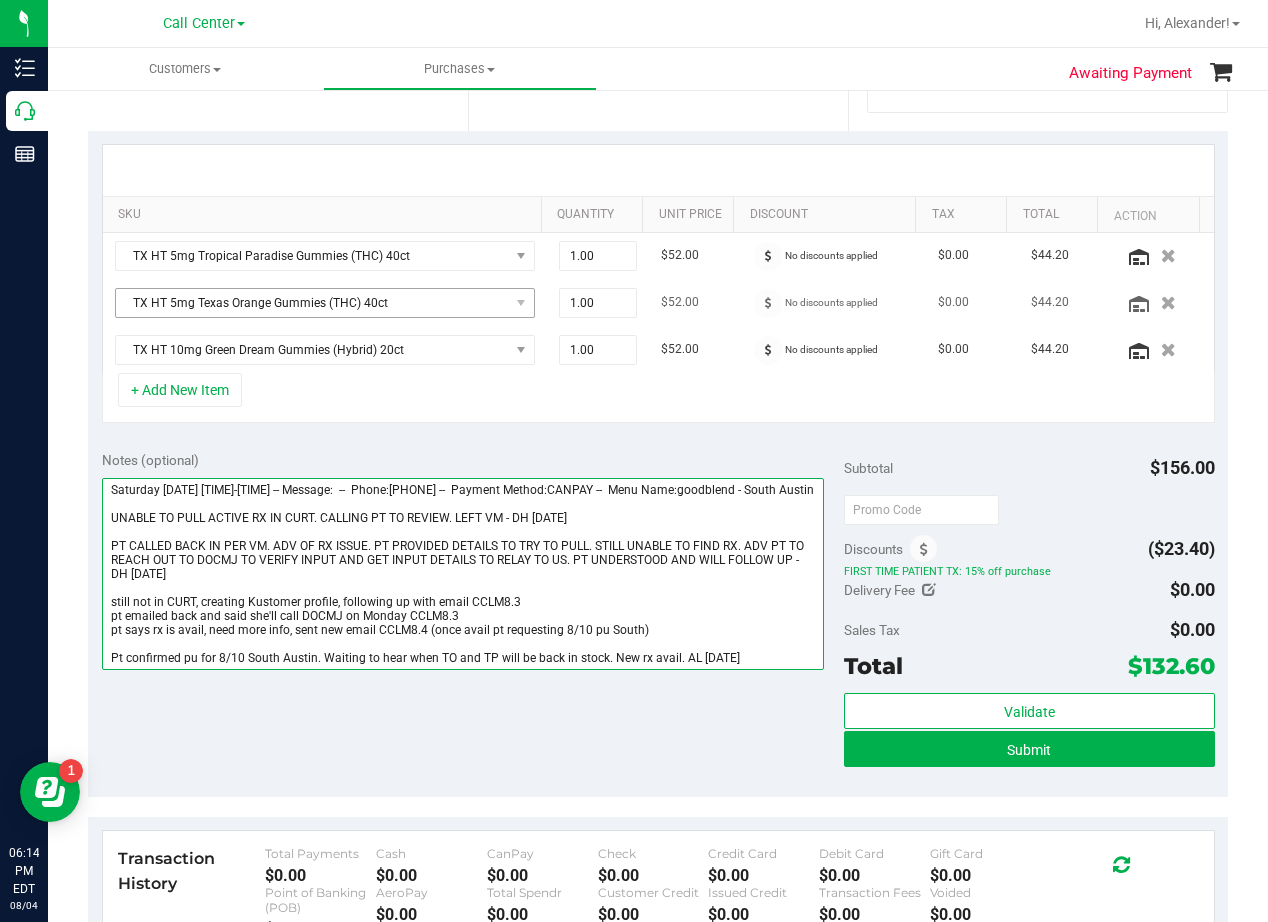 type on "Saturday 08/02/2025 10:00-18:00 -- Message:  --  Phone:3128137217 --  Payment Method:CANPAY --  Menu Name:goodblend - South Austin
UNABLE TO PULL ACTIVE RX IN CURT. CALLING PT TO REVIEW. LEFT VM - DH 8/2
PT CALLED BACK IN PER VM. ADV OF RX ISSUE. PT PROVIDED DETAILS TO TRY TO PULL. STILL UNABLE TO FIND RX. ADV PT TO REACH OUT TO DOCMJ TO VERIFY INPUT AND GET INPUT DETAILS TO RELAY TO US. PT UNDERSTOOD AND WILL FOLLOW UP - DH 8/2
still not in CURT, creating Kustomer profile, following up with email CCLM8.3
pt emailed back and said she'll call DOCMJ on Monday CCLM8.3
pt says rx is avail, need more info, sent new email CCLM8.4 (once avail pt requesting 8/10 pu South)
Pt confirmed pu for 8/10 South Austin. Waiting to hear when TO and TP will be back in stock. New rx avail. AL 8/4" 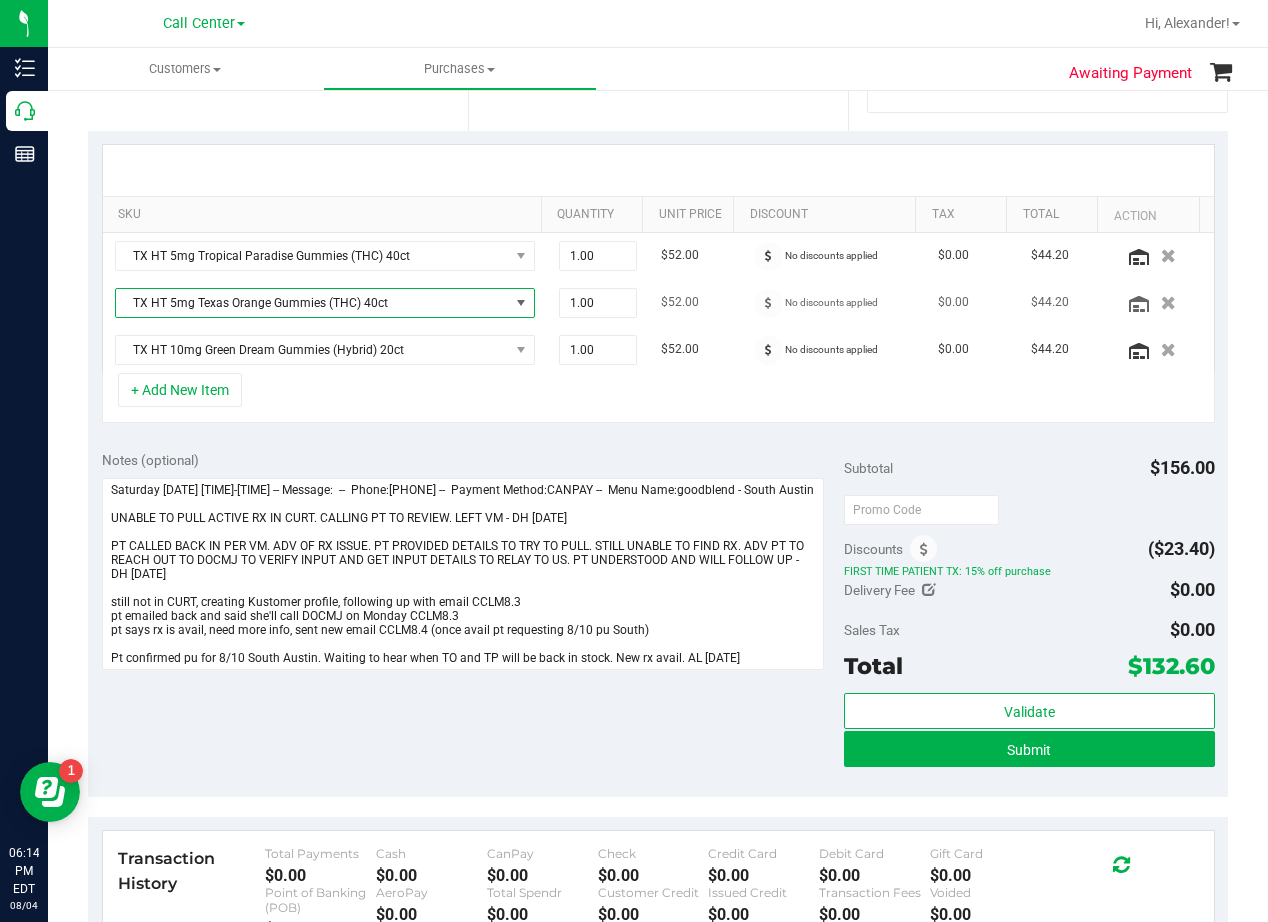click on "TX HT 5mg Texas Orange Gummies (THC) 40ct" at bounding box center [312, 303] 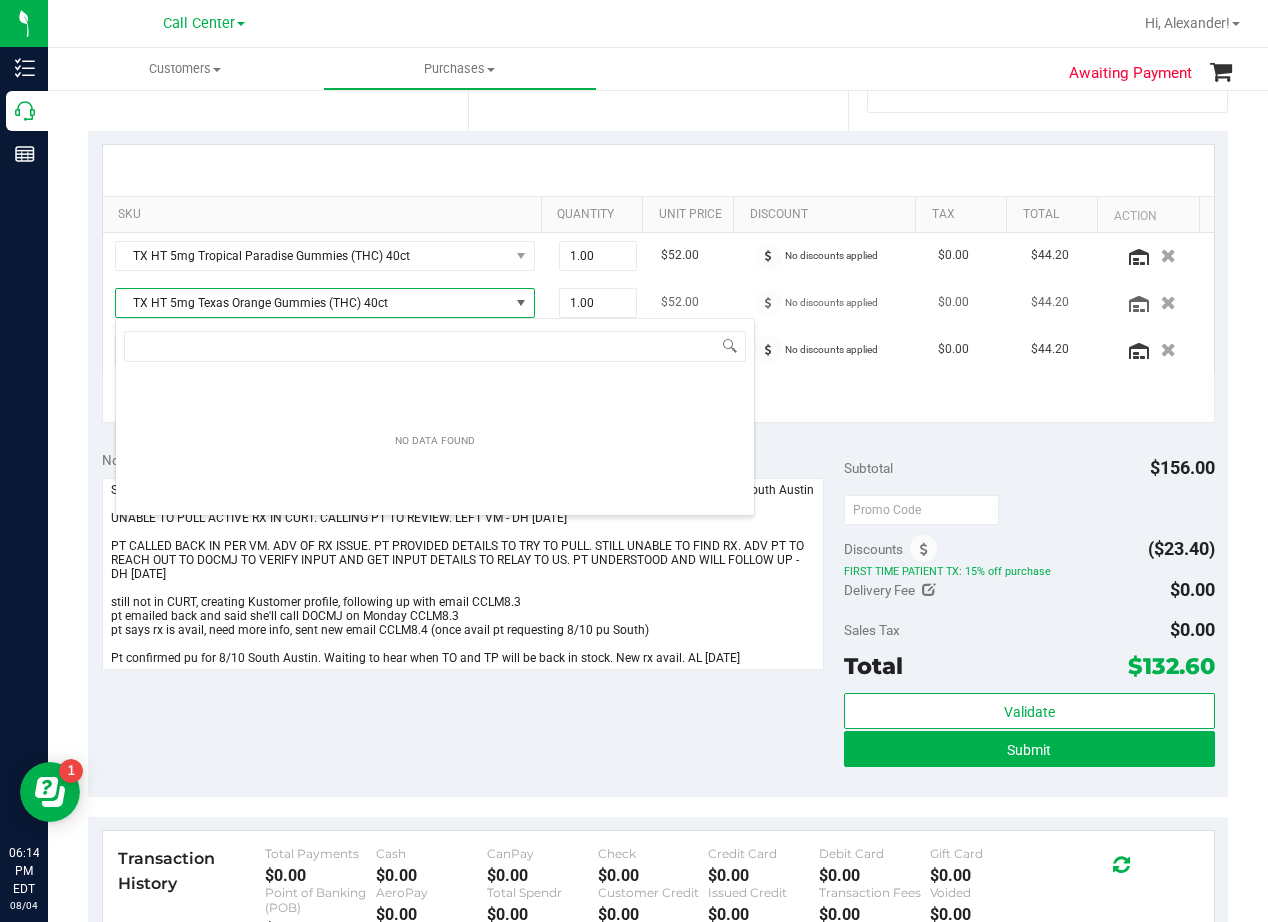 scroll, scrollTop: 99970, scrollLeft: 99593, axis: both 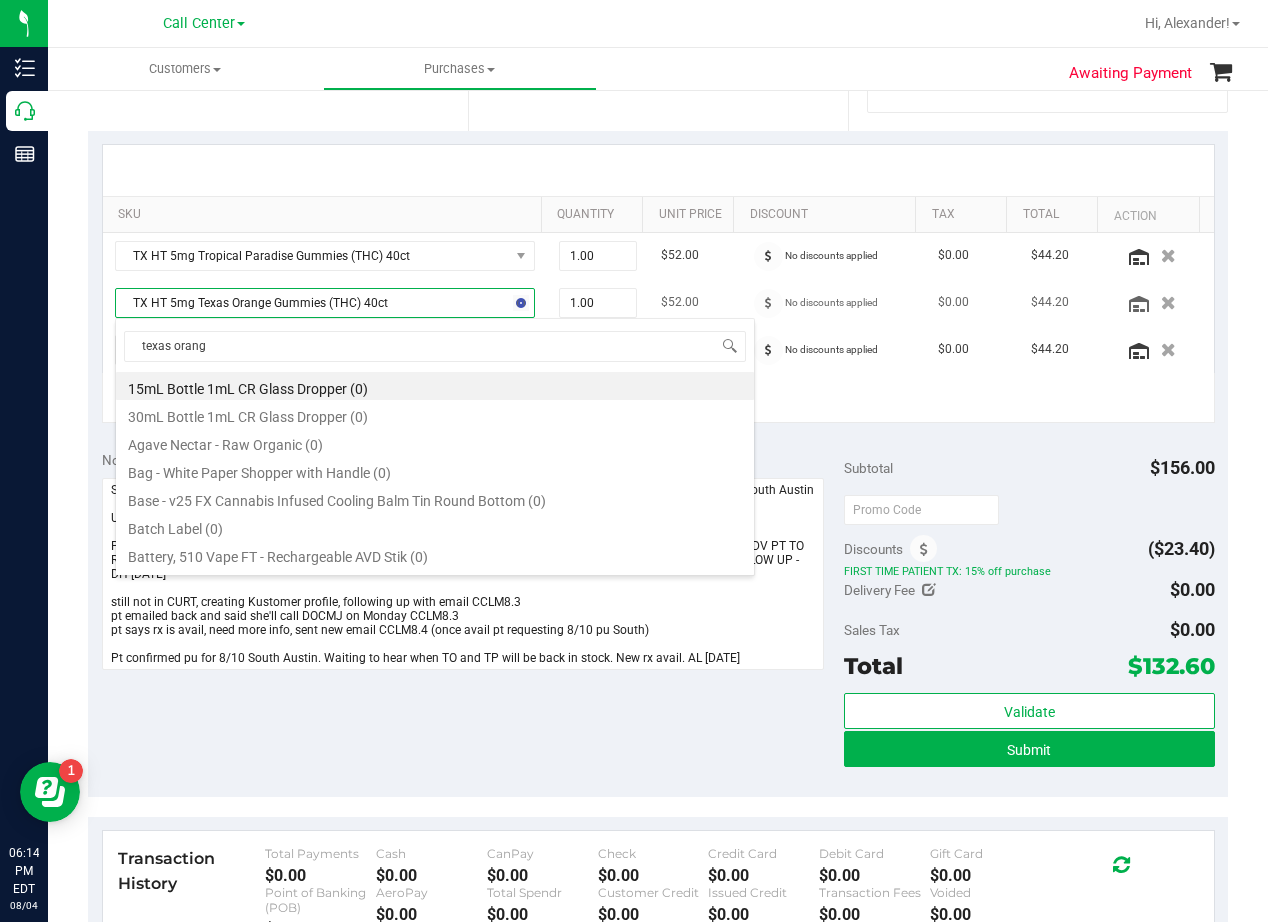 type on "texas orange" 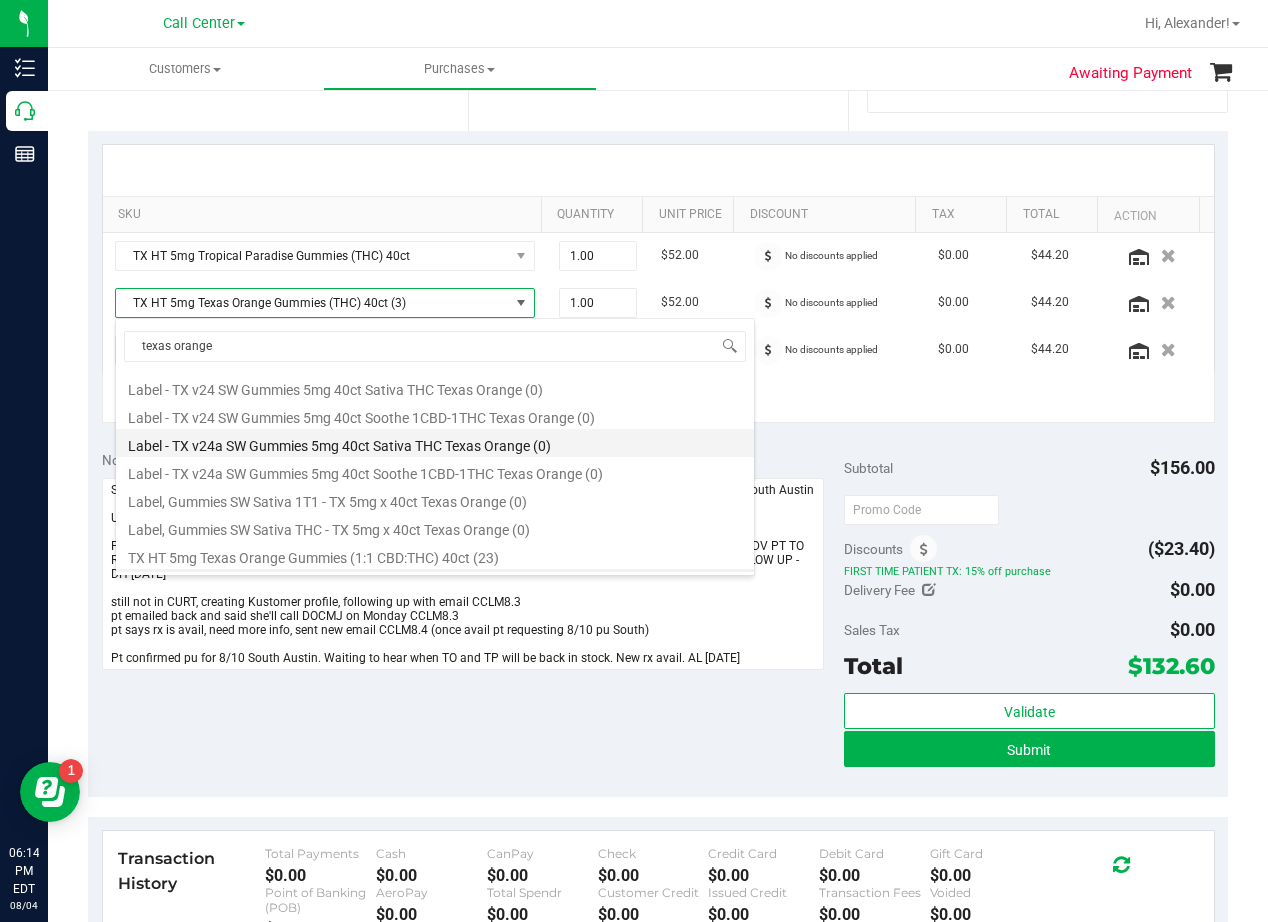 scroll, scrollTop: 132, scrollLeft: 0, axis: vertical 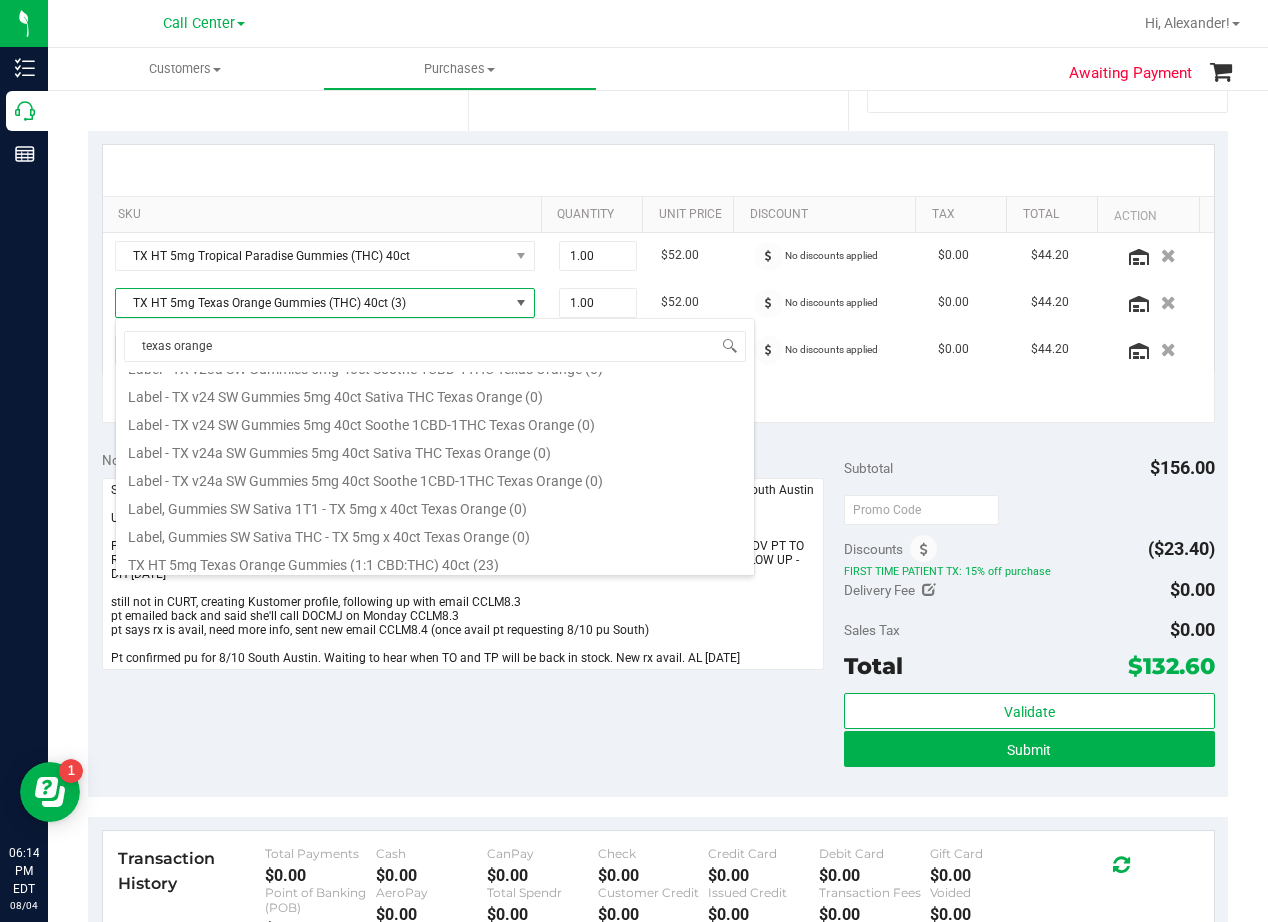 click at bounding box center (658, 170) 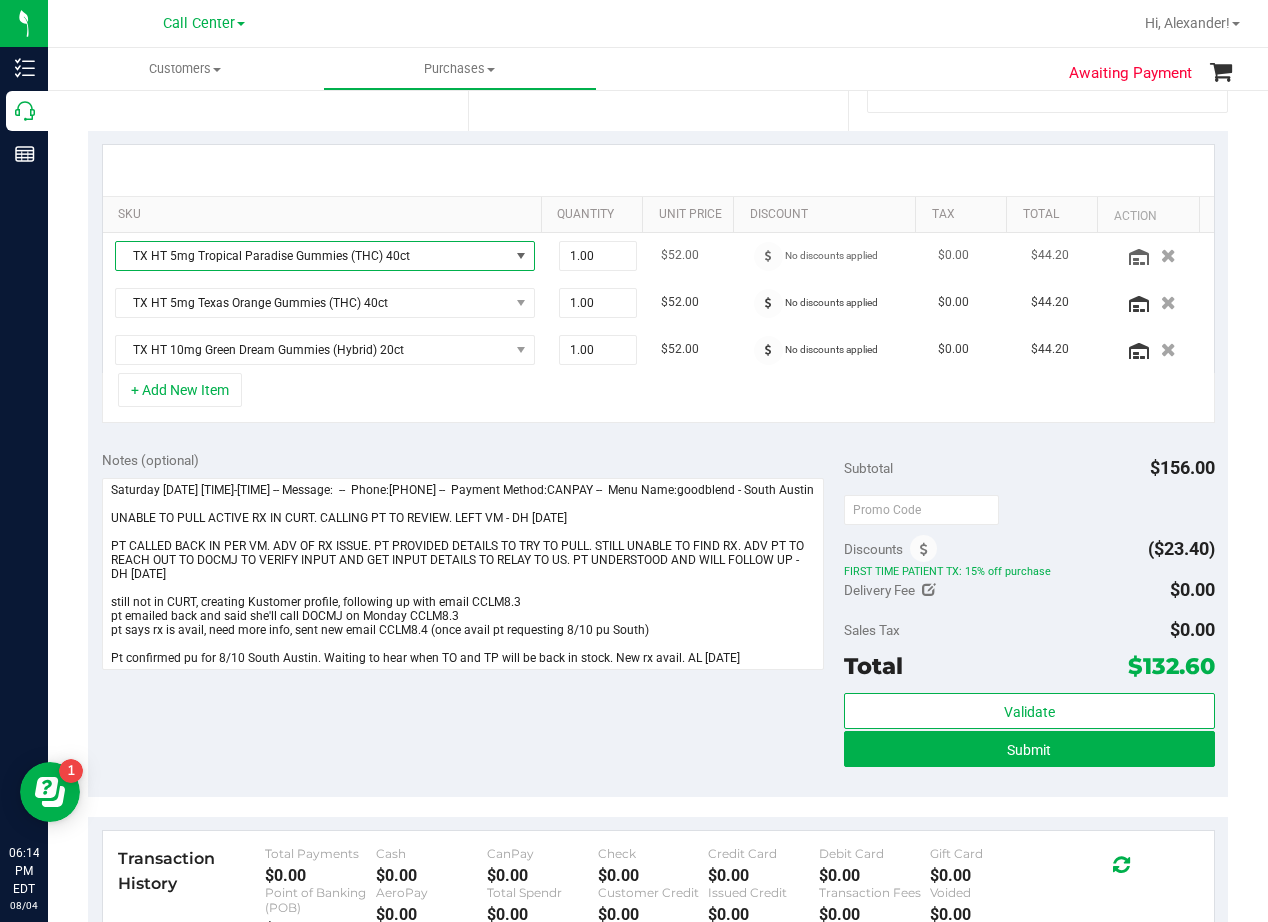 click on "TX HT 5mg Tropical Paradise Gummies (THC) 40ct" at bounding box center (312, 256) 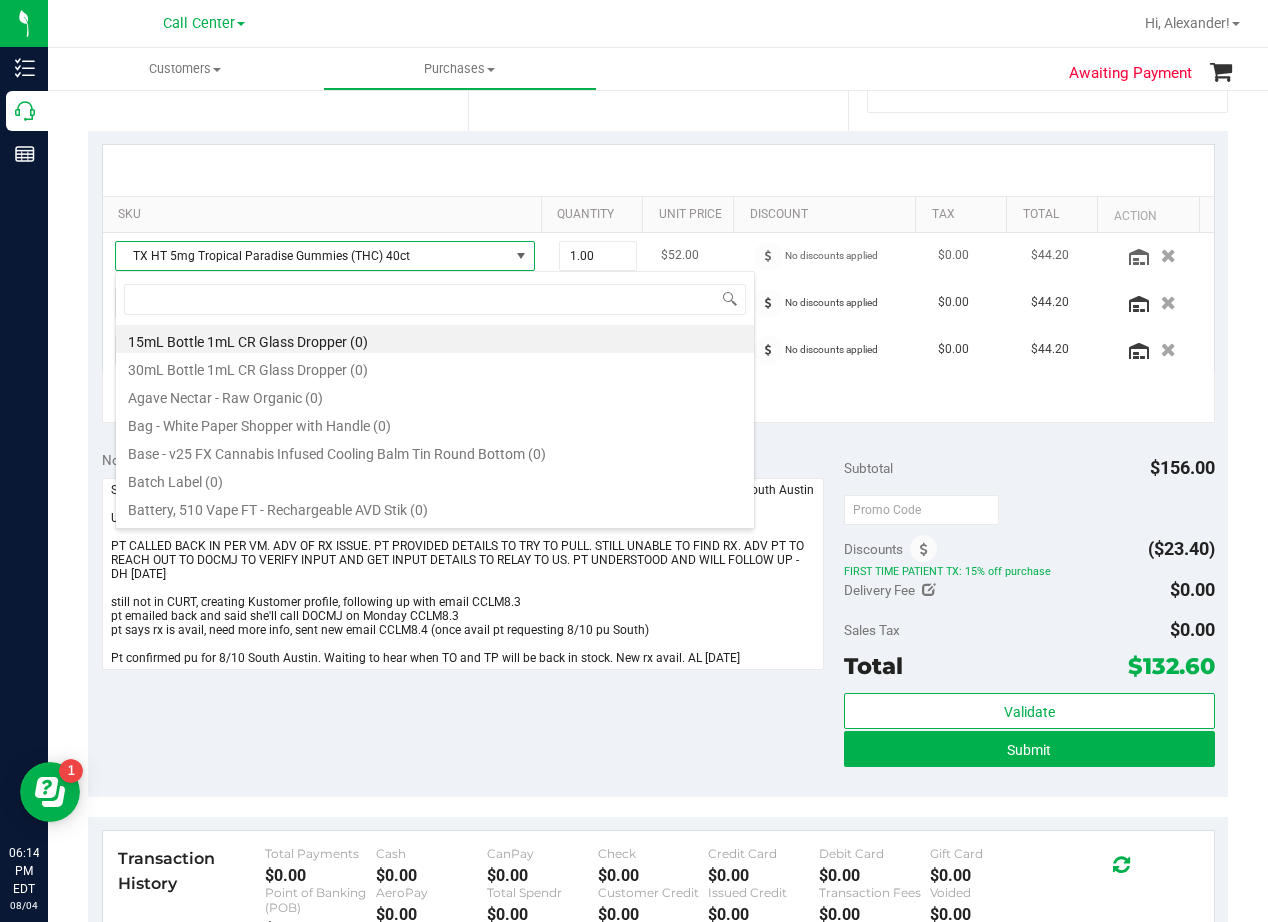 scroll, scrollTop: 99970, scrollLeft: 99593, axis: both 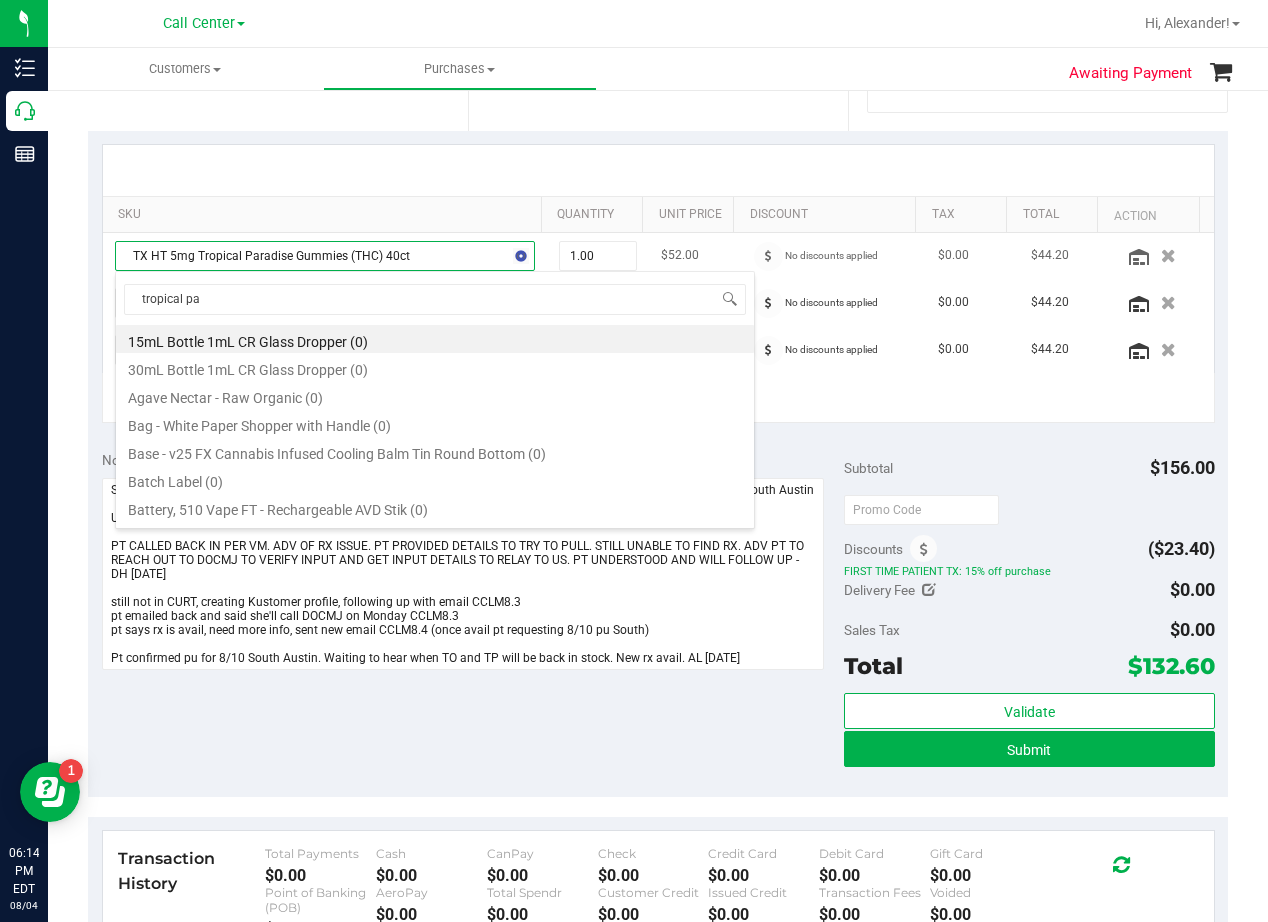 type on "tropical par" 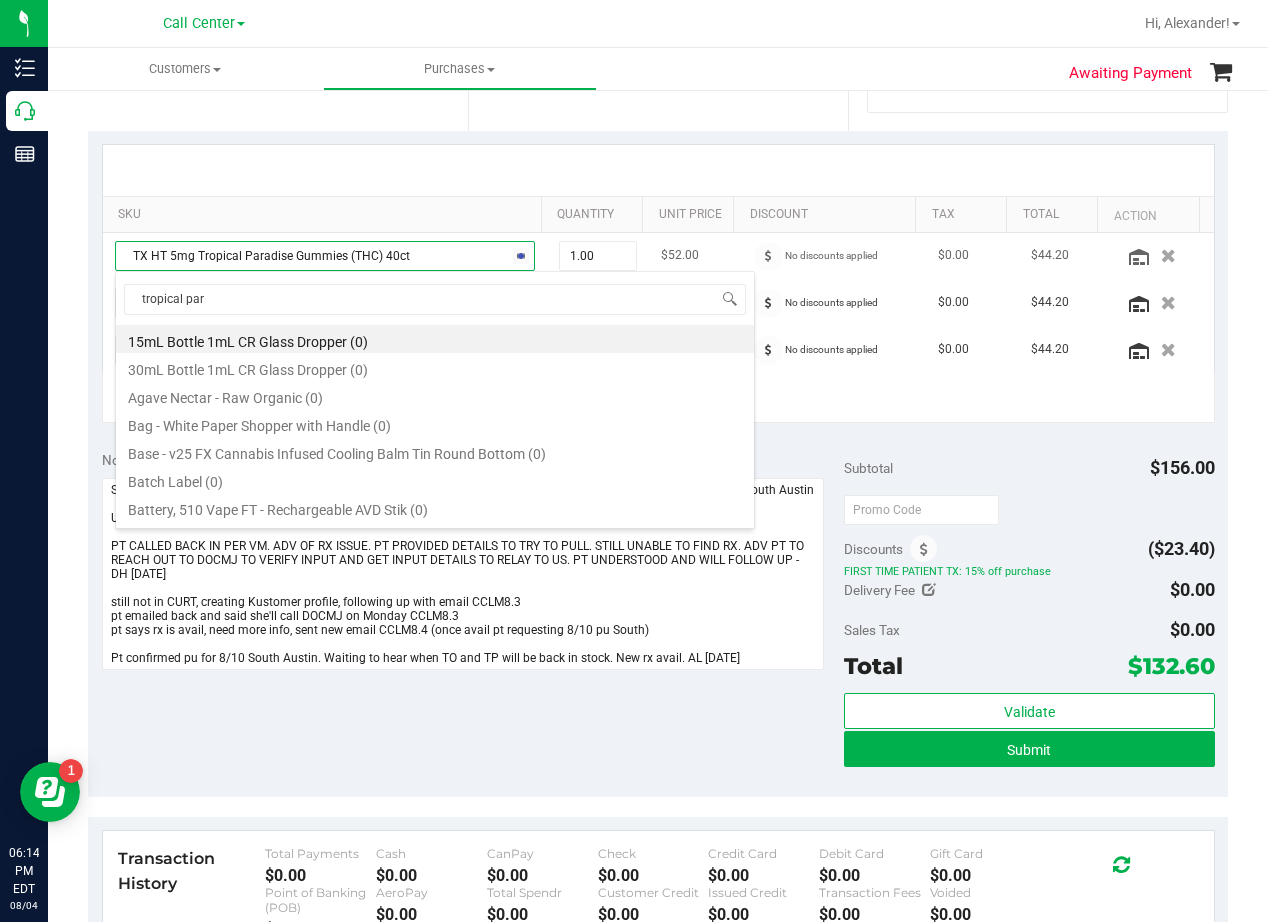 scroll, scrollTop: 192, scrollLeft: 0, axis: vertical 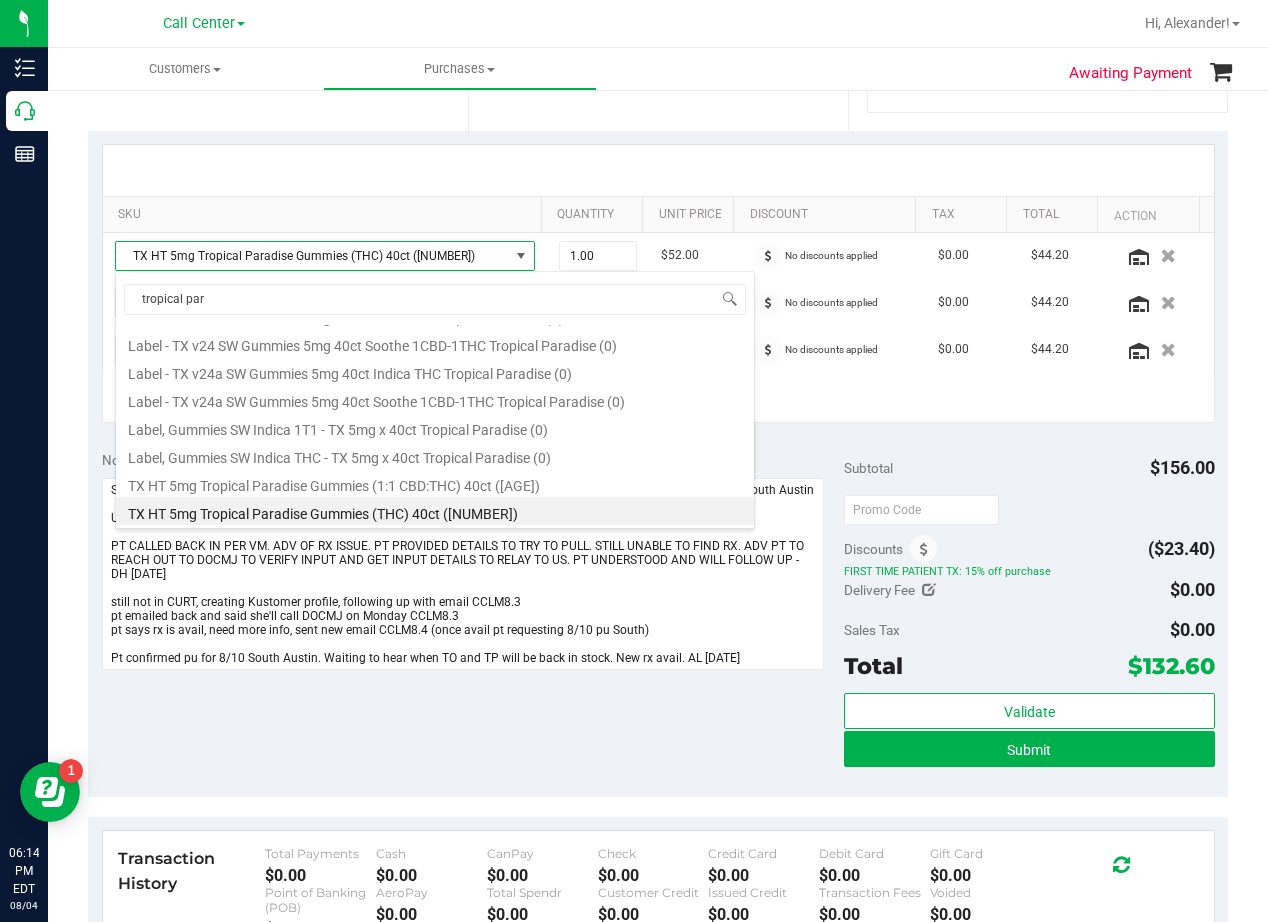 click at bounding box center (658, 170) 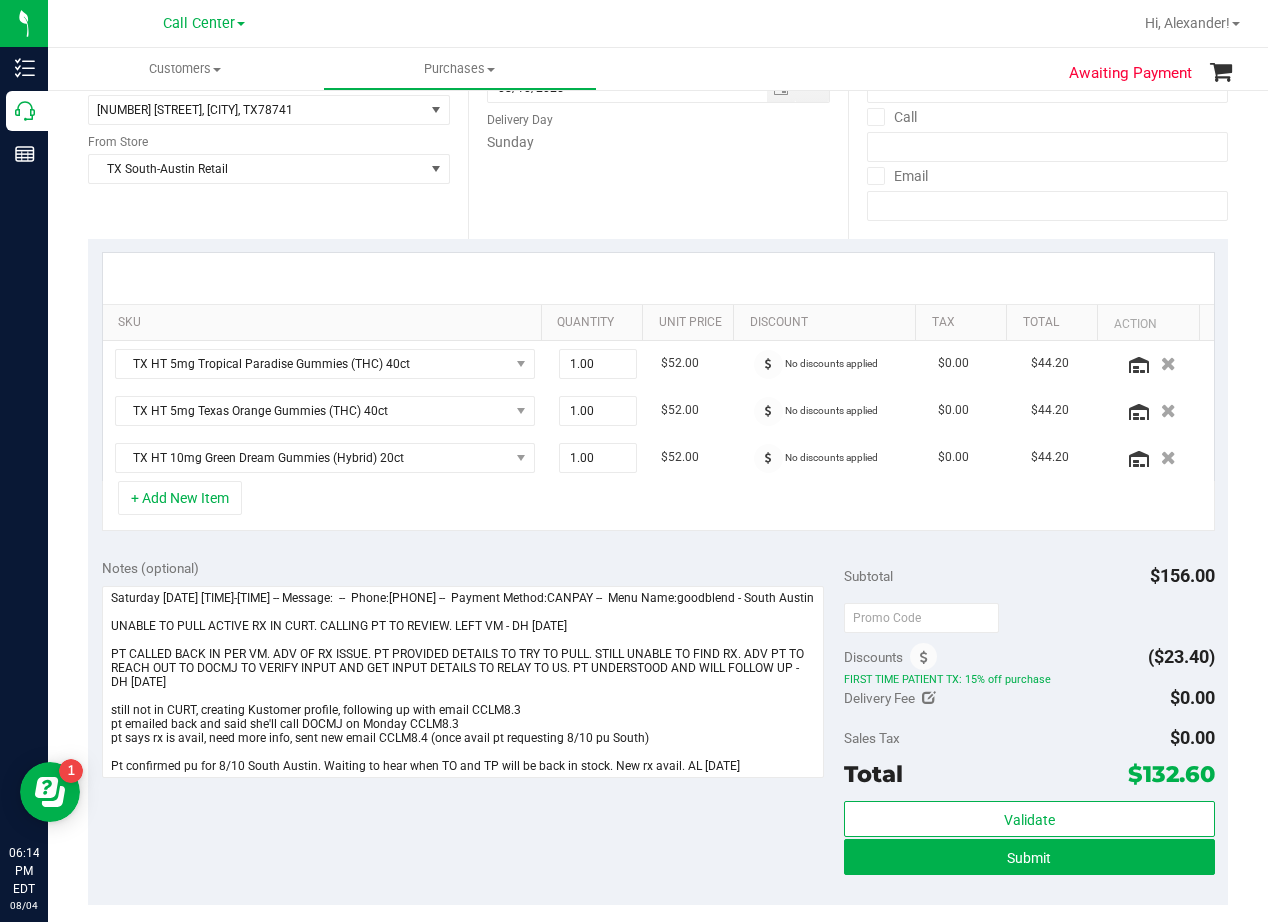 scroll, scrollTop: 300, scrollLeft: 0, axis: vertical 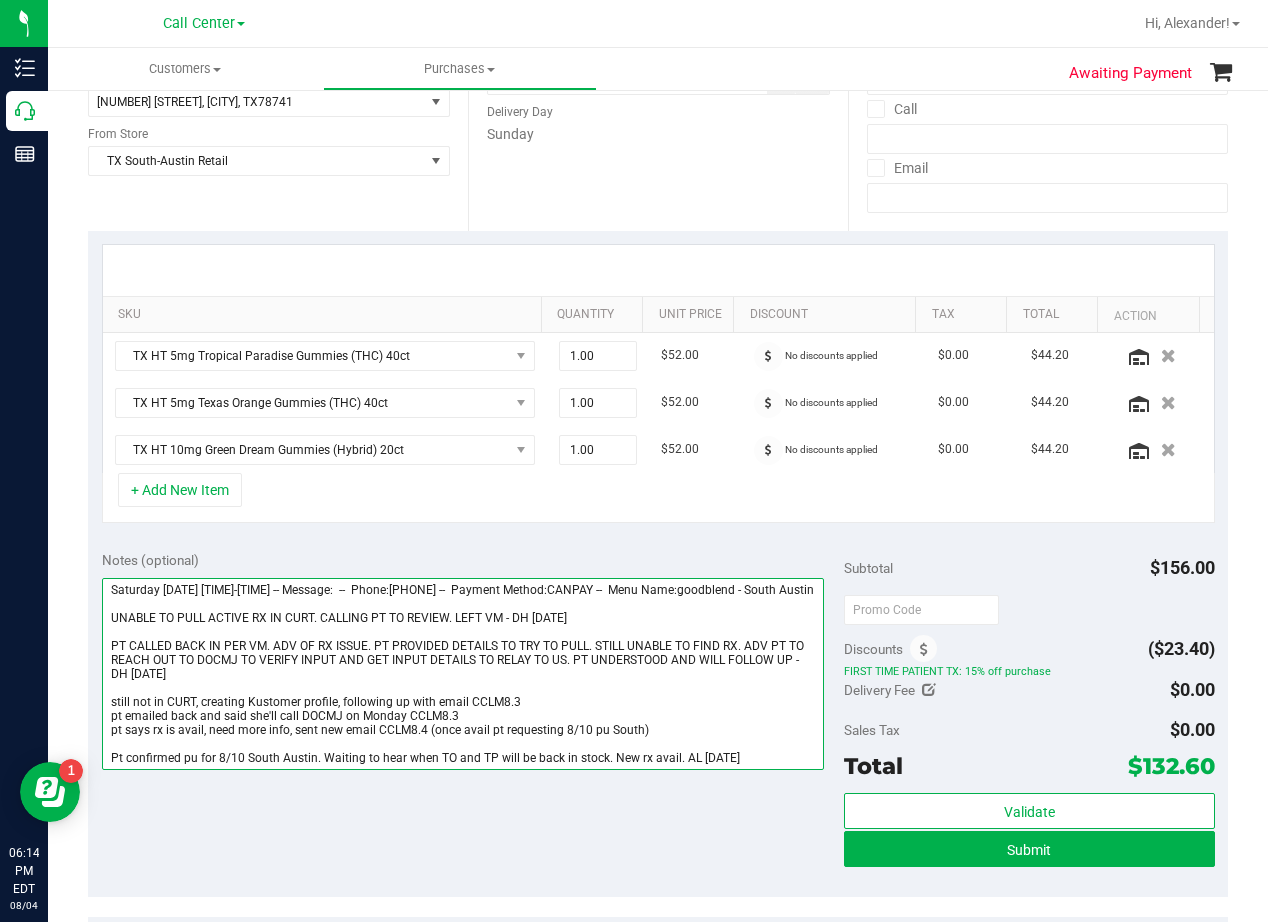 drag, startPoint x: 605, startPoint y: 757, endPoint x: 322, endPoint y: 768, distance: 283.2137 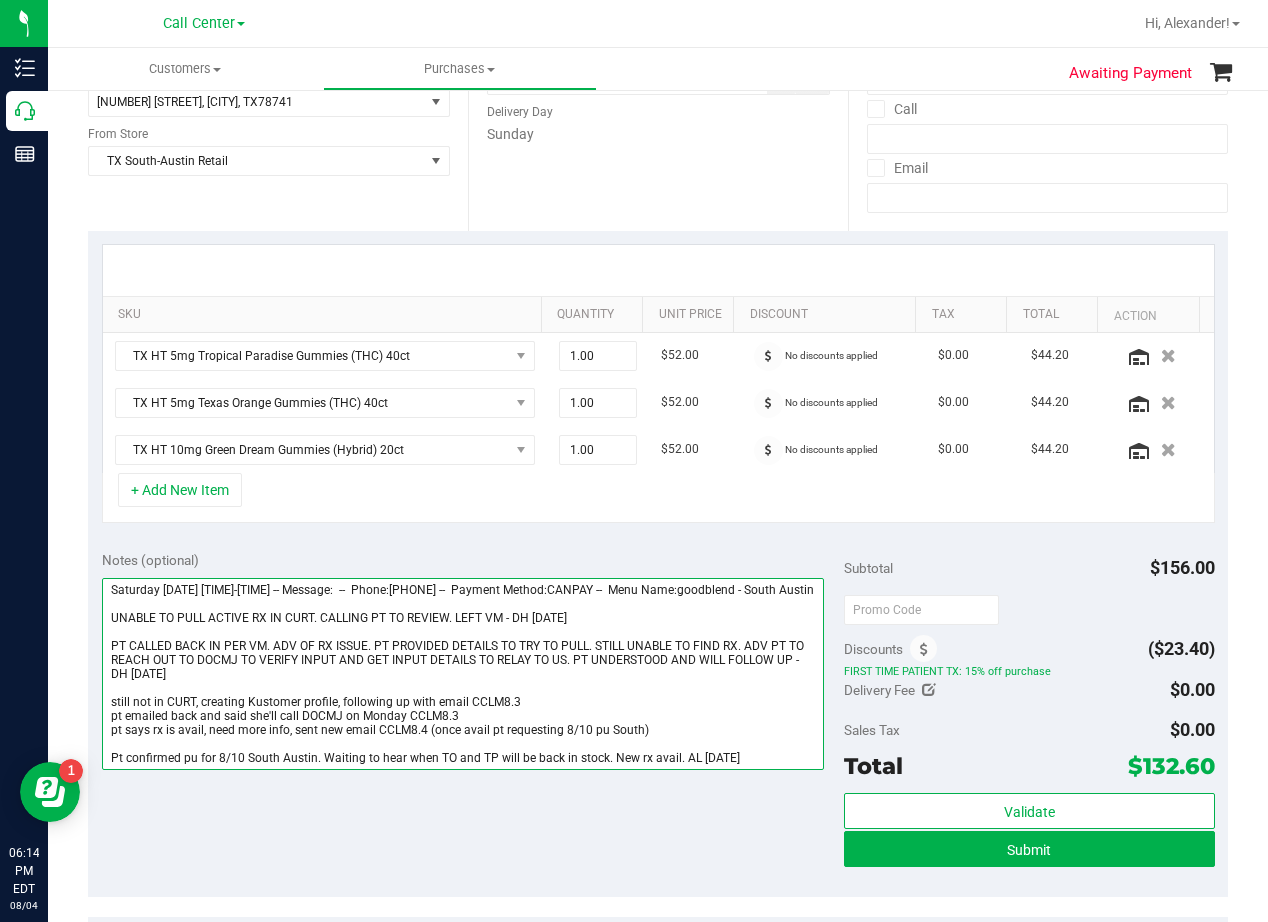 click at bounding box center [463, 674] 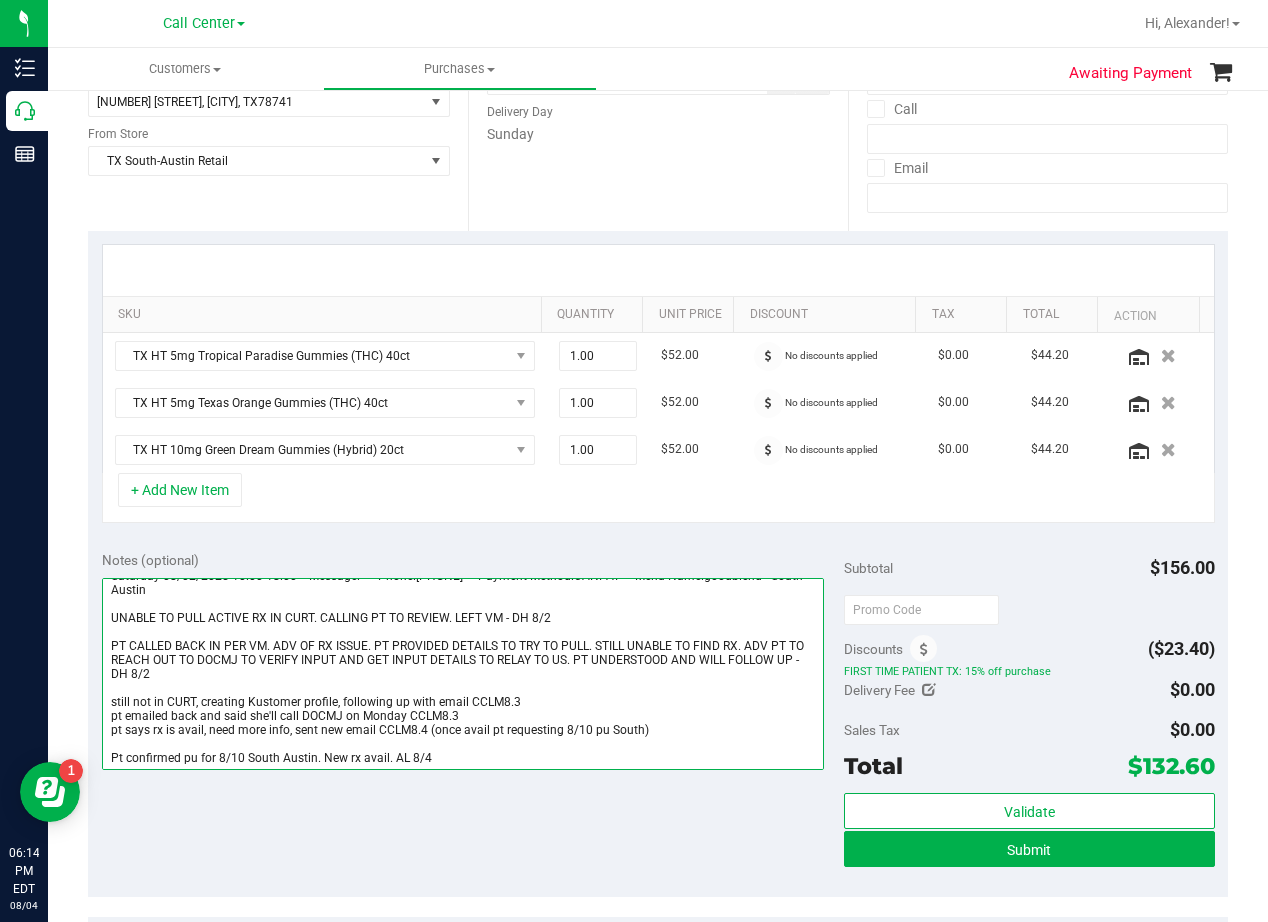 type on "Saturday [DATE] [TIME] -- Message:  --  Phone:[PHONE] --  Payment Method:CANPAY --  Menu Name:goodblend - South Austin
UNABLE TO PULL ACTIVE RX IN CURT. CALLING PT TO REVIEW. LEFT VM - DH [DATE]
PT CALLED BACK IN PER VM. ADV OF RX ISSUE. PT PROVIDED DETAILS TO TRY TO PULL. STILL UNABLE TO FIND RX. ADV PT TO REACH OUT TO DOCMJ TO VERIFY INPUT AND GET INPUT DETAILS TO RELAY TO US. PT UNDERSTOOD AND WILL FOLLOW UP - DH [DATE]
still not in CURT, creating Kustomer profile, following up with email CCLM8.3
pt emailed back and said she'll call DOCMJ on Monday CCLM8.3
pt says rx is avail, need more info, sent new email CCLM8.4 (once avail pt requesting [DATE] pu South)
Pt confirmed pu for [DATE] South Austin. New rx avail. AL [DATE]" 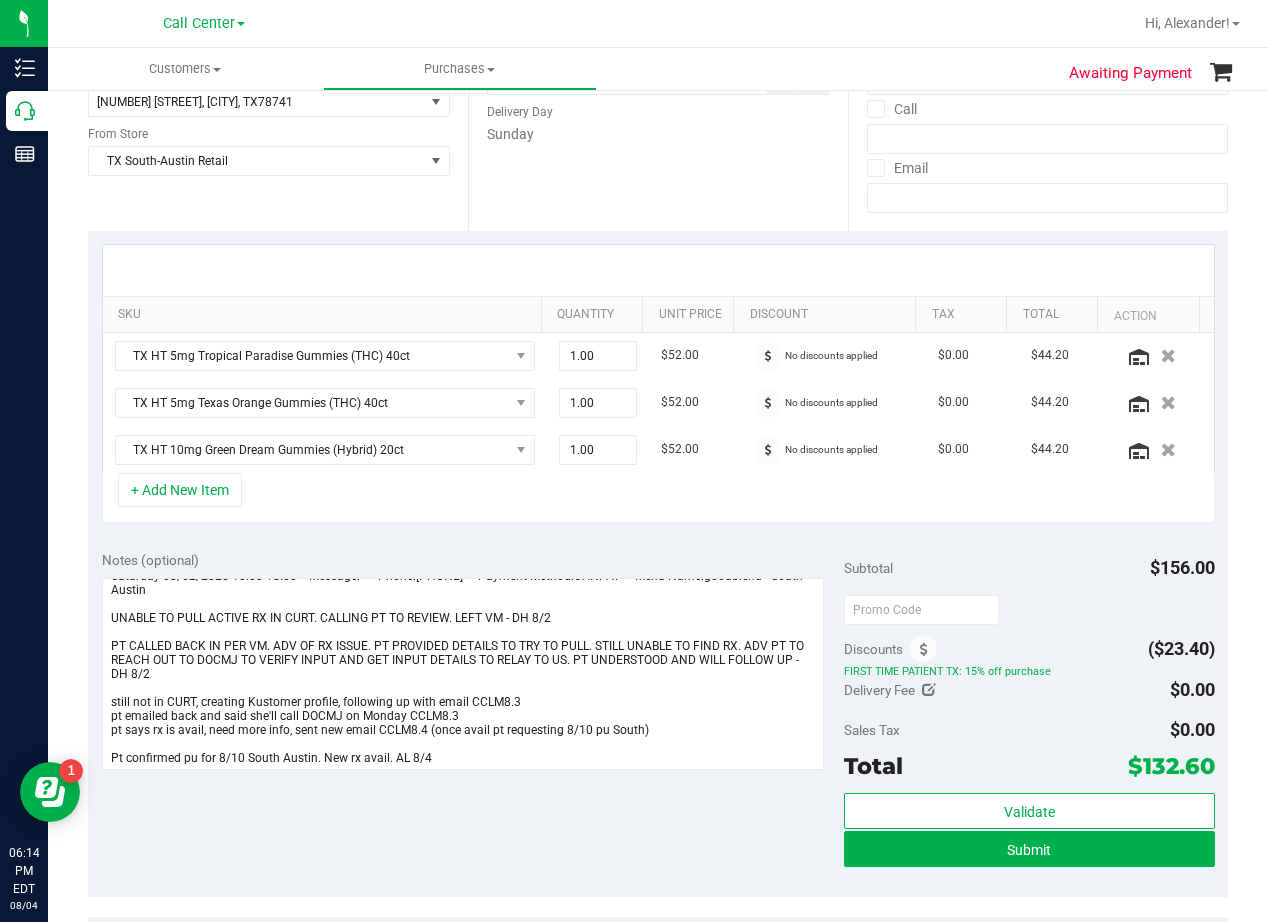 click on "SKU Quantity Unit Price Discount Tax Total Action
TX HT 5mg Tropical Paradise Gummies (THC) 40ct
1.00 1
$52.00
No discounts applied
$0.00
$44.20
TX HT 5mg Texas Orange Gummies (THC) 40ct
1.00 1
$52.00
No discounts applied
$0.00
$44.20
1.00" at bounding box center (658, 384) 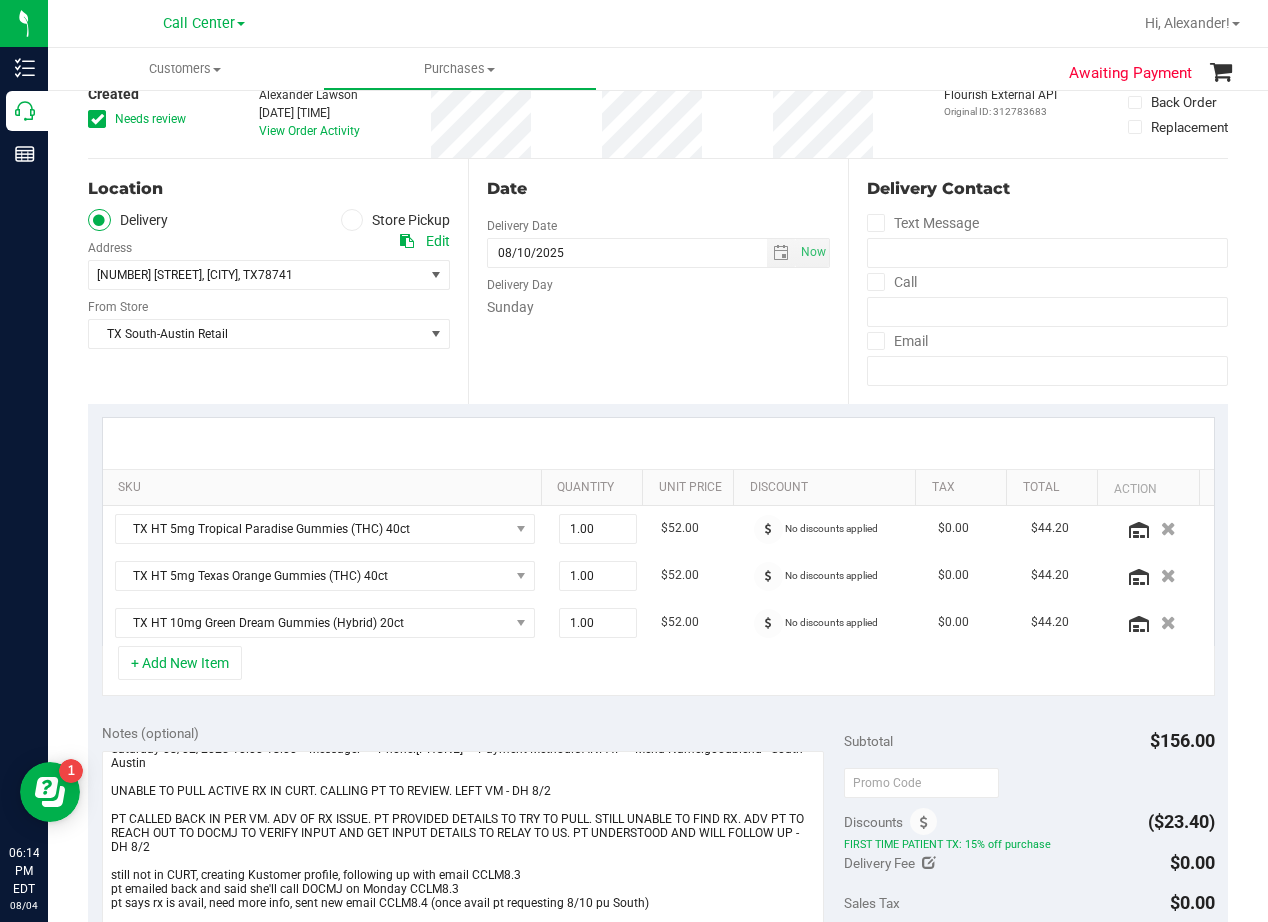 scroll, scrollTop: 0, scrollLeft: 0, axis: both 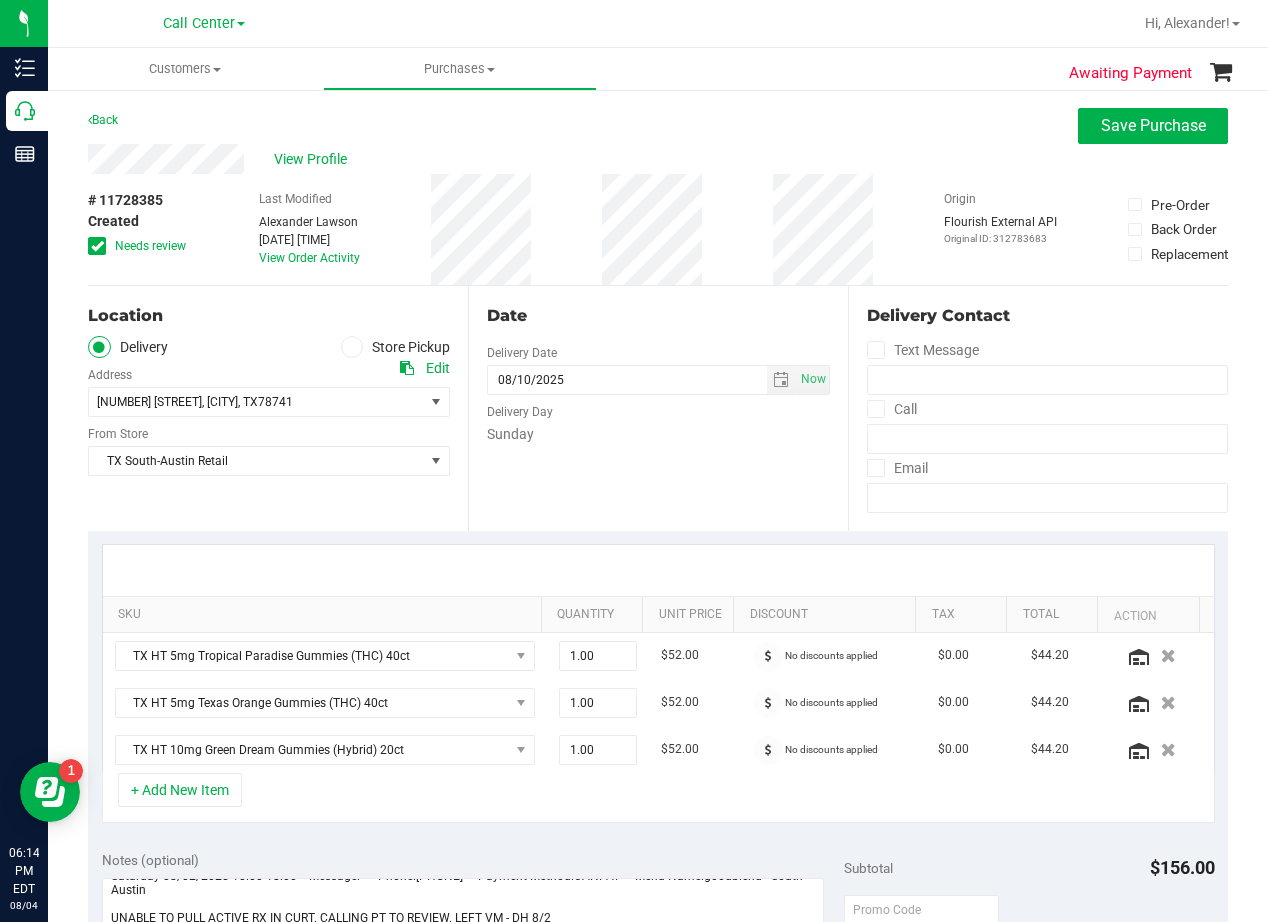click at bounding box center (97, 246) 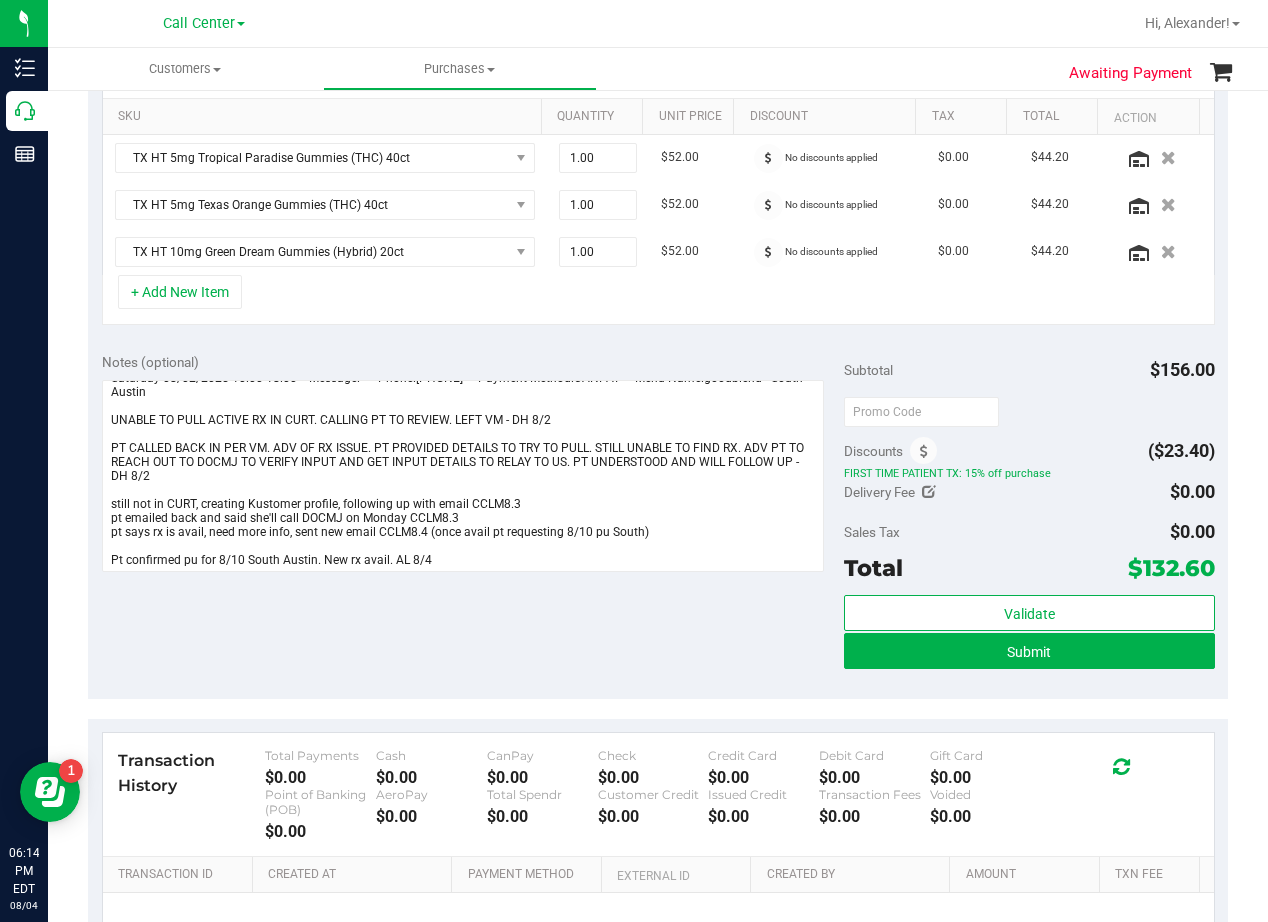 scroll, scrollTop: 500, scrollLeft: 0, axis: vertical 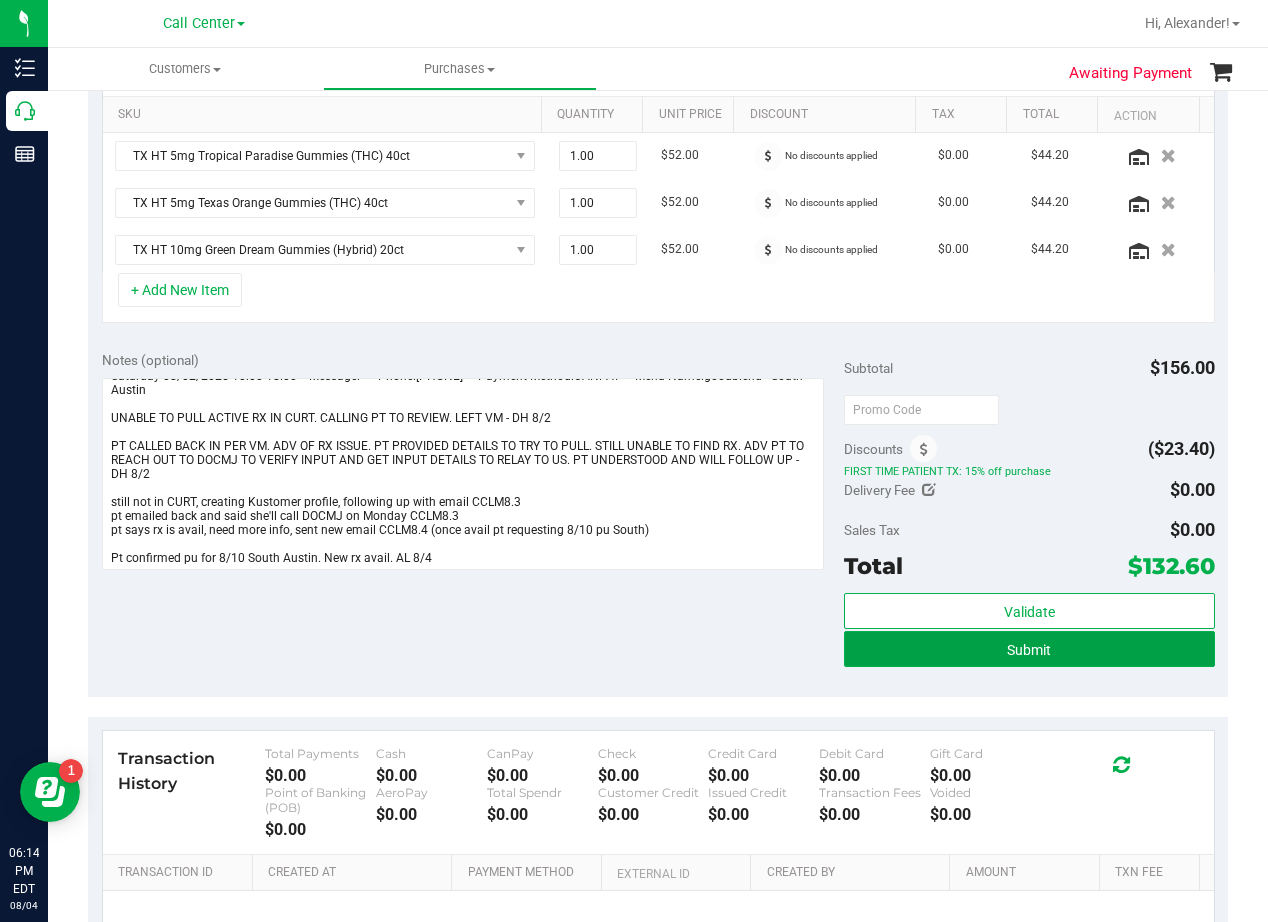 drag, startPoint x: 853, startPoint y: 659, endPoint x: 719, endPoint y: 660, distance: 134.00374 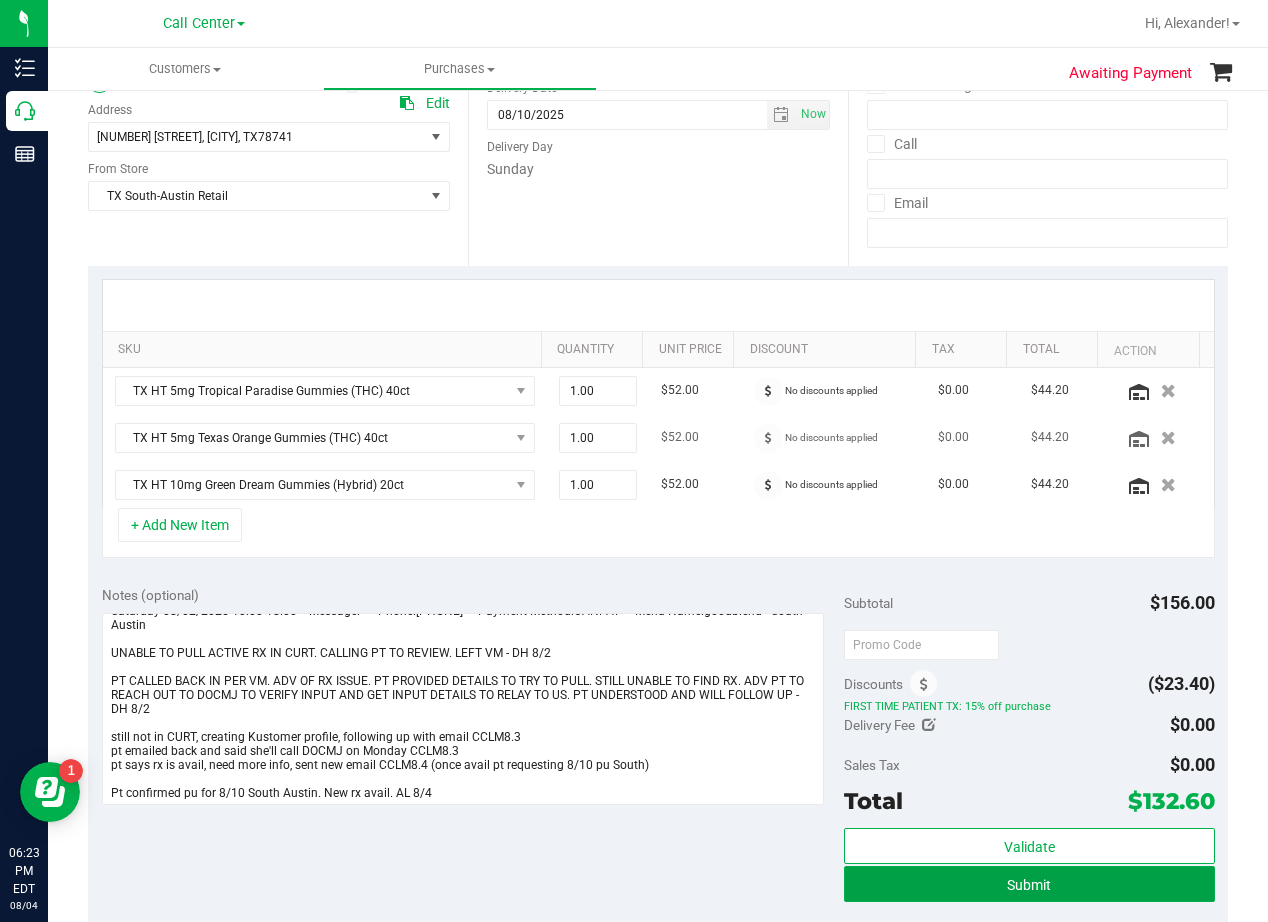 scroll, scrollTop: 300, scrollLeft: 0, axis: vertical 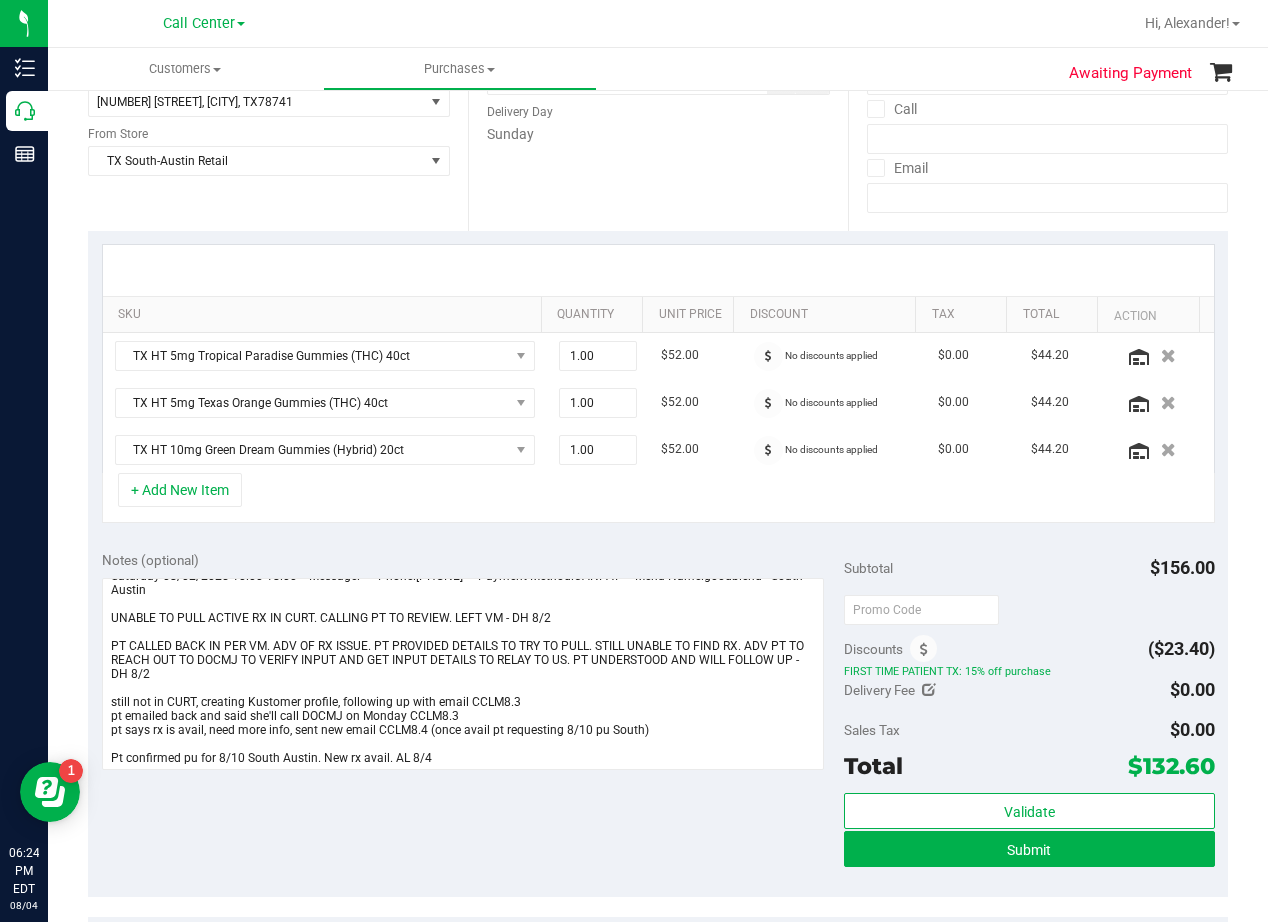 click on "Notes (optional)" at bounding box center (473, 560) 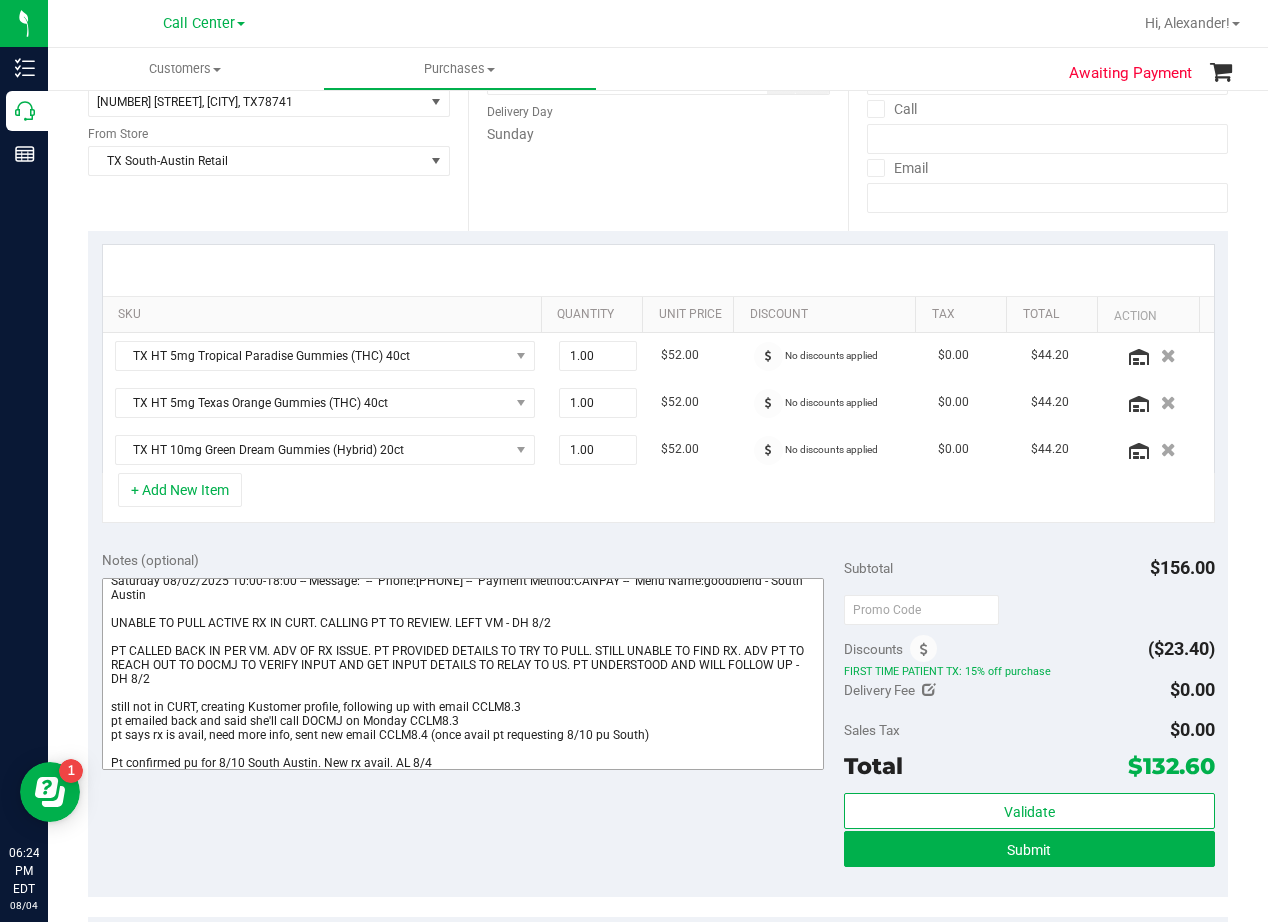 scroll, scrollTop: 14, scrollLeft: 0, axis: vertical 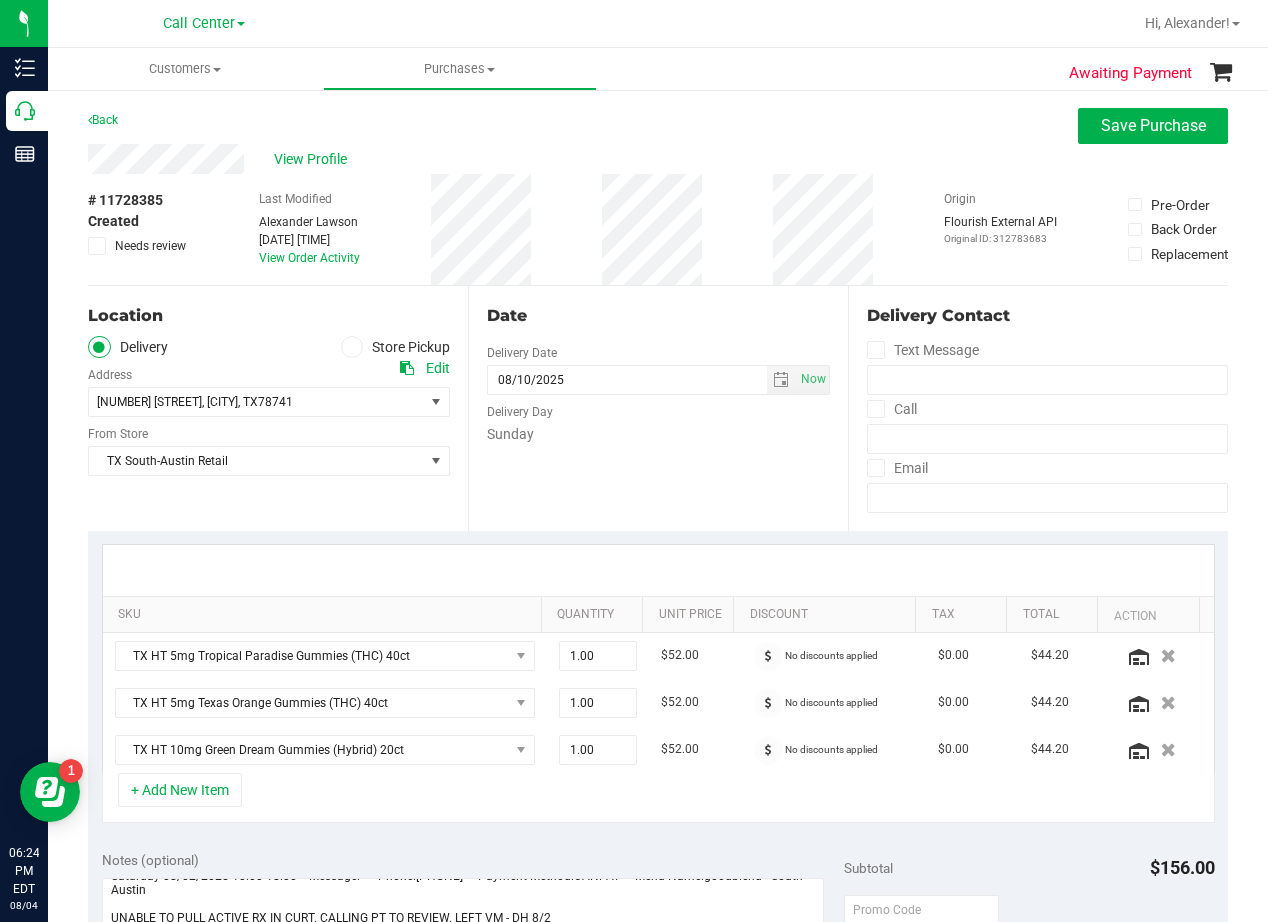 click on "Date
Delivery Date
08/10/2025
Now
08/10/2025 08:00 AM
Now
Delivery Day
Sunday" at bounding box center (658, 408) 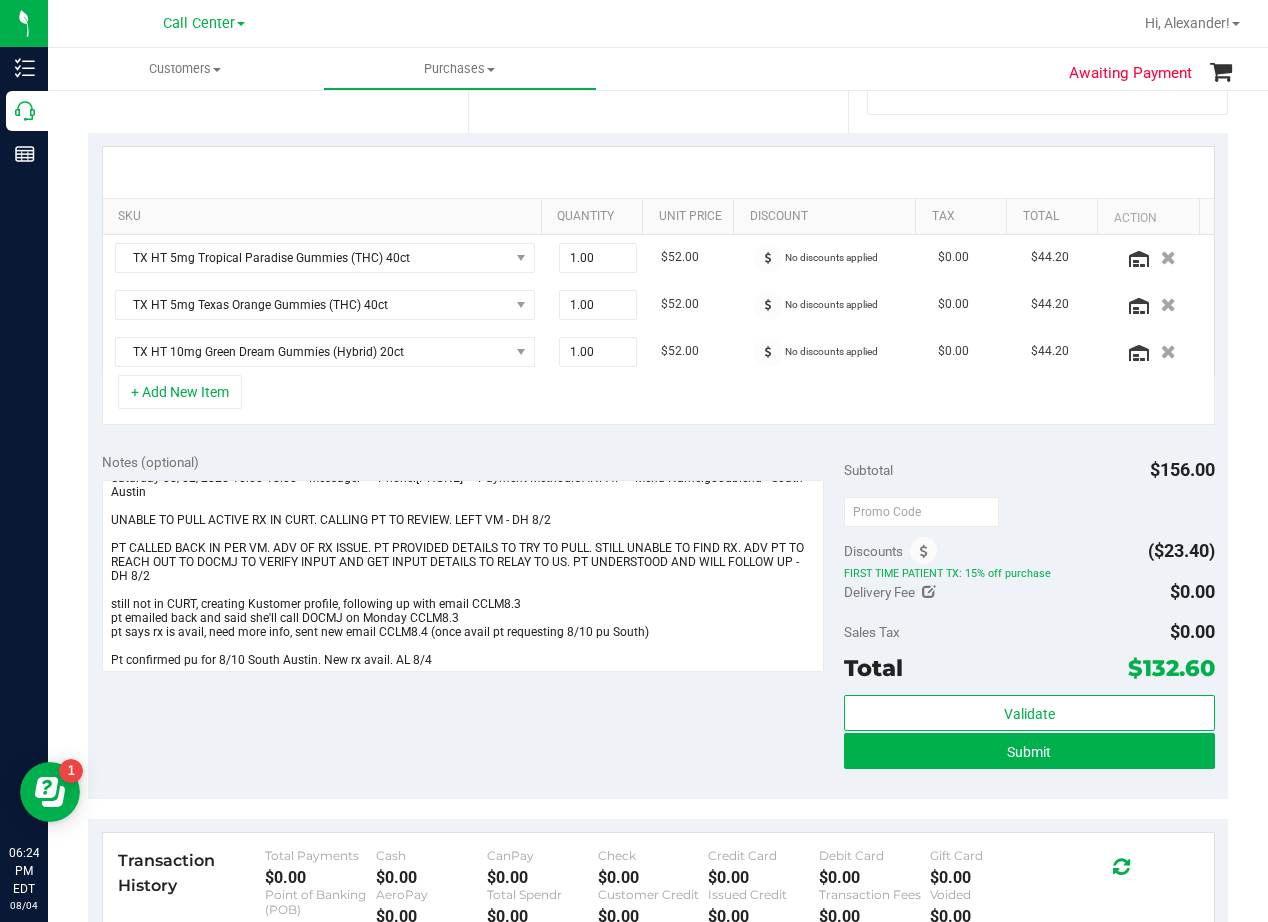 scroll, scrollTop: 400, scrollLeft: 0, axis: vertical 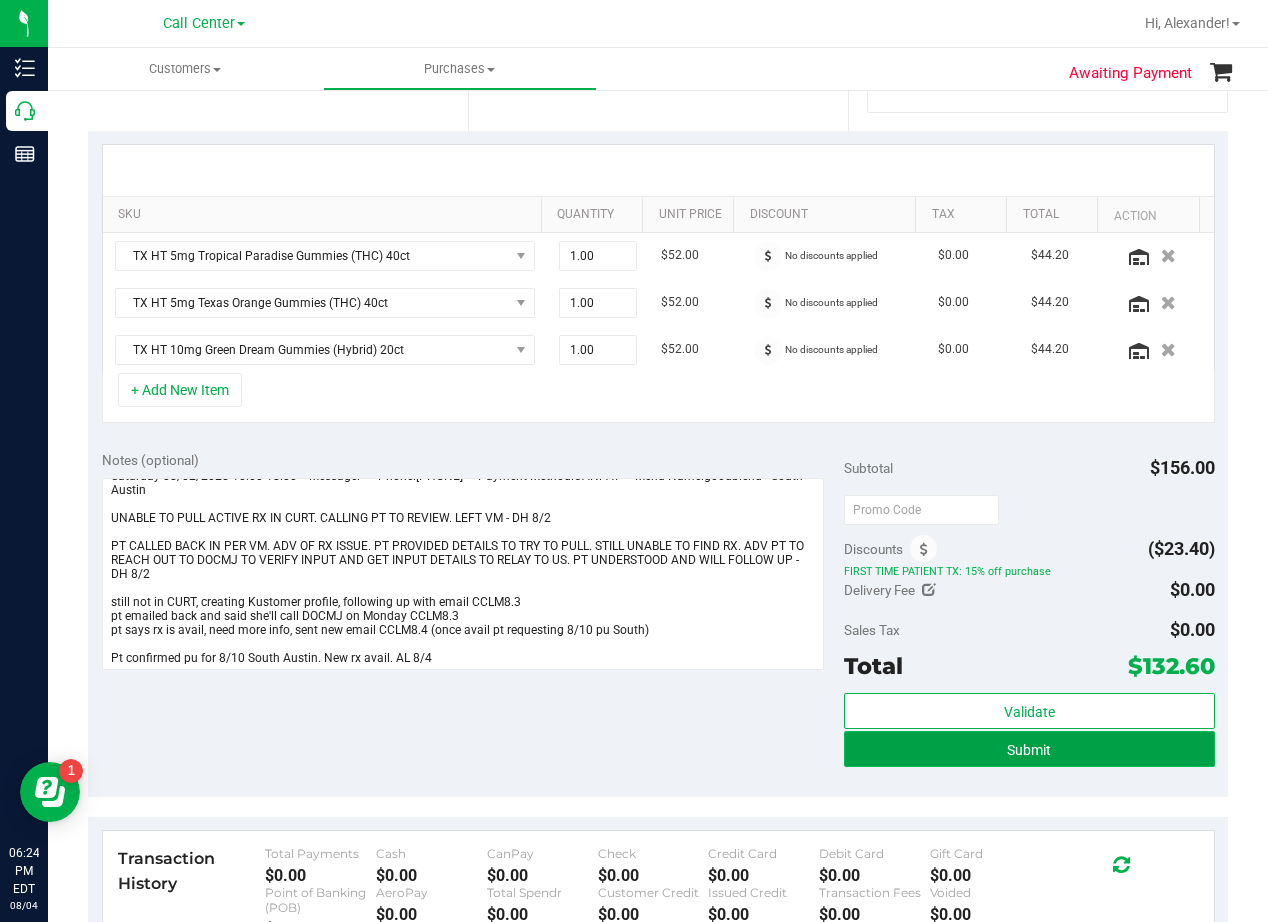 click on "Submit" at bounding box center [1029, 749] 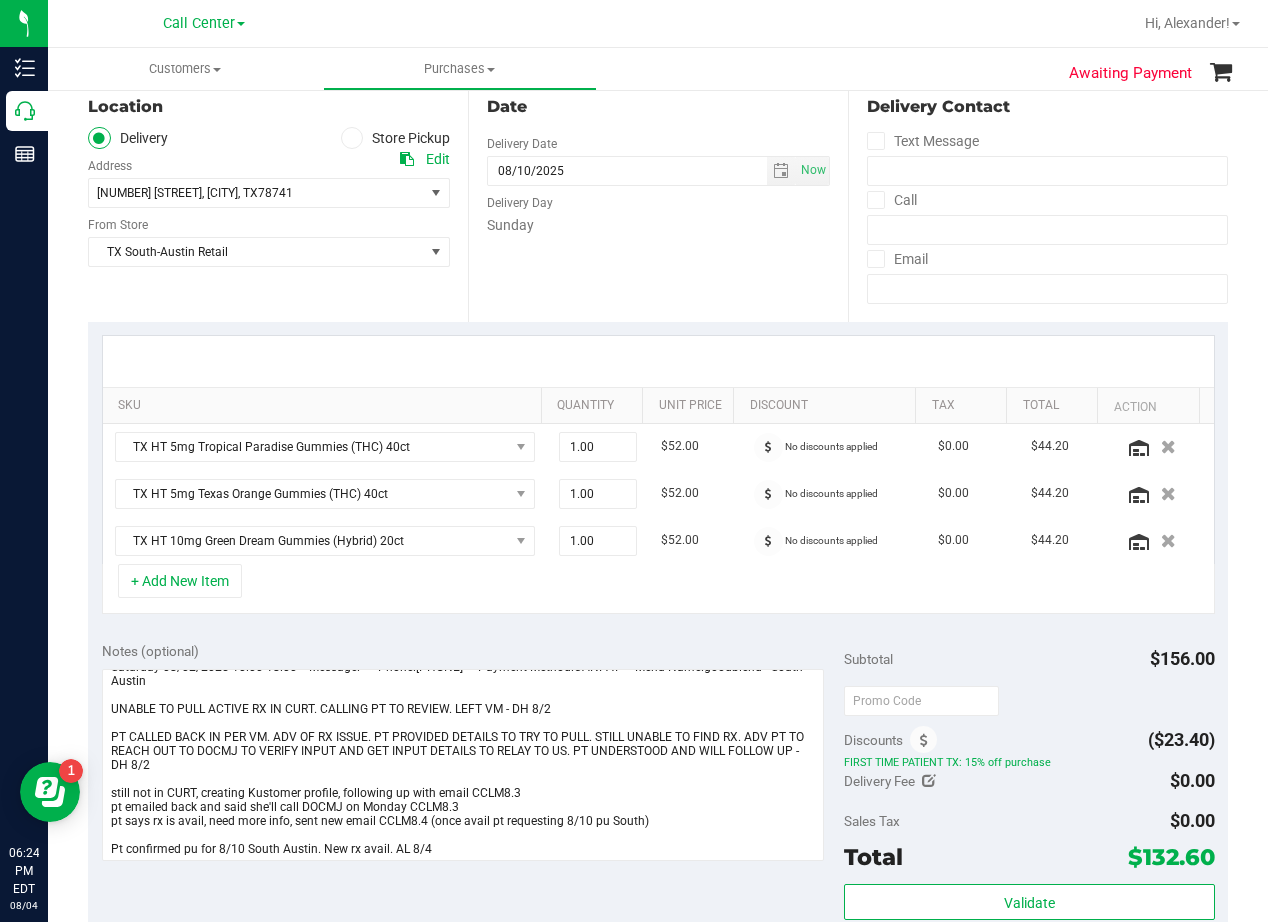 scroll, scrollTop: 0, scrollLeft: 0, axis: both 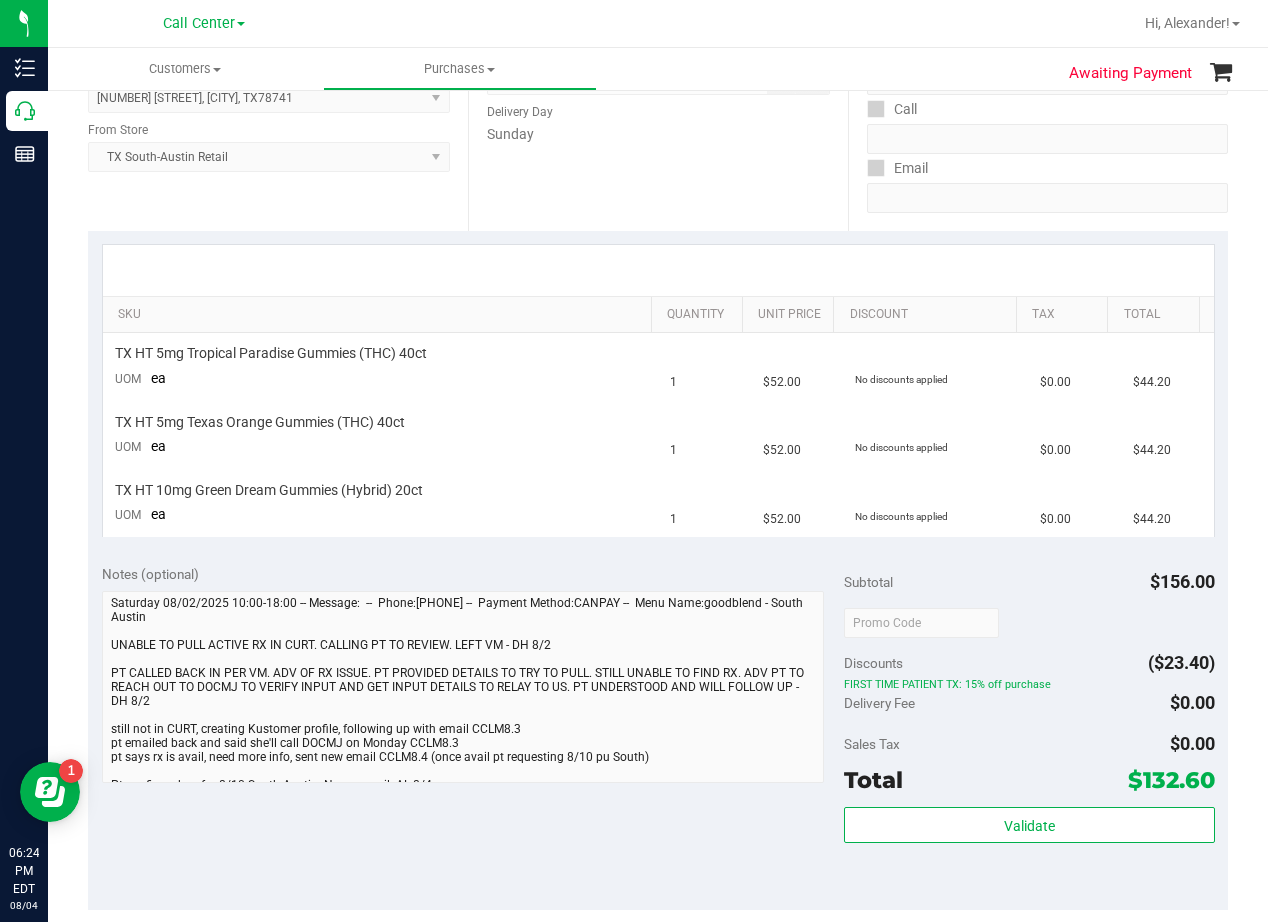 click on "Notes (optional)
Subtotal
$156.00
Discounts
($23.40)
FIRST TIME PATIENT TX:
15%
off
purchase
Delivery Fee
$0.00
Sales Tax
$0.00" at bounding box center (658, 730) 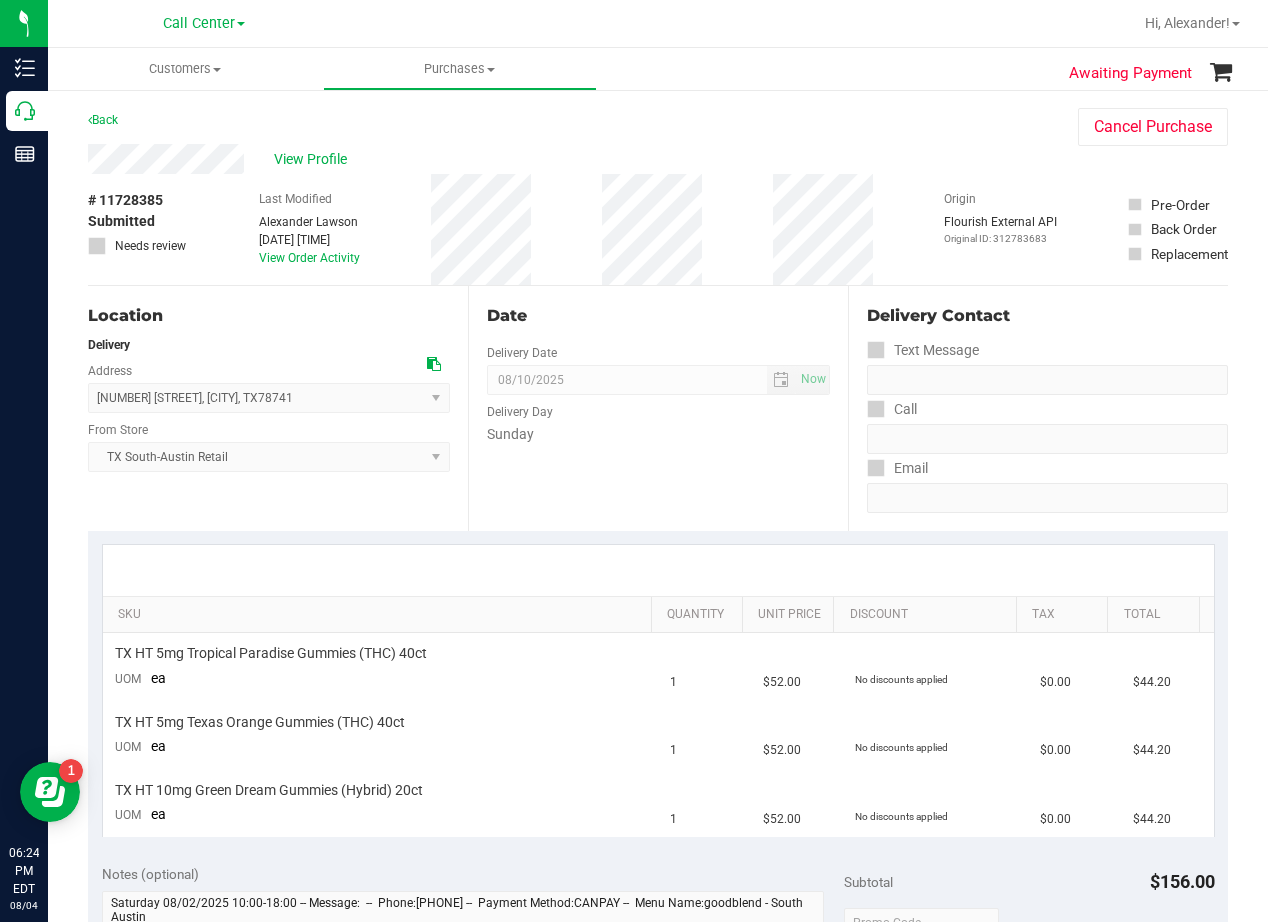 drag, startPoint x: 744, startPoint y: 226, endPoint x: 728, endPoint y: 229, distance: 16.27882 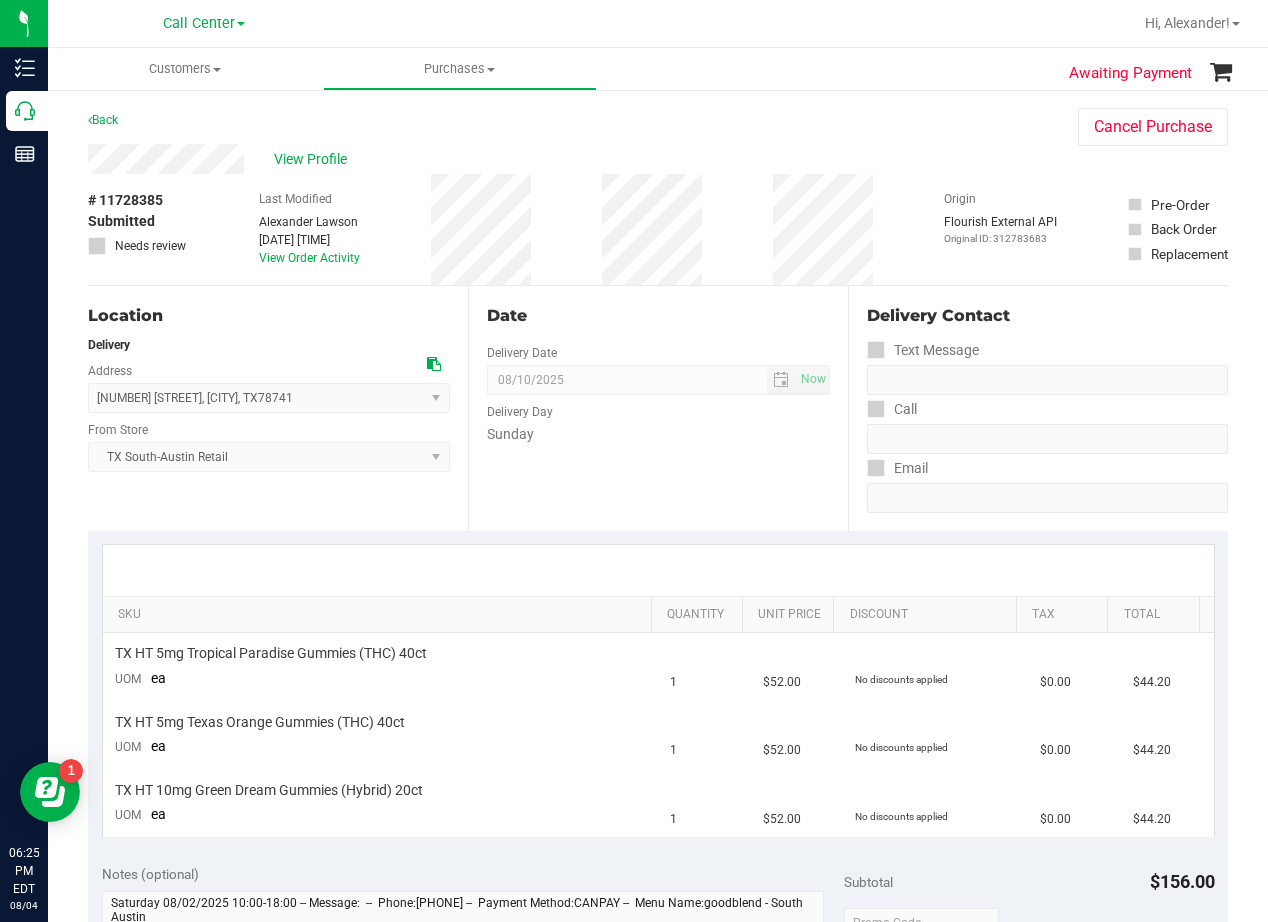 click on "Date
Delivery Date
08/10/2025
Now
08/10/2025 08:00 AM
Now
Delivery Day
Sunday" at bounding box center [658, 408] 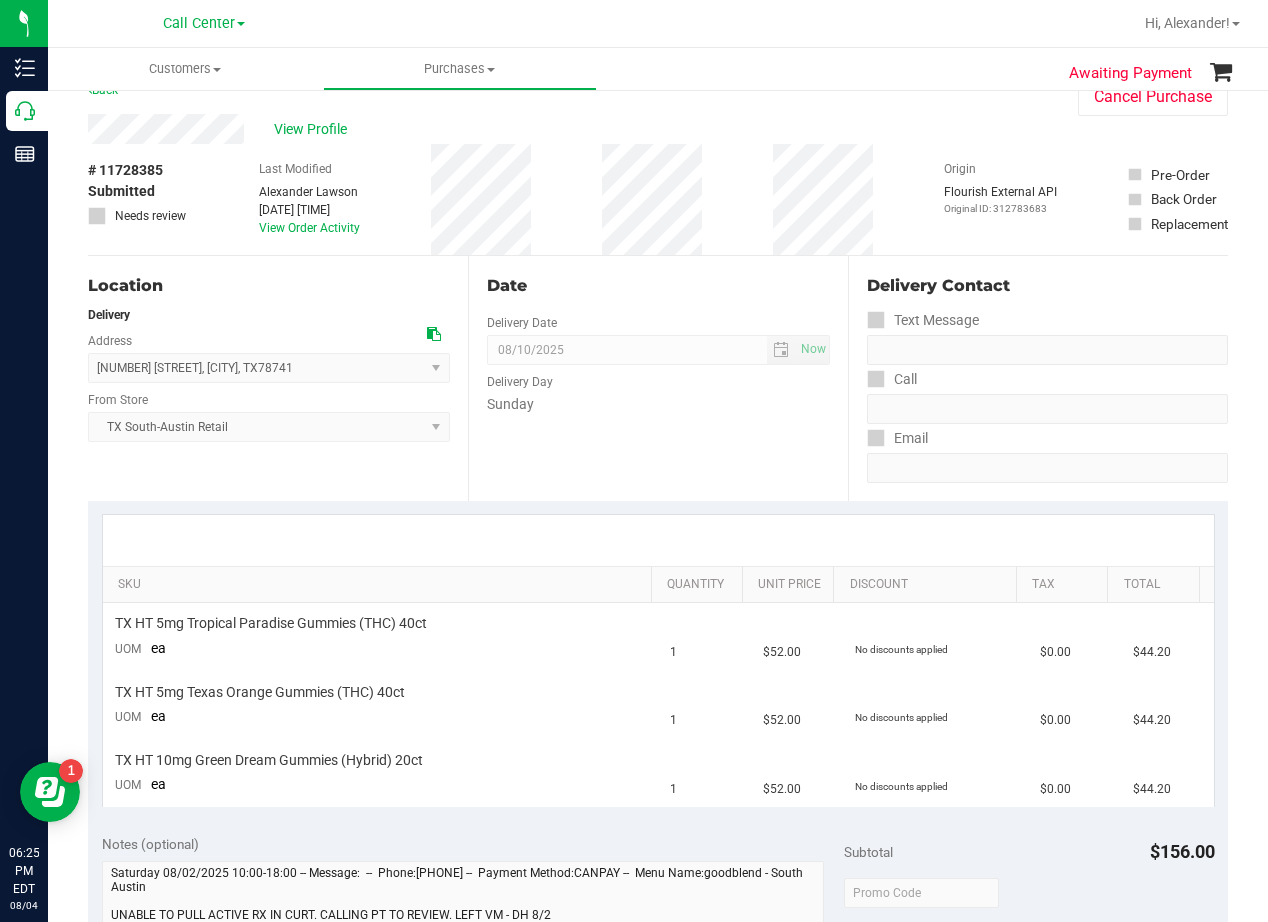 scroll, scrollTop: 0, scrollLeft: 0, axis: both 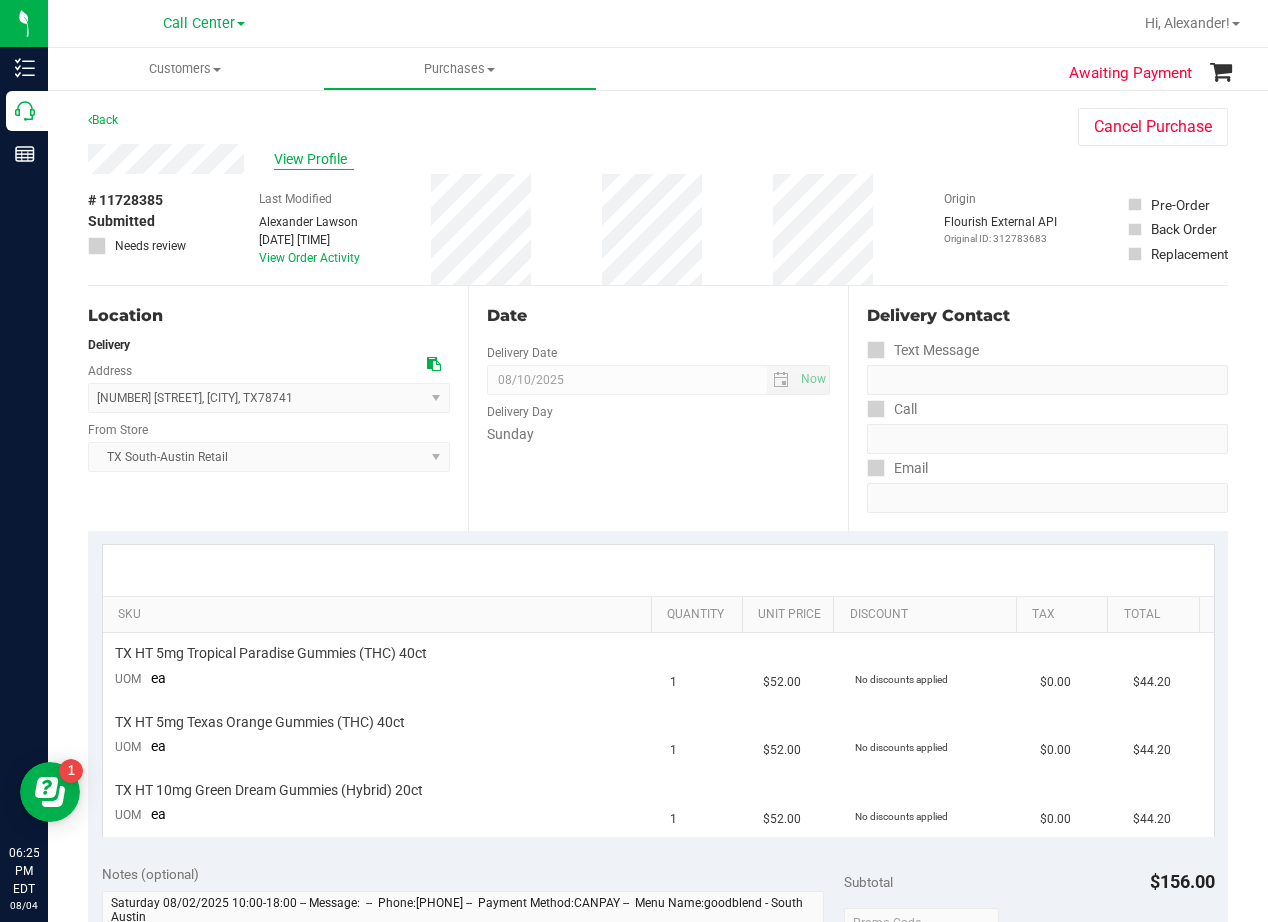 click on "View Profile" at bounding box center [314, 159] 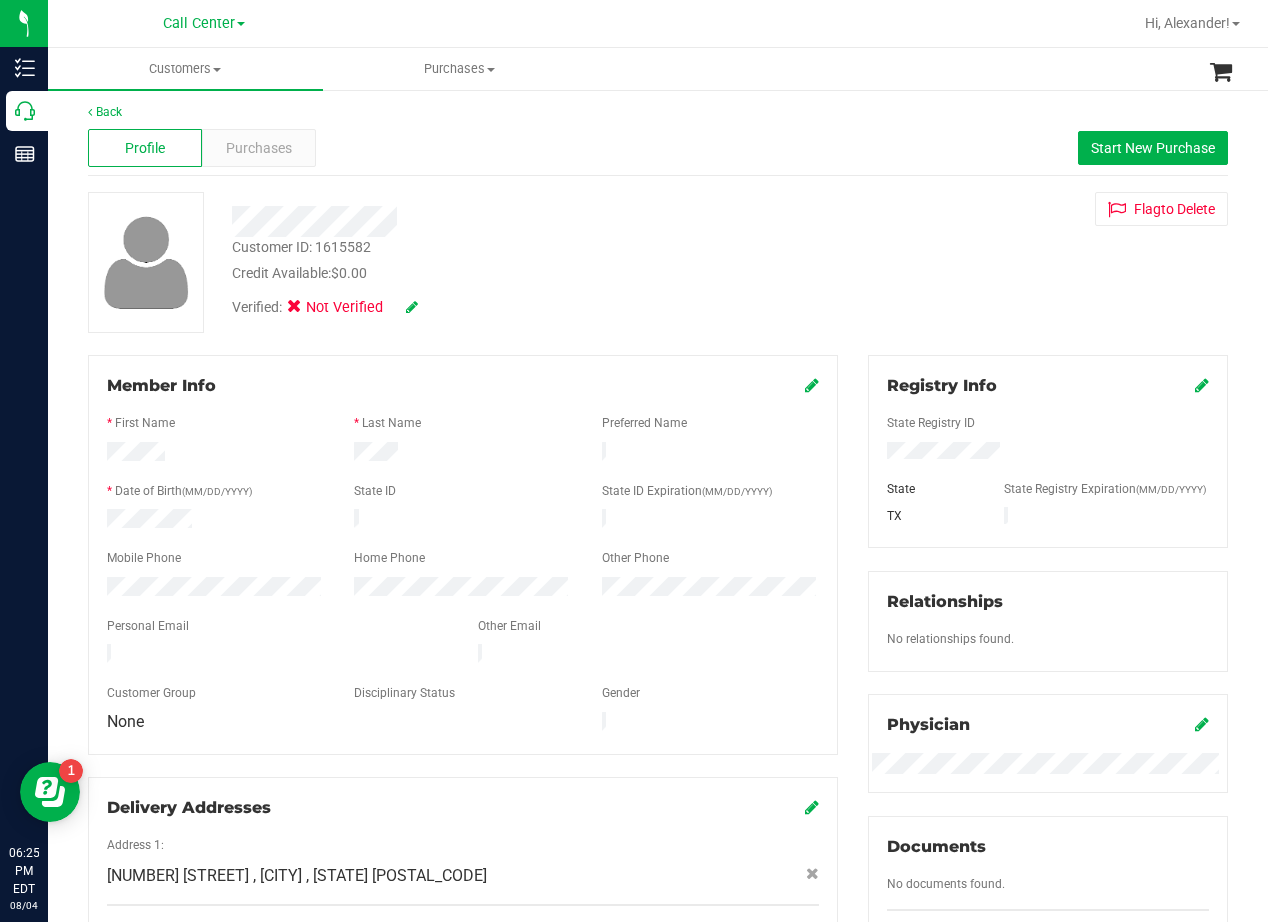 scroll, scrollTop: 0, scrollLeft: 0, axis: both 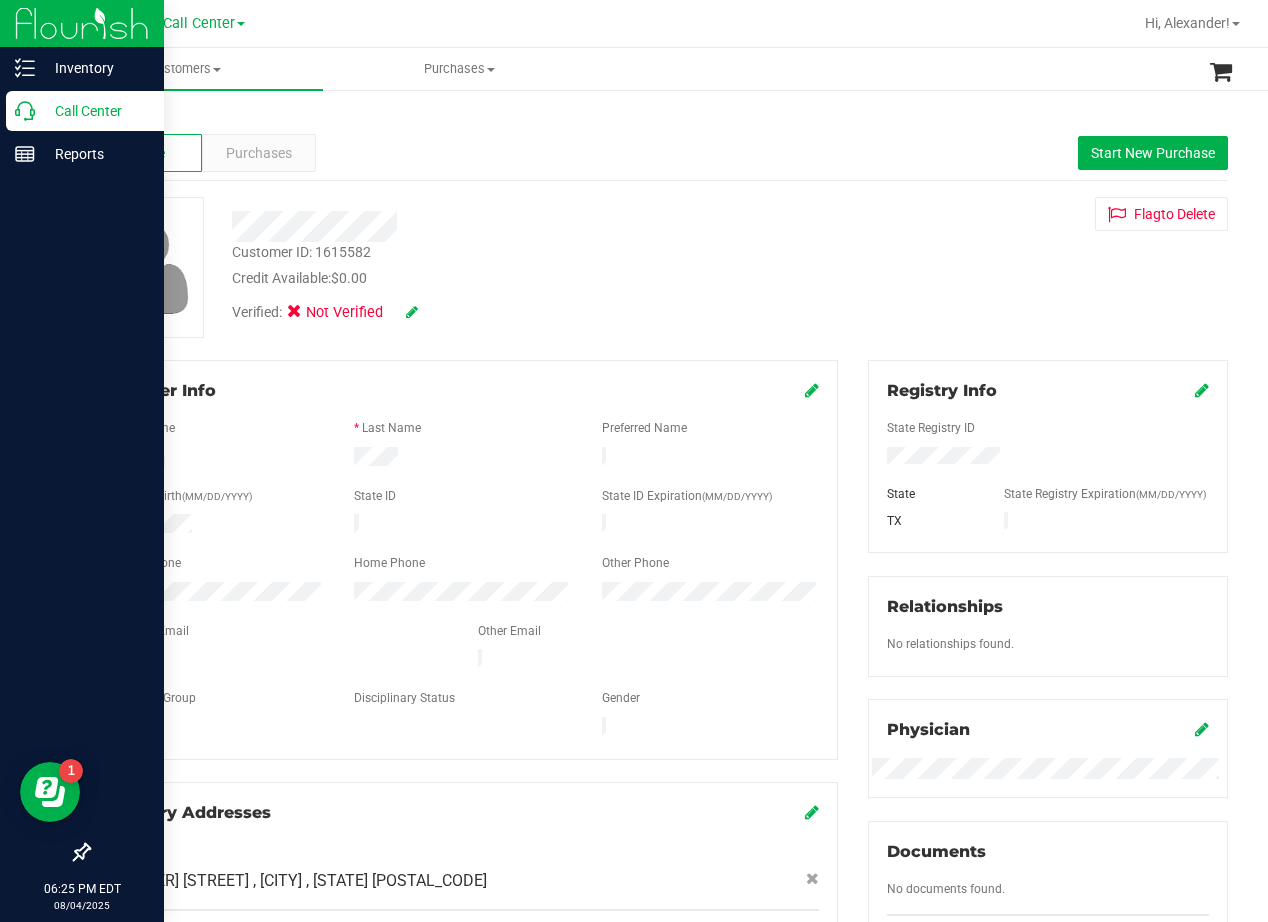 click 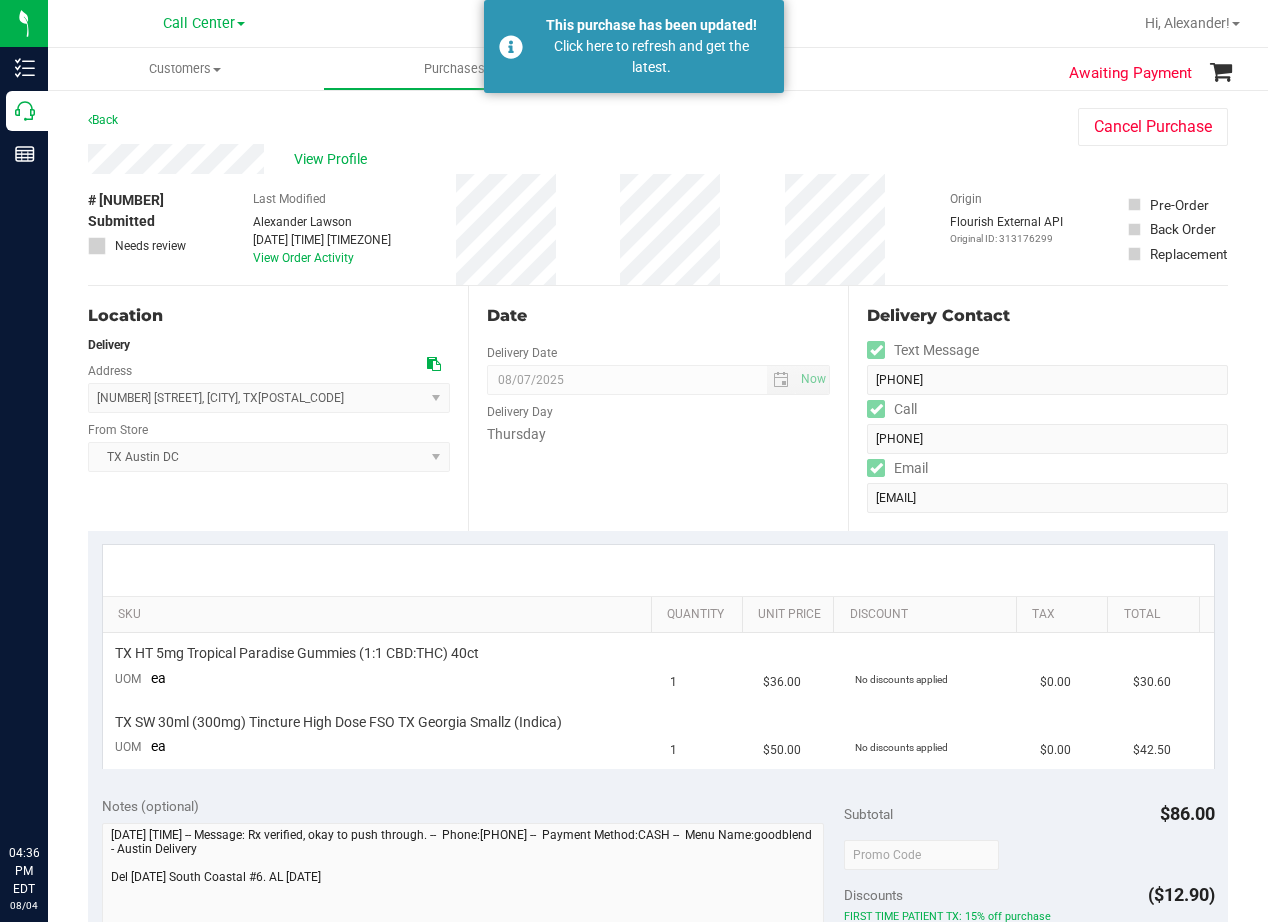 scroll, scrollTop: 0, scrollLeft: 0, axis: both 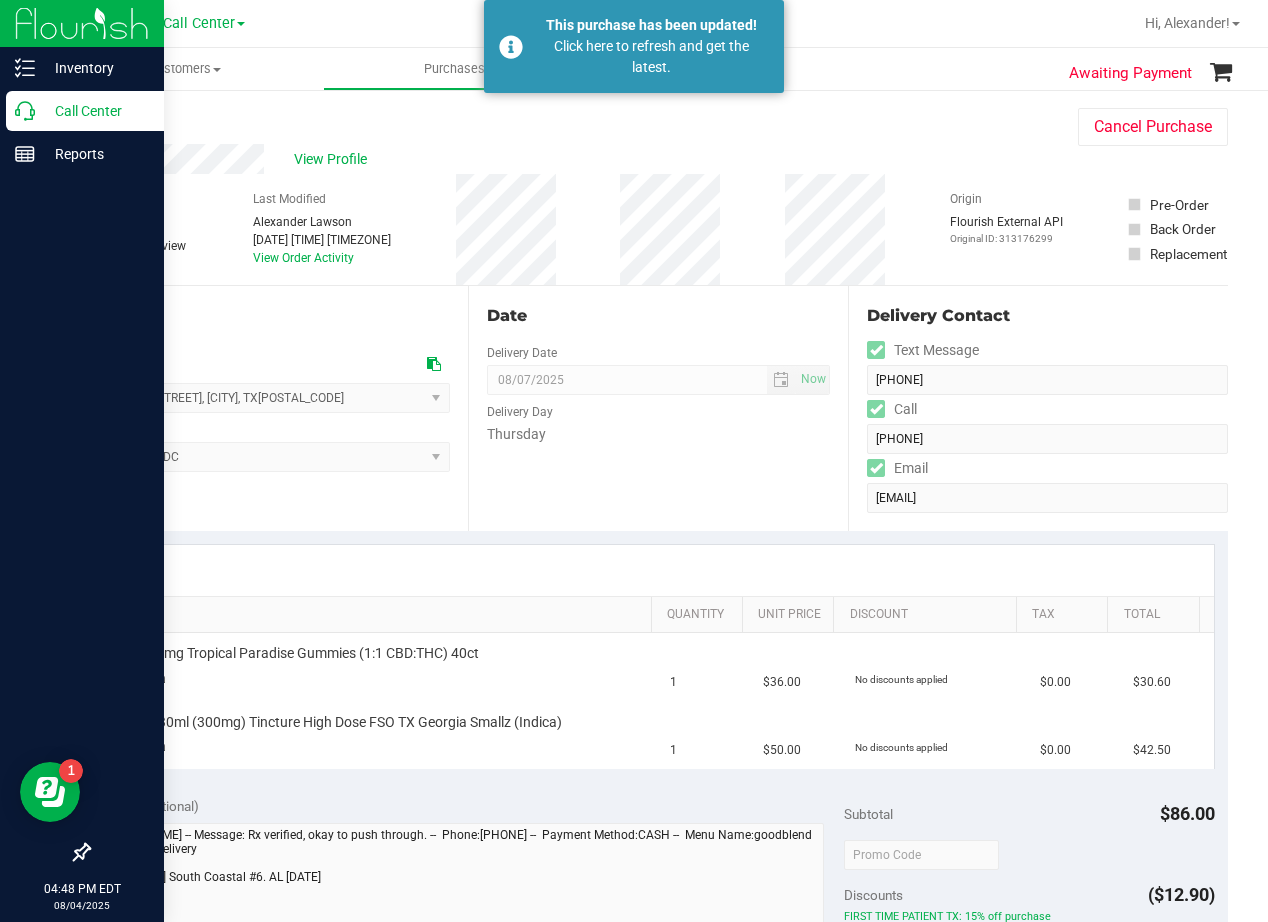 click 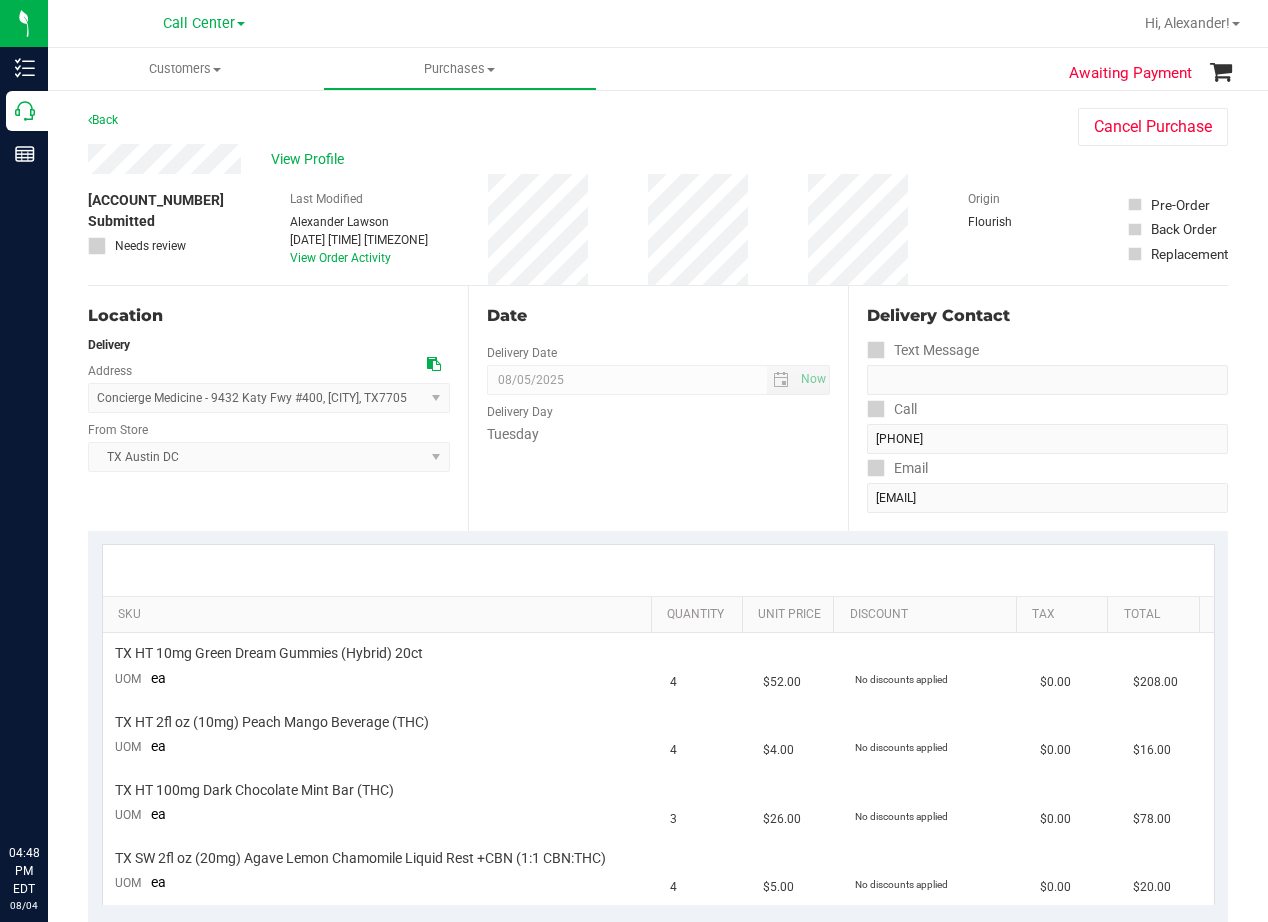 scroll, scrollTop: 0, scrollLeft: 0, axis: both 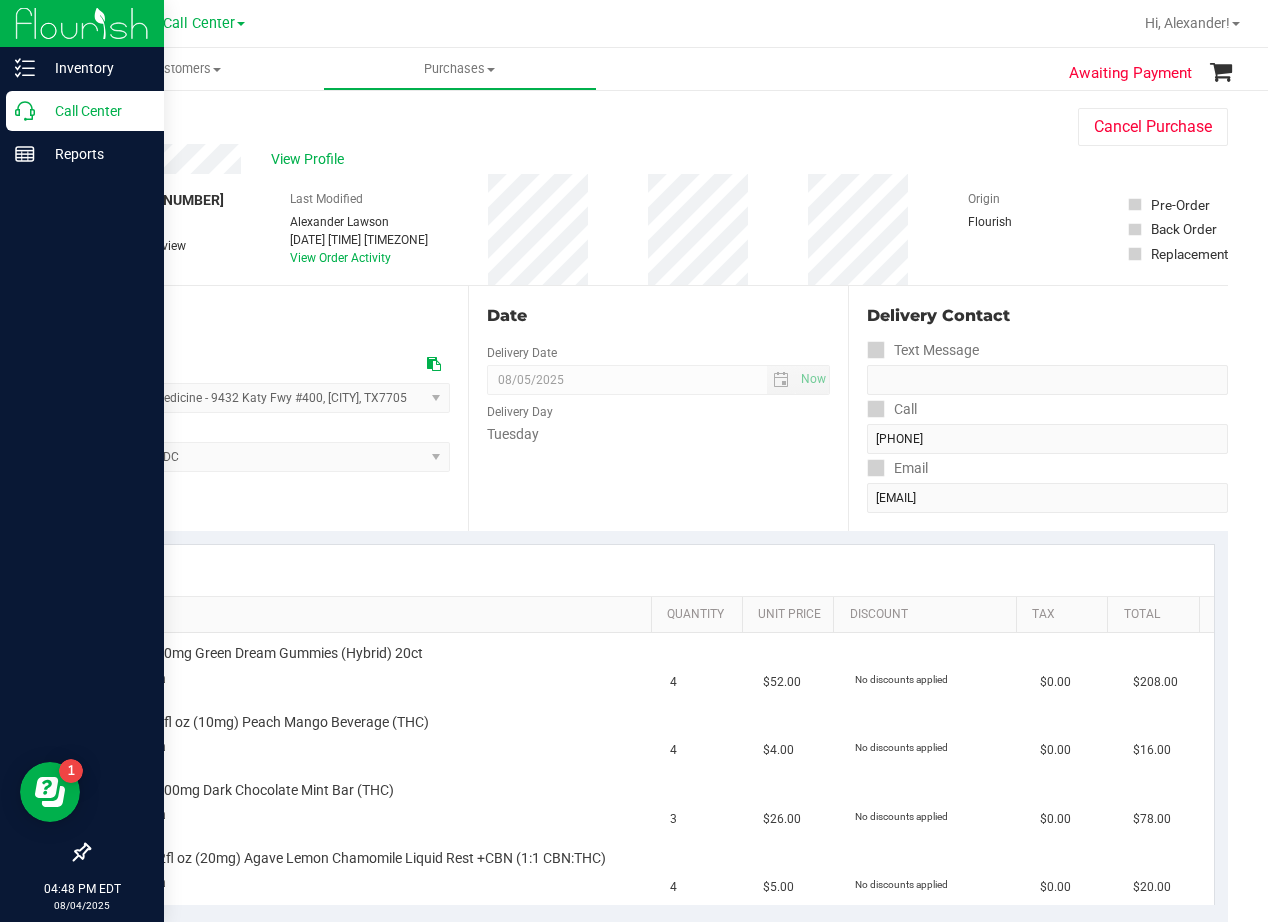 click 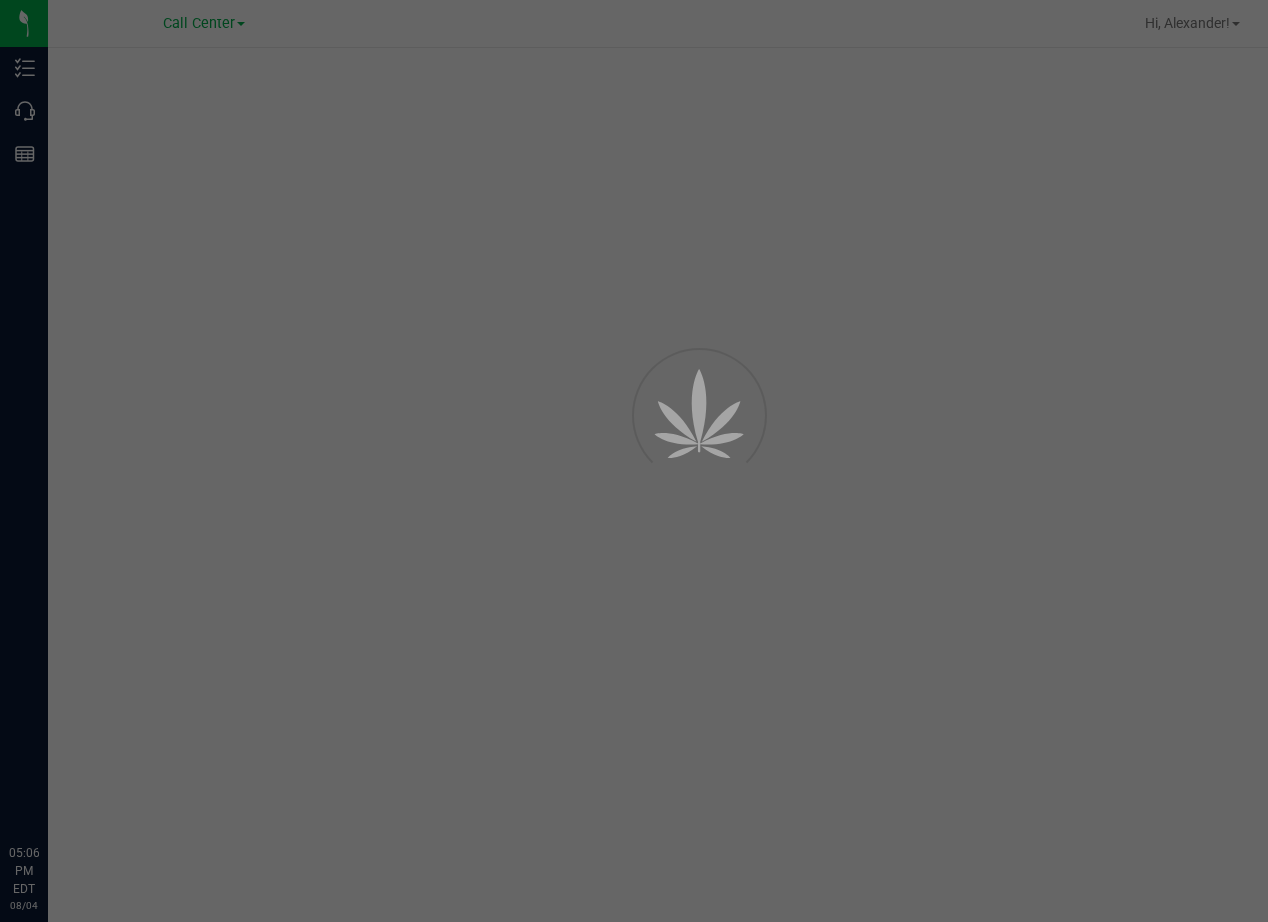 scroll, scrollTop: 0, scrollLeft: 0, axis: both 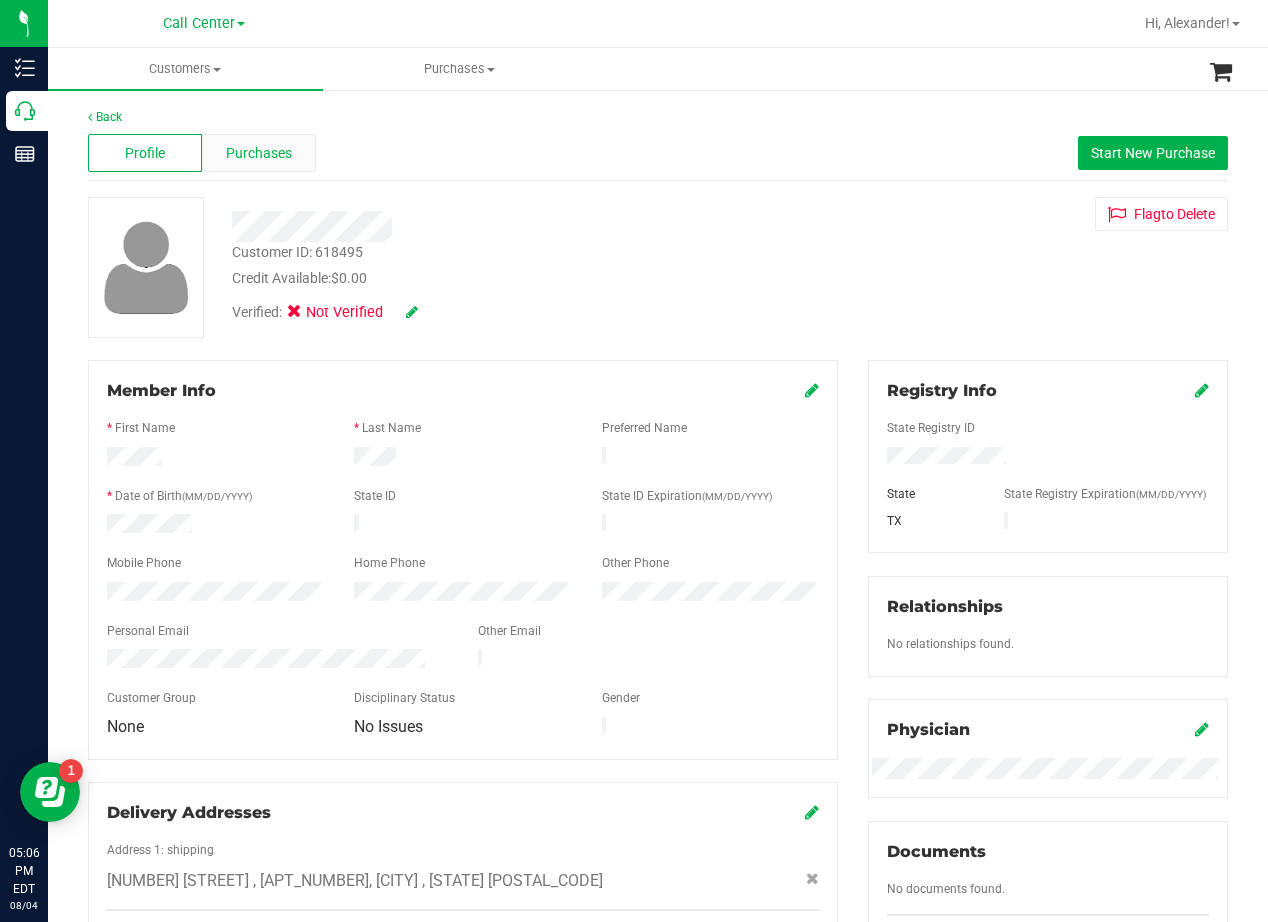 click on "Purchases" at bounding box center (259, 153) 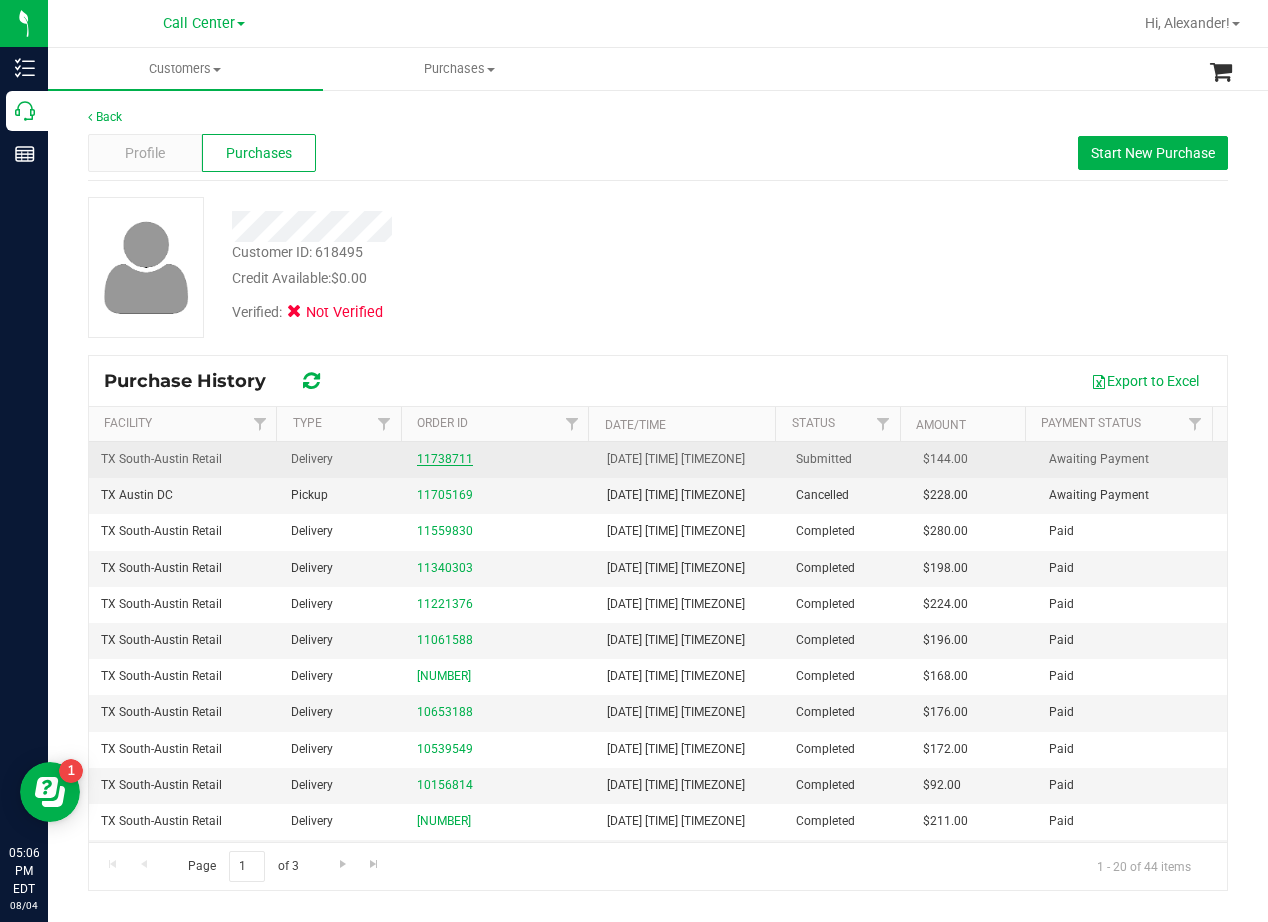 click on "11738711" at bounding box center (445, 459) 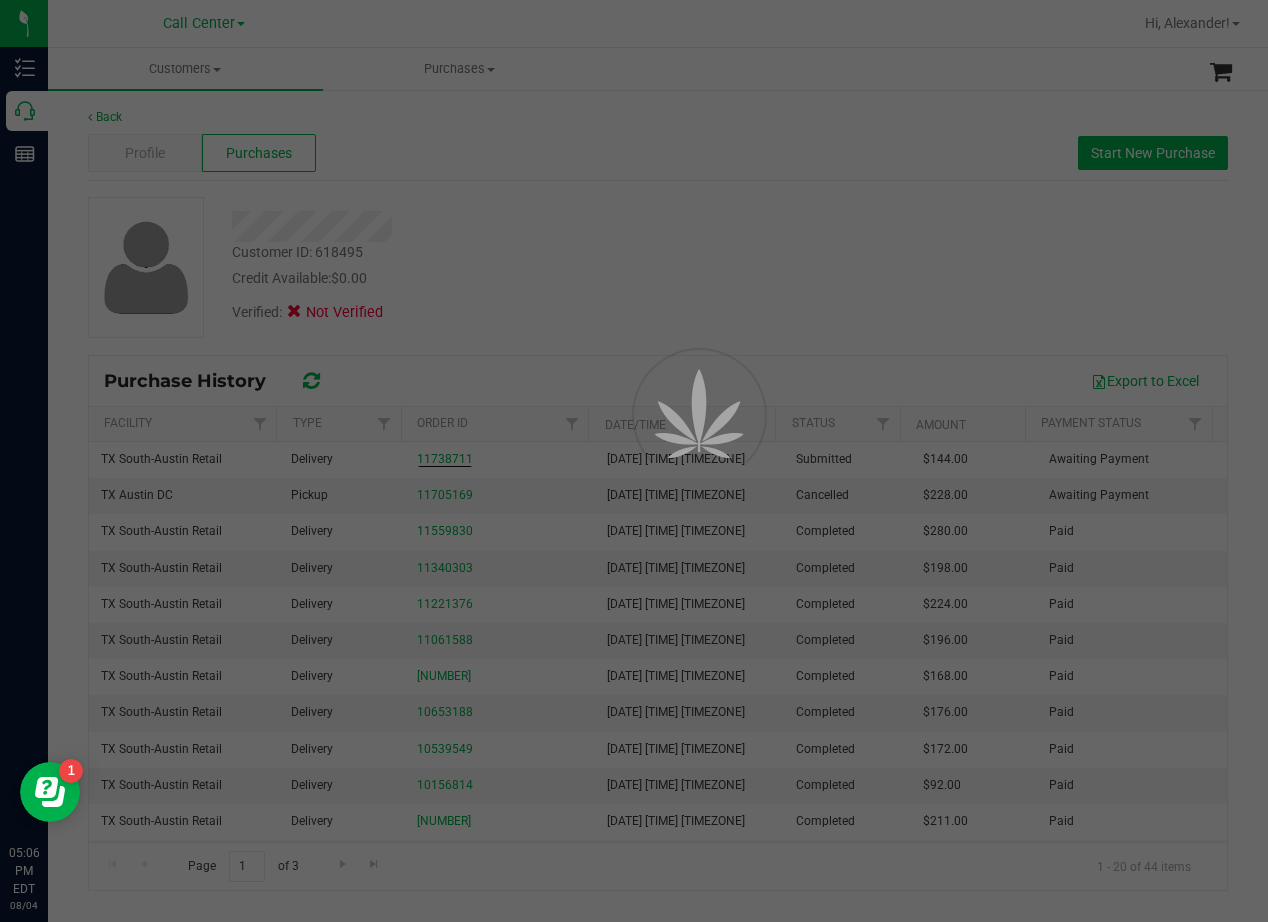 click at bounding box center (634, 461) 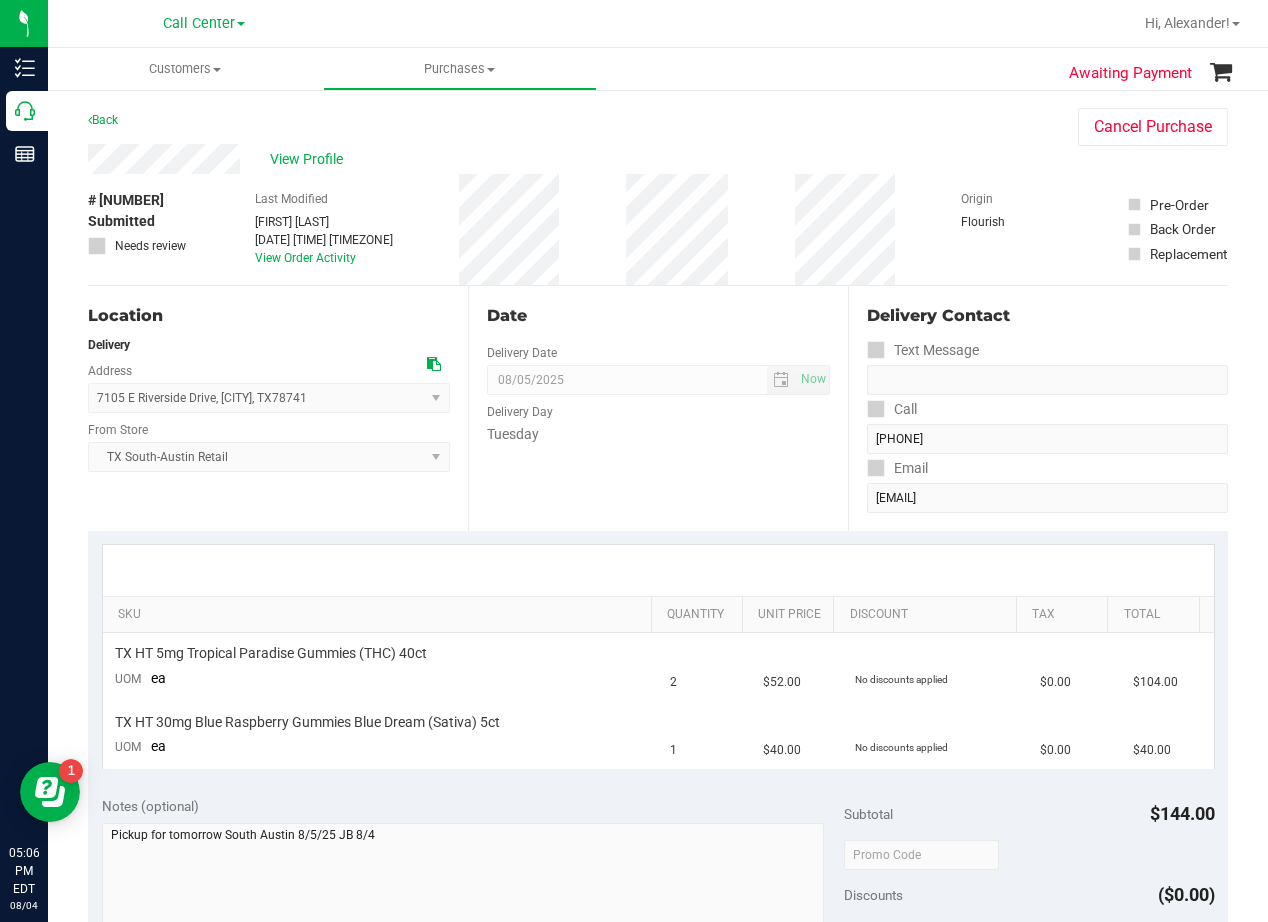 click on "Date
Delivery Date
08/05/2025
Now
08/05/2025 08:00 AM
Now
Delivery Day
Tuesday" at bounding box center (658, 408) 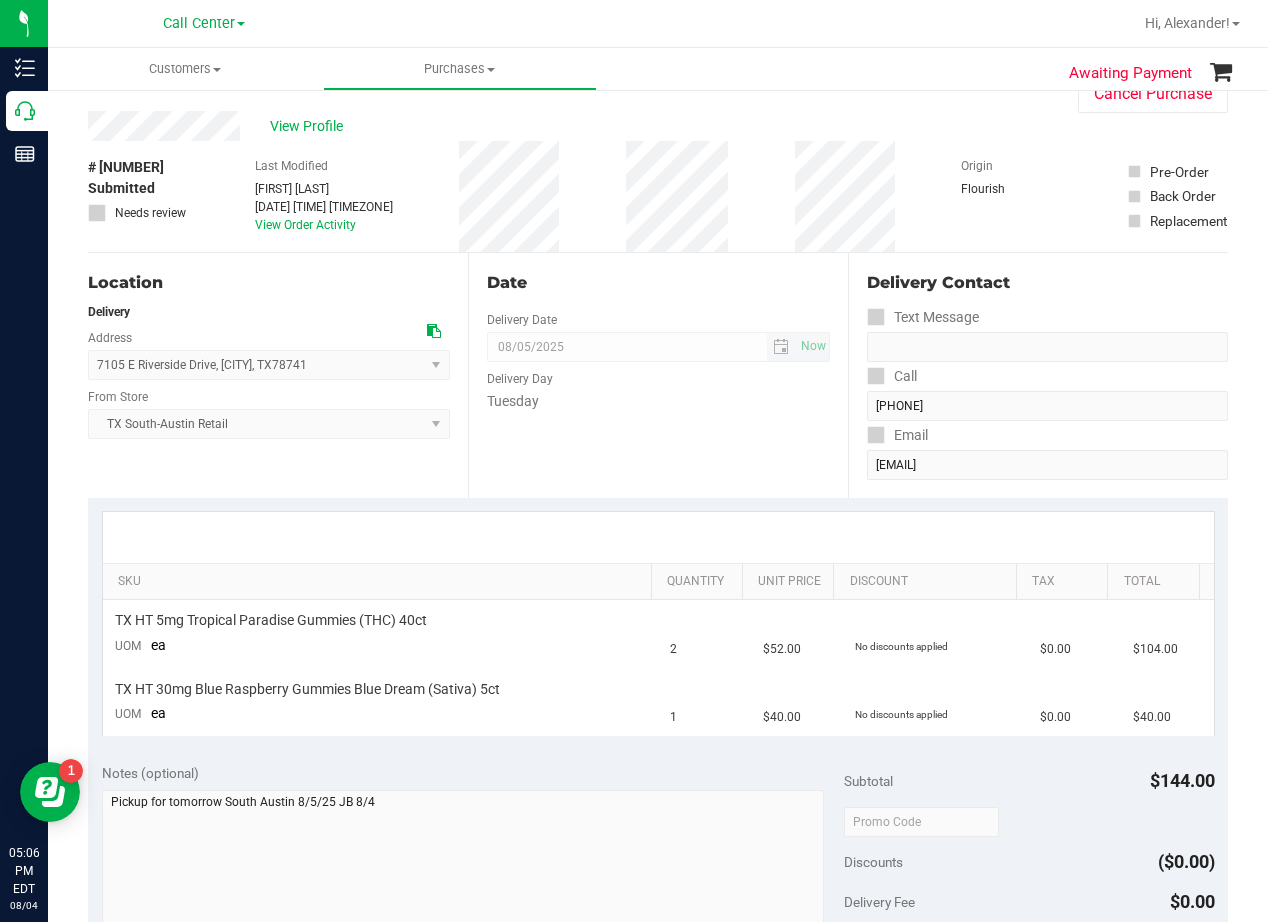 scroll, scrollTop: 0, scrollLeft: 0, axis: both 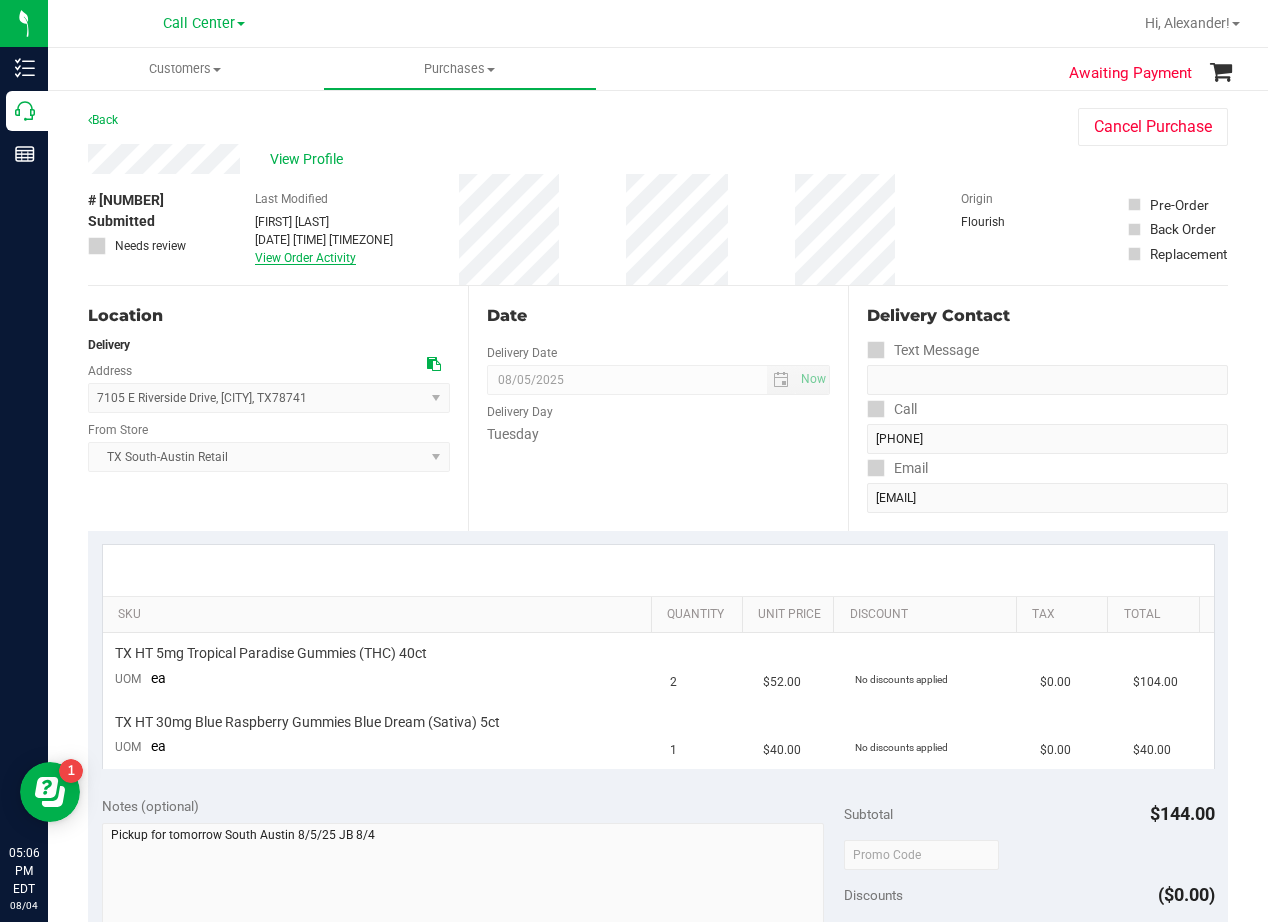 click on "View Order Activity" at bounding box center (305, 258) 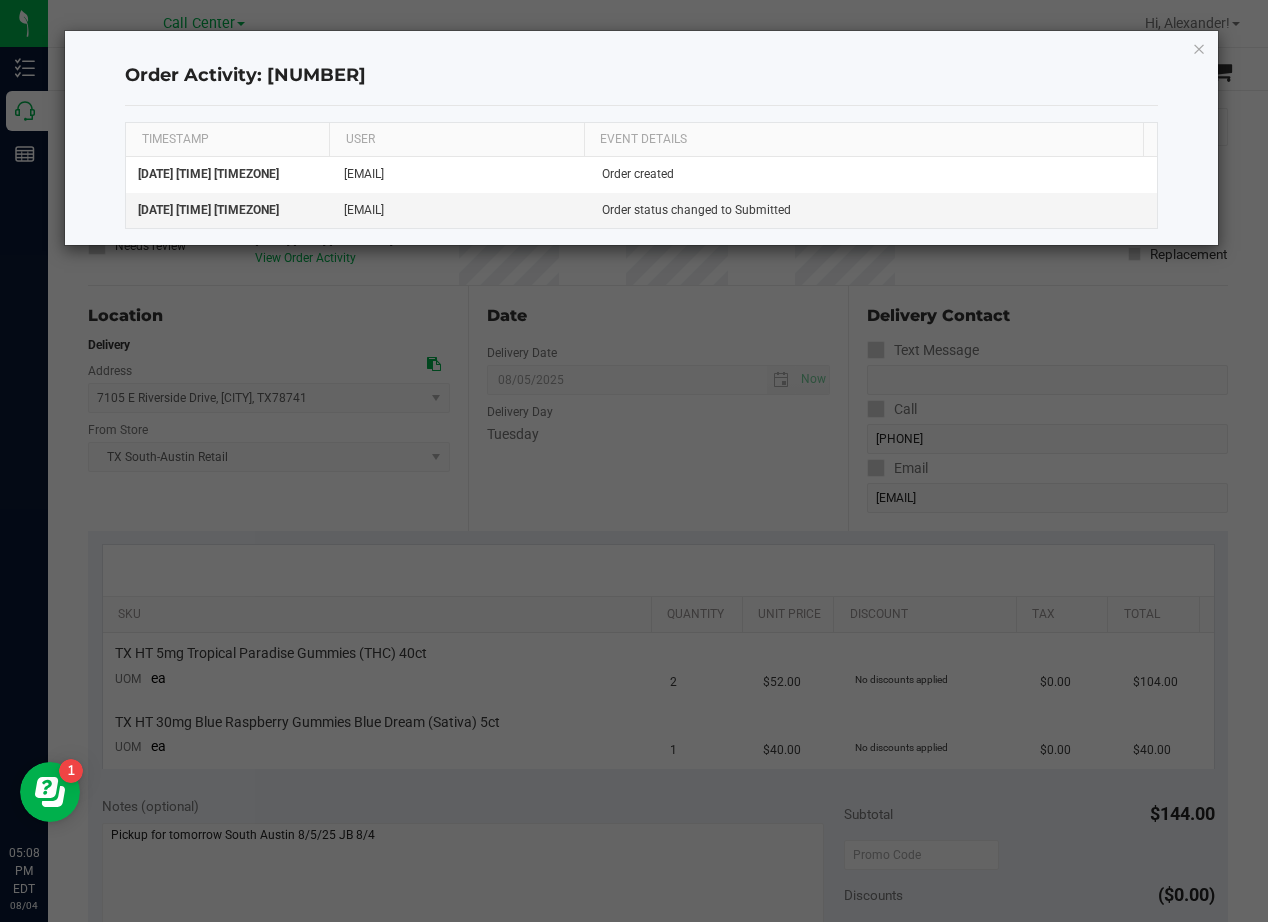 click on "Order Activity: [NUMBER]  TIMESTAMP USER EVENT DETAILS  [DATE] [TIME] [TIMEZONE]   [EMAIL]   Order created   [DATE] [TIME] [TIMEZONE]   [EMAIL]   Order status changed to Submitted" 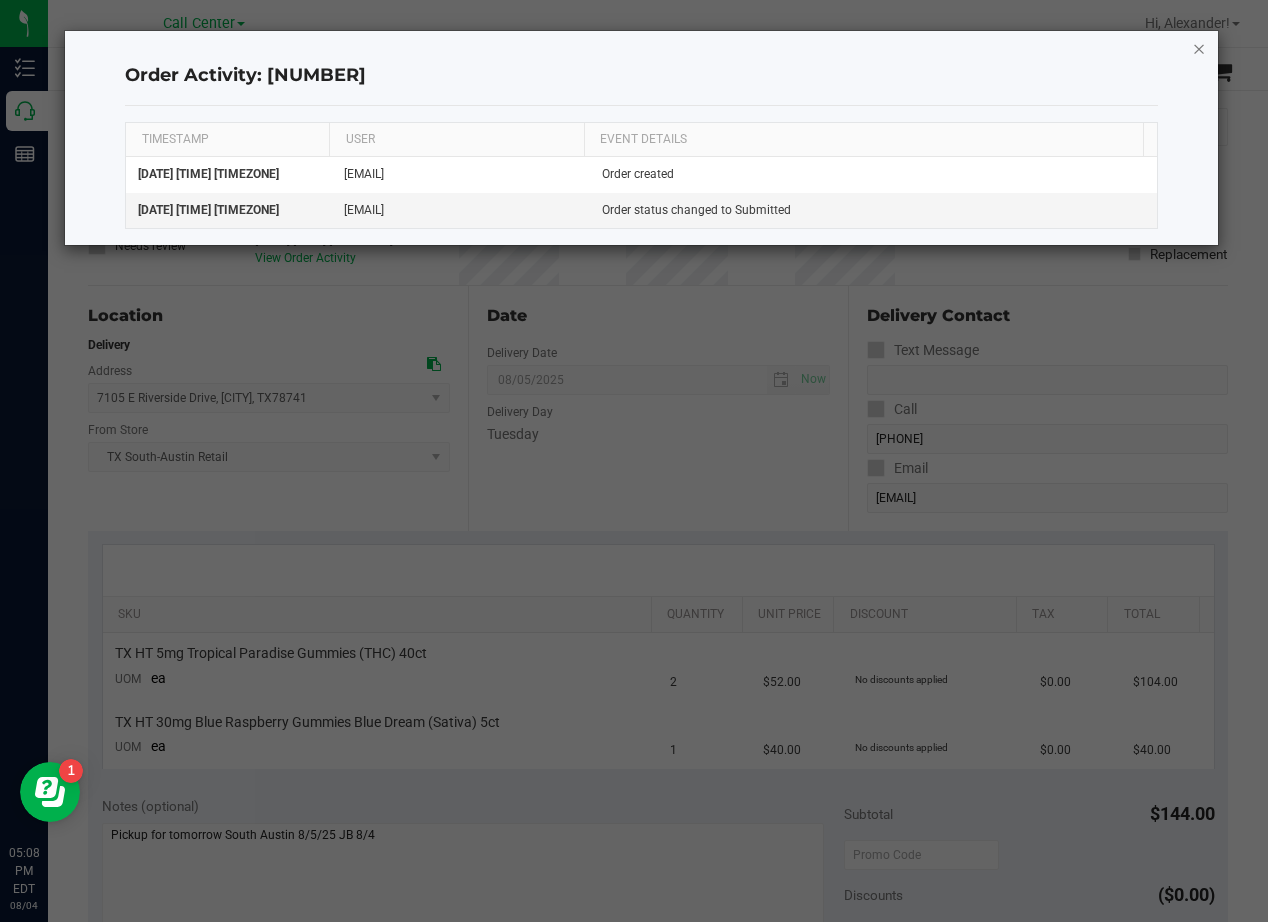 click 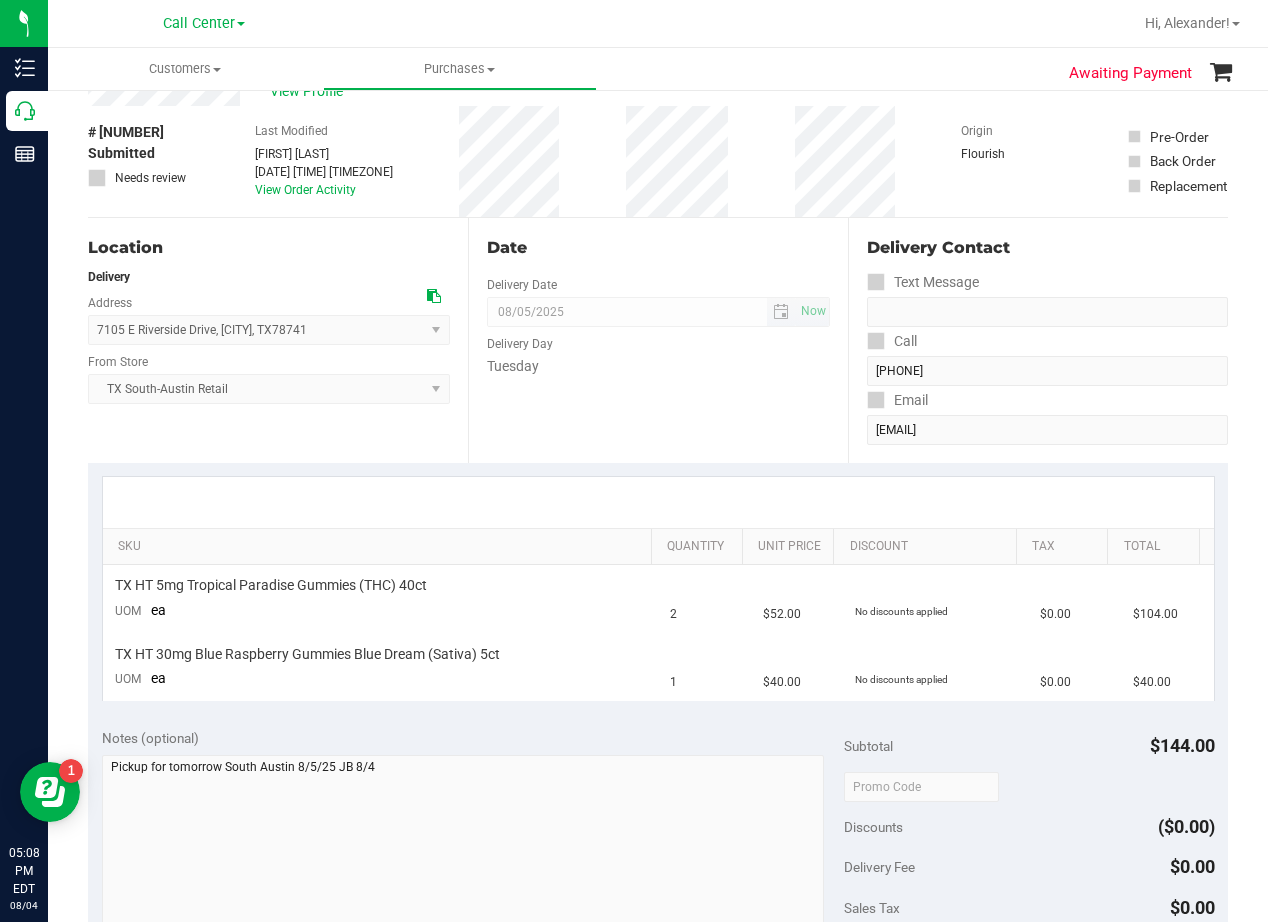scroll, scrollTop: 100, scrollLeft: 0, axis: vertical 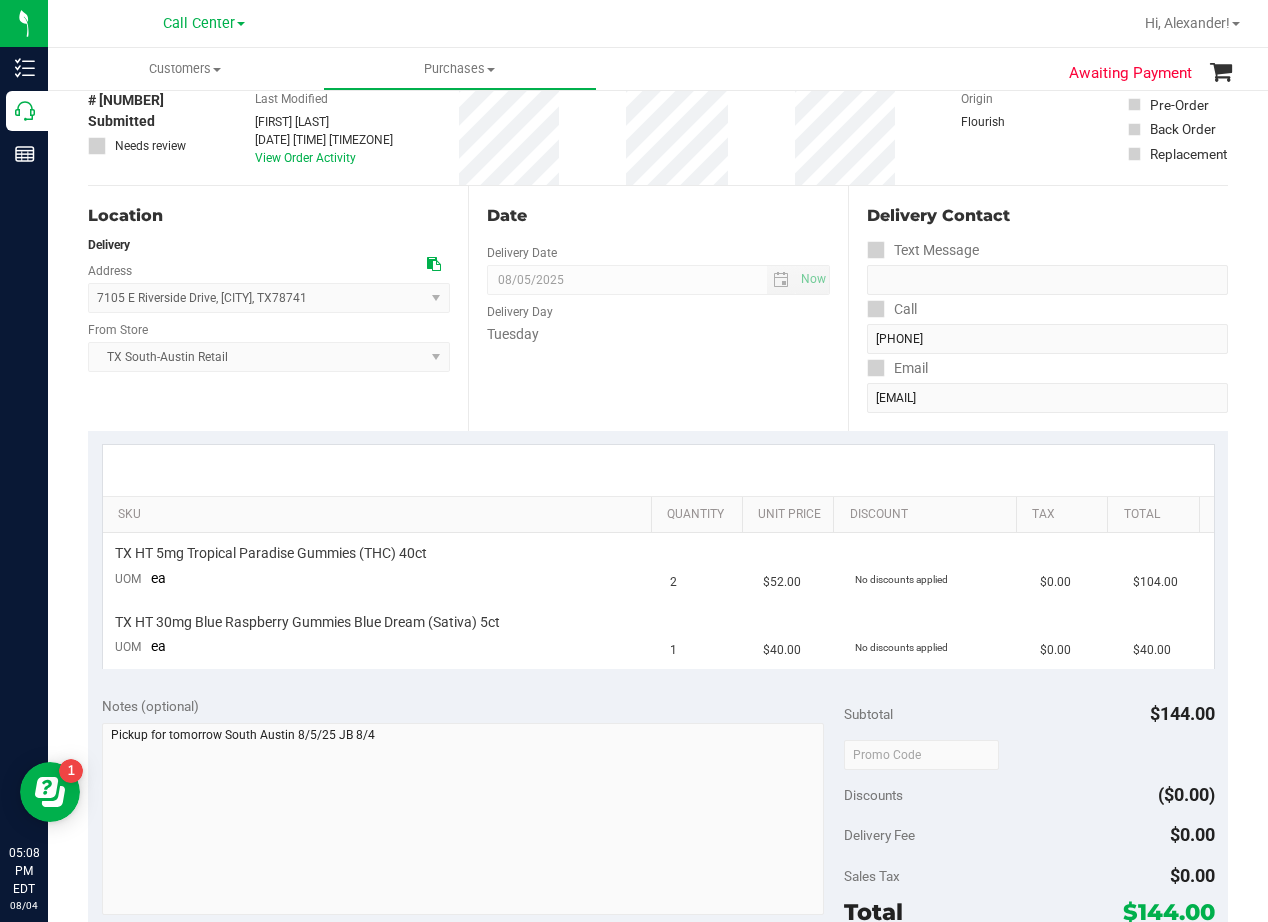 click on "Date
Delivery Date
08/05/2025
Now
08/05/2025 08:00 AM
Now
Delivery Day
Tuesday" at bounding box center (658, 308) 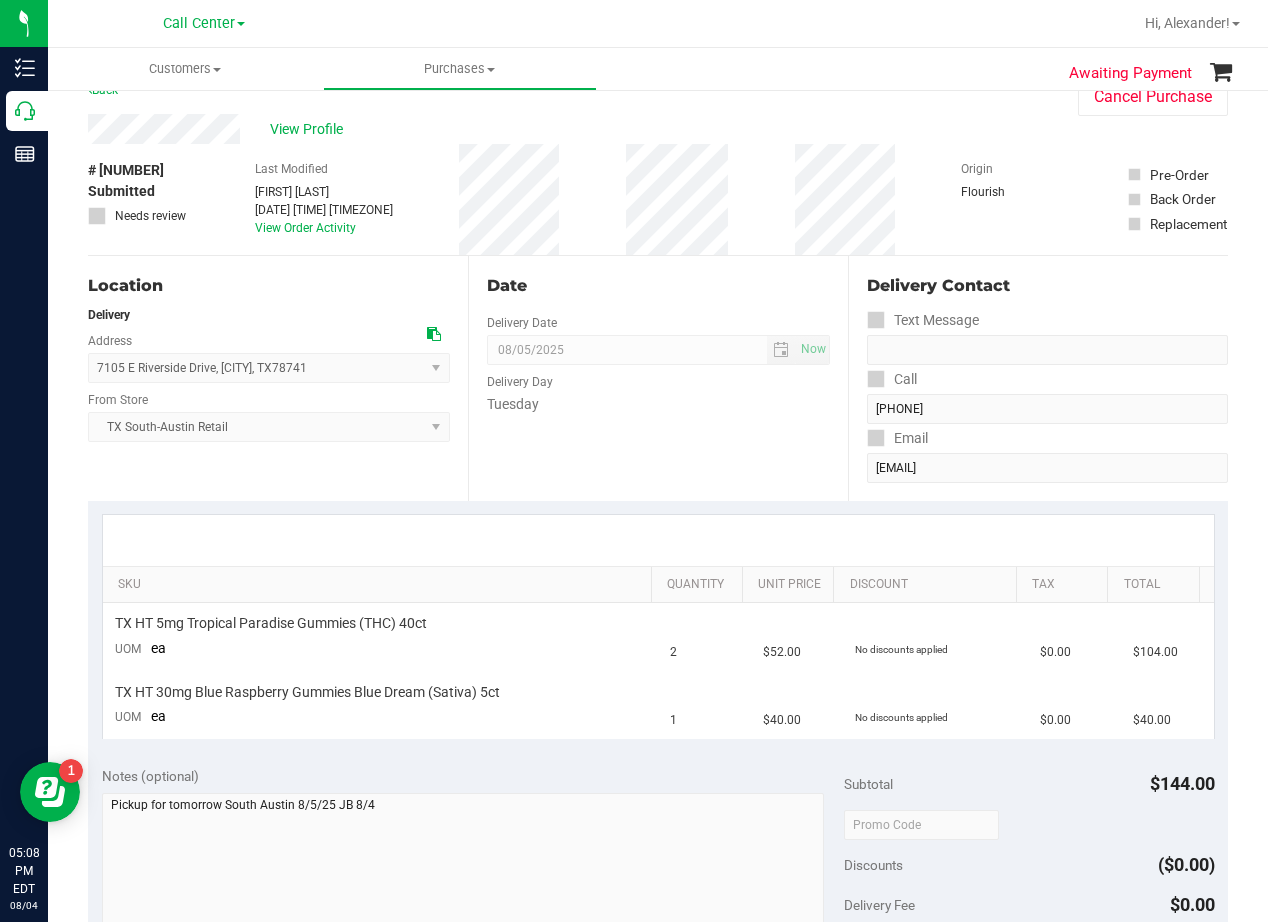 scroll, scrollTop: 0, scrollLeft: 0, axis: both 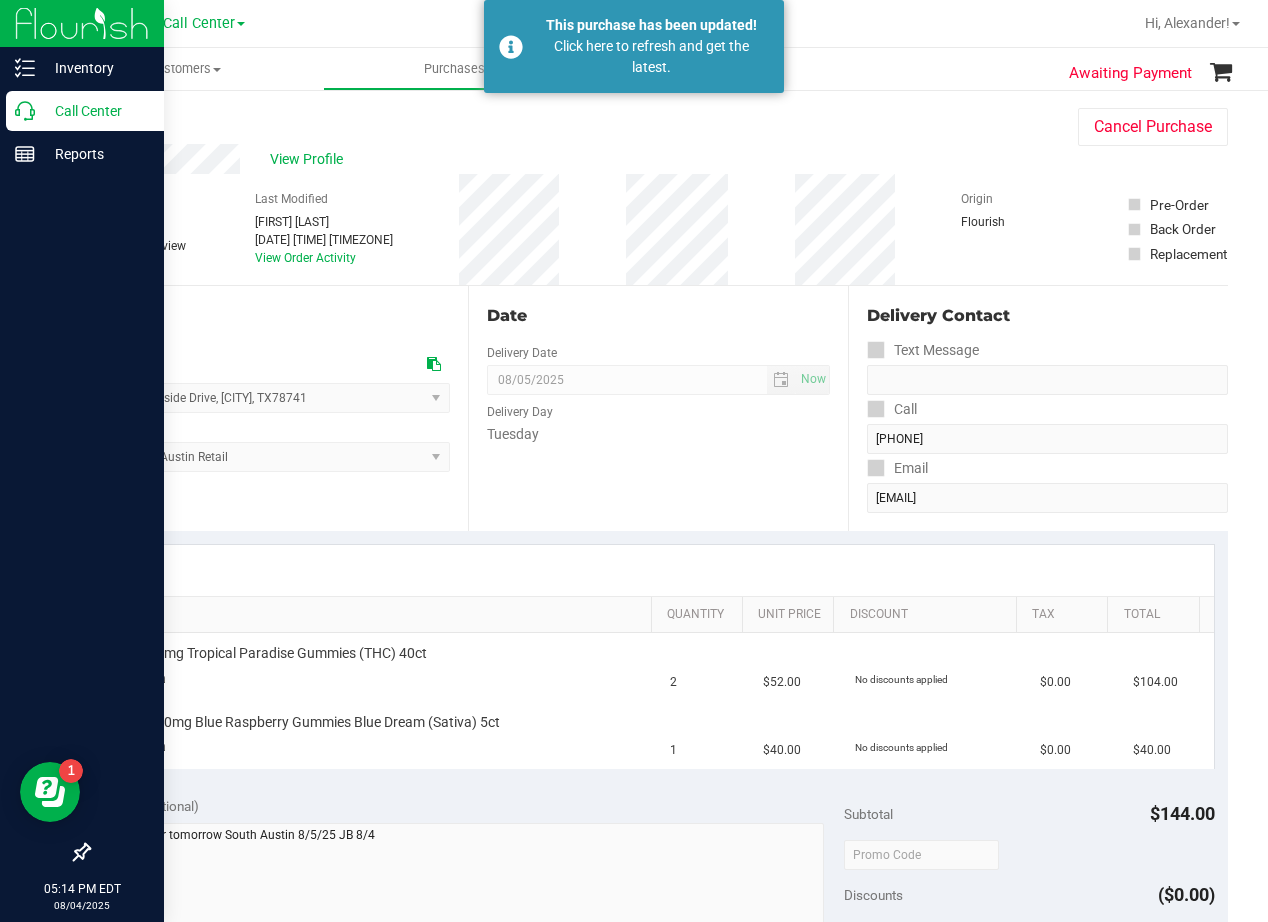 click 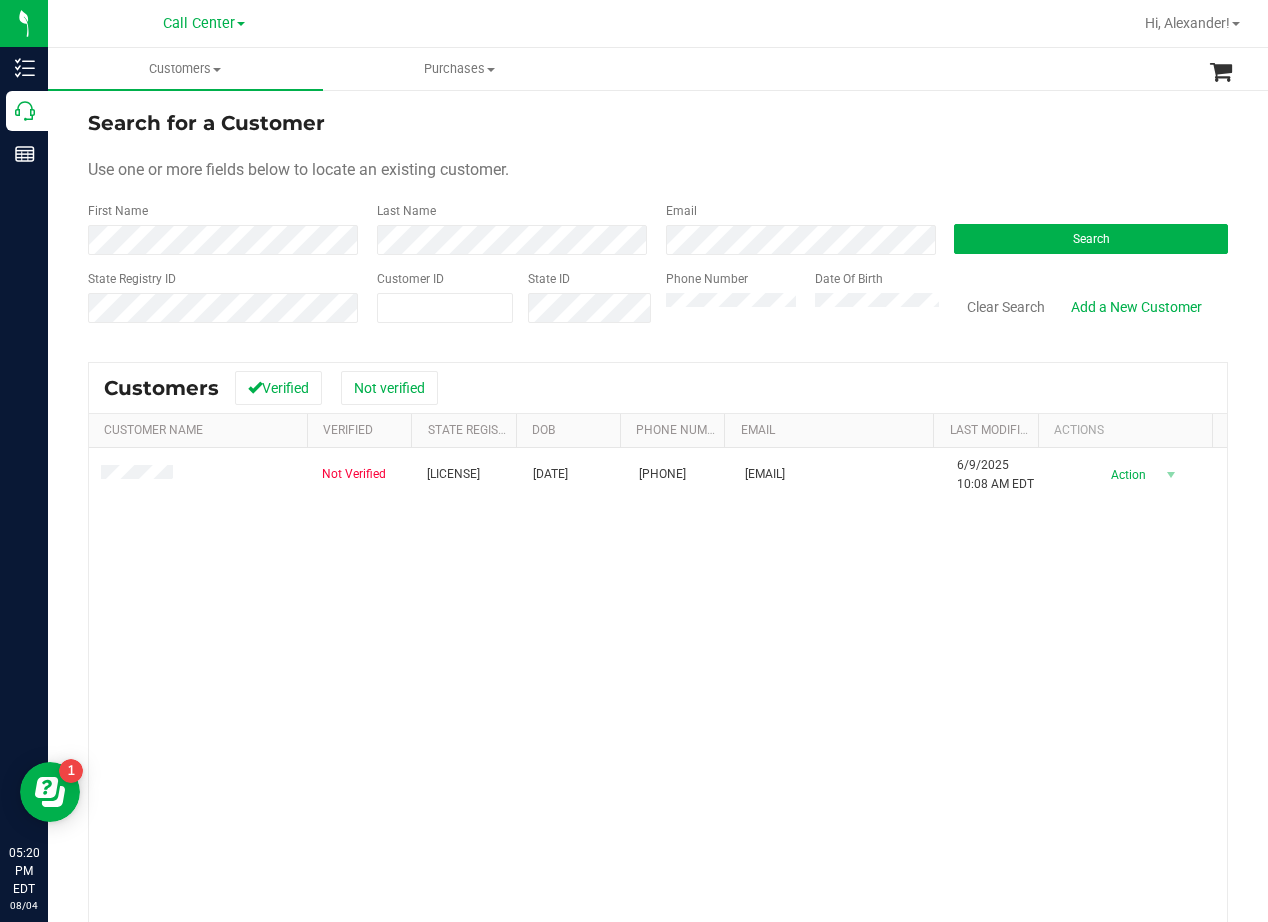 click on "Search for a Customer
Use one or more fields below to locate an existing customer.
First Name
Last Name
Email
Search
State Registry ID
Customer ID
State ID
Phone Number
Date Of Birth" at bounding box center (658, 224) 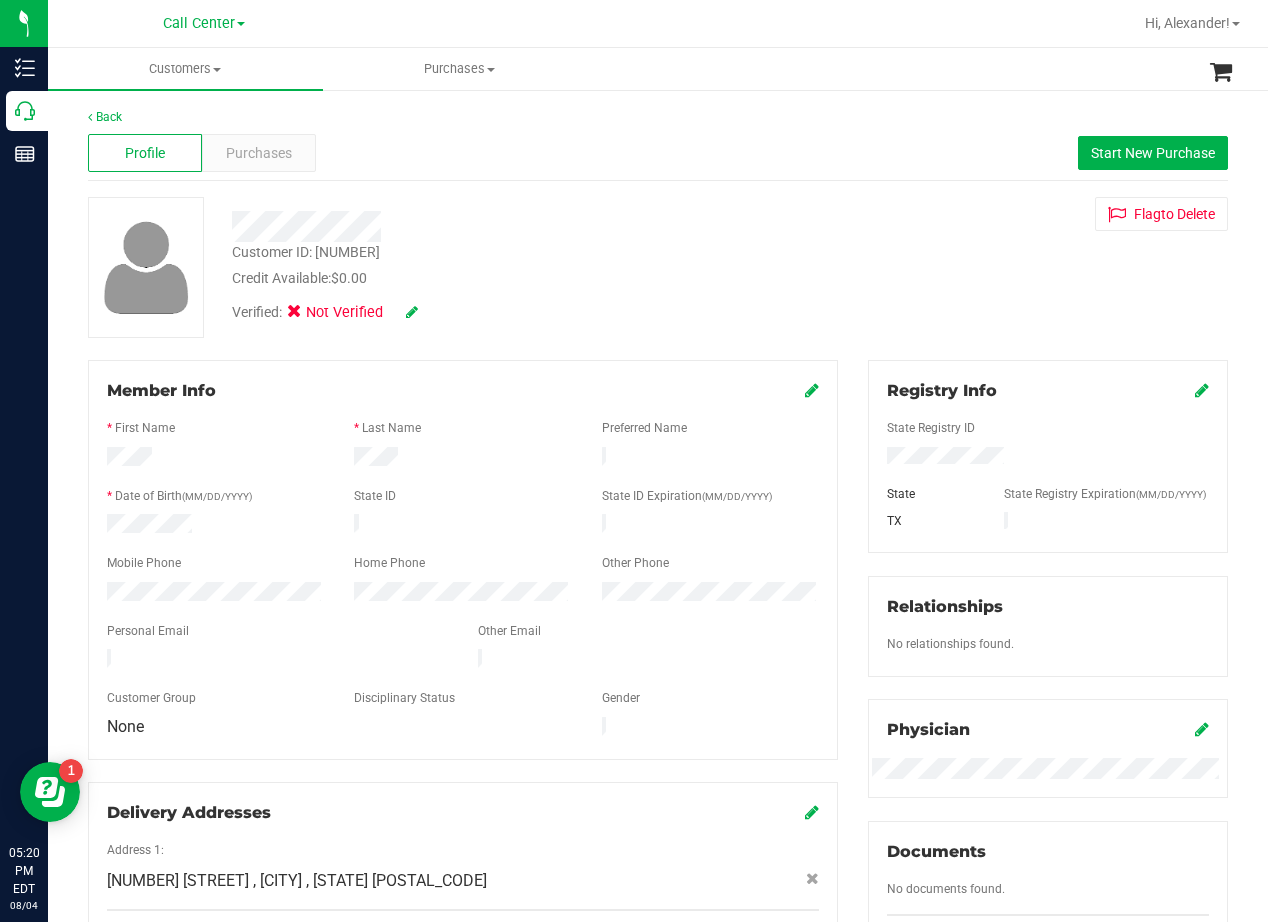 click on "Customer ID: [NUMBER]
Credit Available:
[CURRENCY][AMOUNT]
Verified:
Not Verified
Flag  to Delete" at bounding box center [658, 267] 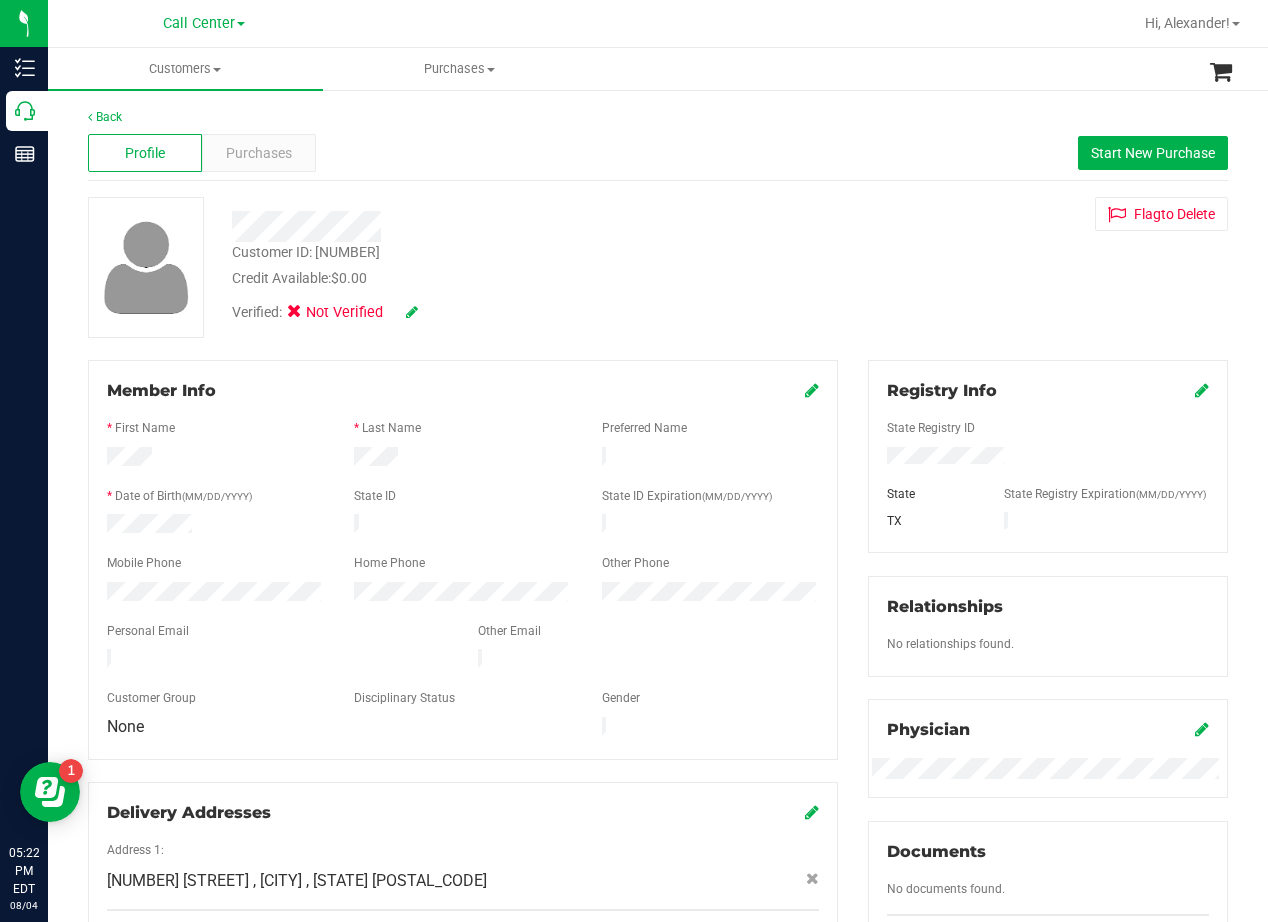 click on "Customer ID: [NUMBER]
Credit Available:
[CURRENCY][AMOUNT]
Verified:
Not Verified
Flag  to Delete" at bounding box center (658, 267) 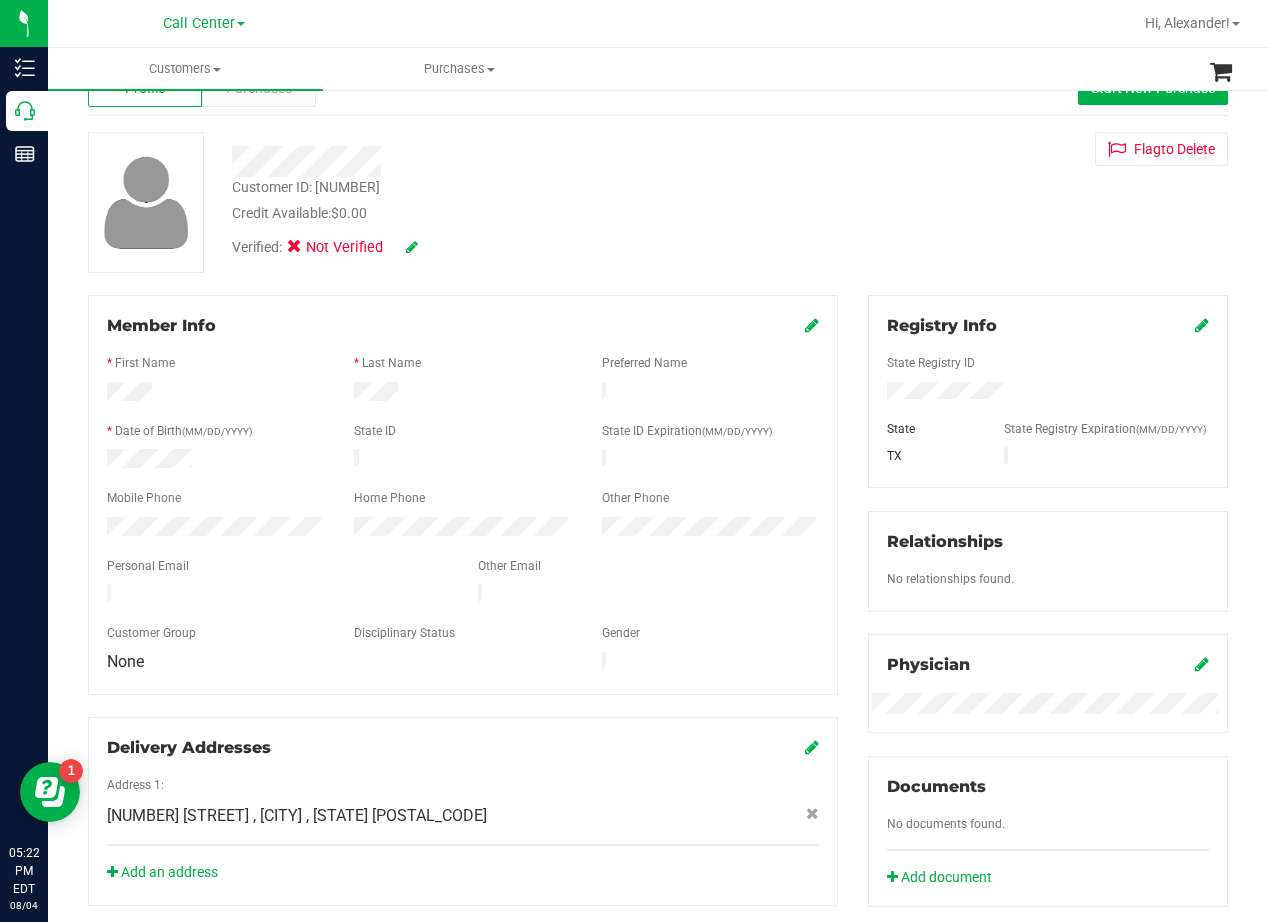 scroll, scrollTop: 100, scrollLeft: 0, axis: vertical 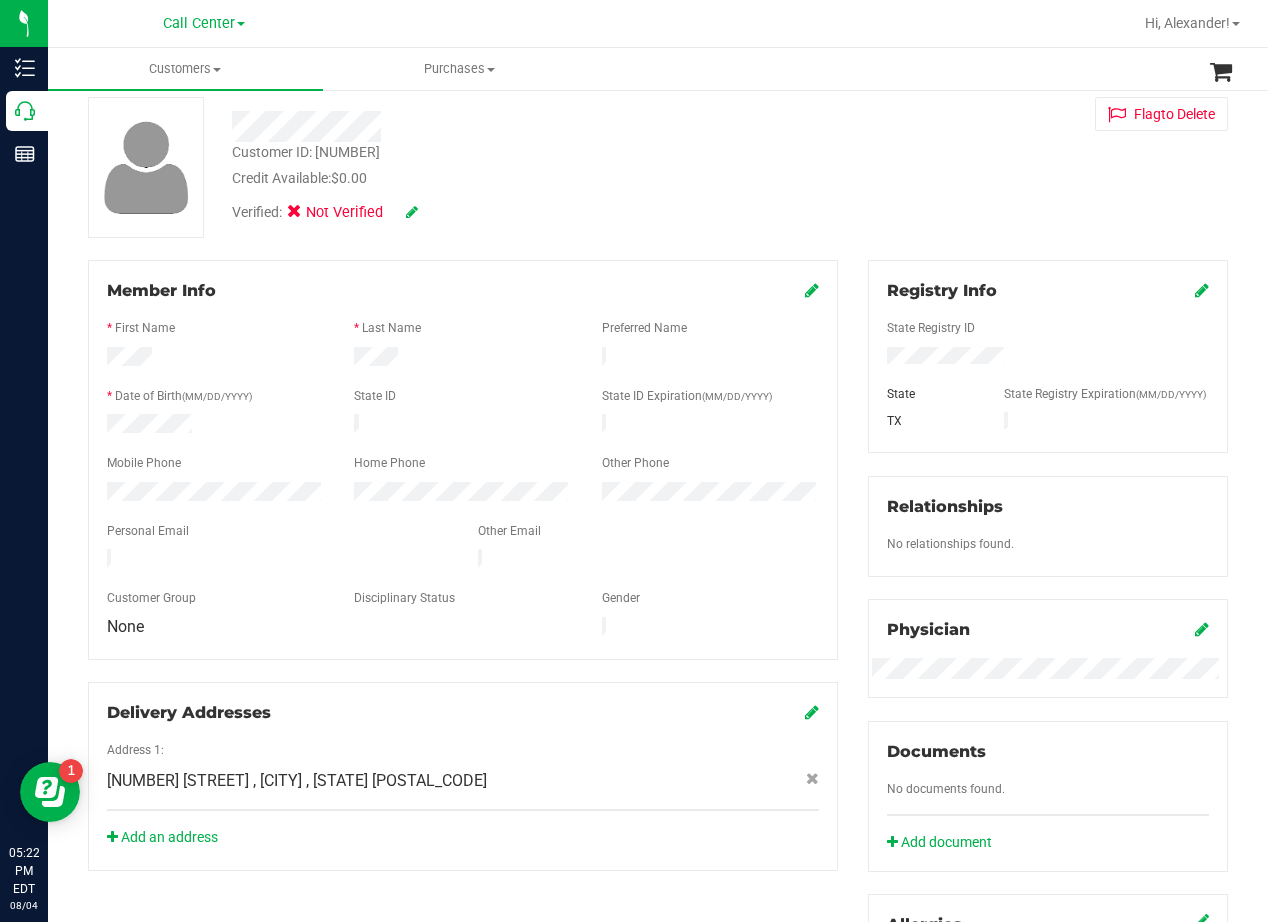click on "Member Info
*
First Name
*
Last Name
Preferred Name
*
Date of Birth
(MM/DD/YYYY)
State ID
State ID Expiration
(MM/DD/YYYY)" at bounding box center (463, 565) 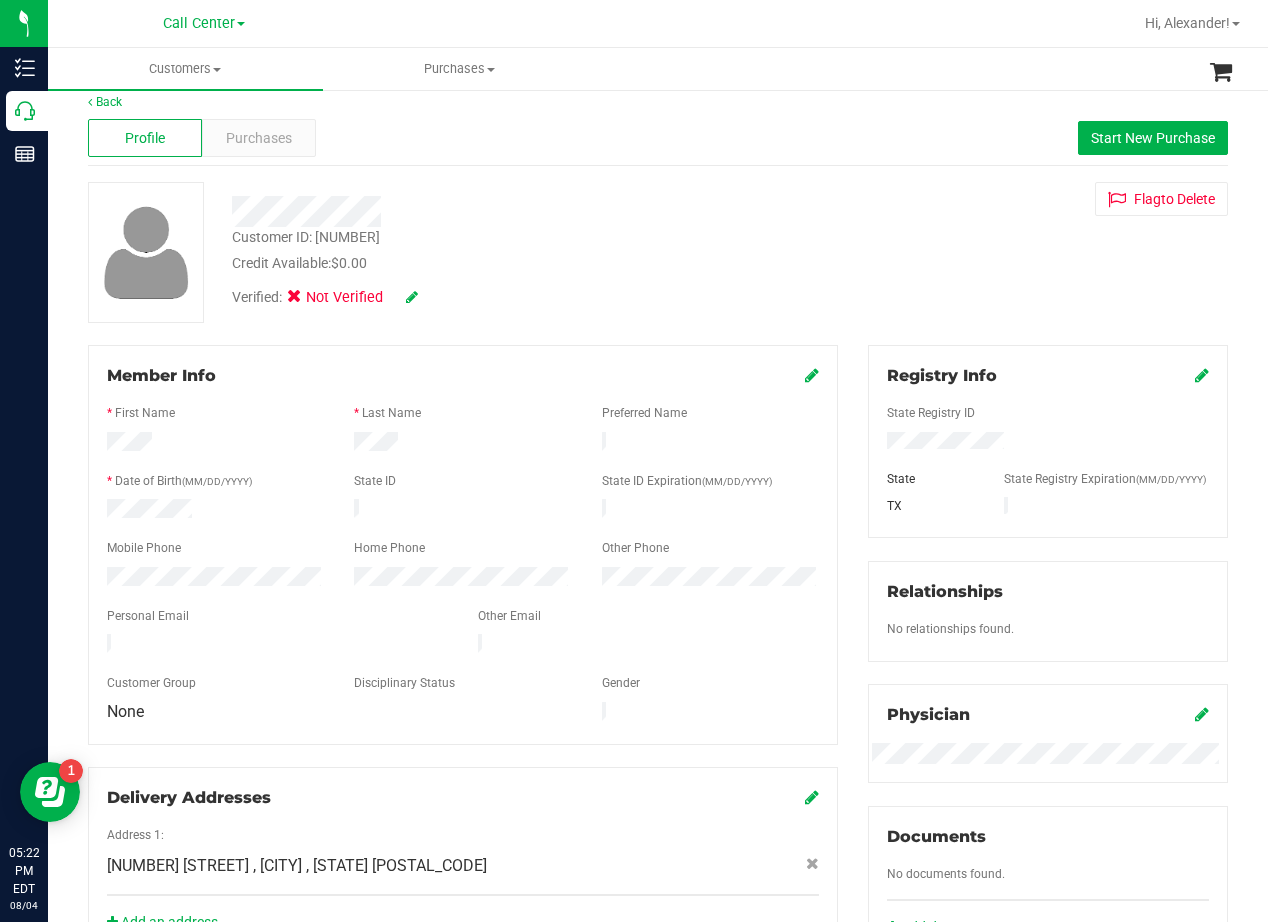 scroll, scrollTop: 0, scrollLeft: 0, axis: both 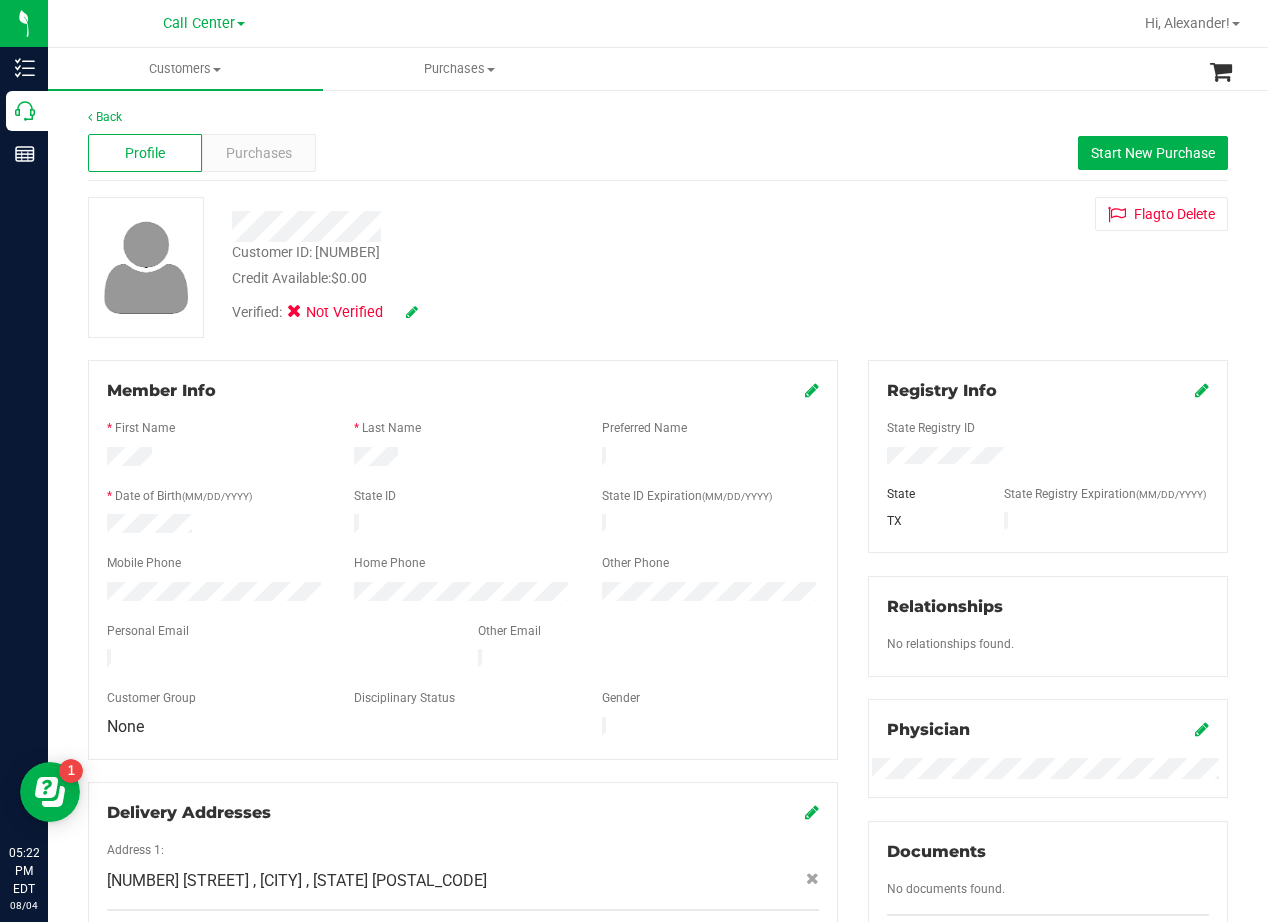 drag, startPoint x: 874, startPoint y: 267, endPoint x: 848, endPoint y: 278, distance: 28.231188 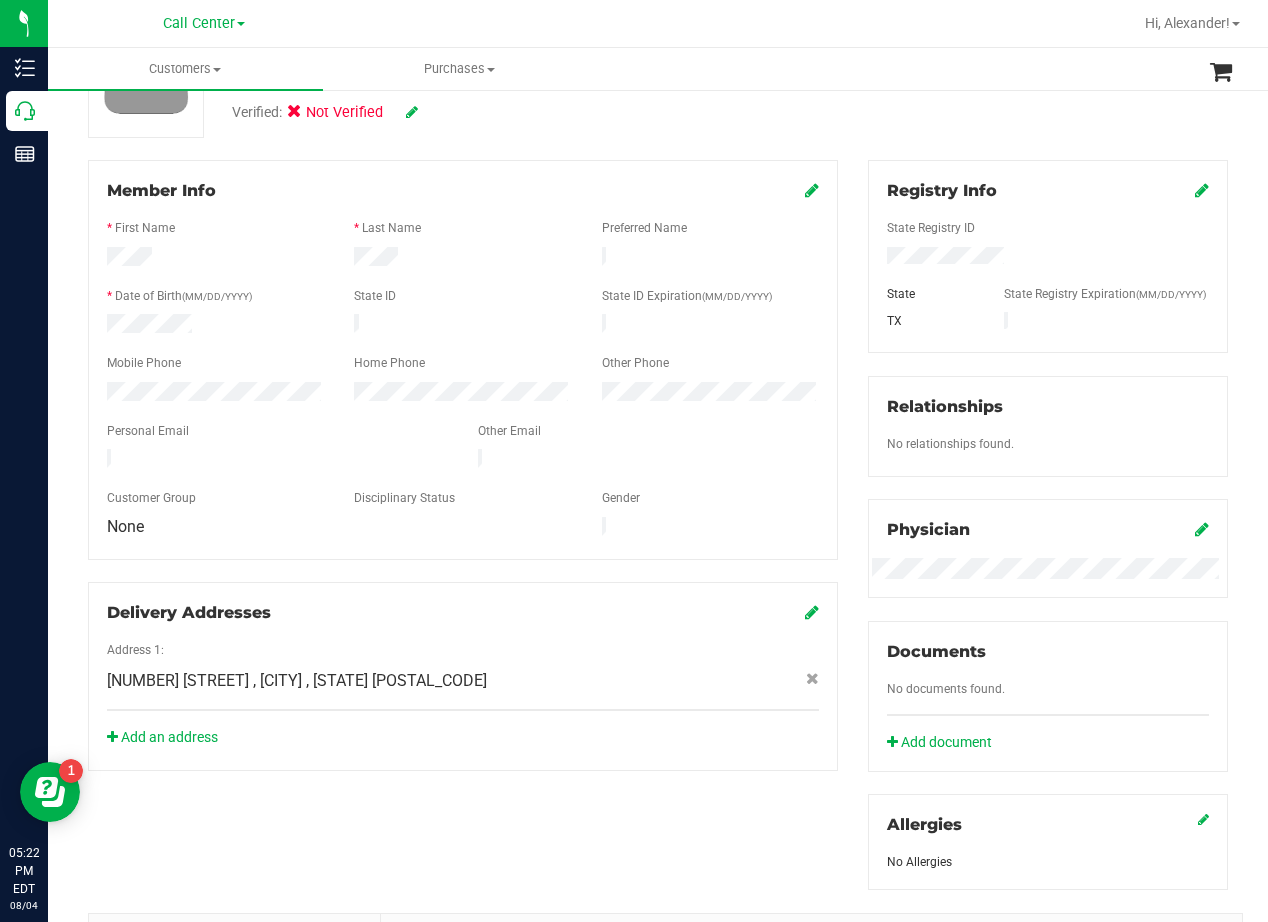 scroll, scrollTop: 300, scrollLeft: 0, axis: vertical 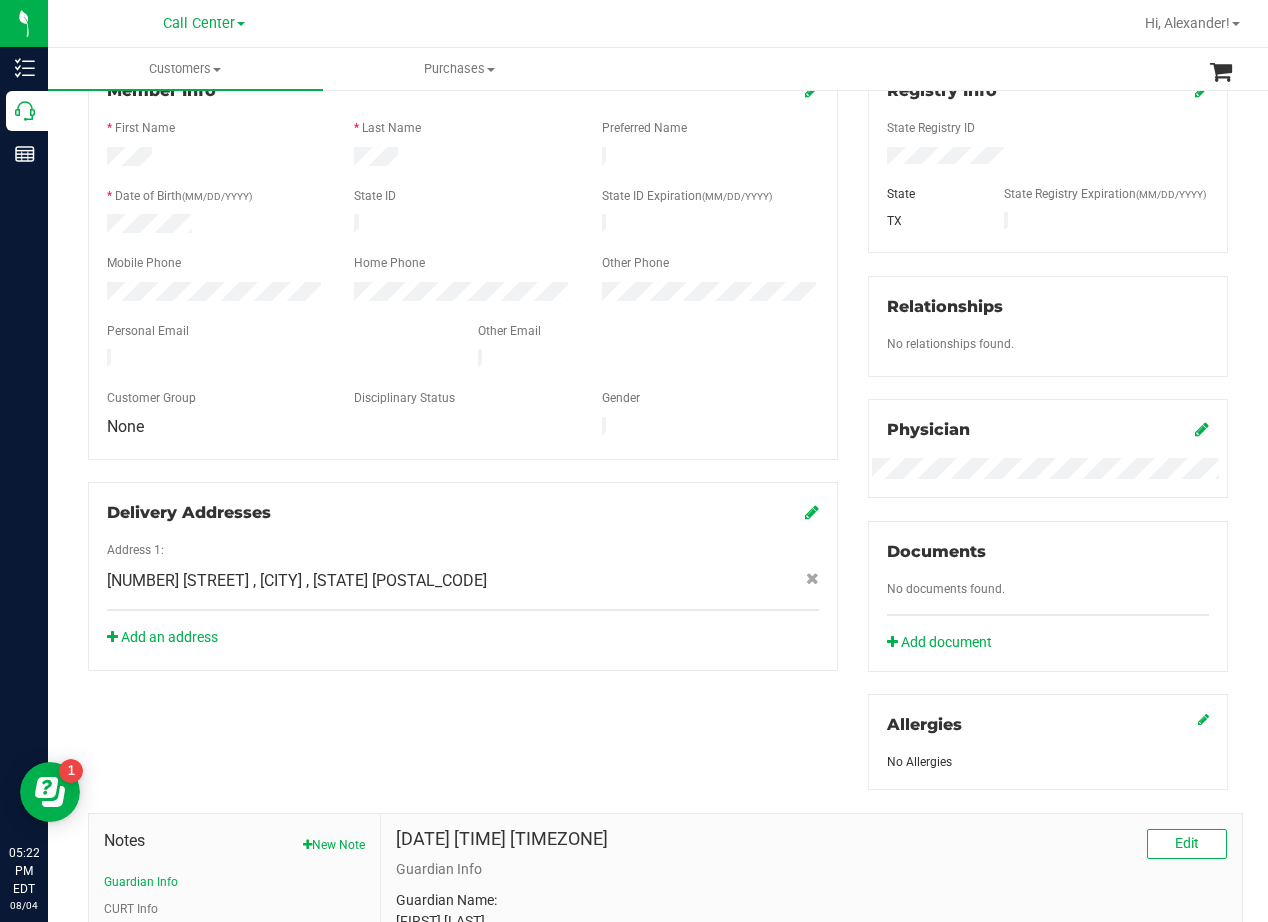 click on "Member Info
*
First Name
*
Last Name
Preferred Name
*
Date of Birth
(MM/DD/YYYY)
State ID
State ID Expiration
(MM/DD/YYYY)" at bounding box center [463, 365] 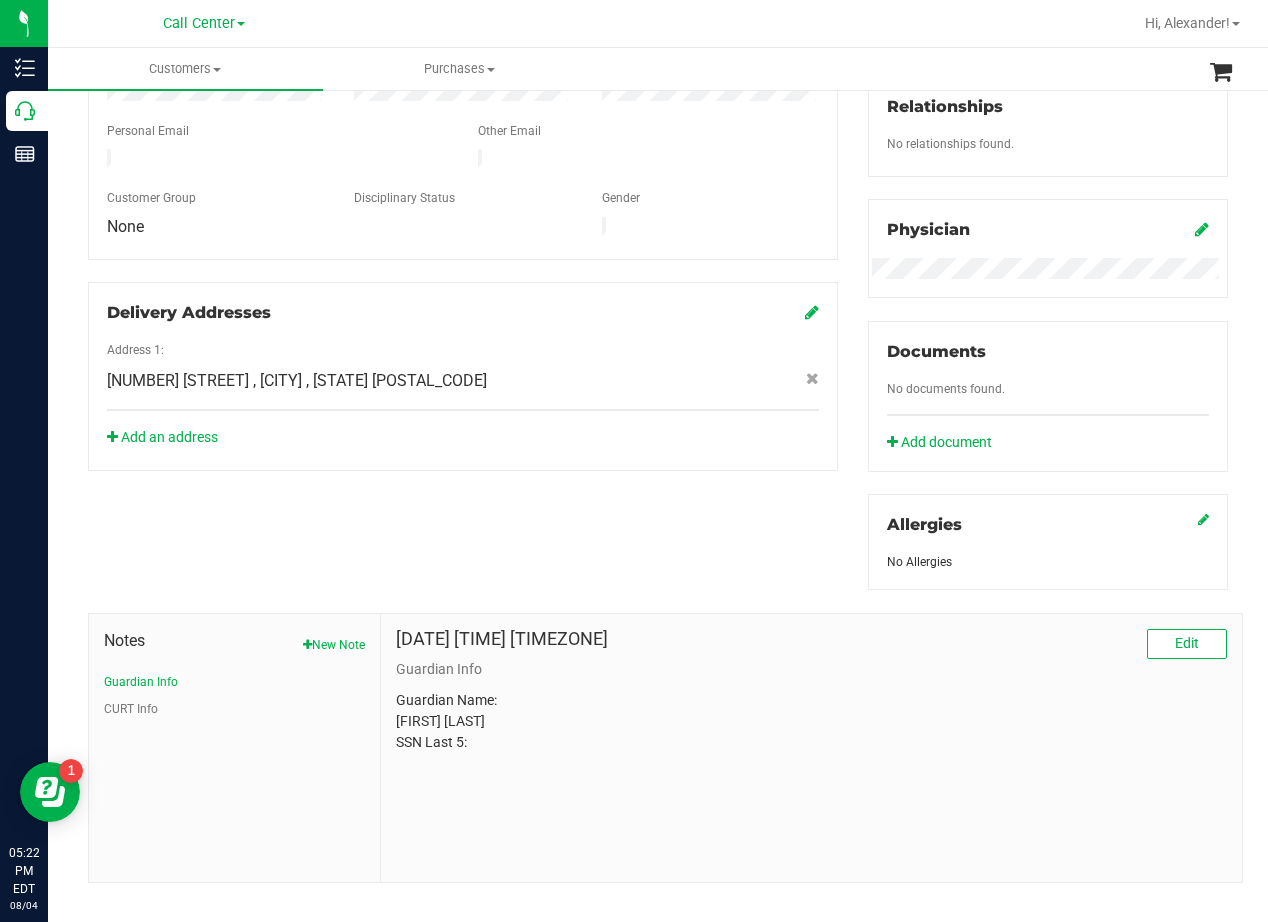 scroll, scrollTop: 0, scrollLeft: 0, axis: both 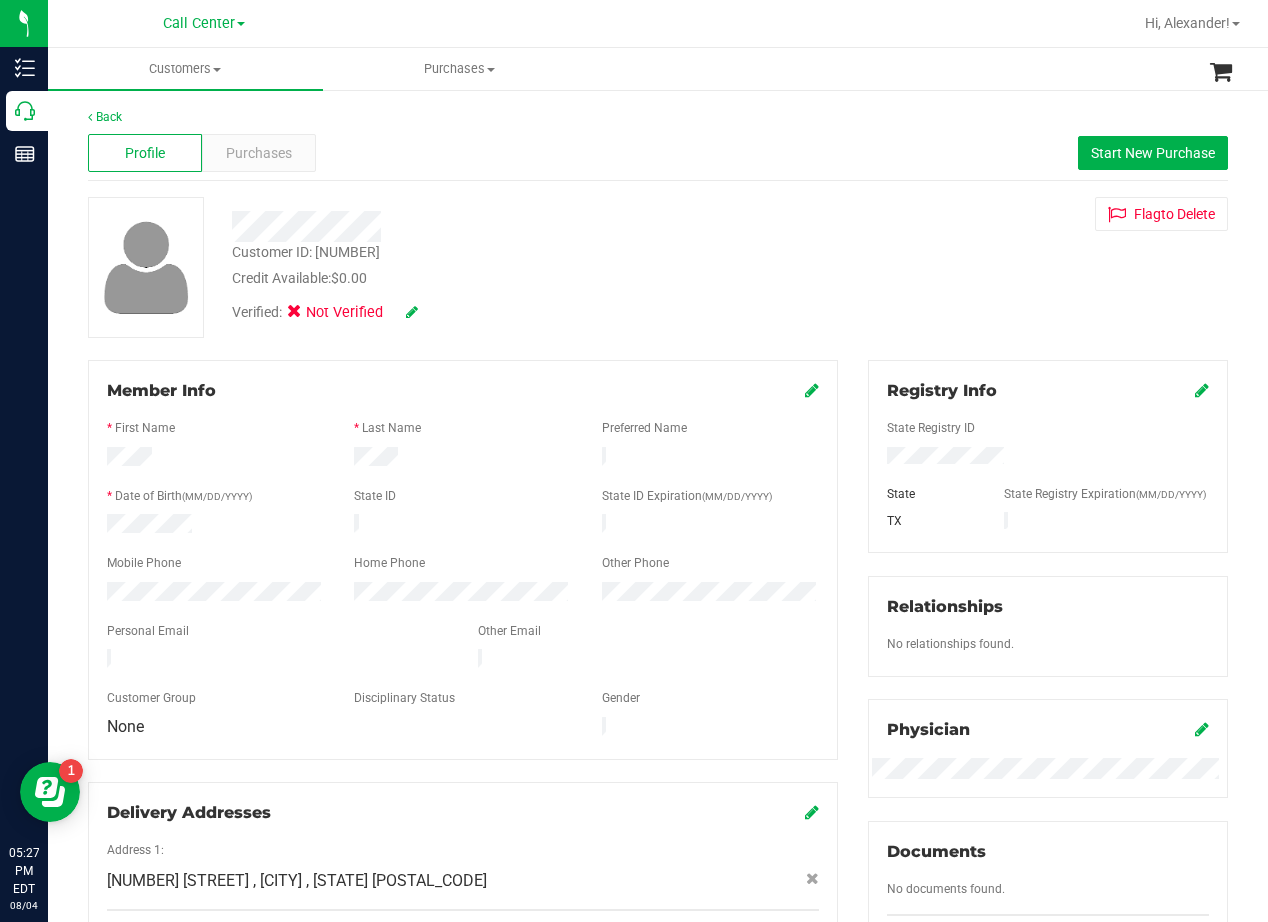 click on "Flag  to Delete" at bounding box center (1048, 214) 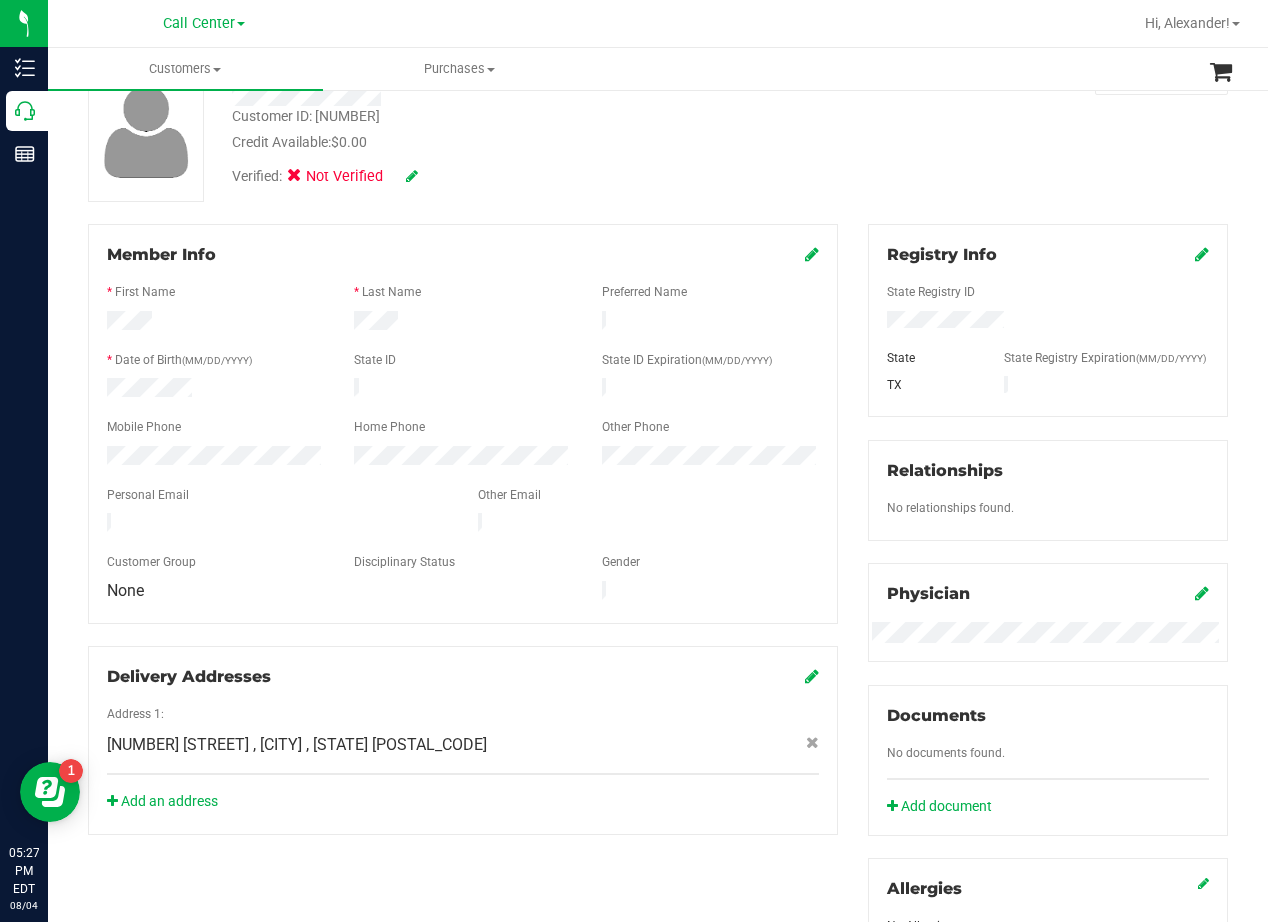 scroll, scrollTop: 0, scrollLeft: 0, axis: both 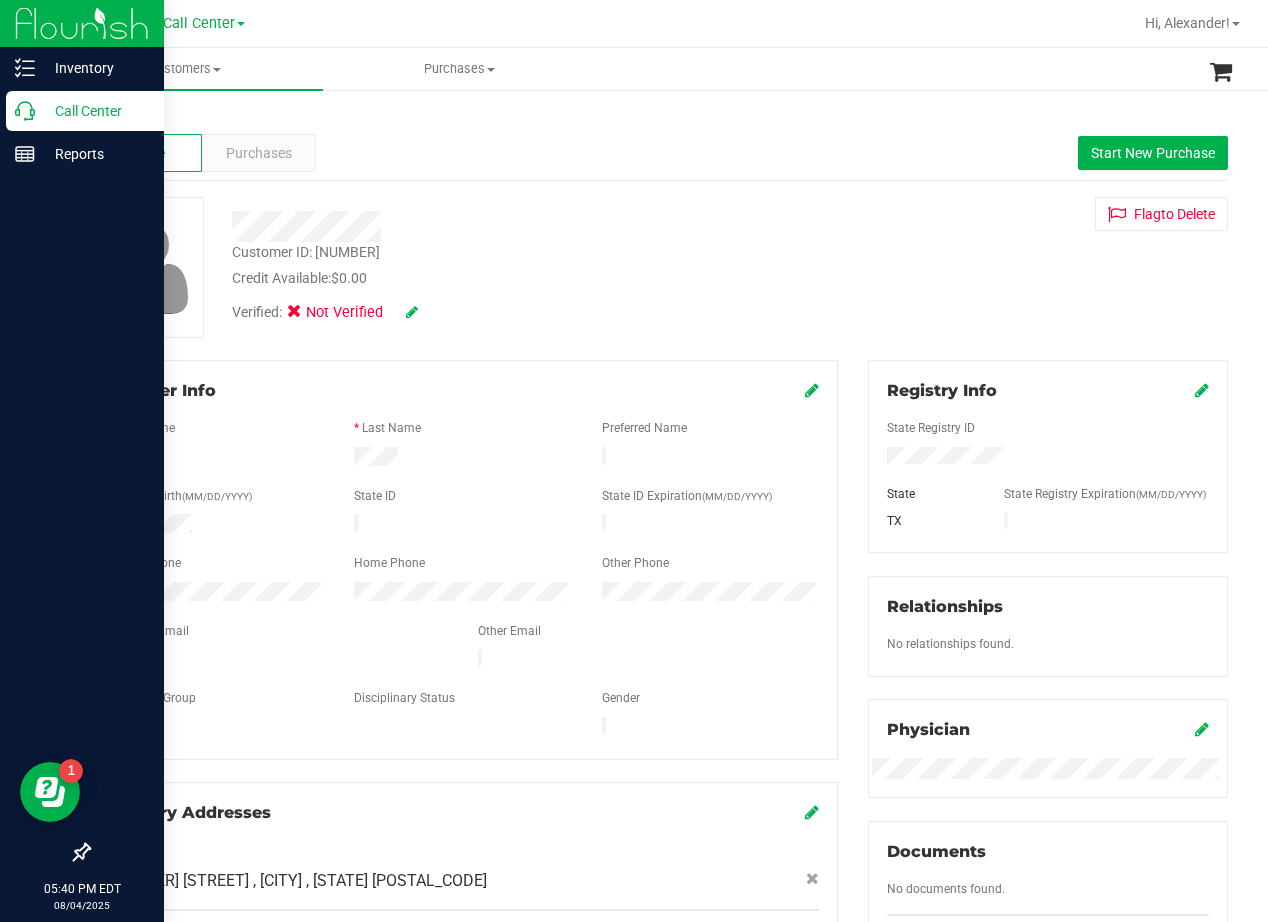 click on "Call Center" at bounding box center (85, 111) 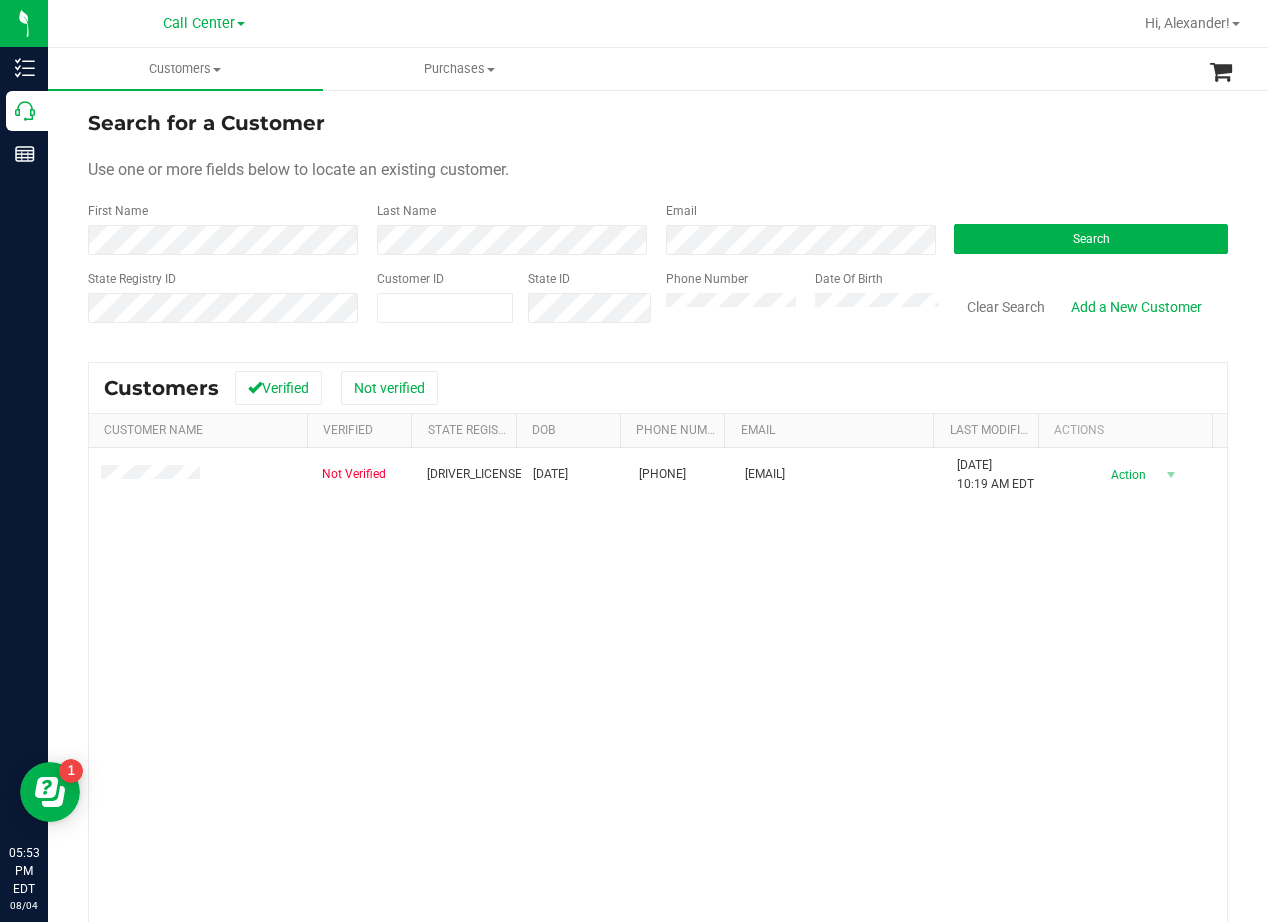 click on "Search for a Customer" at bounding box center (658, 123) 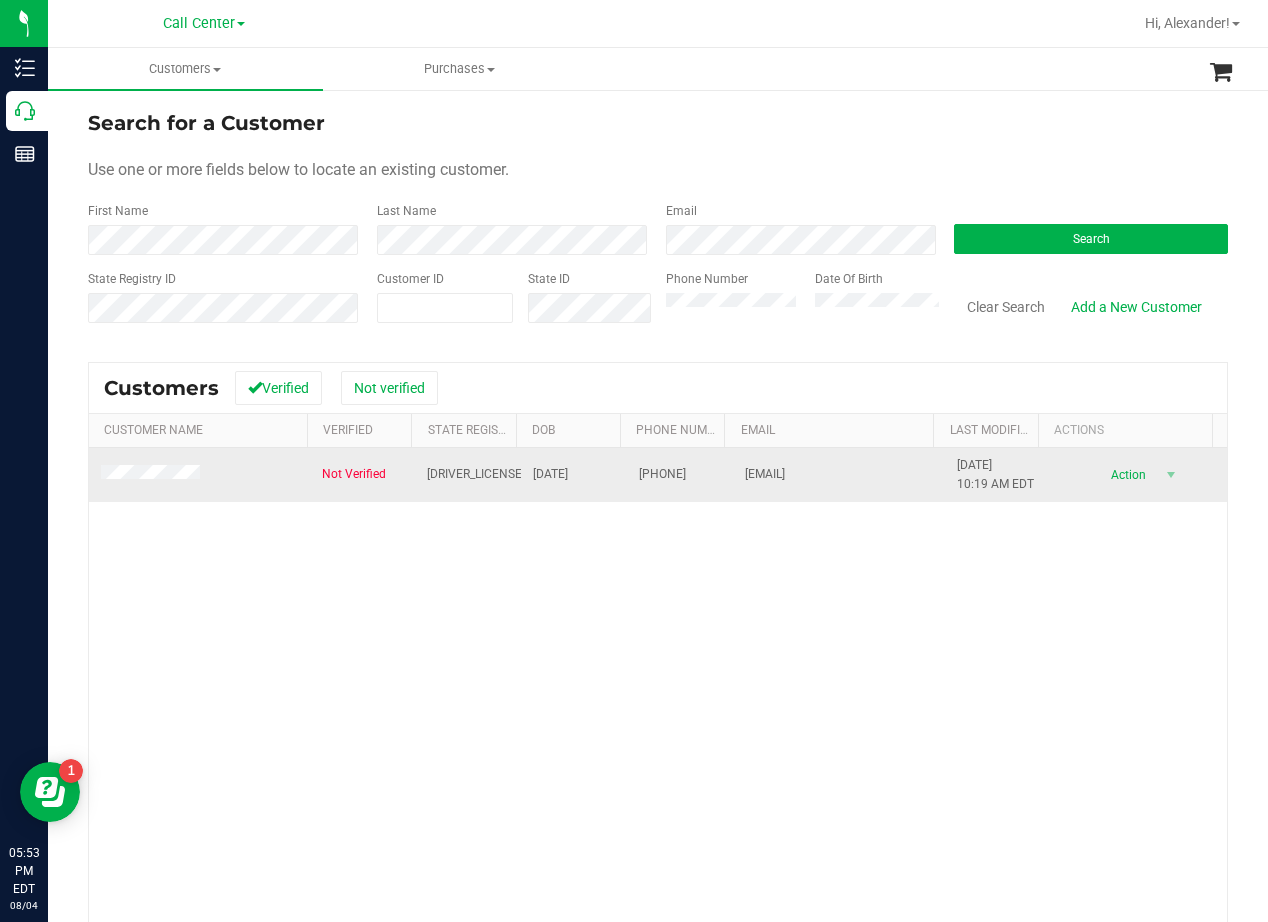 click at bounding box center [153, 475] 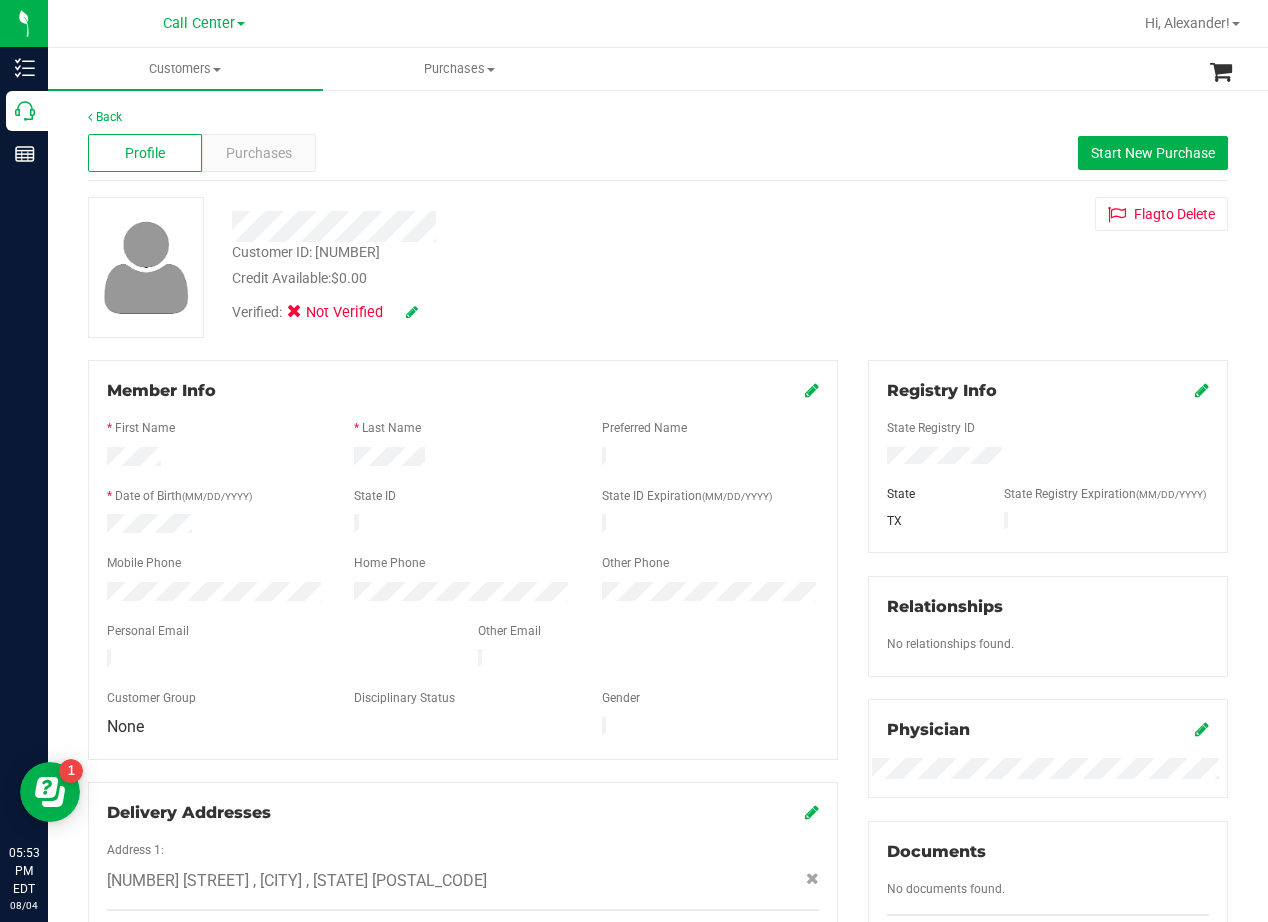 click on "Customer ID: [NUMBER]
Credit Available:
[CURRENCY][AMOUNT]
Verified:
Not Verified
Flag  to Delete" at bounding box center (509, 265) 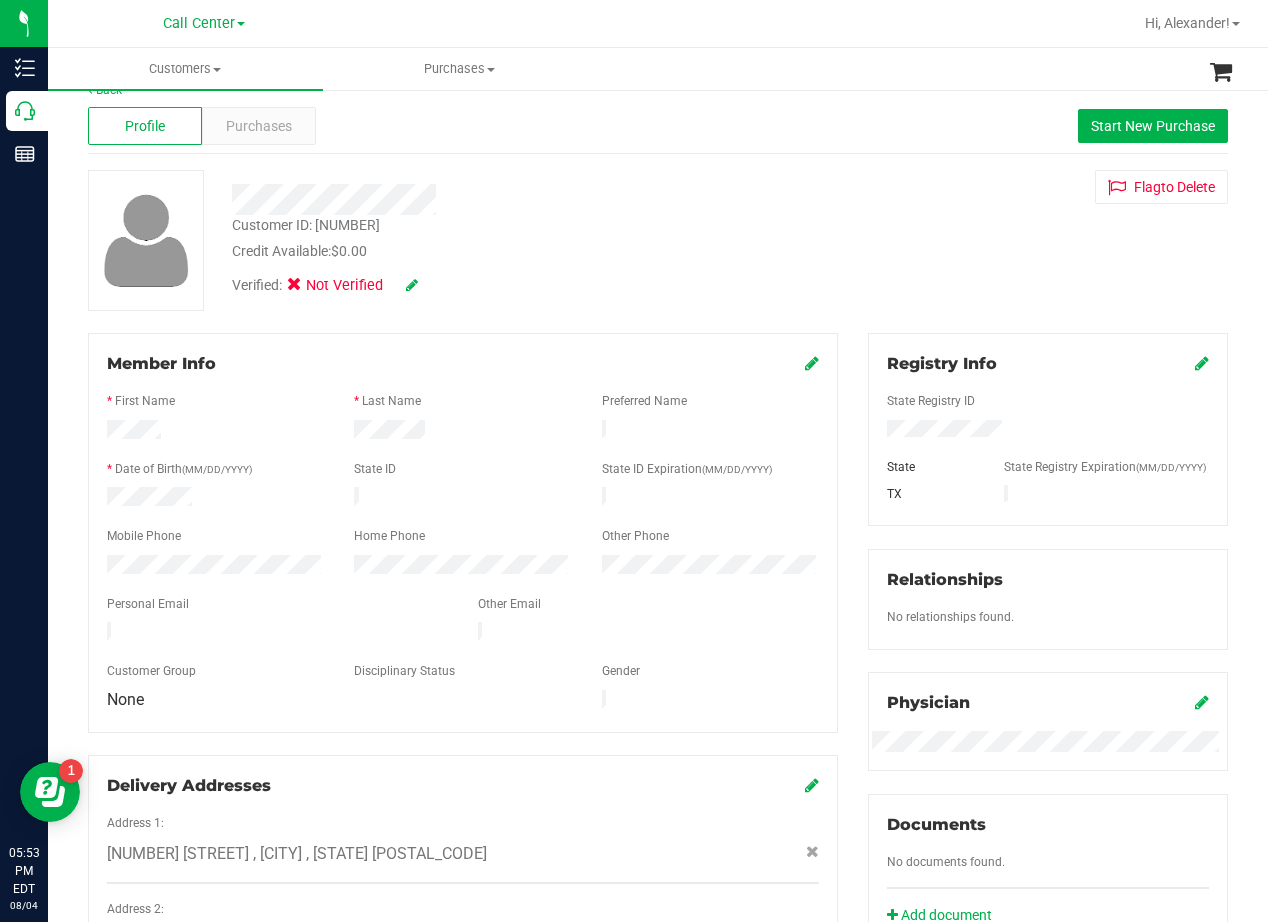 scroll, scrollTop: 0, scrollLeft: 0, axis: both 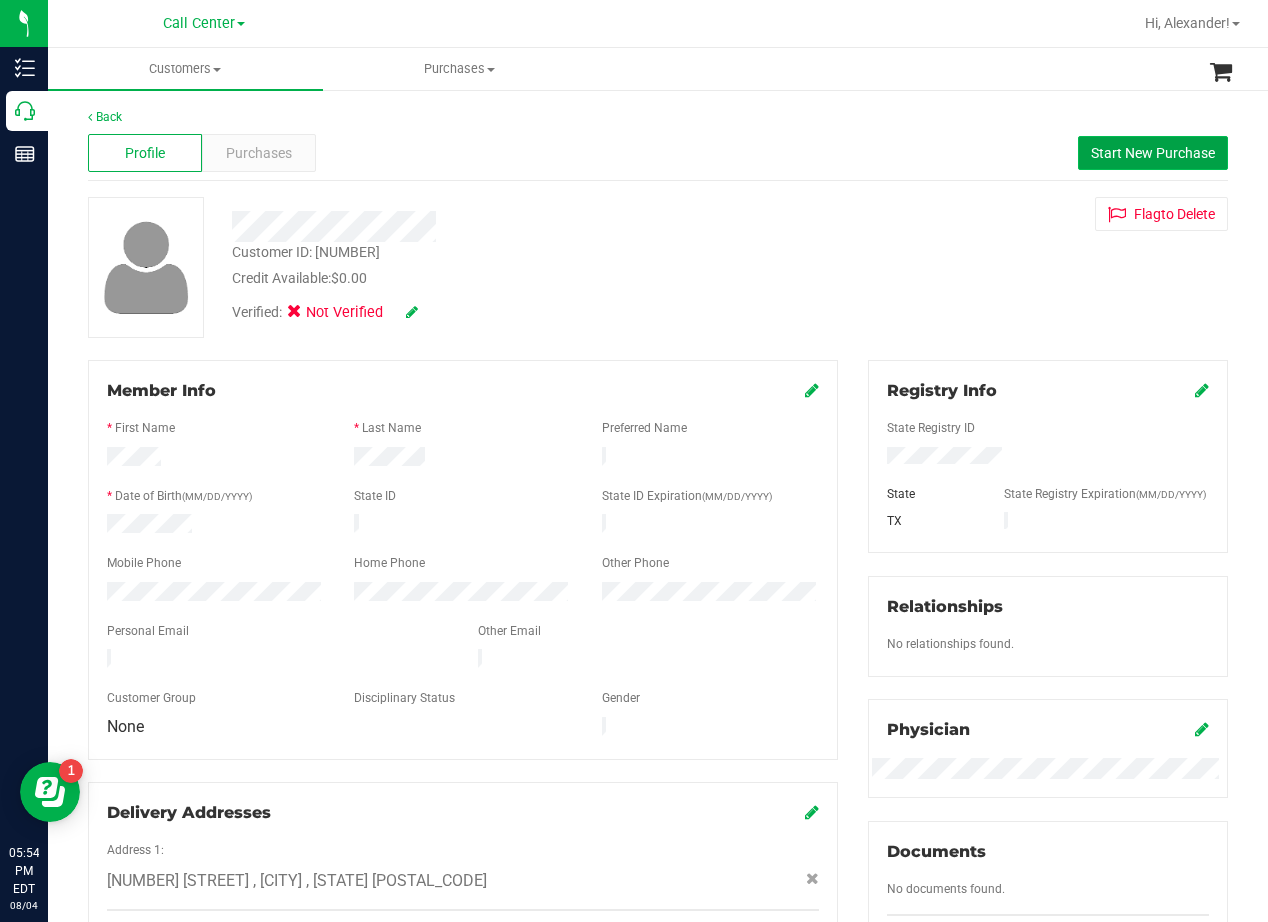 click on "Start New Purchase" at bounding box center (1153, 153) 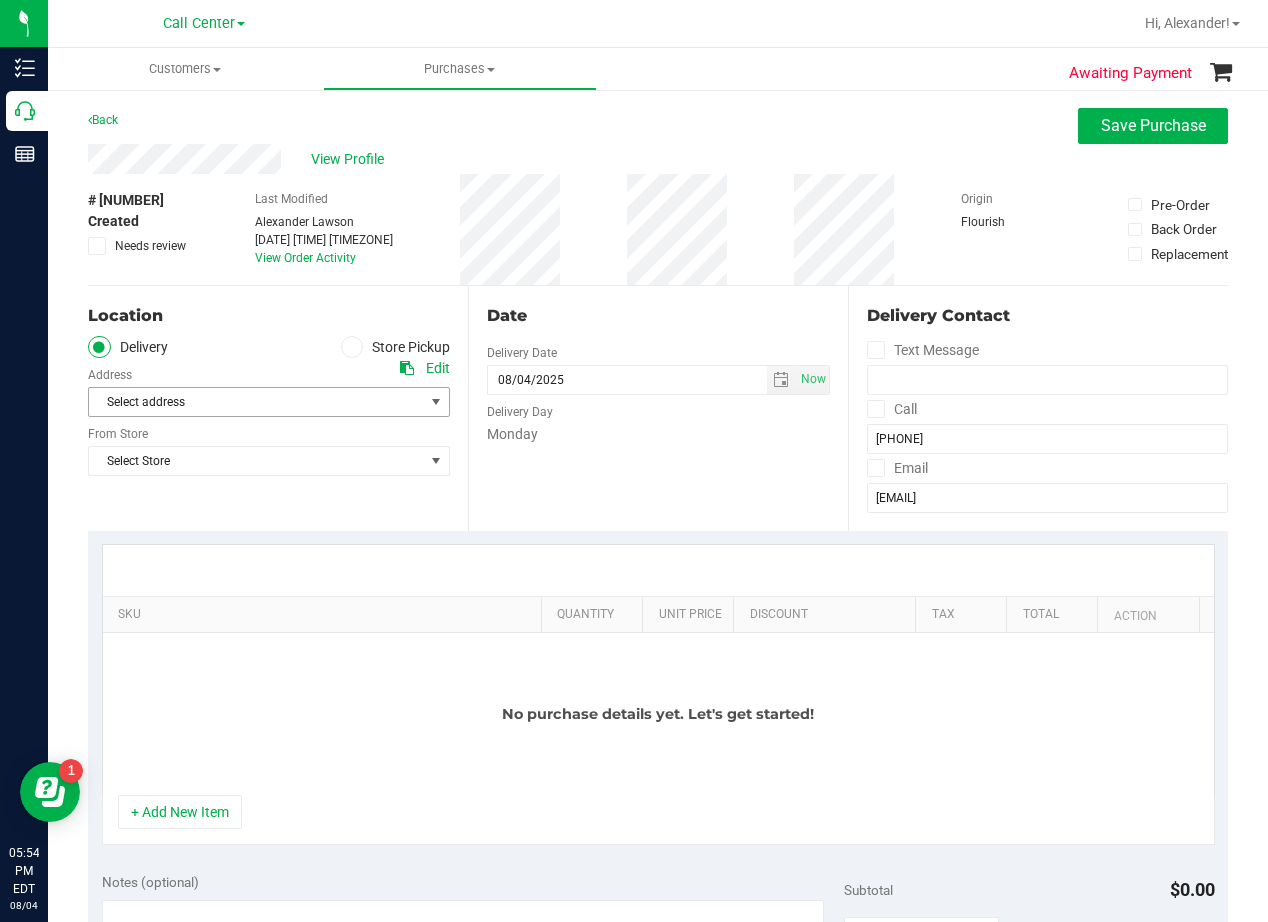 click on "Select address" at bounding box center (248, 402) 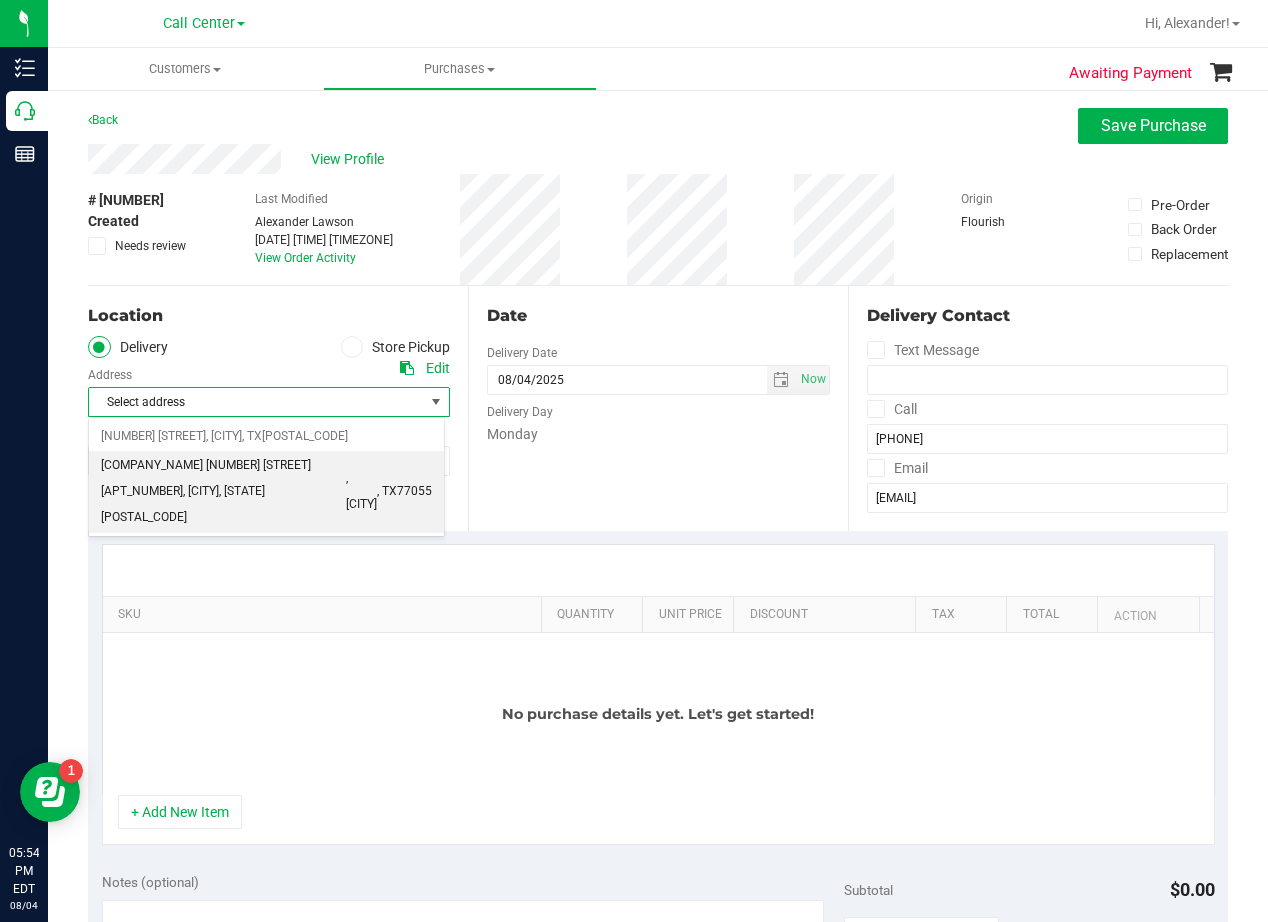 click on ", [CITY]" at bounding box center (361, 491) 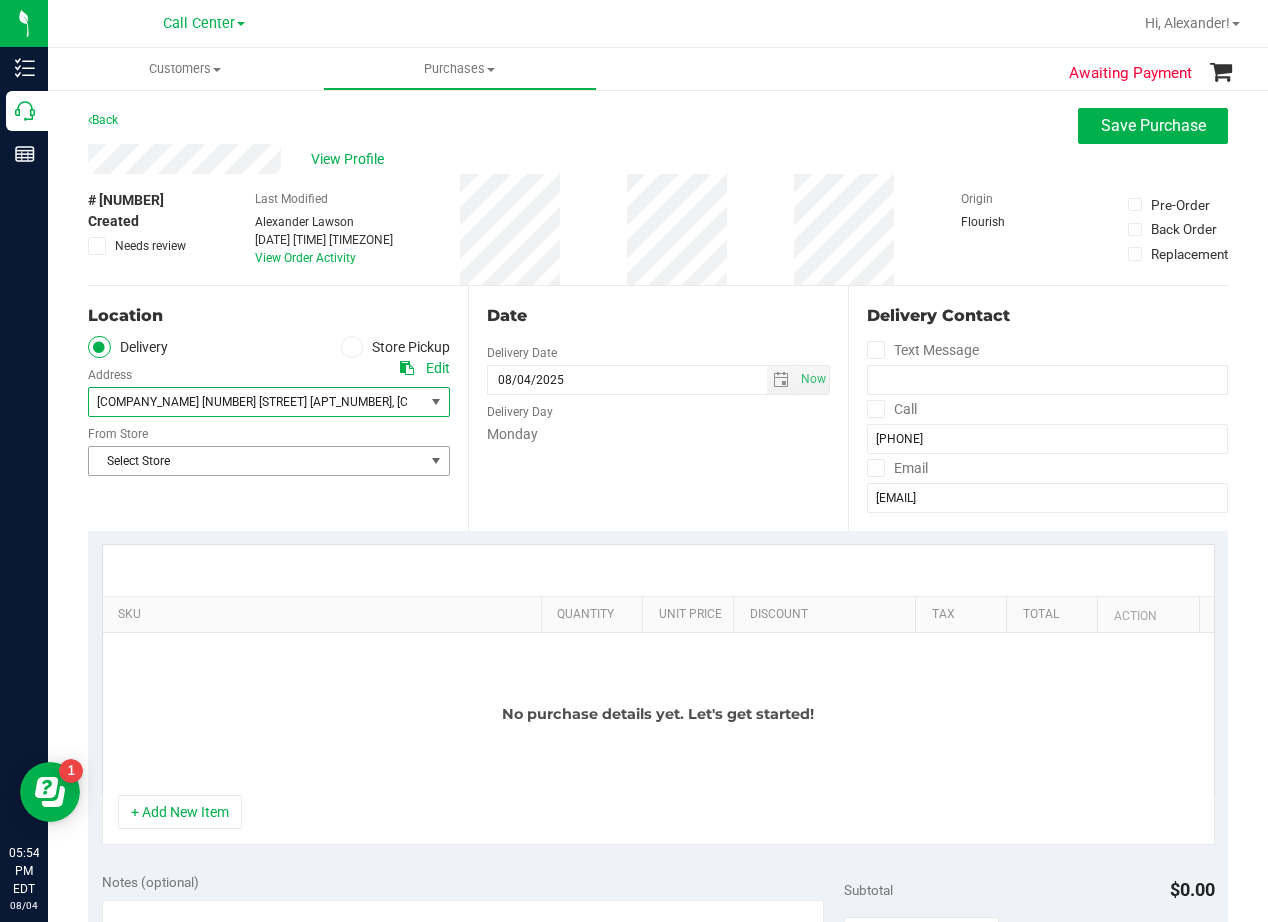 click on "Select Store" at bounding box center [256, 461] 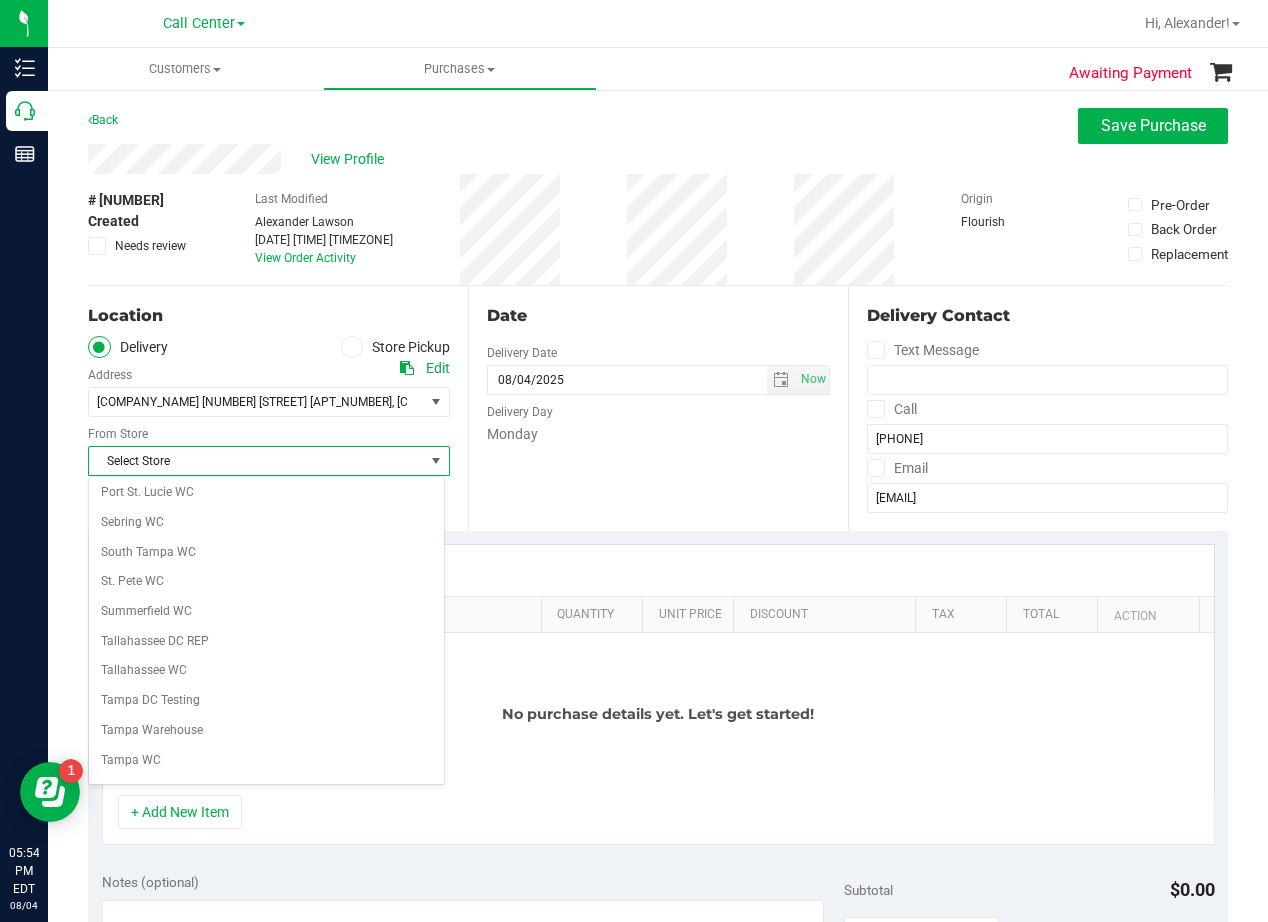 scroll, scrollTop: 1453, scrollLeft: 0, axis: vertical 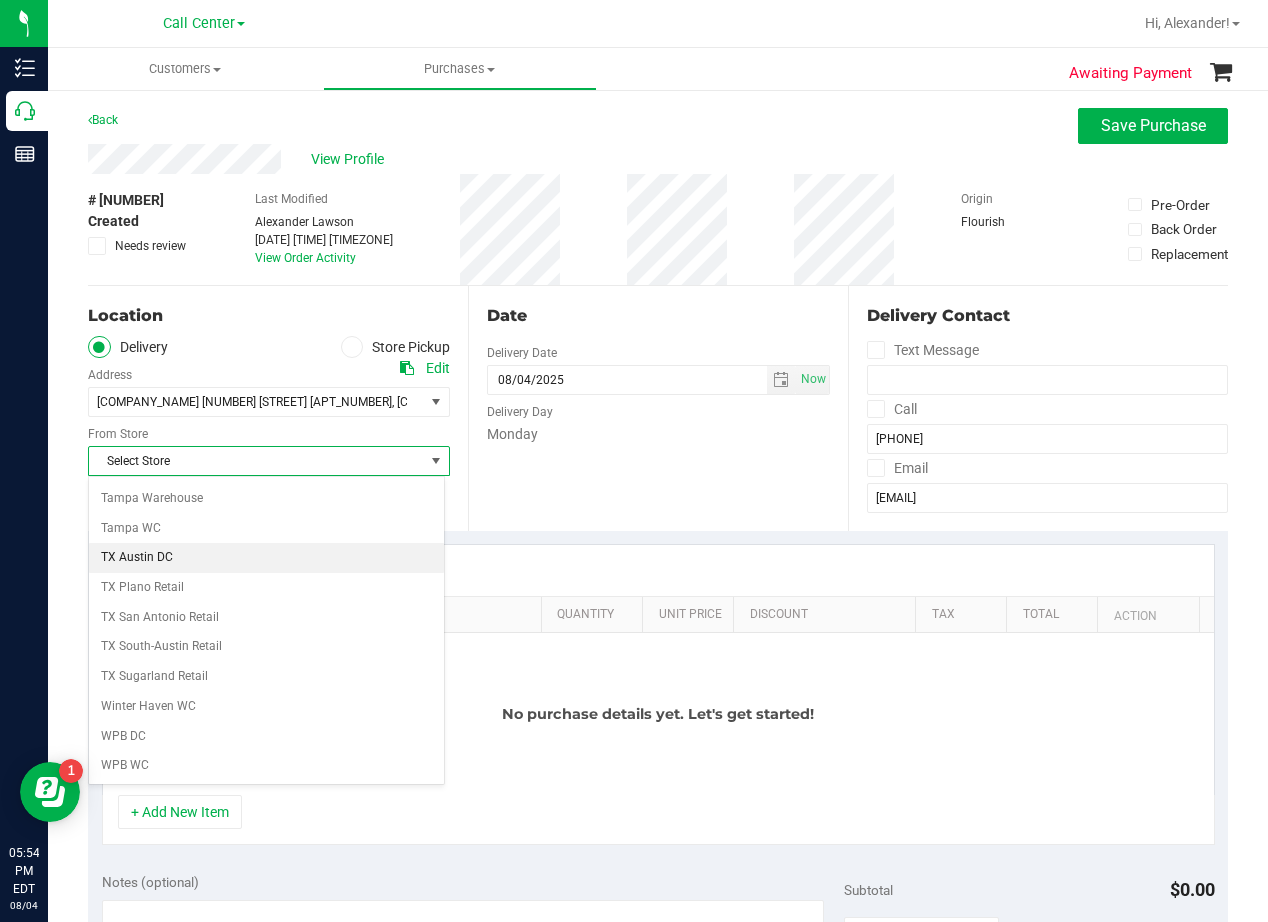 click on "TX Austin DC" at bounding box center [266, 558] 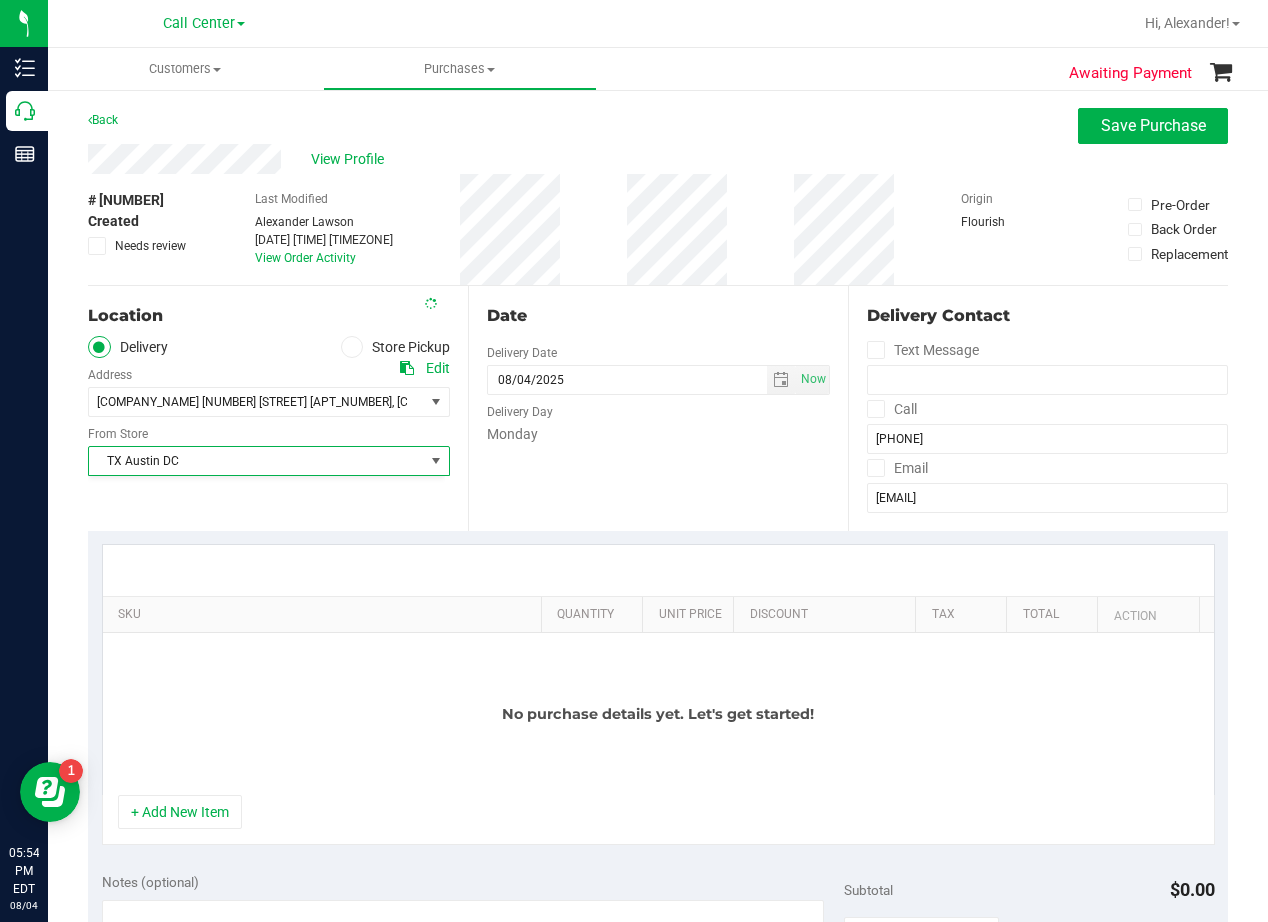 click on "Monday" at bounding box center [658, 434] 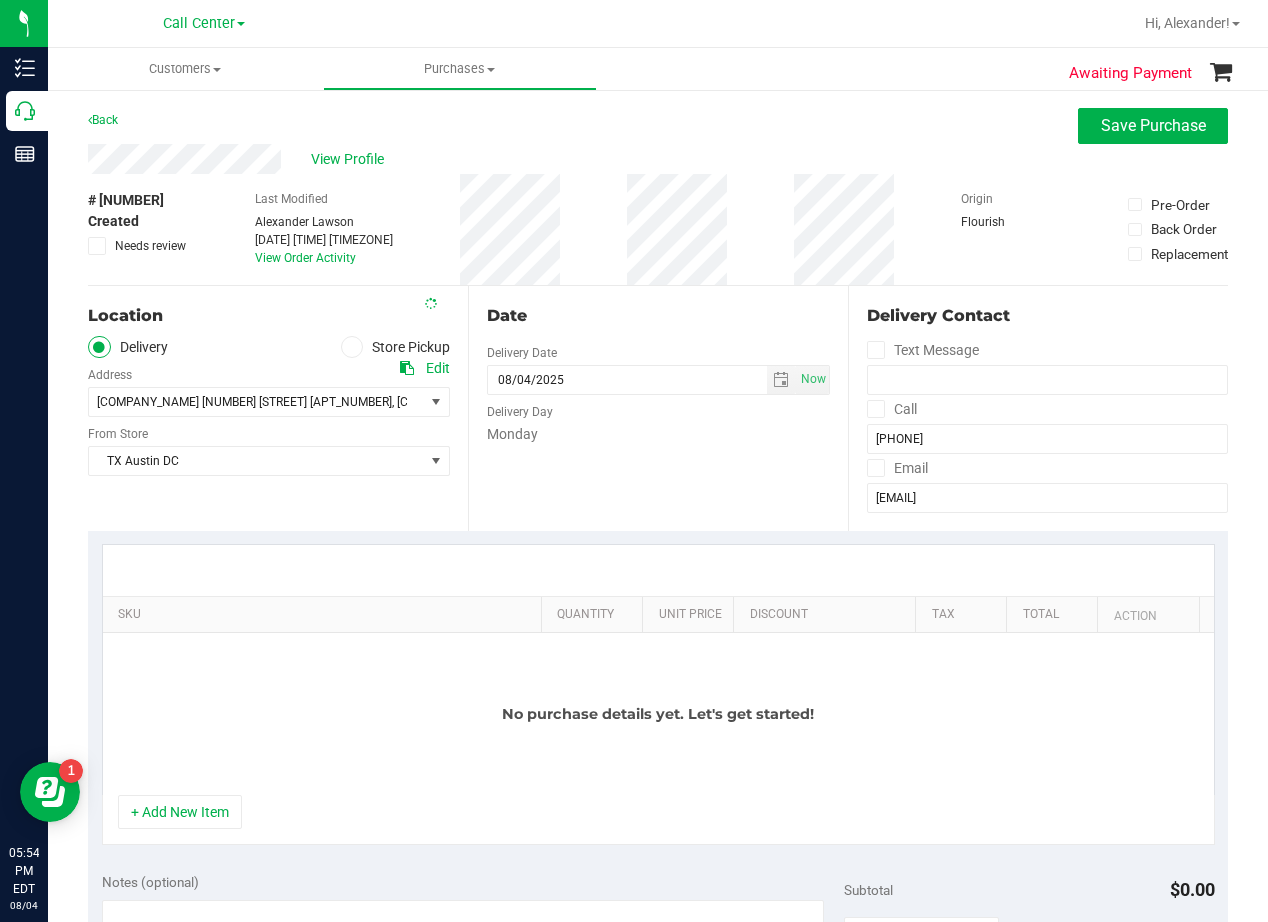 click on "Date
Delivery Date
[DATE]
Now
[DATE] [TIME]
Now
Delivery Day
Monday" at bounding box center (658, 408) 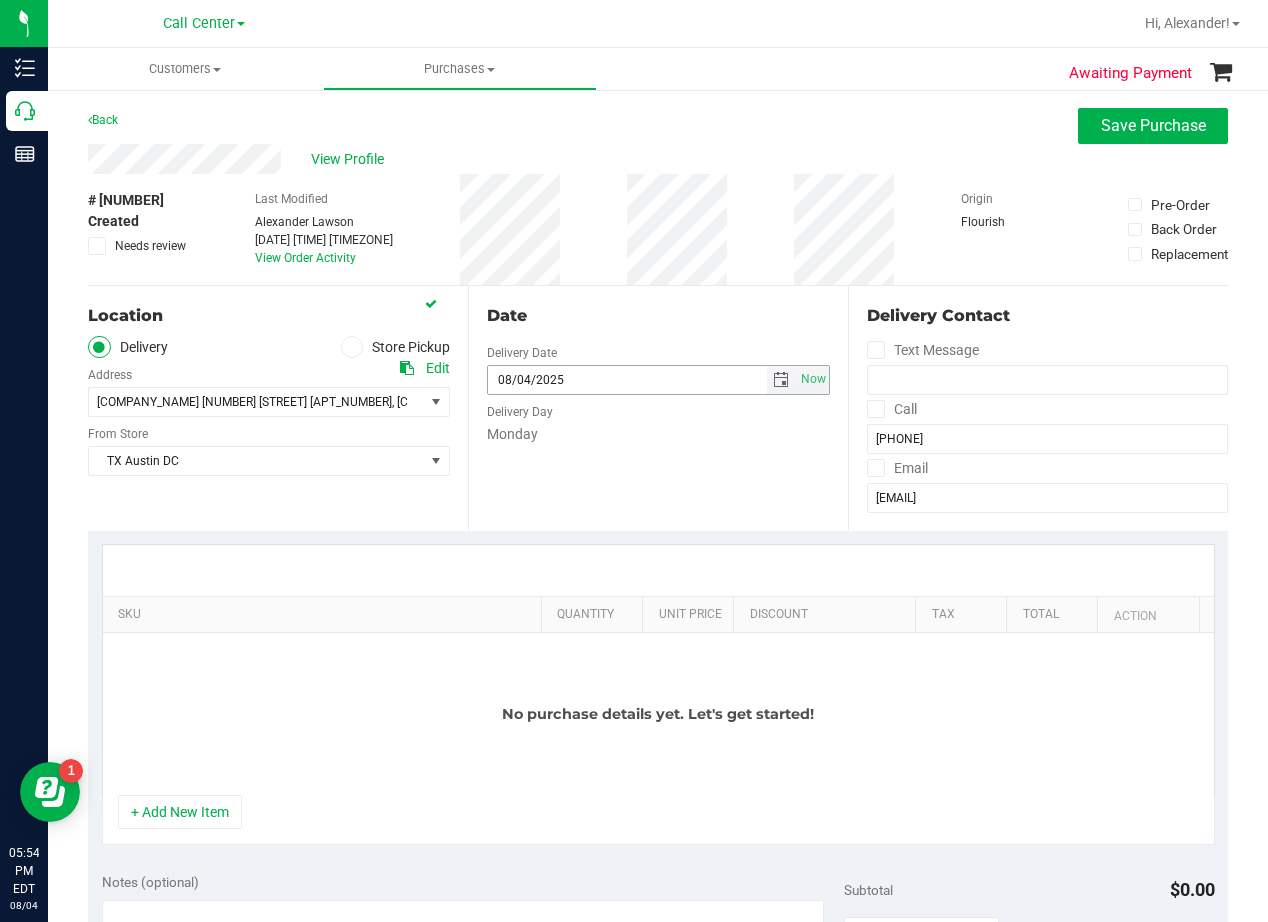 click at bounding box center (781, 380) 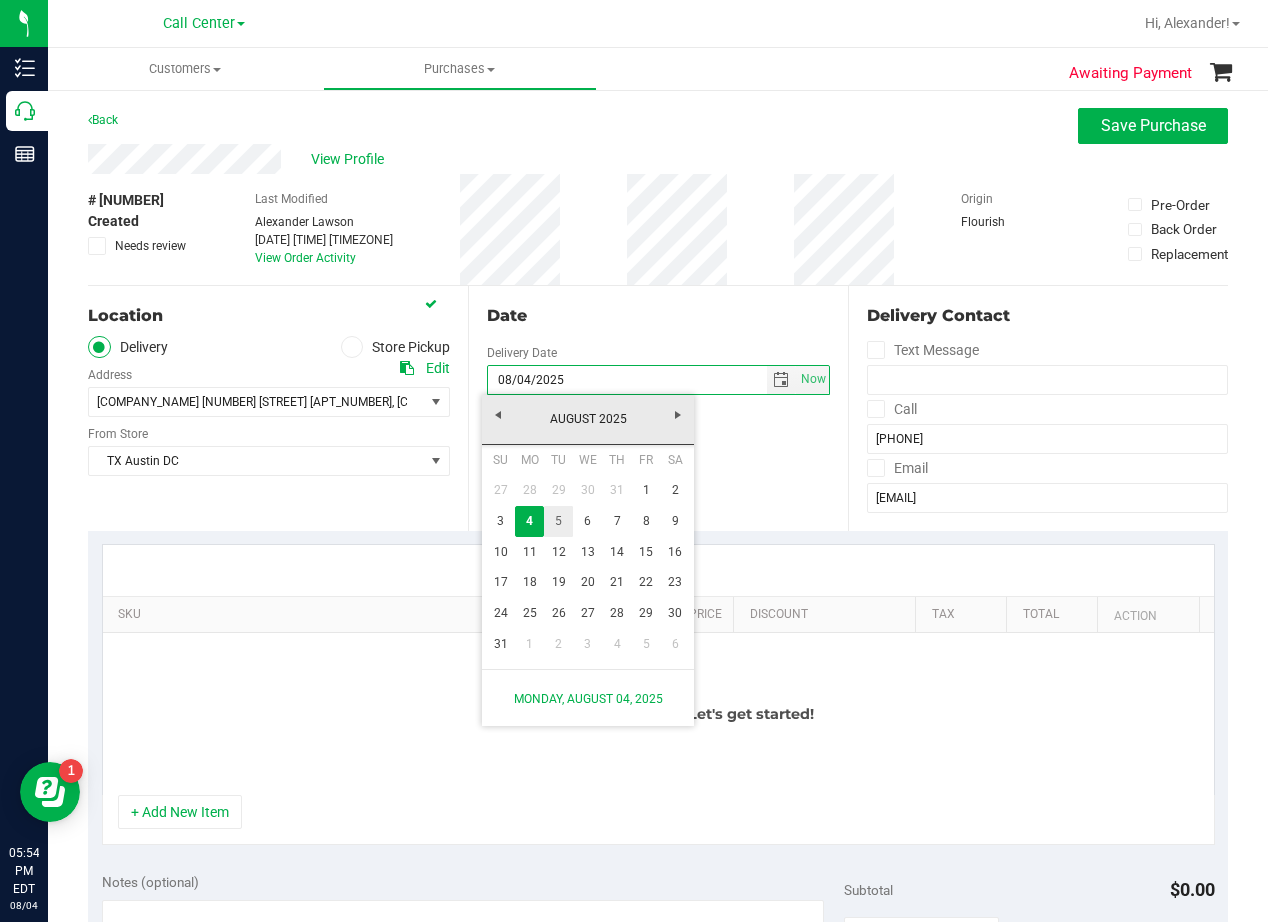 click on "5" at bounding box center (558, 521) 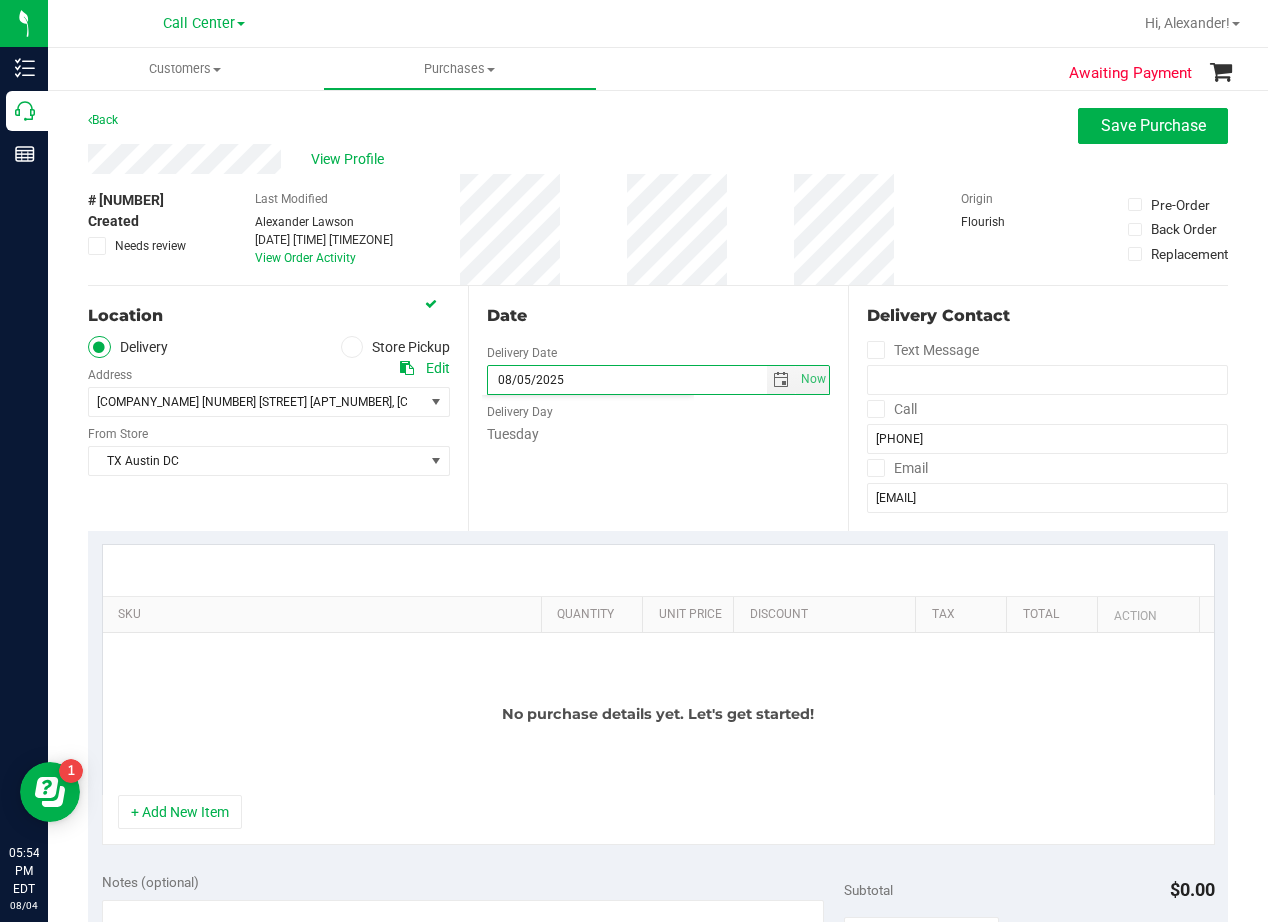 drag, startPoint x: 610, startPoint y: 455, endPoint x: 617, endPoint y: 429, distance: 26.925823 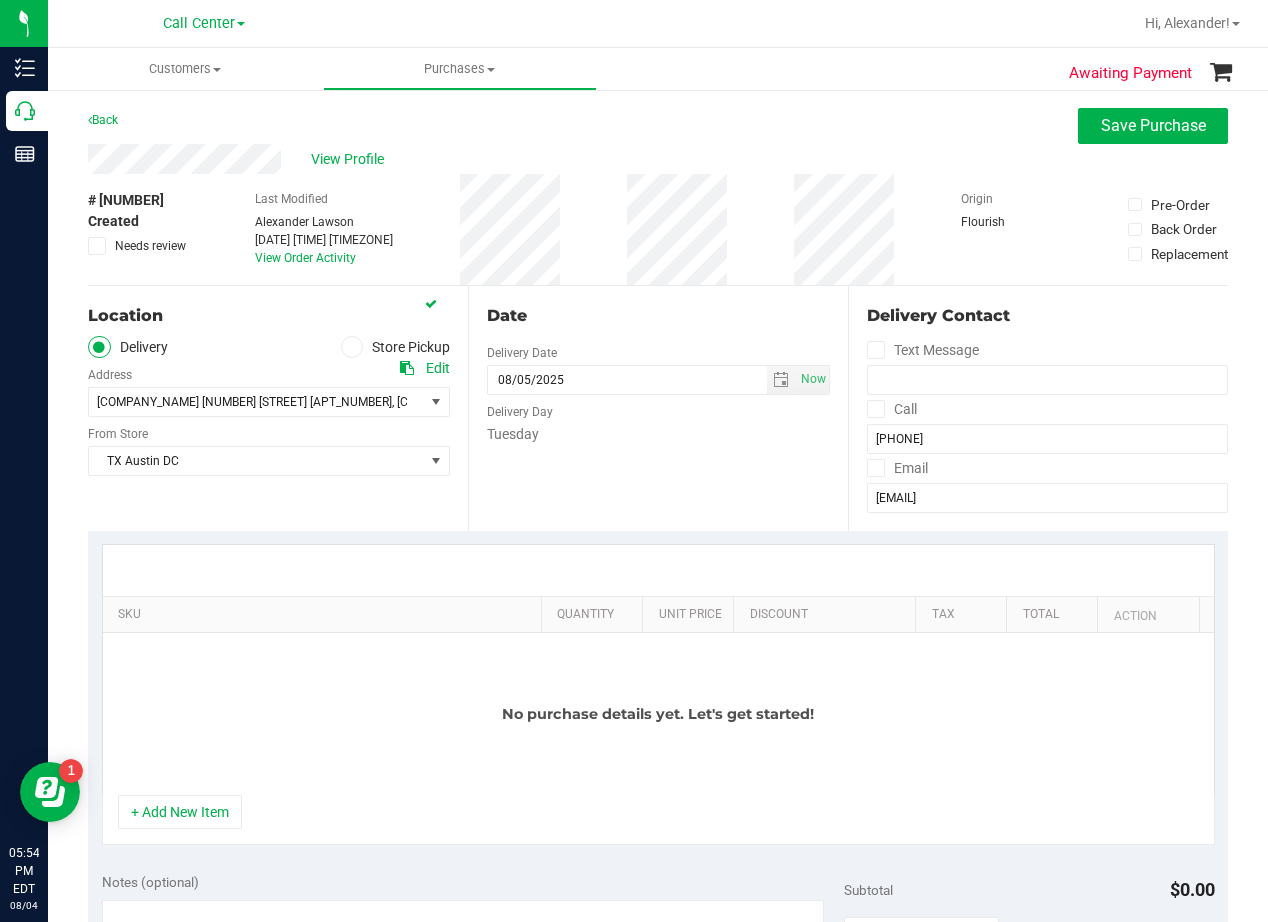 click on "Date
Delivery Date
[DATE]
Now
[DATE] [TIME]
Now
Delivery Day
Tuesday" at bounding box center [658, 408] 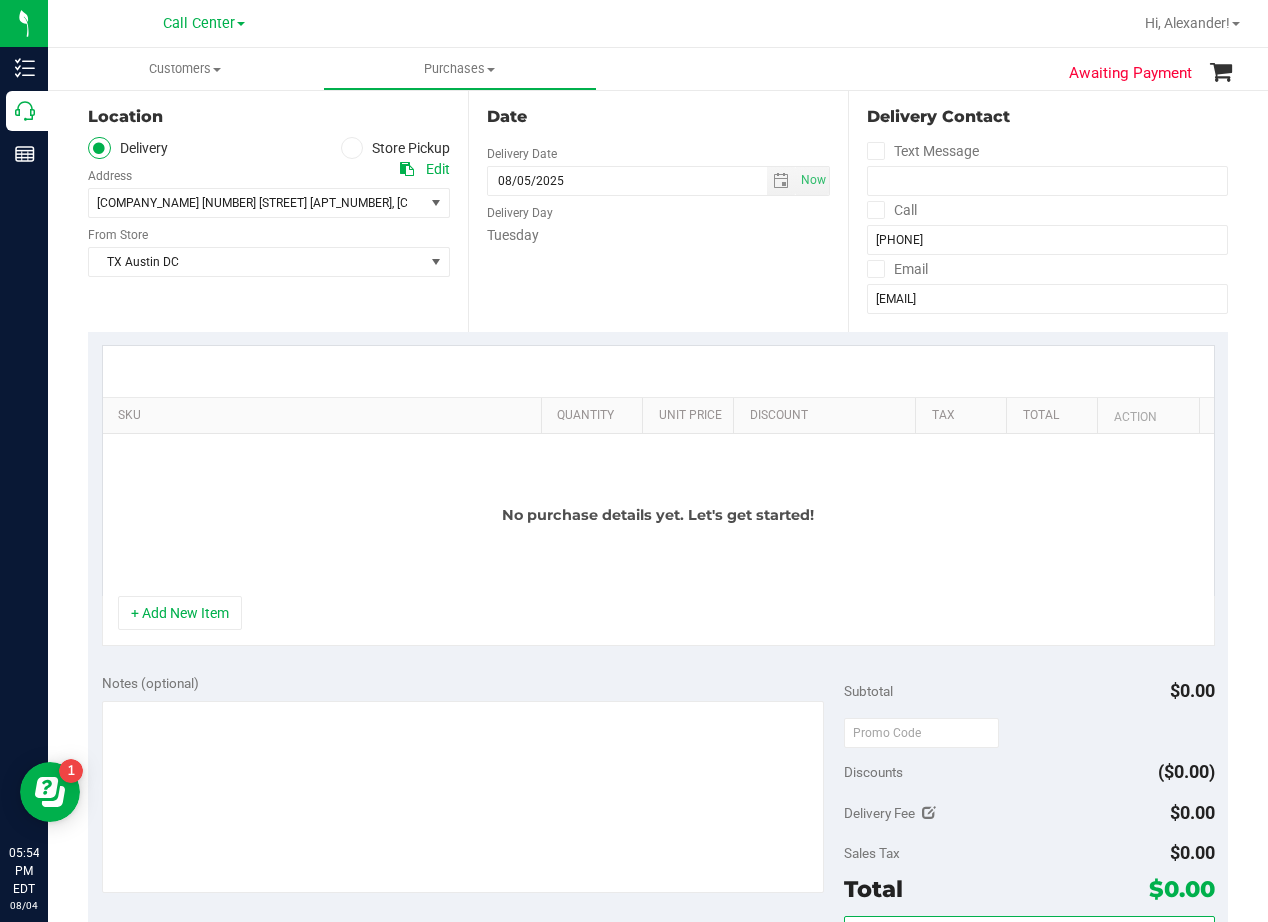 scroll, scrollTop: 200, scrollLeft: 0, axis: vertical 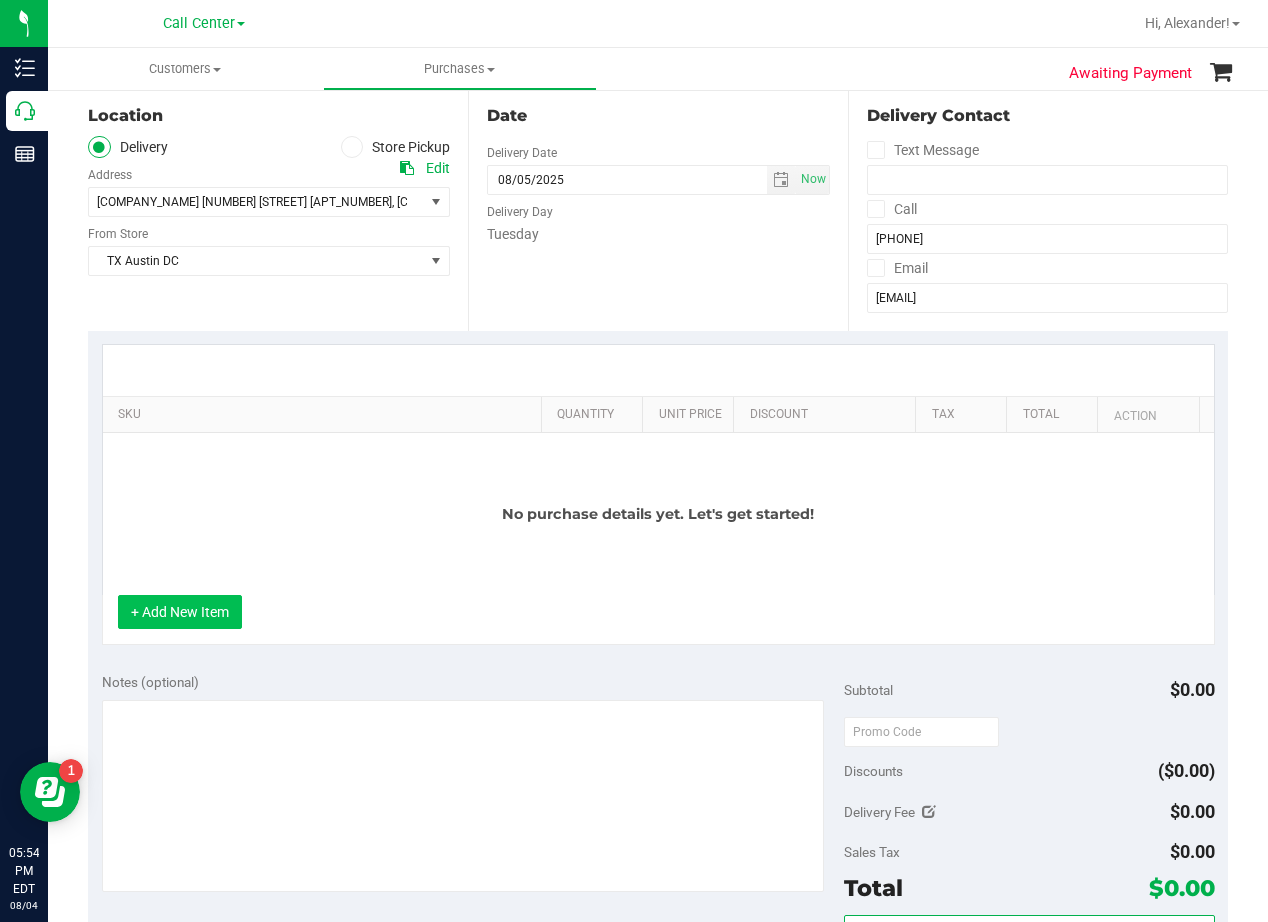 click on "+ Add New Item" at bounding box center (180, 612) 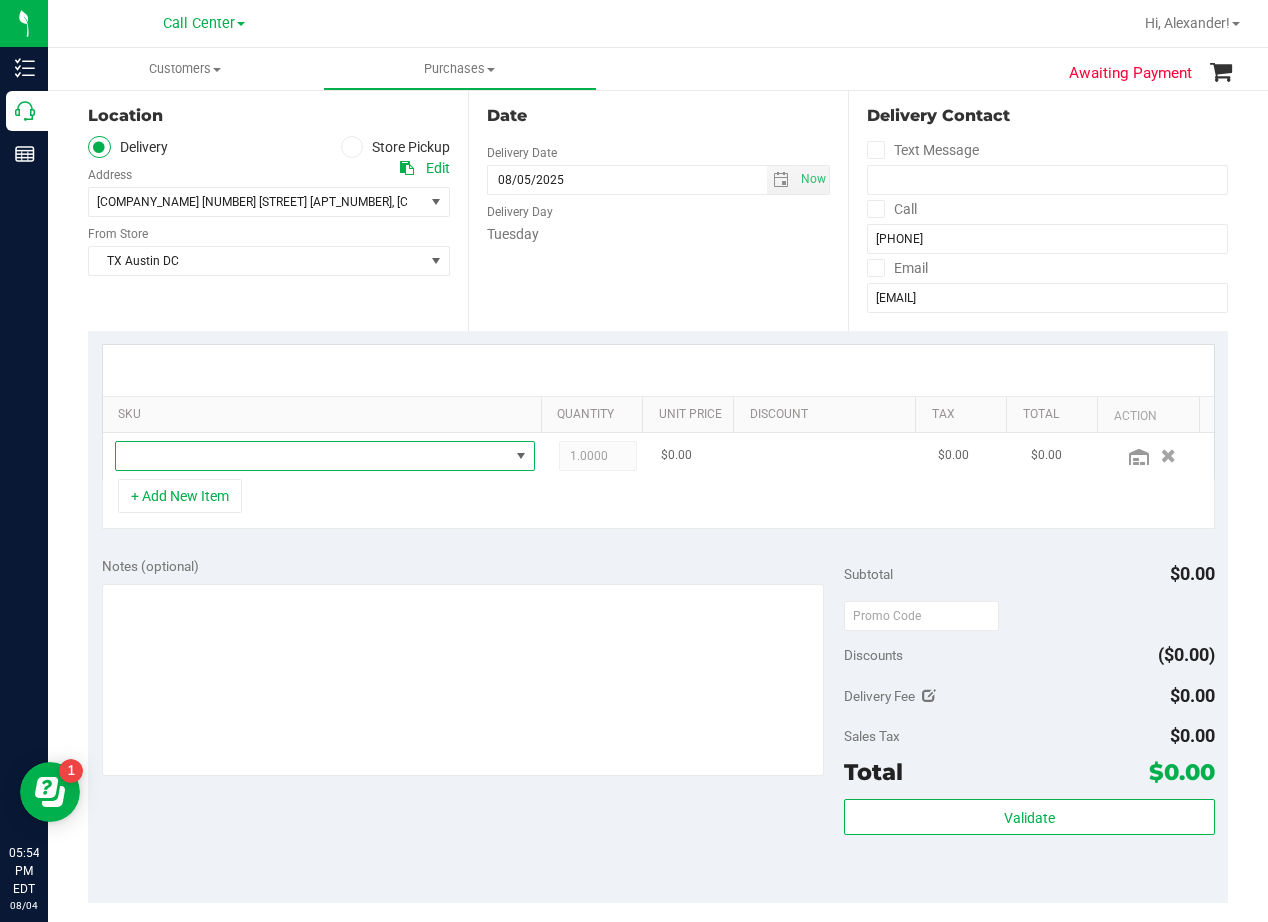 click at bounding box center (312, 456) 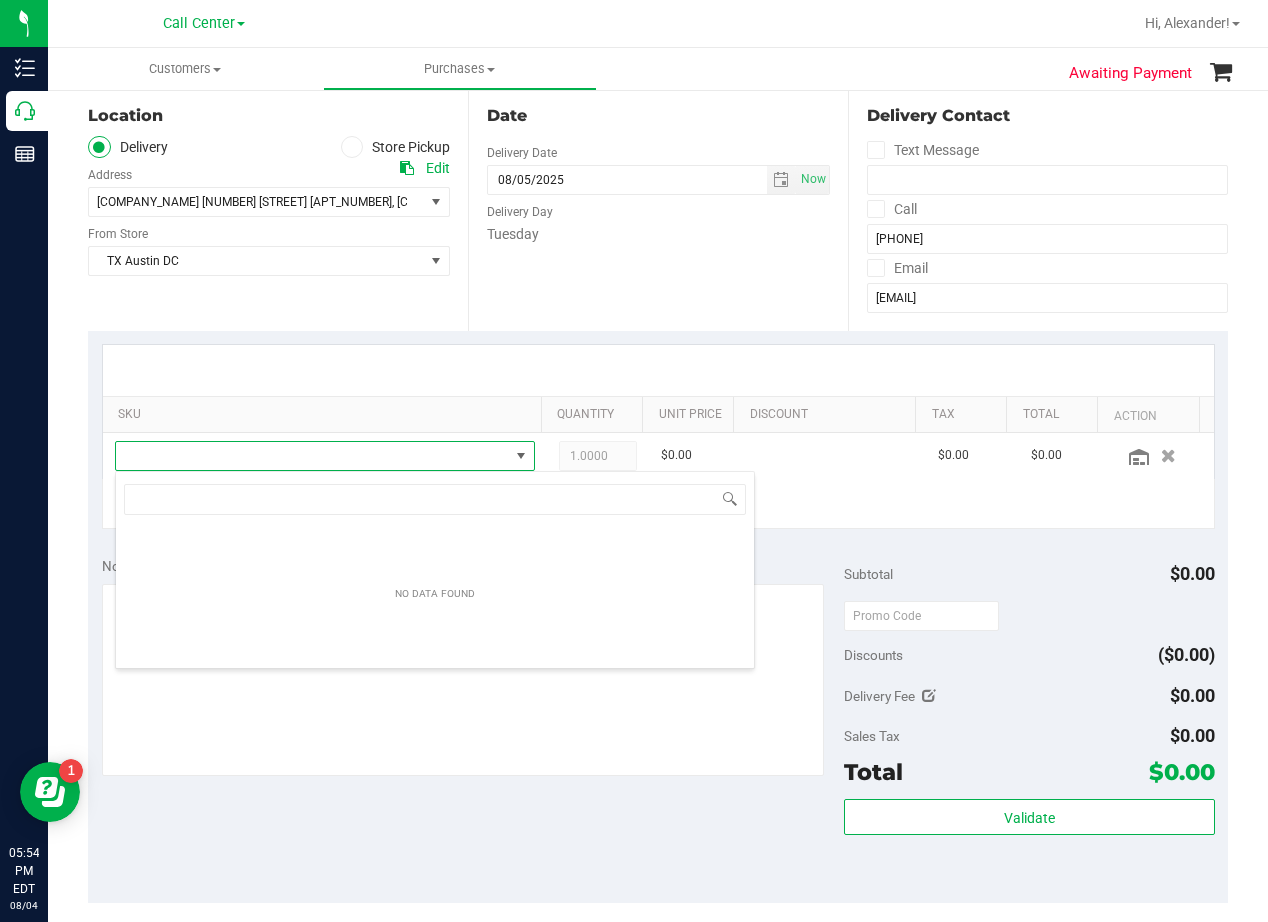 scroll, scrollTop: 99970, scrollLeft: 99593, axis: both 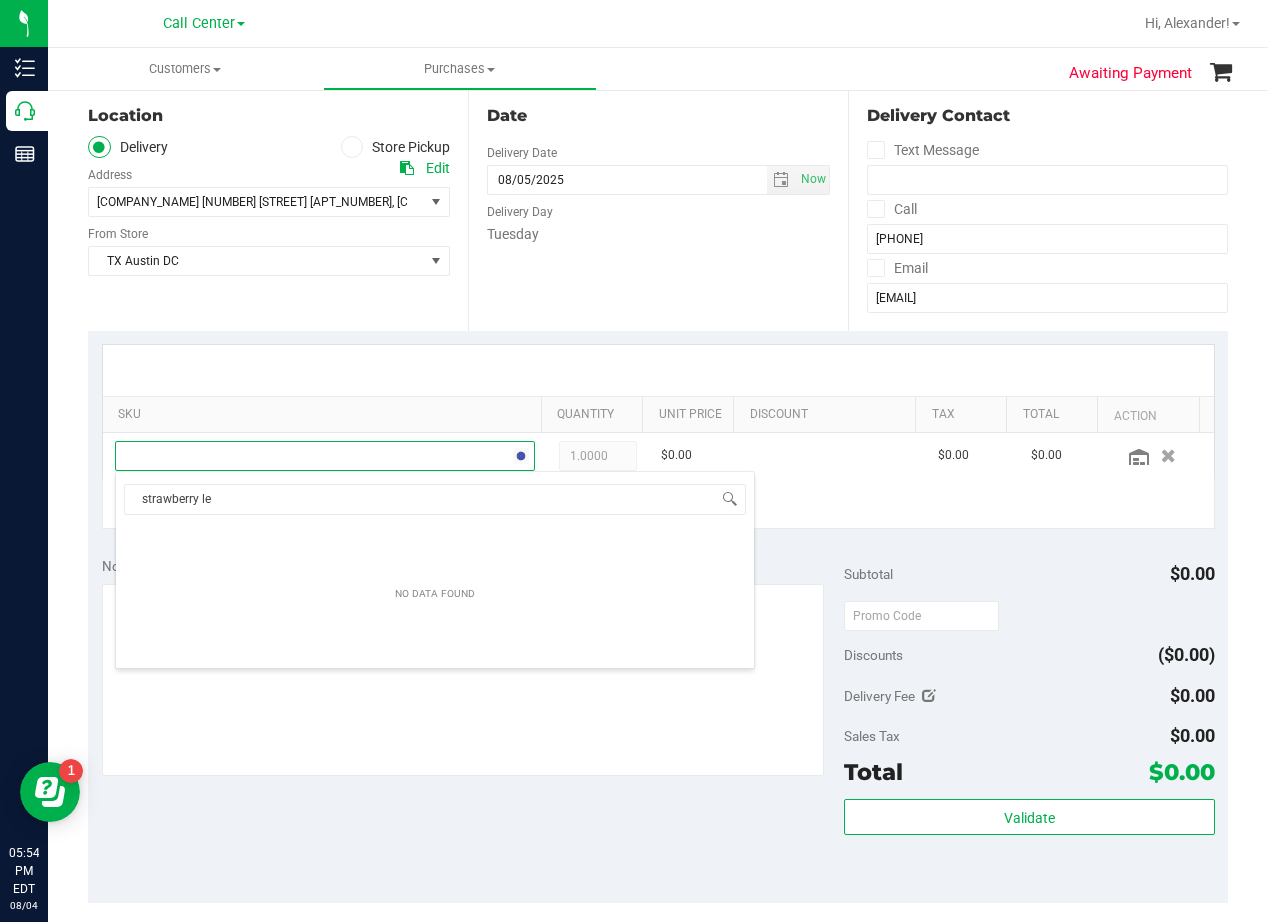type on "strawberry lem" 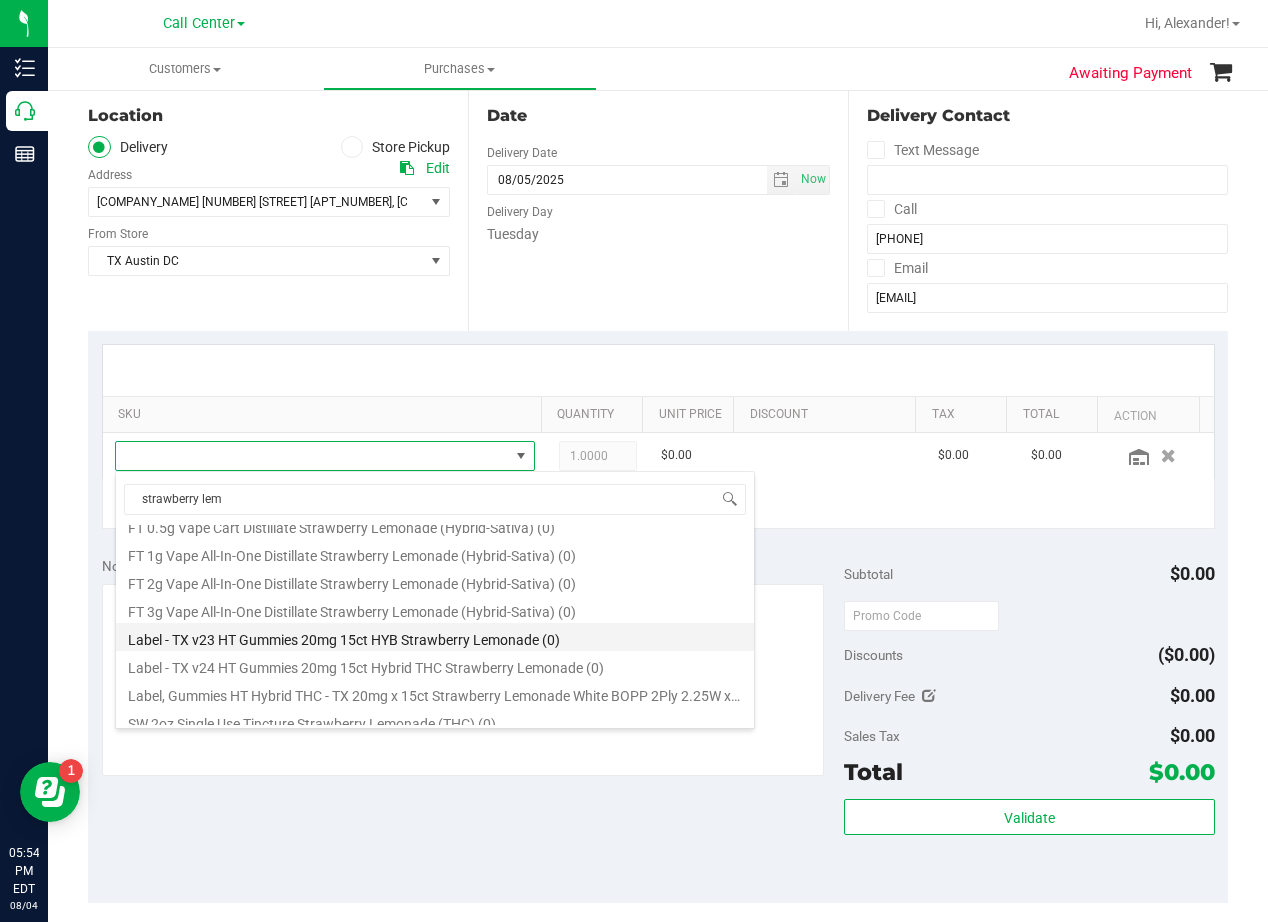 scroll, scrollTop: 164, scrollLeft: 0, axis: vertical 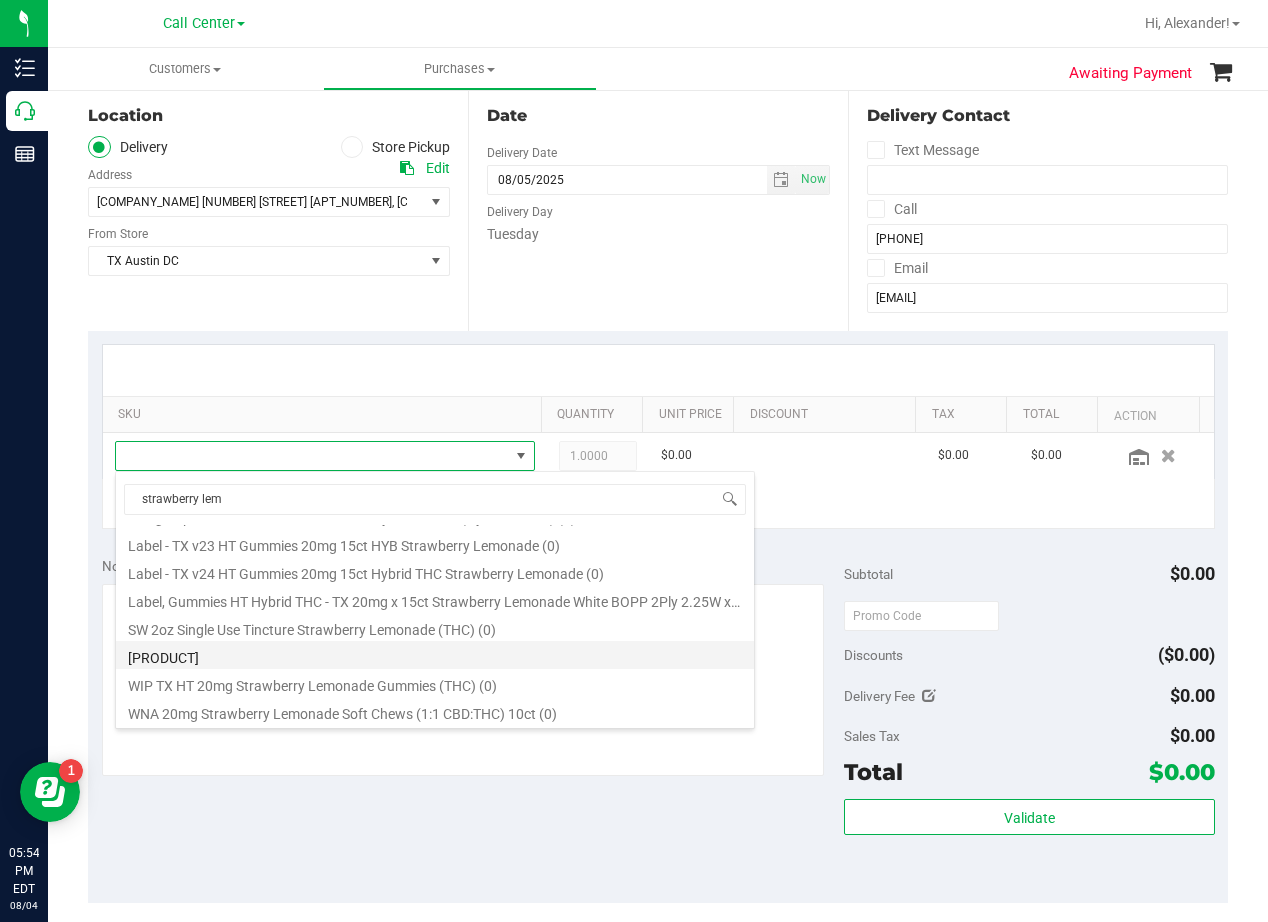 click on "[PRODUCT]" at bounding box center (435, 655) 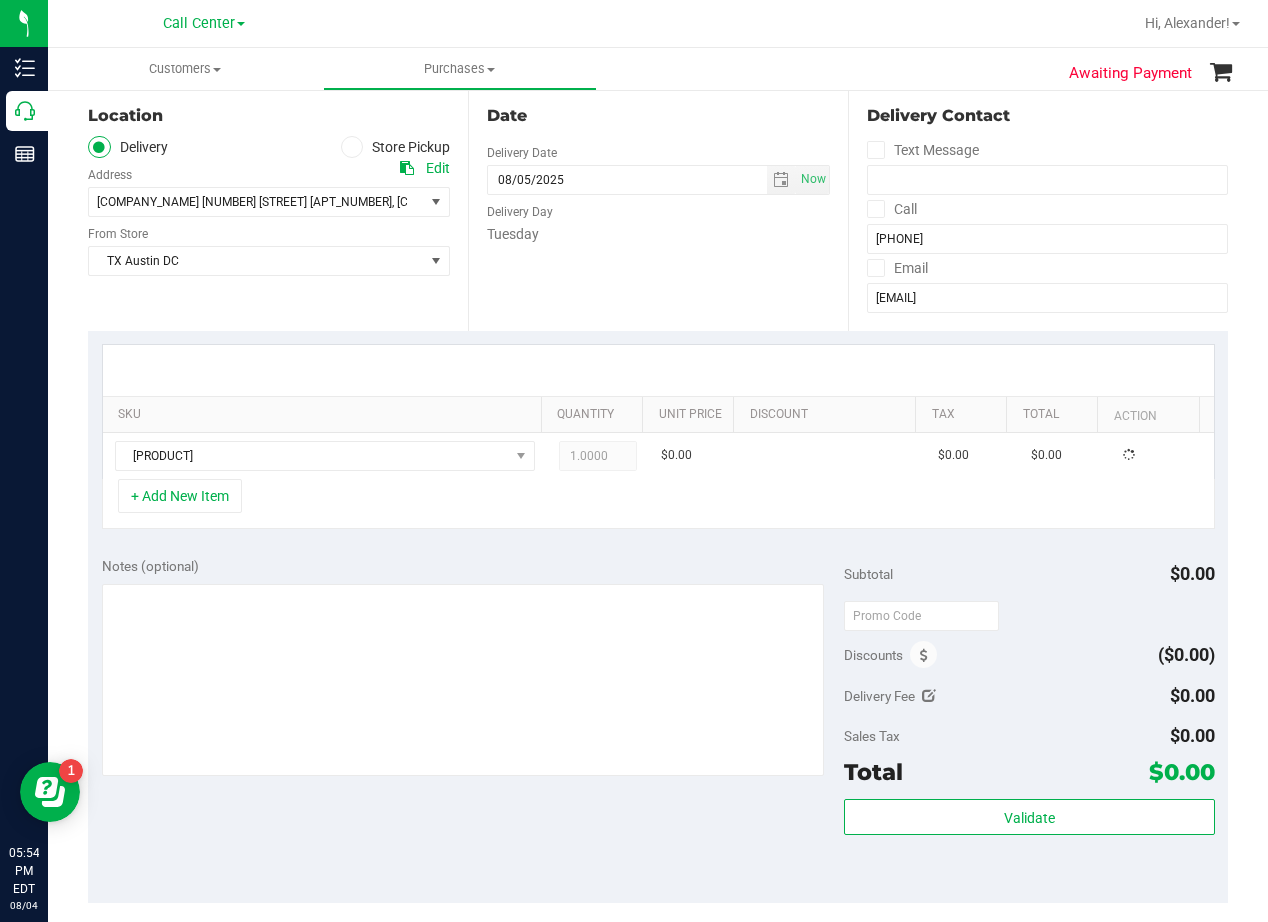 click on "Notes (optional)
Subtotal
$0.00
Discounts
($0.00)
Delivery Fee
$0.00
Sales Tax
$0.00
Total" at bounding box center [658, 723] 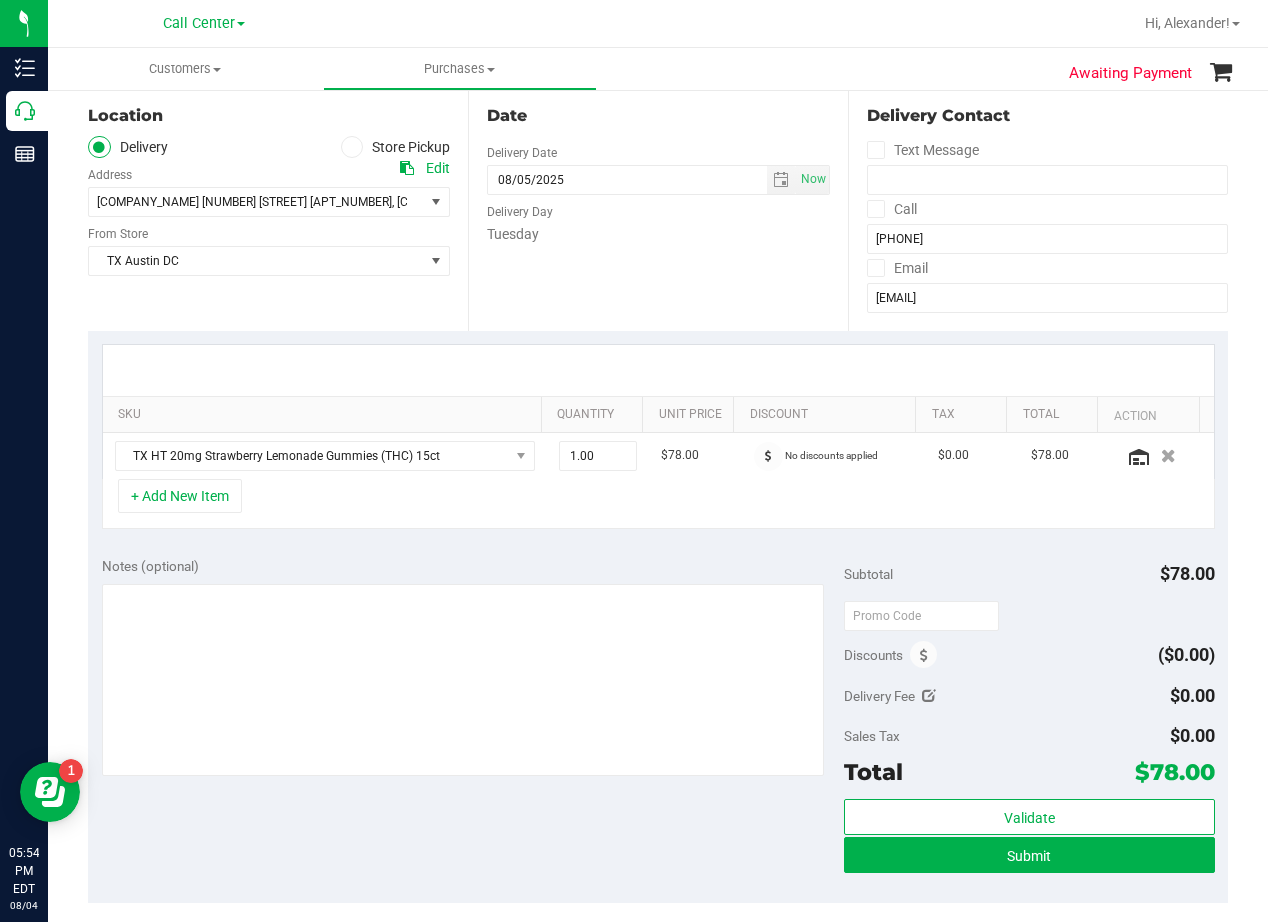 click on "SKU Quantity Unit Price Discount Tax Total Action
[PRODUCT]
1.00 1
[CURRENCY][AMOUNT]
No discounts applied
[CURRENCY][AMOUNT]
[CURRENCY][AMOUNT]
+ Add New Item" at bounding box center [658, 437] 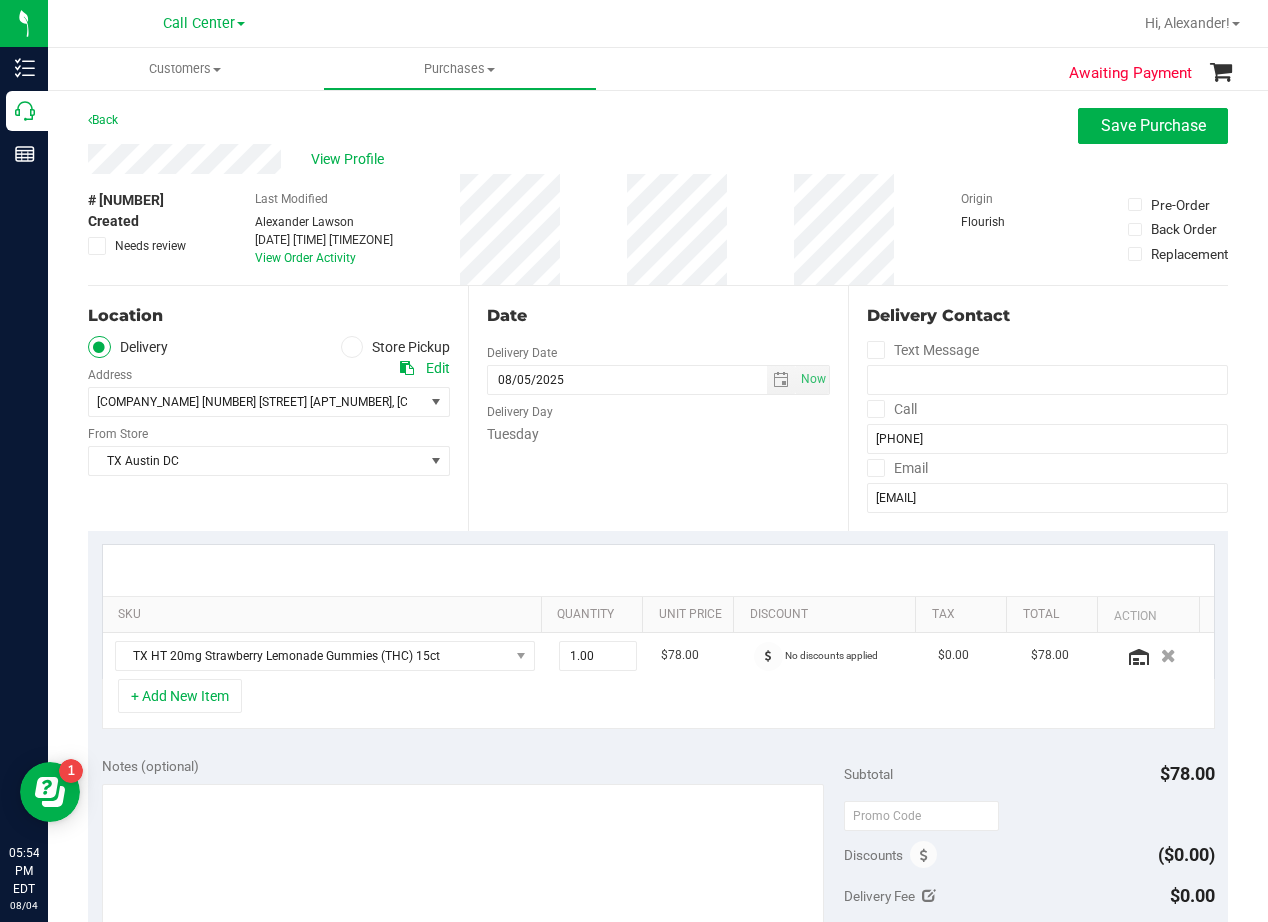 scroll, scrollTop: 100, scrollLeft: 0, axis: vertical 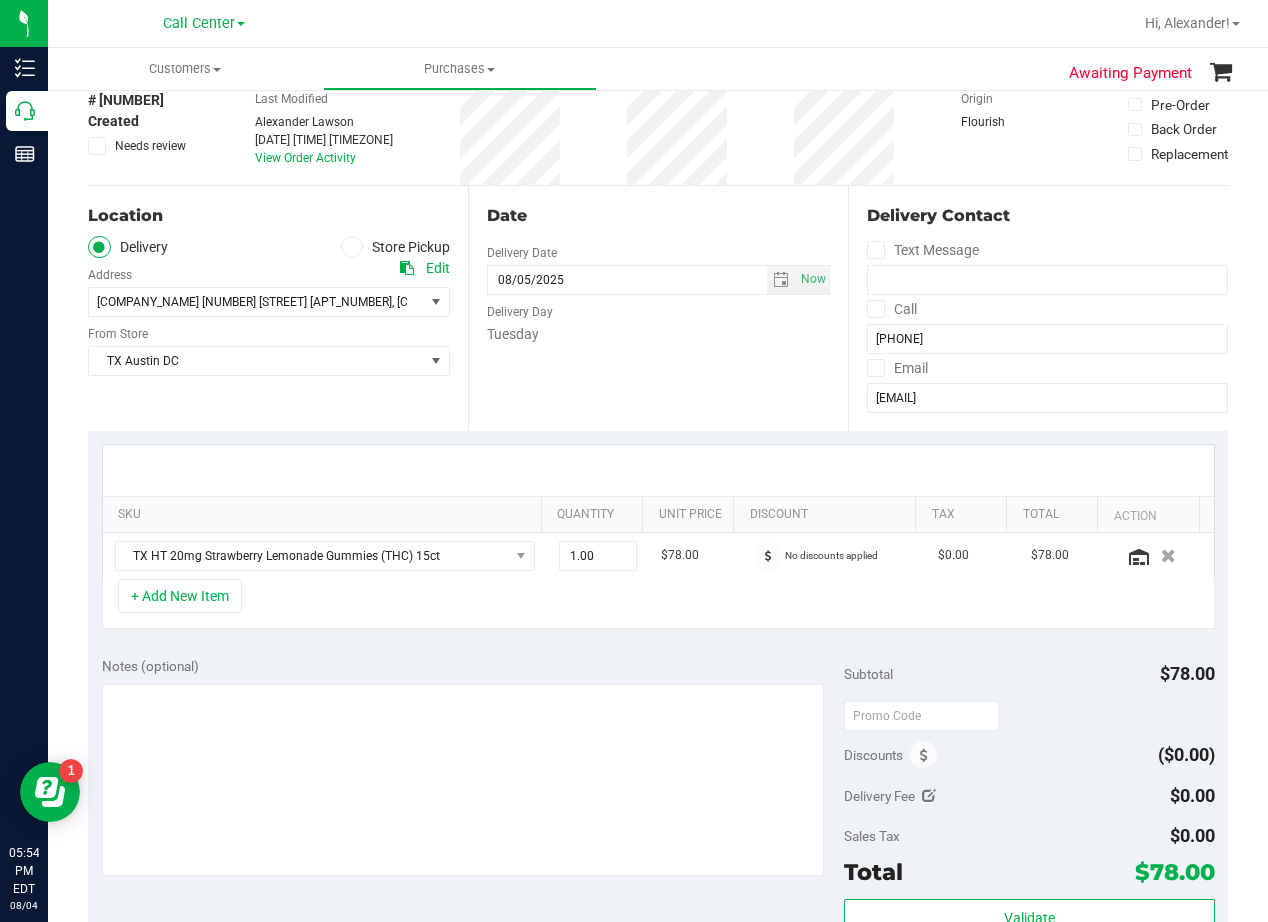 click at bounding box center (658, 470) 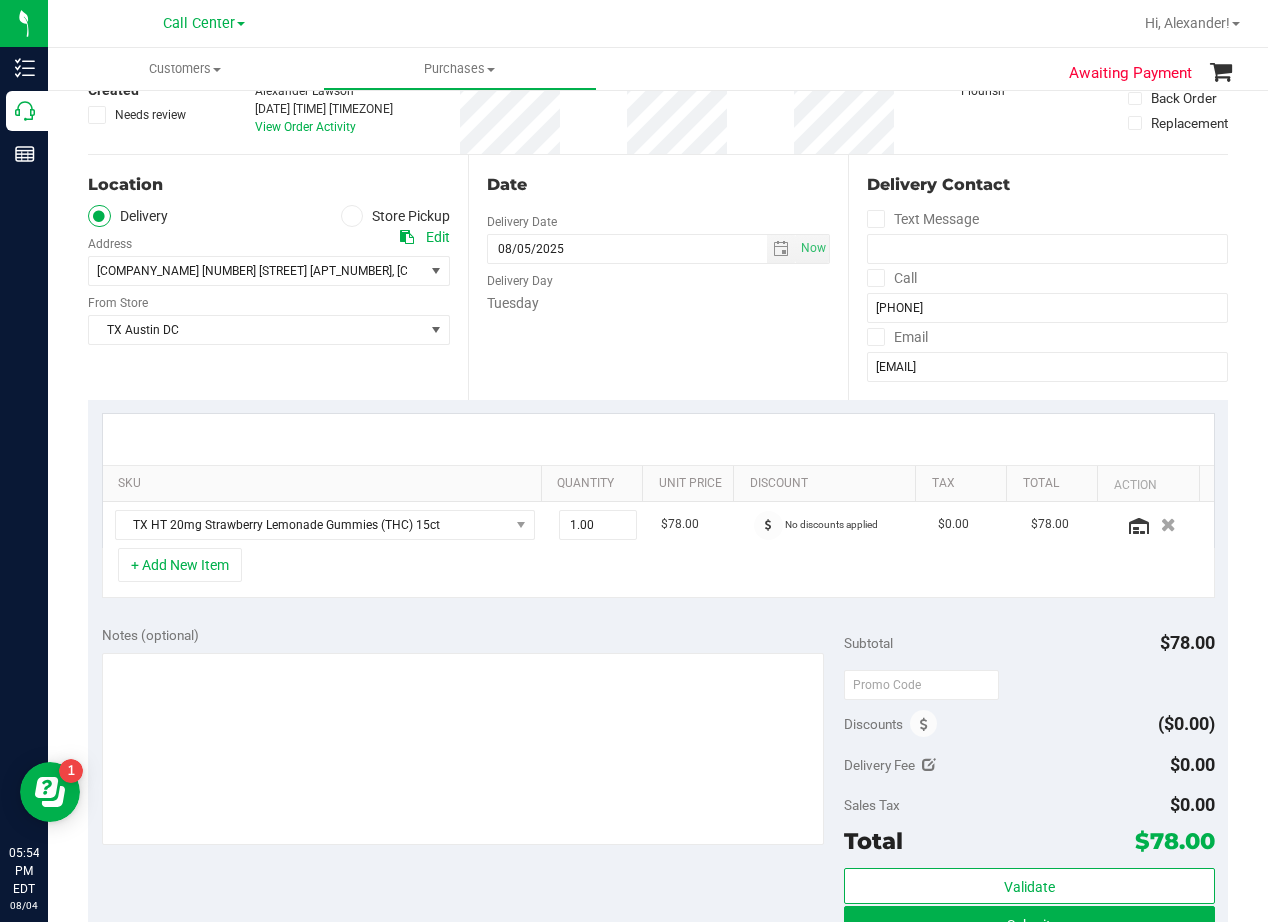 scroll, scrollTop: 100, scrollLeft: 0, axis: vertical 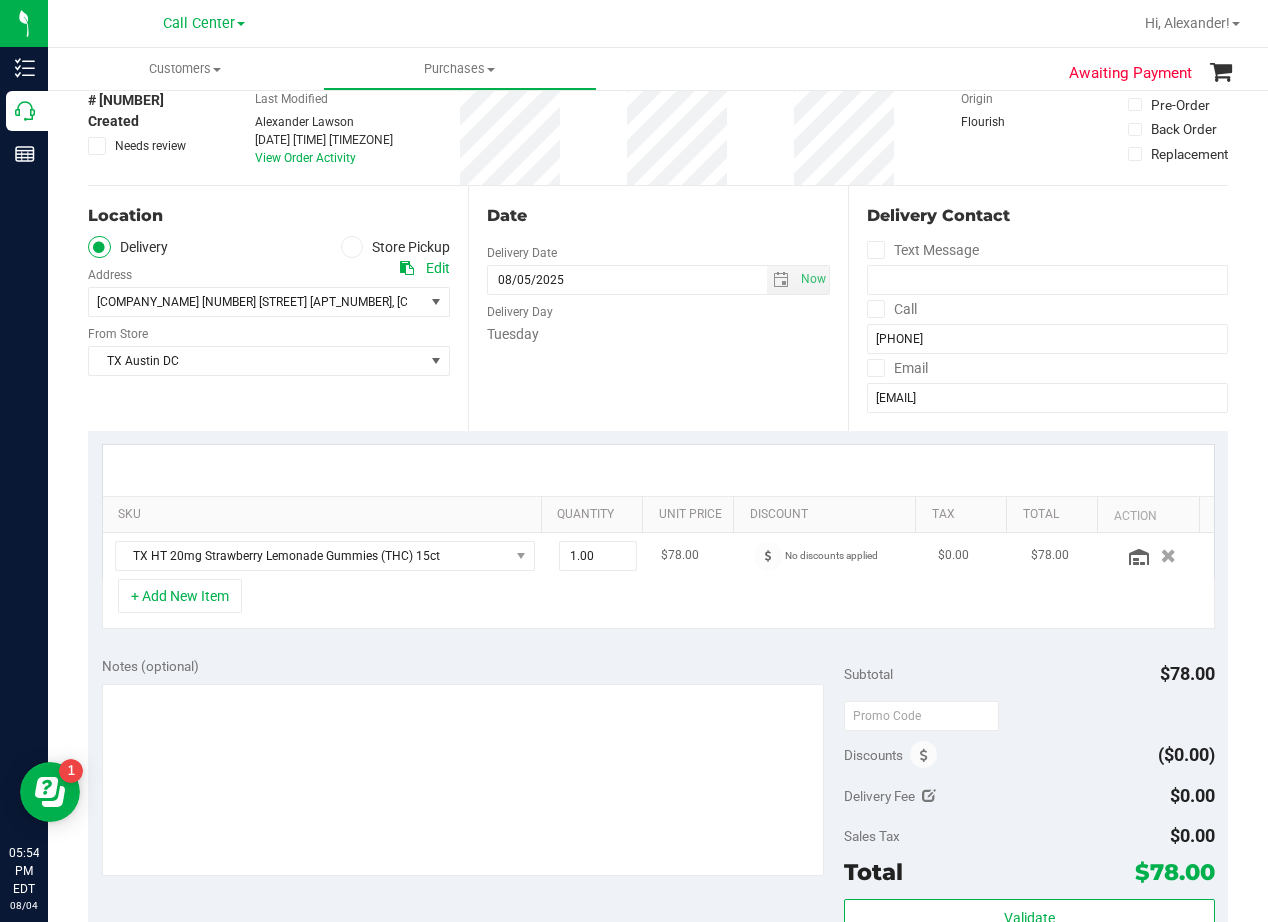 click on "1.00 1" at bounding box center [598, 556] 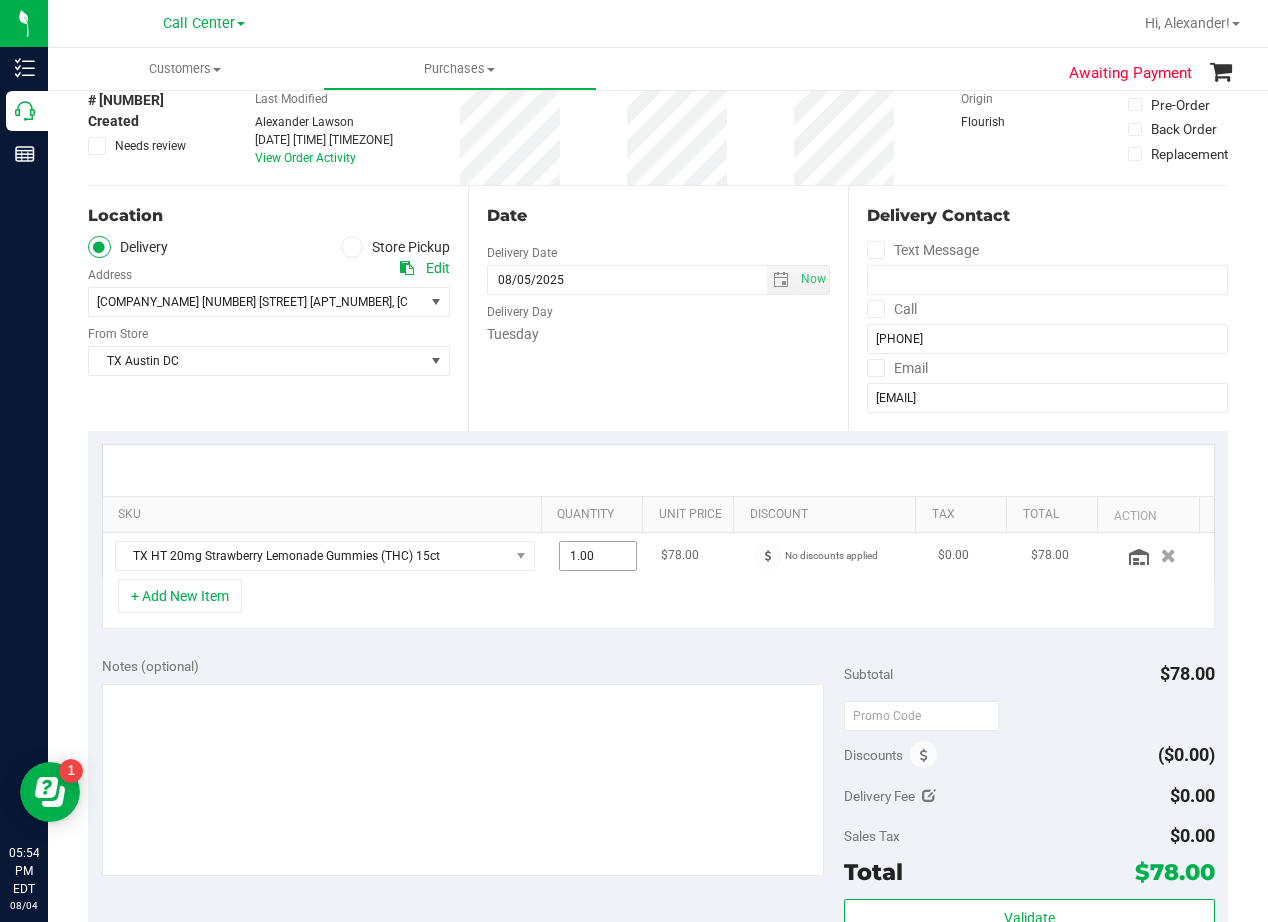 click on "1.00 1" at bounding box center (598, 556) 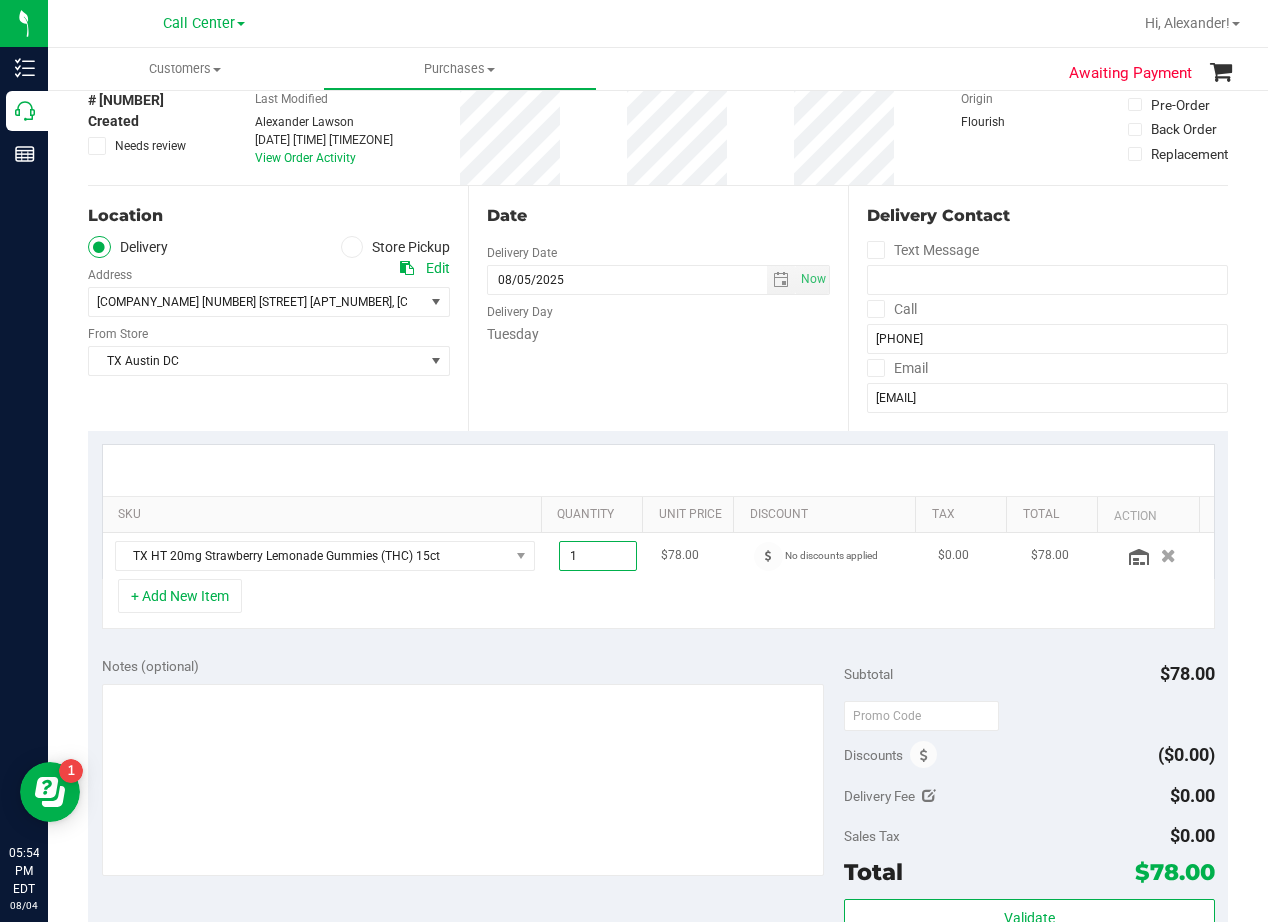 click on "1" at bounding box center (598, 556) 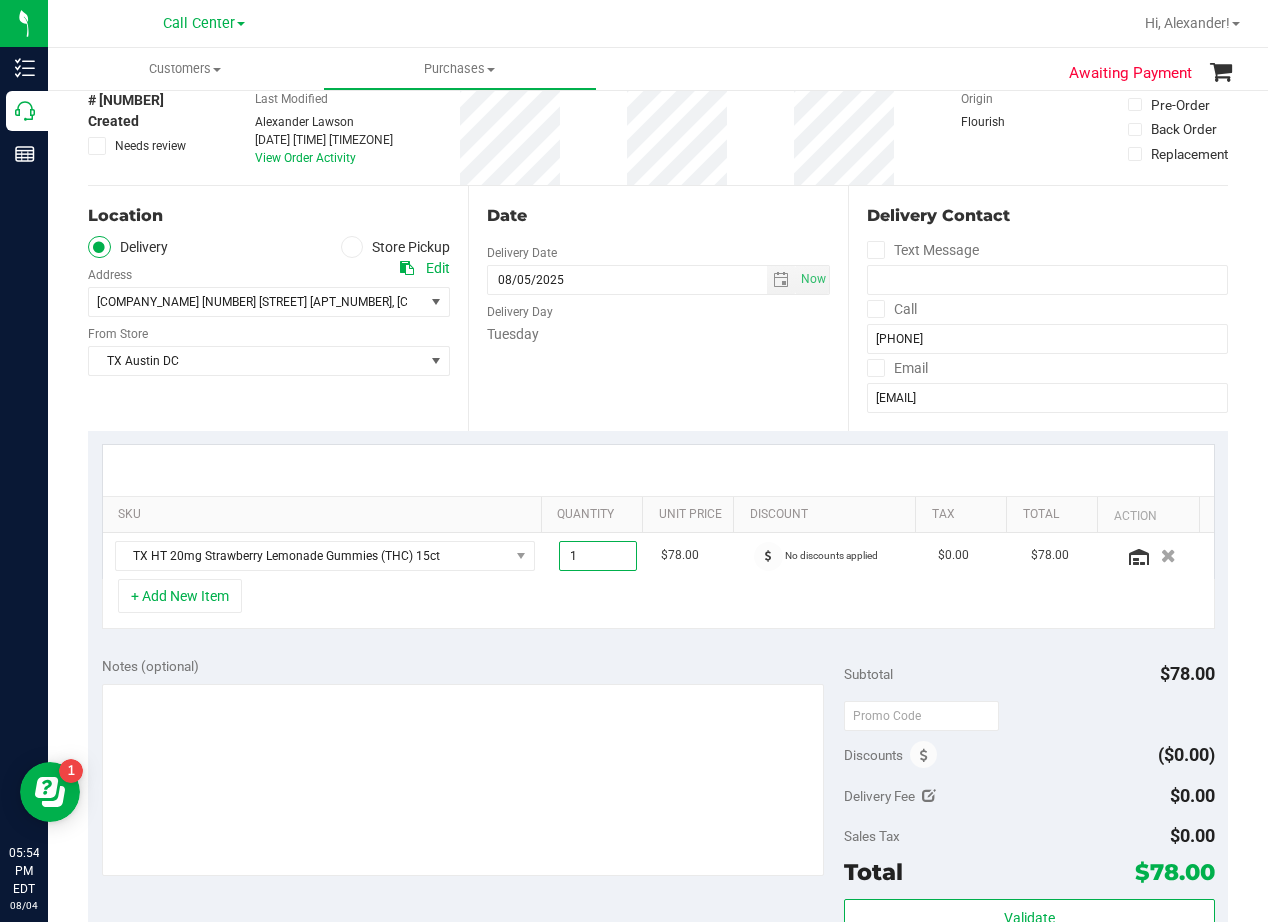 type on "2" 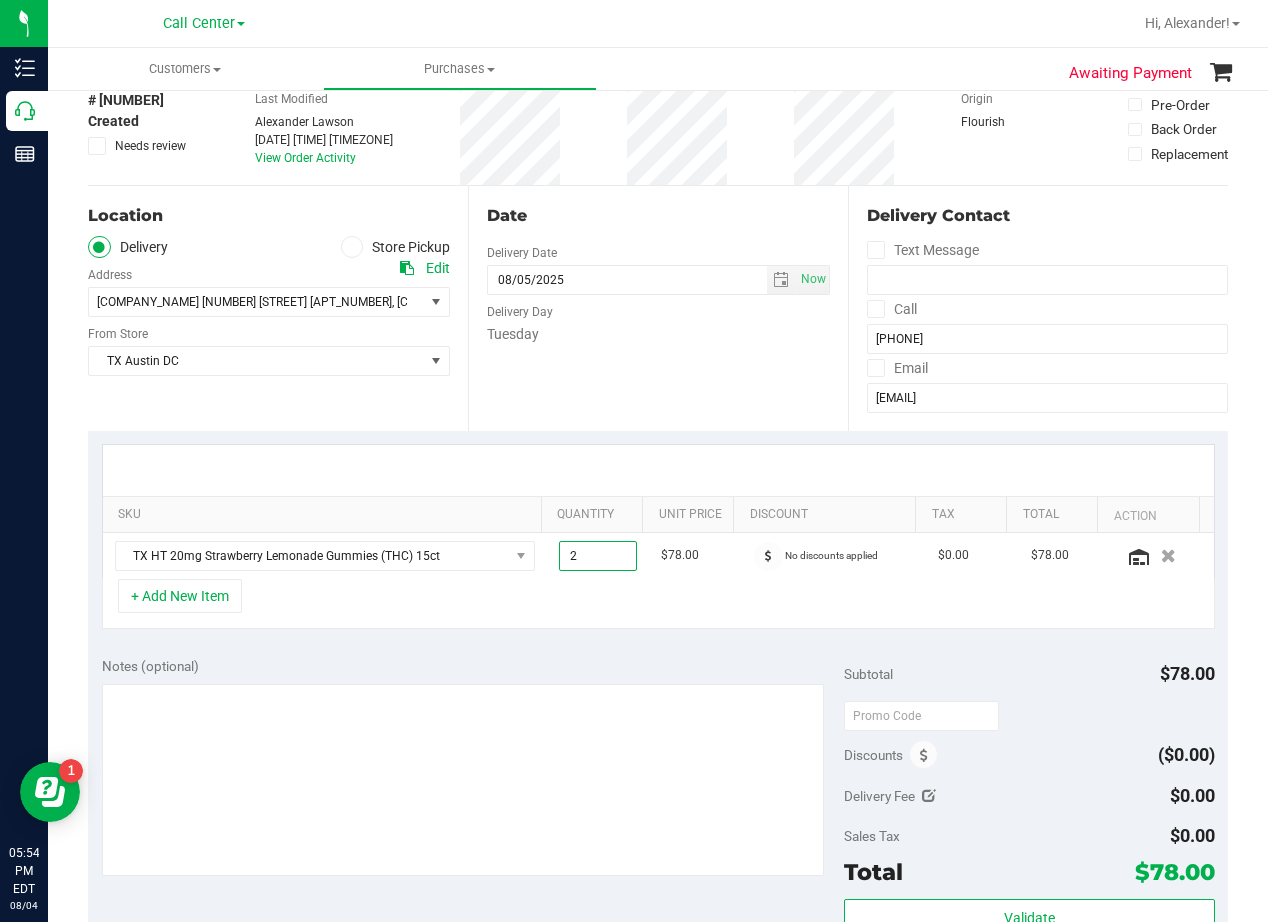 type on "2.00" 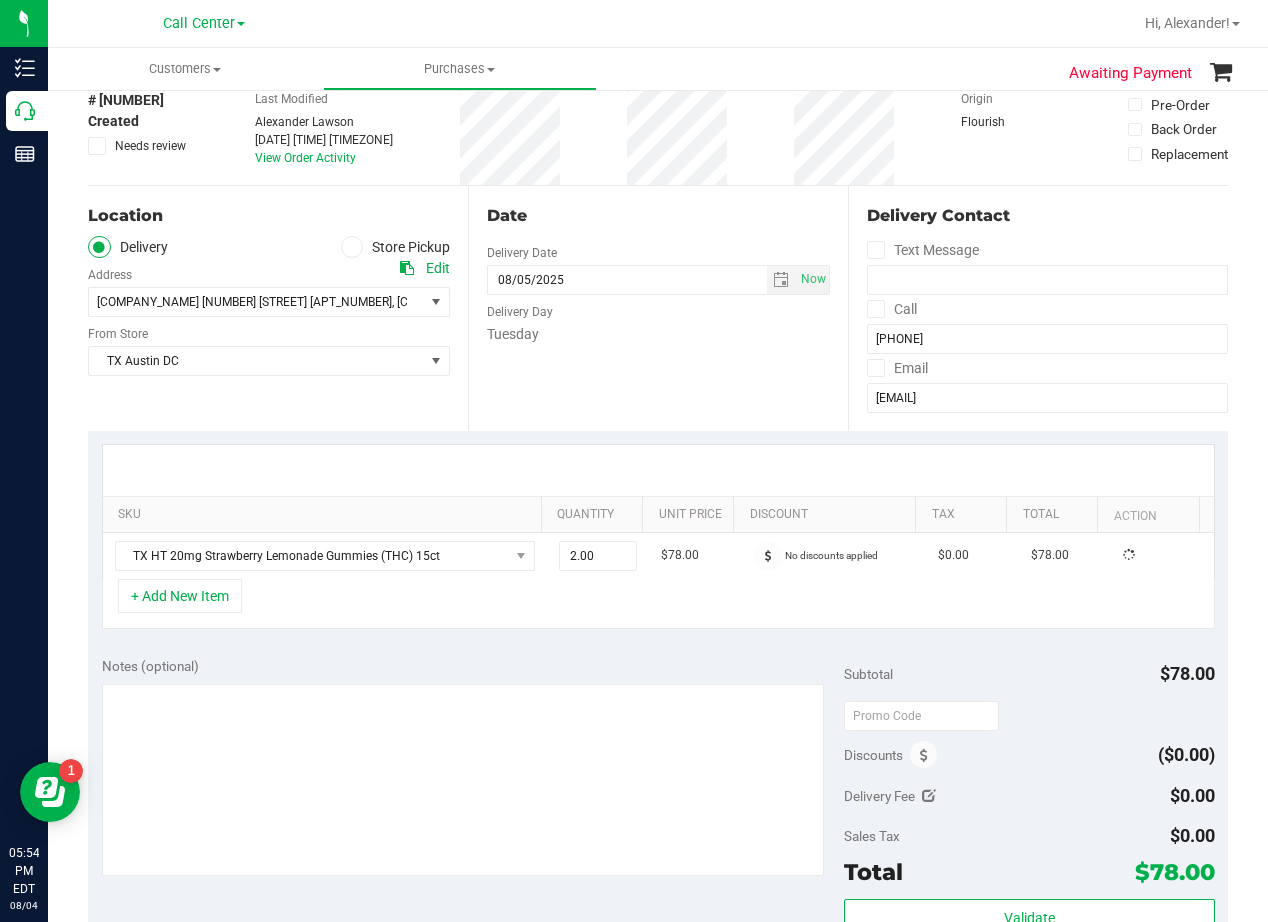 click on "Date
Delivery Date
08/05/2025
Now
08/05/2025 08:00 AM
Now
Delivery Day
Tuesday" at bounding box center [658, 308] 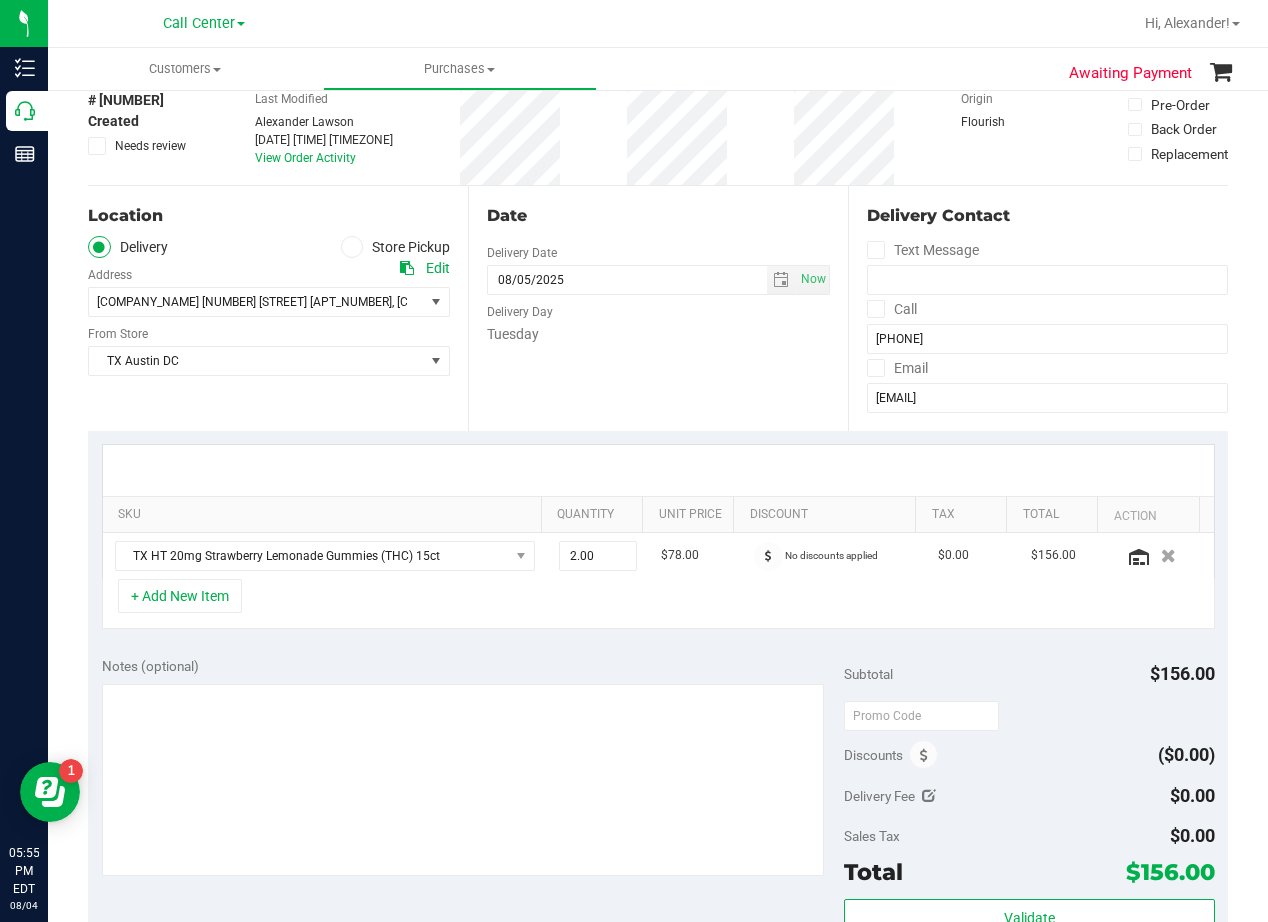 click on "Date
Delivery Date
08/05/2025
Now
08/05/2025 08:00 AM
Now
Delivery Day
Tuesday" at bounding box center [658, 308] 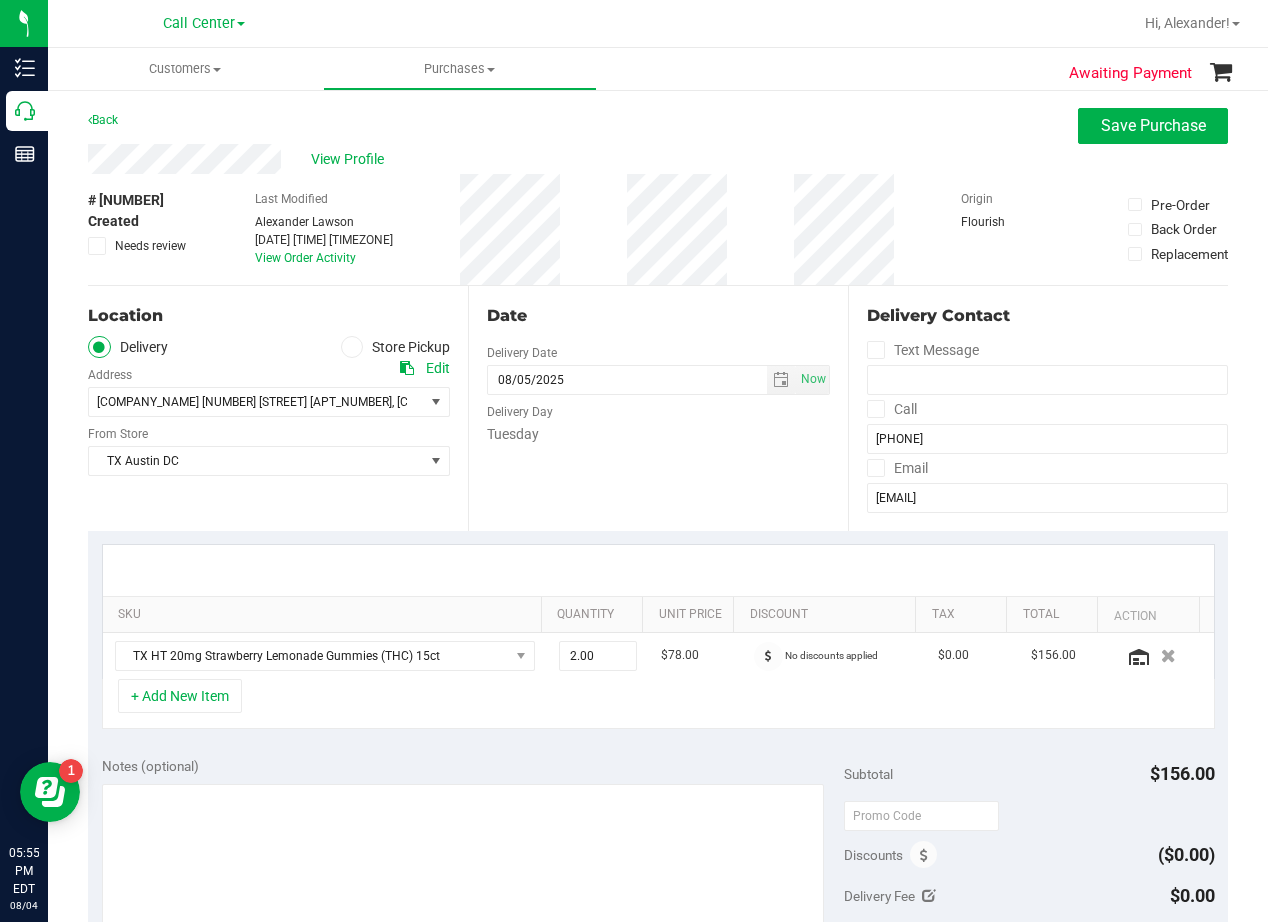 drag, startPoint x: 677, startPoint y: 554, endPoint x: 704, endPoint y: 554, distance: 27 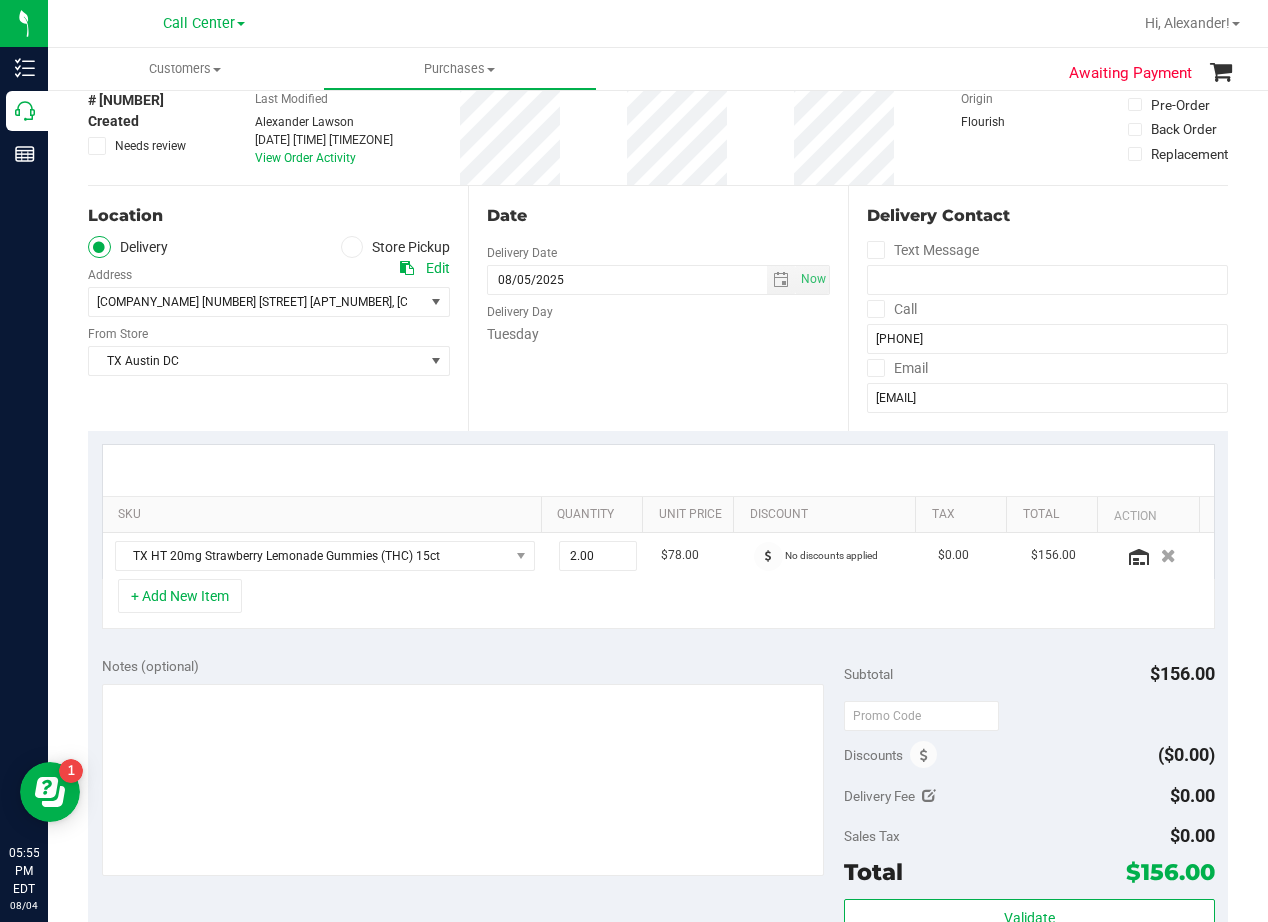 scroll, scrollTop: 0, scrollLeft: 0, axis: both 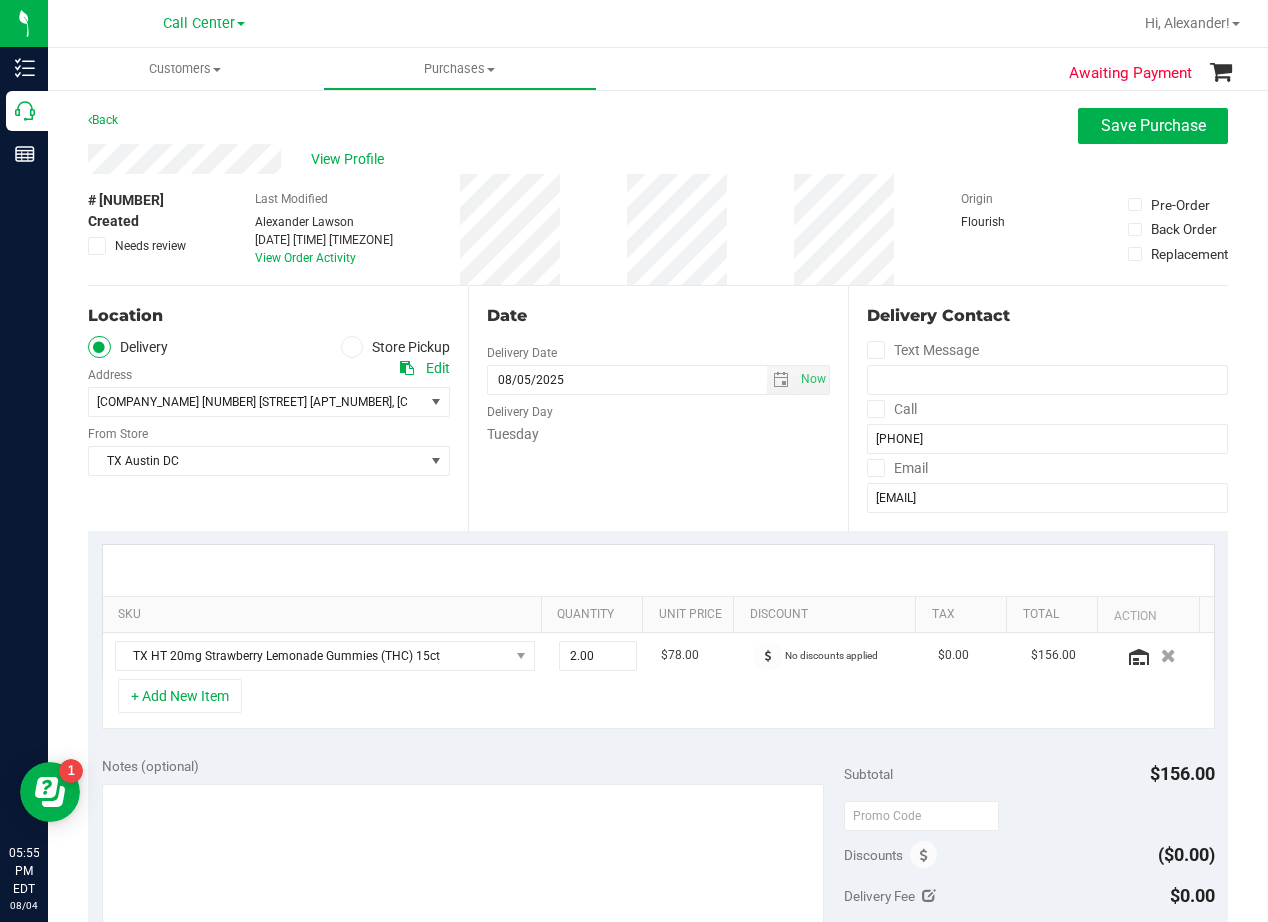 click on "Delivery Day" at bounding box center [658, 409] 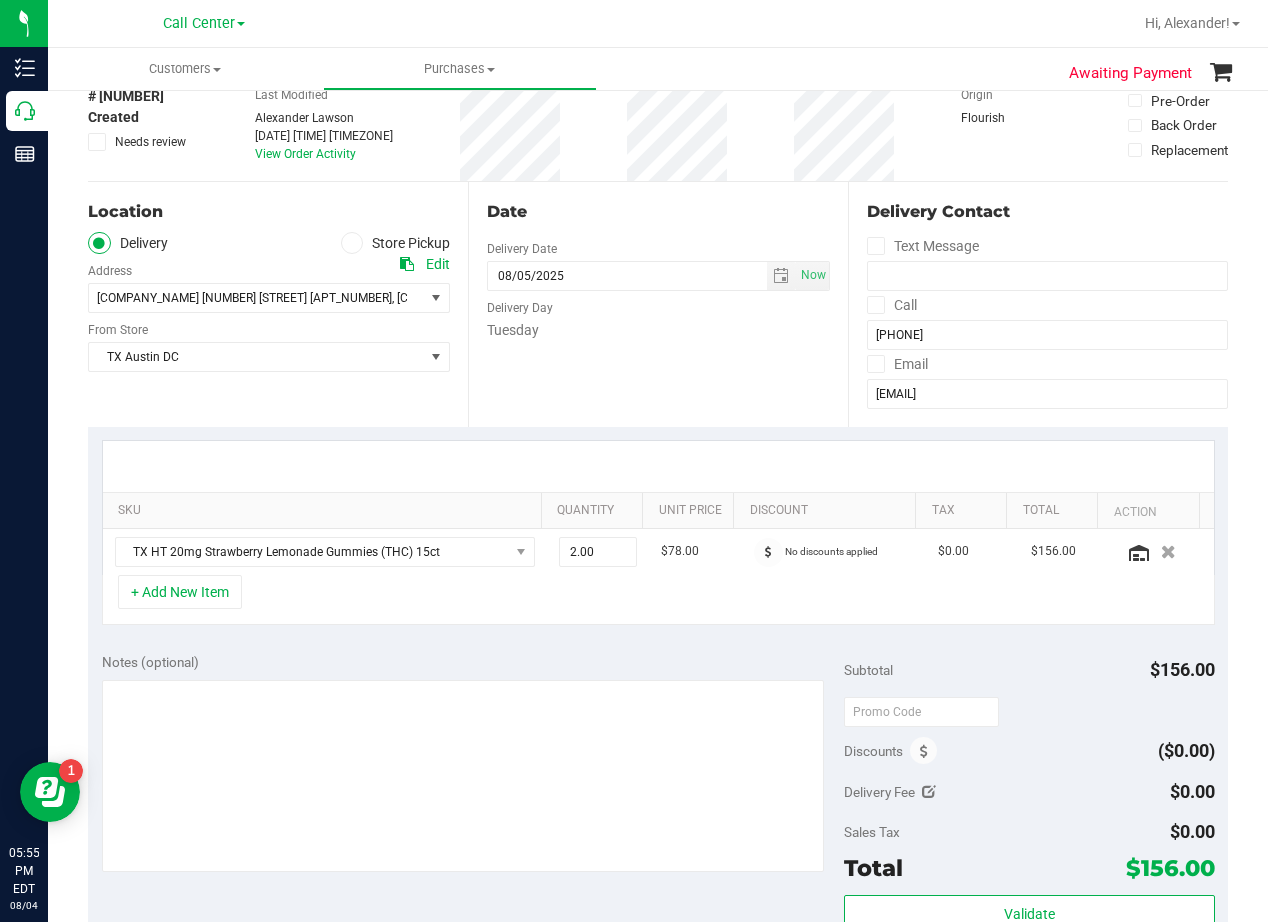 scroll, scrollTop: 200, scrollLeft: 0, axis: vertical 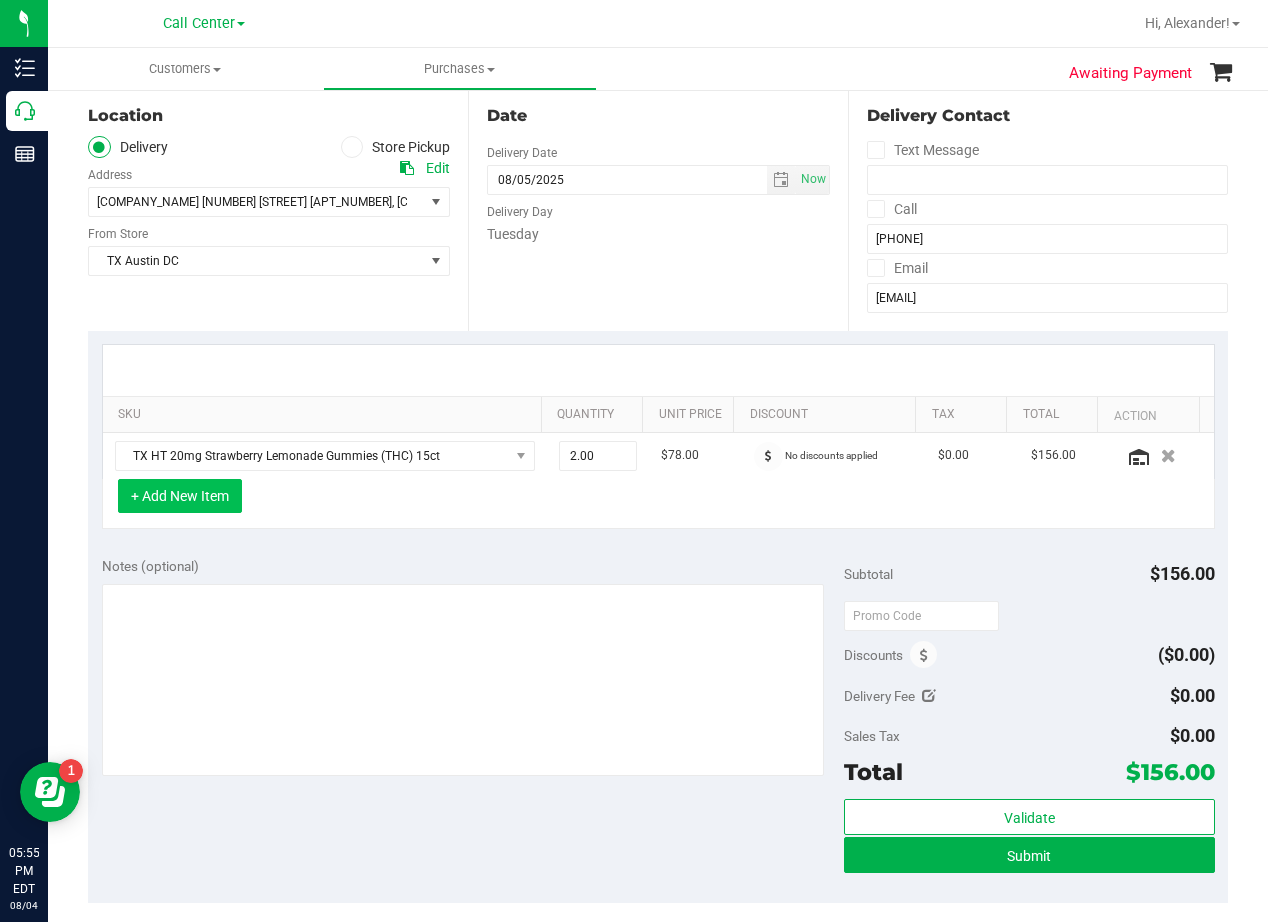 click on "+ Add New Item" at bounding box center (180, 496) 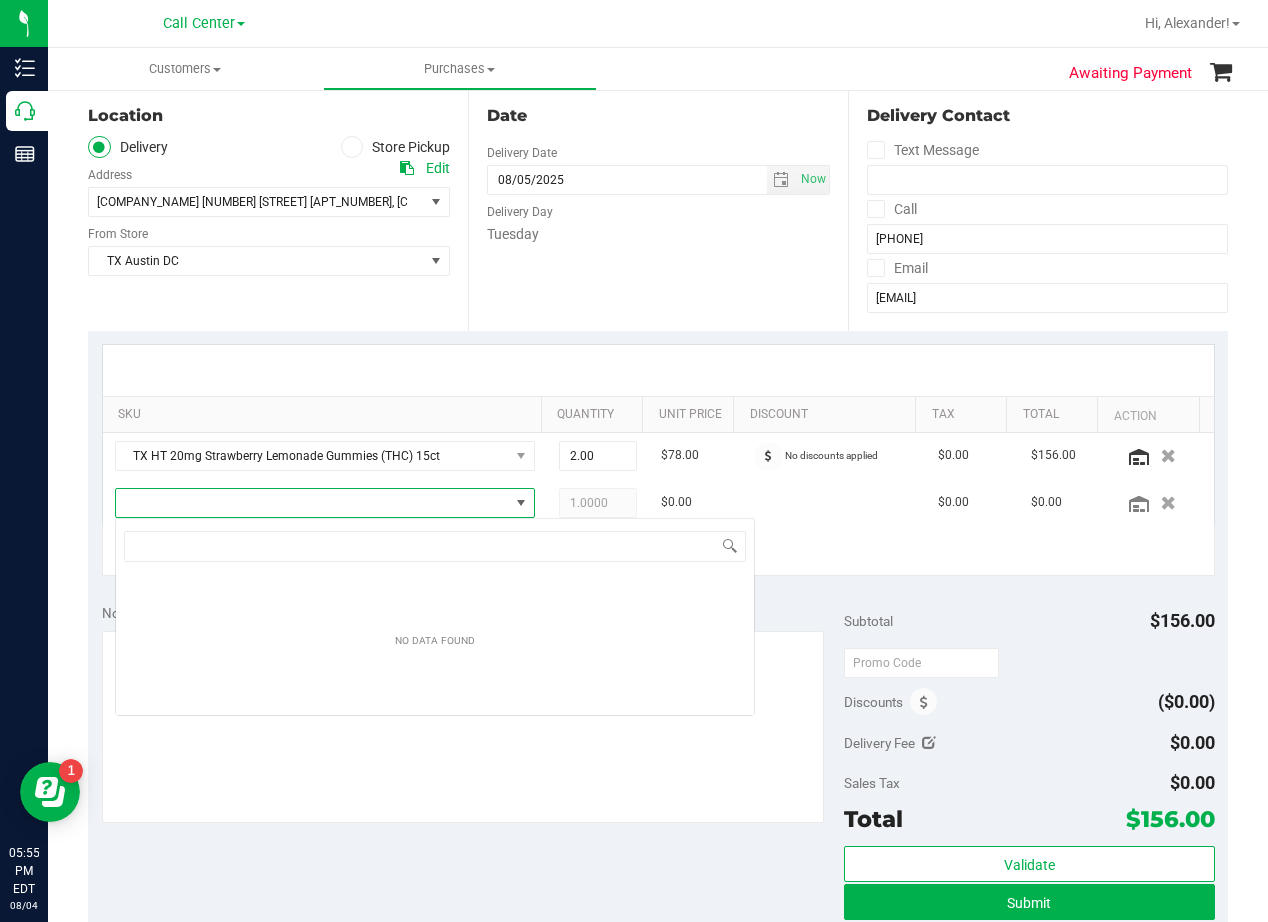 scroll, scrollTop: 99970, scrollLeft: 99593, axis: both 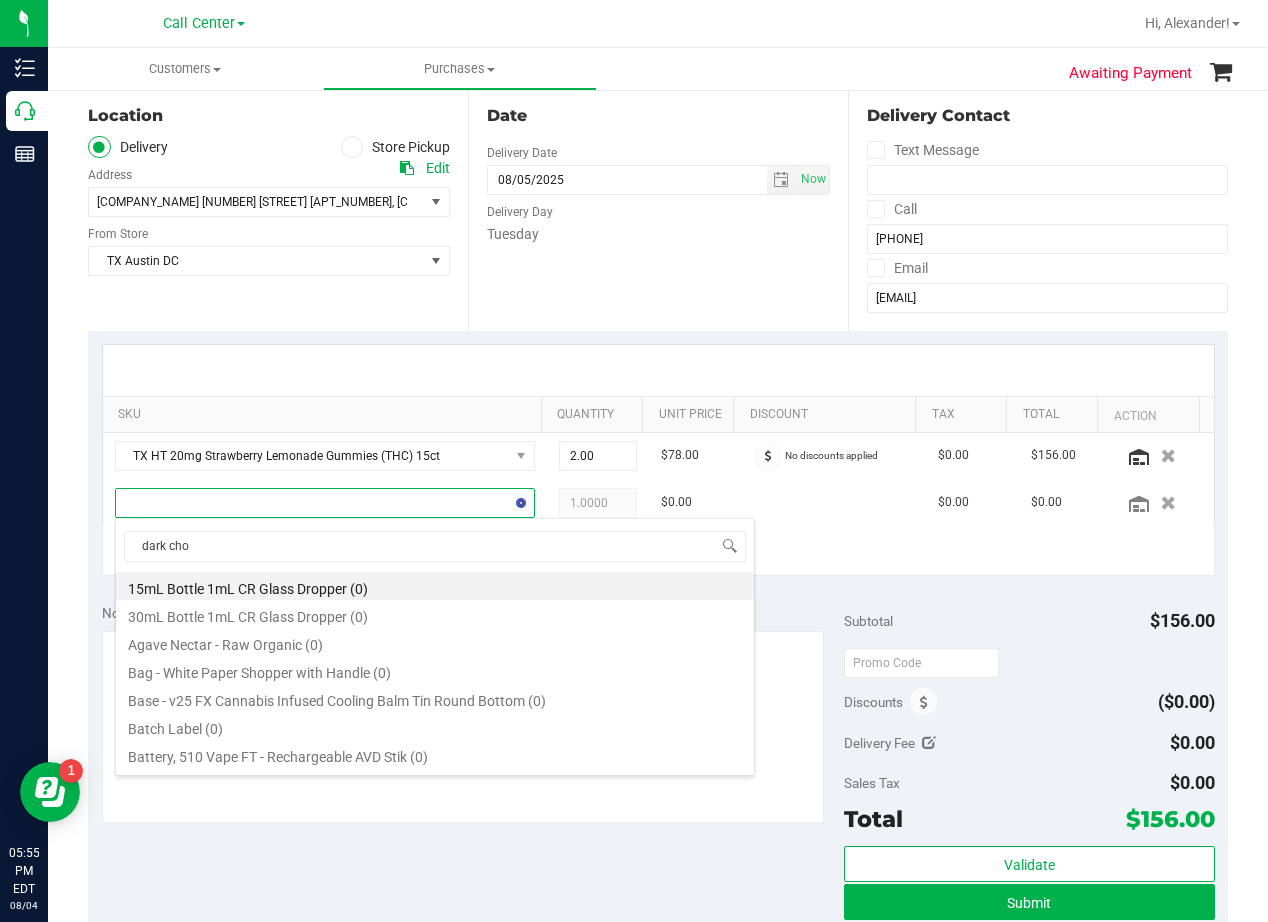 type on "dark choc" 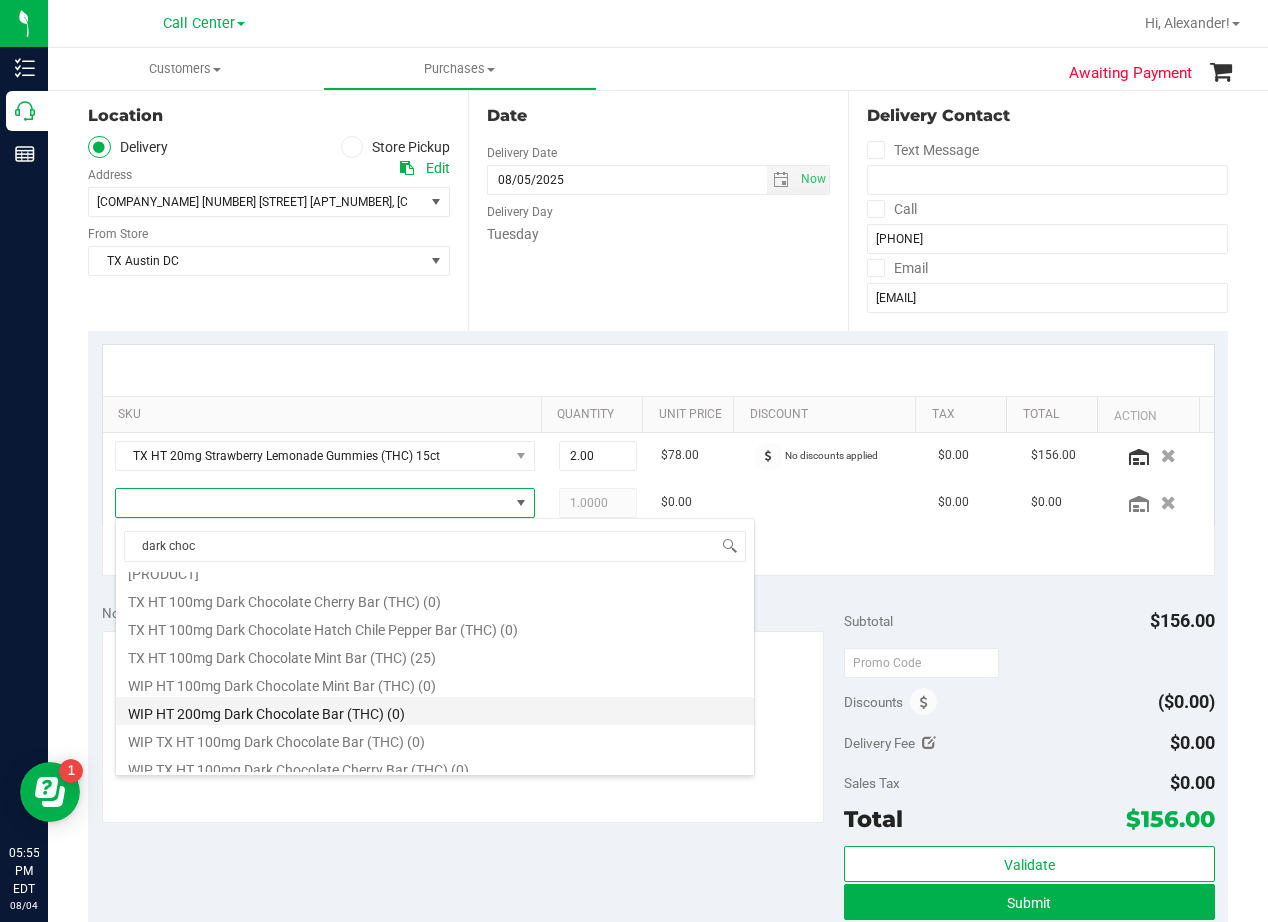 scroll, scrollTop: 960, scrollLeft: 0, axis: vertical 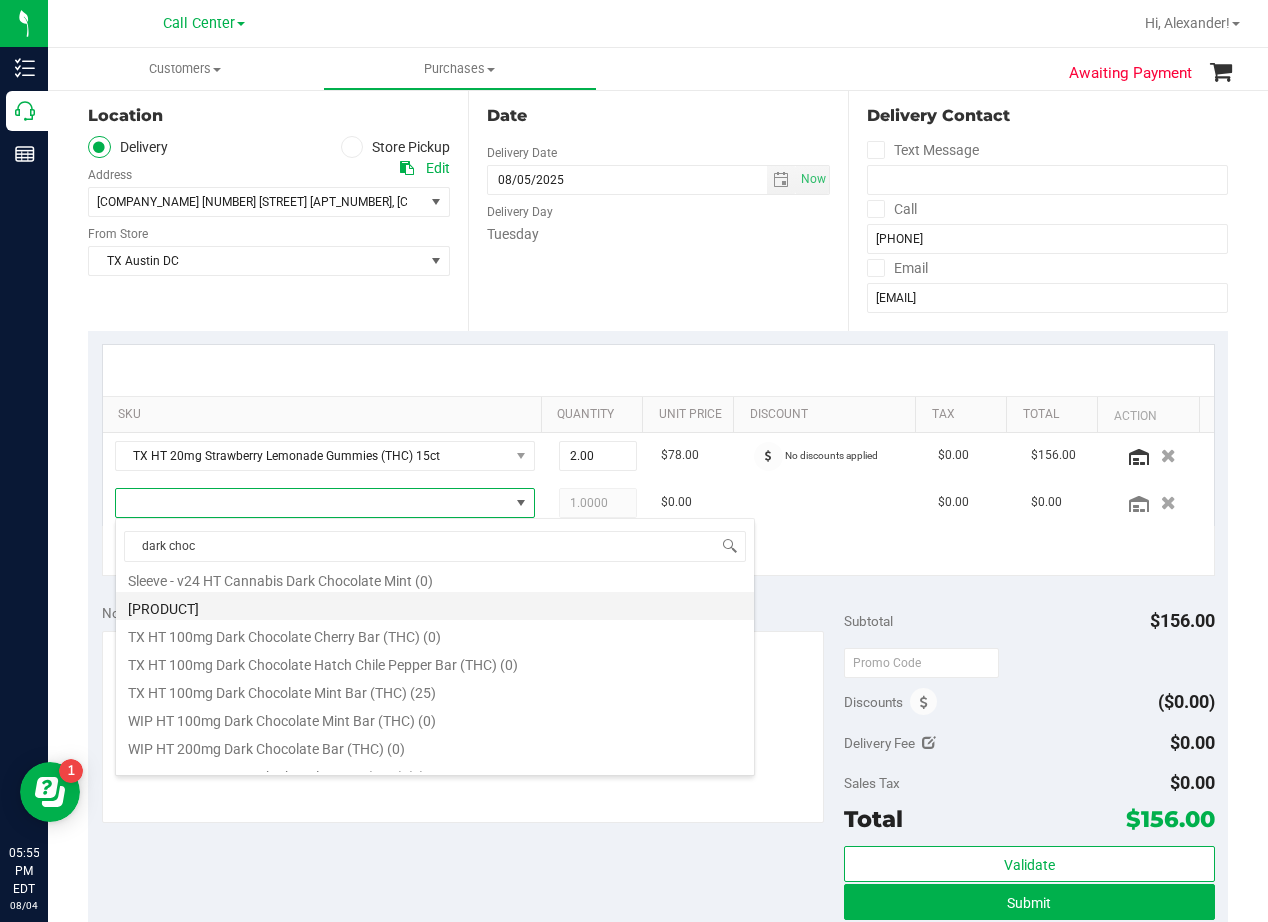 click on "[PRODUCT]" at bounding box center (435, 606) 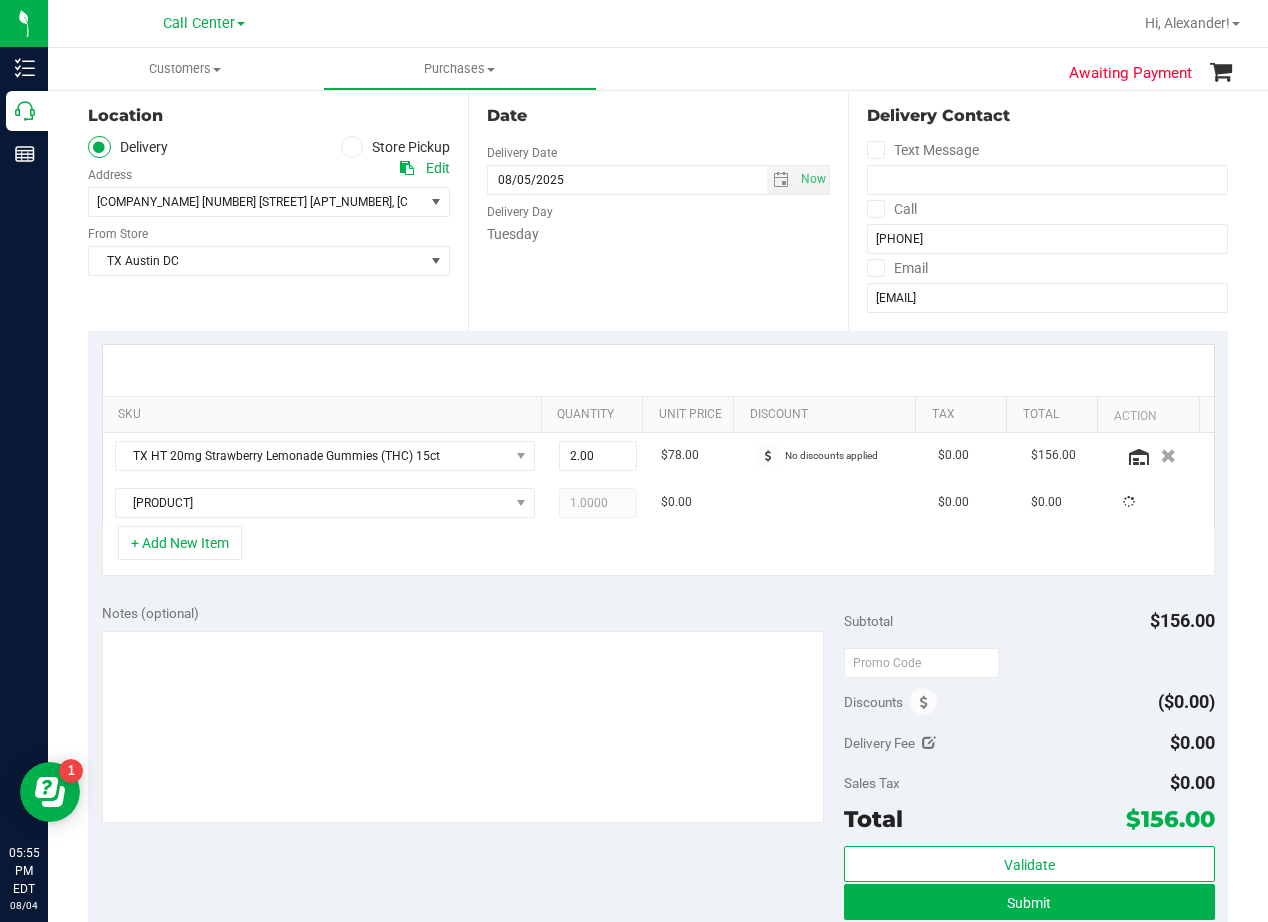 drag, startPoint x: 440, startPoint y: 596, endPoint x: 583, endPoint y: 594, distance: 143.01399 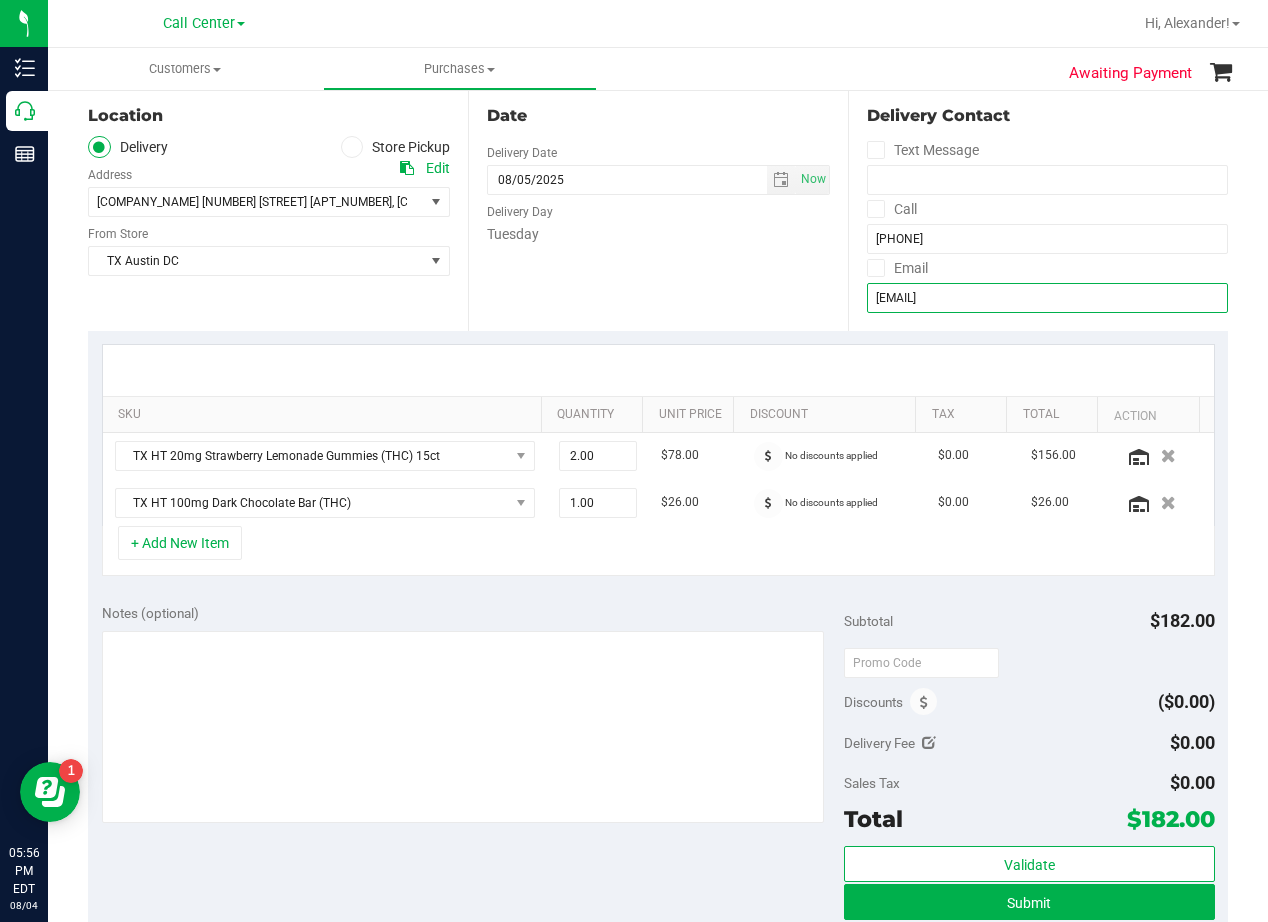 click on "[EMAIL]" at bounding box center (1047, 298) 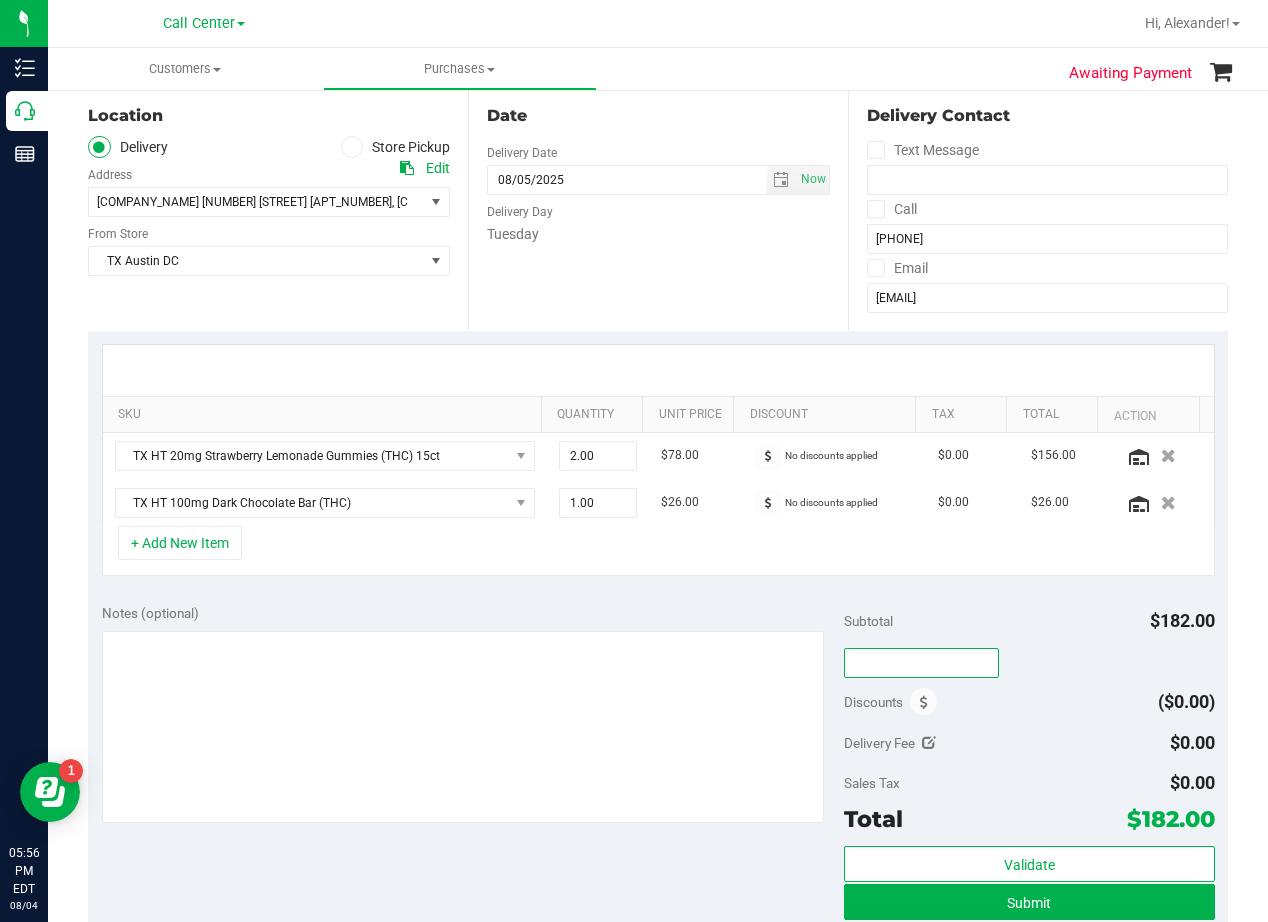 click at bounding box center (921, 663) 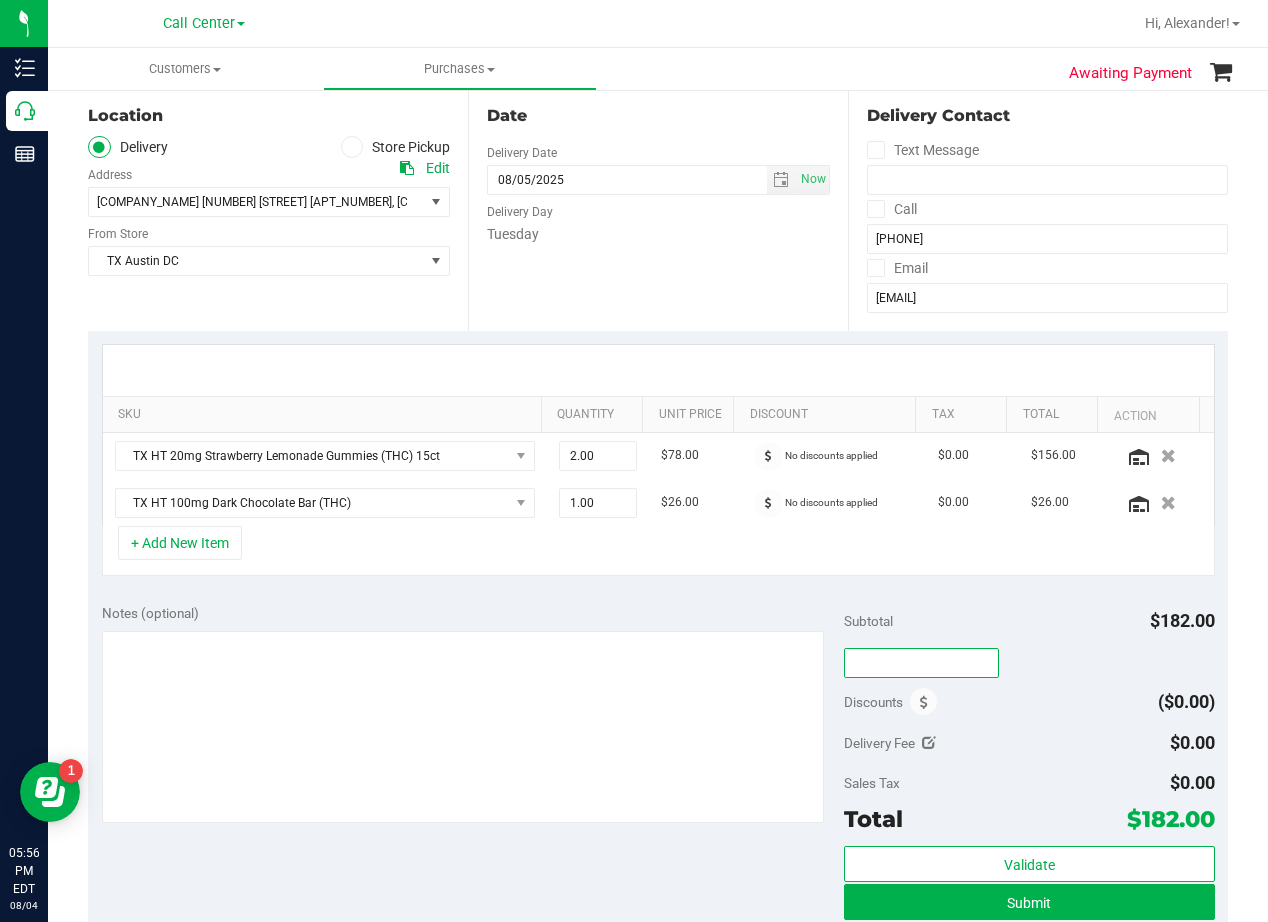 type on "TXAIQ10" 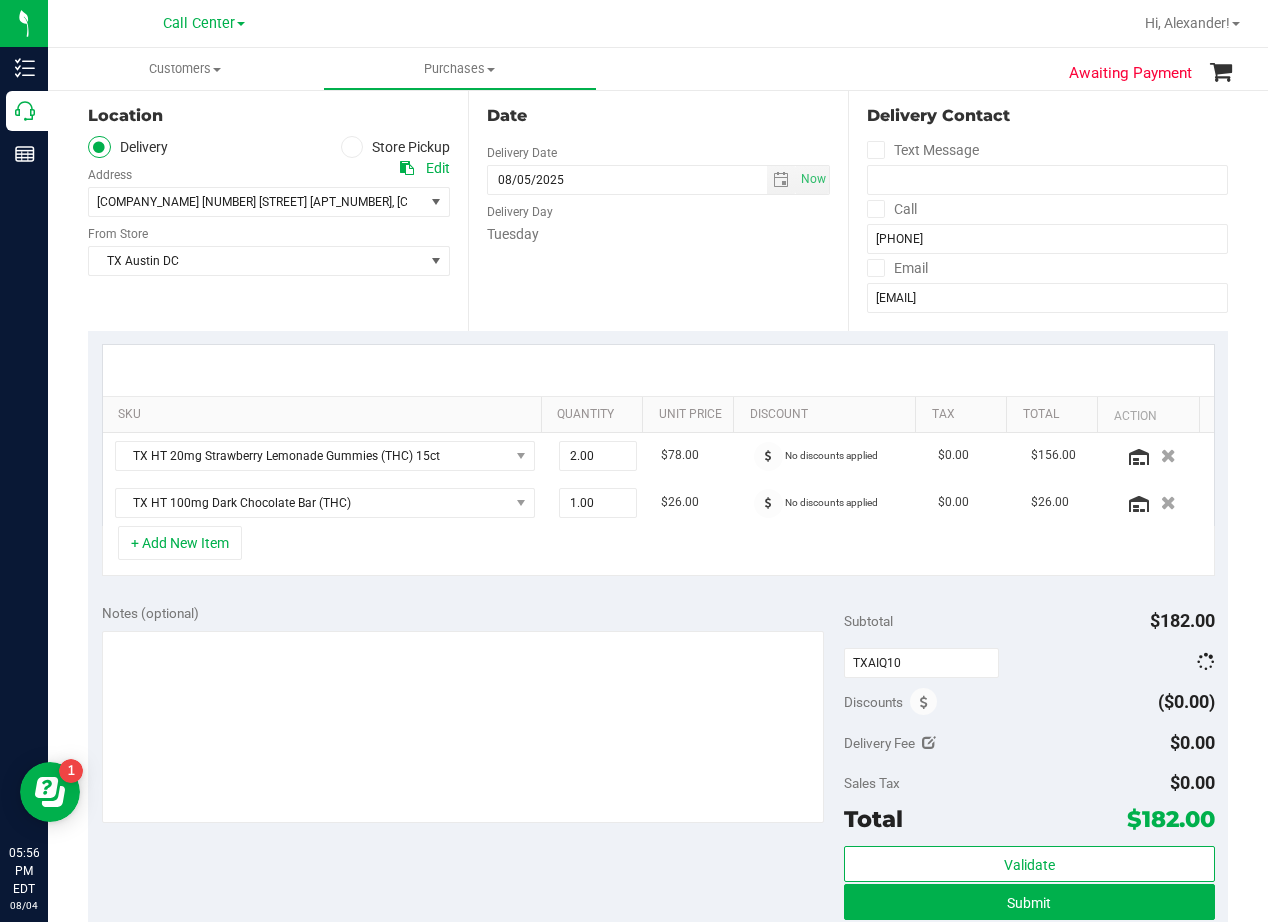 click on "Subtotal
[CURRENCY][AMOUNT]" at bounding box center [1029, 621] 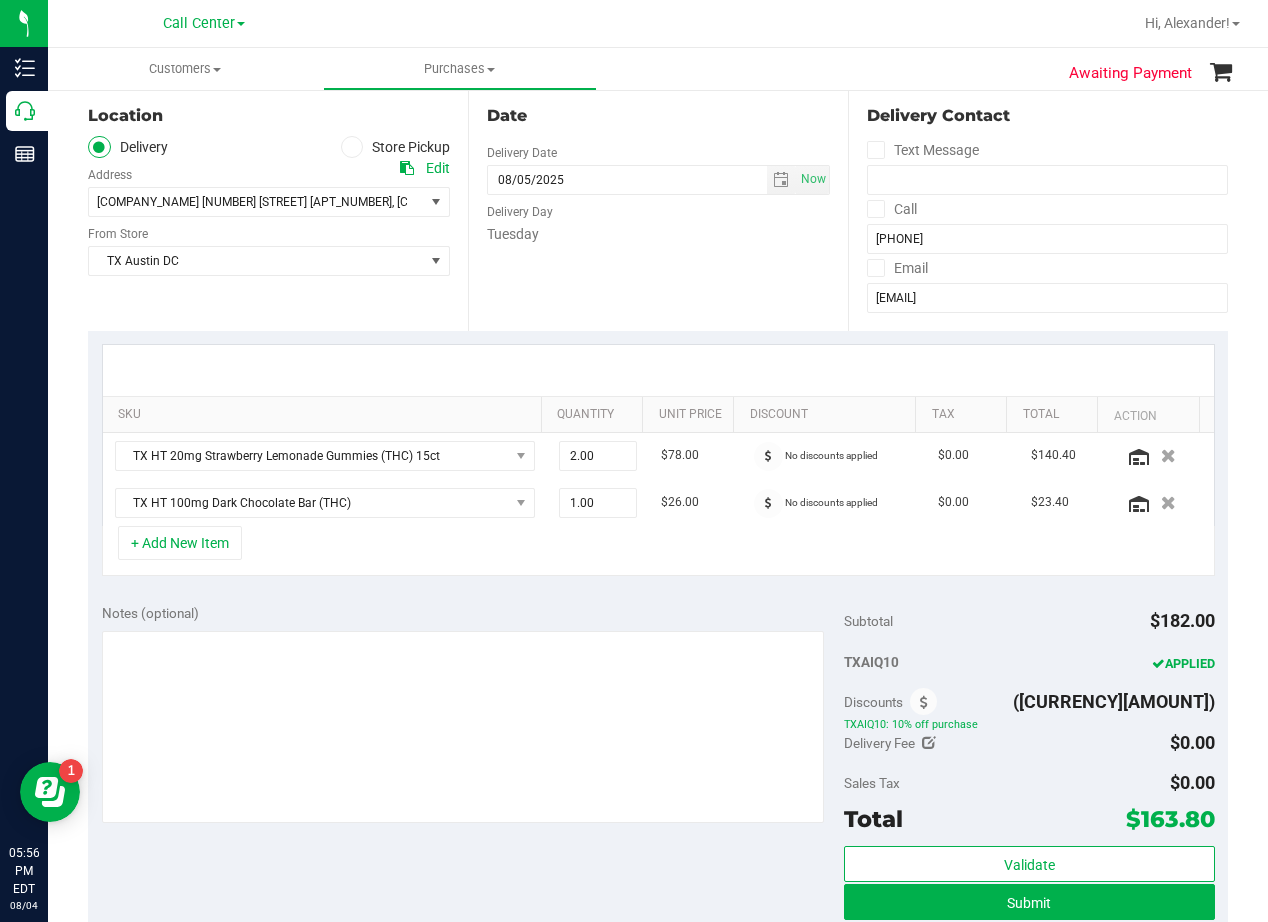 click on "Notes (optional)" at bounding box center (473, 613) 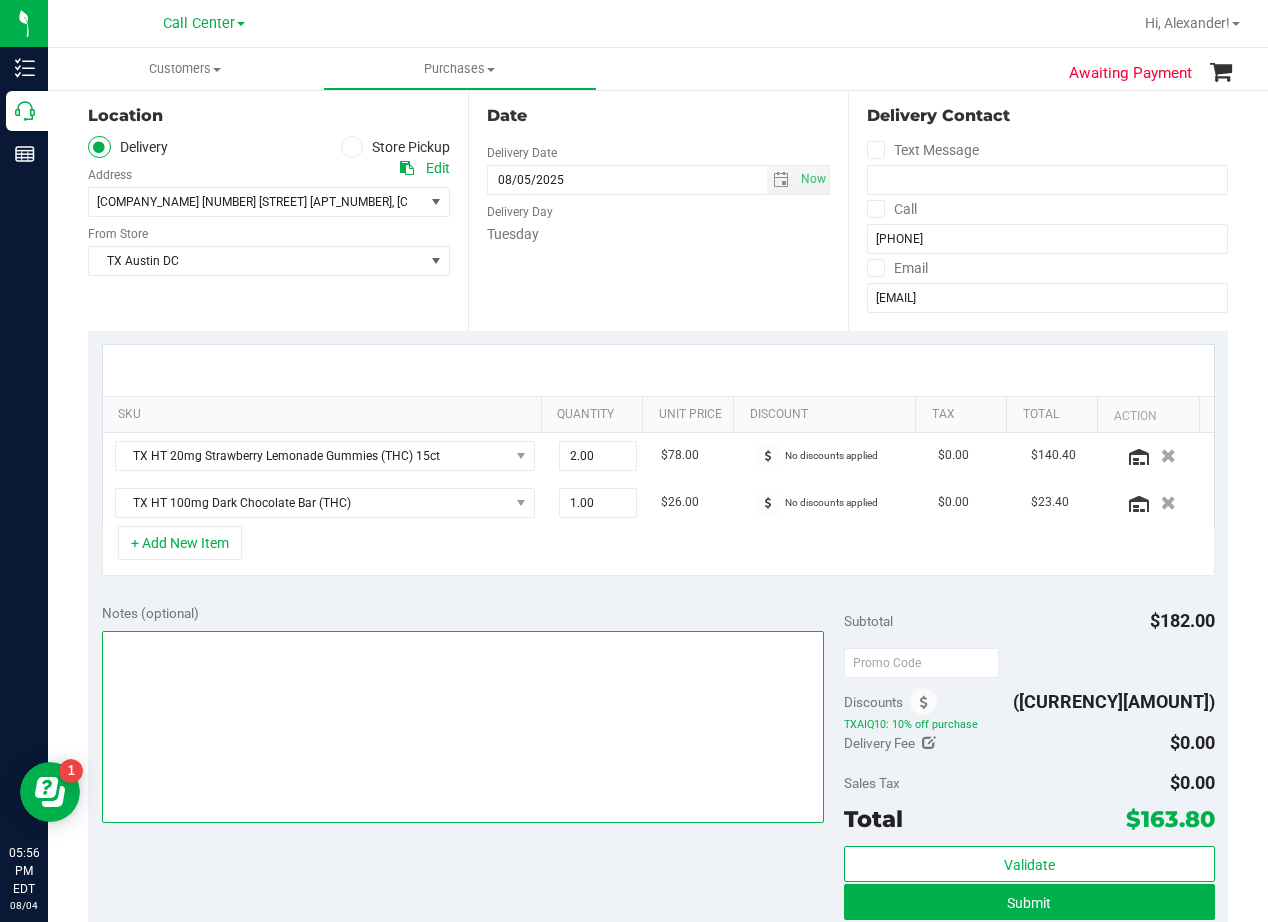 click at bounding box center (463, 727) 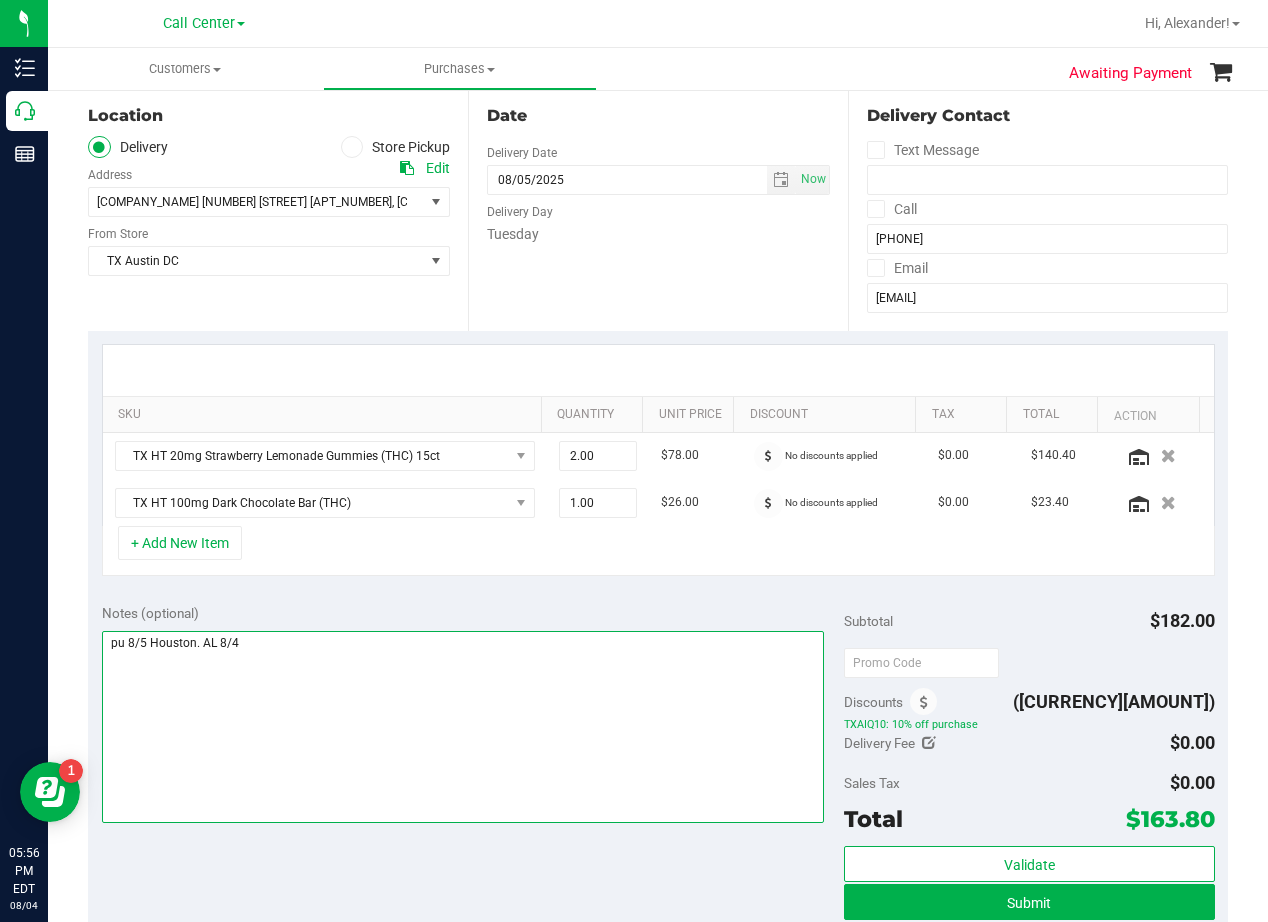 type on "pu 8/5 Houston. AL 8/4" 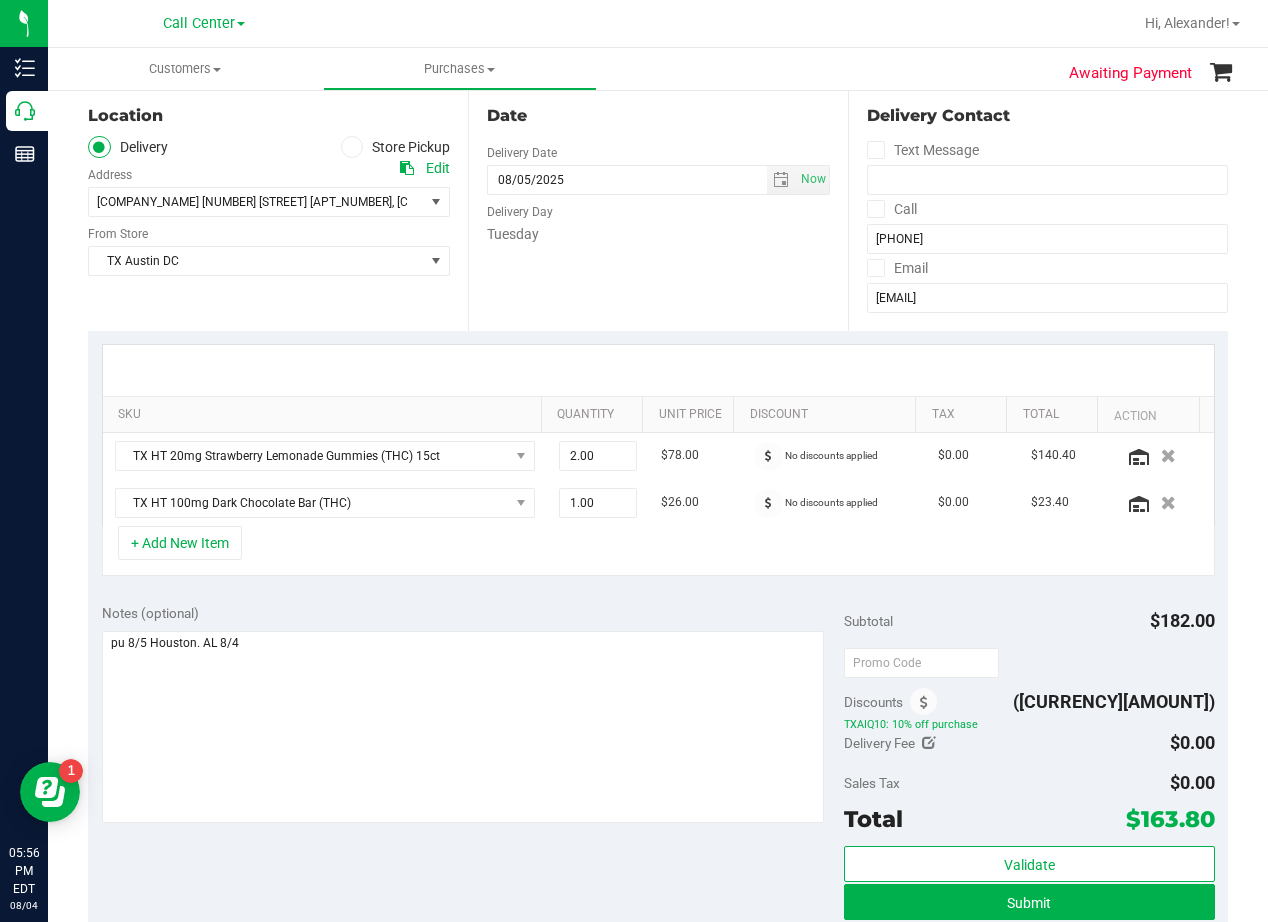 click at bounding box center [658, 370] 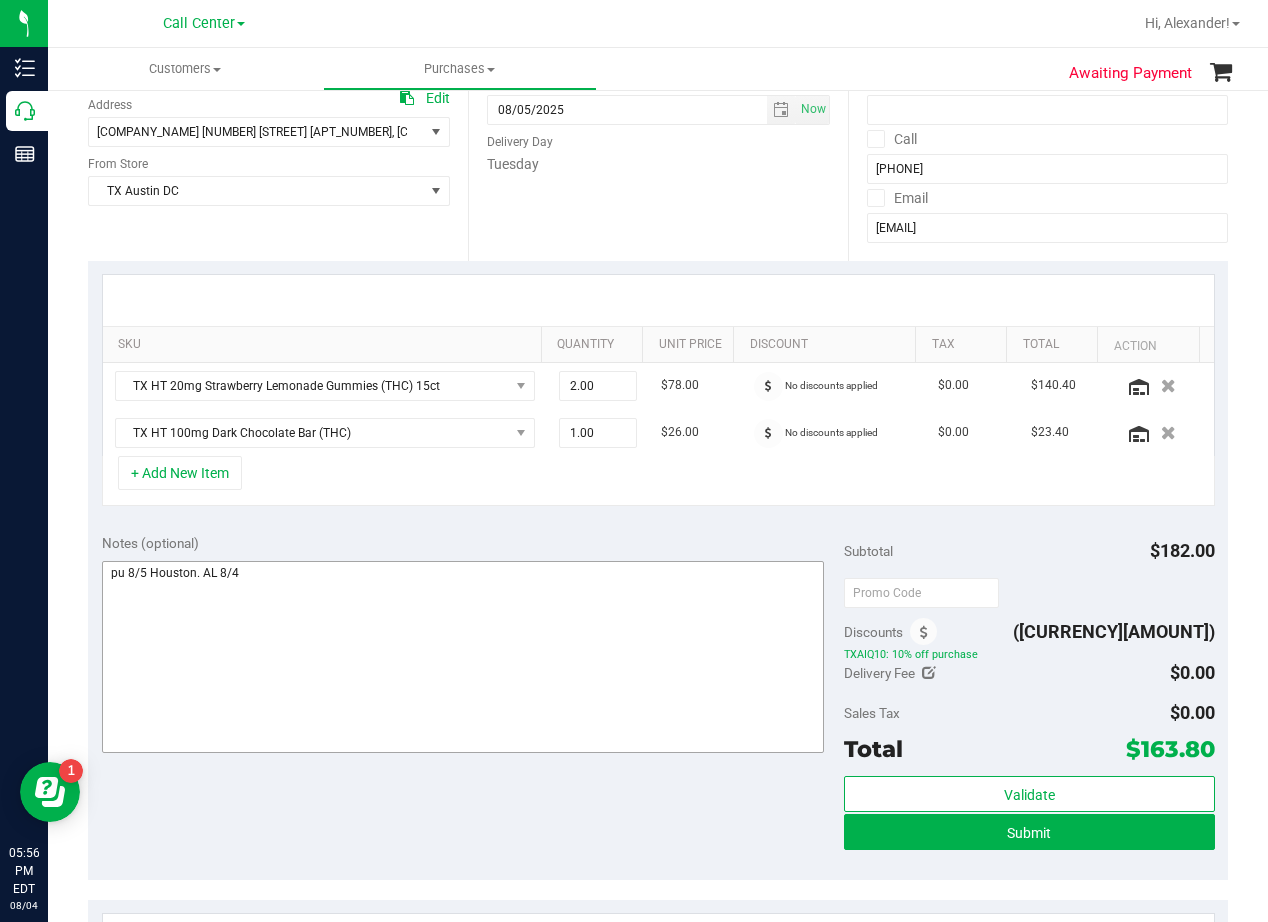 scroll, scrollTop: 676, scrollLeft: 0, axis: vertical 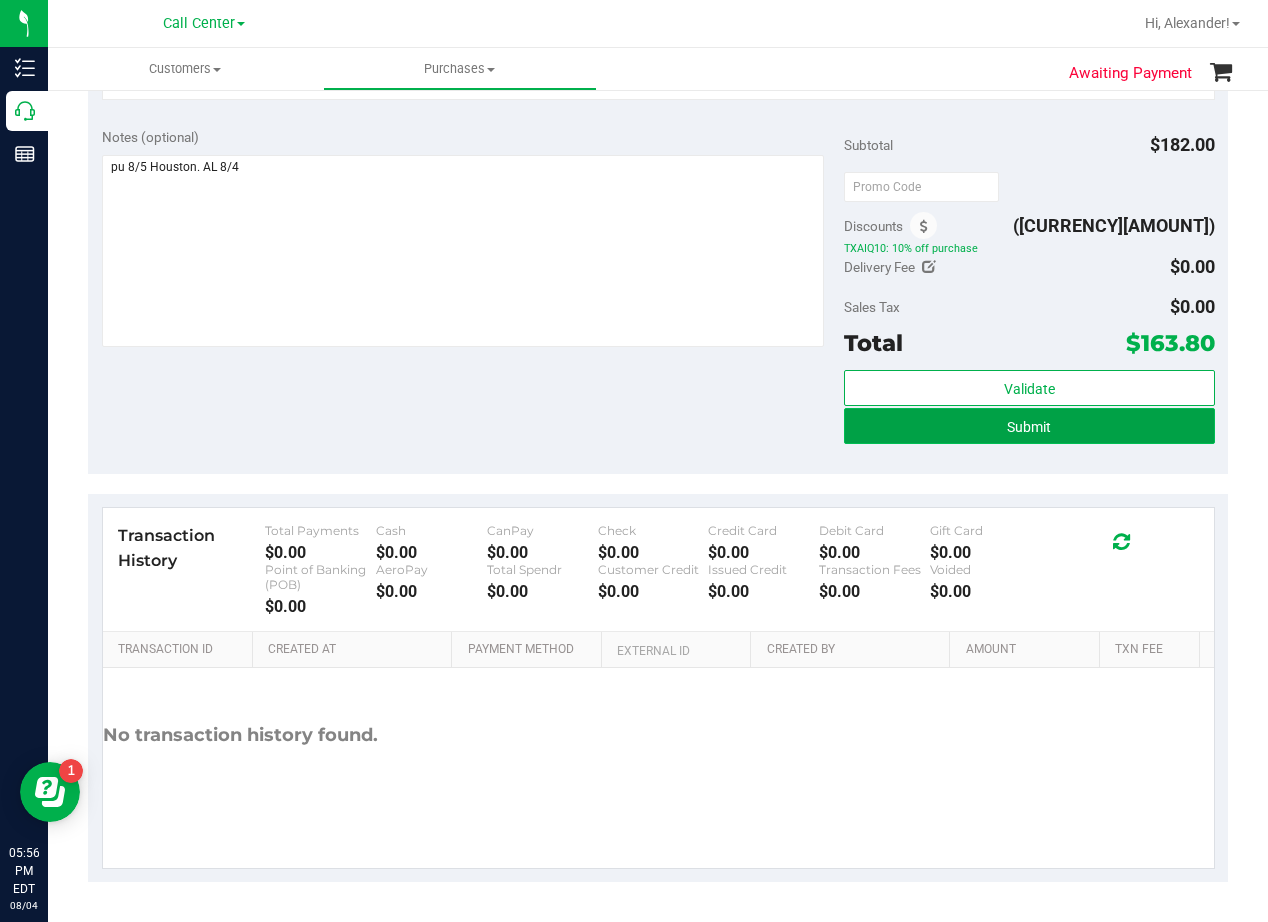 click on "Submit" at bounding box center [1029, 426] 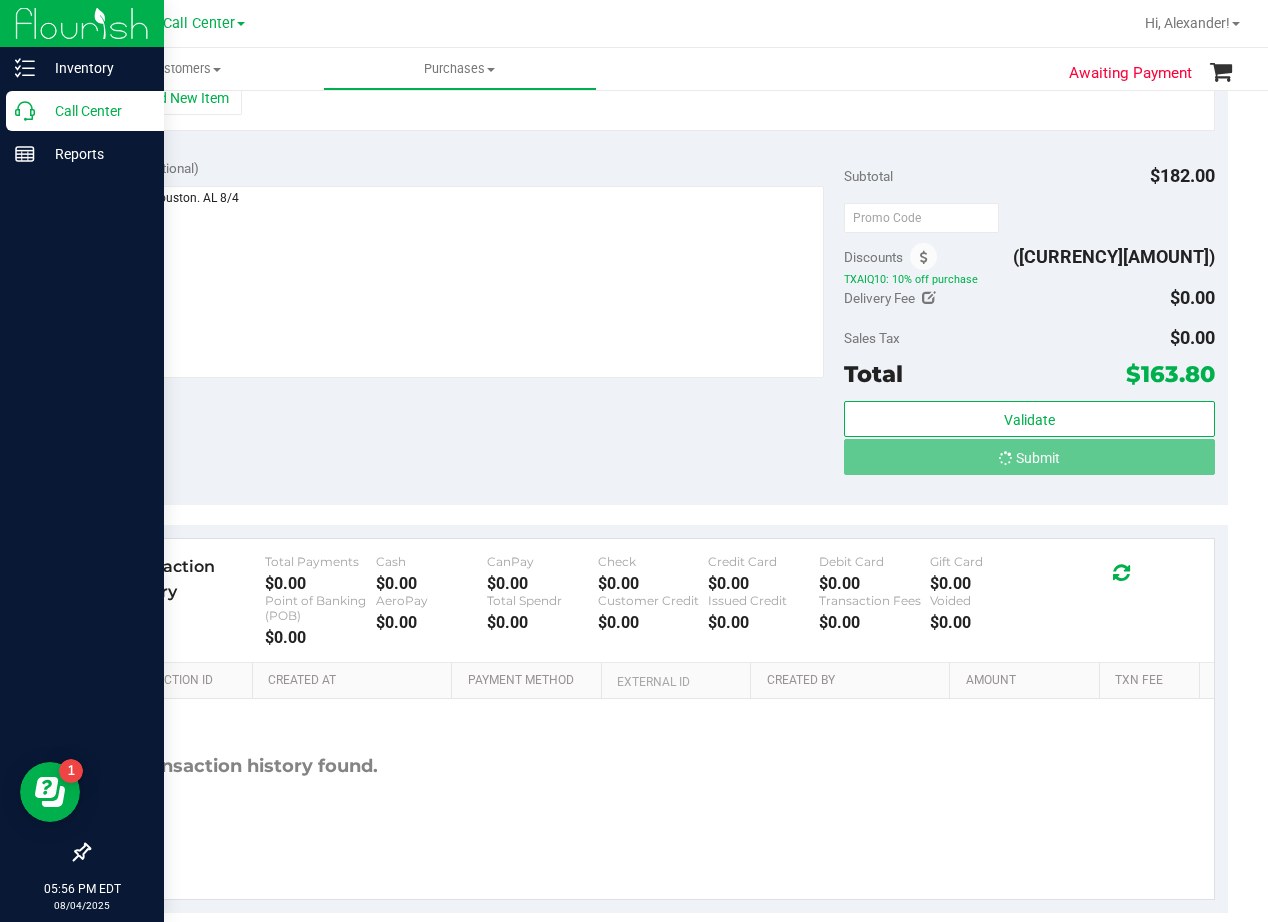 scroll, scrollTop: 614, scrollLeft: 0, axis: vertical 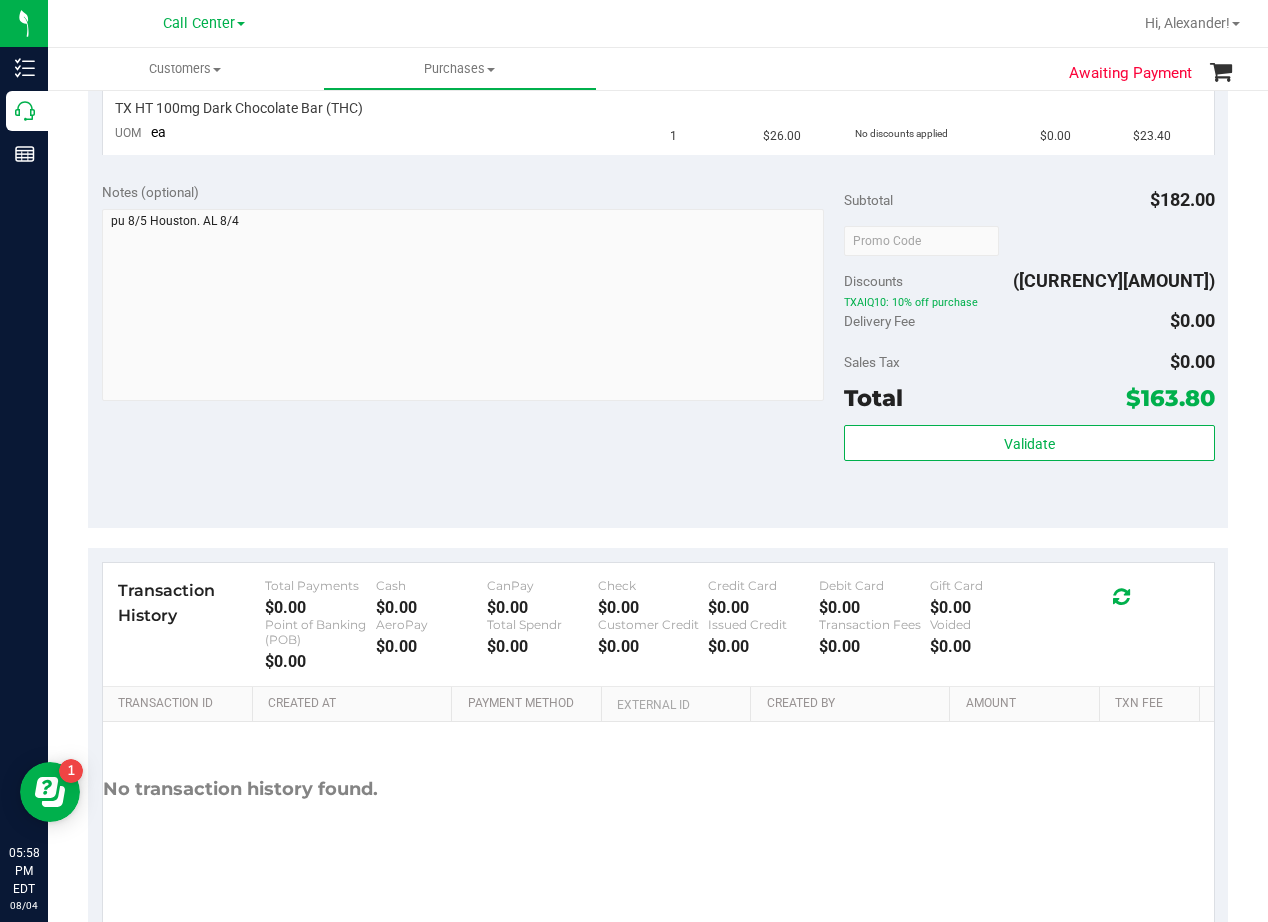click on "Notes (optional)
Subtotal
$182.00
Discounts
($18.20)
TXAIQ10:
10%
off
purchase
Delivery Fee
$0.00
Sales Tax
$0.00" at bounding box center [658, 348] 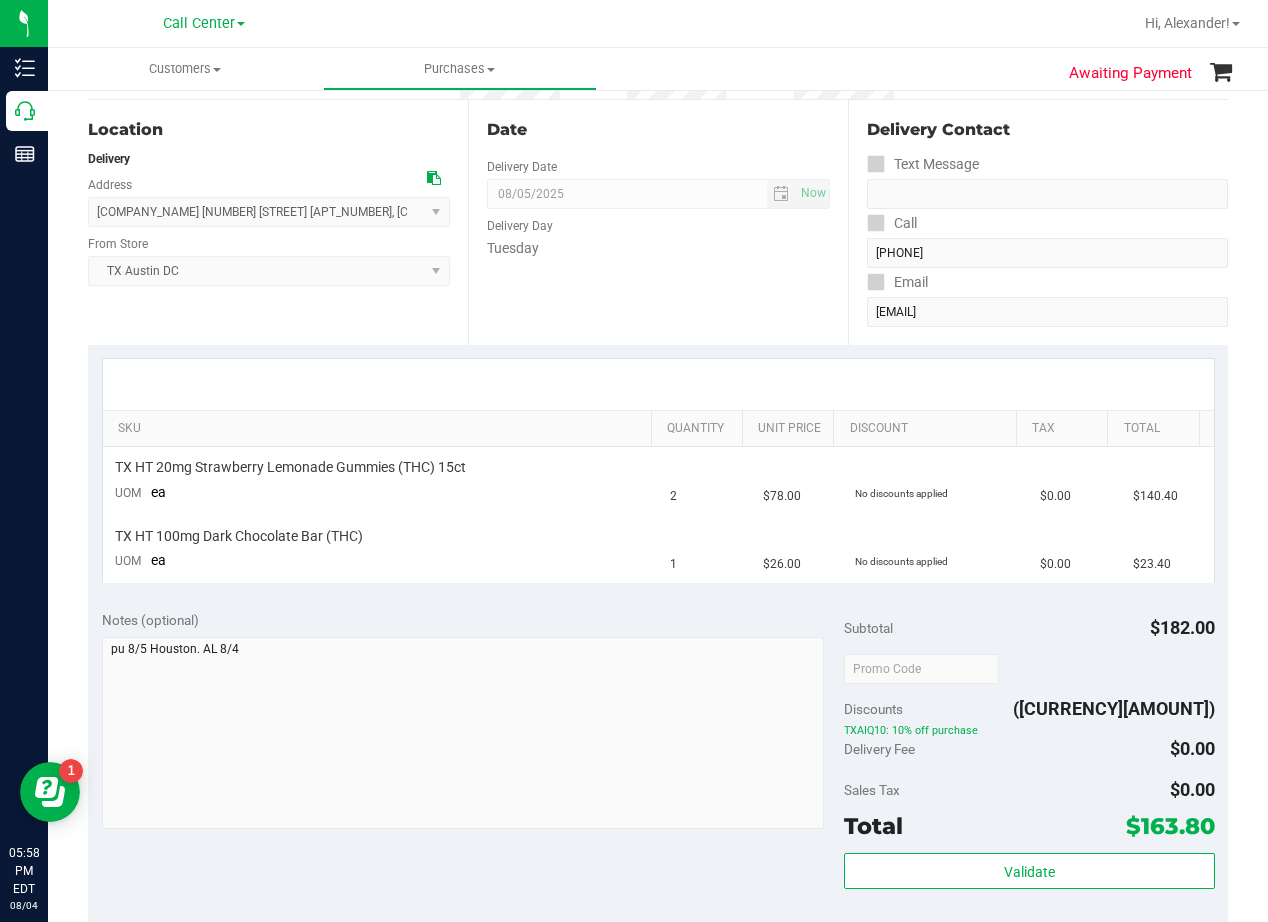 scroll, scrollTop: 0, scrollLeft: 0, axis: both 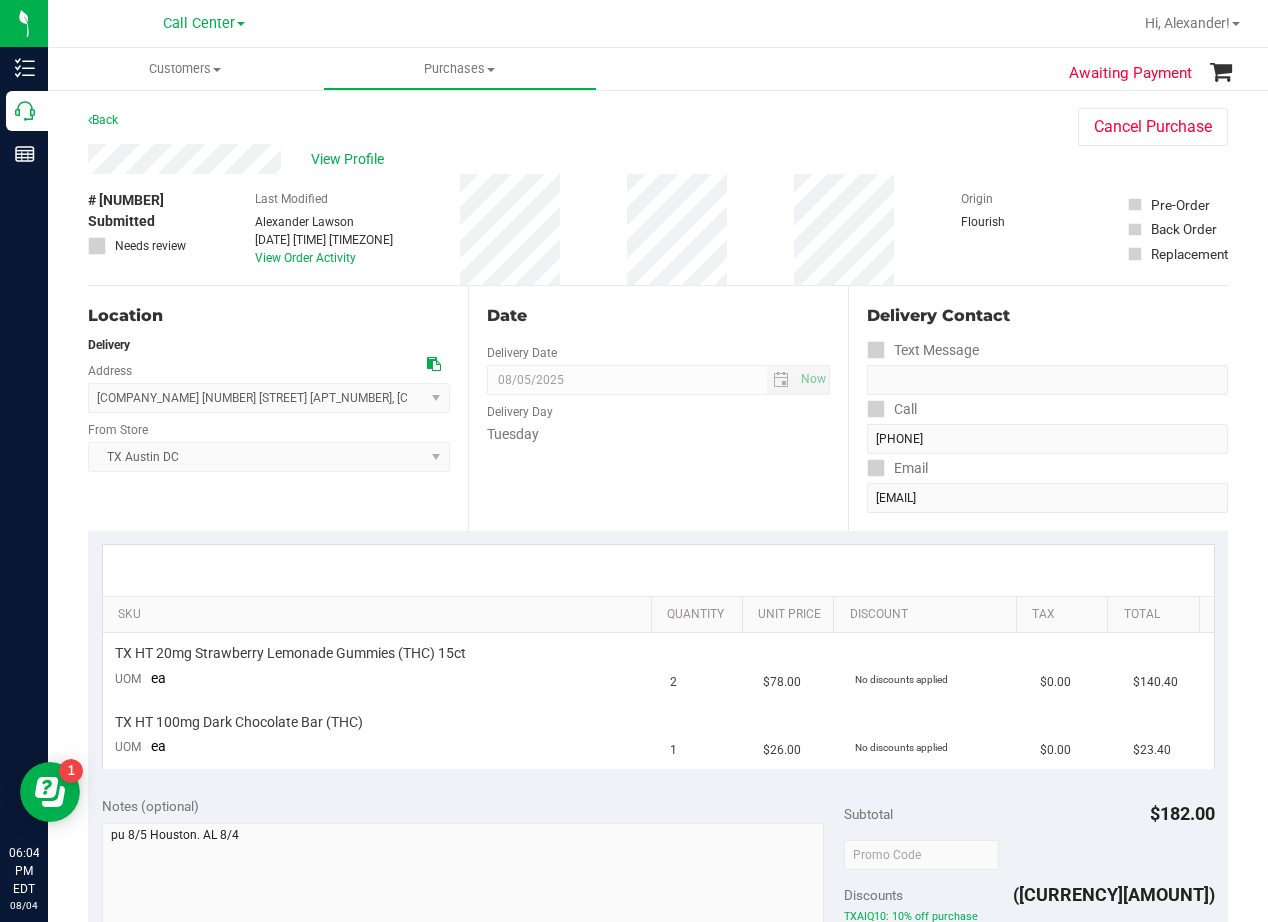 click on "Date
Delivery Date
08/05/2025
Now
08/05/2025 08:00 AM
Now
Delivery Day
Tuesday" at bounding box center (658, 408) 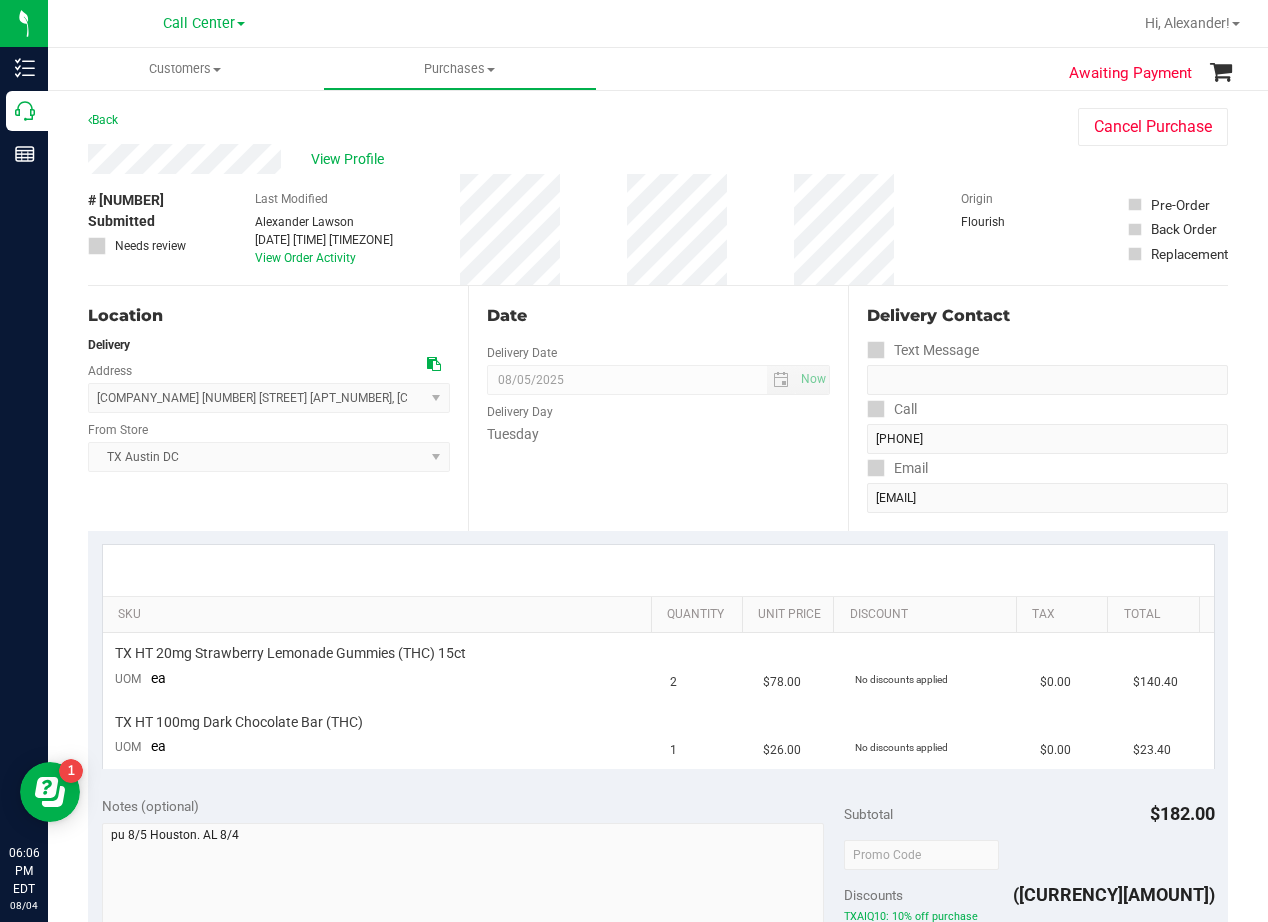 click on "View Profile" at bounding box center (563, 159) 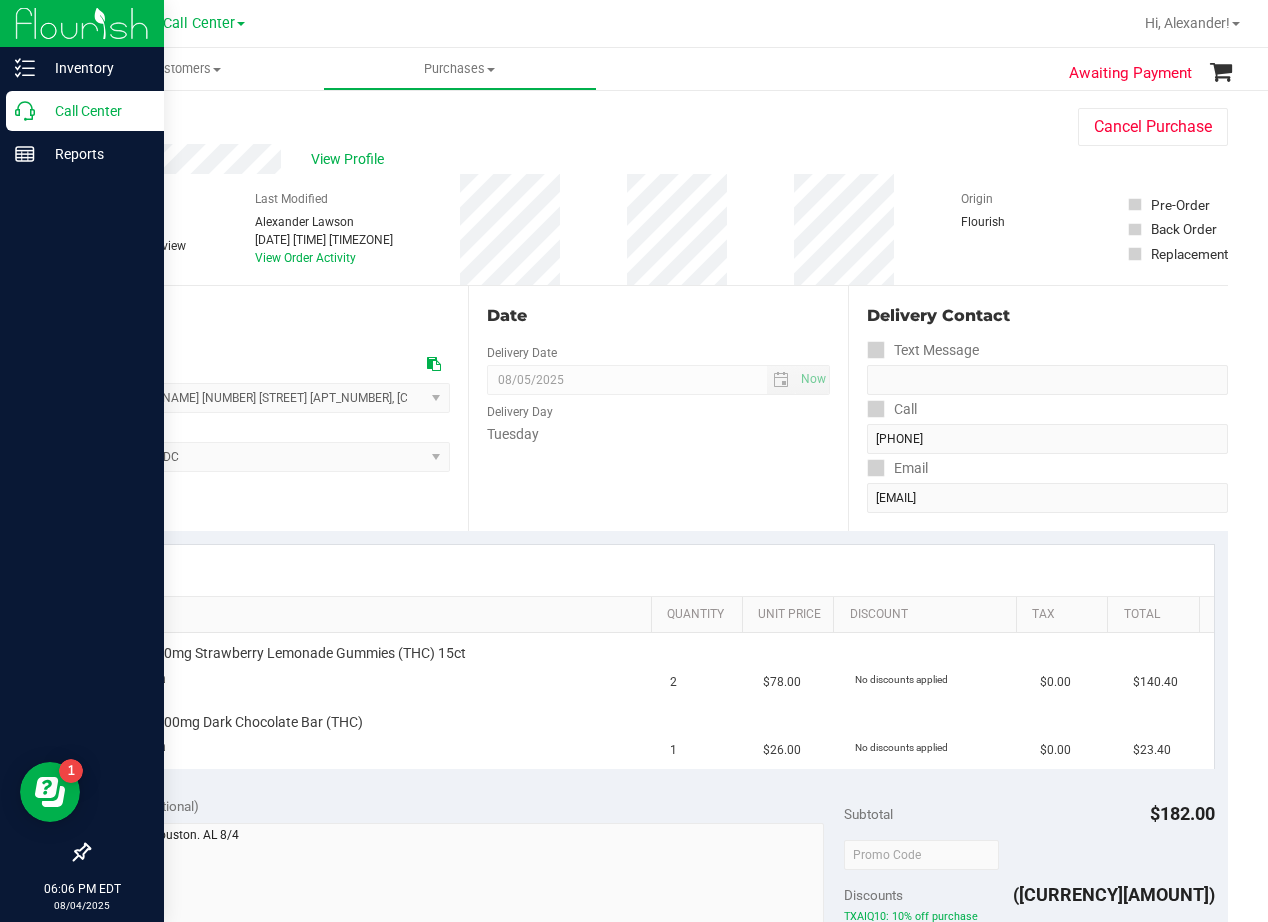 click on "Call Center" at bounding box center [95, 111] 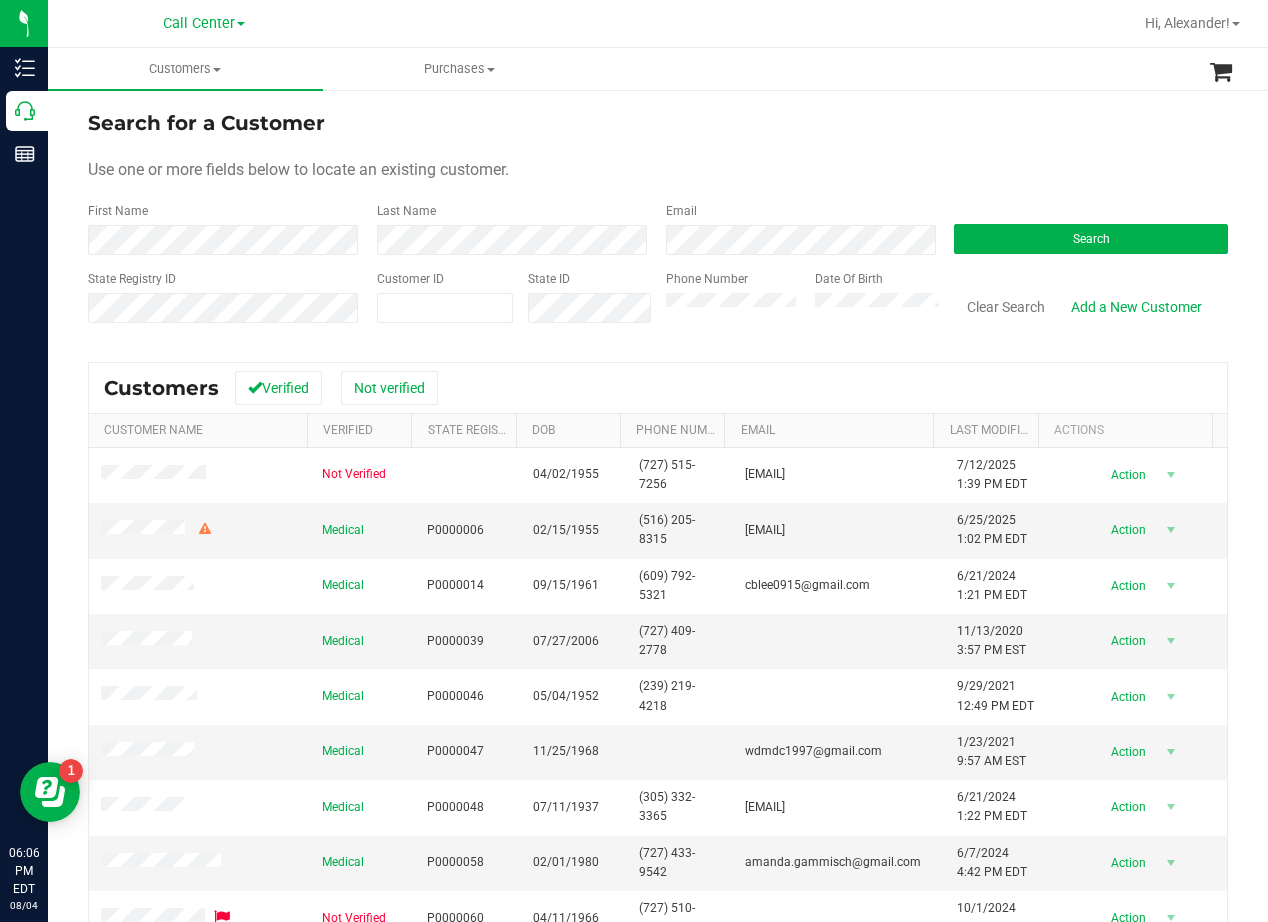 click on "Phone Number" at bounding box center (733, 305) 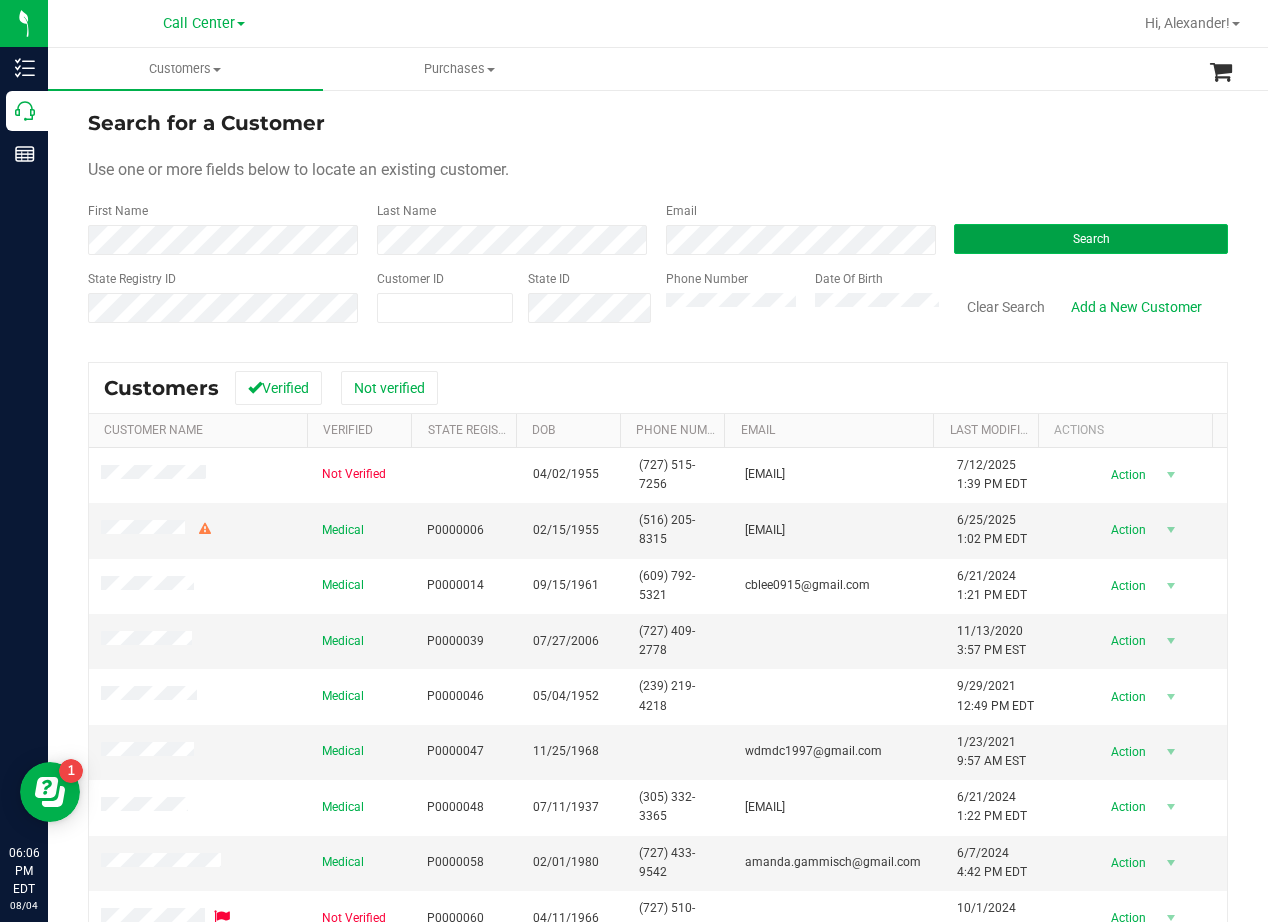 click on "Search" at bounding box center (1091, 239) 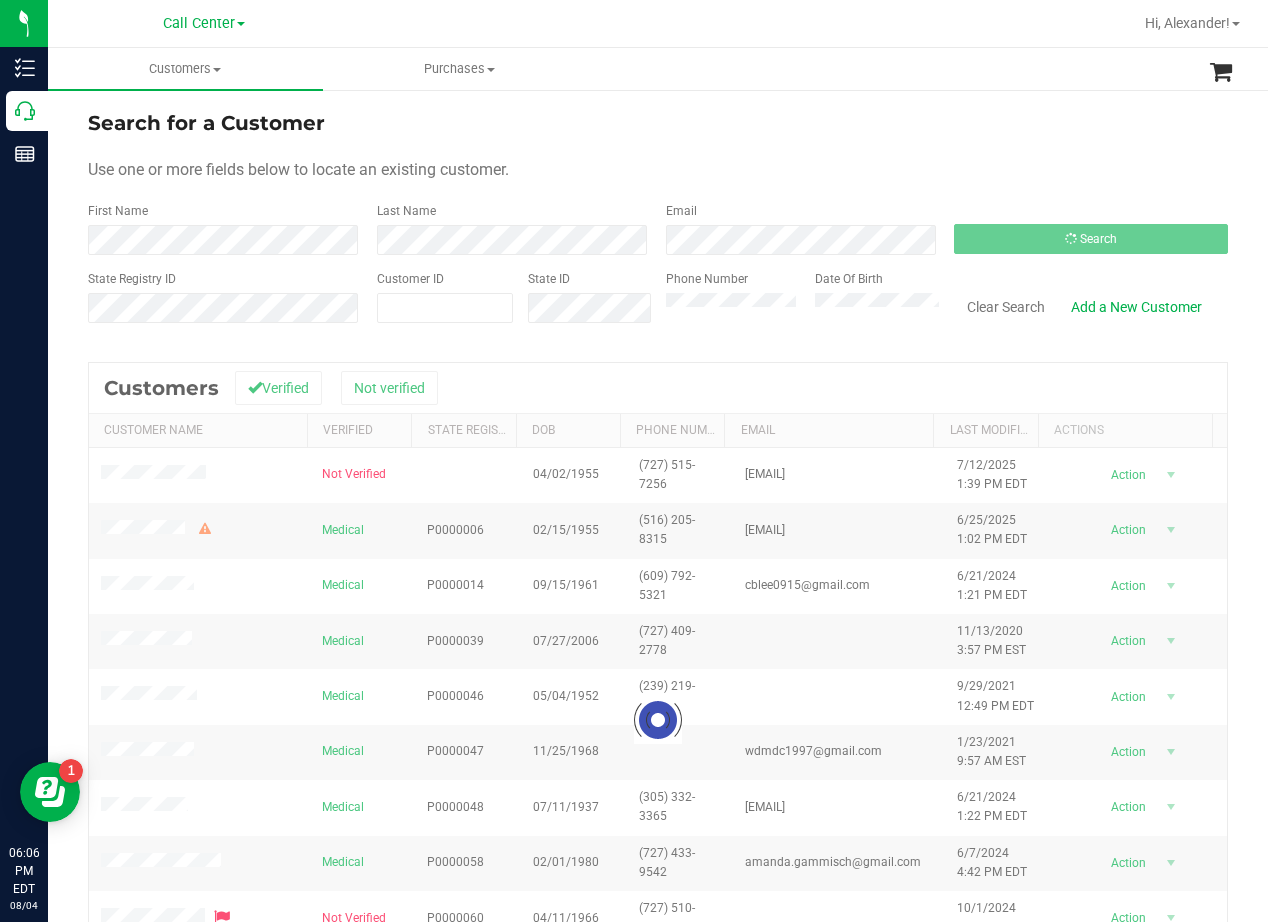 click on "Search for a Customer
Use one or more fields below to locate an existing customer.
First Name
Last Name
Email
Search
State Registry ID
Customer ID
State ID
Phone Number
Date Of Birth" at bounding box center [658, 224] 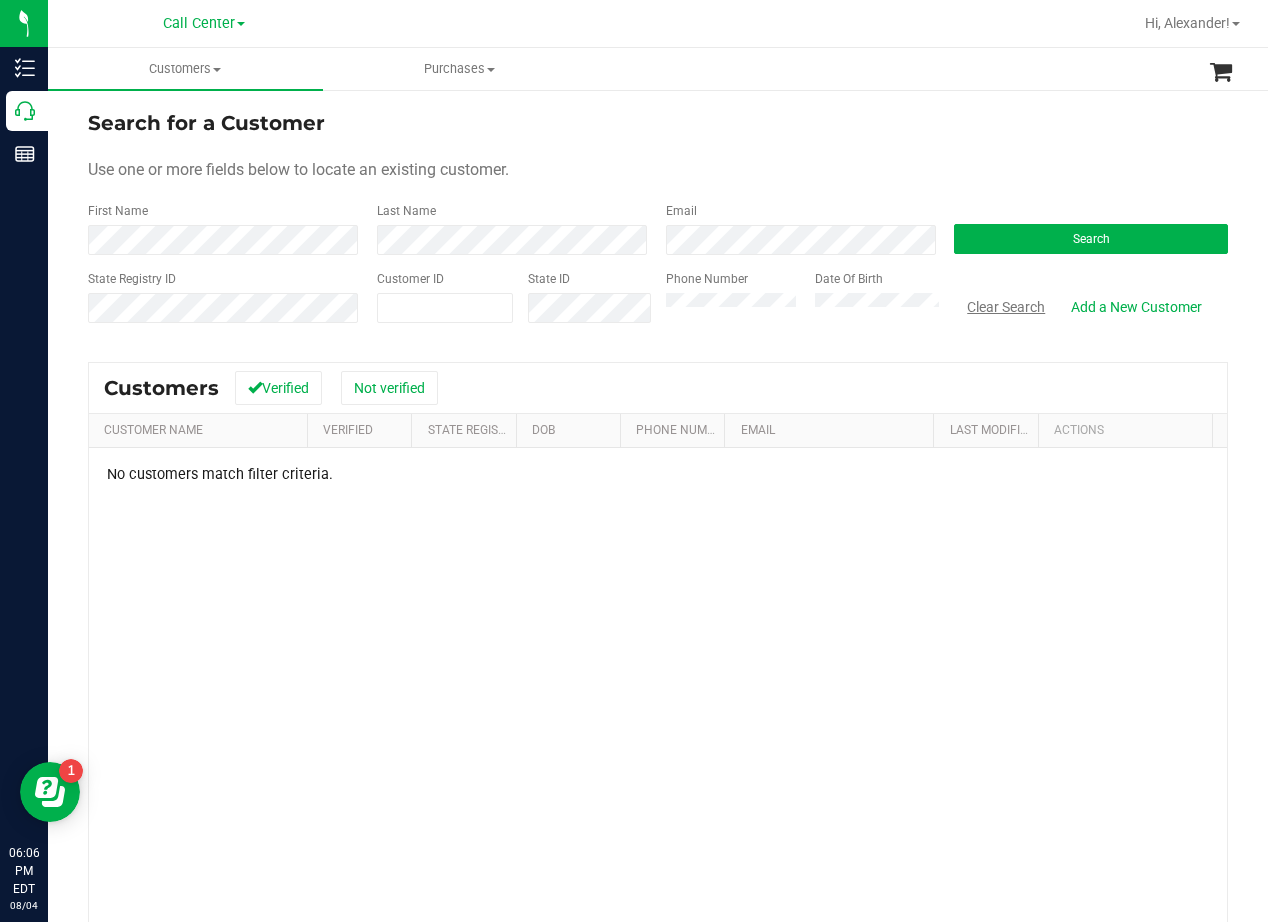 click on "Clear Search" at bounding box center [1006, 307] 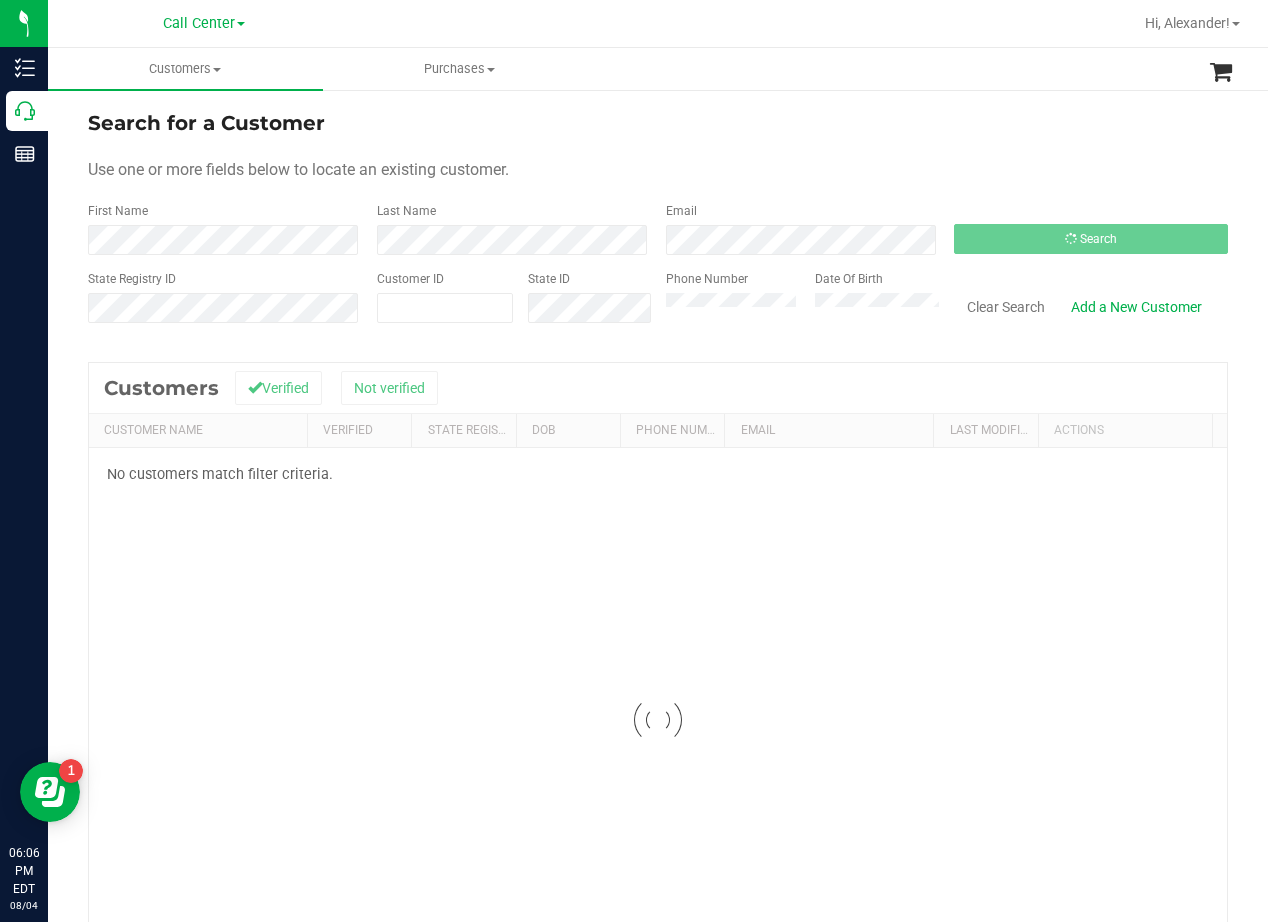 click on "Search for a Customer
Use one or more fields below to locate an existing customer.
First Name
Last Name
Email
Search
State Registry ID
Customer ID
State ID
Phone Number
Date Of Birth" at bounding box center [658, 224] 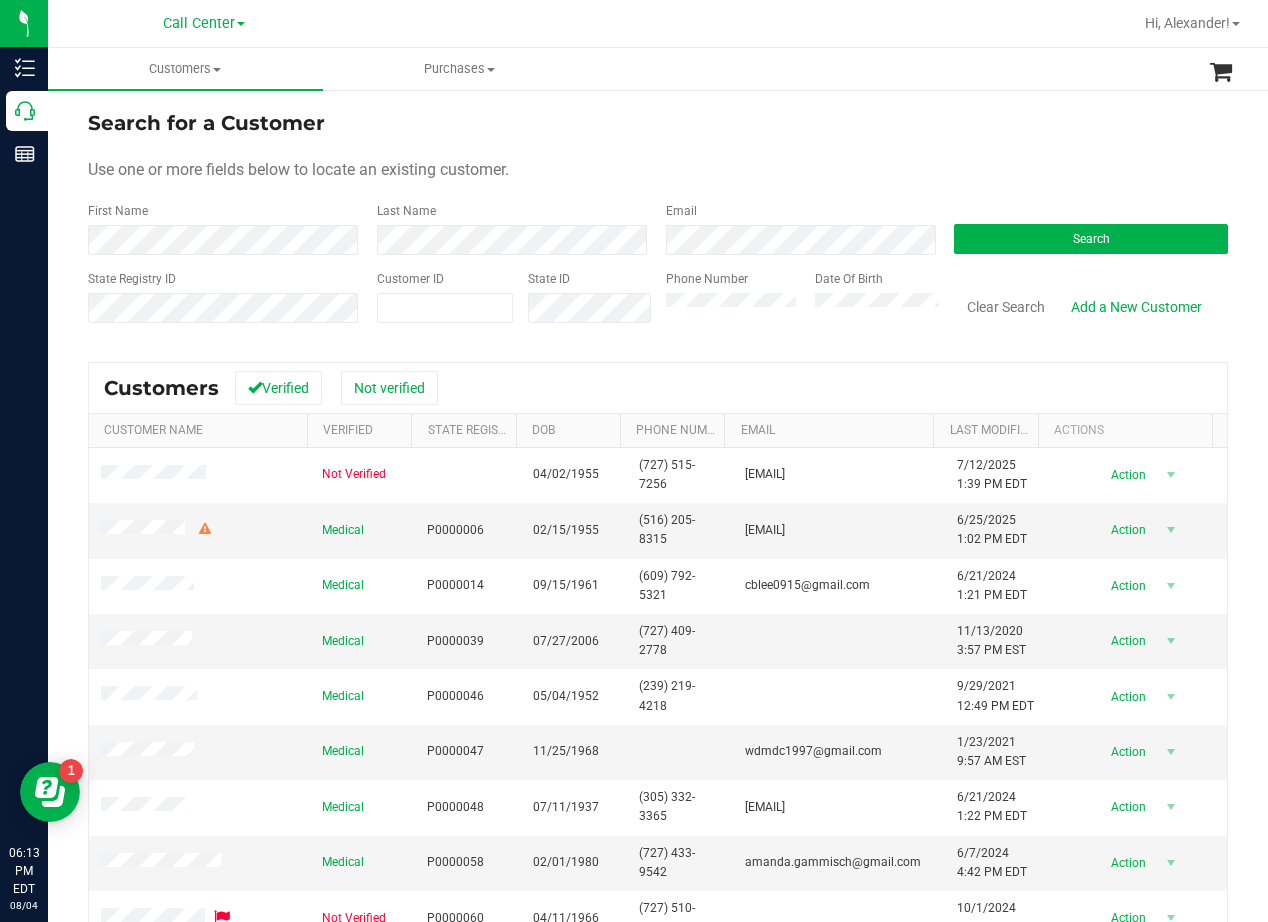 click on "Search for a Customer" at bounding box center [658, 123] 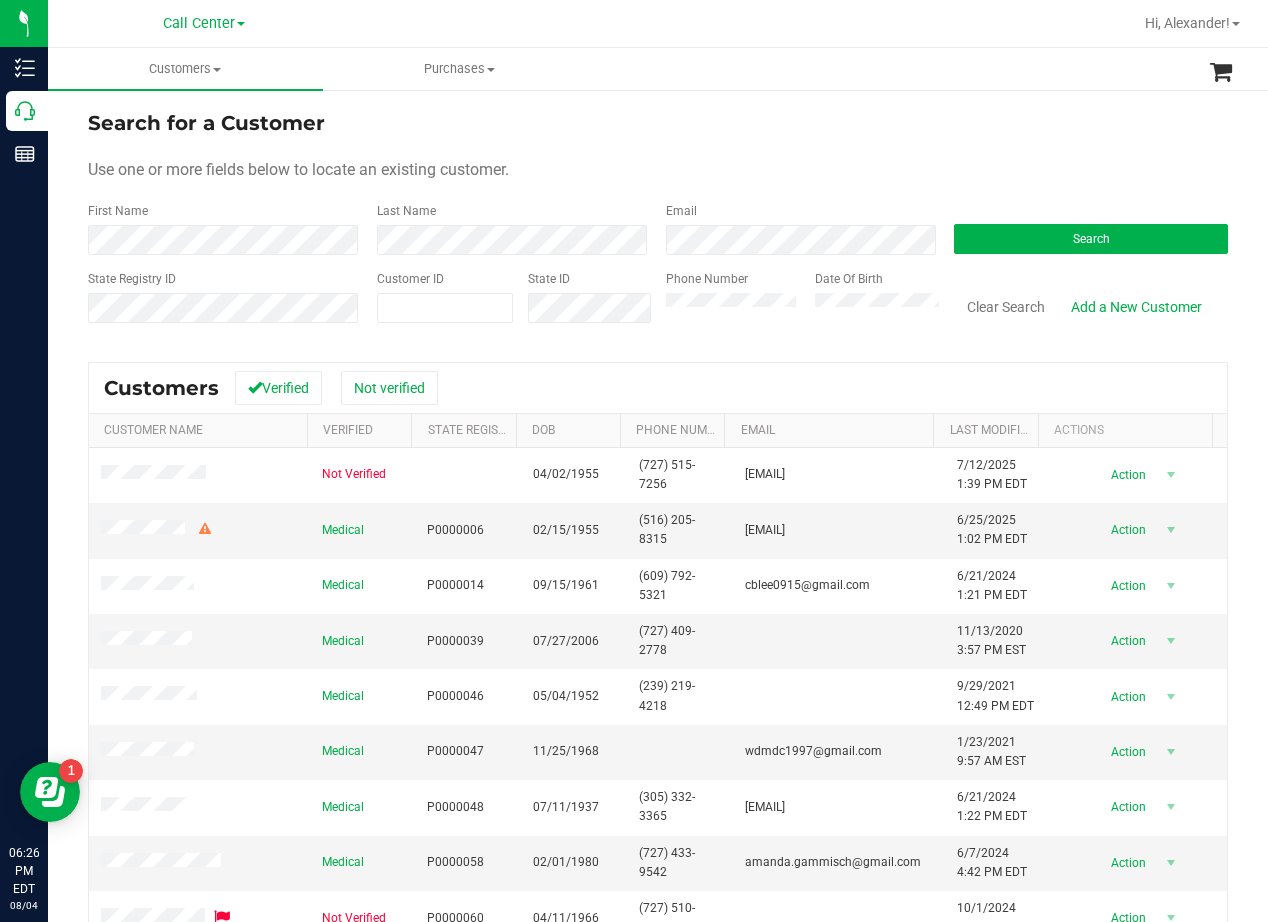 drag, startPoint x: 856, startPoint y: 151, endPoint x: 840, endPoint y: 153, distance: 16.124516 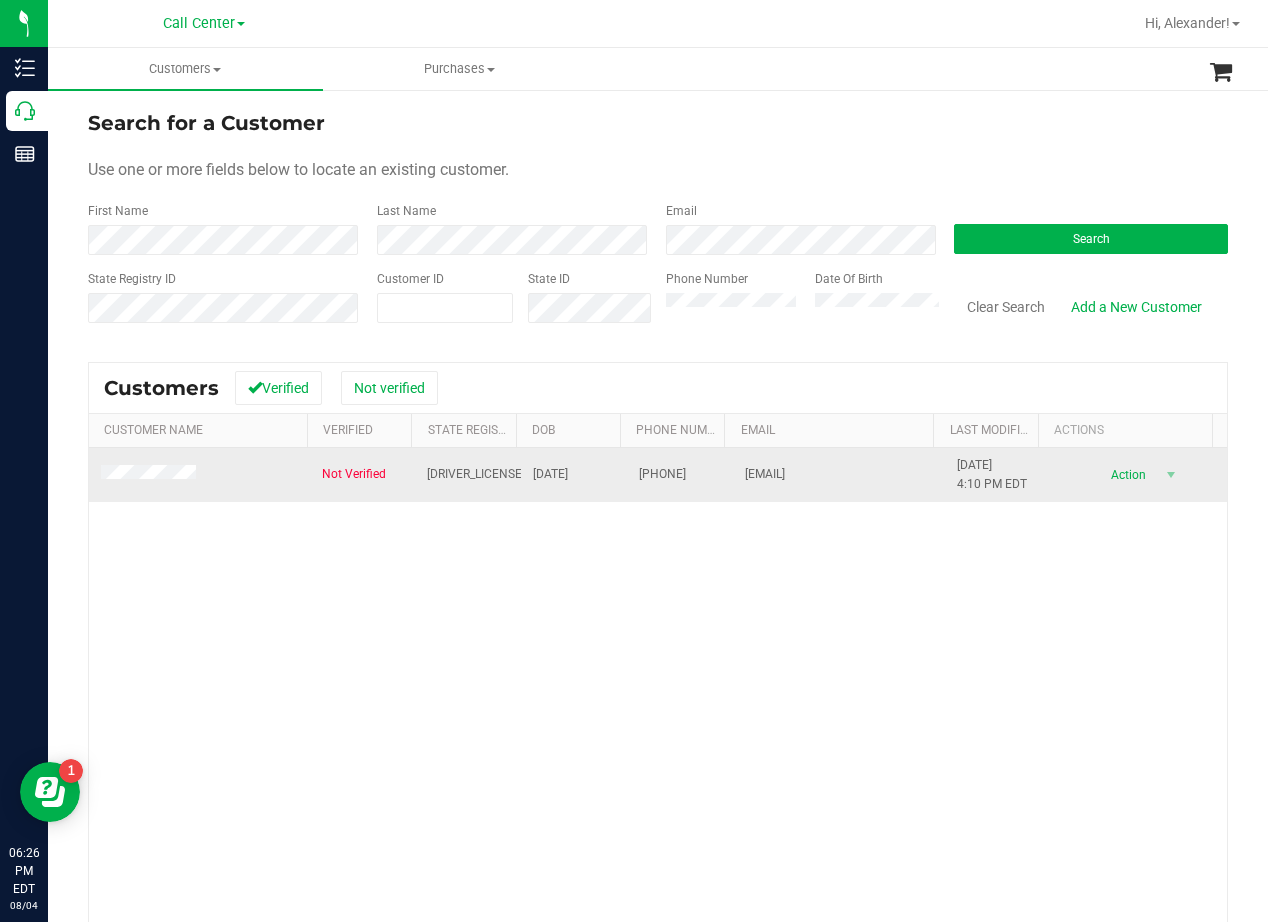 click at bounding box center [199, 475] 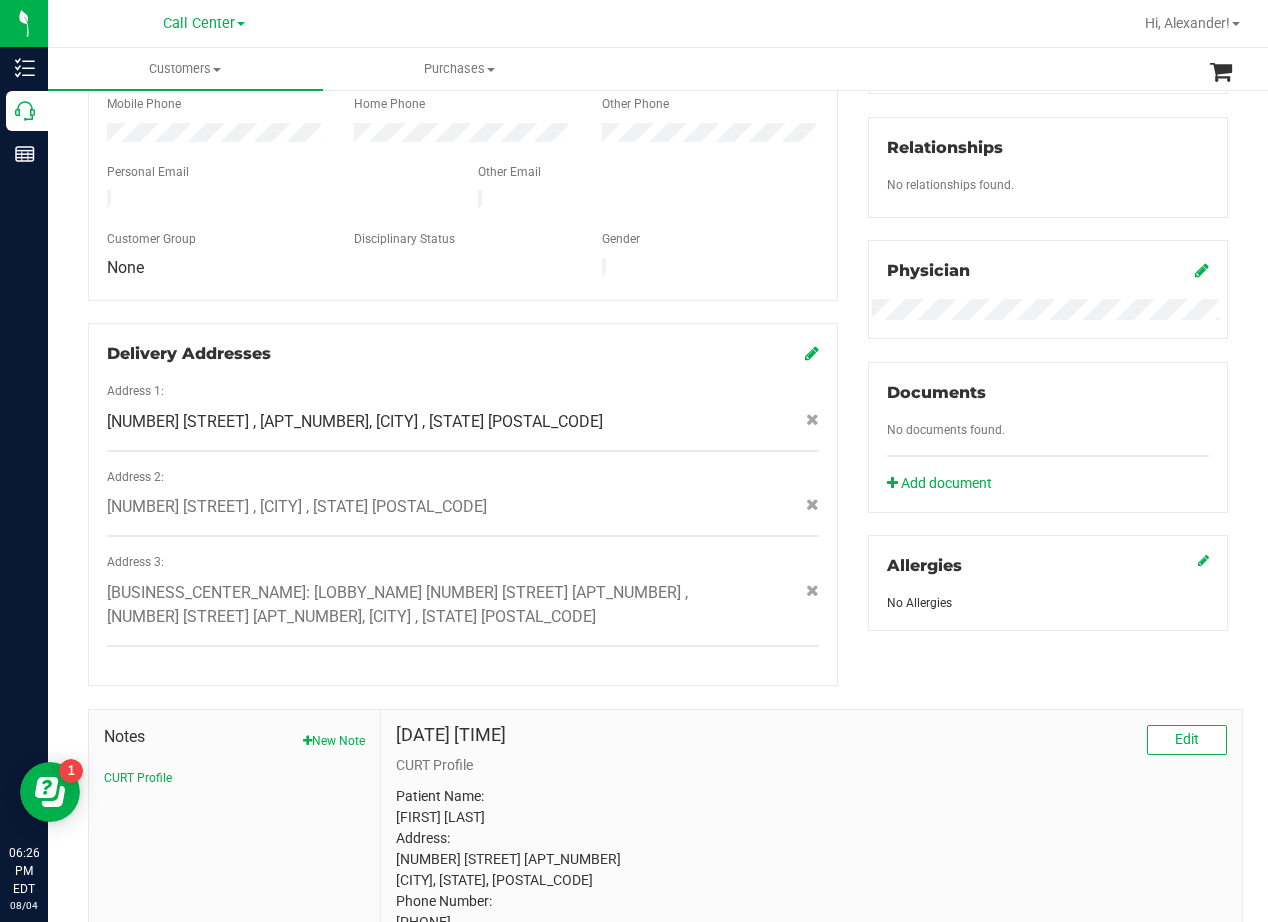 scroll, scrollTop: 457, scrollLeft: 0, axis: vertical 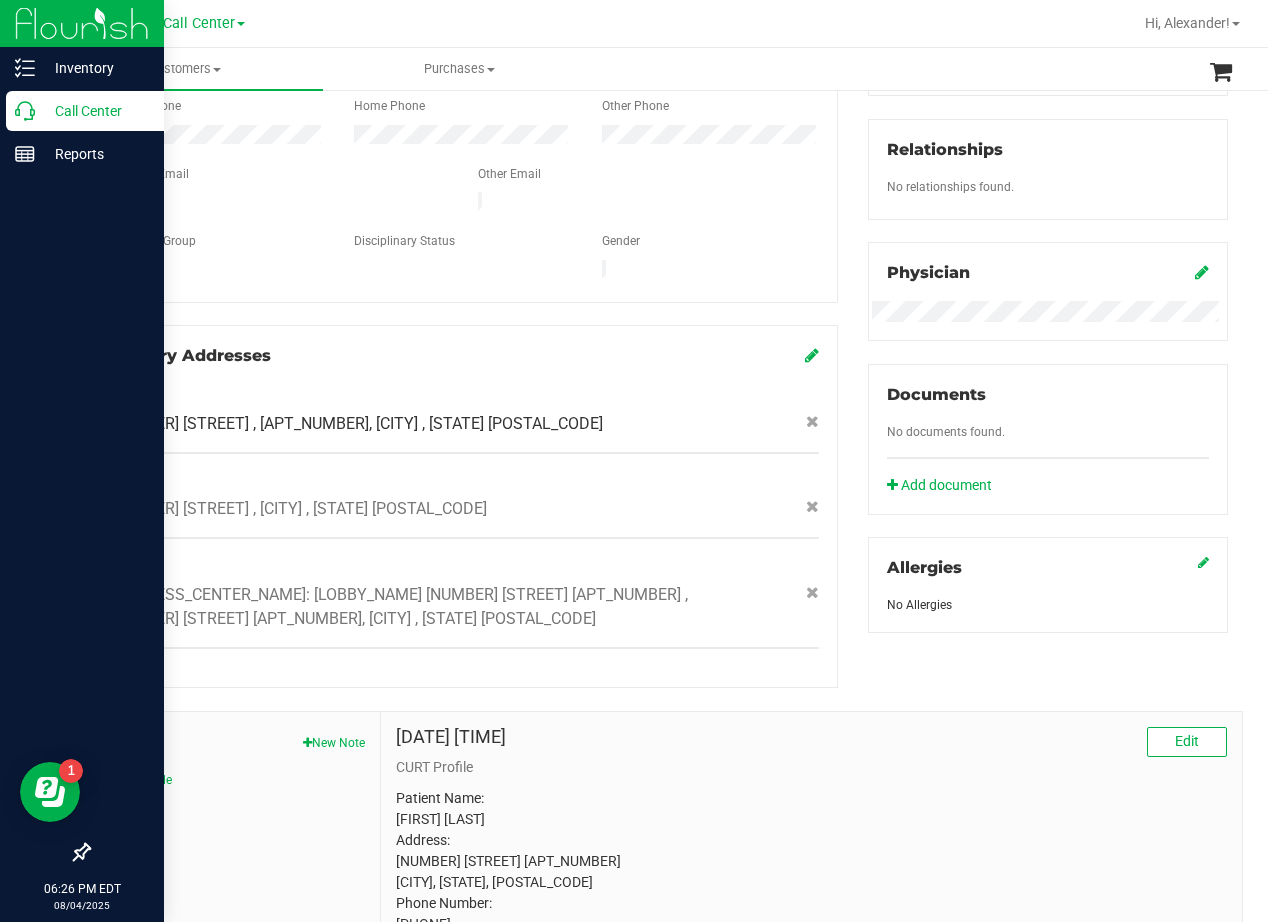 click 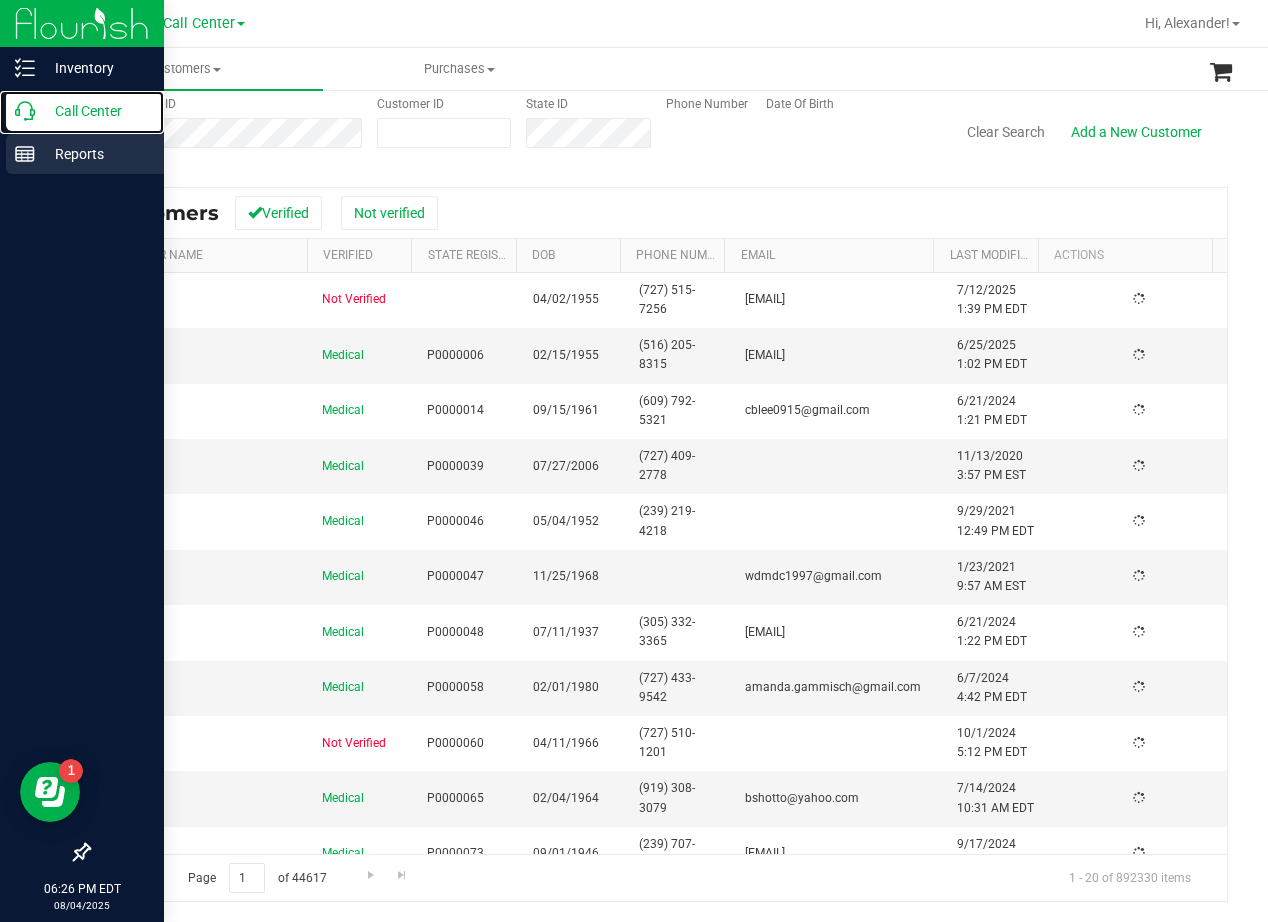 scroll, scrollTop: 0, scrollLeft: 0, axis: both 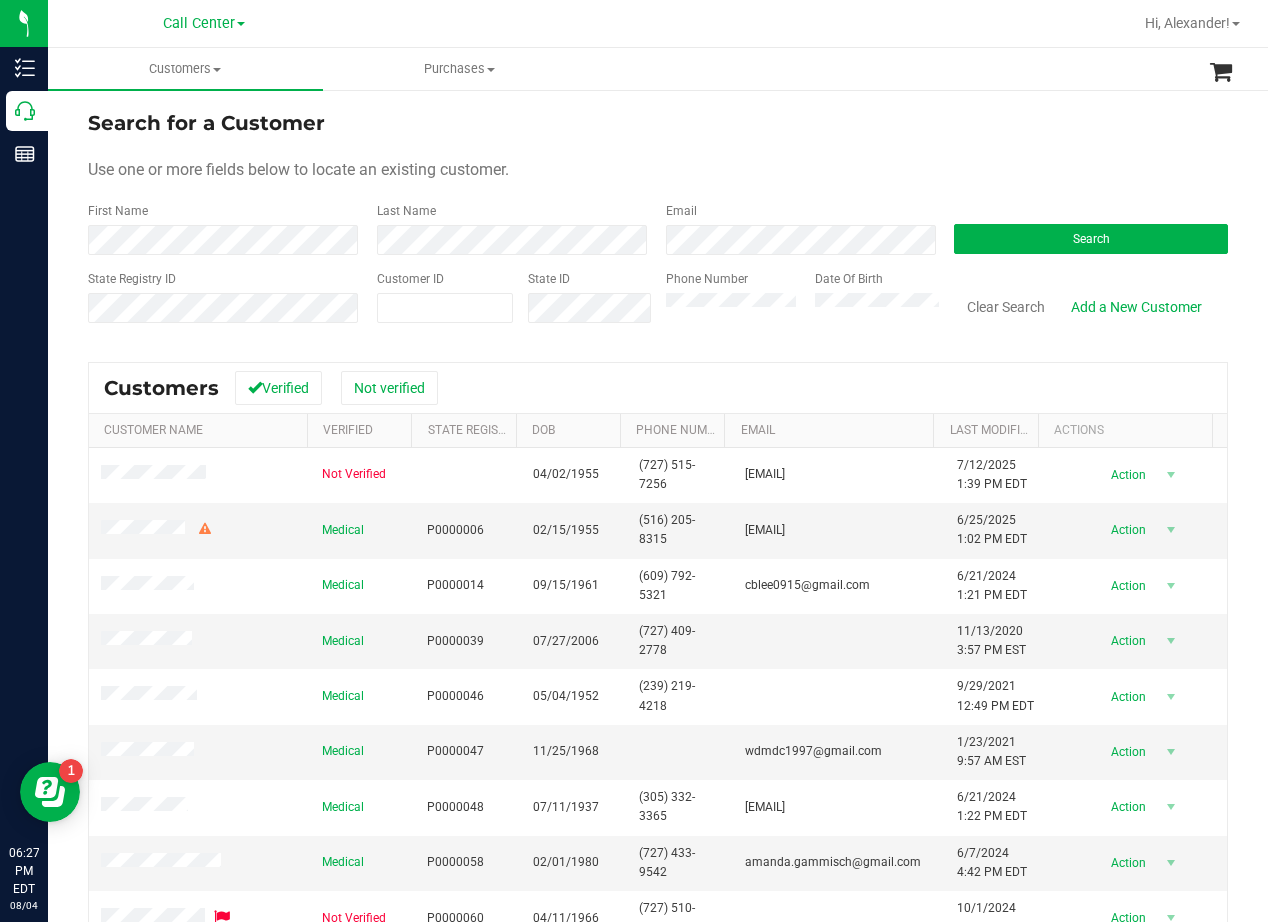 click on "Use one or more fields below to locate an existing customer." at bounding box center [658, 170] 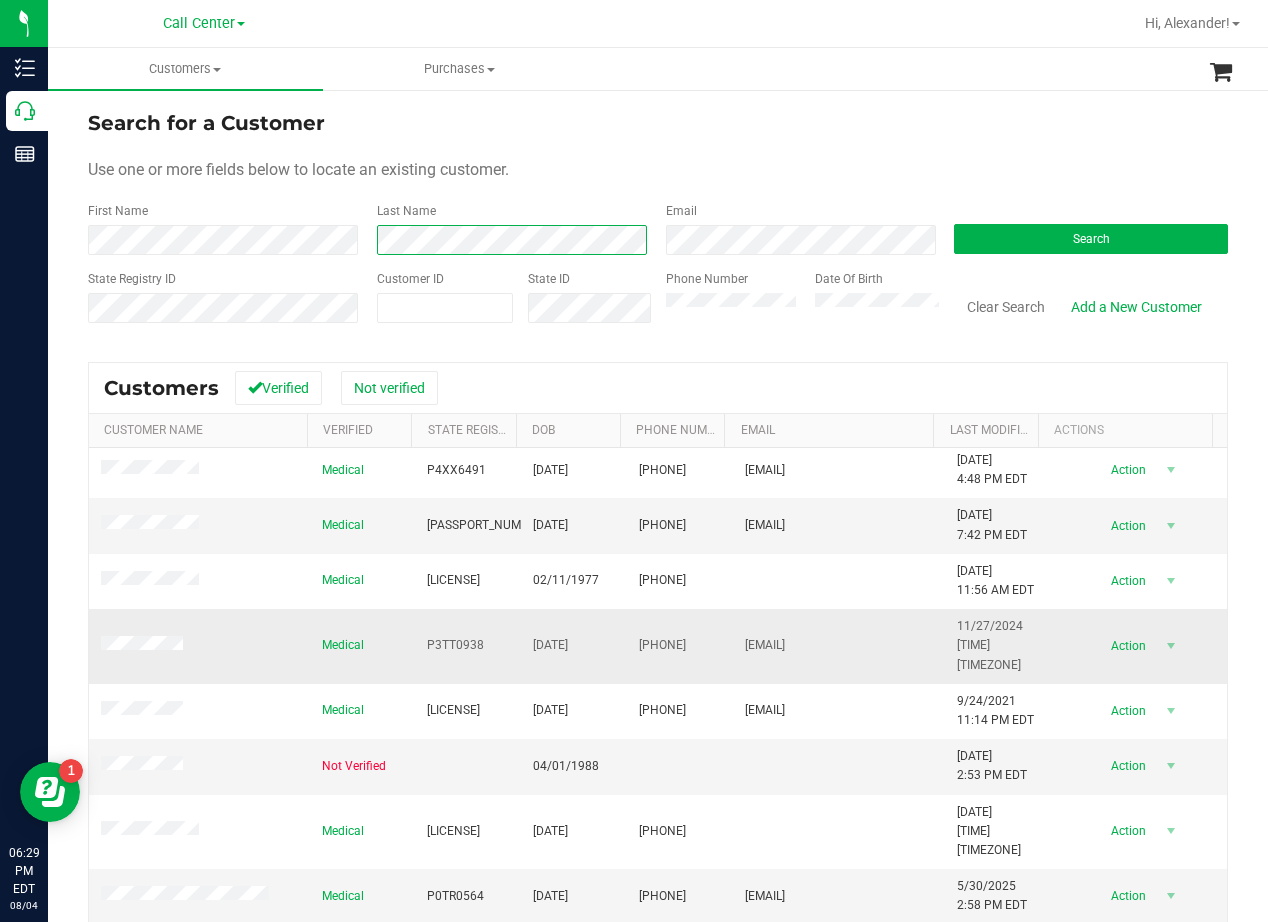 scroll, scrollTop: 526, scrollLeft: 0, axis: vertical 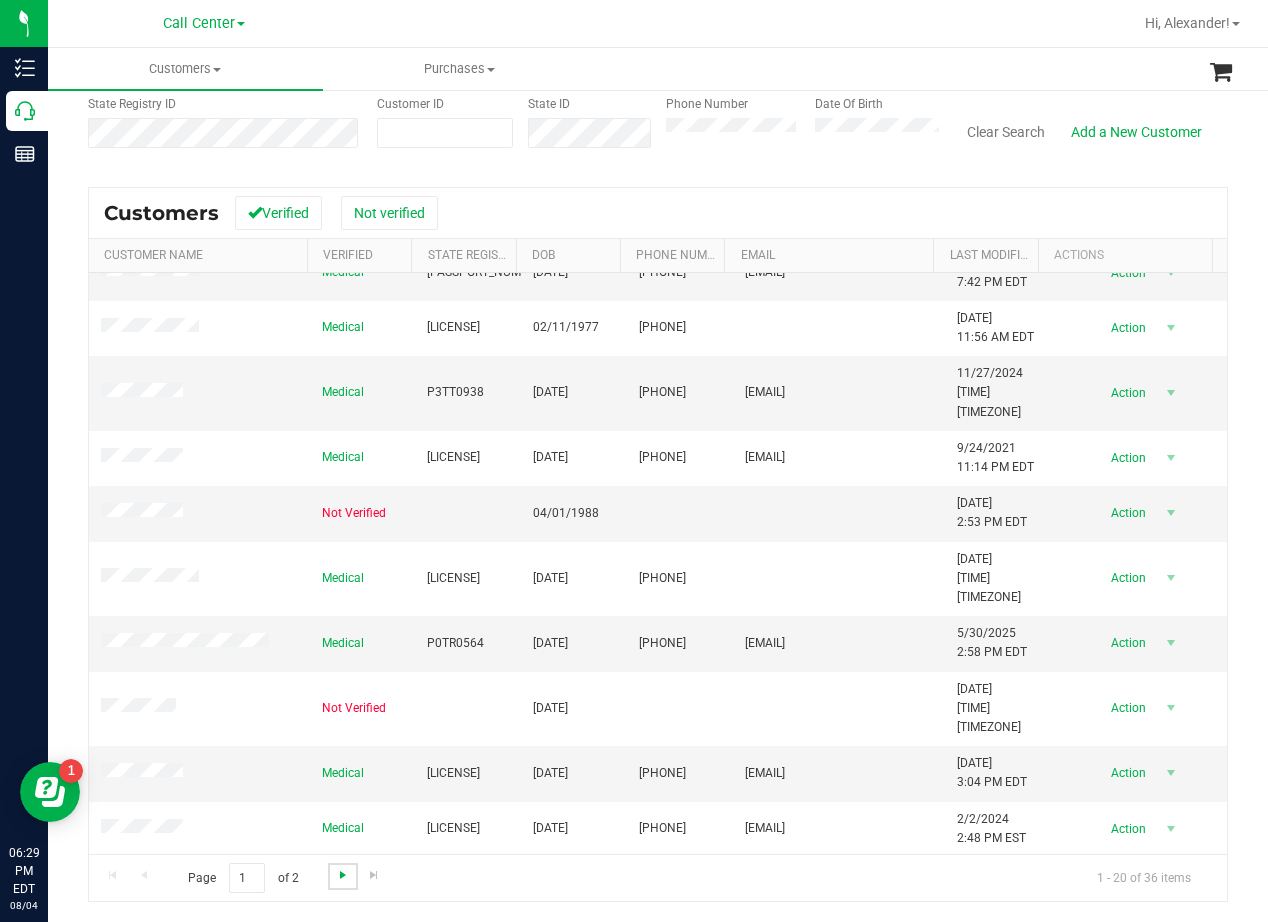 click at bounding box center (343, 875) 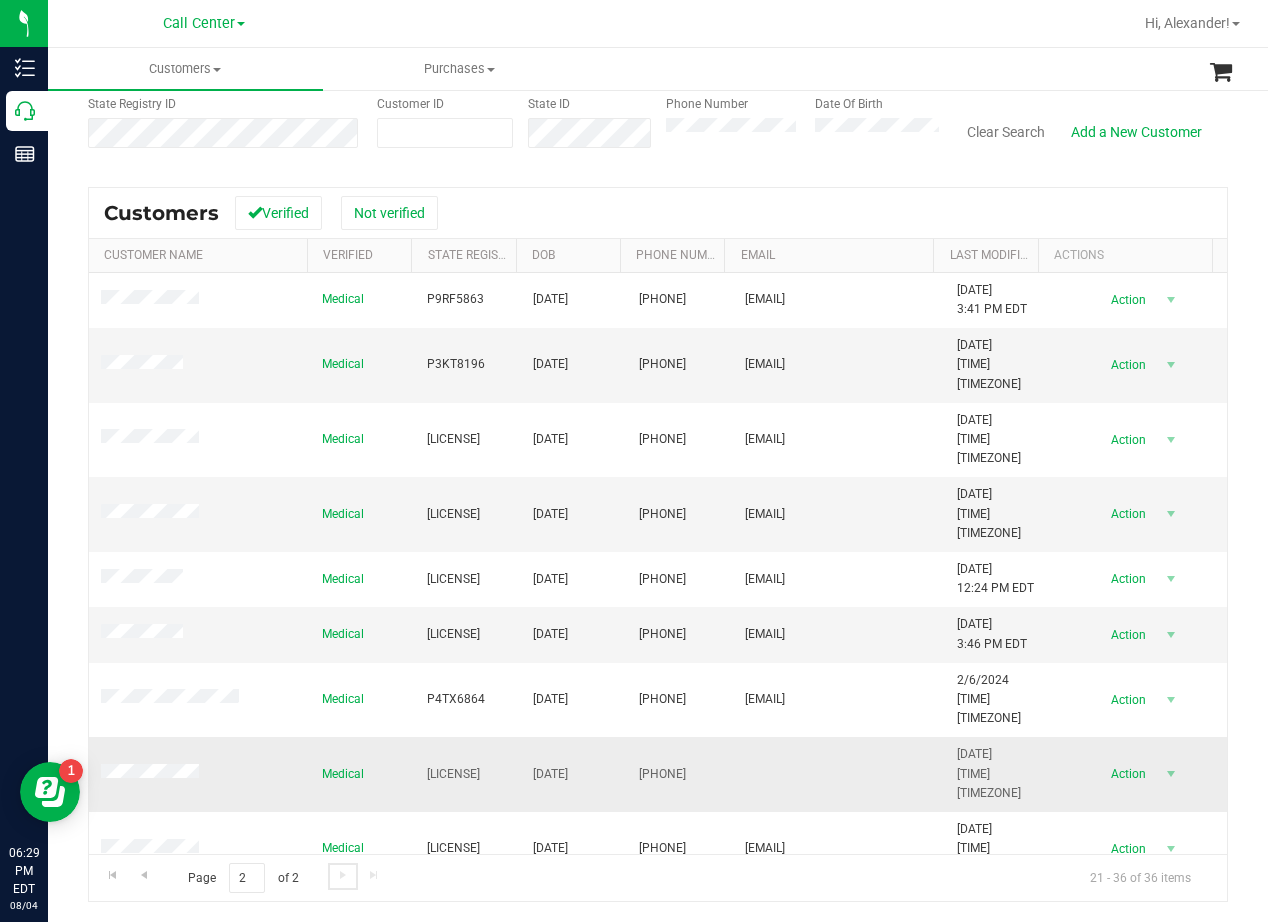 scroll, scrollTop: 304, scrollLeft: 0, axis: vertical 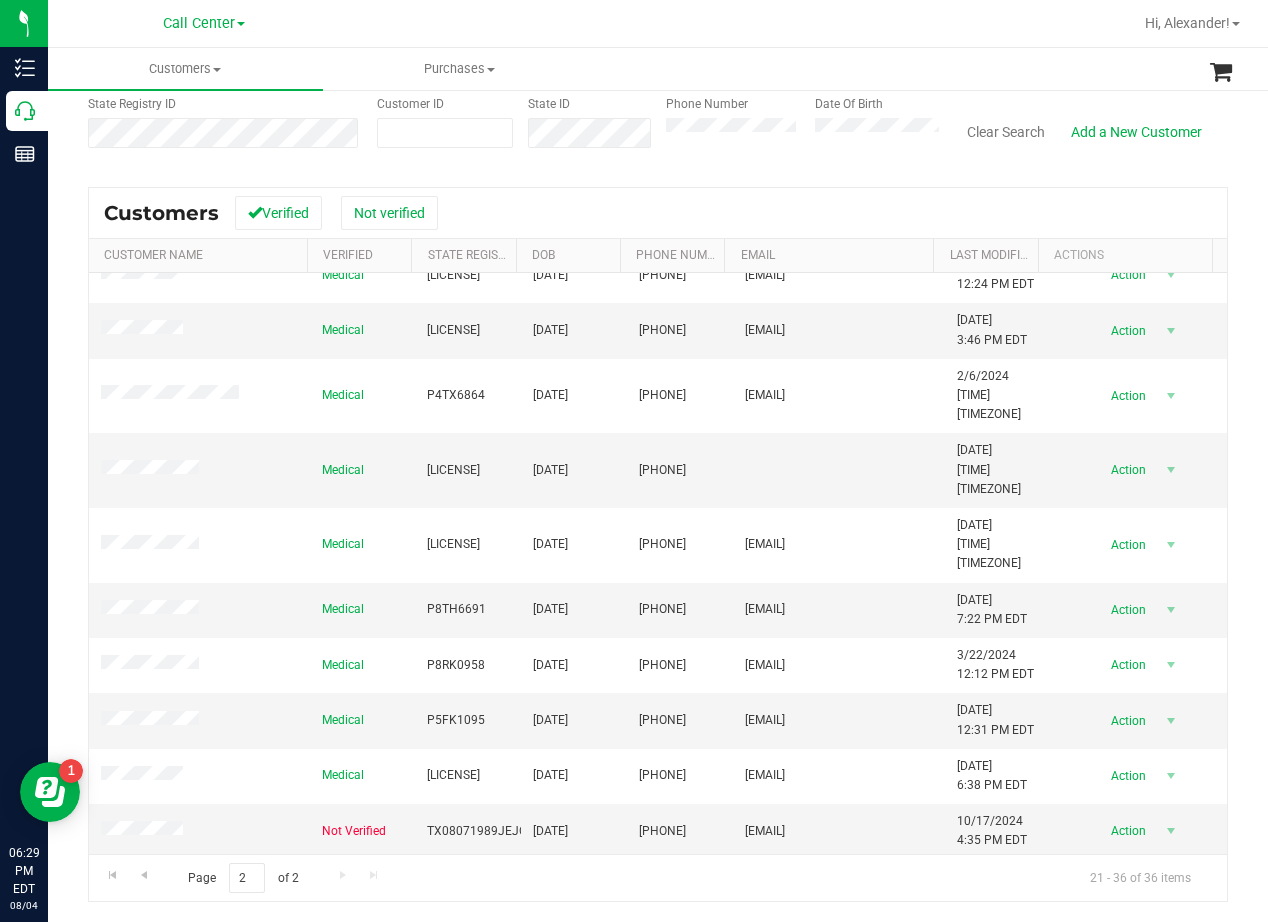 click at bounding box center (199, 942) 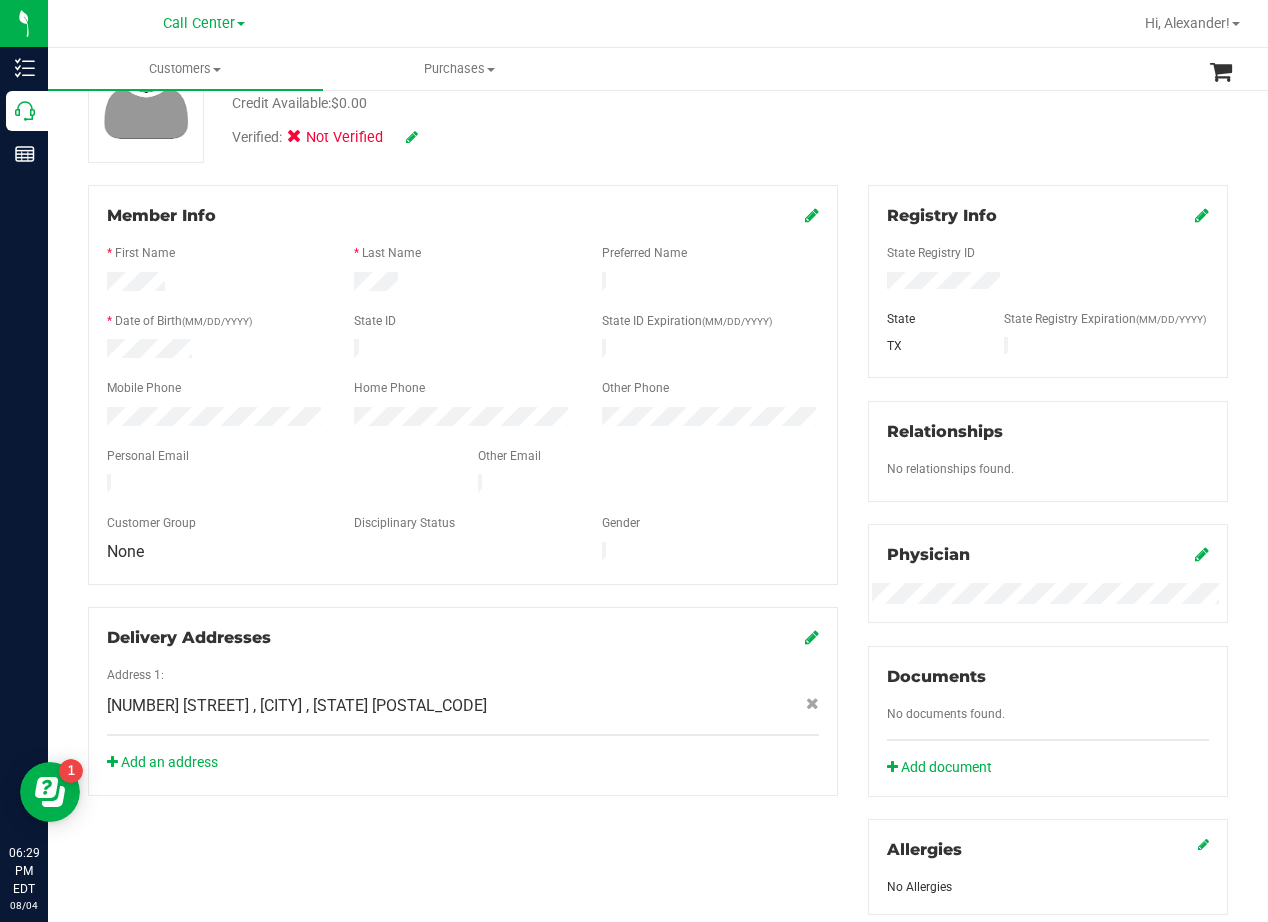 click on "Other Email" at bounding box center [648, 458] 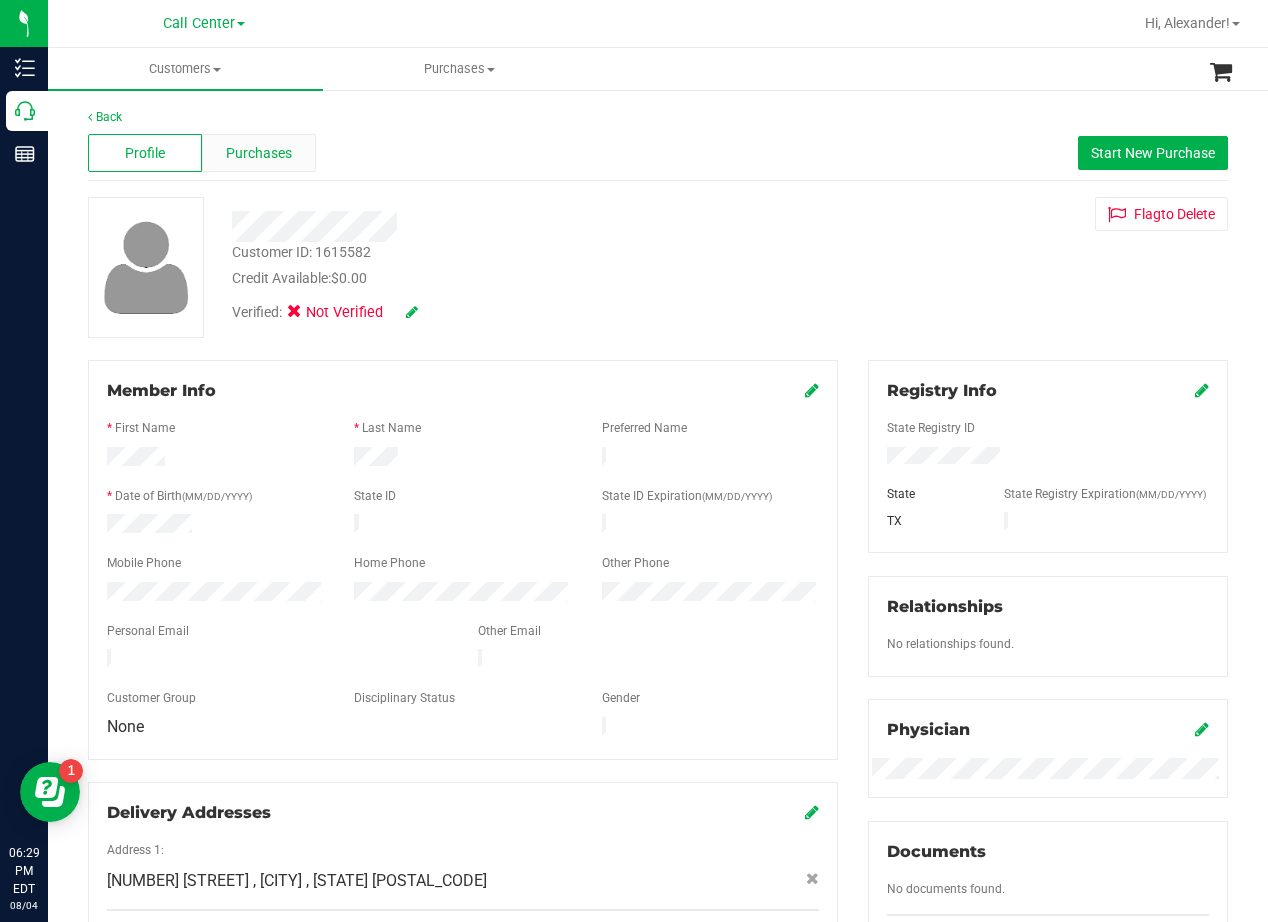 click on "Purchases" at bounding box center [259, 153] 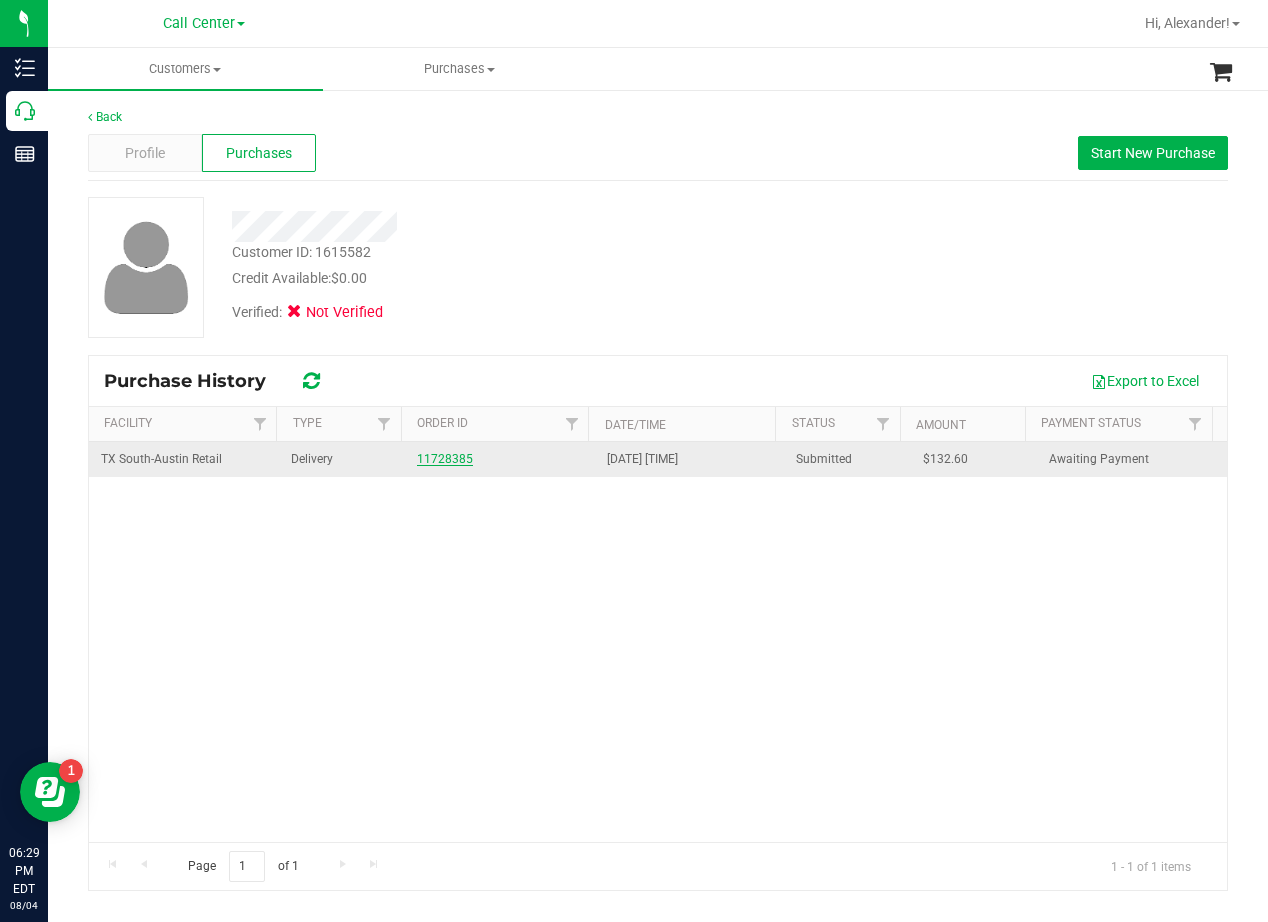 click on "11728385" at bounding box center [445, 459] 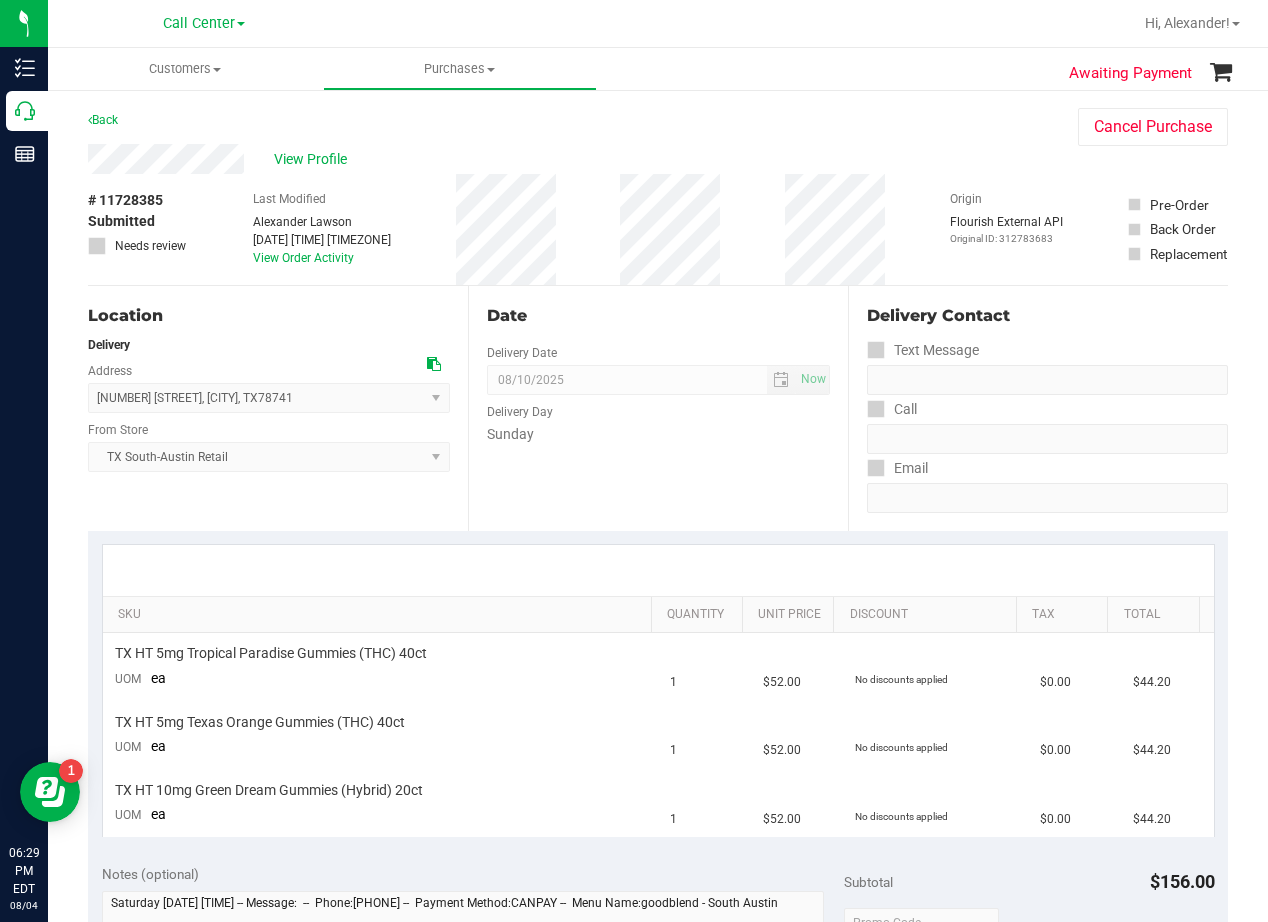 click on "Date
Delivery Date
08/10/2025
Now
08/10/2025 08:00 AM
Now
Delivery Day
Sunday" at bounding box center [658, 408] 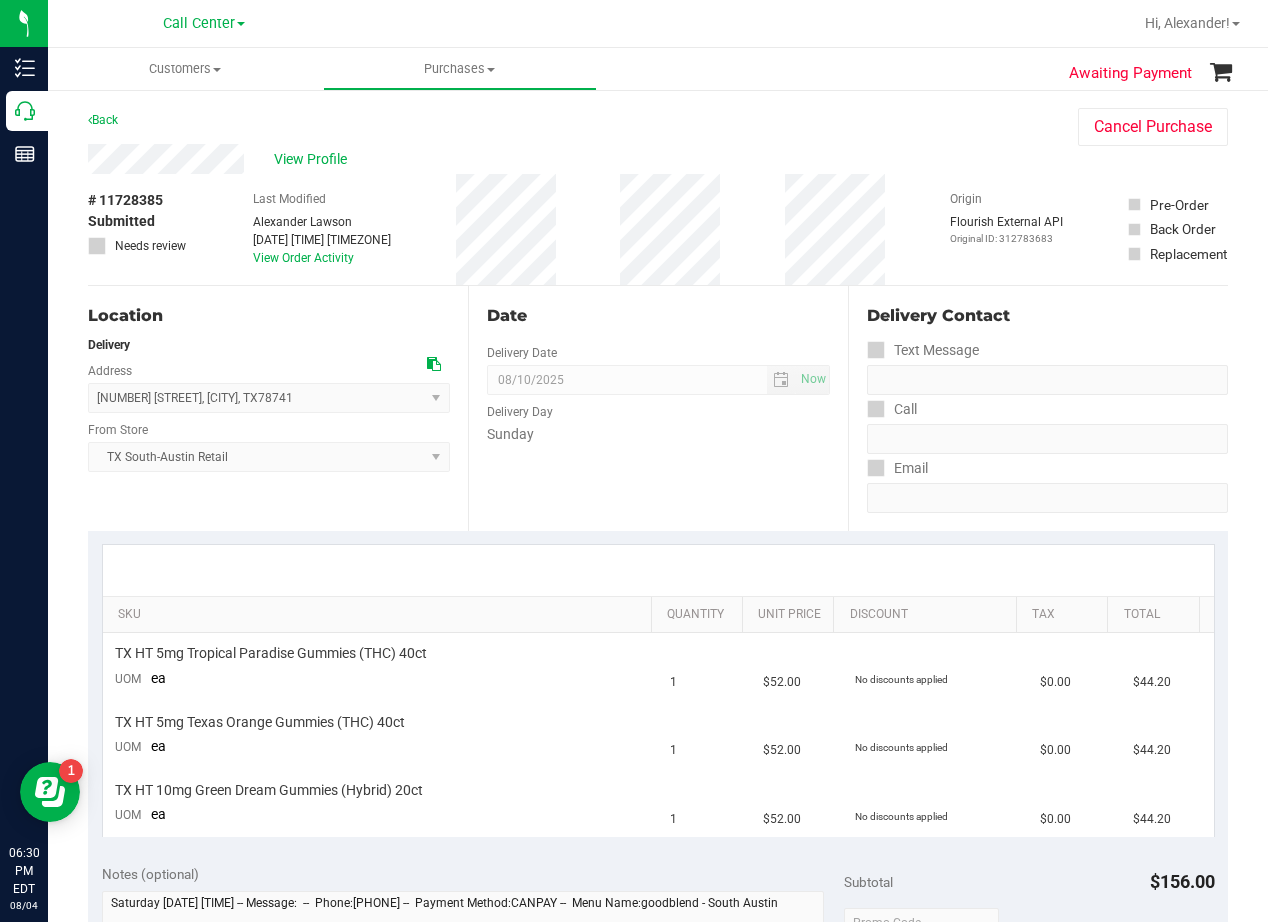 click on "# 11728385
Submitted
Needs review
Last Modified
Alexander Lawson
Aug 4, 2025 6:24:12 PM EDT
View Order Activity
Origin
Flourish External API
Original ID: 312783683
Pre-Order
Back Order
Replacement" at bounding box center (658, 229) 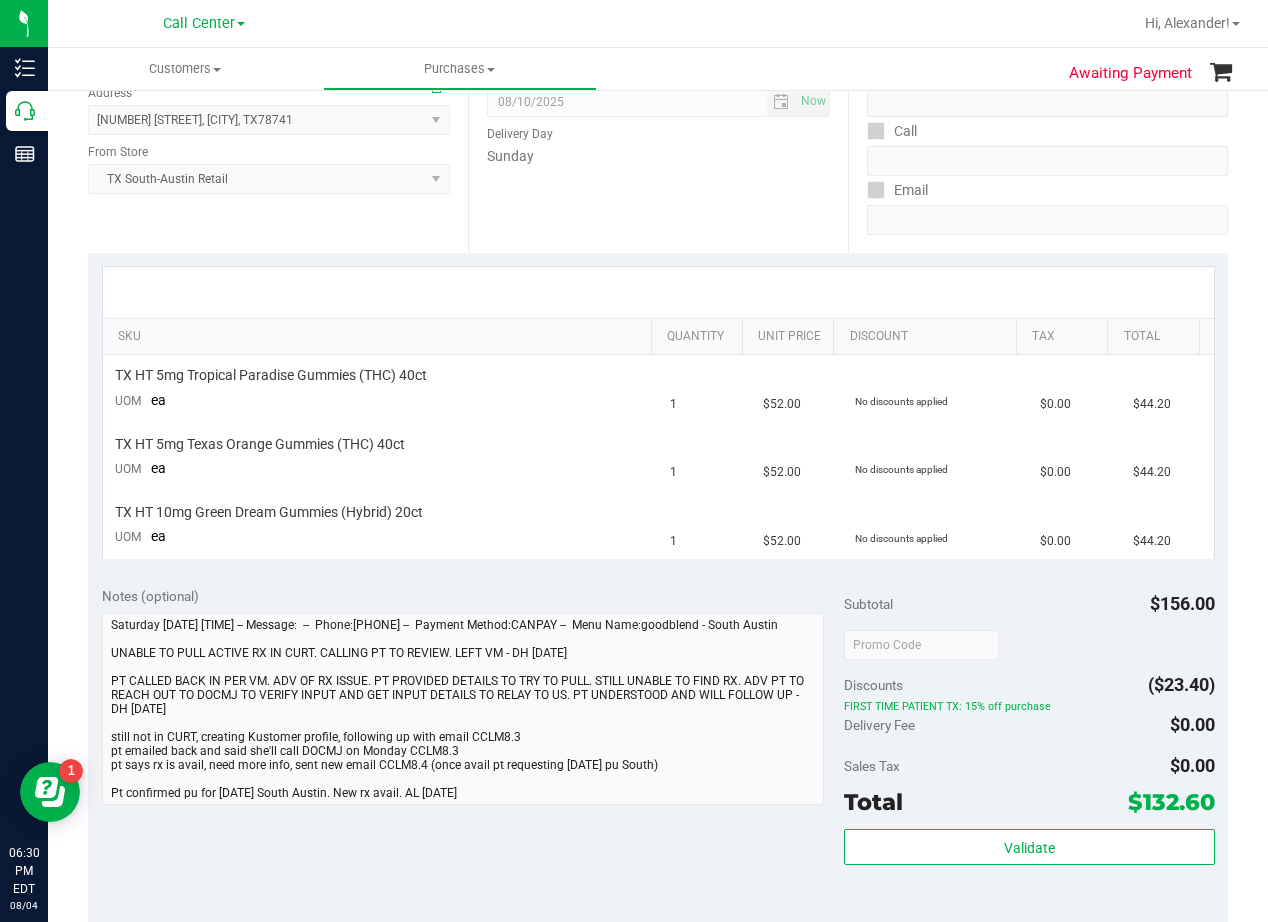 scroll, scrollTop: 0, scrollLeft: 0, axis: both 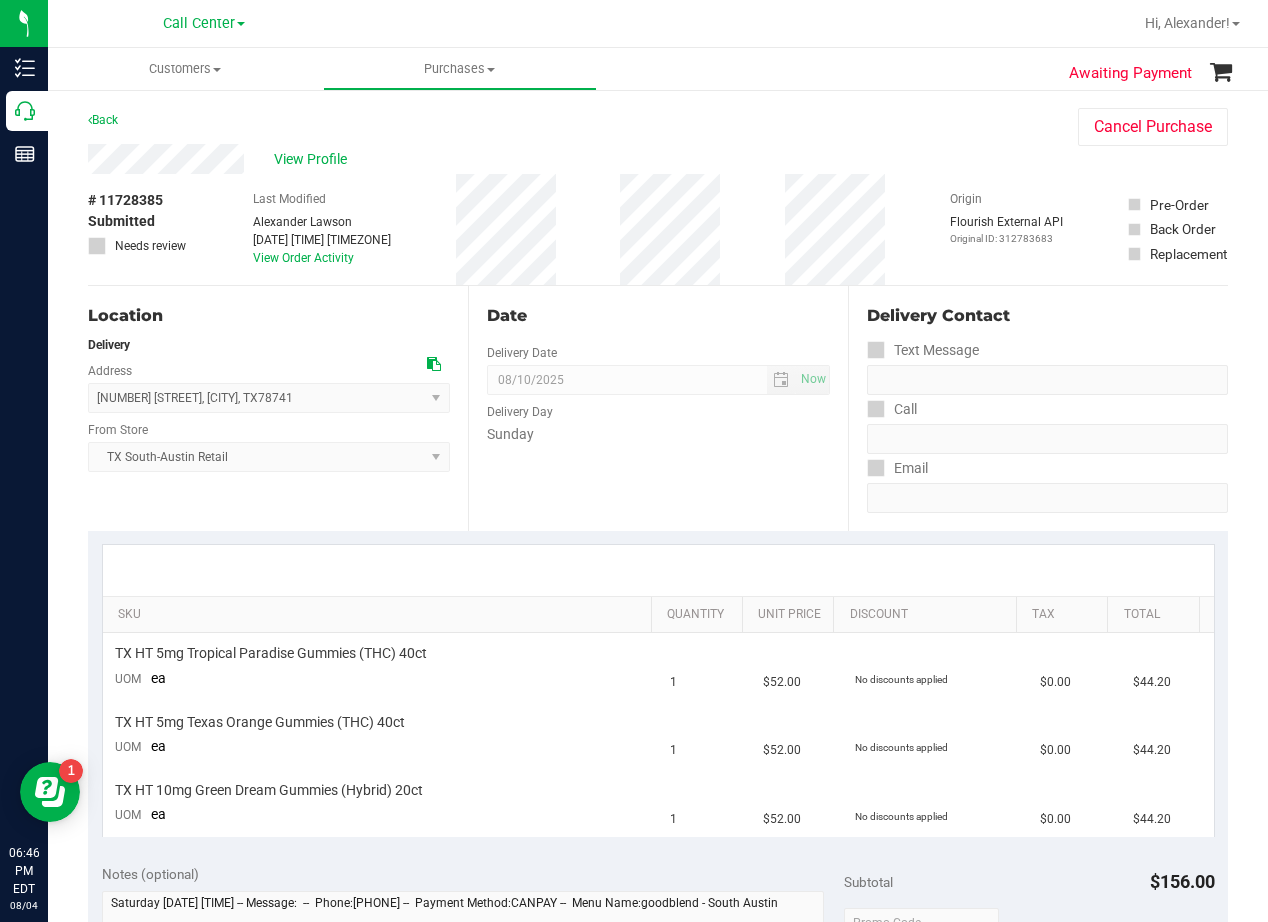 click on "Sunday" at bounding box center (658, 434) 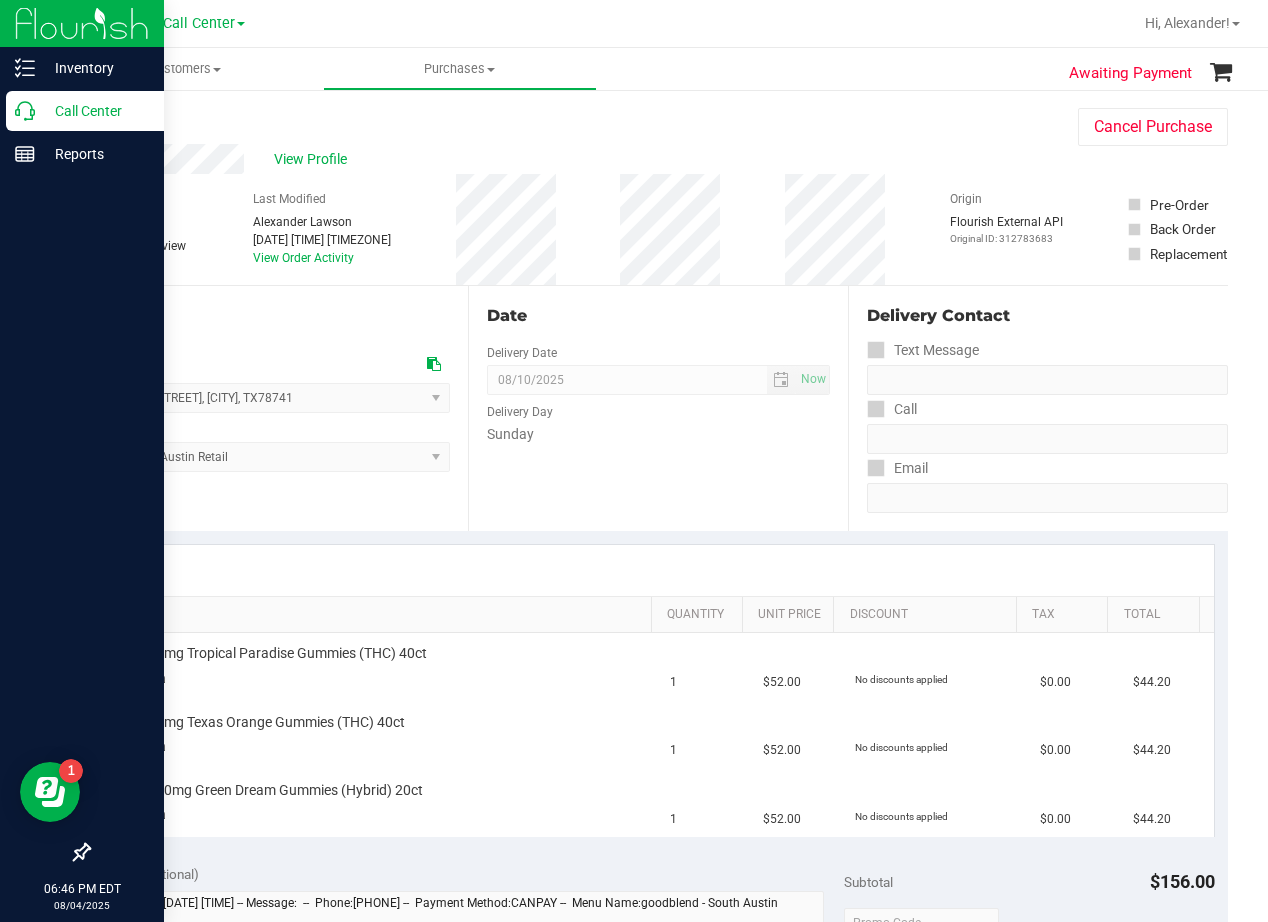 click on "Call Center" at bounding box center (85, 111) 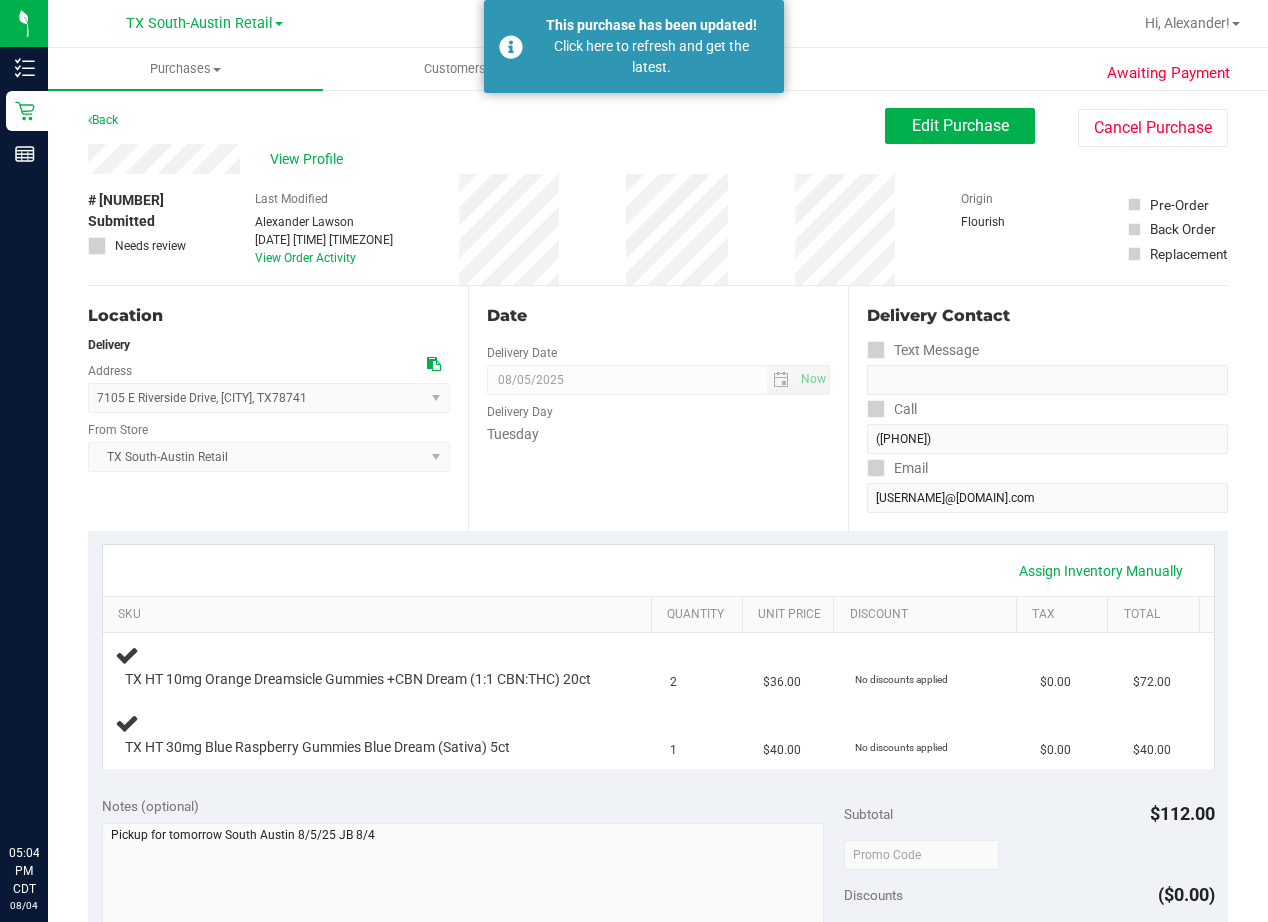 scroll, scrollTop: 0, scrollLeft: 0, axis: both 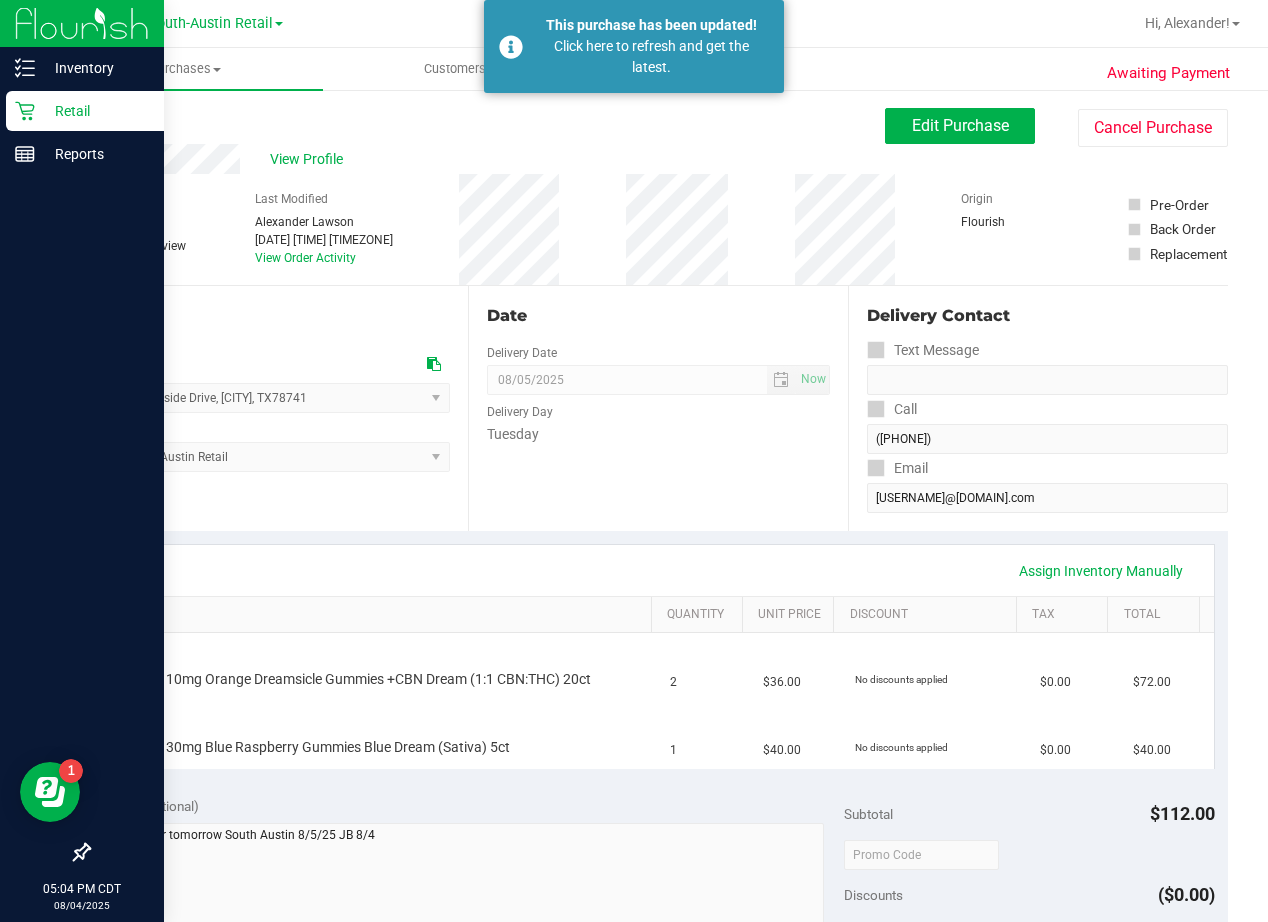 click on "Retail" at bounding box center [95, 111] 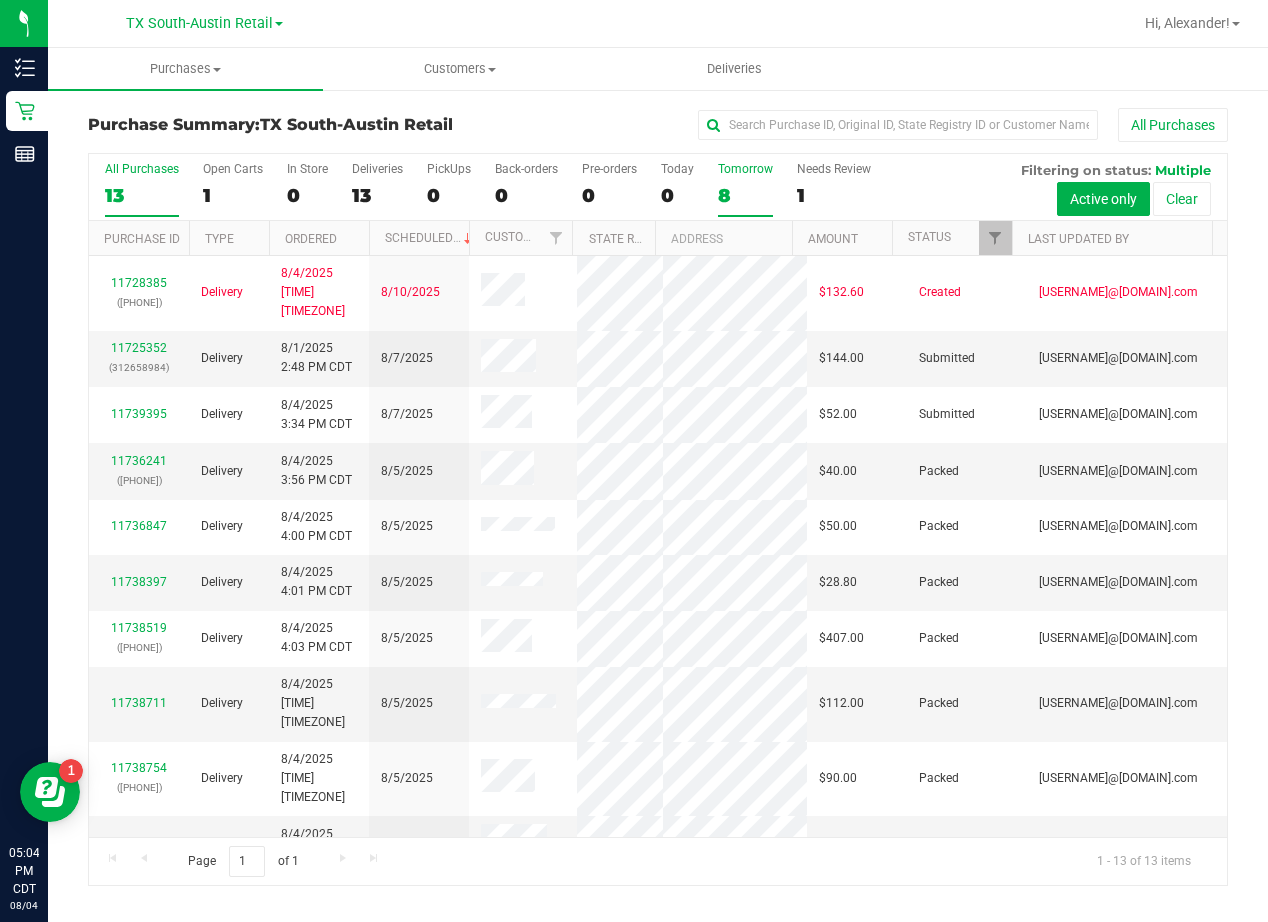 click on "8" at bounding box center (745, 195) 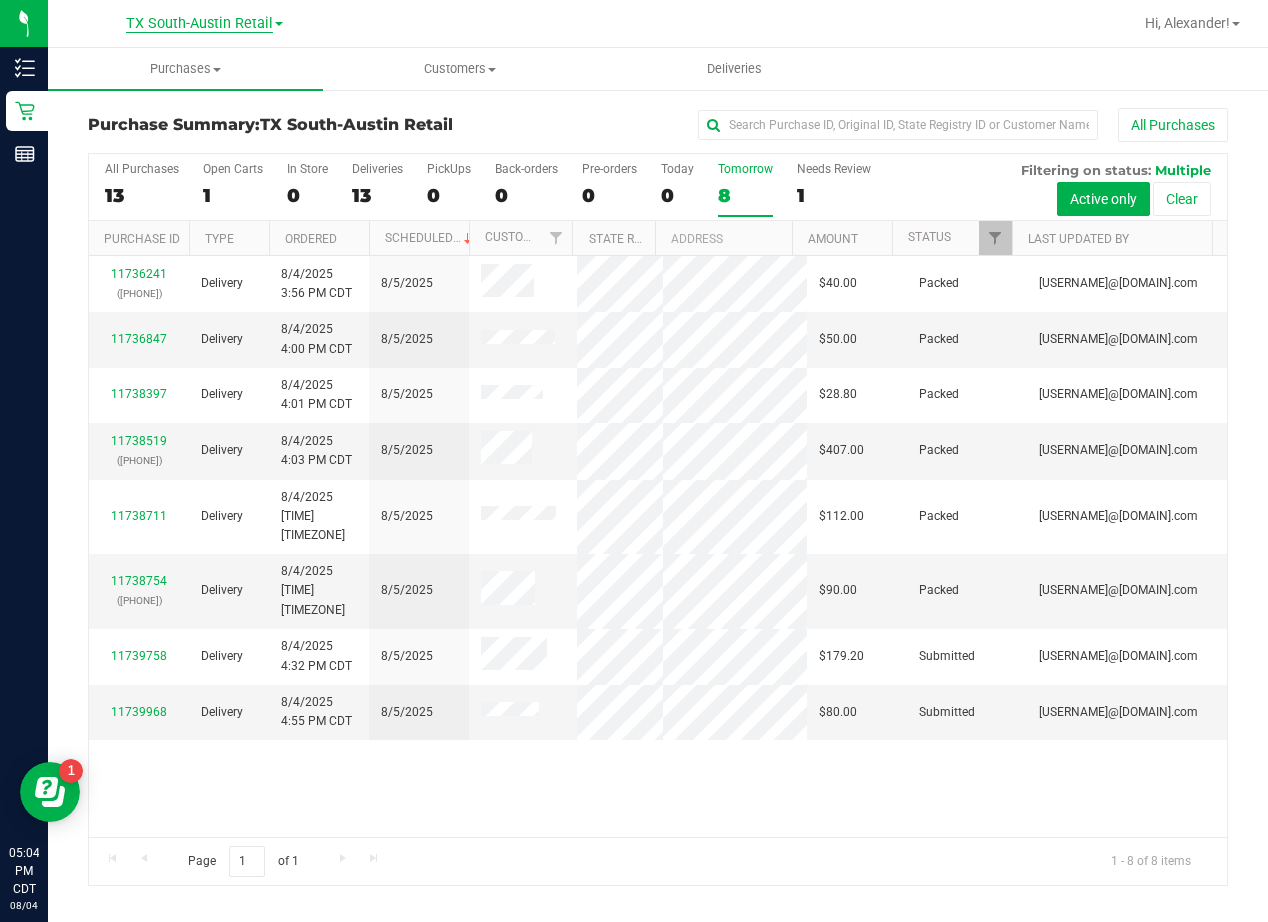 click on "TX South-Austin Retail" at bounding box center [199, 24] 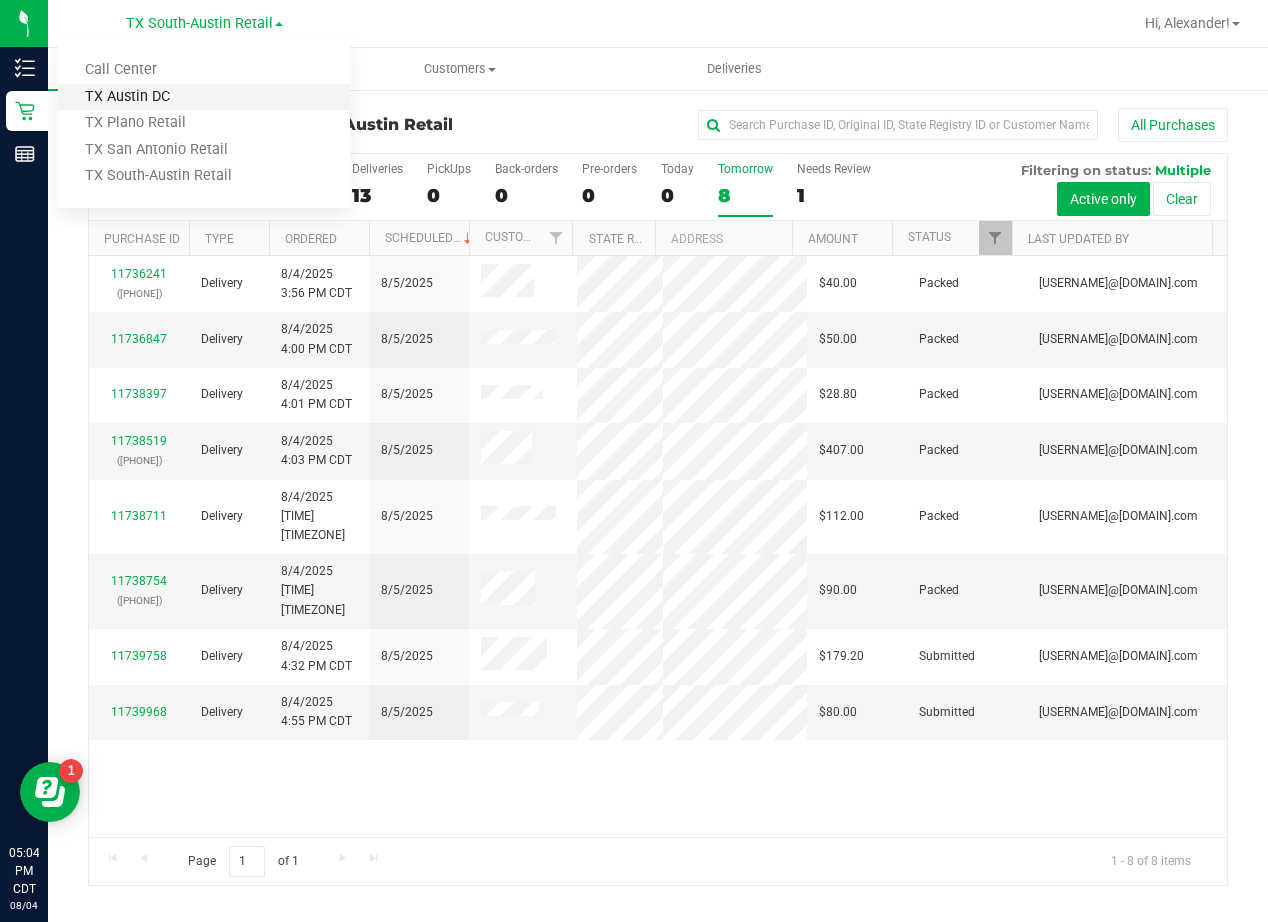 click on "TX Austin DC" at bounding box center [204, 97] 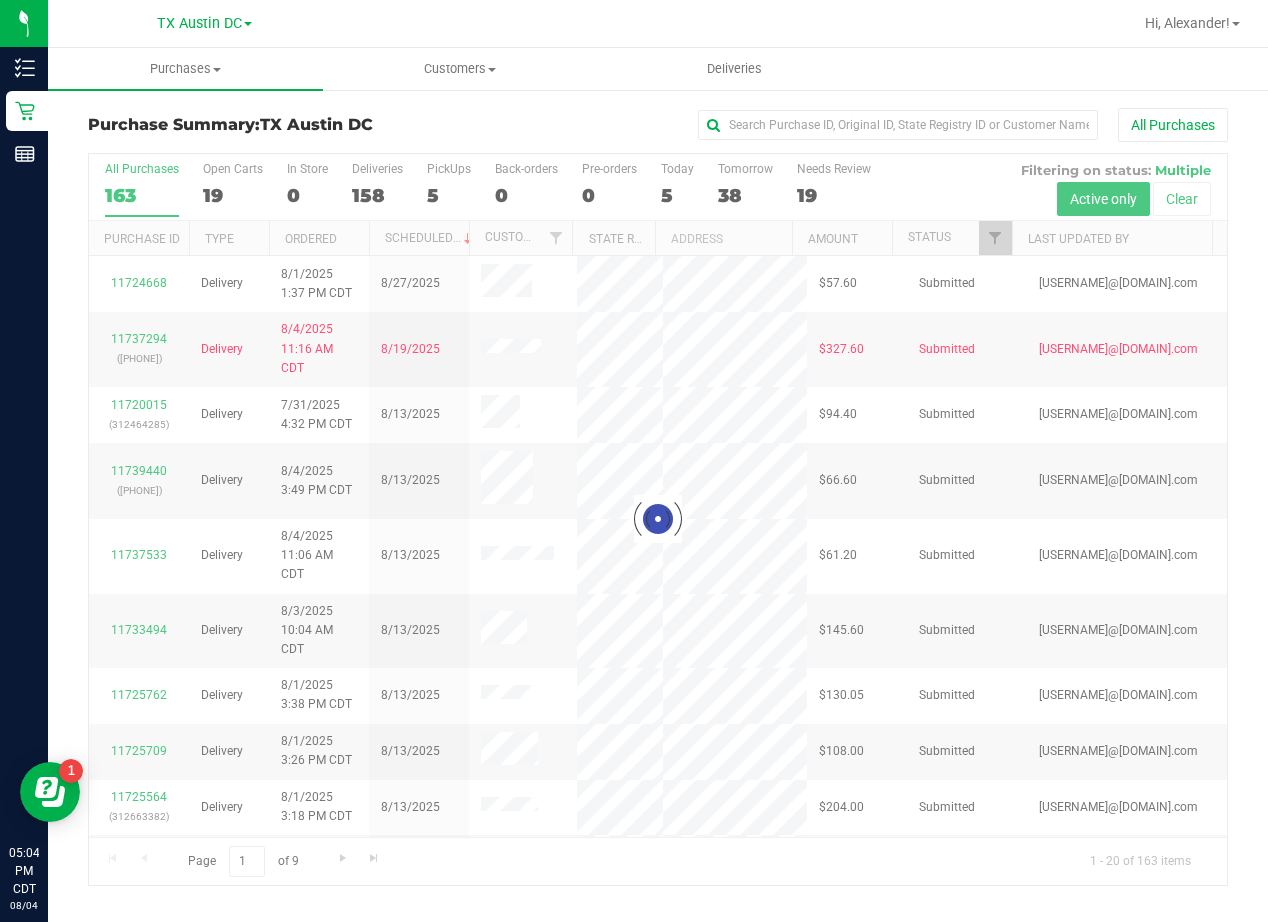 click at bounding box center (658, 519) 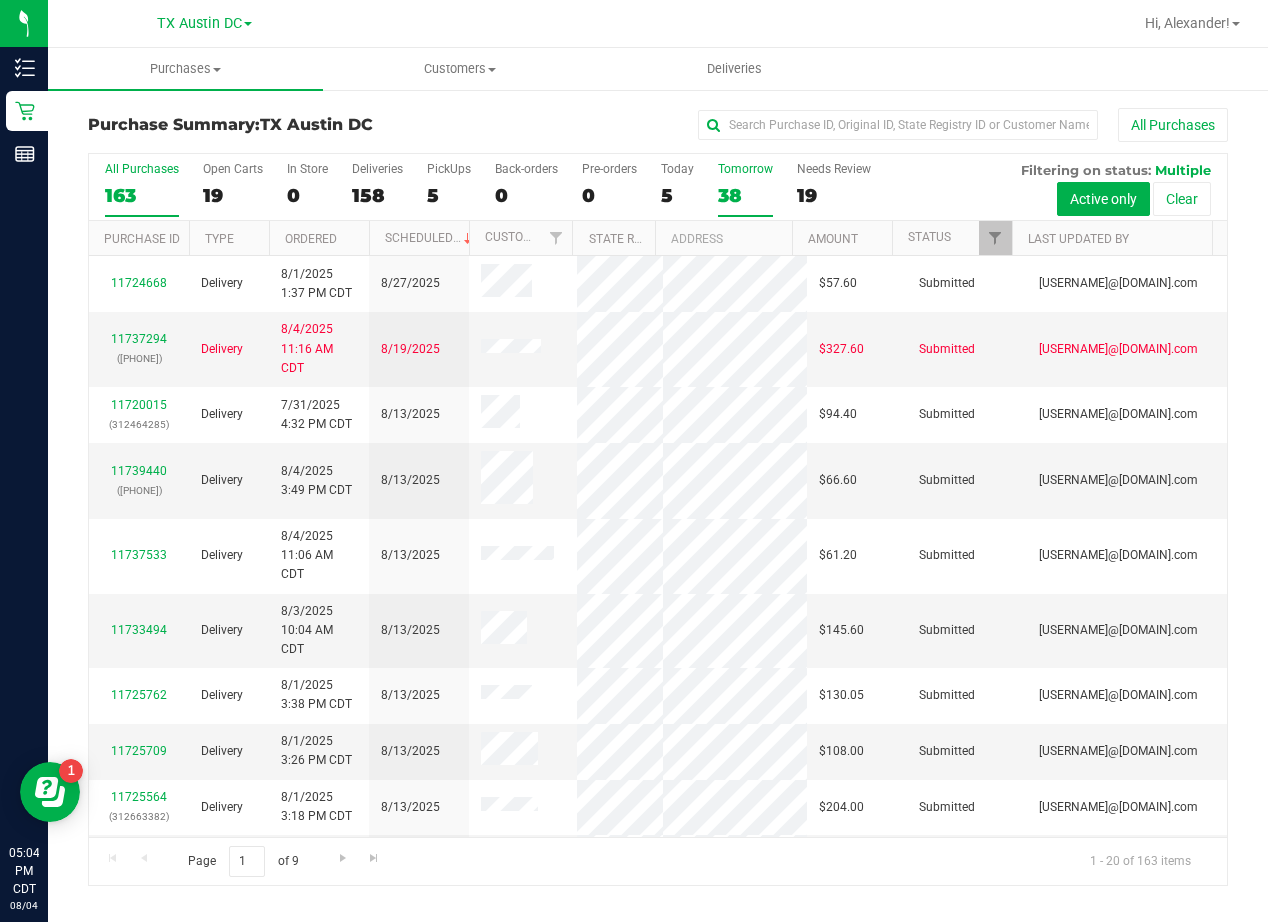 click on "38" at bounding box center (745, 195) 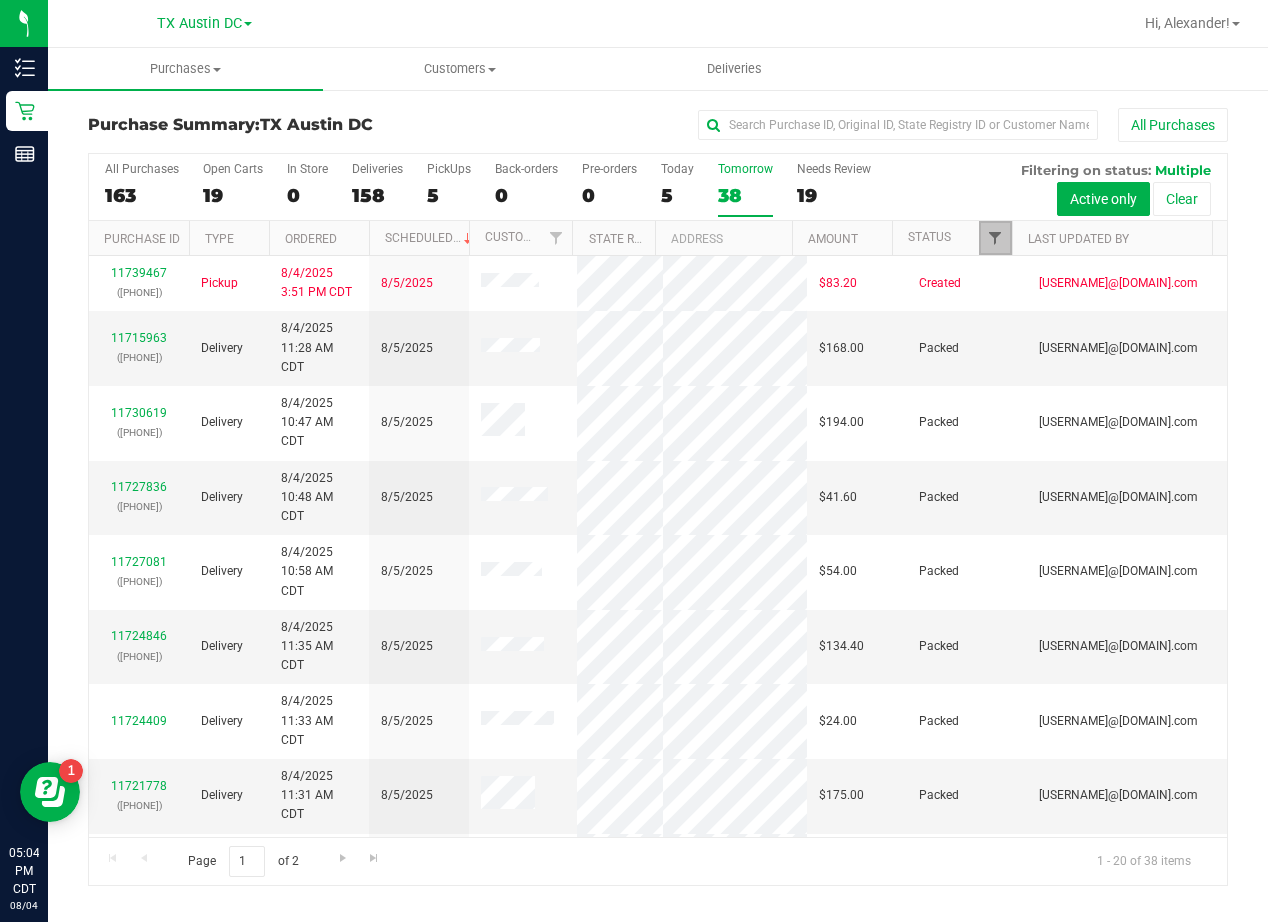 click at bounding box center (995, 238) 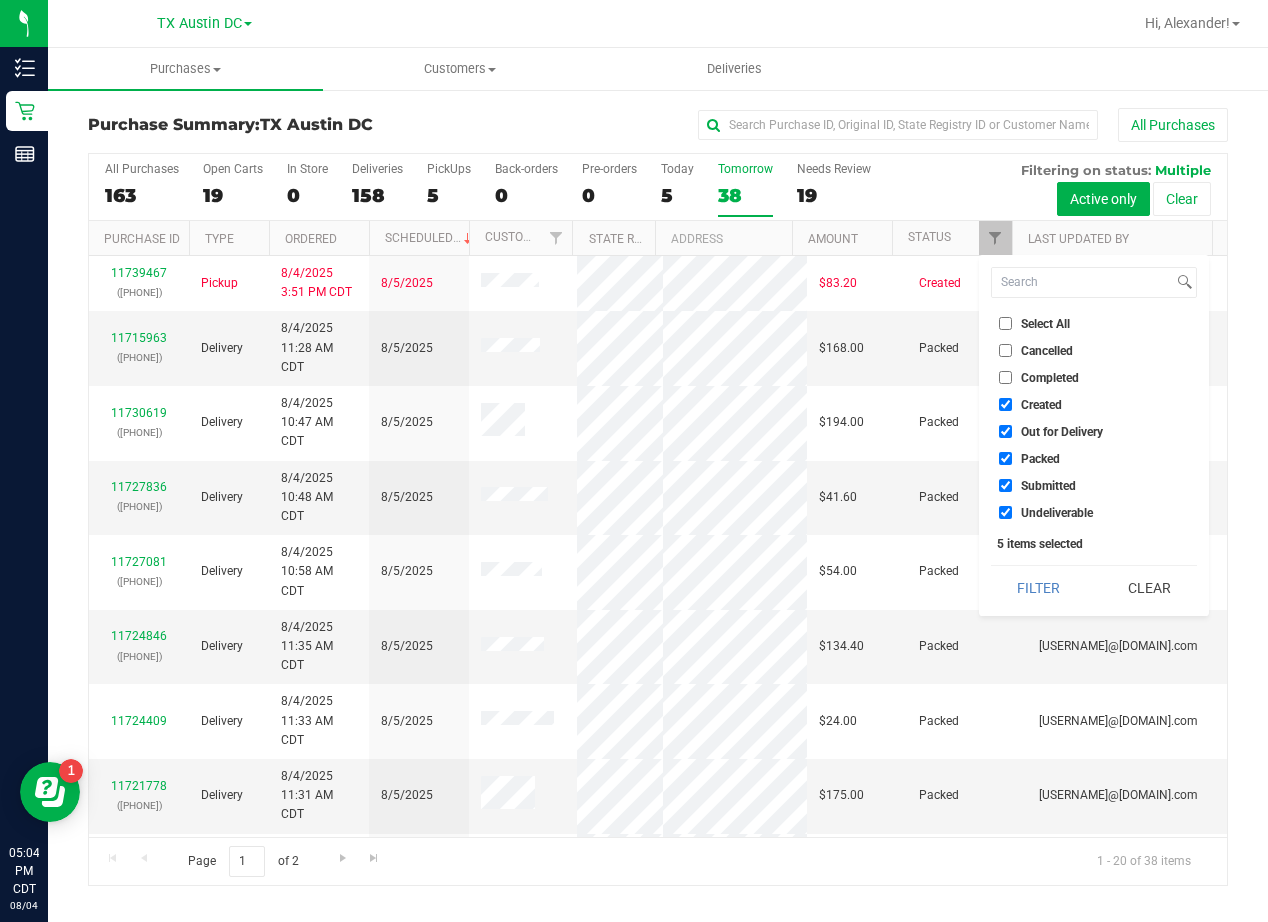 click on "Out for Delivery" at bounding box center (1062, 432) 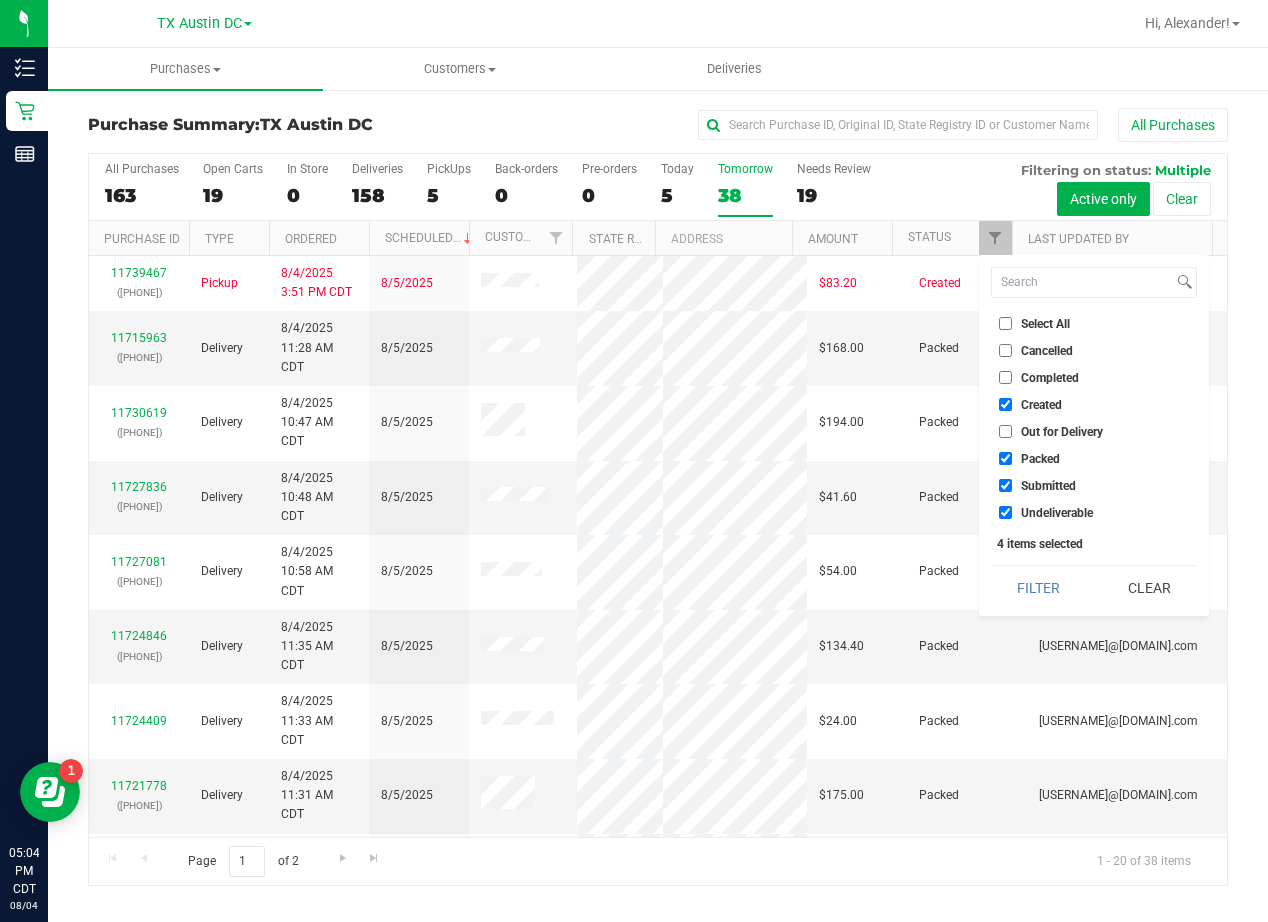 click on "Packed" at bounding box center [1040, 459] 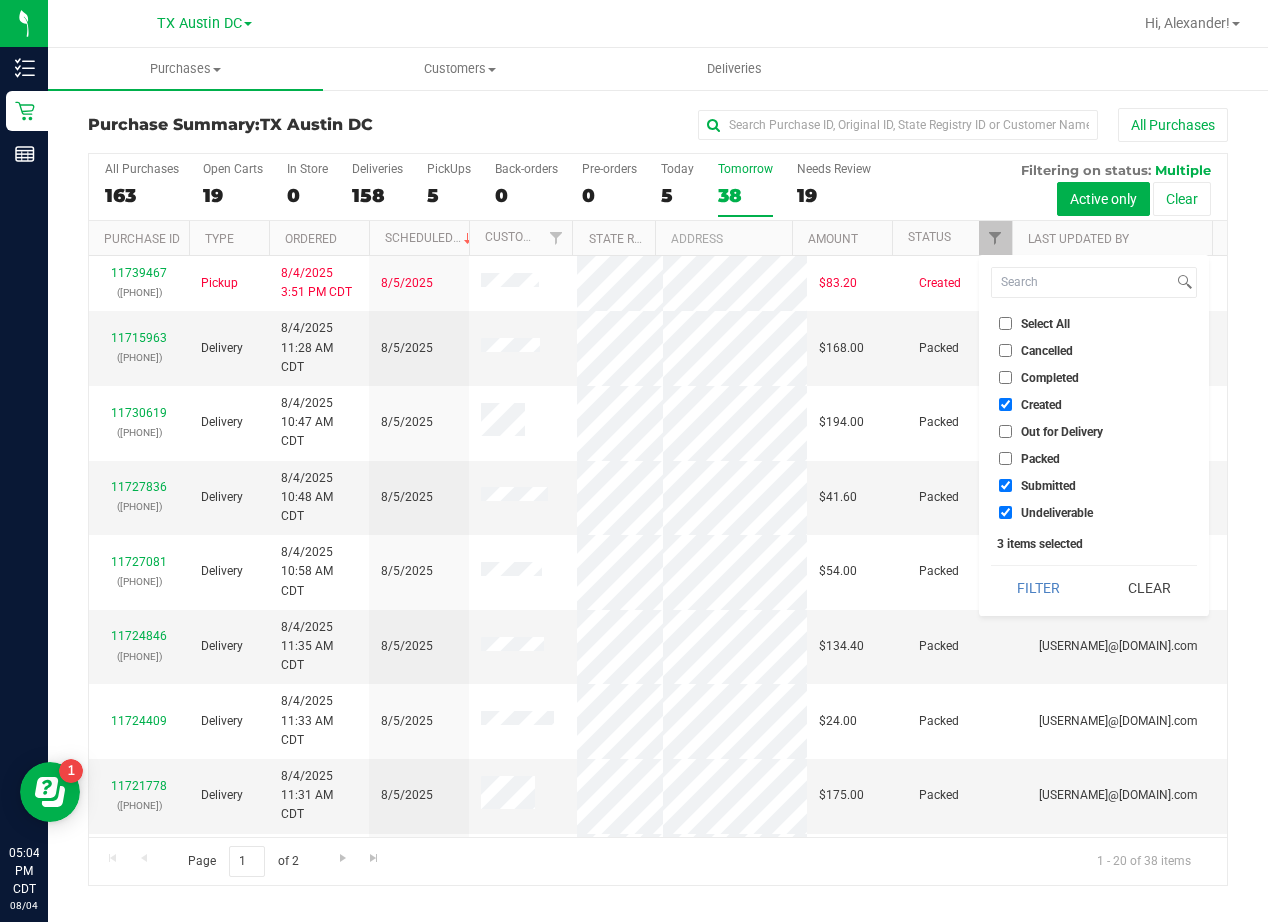 click on "Submitted" at bounding box center [1048, 486] 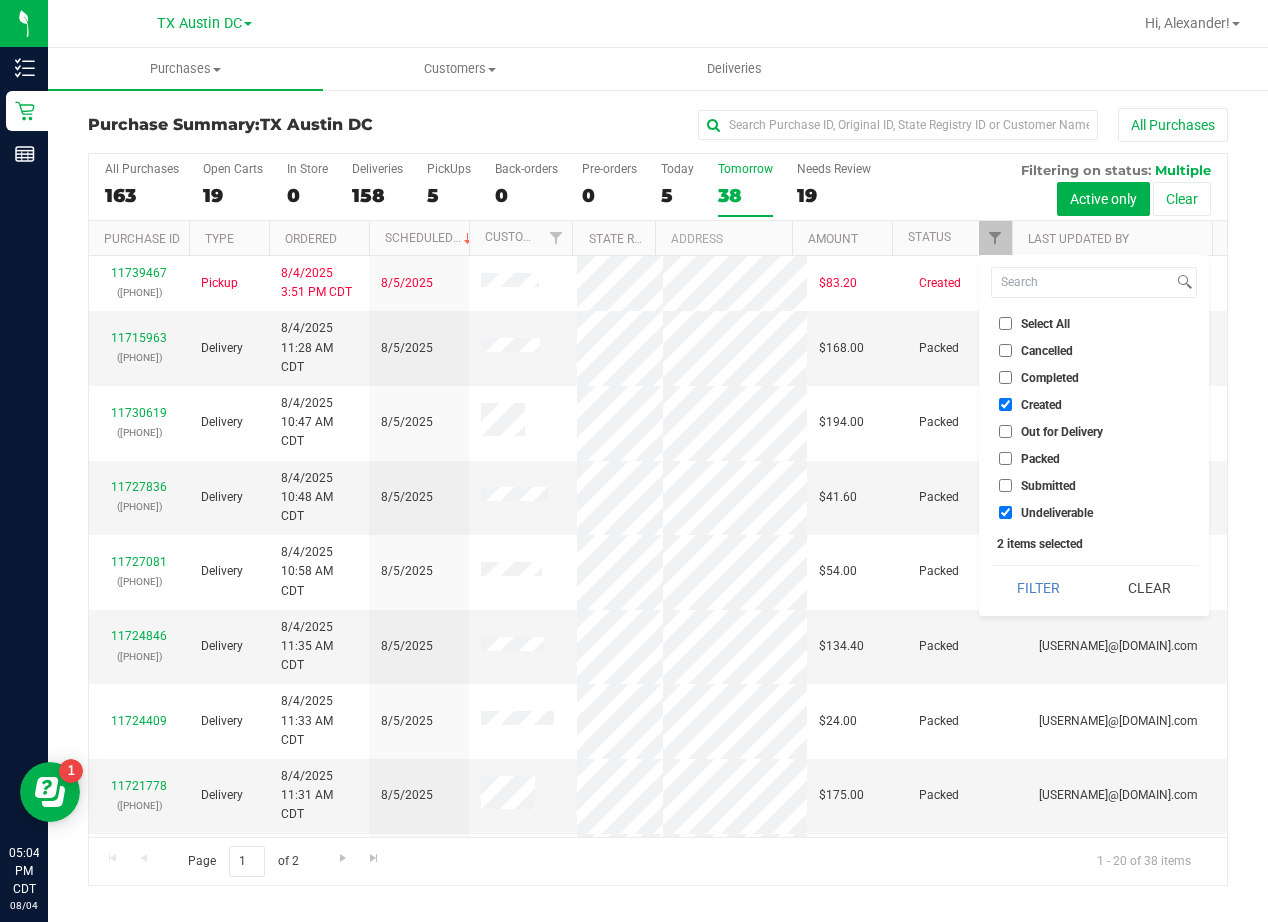 click on "Undeliverable" at bounding box center [1057, 513] 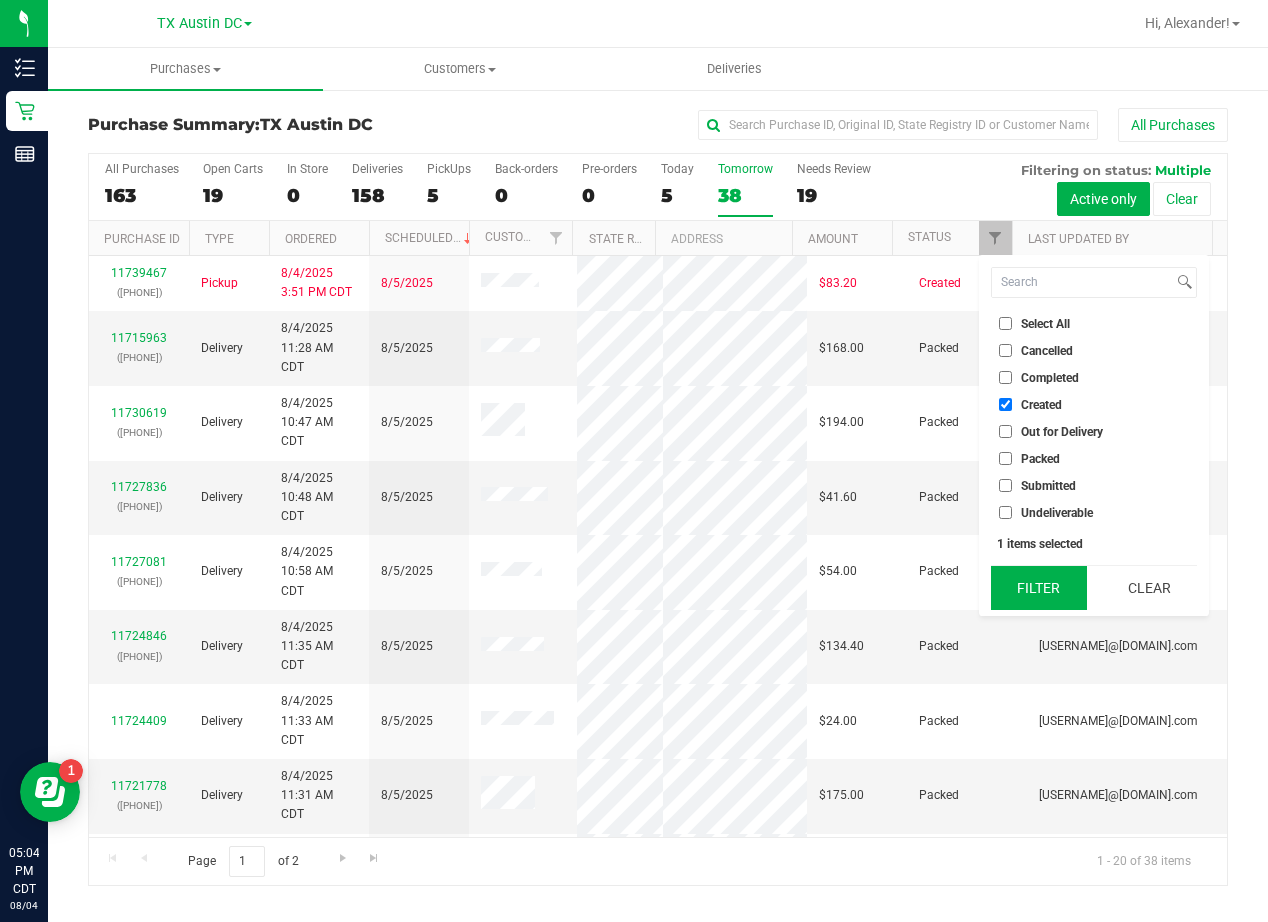 click on "Filter" at bounding box center [1039, 588] 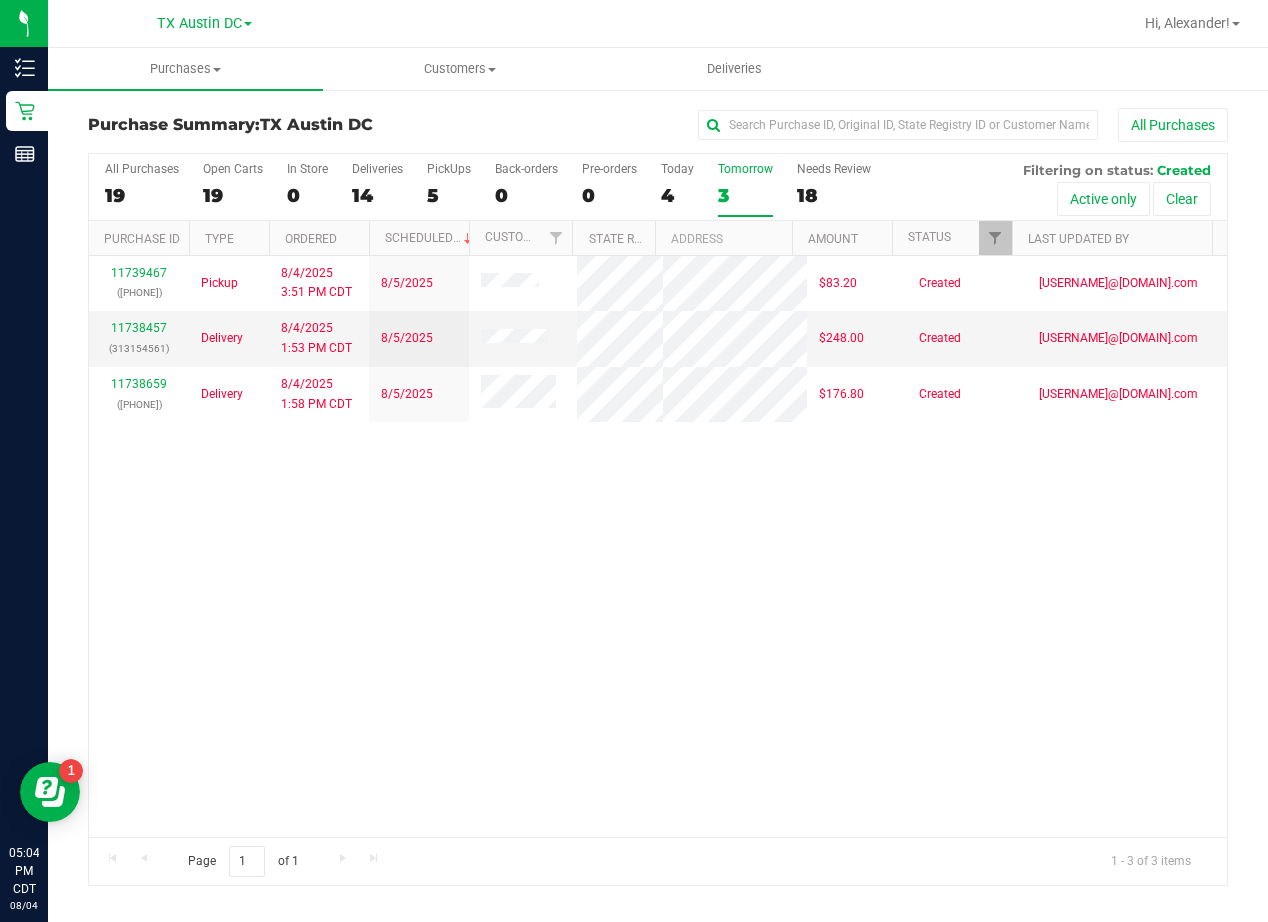click on "[NUMBER]
([PHONE])
Pickup [DATE] [TIME] [TIMEZONE] [DATE]
[PRICE]
Created [USERNAME]@[DOMAIN].com
[NUMBER]
([PHONE])
Delivery [DATE] [TIME] [TIMEZONE] [DATE]
[PRICE]
Created [USERNAME]@[DOMAIN].com
[NUMBER]
([PHONE])
Delivery [DATE] [TIME] [TIMEZONE] [DATE]
[PRICE]
Created [USERNAME]@[DOMAIN].com" at bounding box center (658, 546) 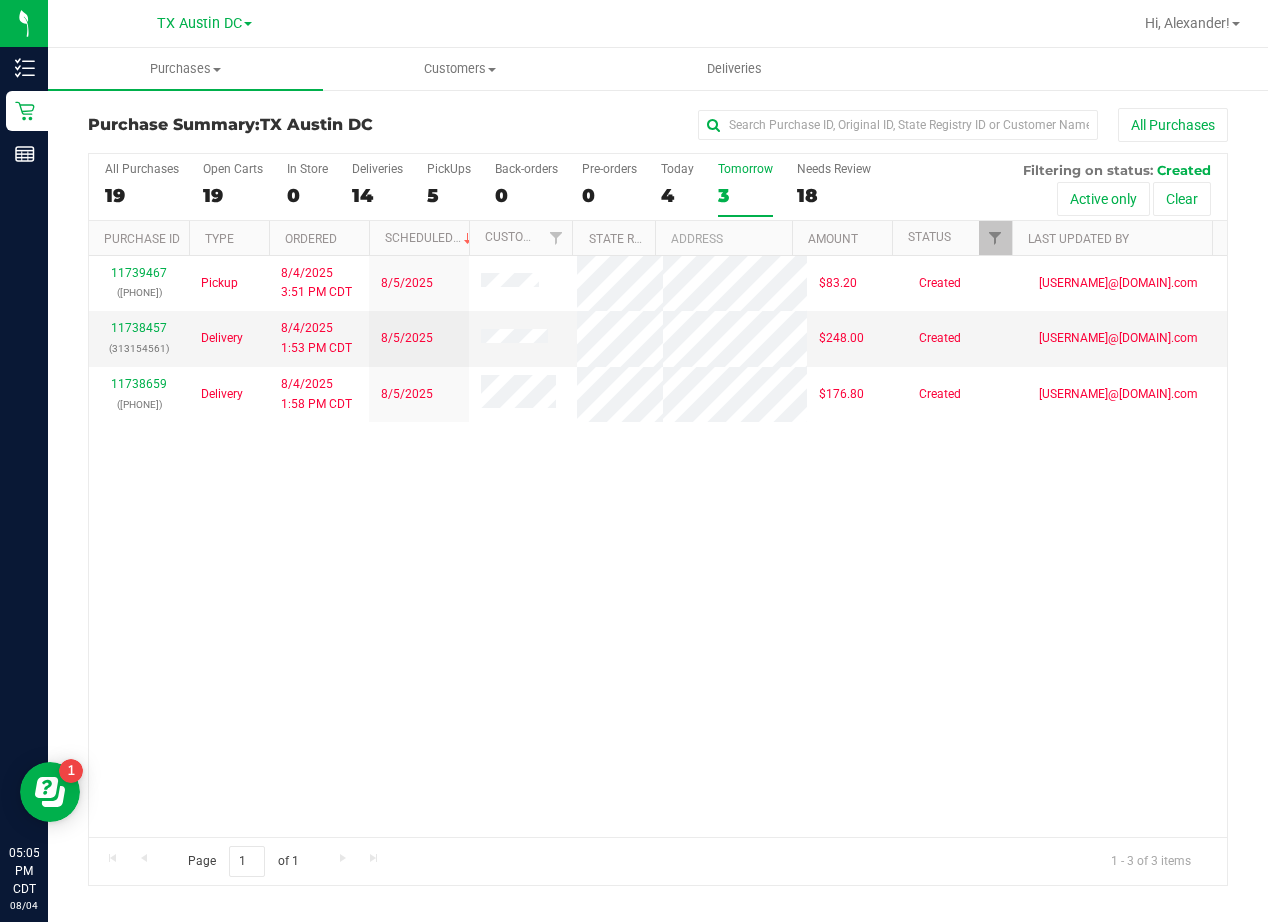 click on "[NUMBER]
([PHONE])
Pickup [DATE] [TIME] [TIMEZONE] [DATE]
[PRICE]
Created [USERNAME]@[DOMAIN].com
[NUMBER]
([PHONE])
Delivery [DATE] [TIME] [TIMEZONE] [DATE]
[PRICE]
Created [USERNAME]@[DOMAIN].com
[NUMBER]
([PHONE])
Delivery [DATE] [TIME] [TIMEZONE] [DATE]
[PRICE]
Created [USERNAME]@[DOMAIN].com" at bounding box center [658, 546] 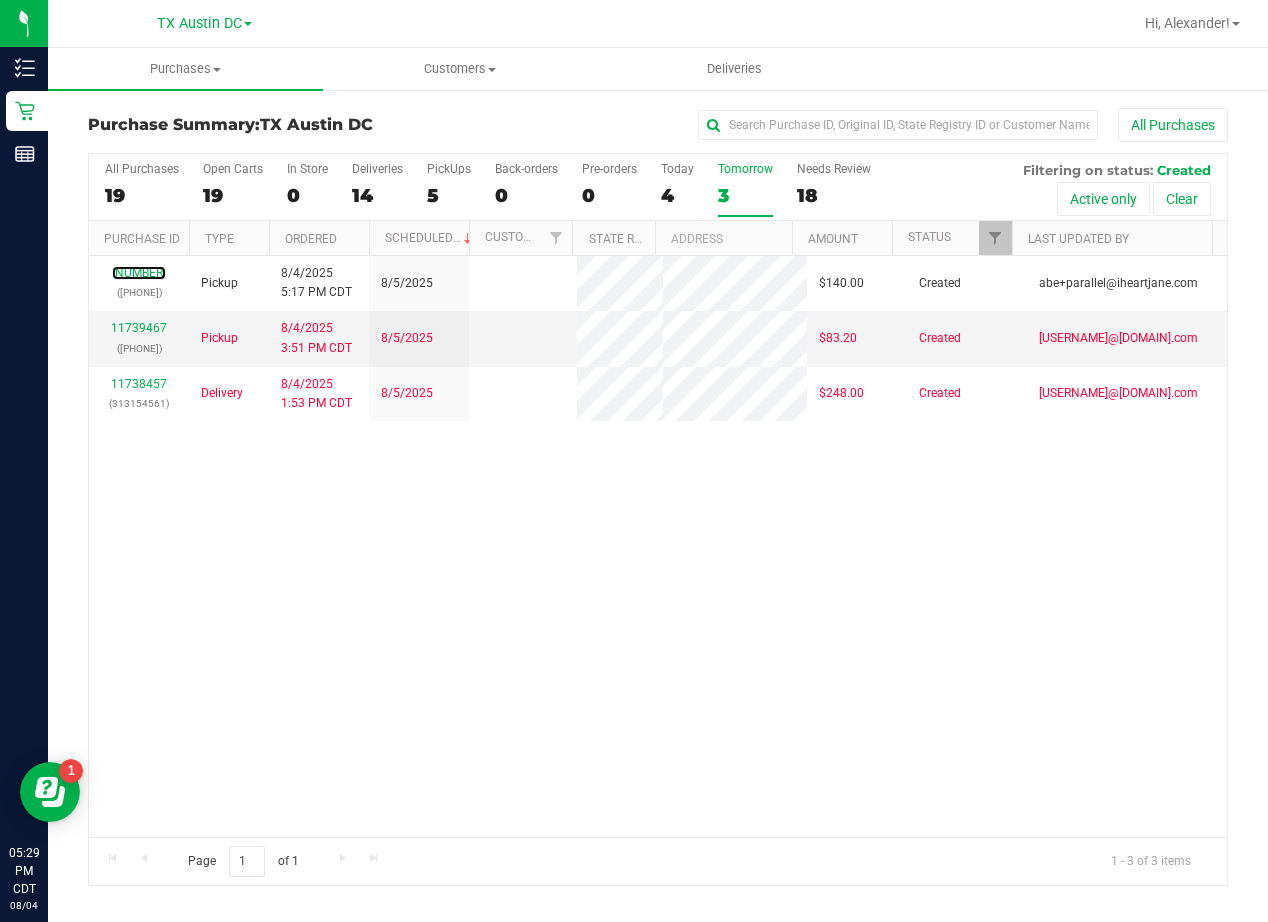 click on "[NUMBER]" at bounding box center (139, 273) 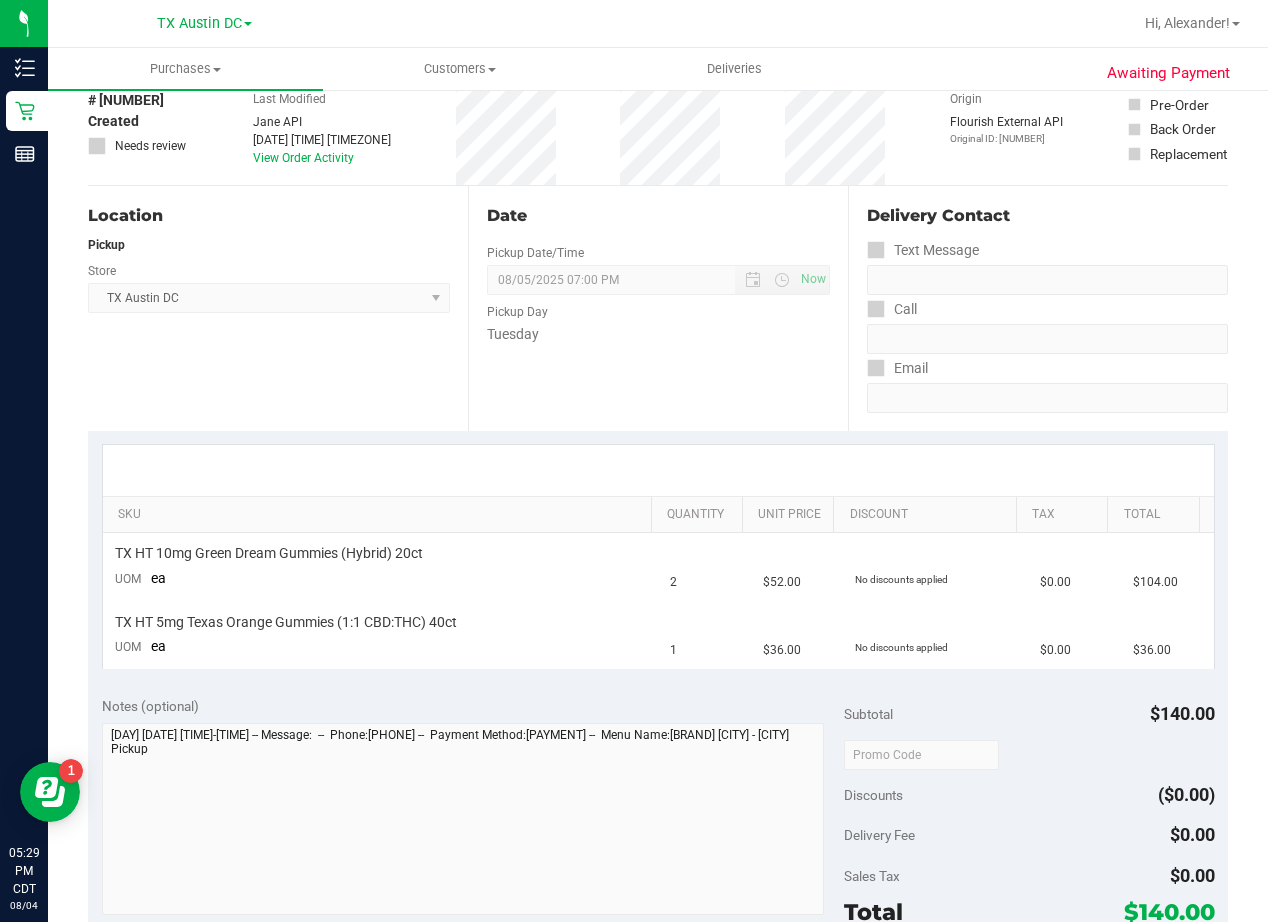 scroll, scrollTop: 0, scrollLeft: 0, axis: both 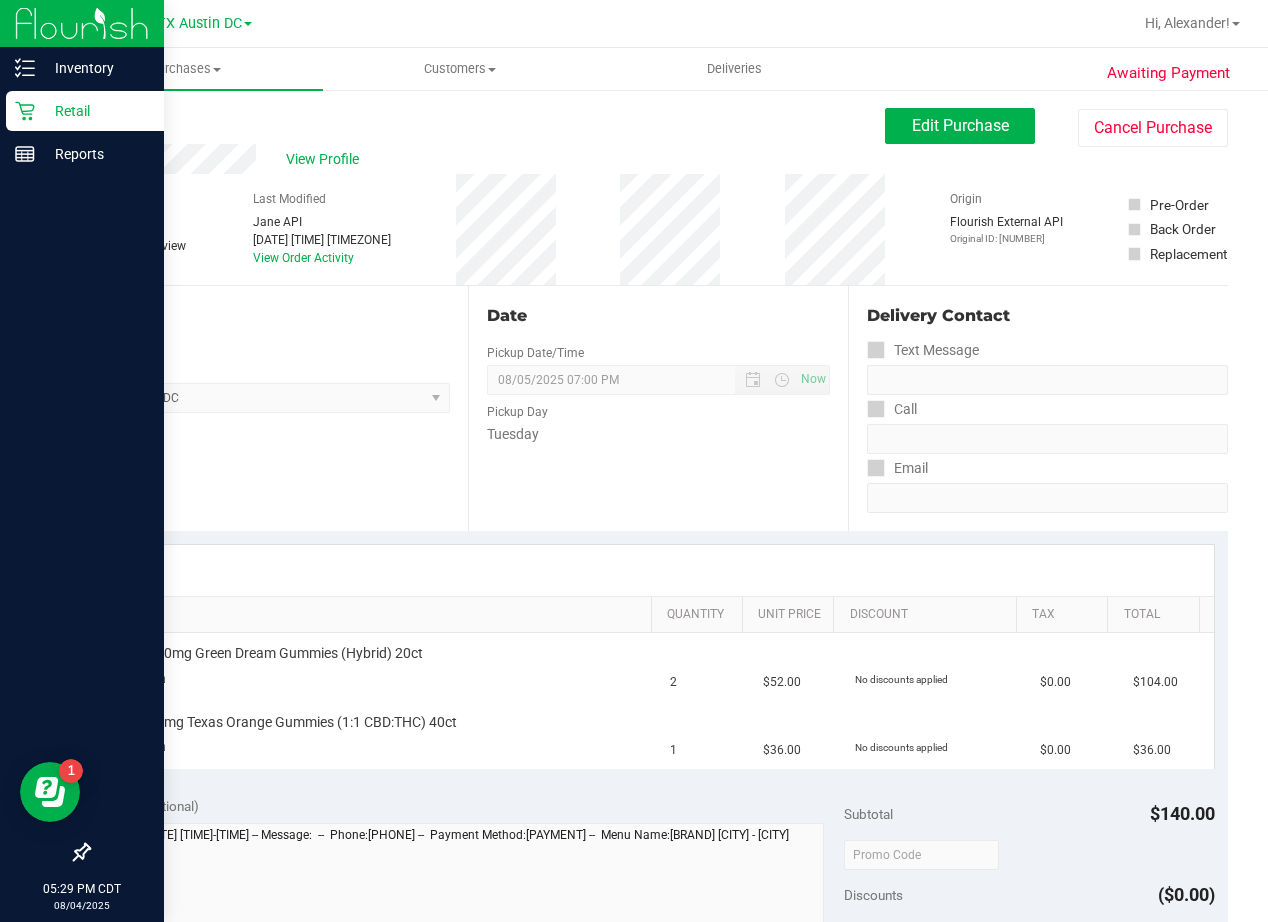 click 